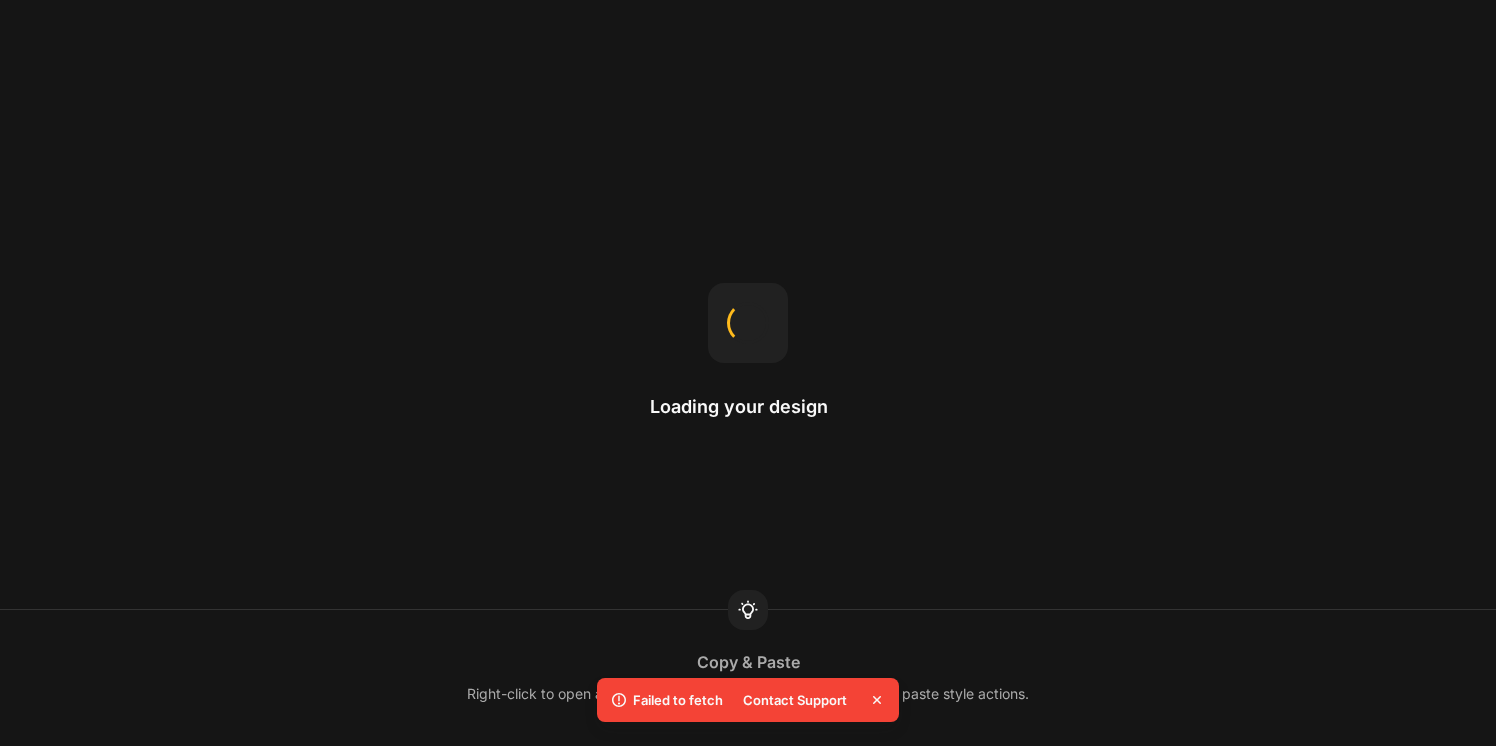 scroll, scrollTop: 0, scrollLeft: 0, axis: both 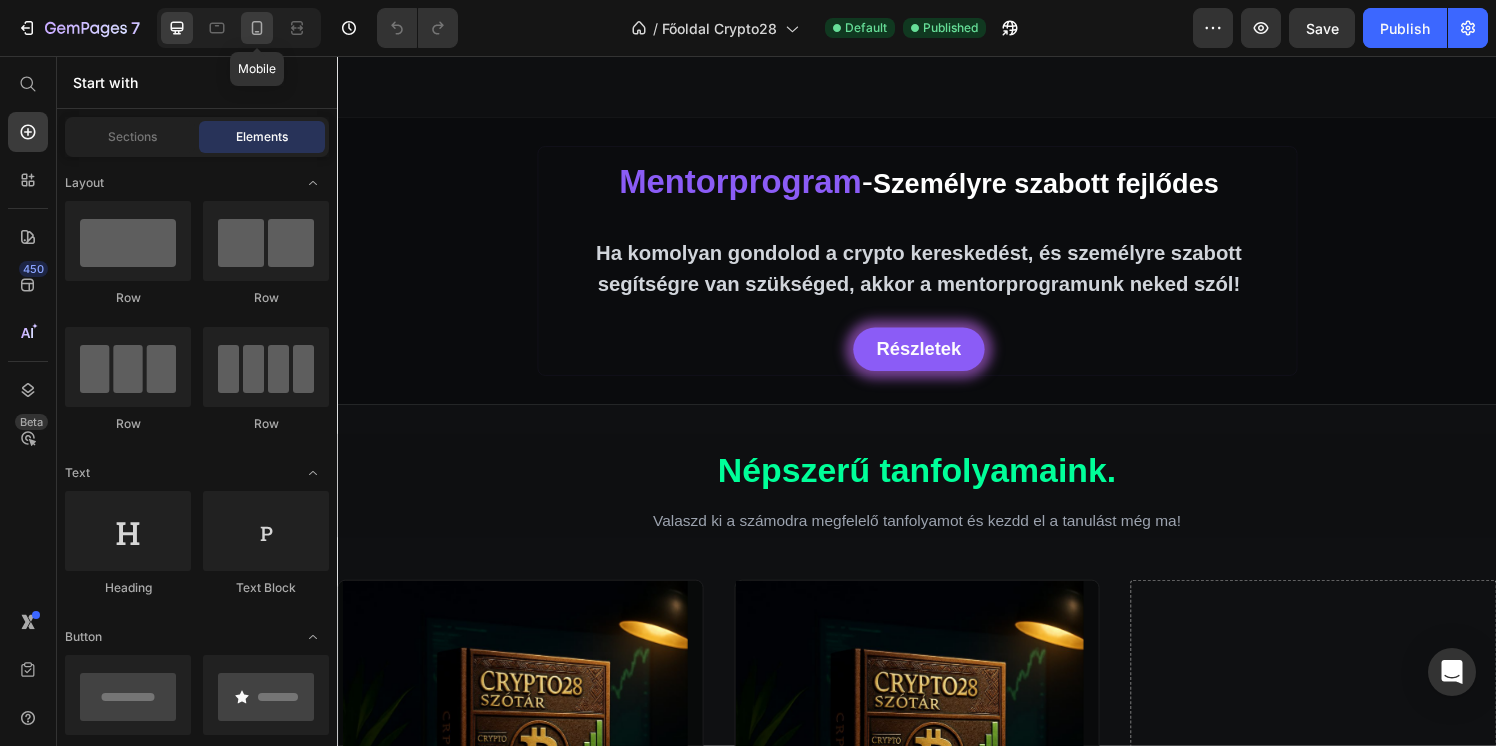 click 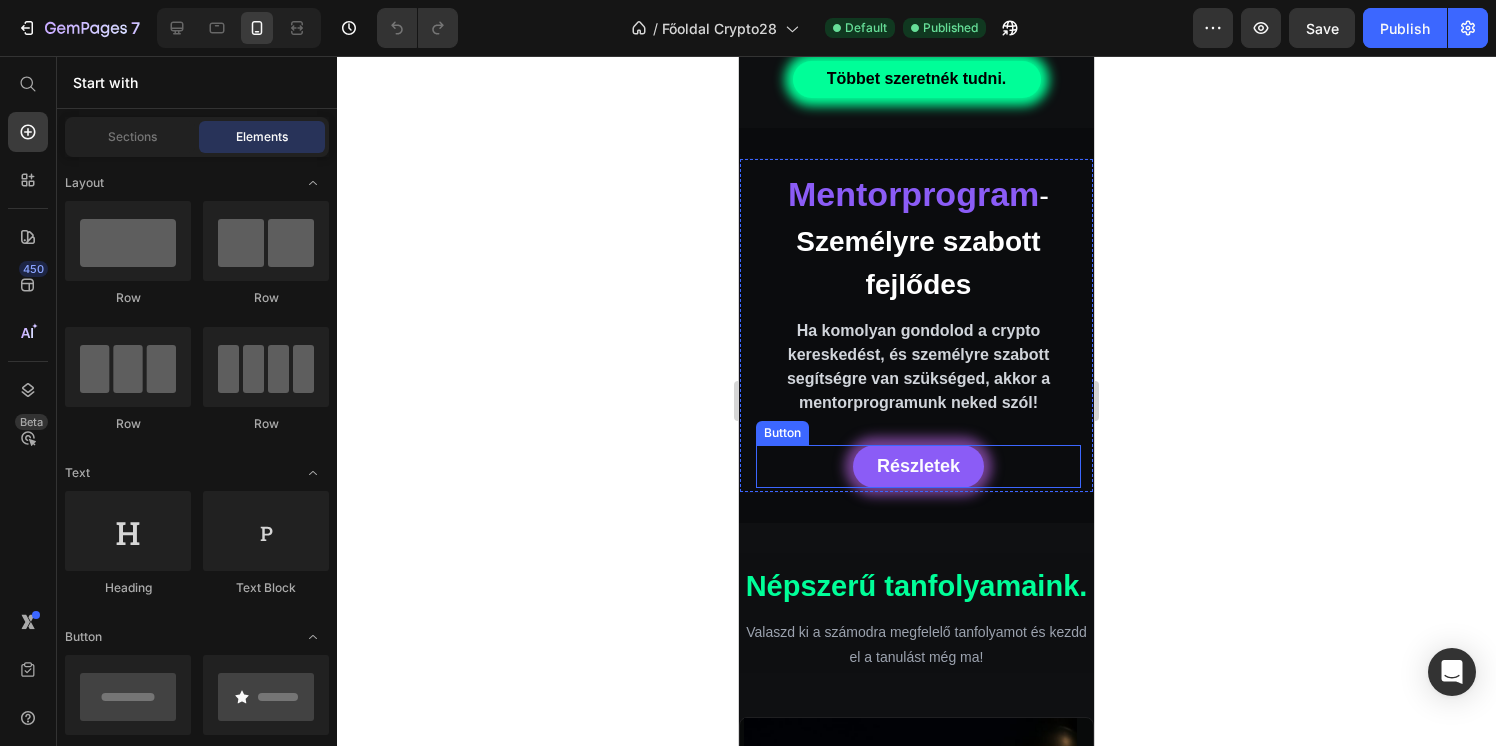 scroll, scrollTop: 2986, scrollLeft: 0, axis: vertical 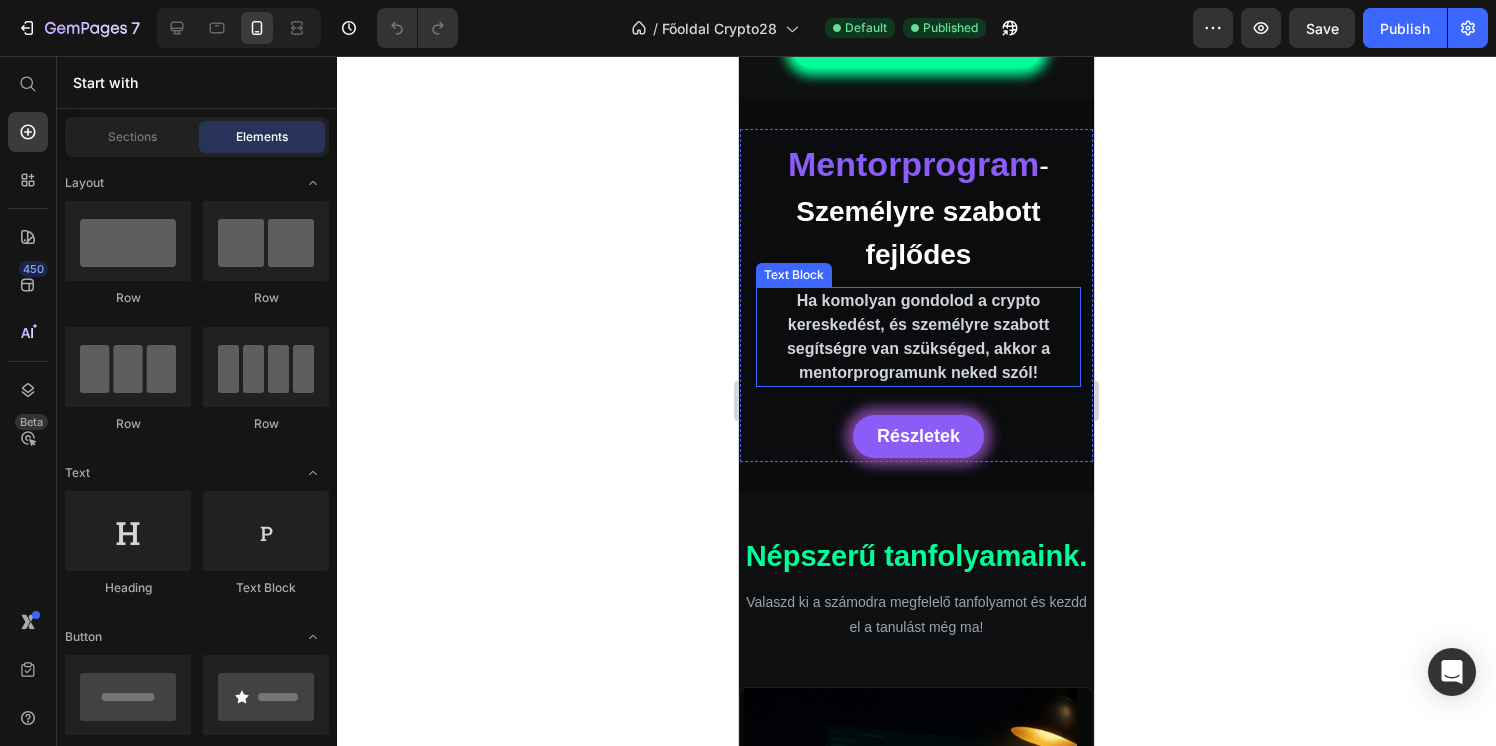 click on "Ha komolyan gondolod a crypto kereskedést, és személyre szabott segítségre van szükséged, akkor a mentorprogramunk neked szól!" at bounding box center (918, 336) 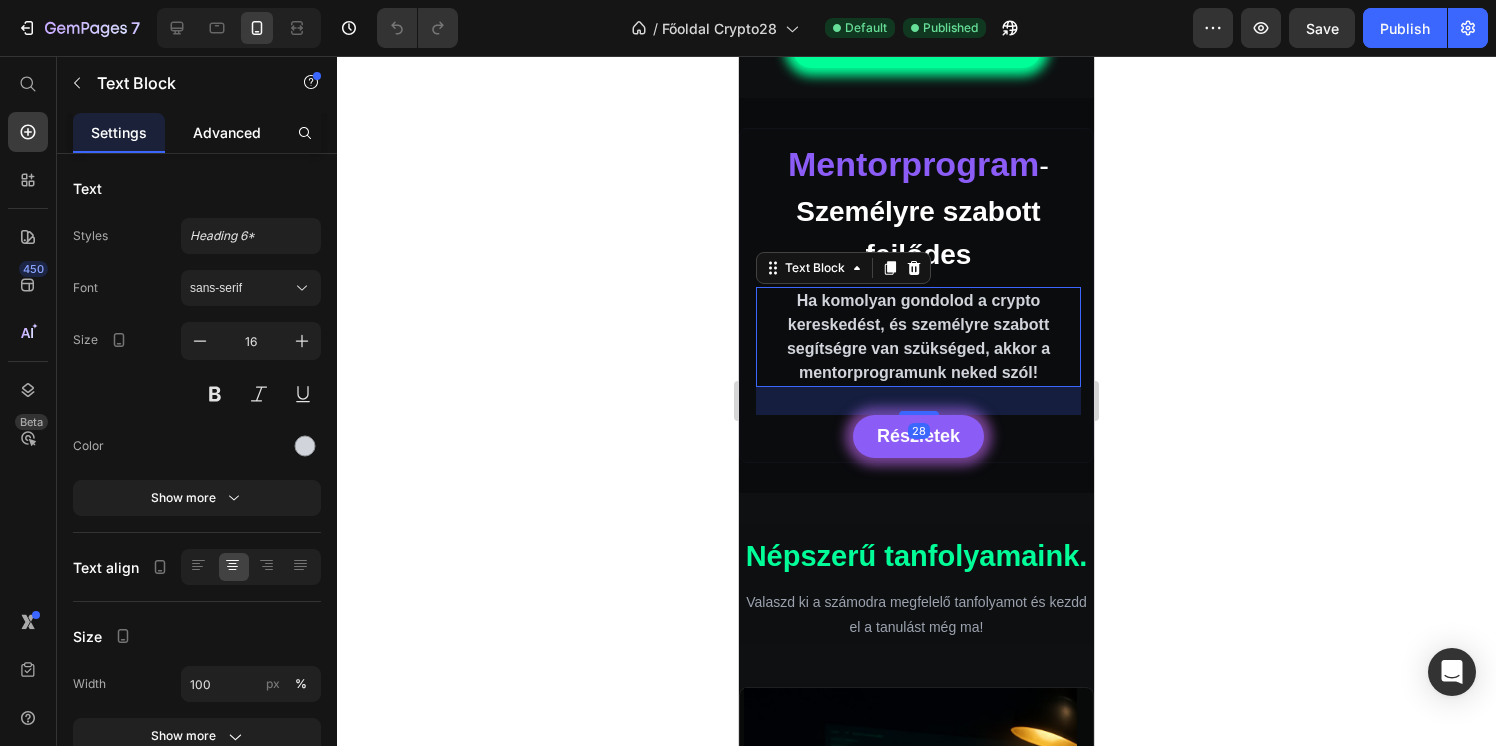 click on "Advanced" at bounding box center [227, 132] 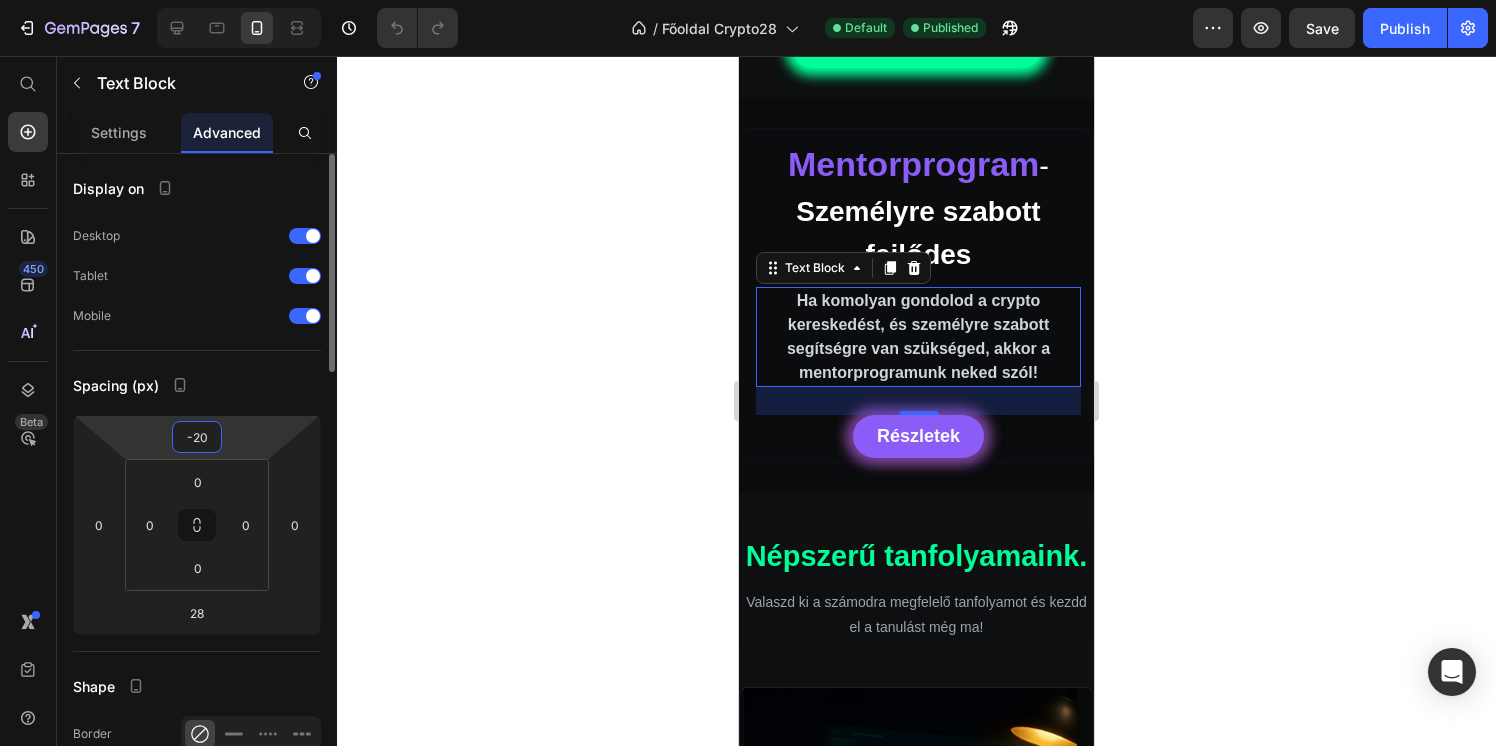 click on "-20" at bounding box center (197, 437) 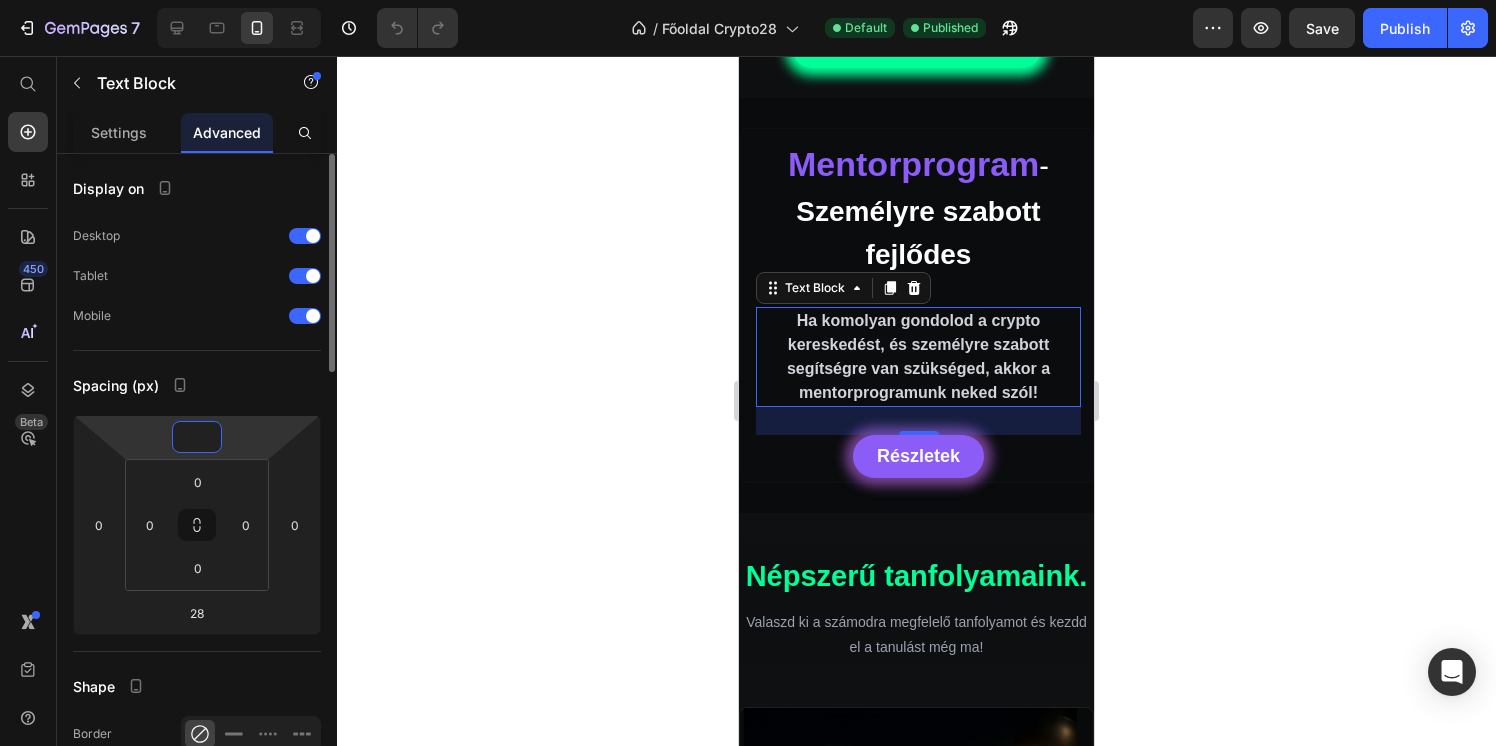 click at bounding box center [197, 437] 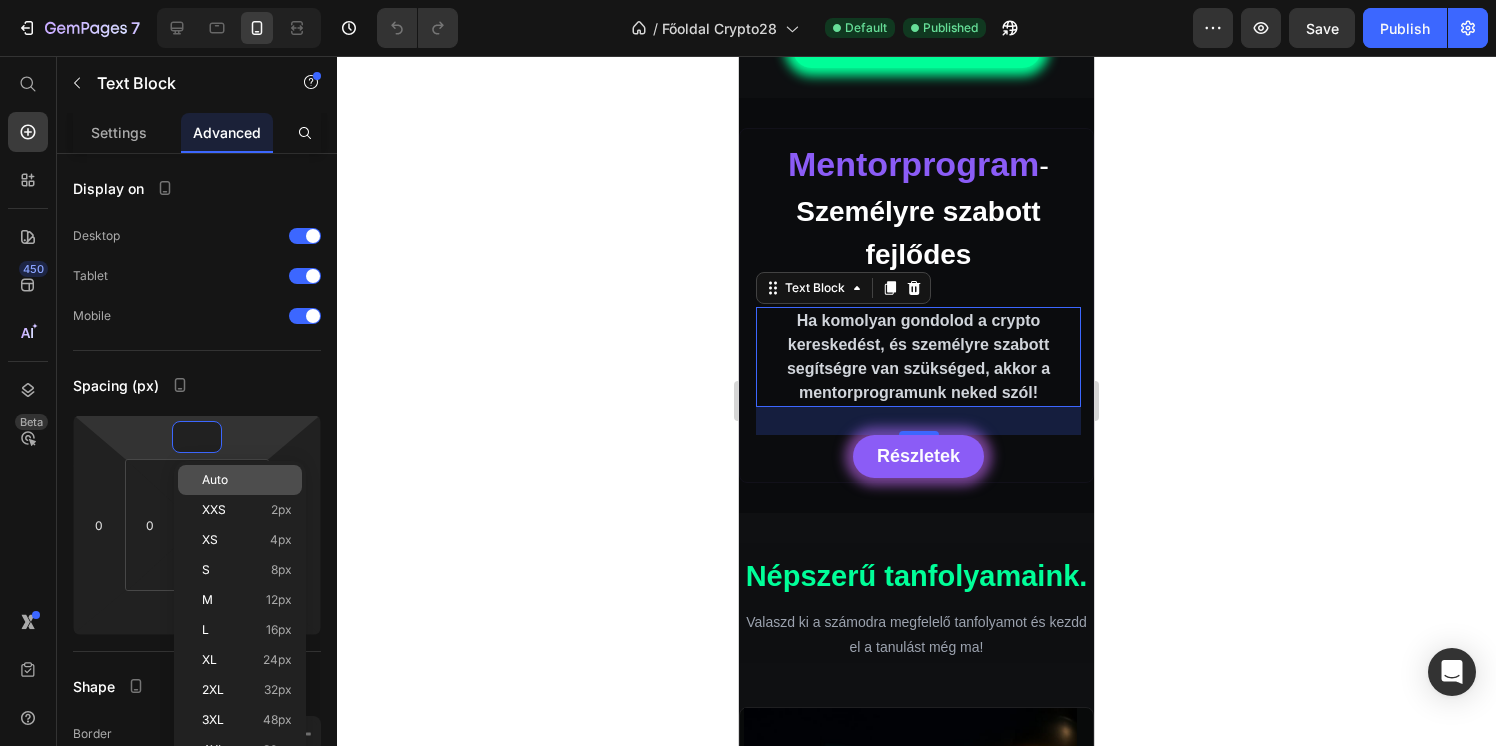 type on "0" 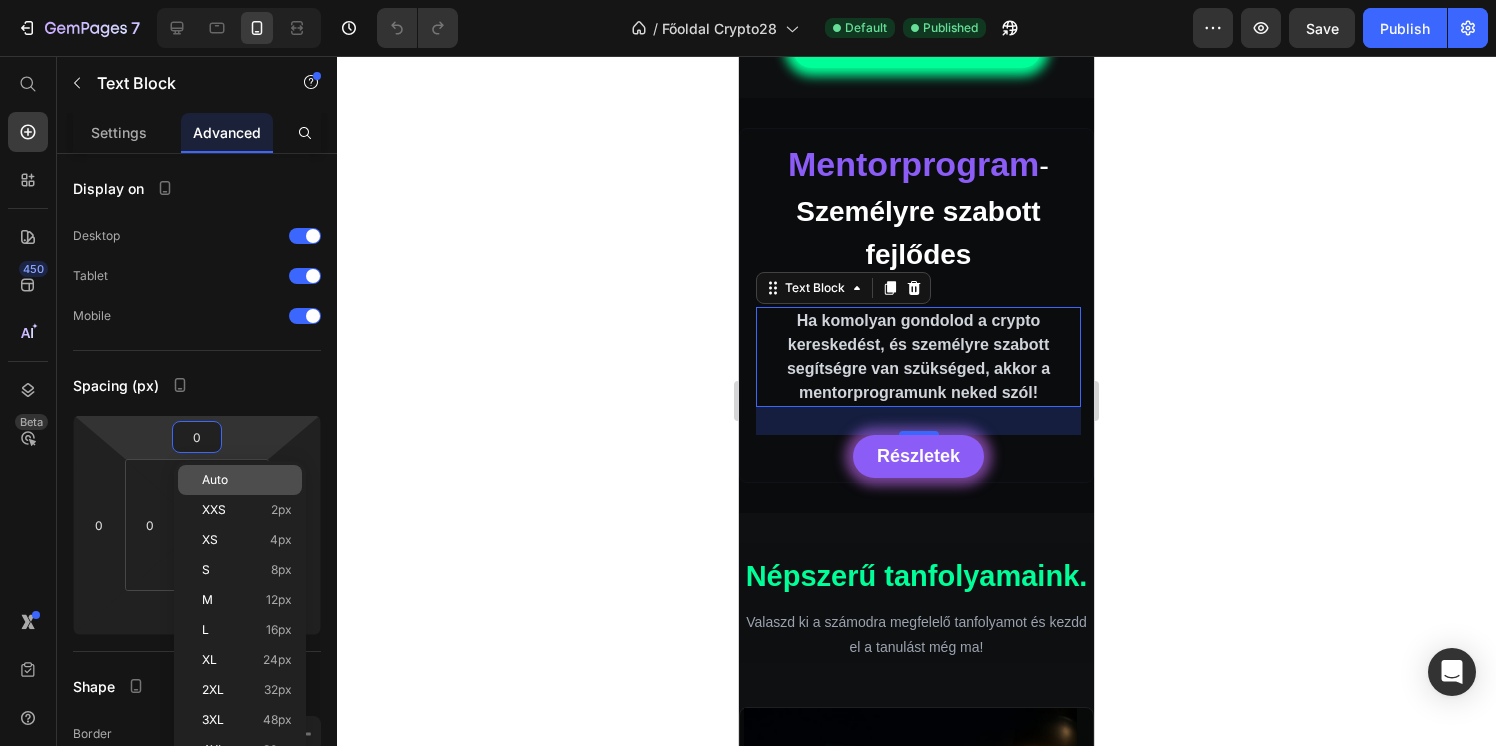 click on "Auto" 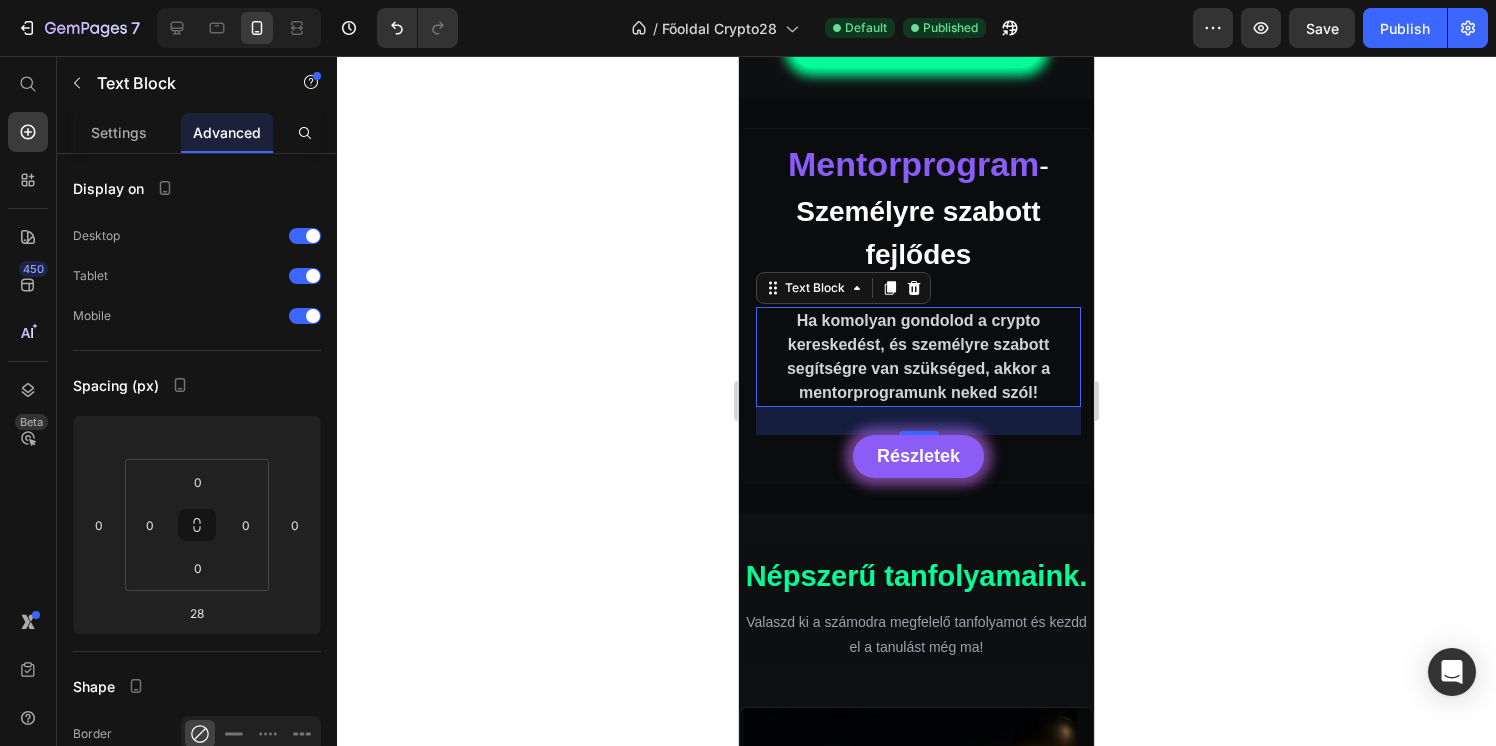 click 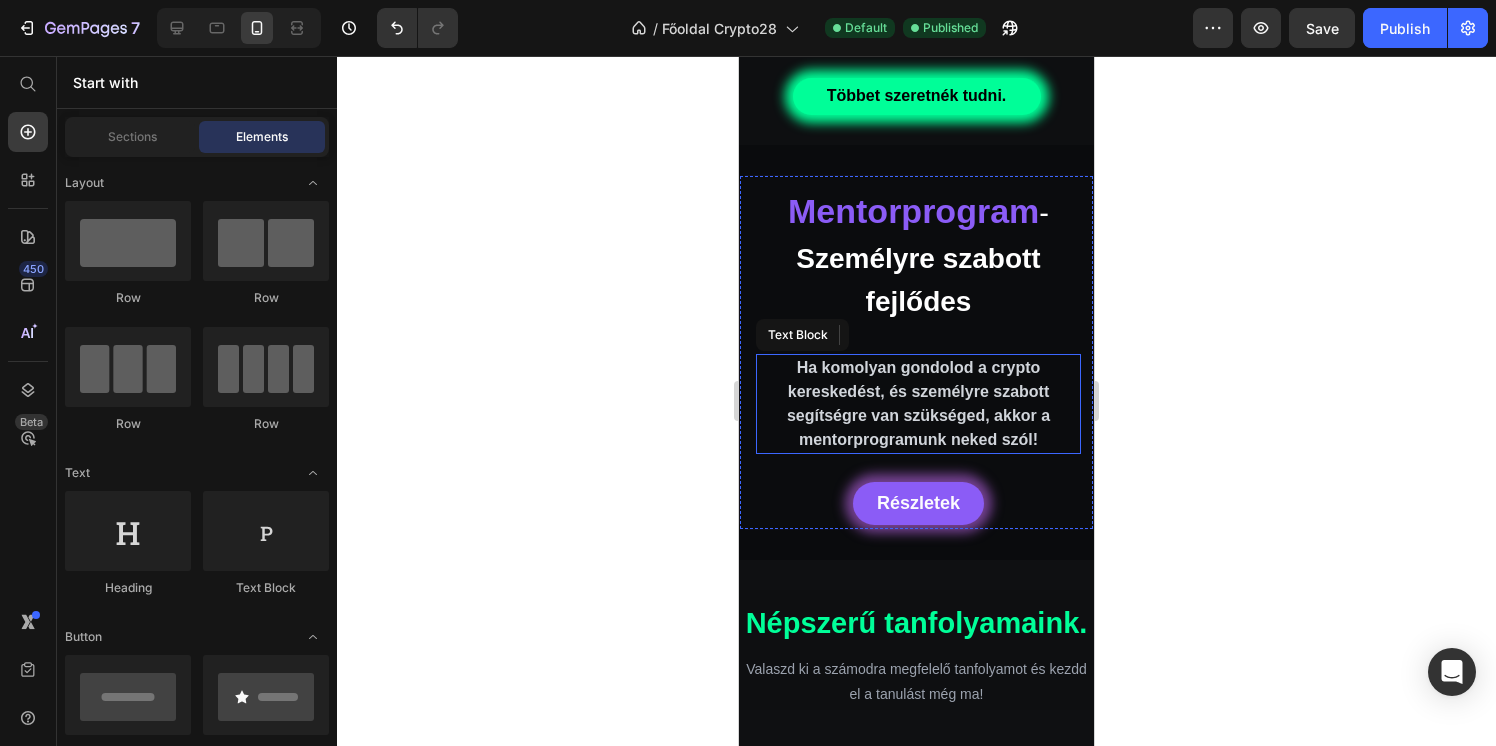 scroll, scrollTop: 2941, scrollLeft: 0, axis: vertical 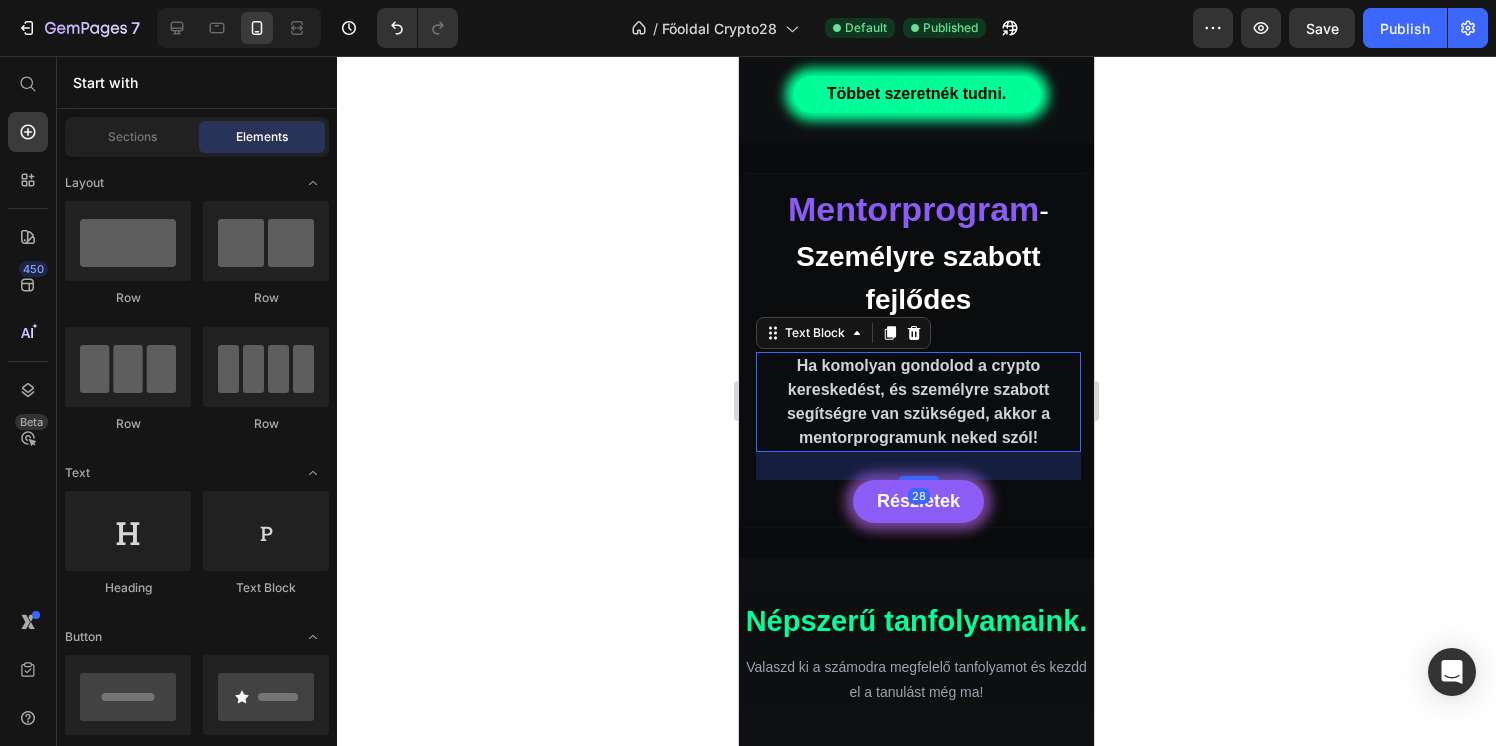 click on "Ha komolyan gondolod a crypto kereskedést, és személyre szabott segítségre van szükséged, akkor a mentorprogramunk neked szól!" at bounding box center (918, 401) 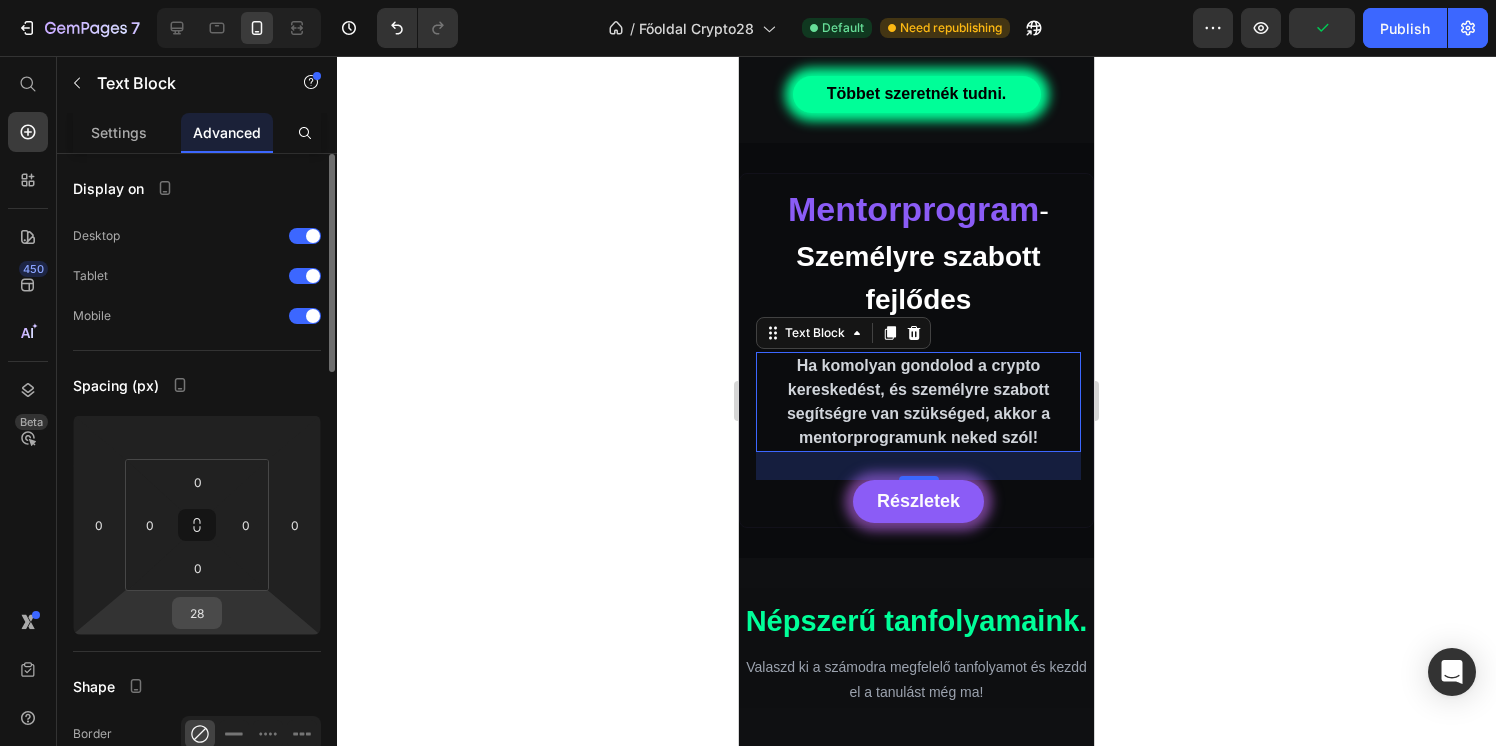 click on "28" at bounding box center (197, 613) 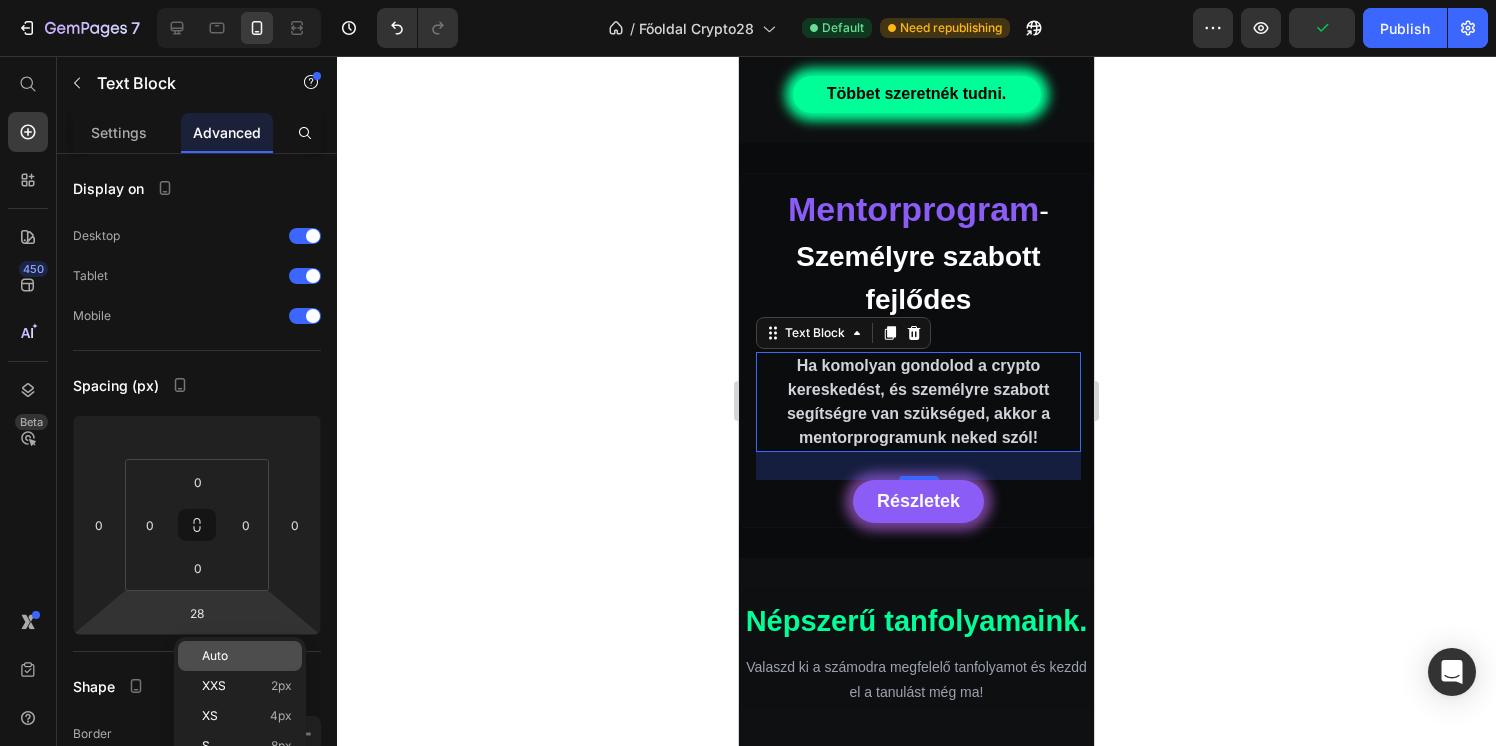 click on "Auto" 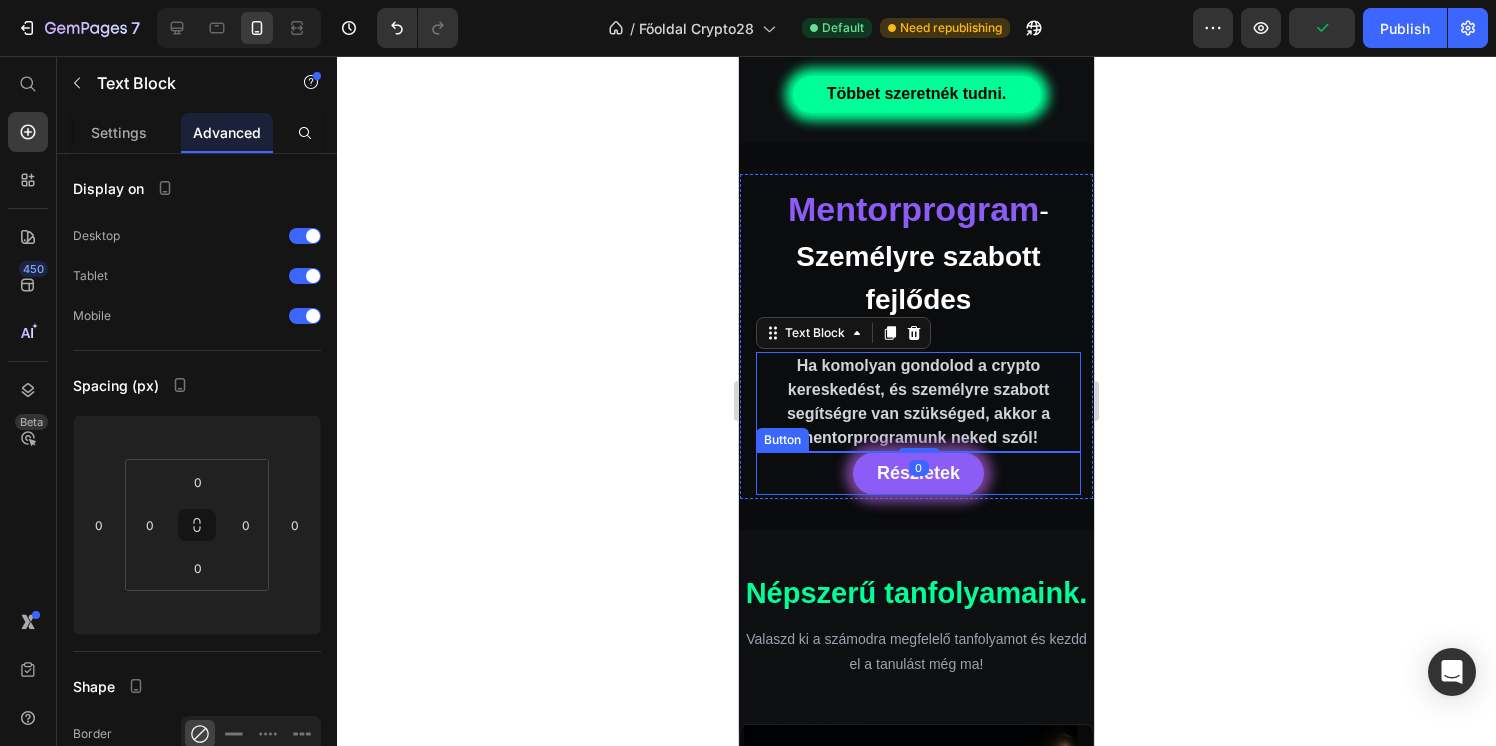 click 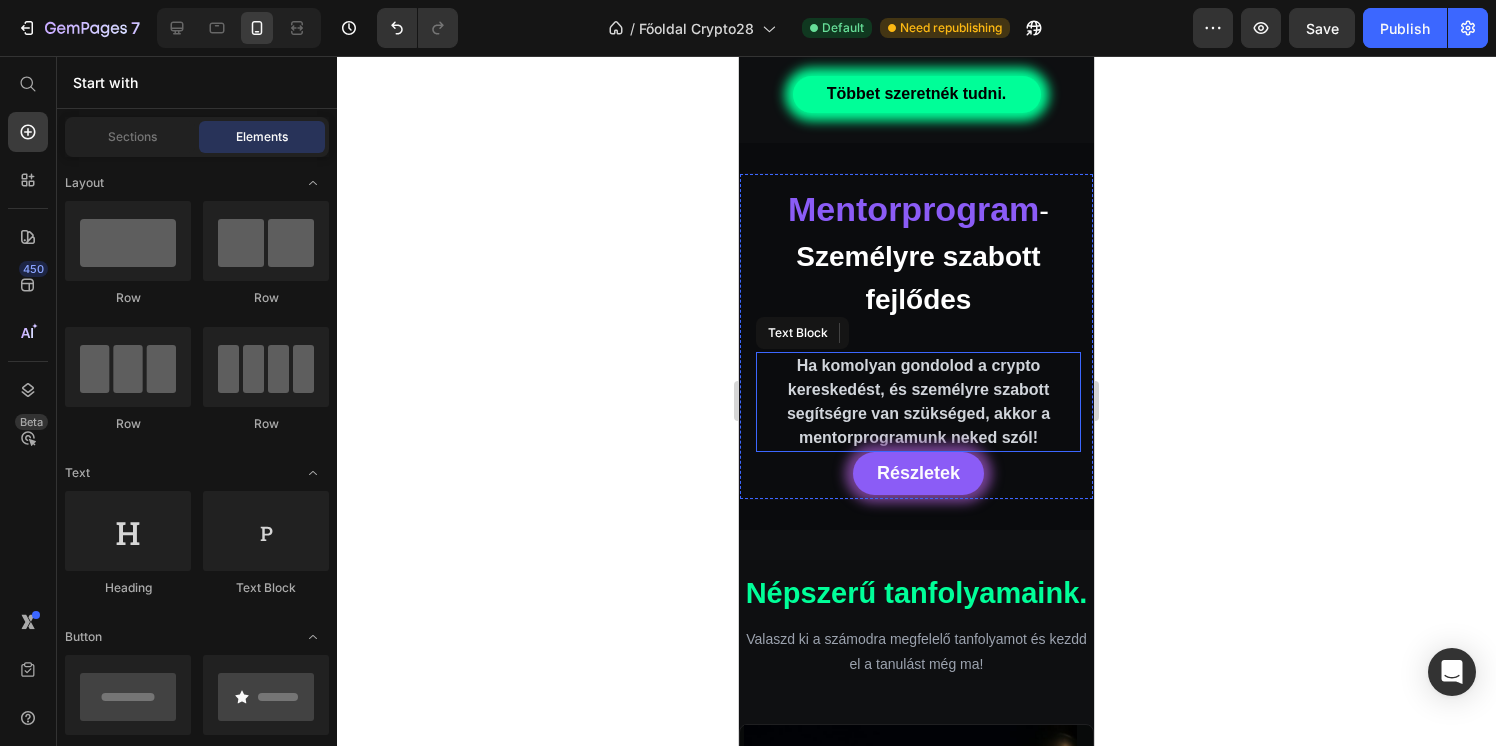 click on "Ha komolyan gondolod a crypto kereskedést, és személyre szabott segítségre van szükséged, akkor a mentorprogramunk neked szól!" at bounding box center [918, 401] 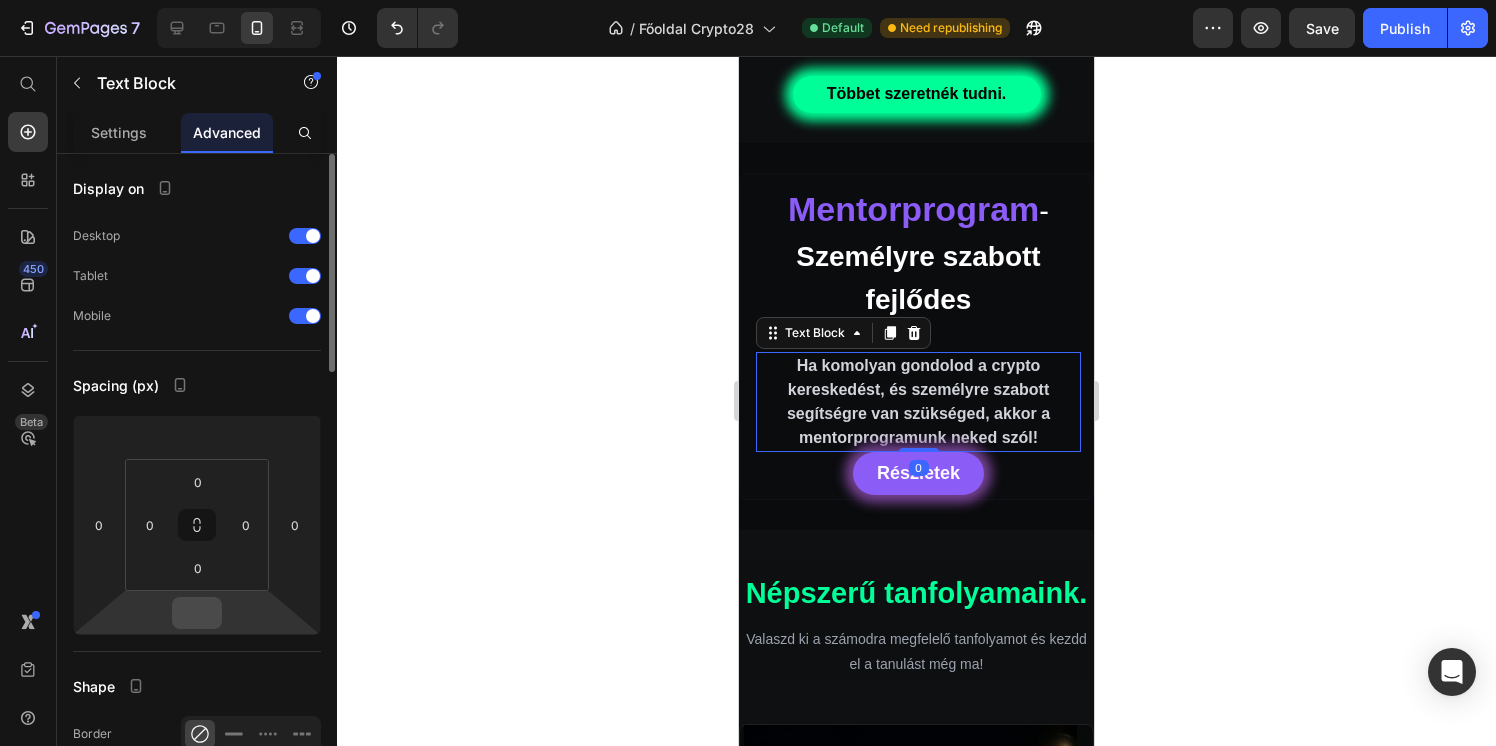 type 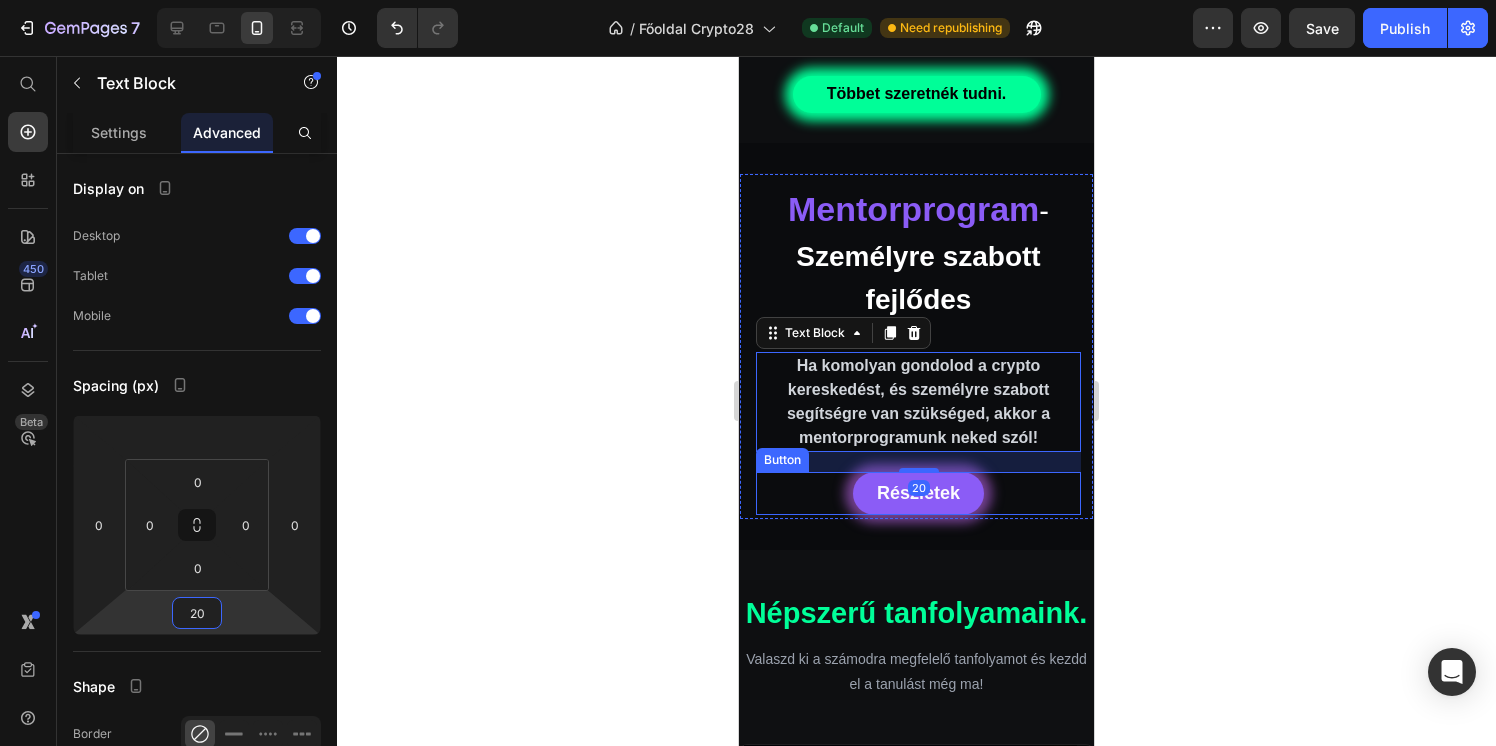 type on "20" 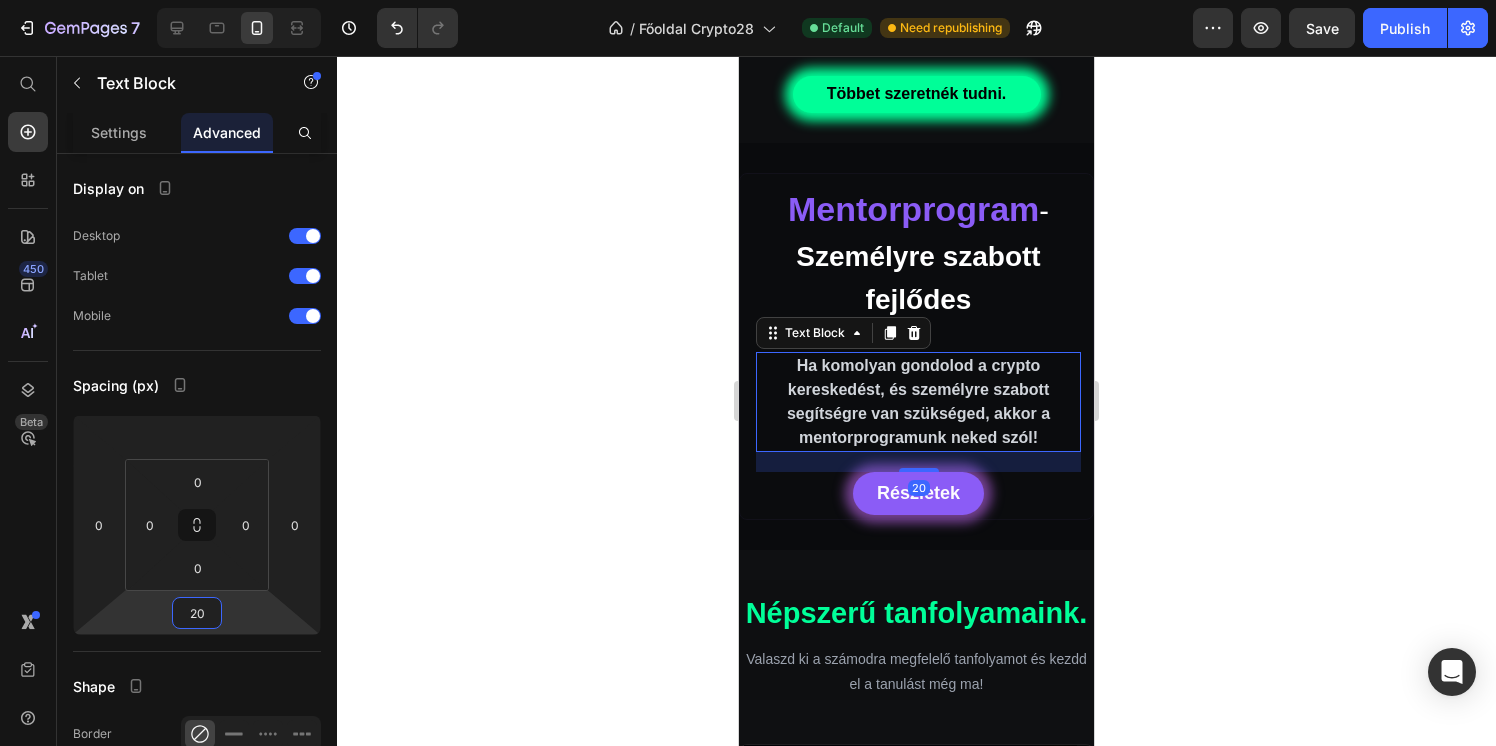 click 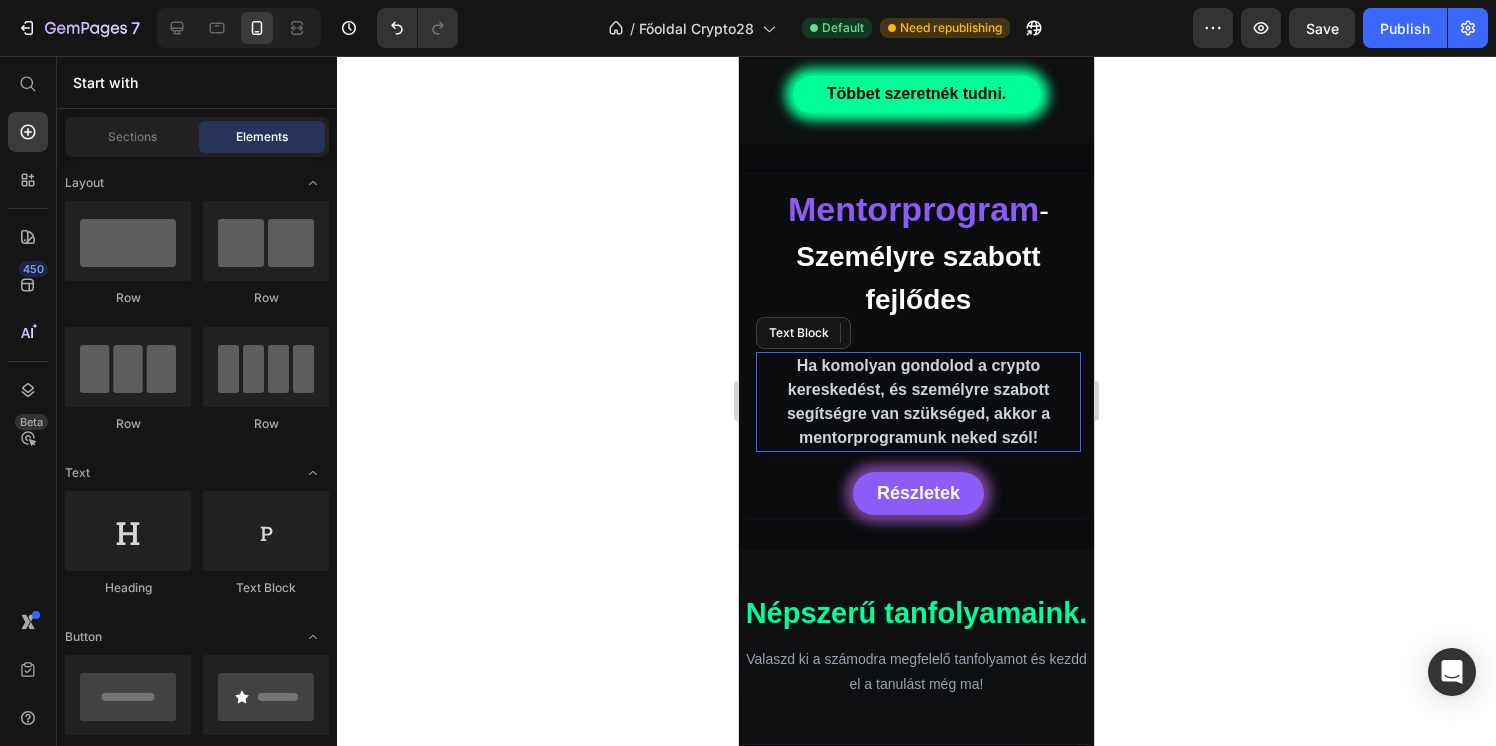 click 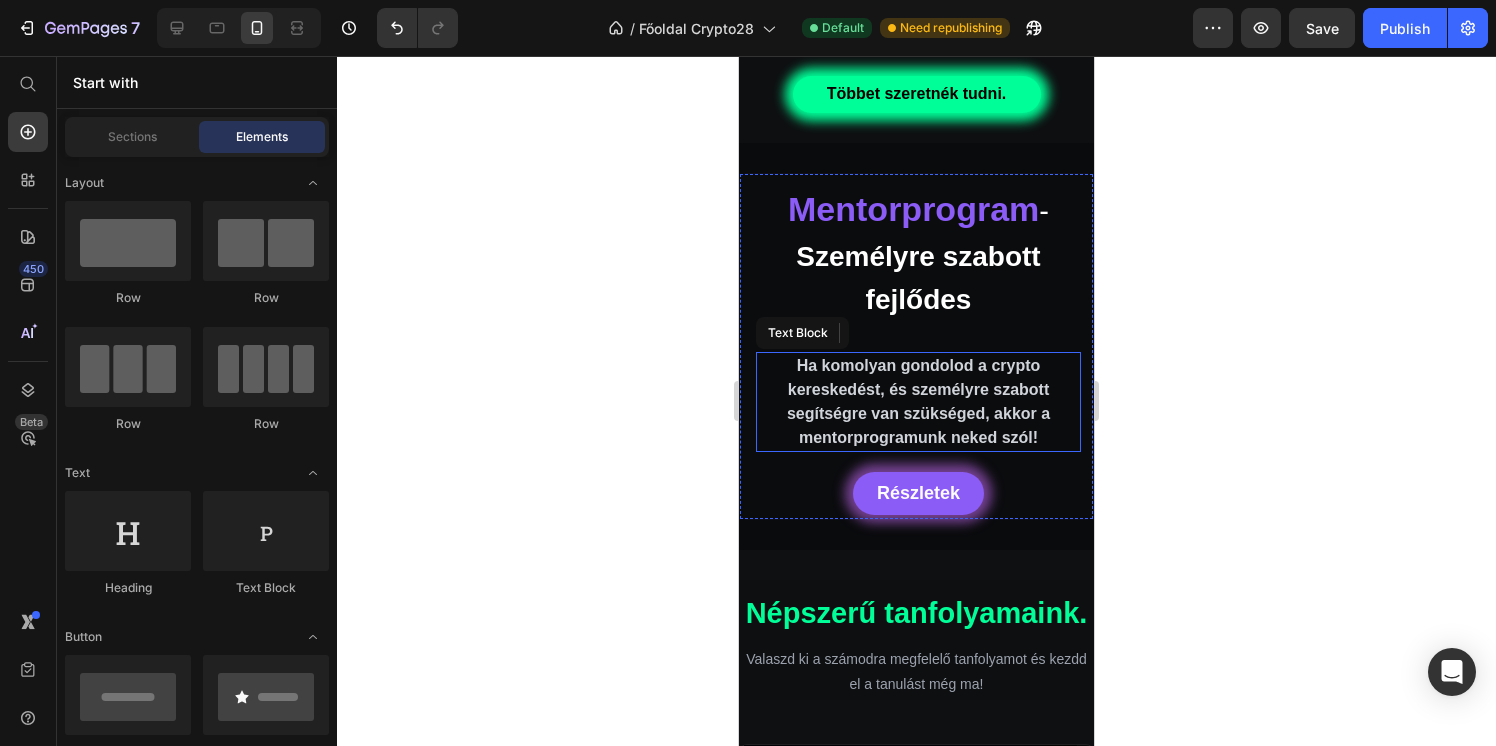 click on "Ha komolyan gondolod a crypto kereskedést, és személyre szabott segítségre van szükséged, akkor a mentorprogramunk neked szól!" at bounding box center (918, 402) 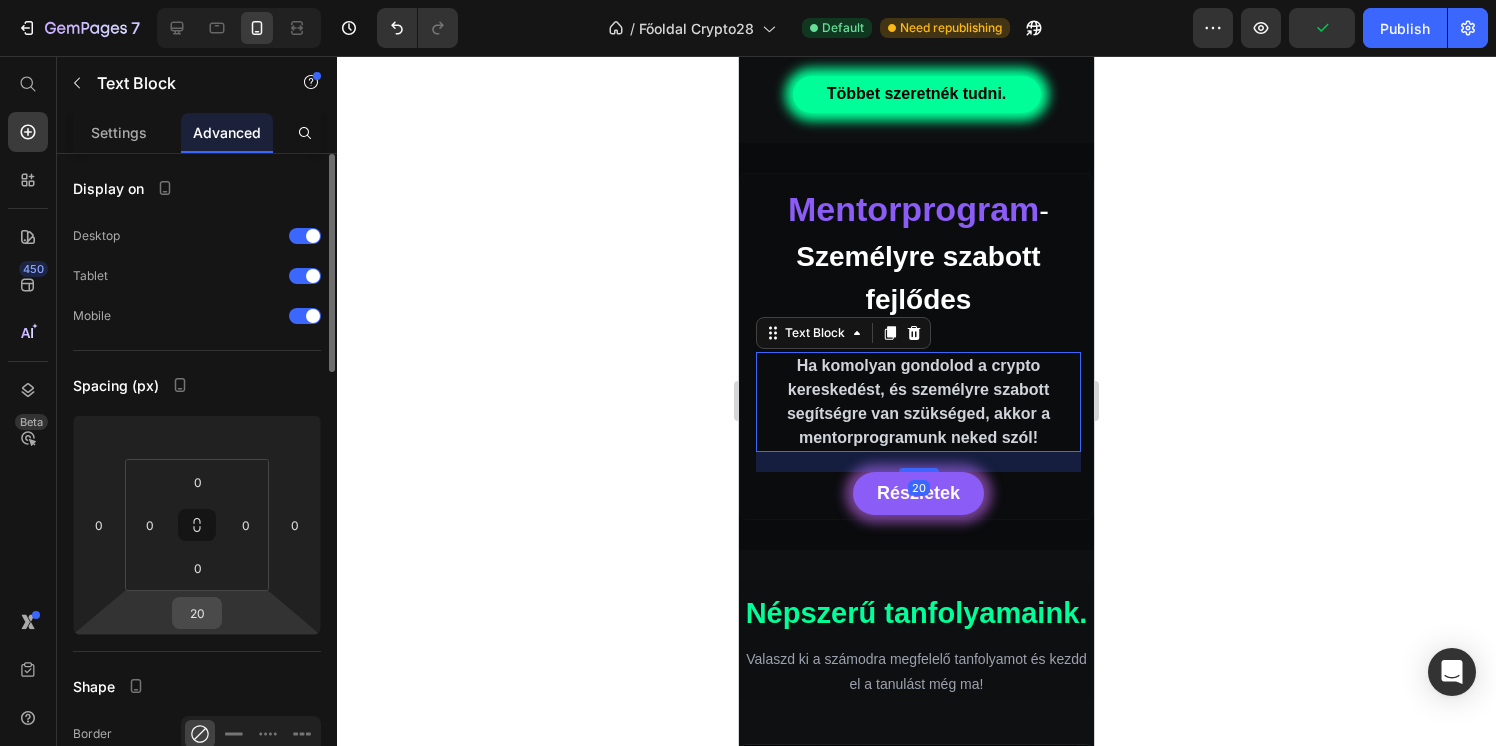 click on "20" at bounding box center [197, 613] 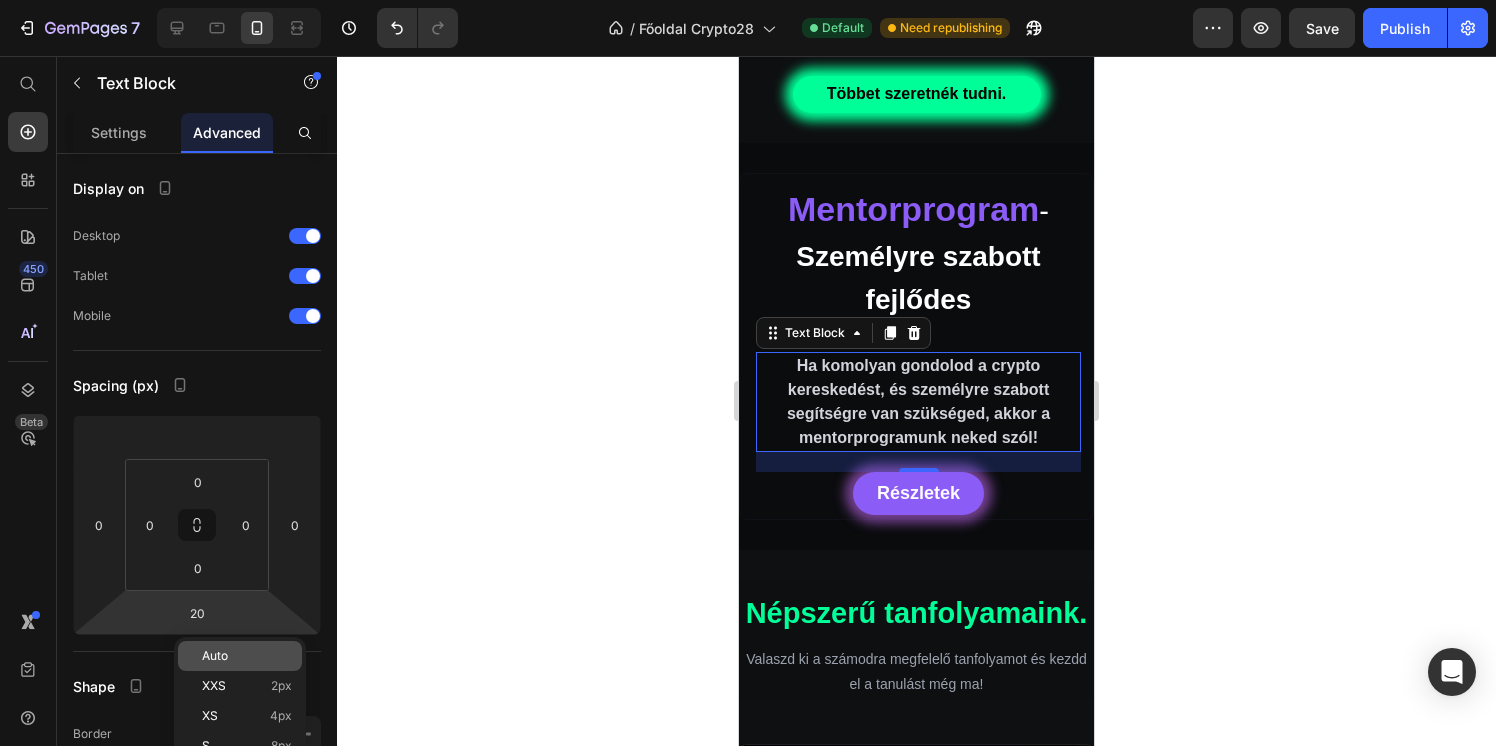 click on "Auto" 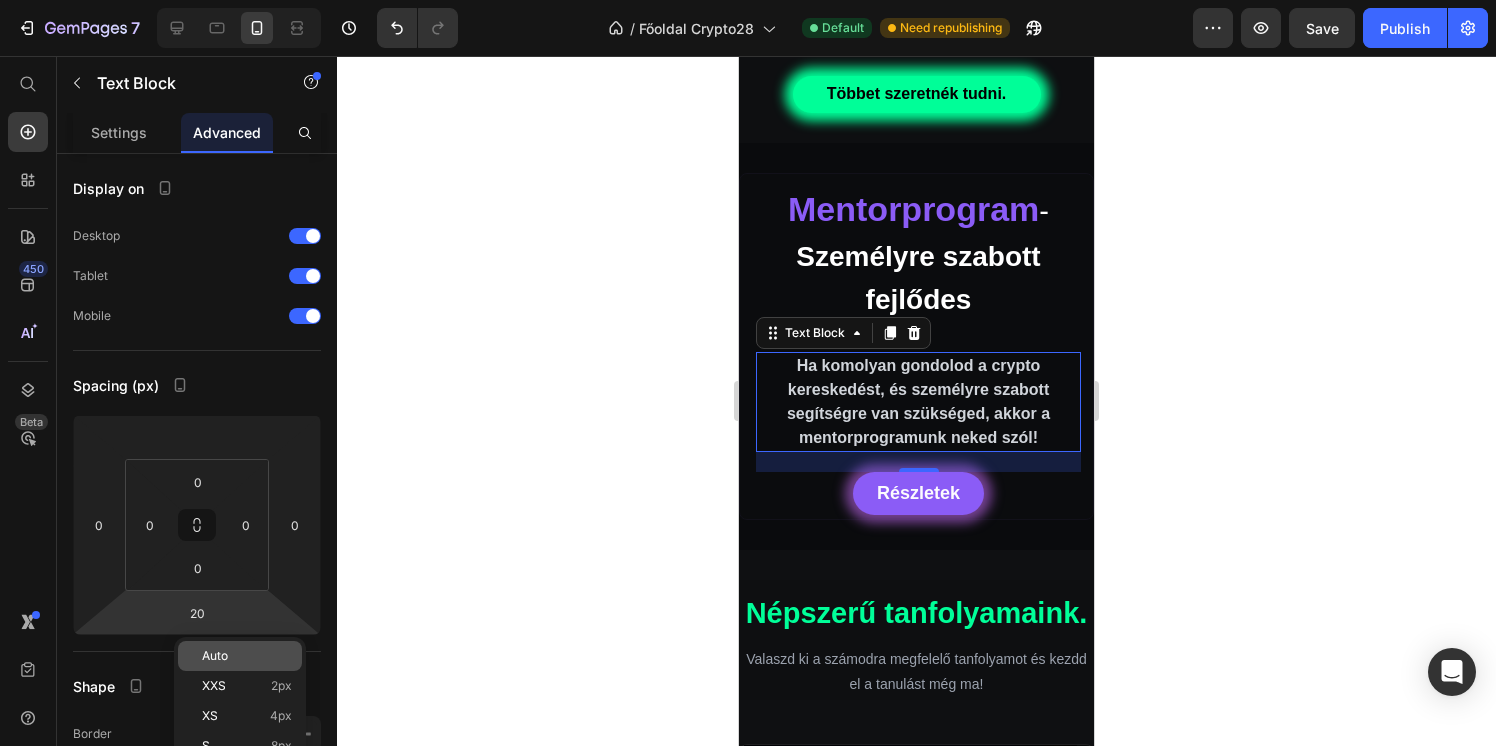 type 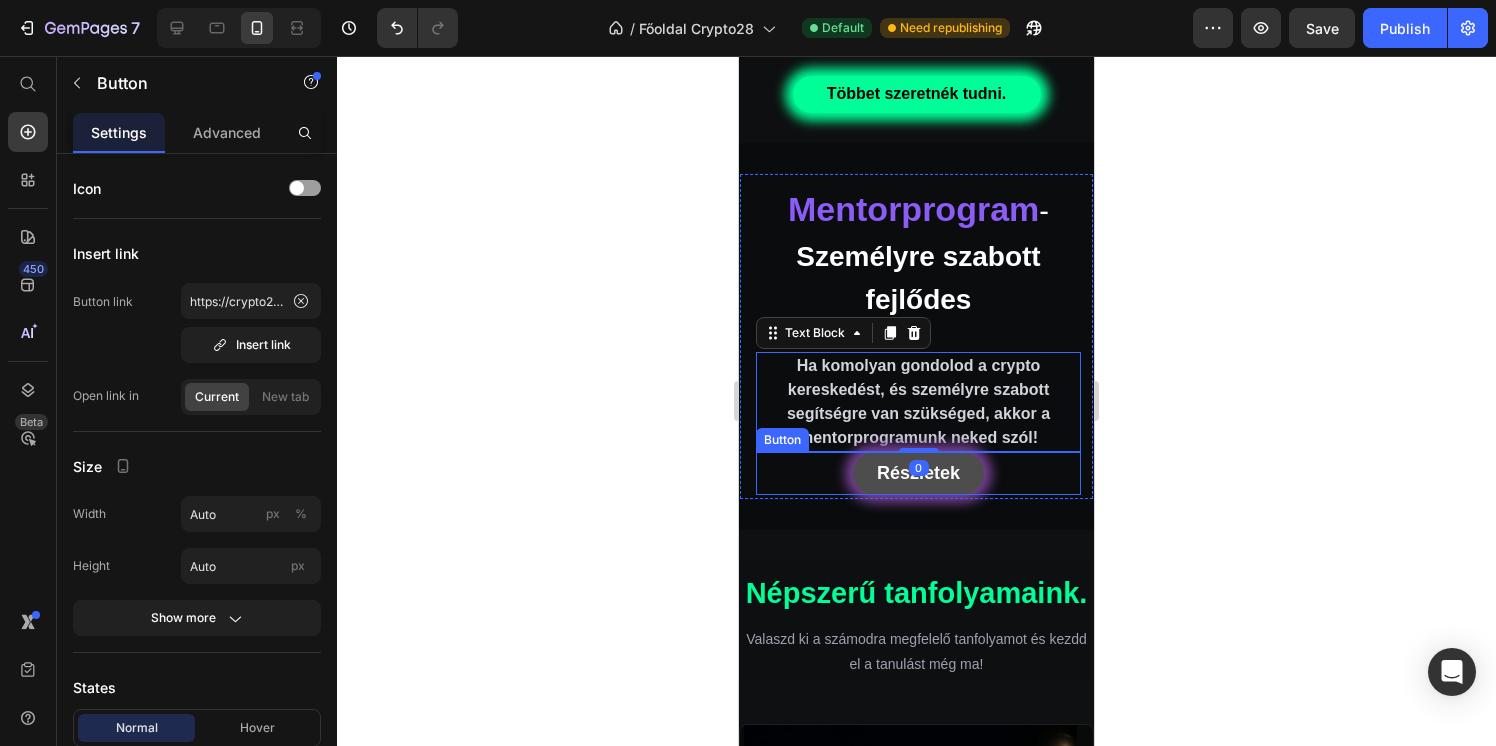 click on "Részletek" at bounding box center (918, 473) 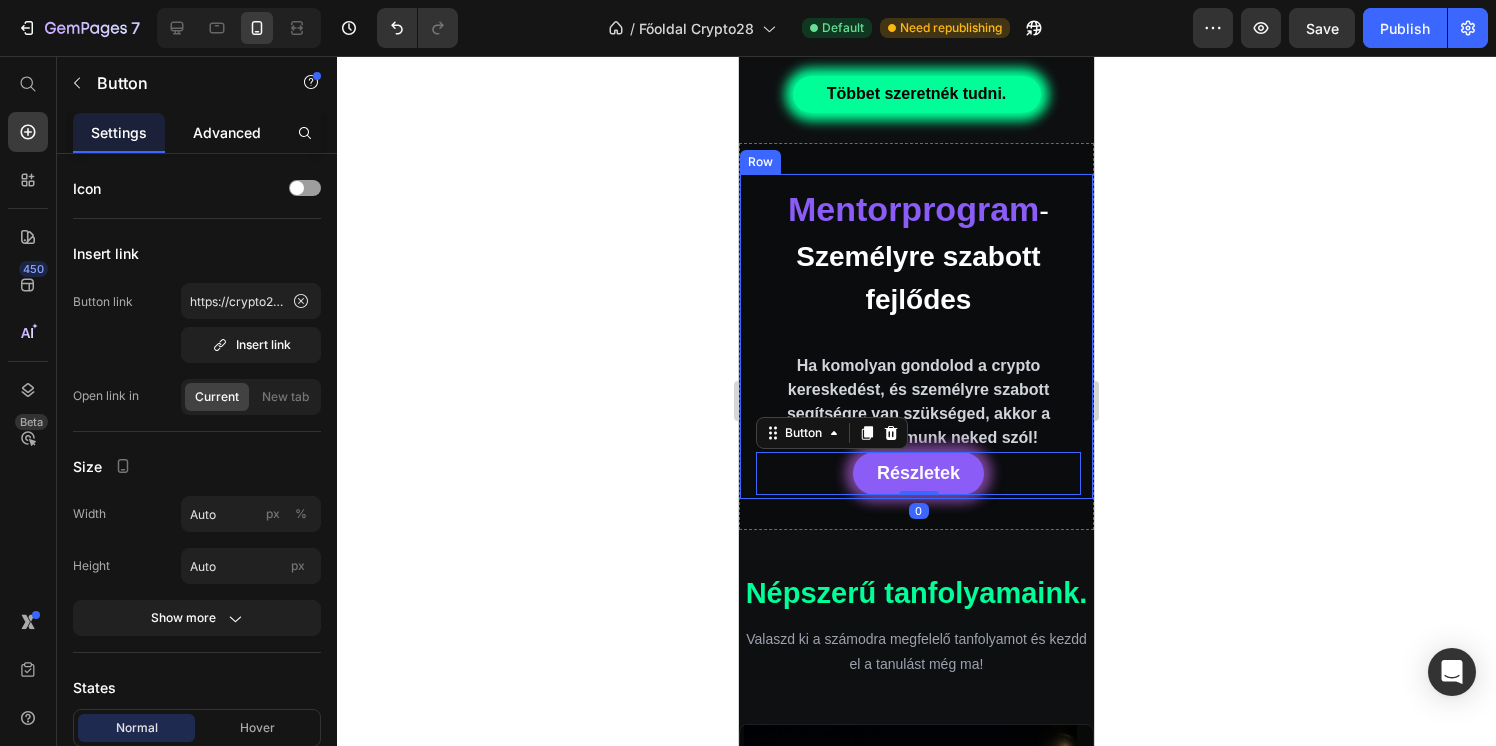 click on "Advanced" at bounding box center (227, 132) 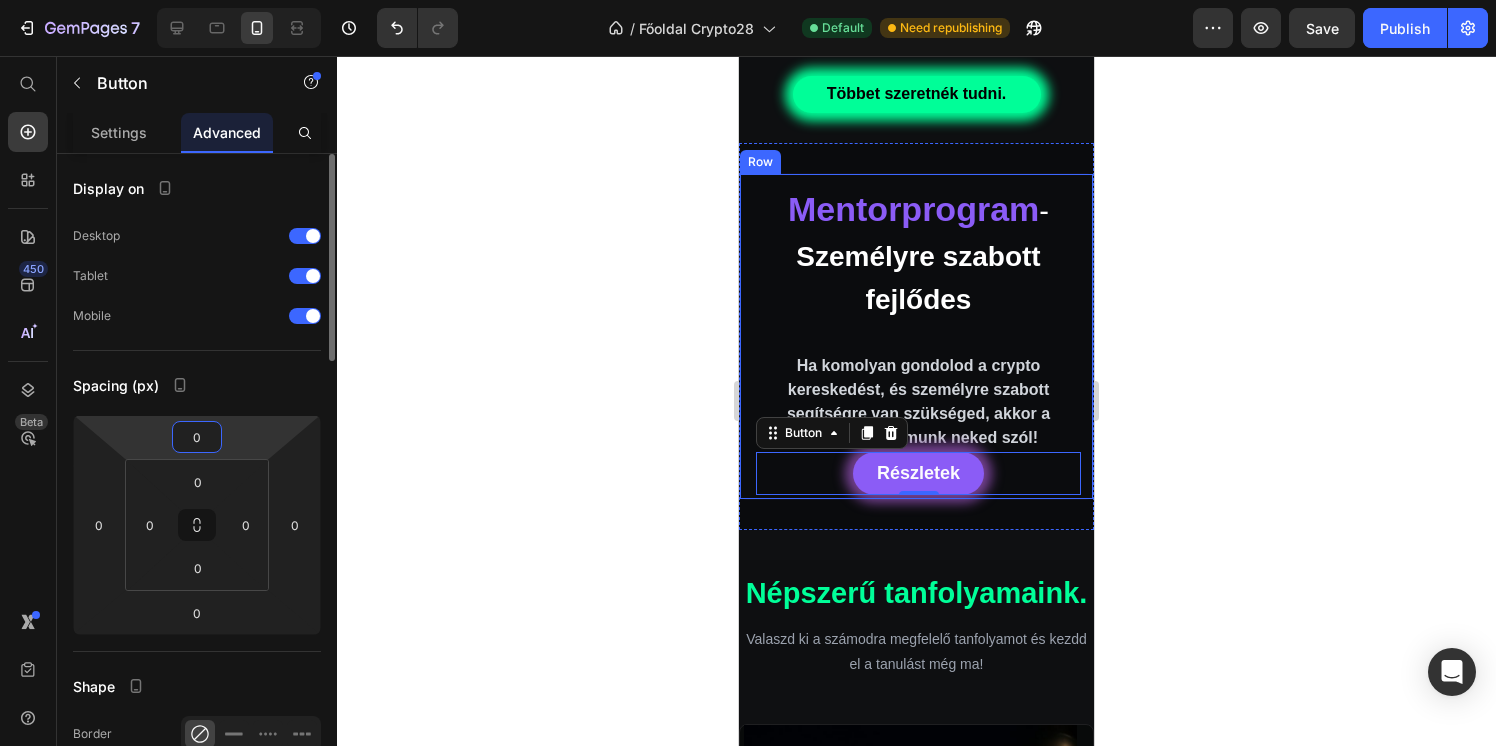 click on "0" at bounding box center (197, 437) 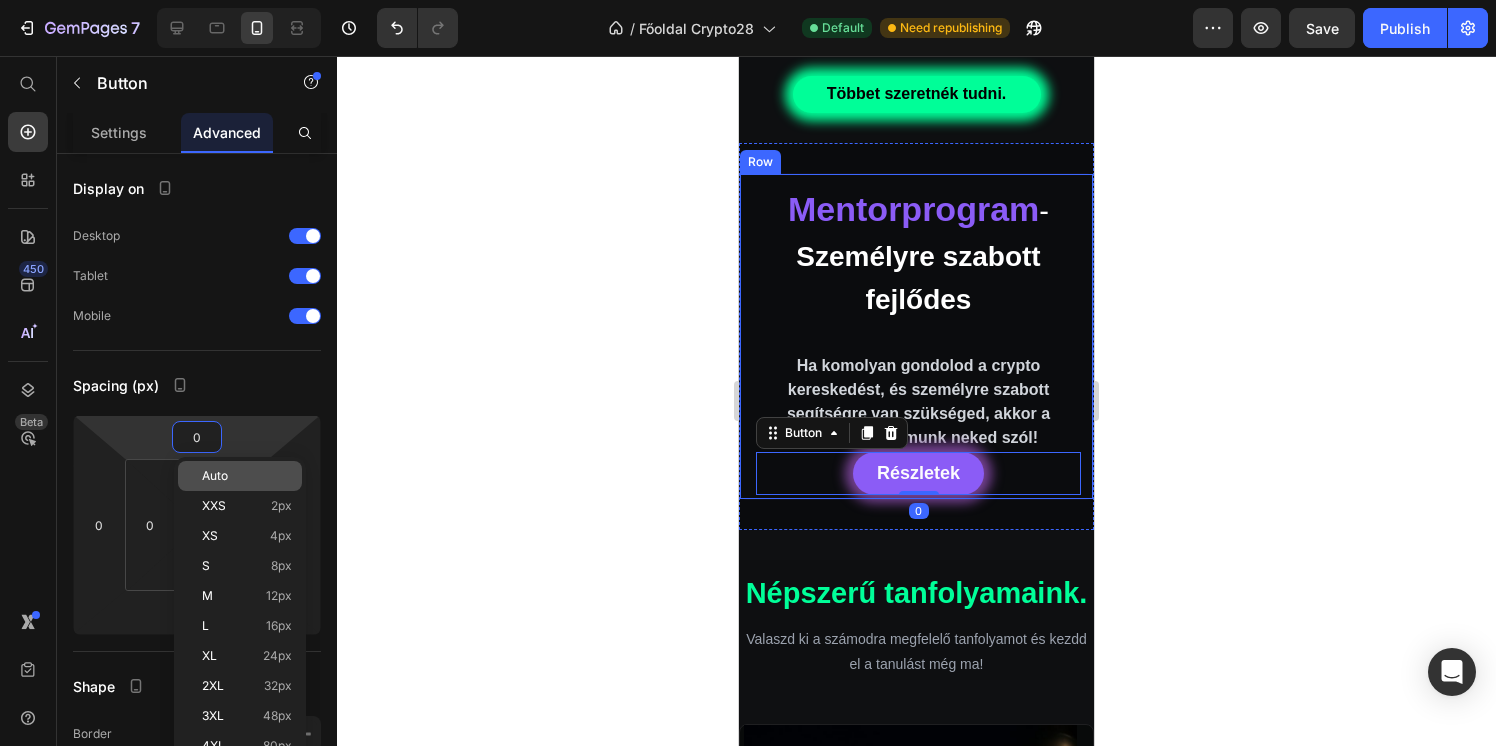 click on "Auto" at bounding box center [215, 476] 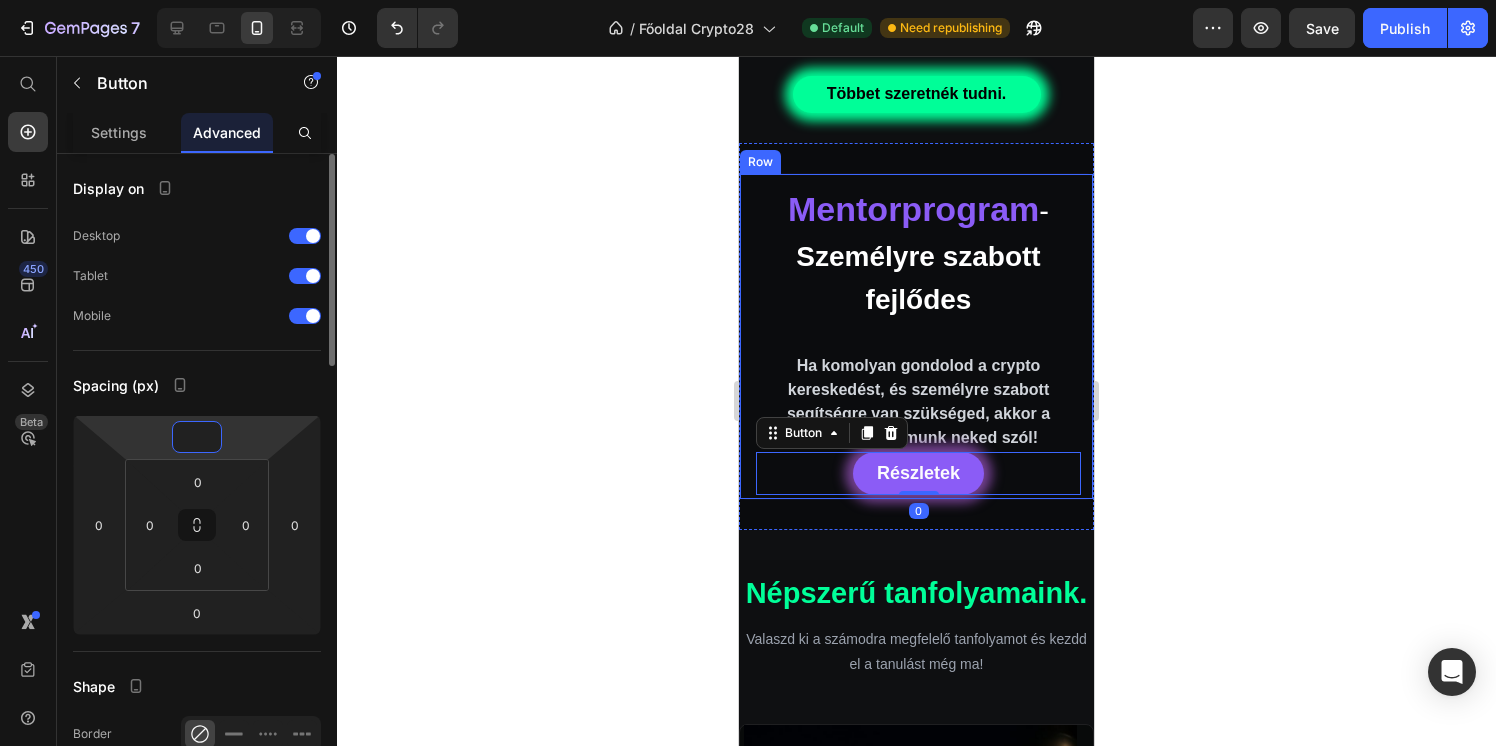 click at bounding box center (197, 437) 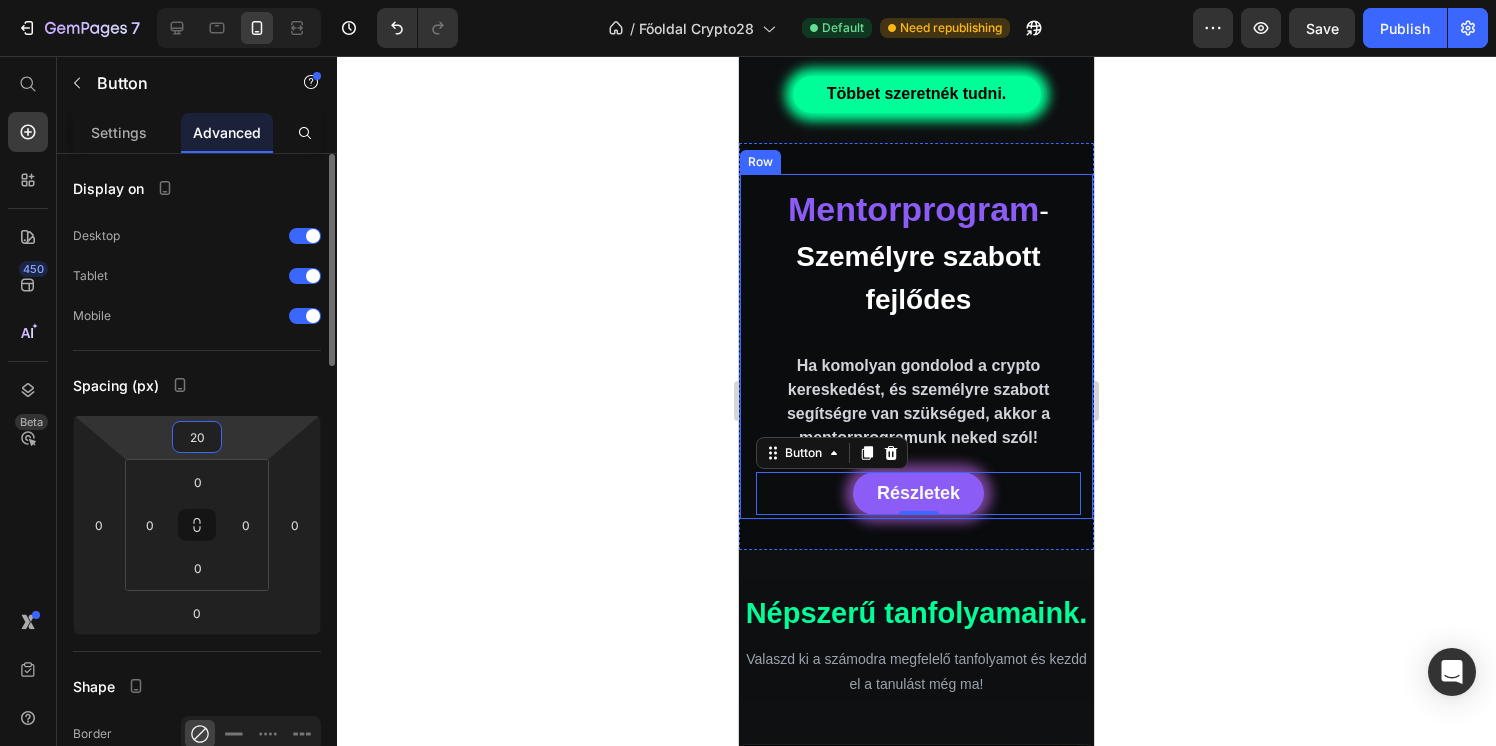 type on "2" 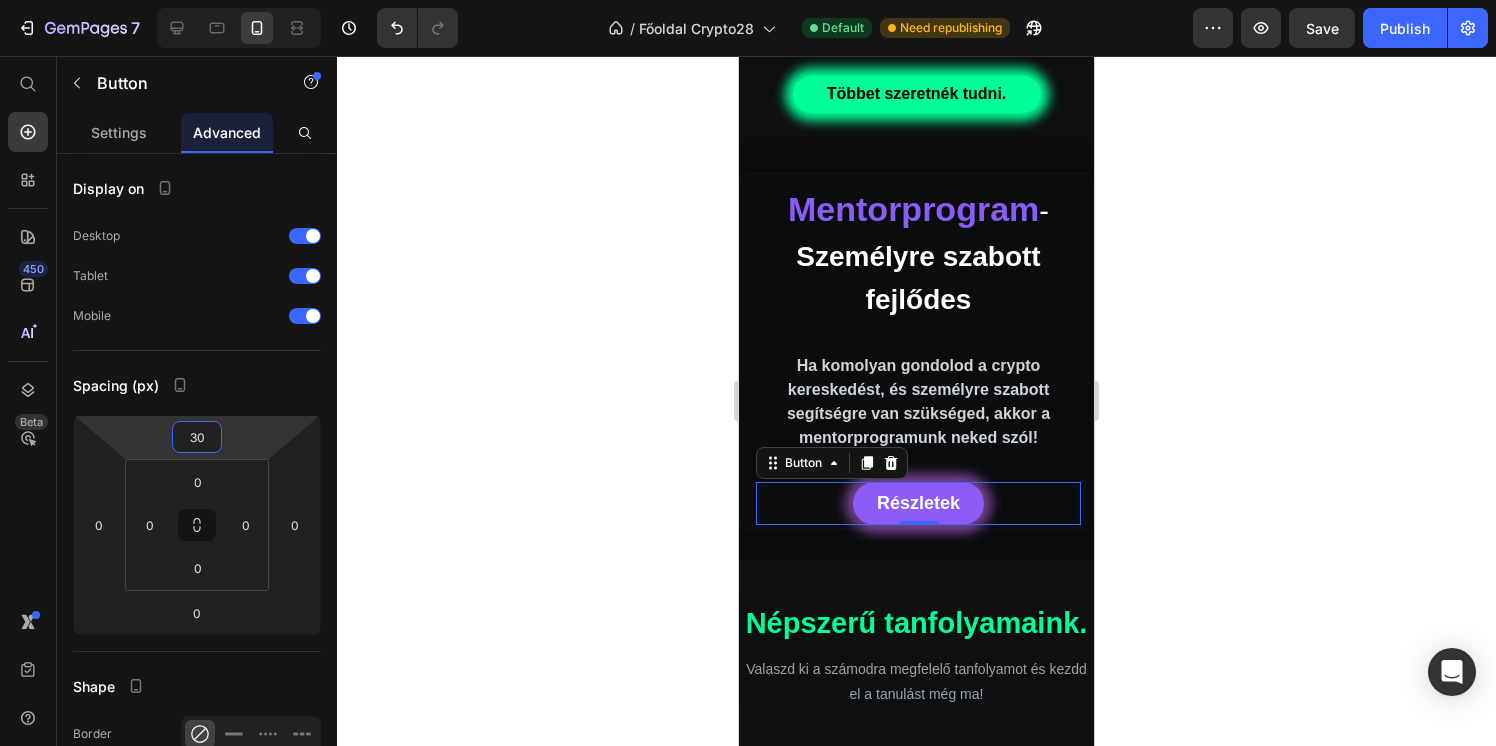type on "30" 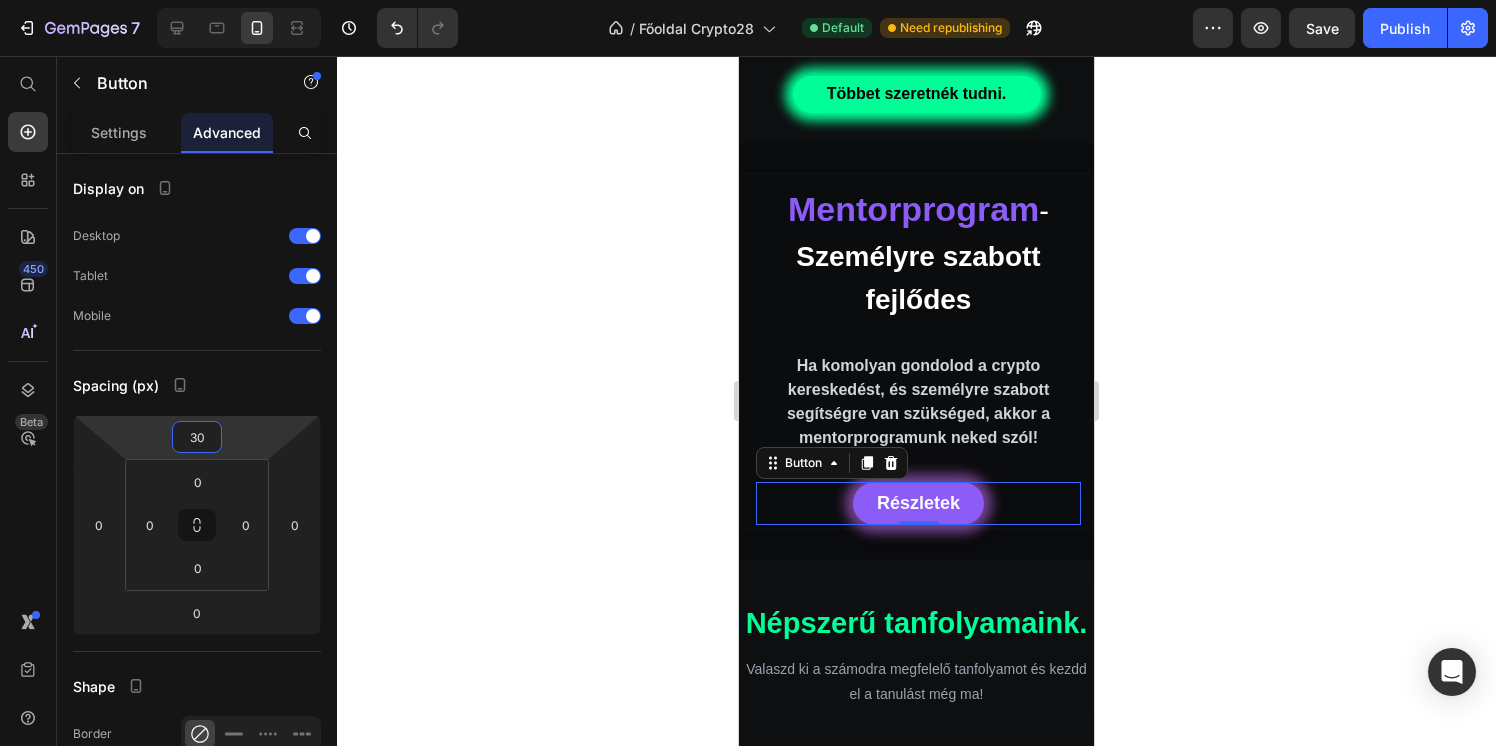 click 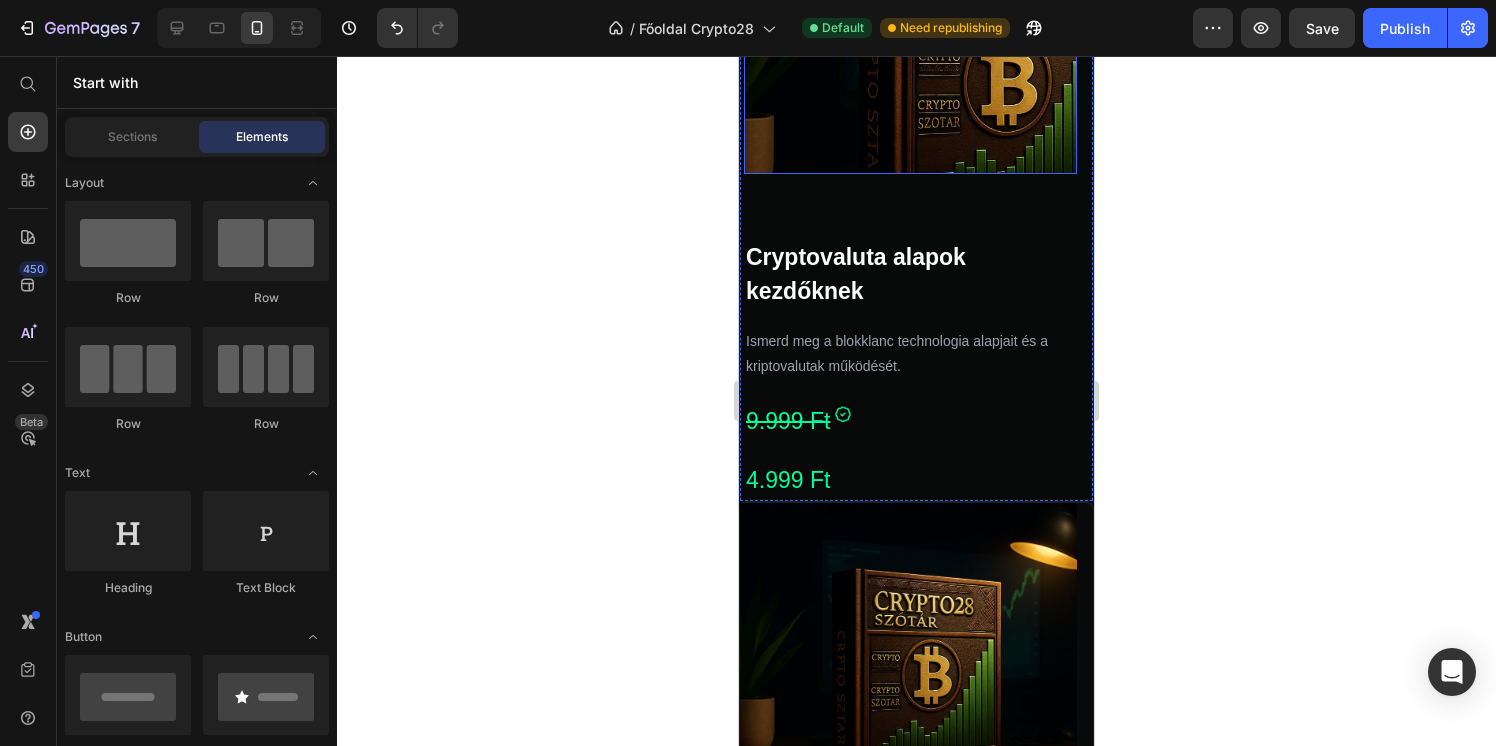 scroll, scrollTop: 3883, scrollLeft: 0, axis: vertical 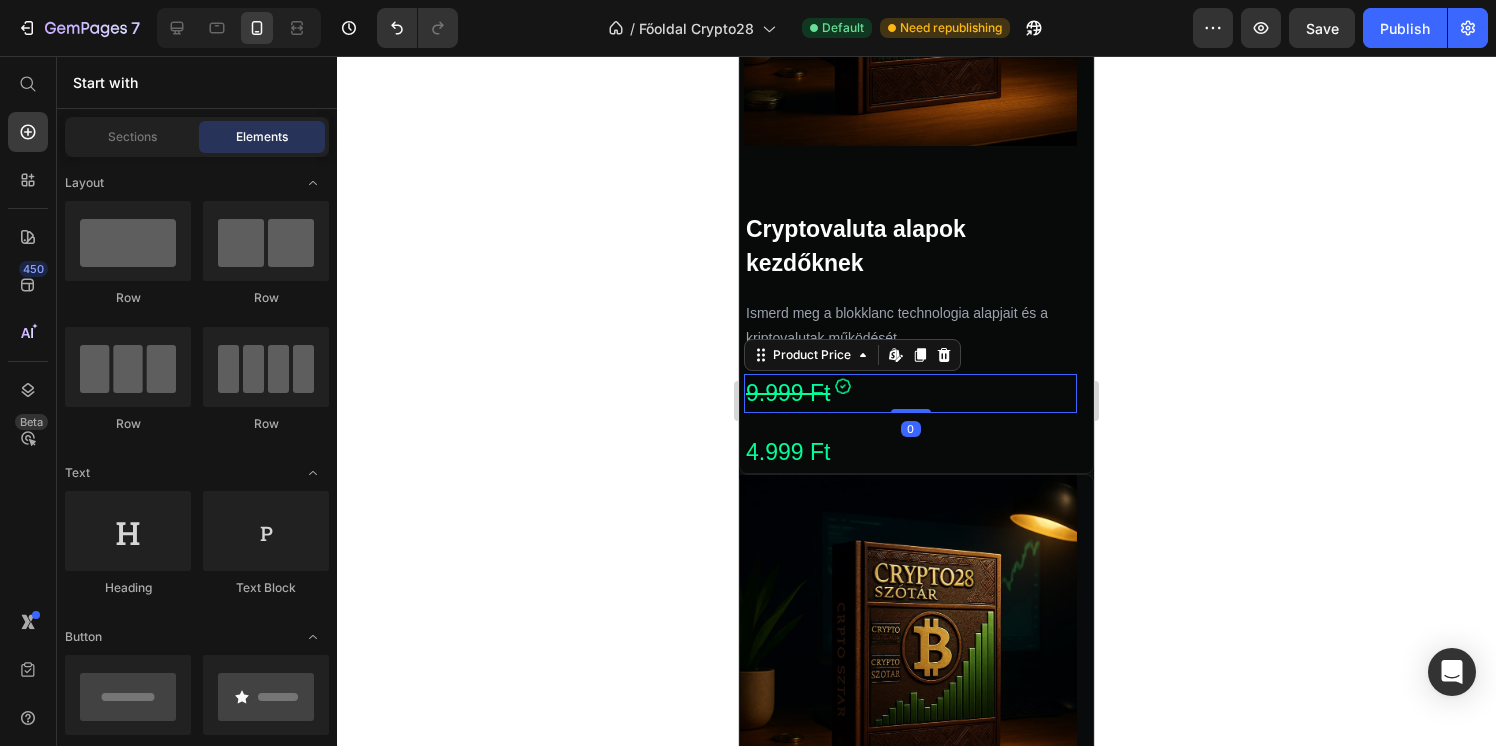 click on "9.999 Ft" at bounding box center (910, 393) 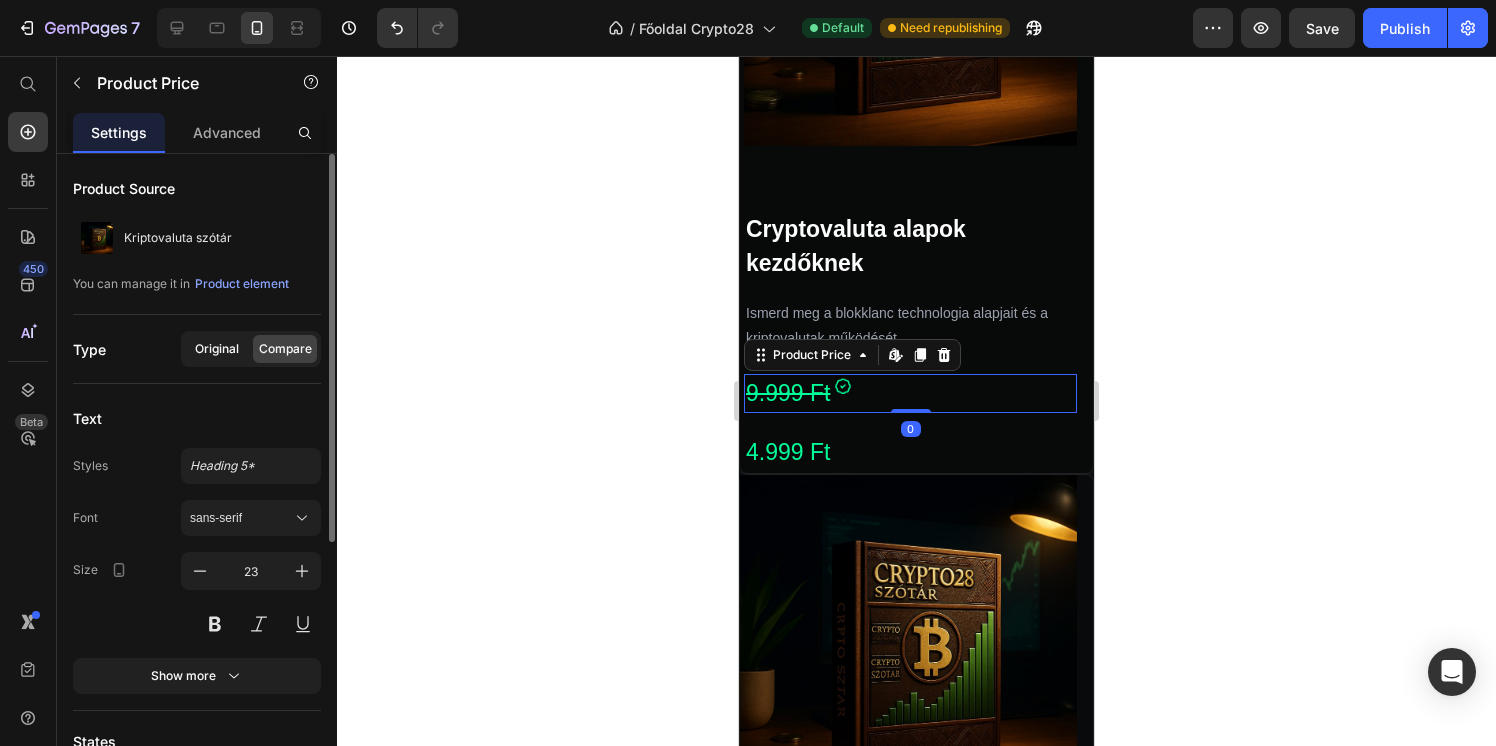 click on "Original" 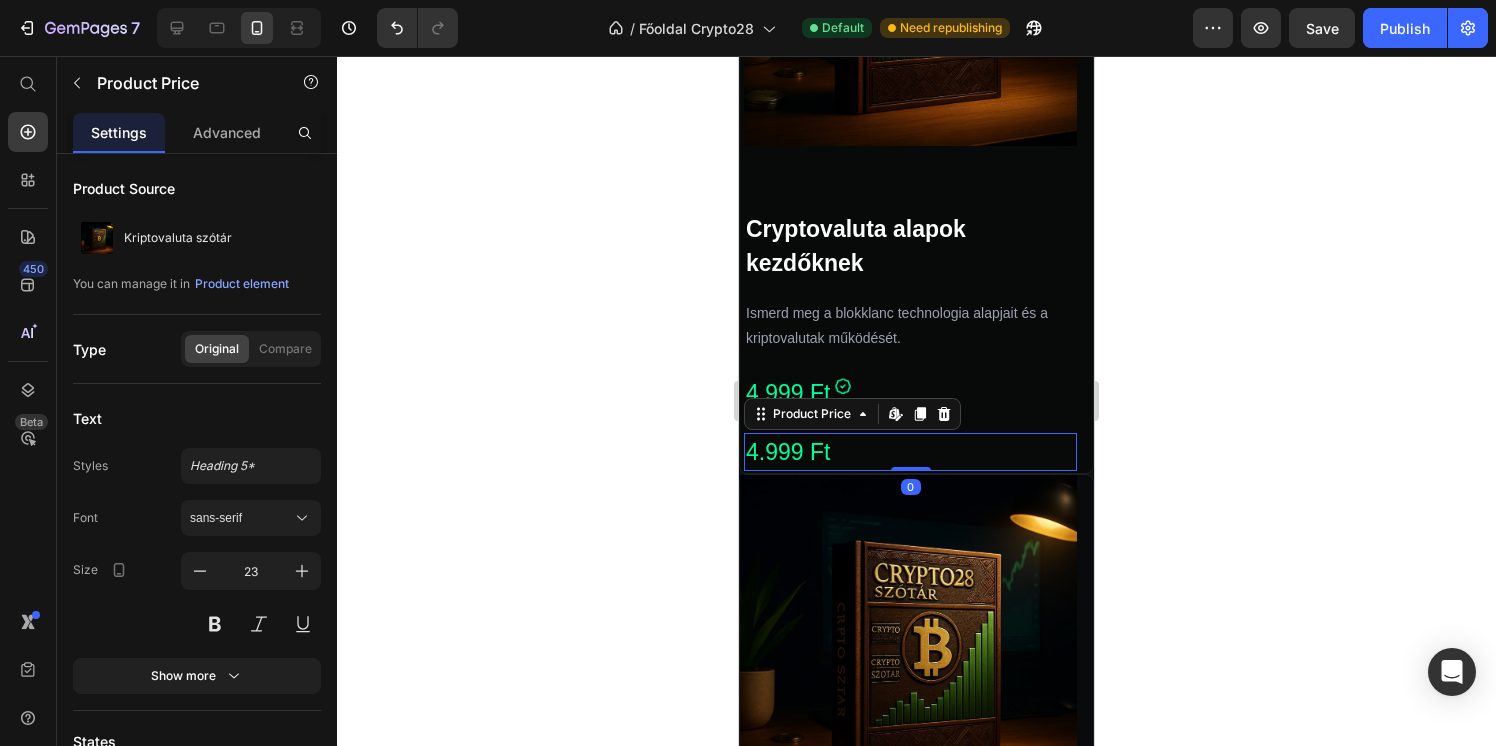 click on "4.999 Ft" at bounding box center (910, 452) 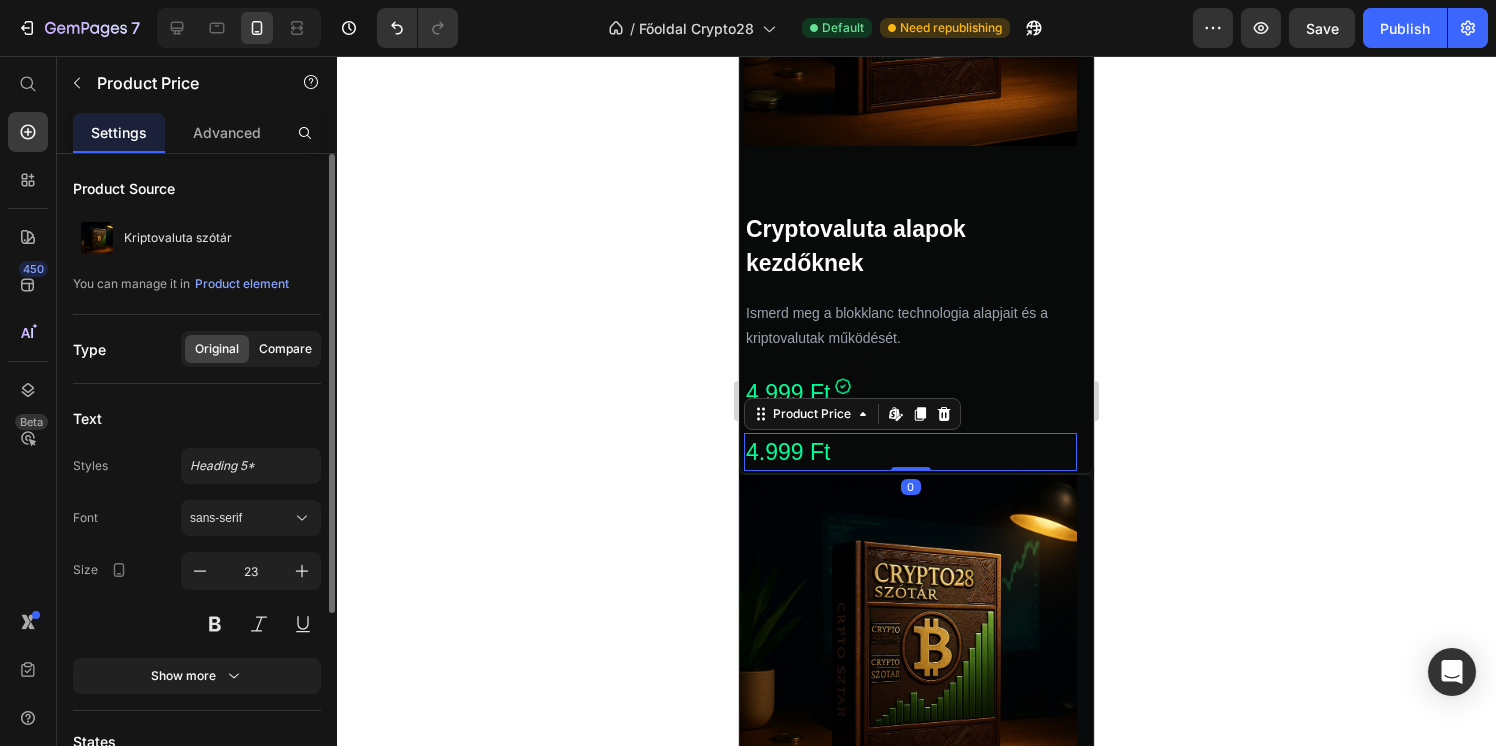 click on "Compare" 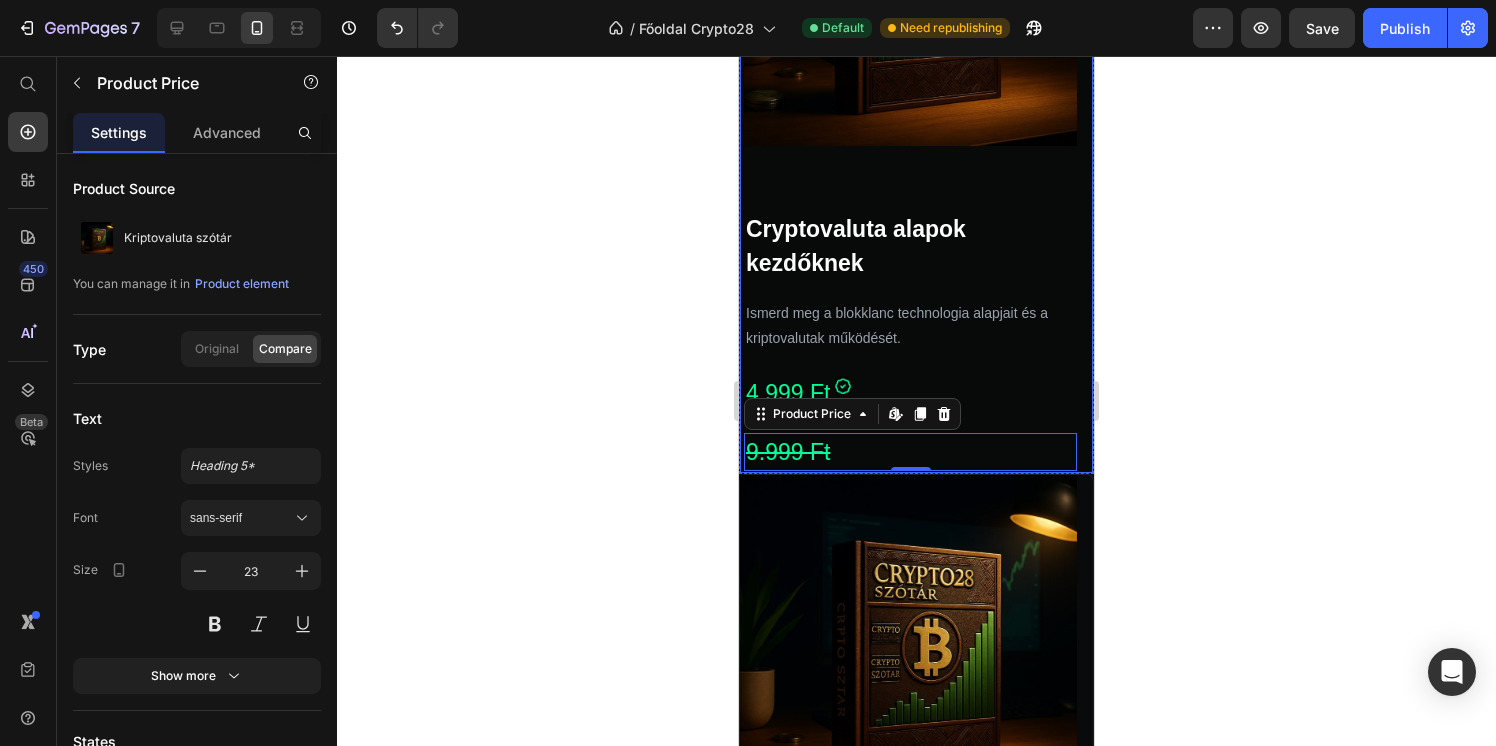 click 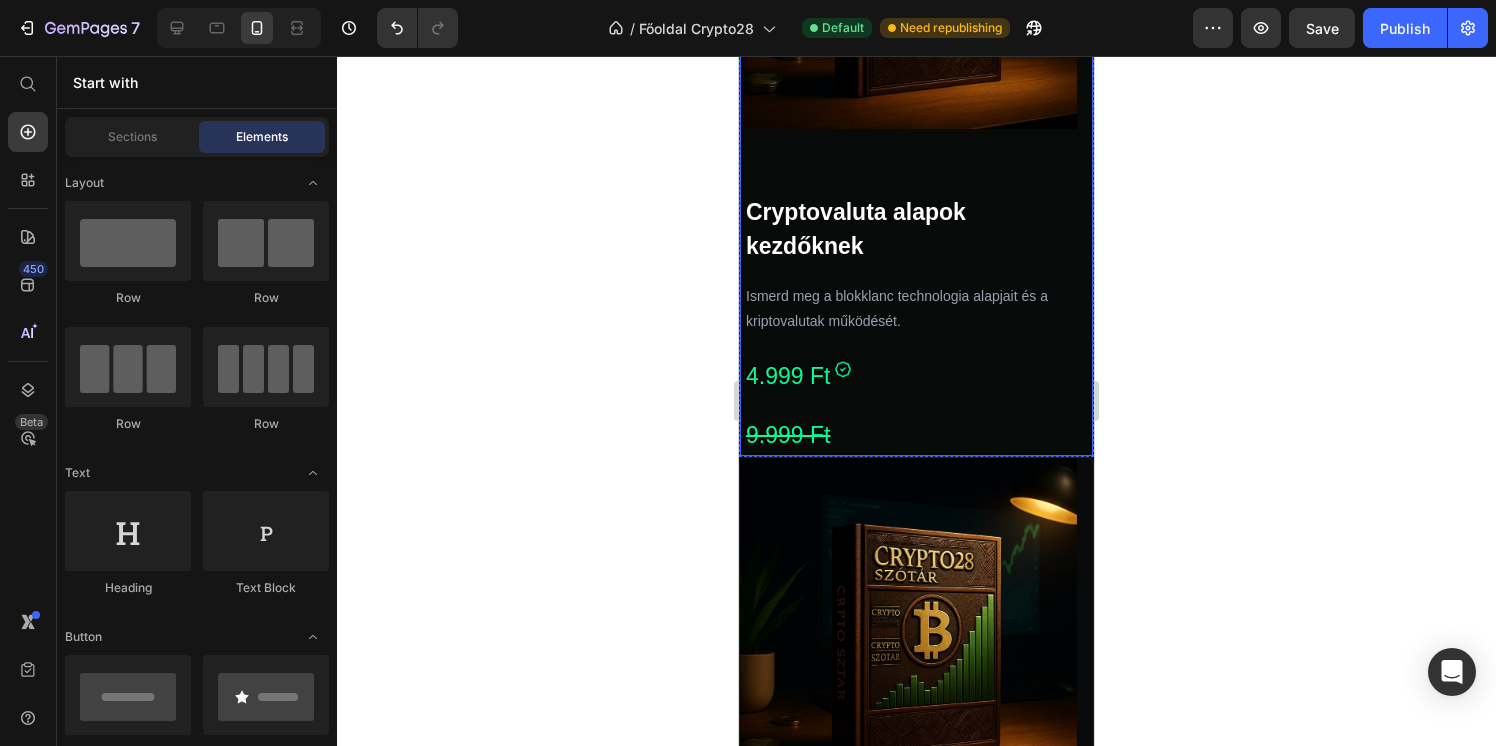 scroll, scrollTop: 3886, scrollLeft: 0, axis: vertical 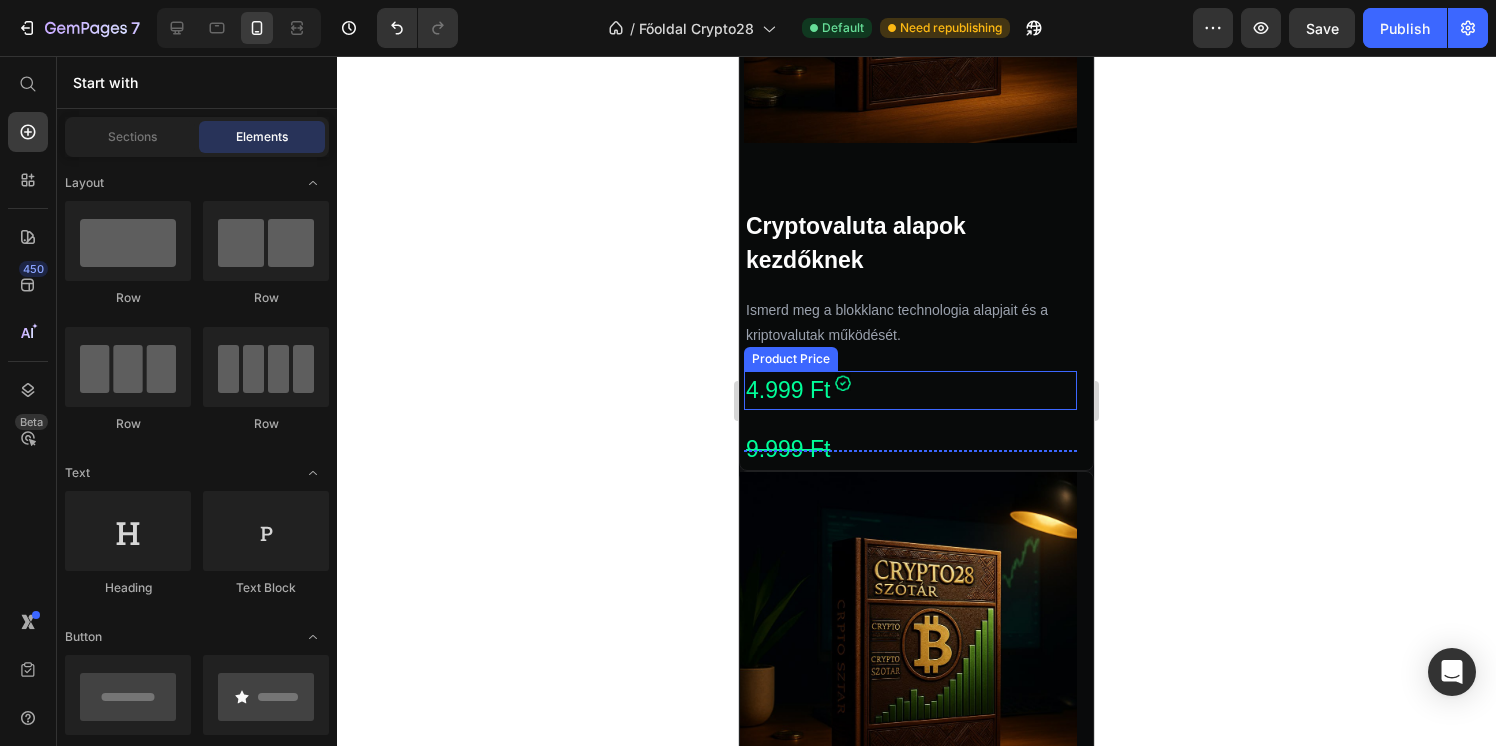 click on "4.999 Ft" at bounding box center (910, 390) 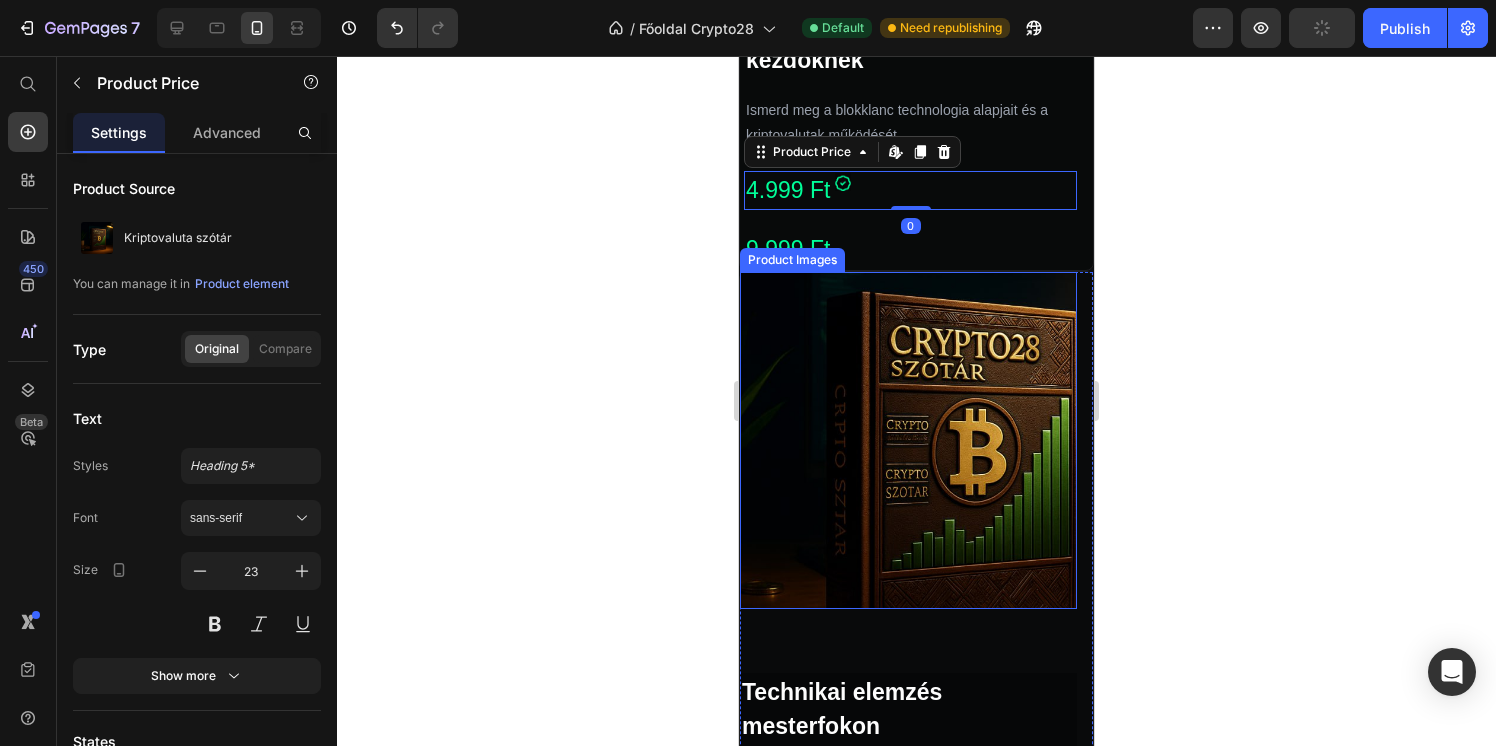 scroll, scrollTop: 4502, scrollLeft: 0, axis: vertical 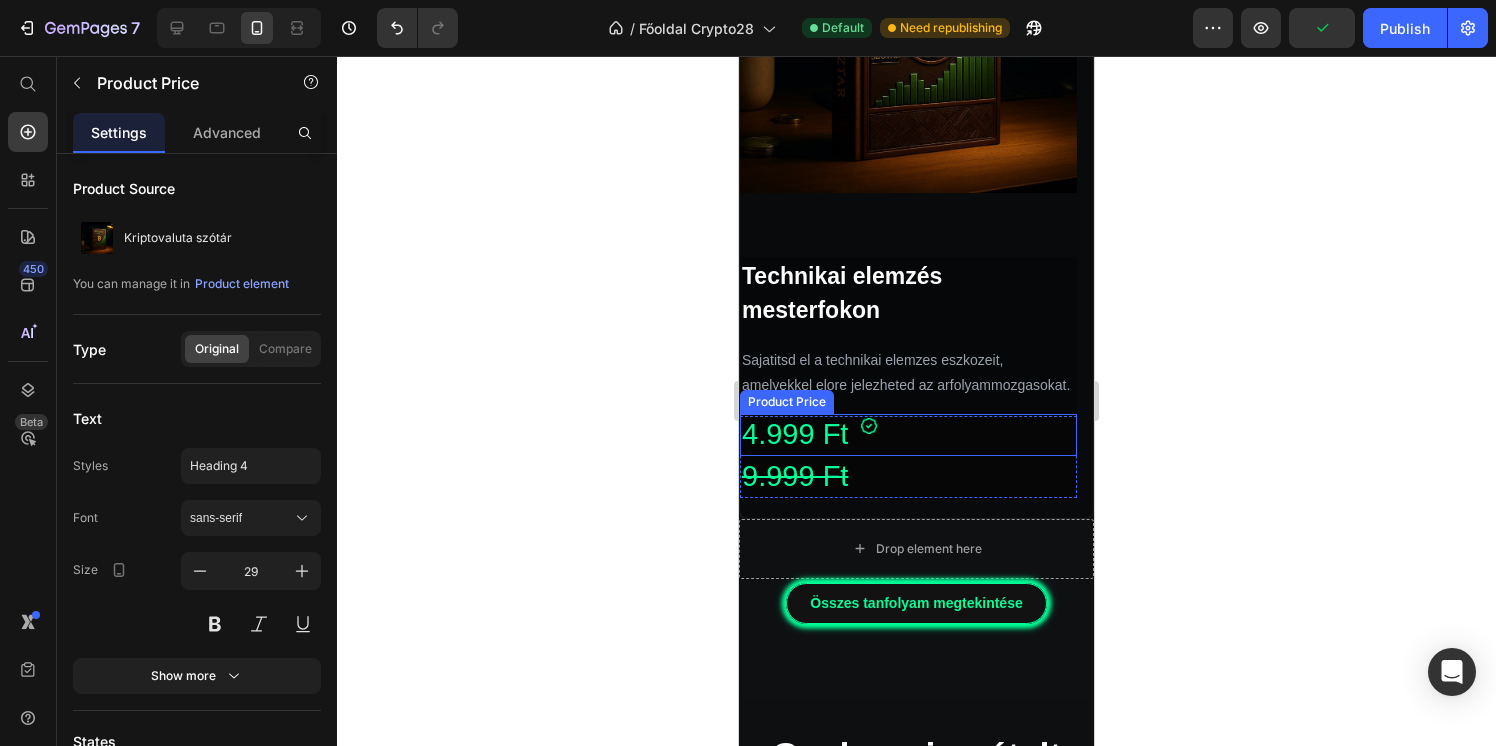 click on "4.999 Ft" at bounding box center [908, 435] 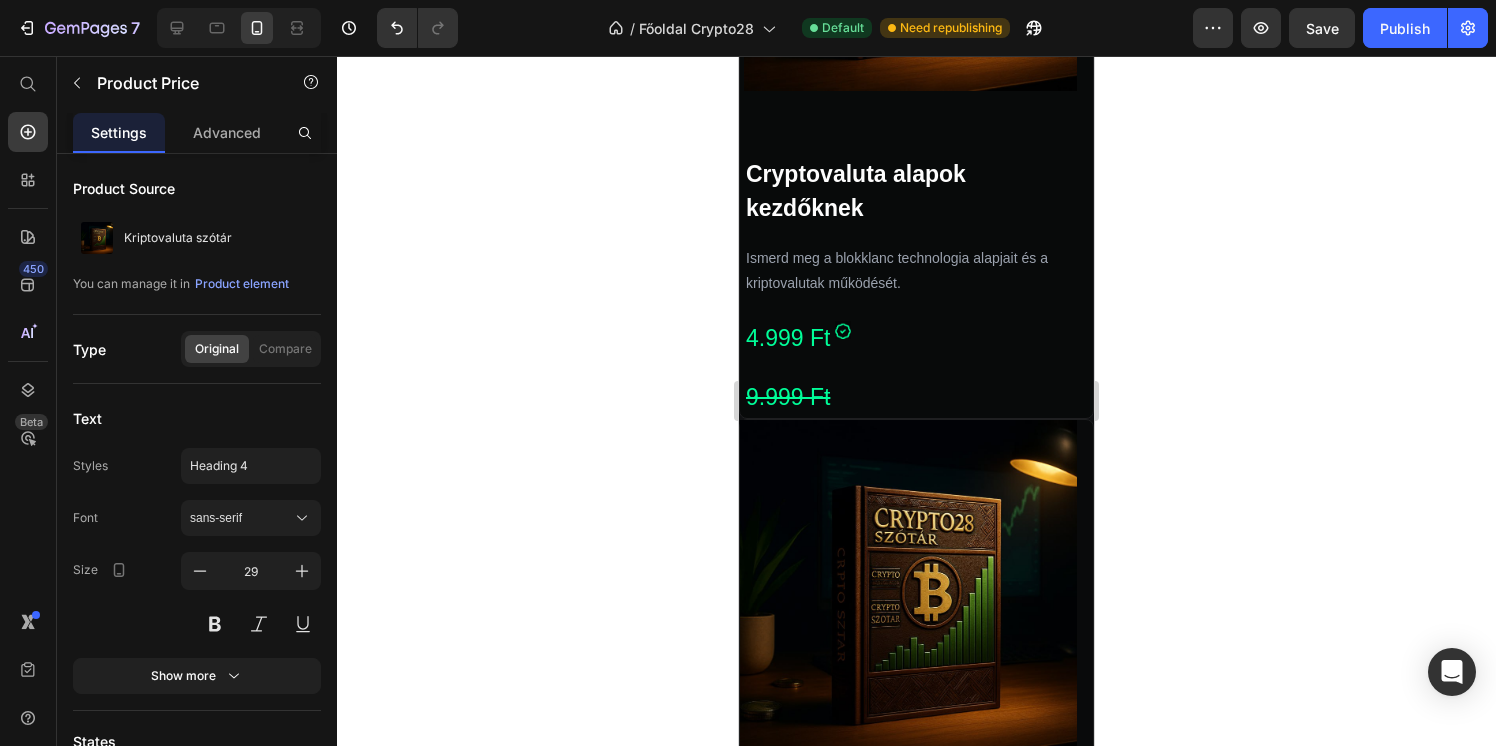 scroll, scrollTop: 3899, scrollLeft: 0, axis: vertical 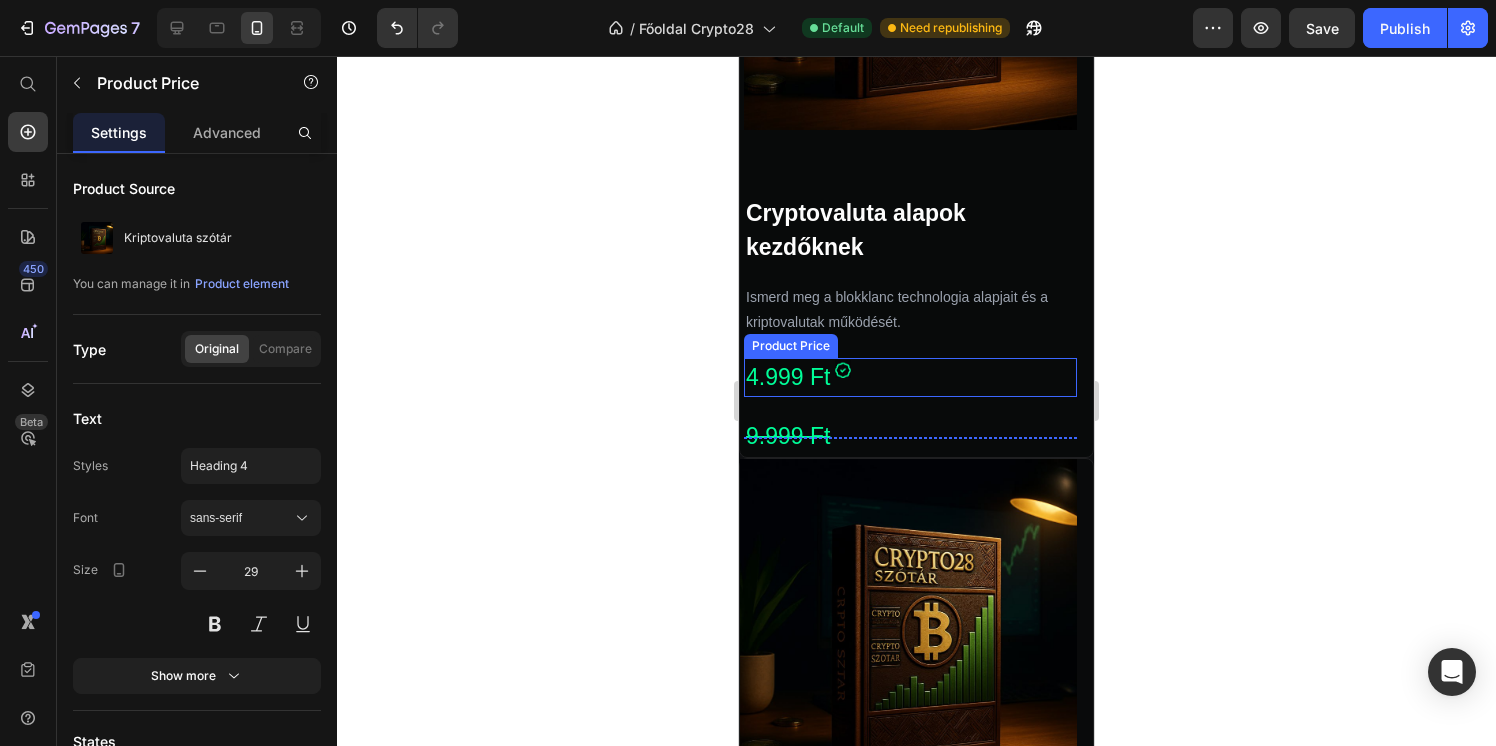 click on "4.999 Ft" at bounding box center [910, 377] 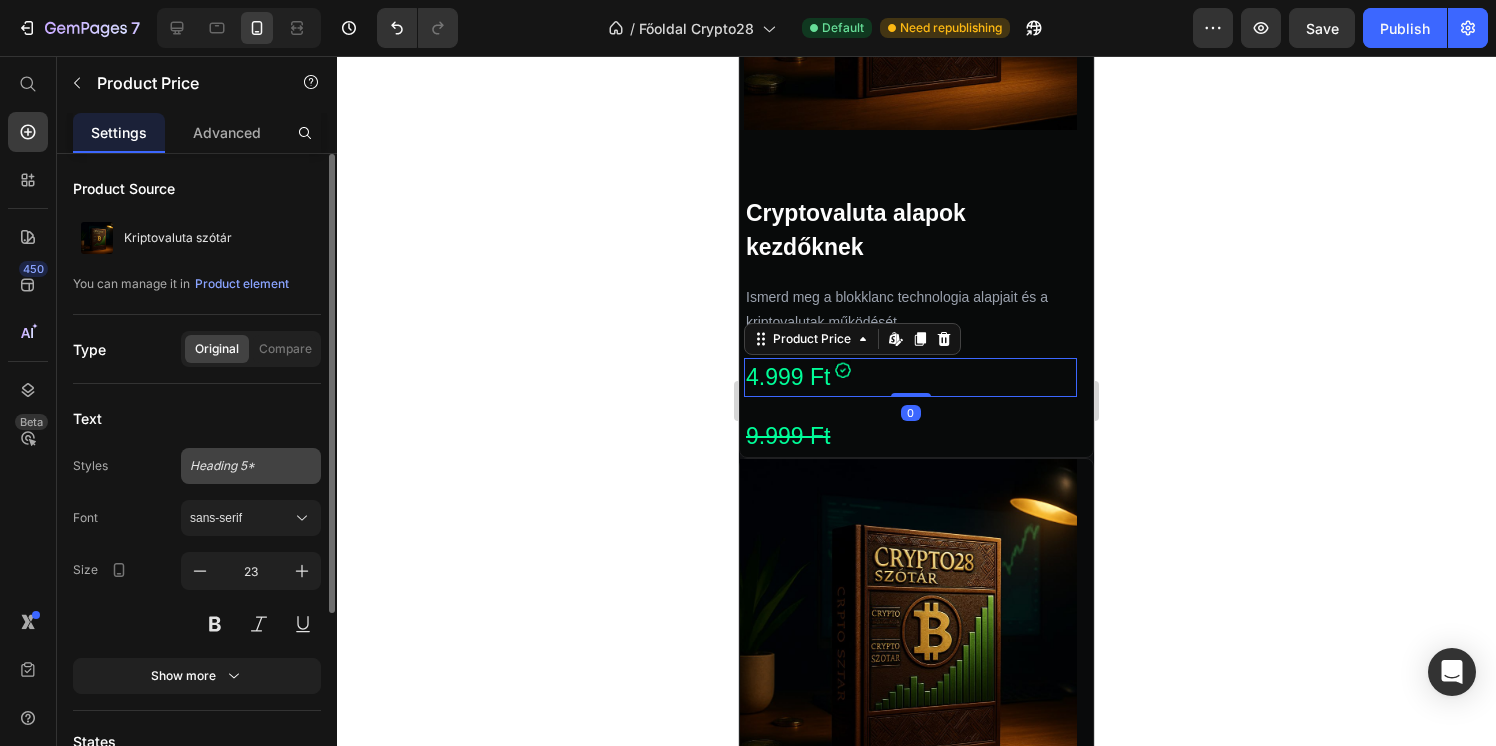 click on "Heading 5*" at bounding box center (239, 466) 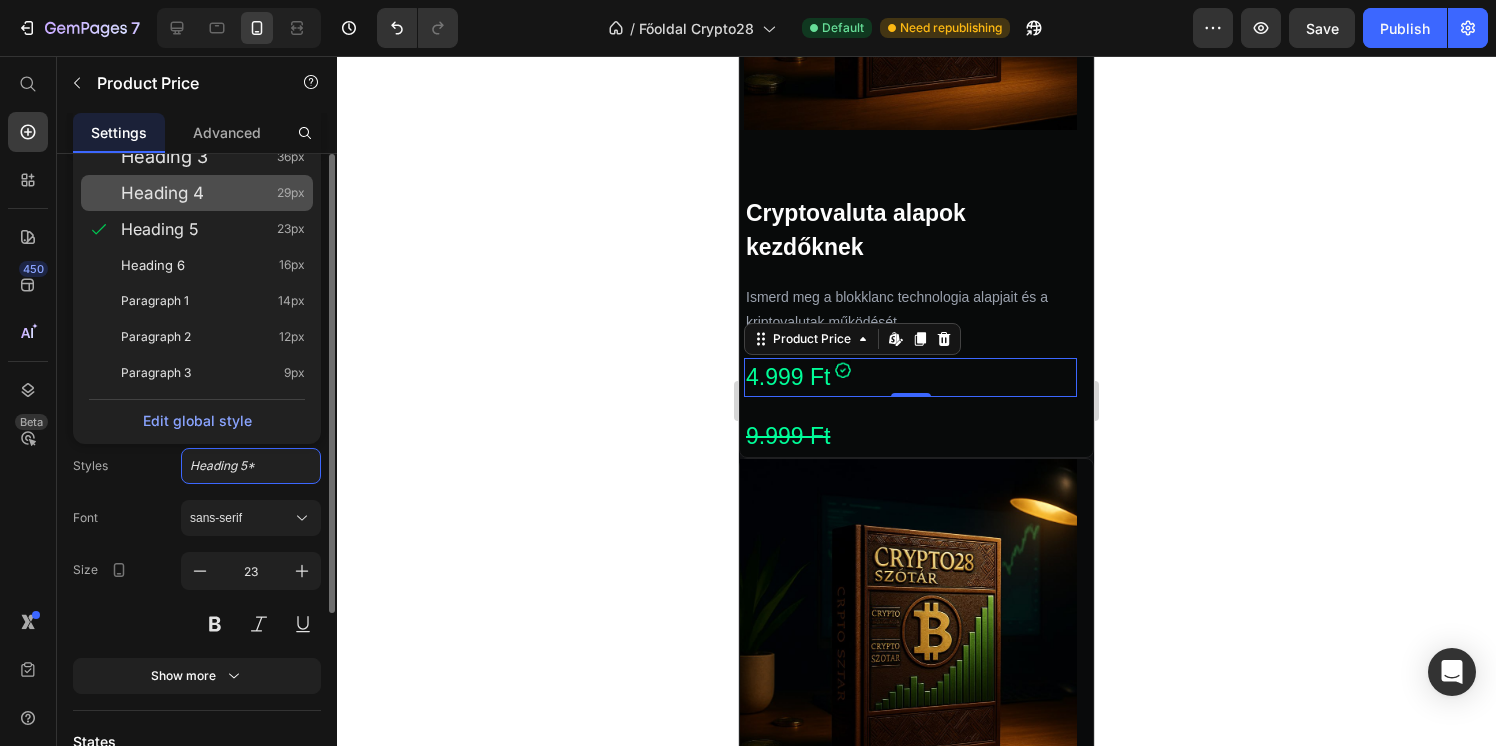 click on "Heading 4" at bounding box center [162, 193] 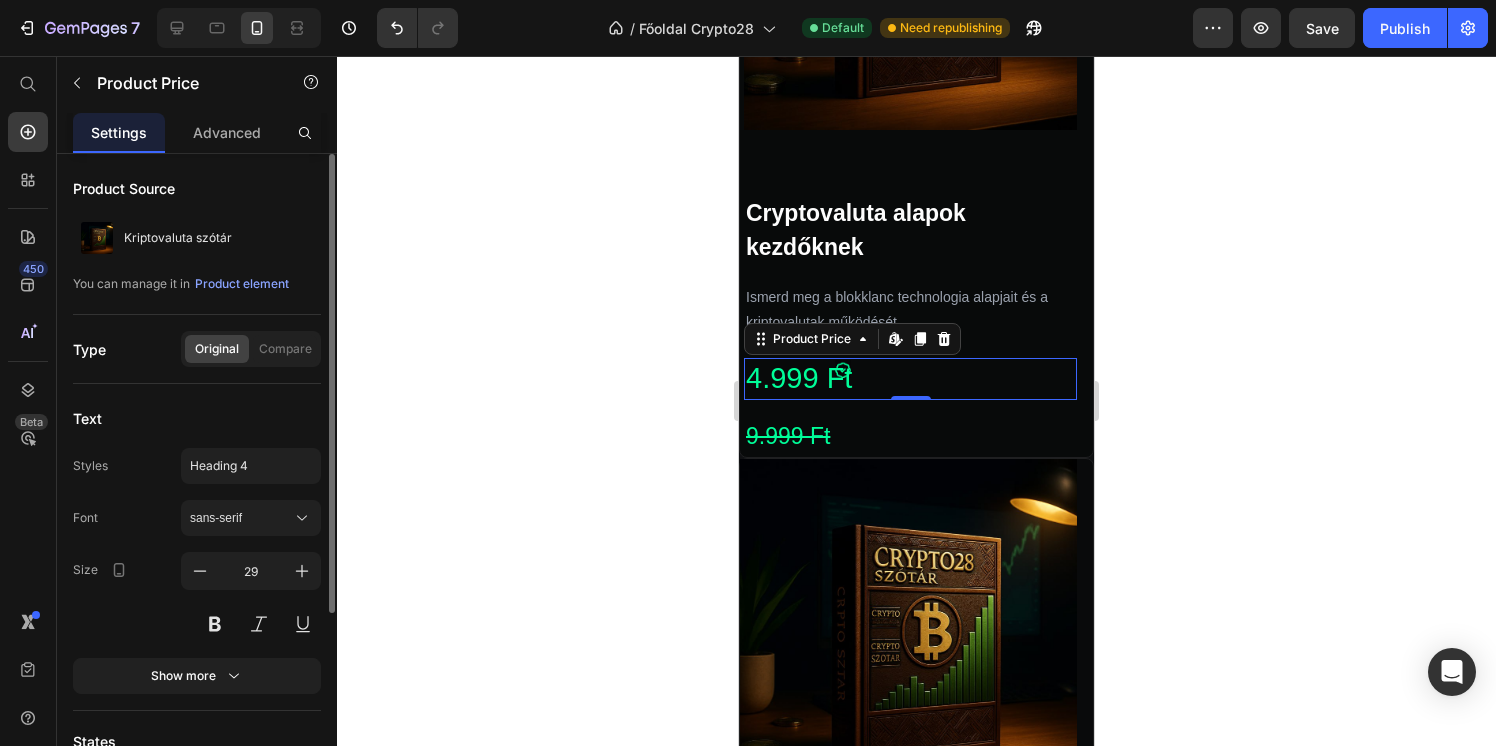 click on "4.999 Ft" at bounding box center [910, 379] 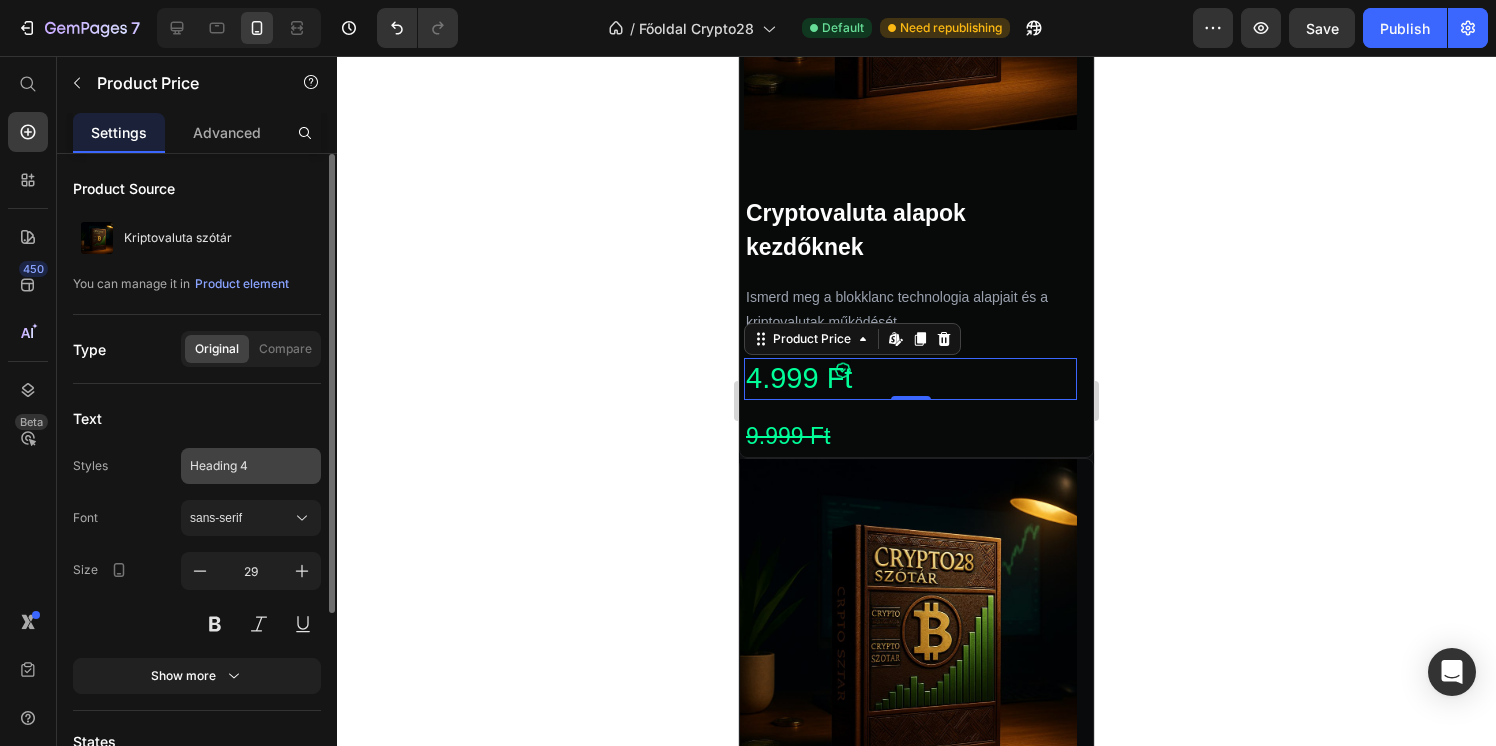 click on "Heading 4" at bounding box center (251, 466) 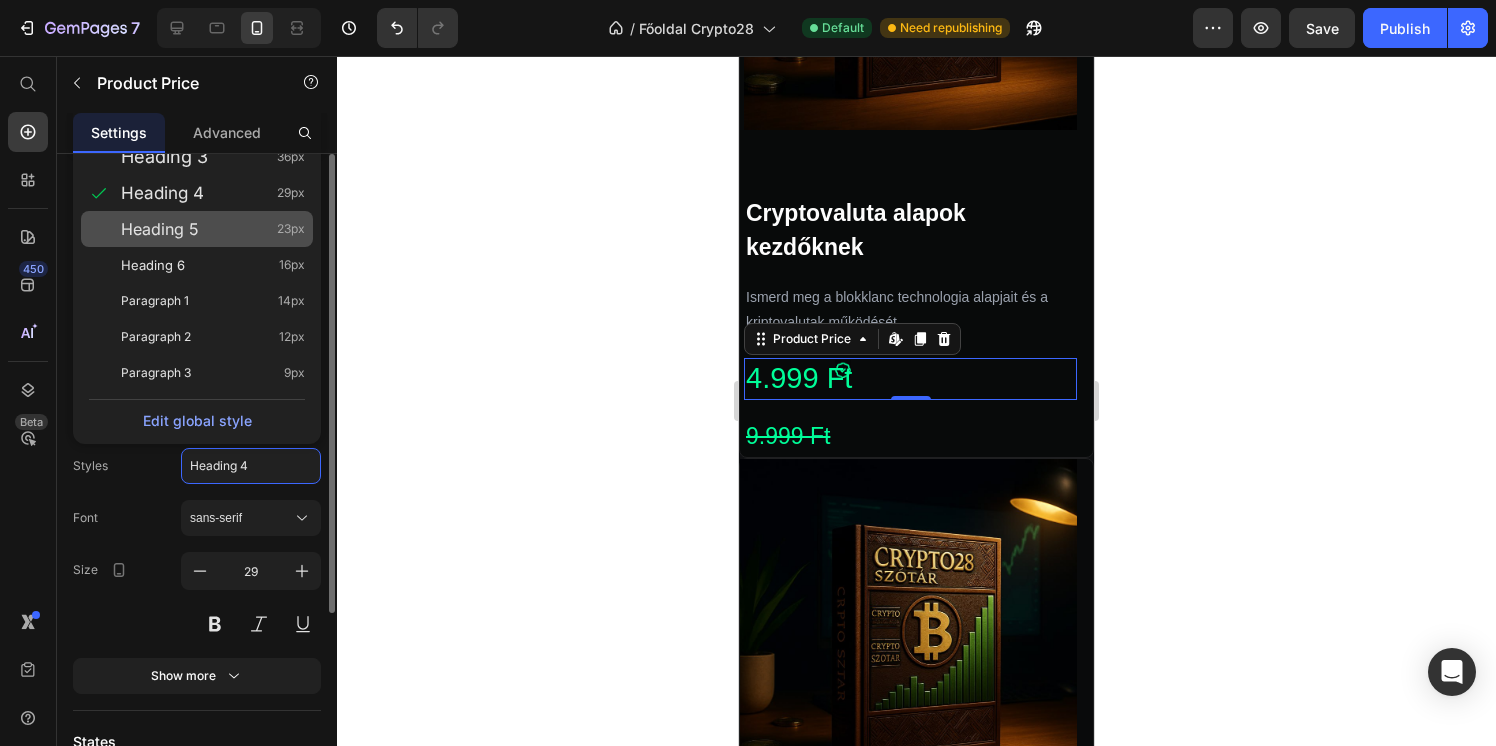 click on "Heading 5" at bounding box center [160, 229] 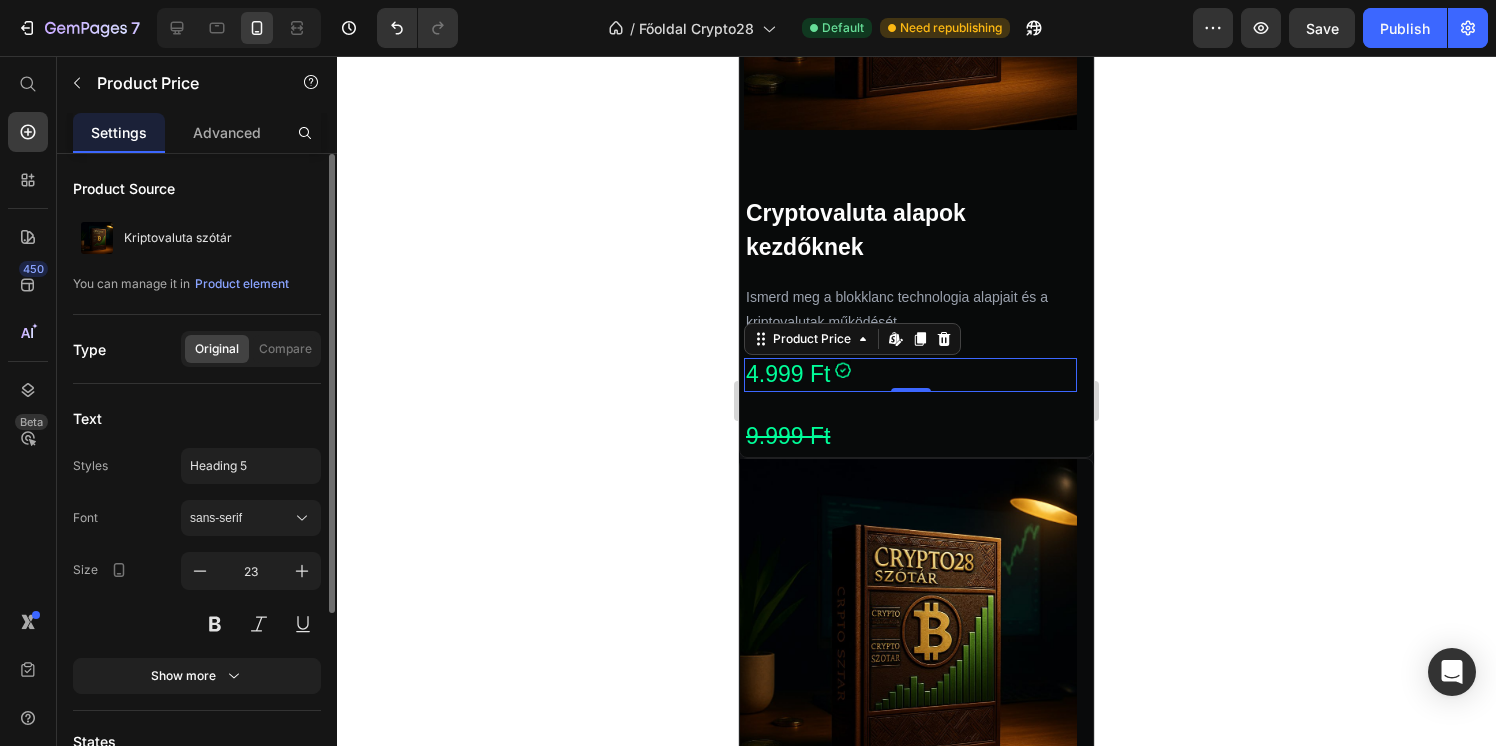 click on "4.999 Ft" at bounding box center (910, 375) 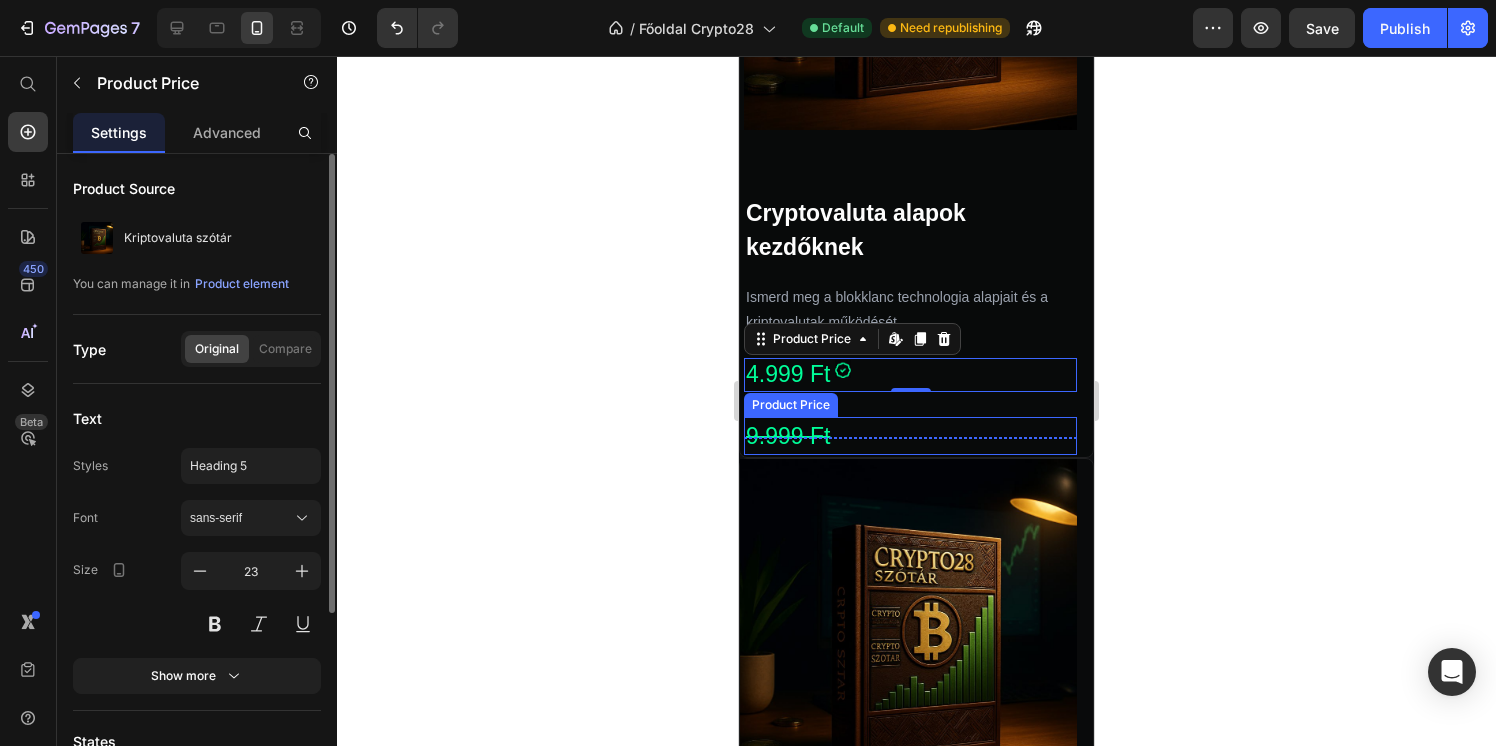 click on "9.999 Ft" at bounding box center (910, 436) 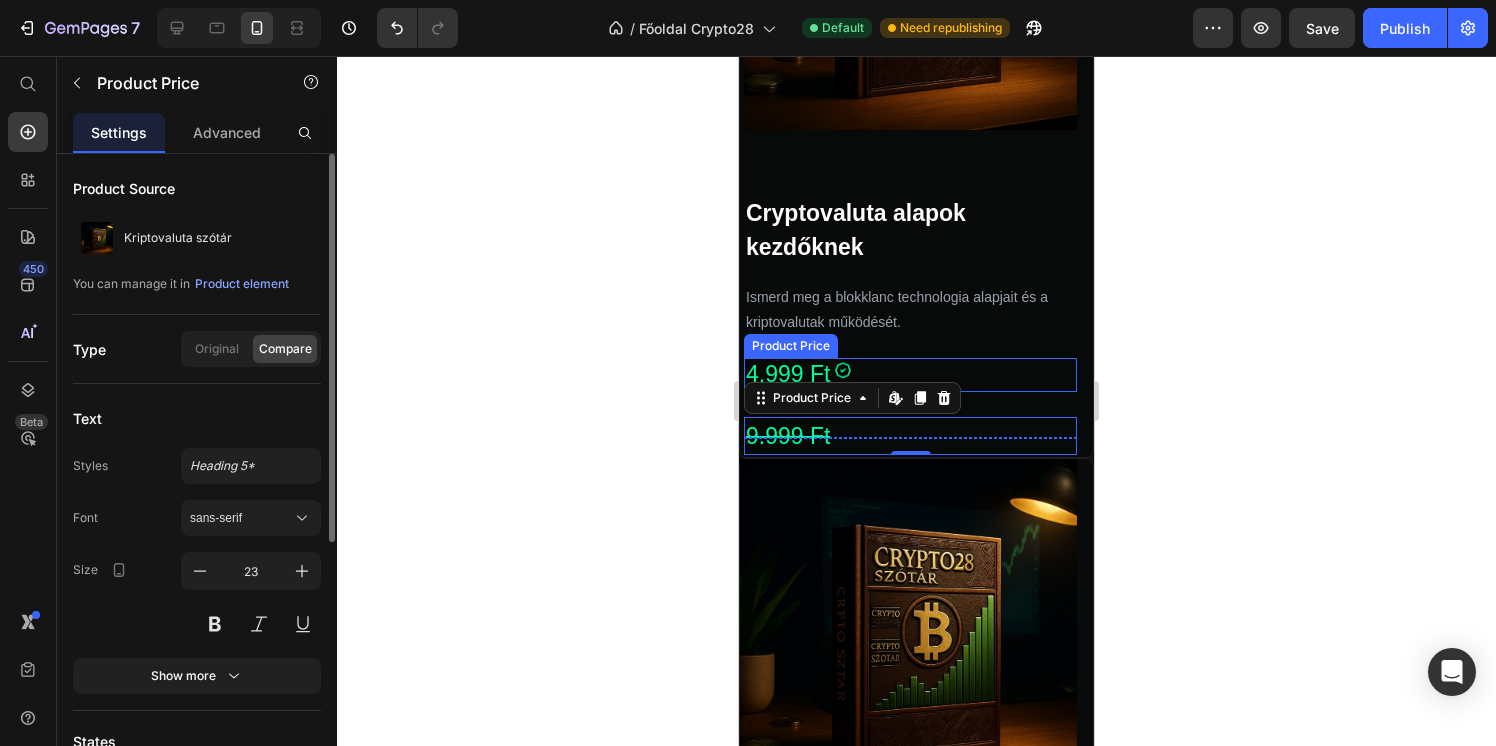 click on "4.999 Ft" at bounding box center [910, 375] 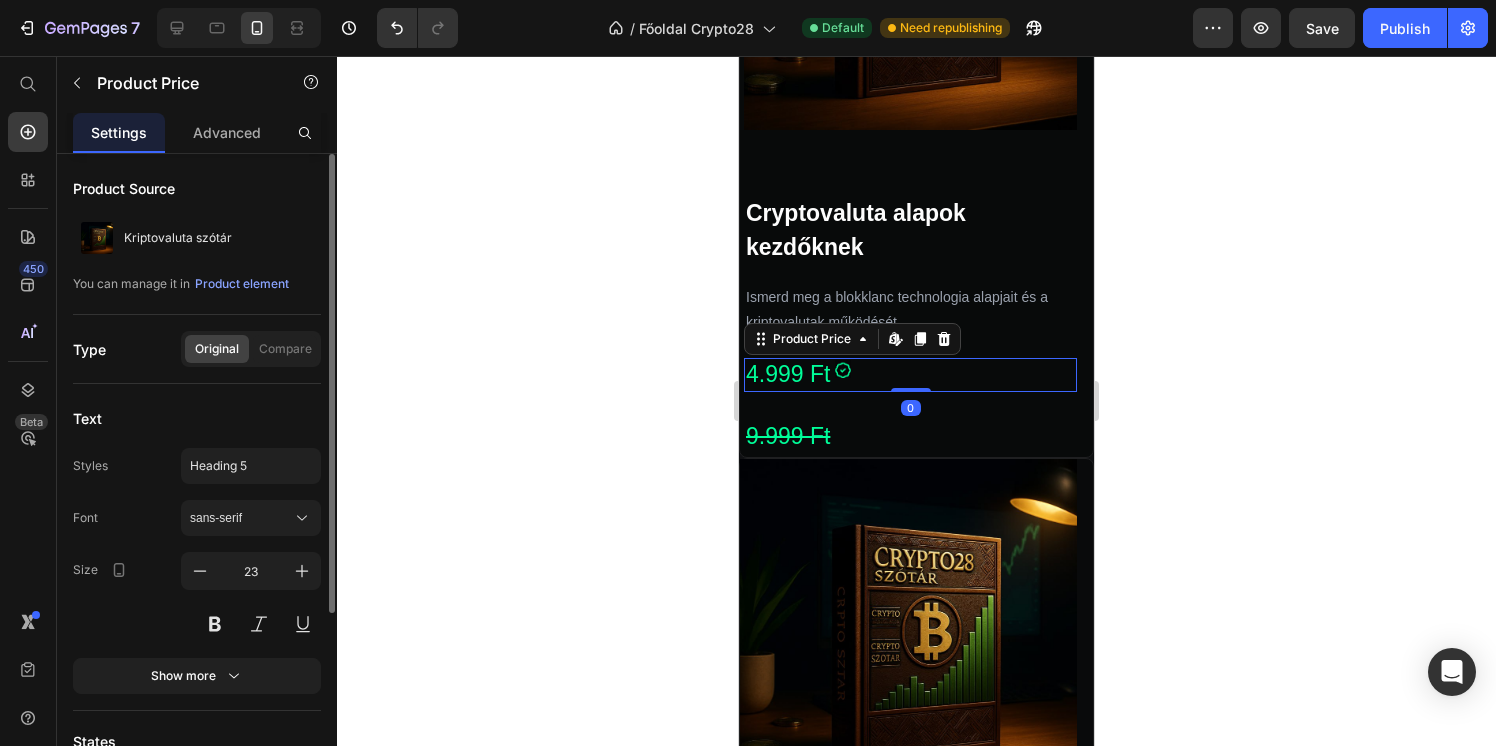 click on "4.999 Ft" at bounding box center (910, 375) 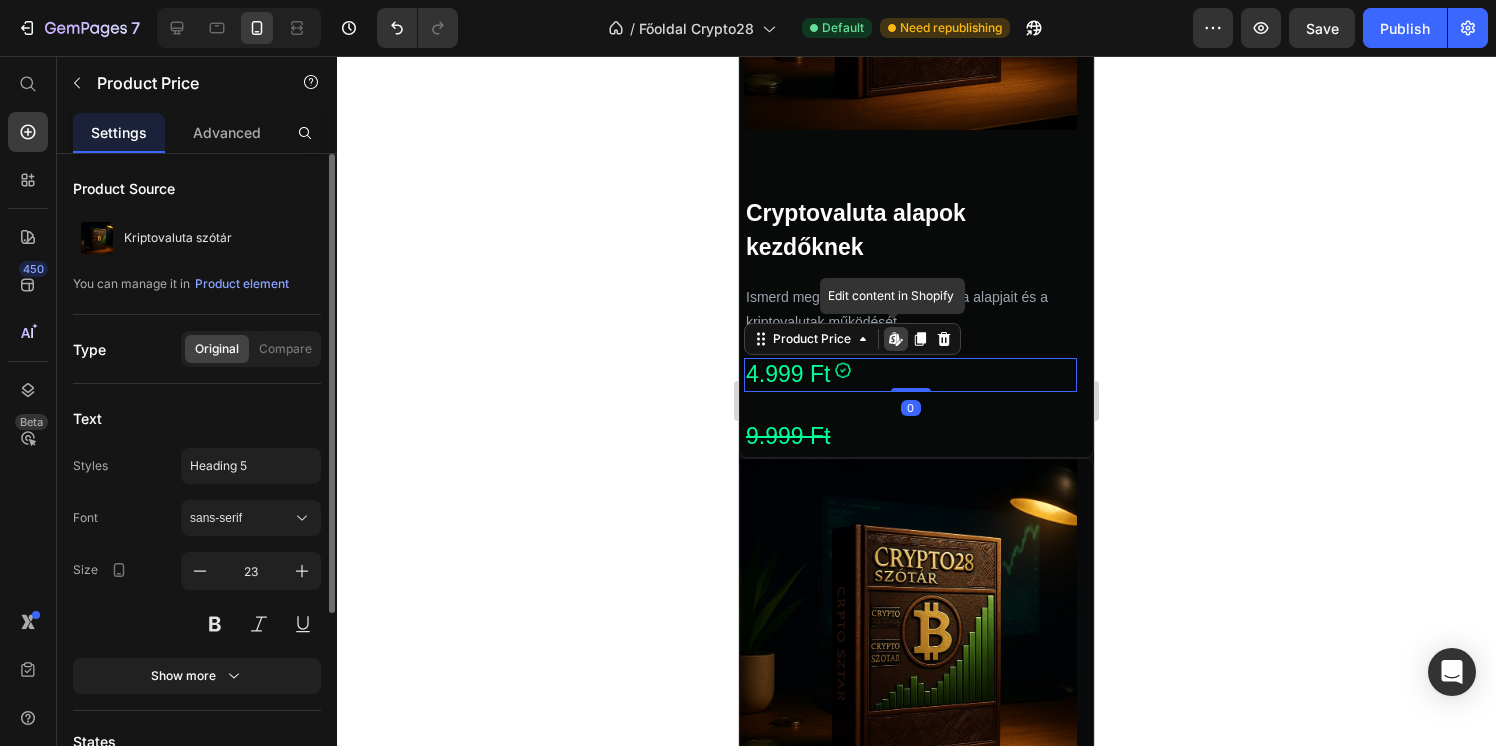 click on "4.999 Ft" at bounding box center [910, 375] 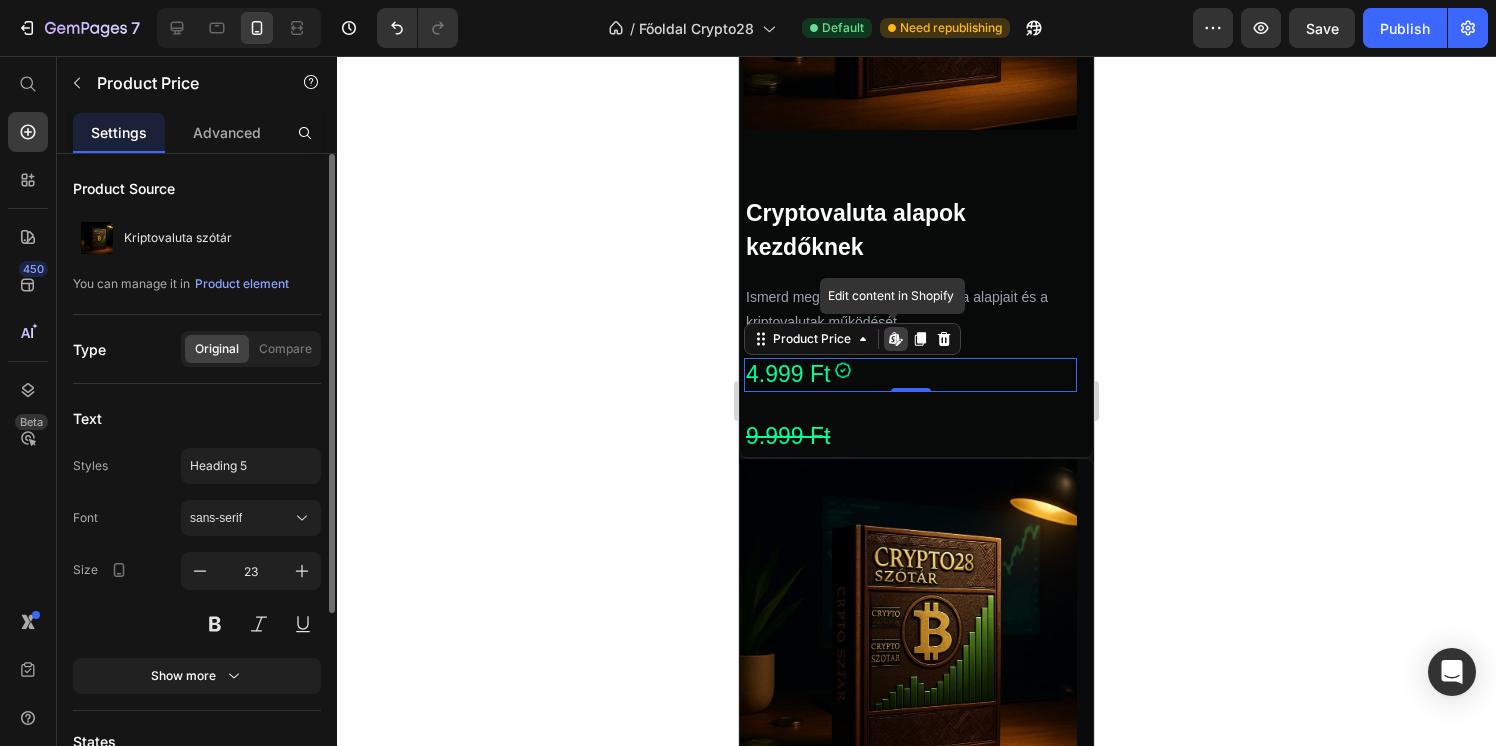 click on "4.999 Ft" at bounding box center (910, 375) 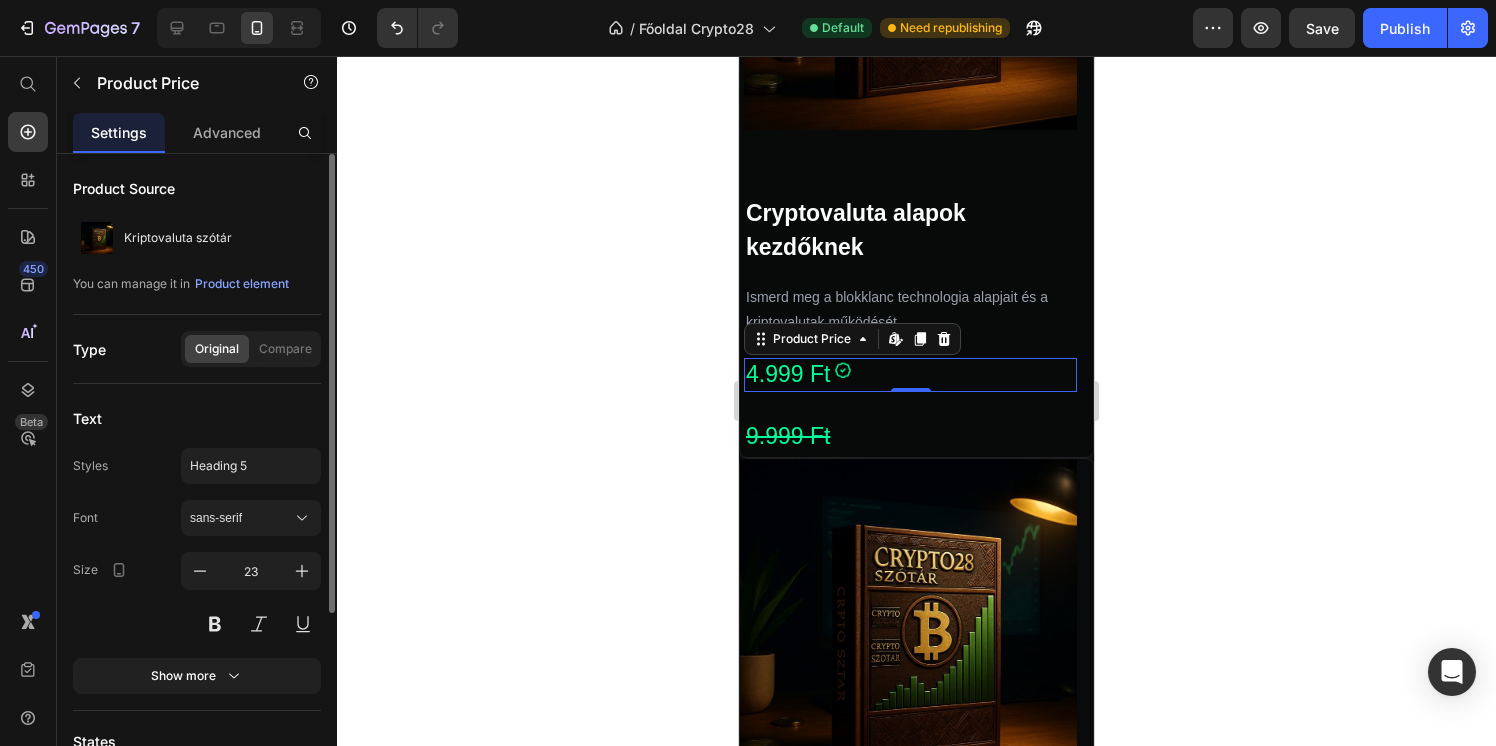 click on "4.999 Ft" at bounding box center (910, 375) 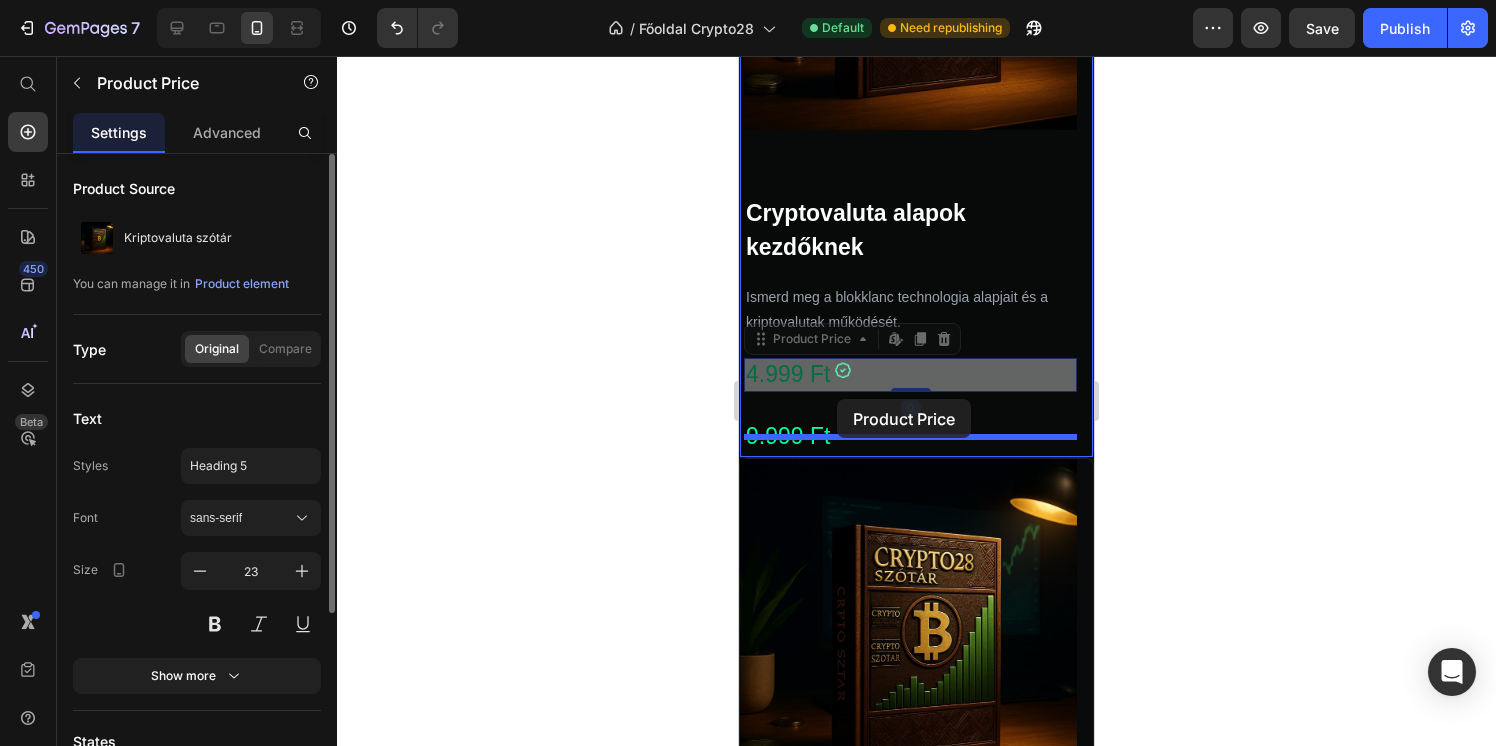 drag, startPoint x: 846, startPoint y: 372, endPoint x: 837, endPoint y: 399, distance: 28.460499 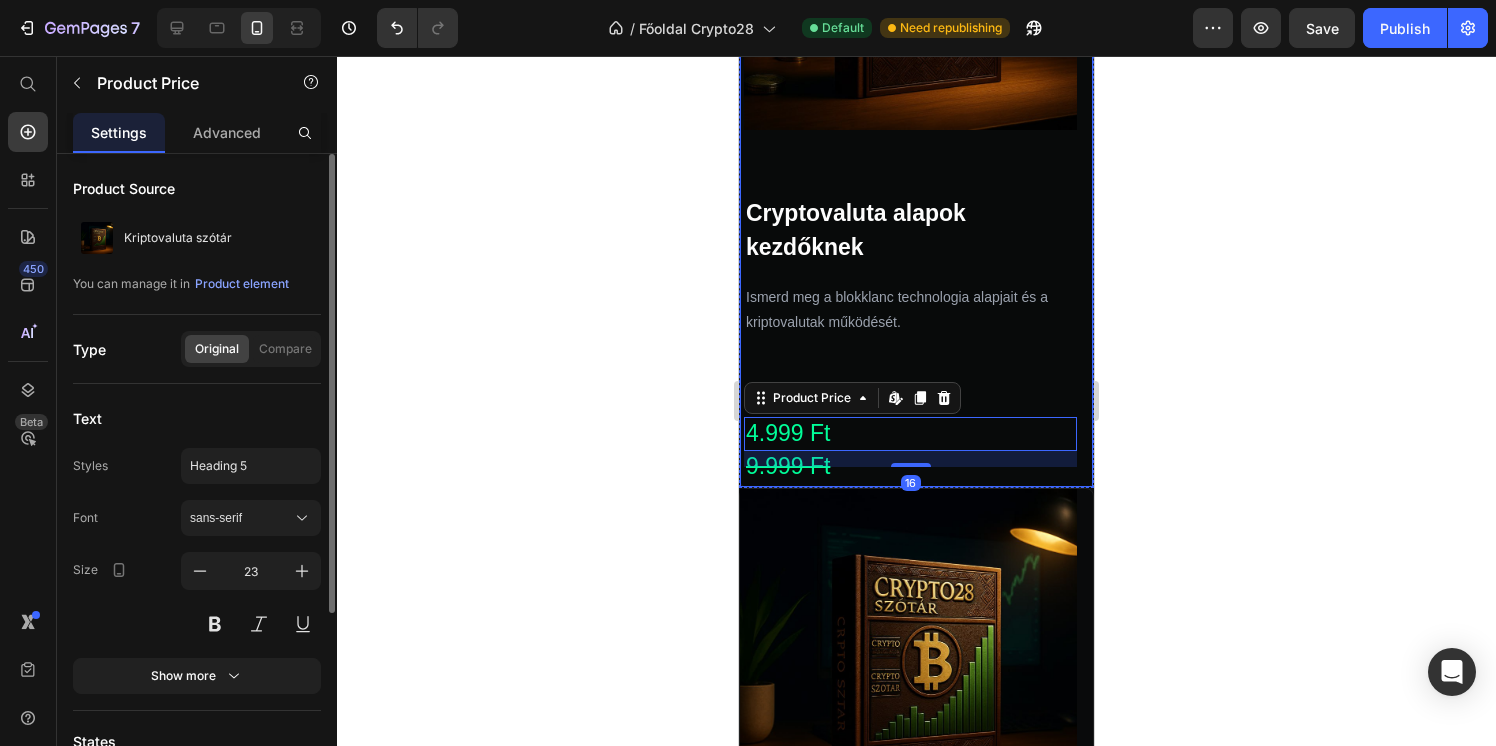 click 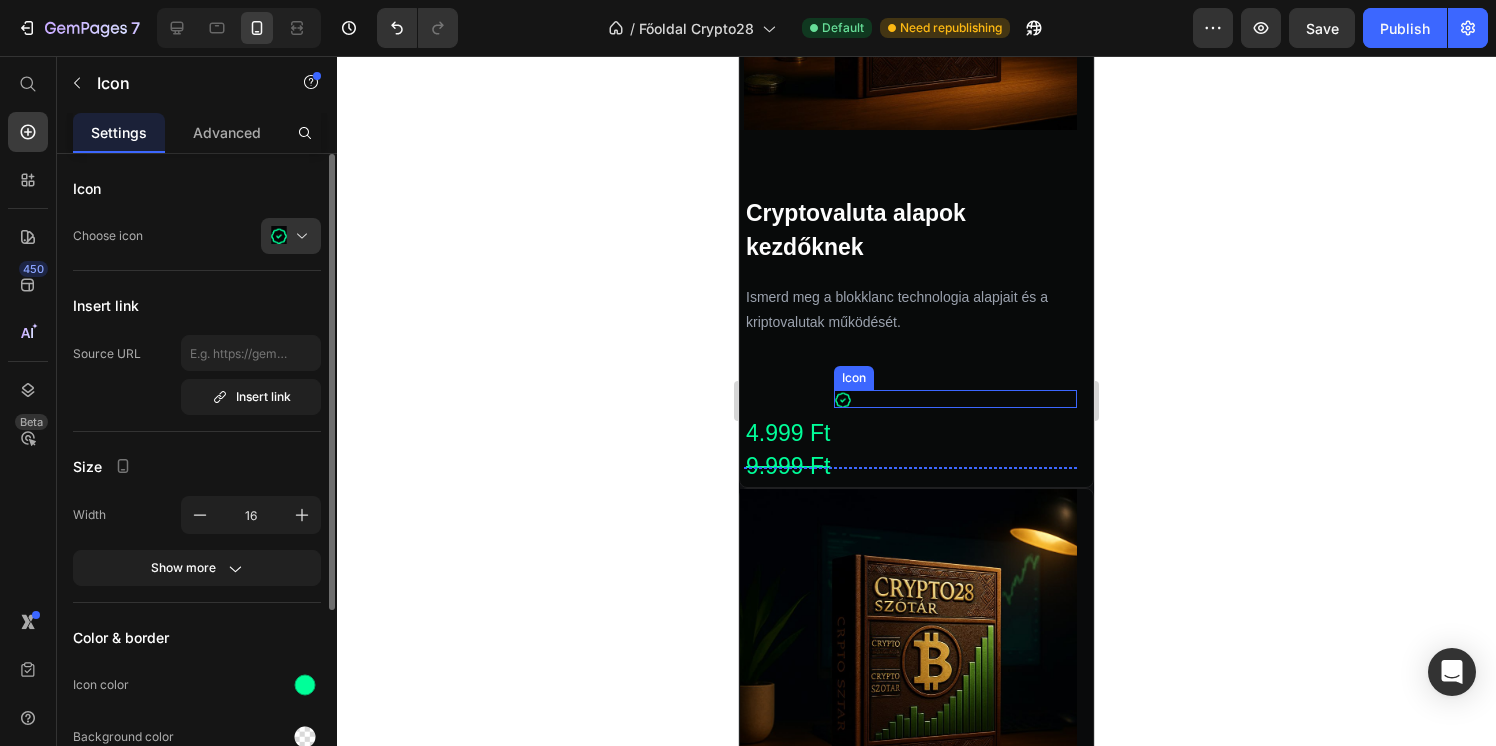 click on "Icon" at bounding box center [955, 399] 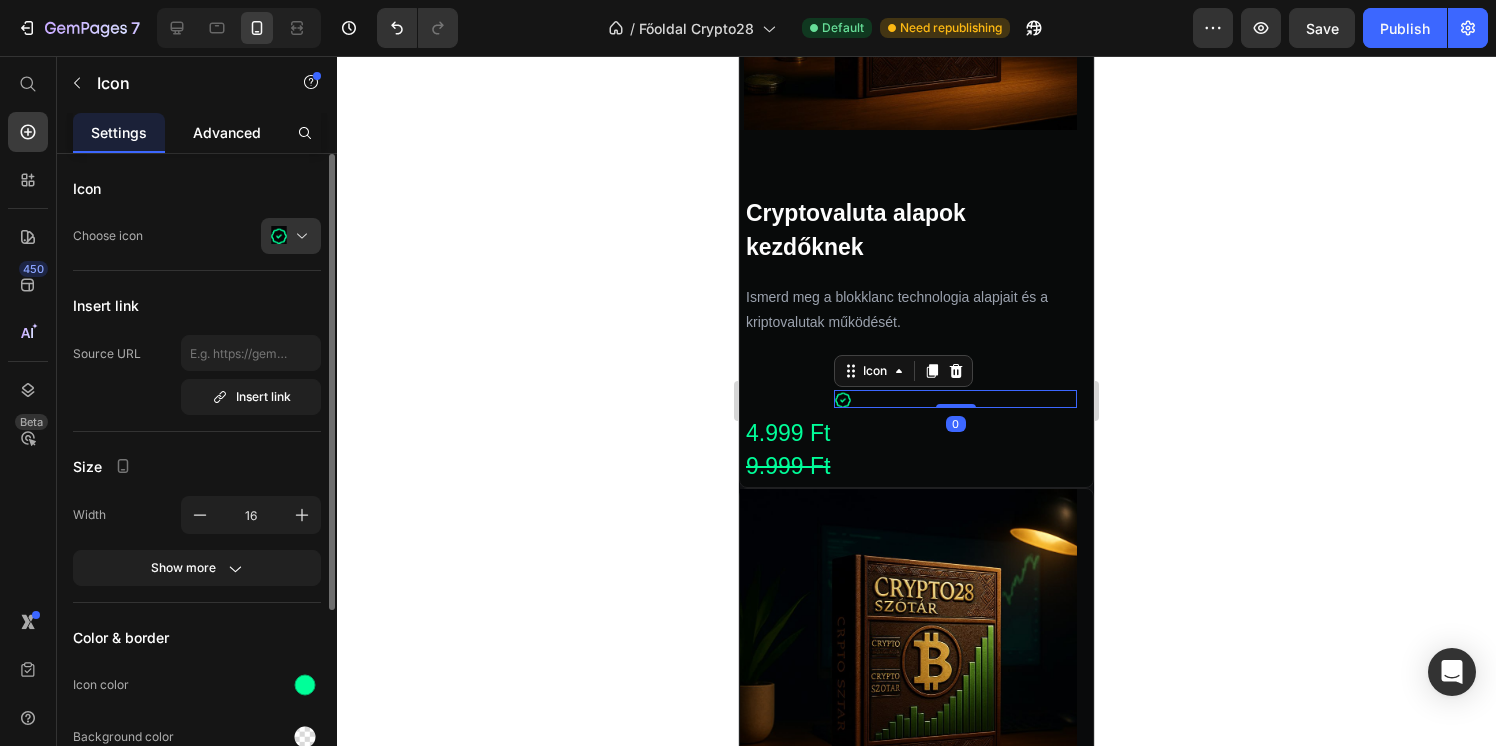 click on "Advanced" at bounding box center [227, 132] 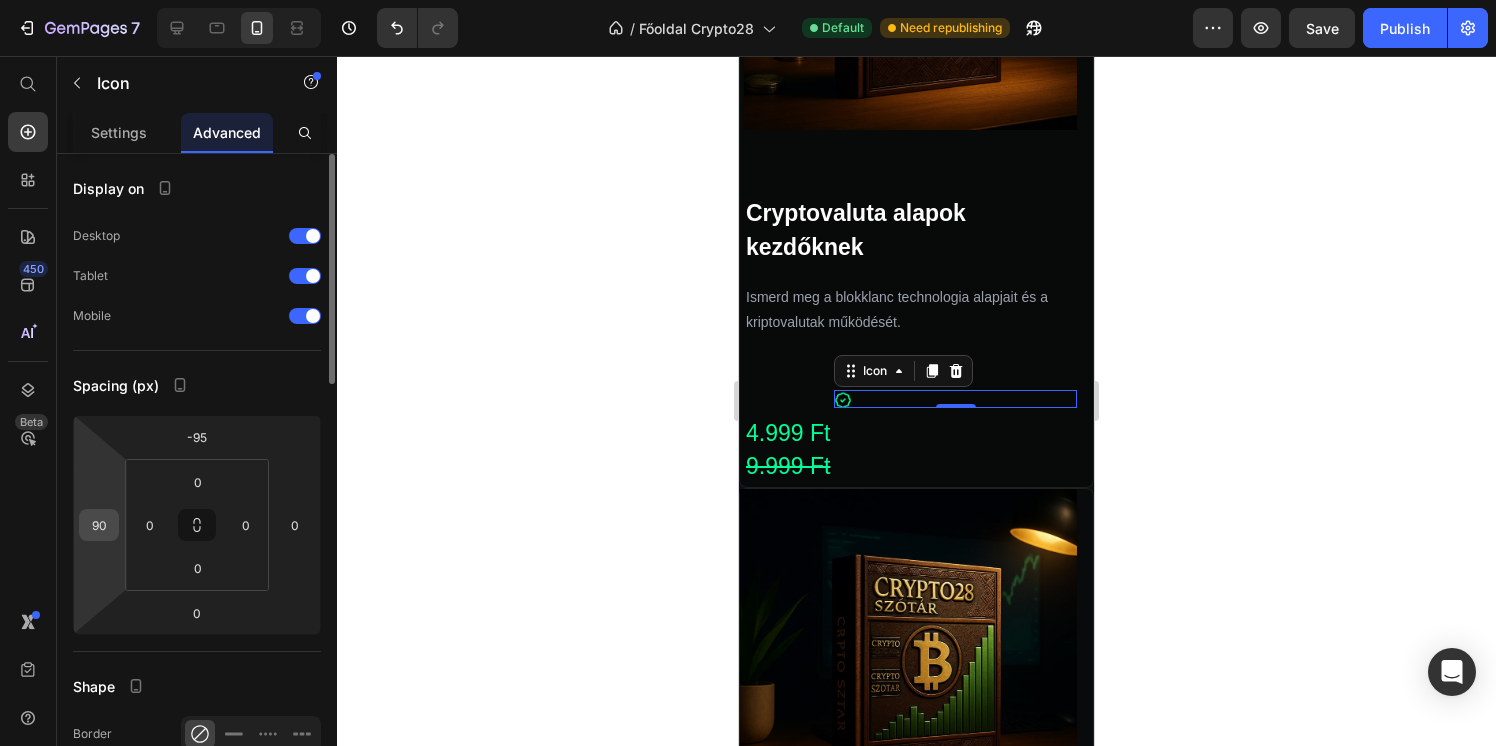 click on "90" at bounding box center [99, 525] 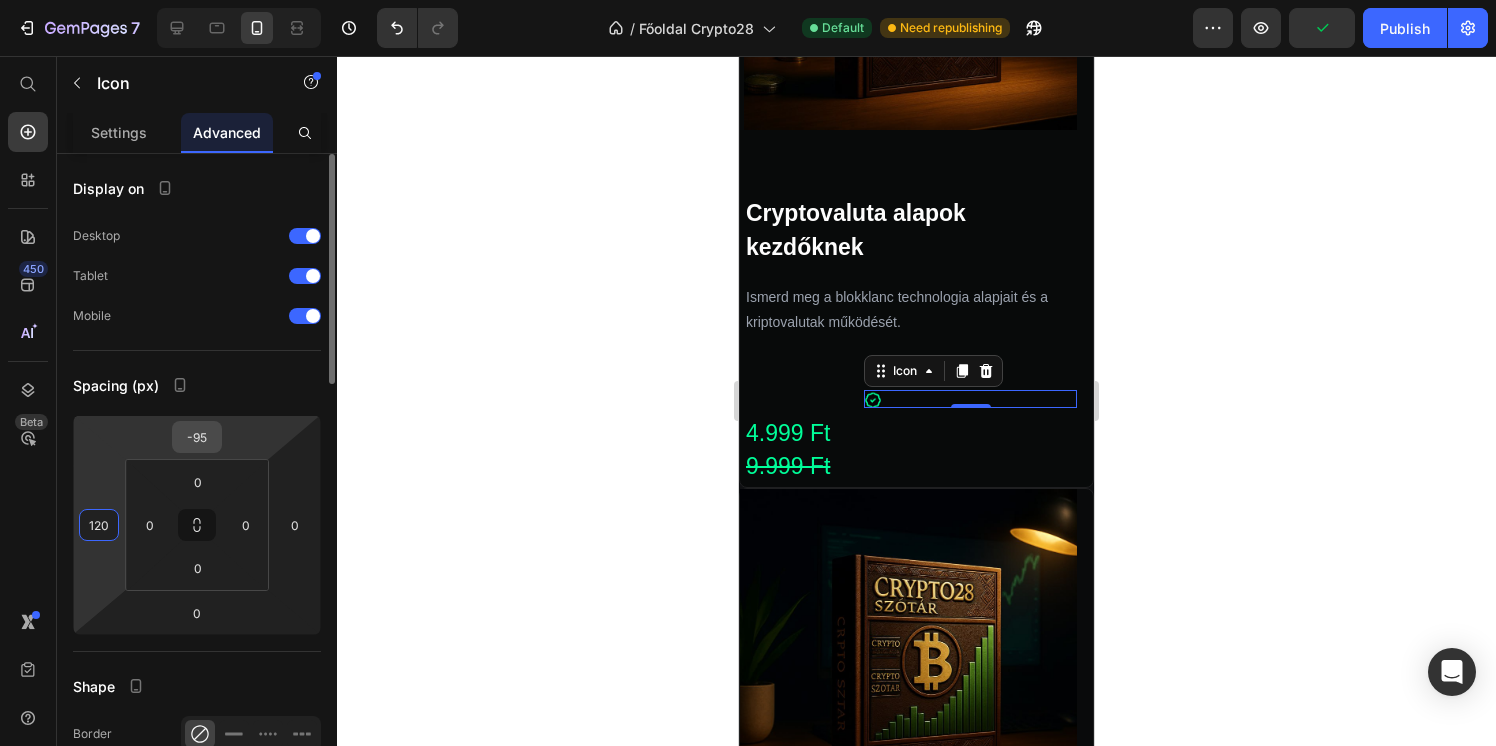 type on "120" 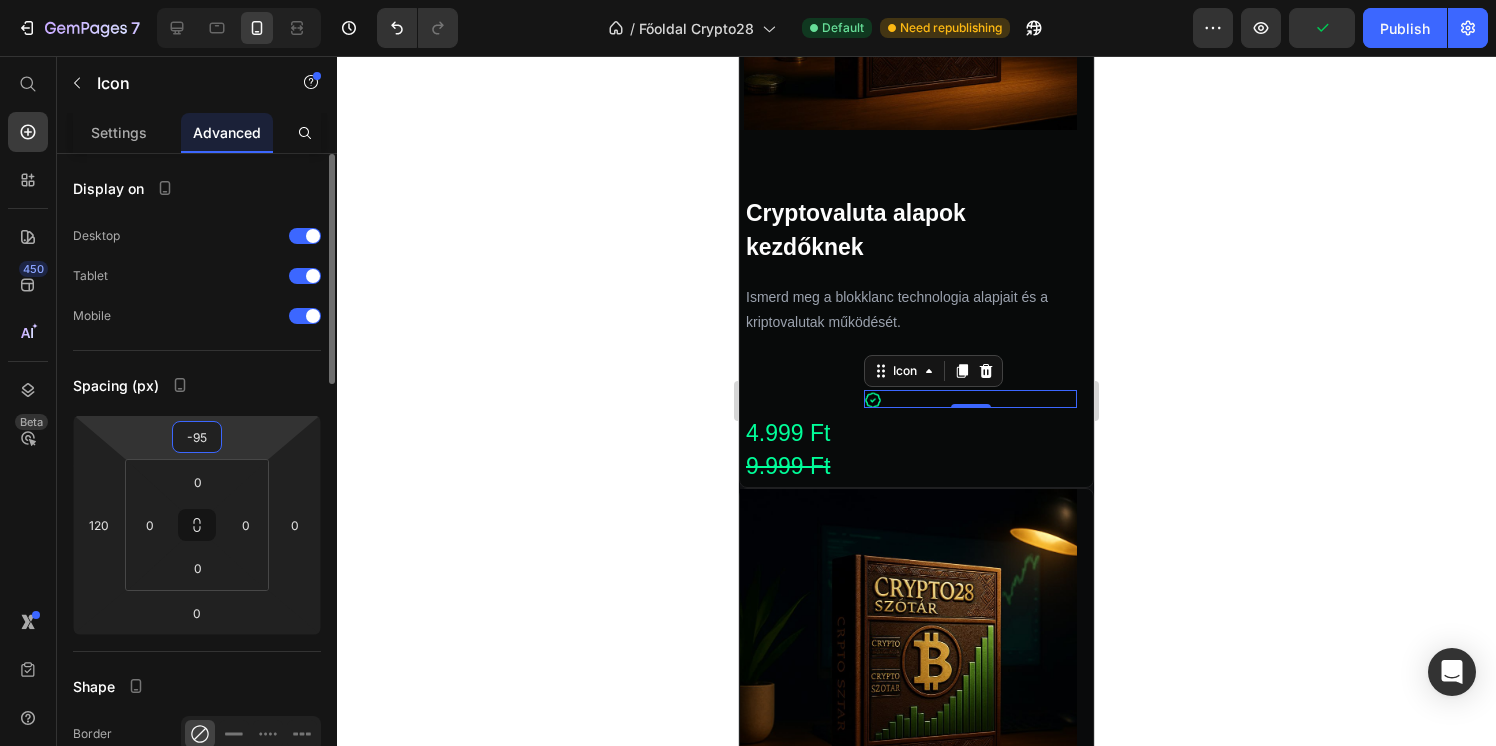 click on "-95" at bounding box center [197, 437] 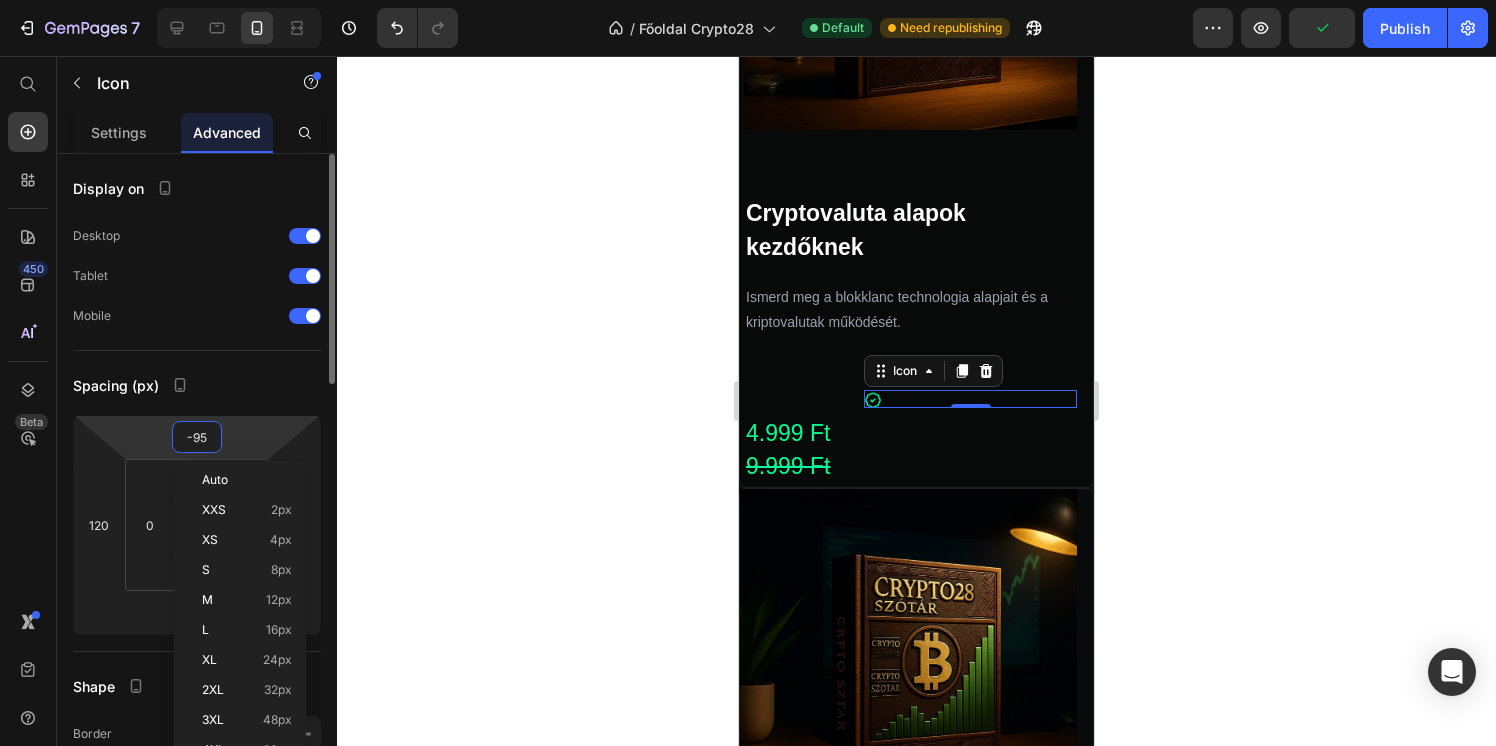 click on "-95" at bounding box center [197, 437] 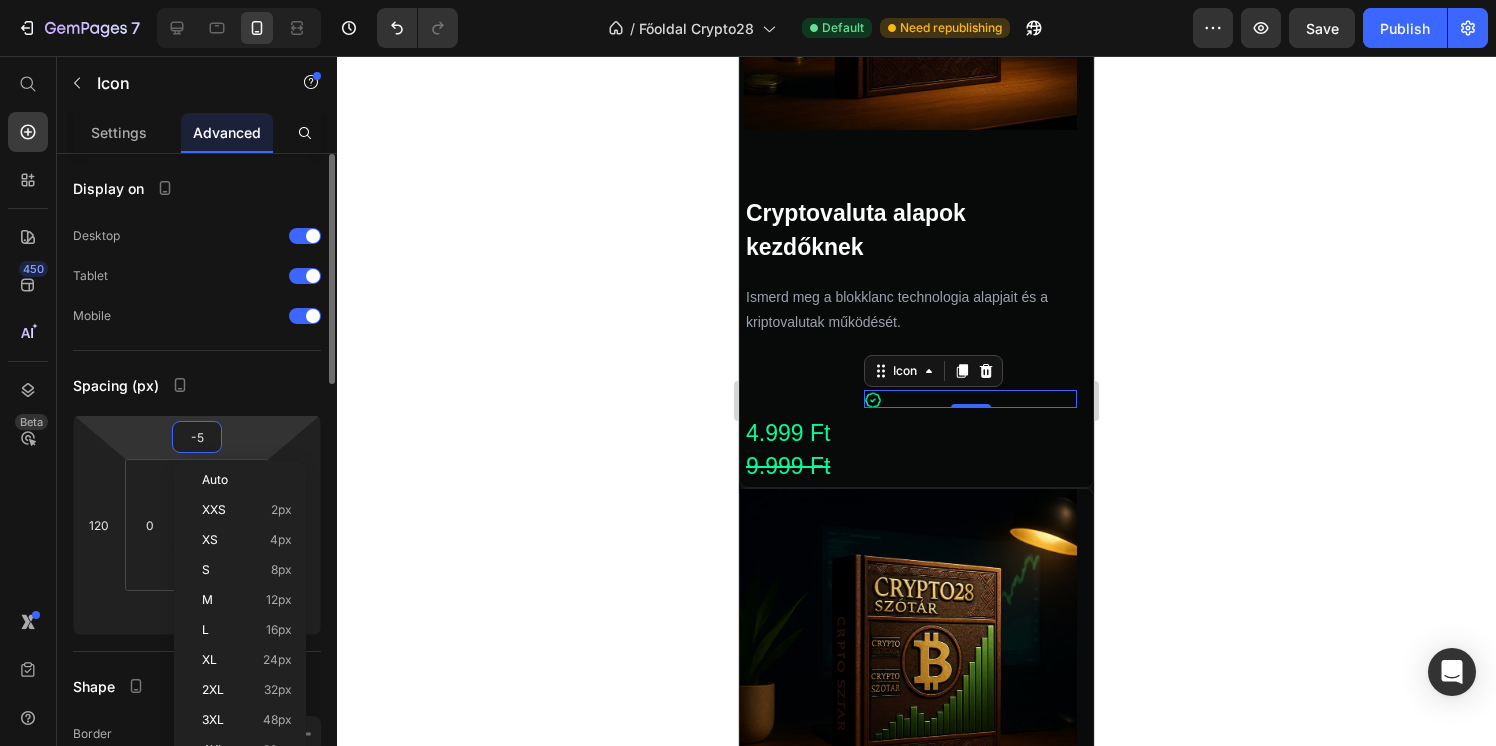 type on "-85" 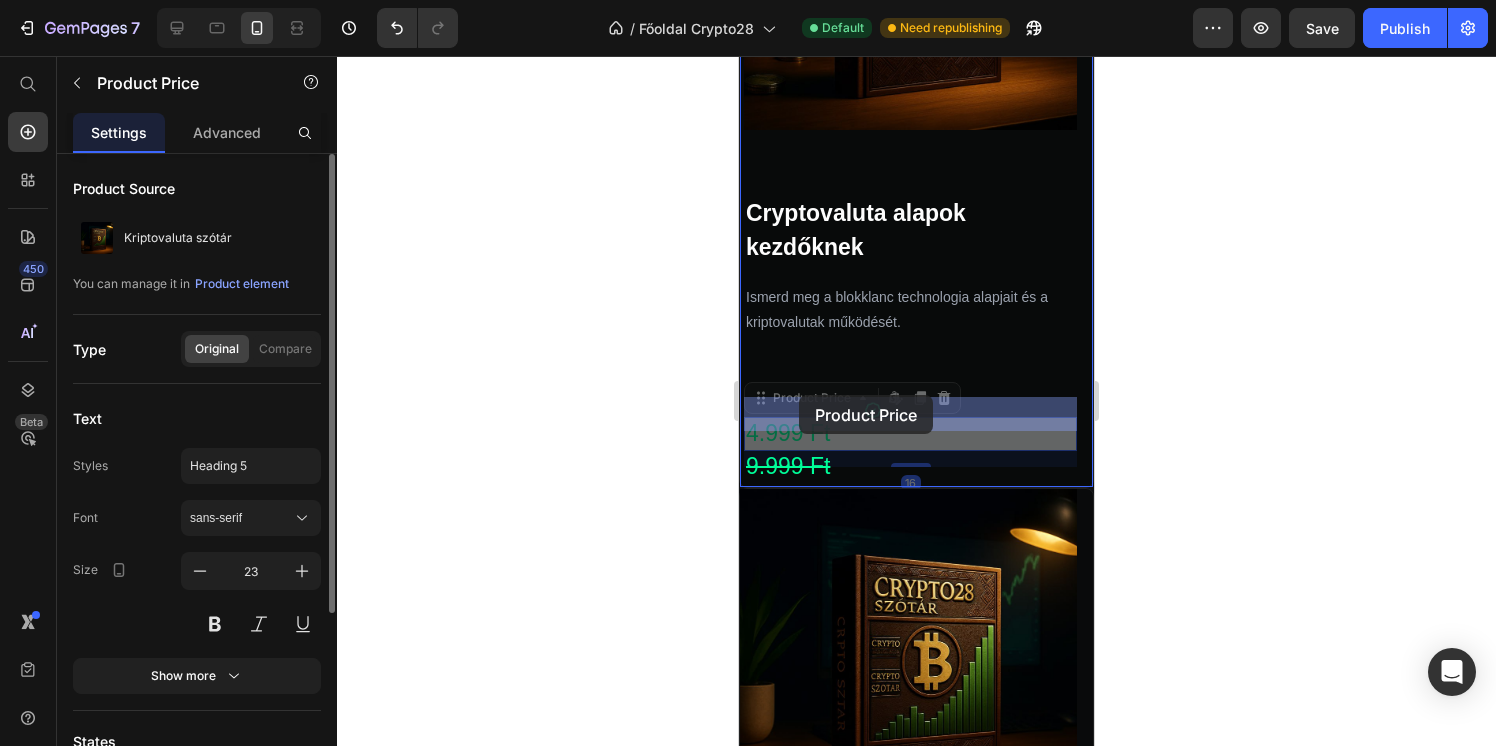 drag, startPoint x: 804, startPoint y: 432, endPoint x: 799, endPoint y: 395, distance: 37.336308 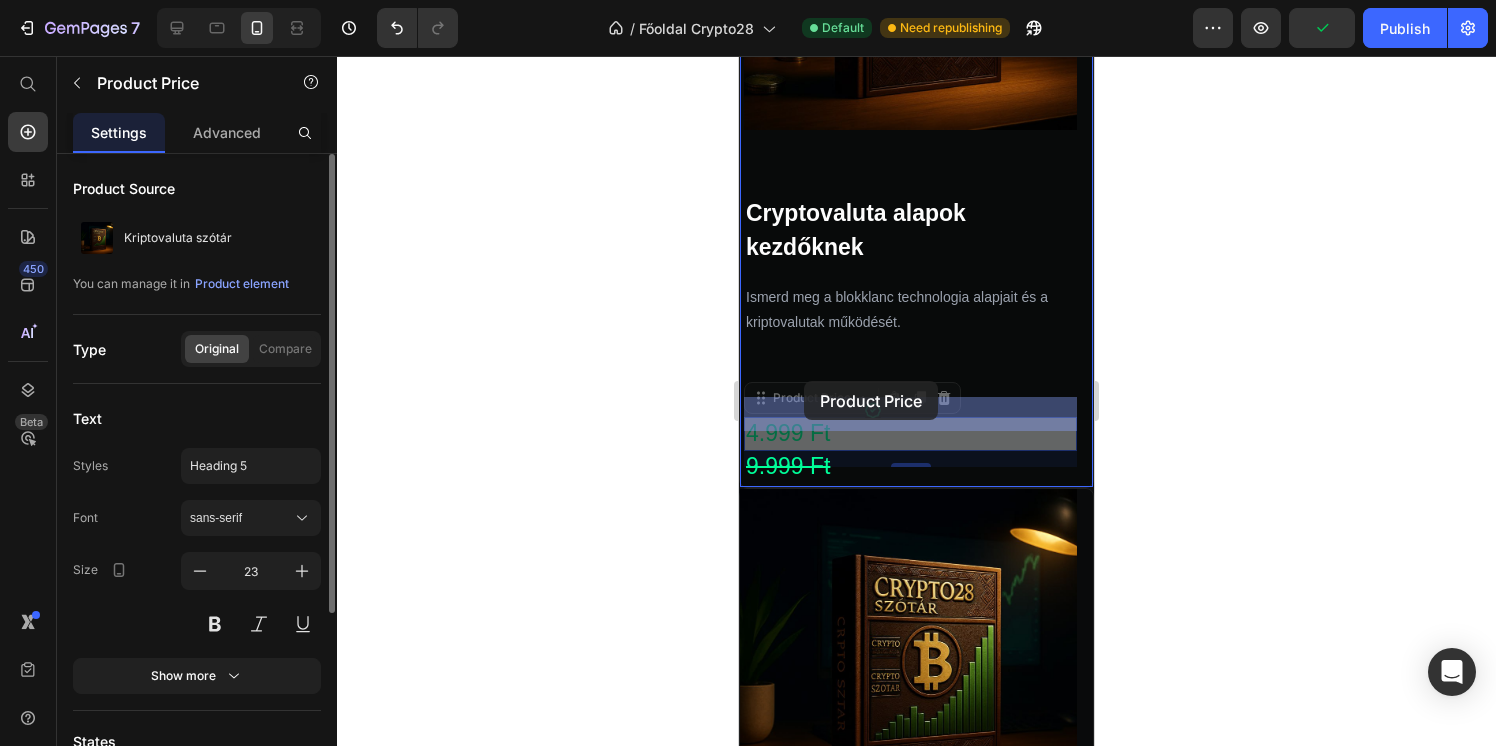 drag, startPoint x: 832, startPoint y: 432, endPoint x: 804, endPoint y: 381, distance: 58.18075 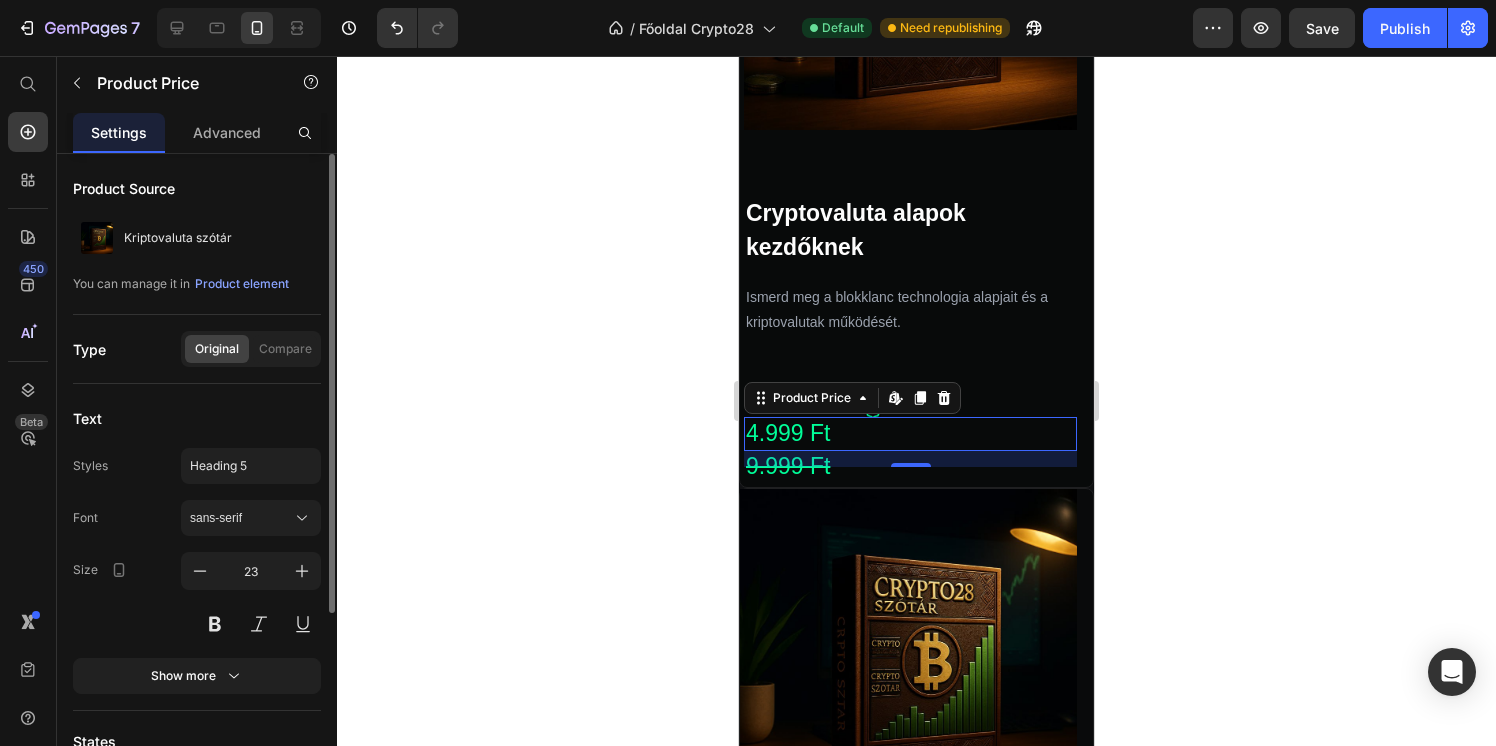click 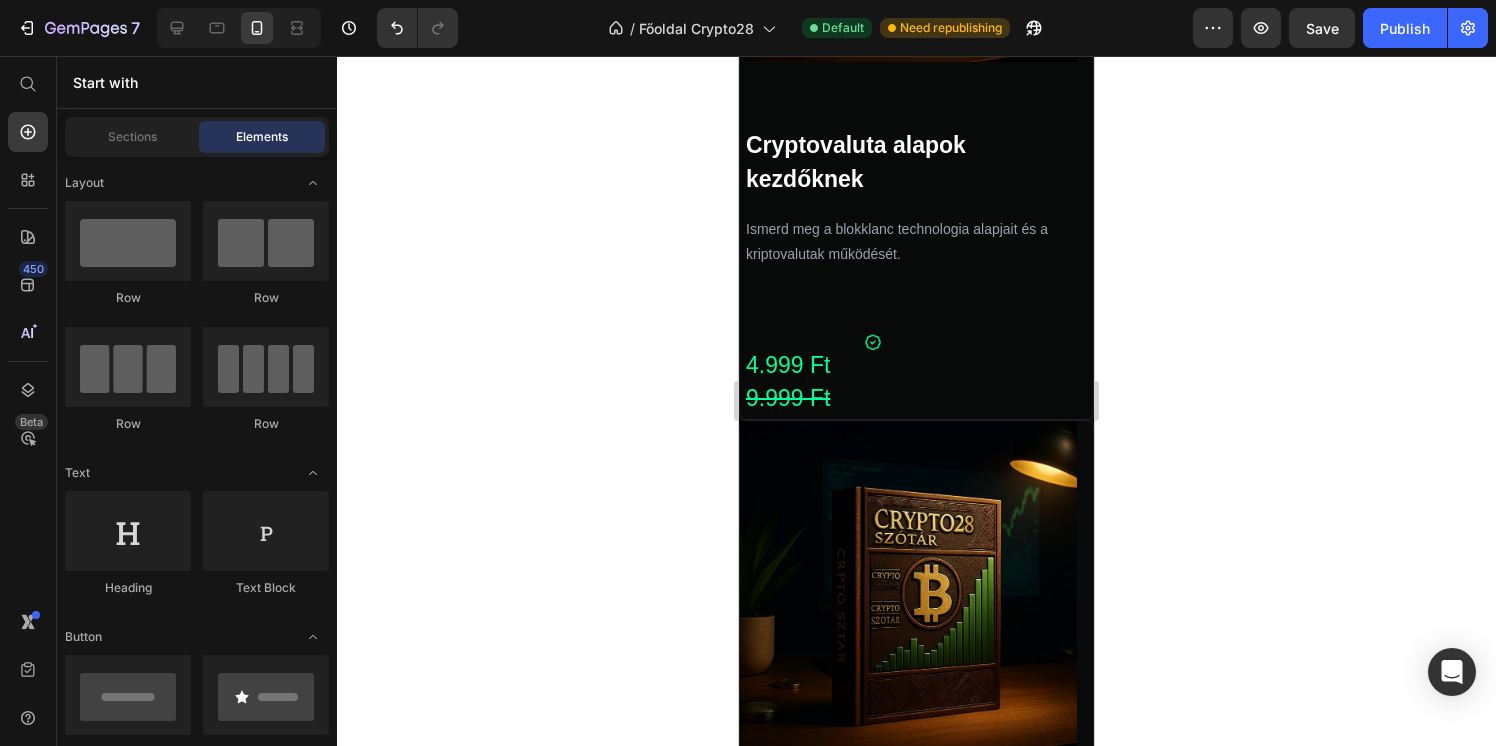 scroll, scrollTop: 3944, scrollLeft: 0, axis: vertical 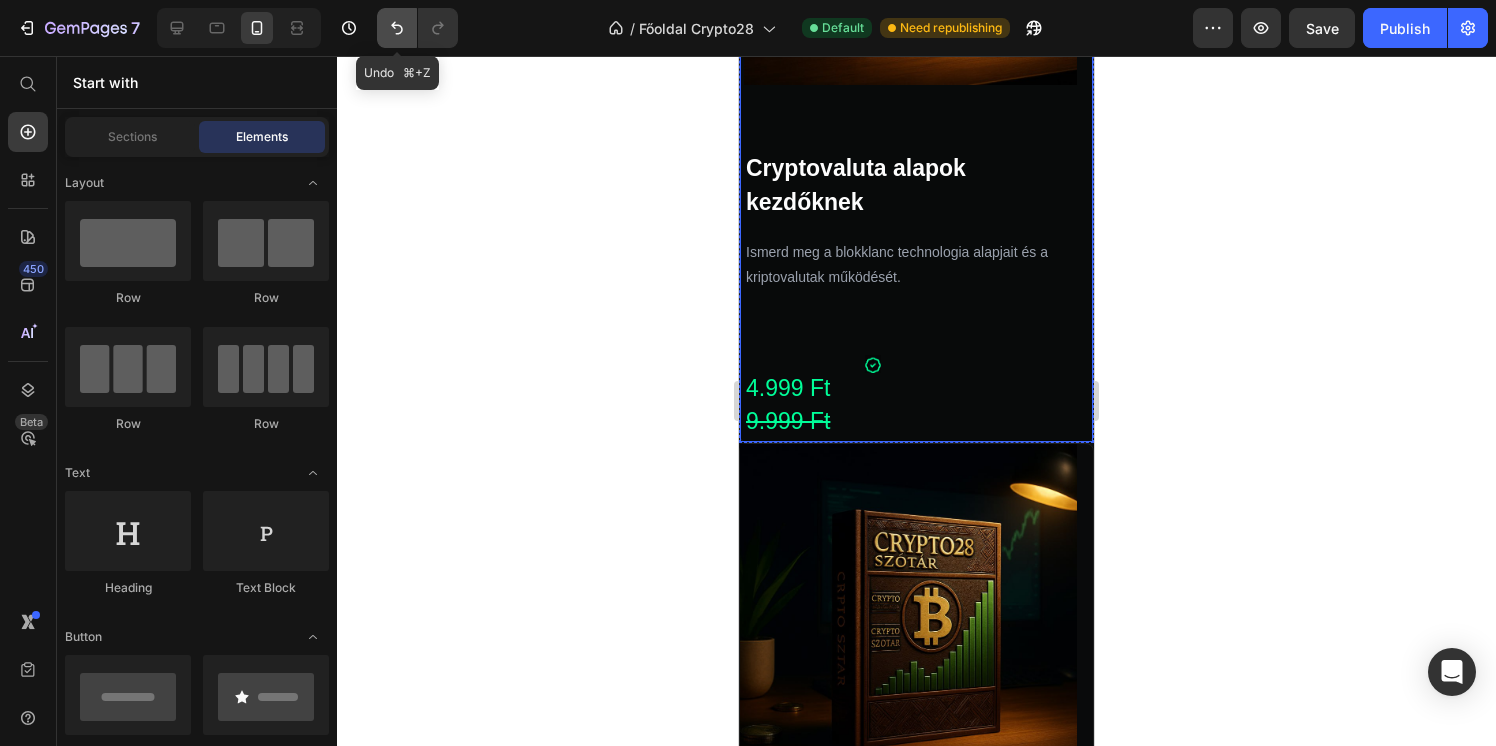 click 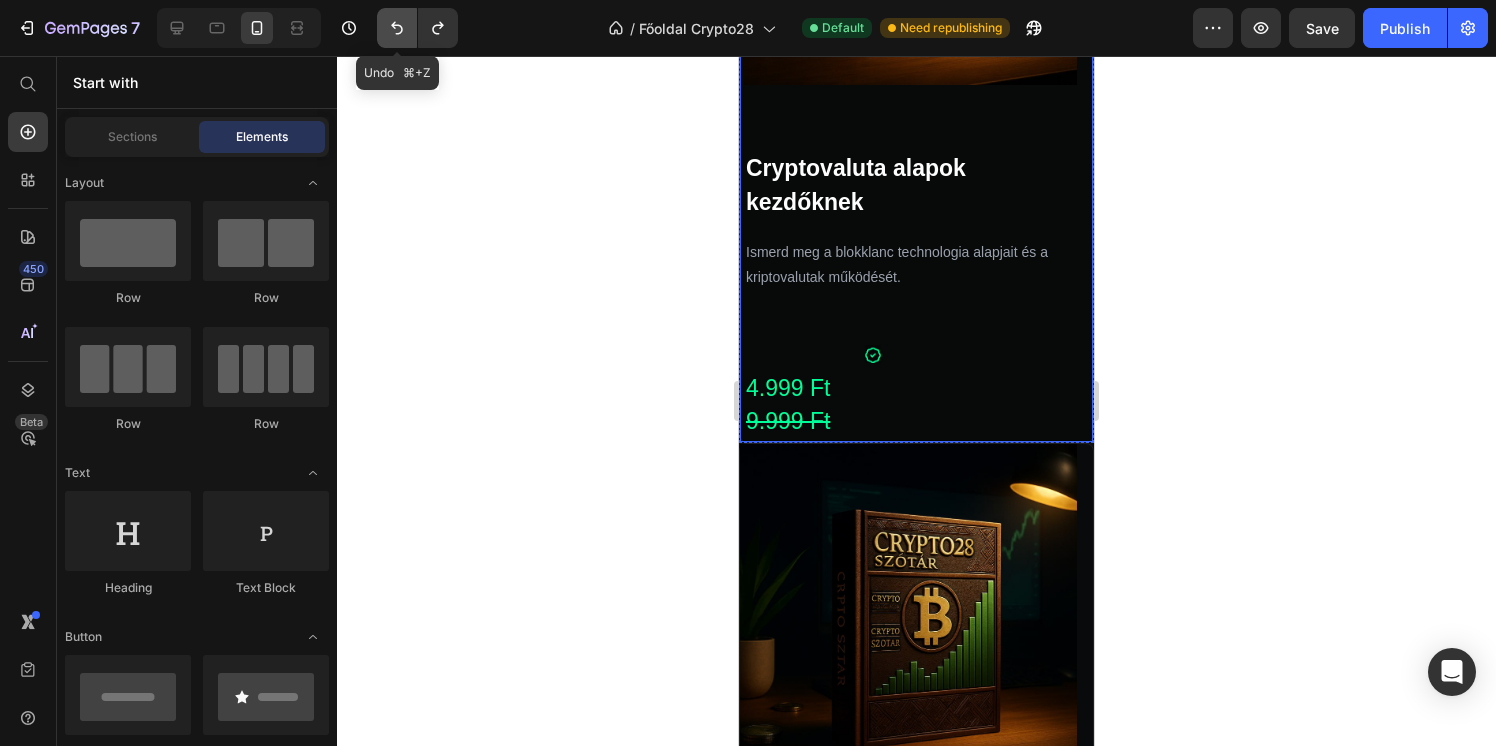 click 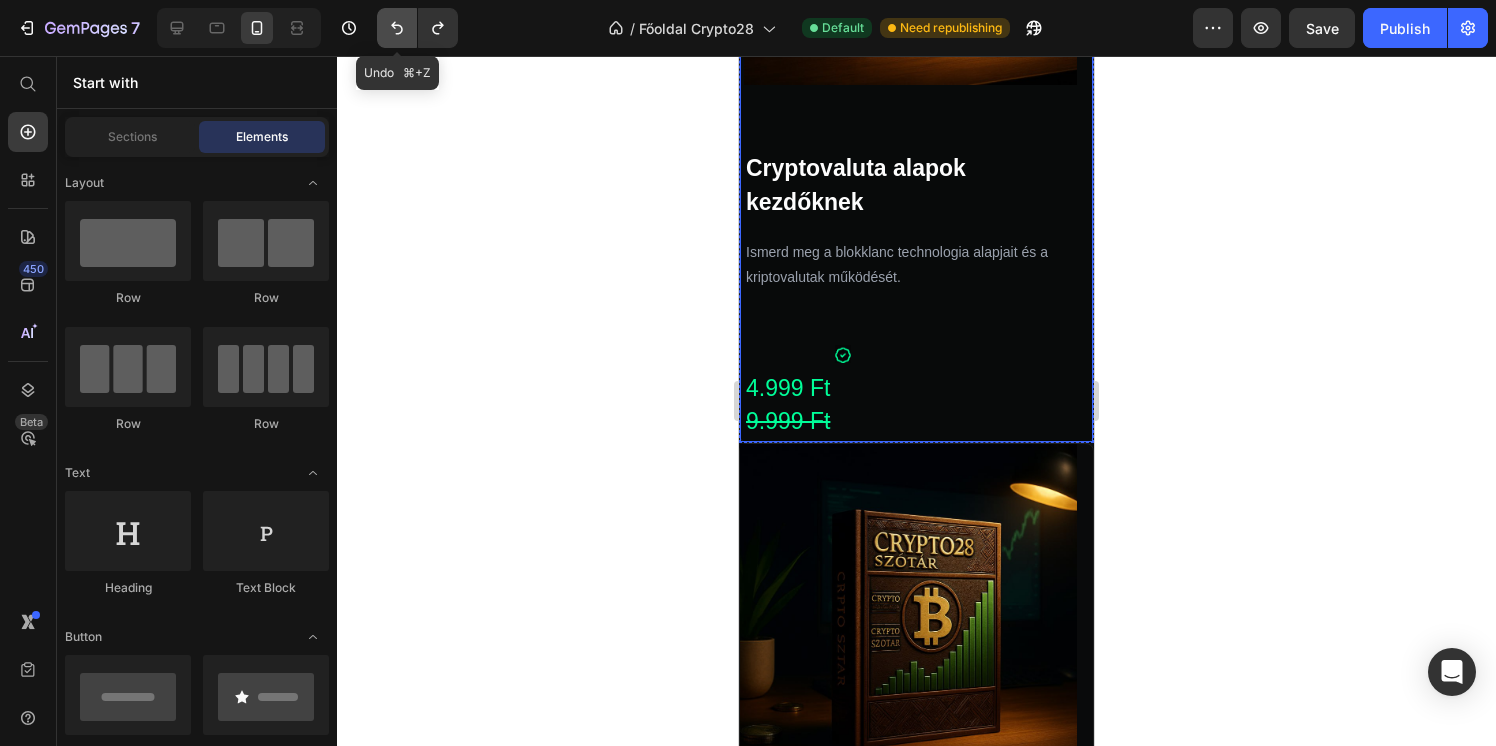 click 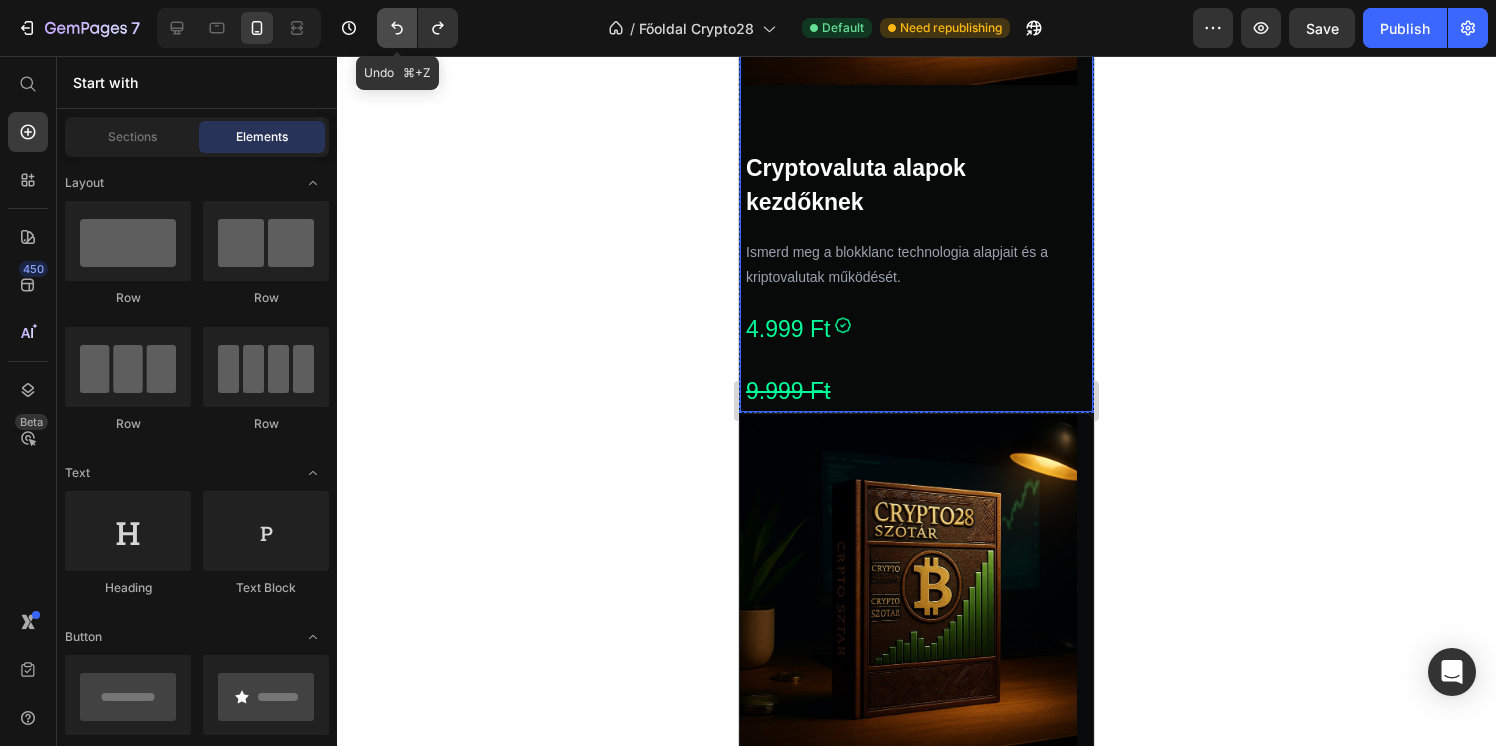 click 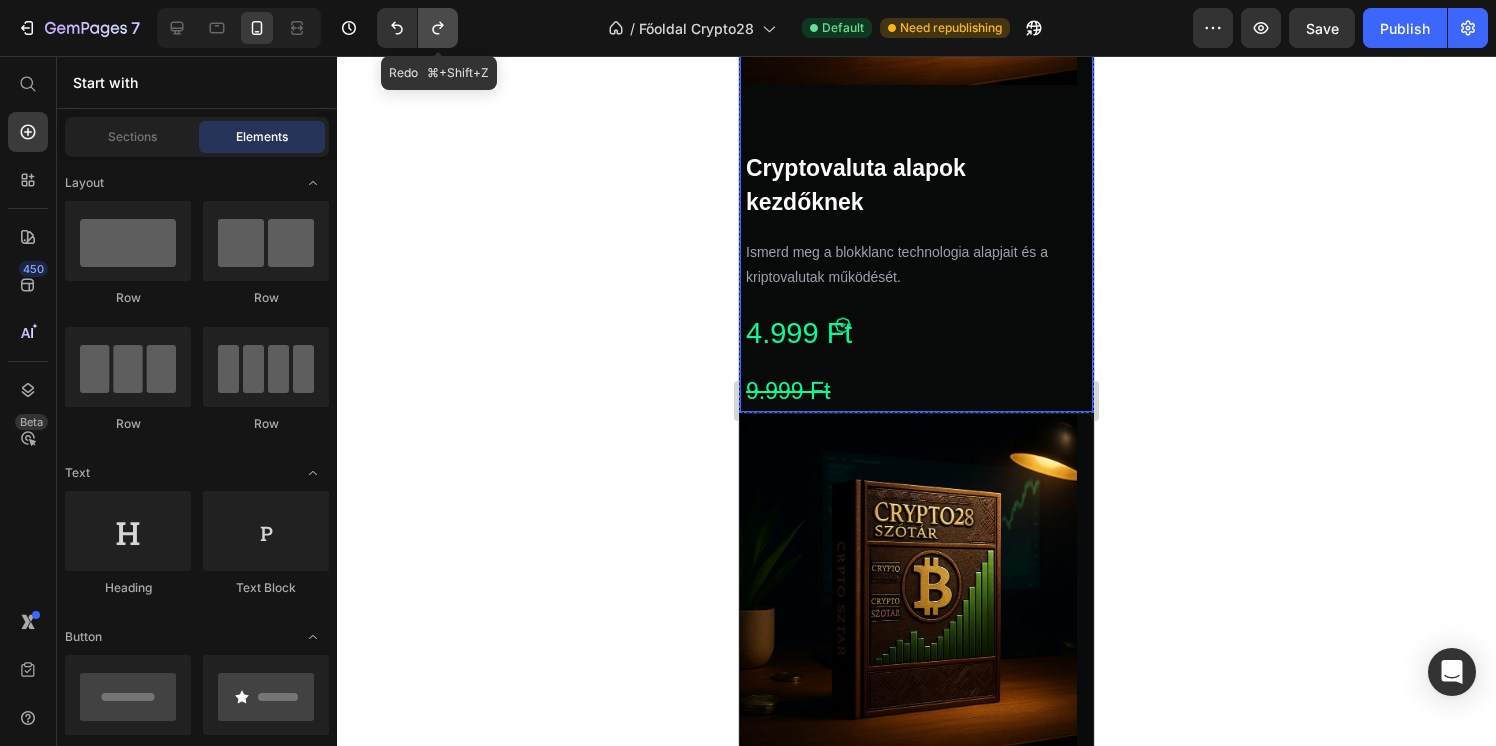 click 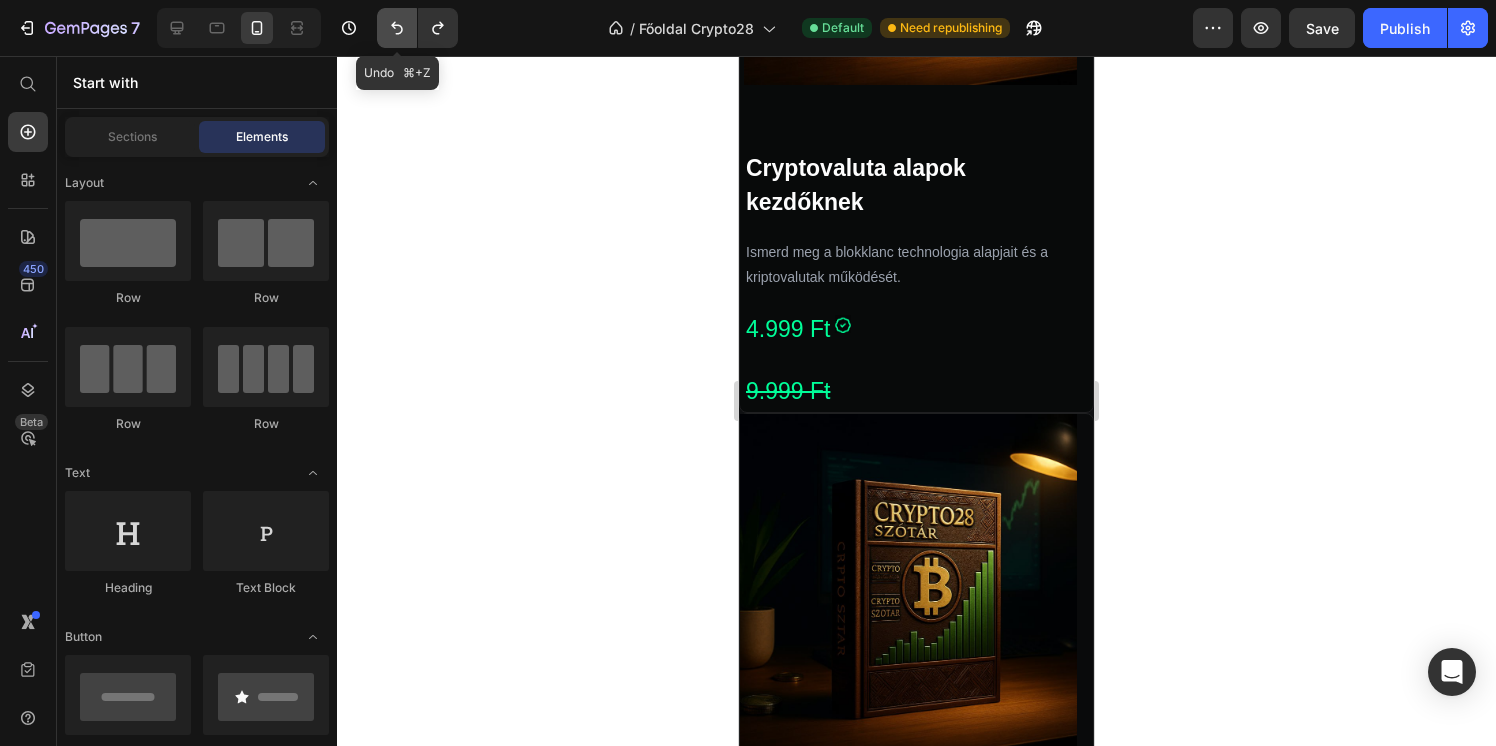 click 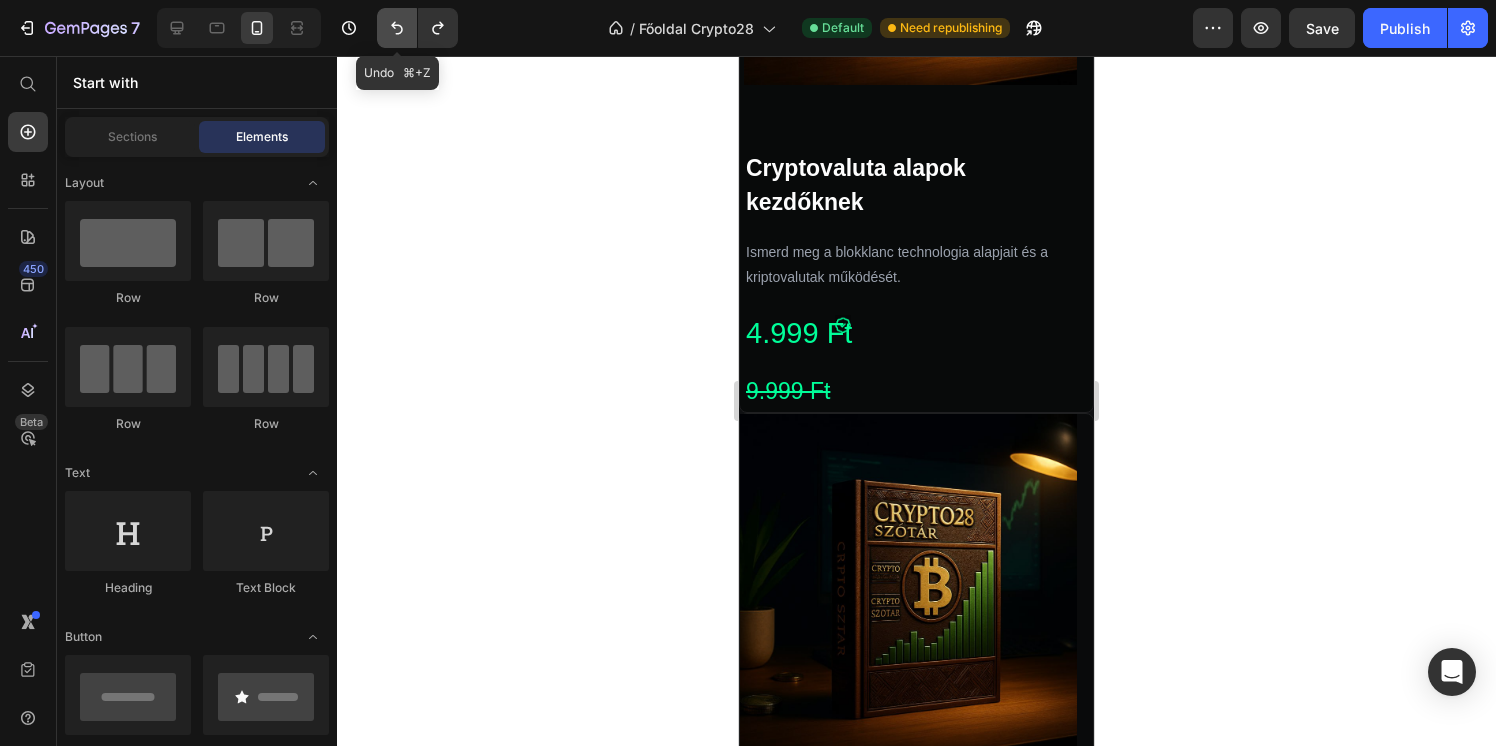 click 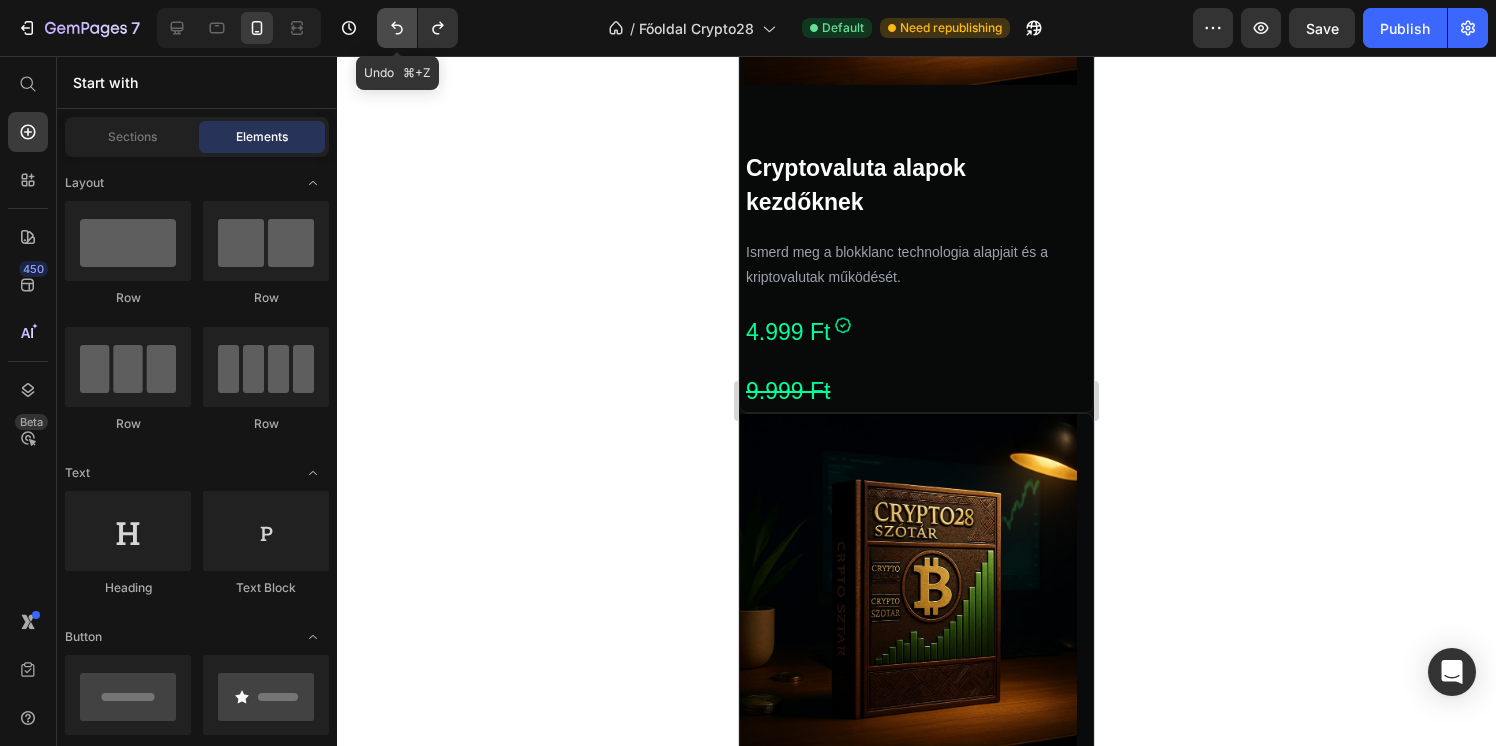 click 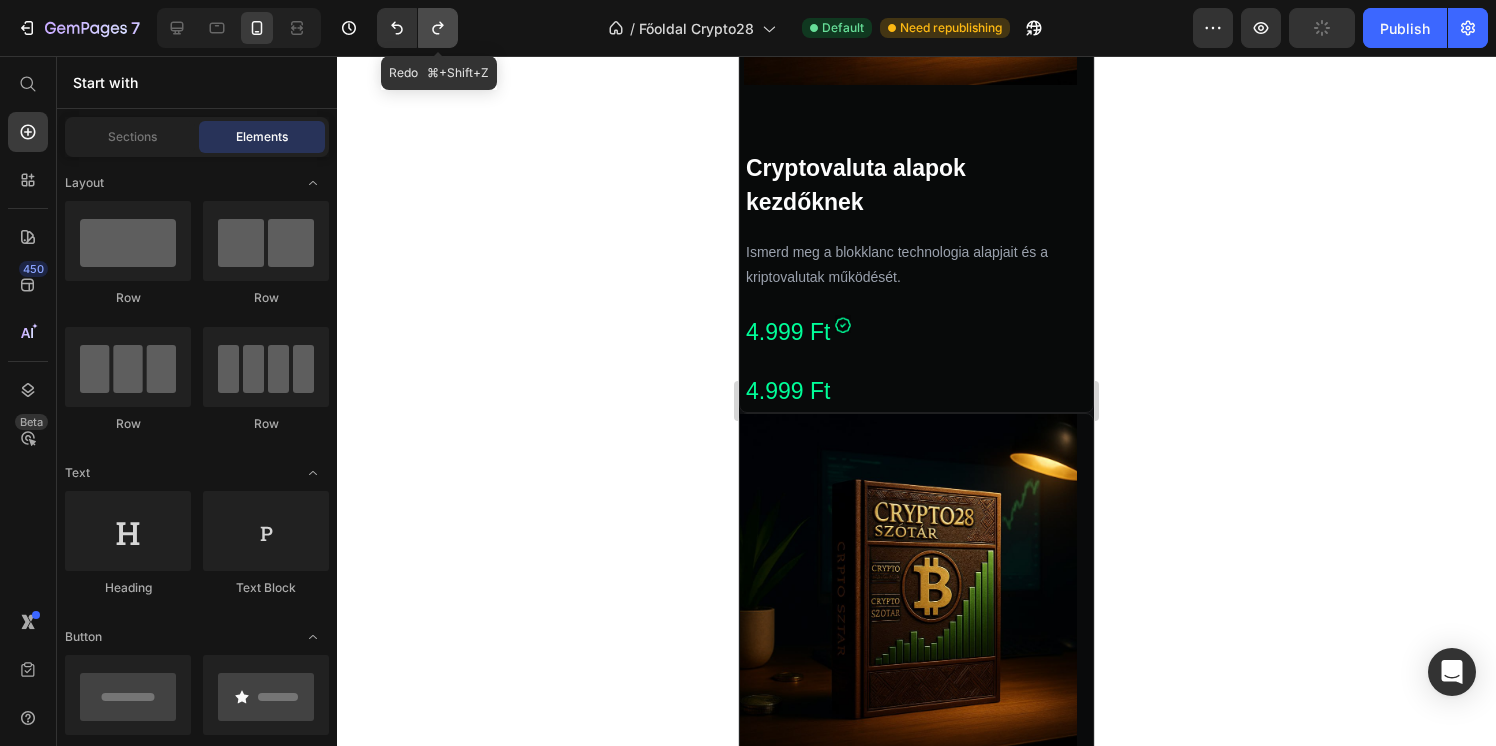 click 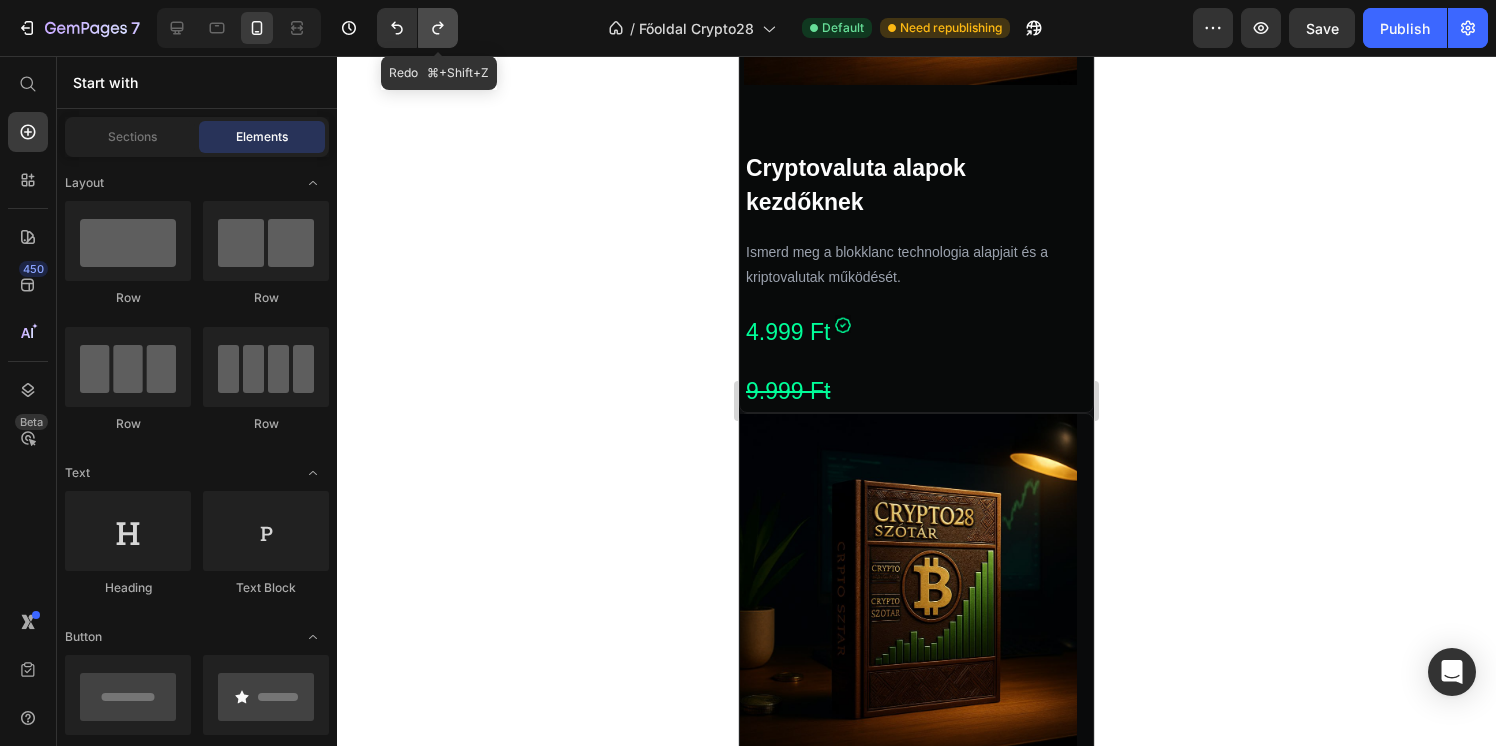 click 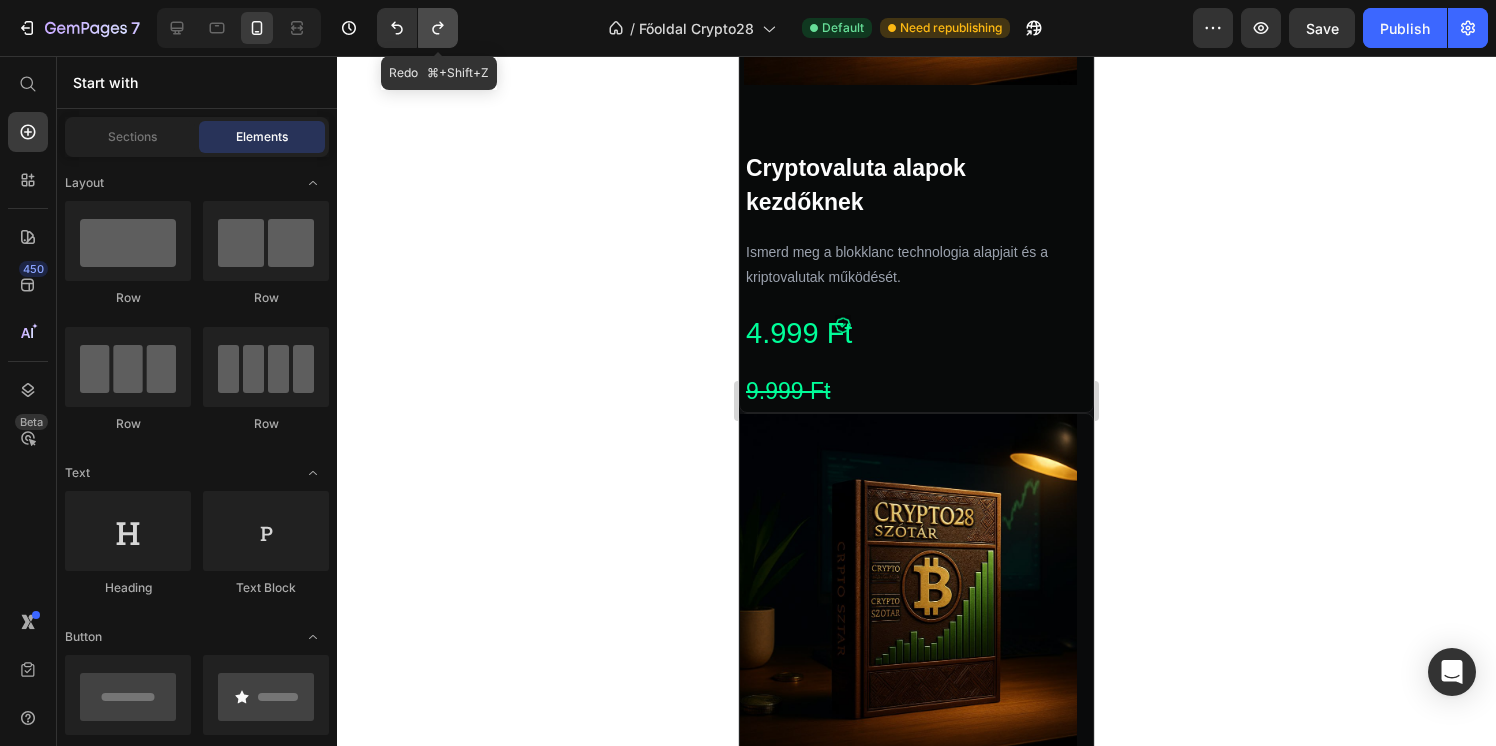 click 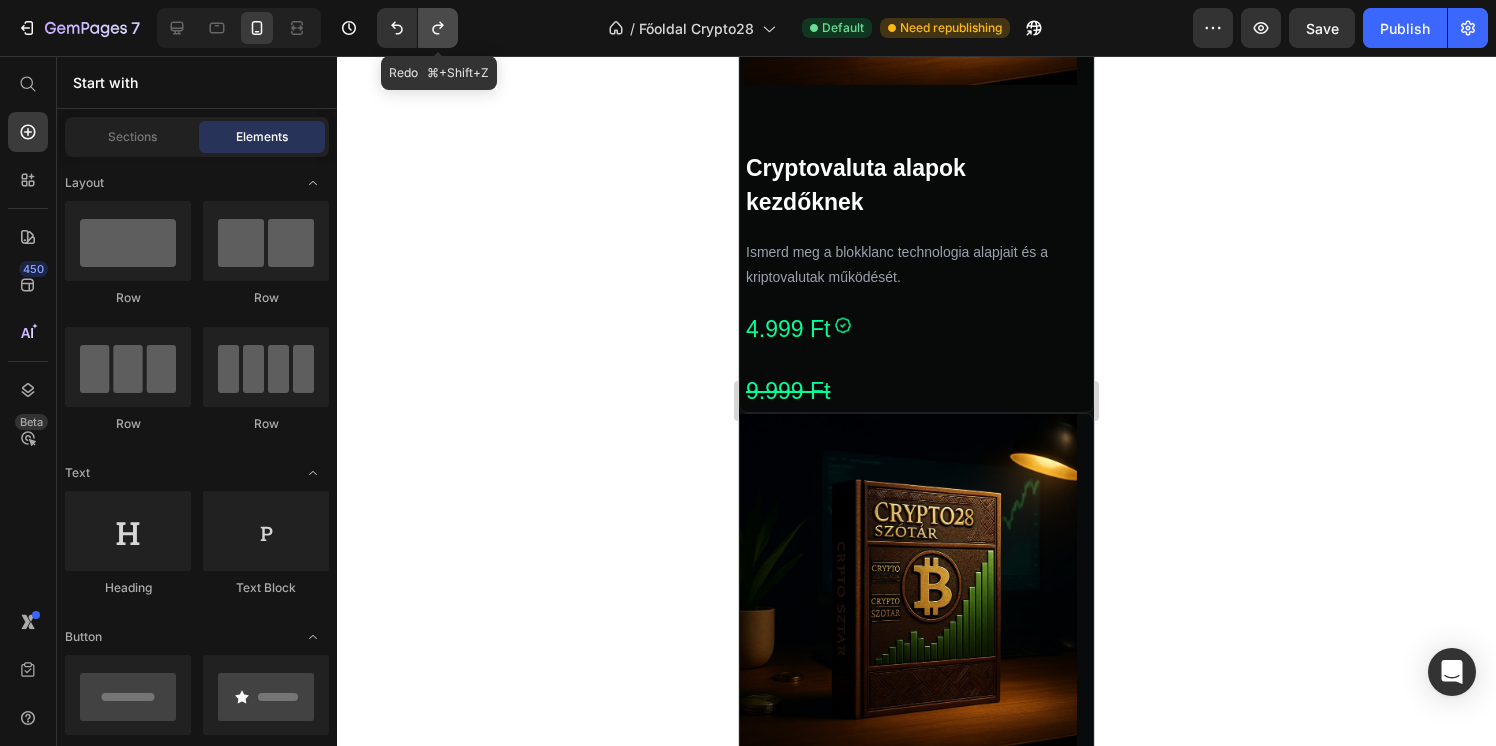 click 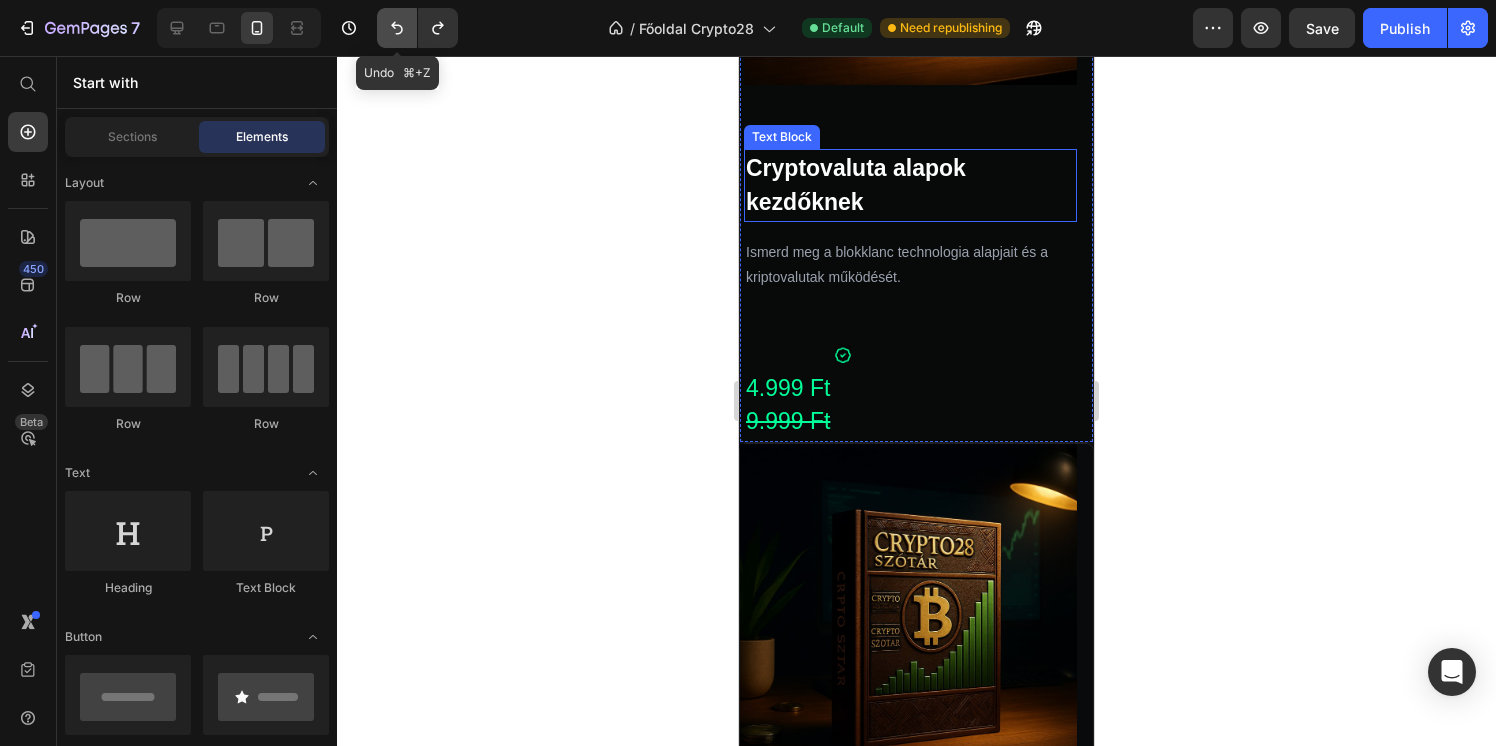 click 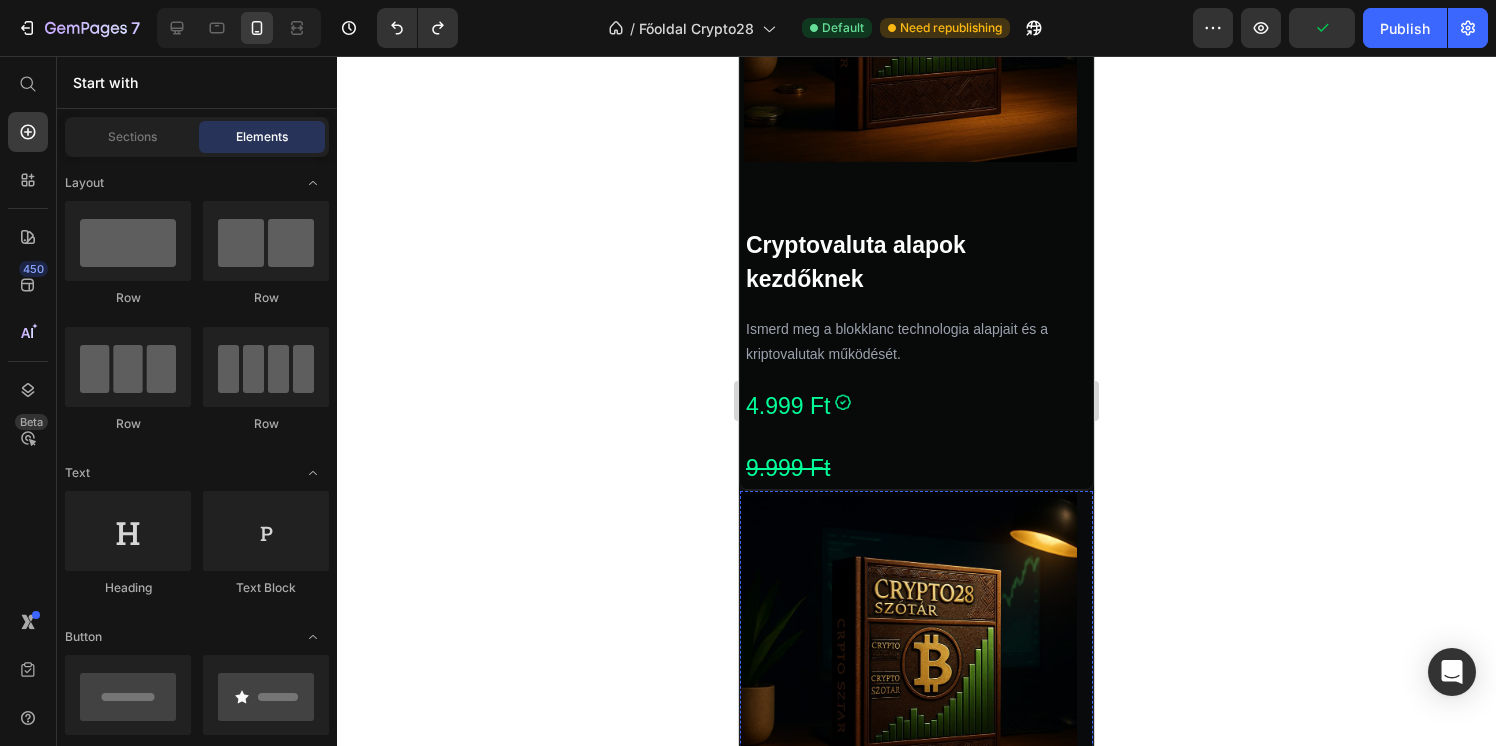 scroll, scrollTop: 3858, scrollLeft: 0, axis: vertical 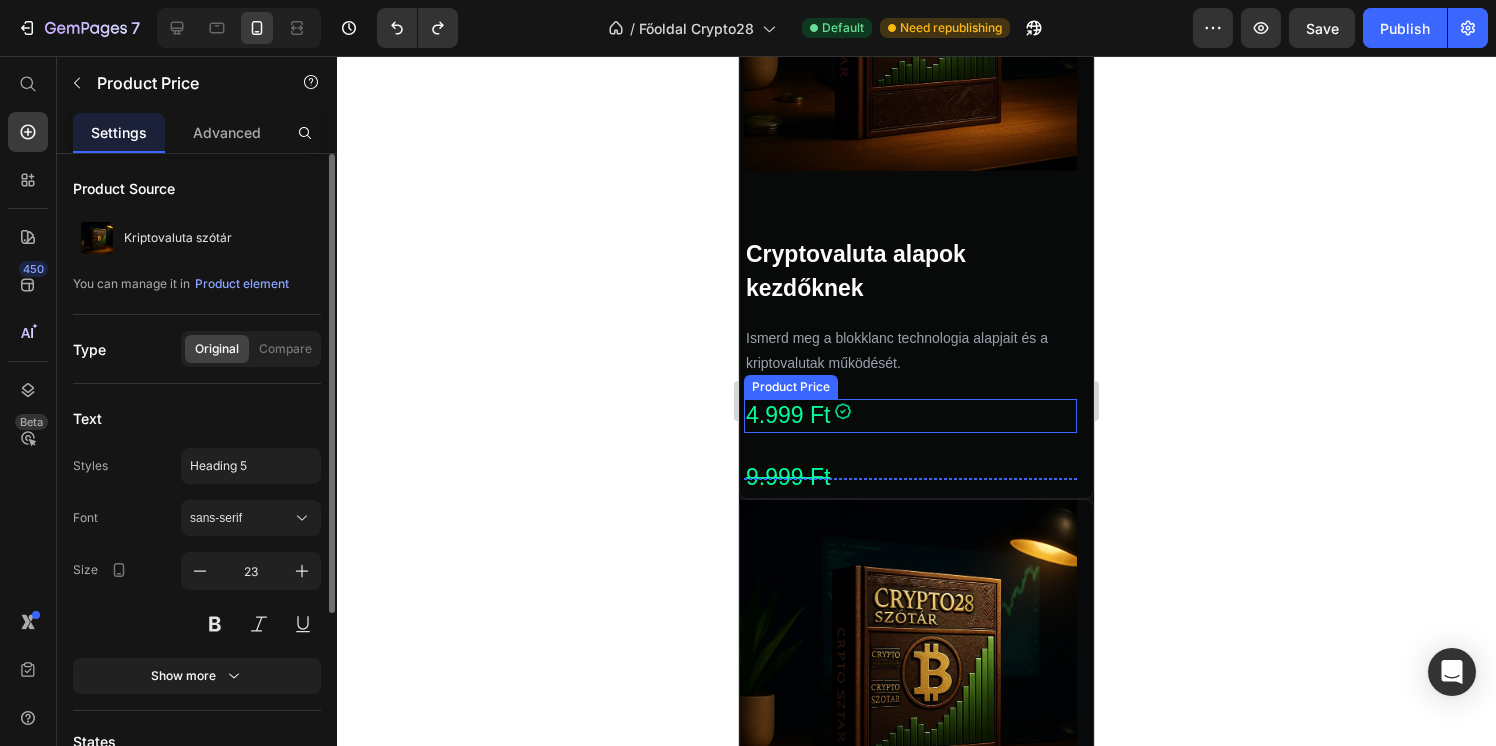 click on "4.999 Ft" at bounding box center (910, 416) 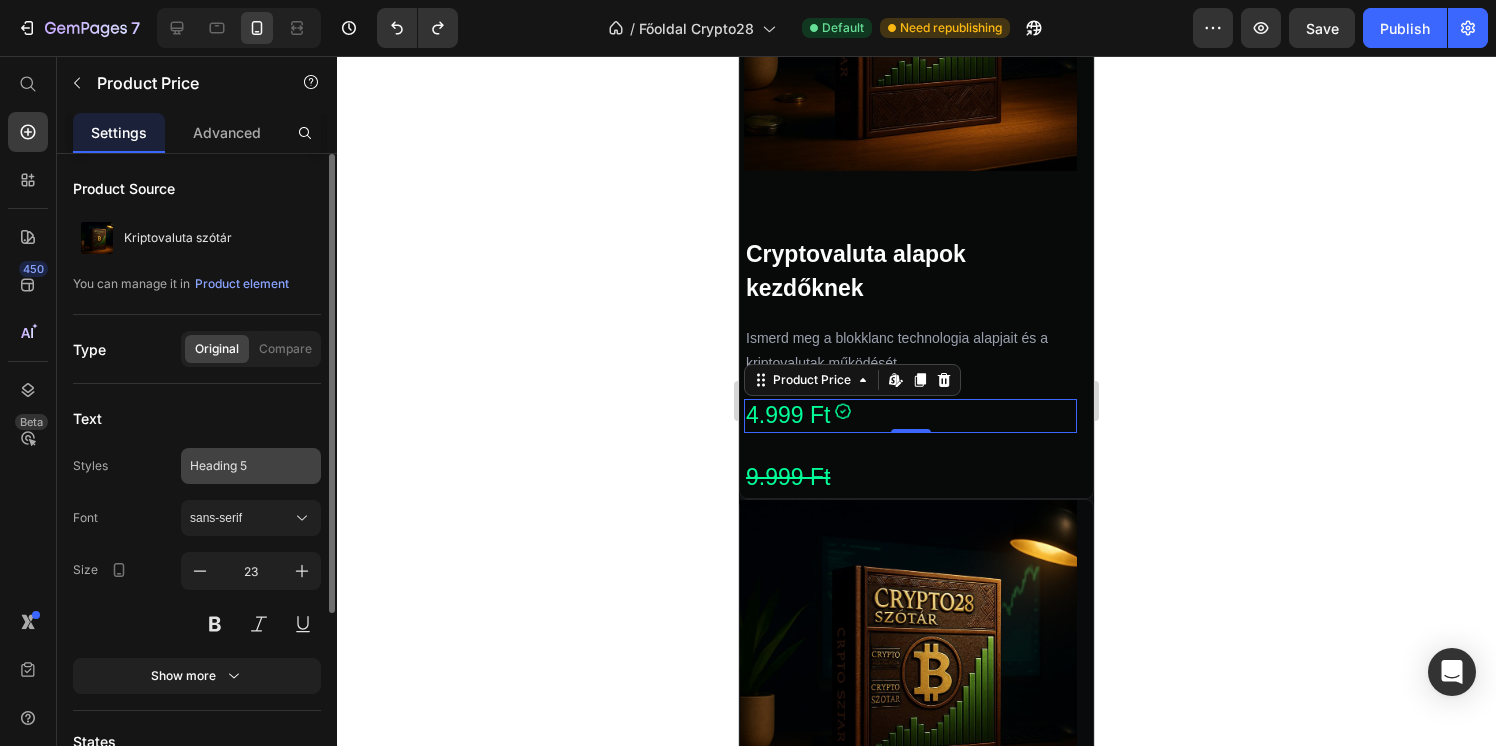 click on "Heading 5" at bounding box center [251, 466] 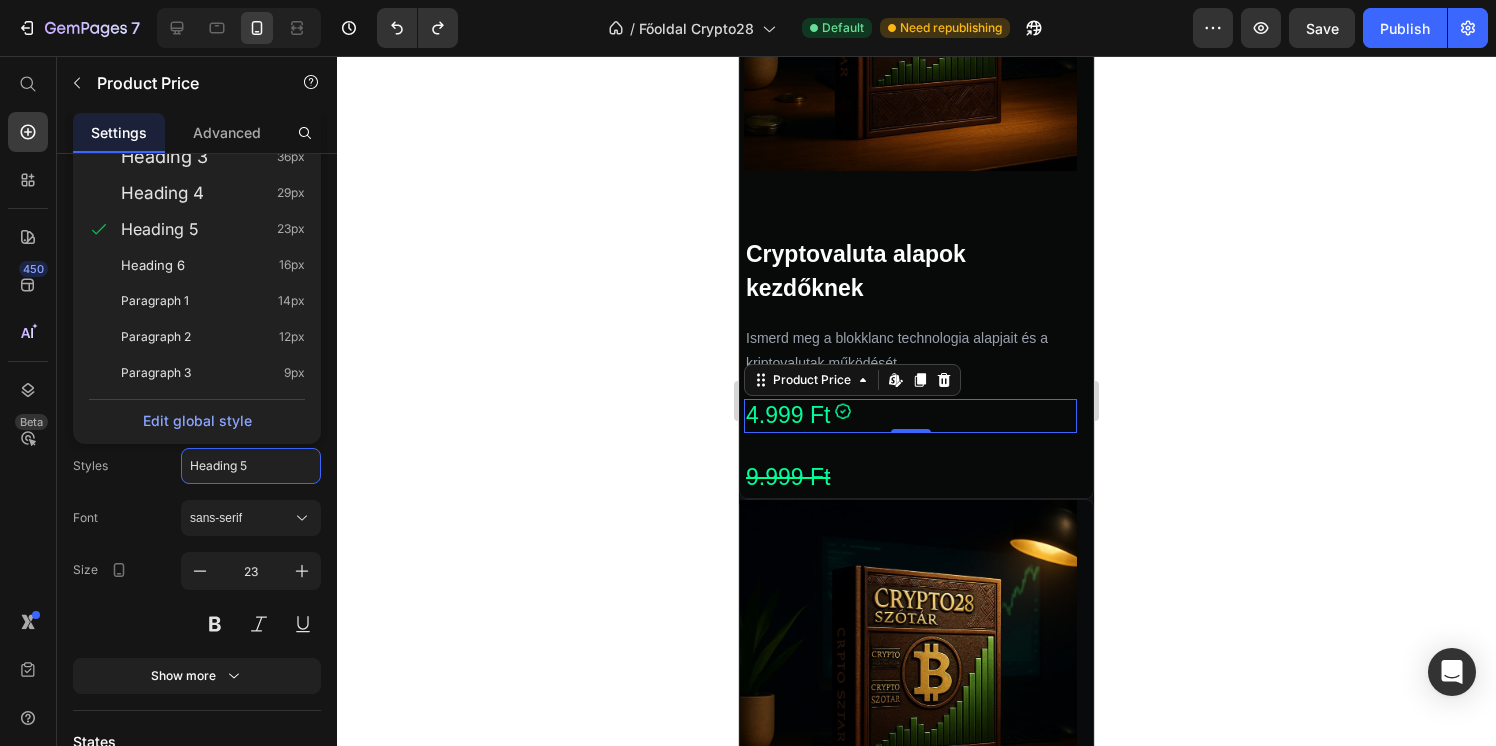 click 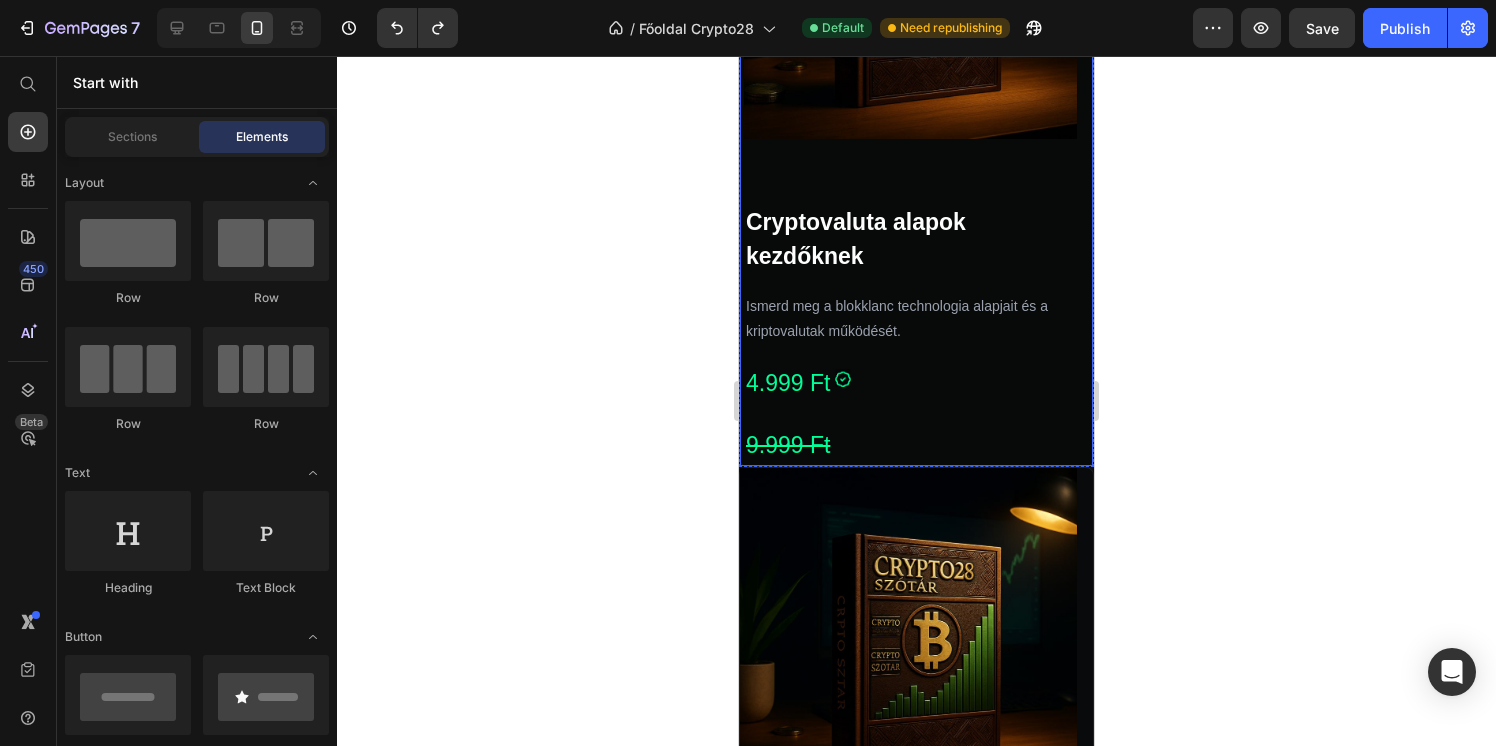 scroll, scrollTop: 3891, scrollLeft: 0, axis: vertical 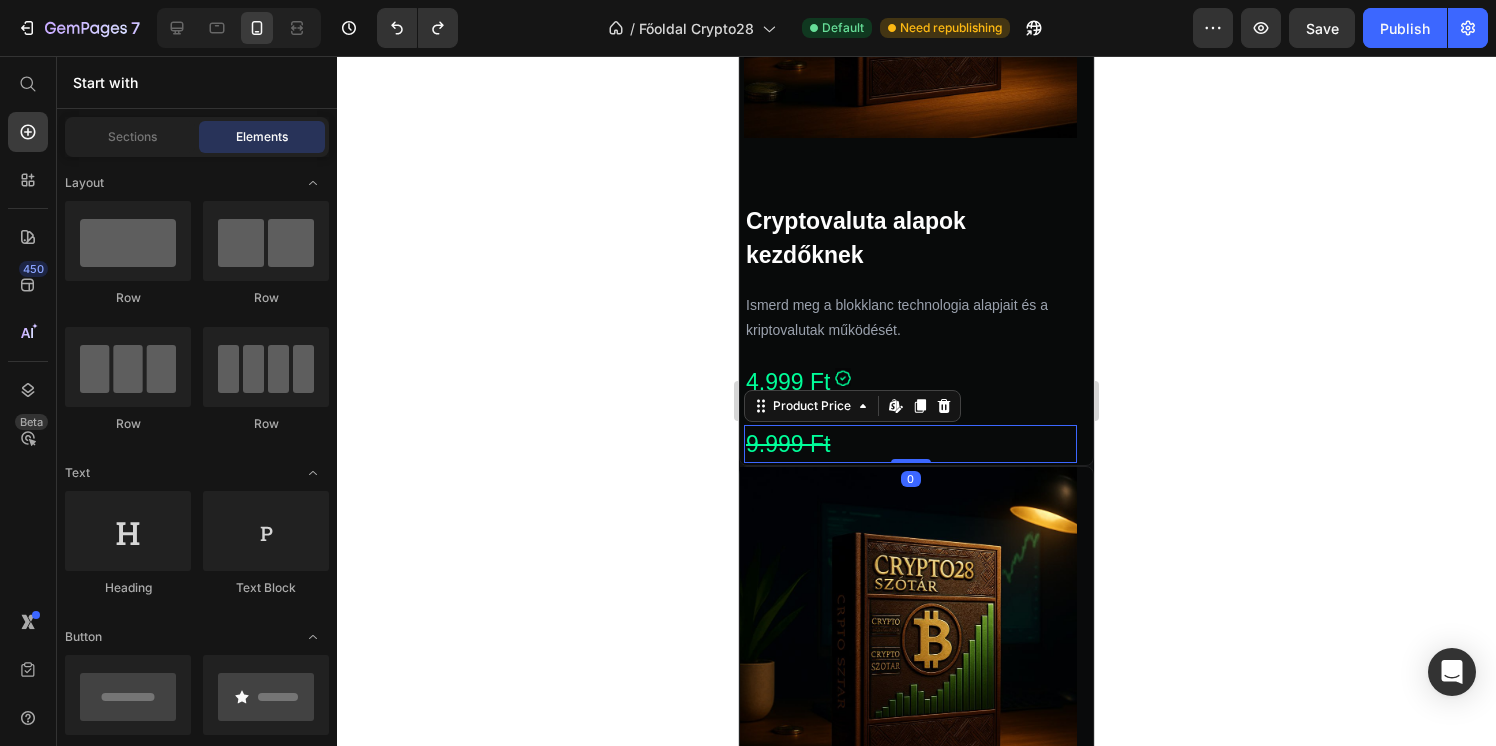 click on "9.999 Ft" at bounding box center (910, 444) 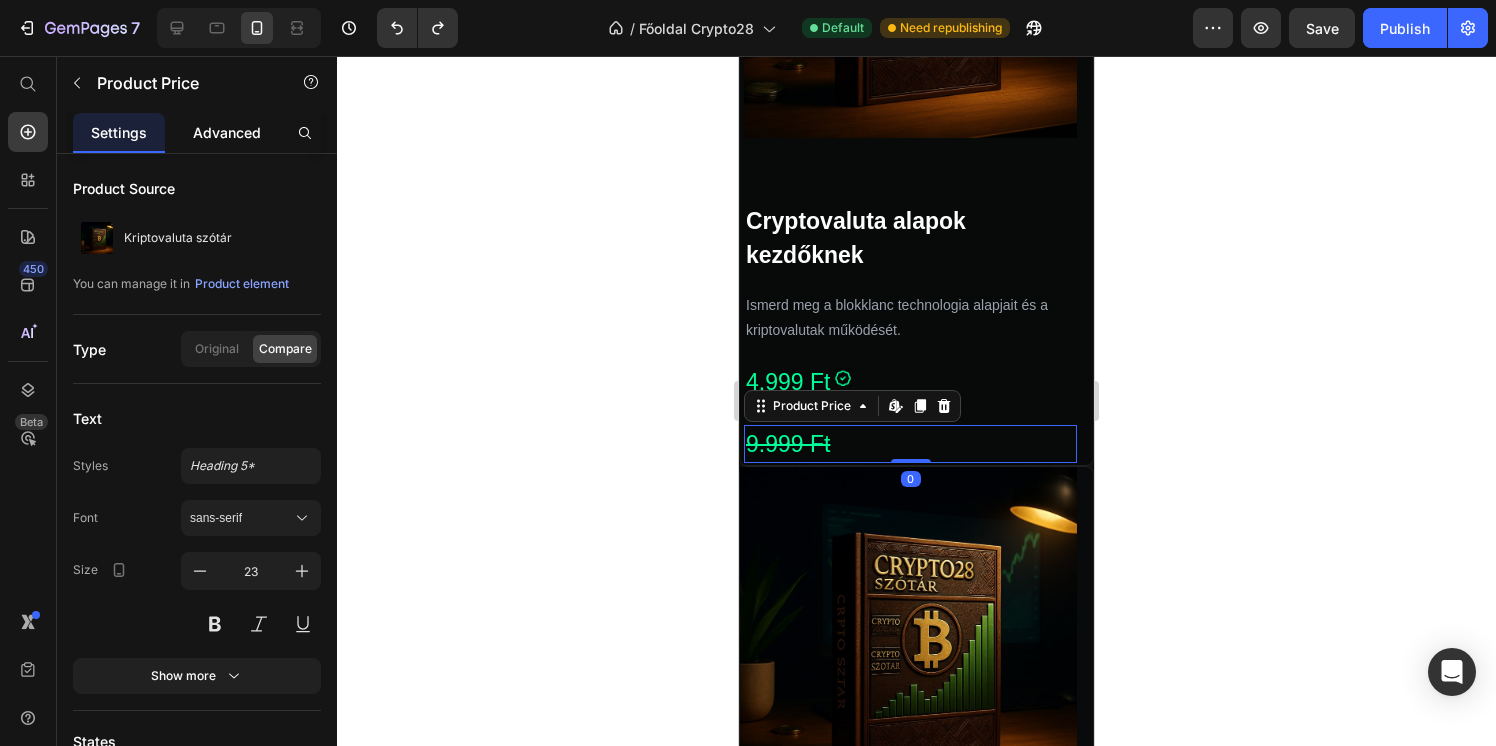 click on "Advanced" at bounding box center [227, 132] 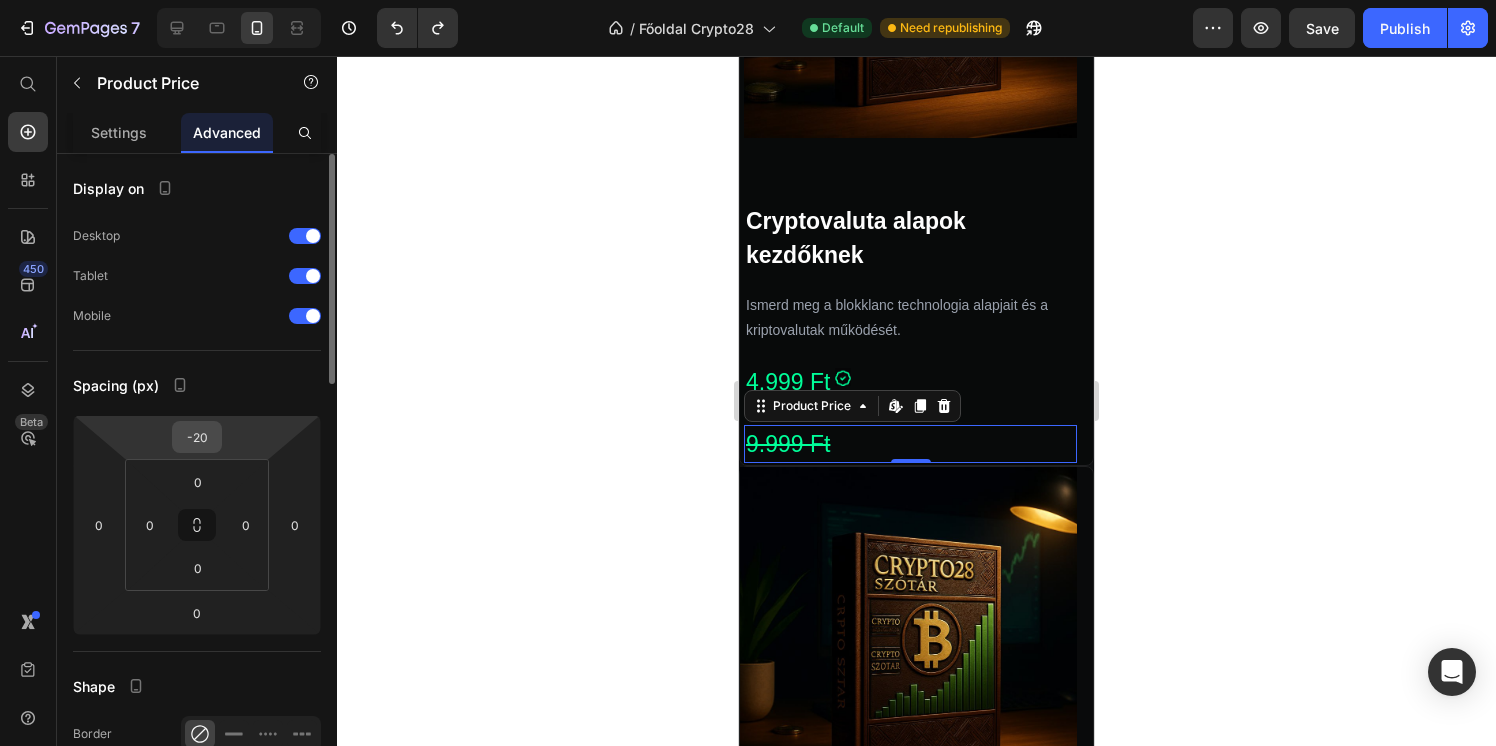 click on "-20" at bounding box center [197, 437] 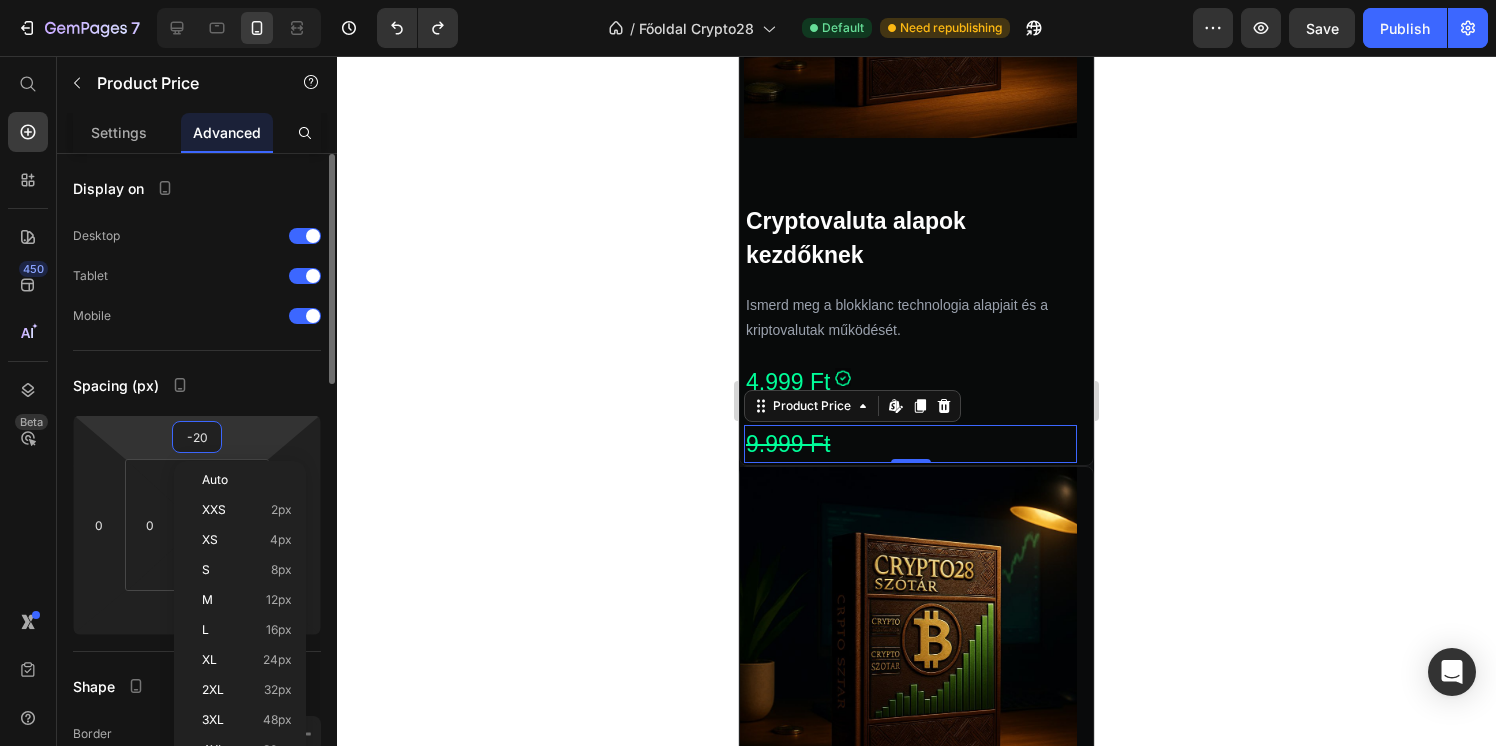 click on "-20" at bounding box center (197, 437) 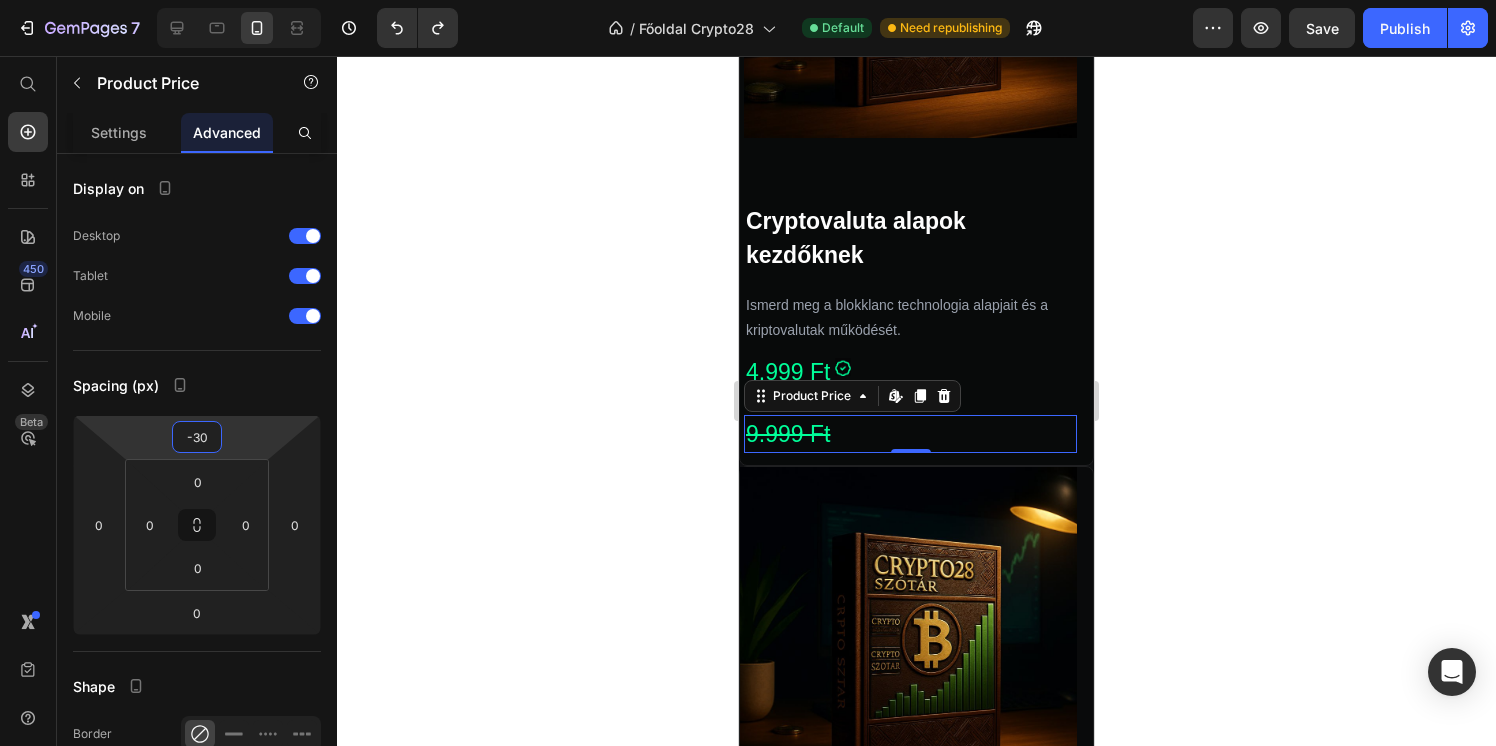 type on "-30" 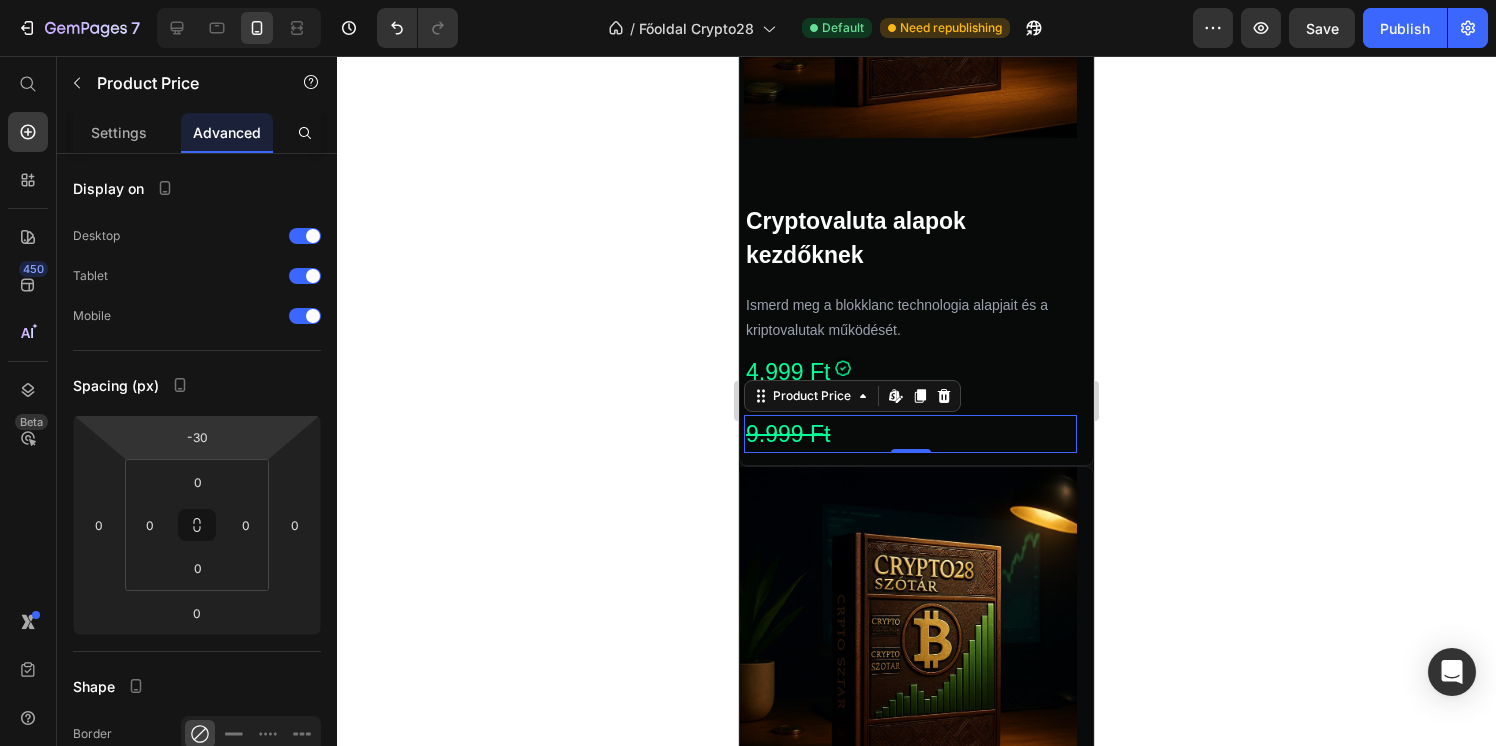 click 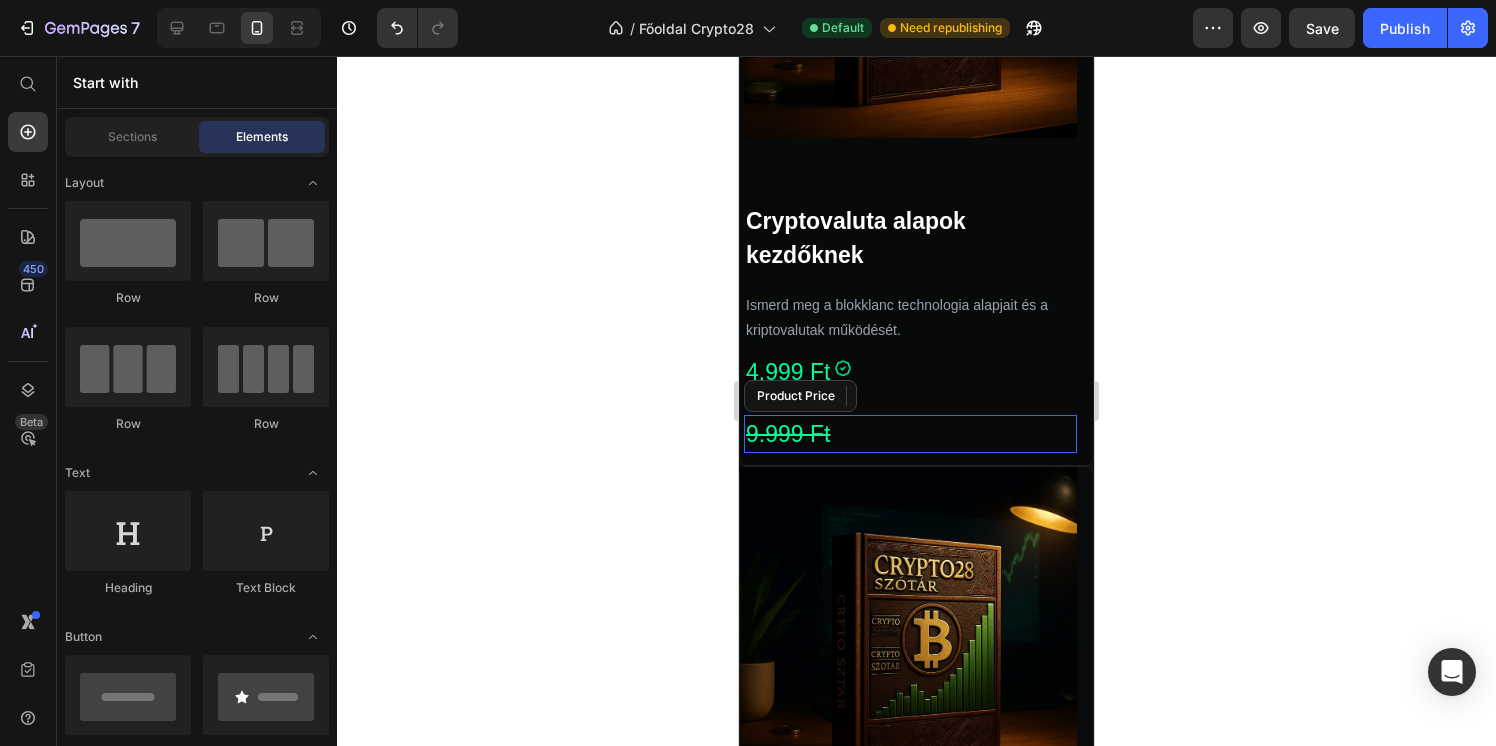 click 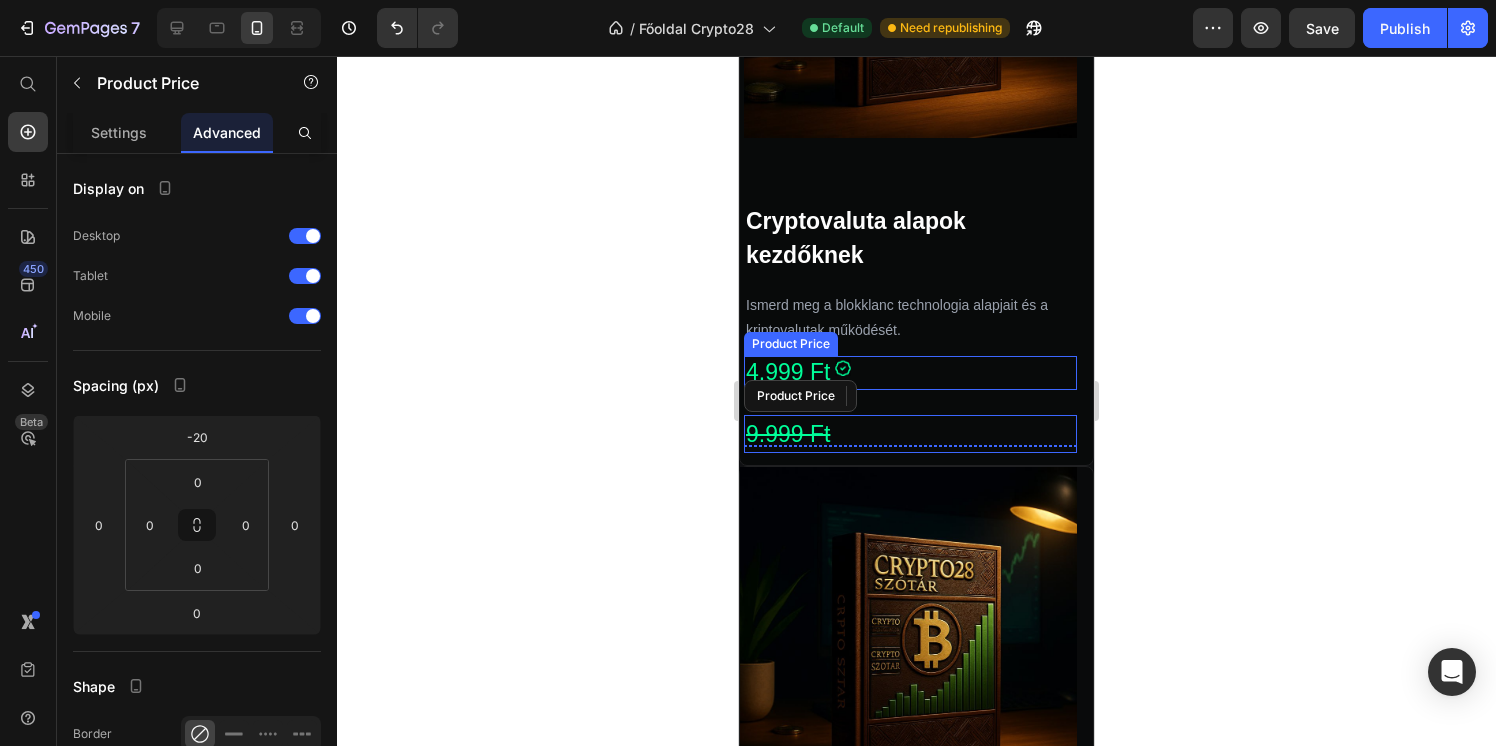 click on "4.999 Ft" at bounding box center (910, 373) 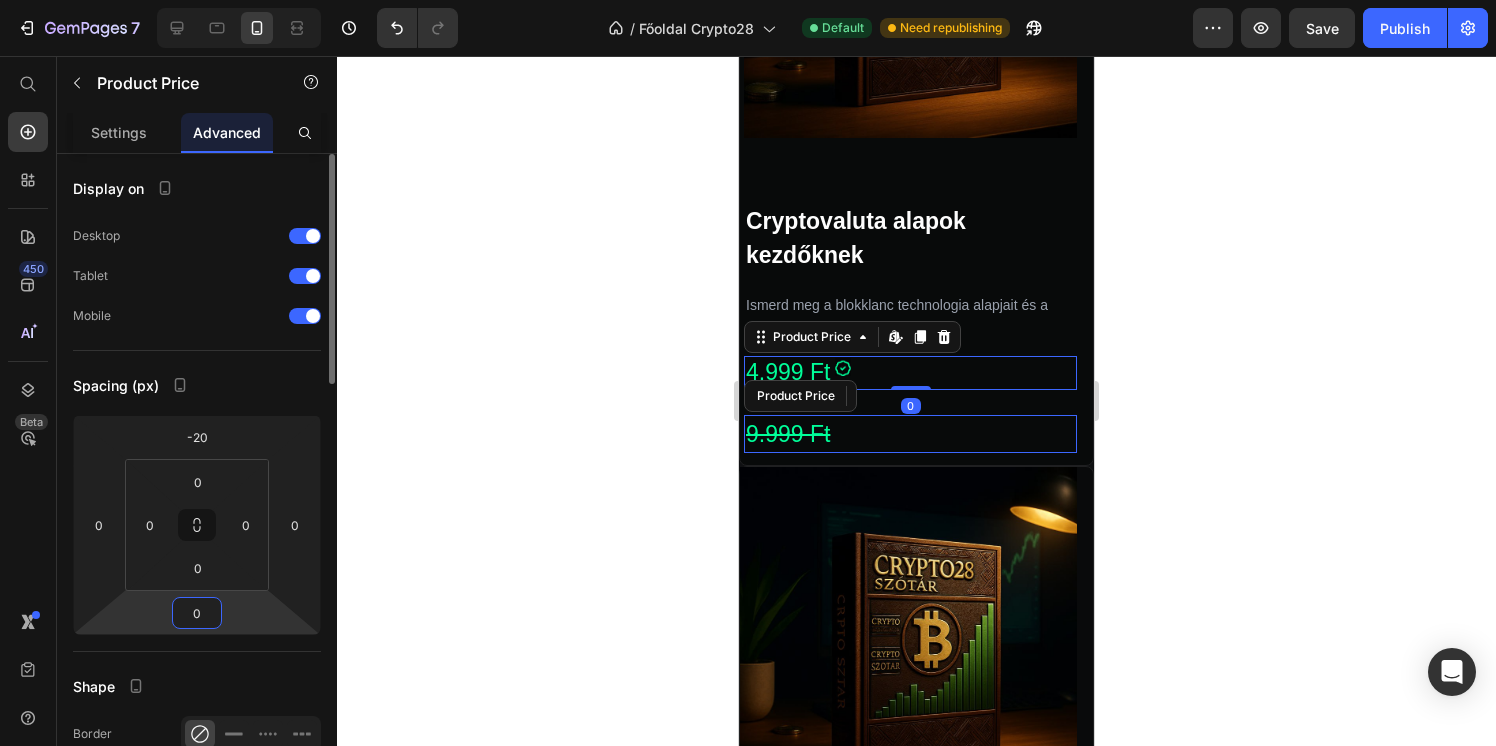 click on "0" at bounding box center (197, 613) 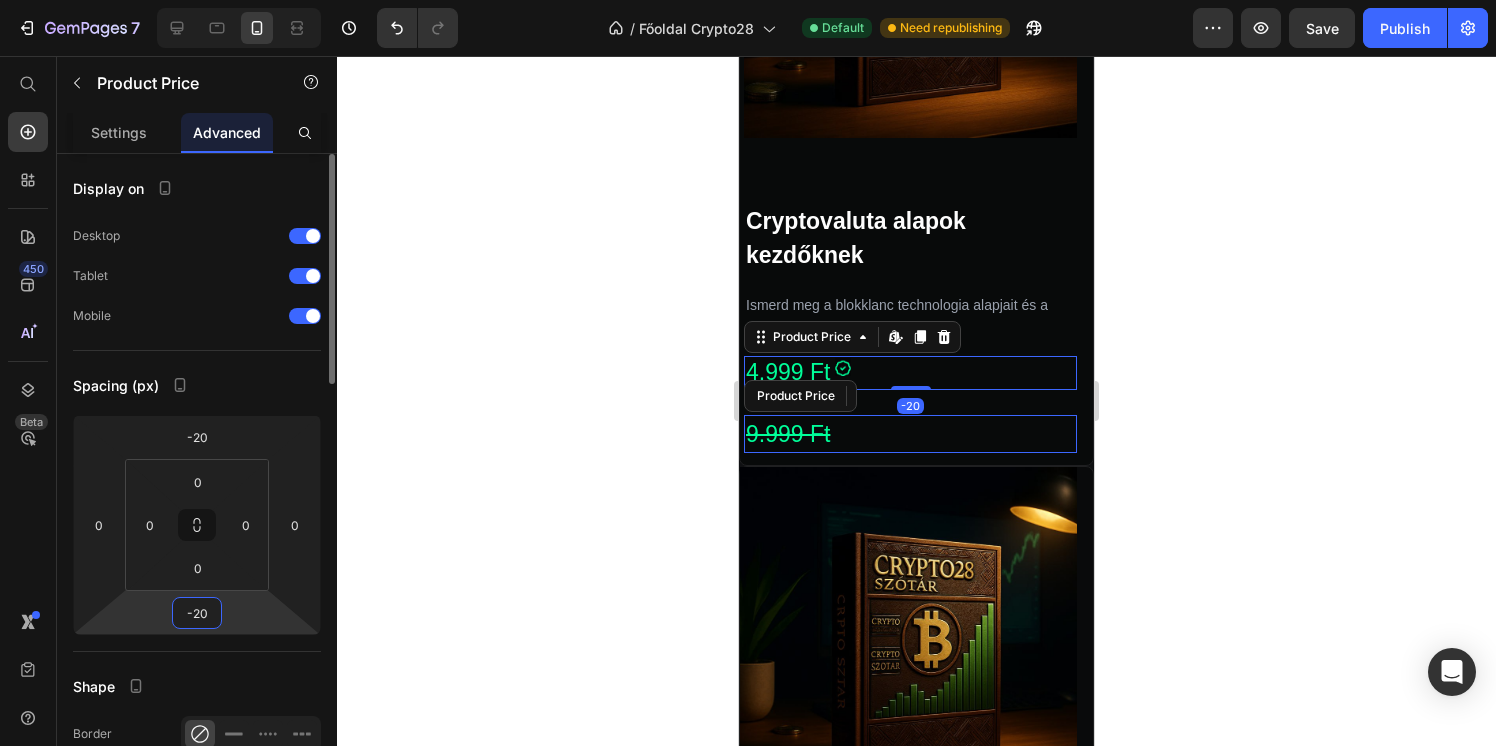 type on "-2" 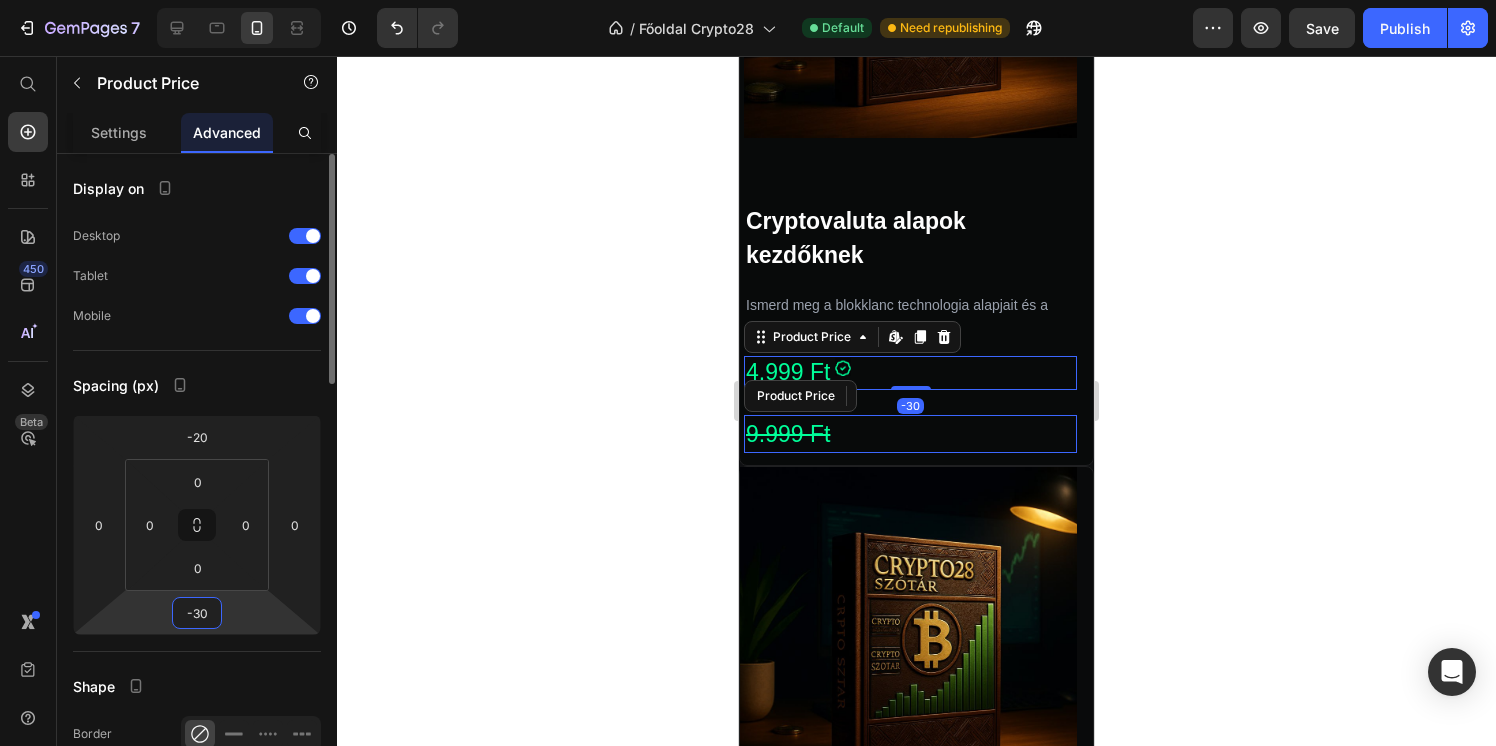 type on "-3" 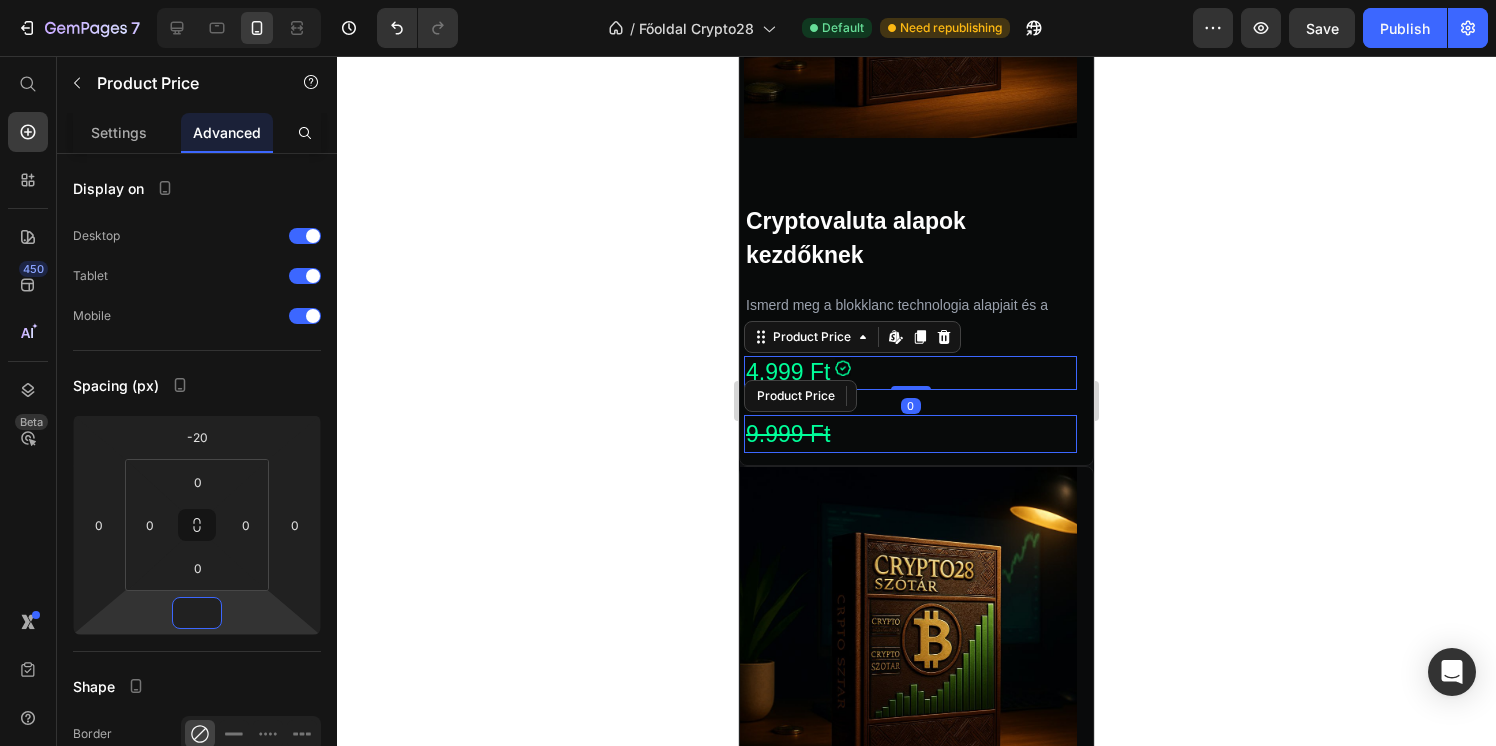 type on "0" 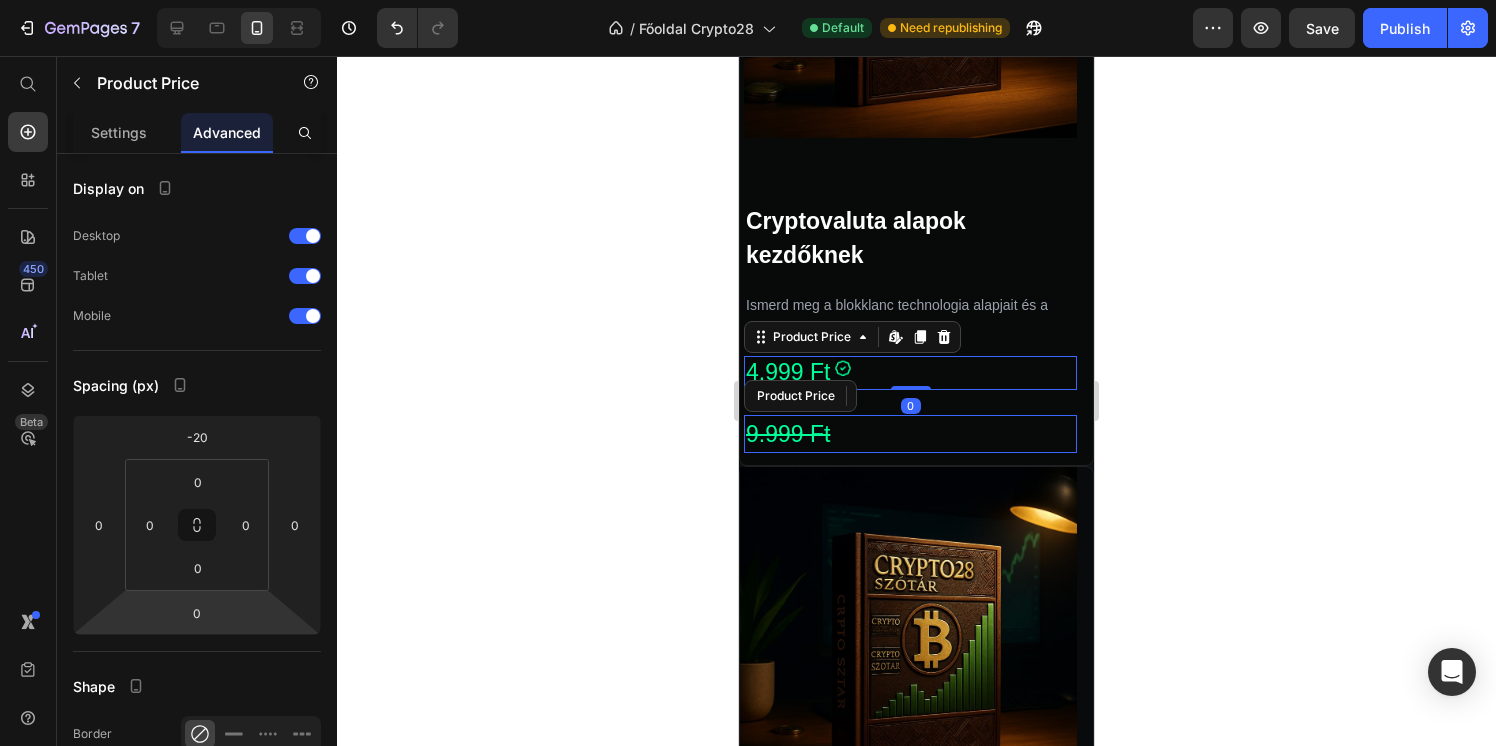 click 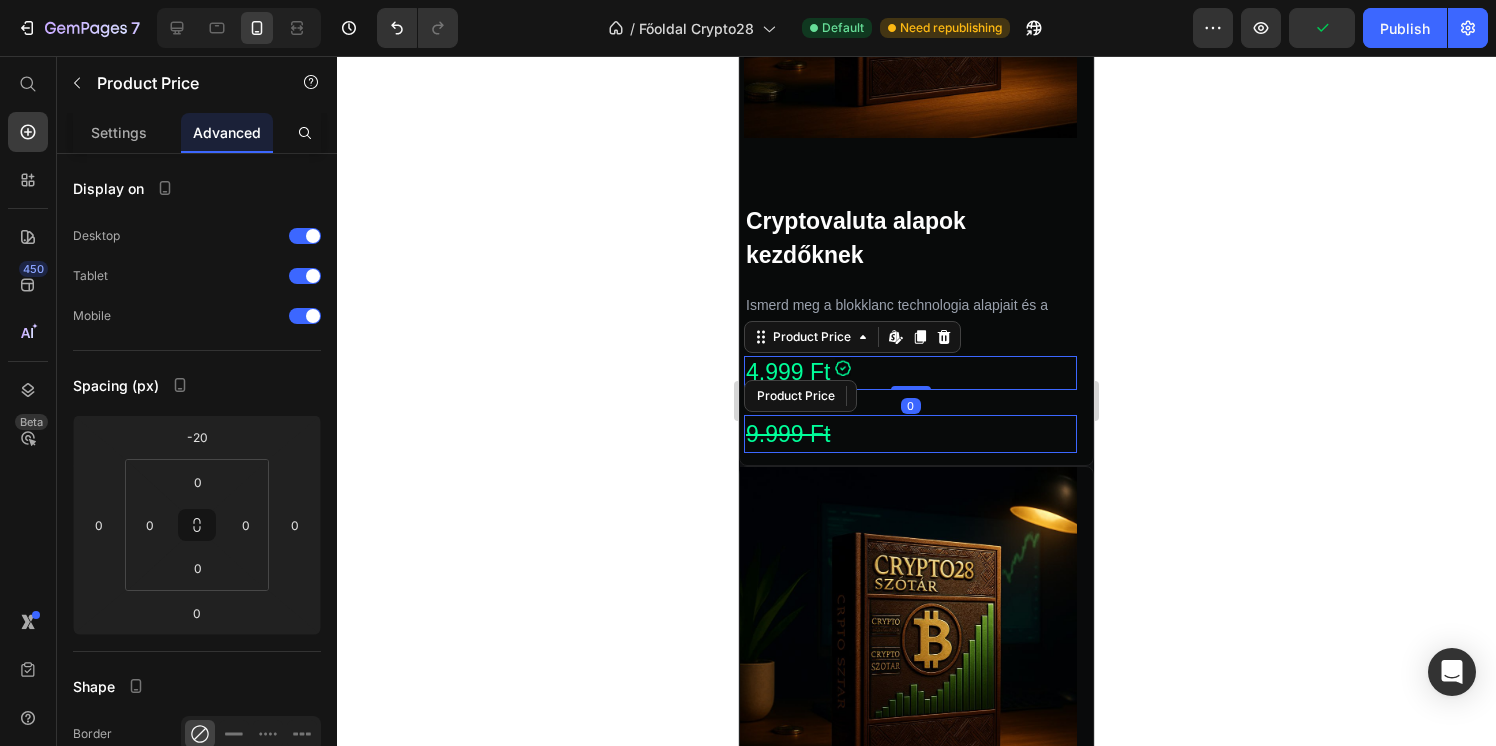 click on "4.999 Ft" at bounding box center (910, 373) 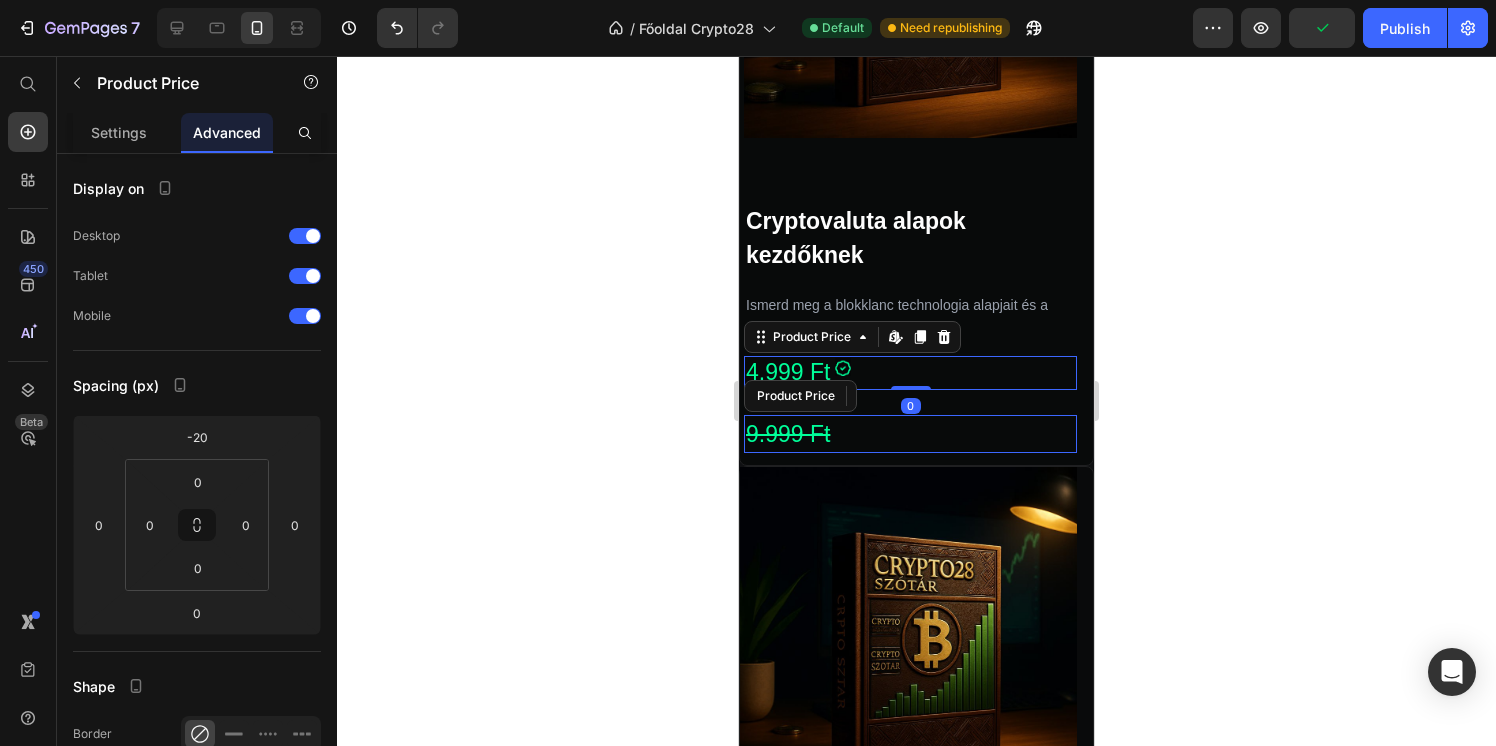 click 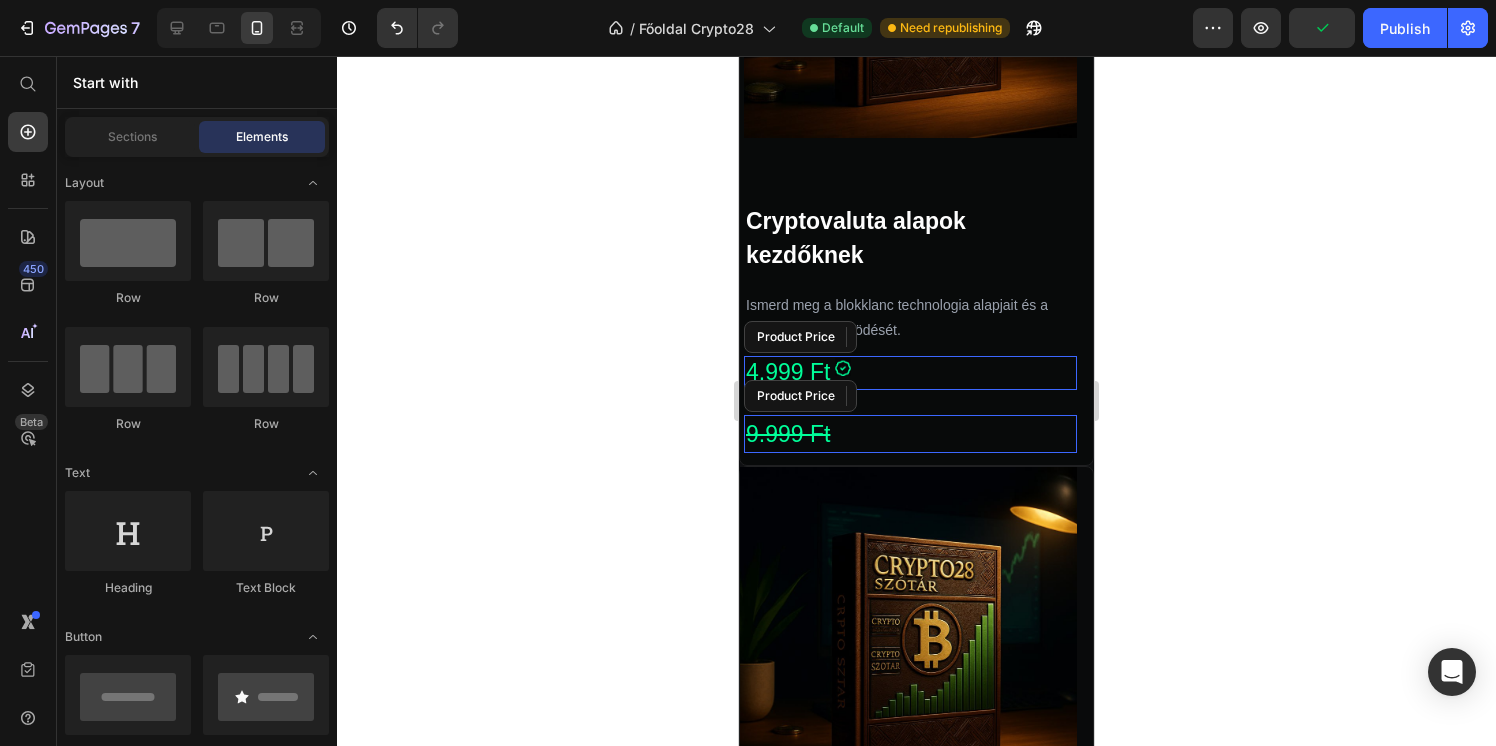 click 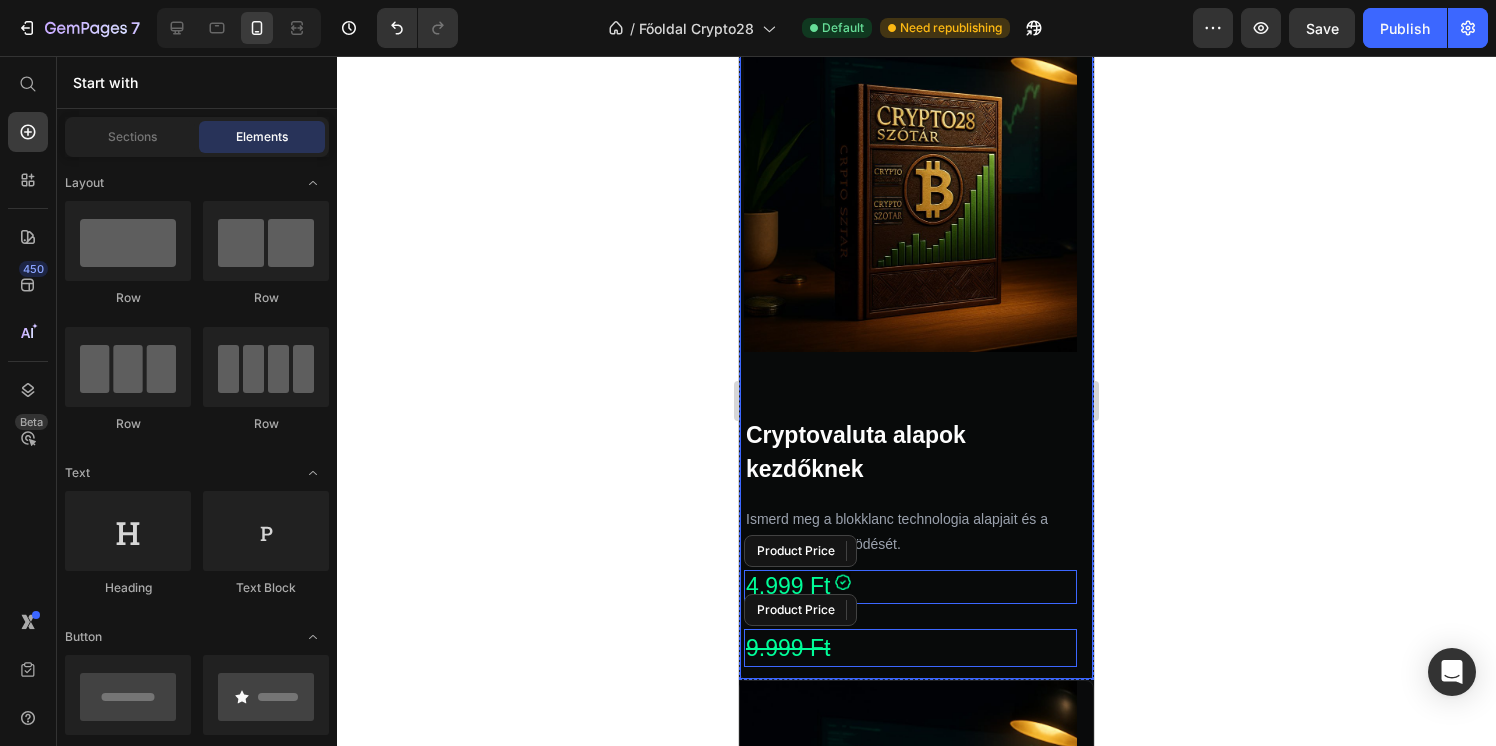 scroll, scrollTop: 3610, scrollLeft: 0, axis: vertical 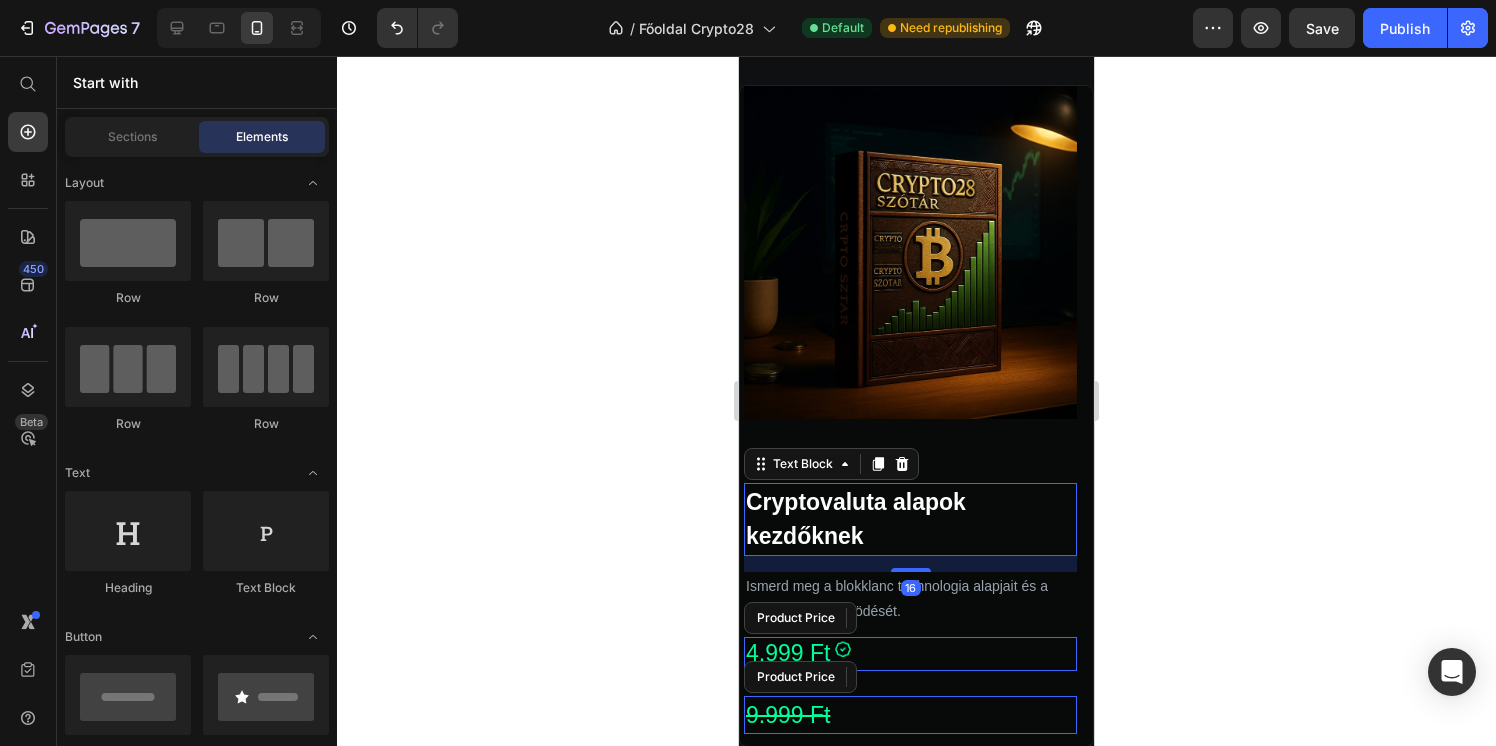 click on "Cryptovaluta alapok kezdőknek" at bounding box center [910, 519] 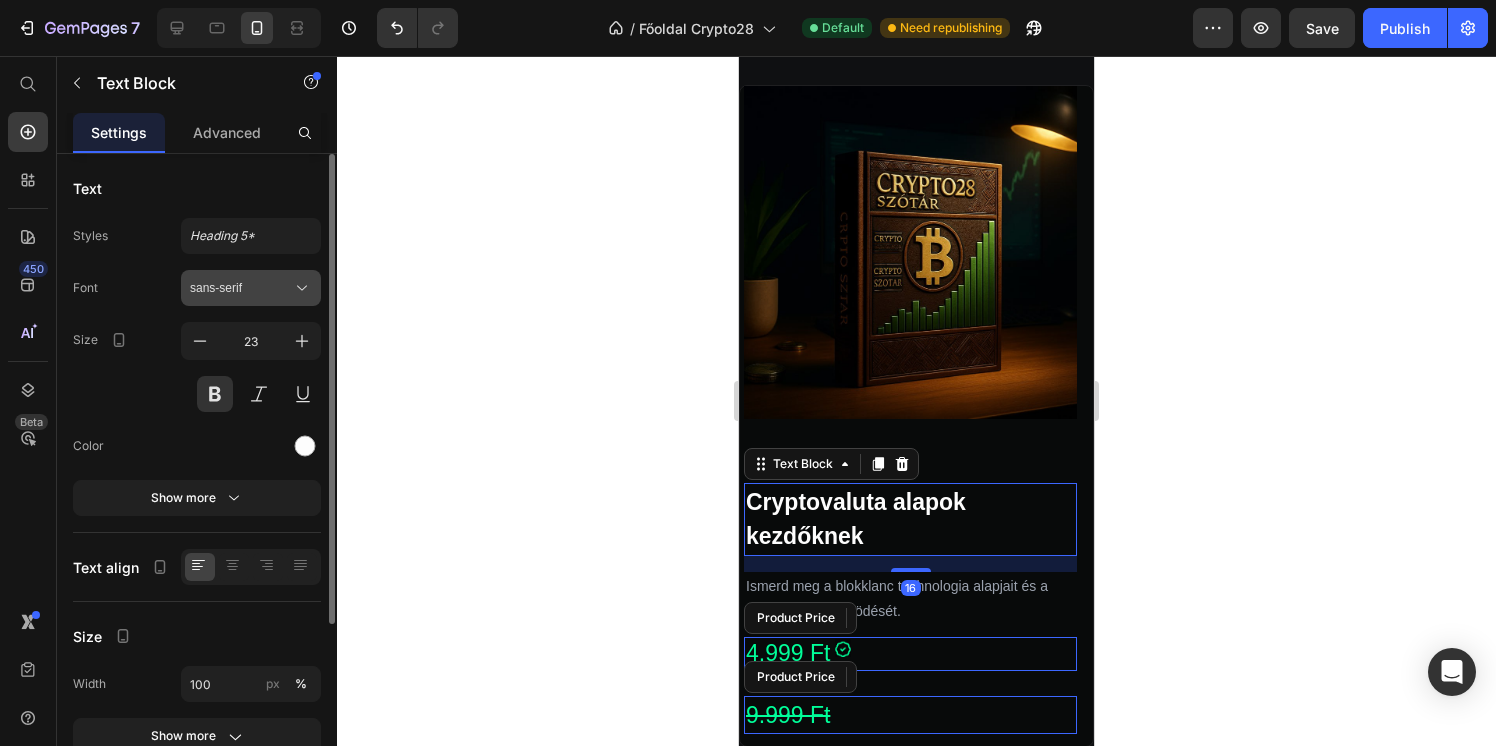 click on "sans-serif" at bounding box center [241, 288] 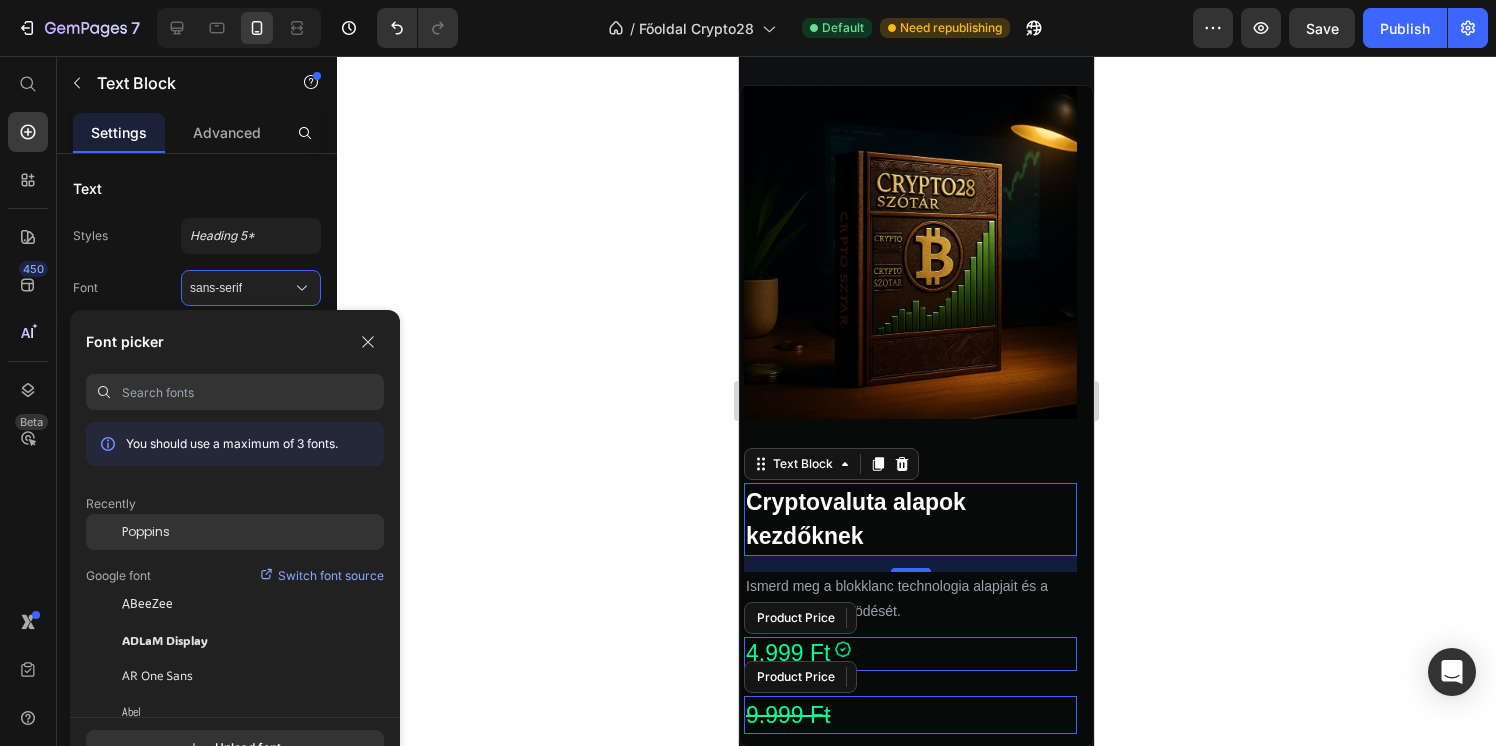 click on "Poppins" 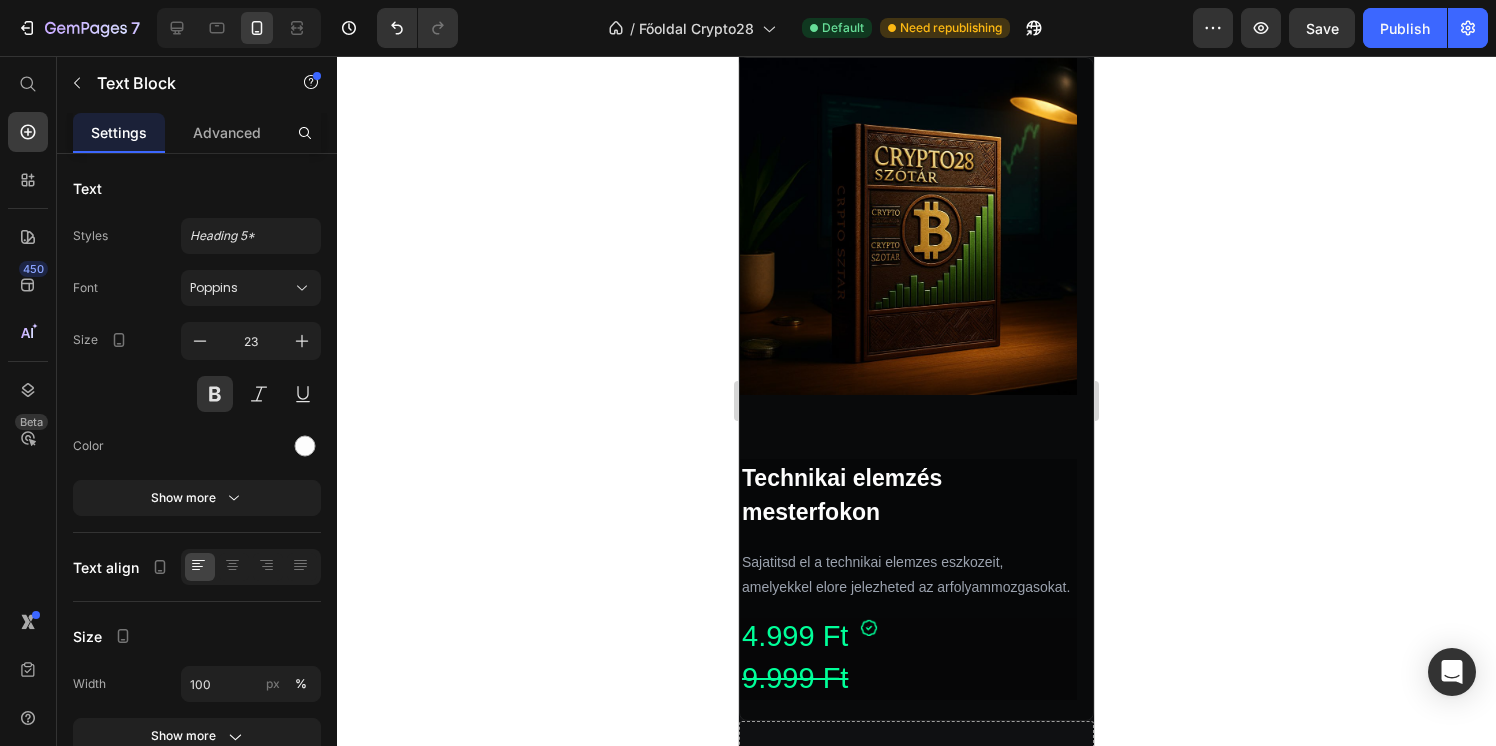 scroll, scrollTop: 4356, scrollLeft: 0, axis: vertical 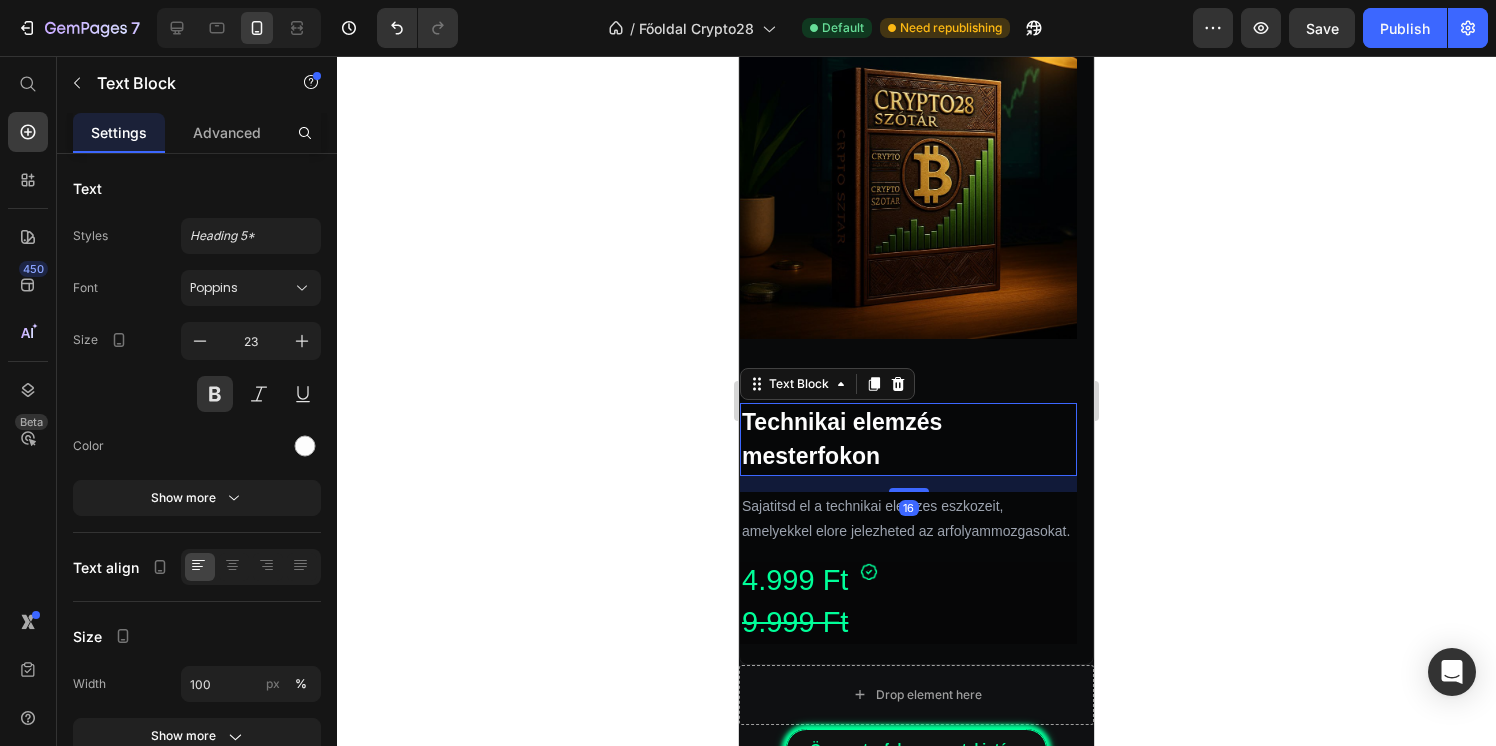click on "Technikai elemzés mesterfokon" at bounding box center [908, 439] 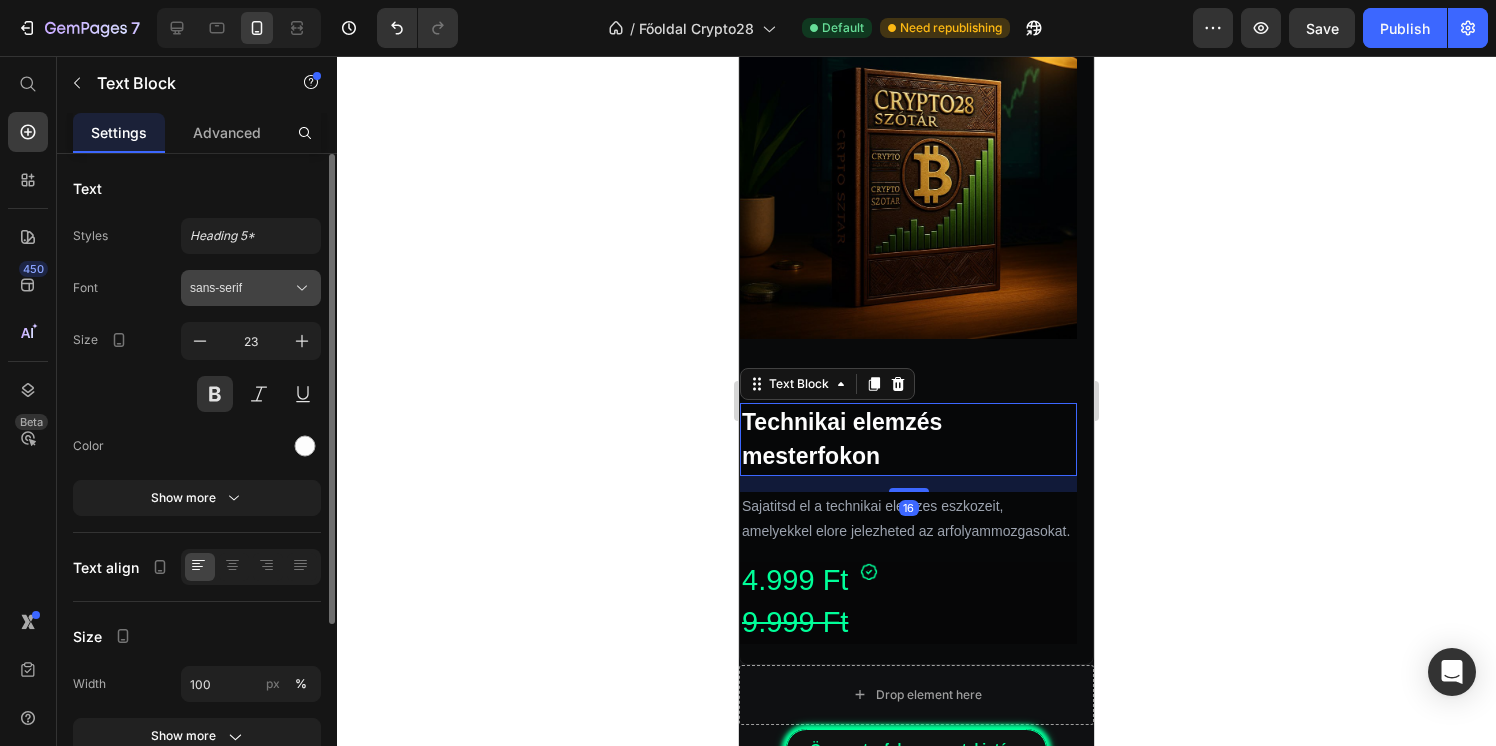 click on "sans-serif" at bounding box center [241, 288] 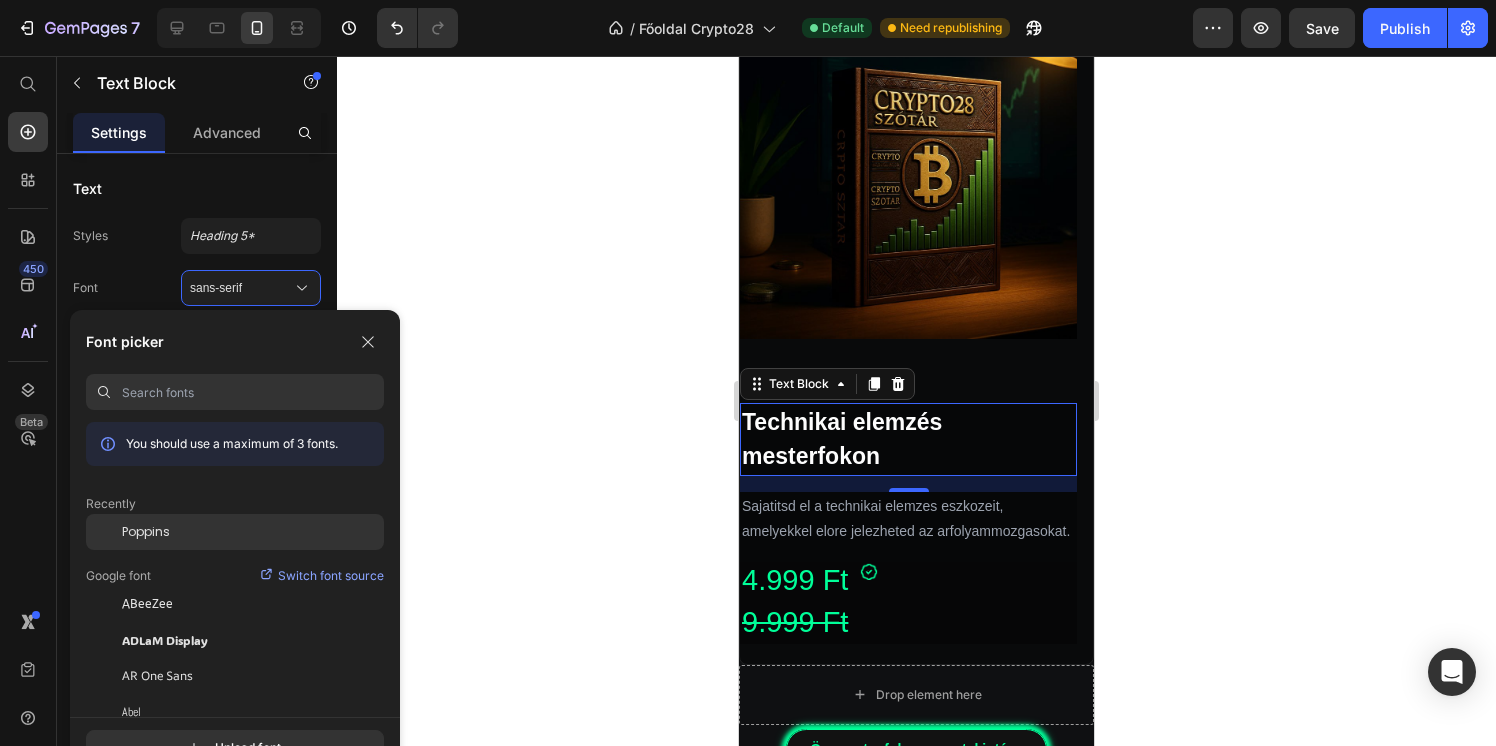 click on "Poppins" 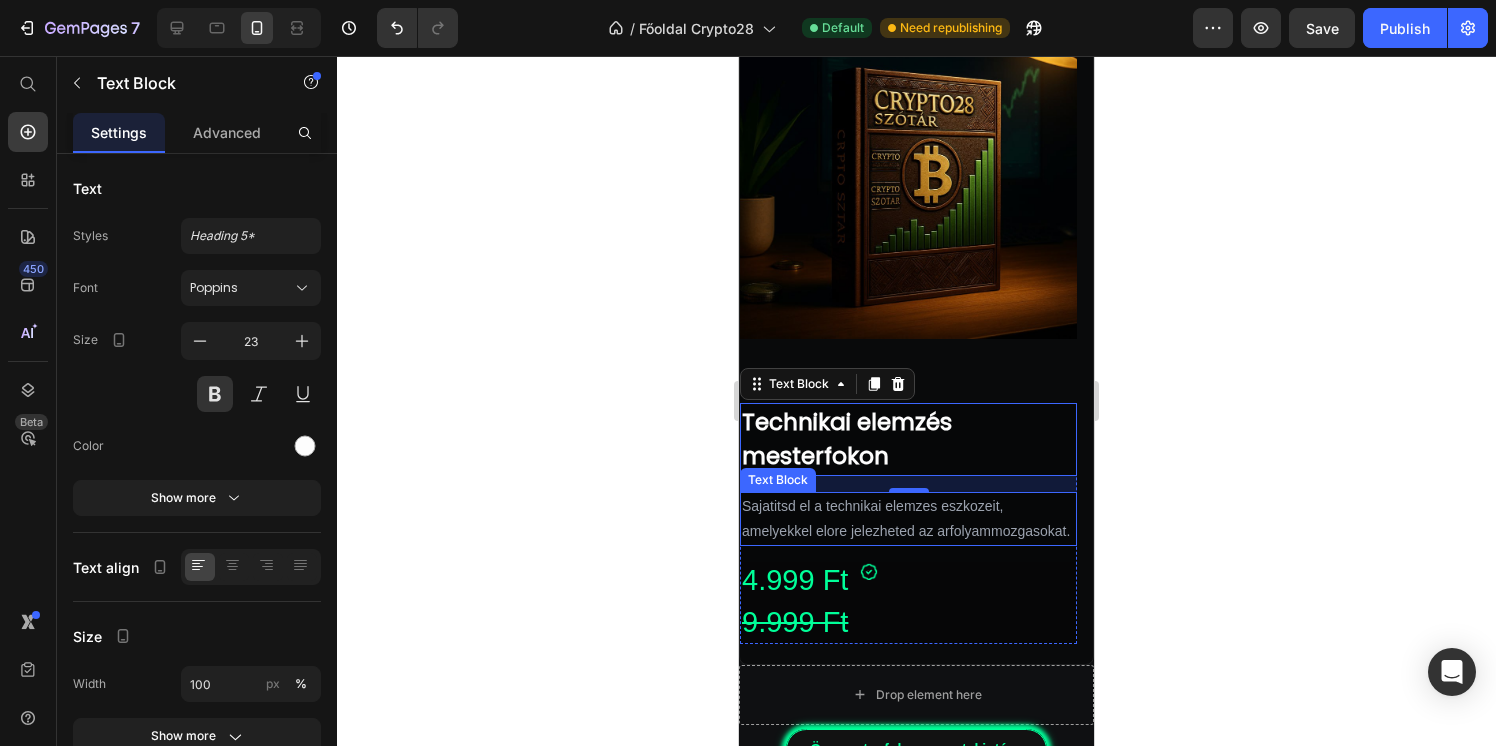 click on "Sajatitsd el a technikai elemzes eszkozeit, amelyekkel elore jelezheted az arfolyammozgasokat." at bounding box center (908, 519) 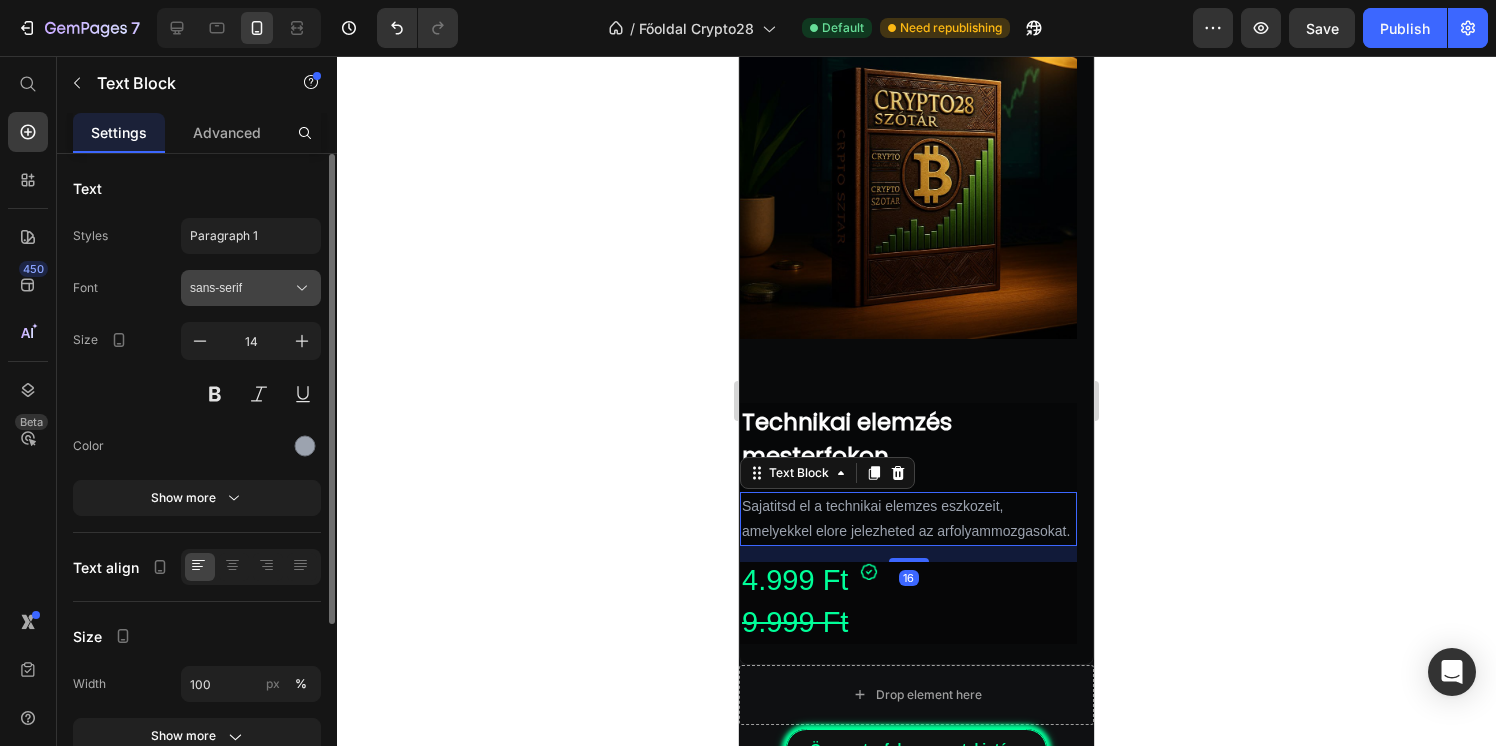 click on "sans-serif" at bounding box center (251, 288) 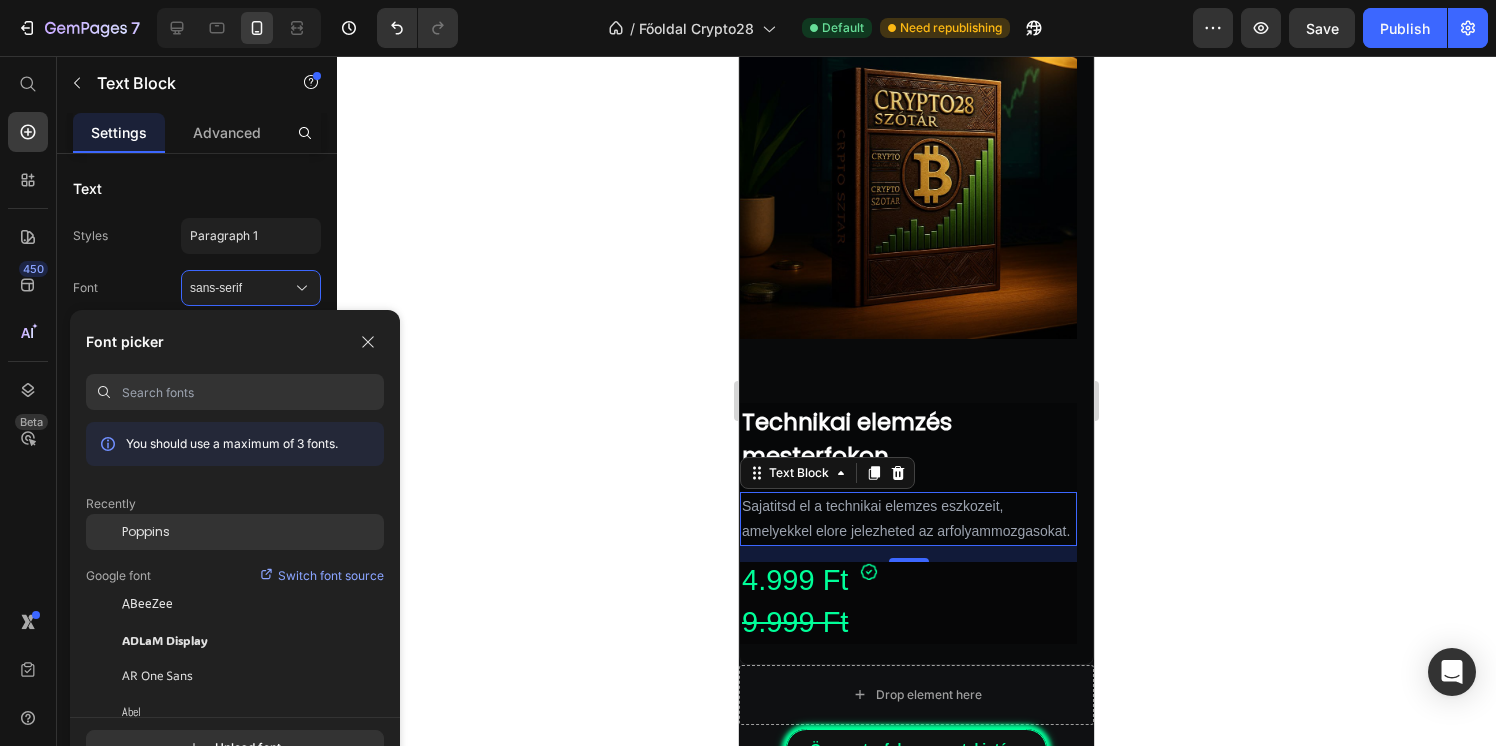 click on "Poppins" 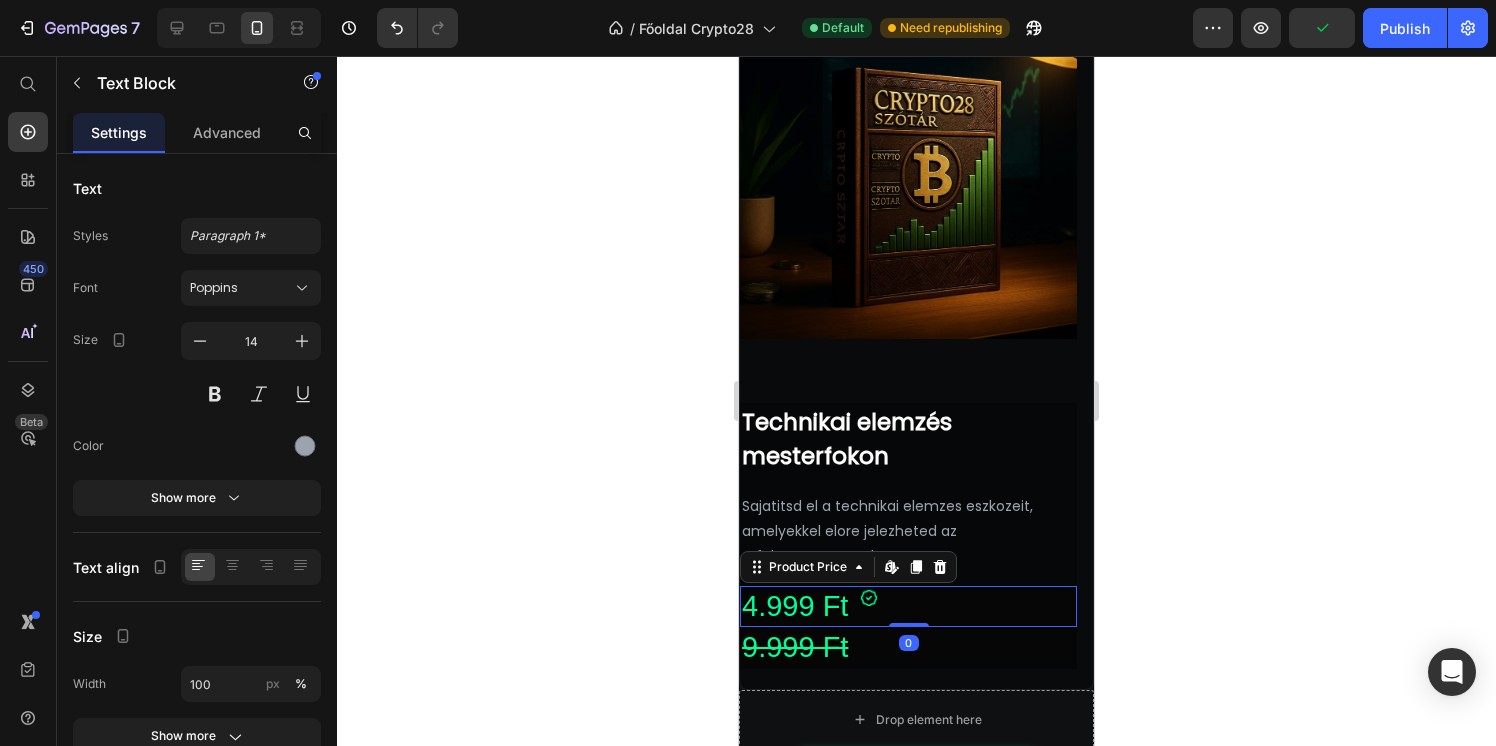 click on "4.999 Ft" at bounding box center (908, 607) 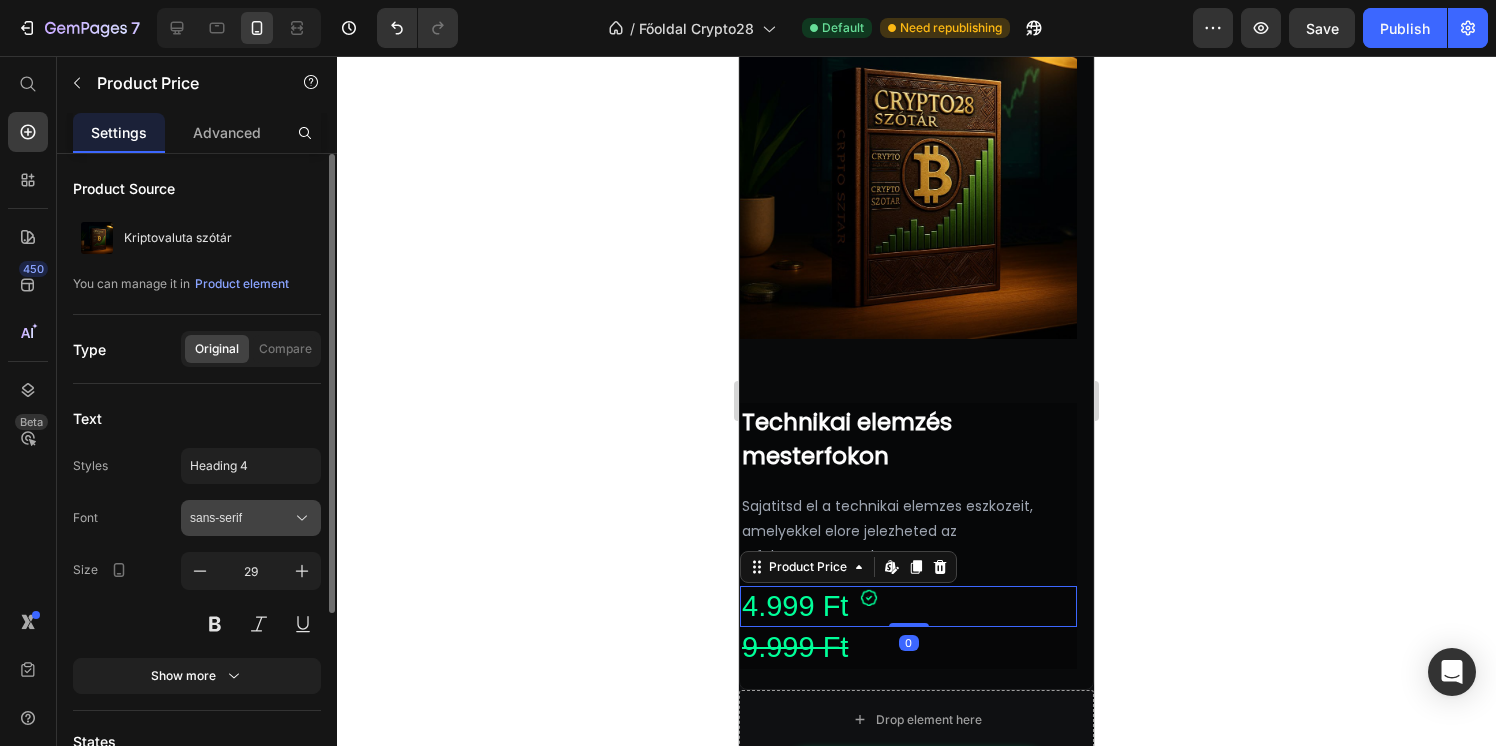 click on "sans-serif" at bounding box center [241, 518] 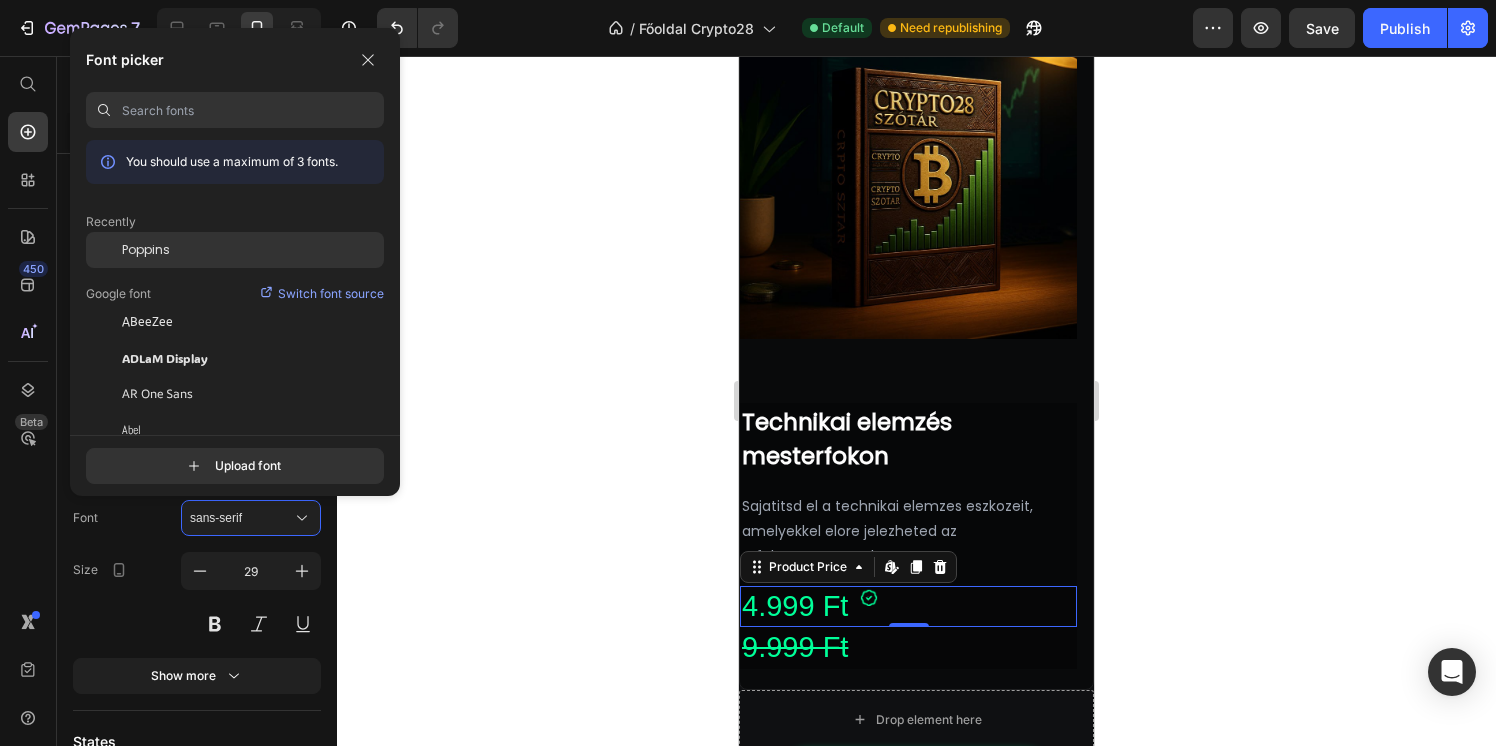 click on "Poppins" 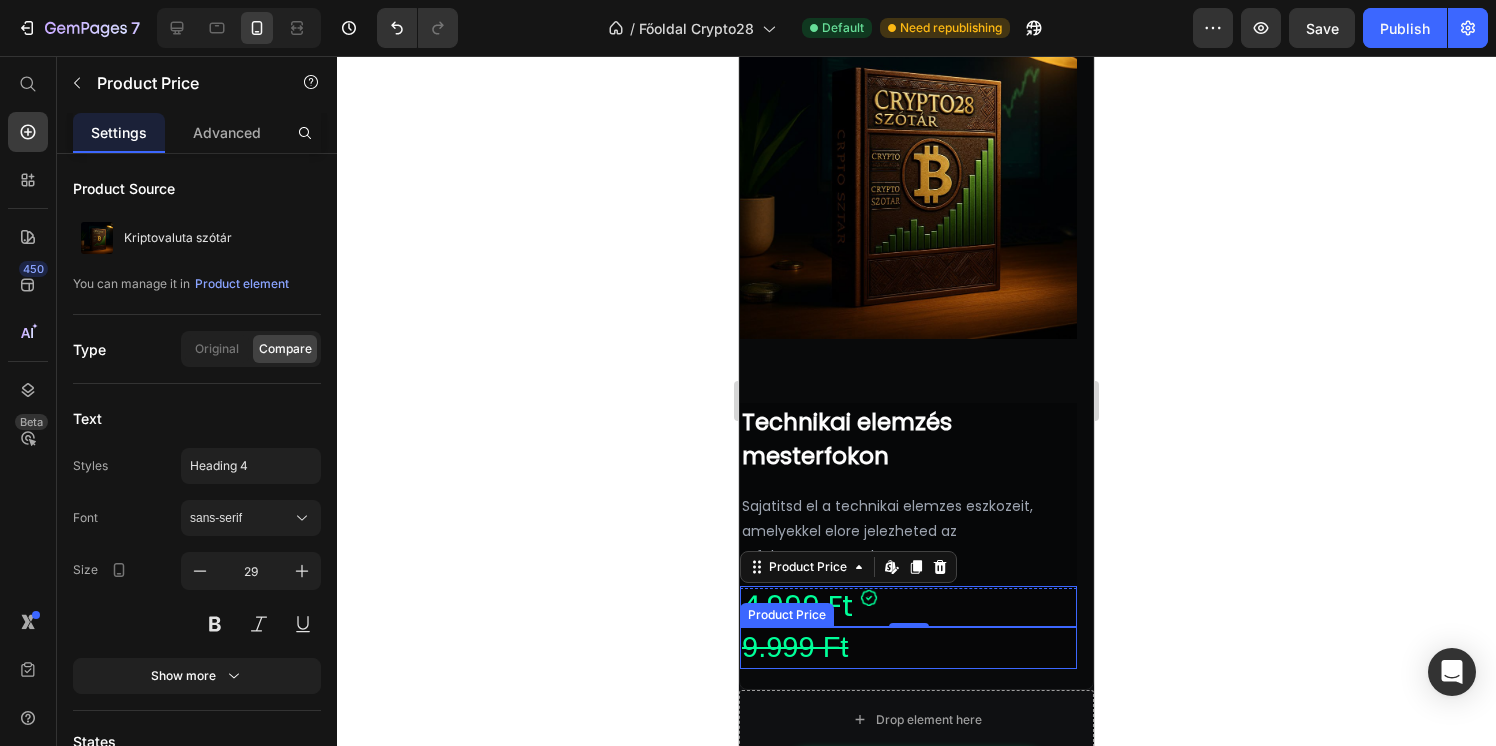 click on "9.999 Ft" at bounding box center (908, 648) 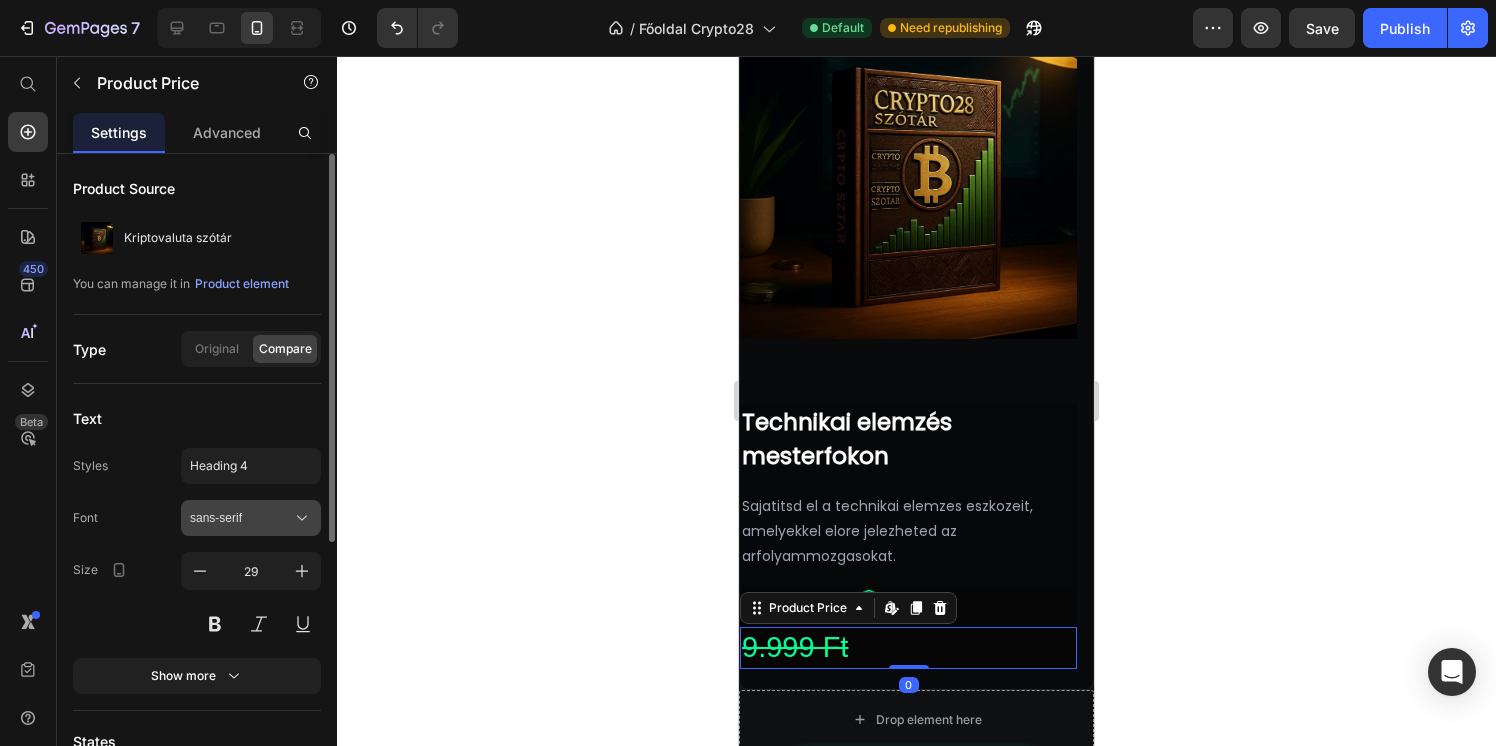 click on "sans-serif" at bounding box center [241, 518] 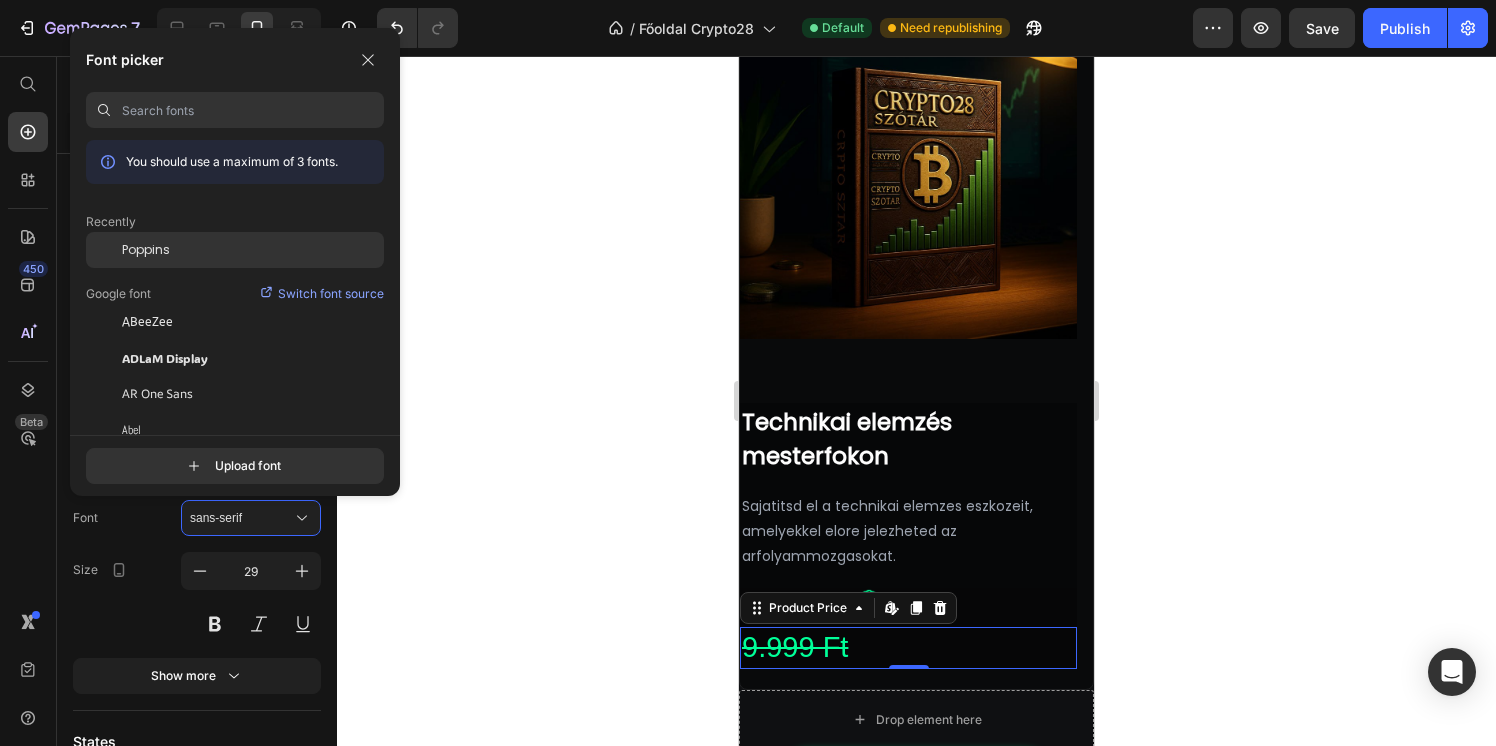 click on "Poppins" at bounding box center (146, 250) 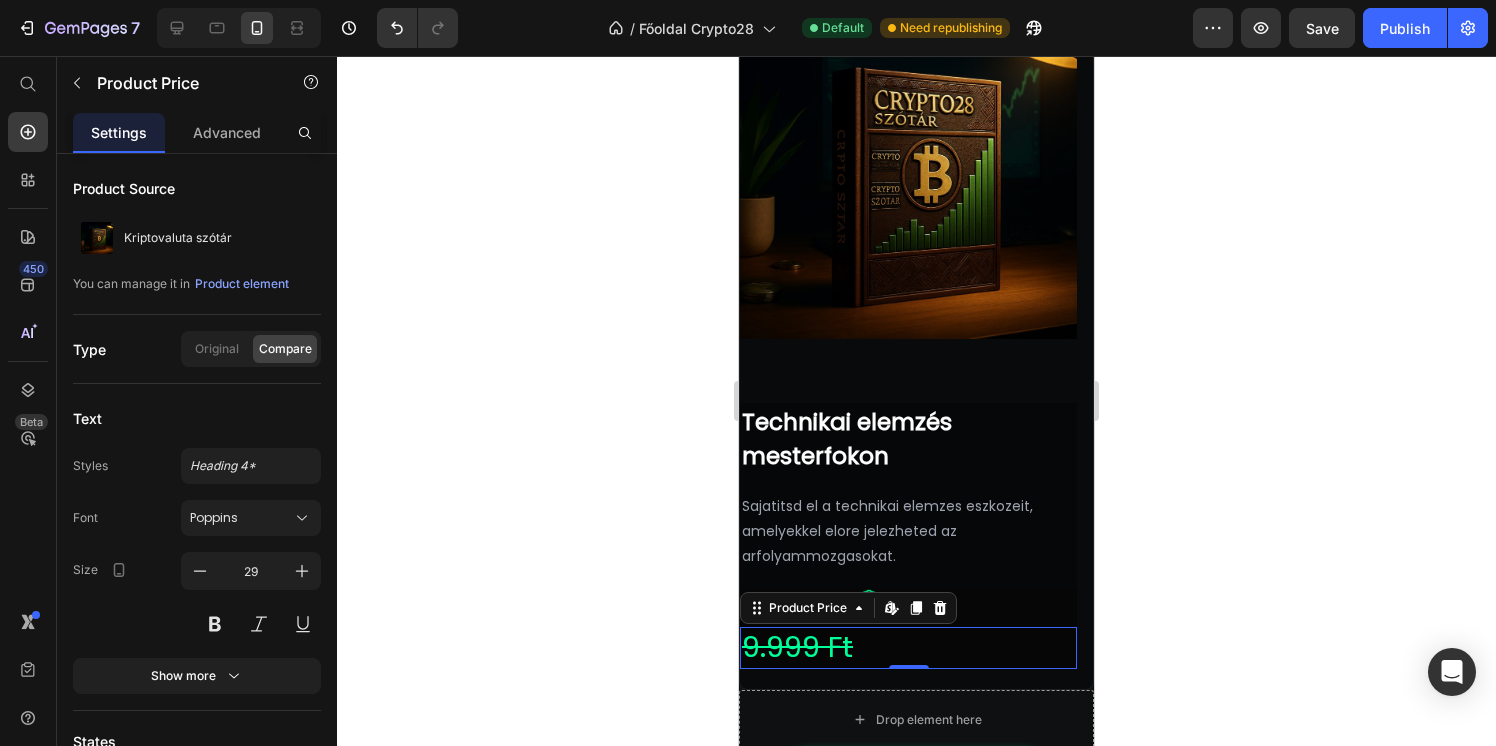 click 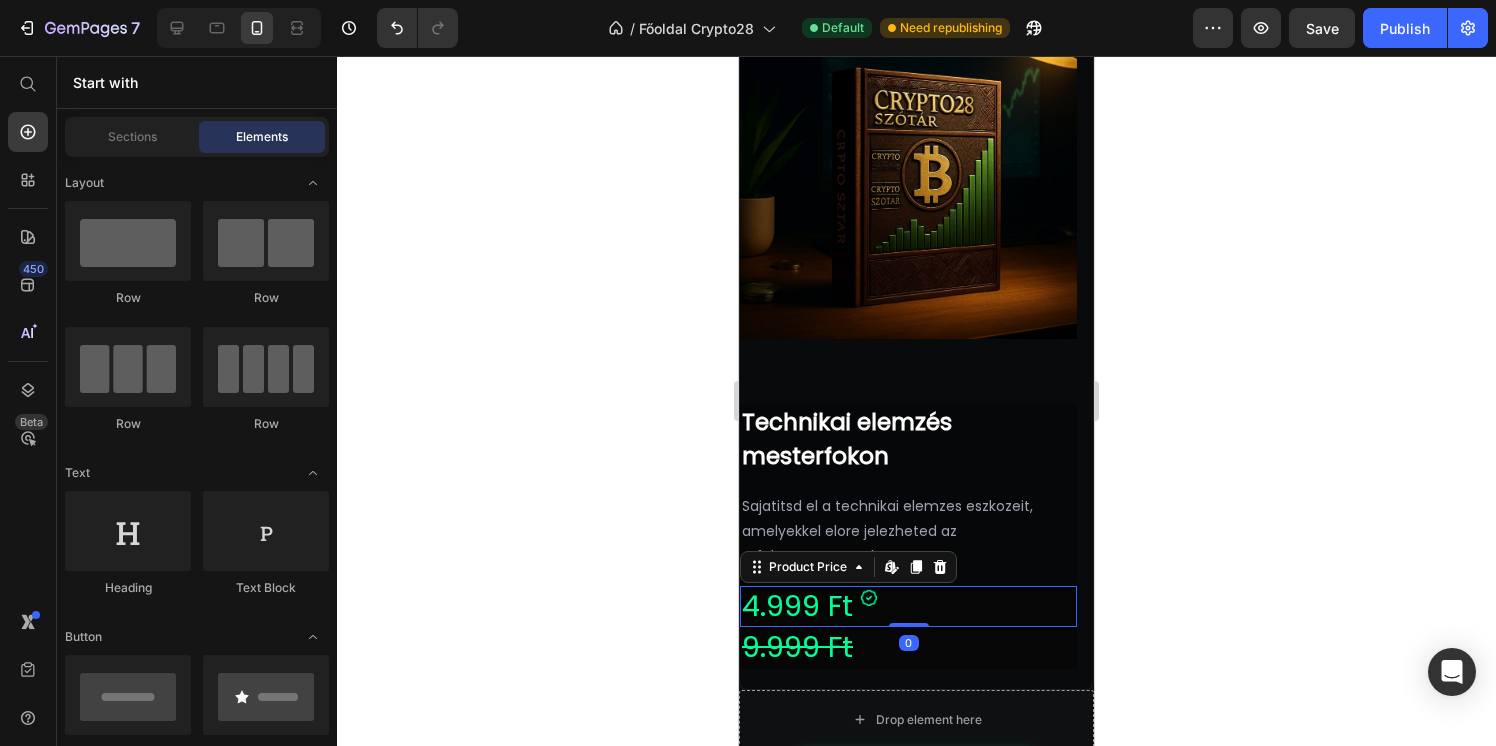 click on "4.999 Ft" at bounding box center (908, 607) 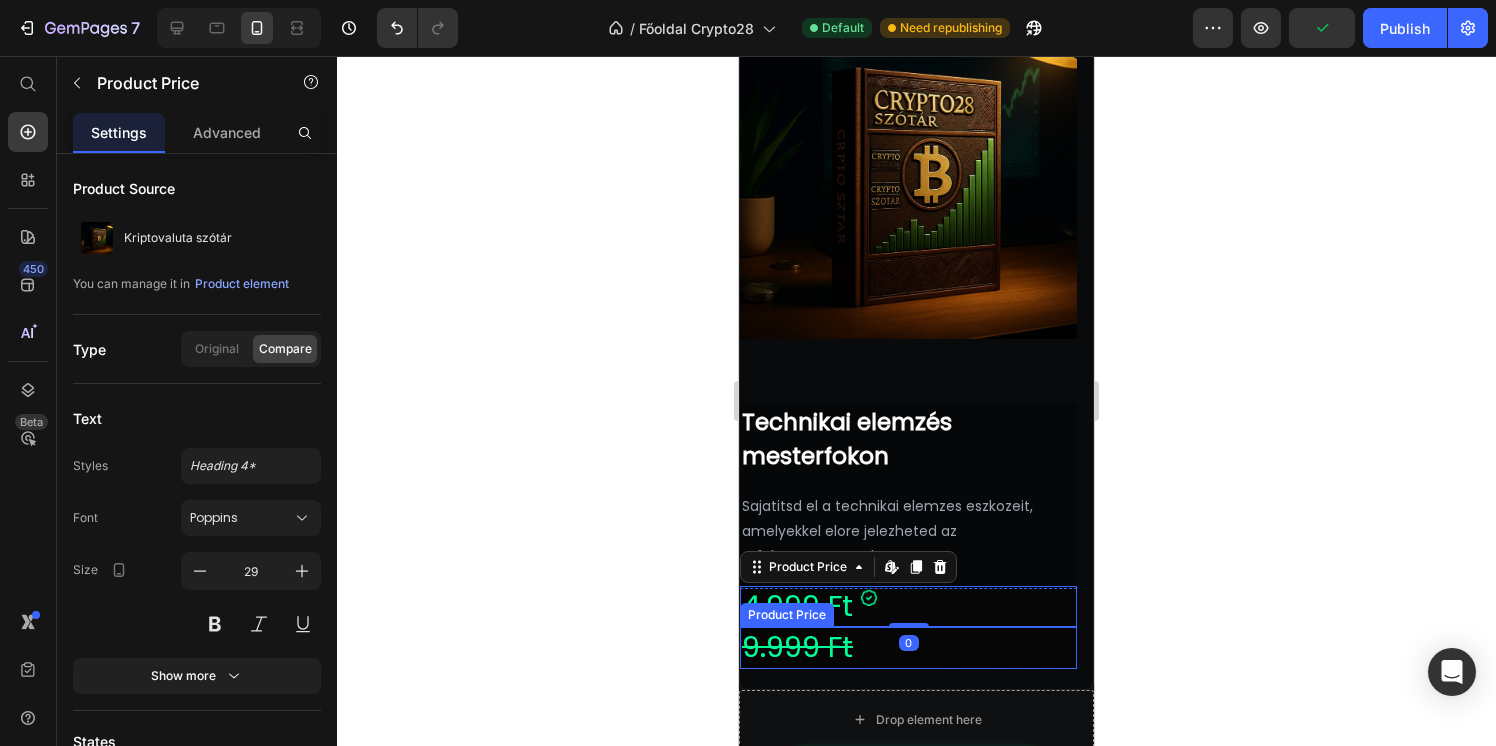 click on "9.999 Ft" at bounding box center (908, 648) 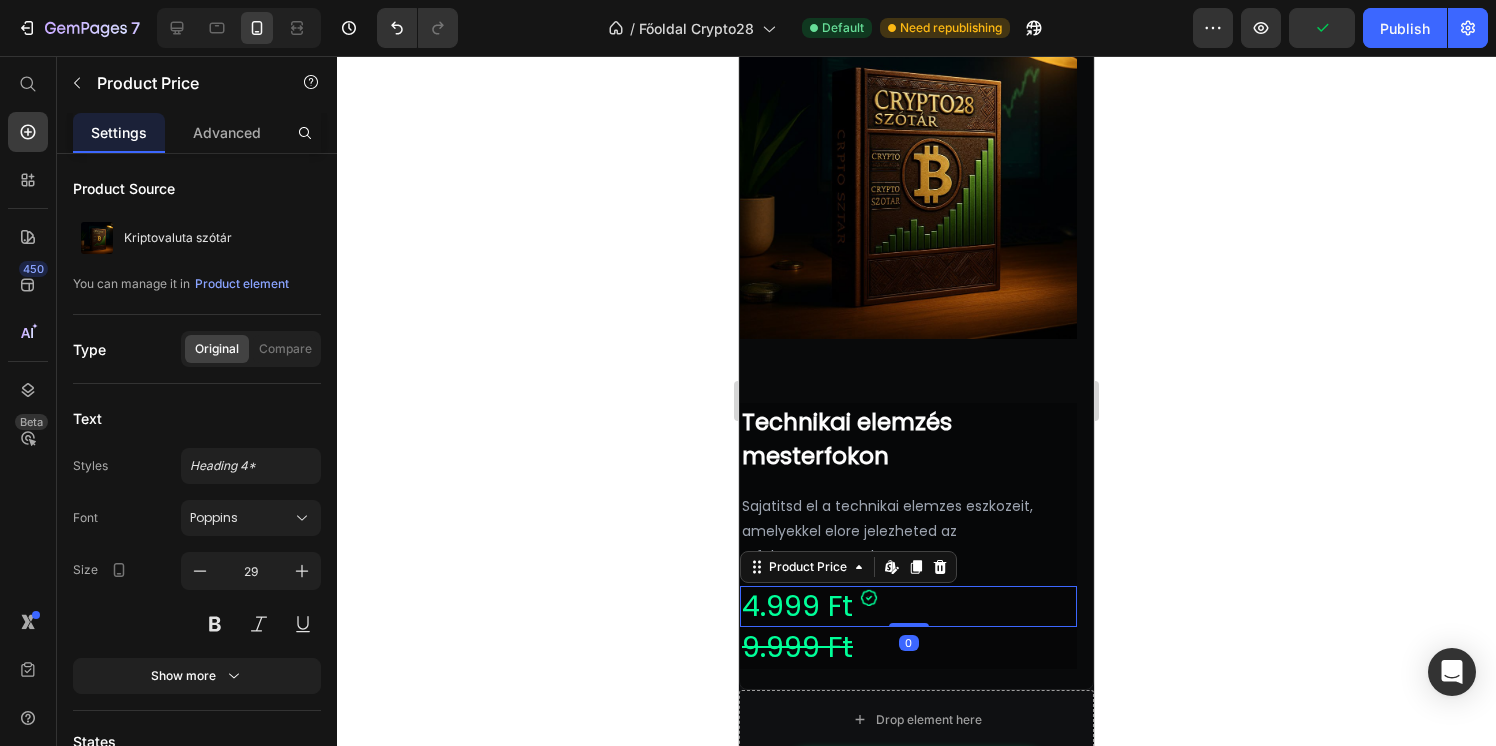 click on "4.999 Ft" at bounding box center [908, 607] 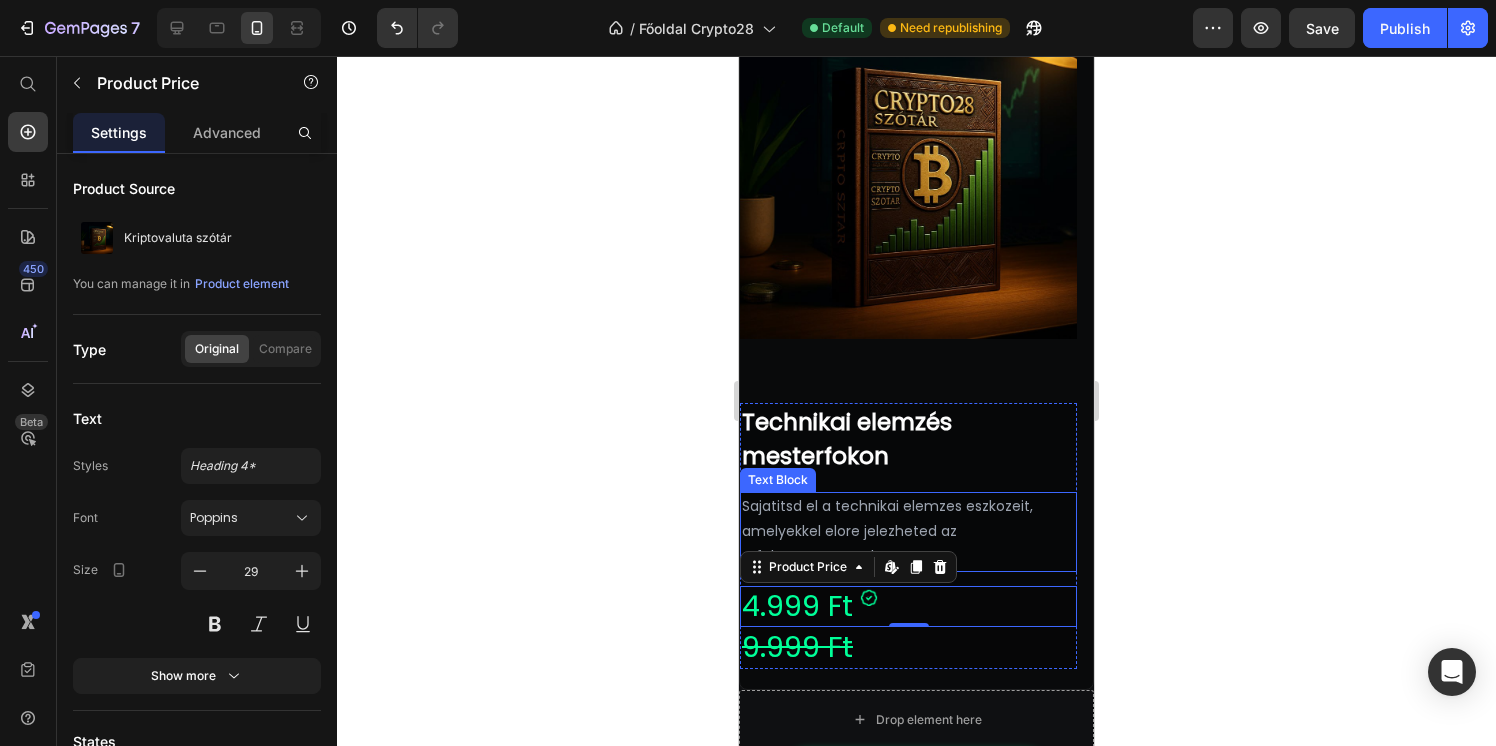 click 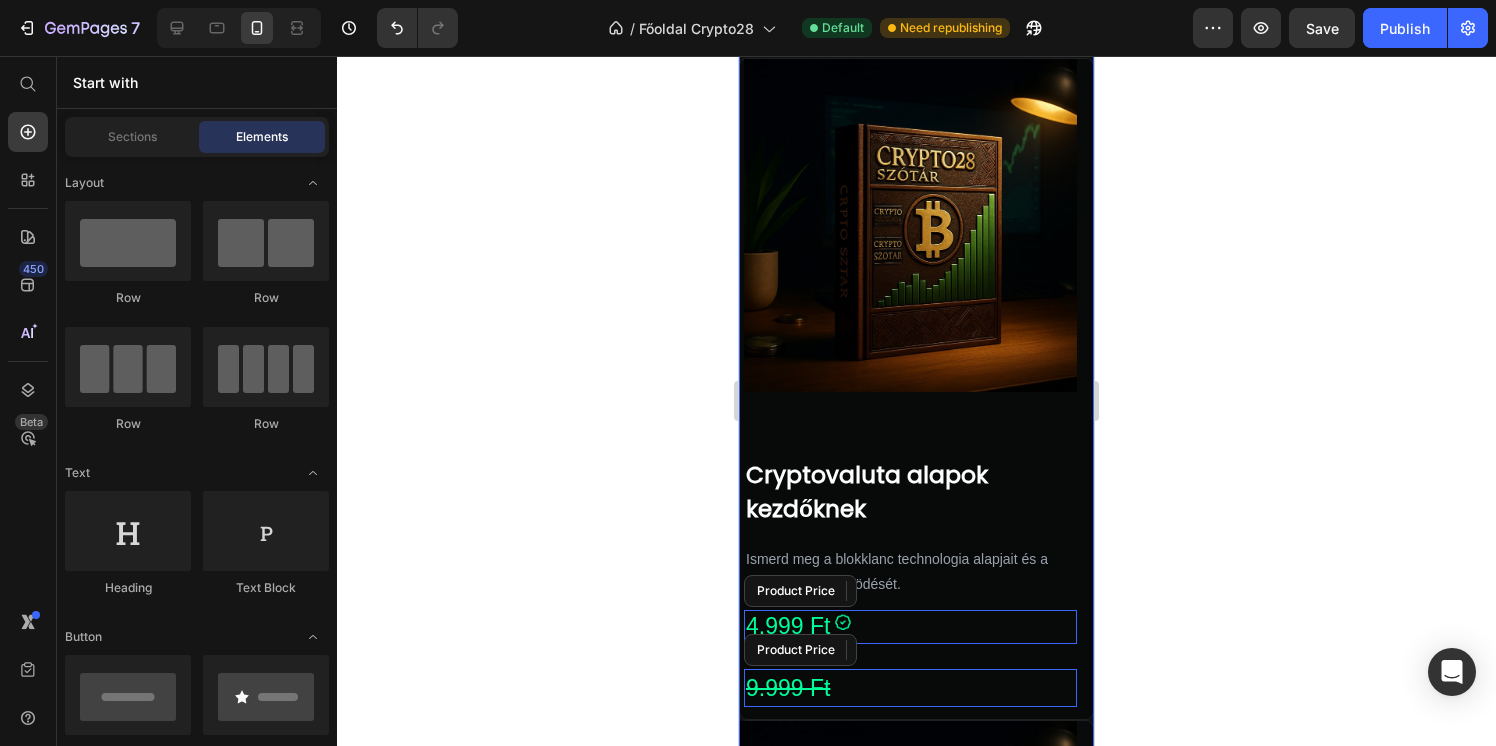 scroll, scrollTop: 3780, scrollLeft: 0, axis: vertical 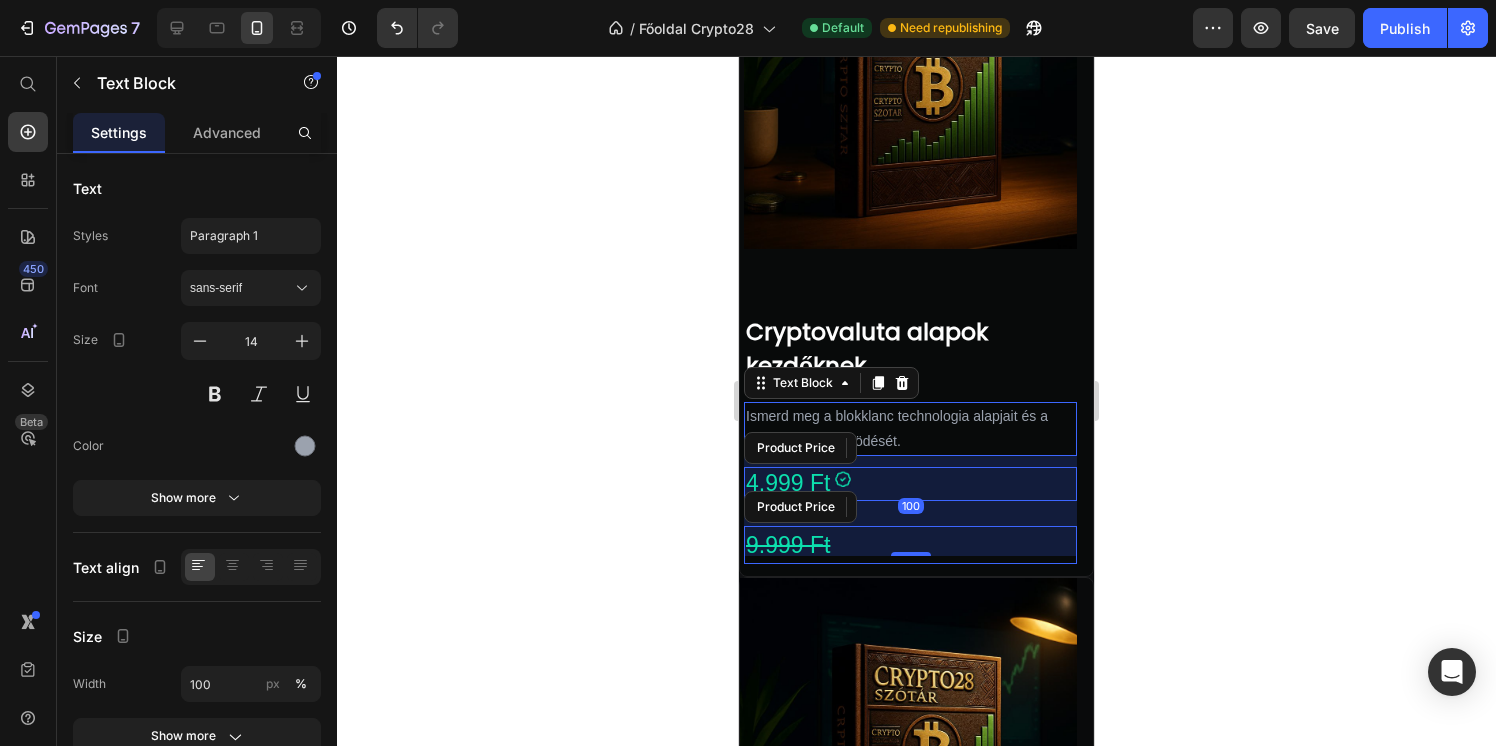 click on "Ismerd meg a blokklanc technologia alapjait és a kriptovalutak működését." at bounding box center (910, 429) 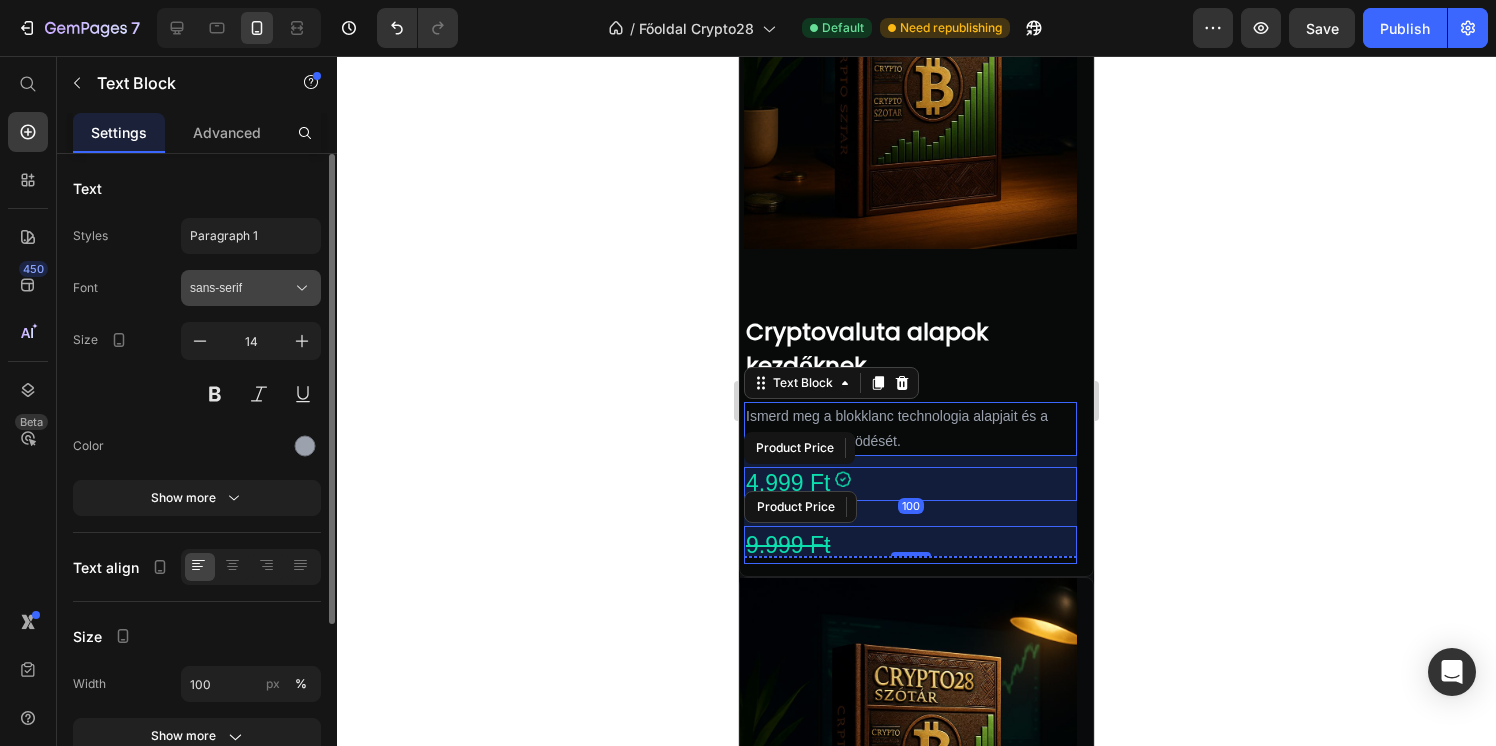 click on "sans-serif" at bounding box center (241, 288) 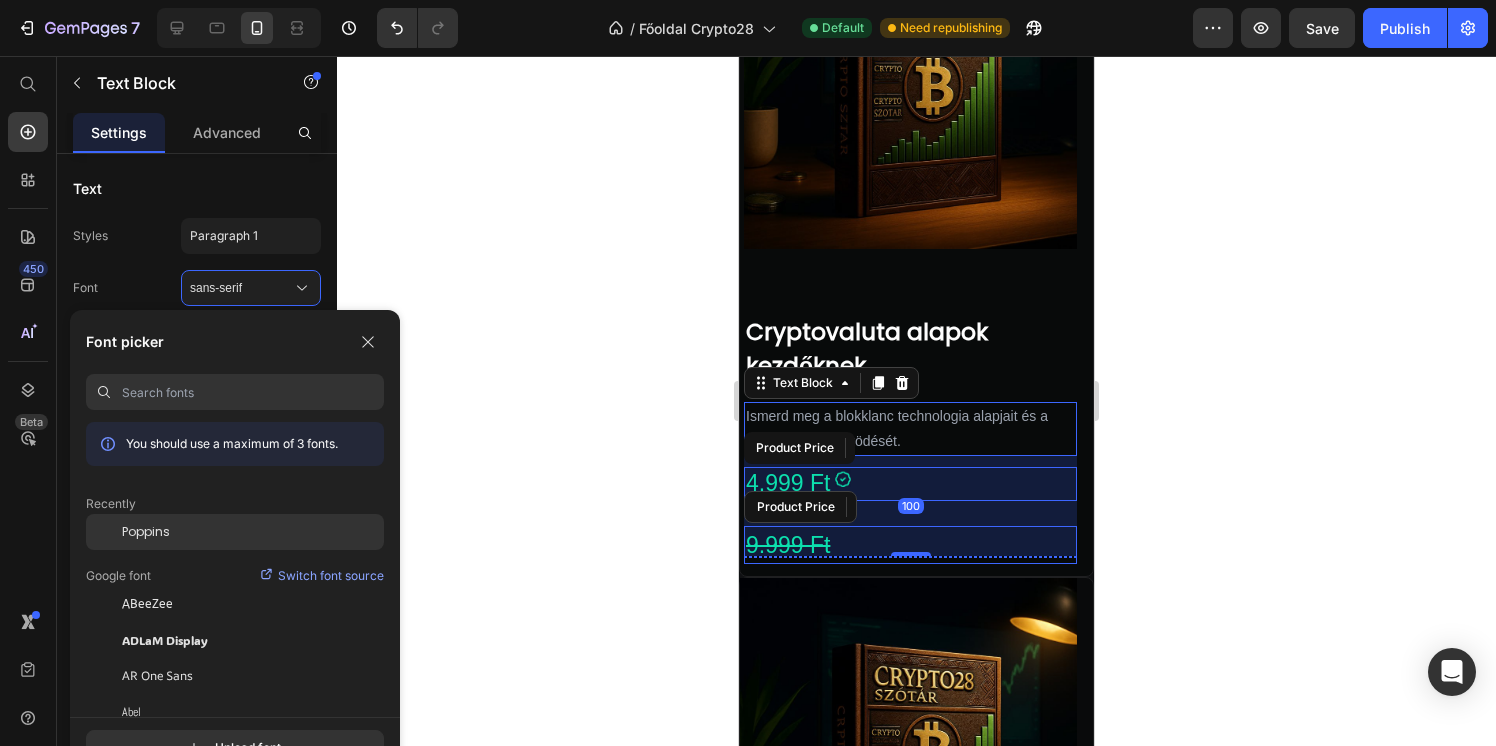 click on "Poppins" at bounding box center (146, 532) 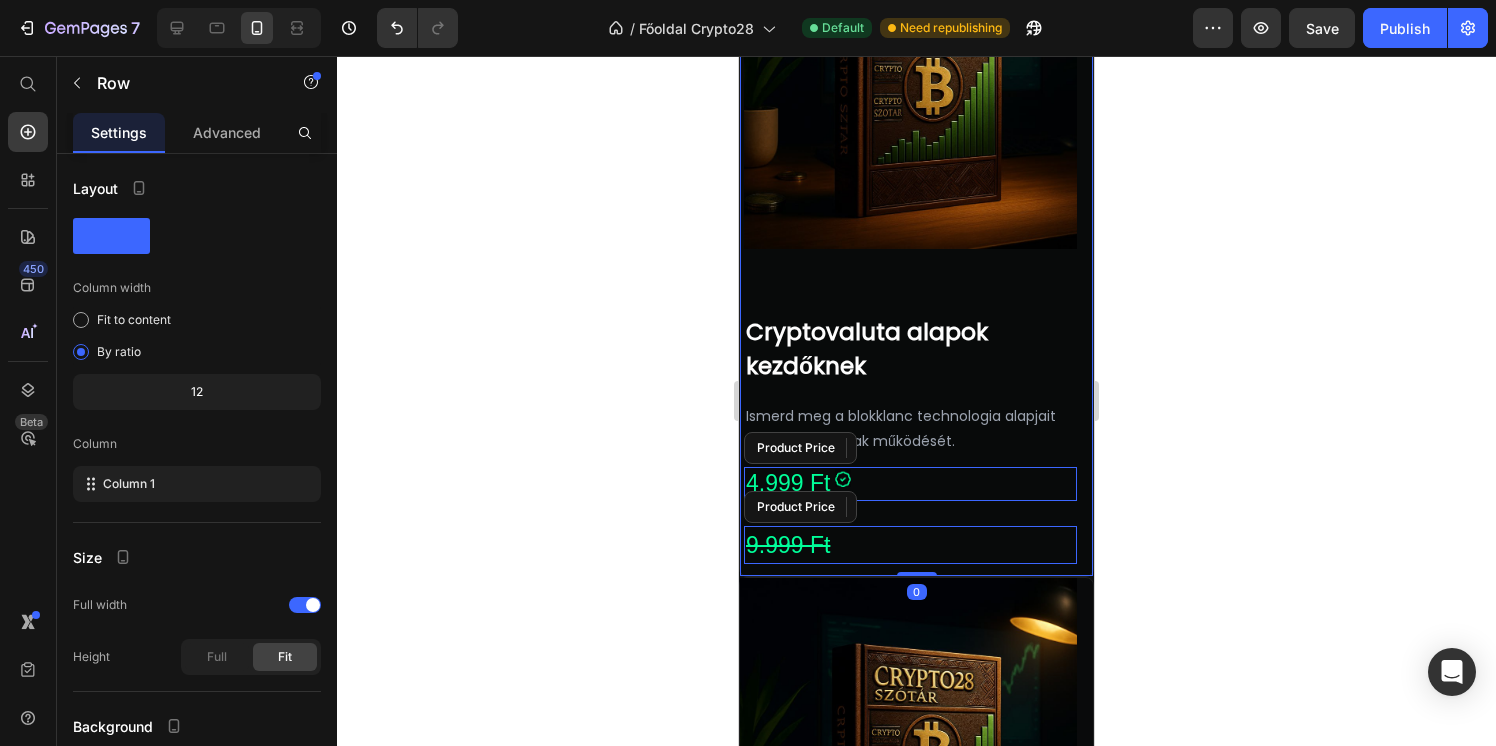 click on "Product Images Cryptovaluta alapok kezdőknek Text Block Ismerd meg a blokklanc technologia alapjait és a kriptovalutak működését. Text Block 9.999 Ft Product Price     Icon 4.999 Ft Product Price Row Row   0" at bounding box center [916, 246] 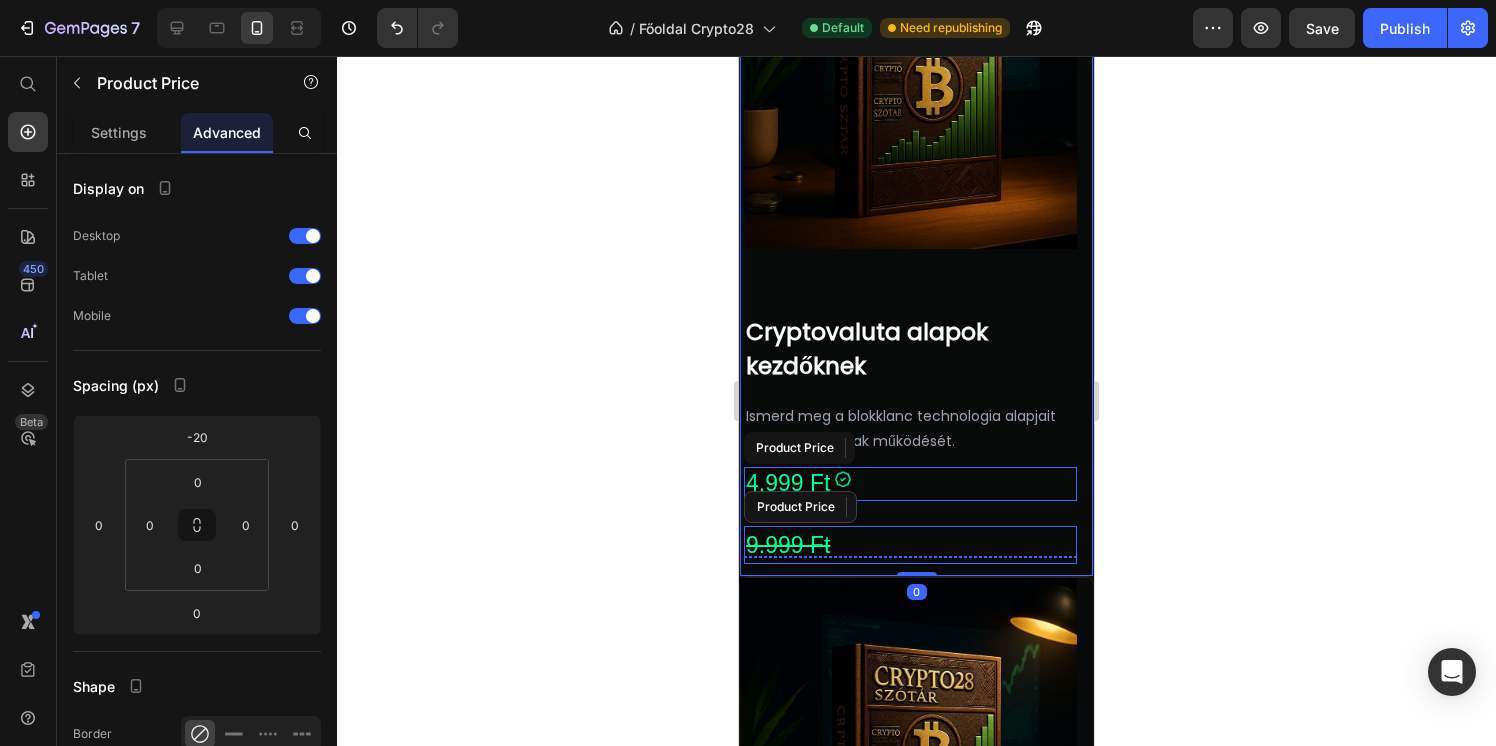 click on "4.999 Ft" at bounding box center (910, 484) 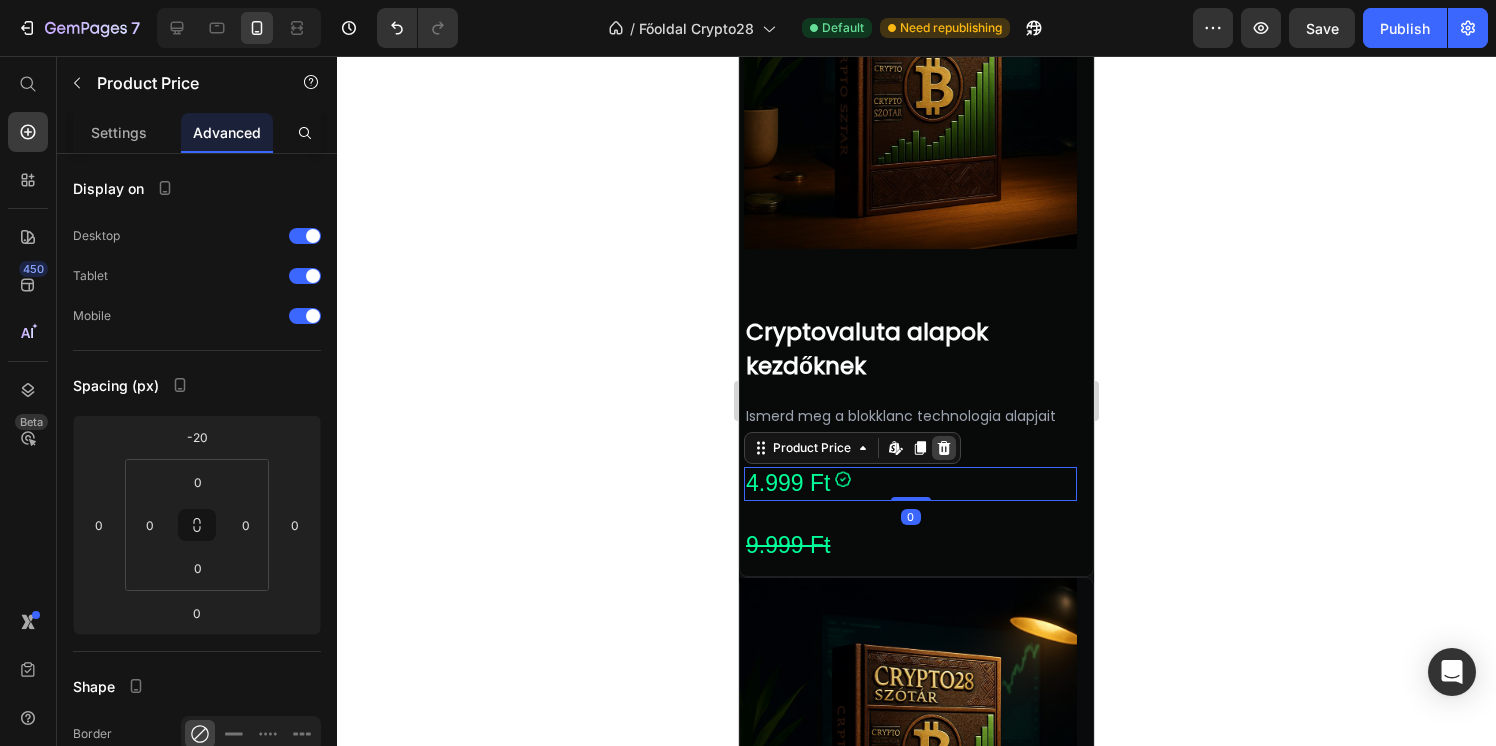 click 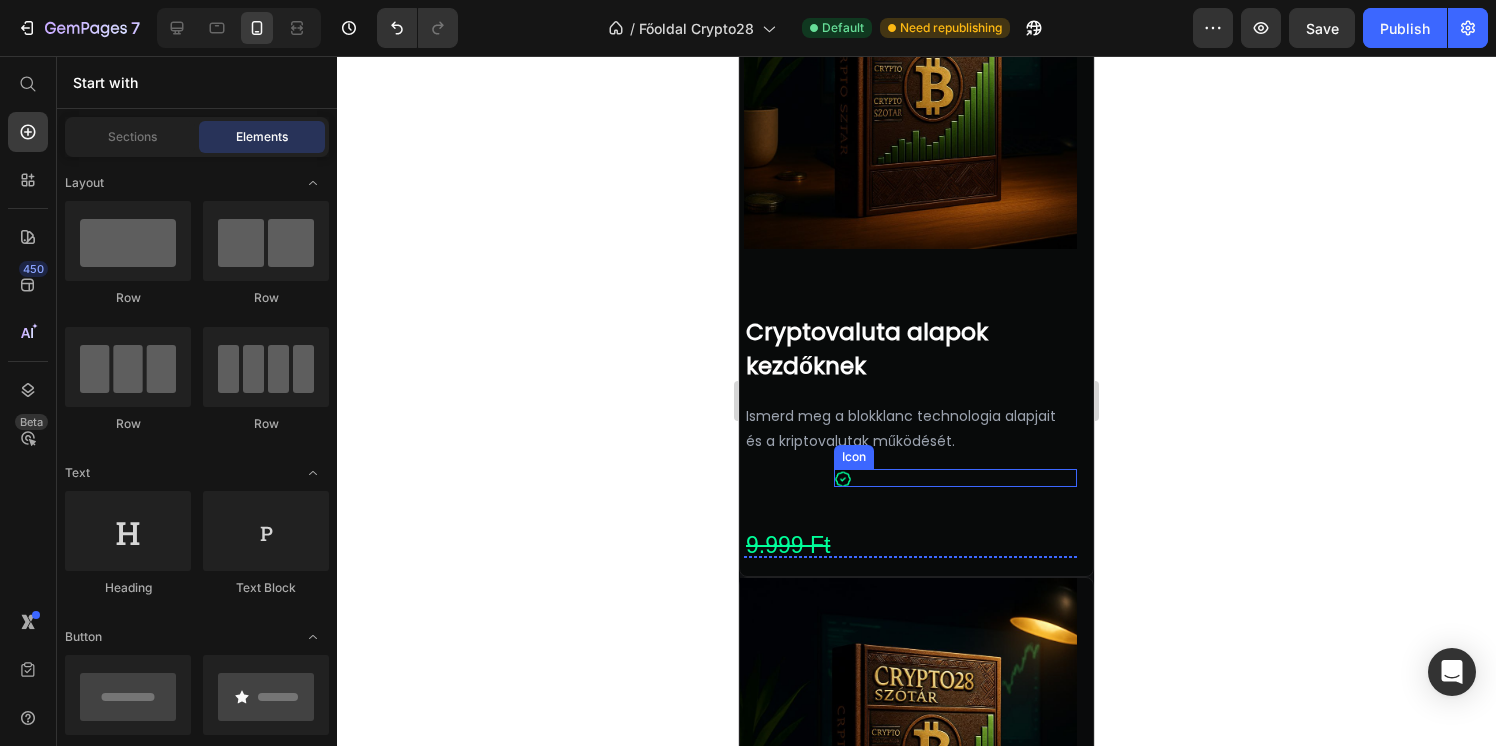 click on "Icon" at bounding box center (955, 478) 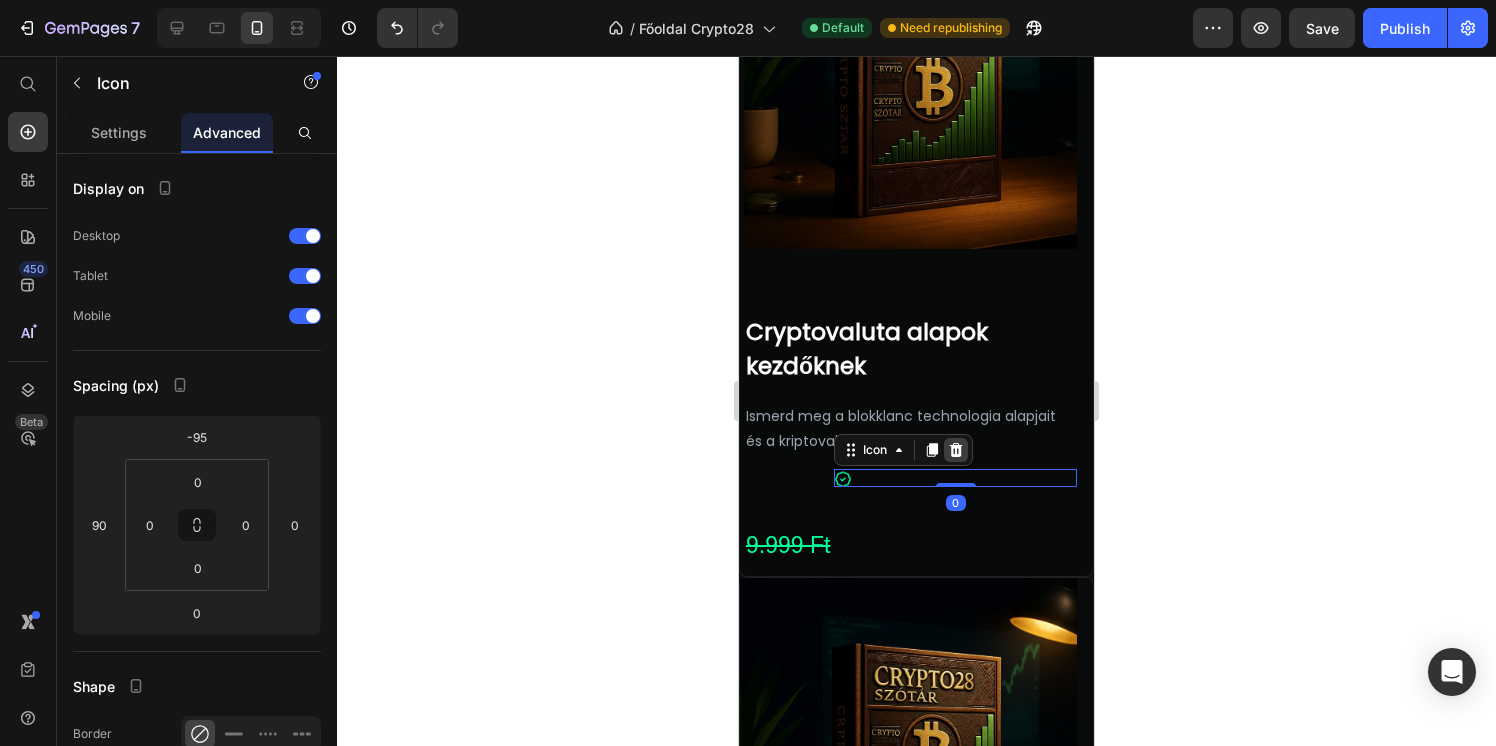 click 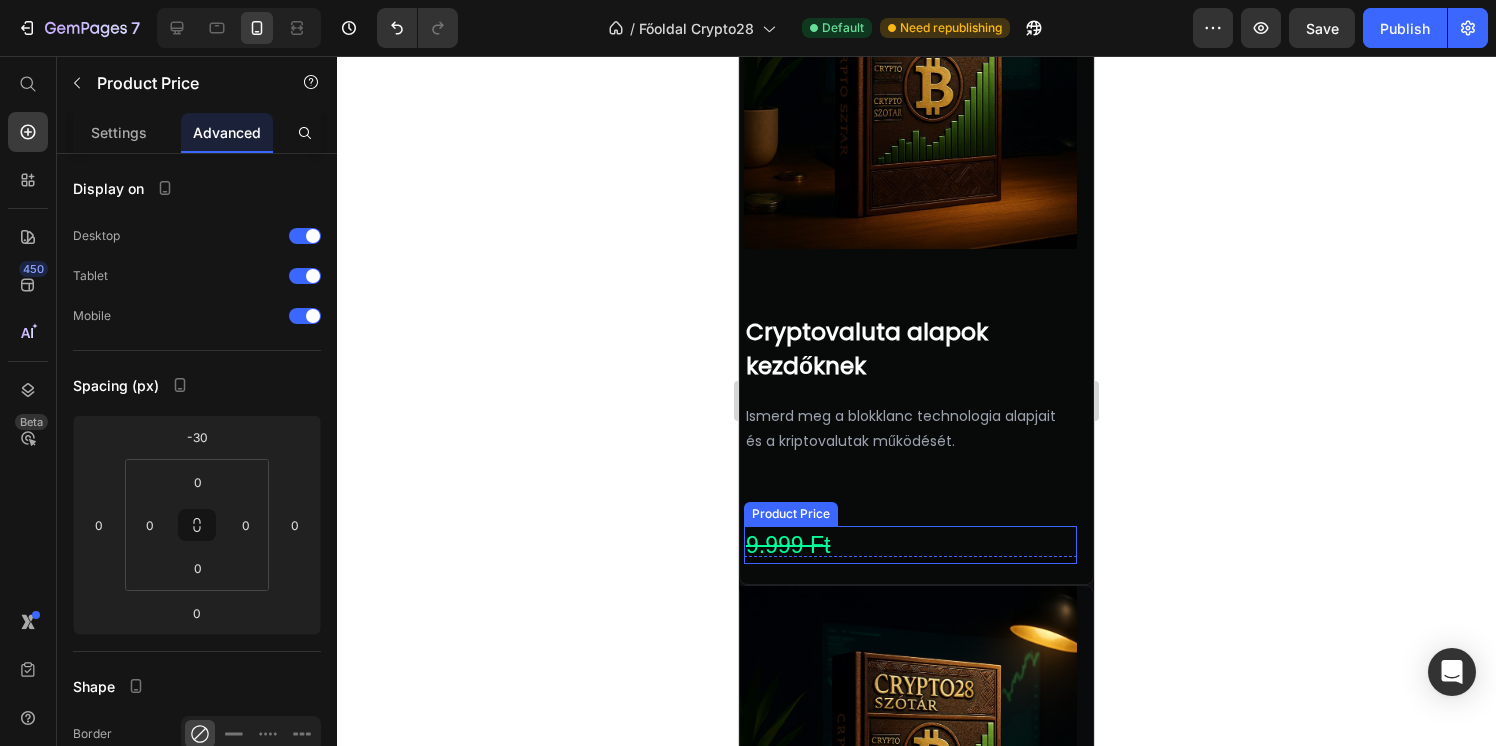 click on "9.999 Ft" at bounding box center (910, 545) 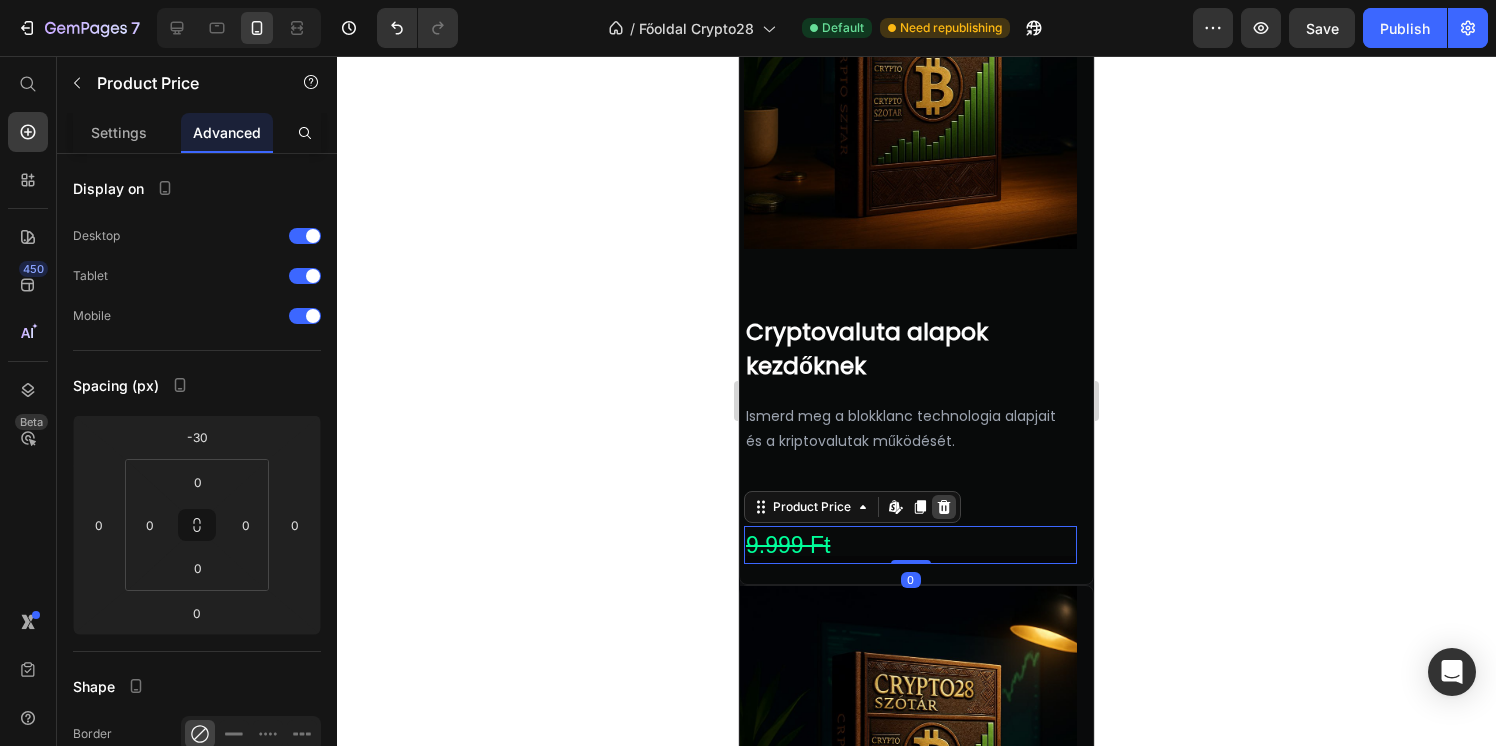 click 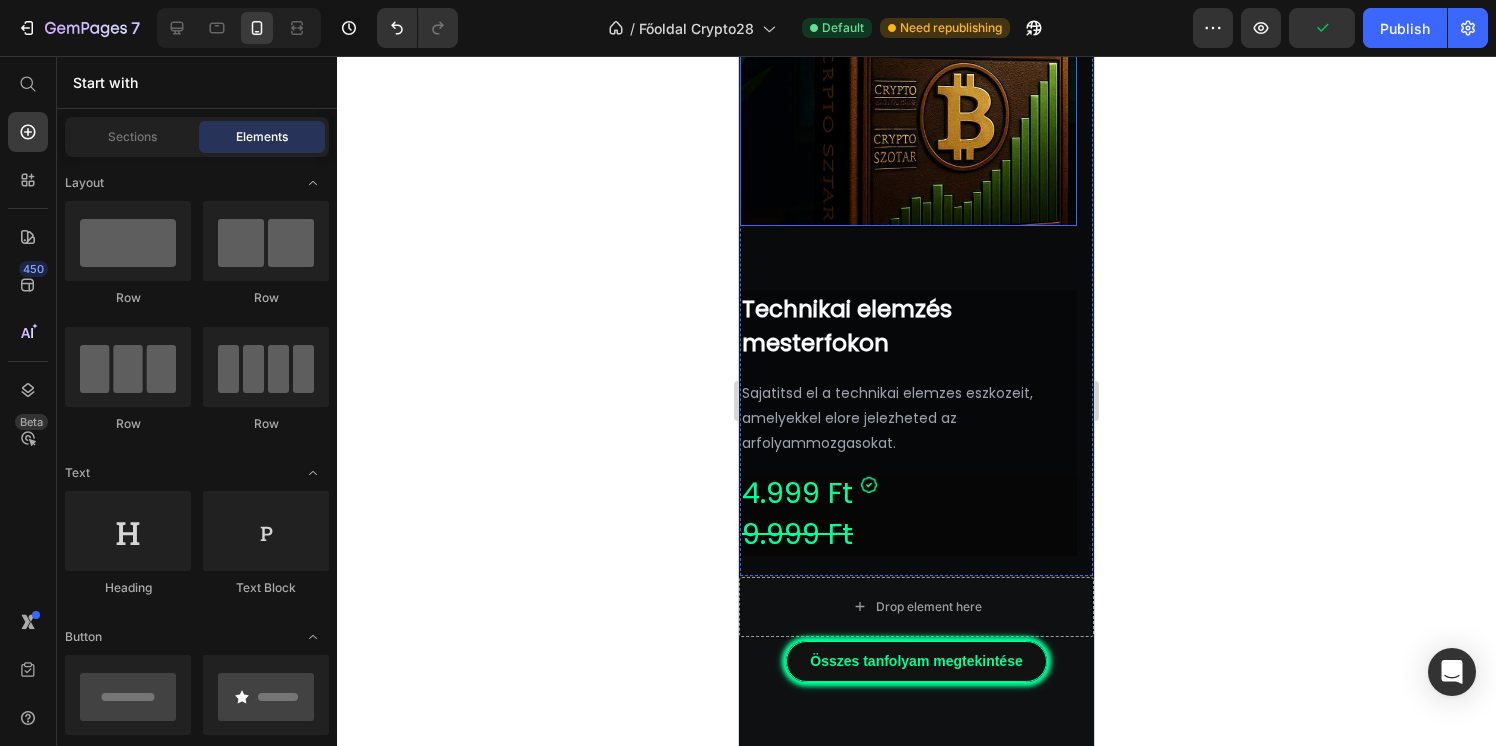 scroll, scrollTop: 4591, scrollLeft: 0, axis: vertical 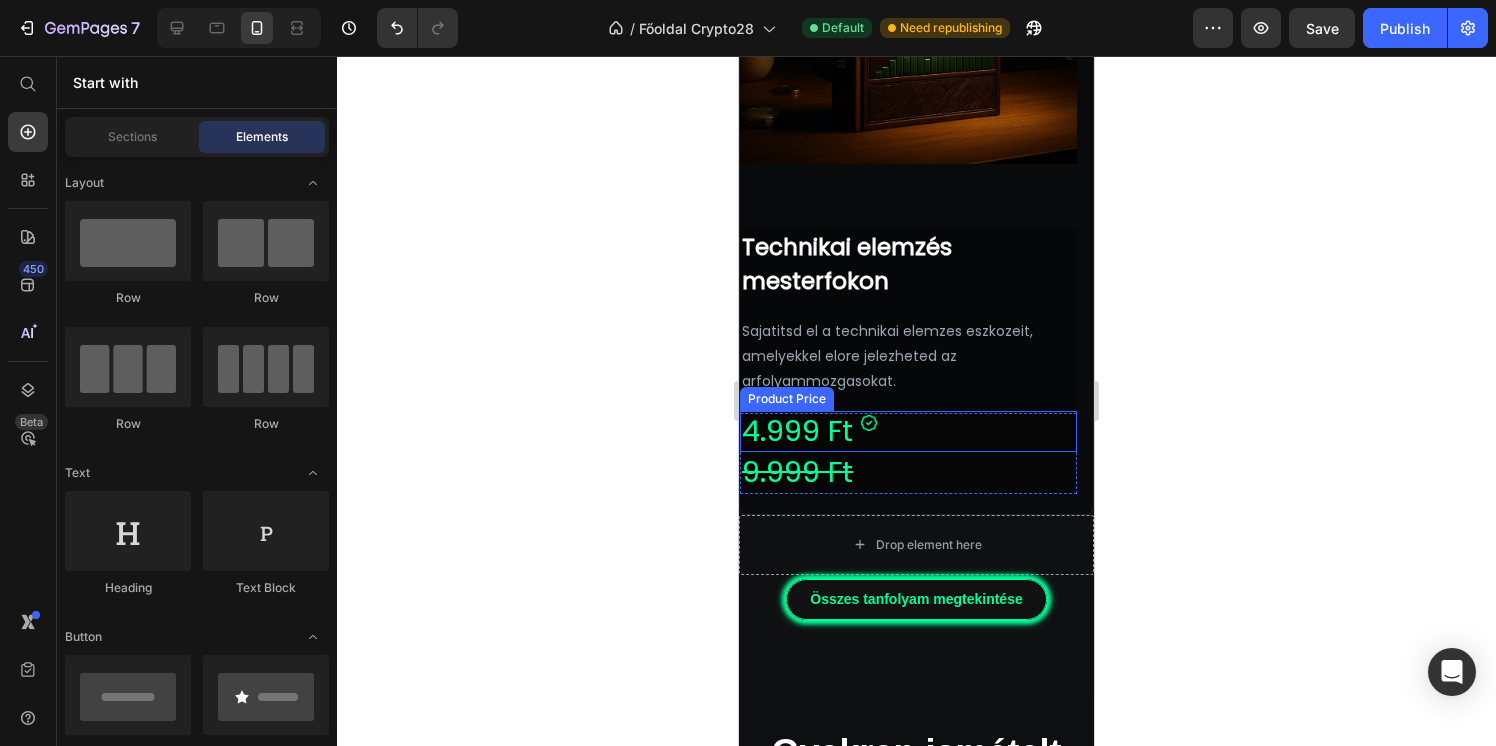 click on "4.999 Ft" at bounding box center [908, 432] 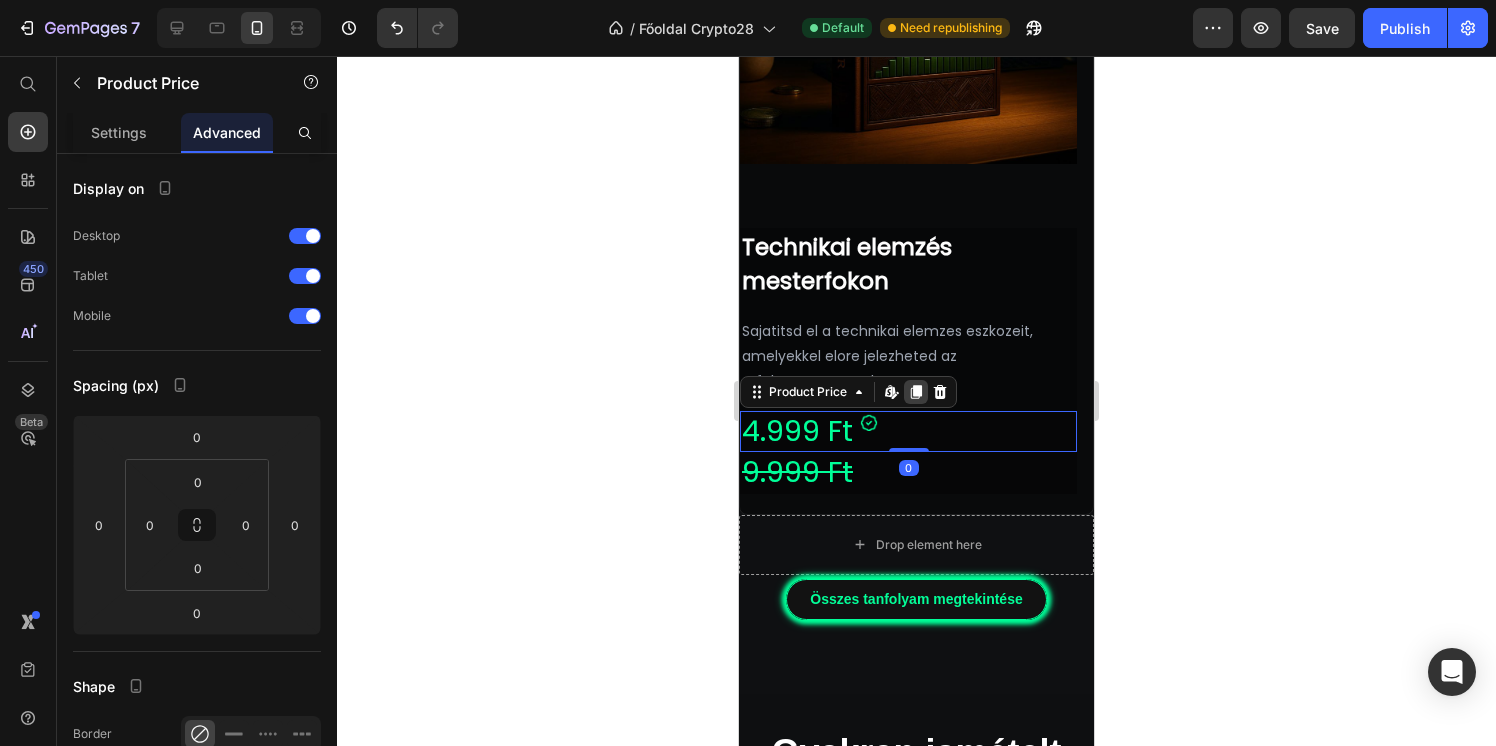 click at bounding box center (916, 392) 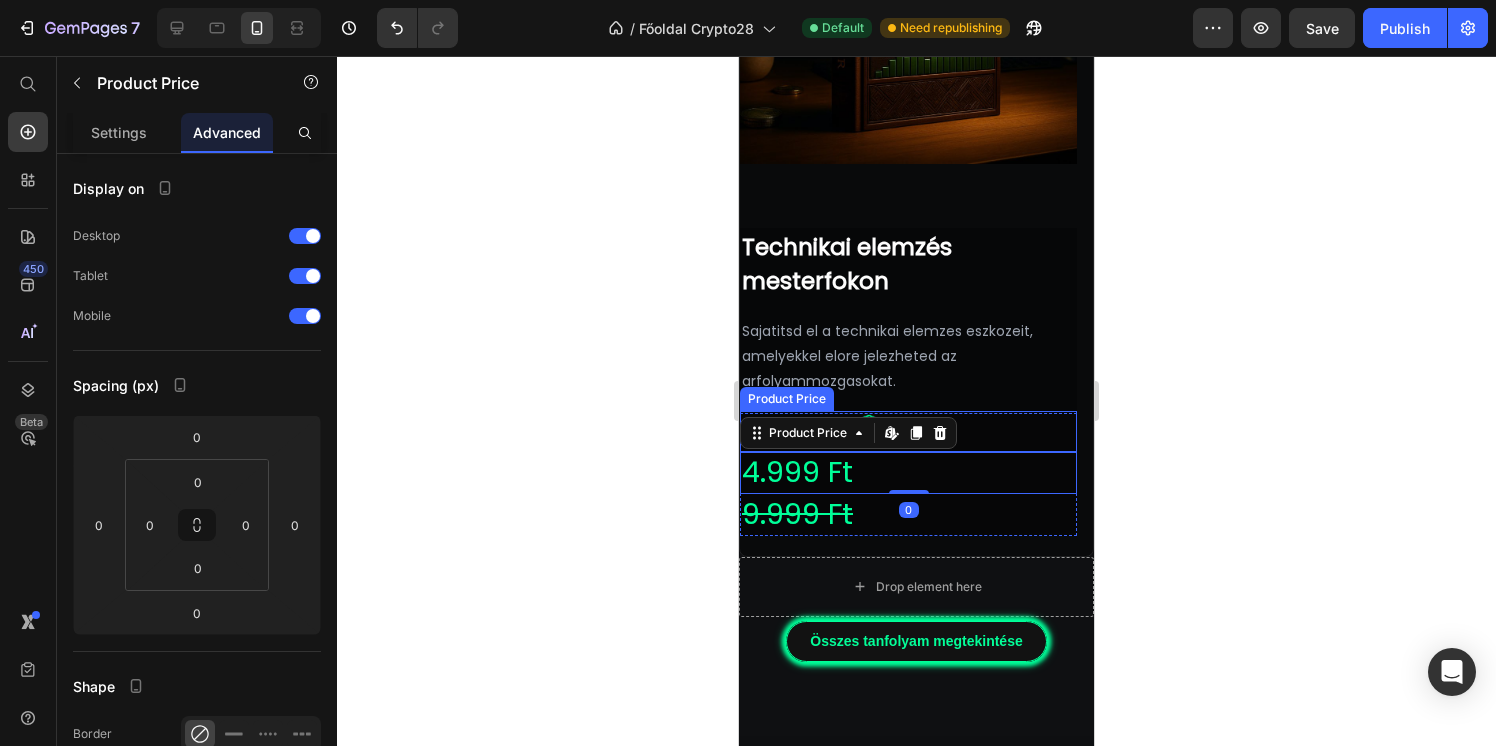 click 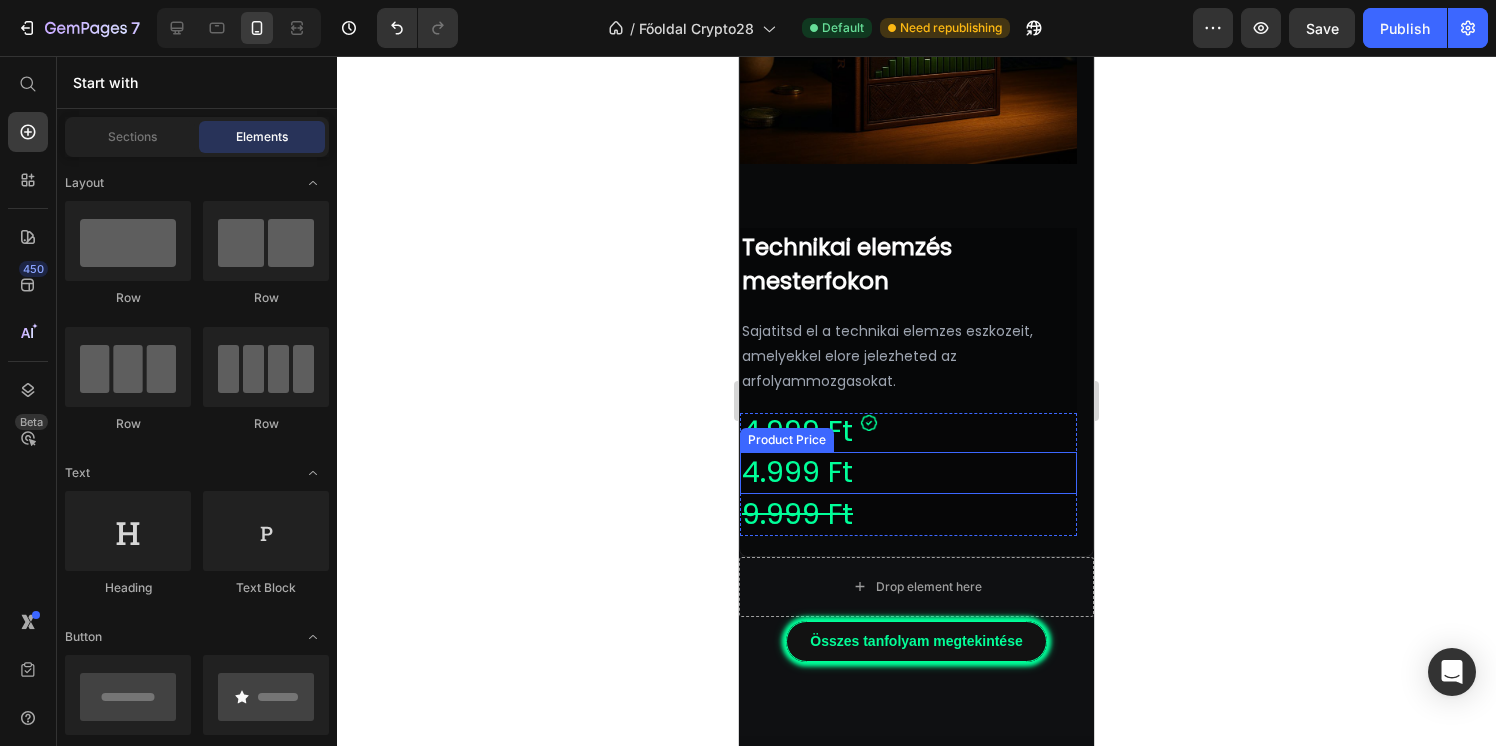 click on "4.999 Ft" at bounding box center (908, 473) 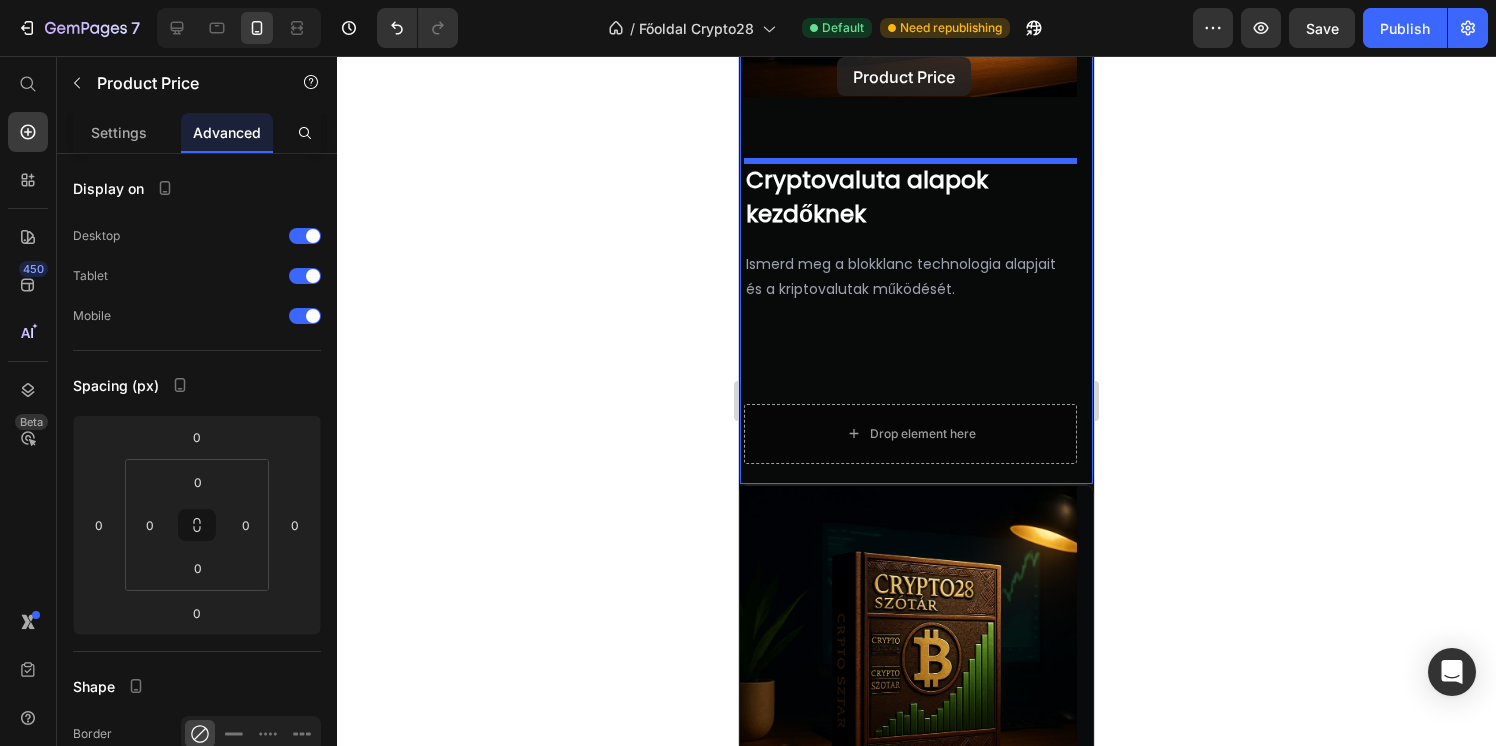 scroll, scrollTop: 3698, scrollLeft: 0, axis: vertical 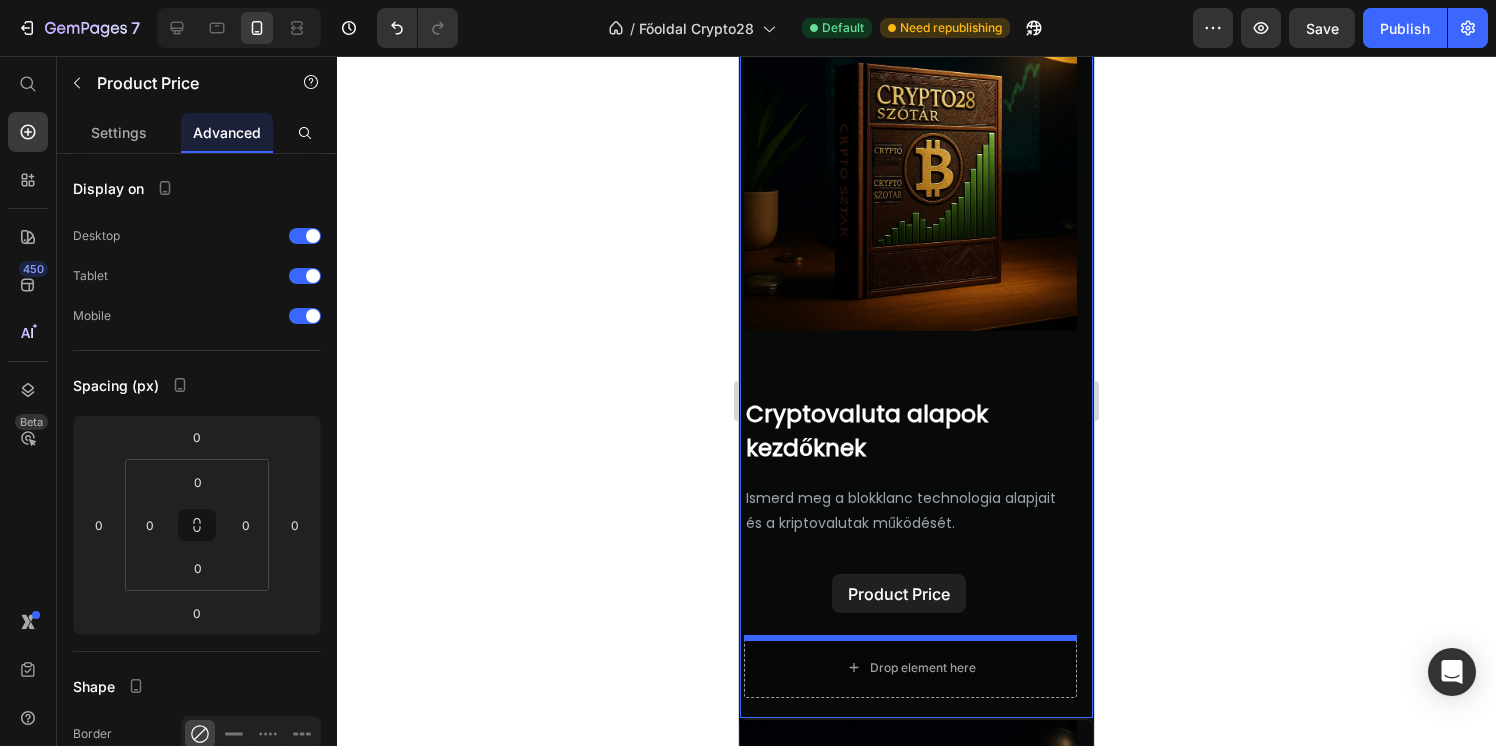 drag, startPoint x: 853, startPoint y: 469, endPoint x: 832, endPoint y: 574, distance: 107.07941 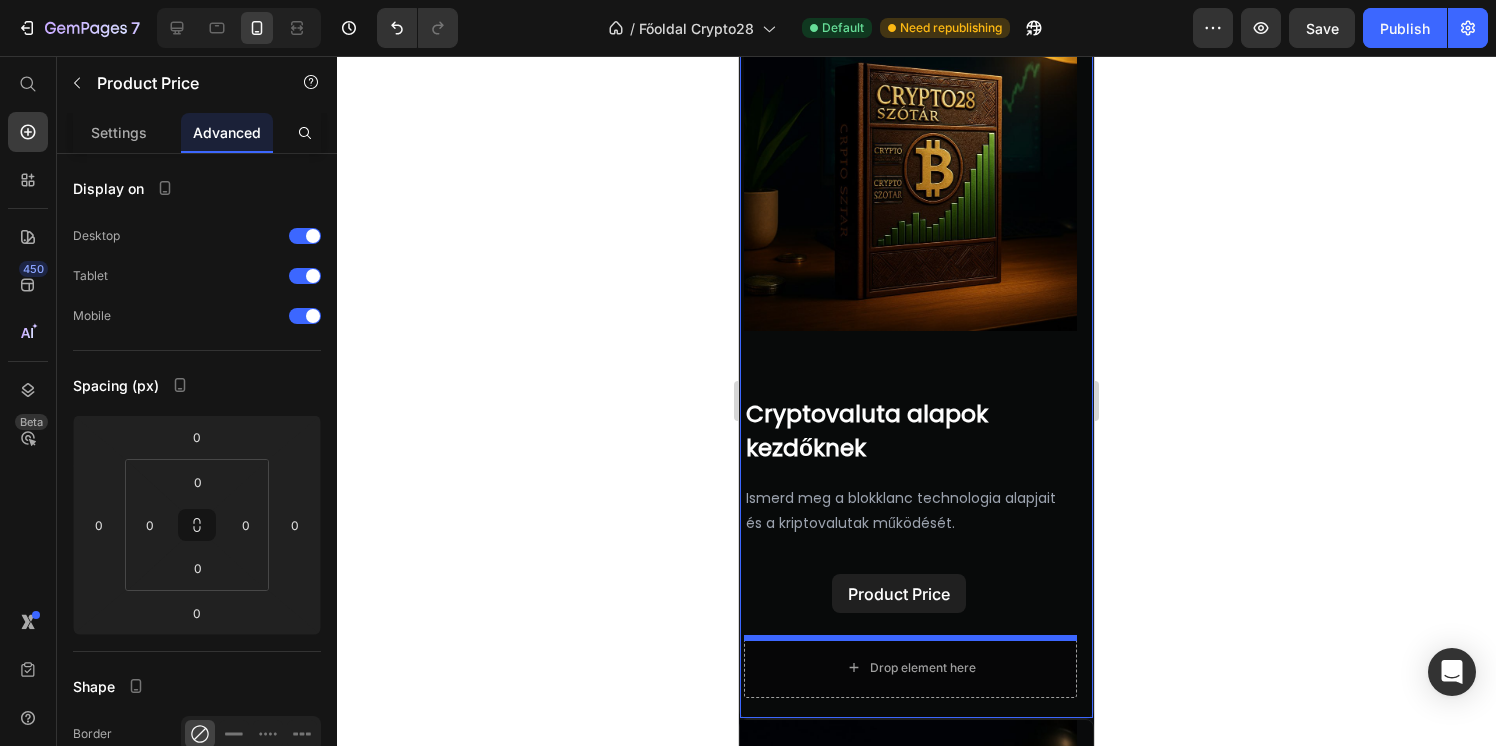 type on "16" 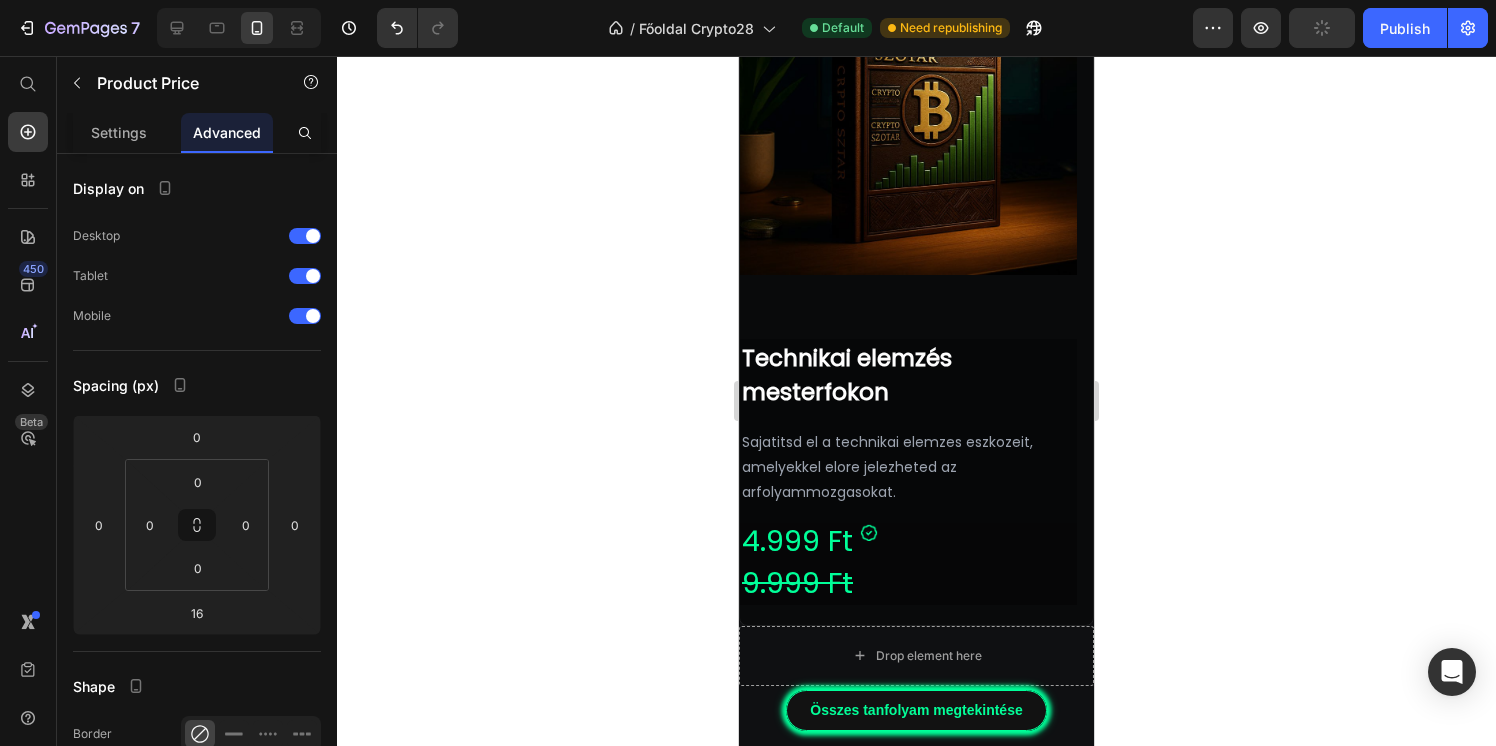 scroll, scrollTop: 4576, scrollLeft: 0, axis: vertical 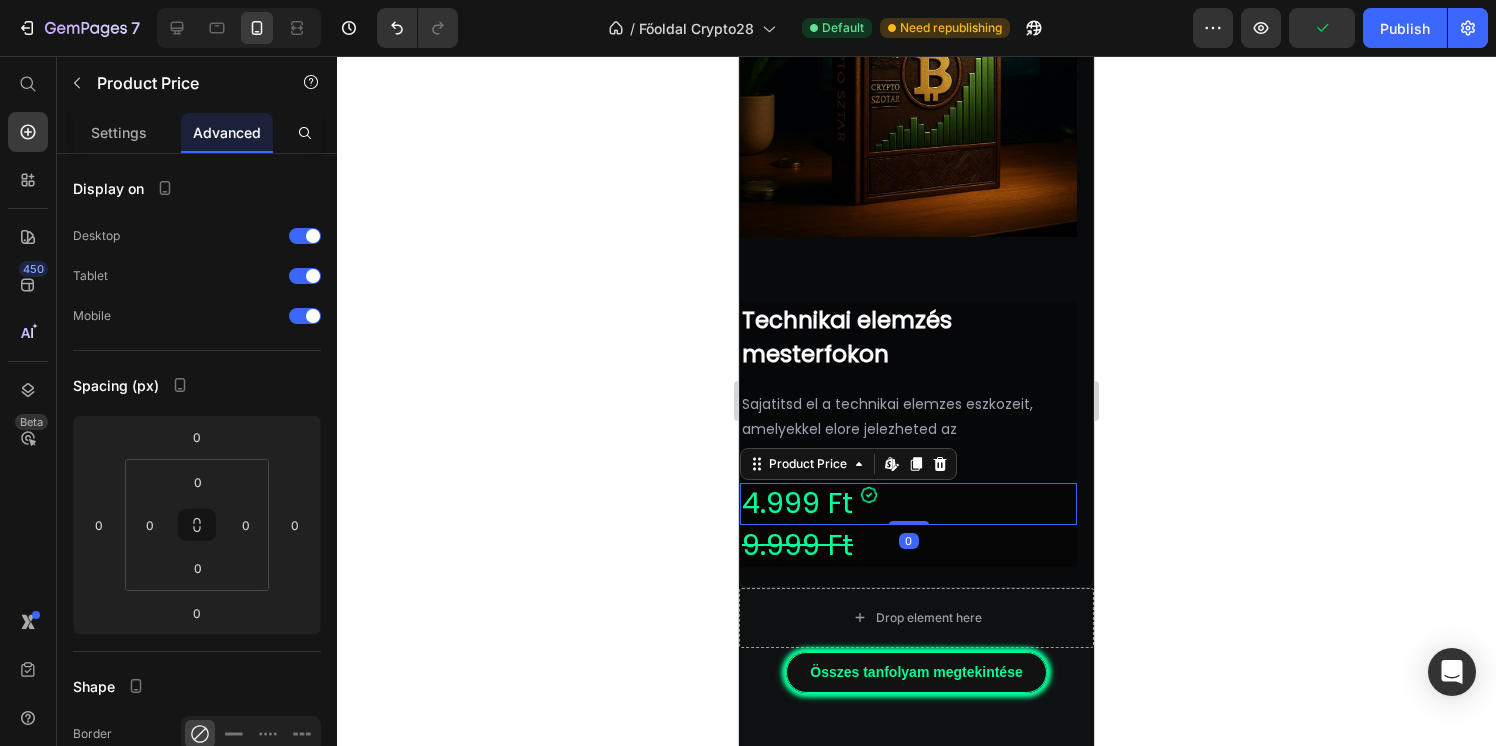 click on "4.999 Ft" at bounding box center (908, 504) 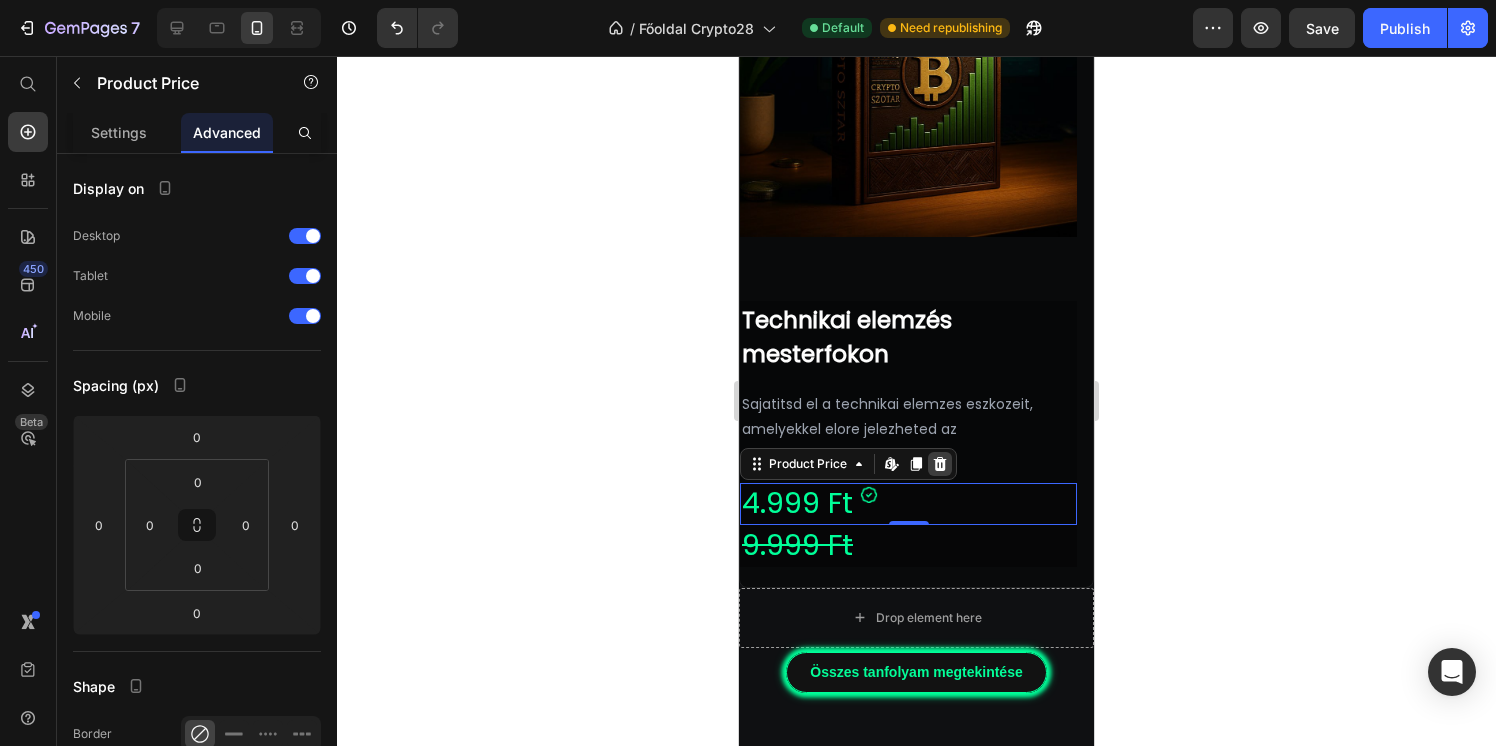 click 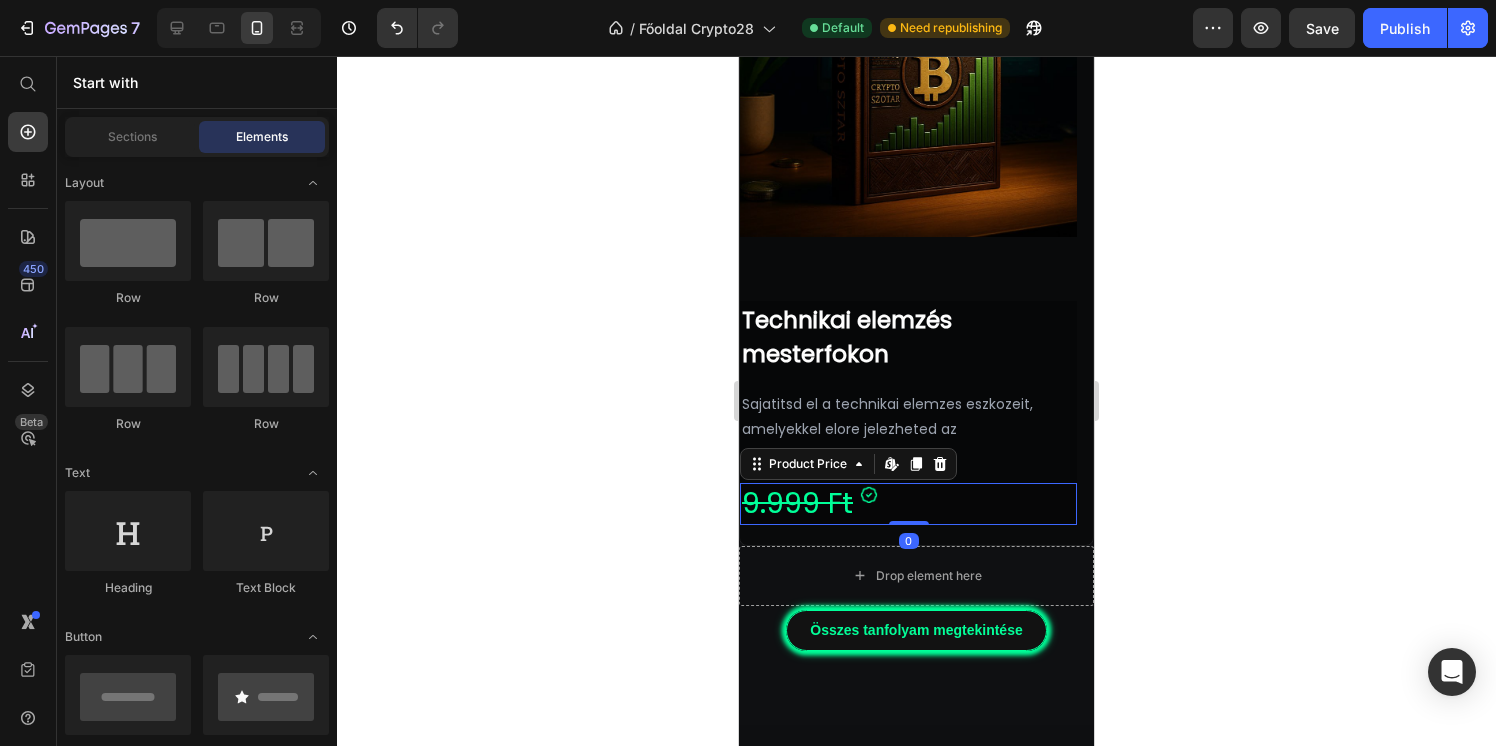 click on "9.999 Ft" at bounding box center (908, 504) 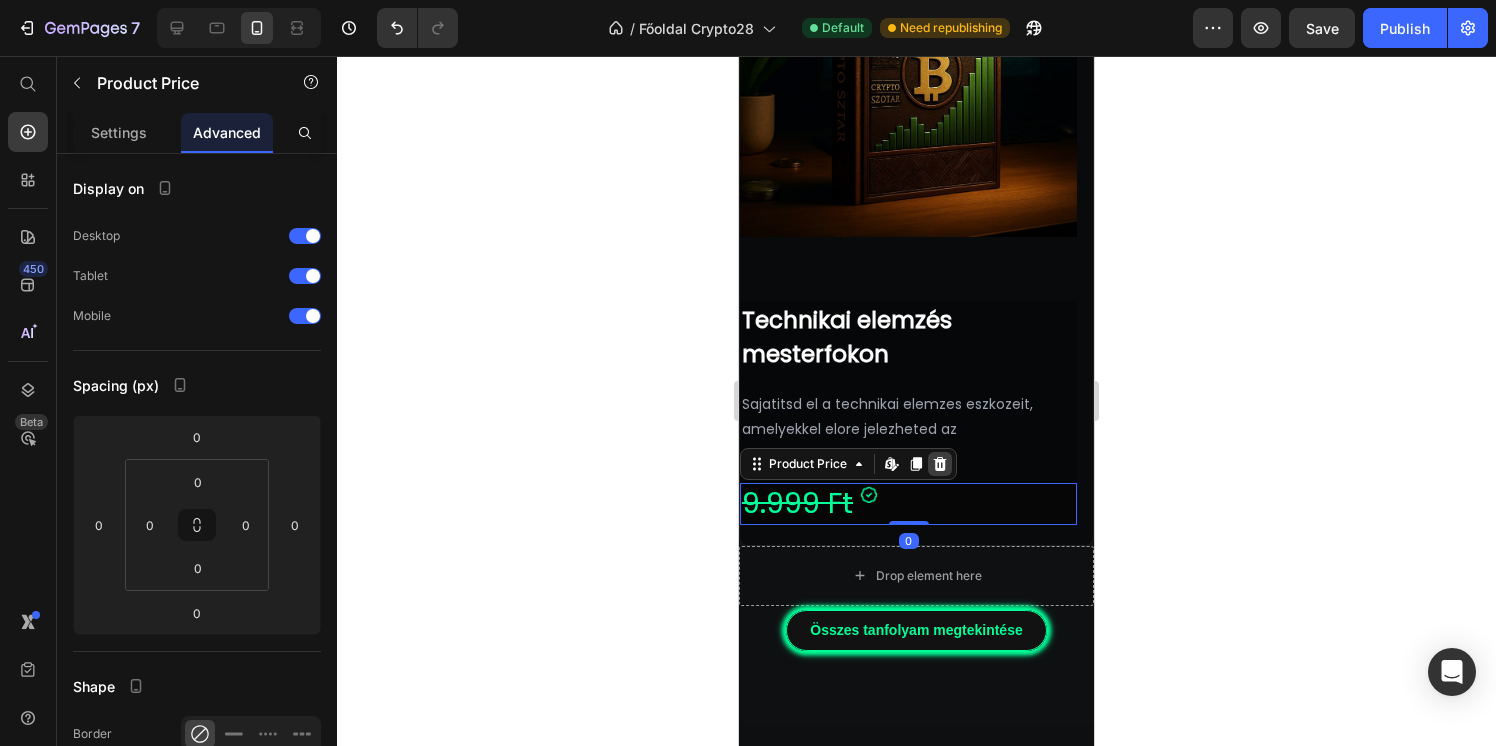 click 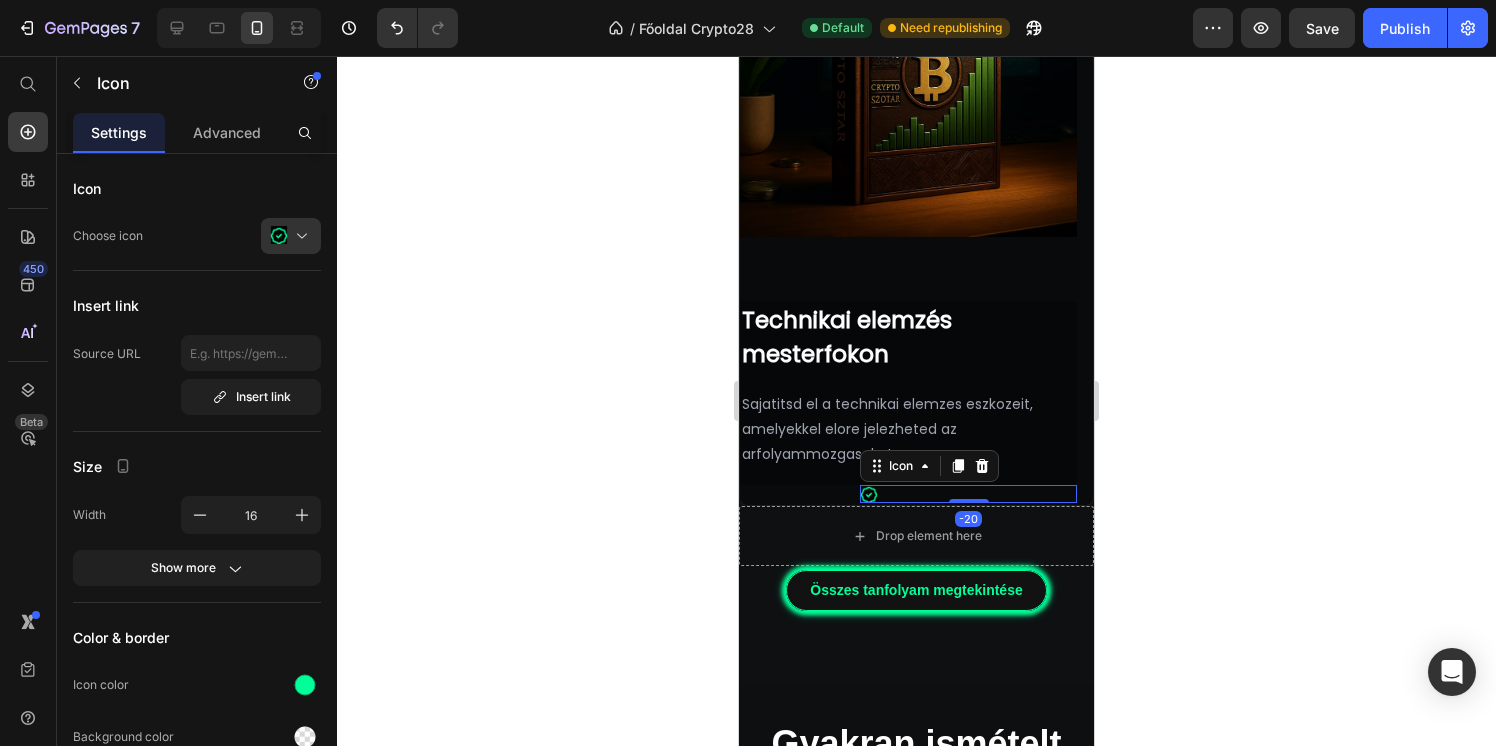 click on "Icon   -20" at bounding box center [968, 494] 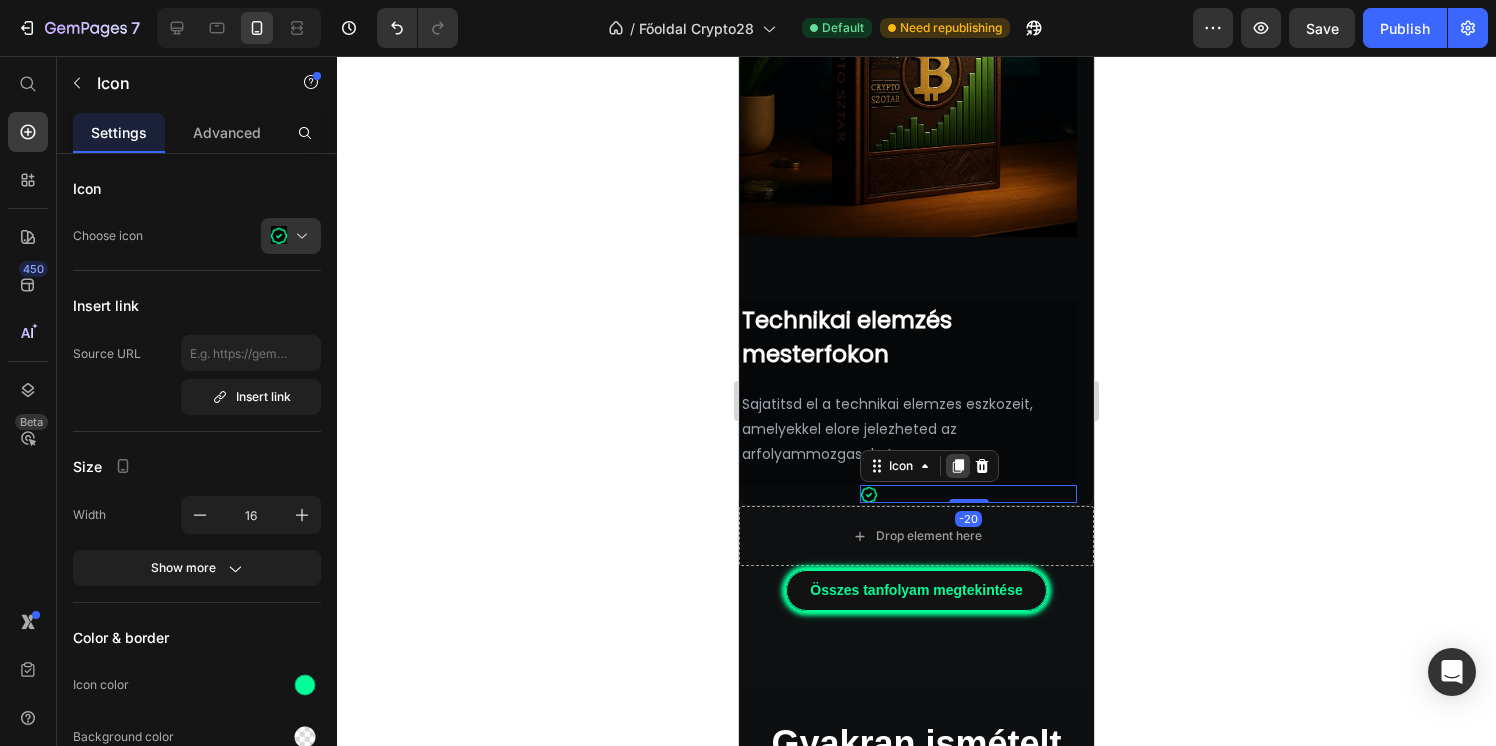 click 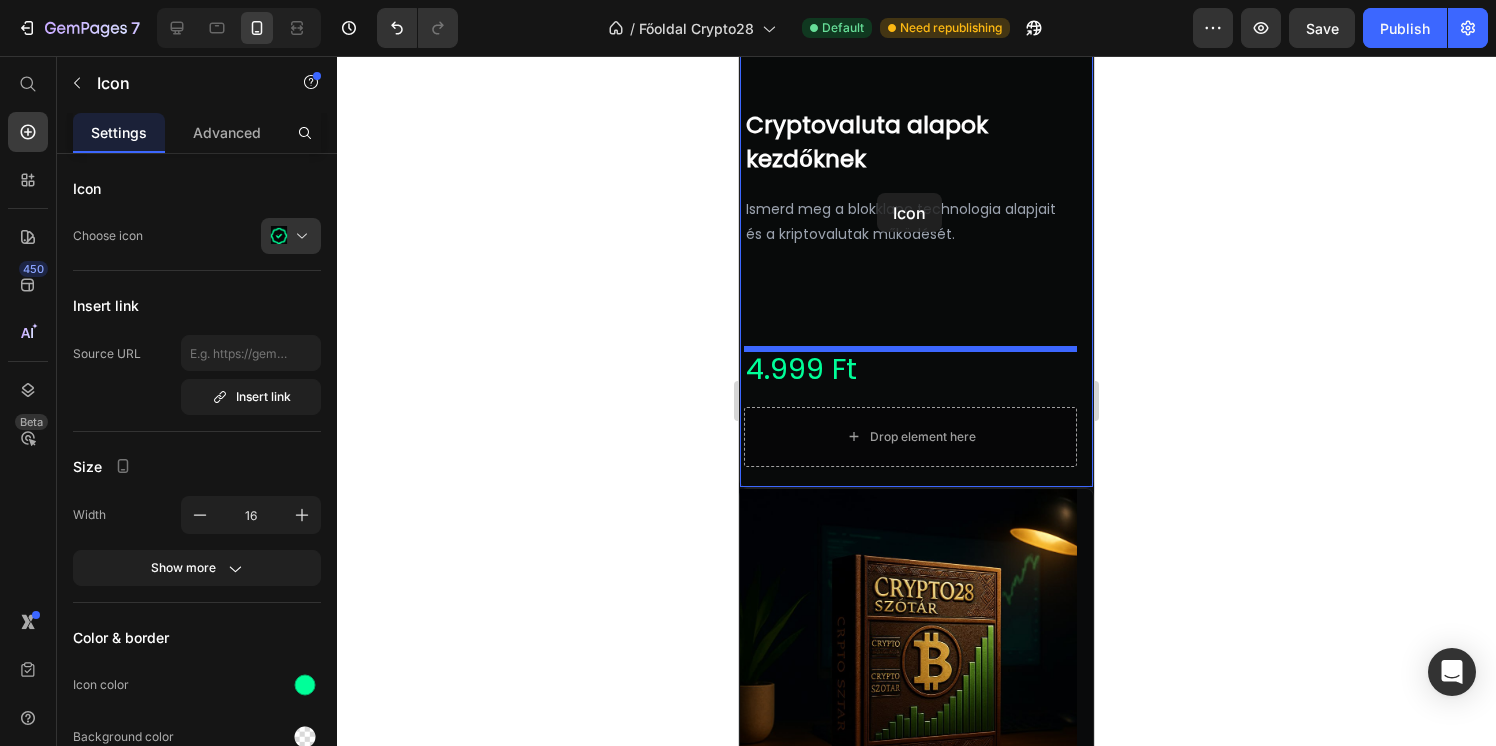 scroll, scrollTop: 3935, scrollLeft: 0, axis: vertical 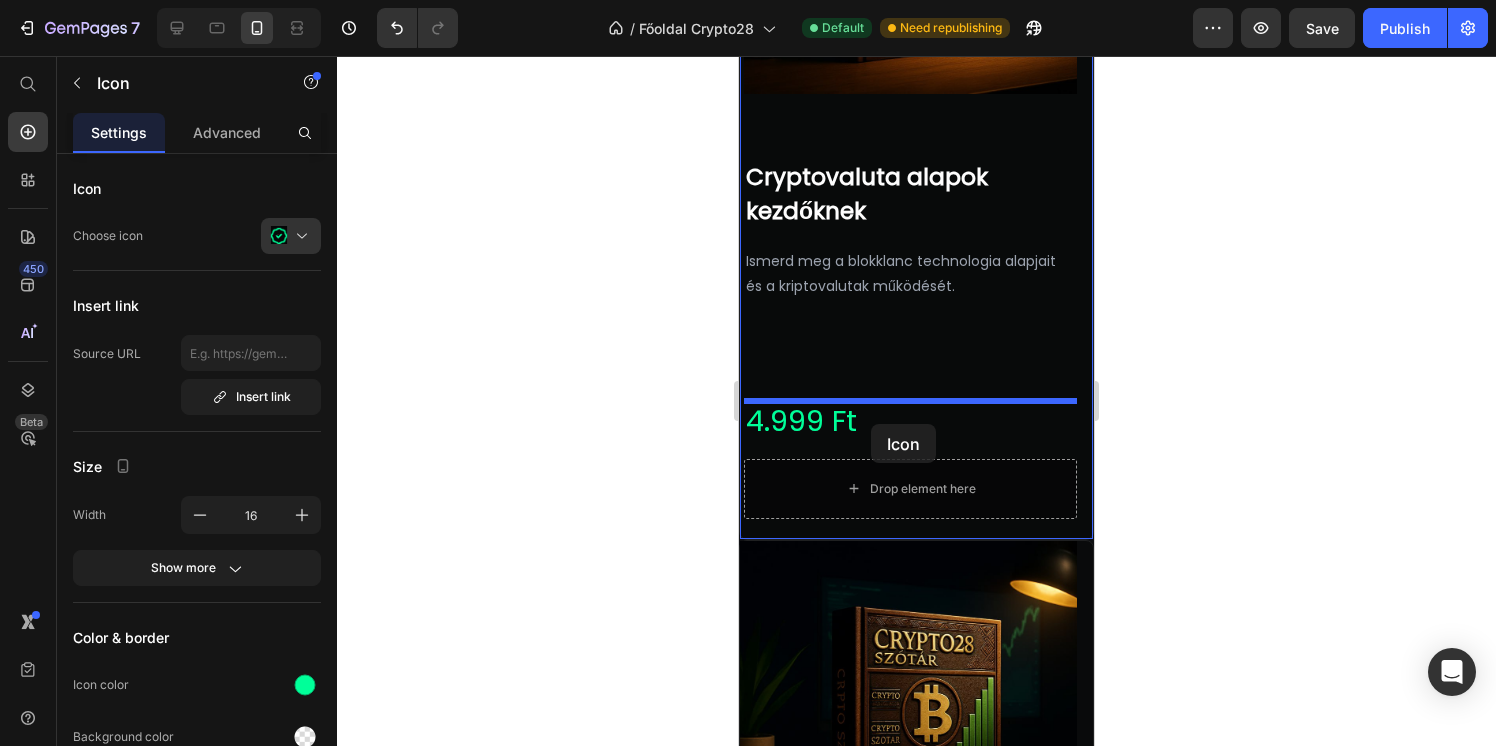 drag, startPoint x: 932, startPoint y: 489, endPoint x: 871, endPoint y: 424, distance: 89.140335 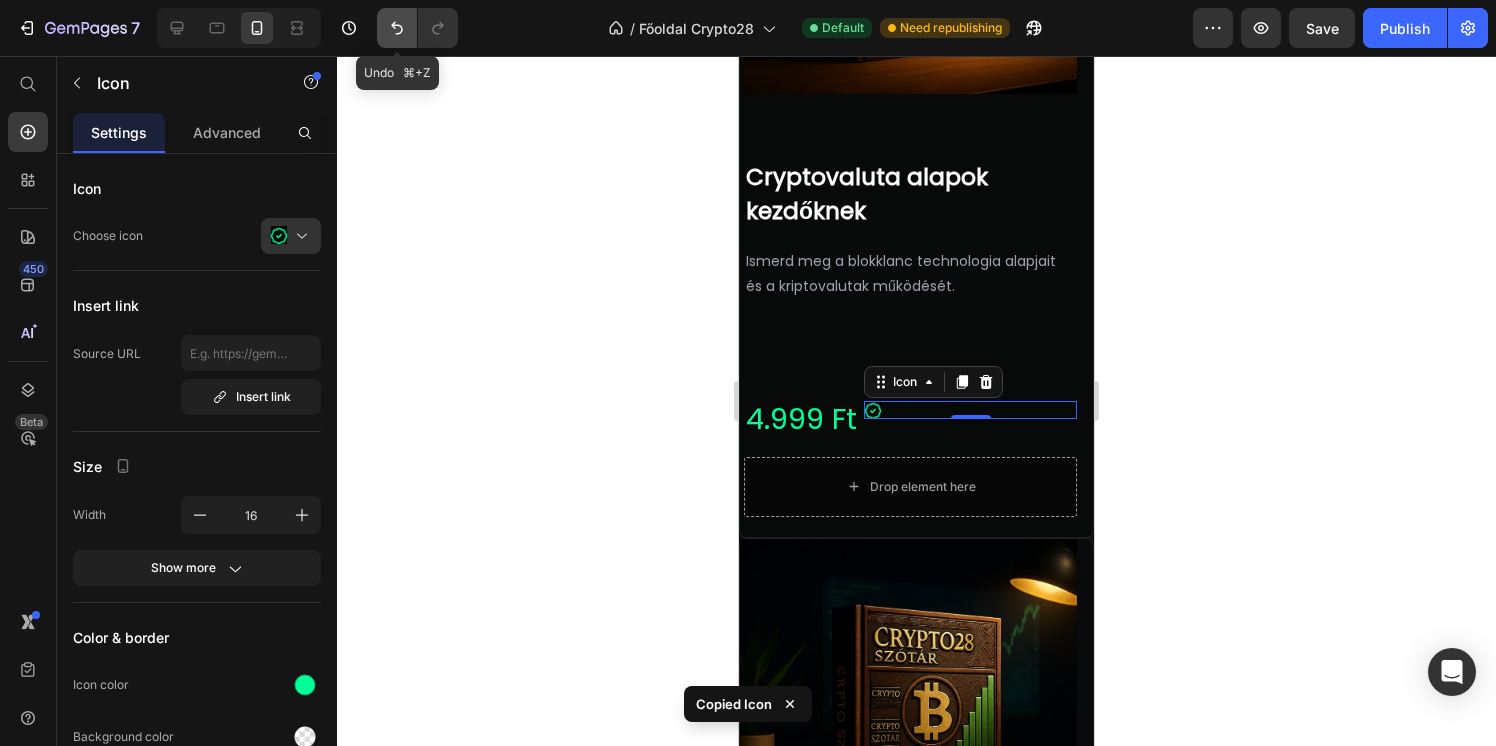 click 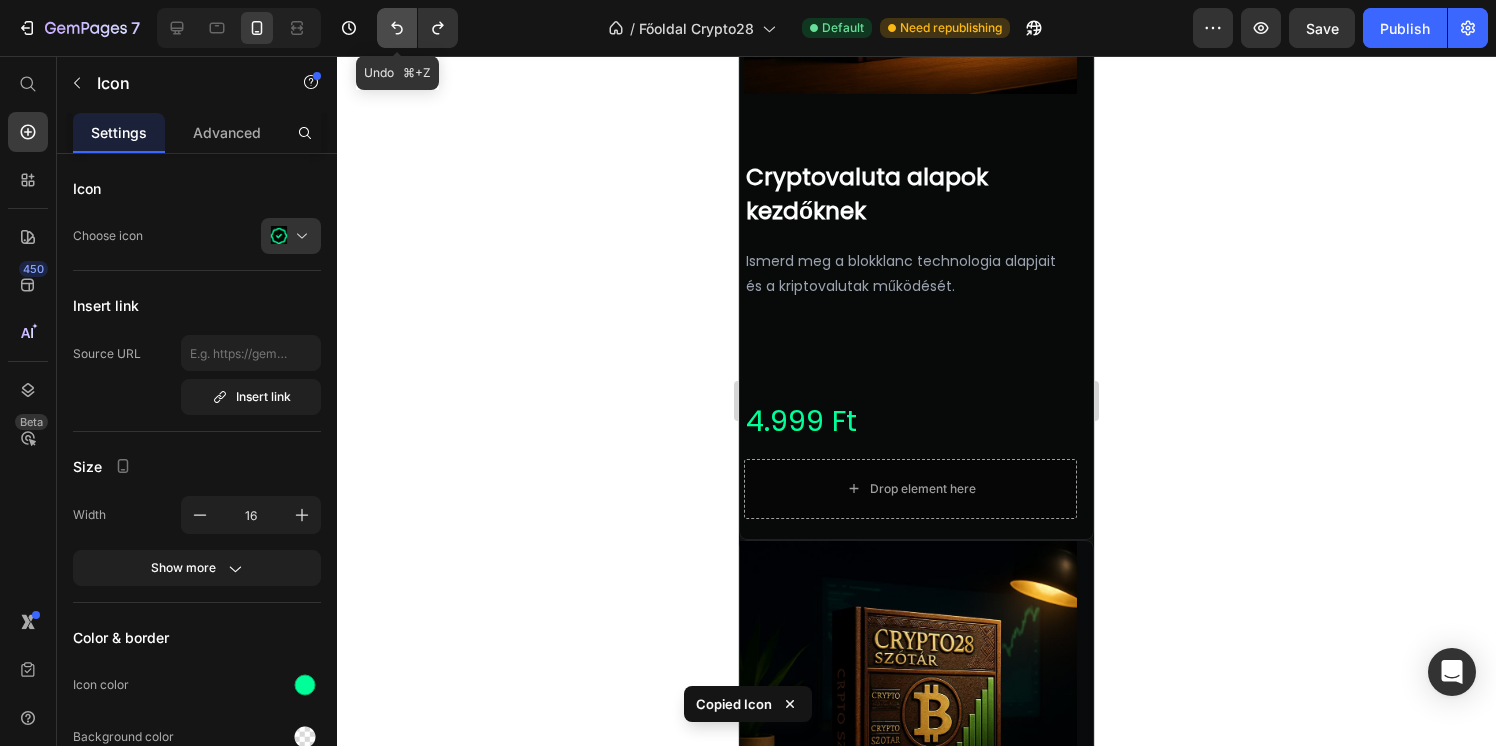 click 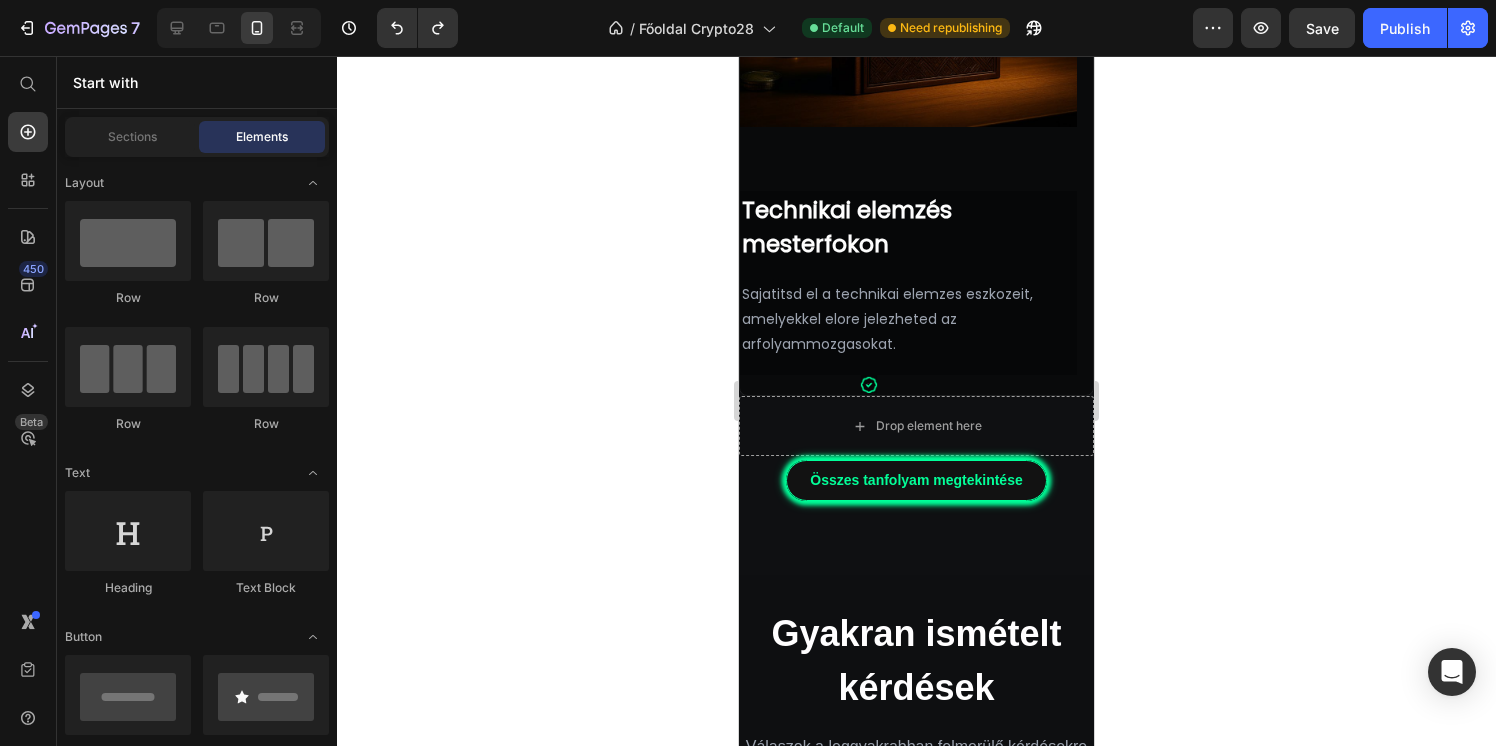 scroll, scrollTop: 4694, scrollLeft: 0, axis: vertical 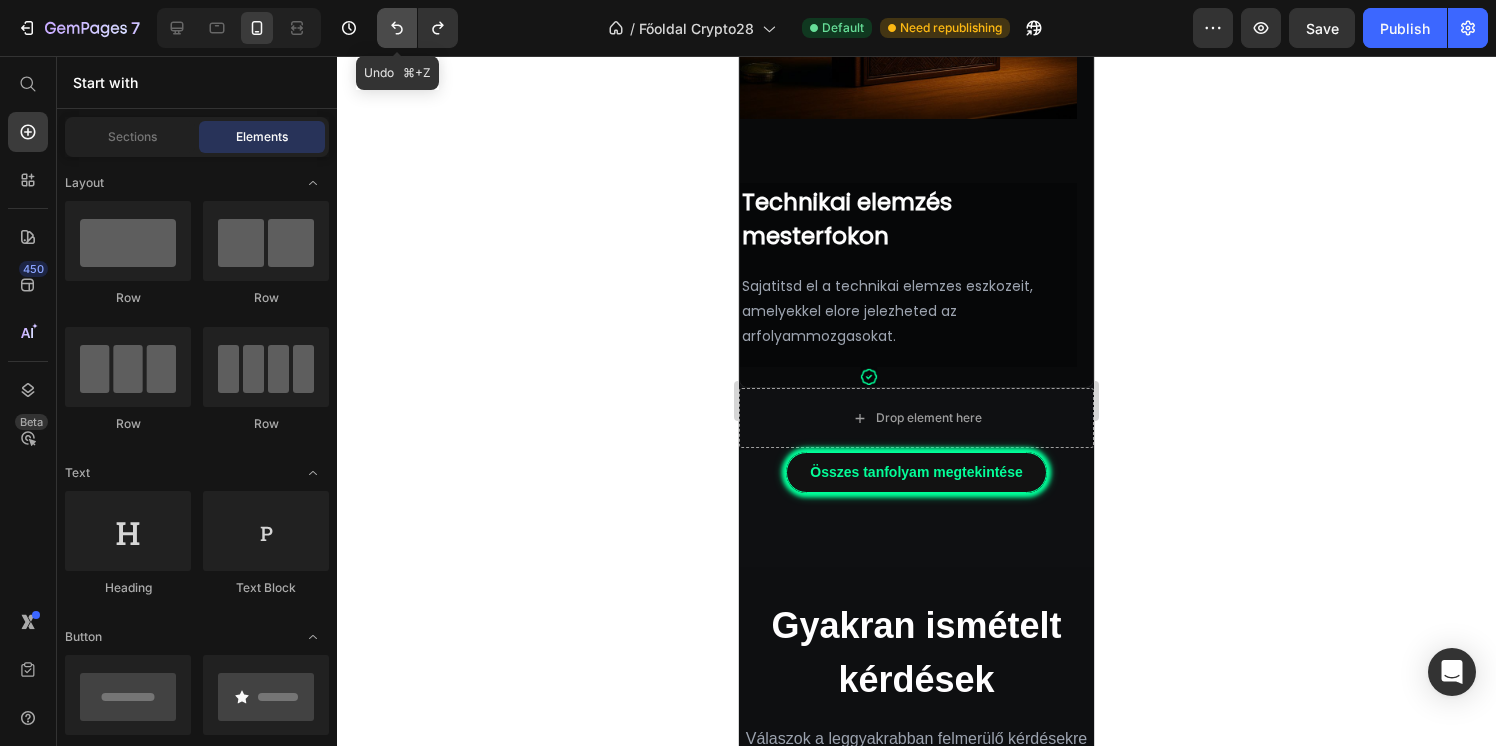 click 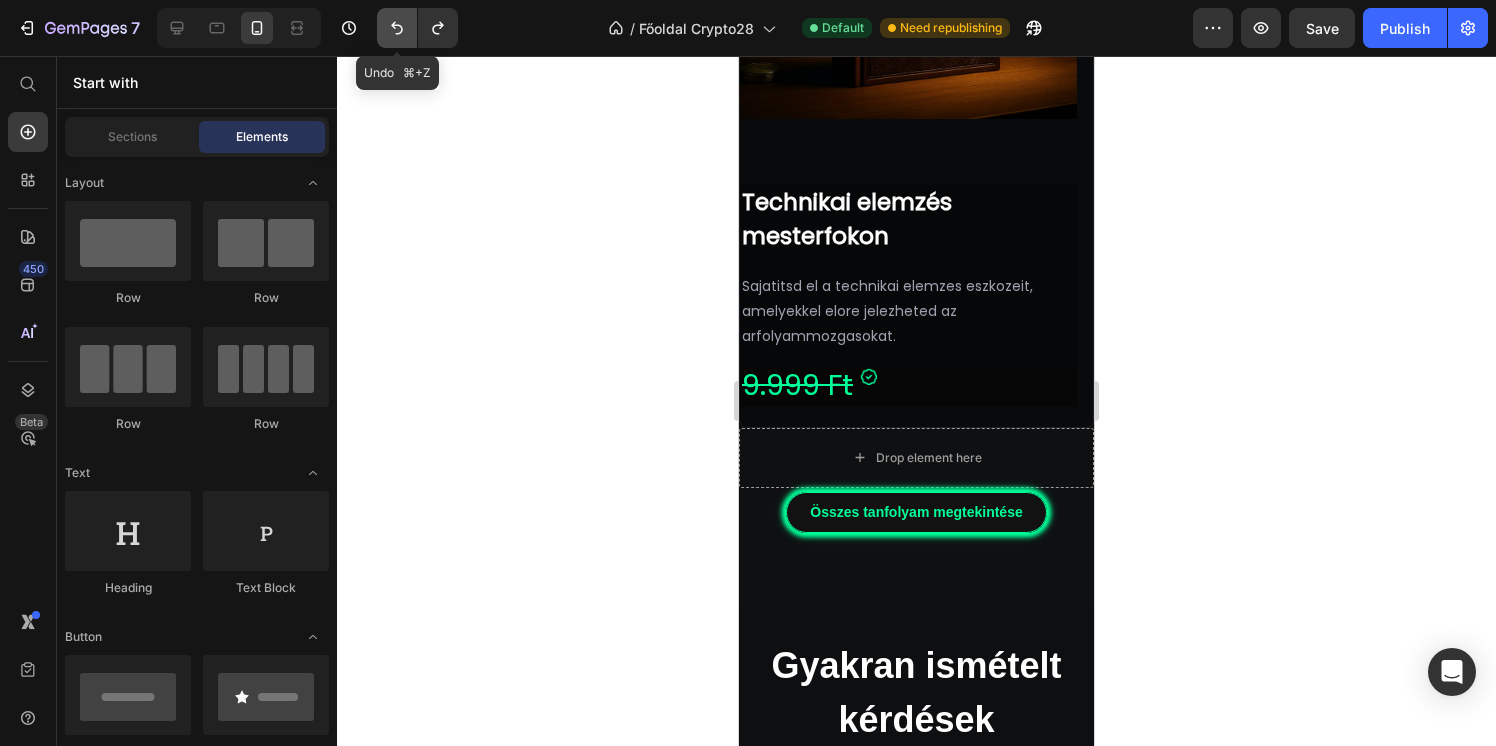 click 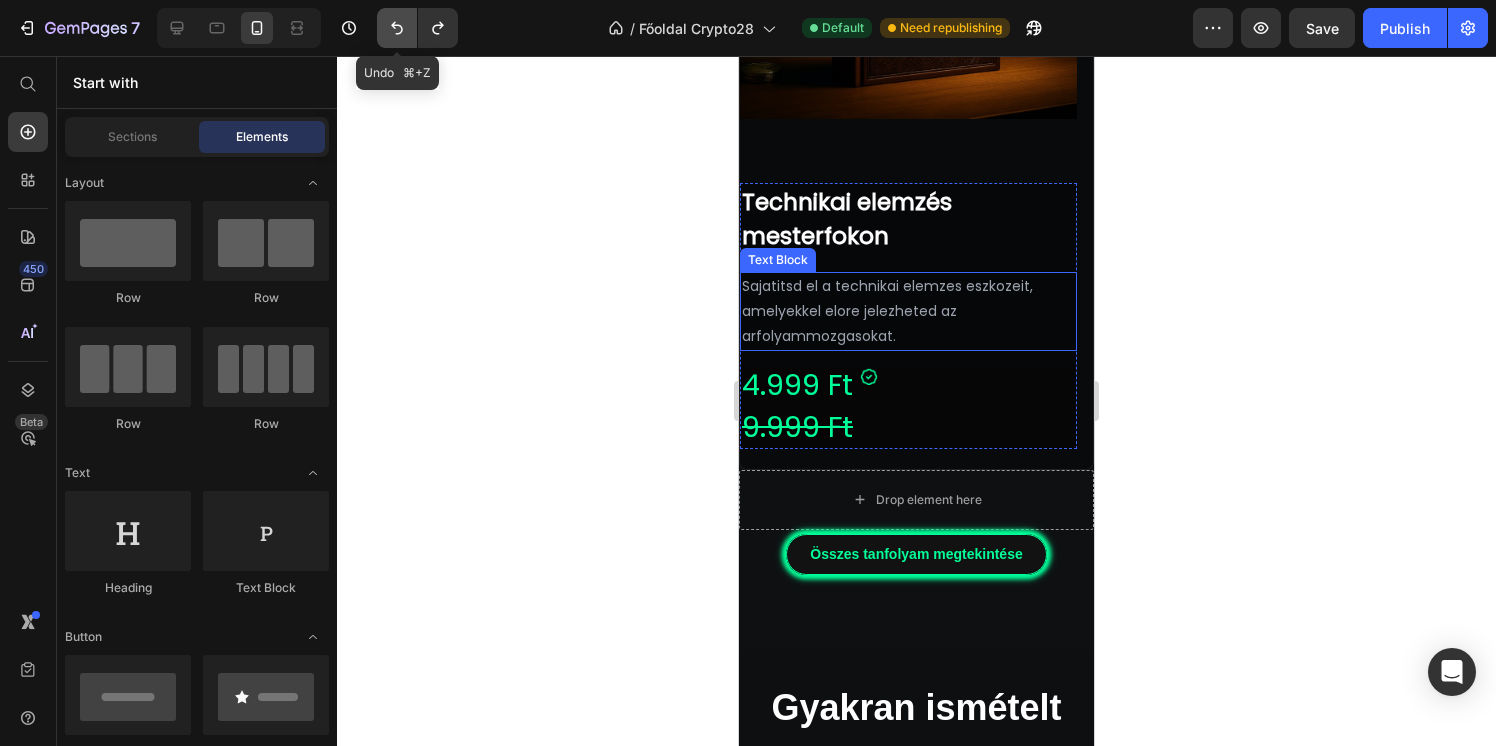 click 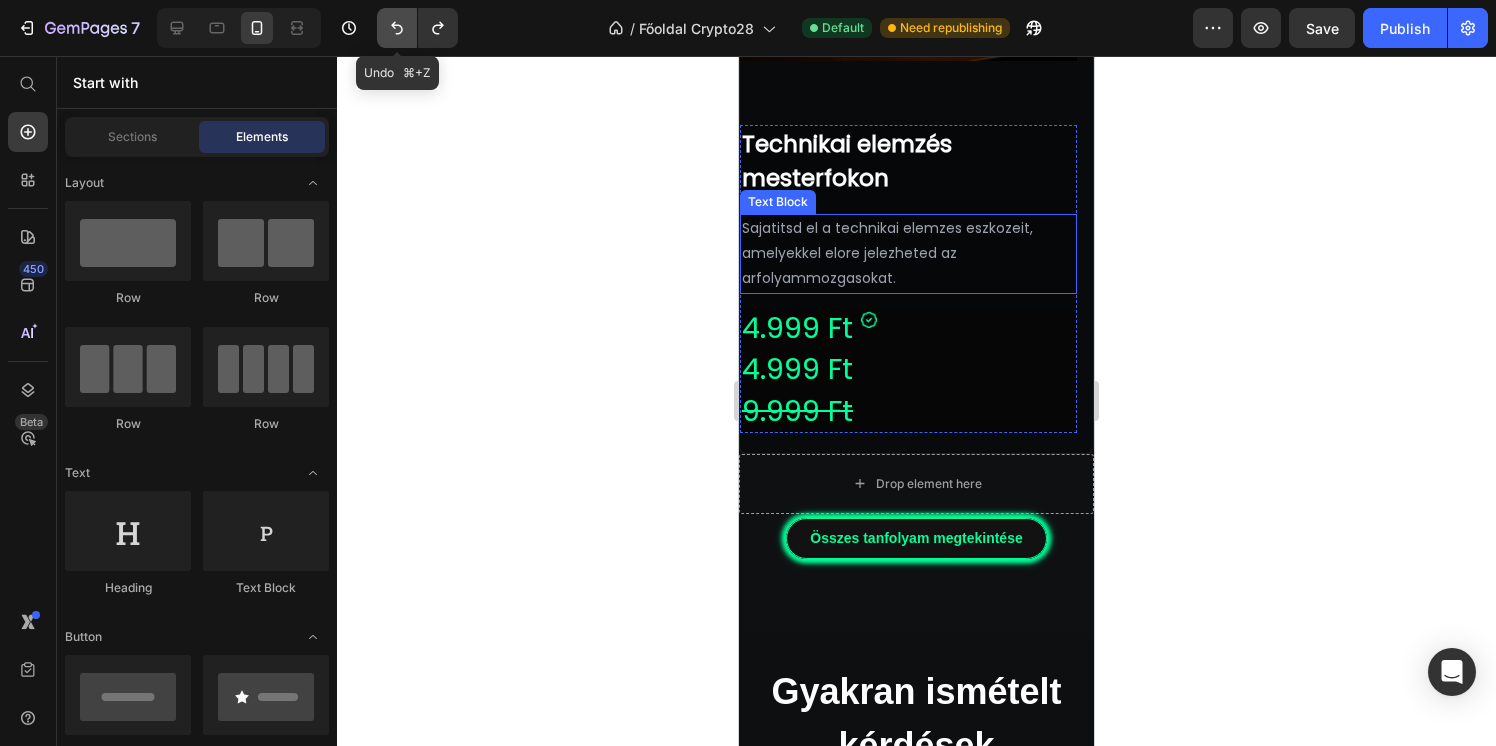scroll, scrollTop: 4636, scrollLeft: 0, axis: vertical 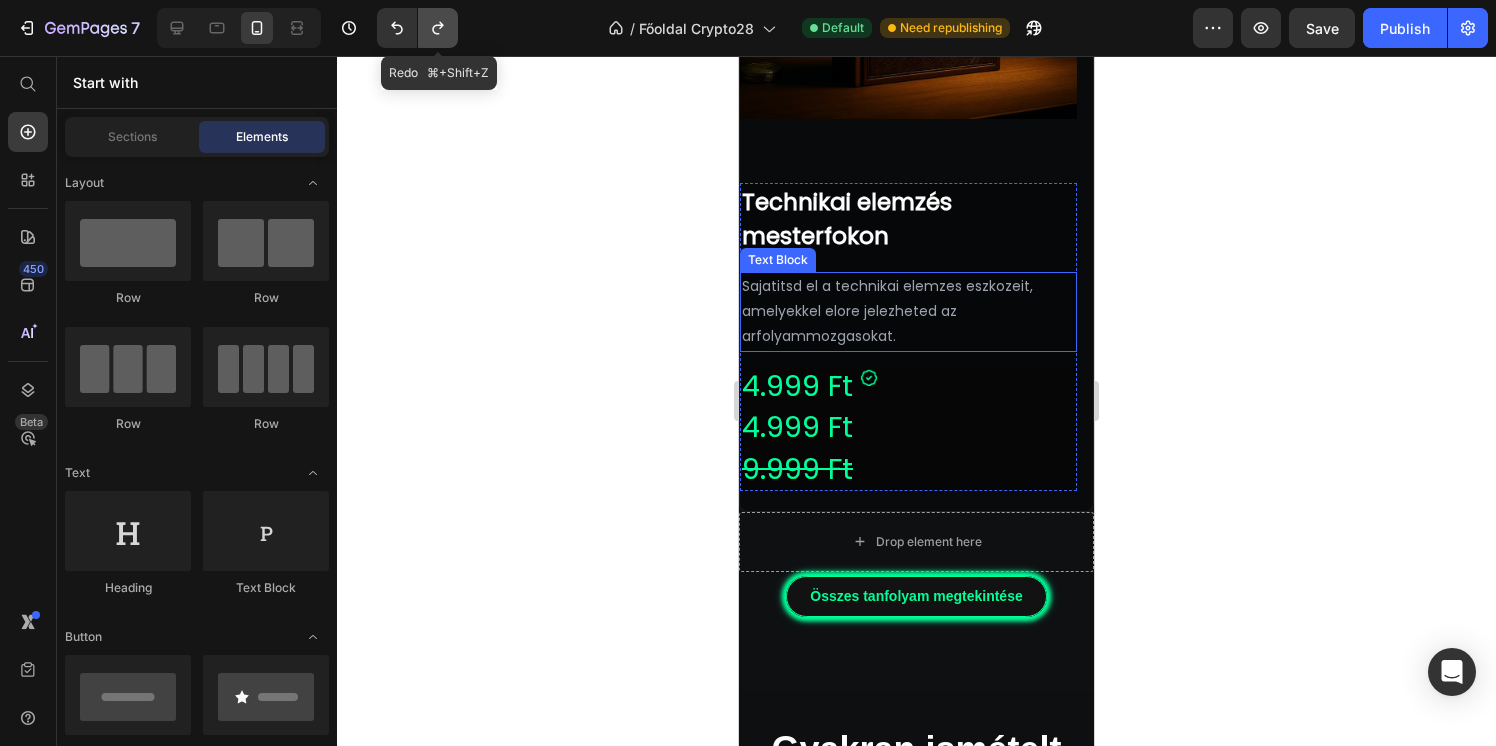 click 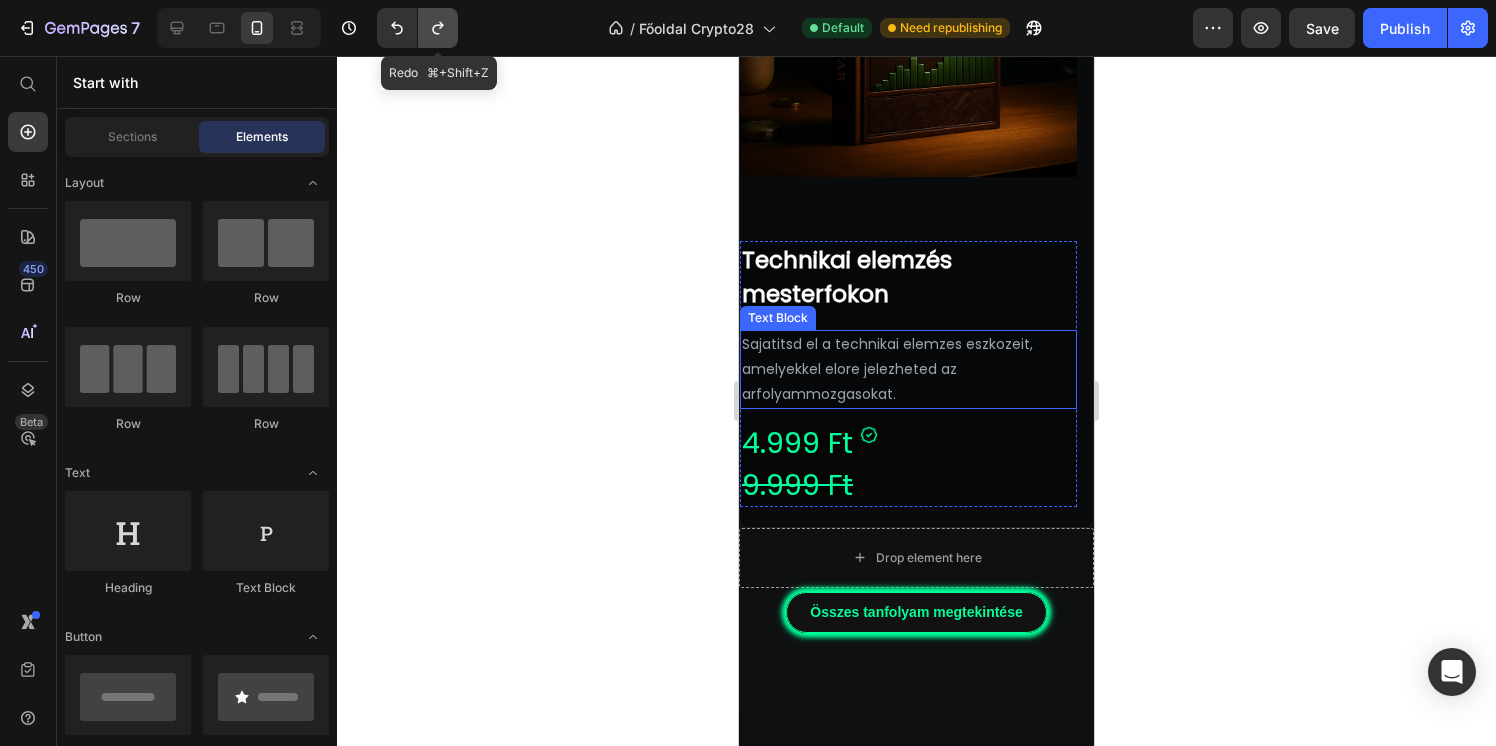 scroll, scrollTop: 4694, scrollLeft: 0, axis: vertical 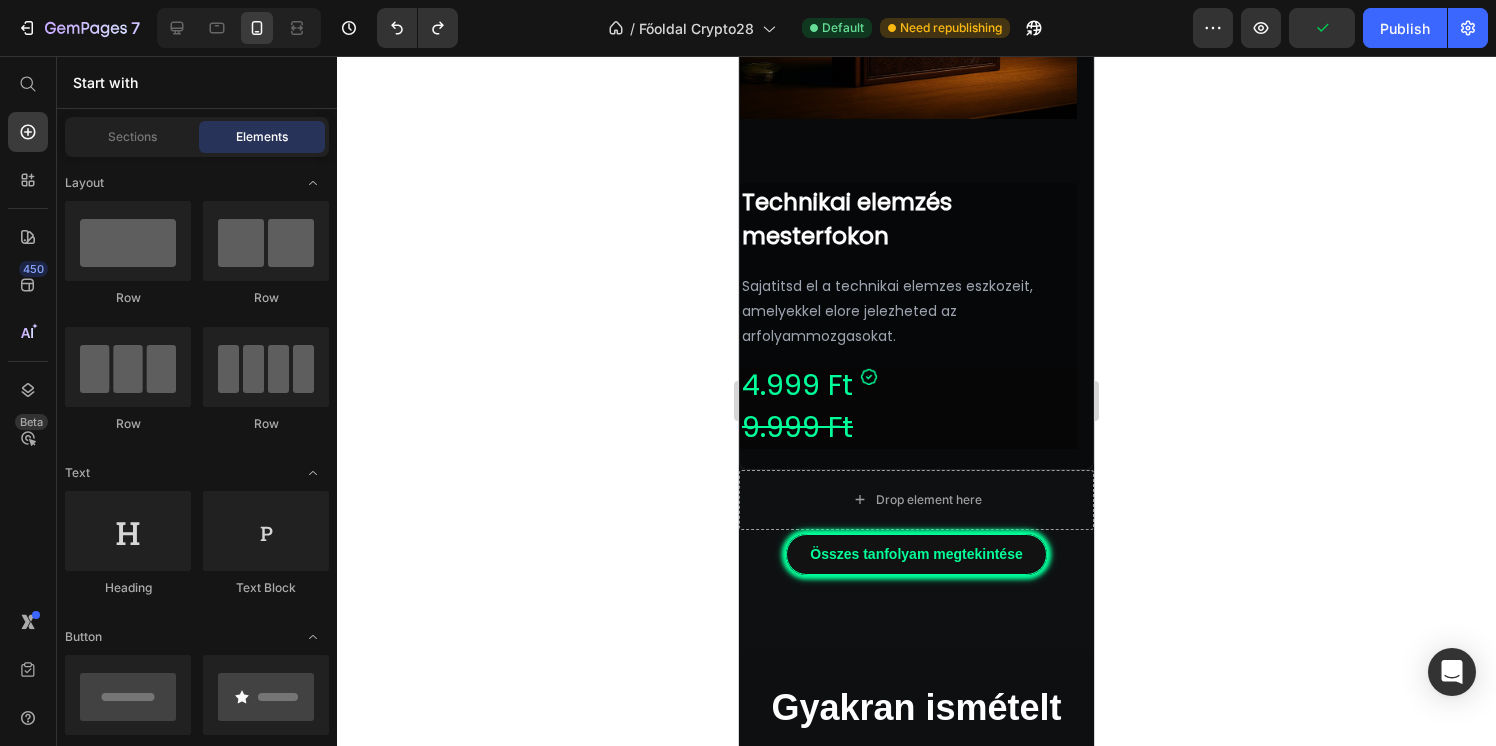 click 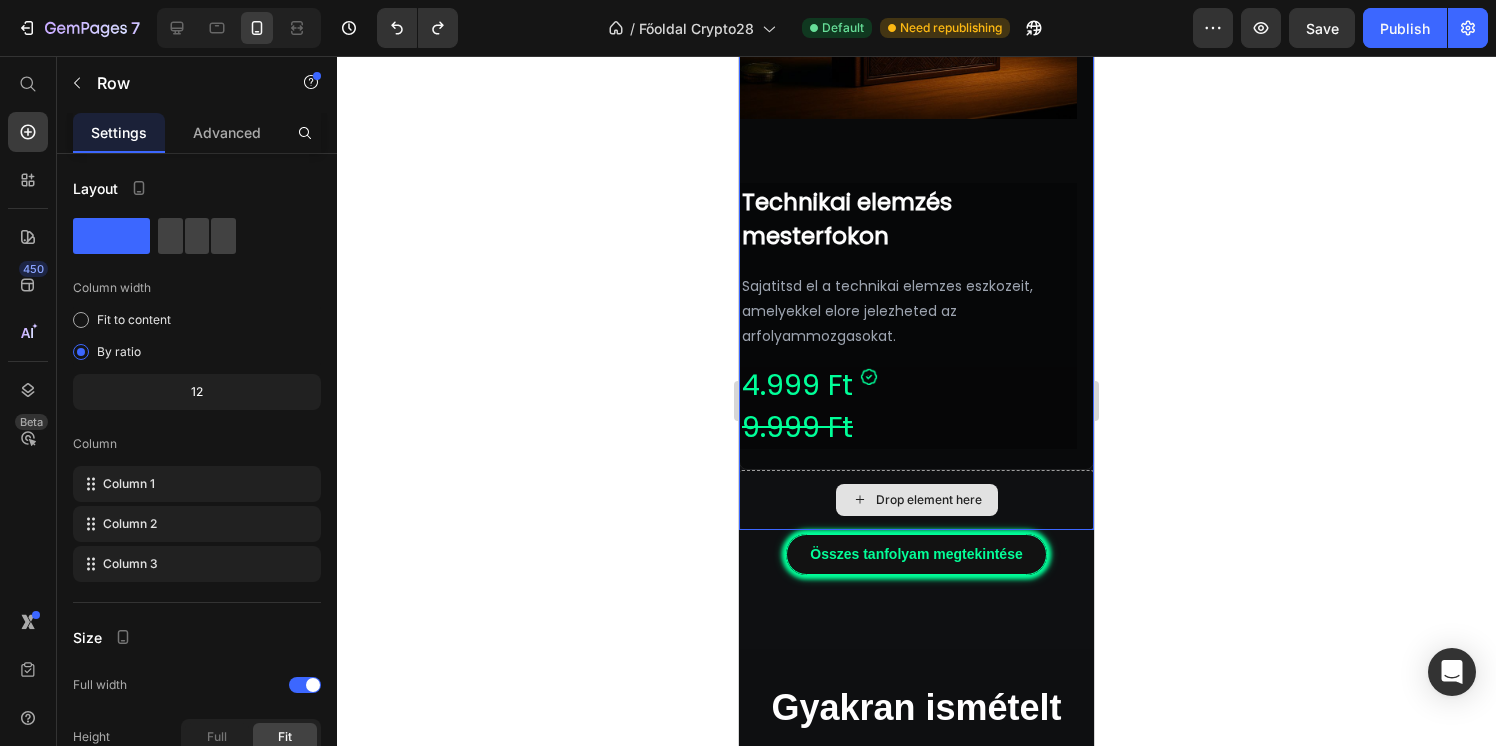 click on "Drop element here" at bounding box center (916, 500) 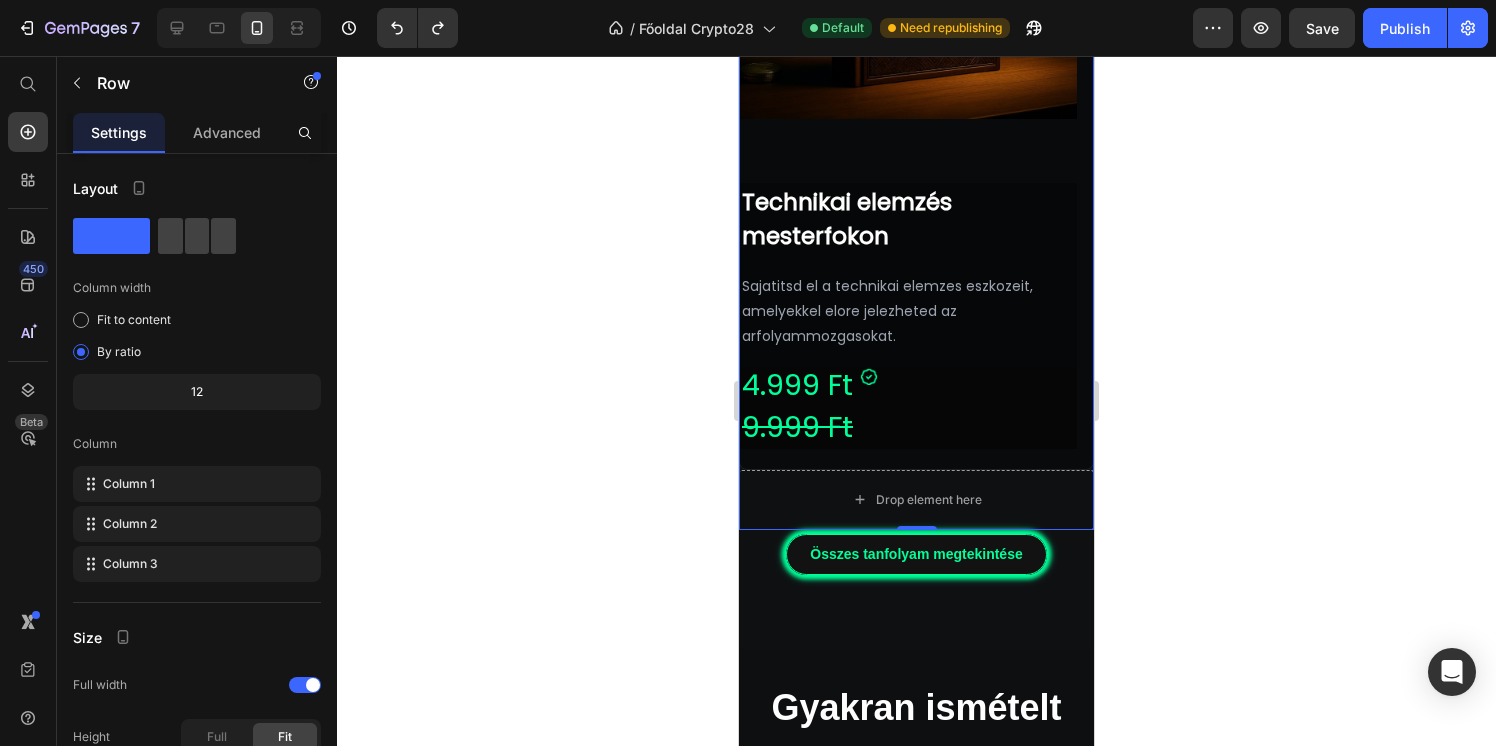 click 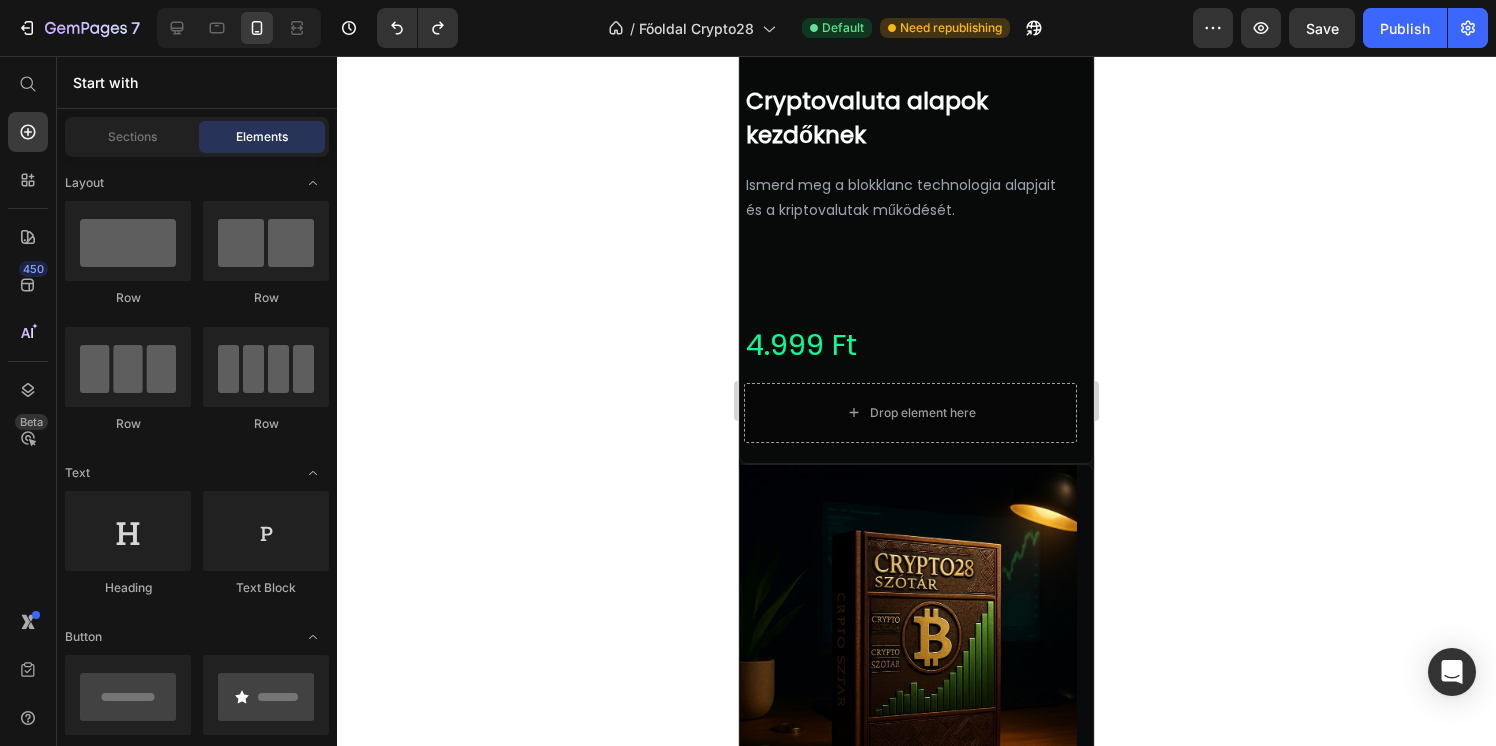 scroll, scrollTop: 3979, scrollLeft: 0, axis: vertical 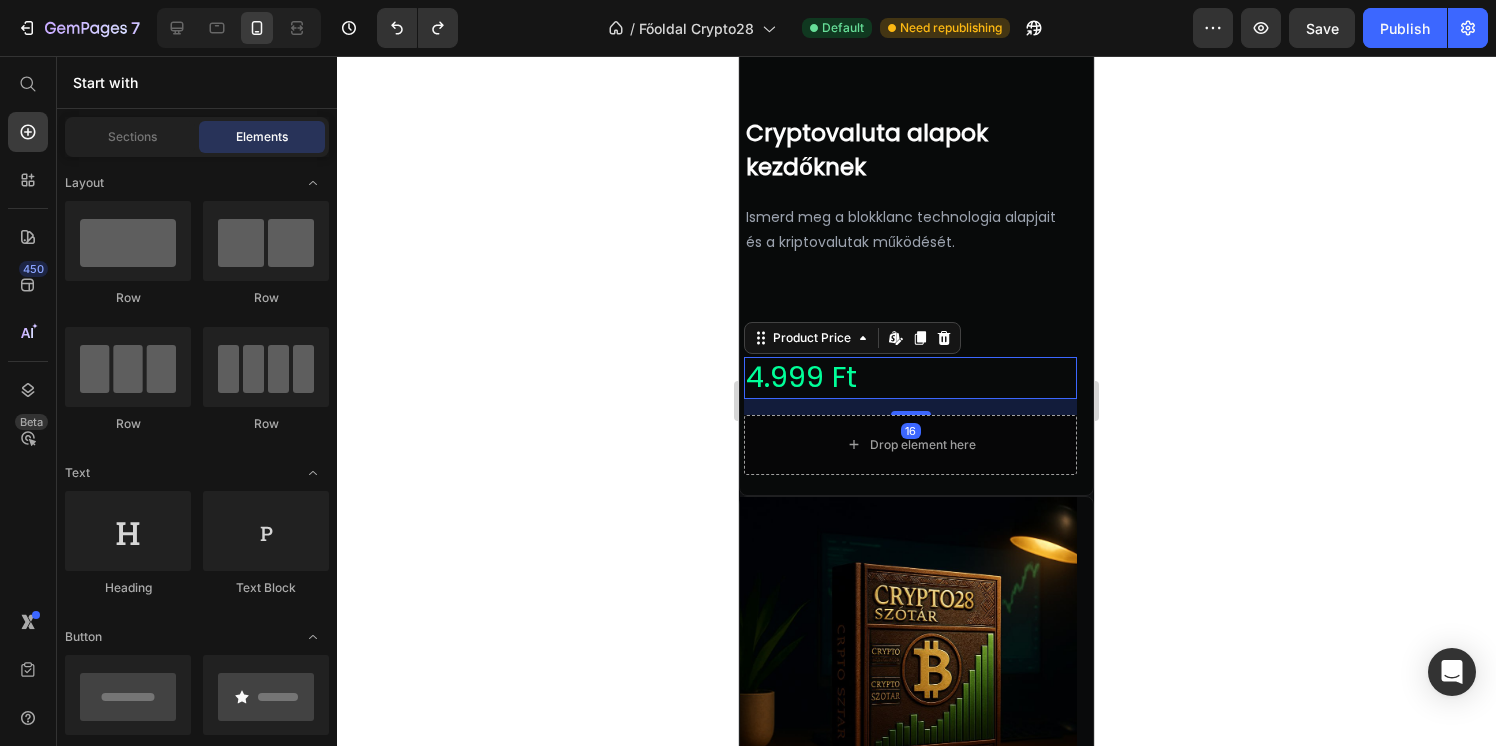 click on "4.999 Ft" at bounding box center (910, 378) 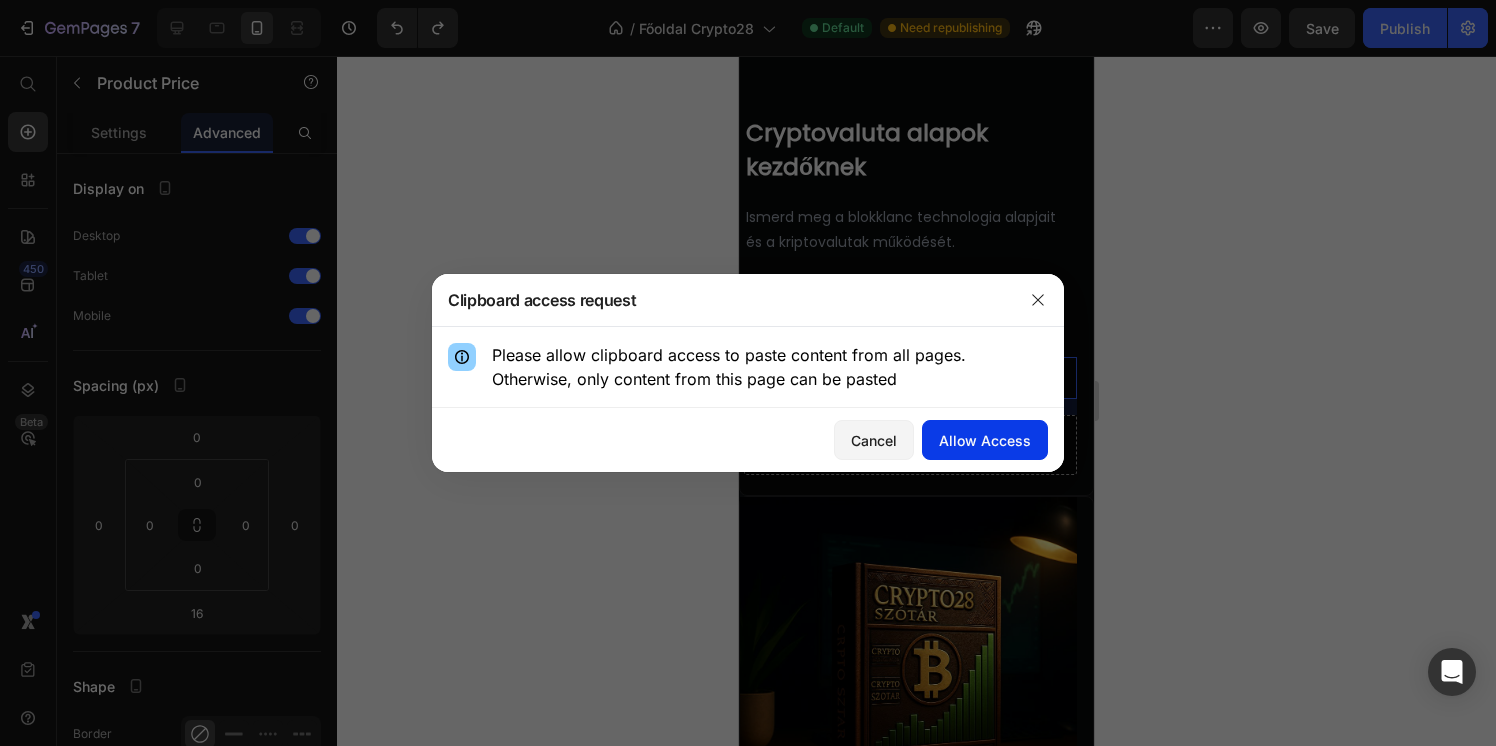 click on "Allow Access" at bounding box center (985, 440) 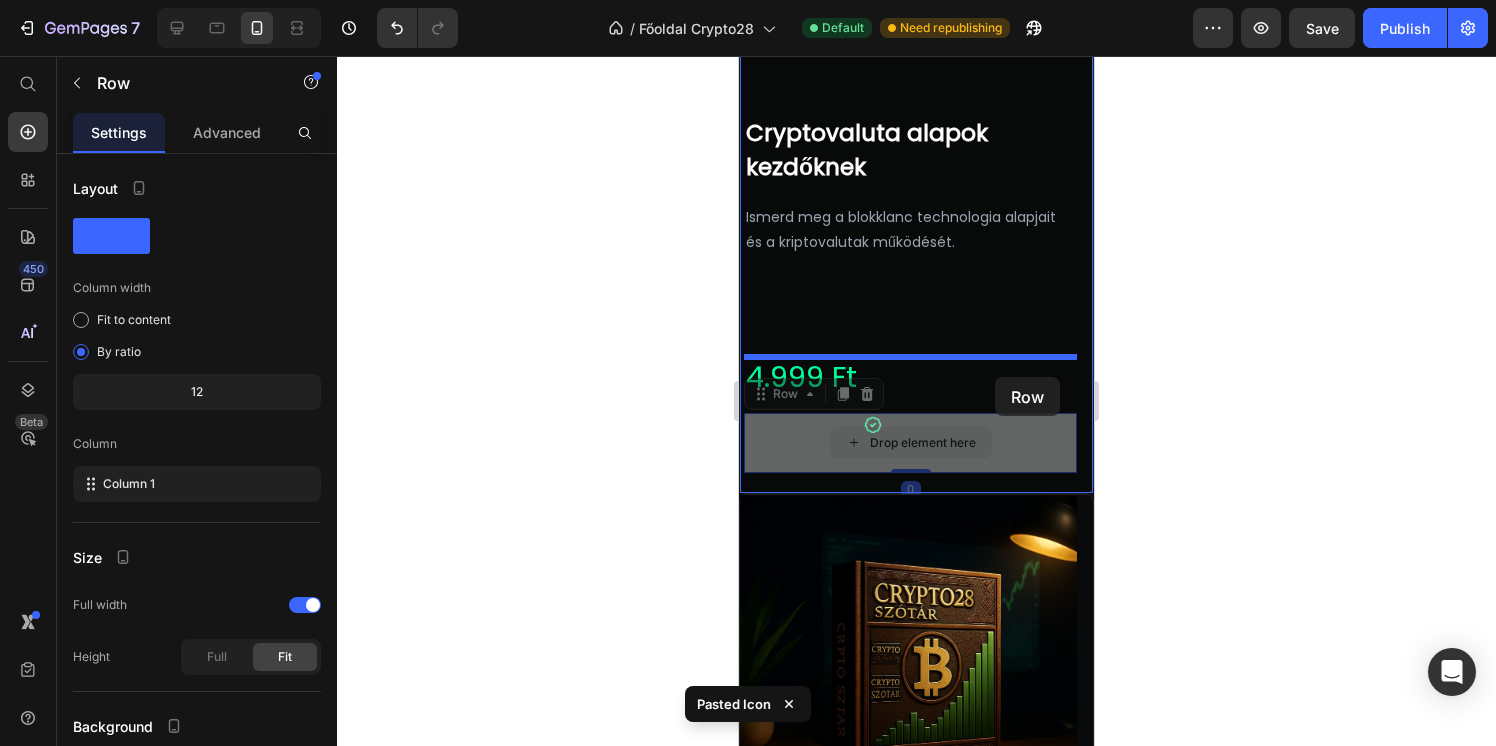 drag, startPoint x: 1028, startPoint y: 419, endPoint x: 995, endPoint y: 377, distance: 53.413483 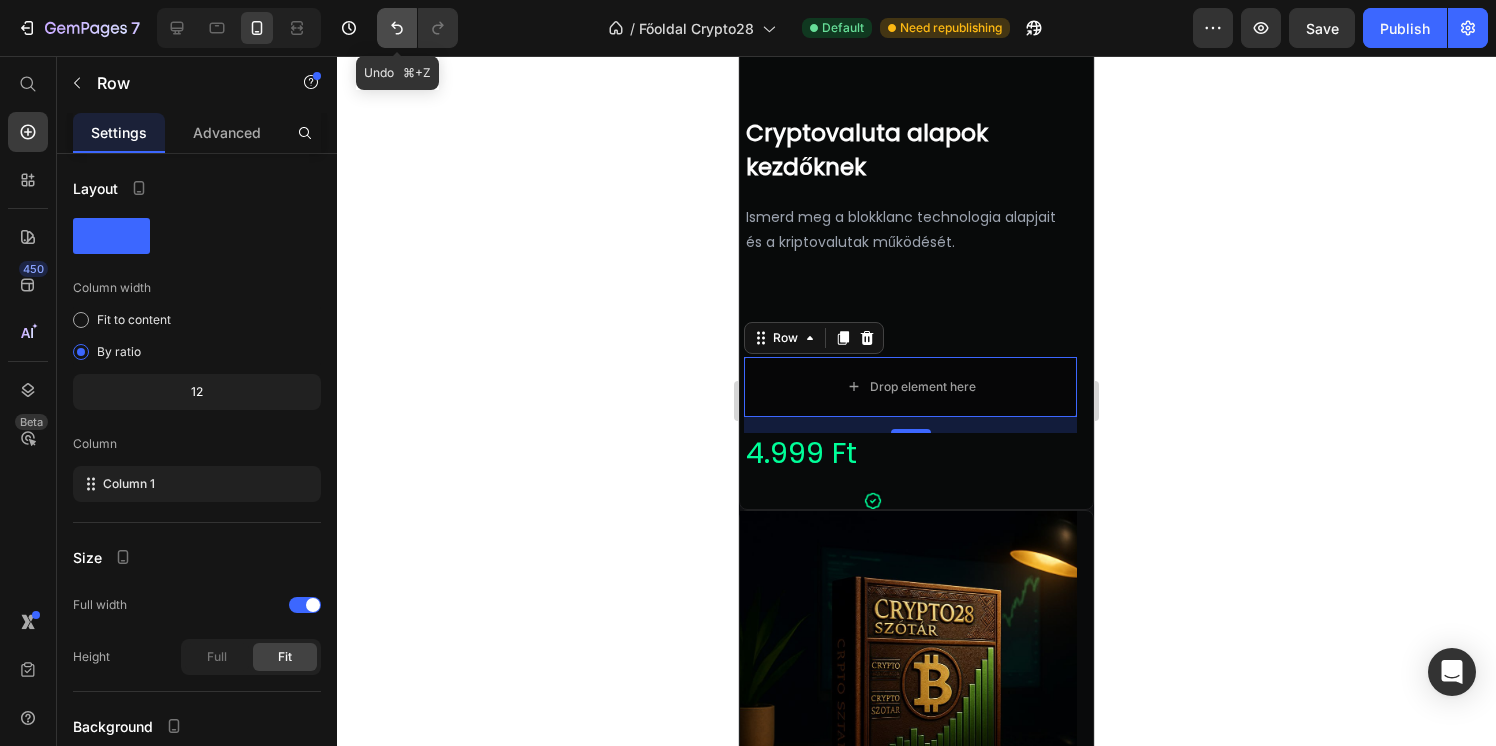 click 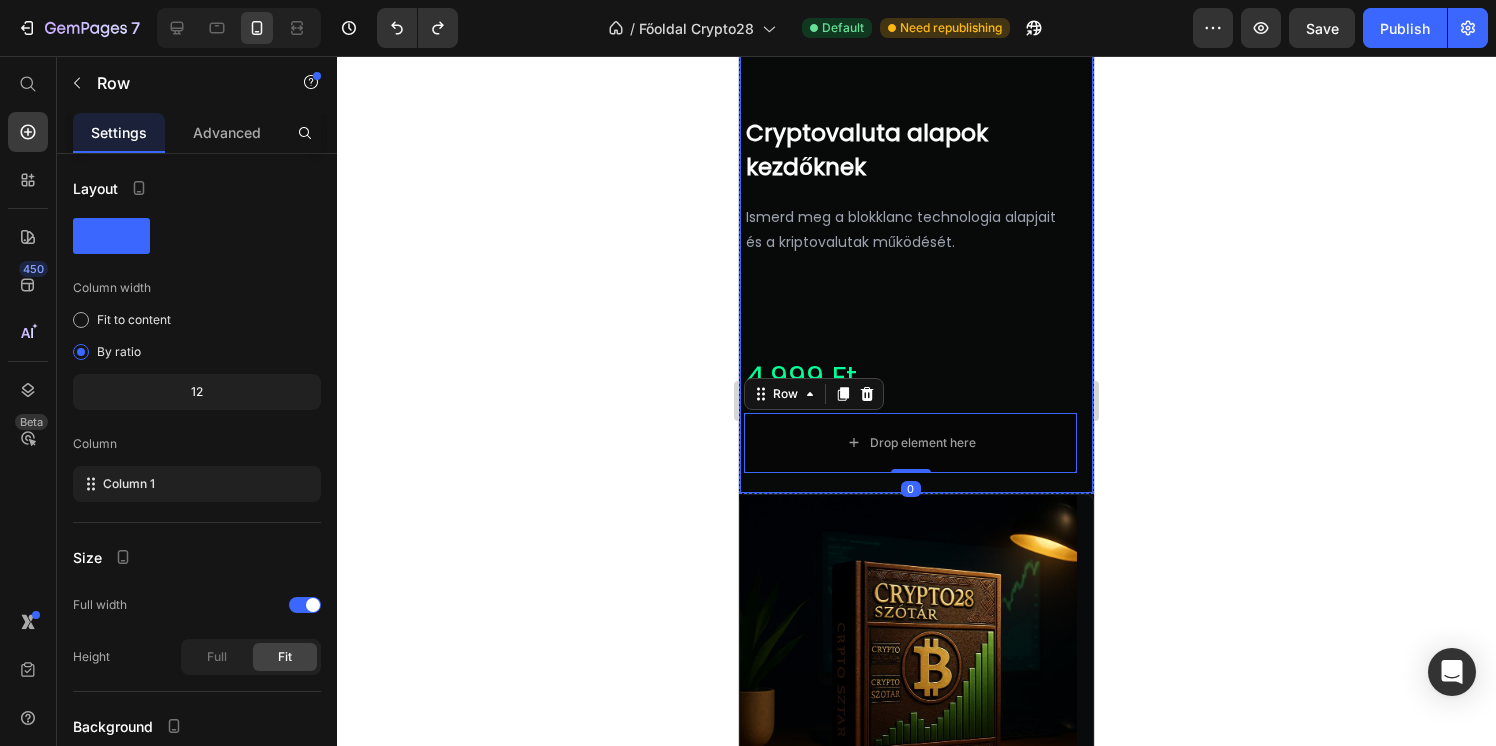 click 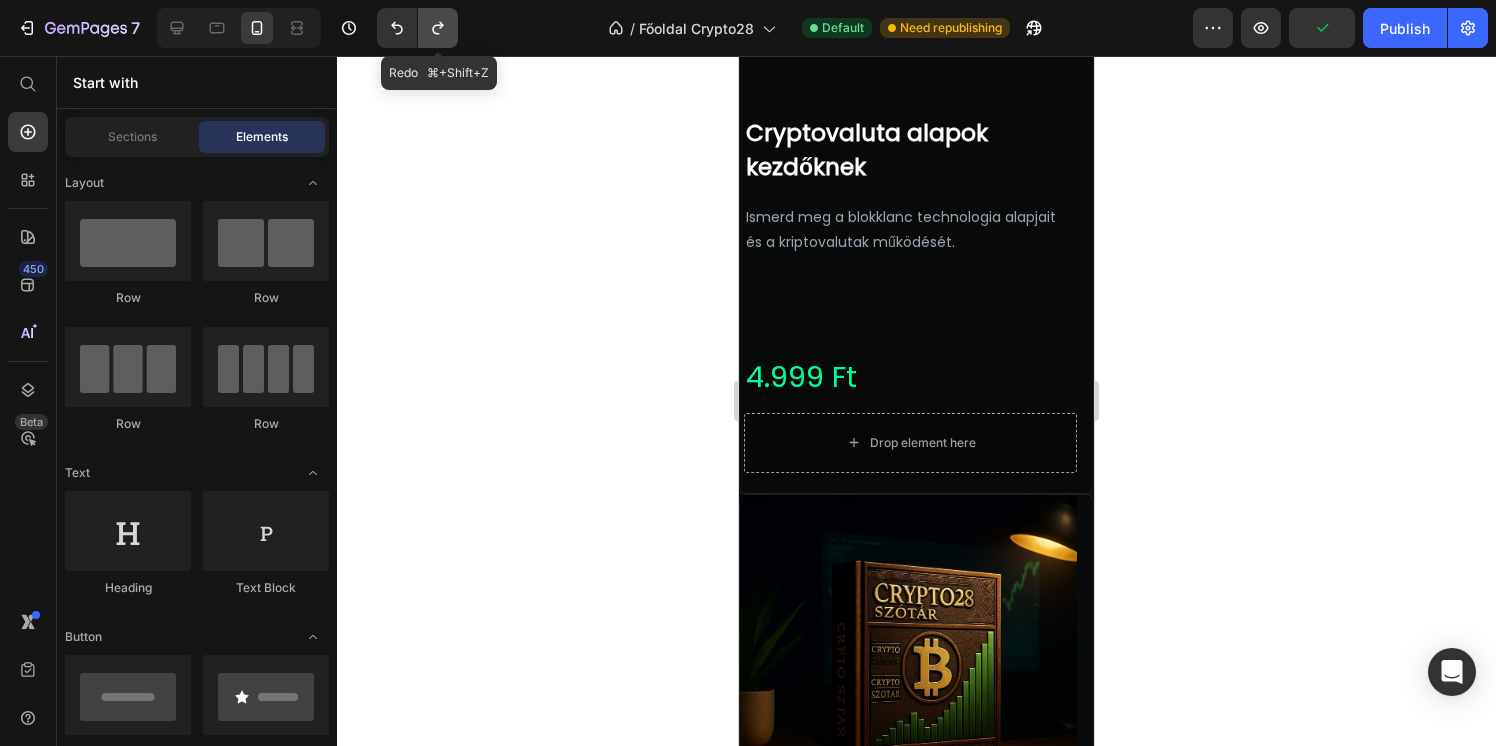 click 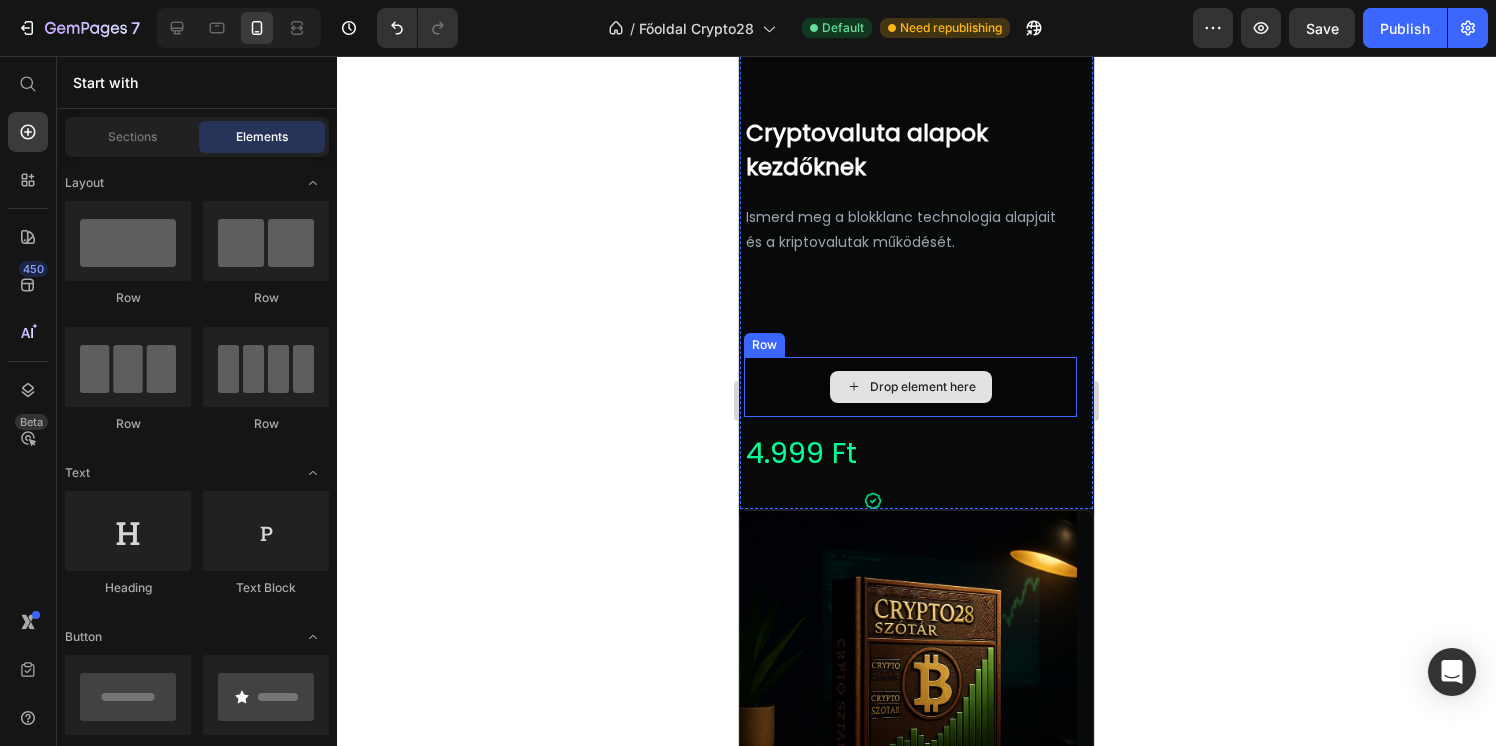 click on "Drop element here" at bounding box center [911, 387] 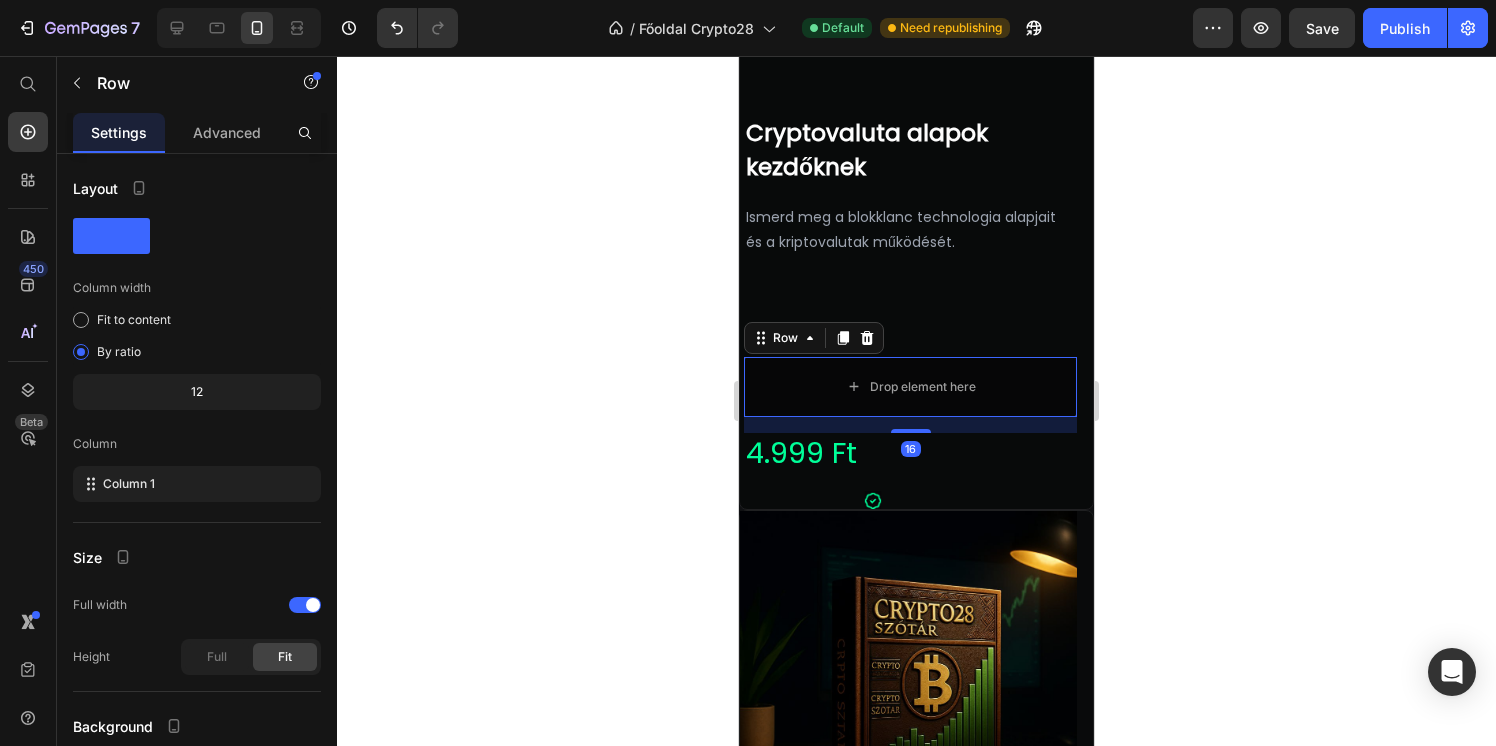 click on "Product Images Cryptovaluta alapok kezdőknek Text Block Ismerd meg a blokklanc technologia alapjait és a kriptovalutak működését. Text Block
Drop element here Row   16 4.999 Ft Product Price     Icon" at bounding box center [910, 103] 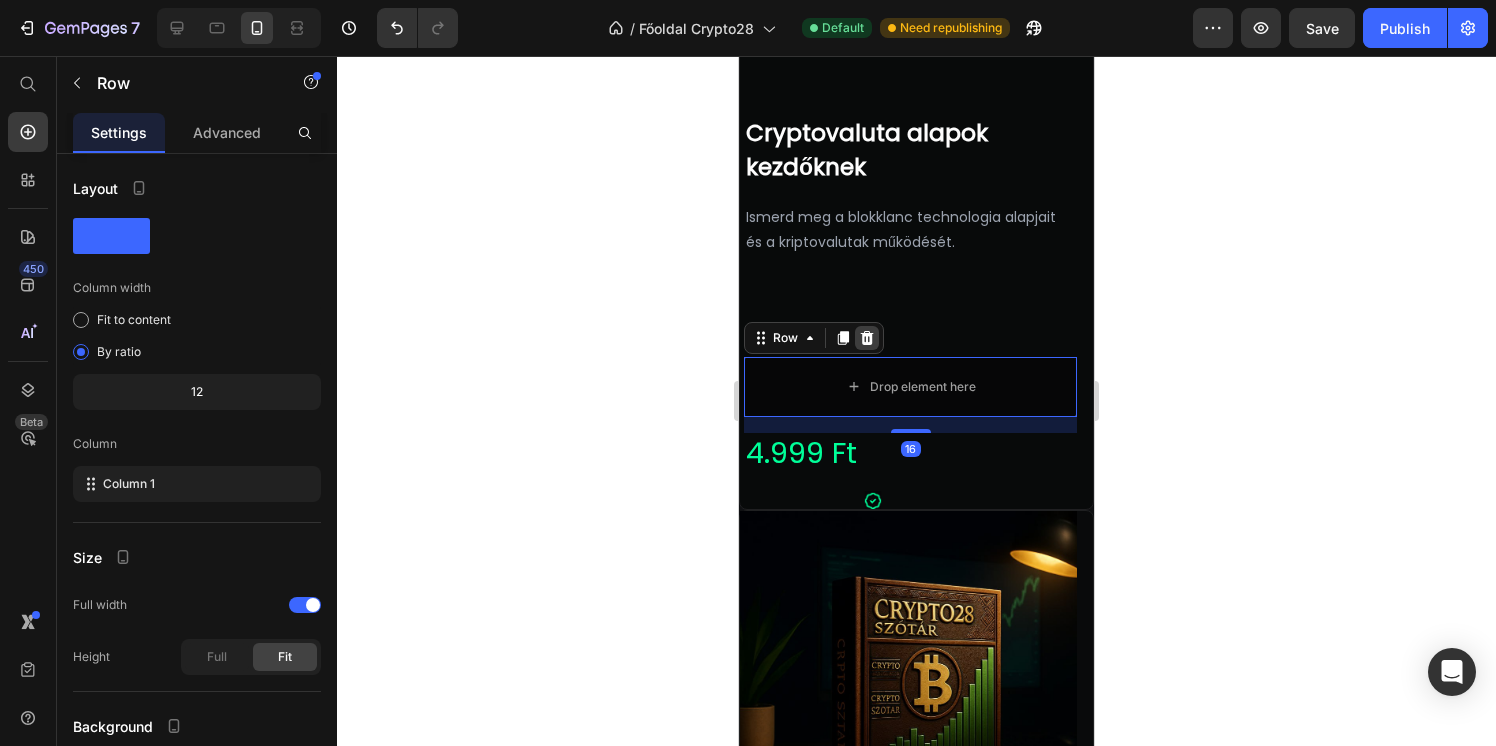 click 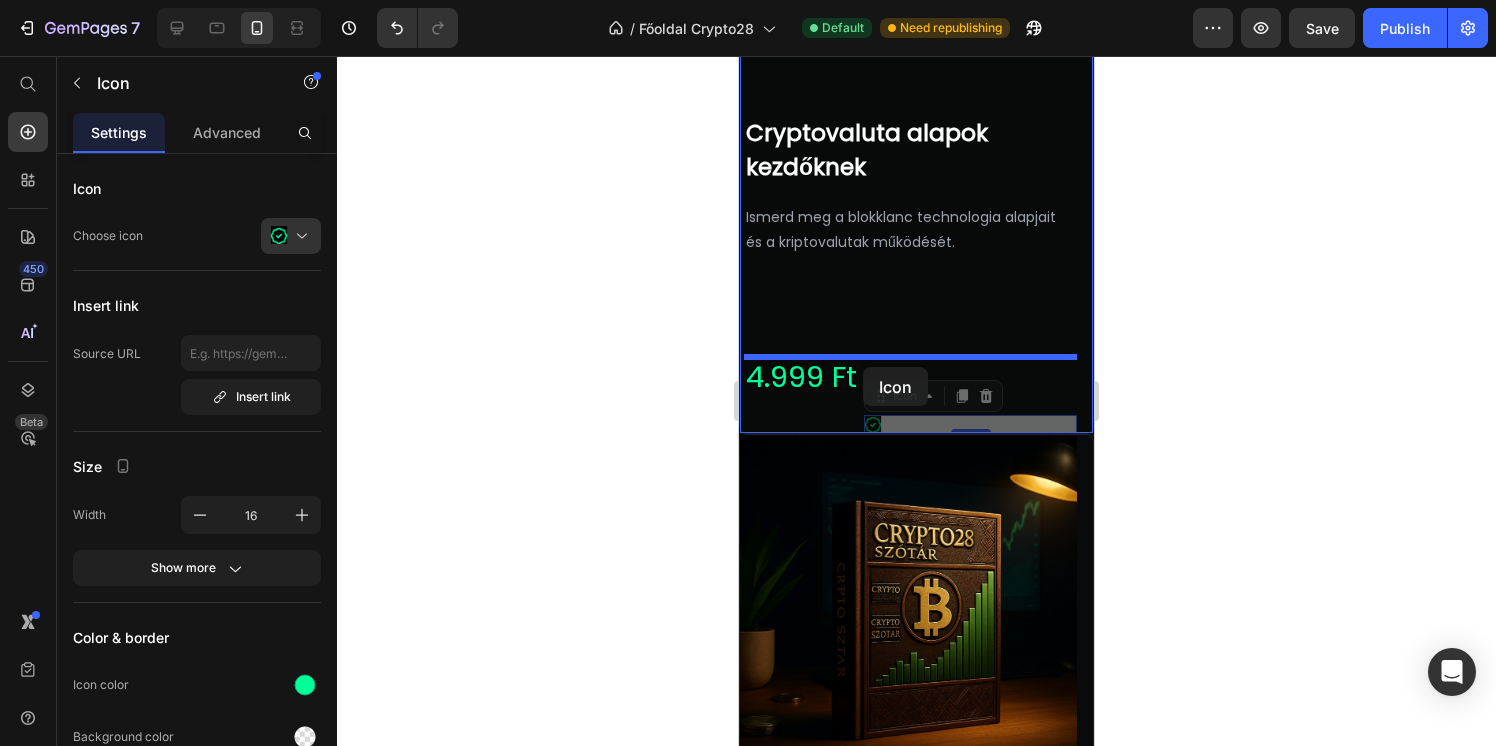 drag, startPoint x: 869, startPoint y: 420, endPoint x: 863, endPoint y: 367, distance: 53.338543 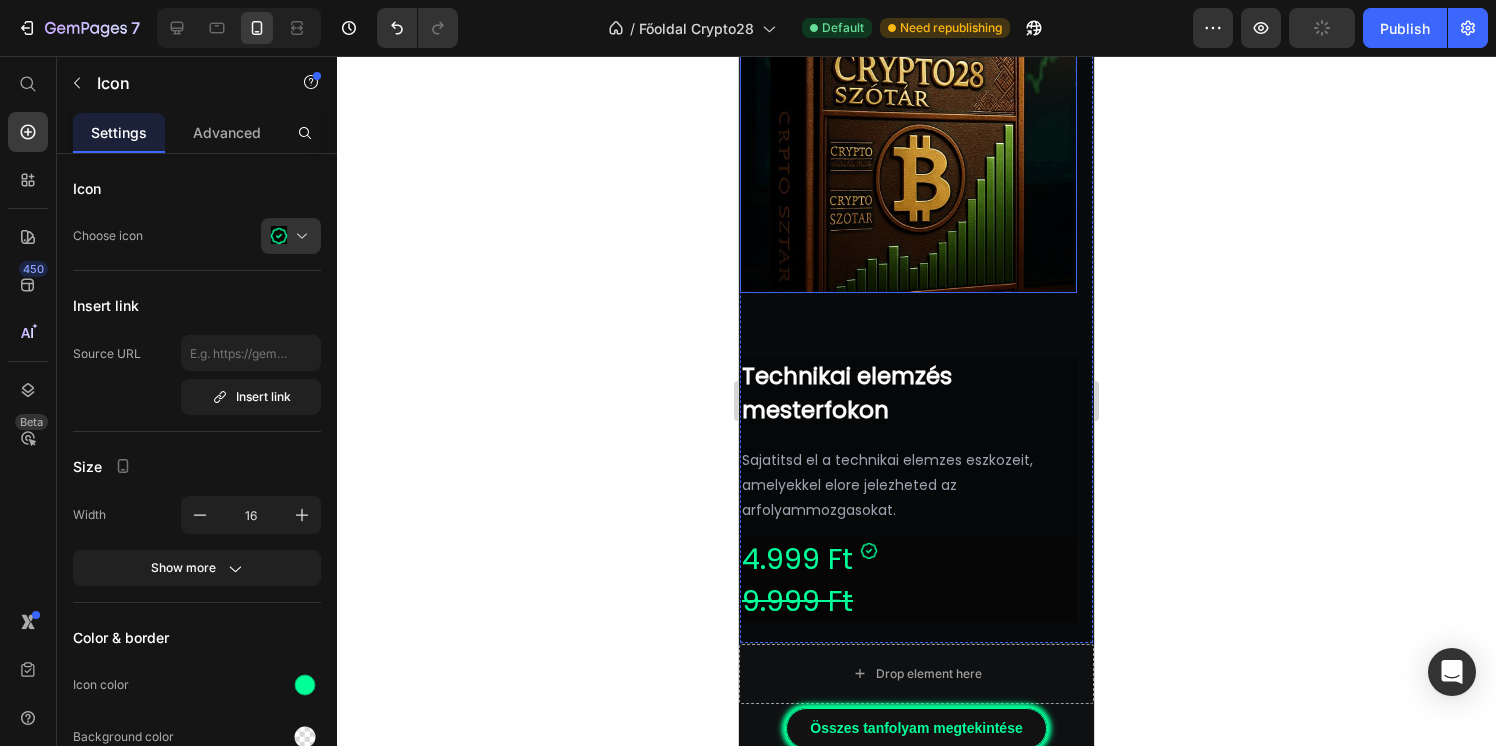scroll, scrollTop: 4767, scrollLeft: 0, axis: vertical 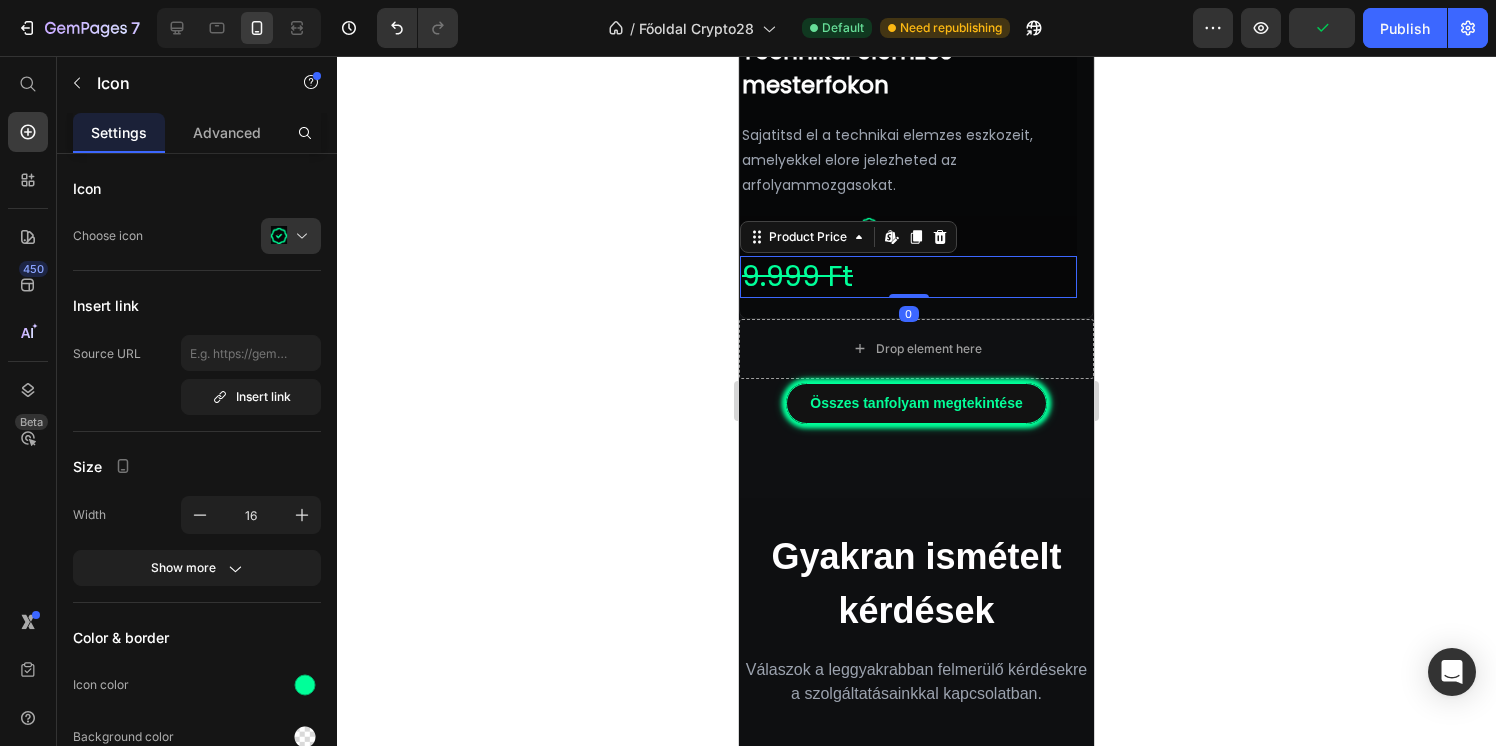 click on "9.999 Ft" at bounding box center (908, 277) 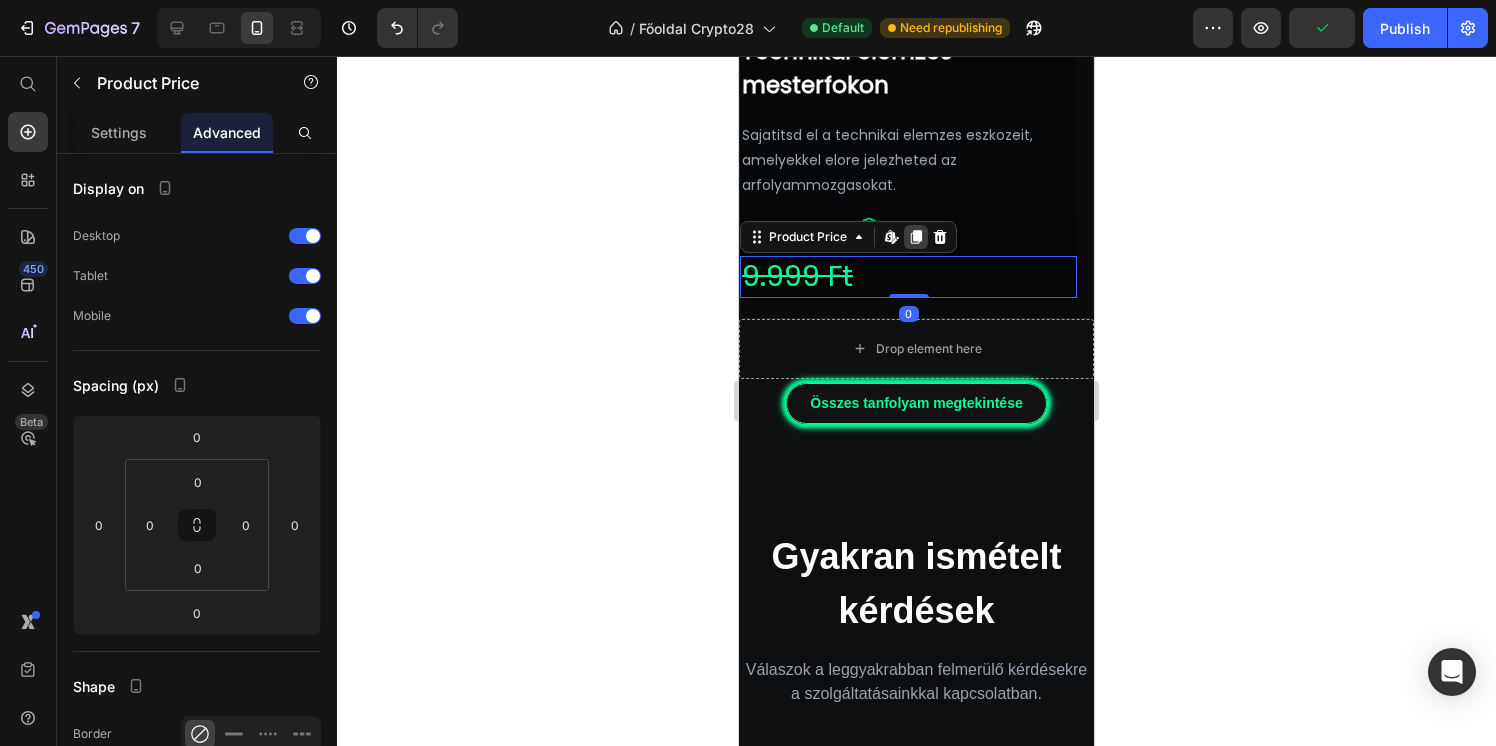 click 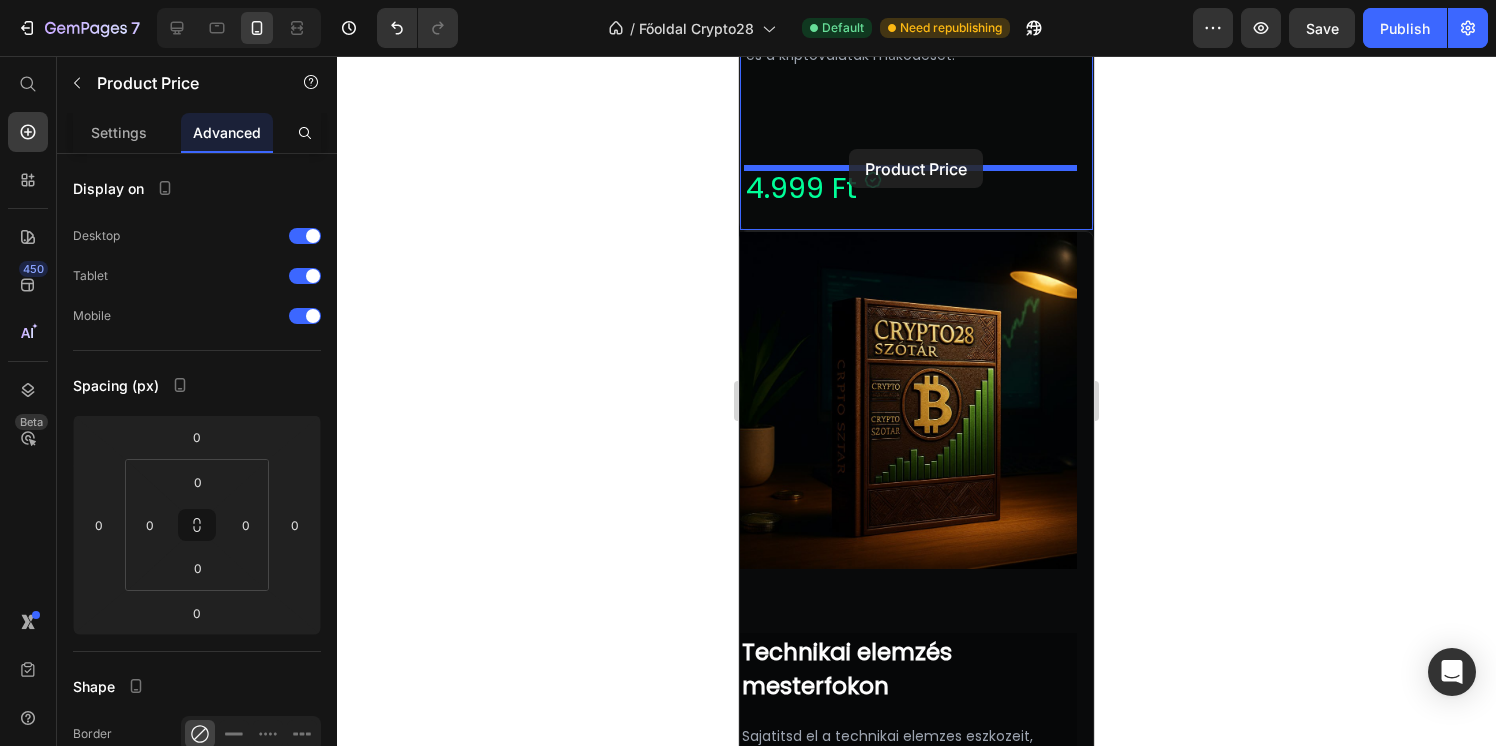 scroll, scrollTop: 4141, scrollLeft: 0, axis: vertical 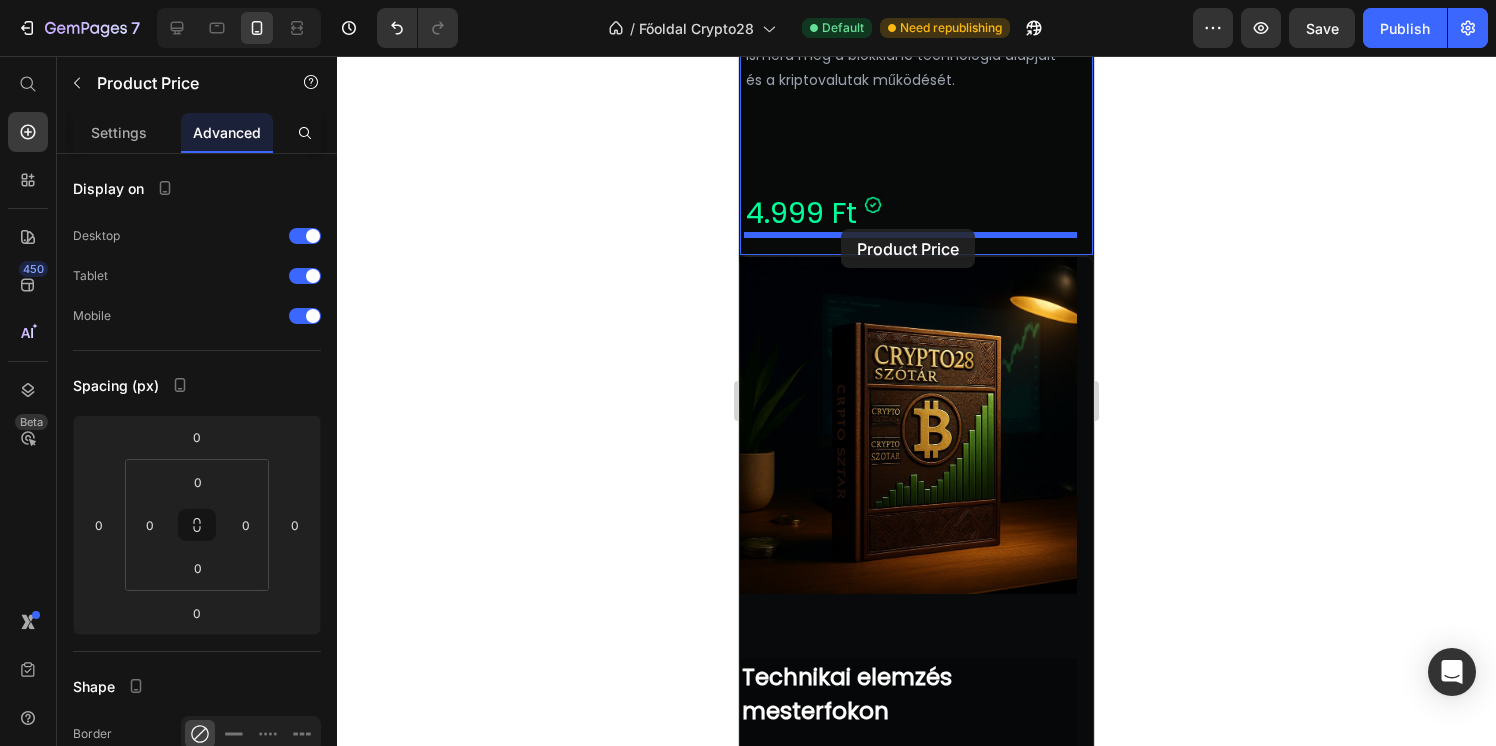 drag, startPoint x: 857, startPoint y: 321, endPoint x: 841, endPoint y: 229, distance: 93.38094 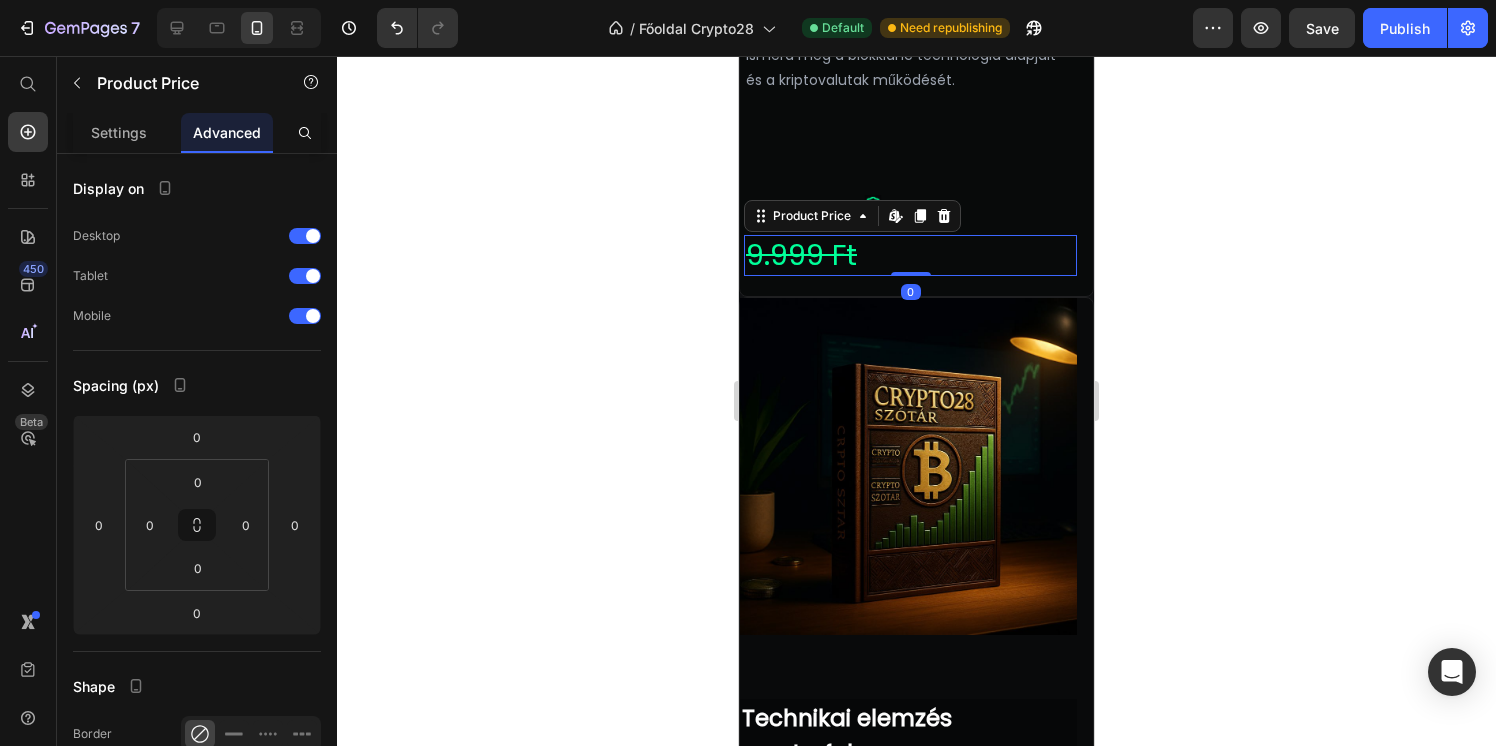 click 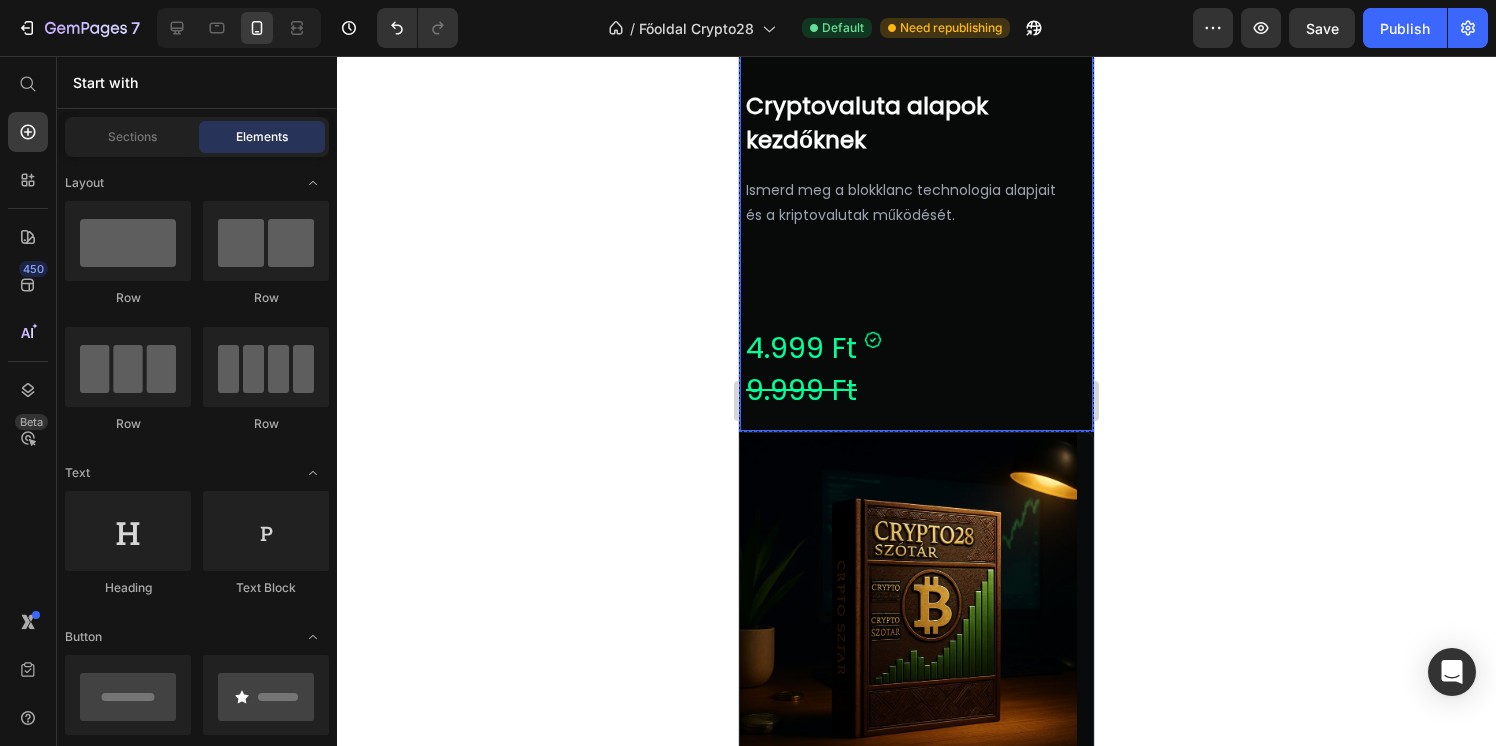 scroll, scrollTop: 3894, scrollLeft: 0, axis: vertical 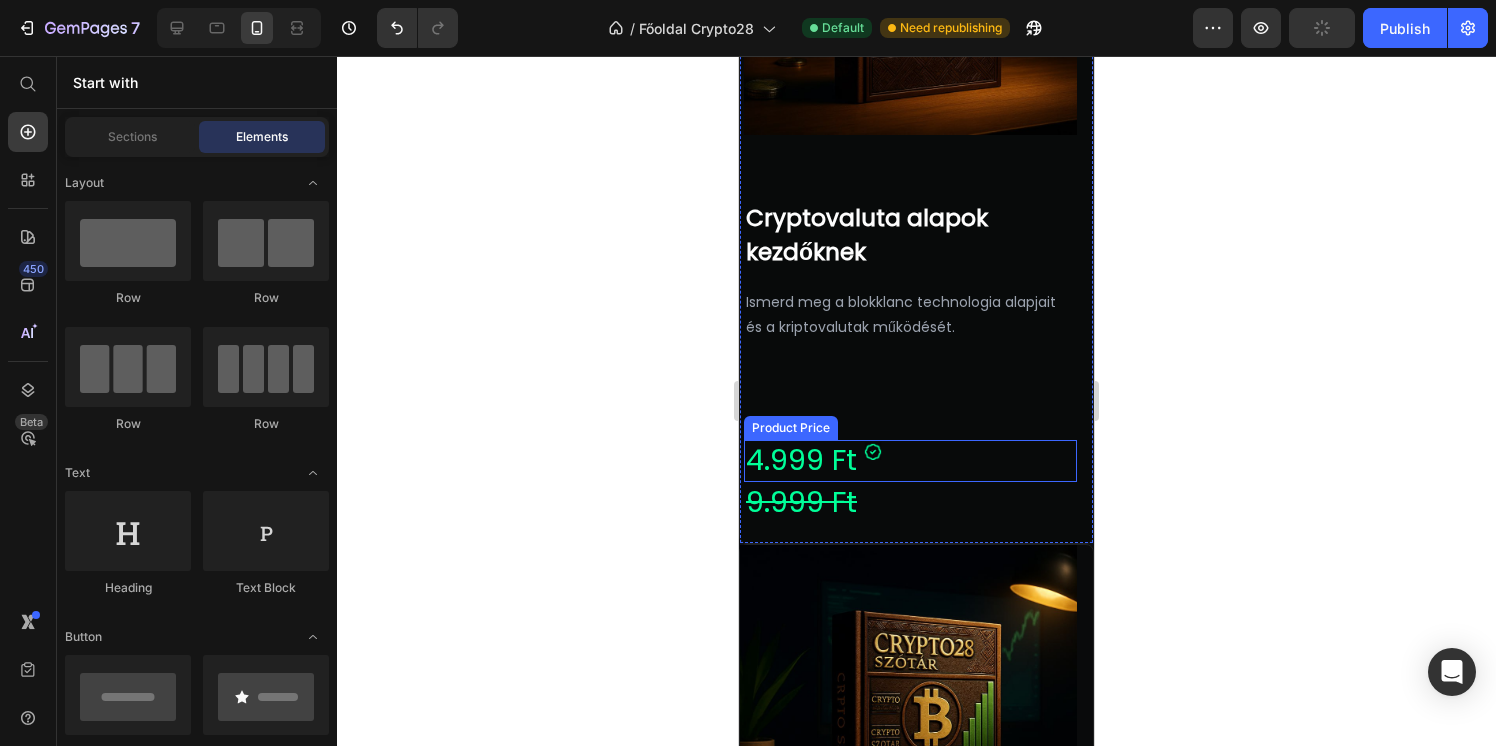 click on "4.999 Ft" at bounding box center [910, 461] 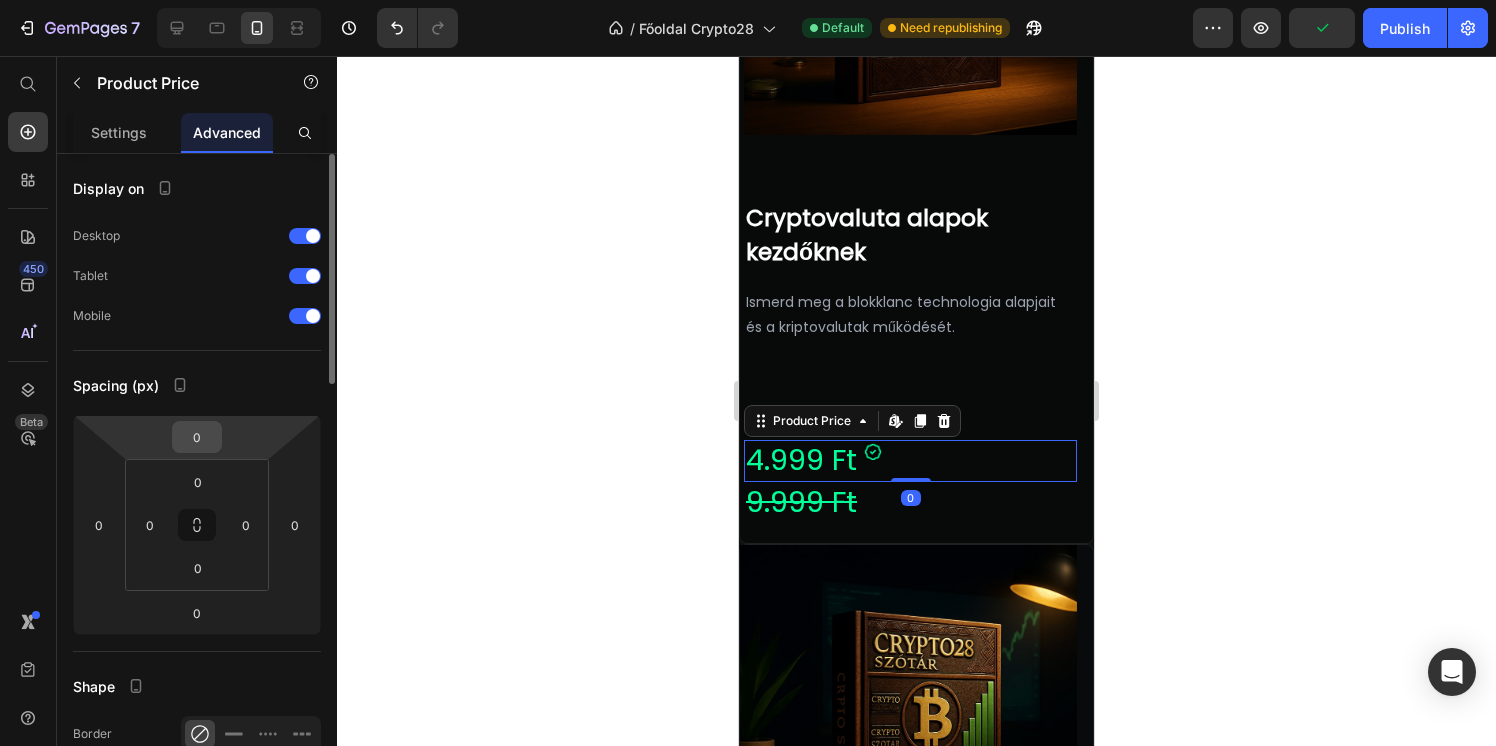 click on "0" at bounding box center (197, 437) 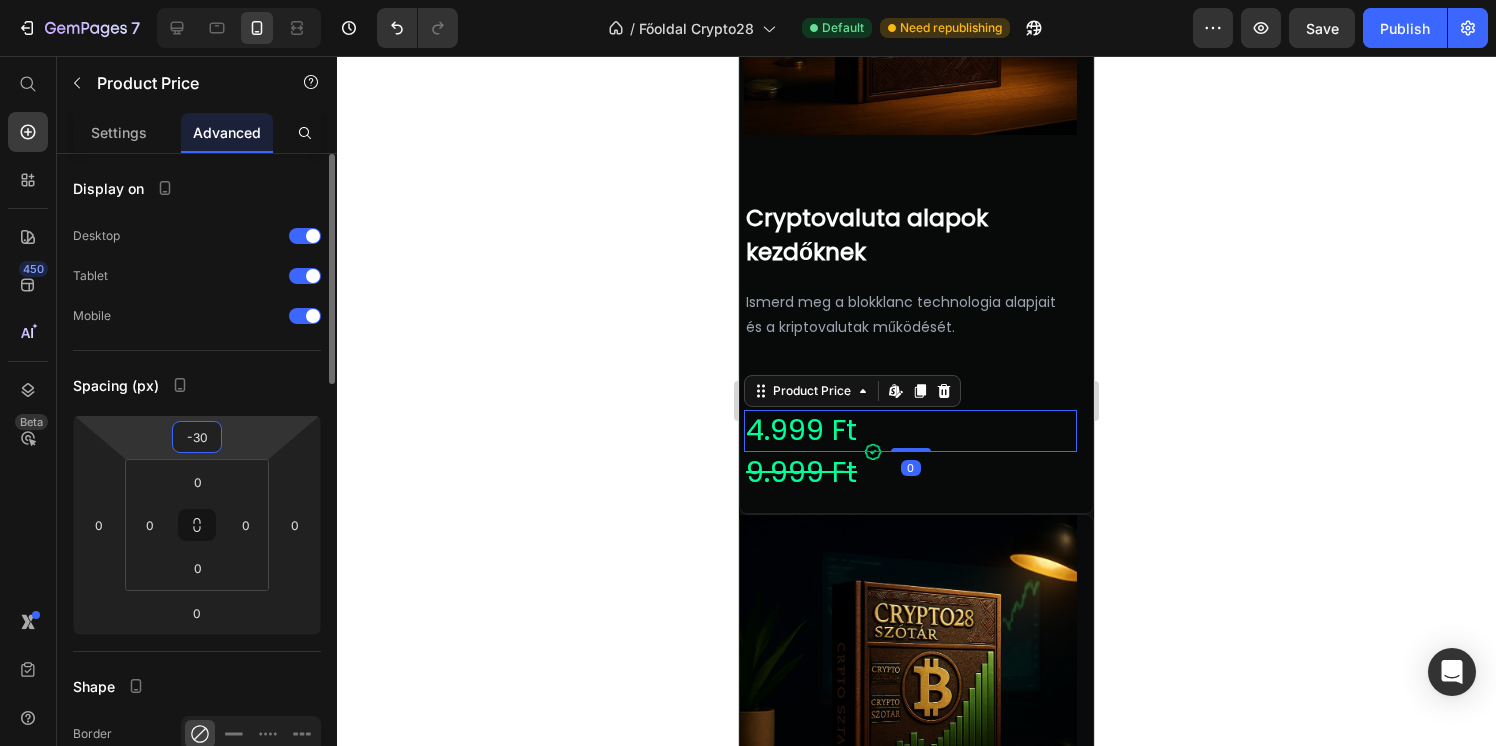 type on "-3" 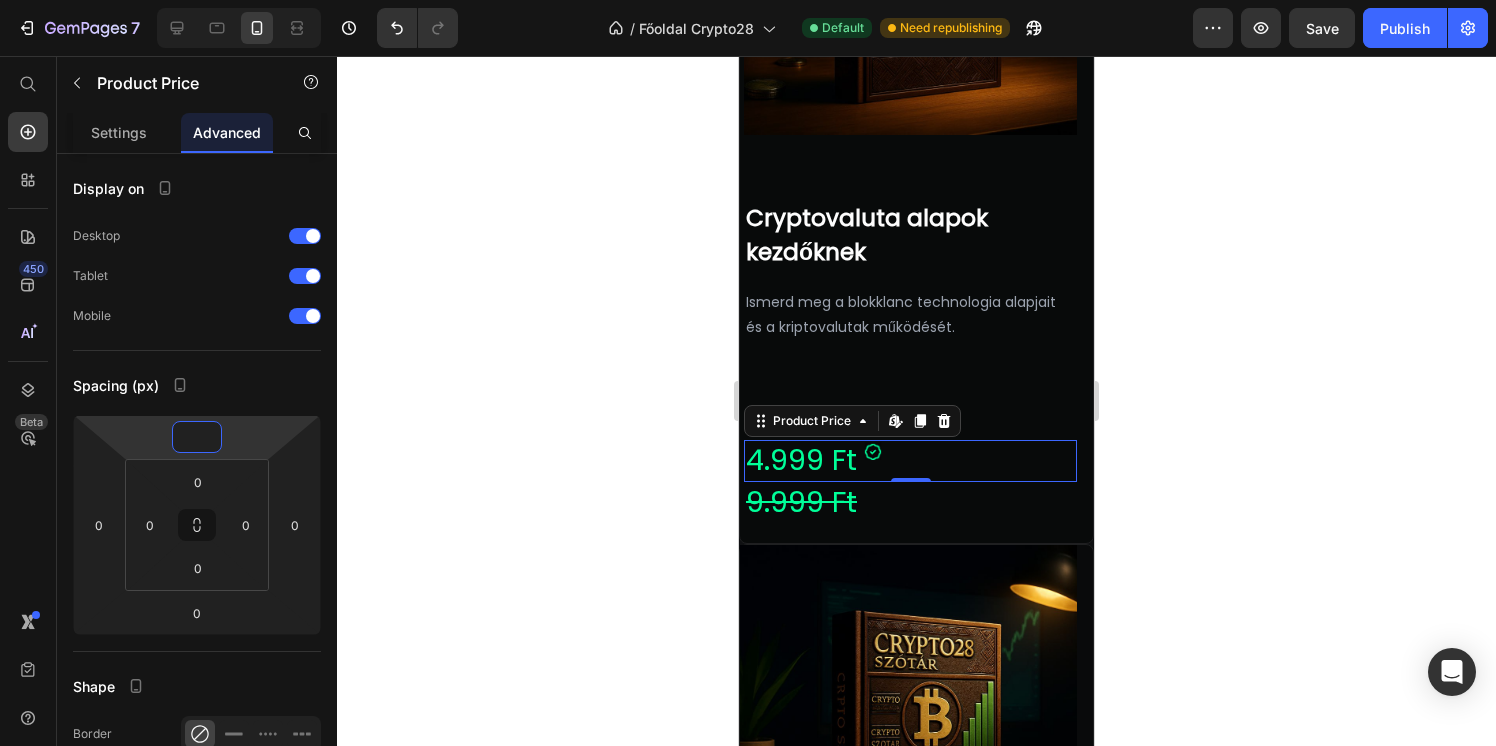 type on "0" 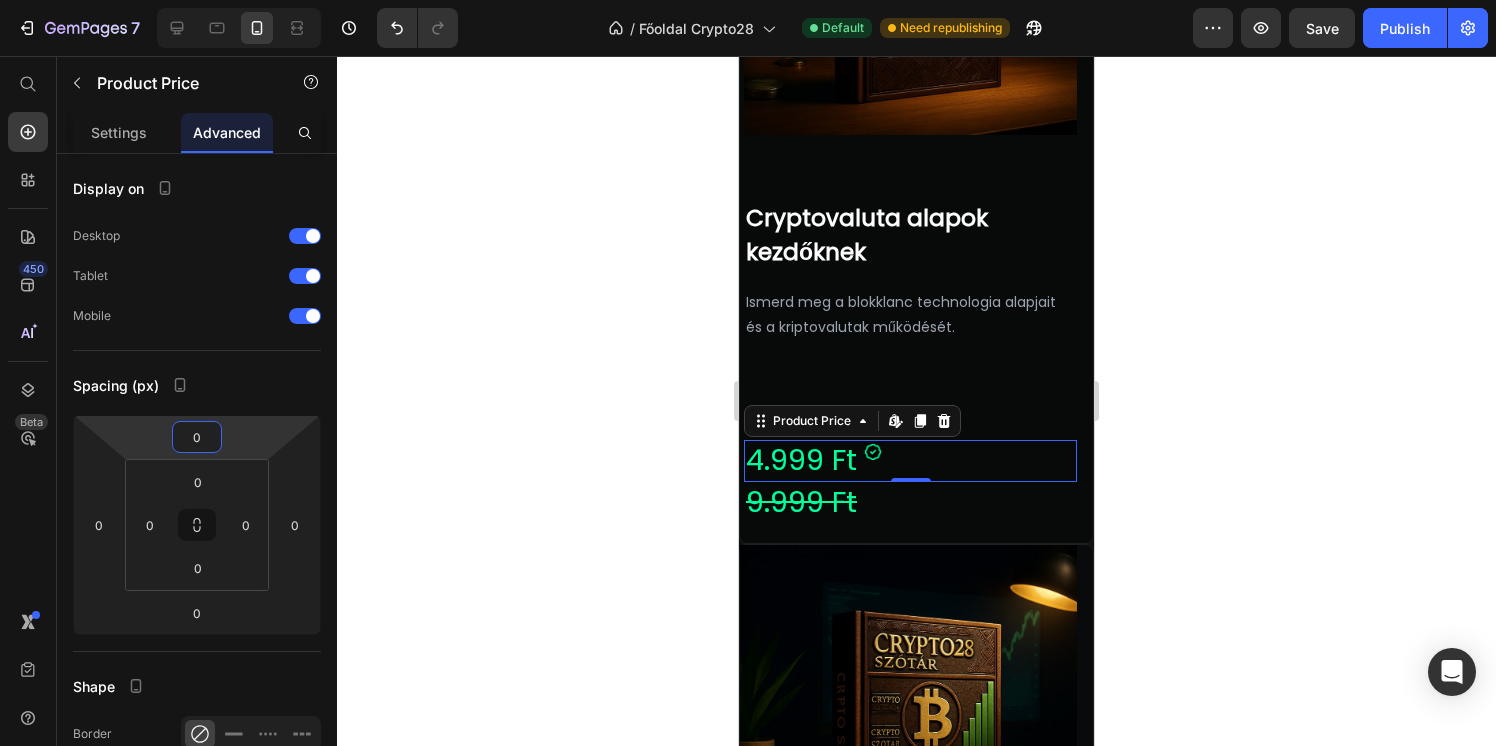 click on "4.999 Ft" at bounding box center (910, 461) 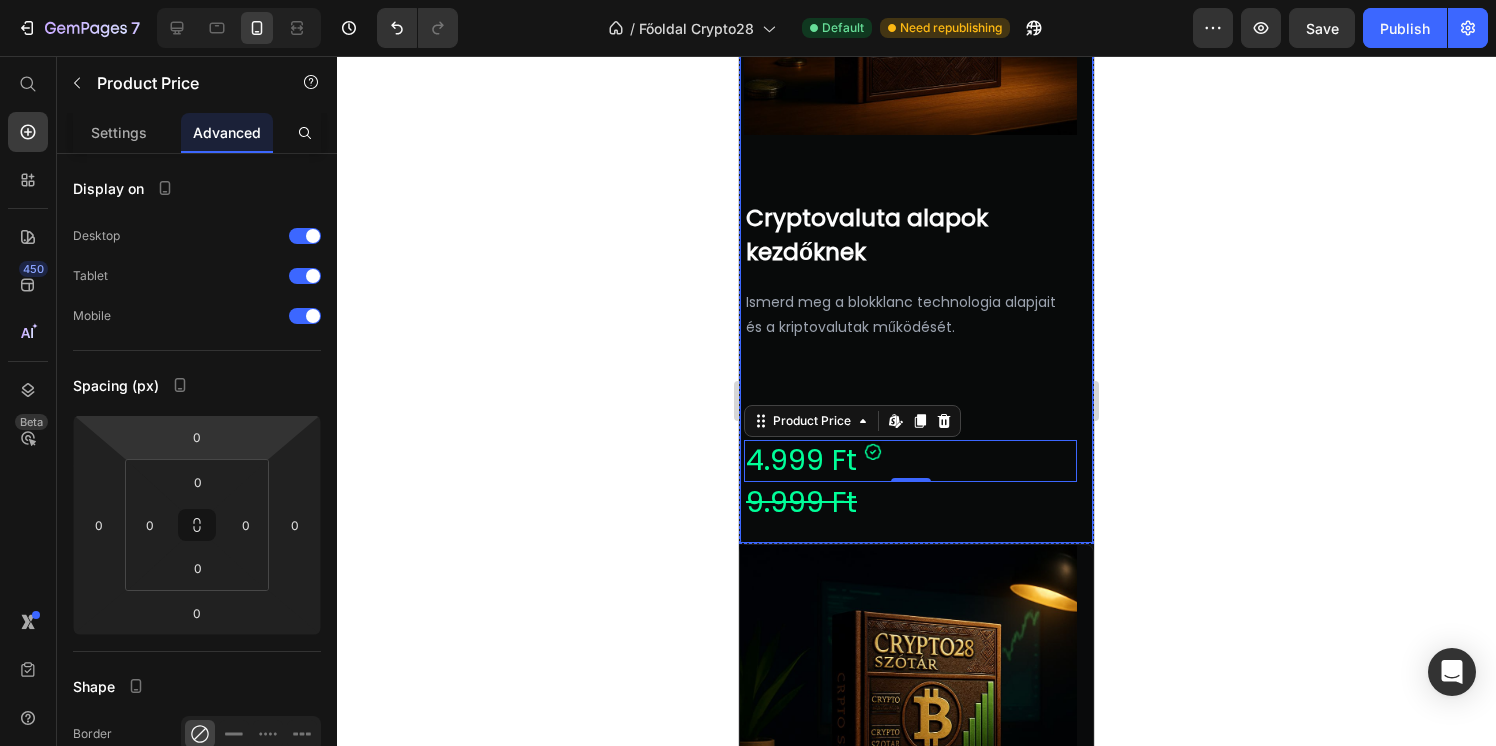 click 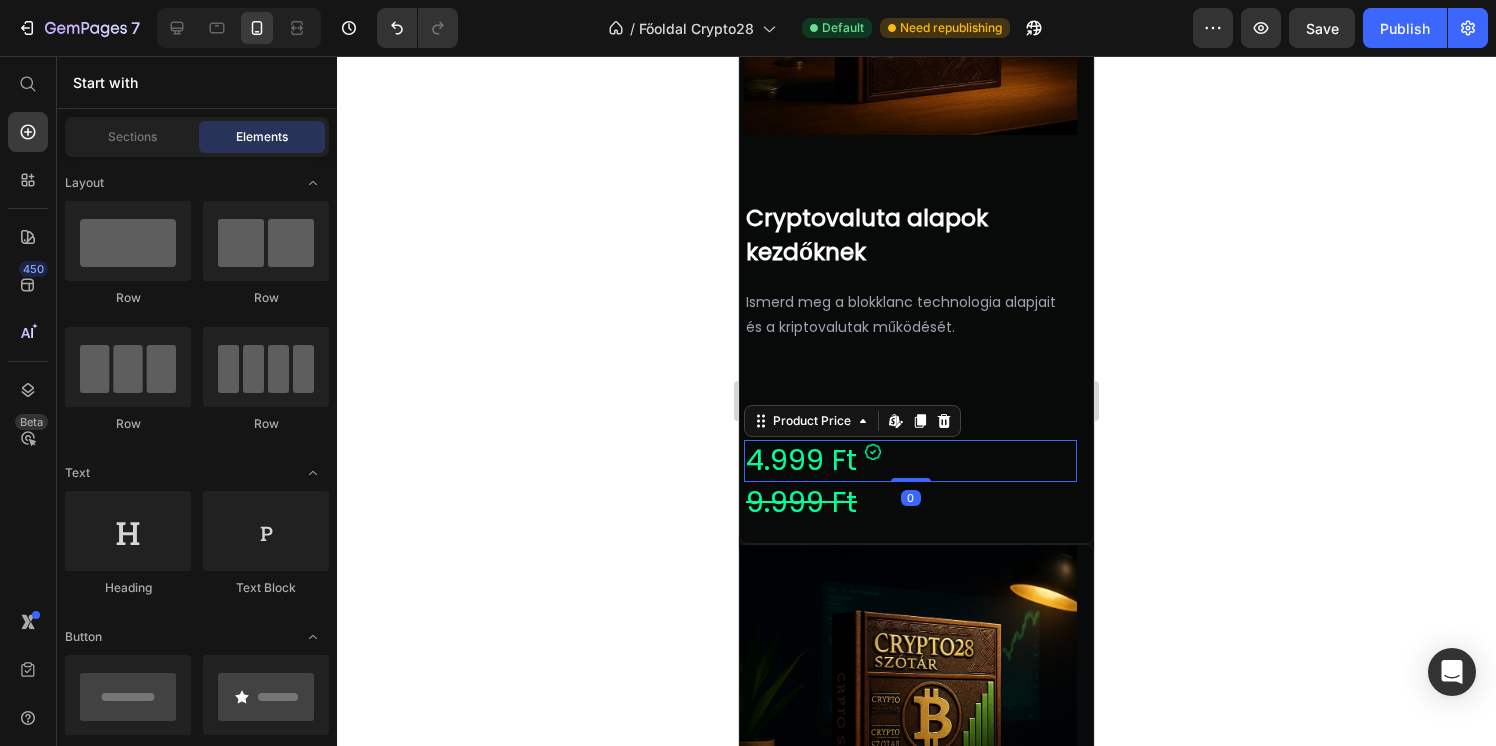click on "4.999 Ft" at bounding box center (910, 461) 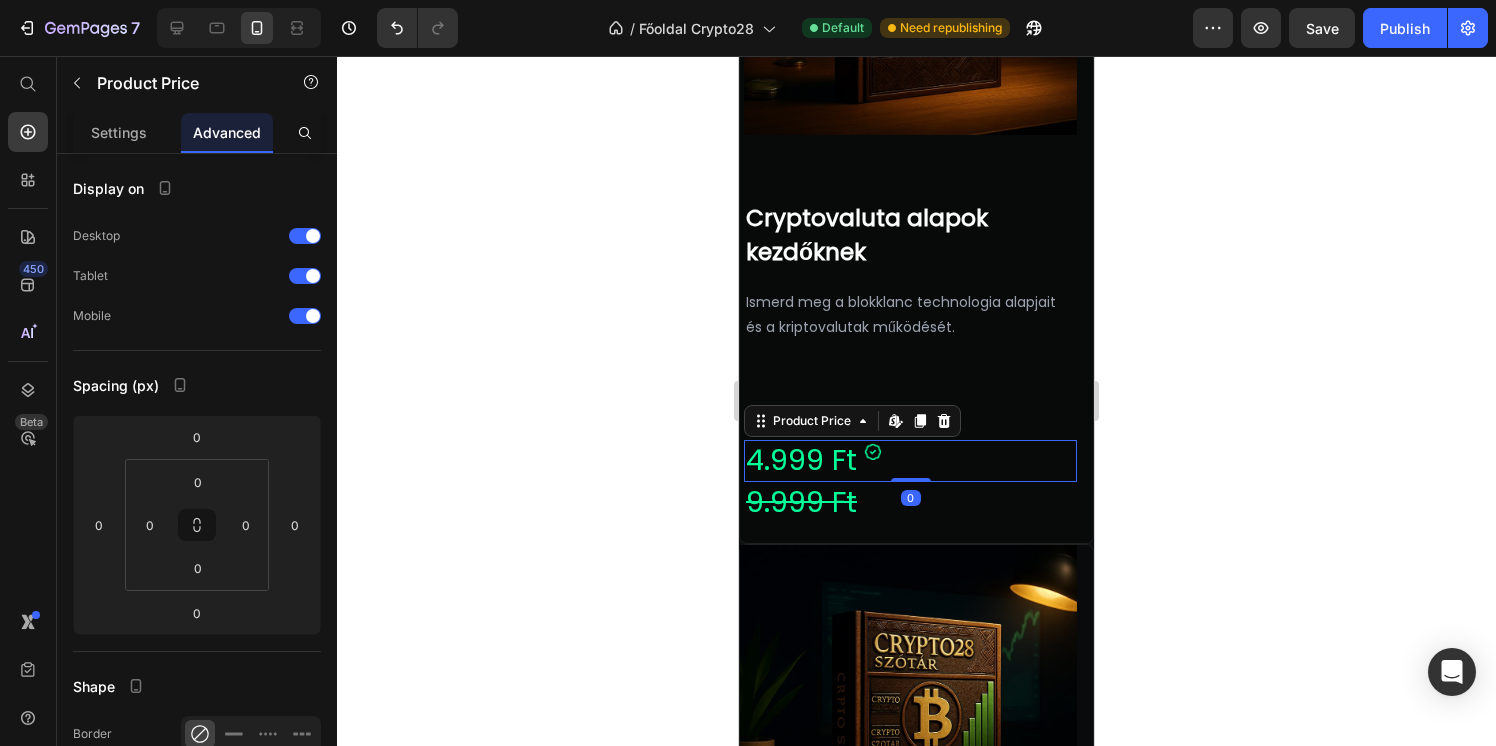 click on "4.999 Ft" at bounding box center [910, 461] 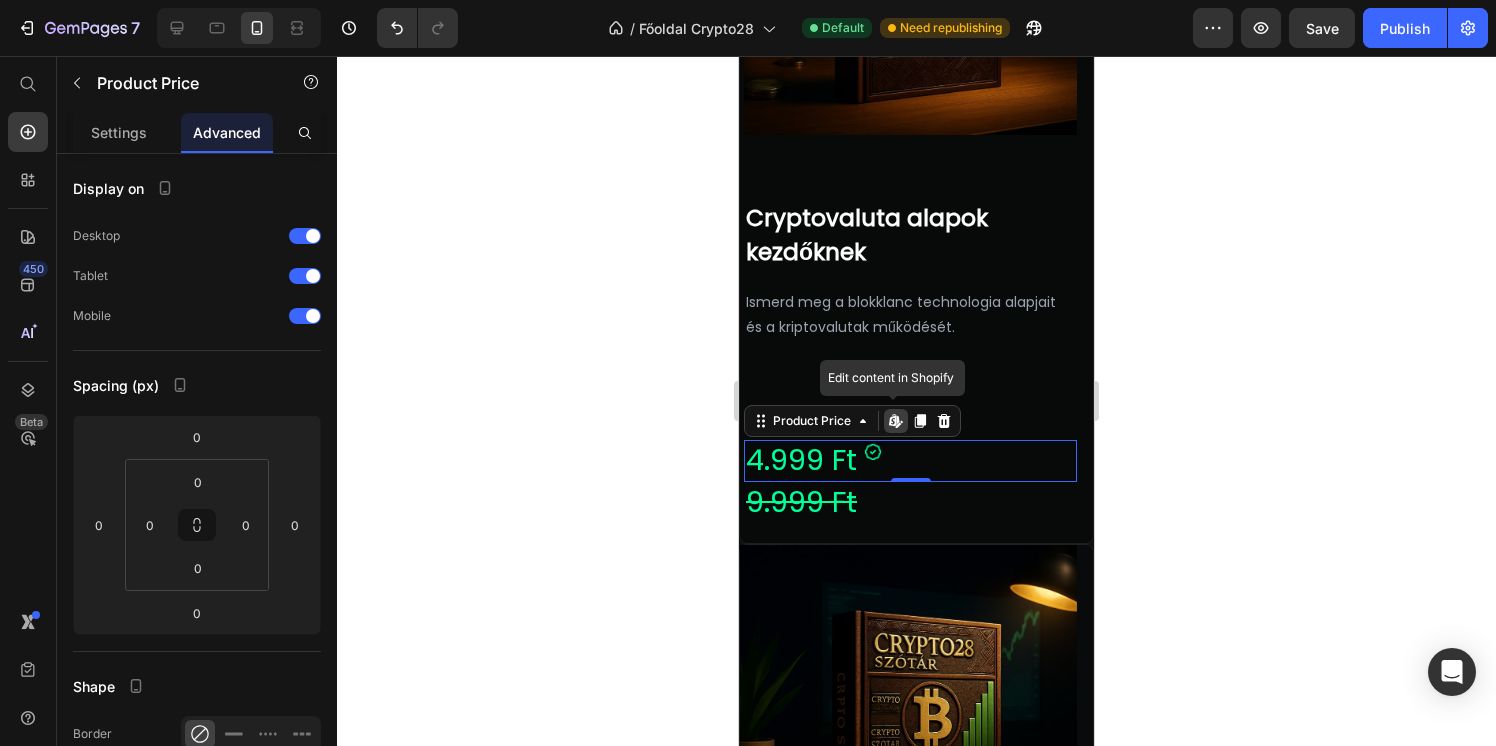 click on "4.999 Ft" at bounding box center [910, 461] 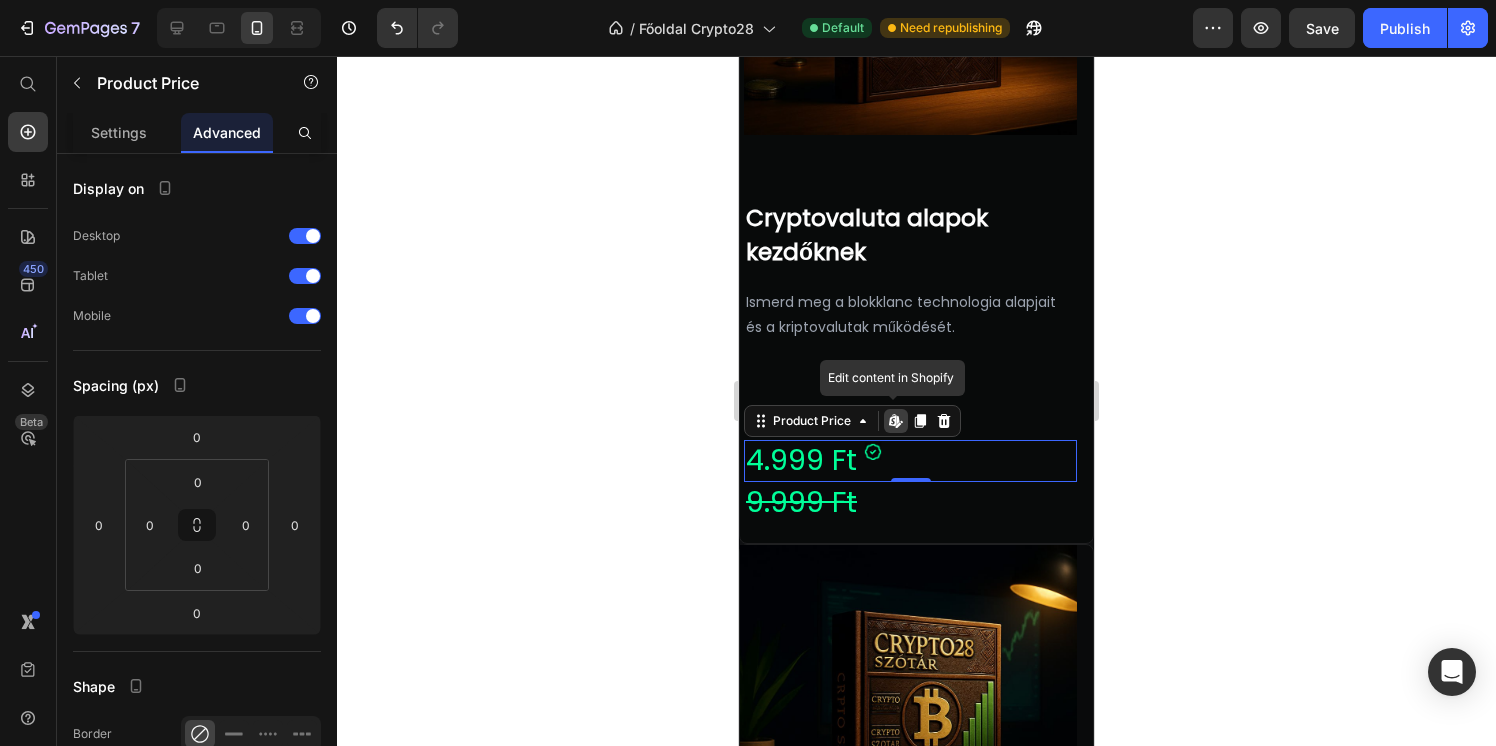 click on "4.999 Ft" at bounding box center [910, 461] 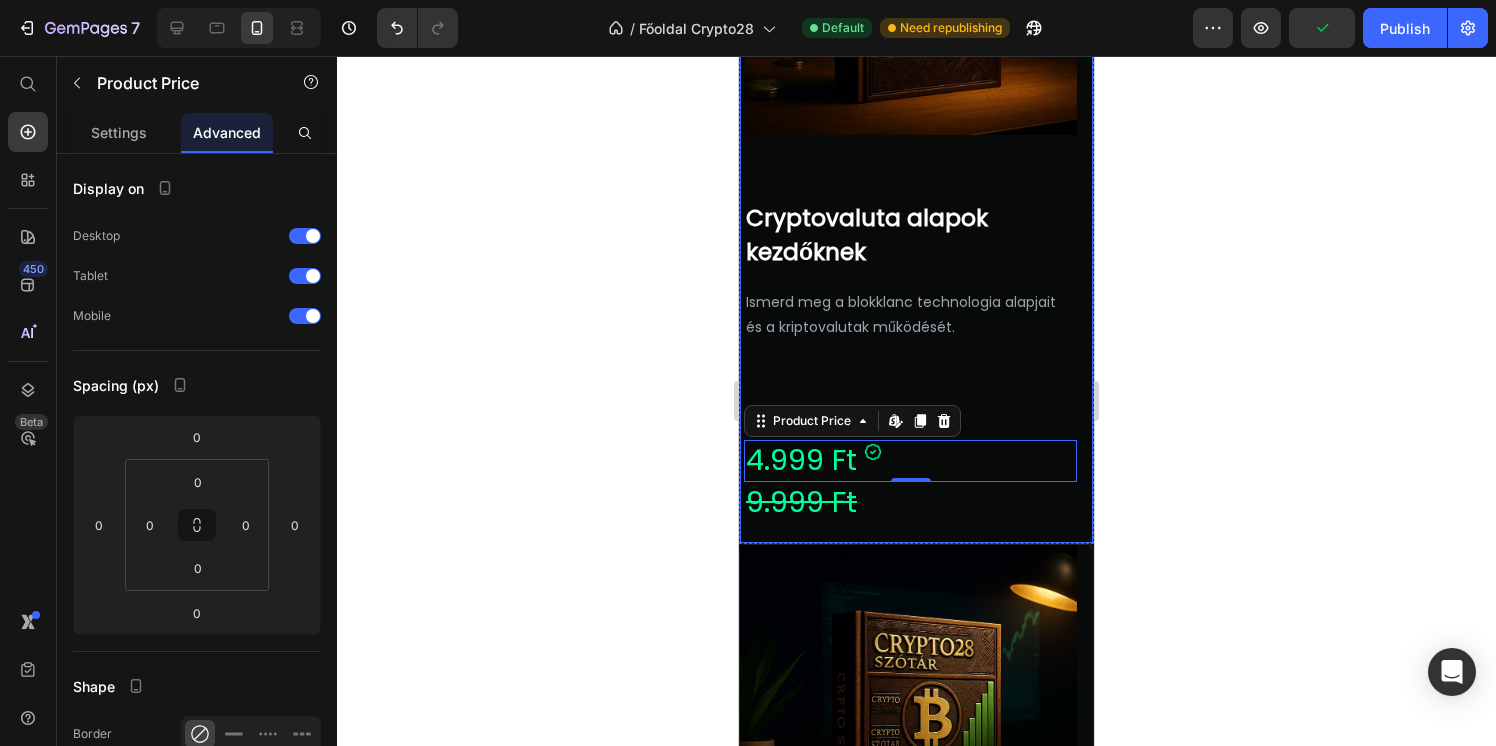 click 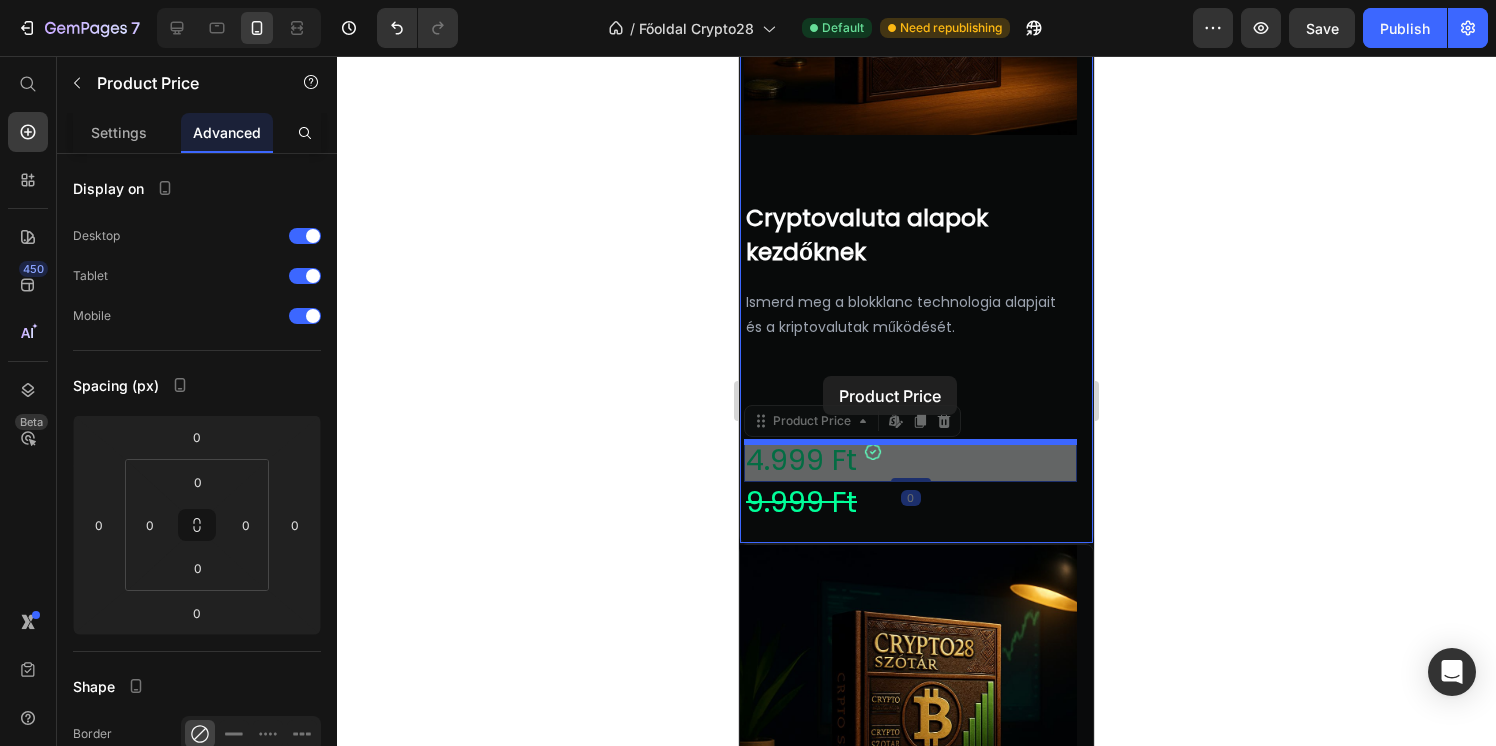 drag, startPoint x: 817, startPoint y: 469, endPoint x: 823, endPoint y: 376, distance: 93.193344 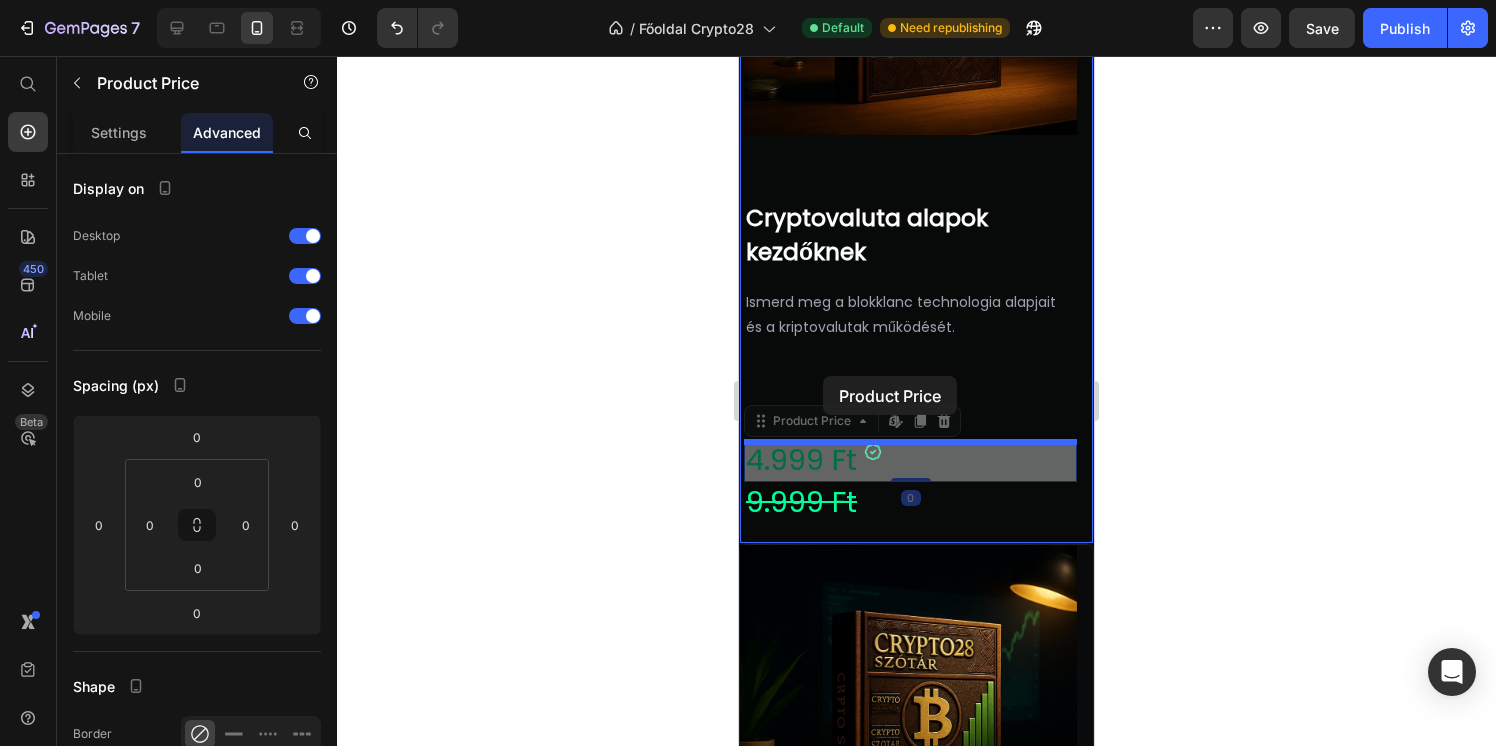 click on "Mobile  ( 355 px) iPhone 13 Mini iPhone 13 Pro iPhone 11 Pro Max iPhone 15 Pro Max Pixel 7 Galaxy S8+ Galaxy S20 Ultra iPad Mini iPad Air iPad Pro Header Mentorprogram  -  Személyre szabott fejlődes Heading Ha komolyan gondolod a crypto kereskedést, és személyre szabott segítségre van szükséged, akkor a mentorprogramunk neked szól! Text Block Részletek Button Row Section 5 Népszerű tanfolyamaink. Heading Valaszd ki a számodra megfelelő tanfolyamot és kezdd el a tanulást még ma! Text Block Row Product Images Cryptovaluta alapok kezdőknek Text Block Ismerd meg a blokklanc technologia alapjait és a kriptovalutak működését. Text Block     Icon 4.999 Ft Product Price   Edit content in Shopify 0 4.999 Ft Product Price   Edit content in Shopify 0 9.999 Ft Product Price Row Row Product Images Technikai elemzés mesterfokon Text Block Sajatitsd el a technikai elemzes eszkozeit, amelyekkel elore jelezheted az arfolyammozgasokat. Text Block     Icon 4.999 Ft Product Price 9.999 Ft Product Price" at bounding box center [916, -235] 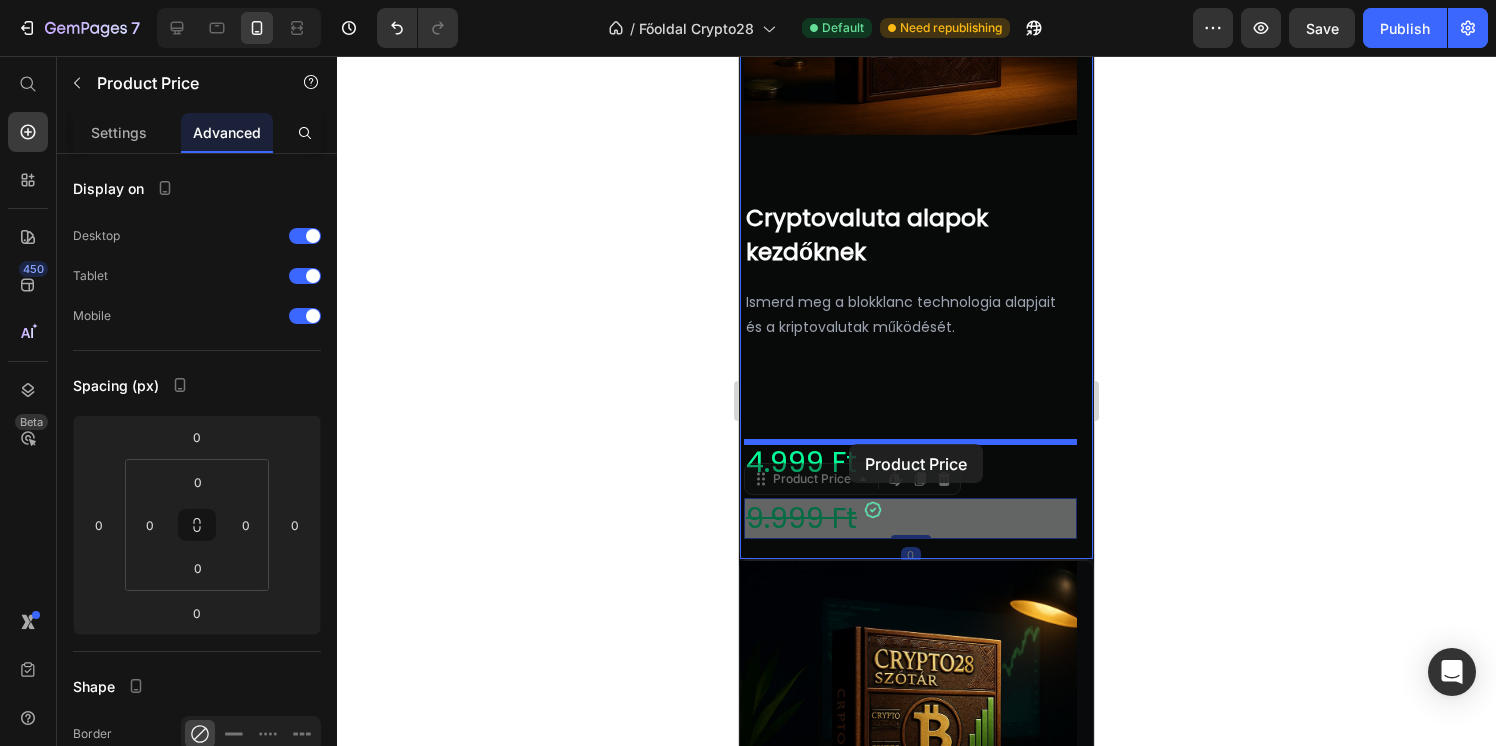 drag, startPoint x: 850, startPoint y: 524, endPoint x: 849, endPoint y: 444, distance: 80.00625 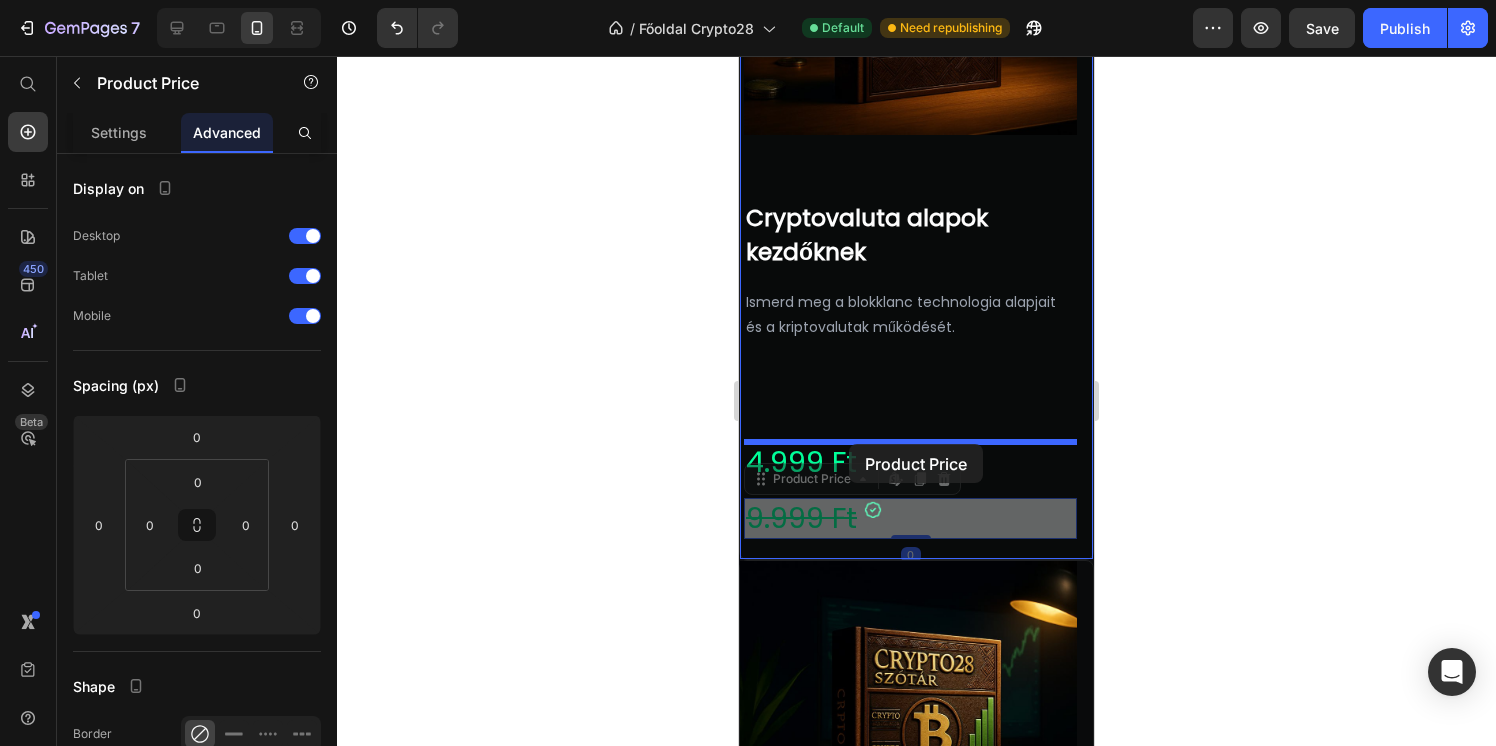 type on "16" 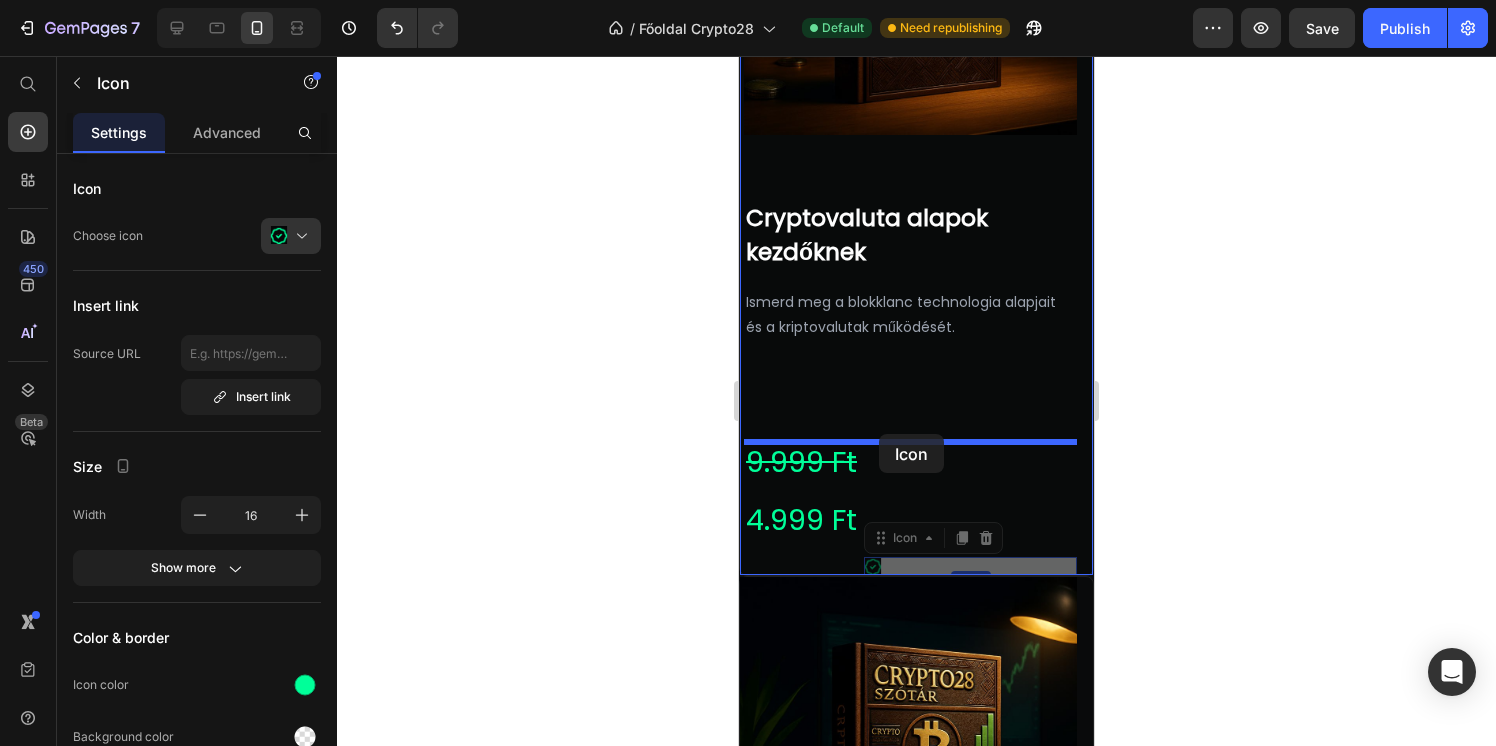 drag, startPoint x: 874, startPoint y: 566, endPoint x: 879, endPoint y: 434, distance: 132.09467 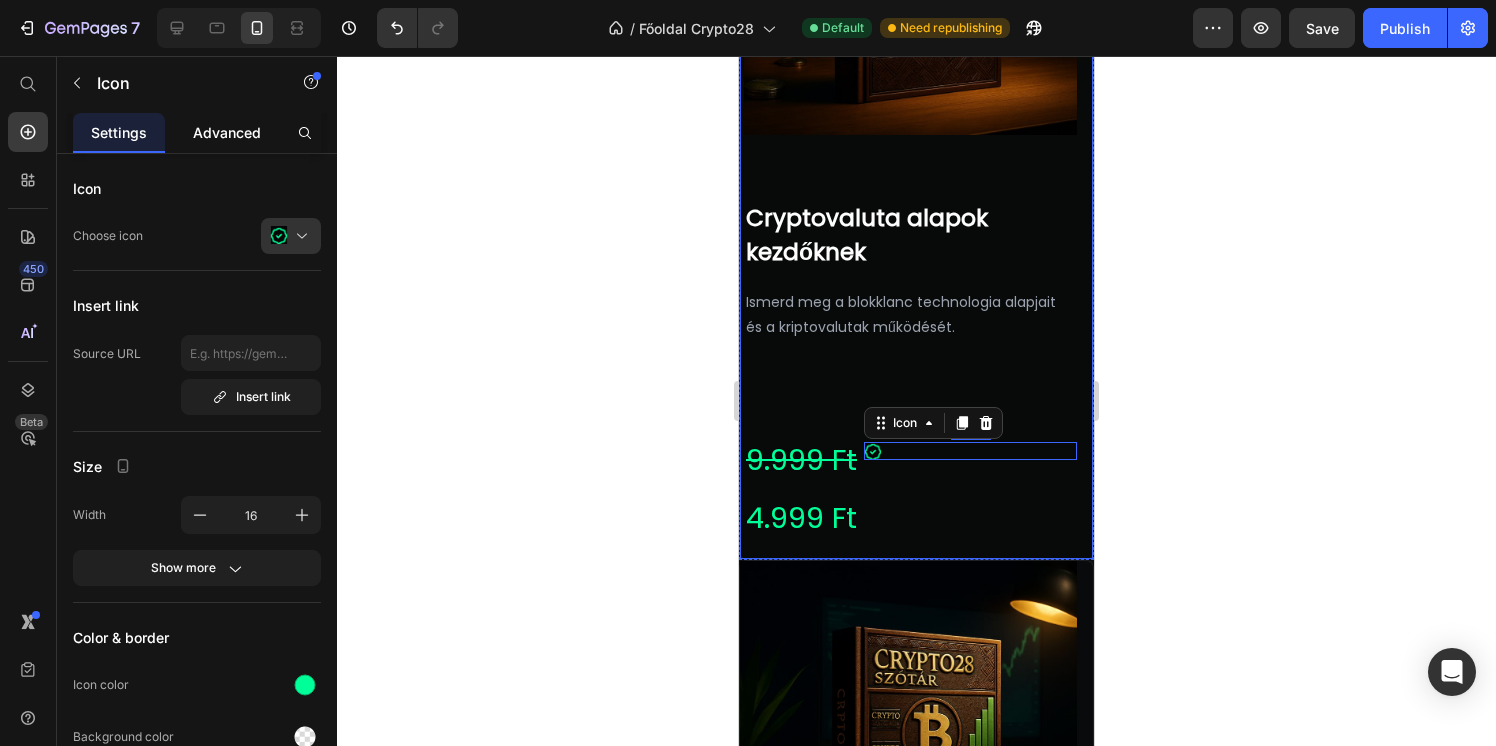 click on "Advanced" at bounding box center [227, 132] 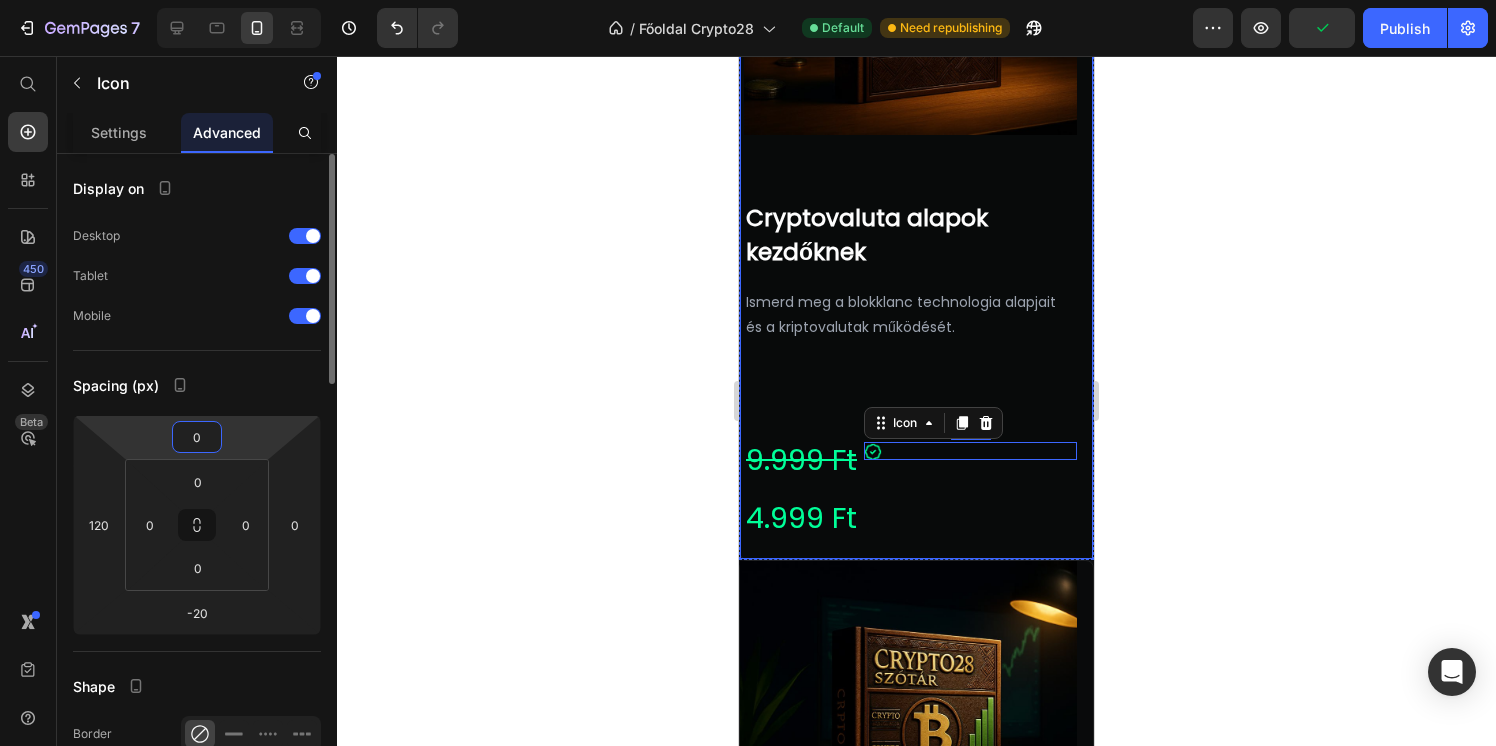 click on "0" at bounding box center (197, 437) 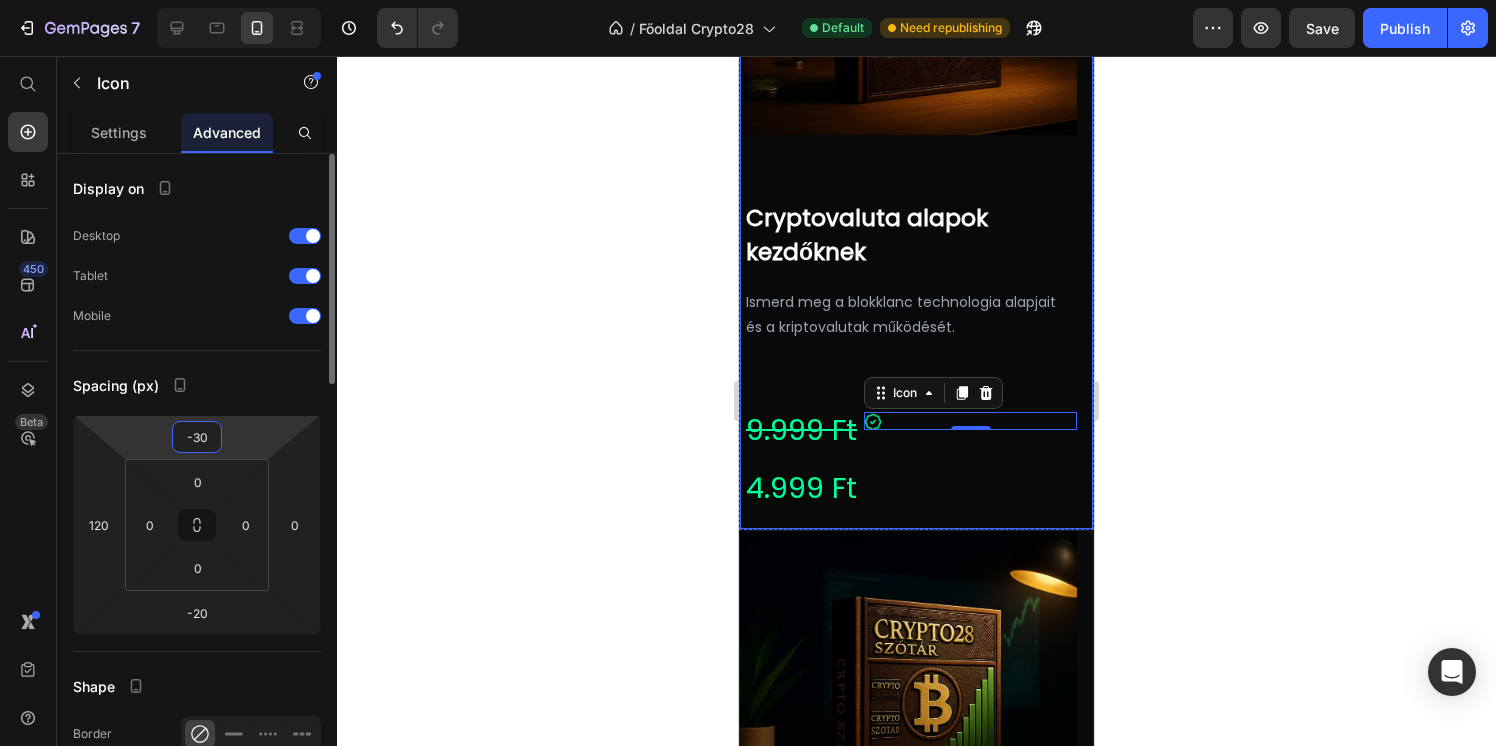 type on "-3" 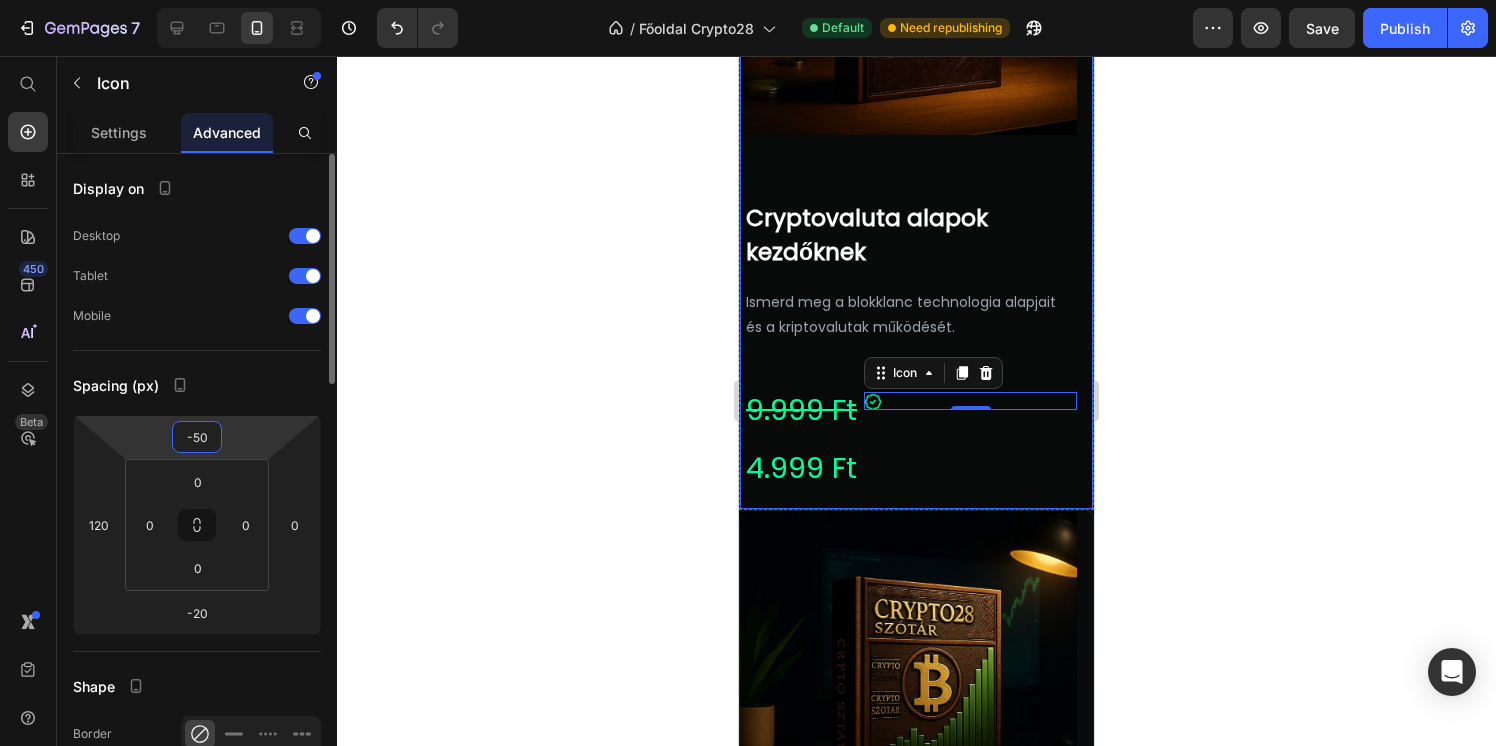 type on "-5" 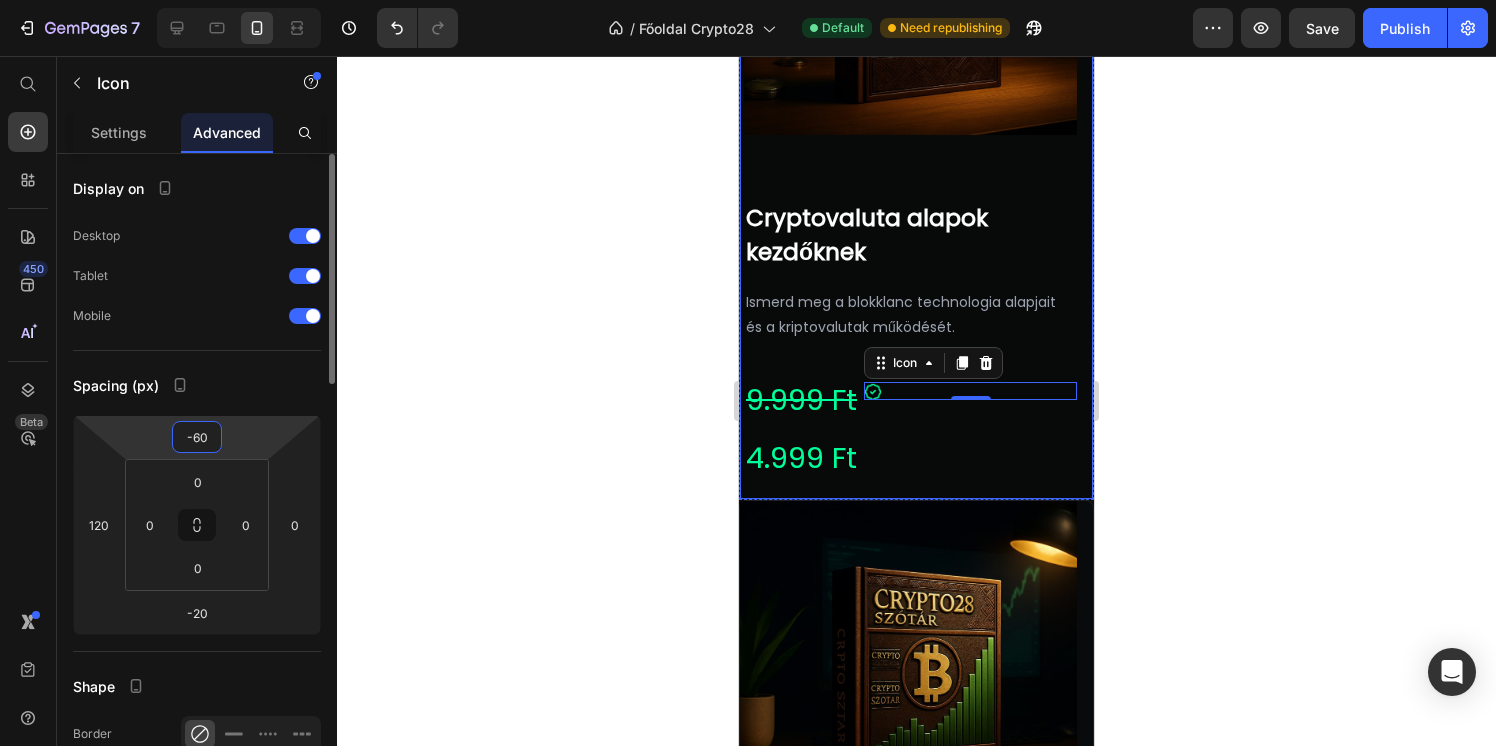 type on "-6" 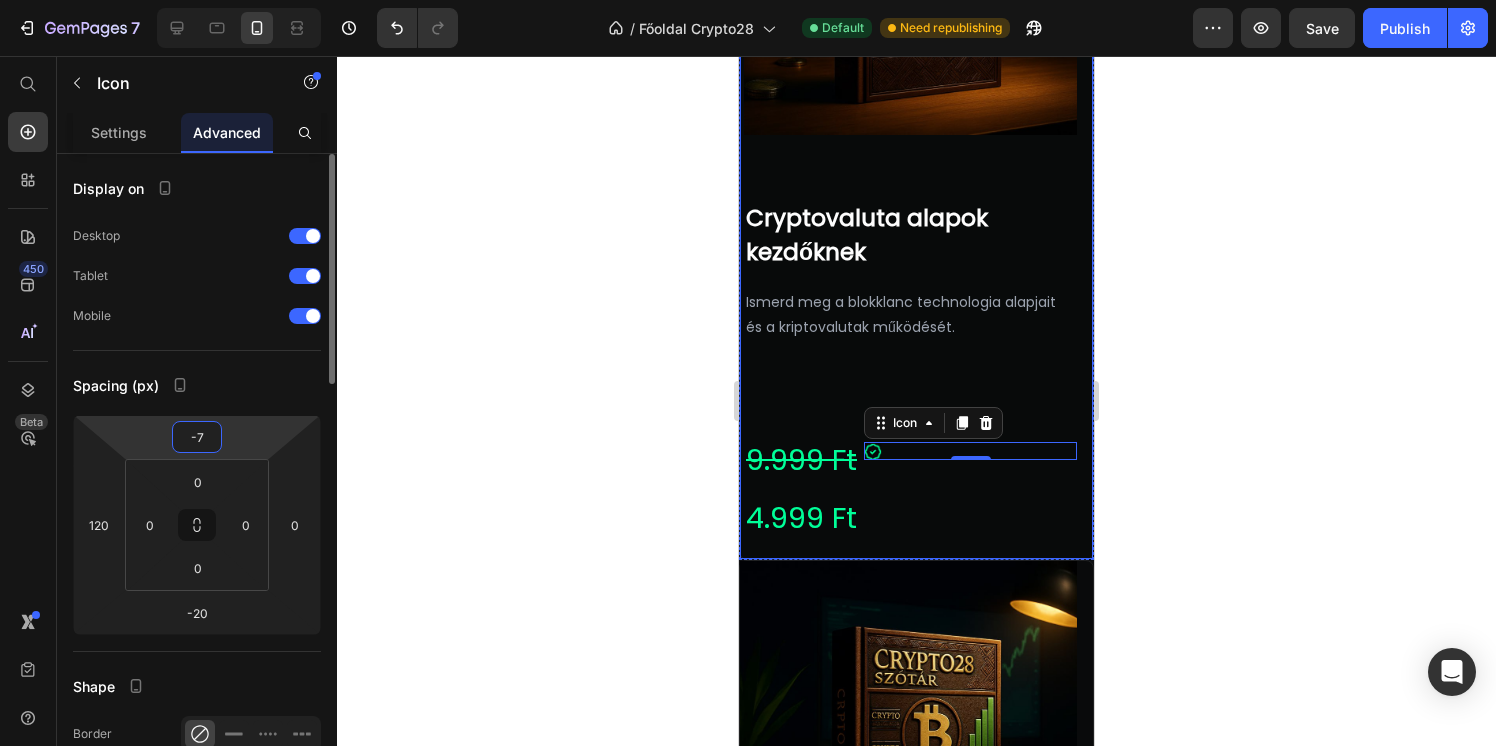 type on "-70" 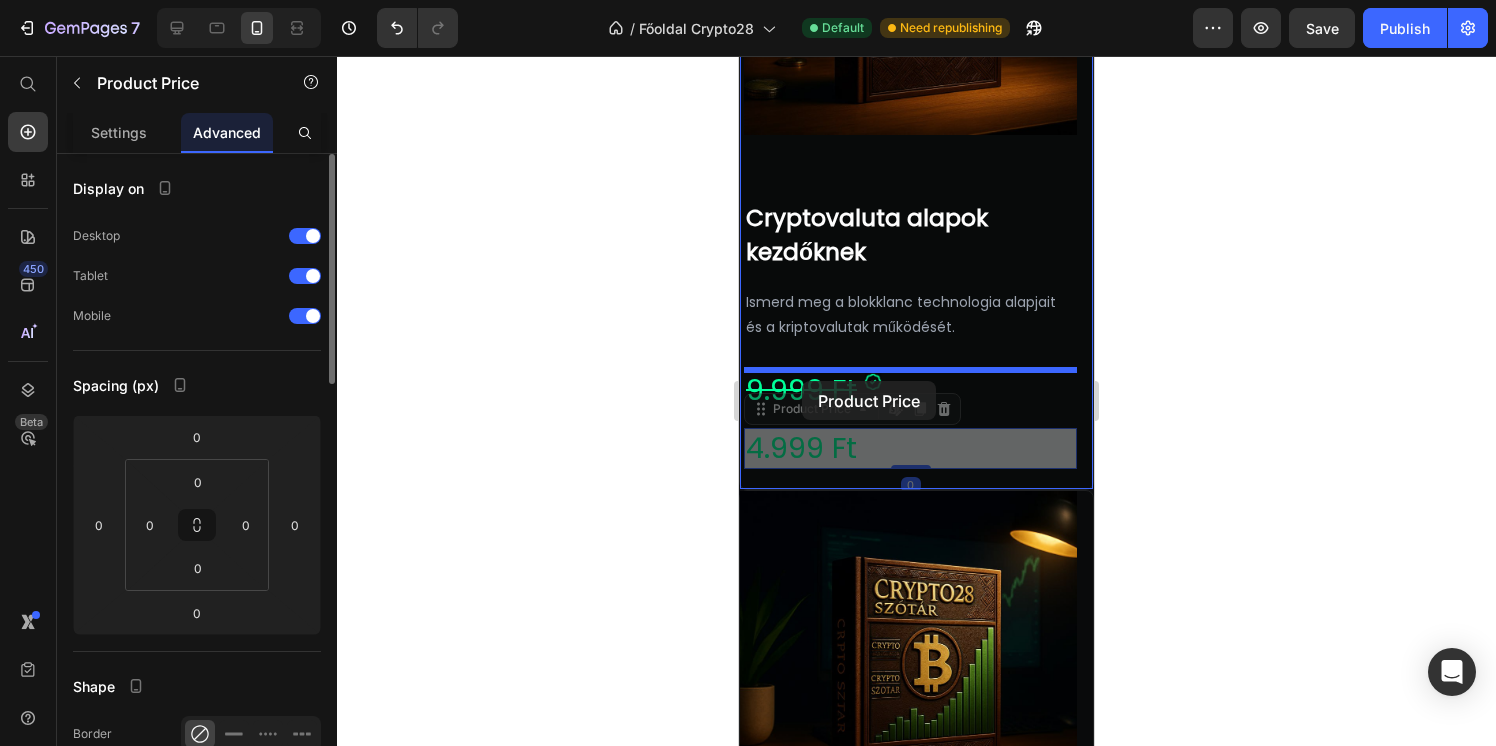 drag, startPoint x: 789, startPoint y: 459, endPoint x: 802, endPoint y: 380, distance: 80.06248 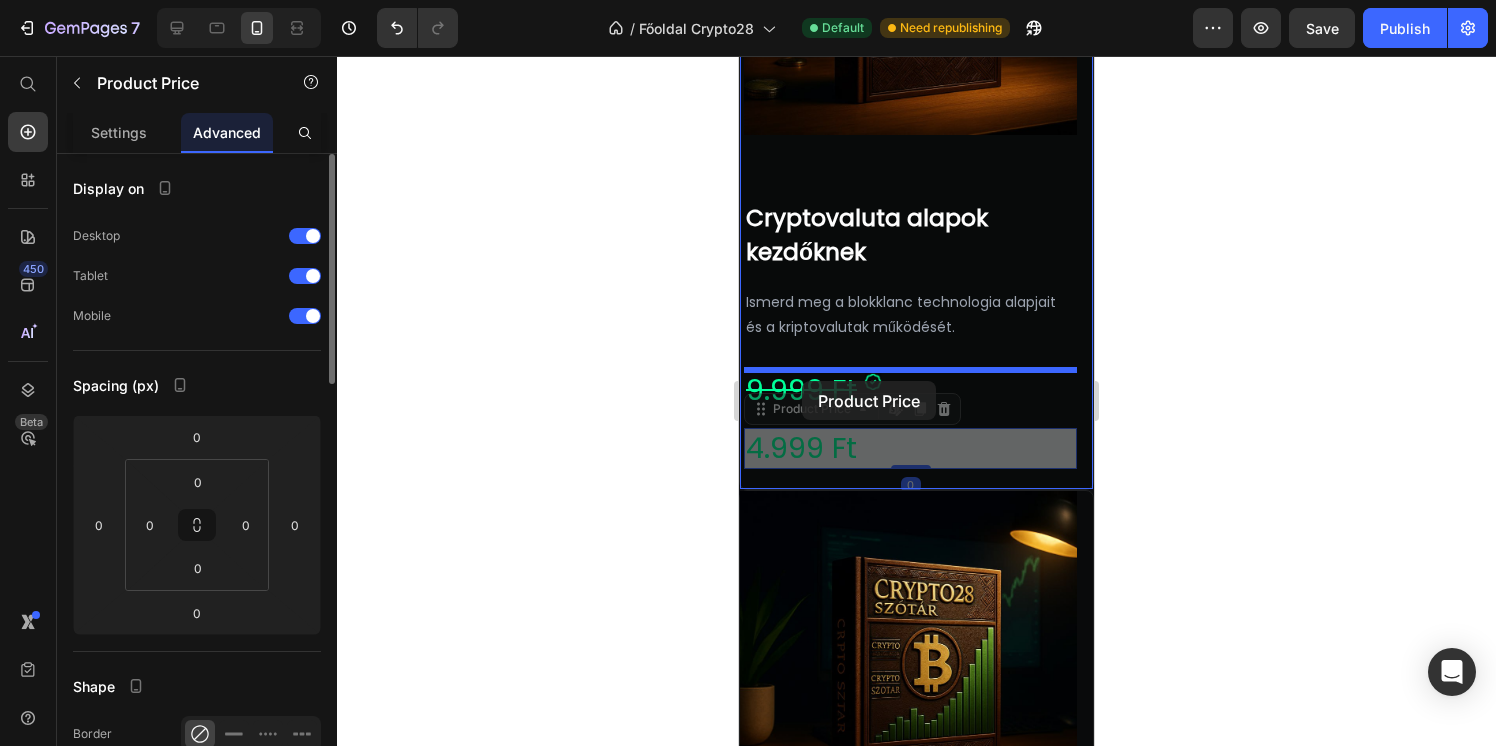 click on "Mobile  ( 355 px) iPhone 13 Mini iPhone 13 Pro iPhone 11 Pro Max iPhone 15 Pro Max Pixel 7 Galaxy S8+ Galaxy S20 Ultra iPad Mini iPad Air iPad Pro Header Mentorprogram  -  Személyre szabott fejlődes Heading Ha komolyan gondolod a crypto kereskedést, és személyre szabott segítségre van szükséged, akkor a mentorprogramunk neked szól! Text Block Részletek Button Row Section 5 Népszerű tanfolyamaink. Heading Valaszd ki a számodra megfelelő tanfolyamot és kezdd el a tanulást még ma! Text Block Row Product Images Cryptovaluta alapok kezdőknek Text Block Ismerd meg a blokklanc technologia alapjait és a kriptovalutak működését. Text Block     Icon 9.999 Ft Product Price 4.999 Ft Product Price   Edit content in Shopify 0 4.999 Ft Product Price   Edit content in Shopify 0 Row Row Product Images Technikai elemzés mesterfokon Text Block Sajatitsd el a technikai elemzes eszkozeit, amelyekkel elore jelezheted az arfolyammozgasokat. Text Block     Icon 4.999 Ft Product Price 9.999 Ft Product Price" at bounding box center [916, -262] 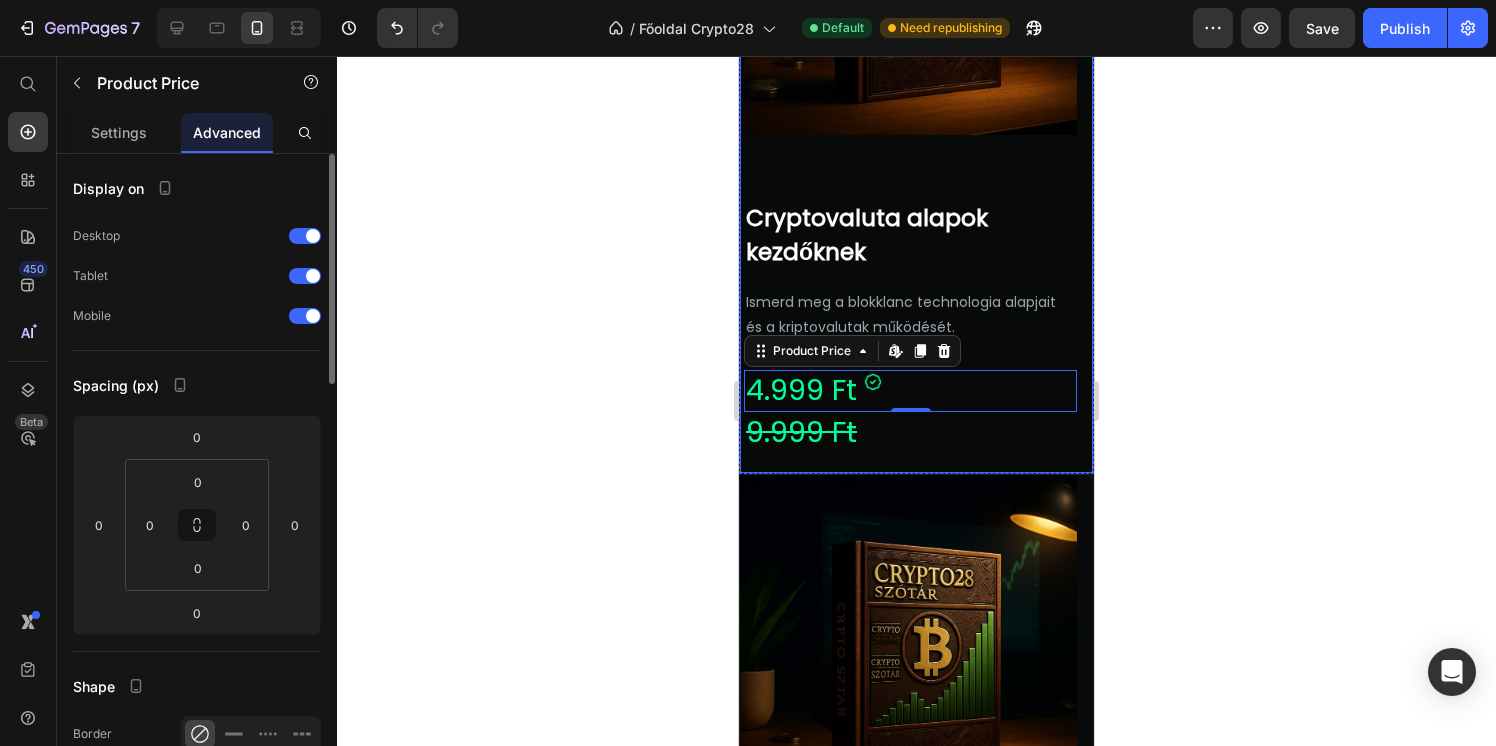 click 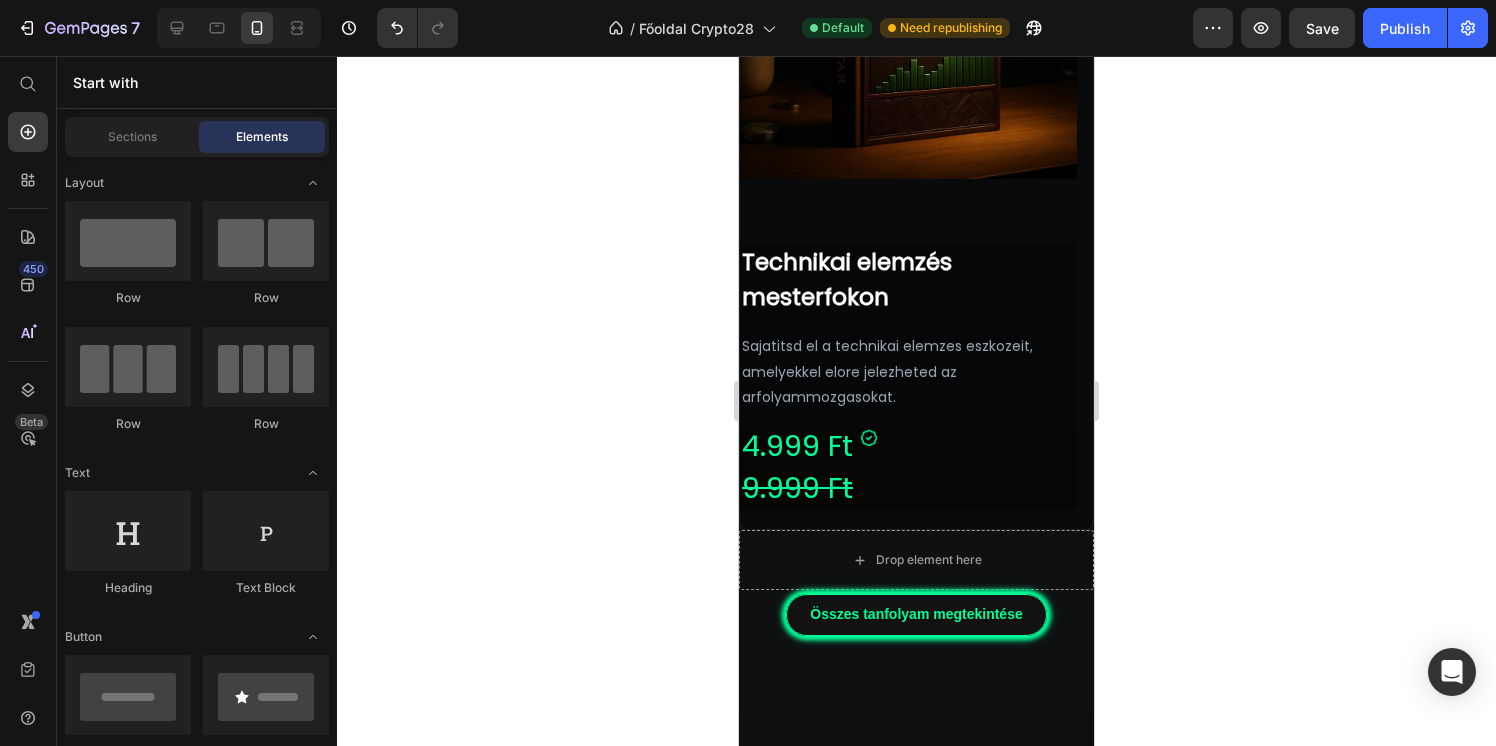 scroll, scrollTop: 4531, scrollLeft: 0, axis: vertical 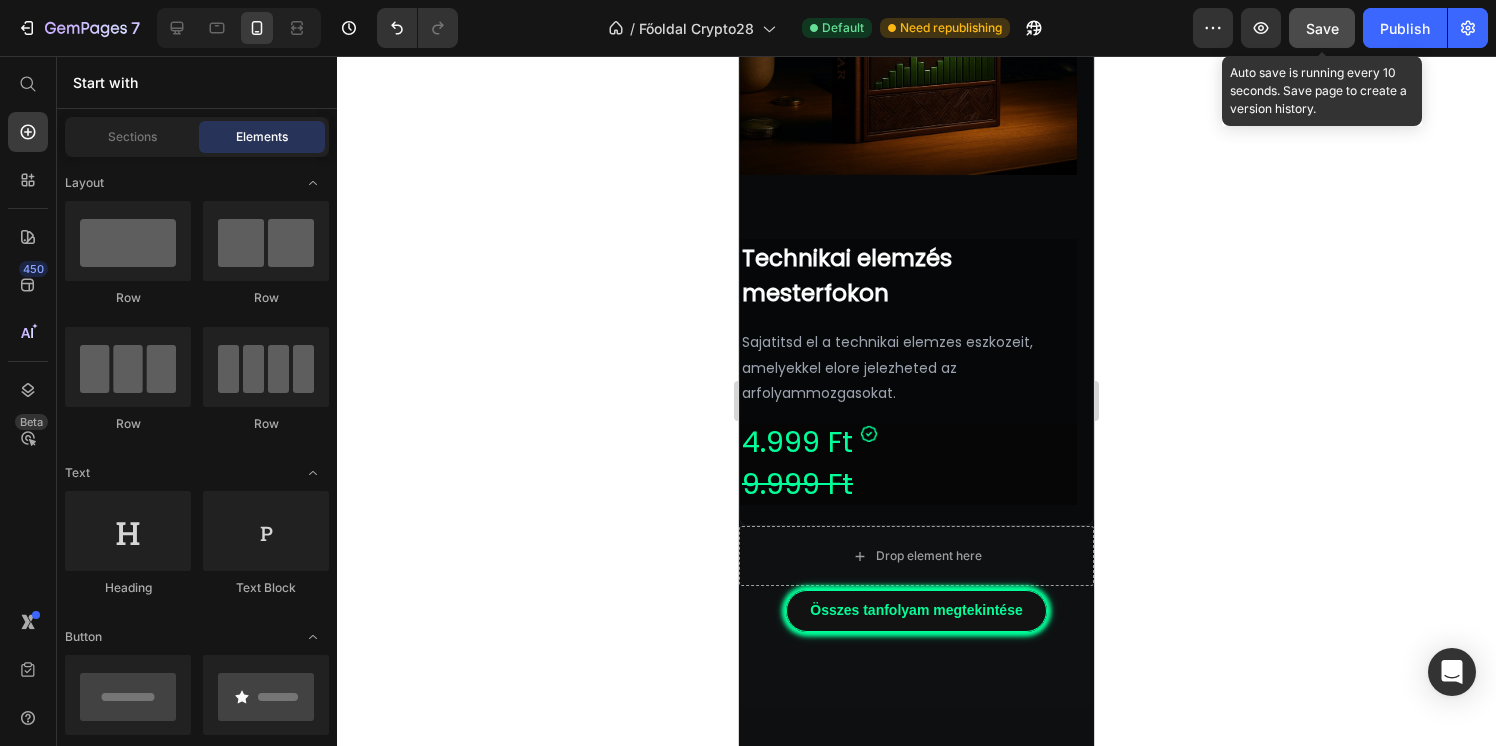 click on "Save" at bounding box center (1322, 28) 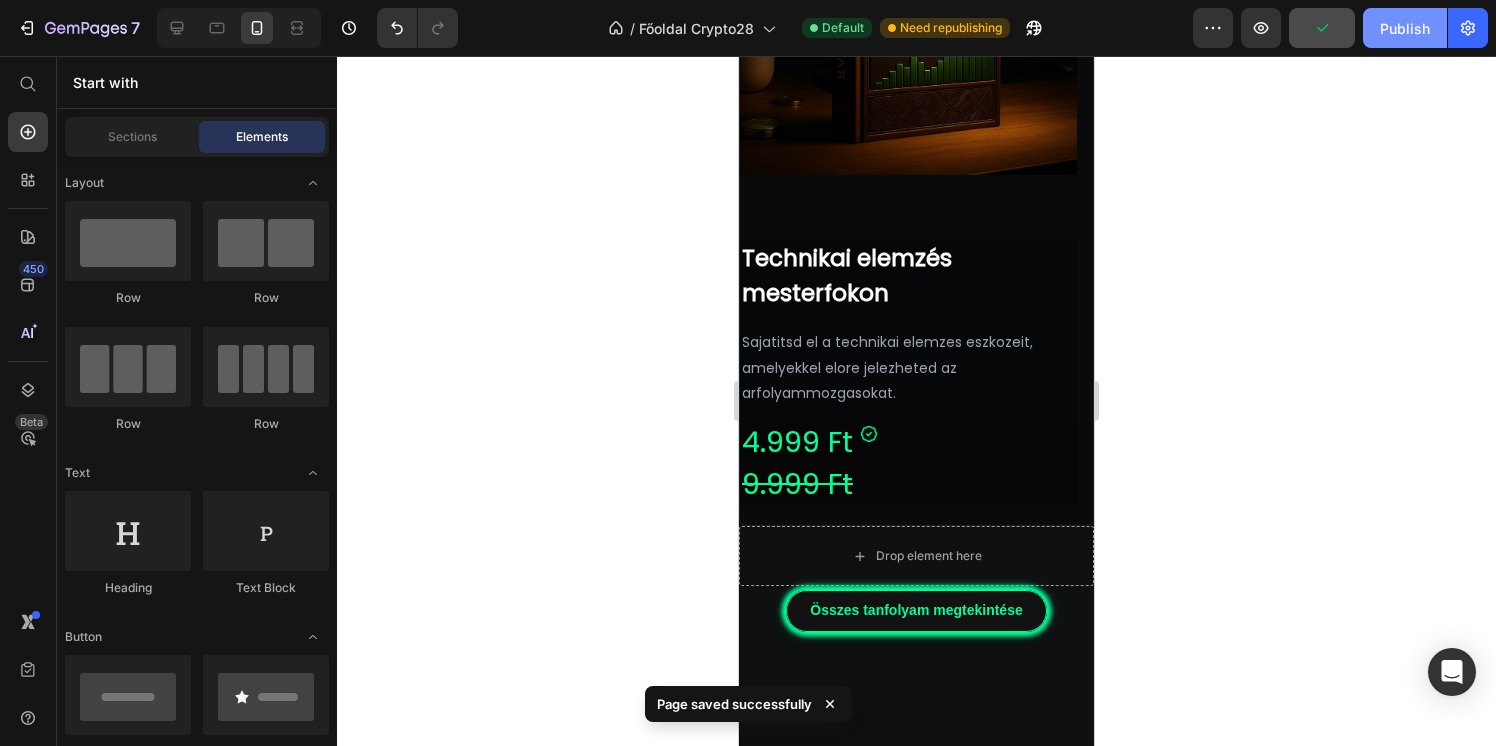 click on "Publish" at bounding box center [1405, 28] 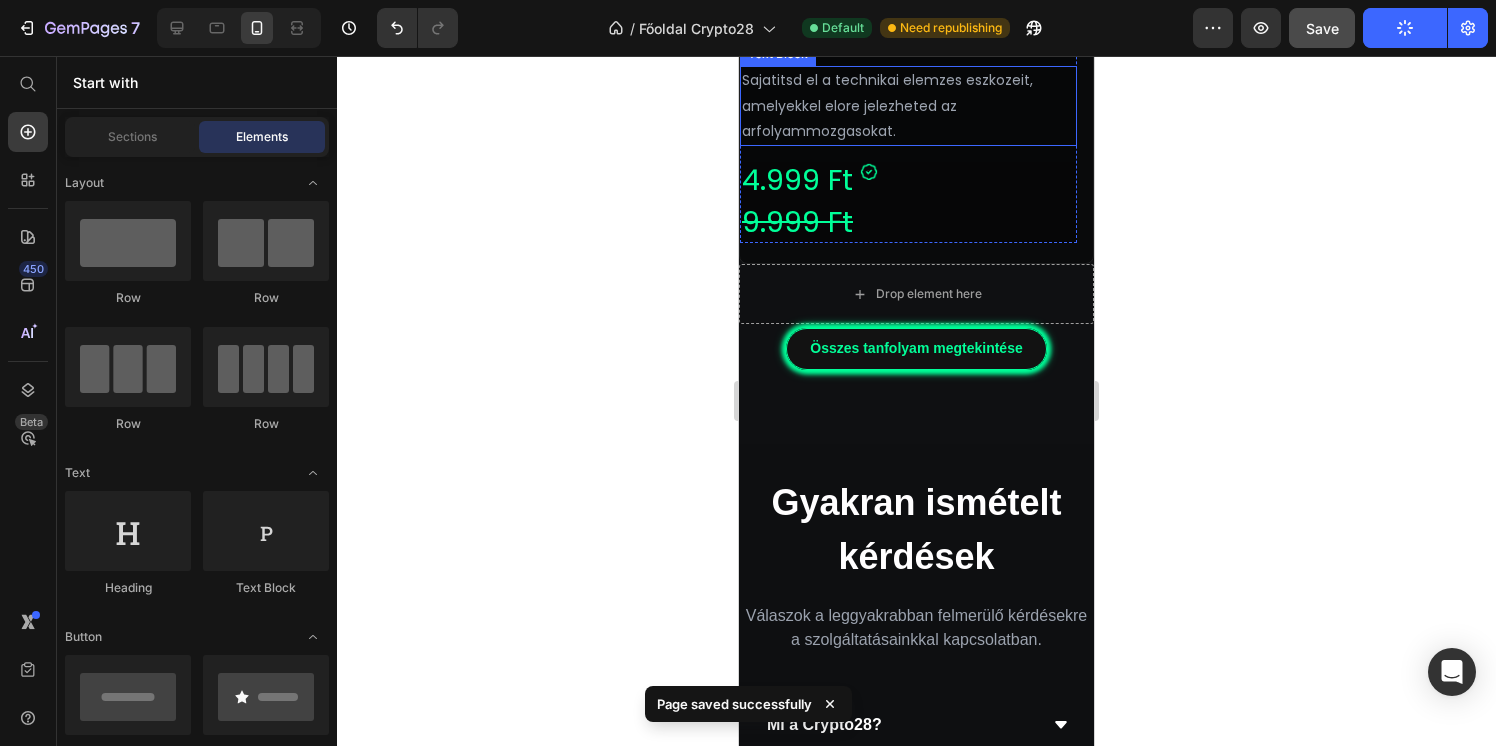 scroll, scrollTop: 4769, scrollLeft: 0, axis: vertical 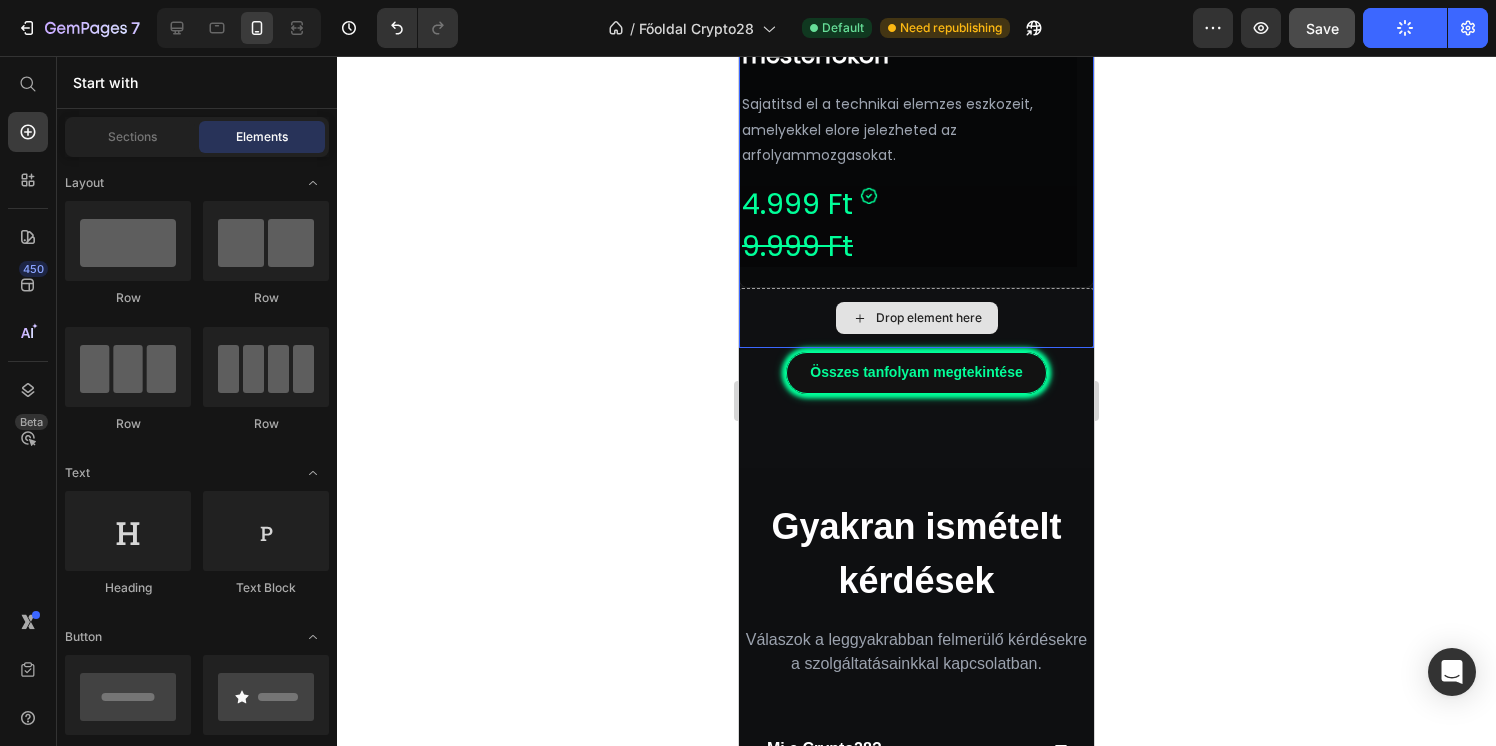 click on "Drop element here" at bounding box center [916, 318] 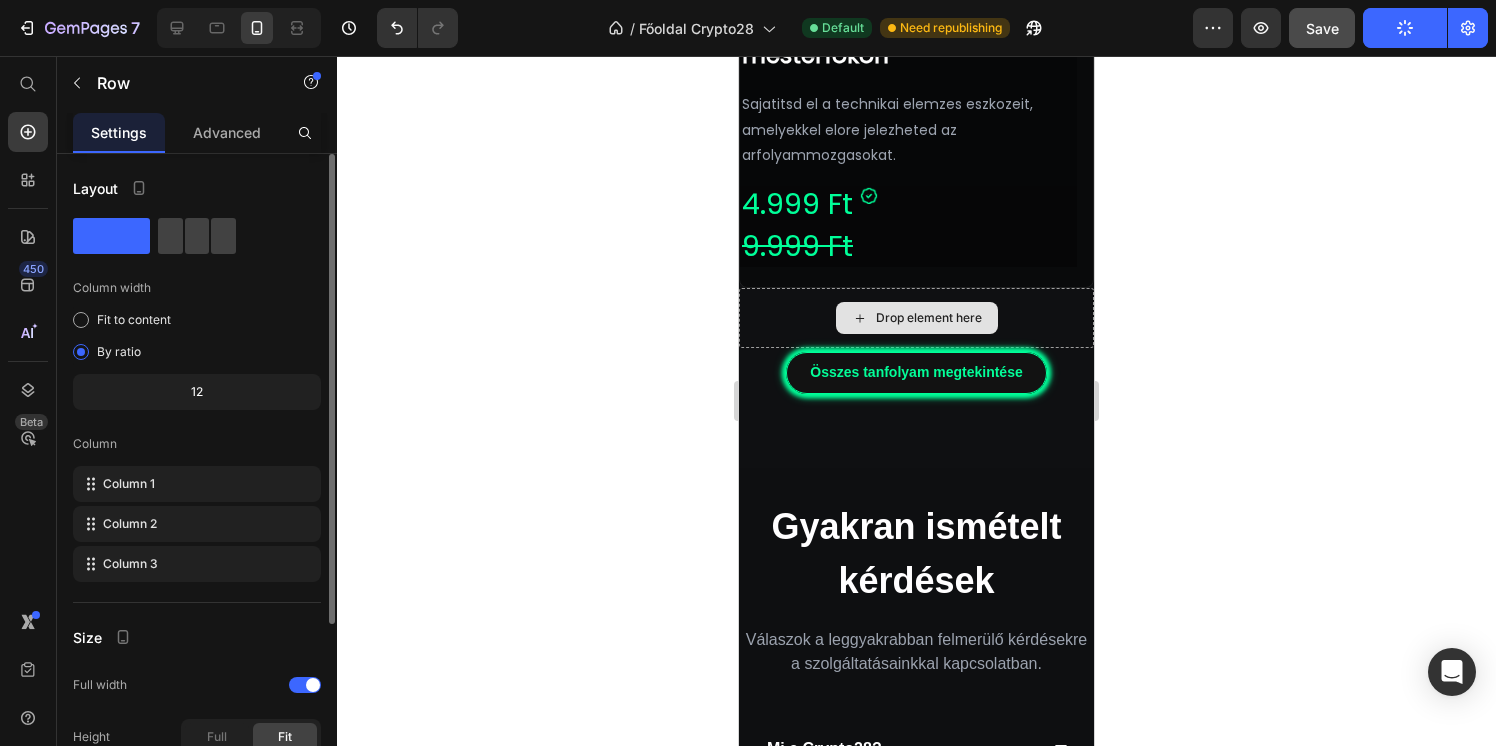 click on "Drop element here" at bounding box center (929, 318) 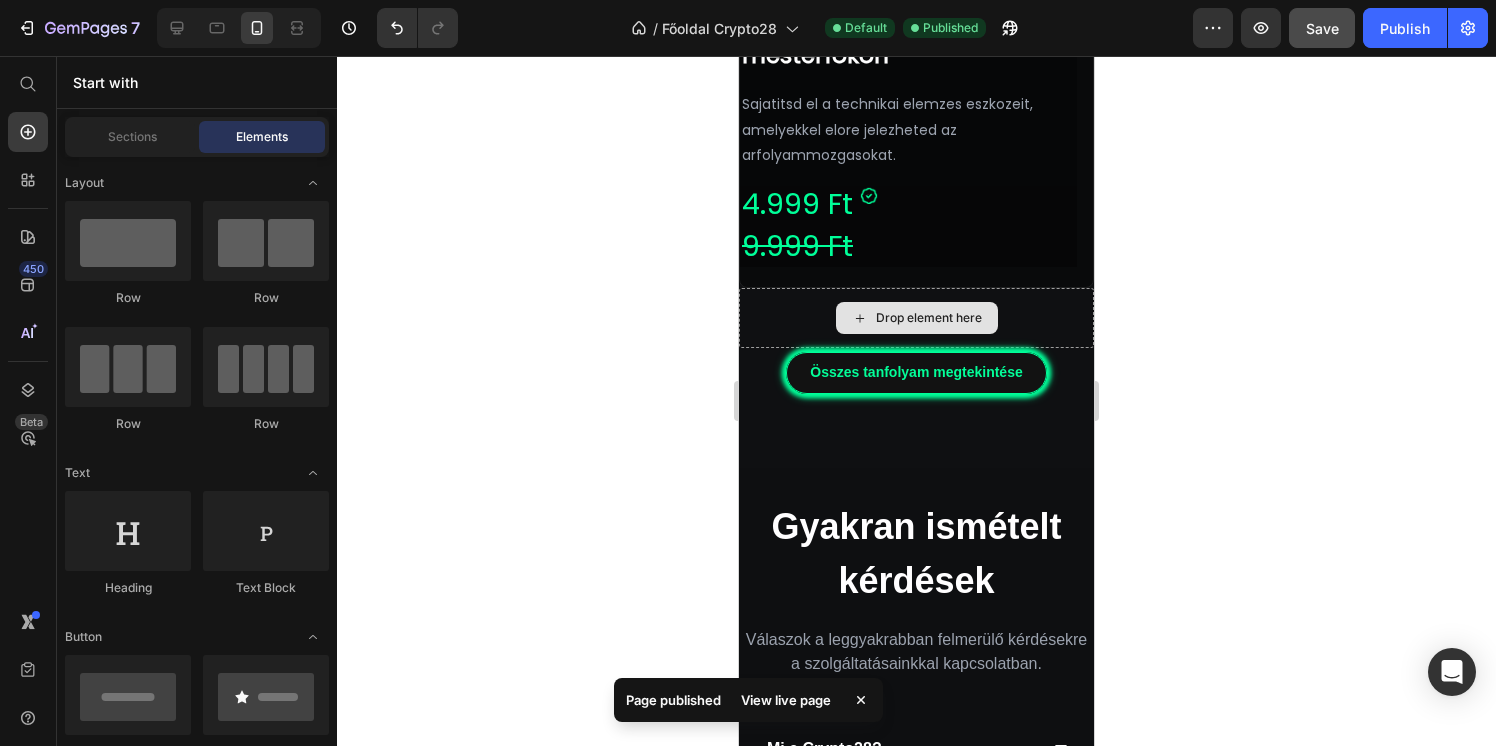 click on "Drop element here" at bounding box center [929, 318] 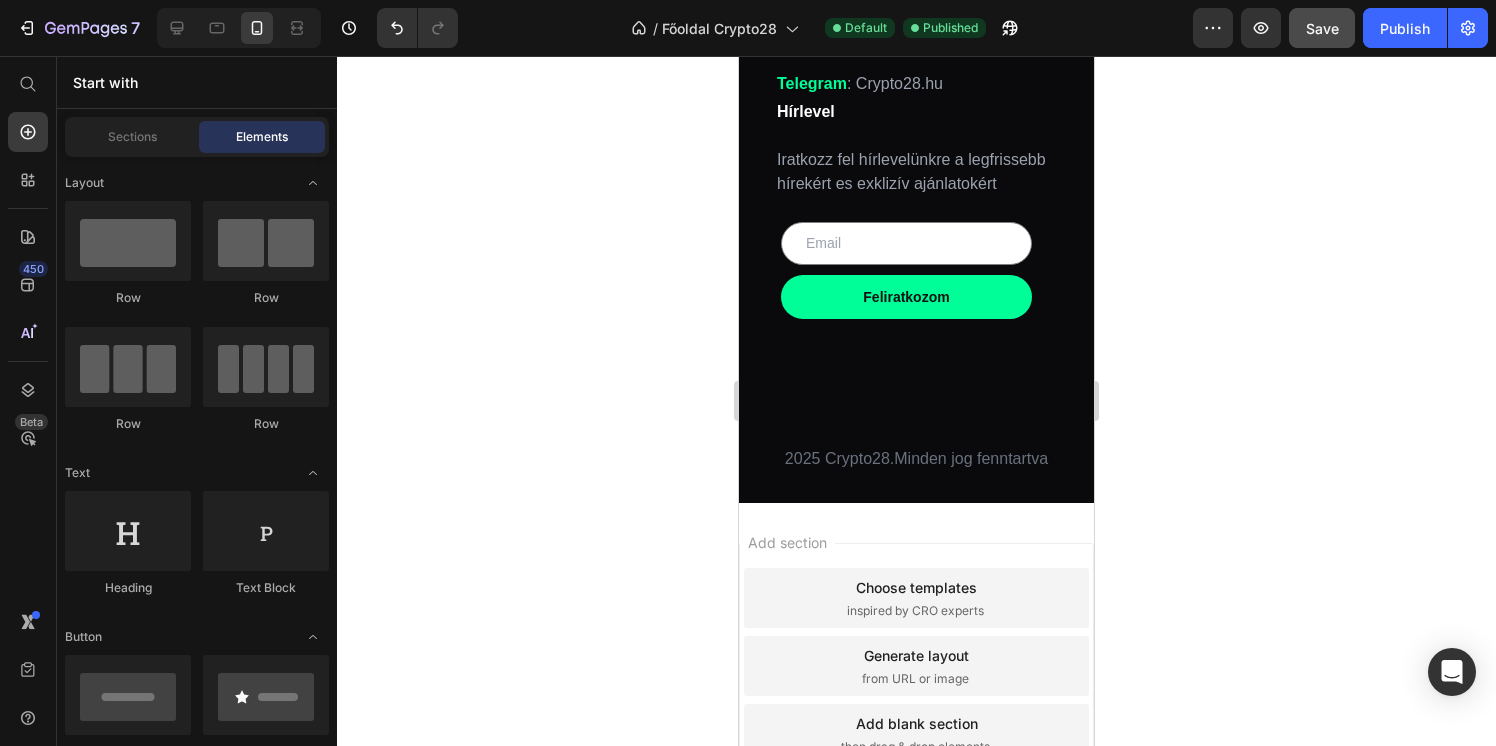 scroll, scrollTop: 6280, scrollLeft: 0, axis: vertical 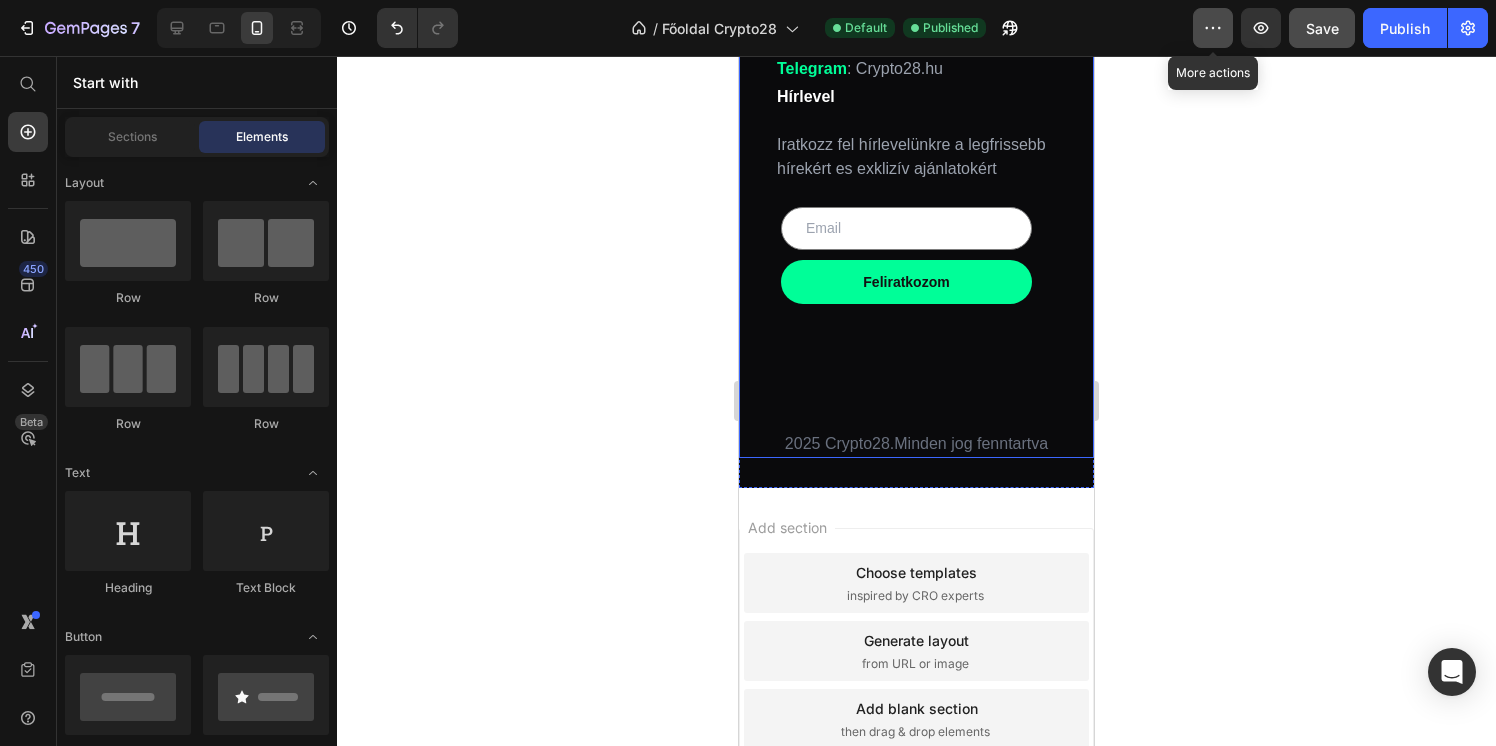 click 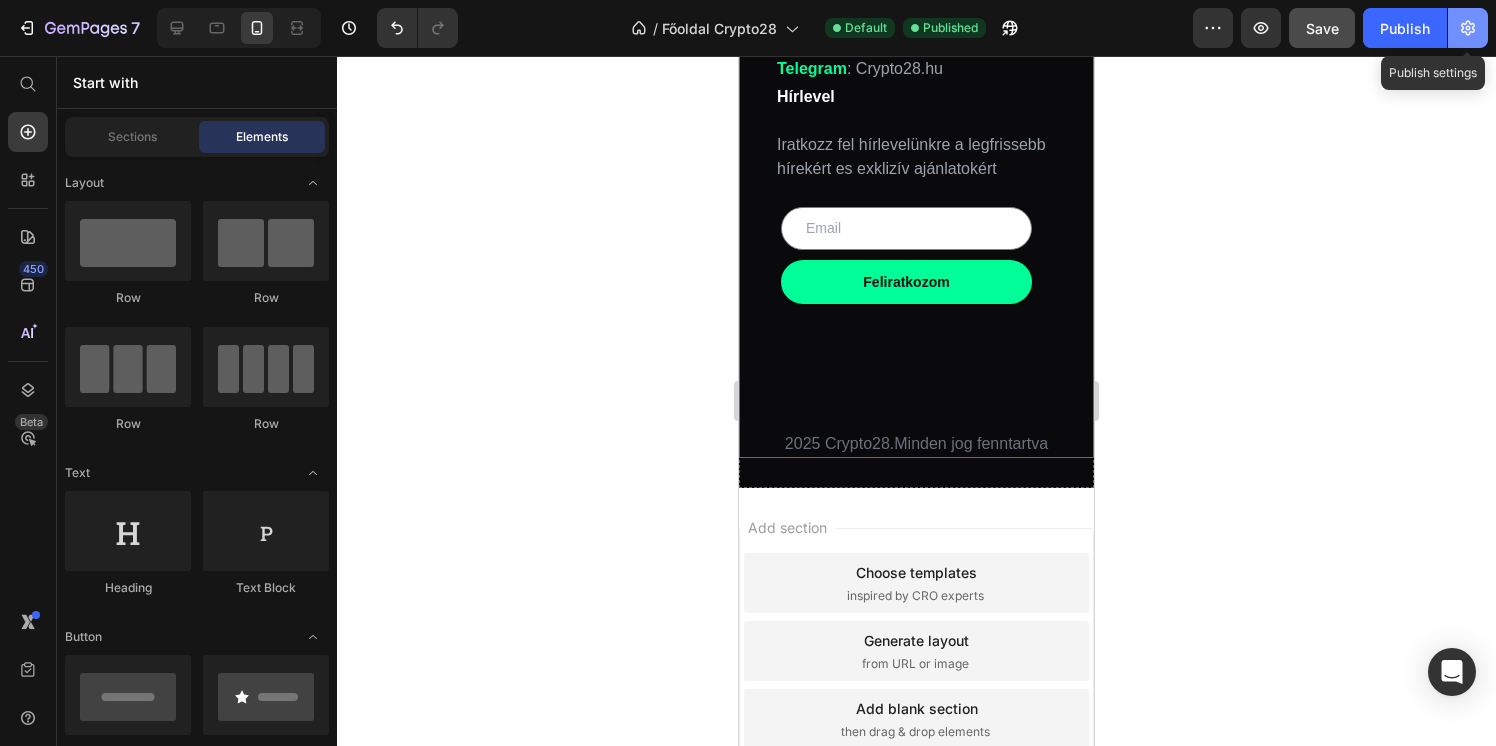 click 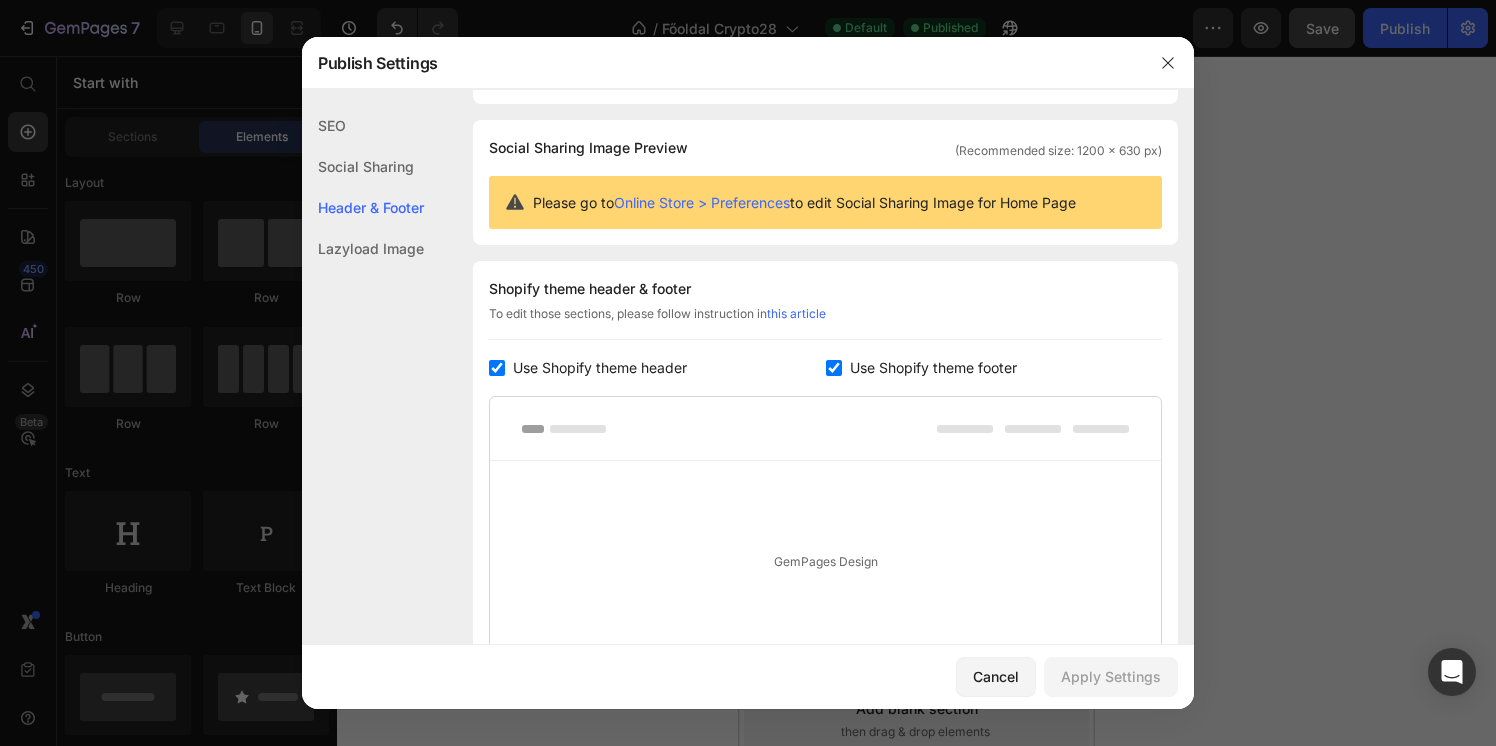 scroll, scrollTop: 124, scrollLeft: 0, axis: vertical 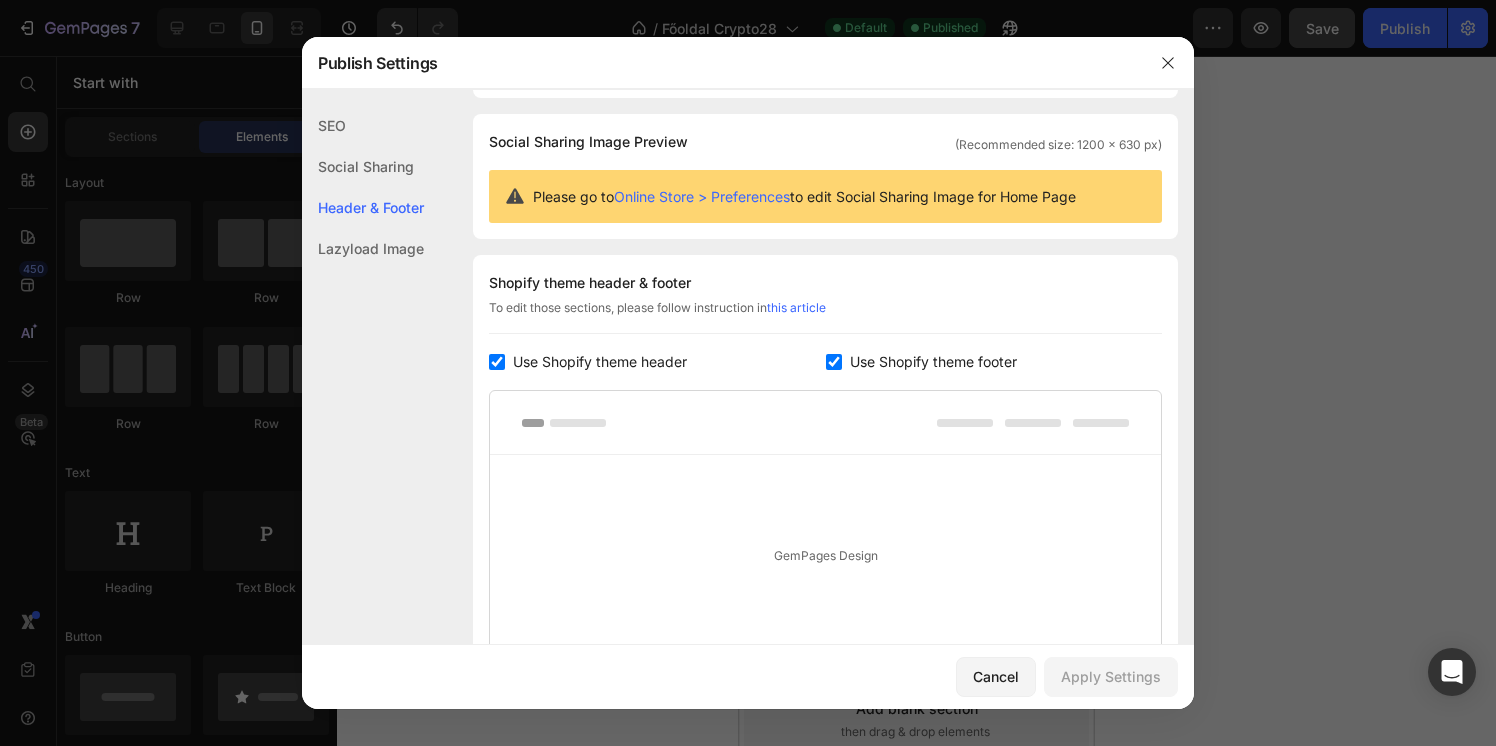 click on "Use Shopify theme footer" at bounding box center [933, 362] 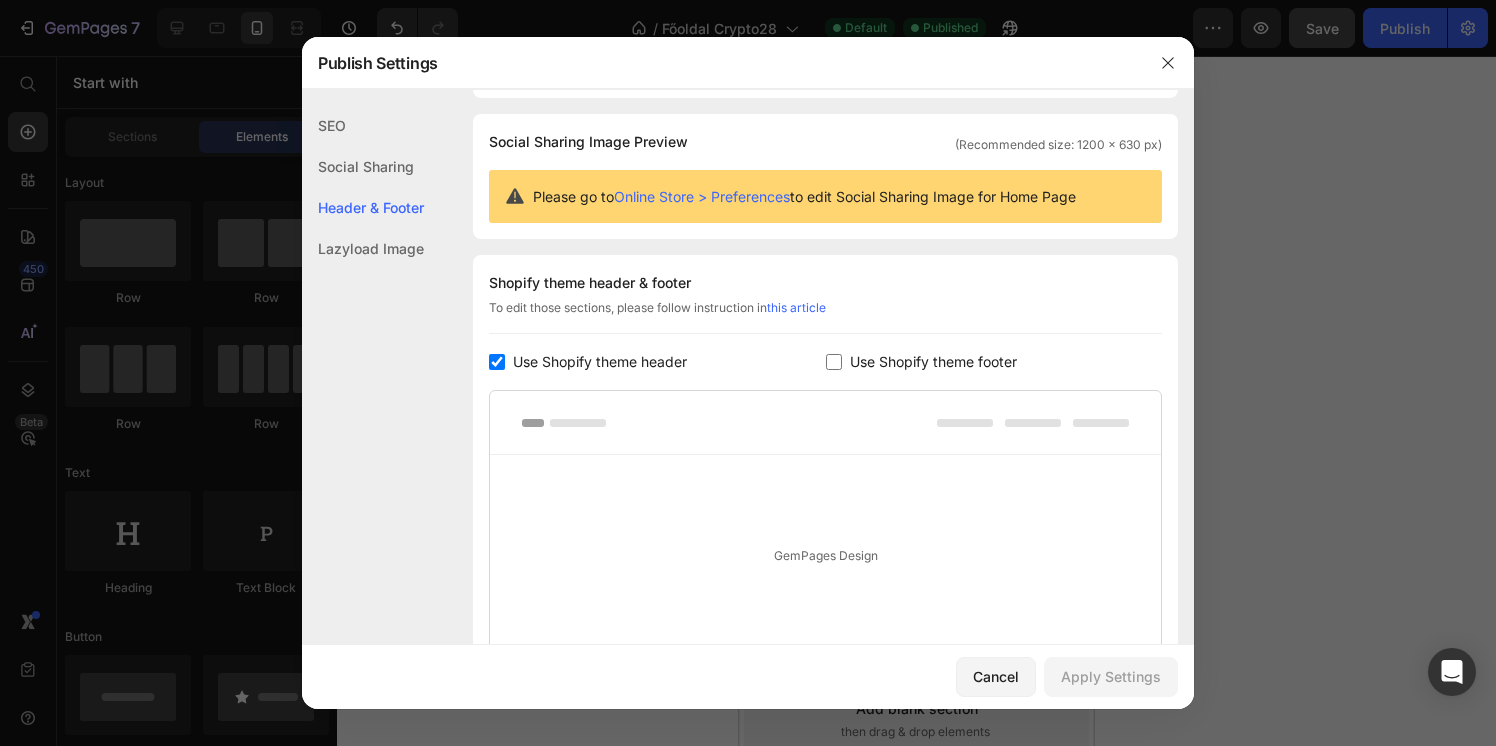 checkbox on "false" 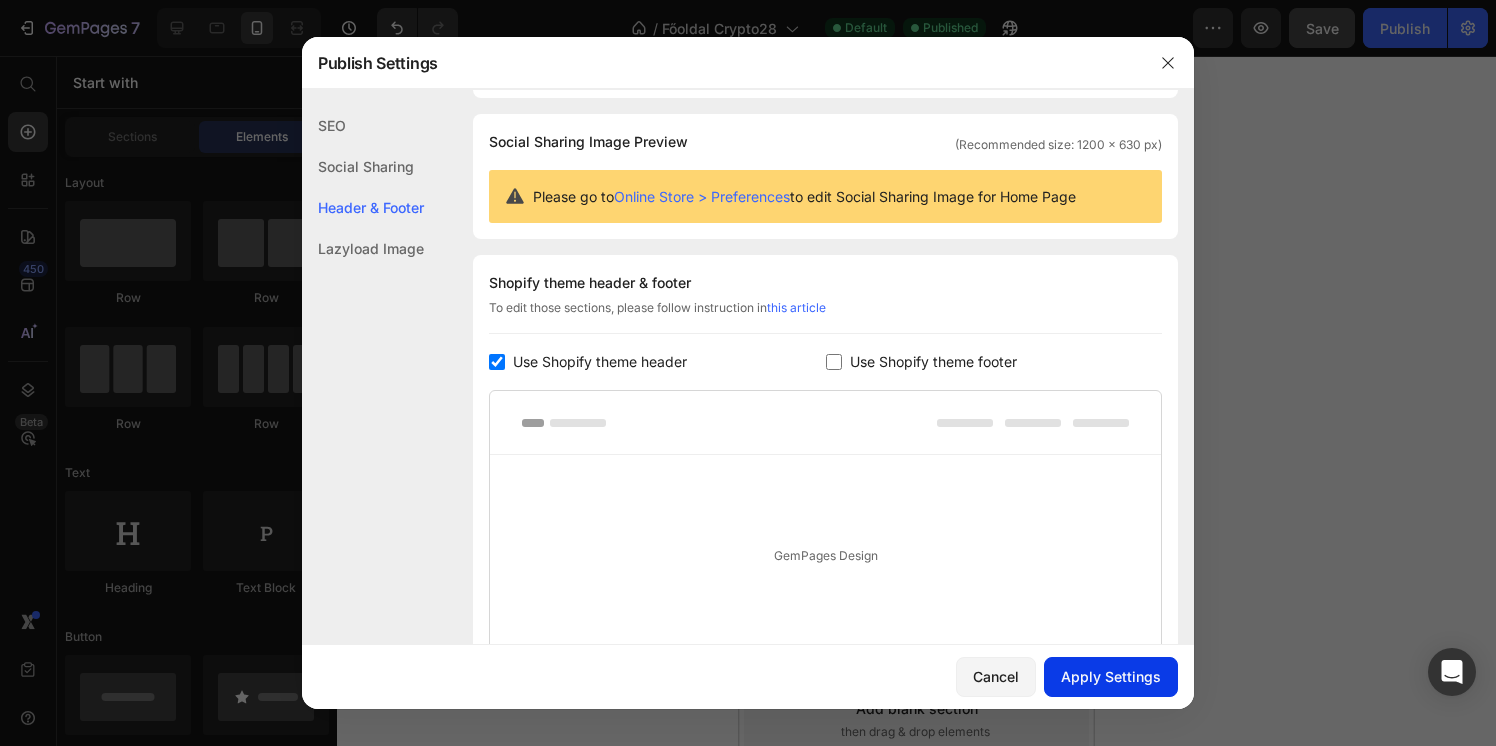 click on "Apply Settings" at bounding box center (1111, 676) 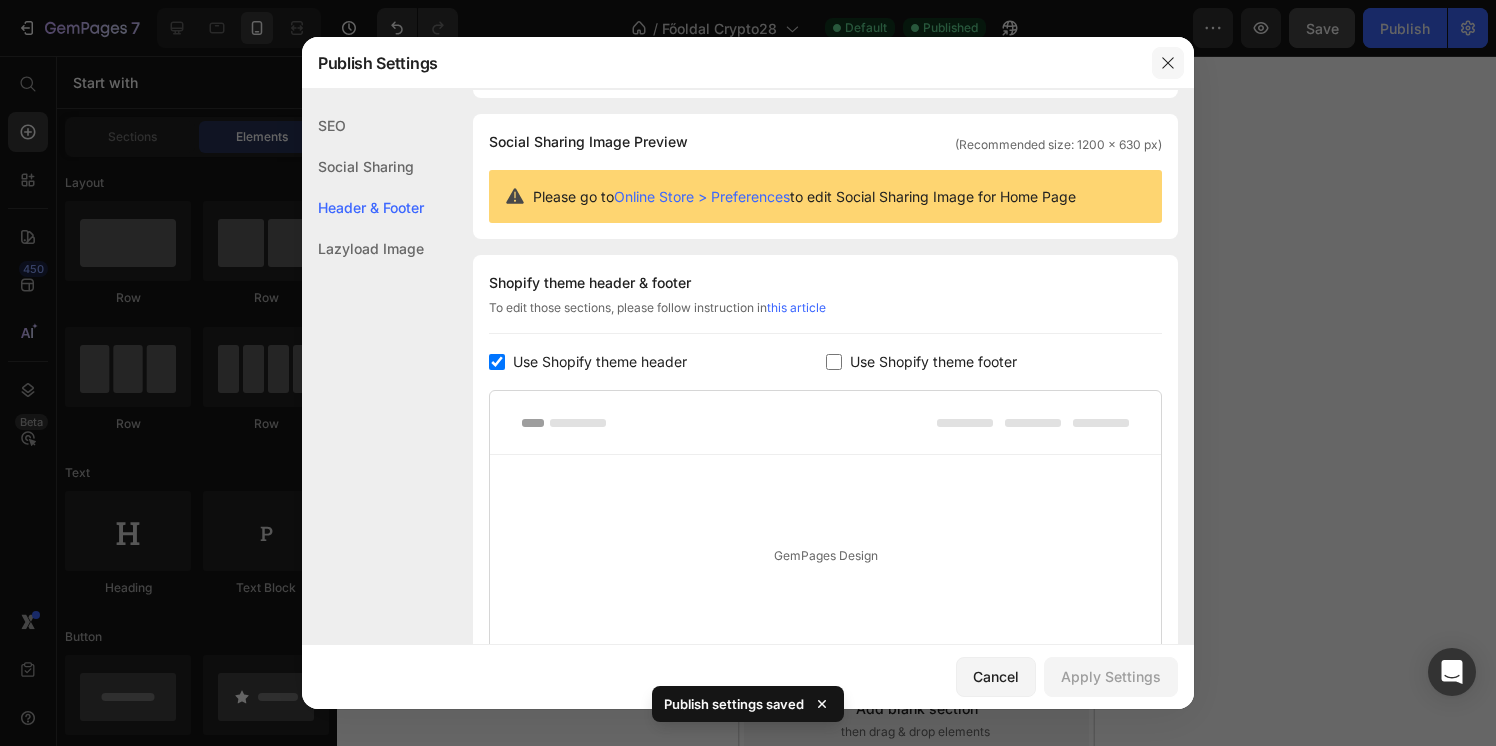 click 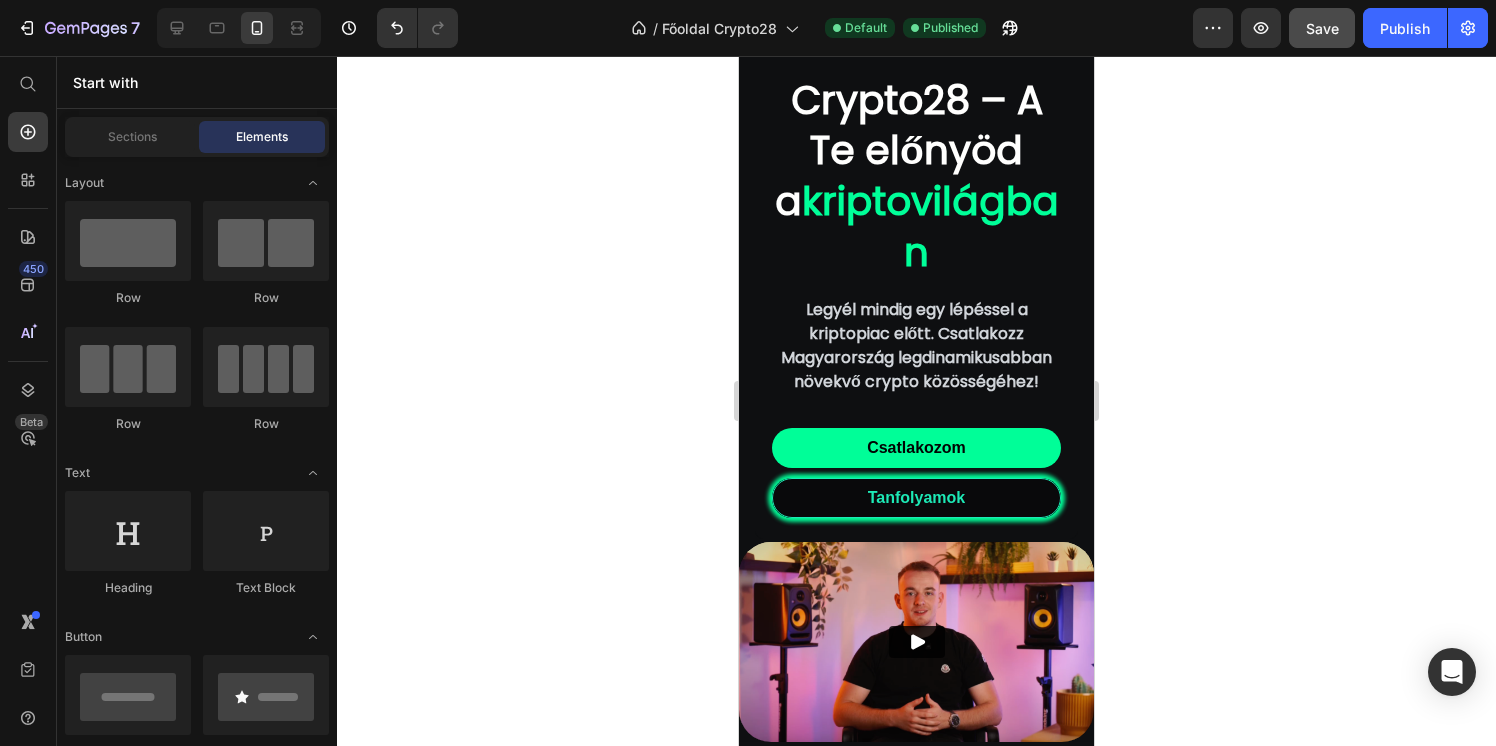 scroll, scrollTop: 0, scrollLeft: 0, axis: both 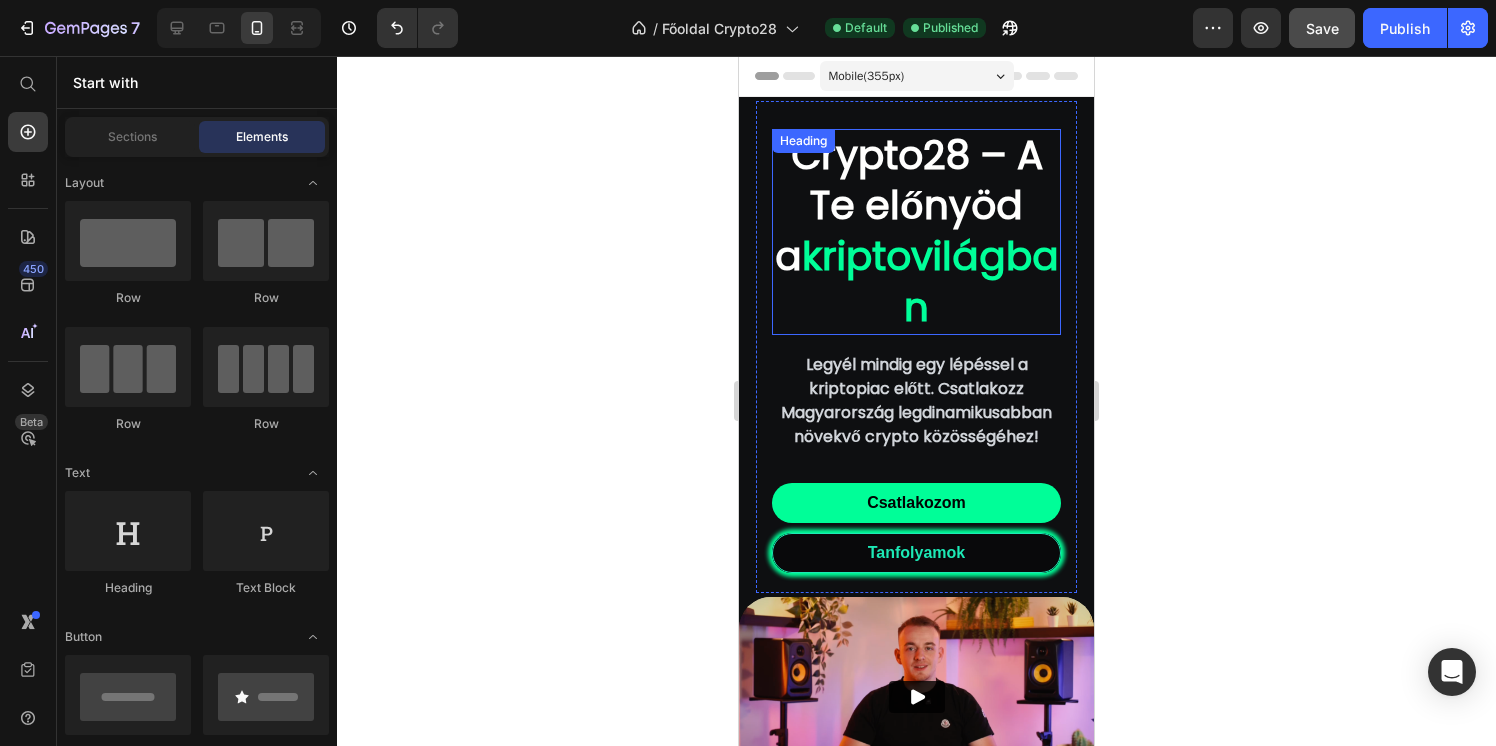click on "Crypto28 – A Te előnyöd a" at bounding box center (909, 206) 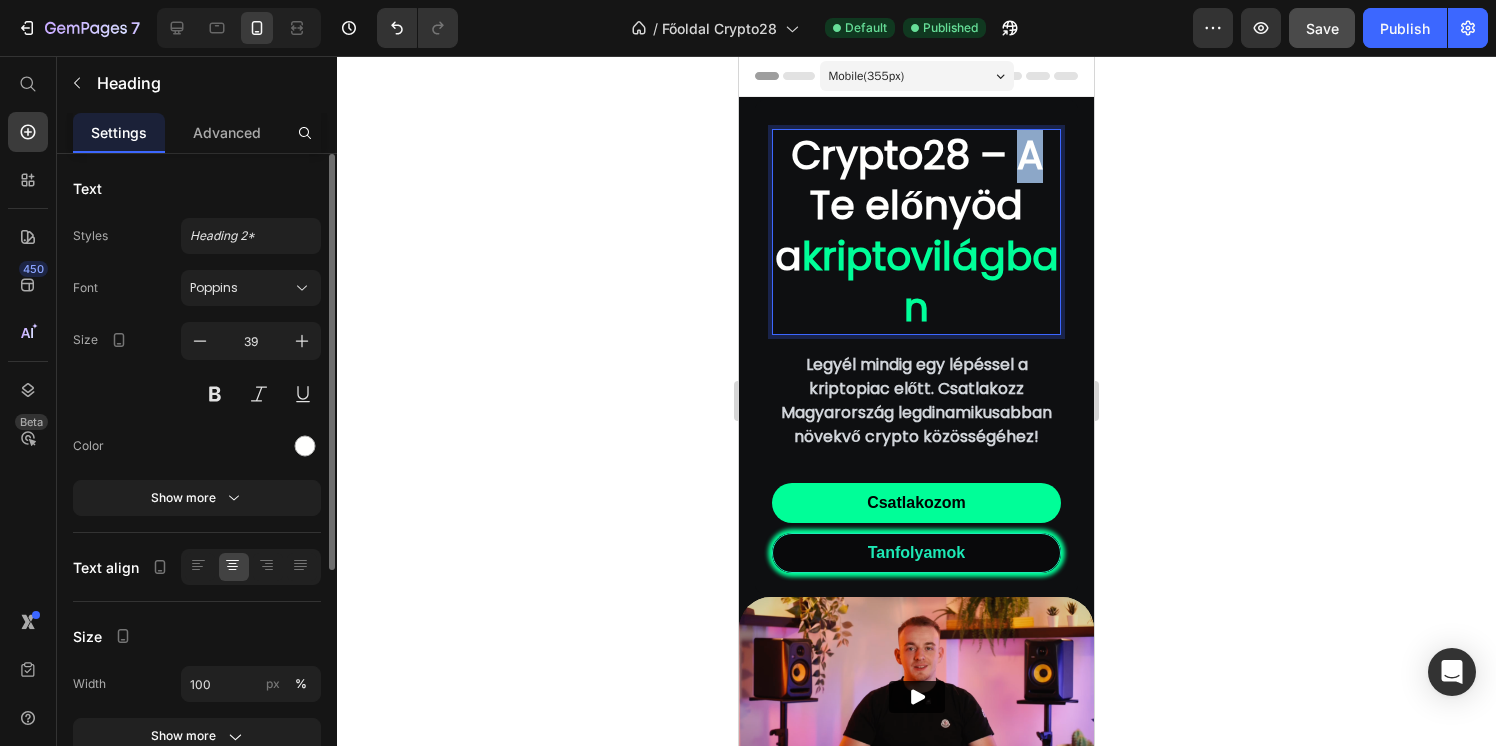 click on "Crypto28 – A Te előnyöd a" at bounding box center [909, 206] 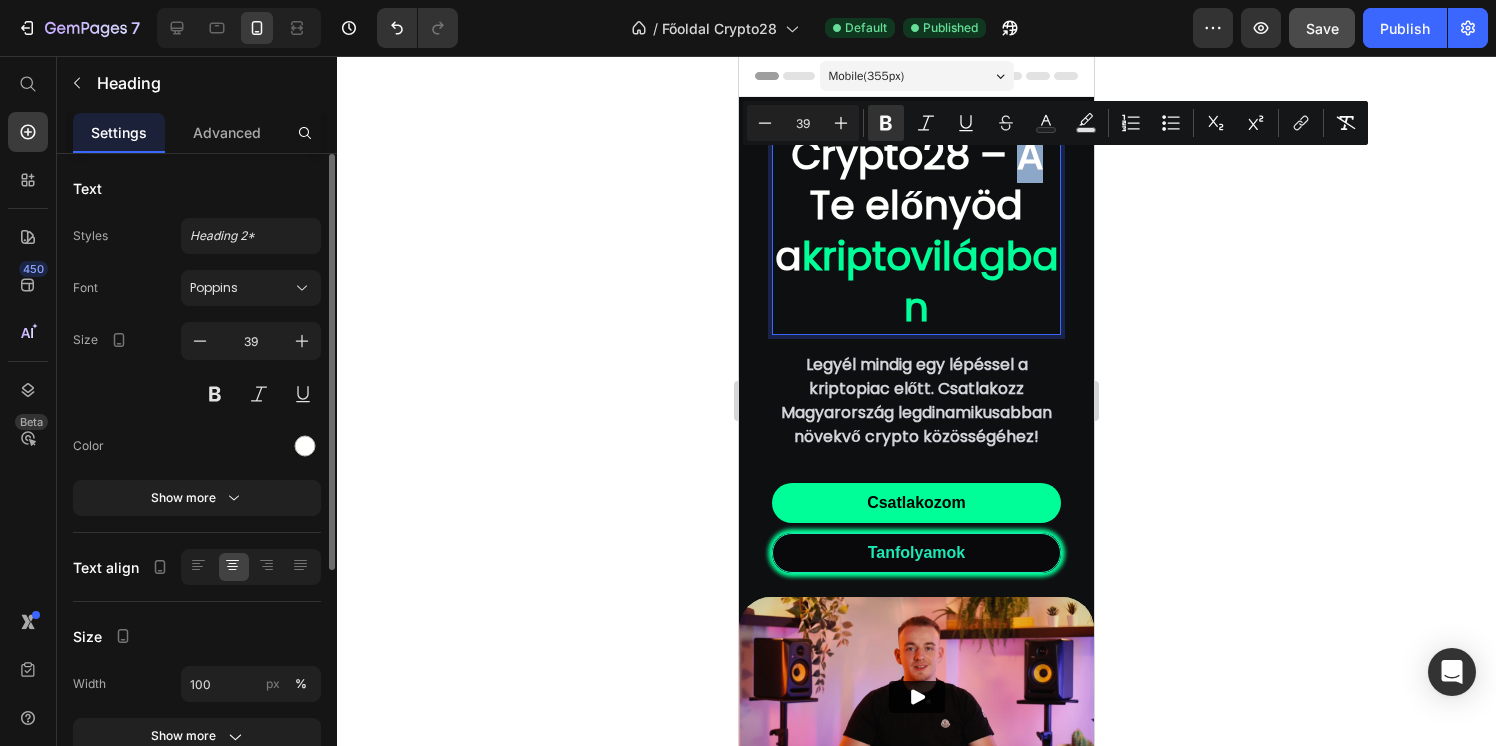 click on "Crypto28 – A Te előnyöd a" at bounding box center (909, 206) 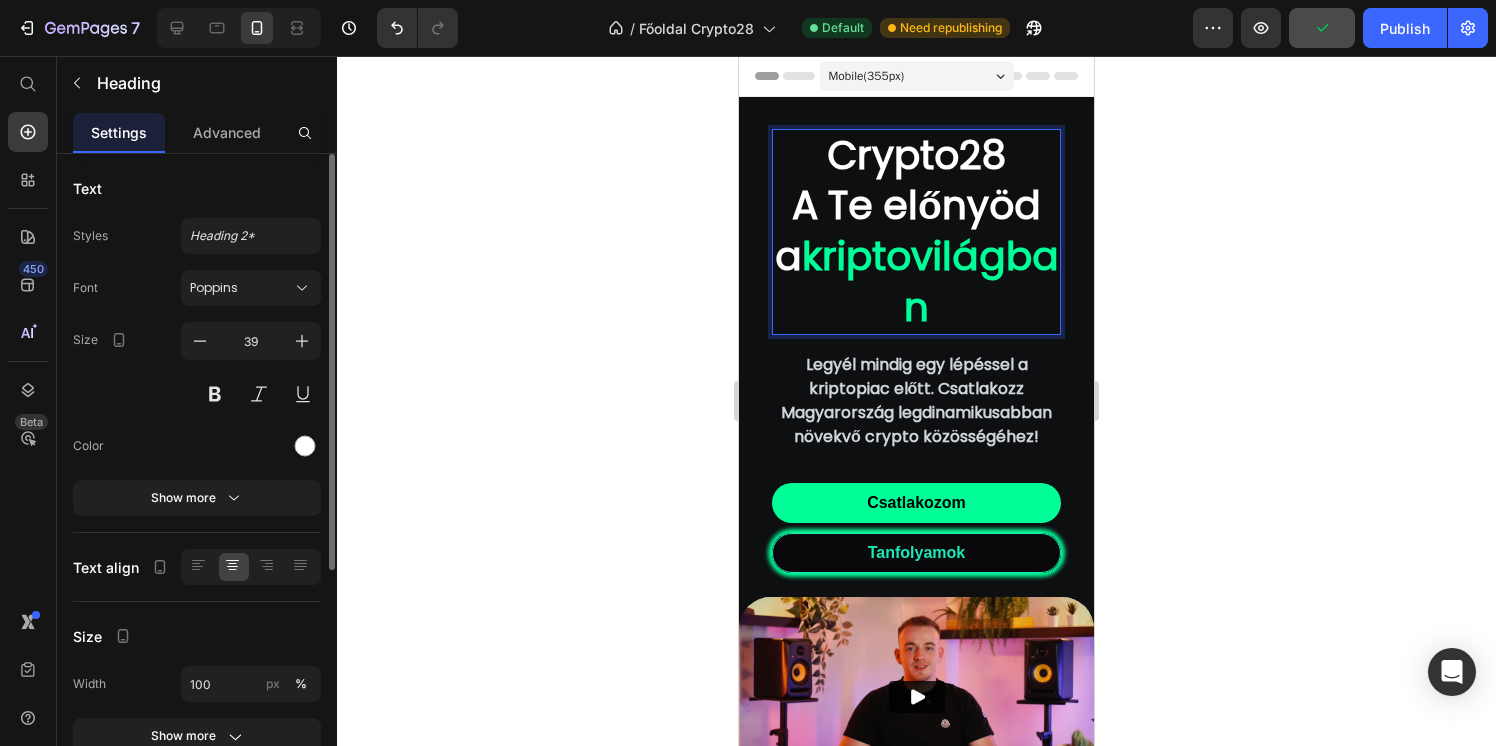 click on "kriptovilágban" at bounding box center (930, 282) 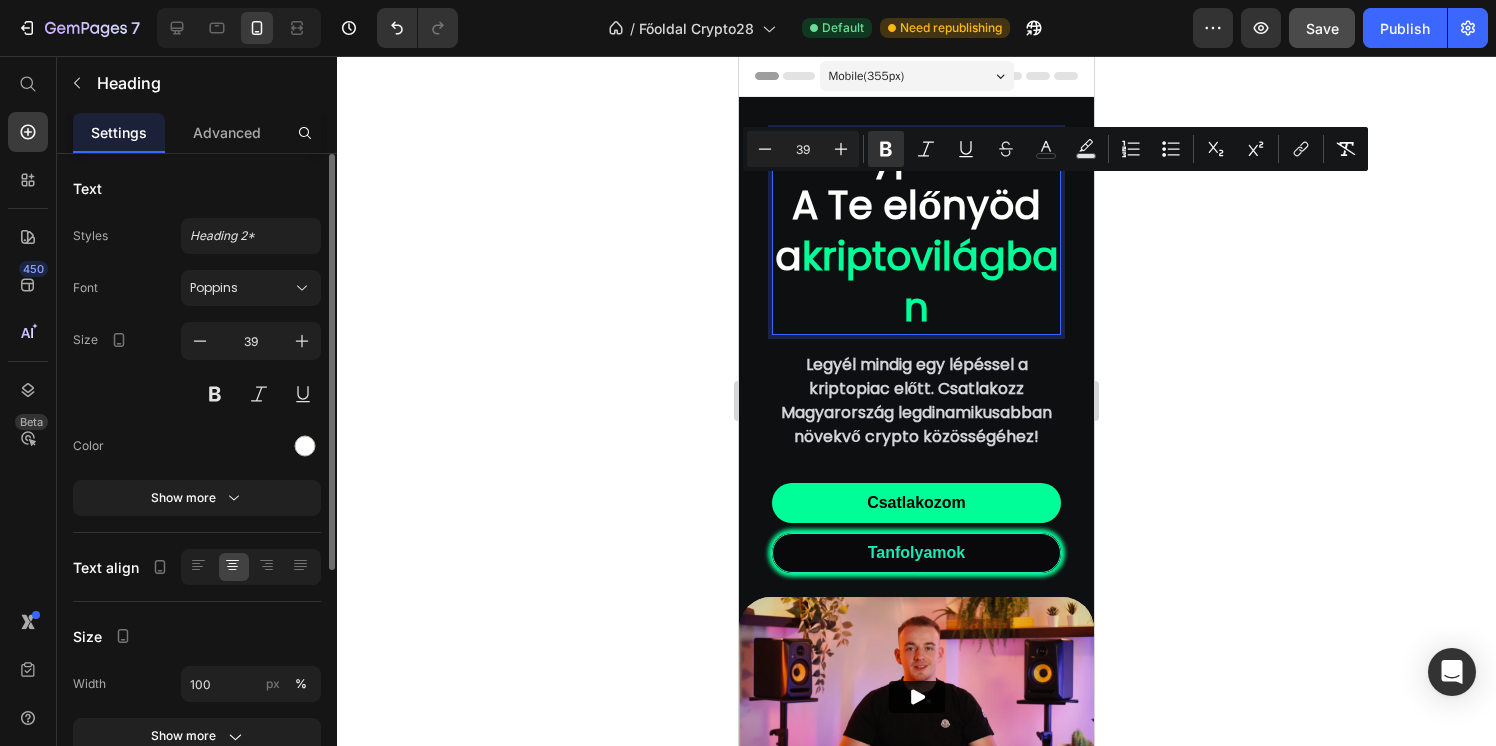 drag, startPoint x: 1045, startPoint y: 314, endPoint x: 795, endPoint y: 205, distance: 272.7288 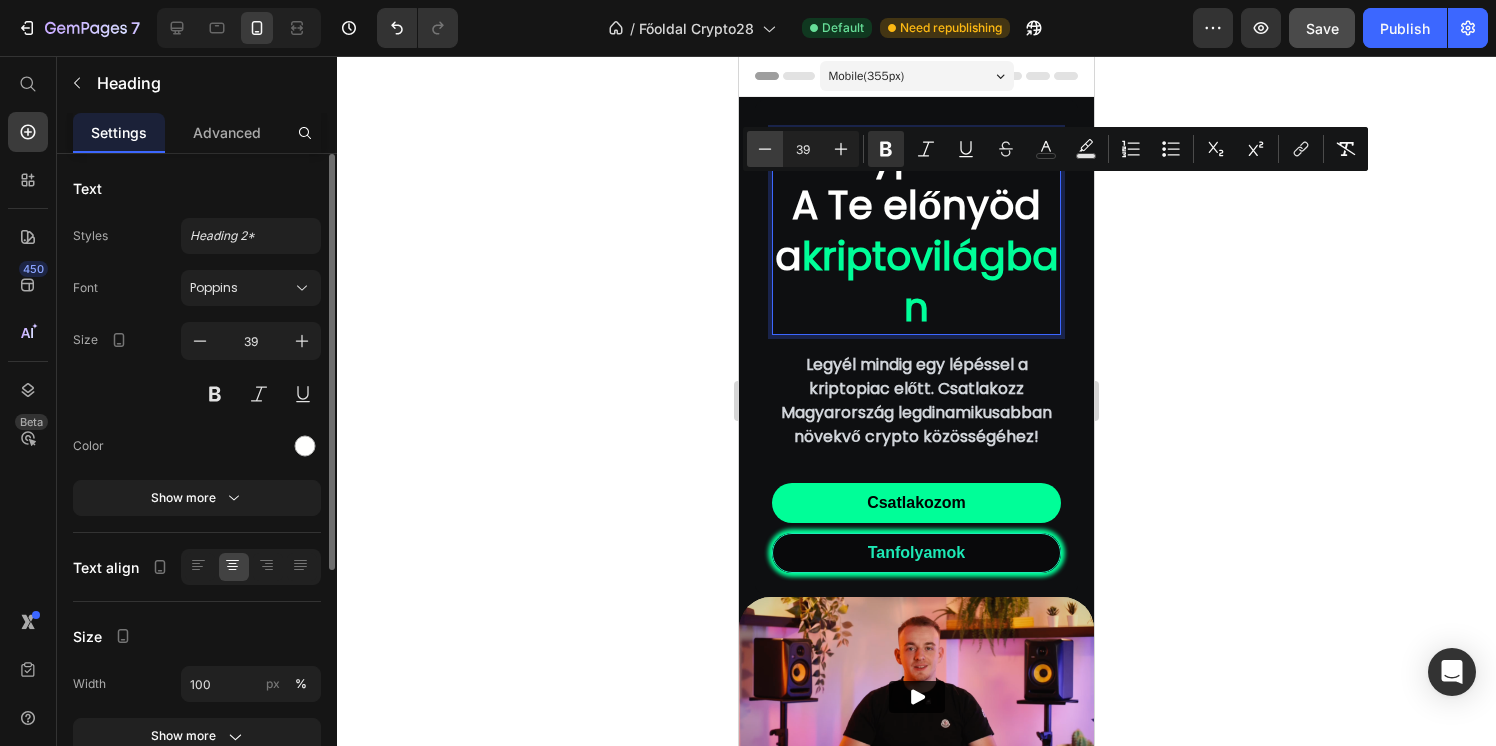 click 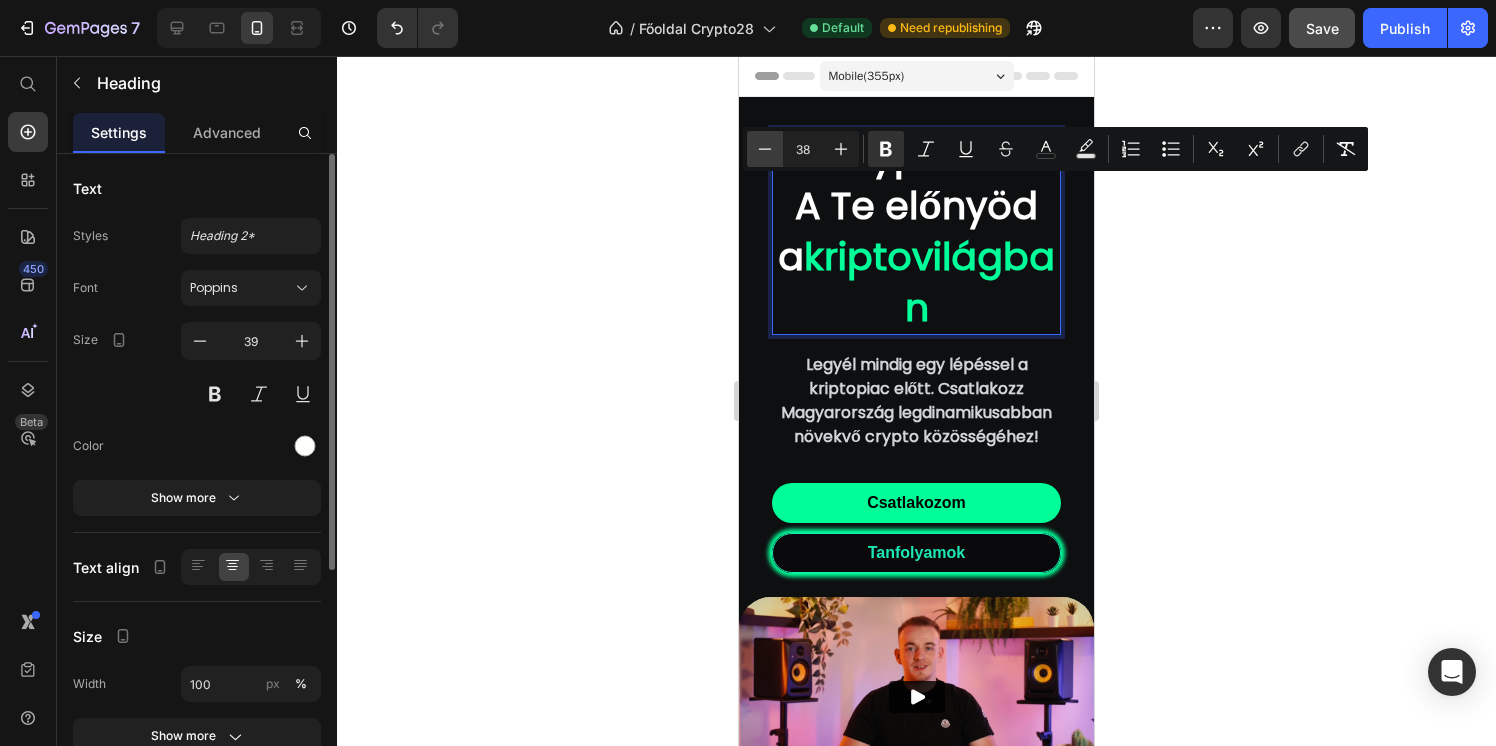 click 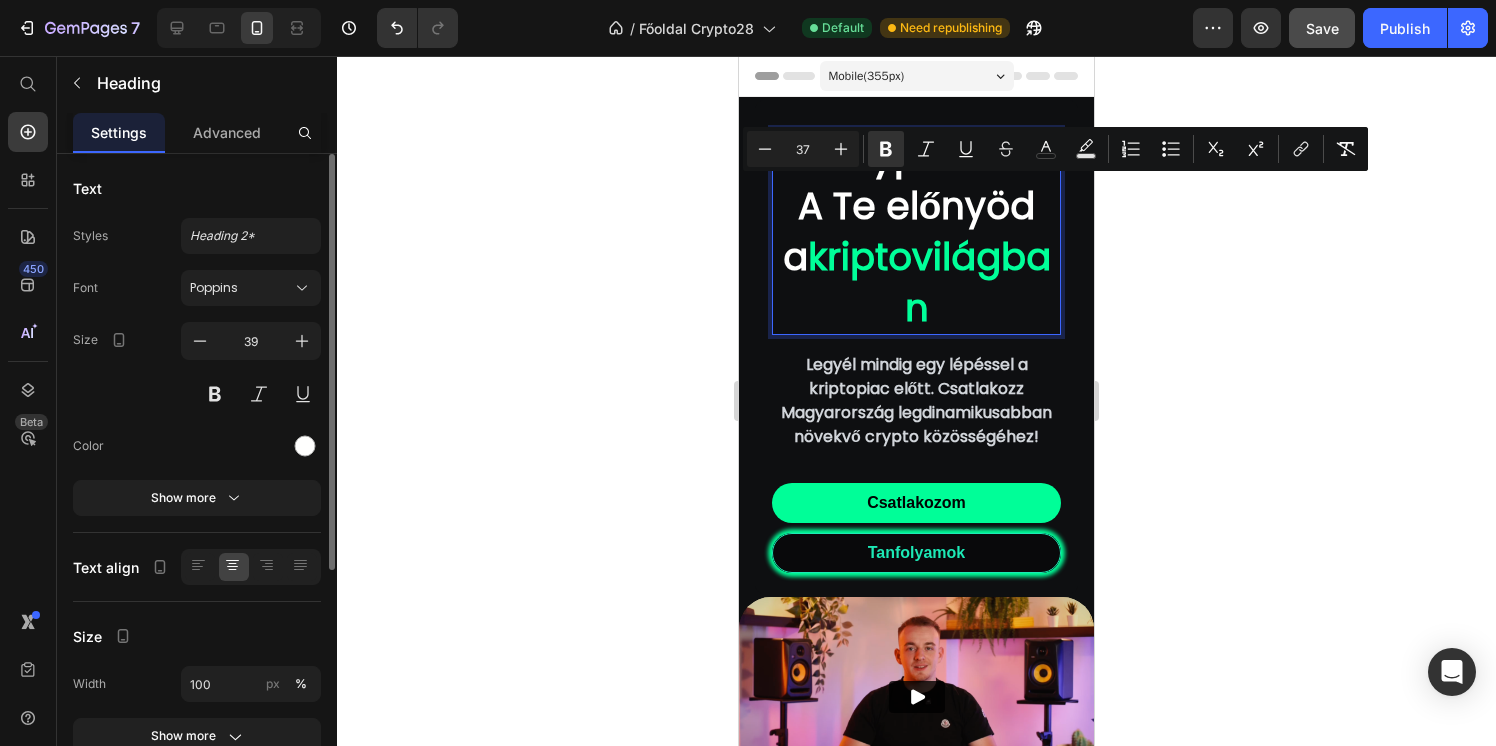 click 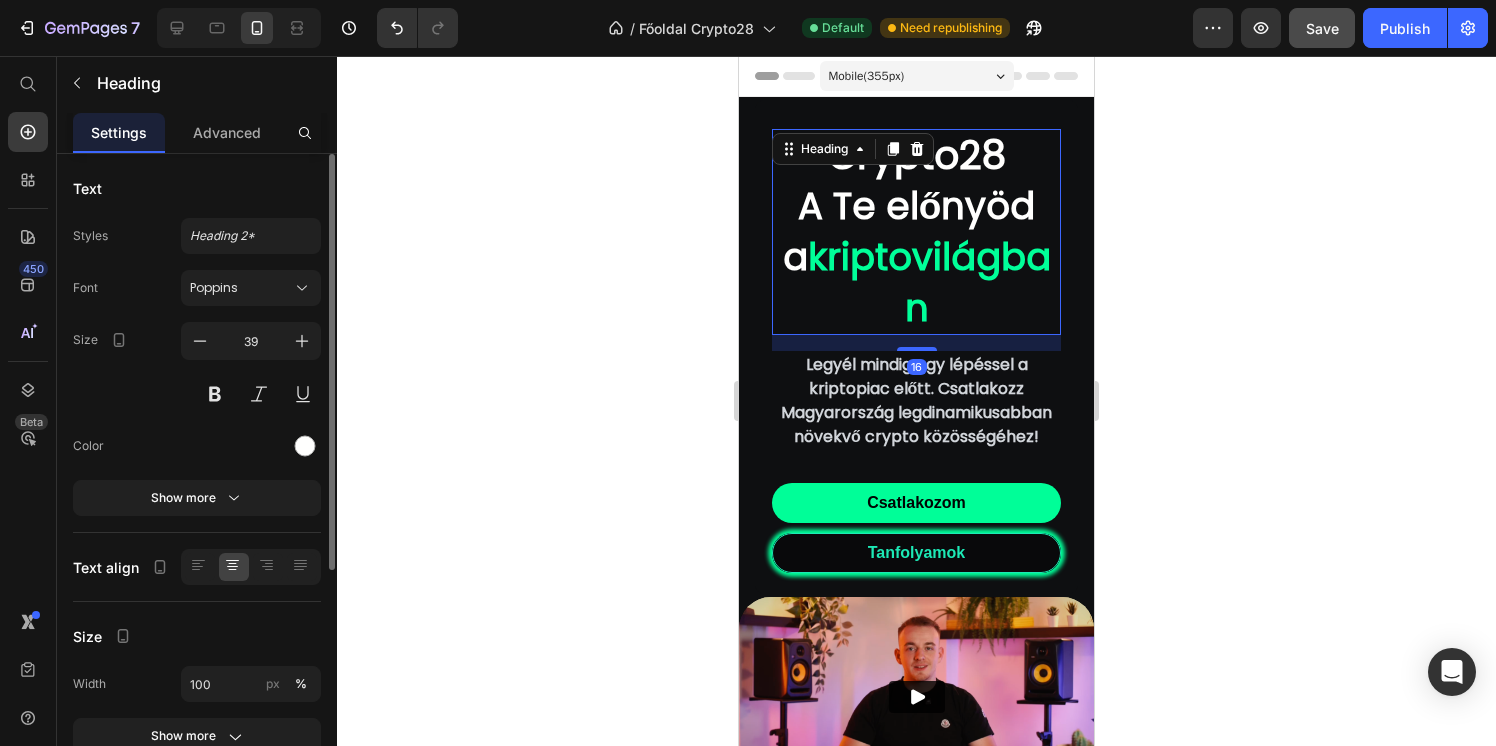 click on "Crypto28" at bounding box center [916, 155] 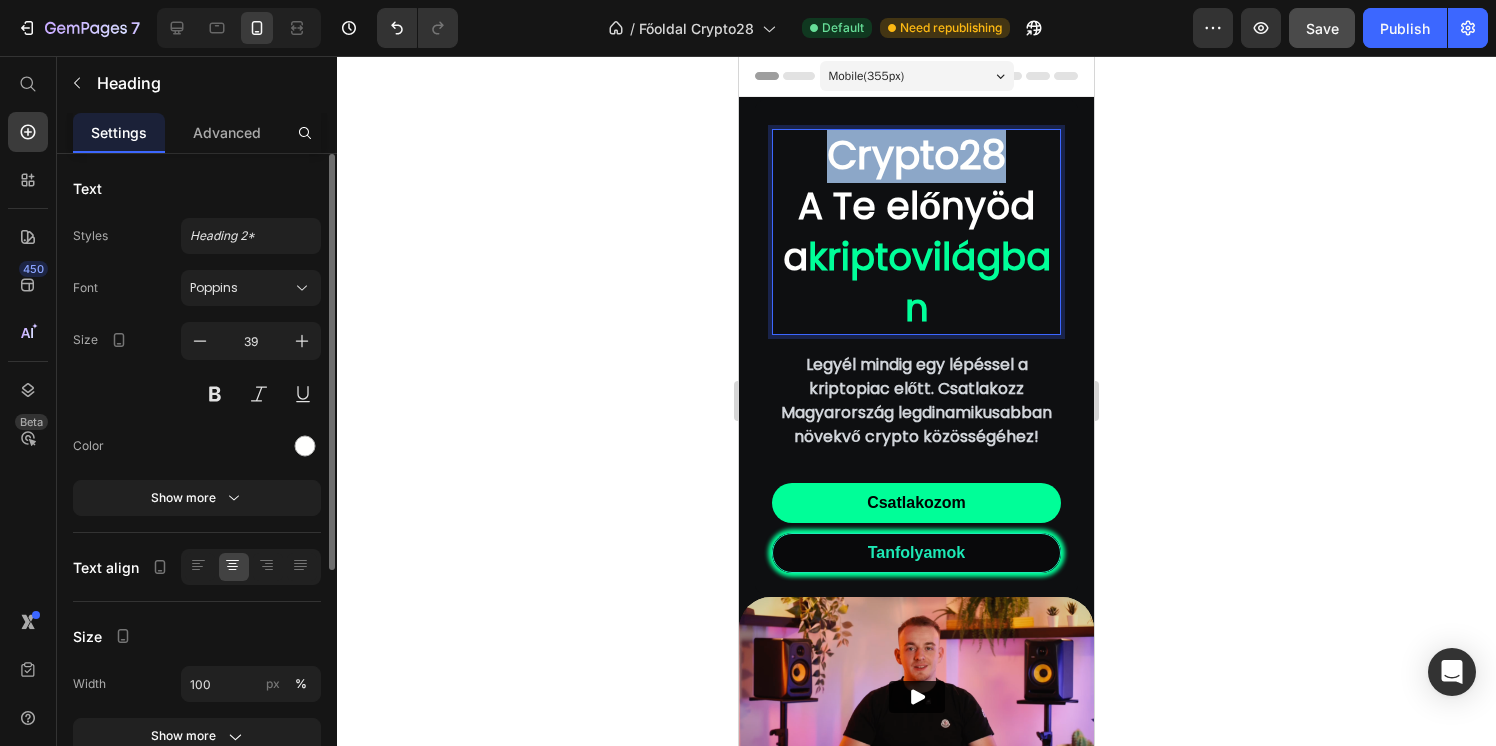 click on "Crypto28" at bounding box center [916, 155] 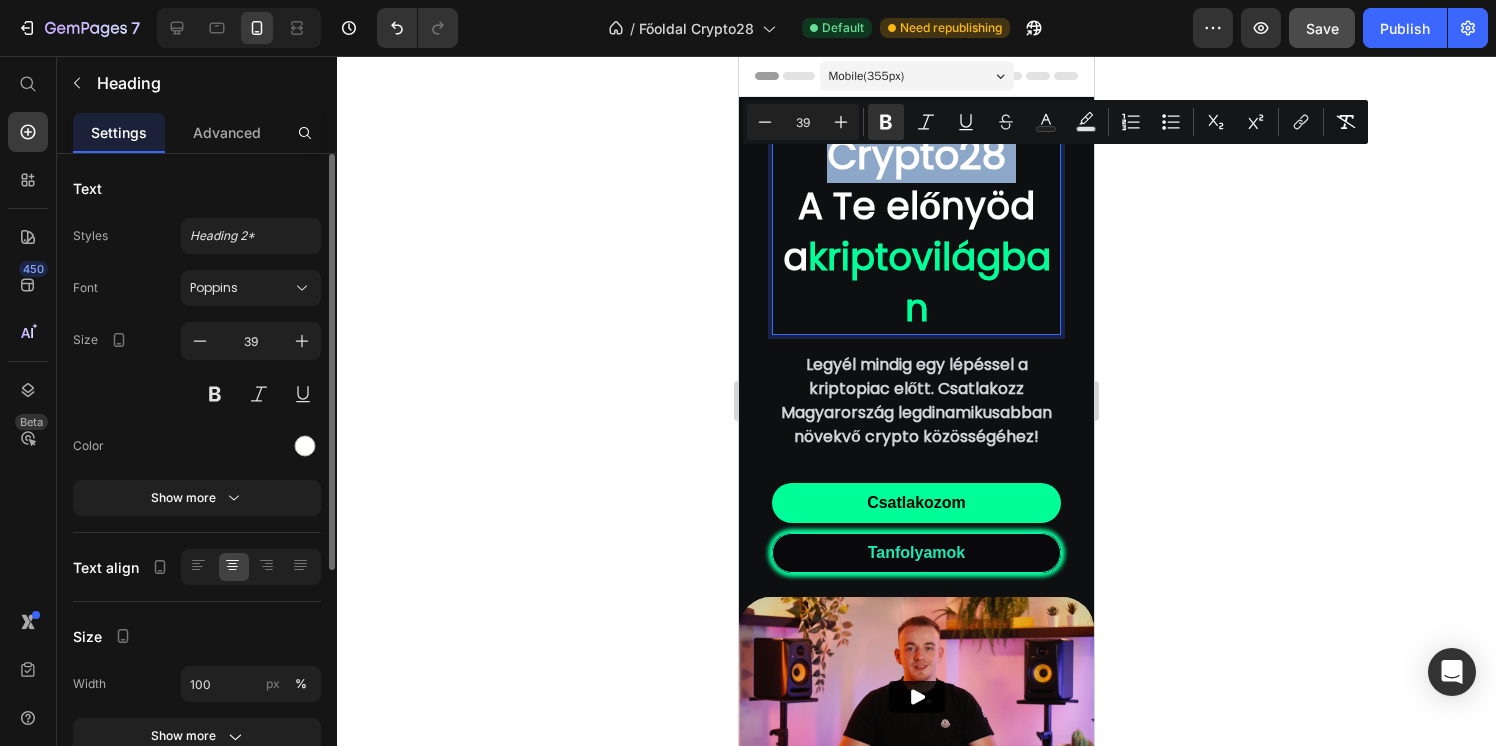 click on "Crypto28" at bounding box center [916, 155] 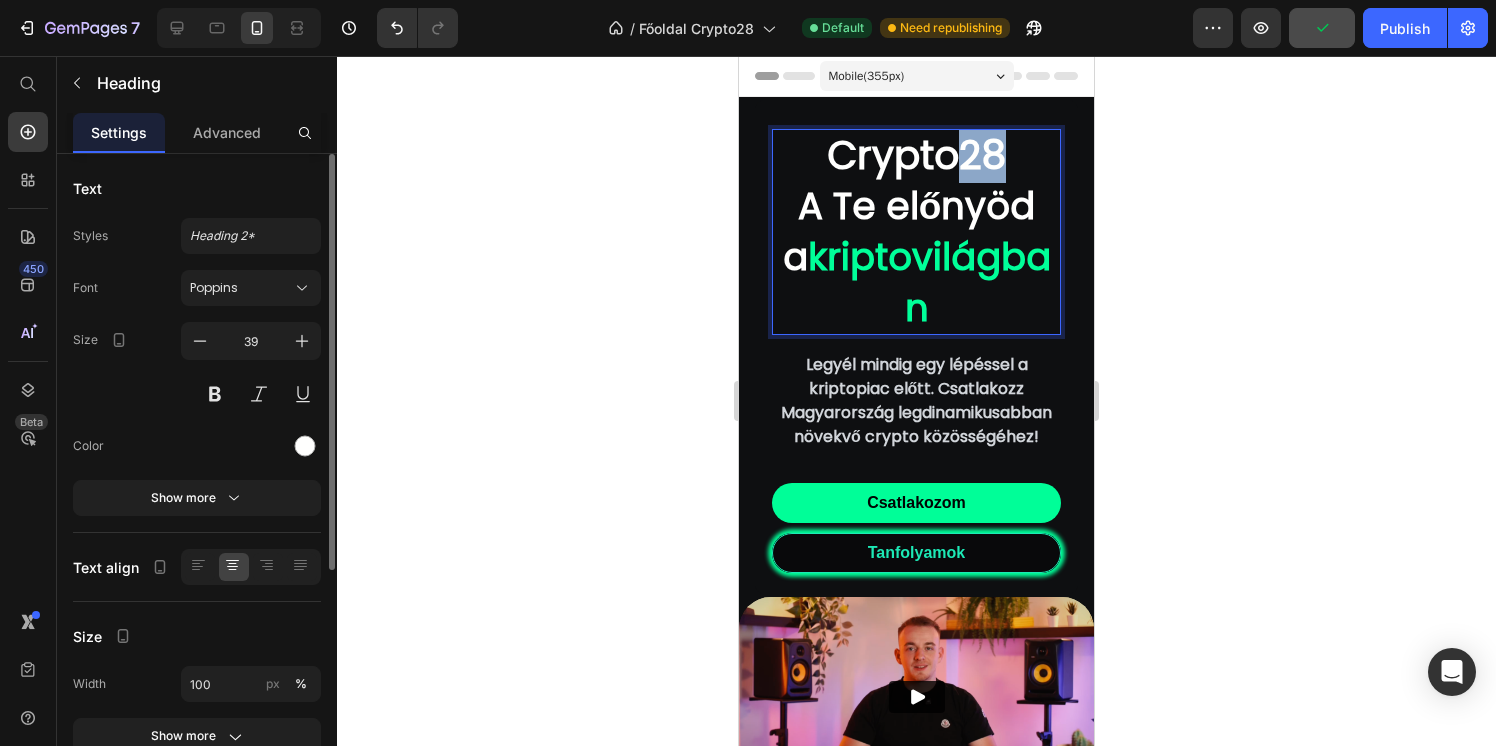 drag, startPoint x: 996, startPoint y: 180, endPoint x: 959, endPoint y: 180, distance: 37 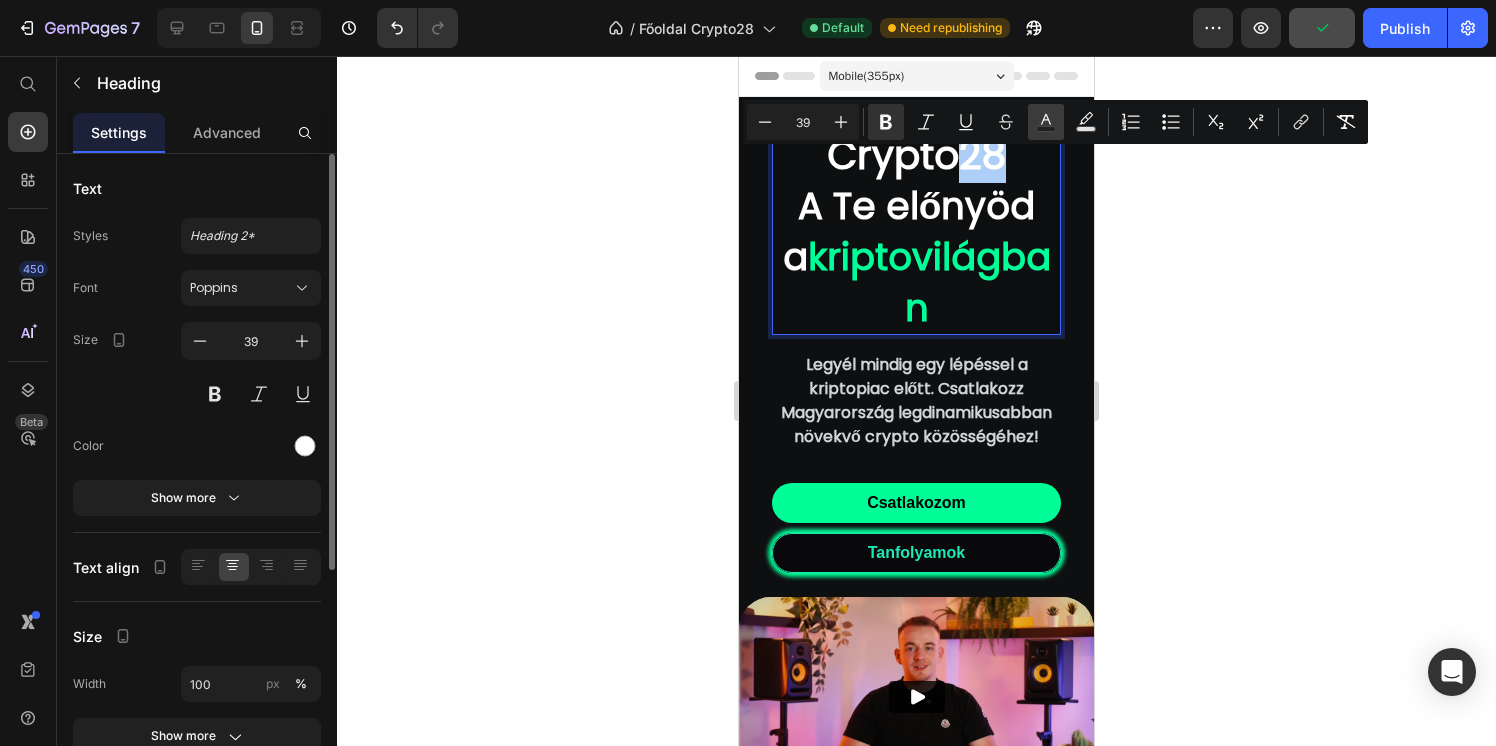 click 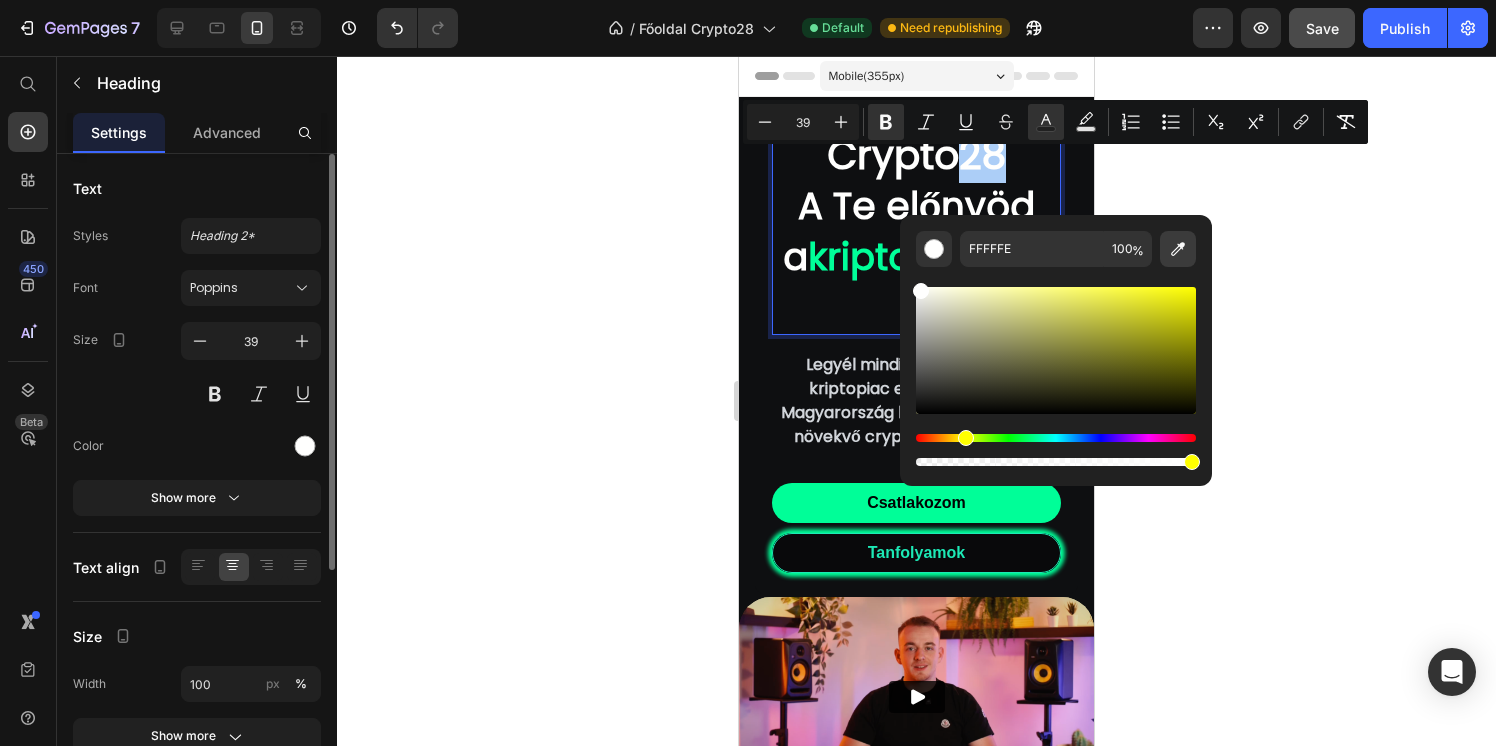 click 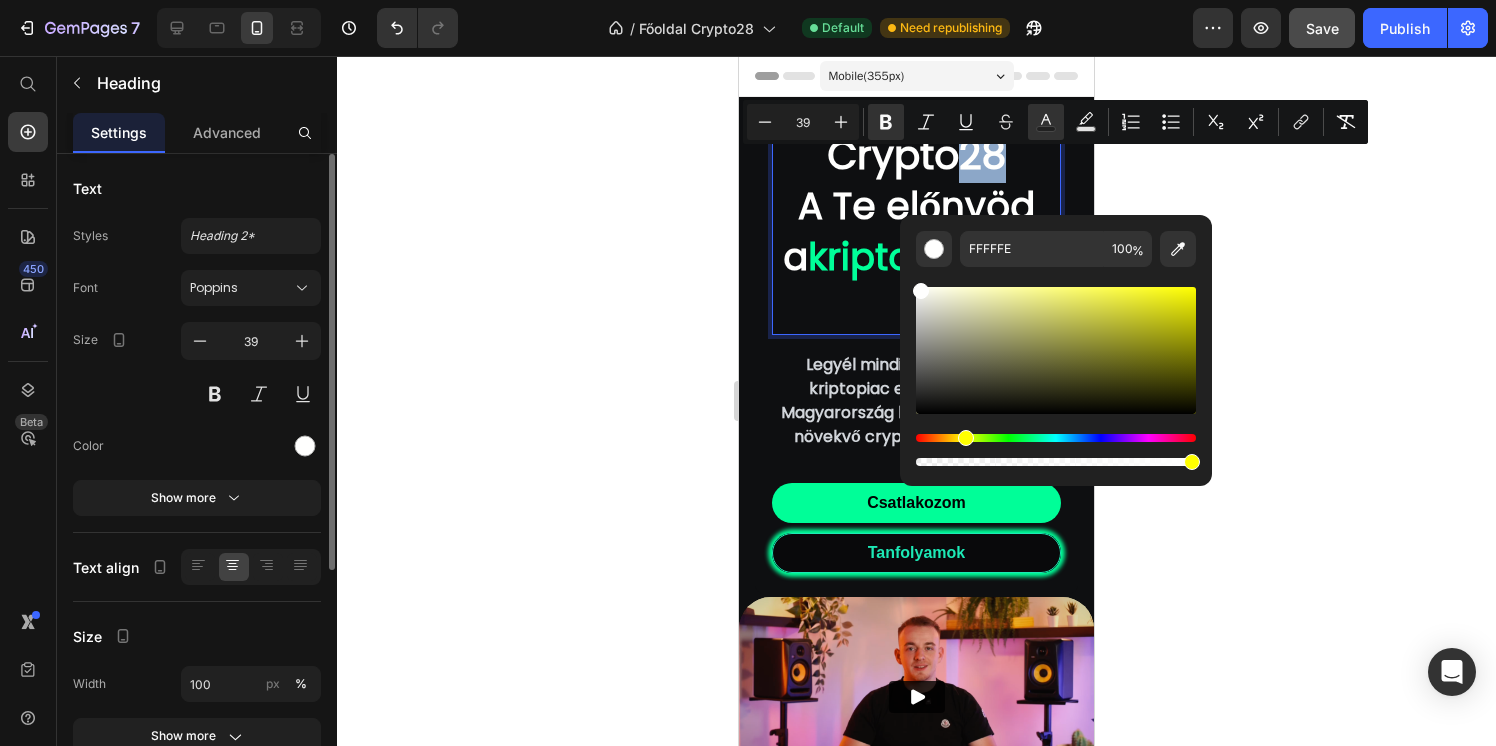 type on "03FF99" 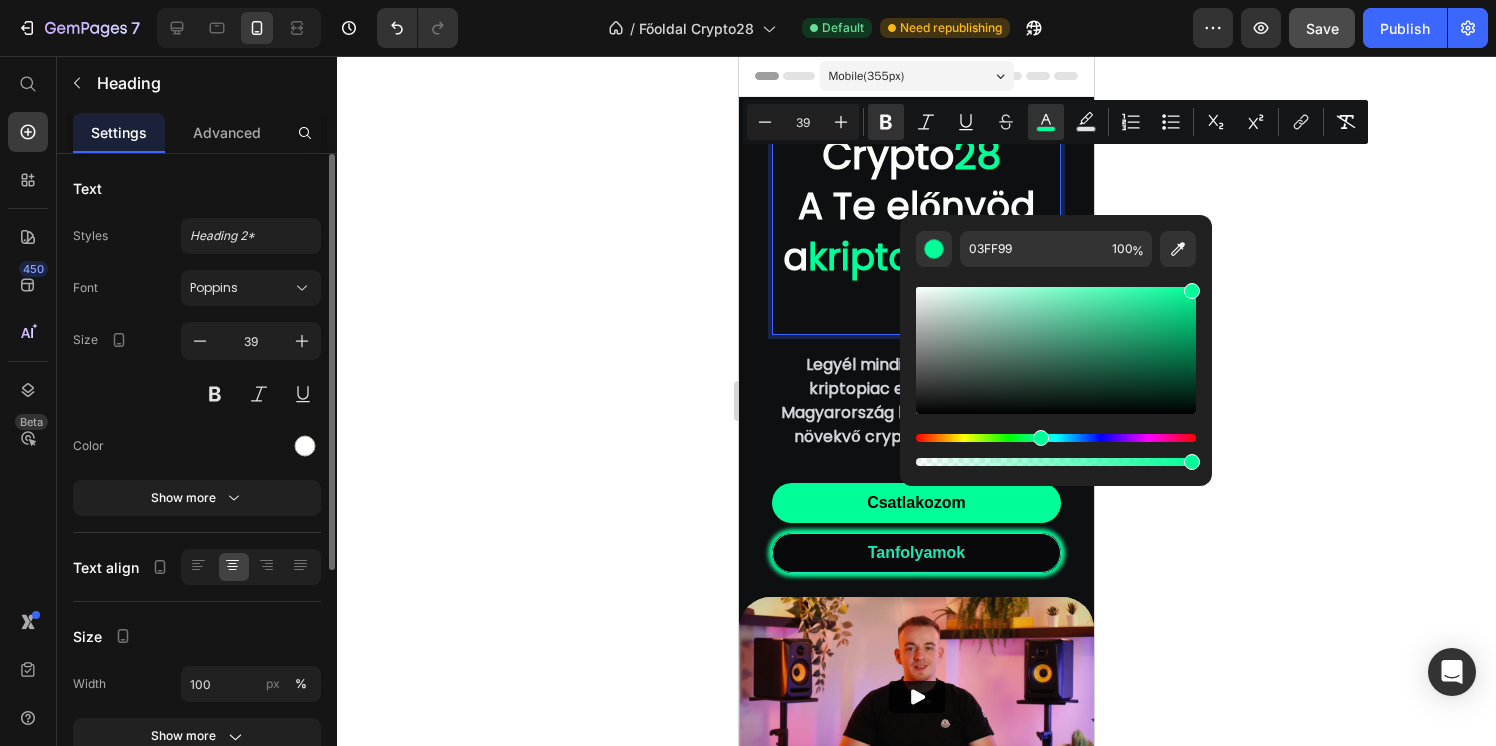 click 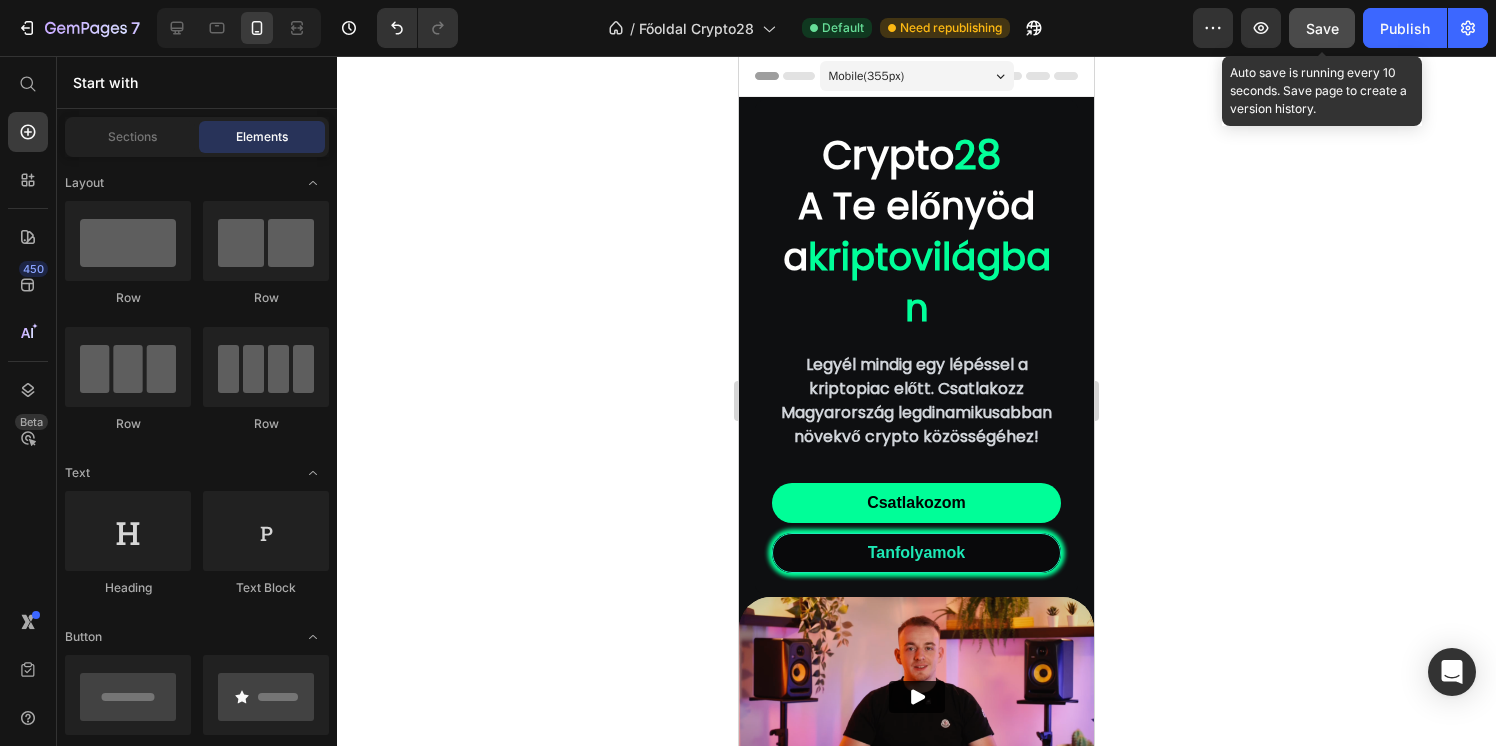 click on "Save" at bounding box center (1322, 28) 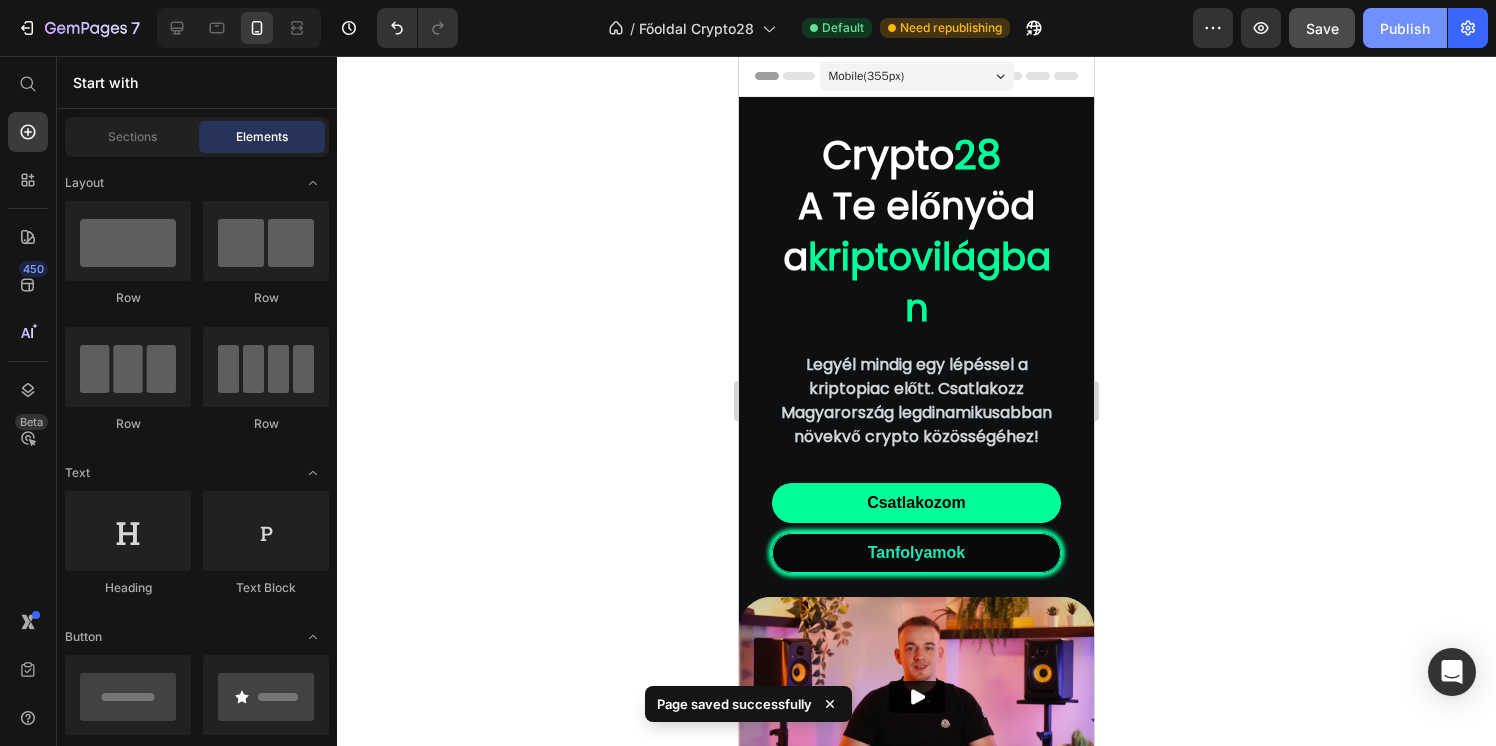 click on "Publish" at bounding box center (1405, 28) 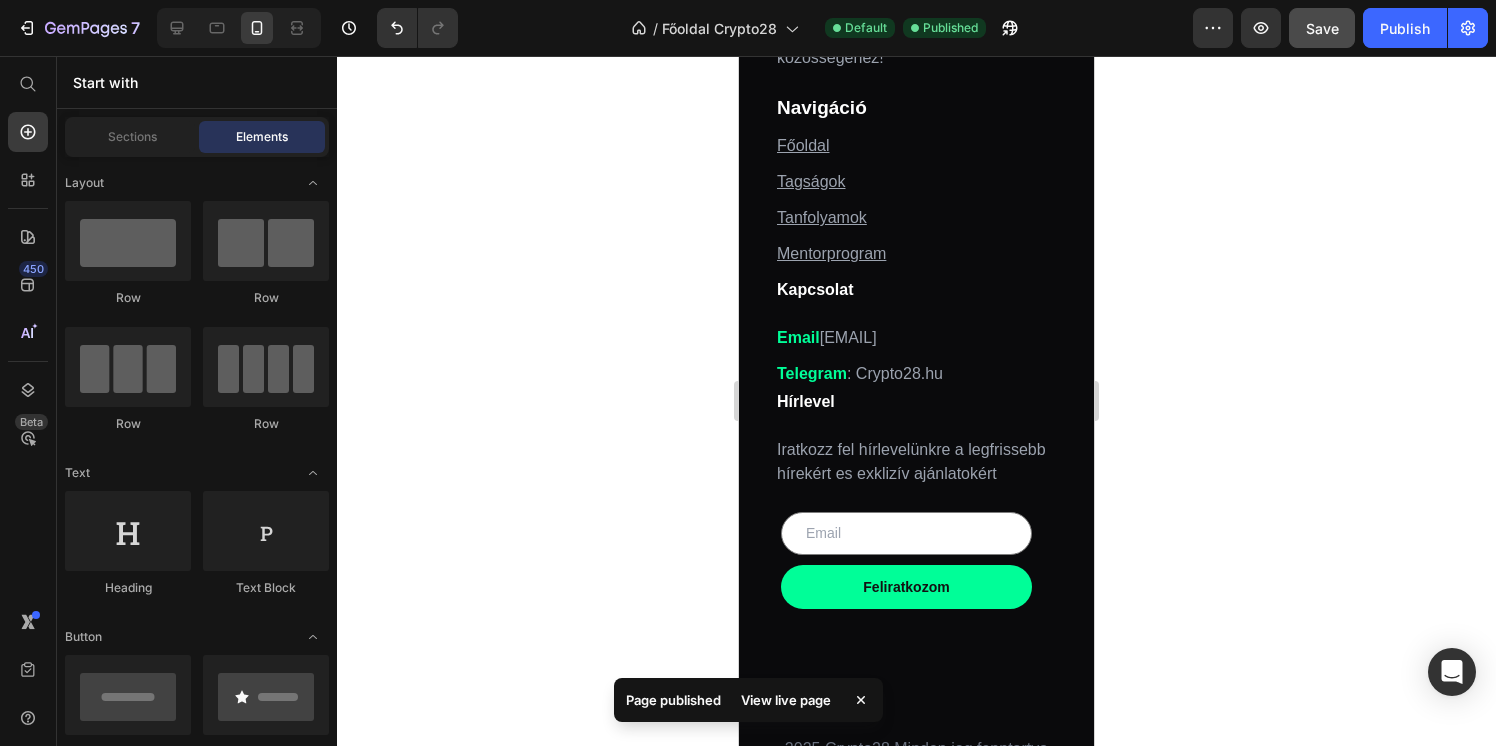 scroll, scrollTop: 6416, scrollLeft: 0, axis: vertical 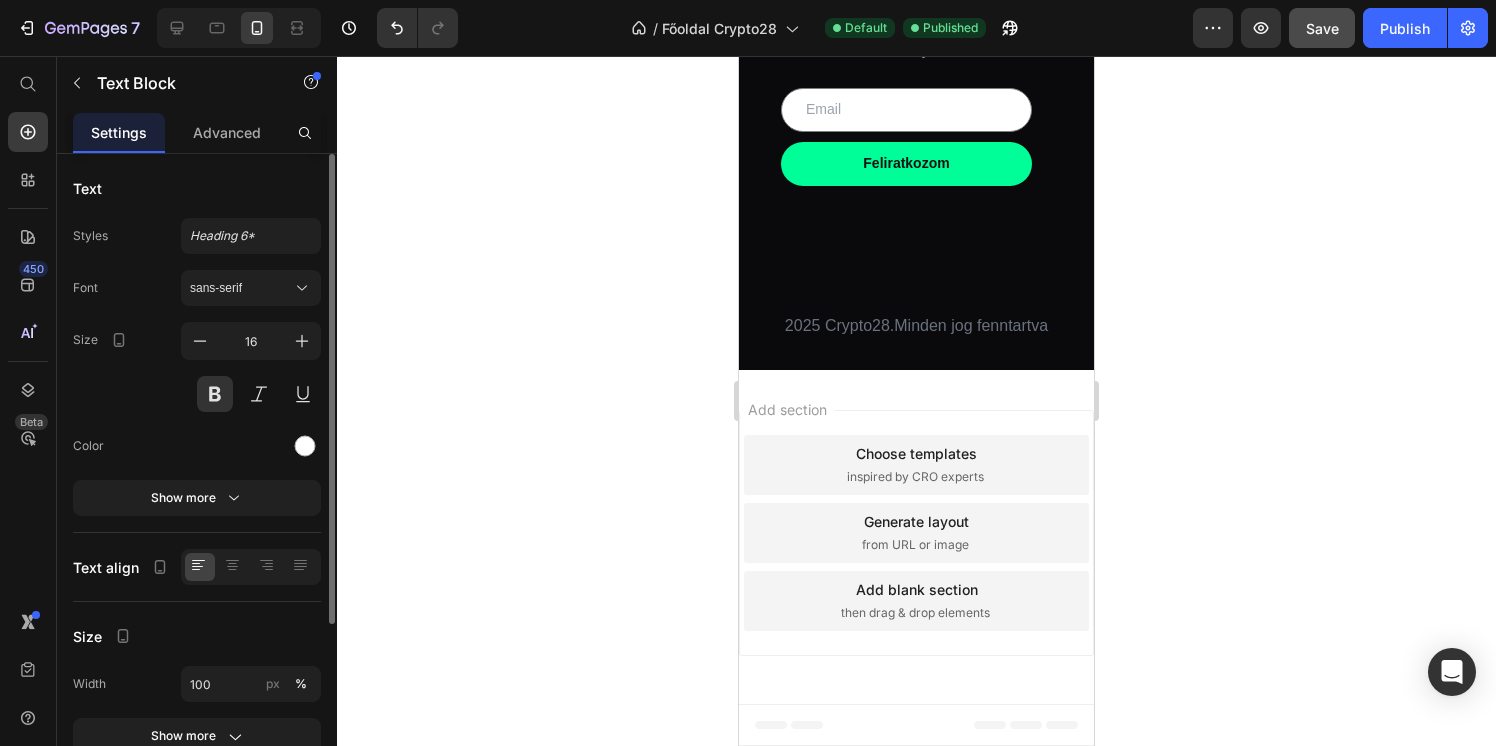 click on "Crypto" at bounding box center [815, -517] 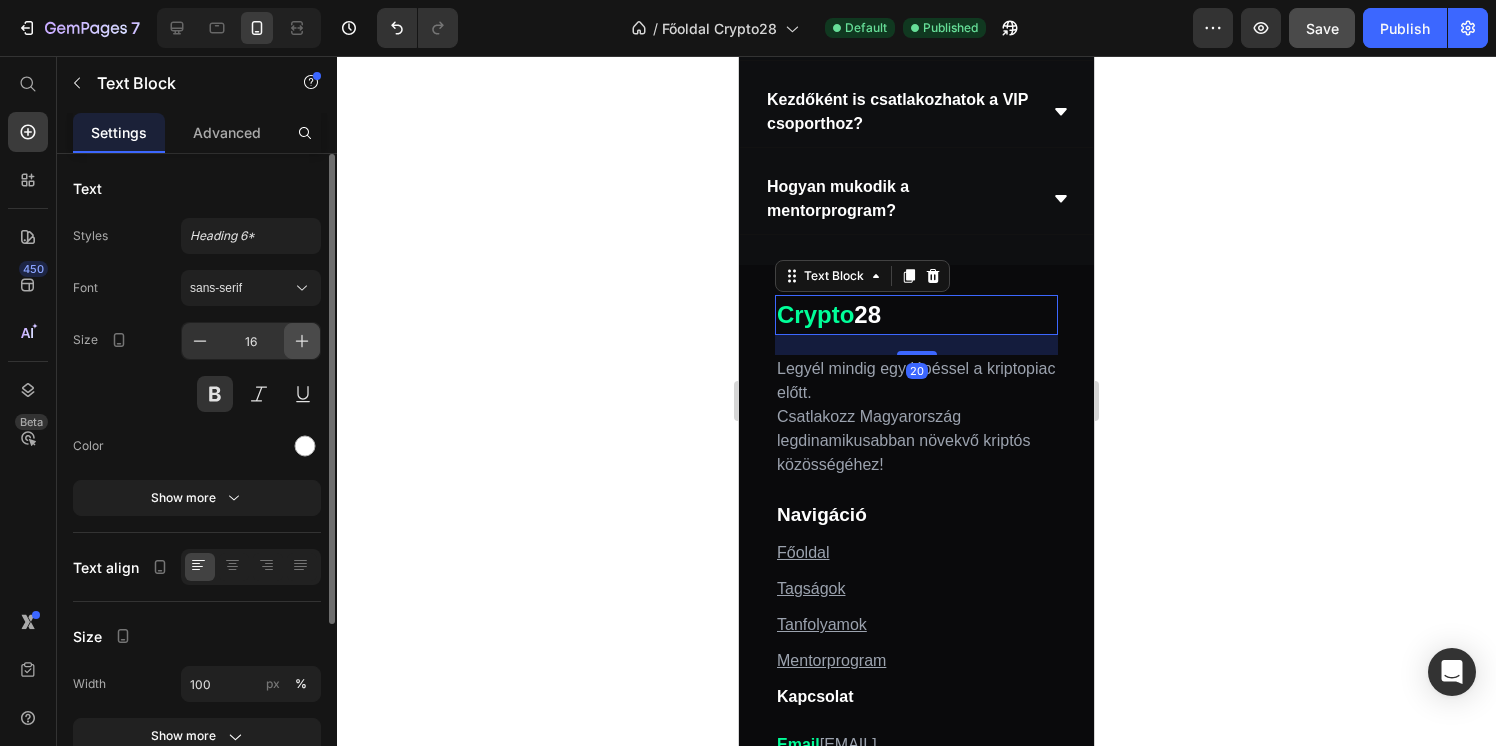 click 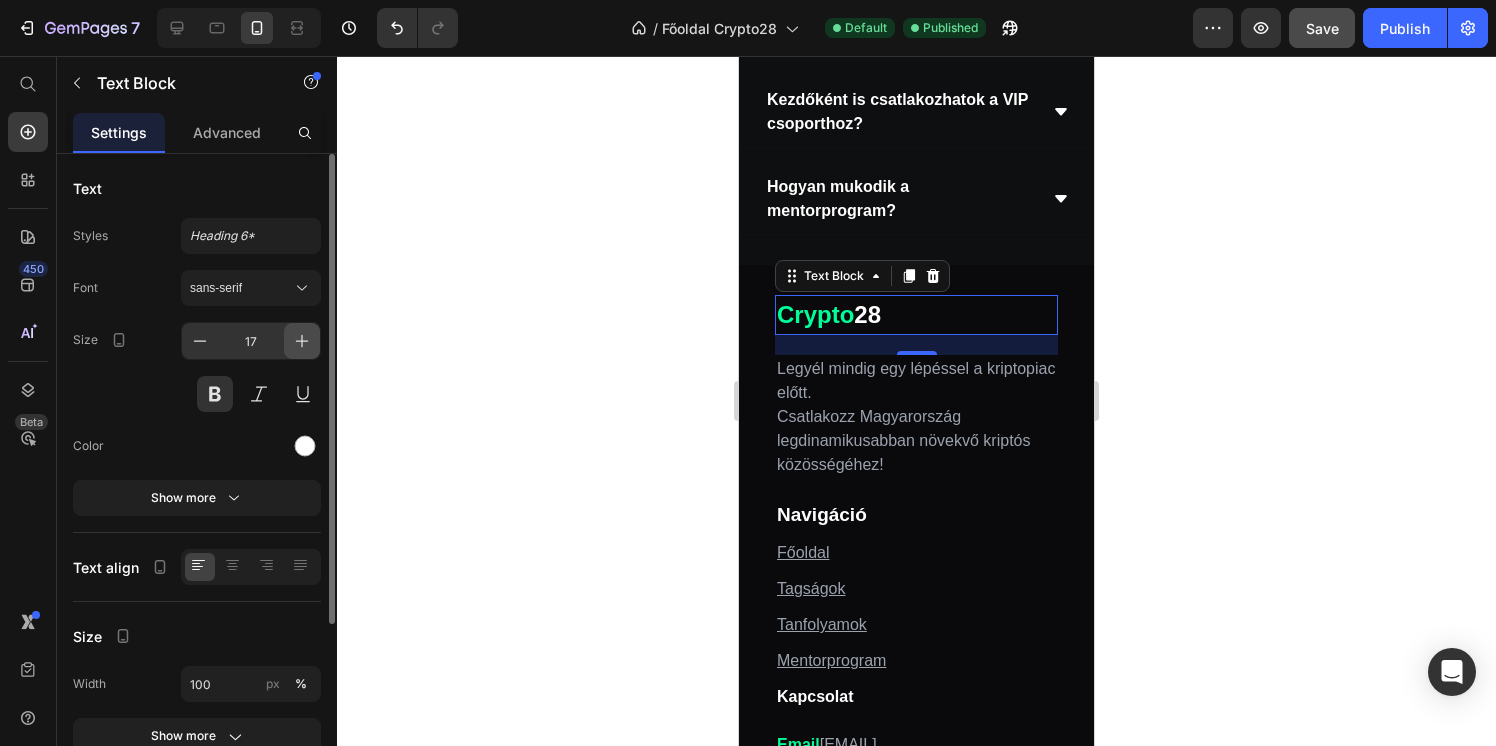 click 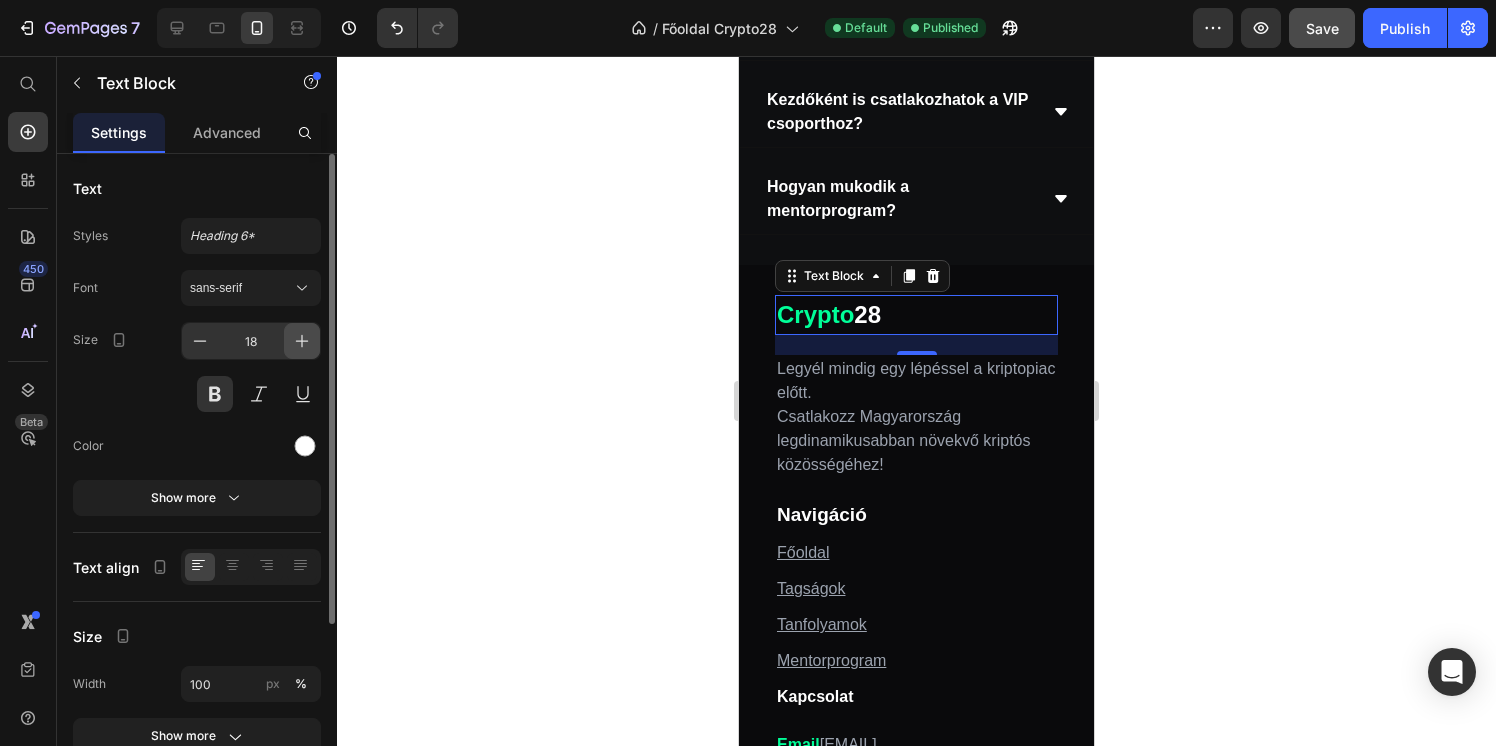 click 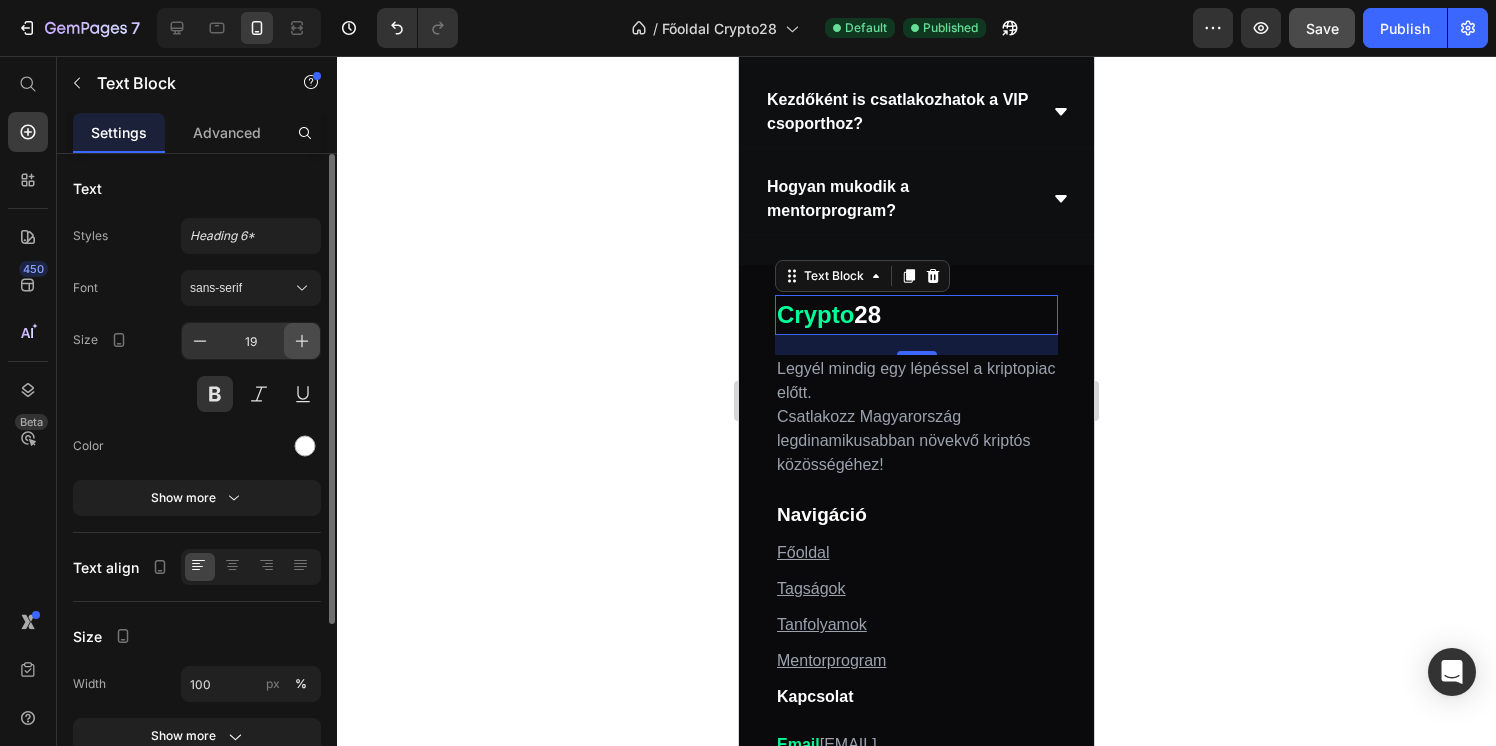 click 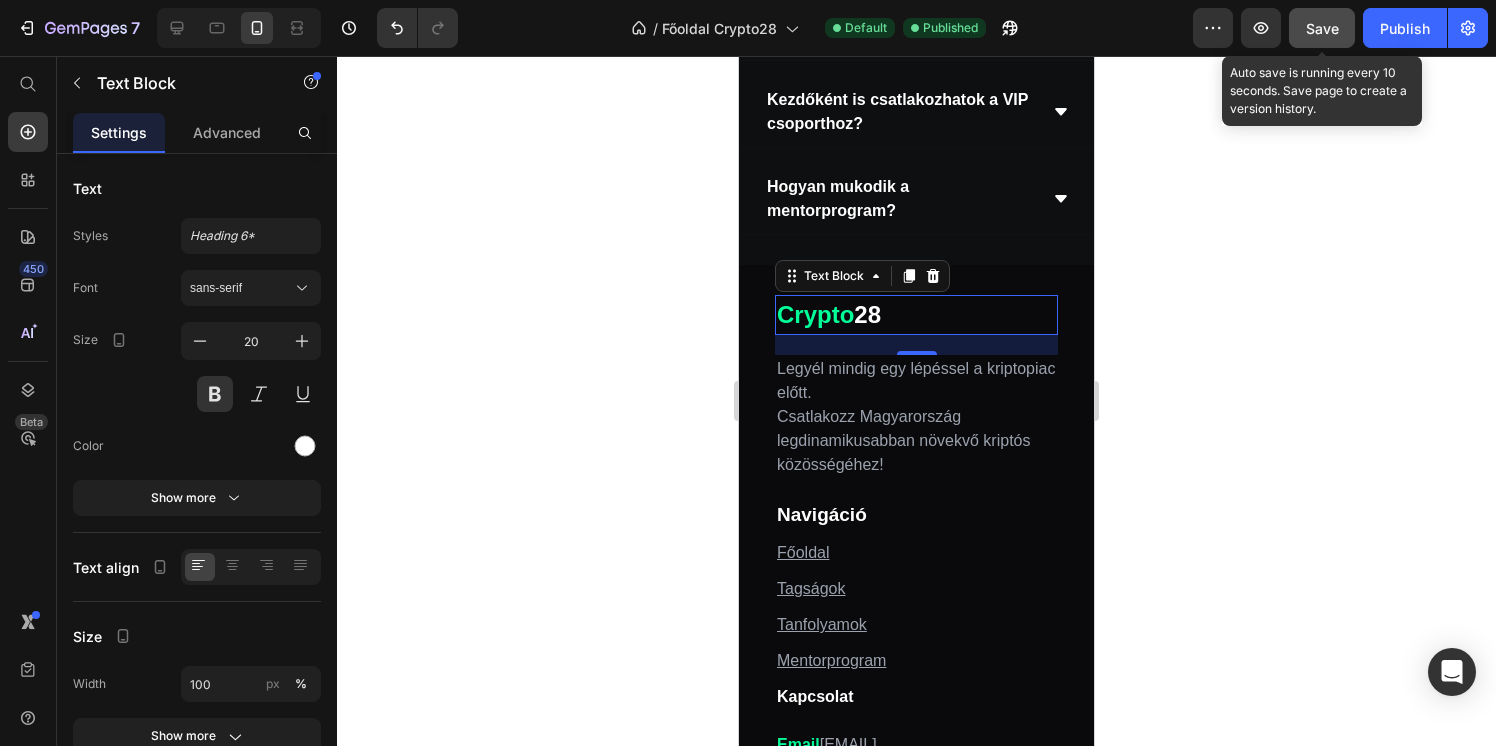 click on "Save" 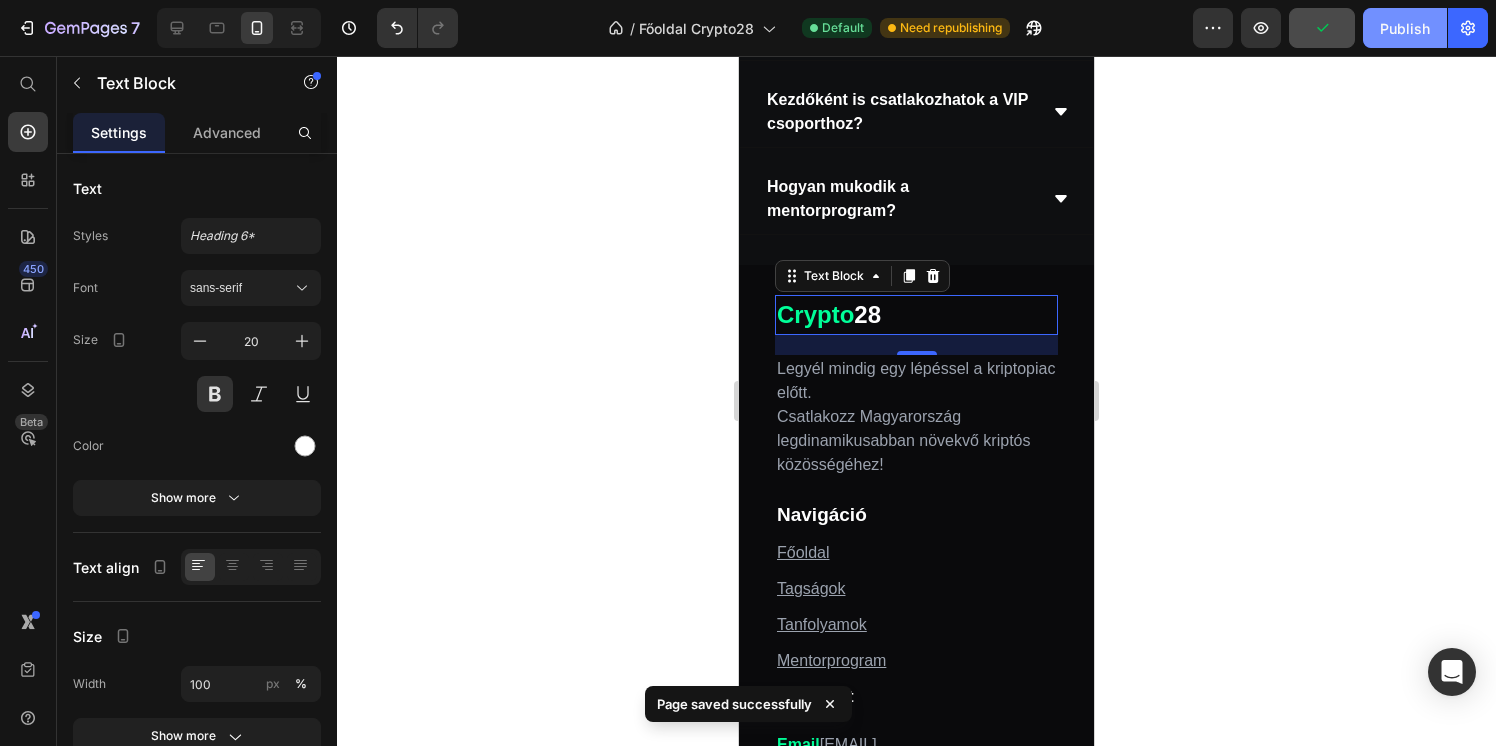 click on "Publish" at bounding box center (1405, 28) 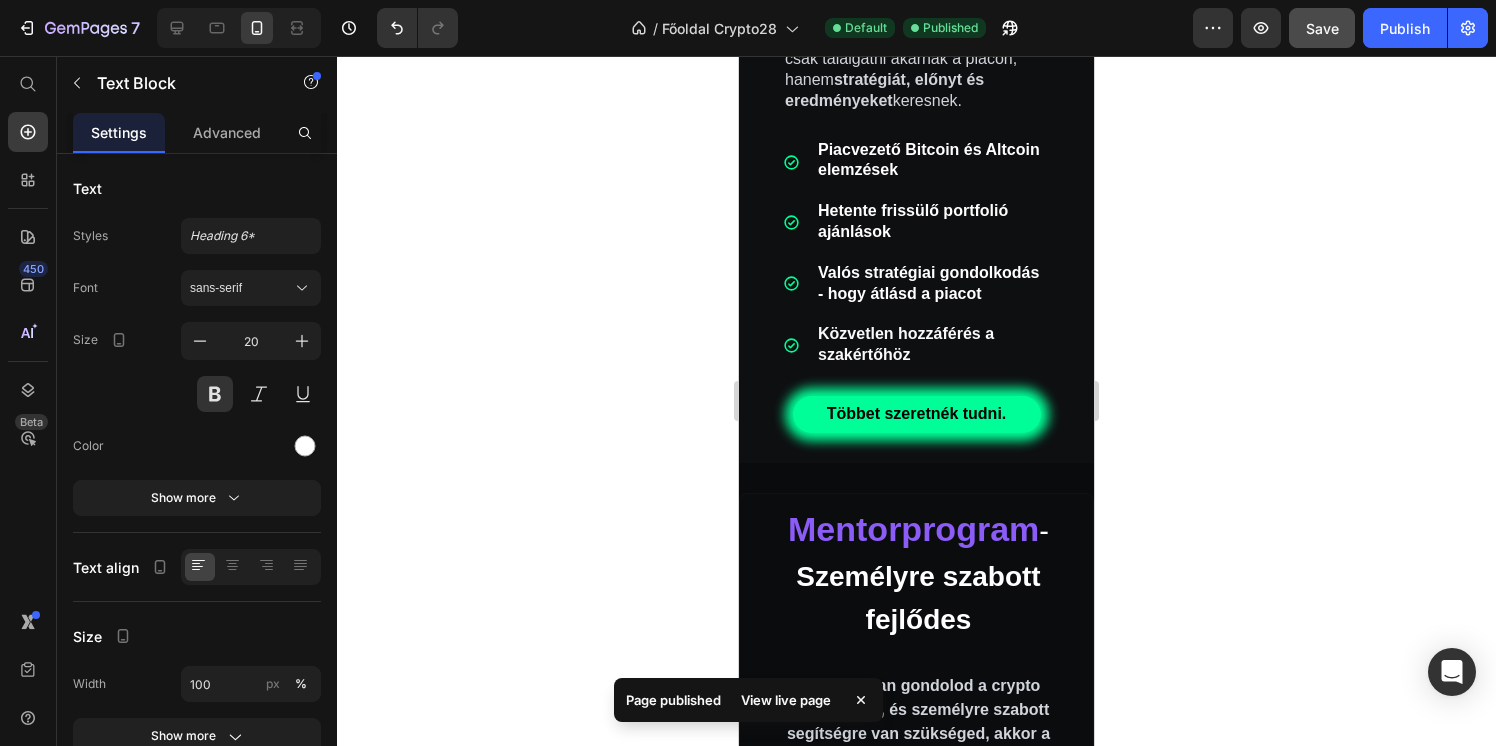 scroll, scrollTop: 3043, scrollLeft: 0, axis: vertical 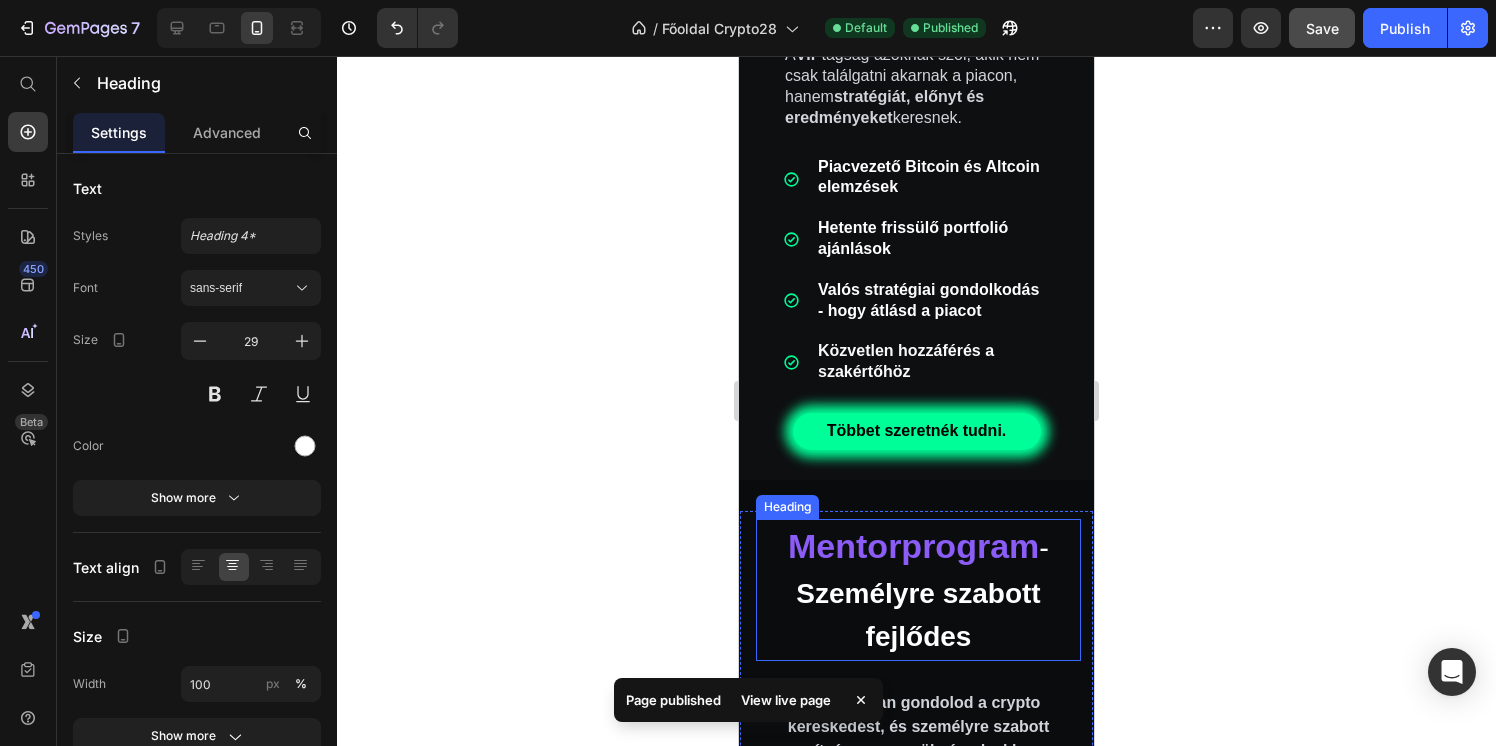 click on "Mentorprogram  -  Személyre szabott fejlődes" at bounding box center (918, 590) 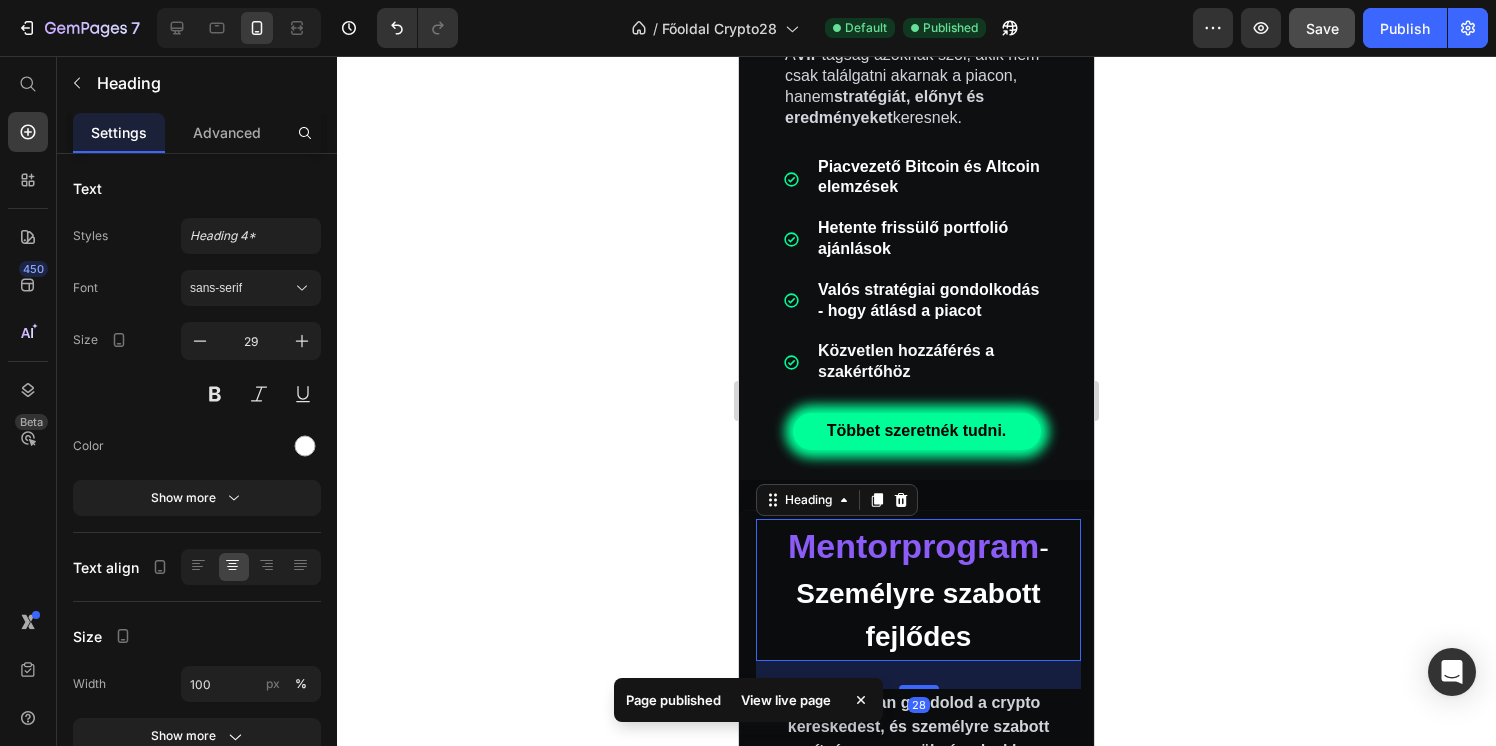 click on "Mentorprogram  -  Személyre szabott fejlődes" at bounding box center (918, 590) 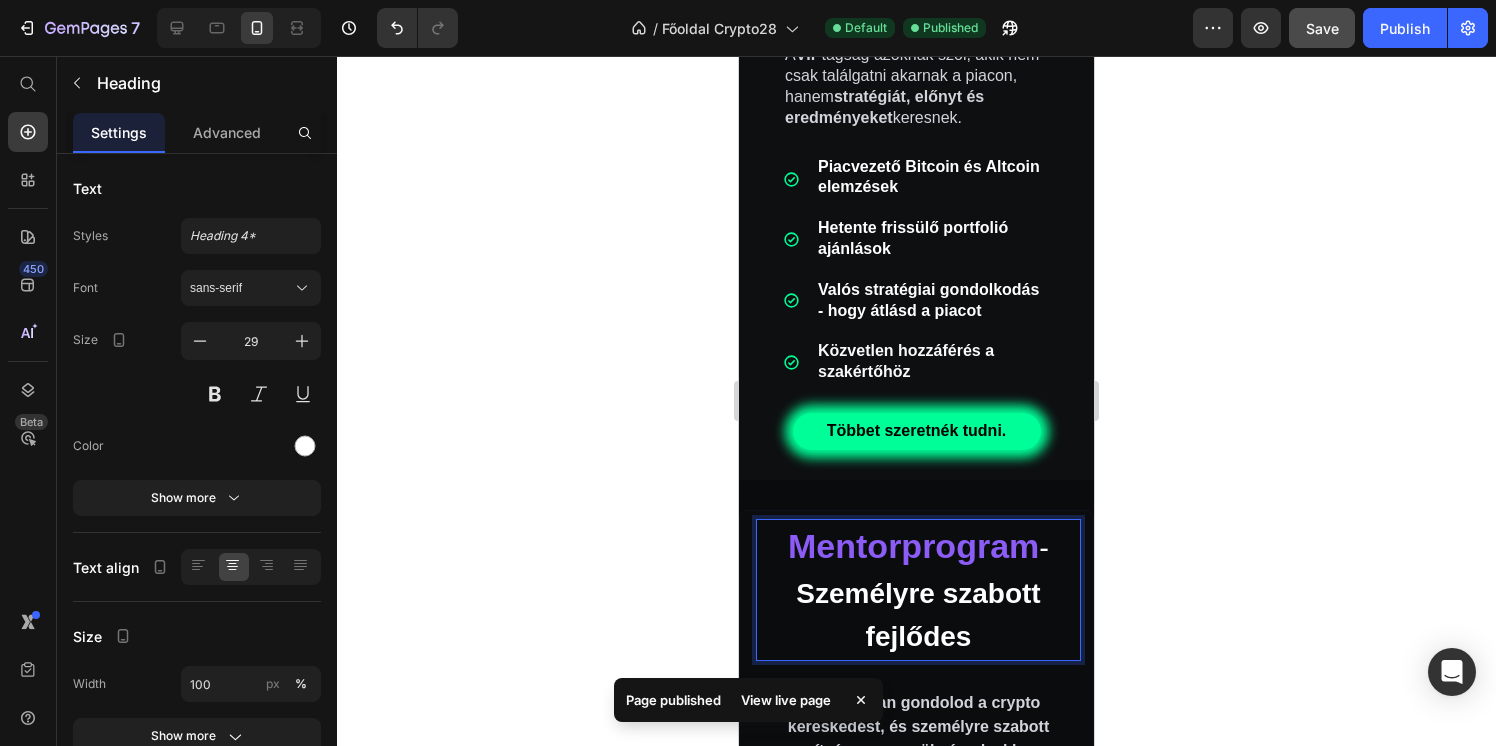 click on "Mentorprogram  -  Személyre szabott fejlődes" at bounding box center (918, 590) 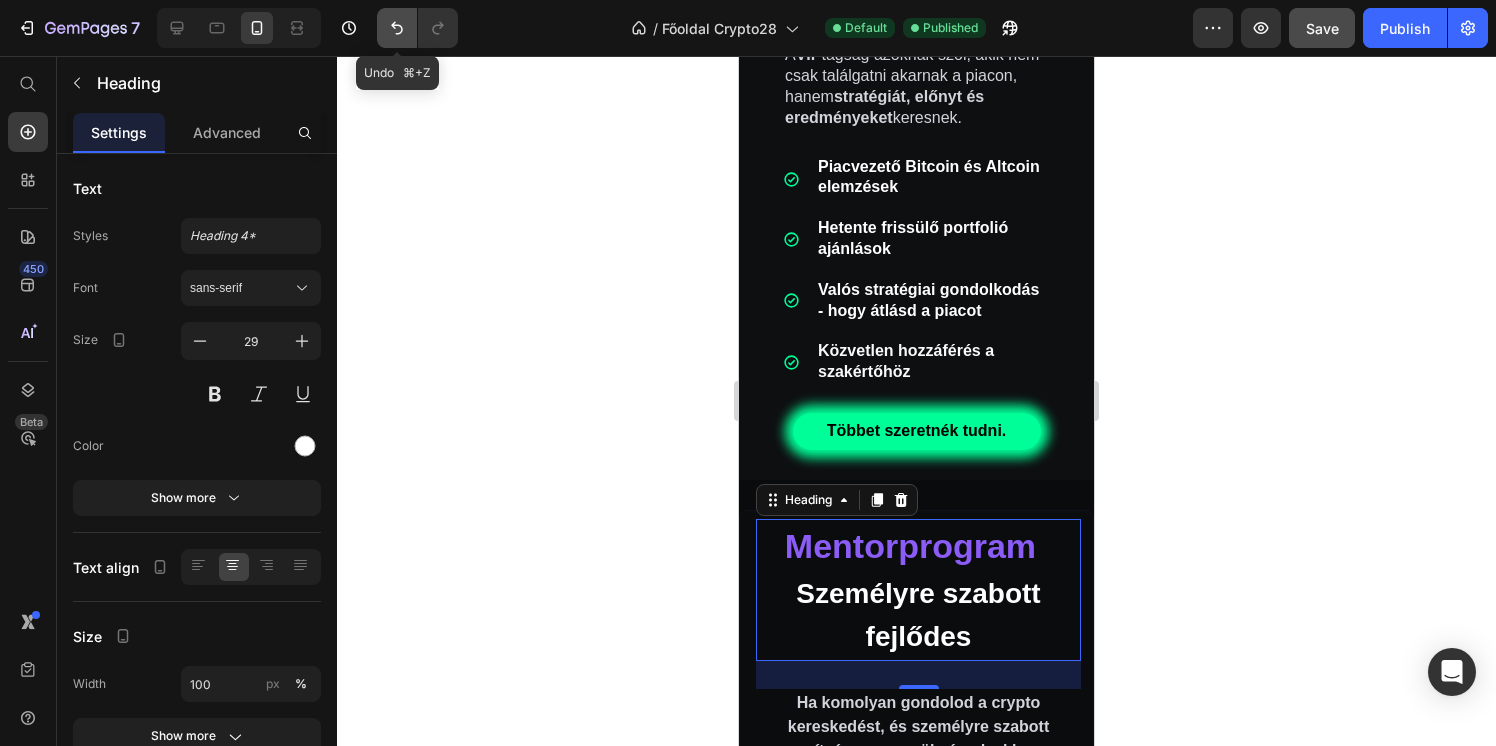 click 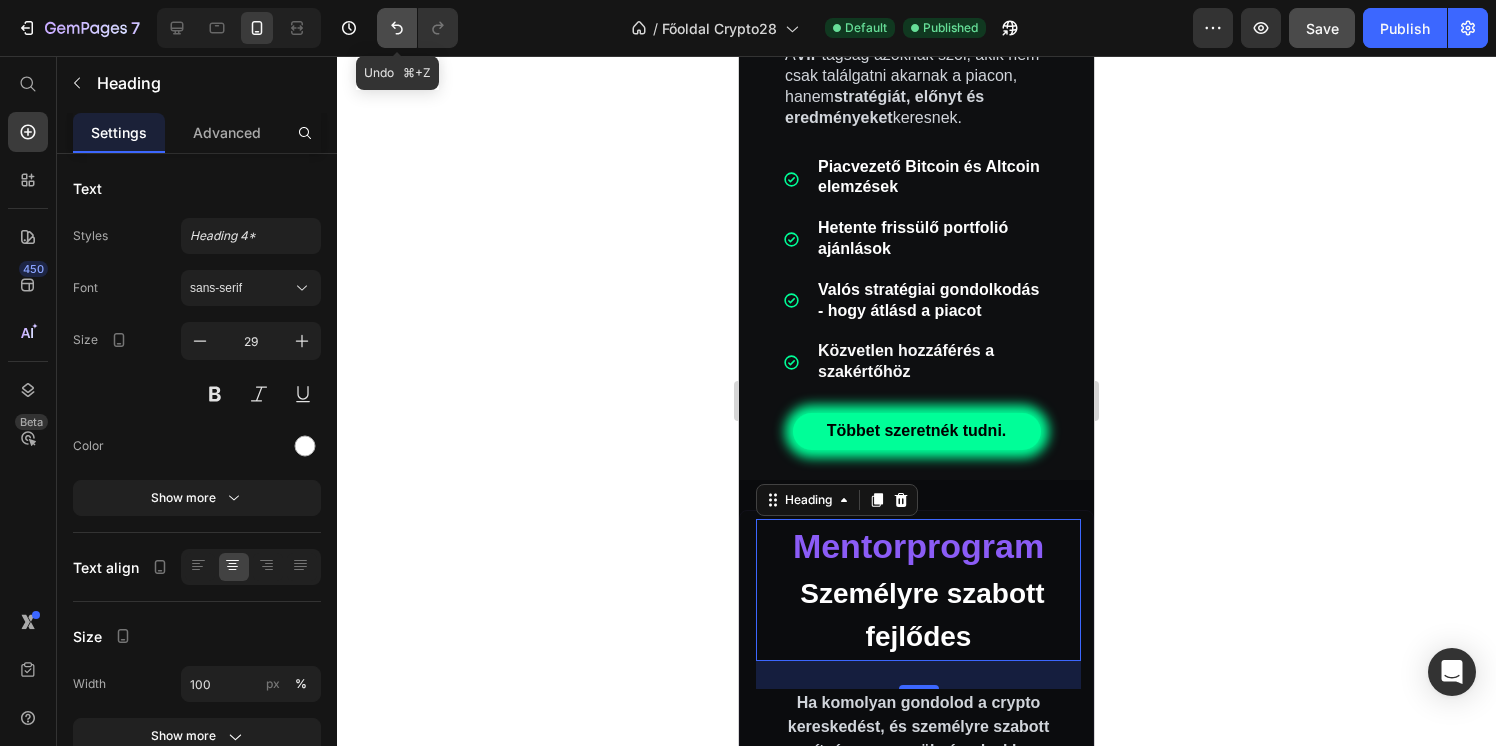click 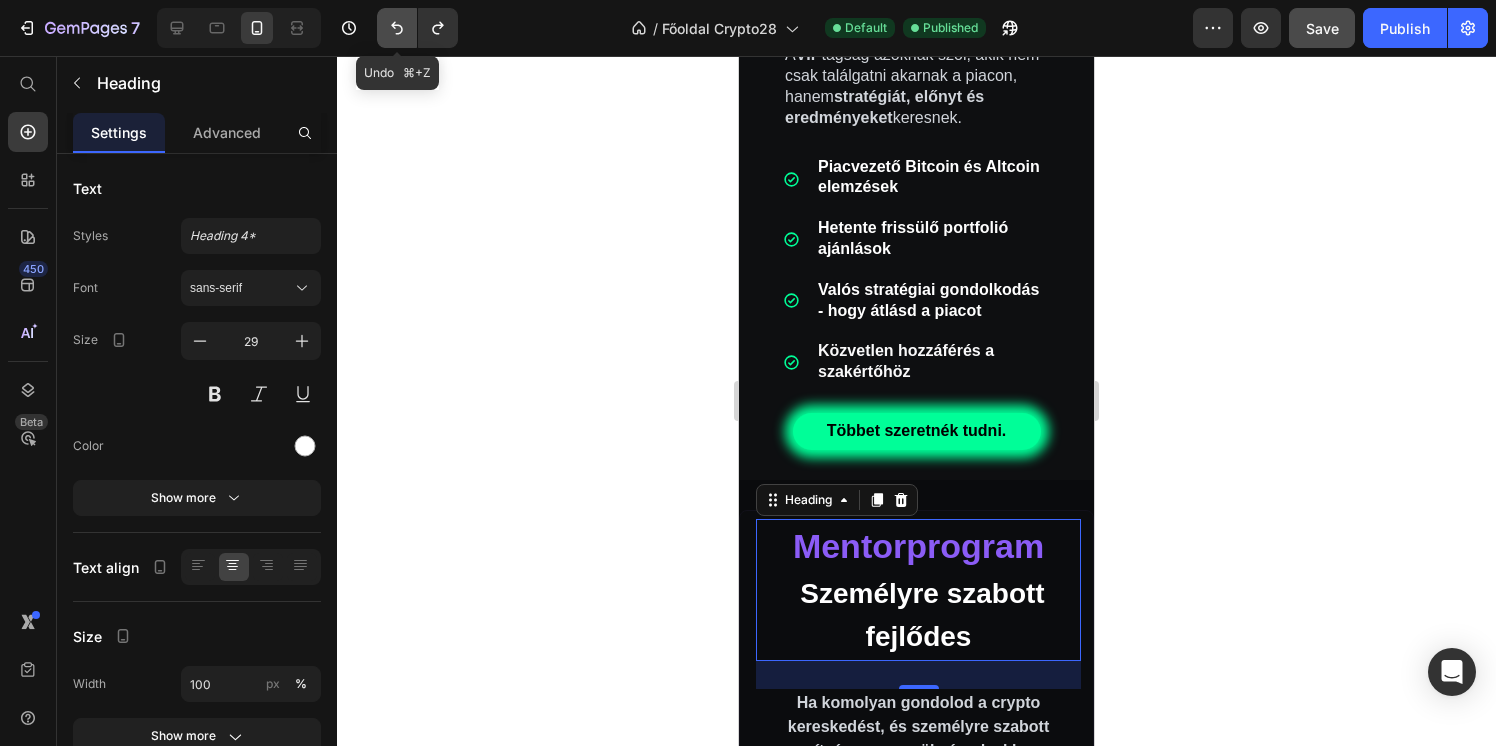 click 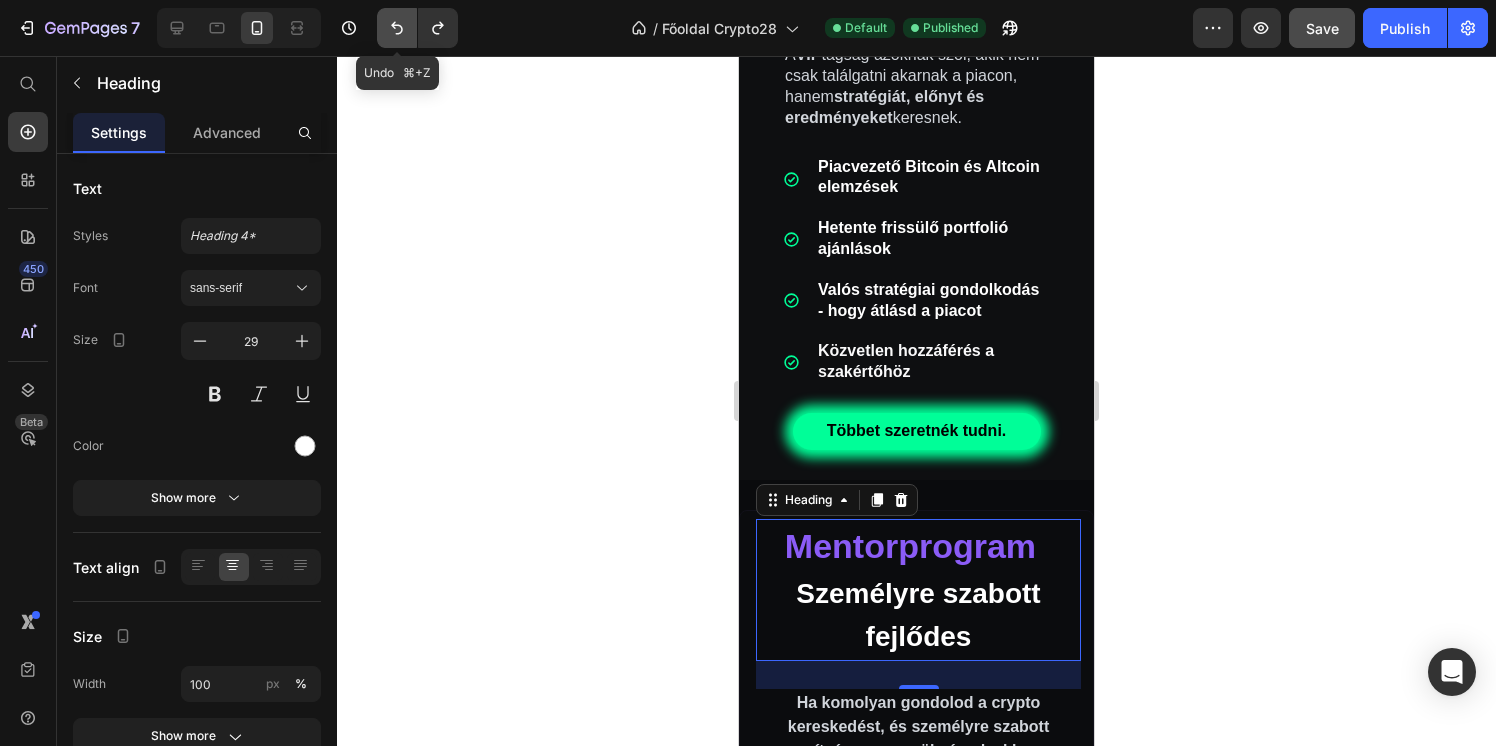 click 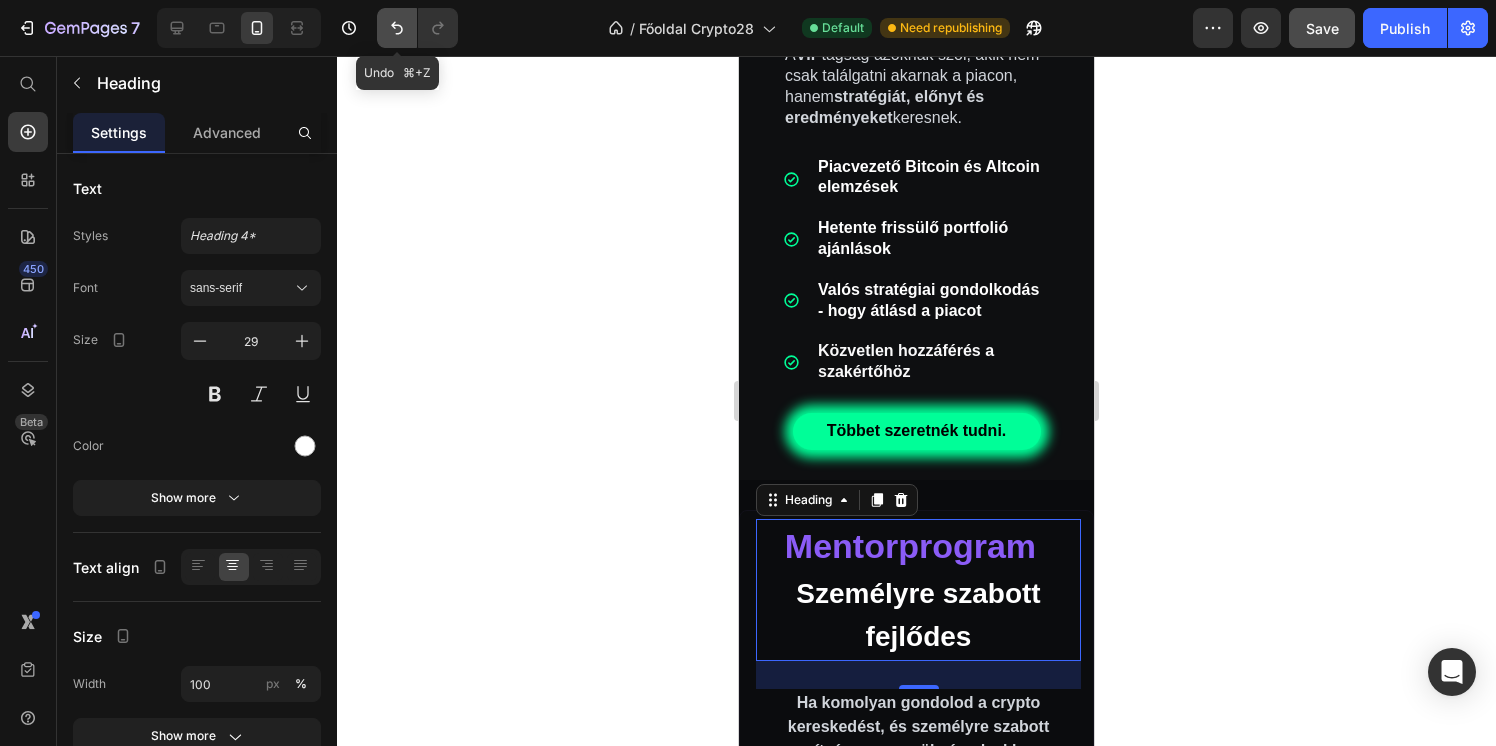 click 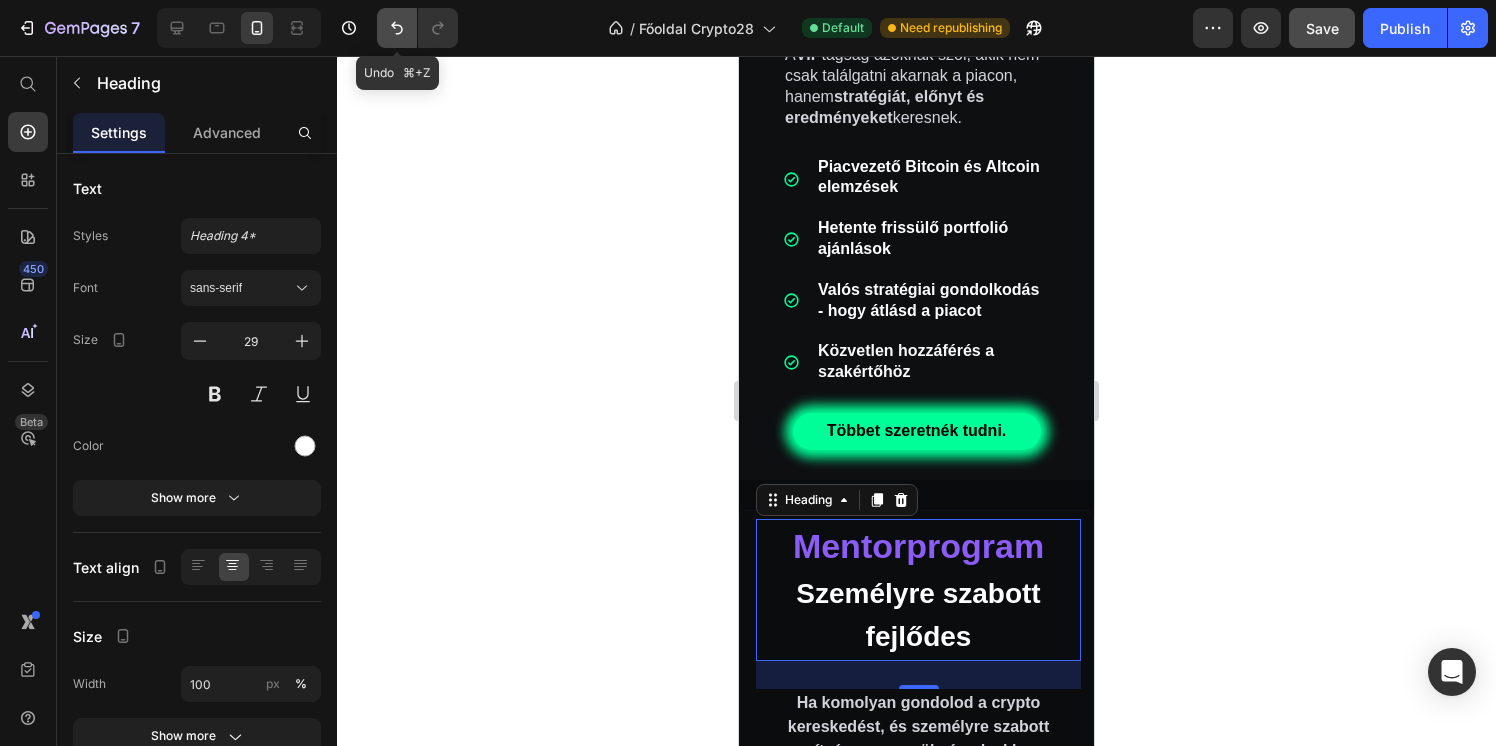 click 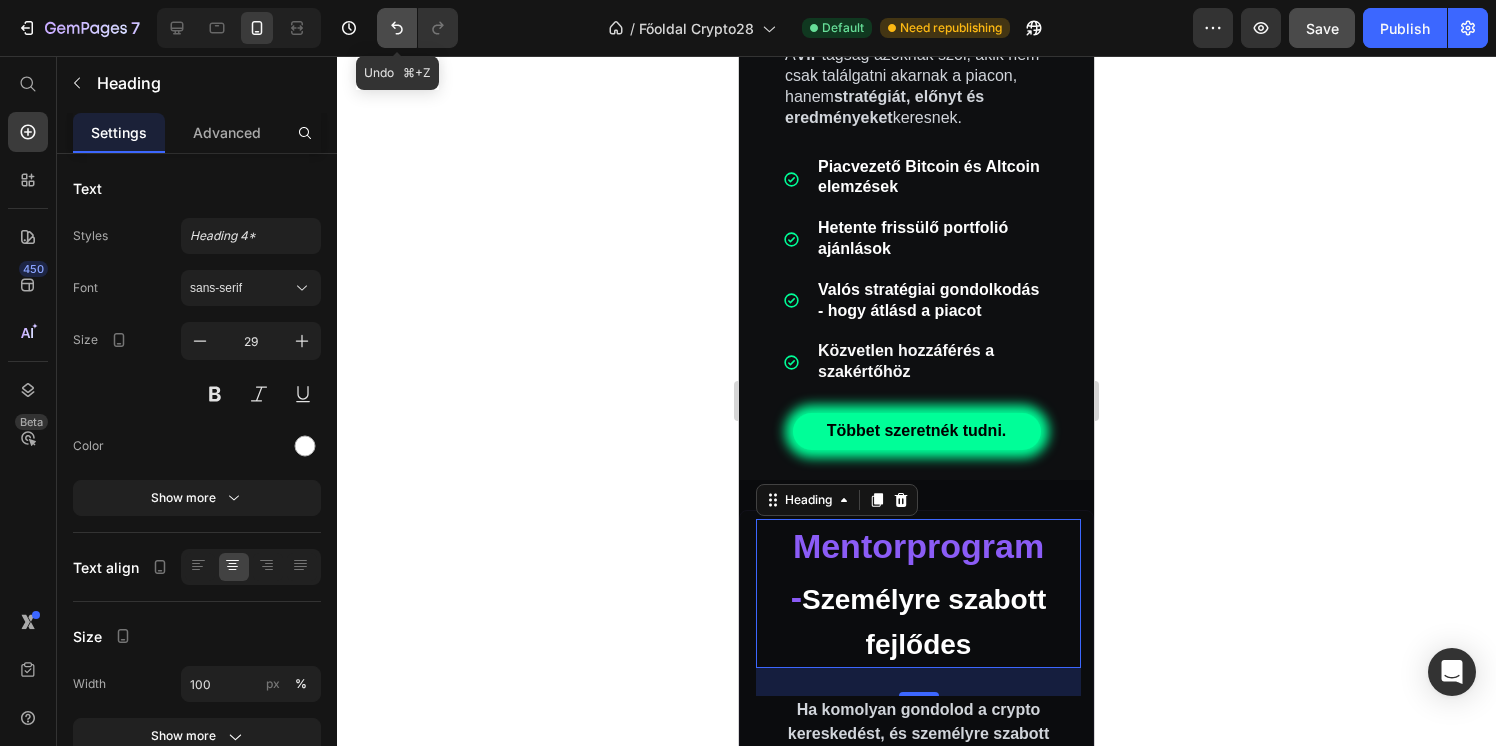 click 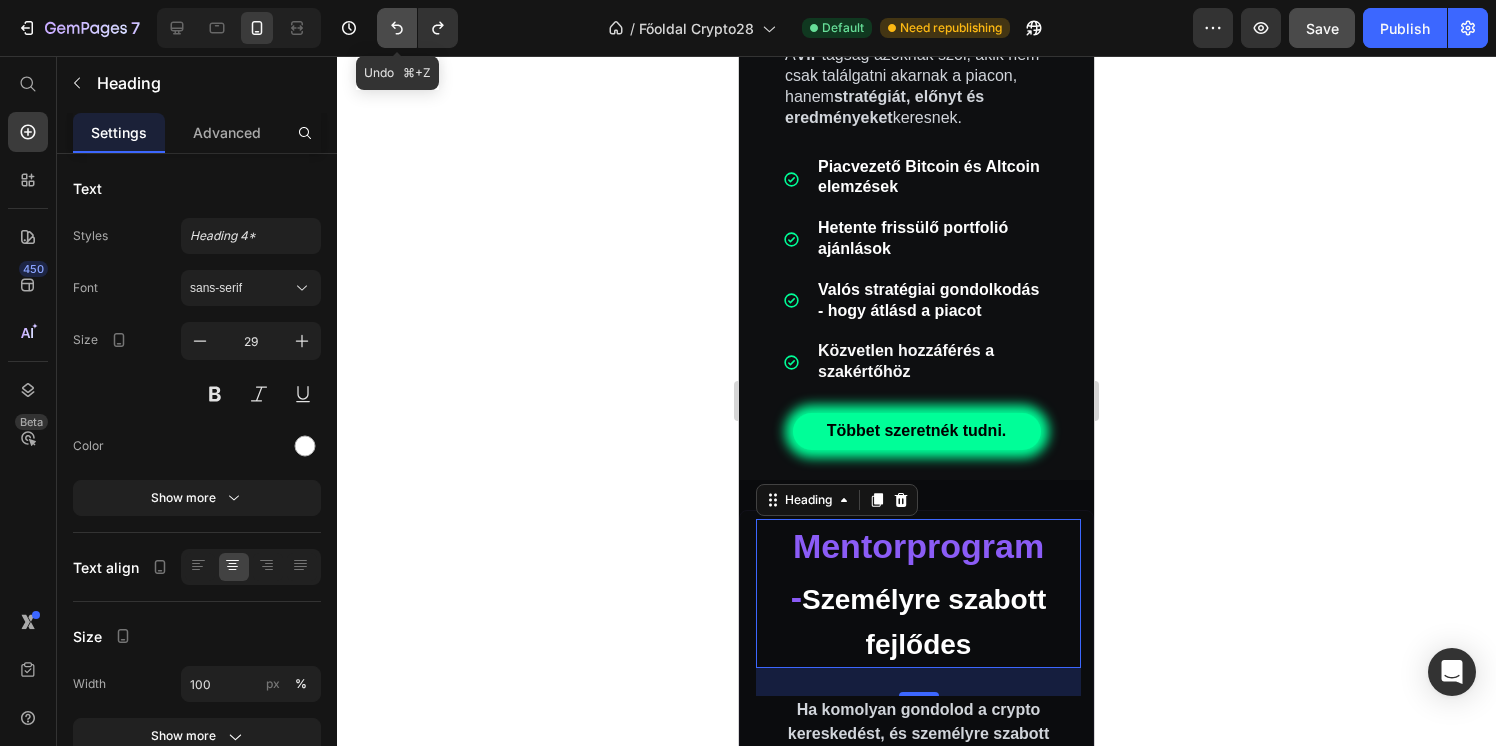 click 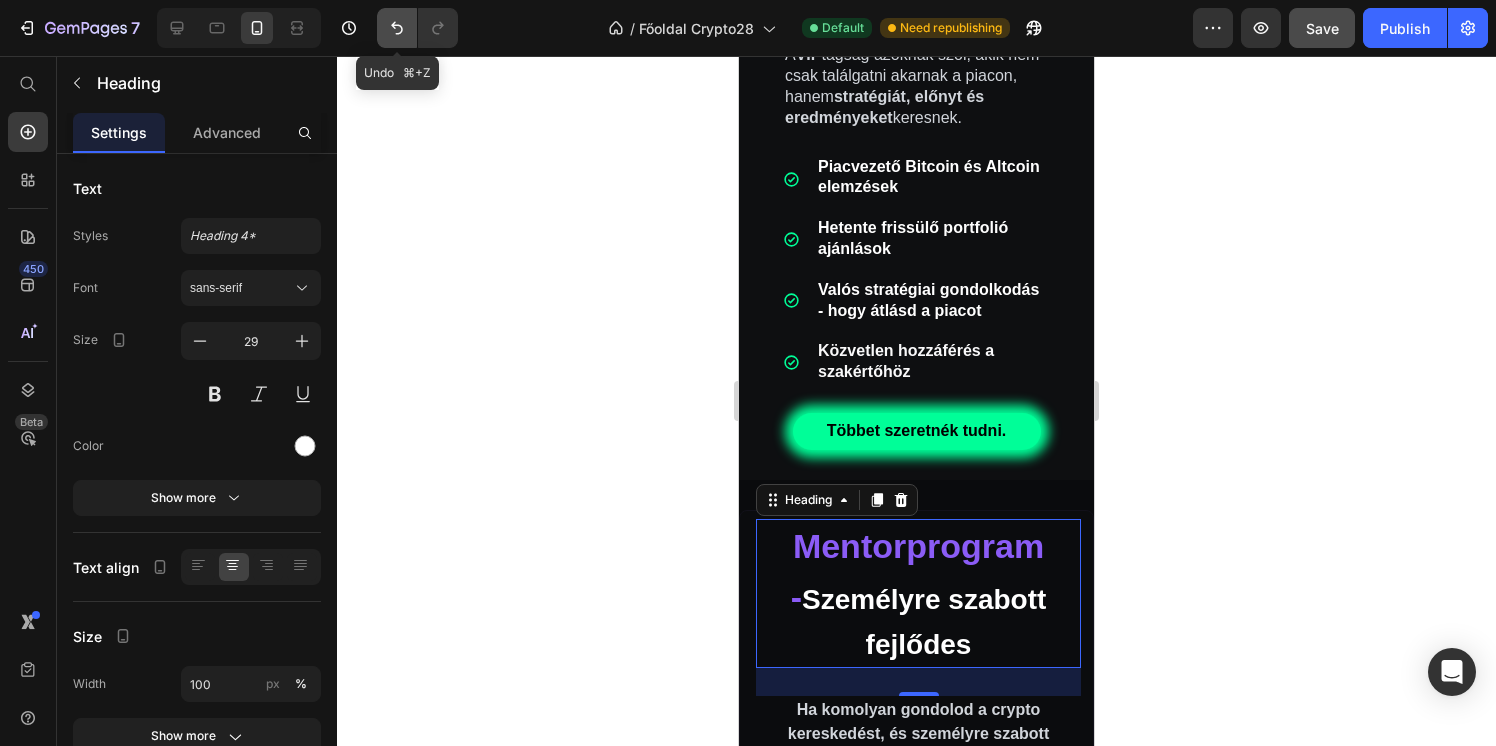 click 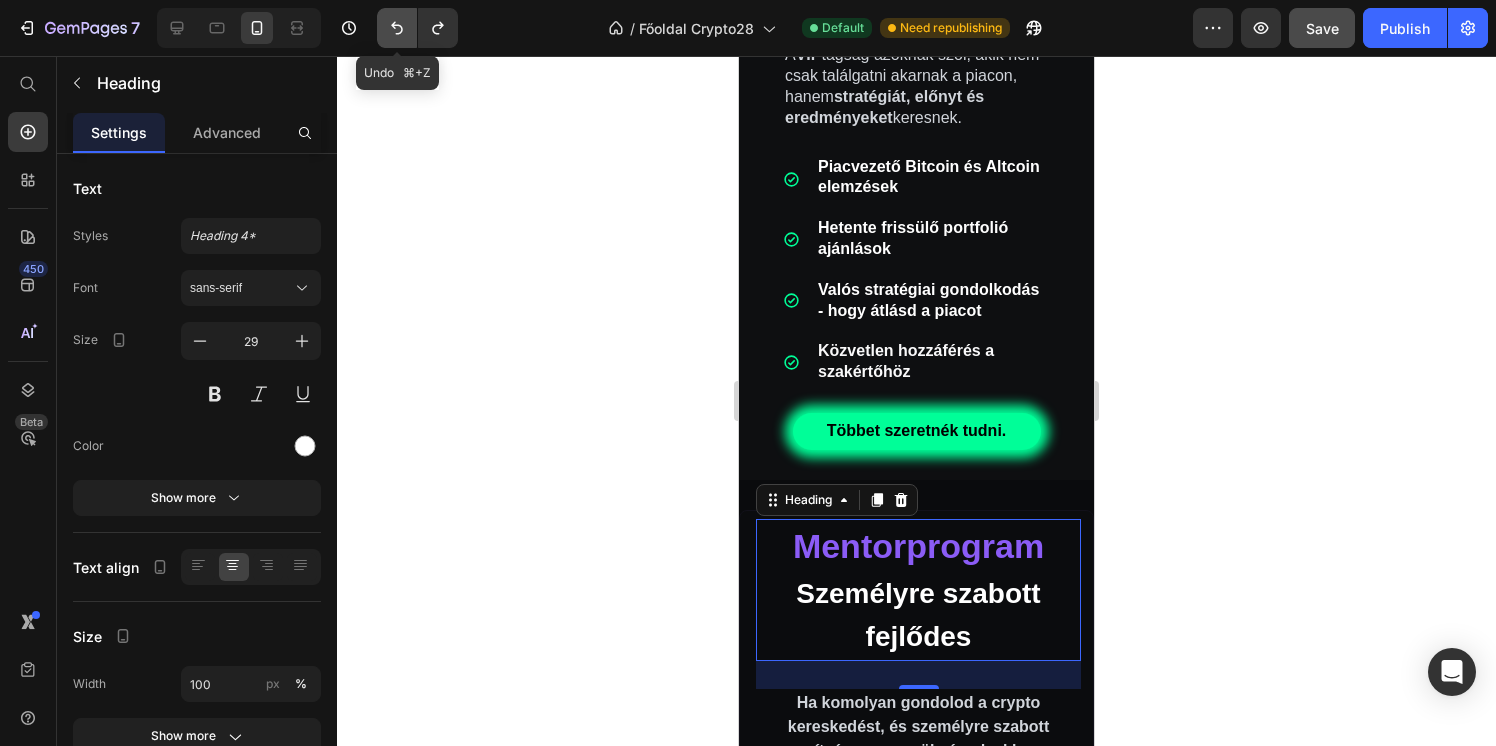 click 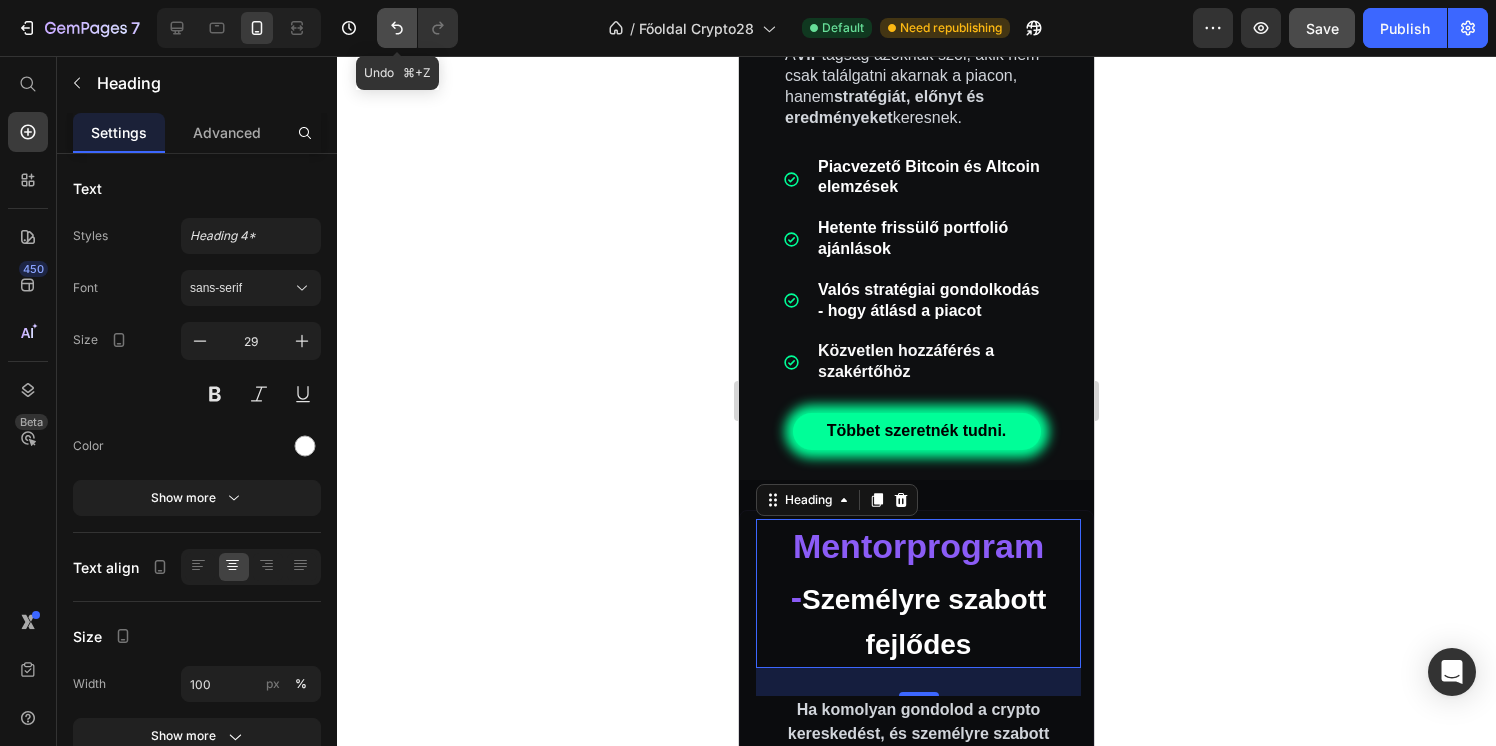 click 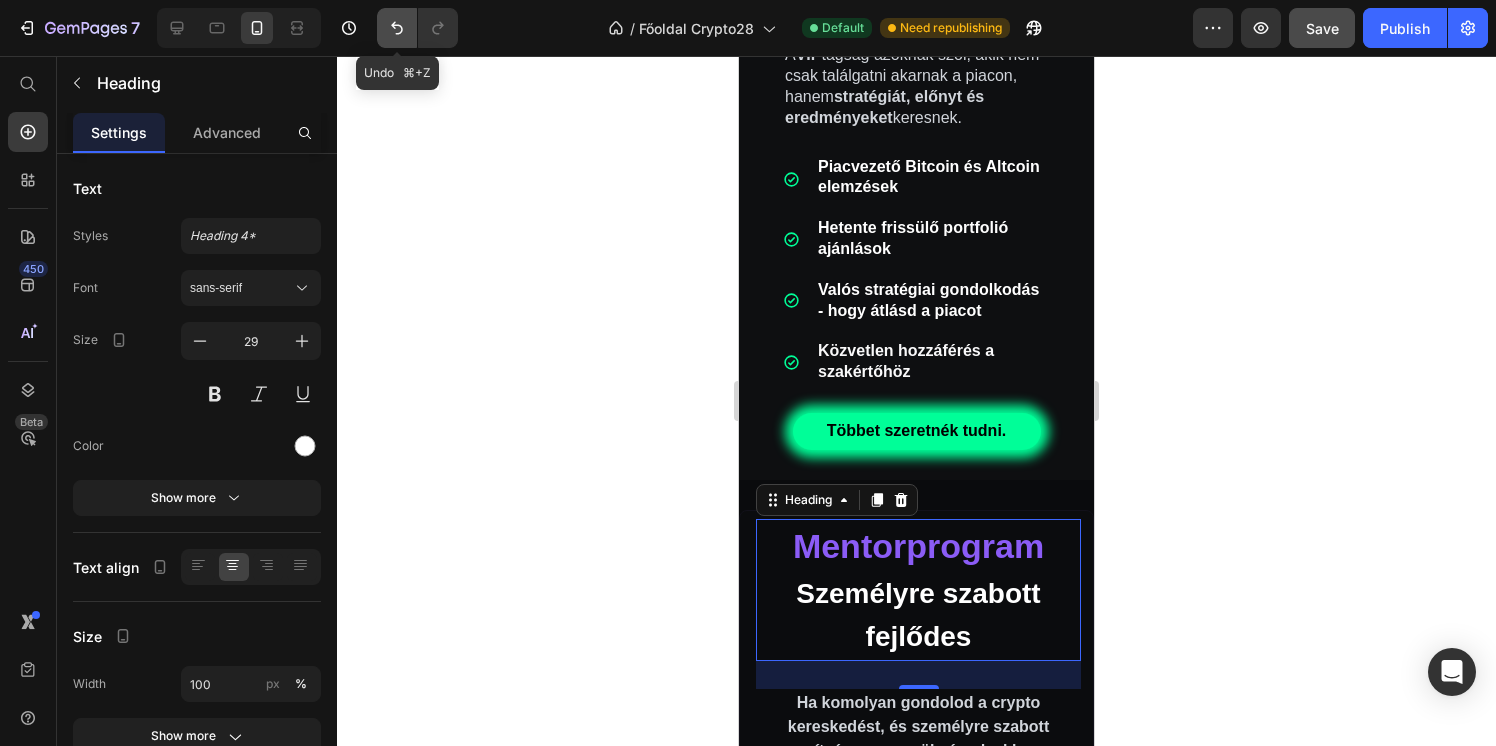 click 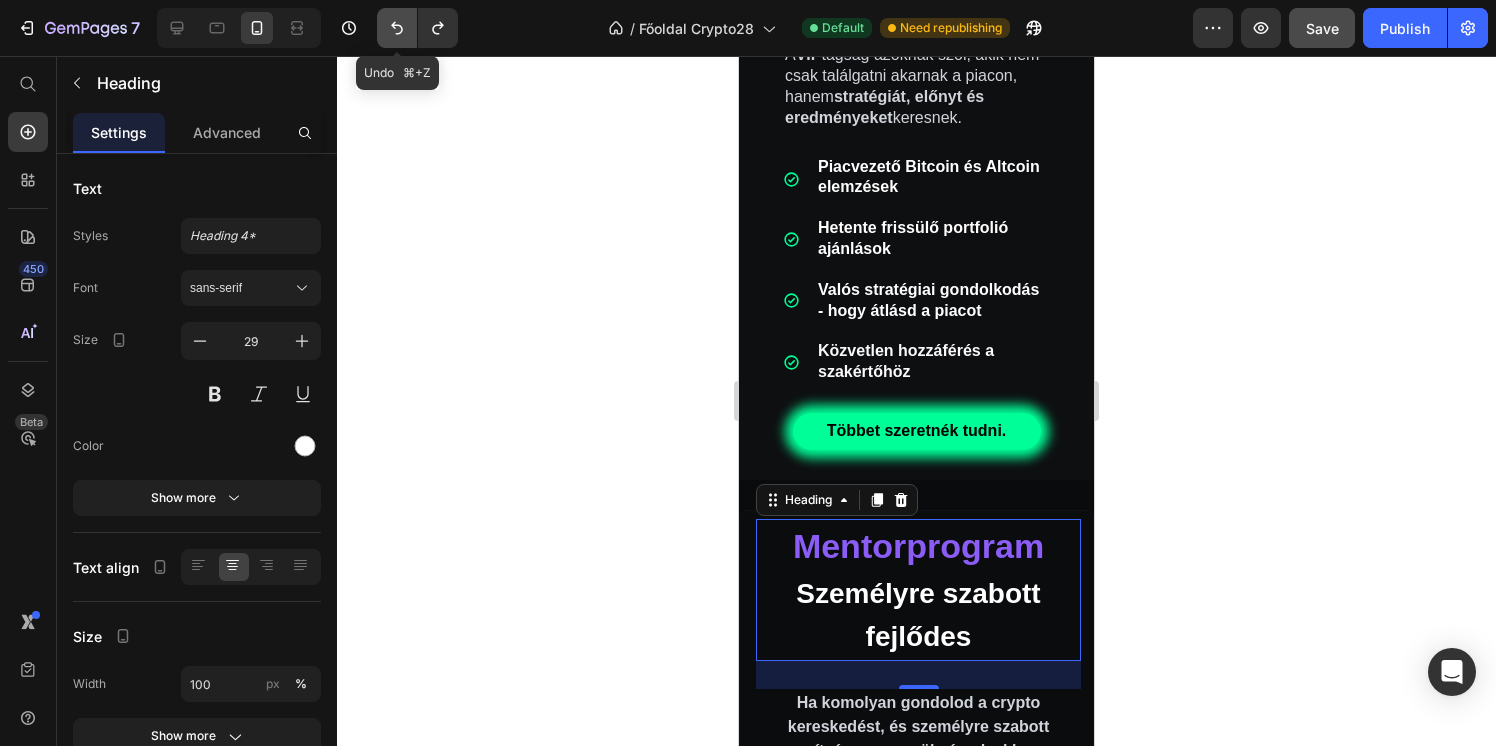 click 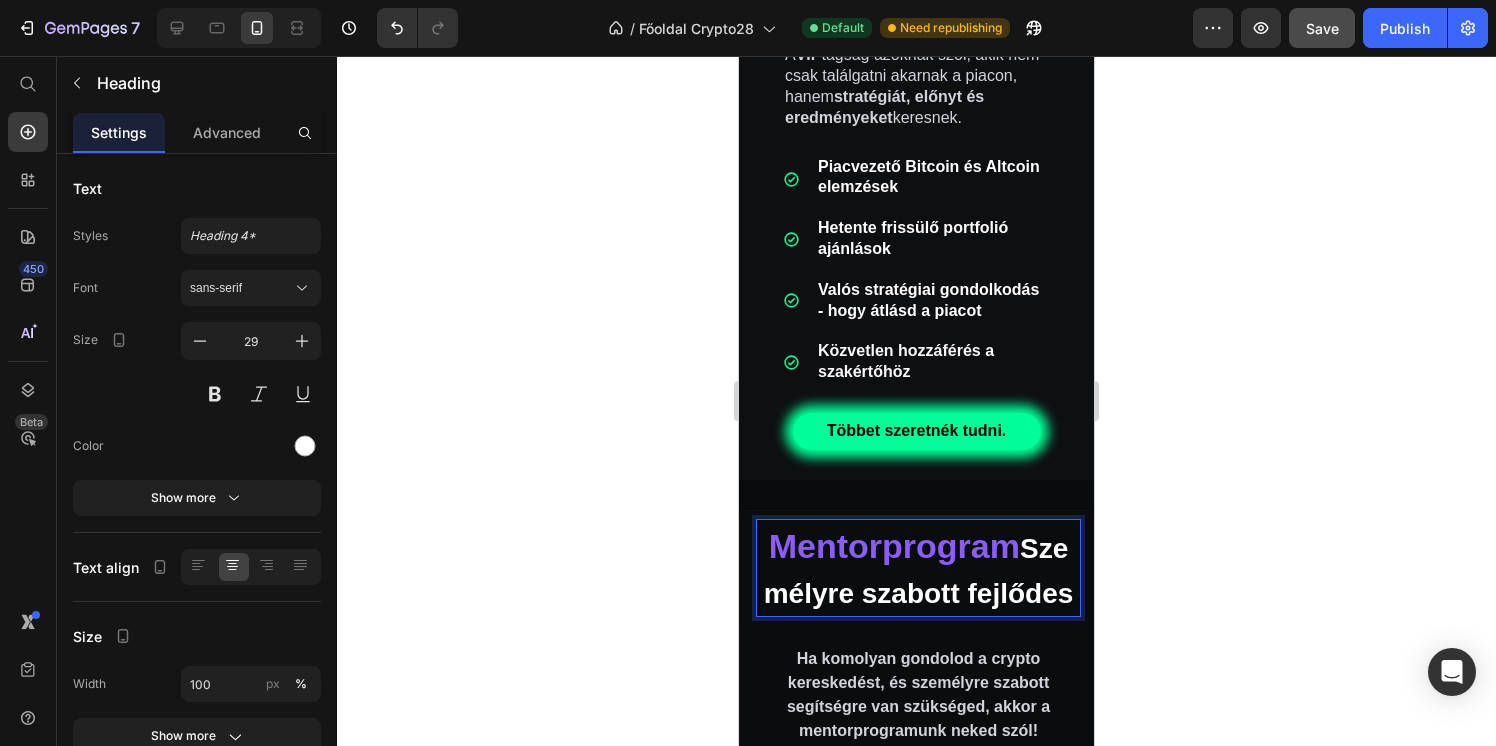 click on "Mentorprogram  Személyre szabott fejlődes" at bounding box center [918, 568] 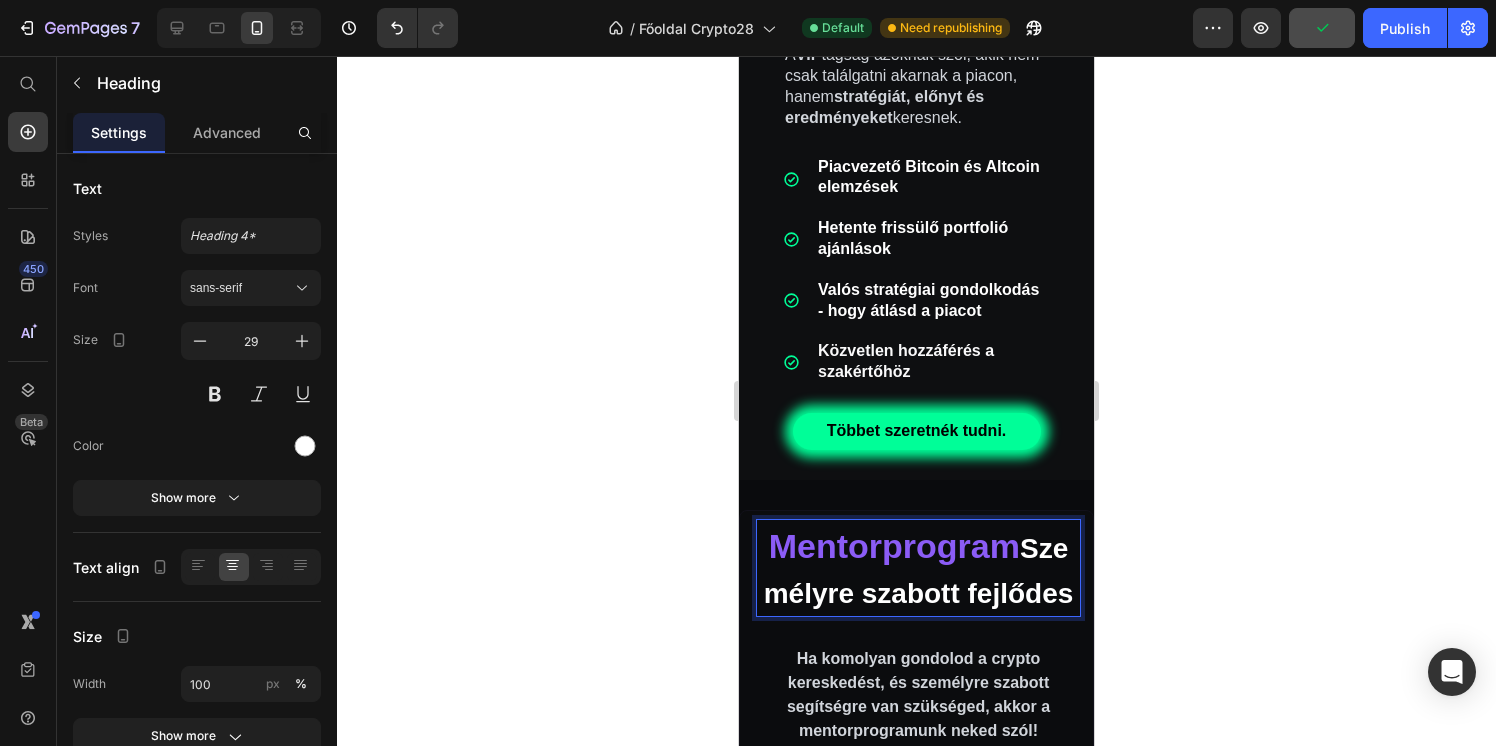 drag, startPoint x: 981, startPoint y: 649, endPoint x: 797, endPoint y: 587, distance: 194.16487 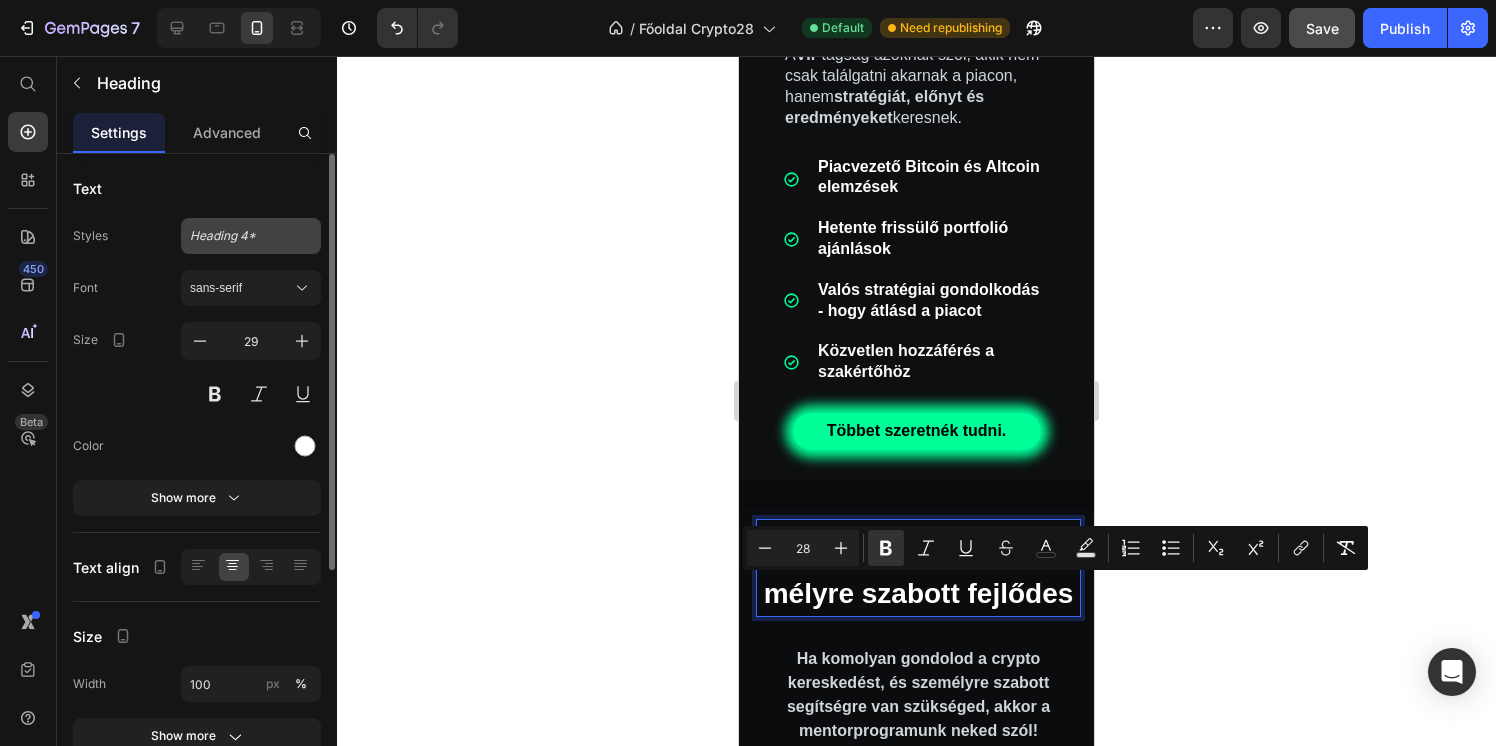 click on "Heading 4*" at bounding box center (239, 236) 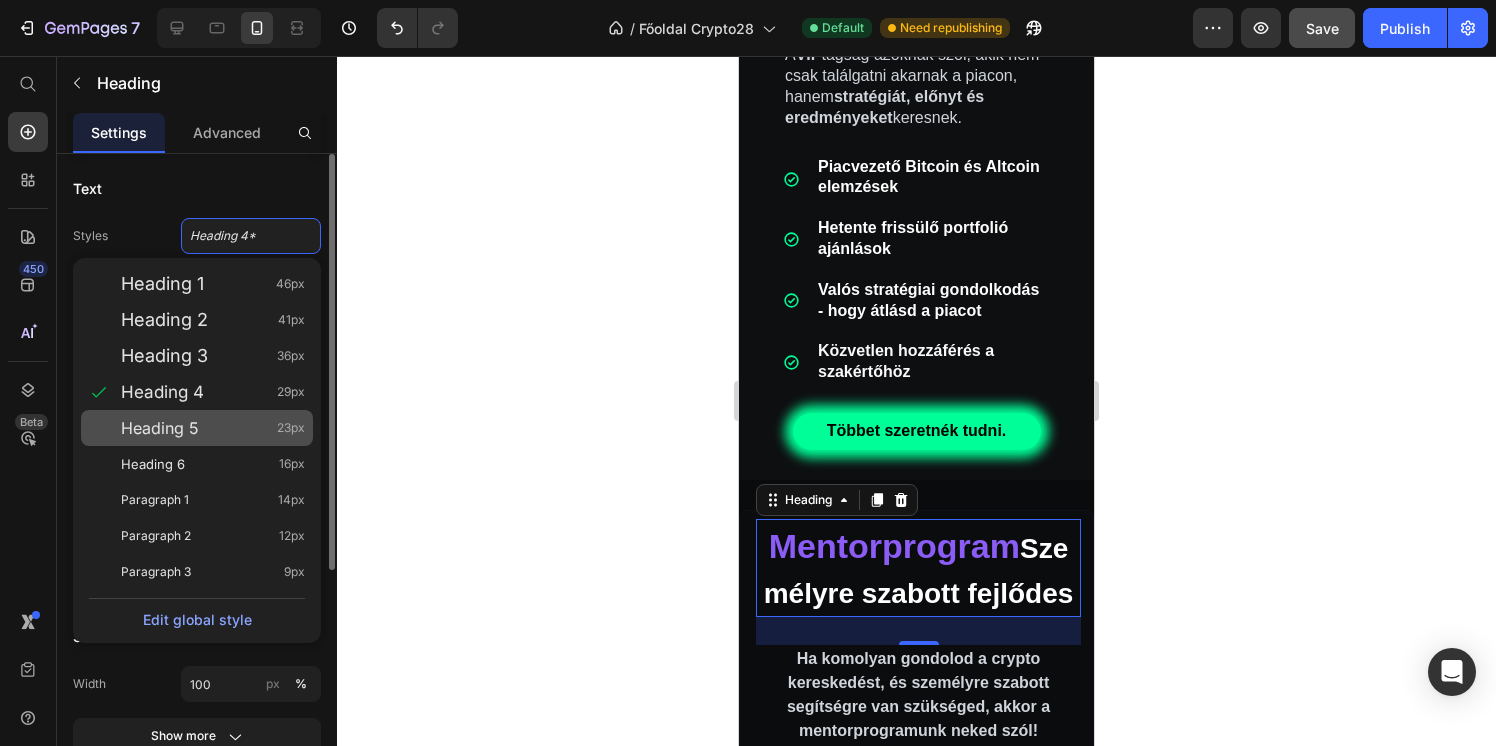 click on "Heading 5 23px" at bounding box center [213, 428] 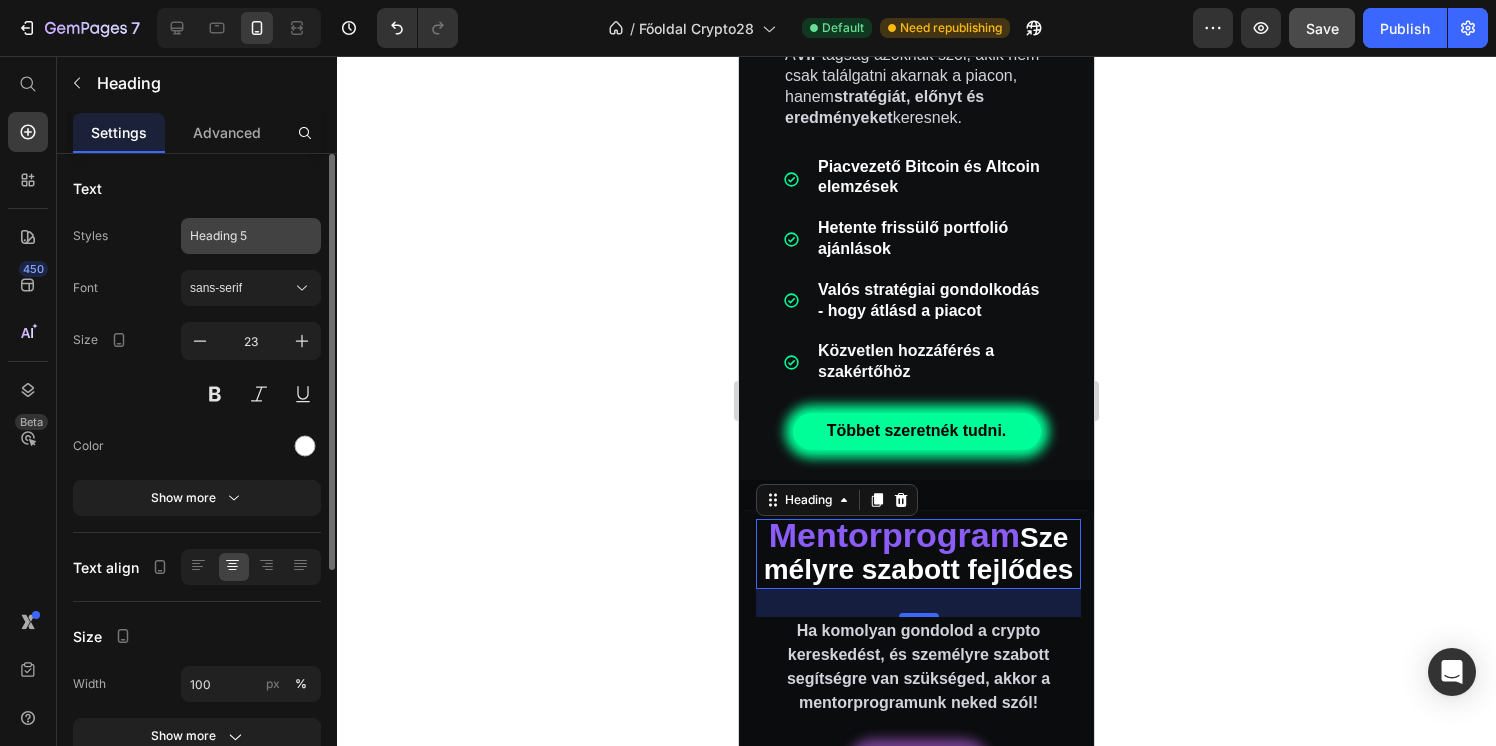 click on "Heading 5" 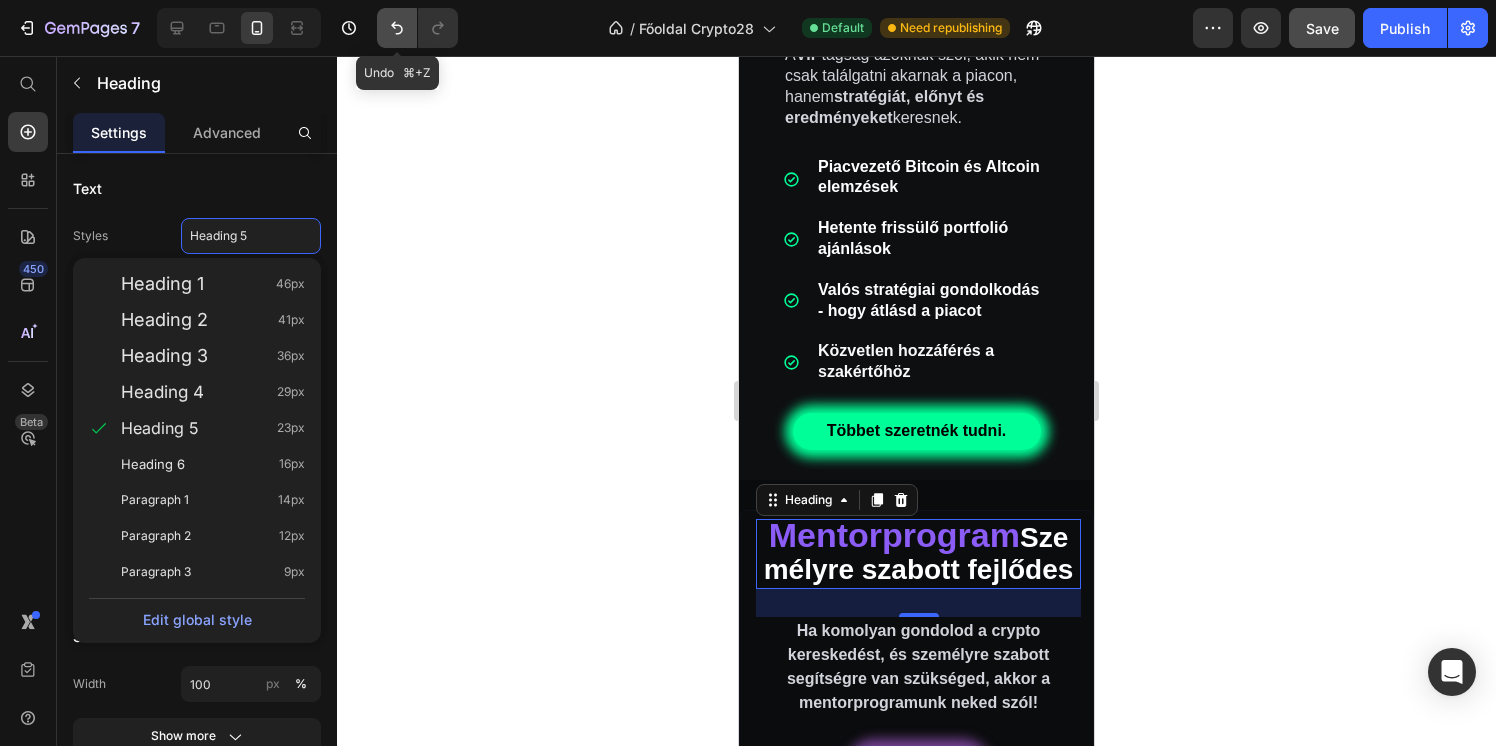 click 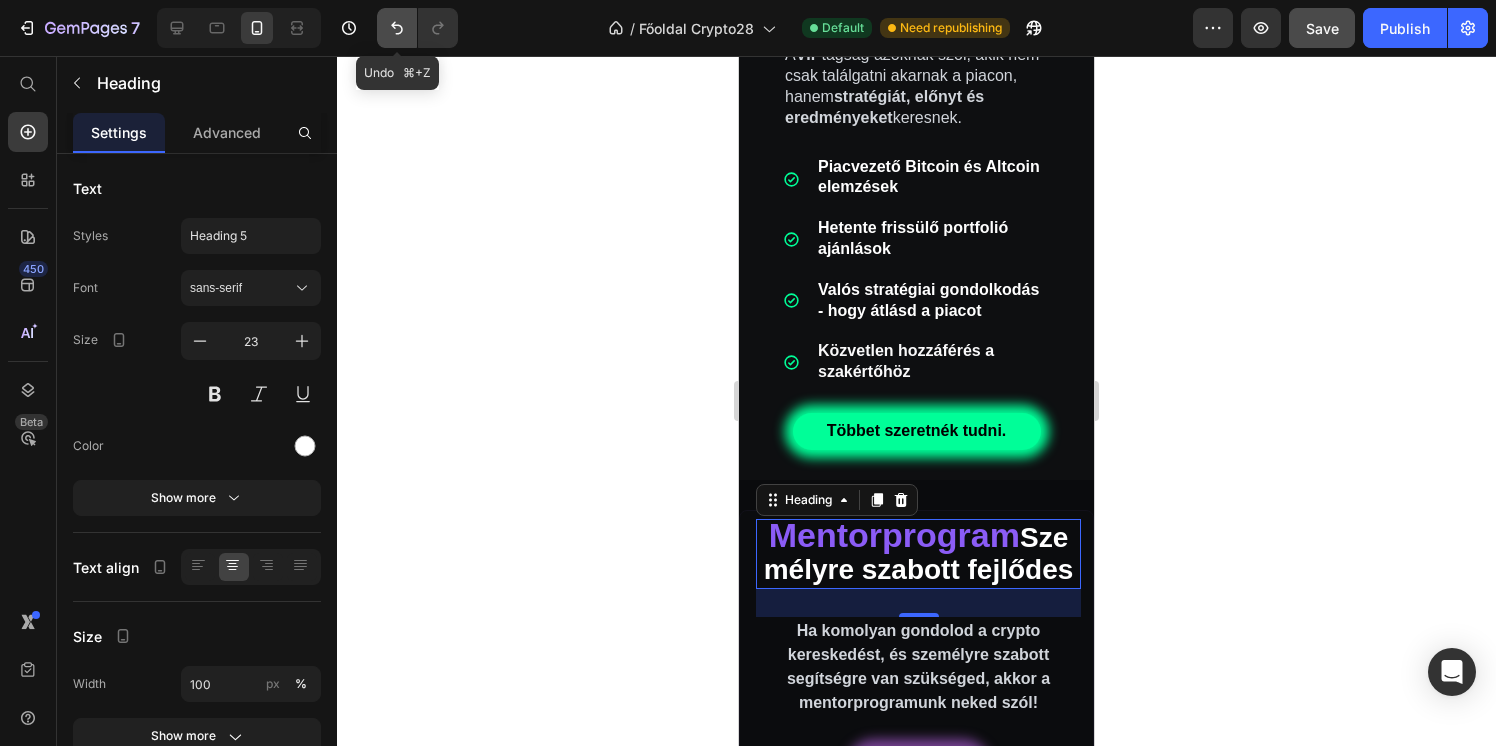 click 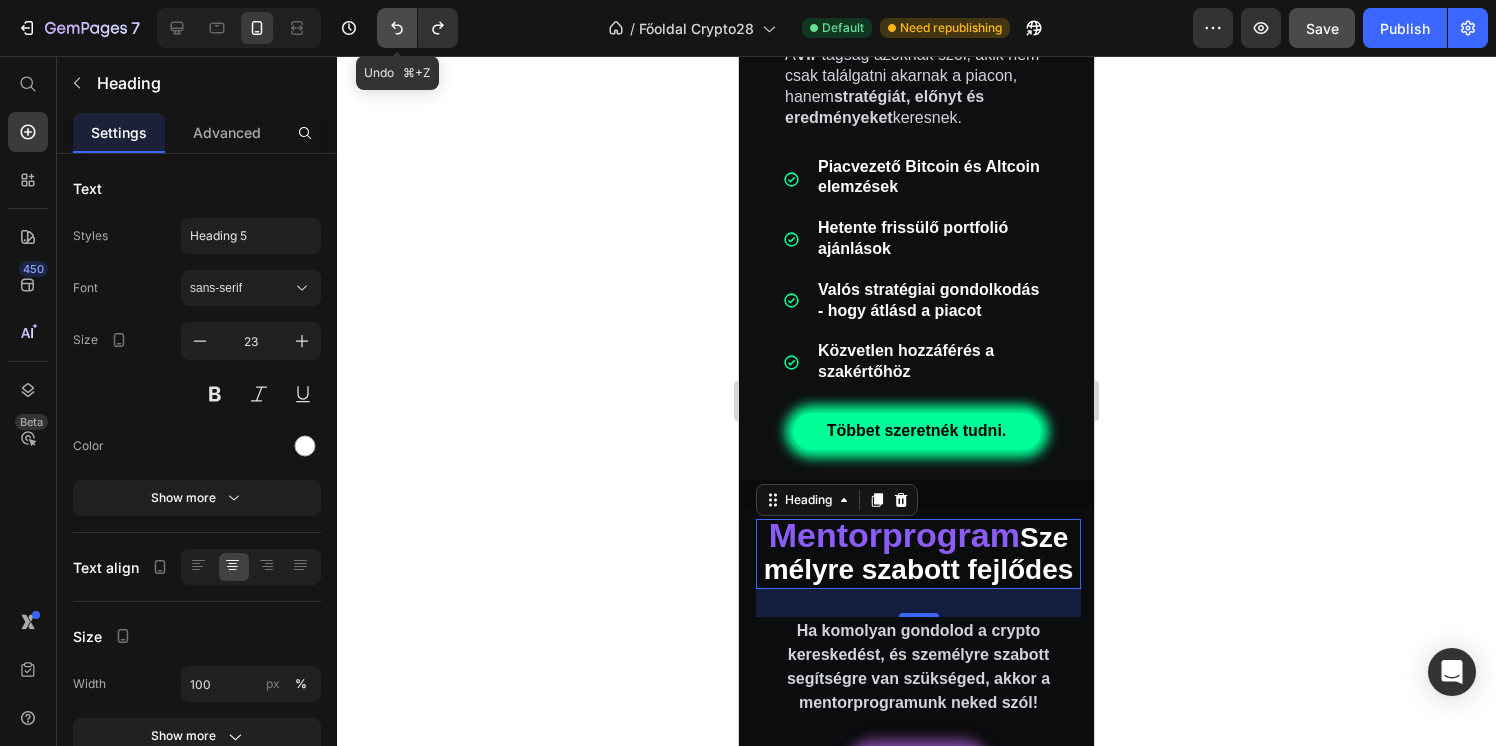 click 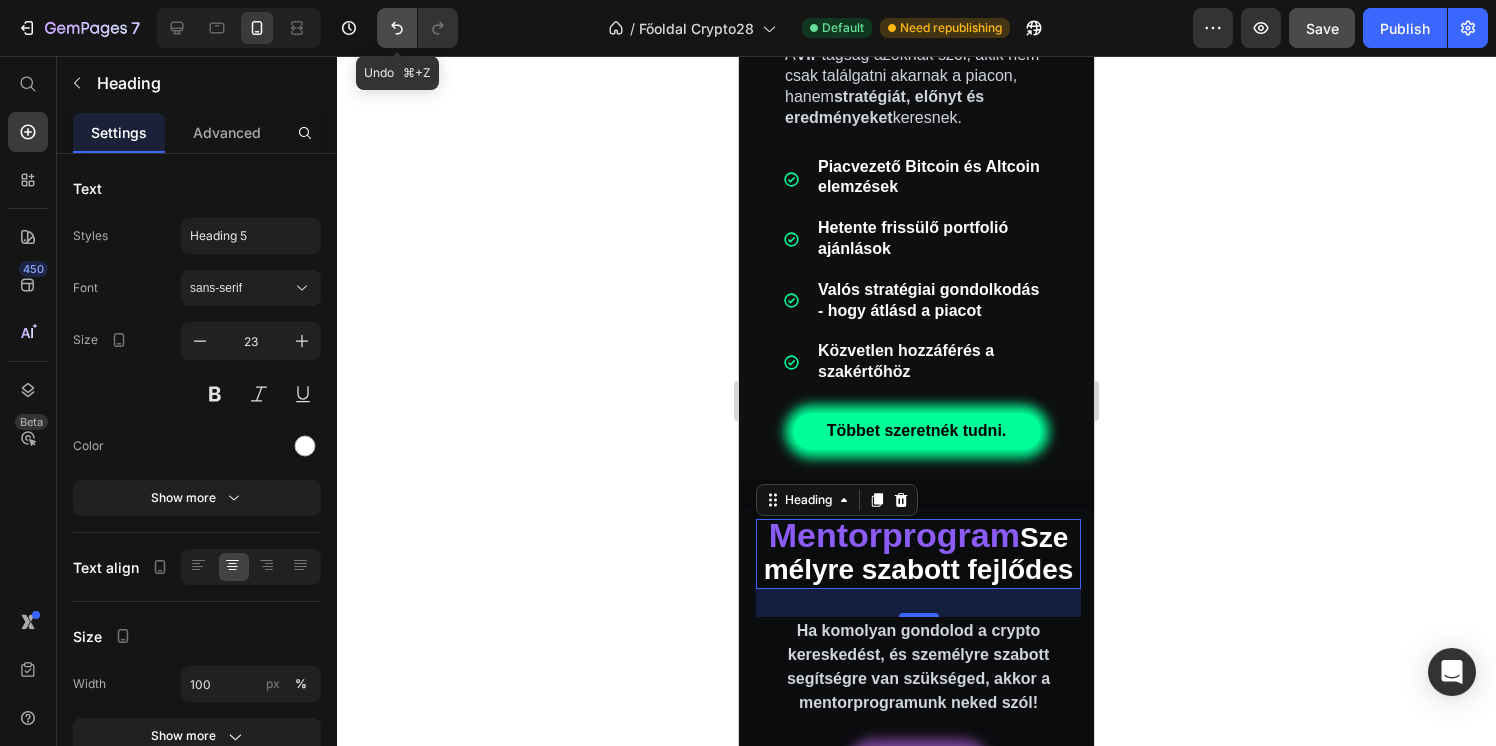 click 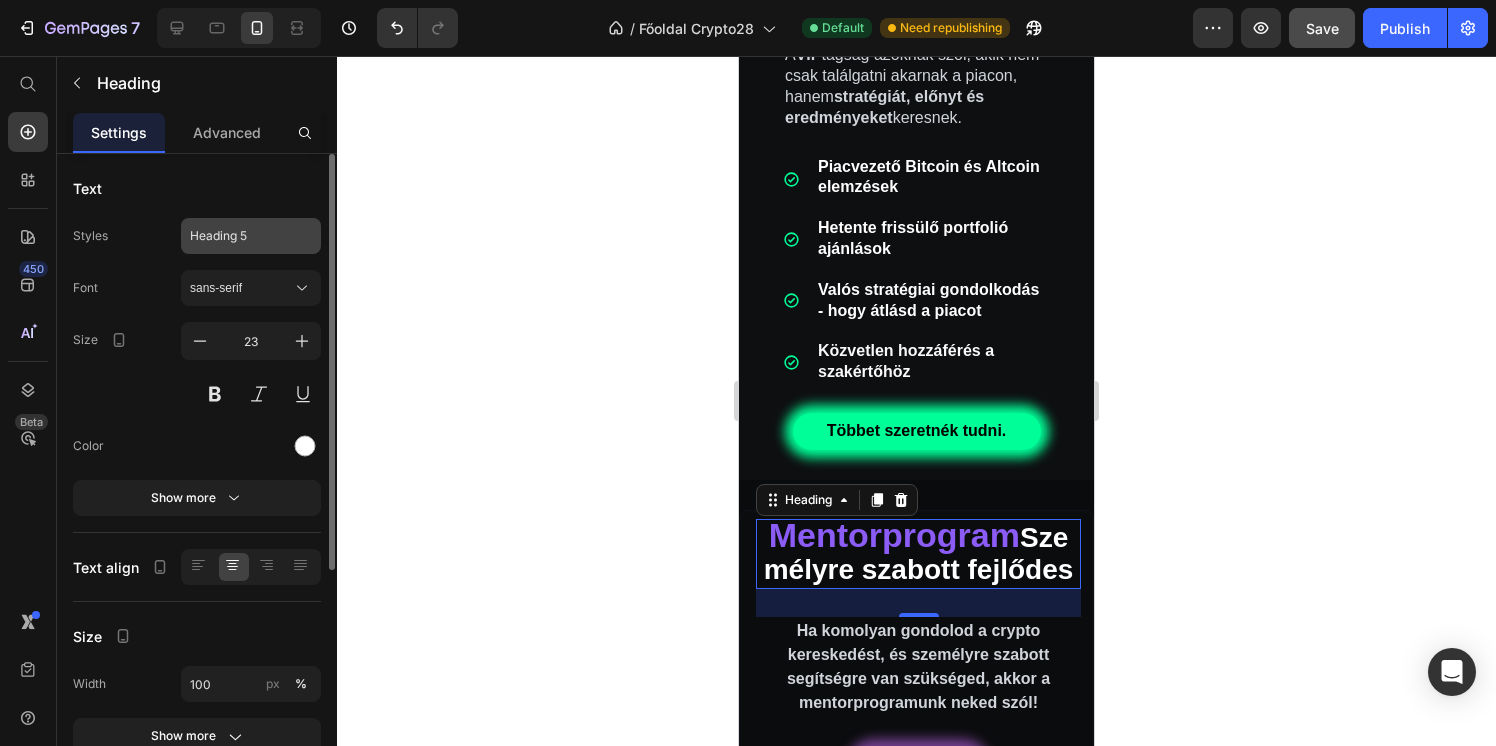 click on "Heading 5" 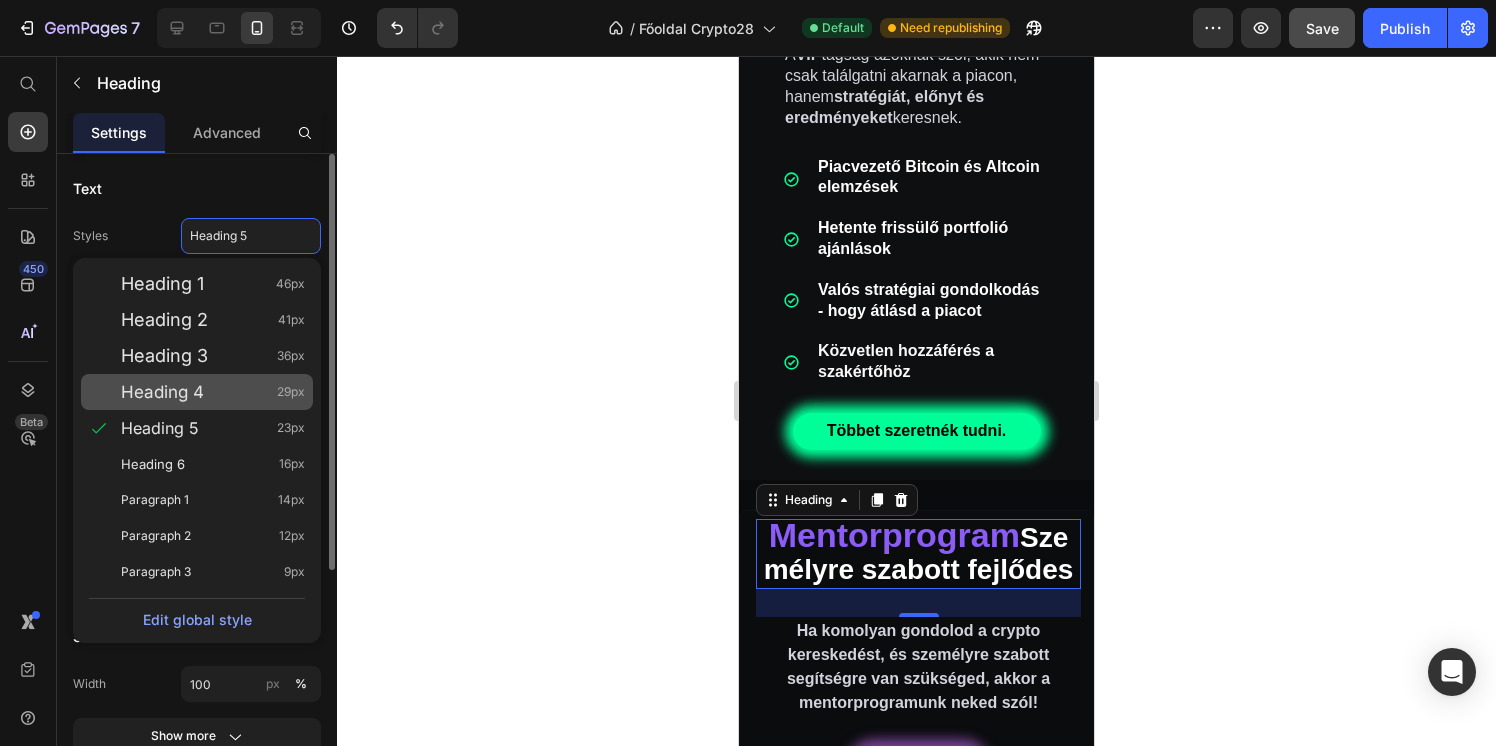 click on "Heading 4 29px" 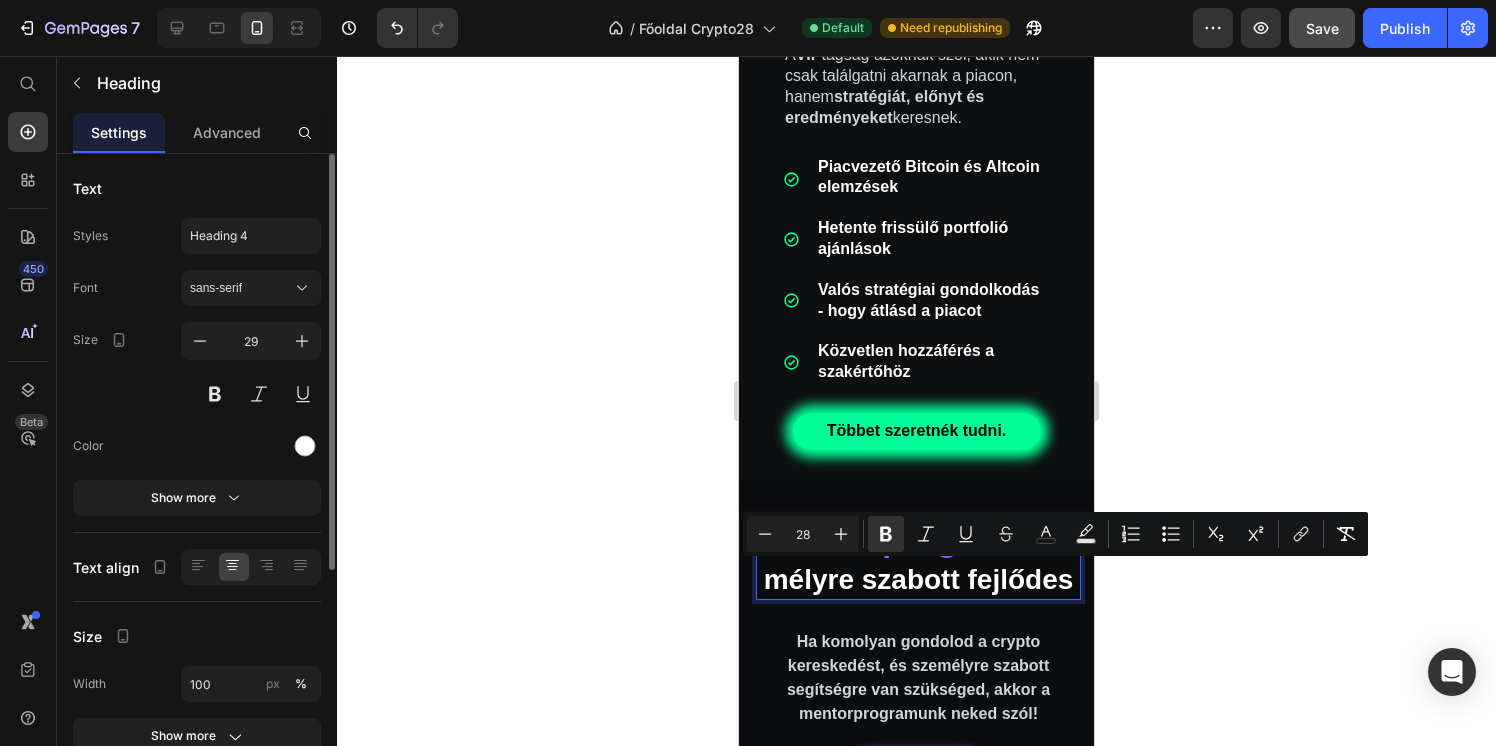 drag, startPoint x: 971, startPoint y: 622, endPoint x: 803, endPoint y: 579, distance: 173.41568 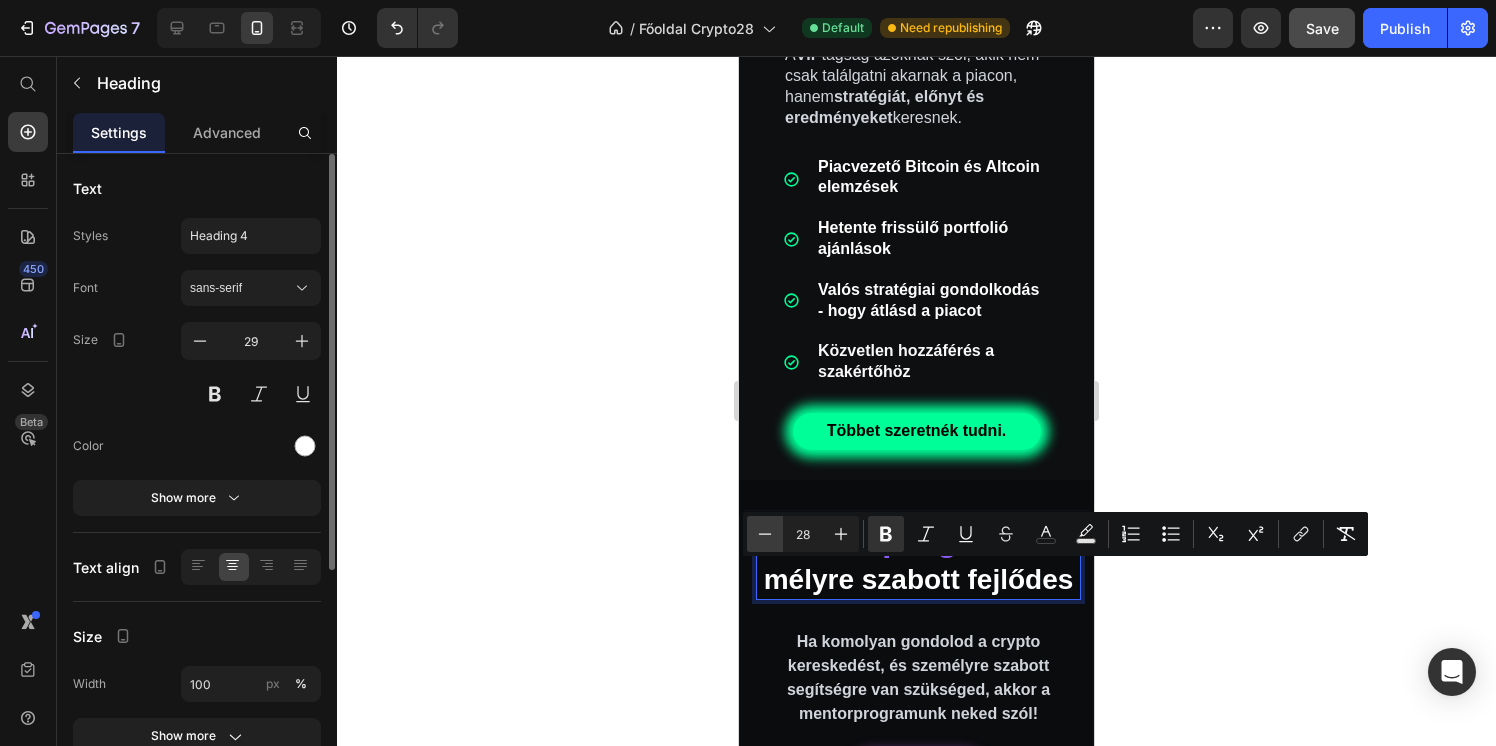 click 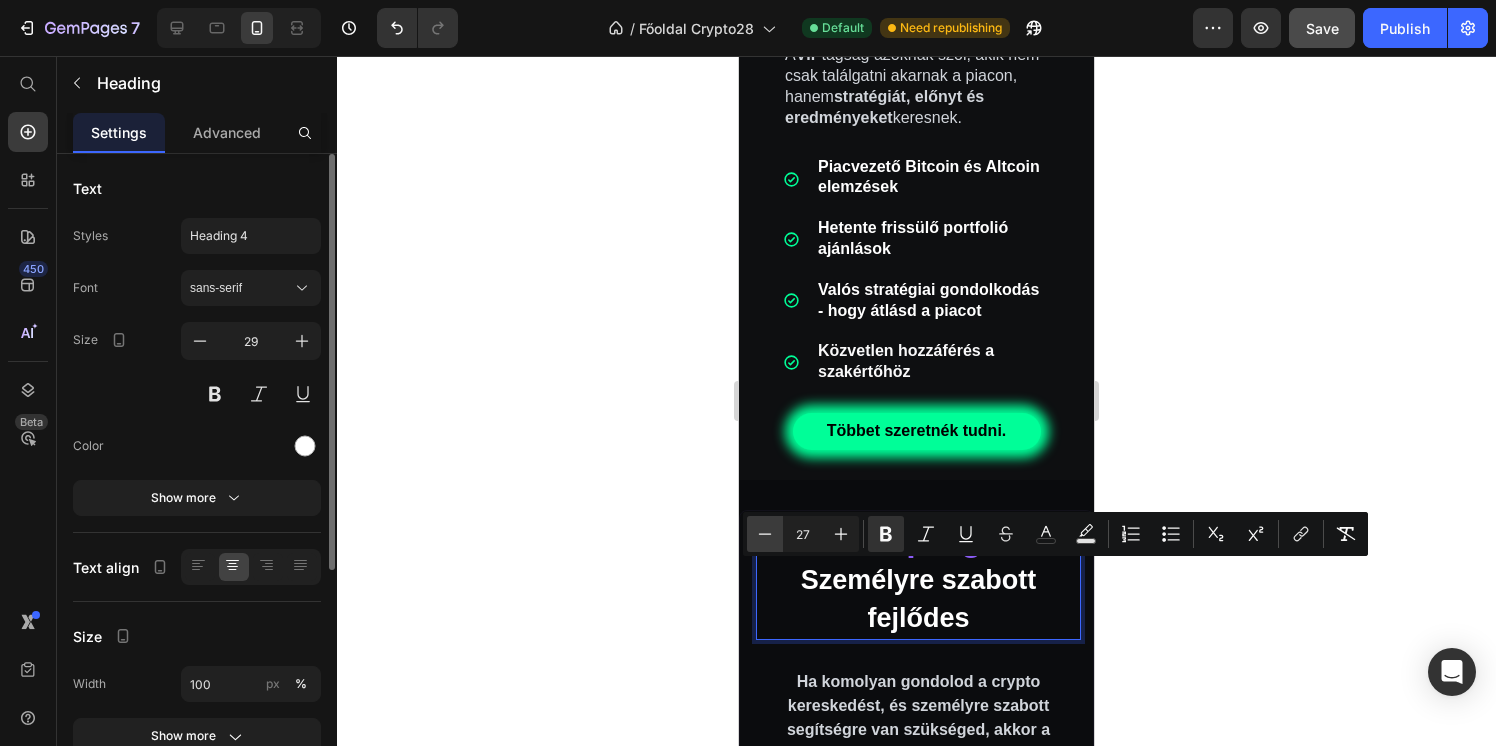 click 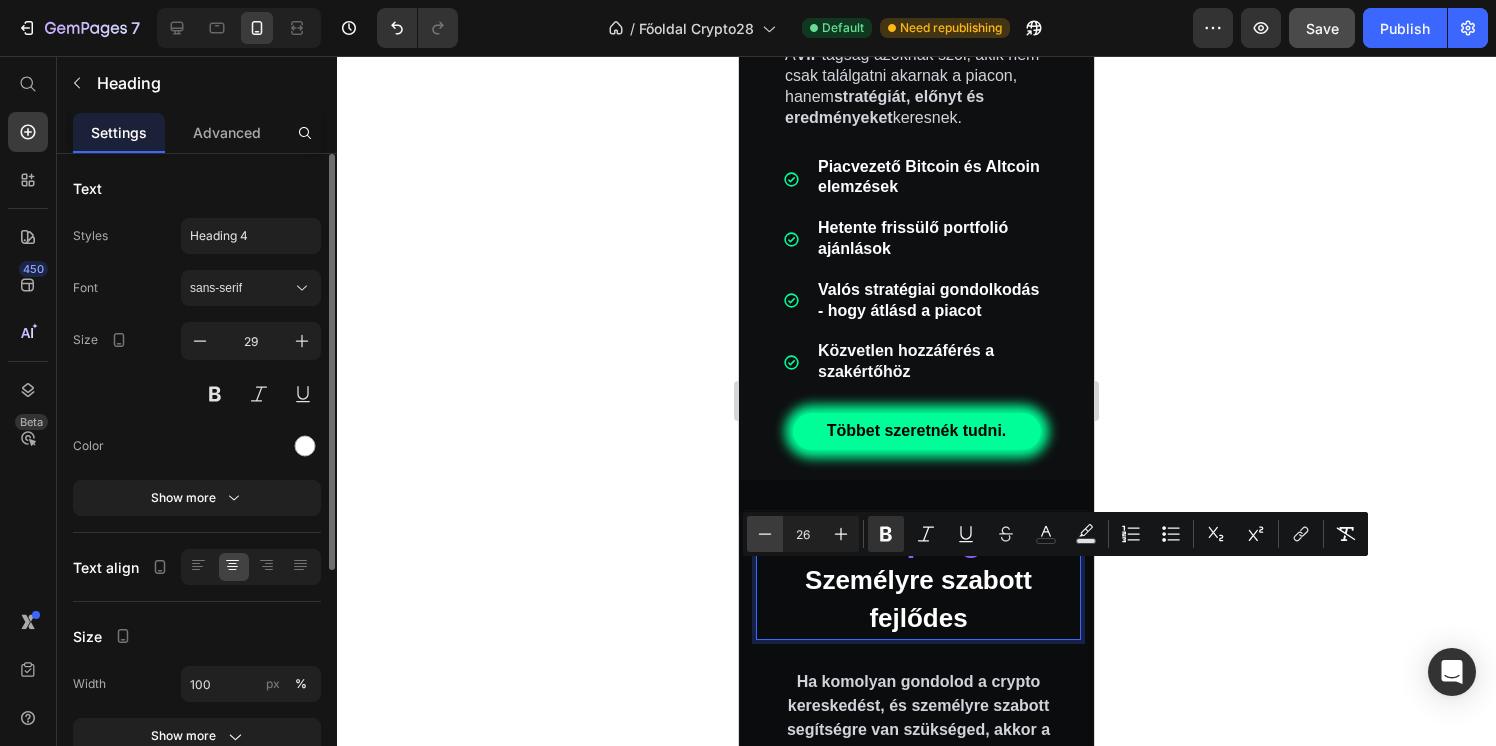 click 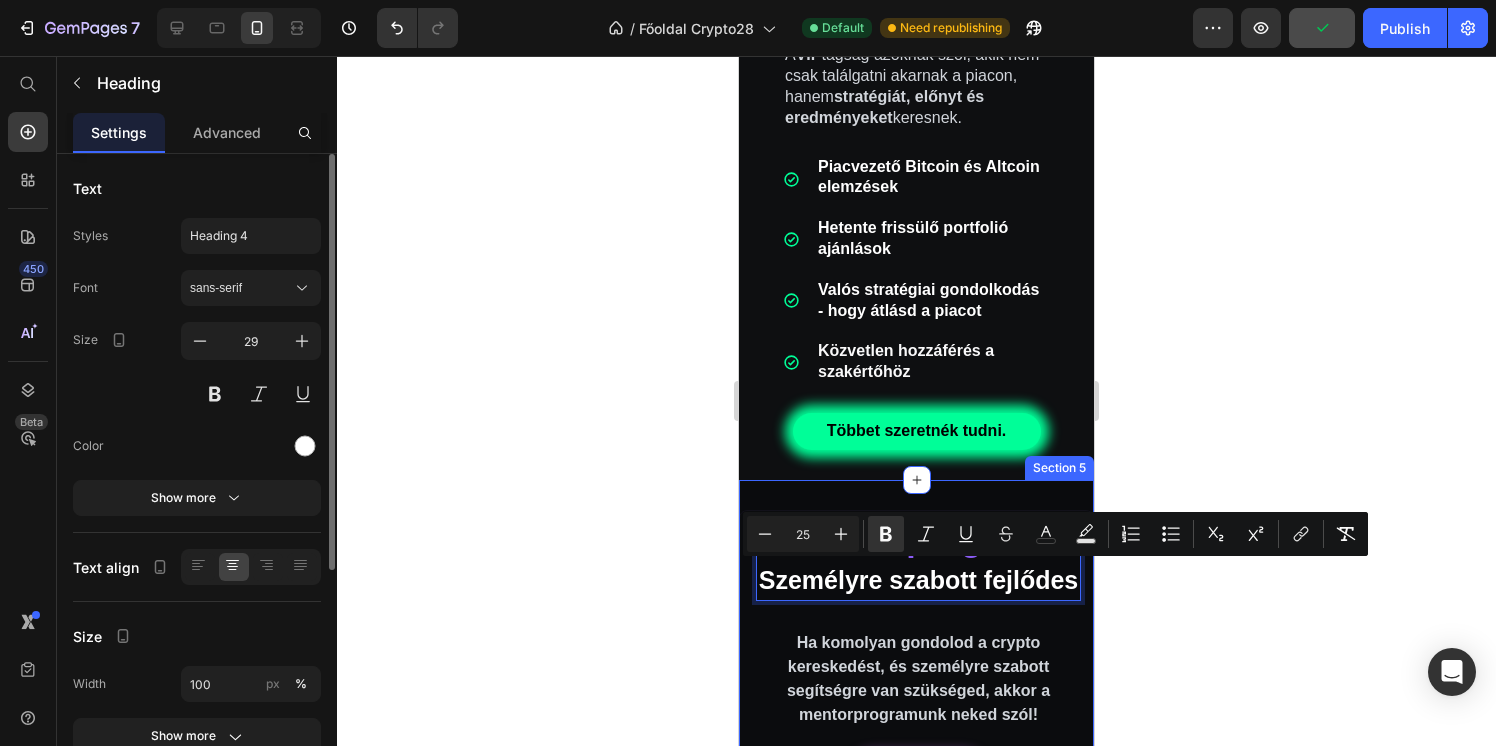 click 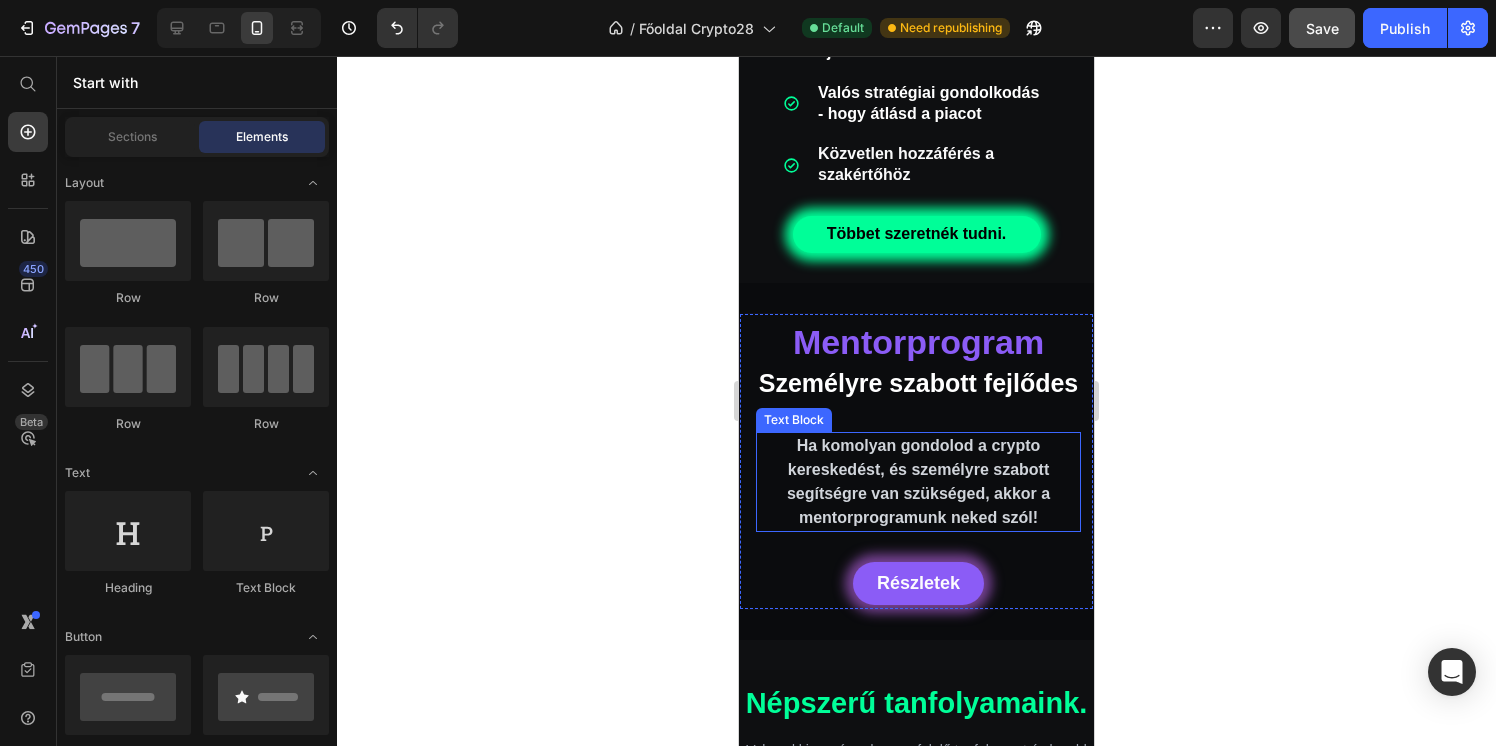 scroll, scrollTop: 3262, scrollLeft: 0, axis: vertical 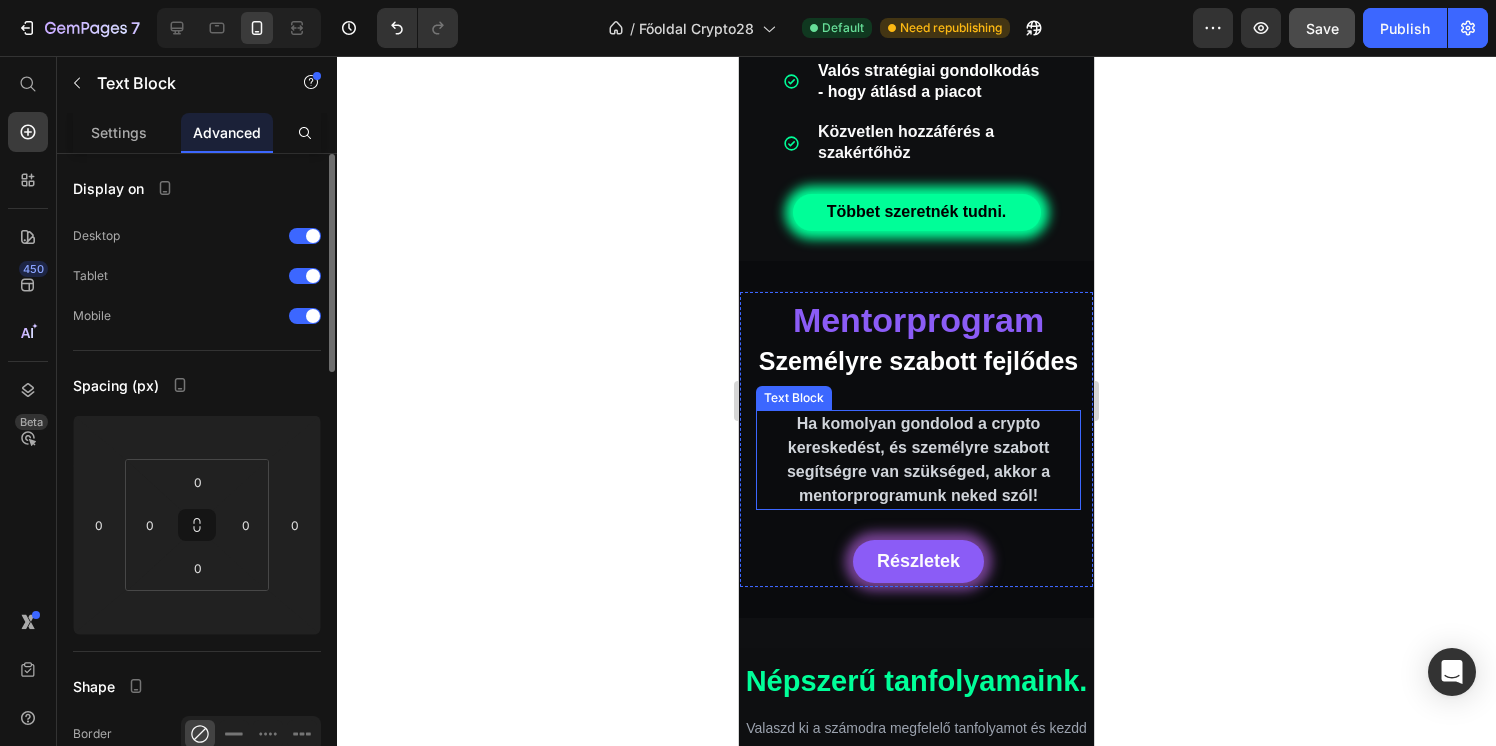 click on "Ha komolyan gondolod a crypto kereskedést, és személyre szabott segítségre van szükséged, akkor a mentorprogramunk neked szól!" at bounding box center (918, 460) 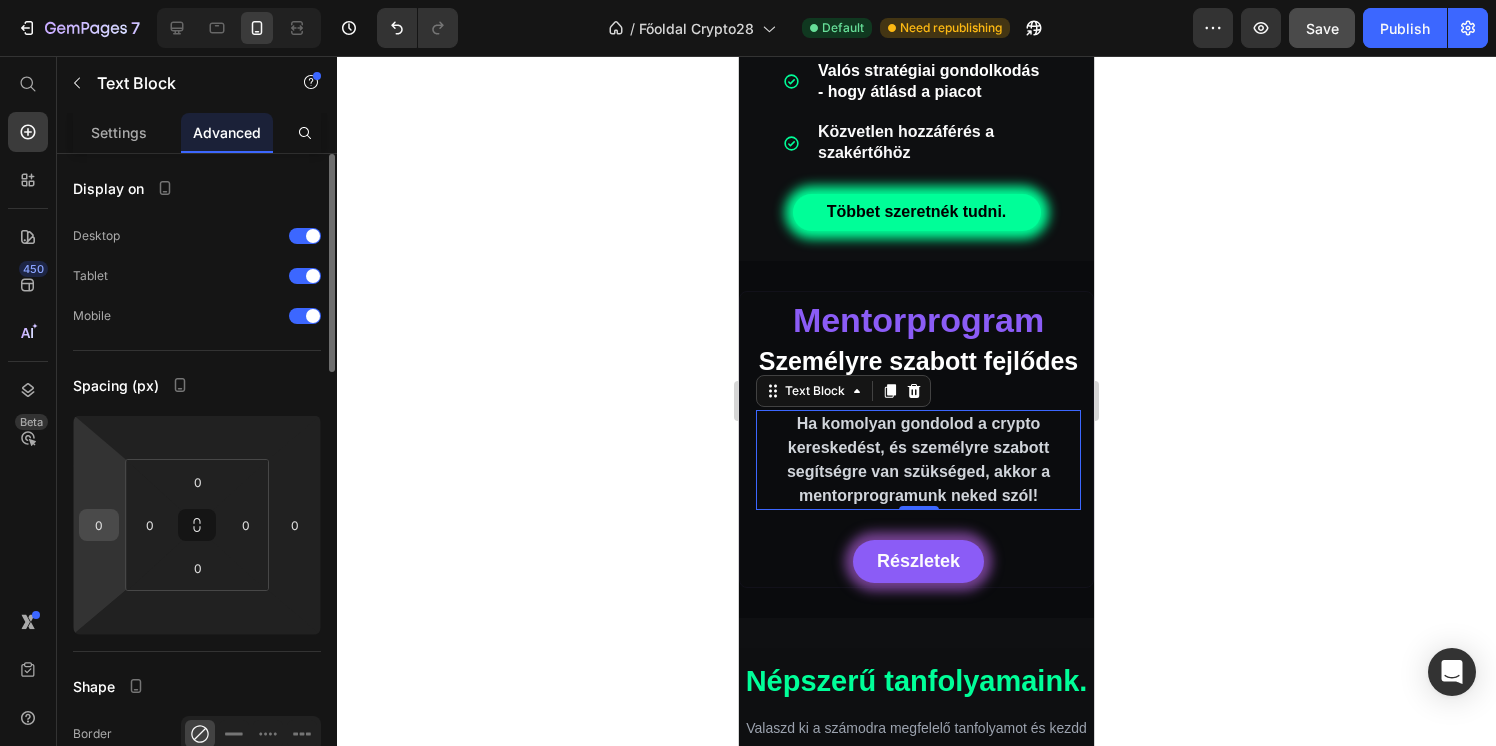 click on "0" at bounding box center [99, 525] 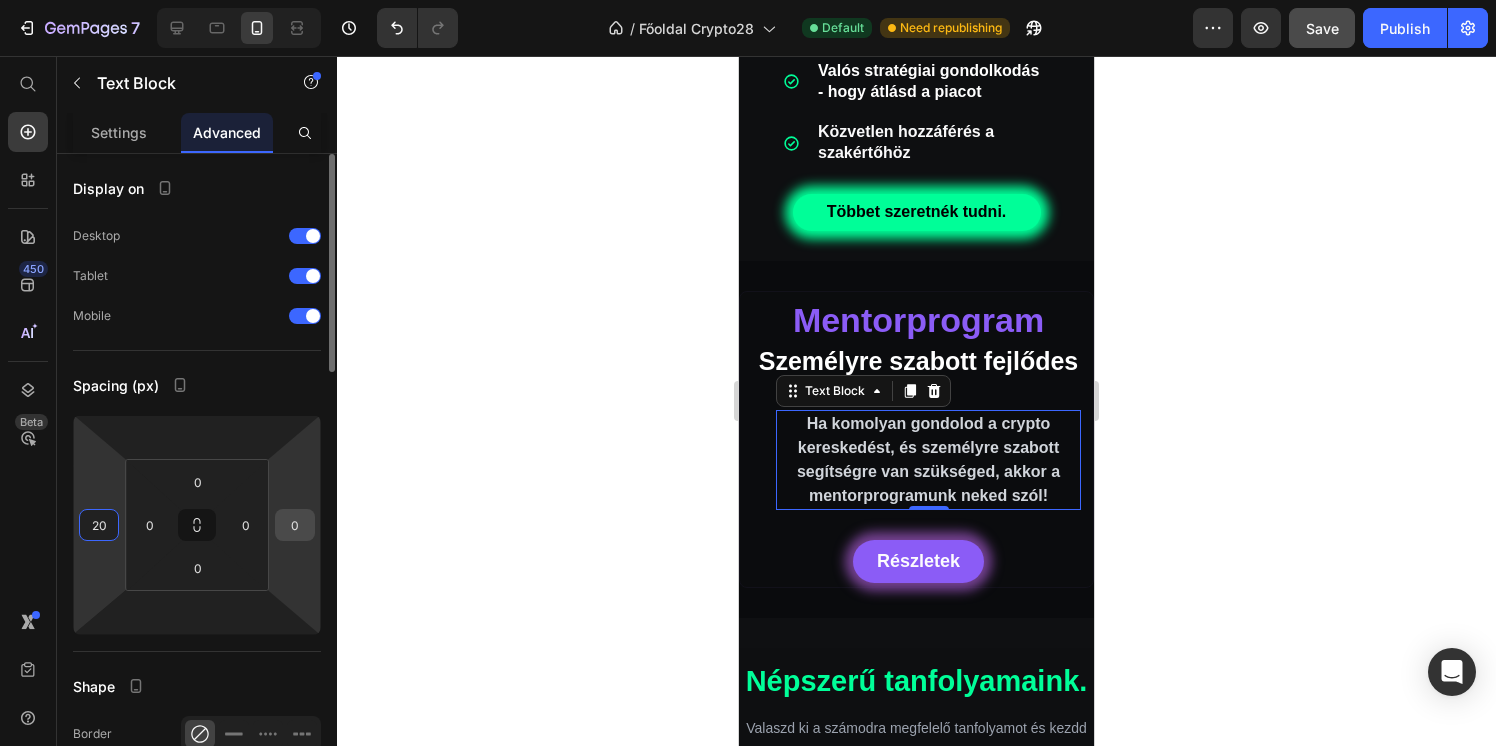 type on "20" 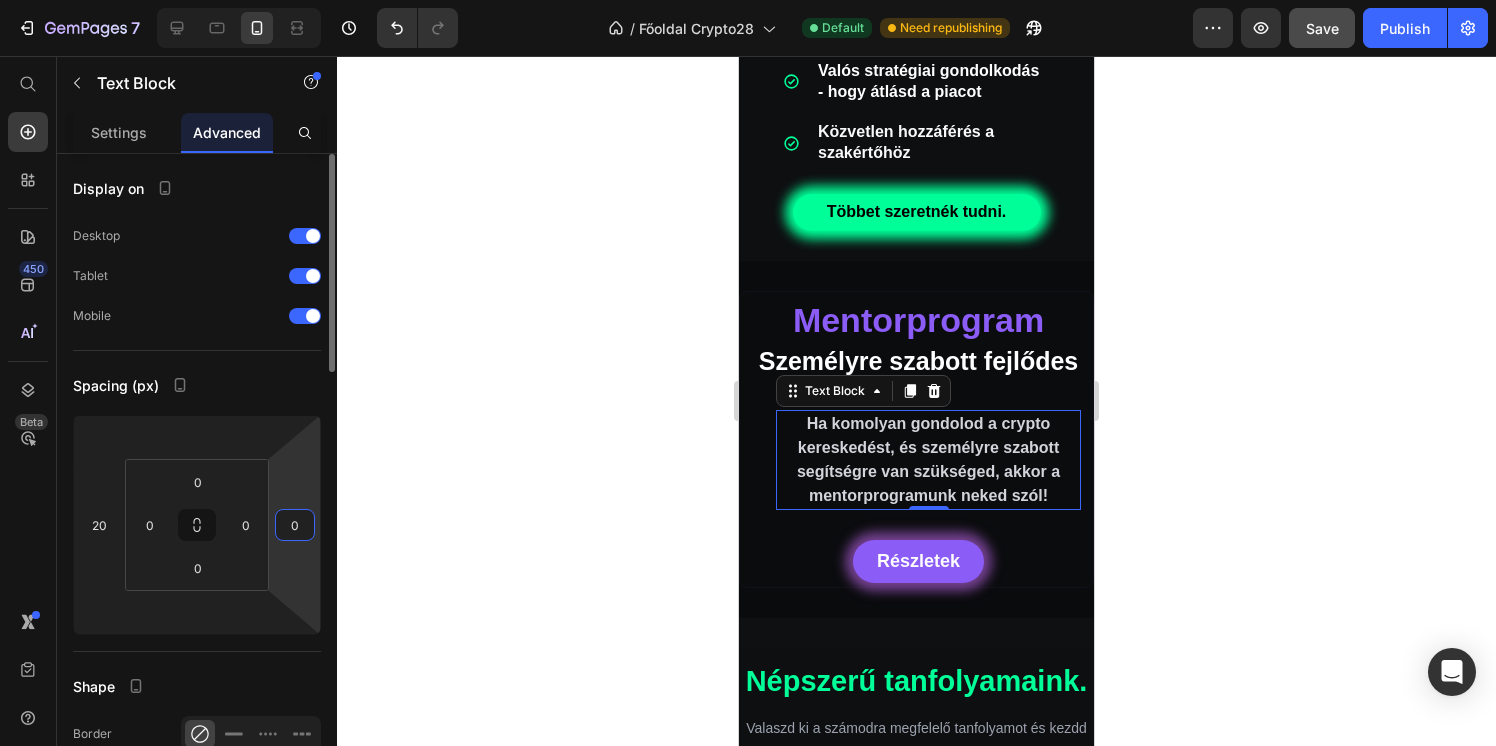 click on "0" at bounding box center [295, 525] 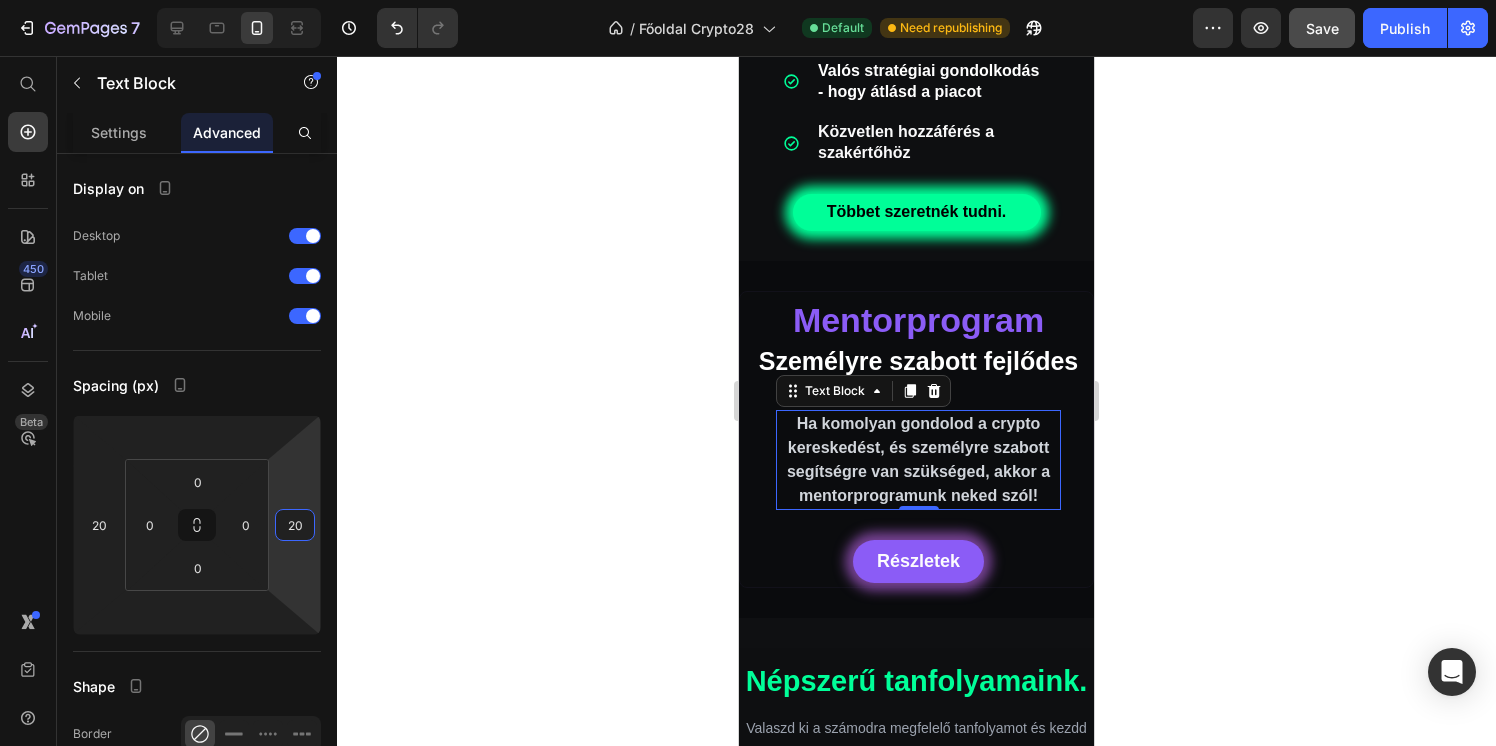 type on "20" 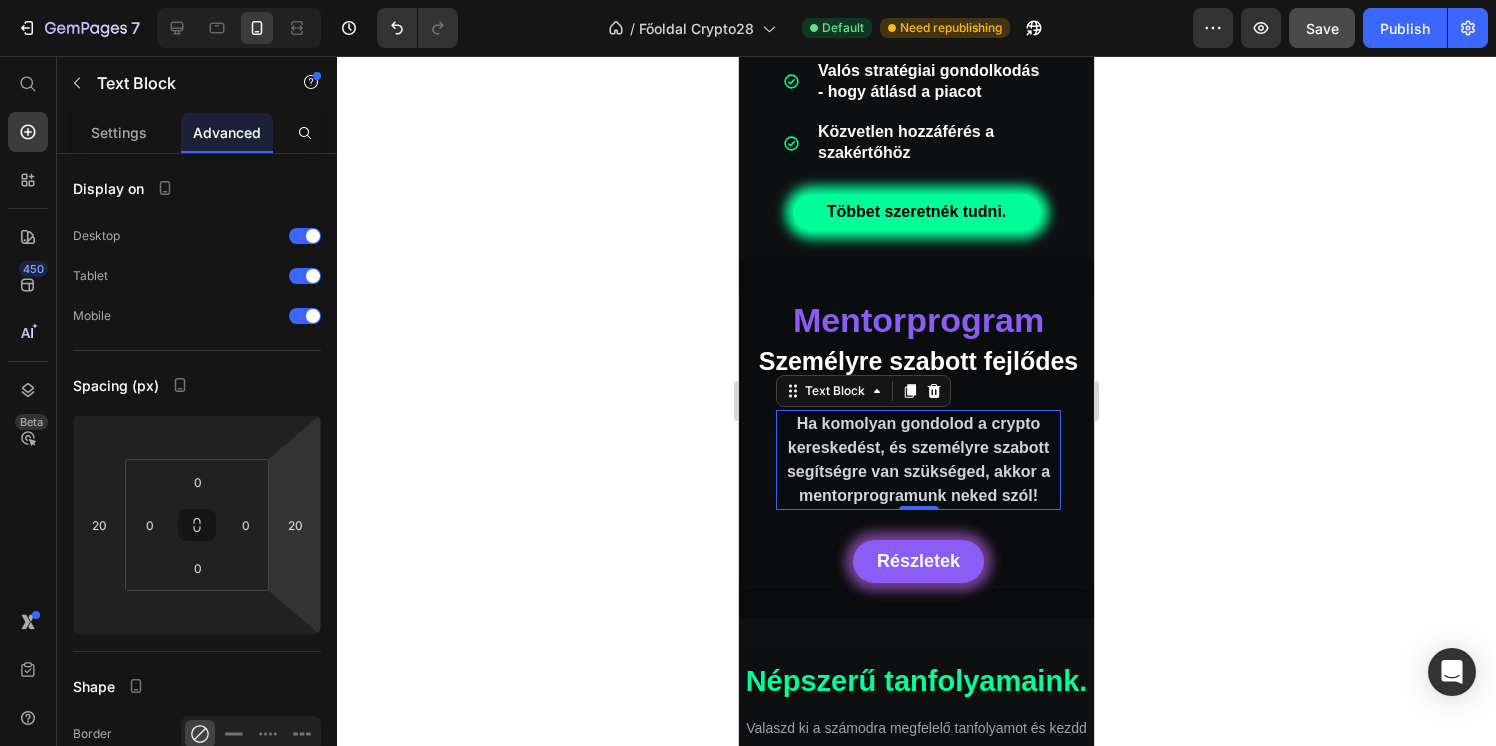 click 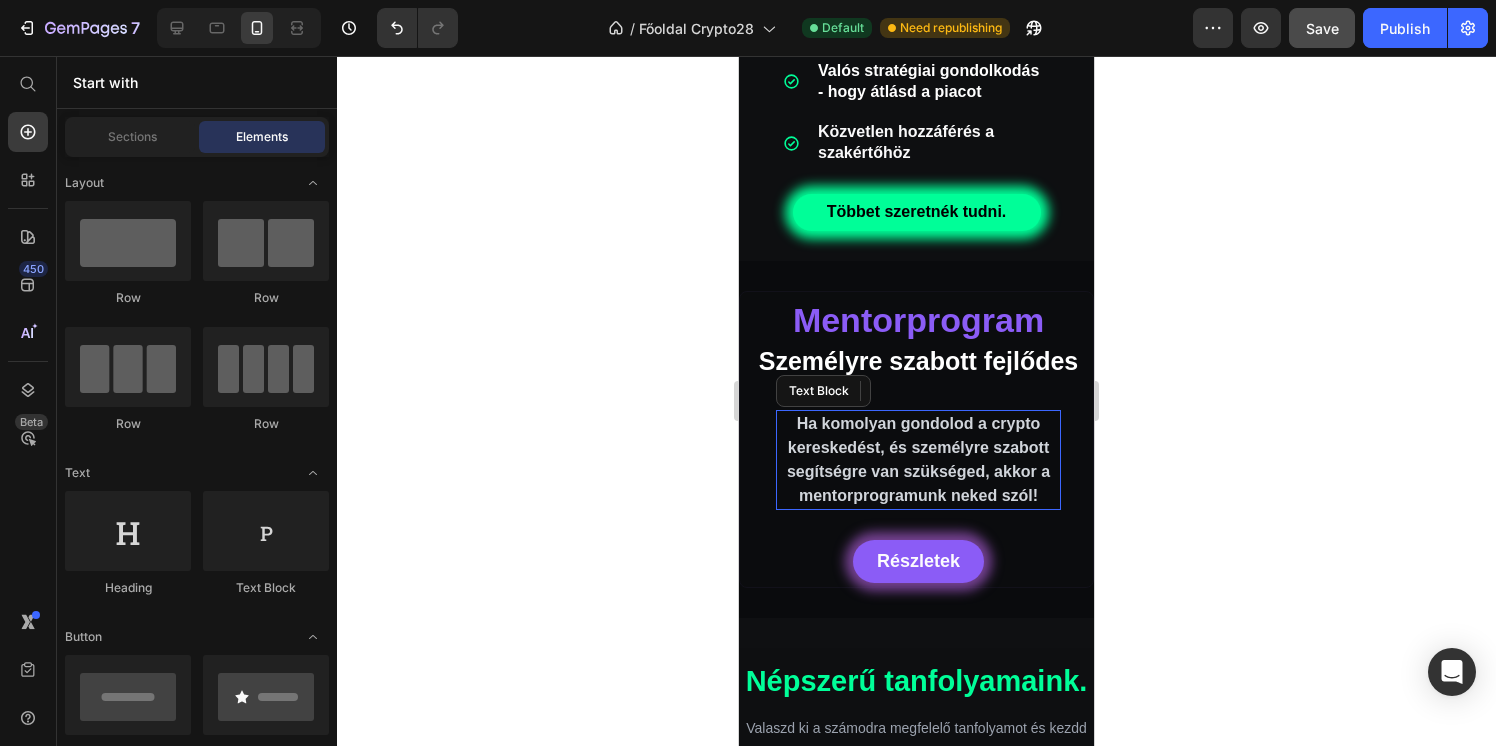 click 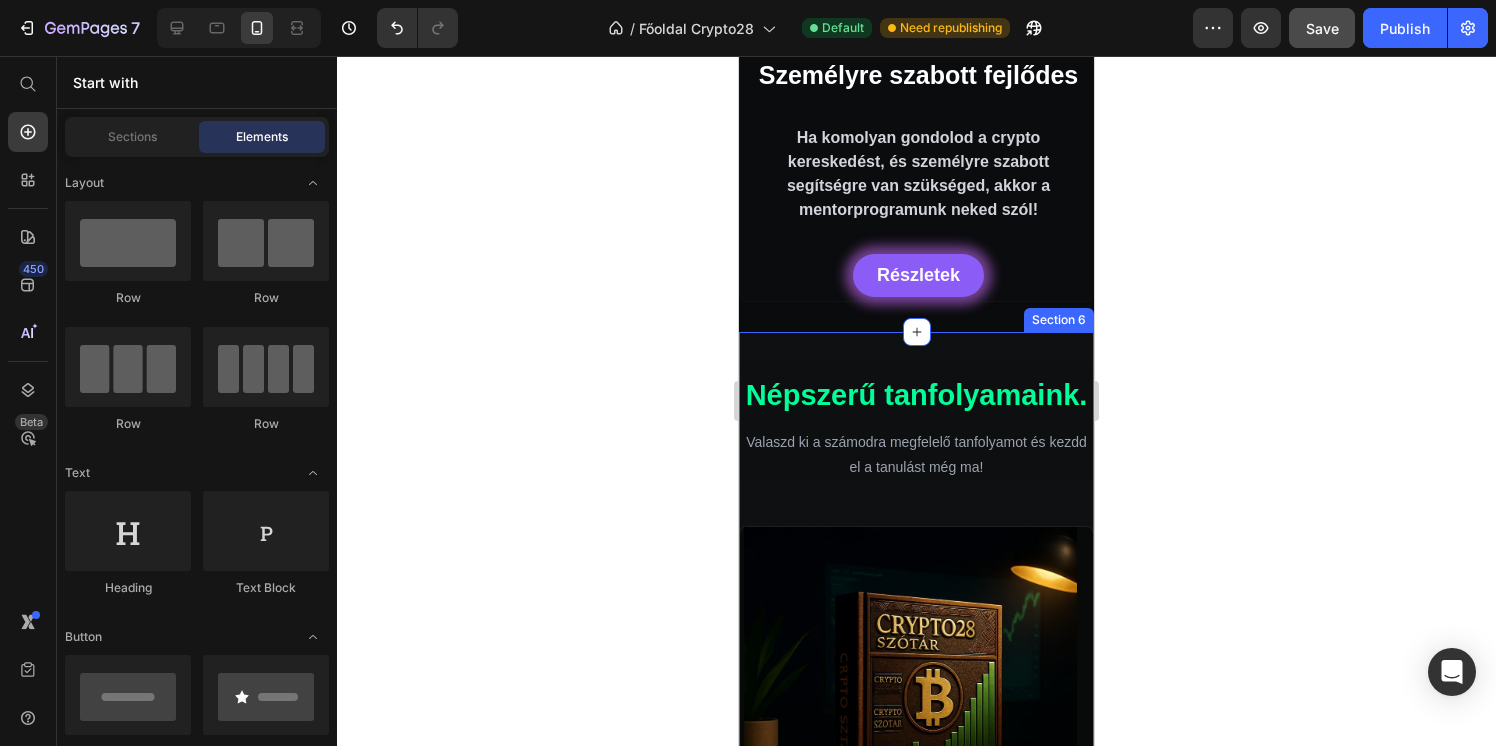 scroll, scrollTop: 3058, scrollLeft: 0, axis: vertical 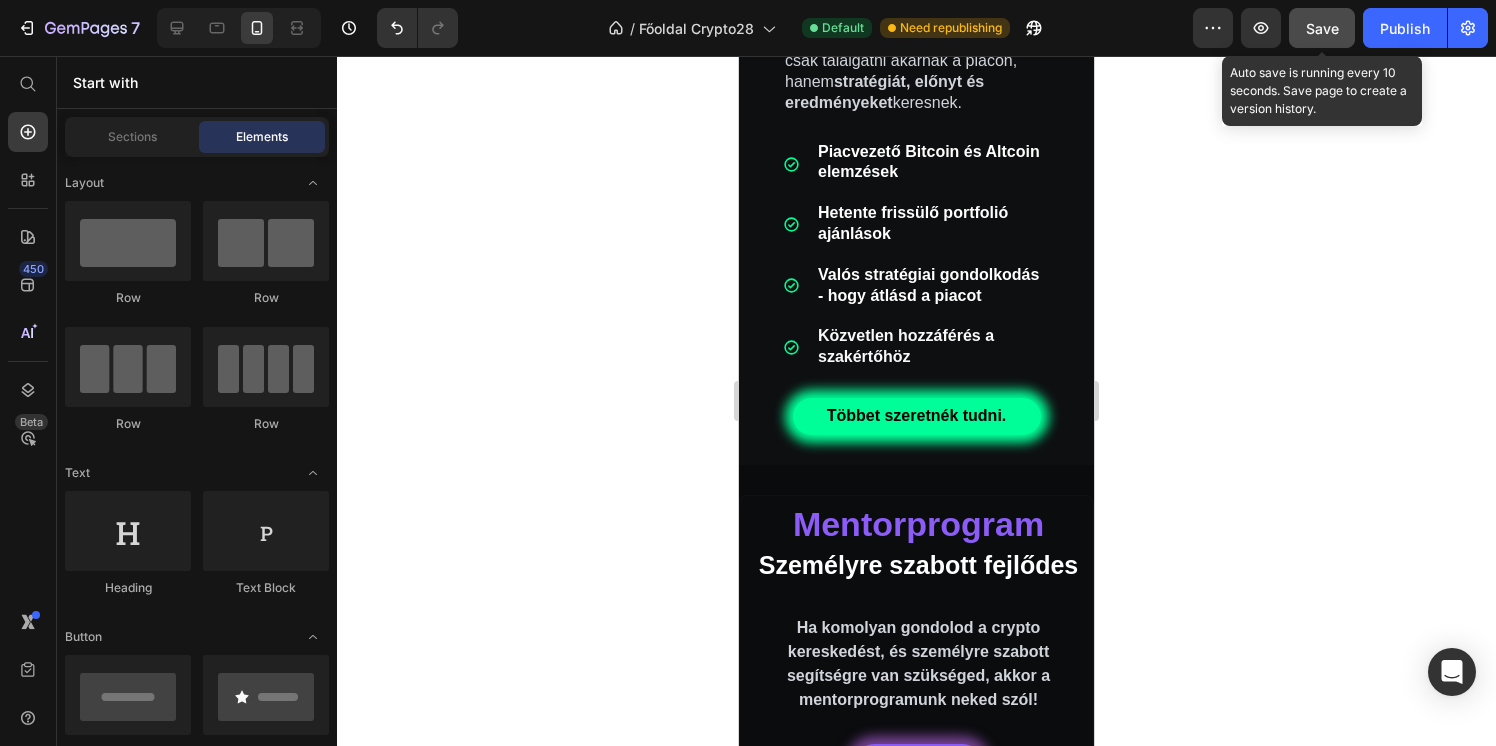 click on "Save" 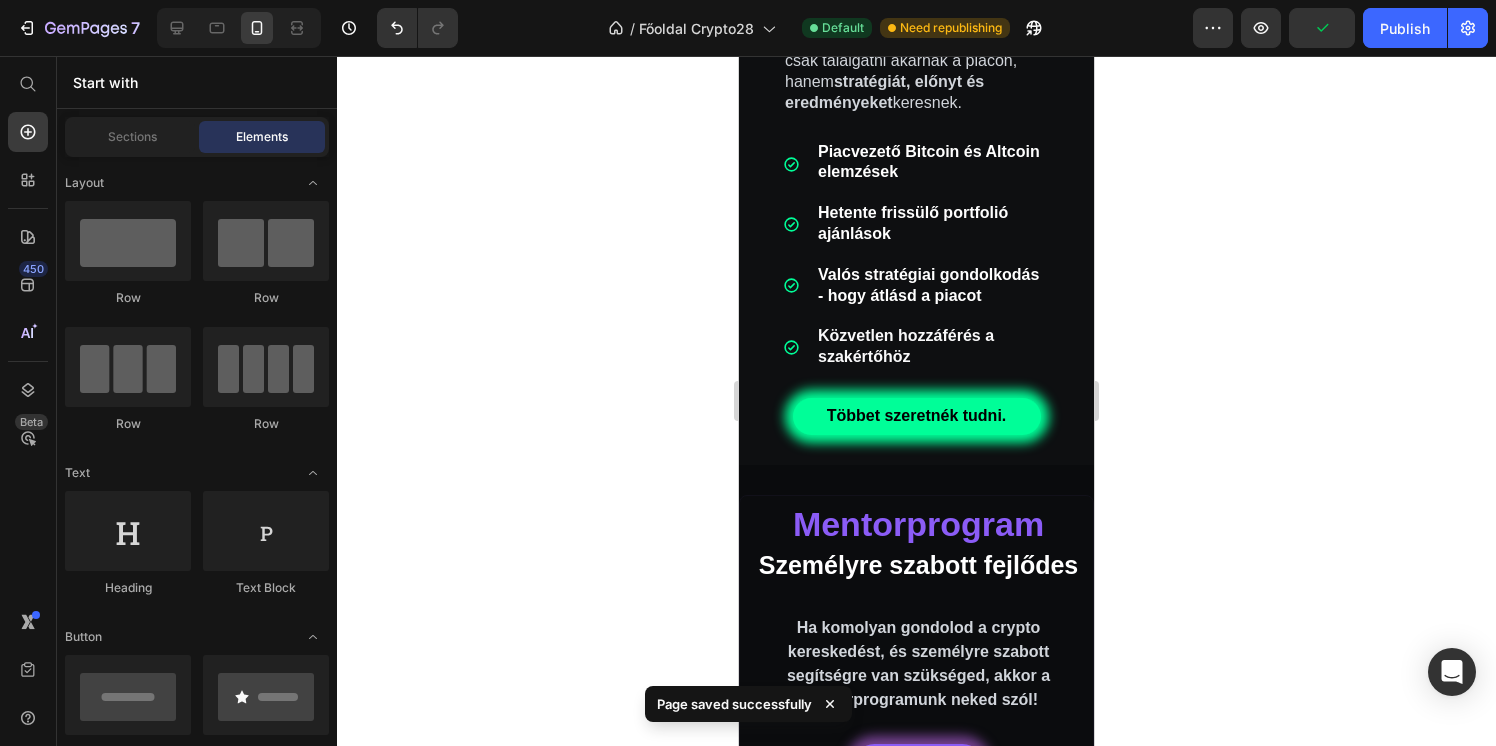 click on "7  Version history  /  Főoldal Crypto28 Default Need republishing Preview  Publish" 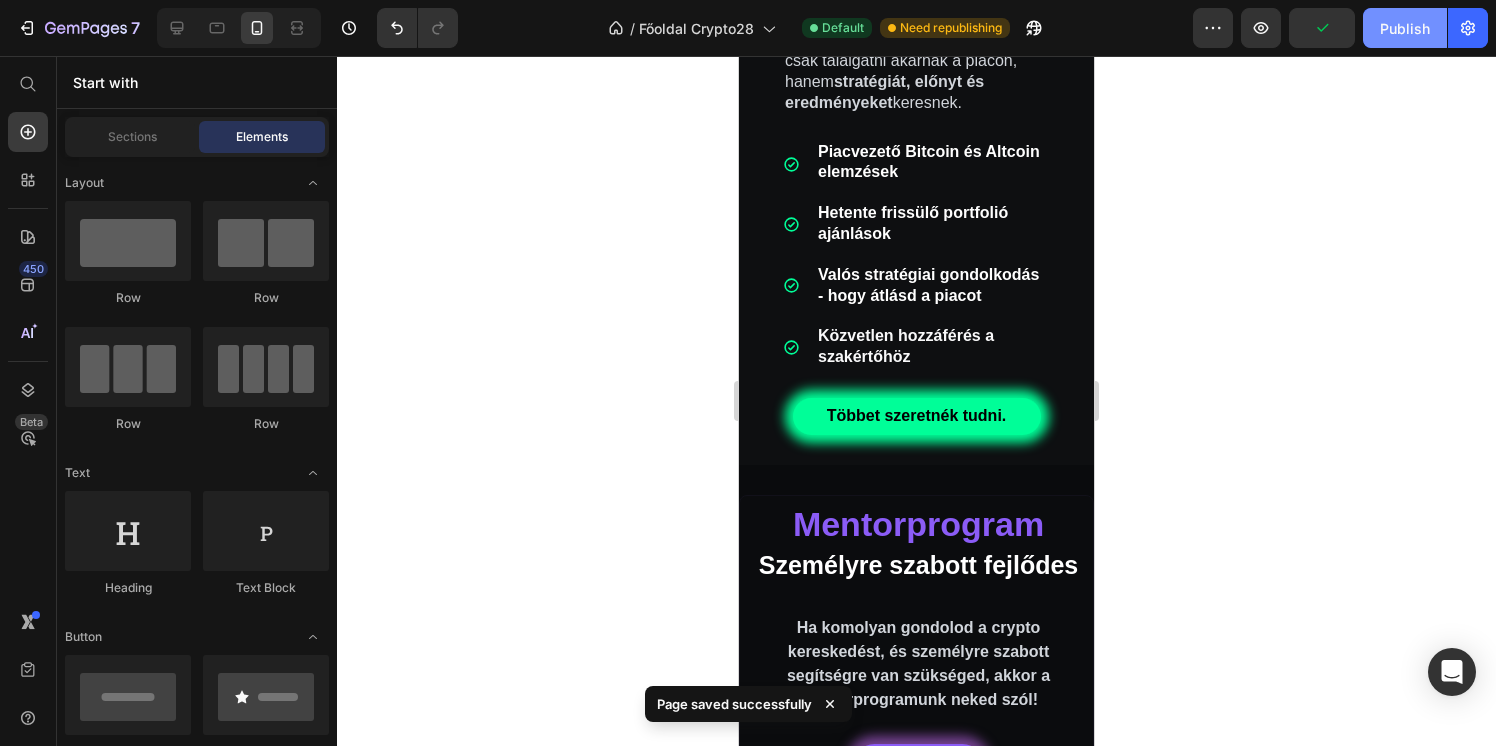 click on "Publish" at bounding box center (1405, 28) 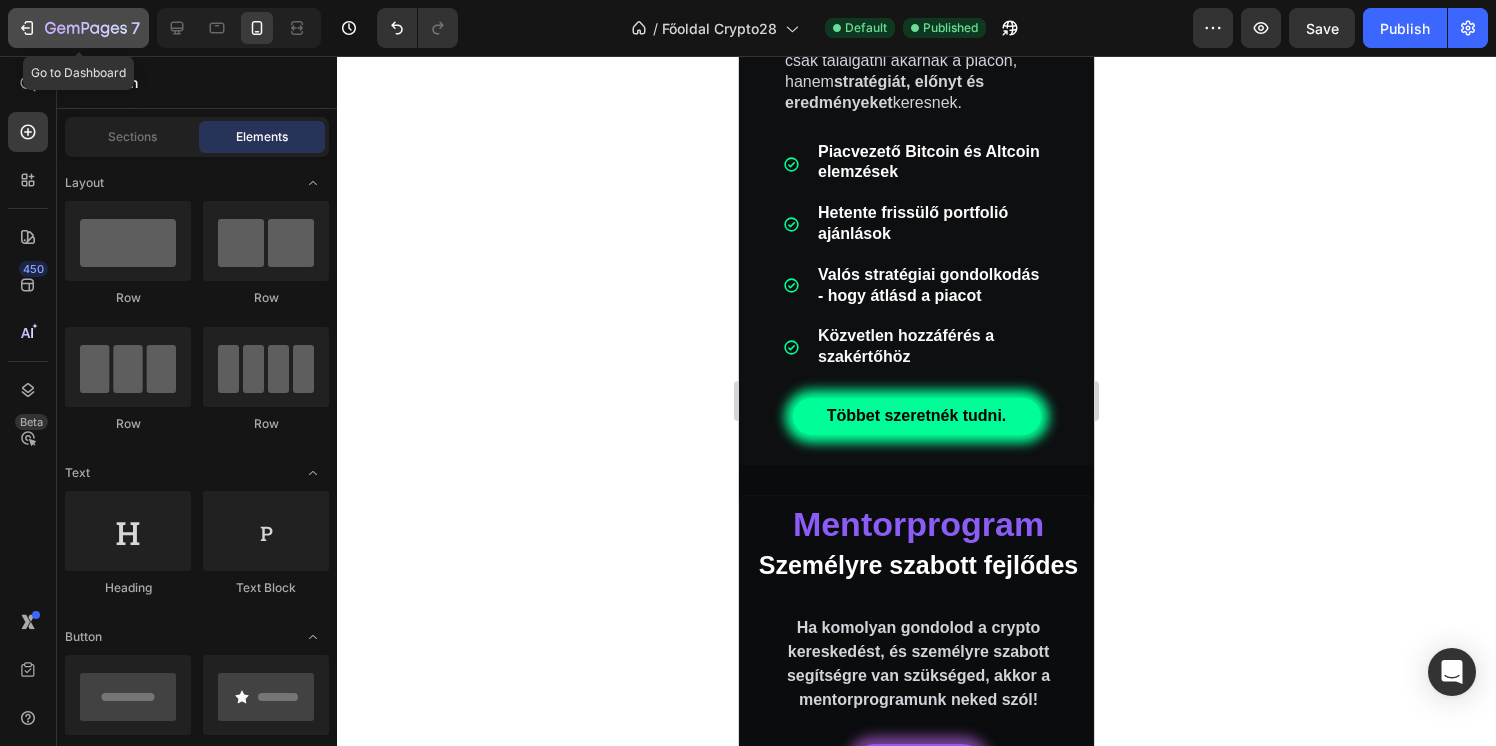 click 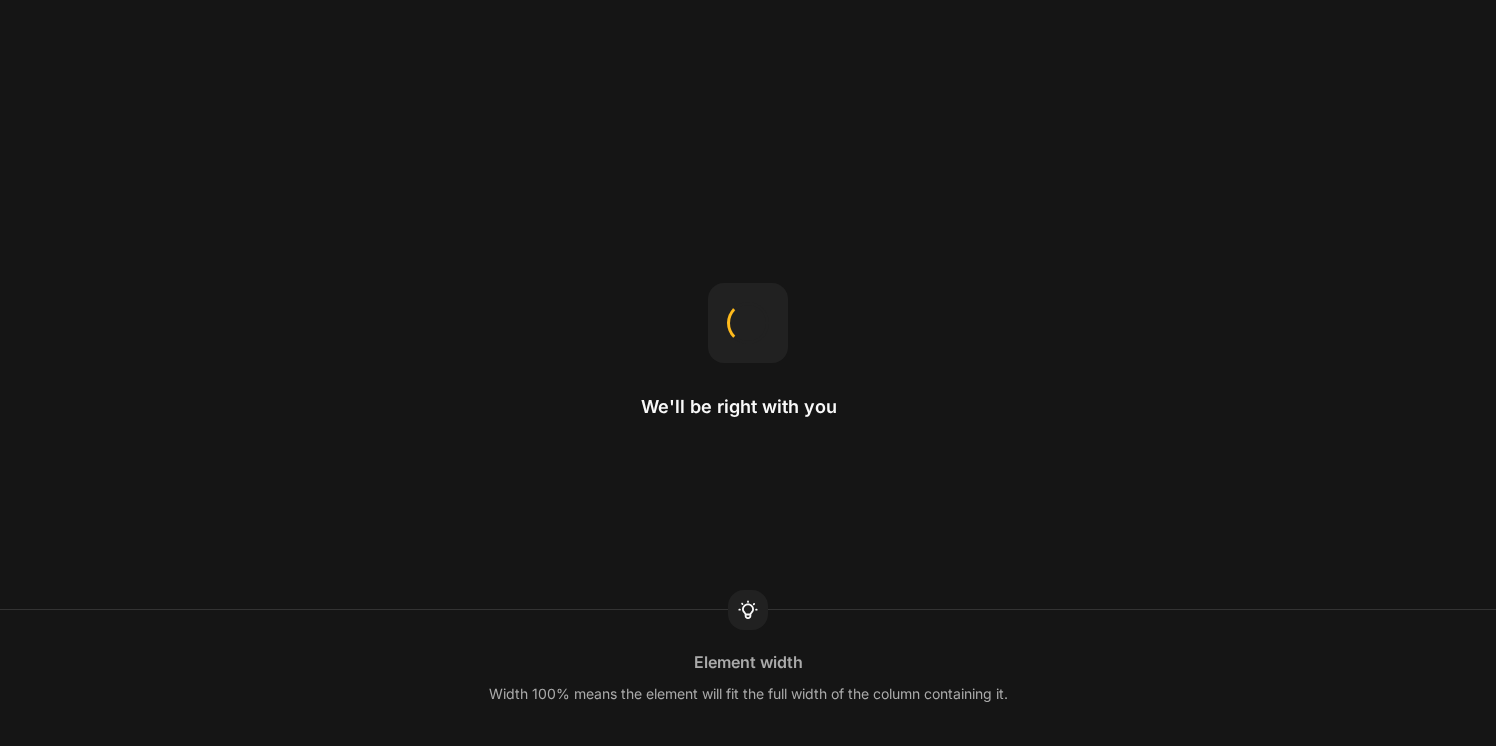 scroll, scrollTop: 0, scrollLeft: 0, axis: both 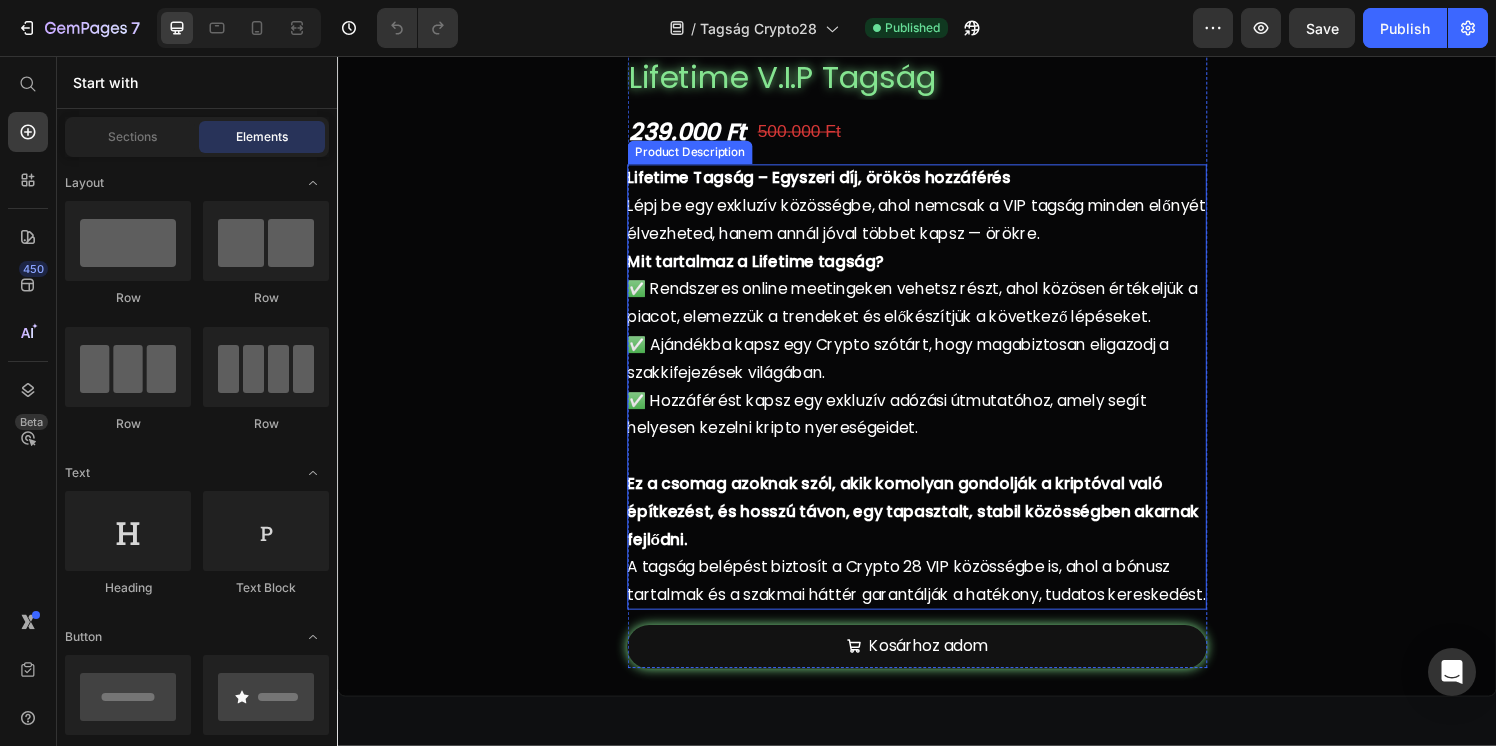 click on "✅ Rendszeres online meetingeken vehetsz részt, ahol közösen értékeljük a piacot, elemezzük a trendeket és előkészítjük a következő lépéseket. ✅ Ajándékba kapsz egy Crypto szótárt, hogy magabiztosan eligazodj a szakkifejezések világában. ✅ Hozzáférést kapsz egy exkluzív adózási útmutatóhoz, amely segít helyesen kezelni kripto nyereségeidet." at bounding box center (932, 368) 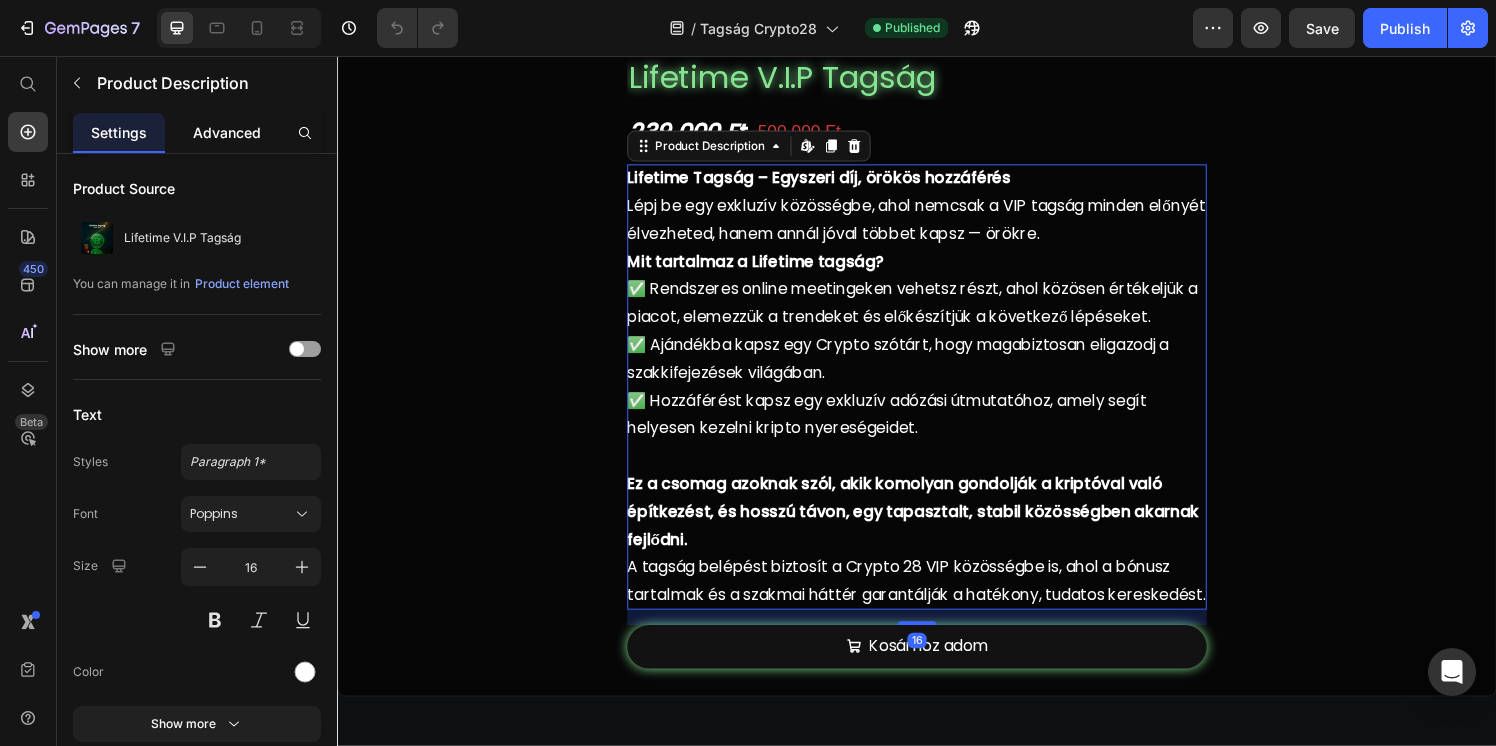 click on "Advanced" at bounding box center [227, 132] 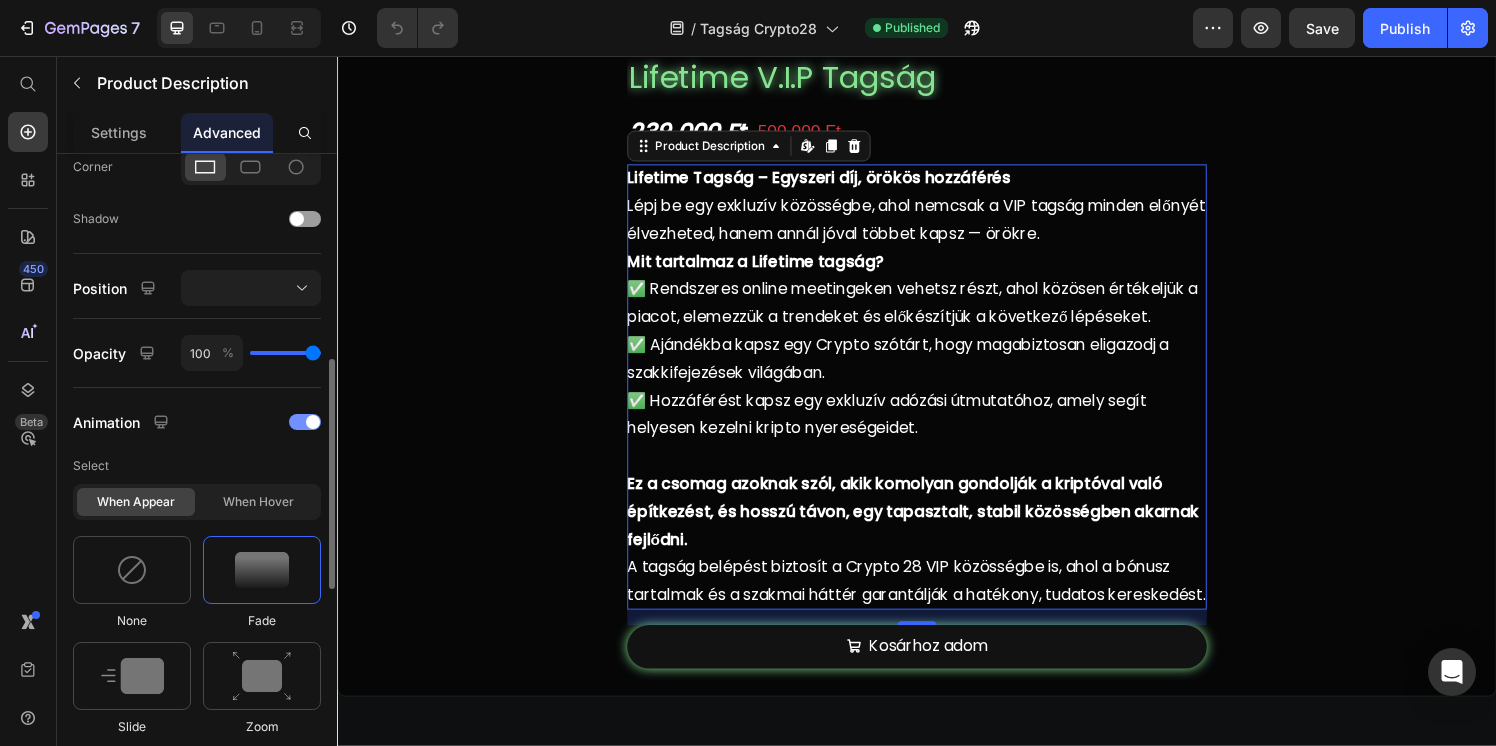 scroll, scrollTop: 648, scrollLeft: 0, axis: vertical 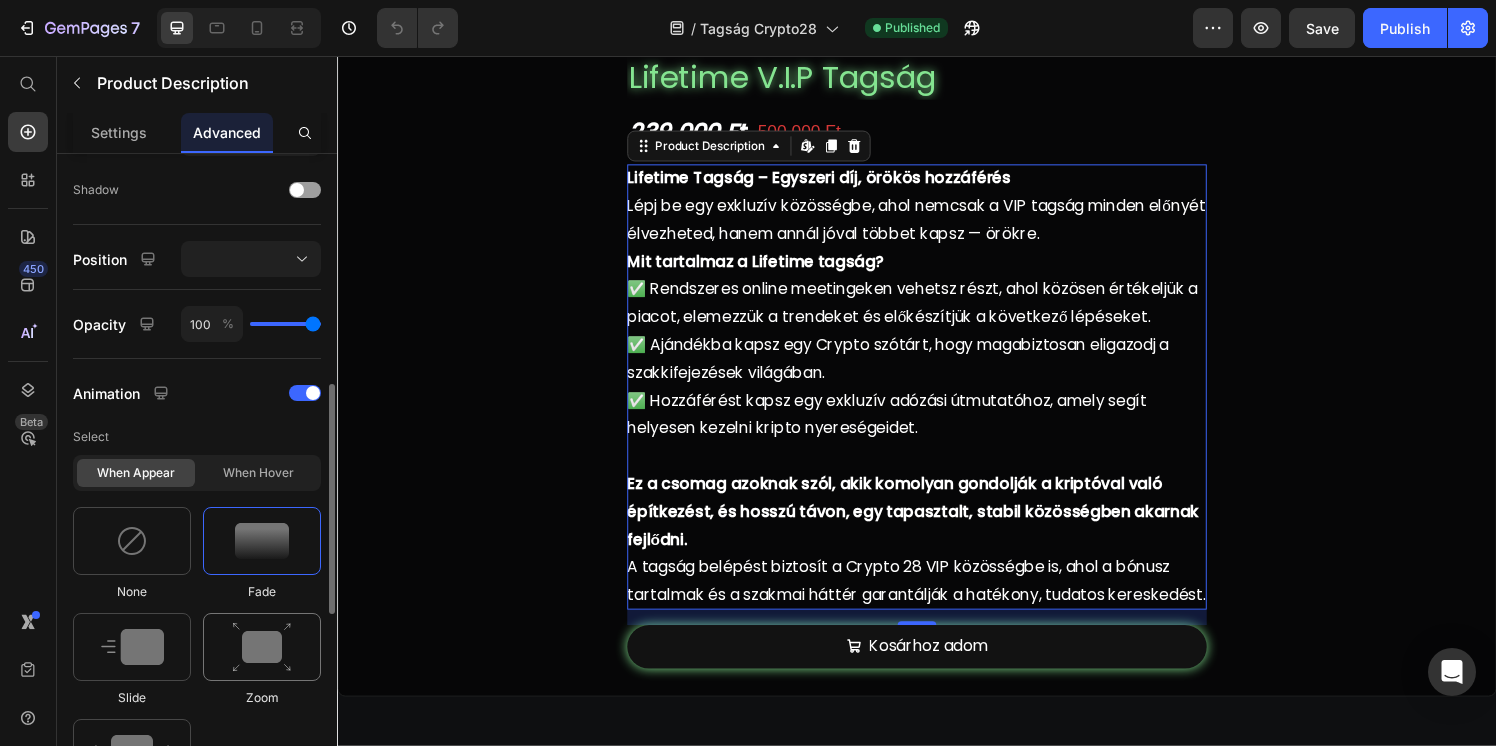 click at bounding box center [262, 647] 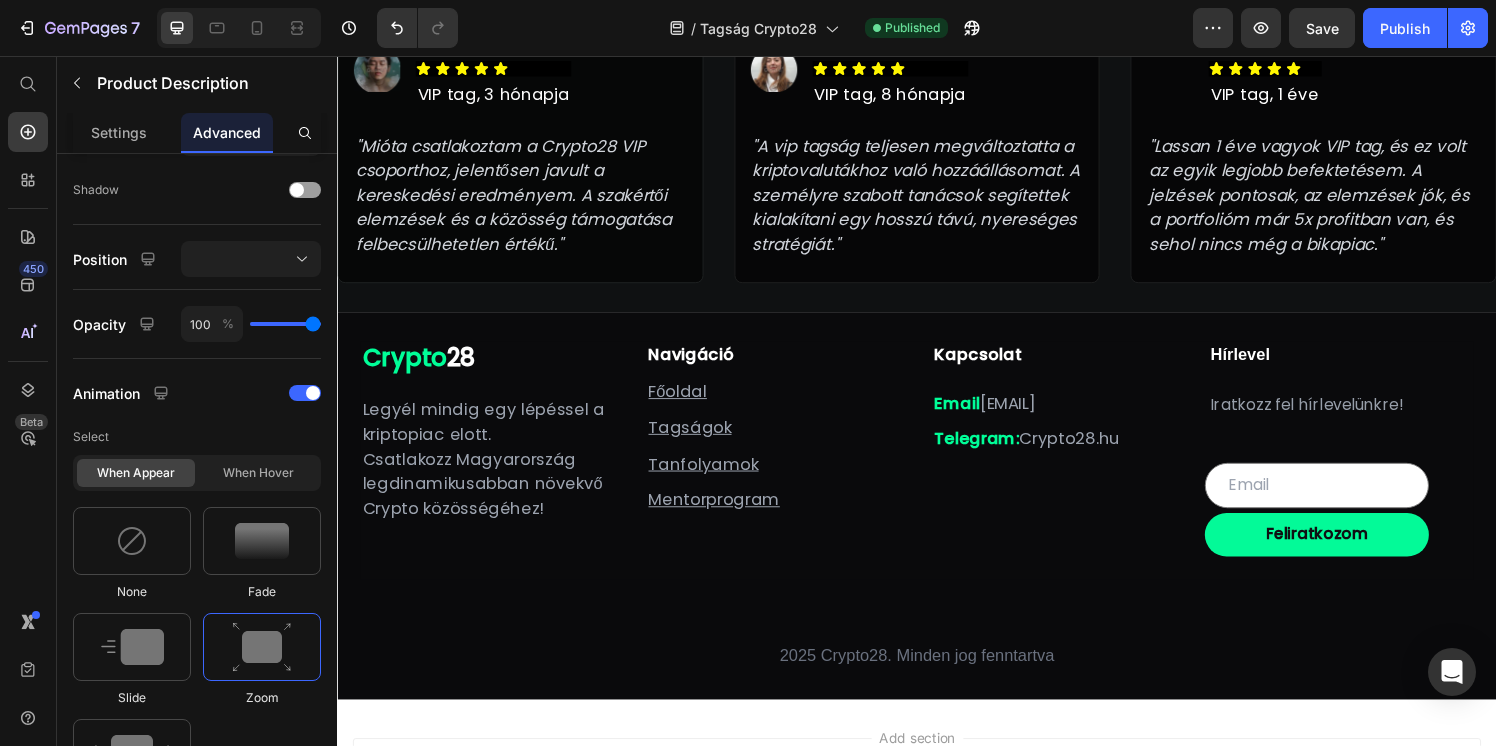 scroll, scrollTop: 4571, scrollLeft: 0, axis: vertical 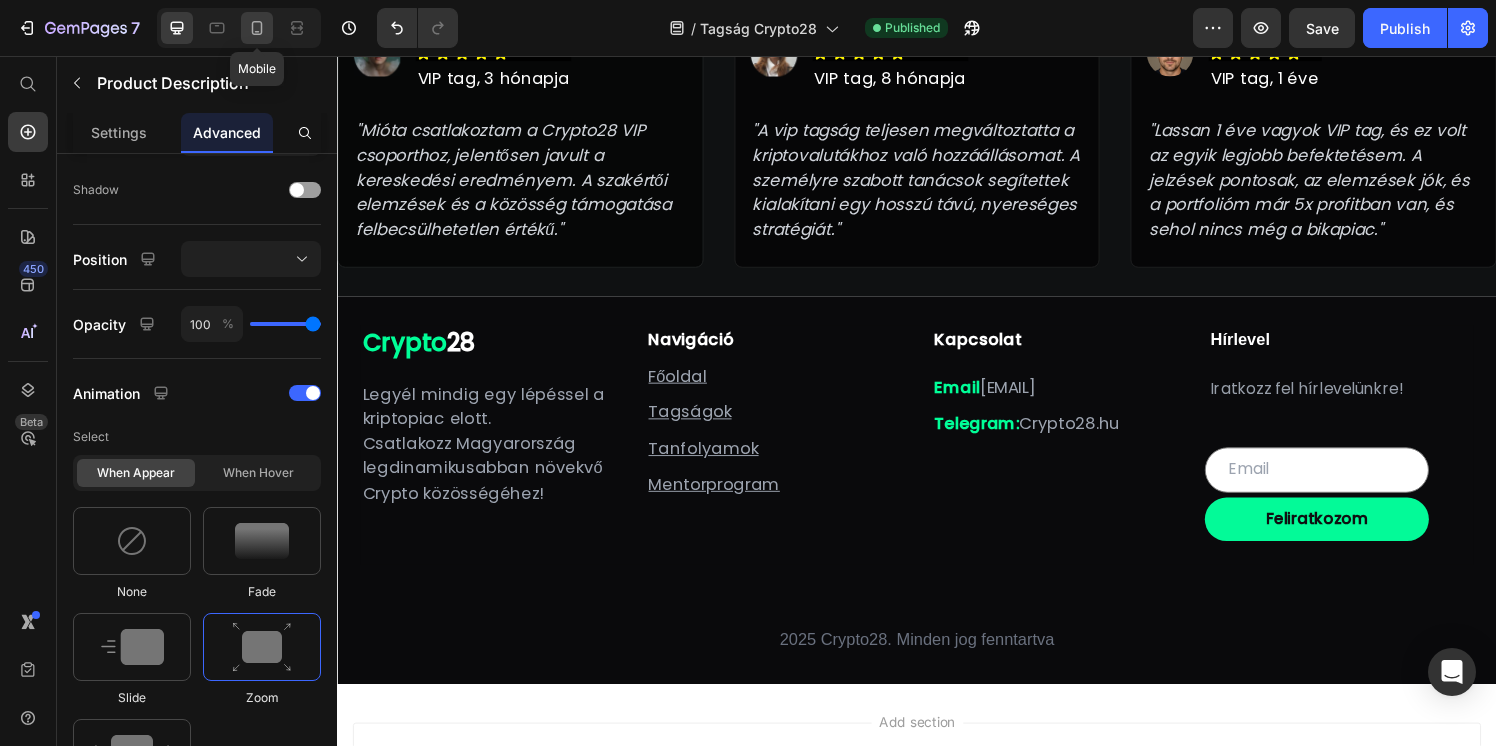 click 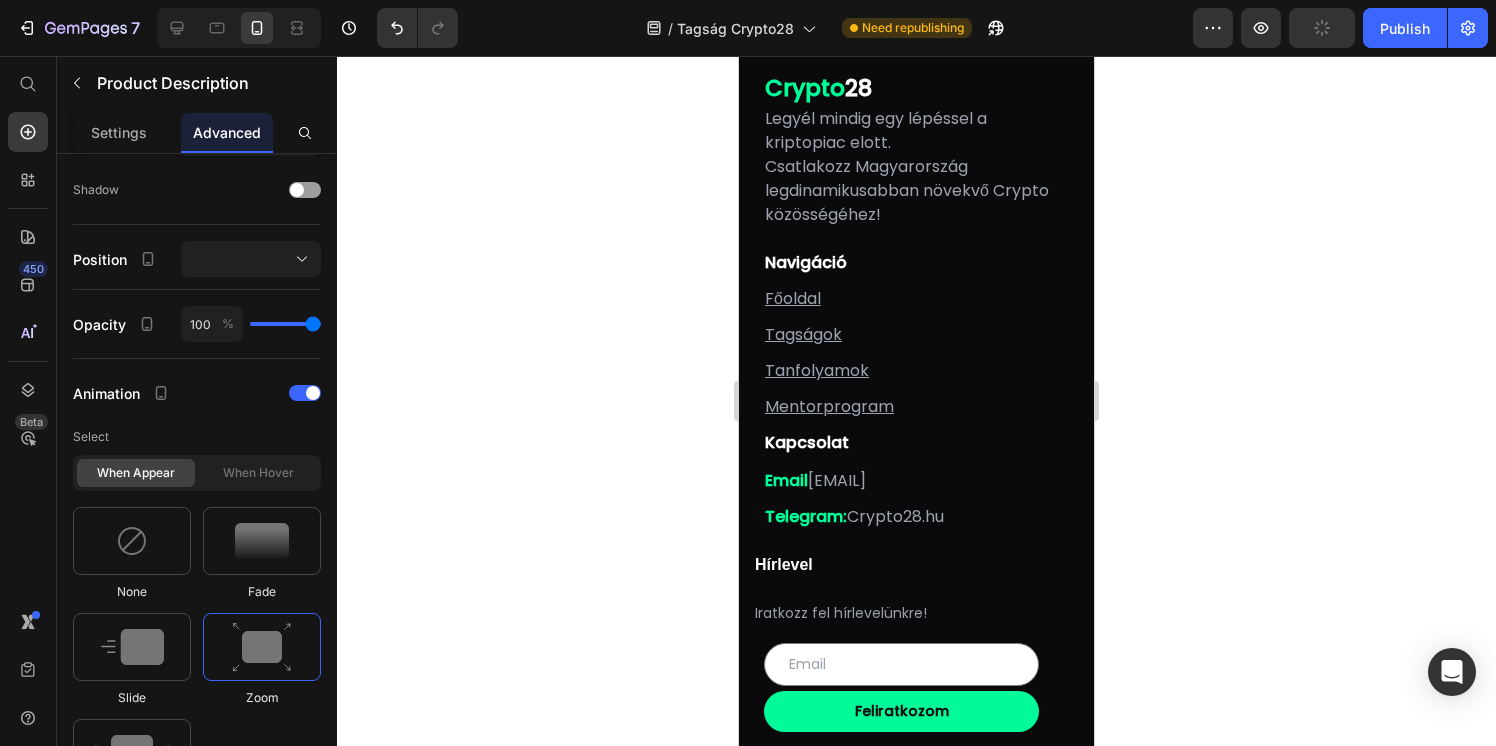 scroll, scrollTop: 6273, scrollLeft: 0, axis: vertical 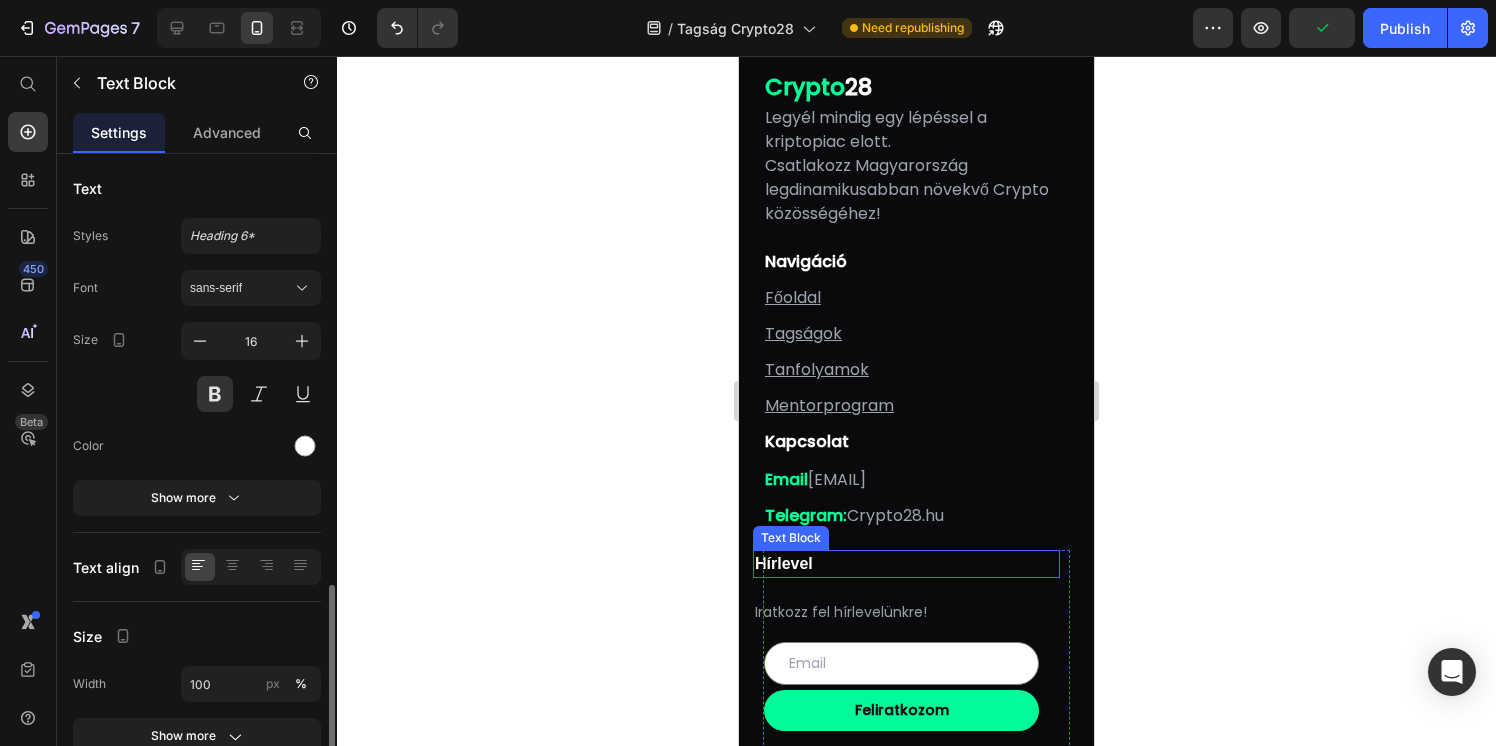 click on "Hírlevel" at bounding box center (906, 564) 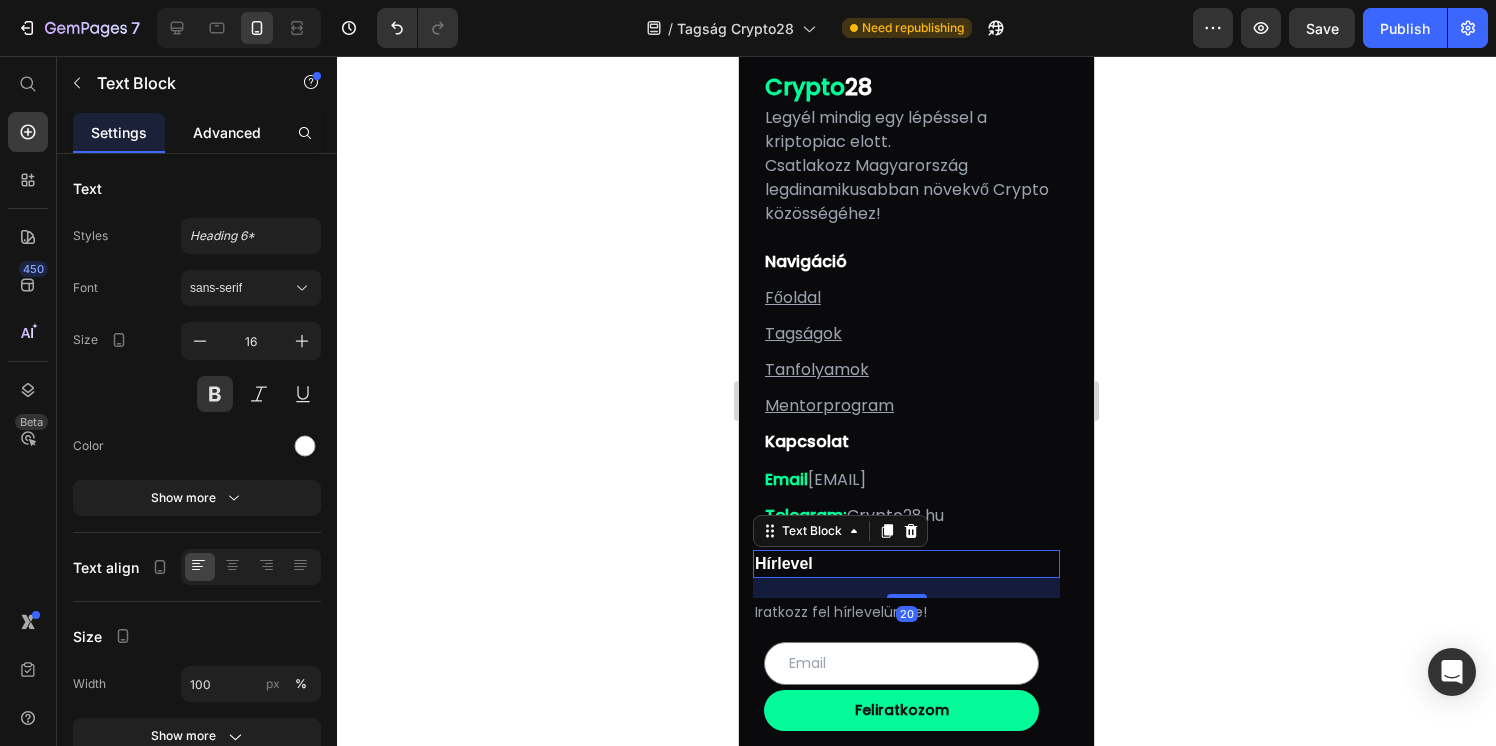 click on "Advanced" at bounding box center (227, 132) 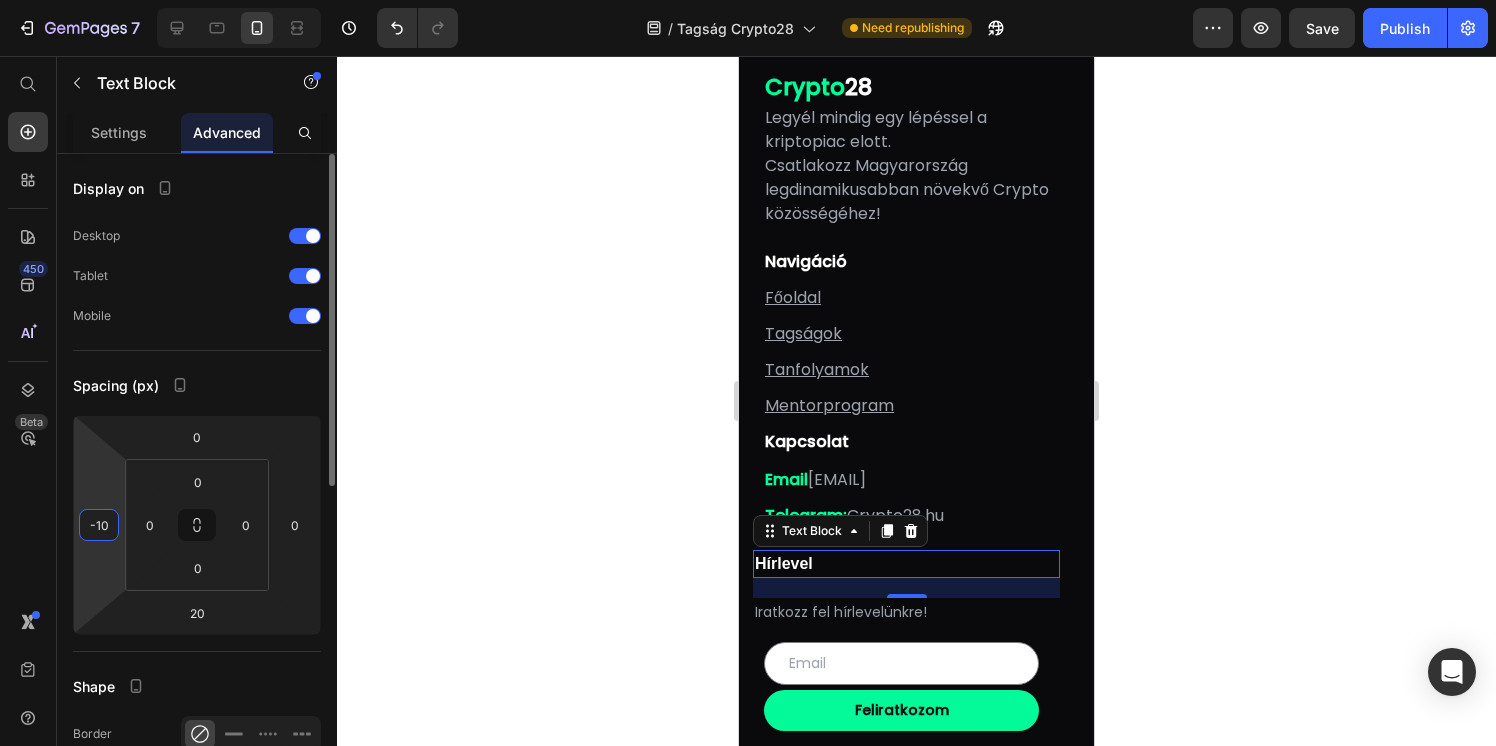 click on "-10" at bounding box center [99, 525] 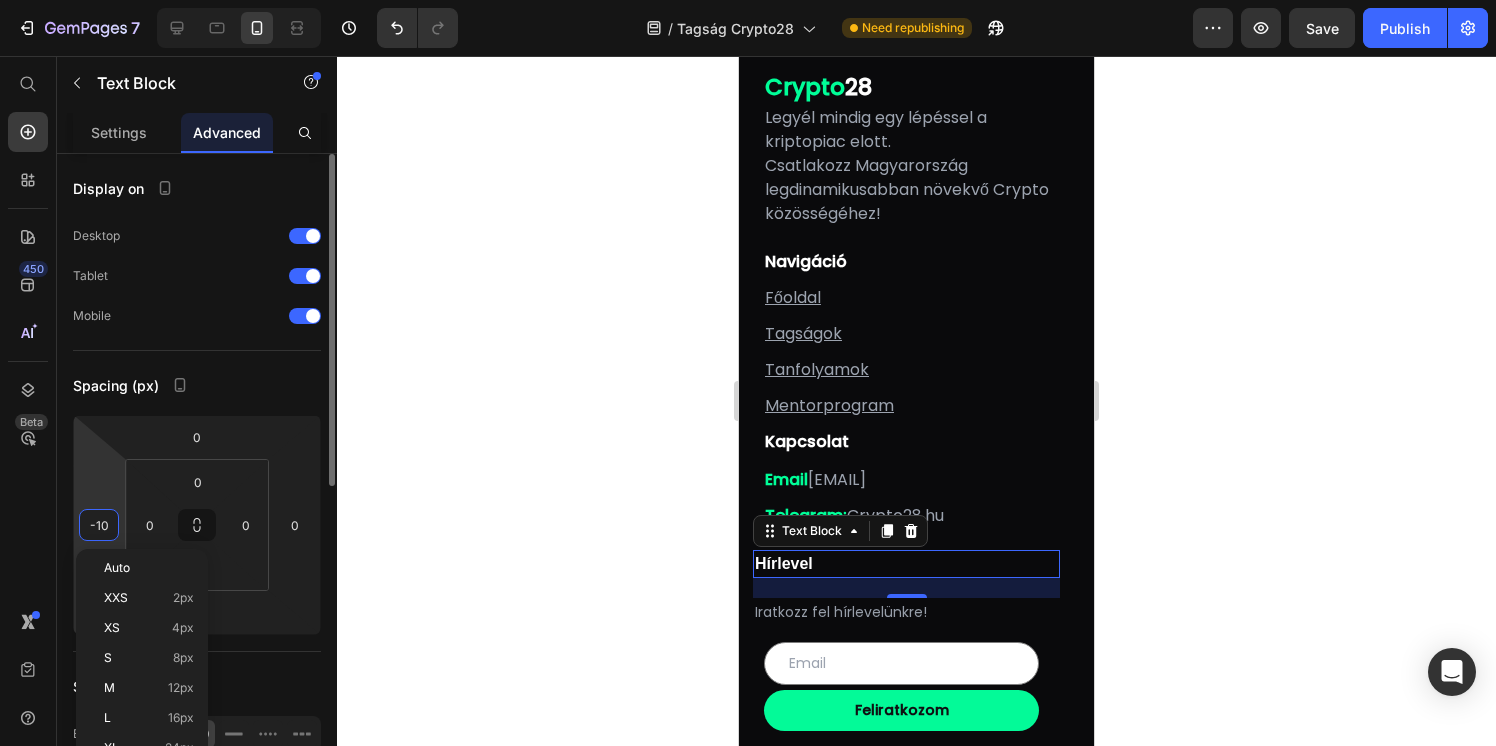 type 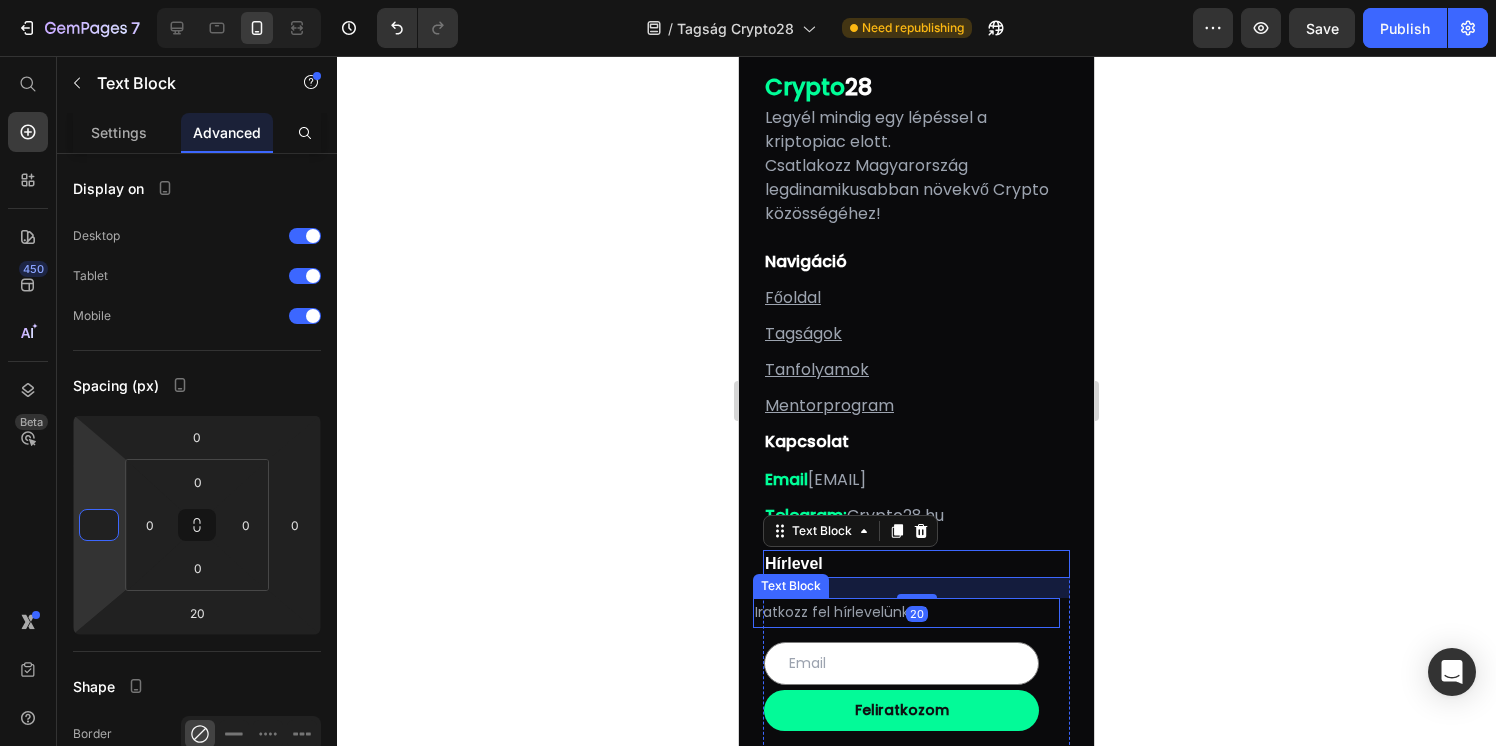 click on "Iratkozz fel hírlevelünkre!" at bounding box center (906, 612) 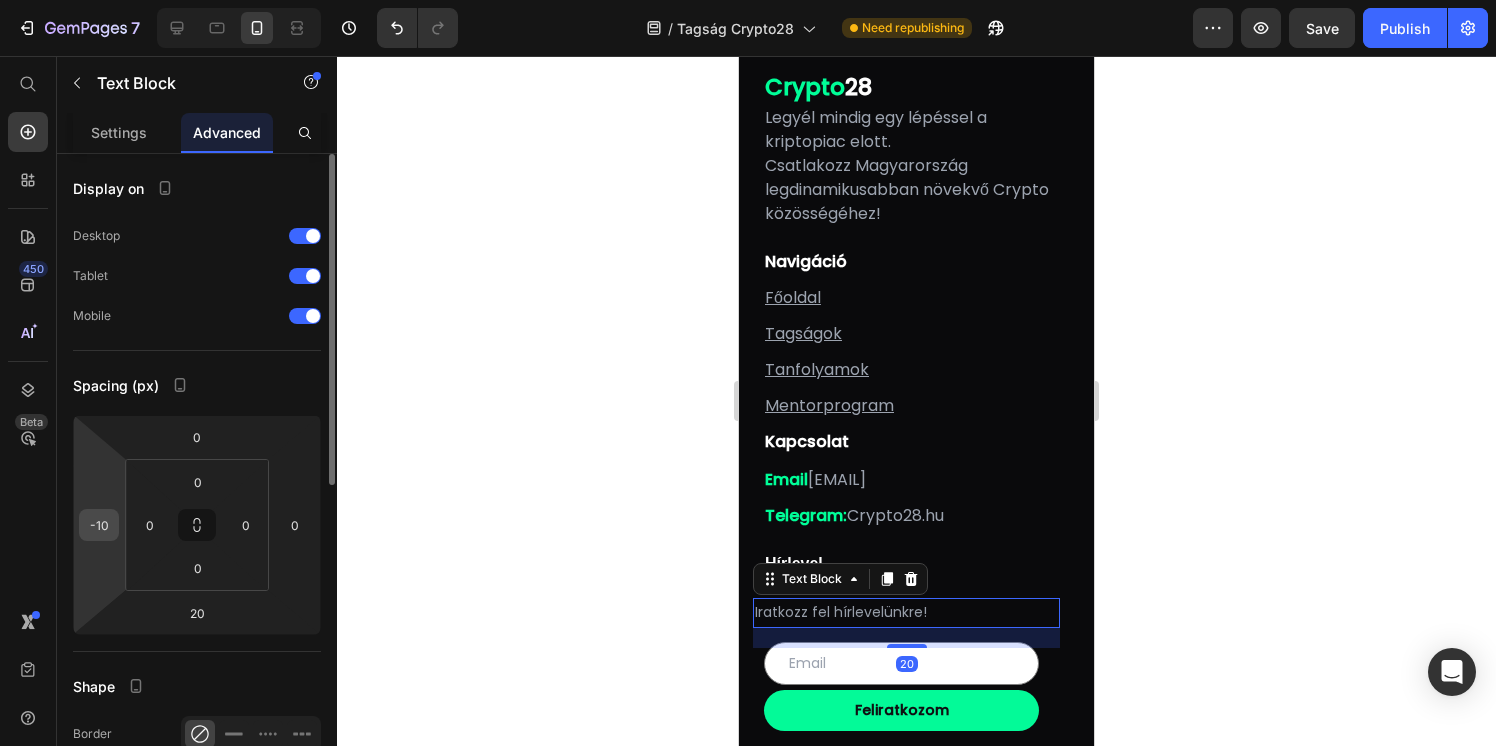 click on "-10" at bounding box center [99, 525] 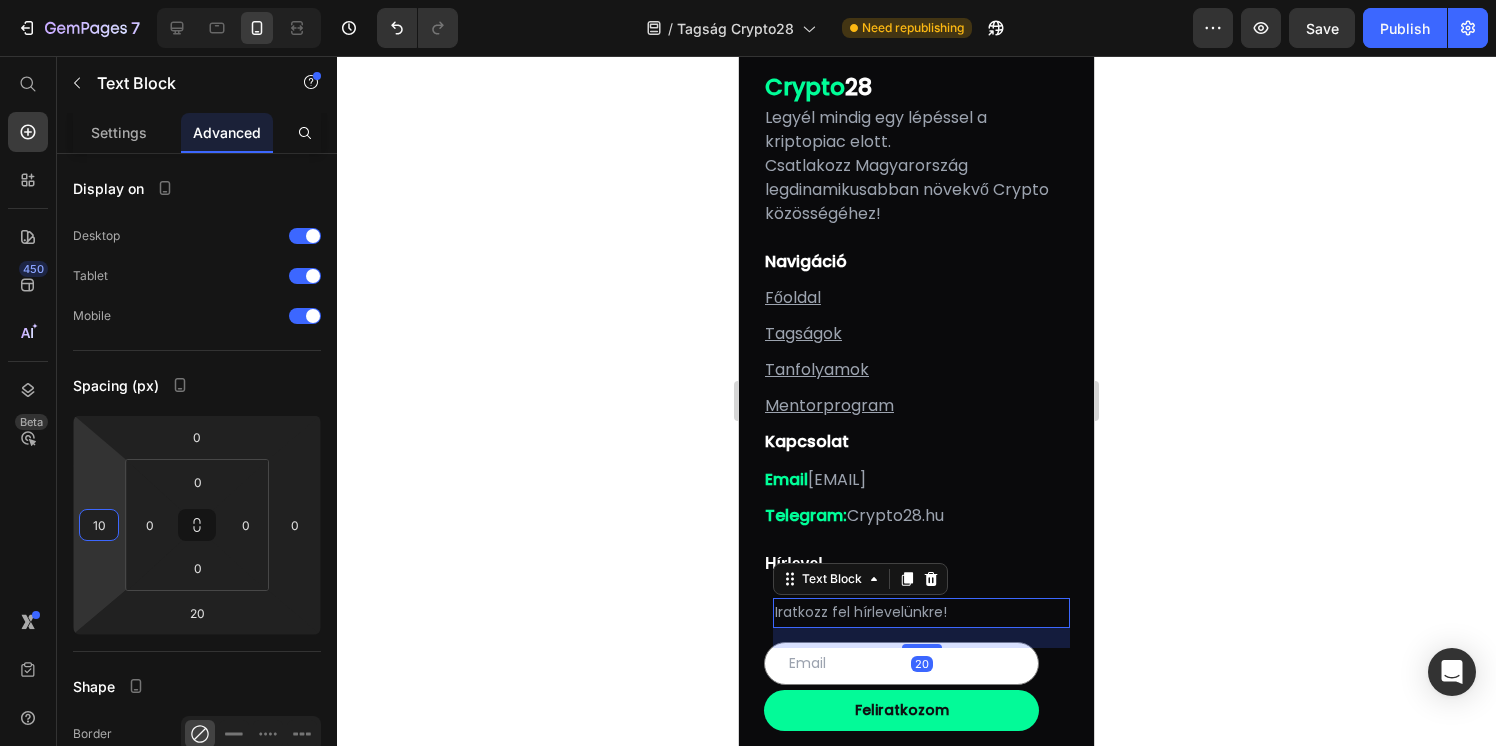 type on "1" 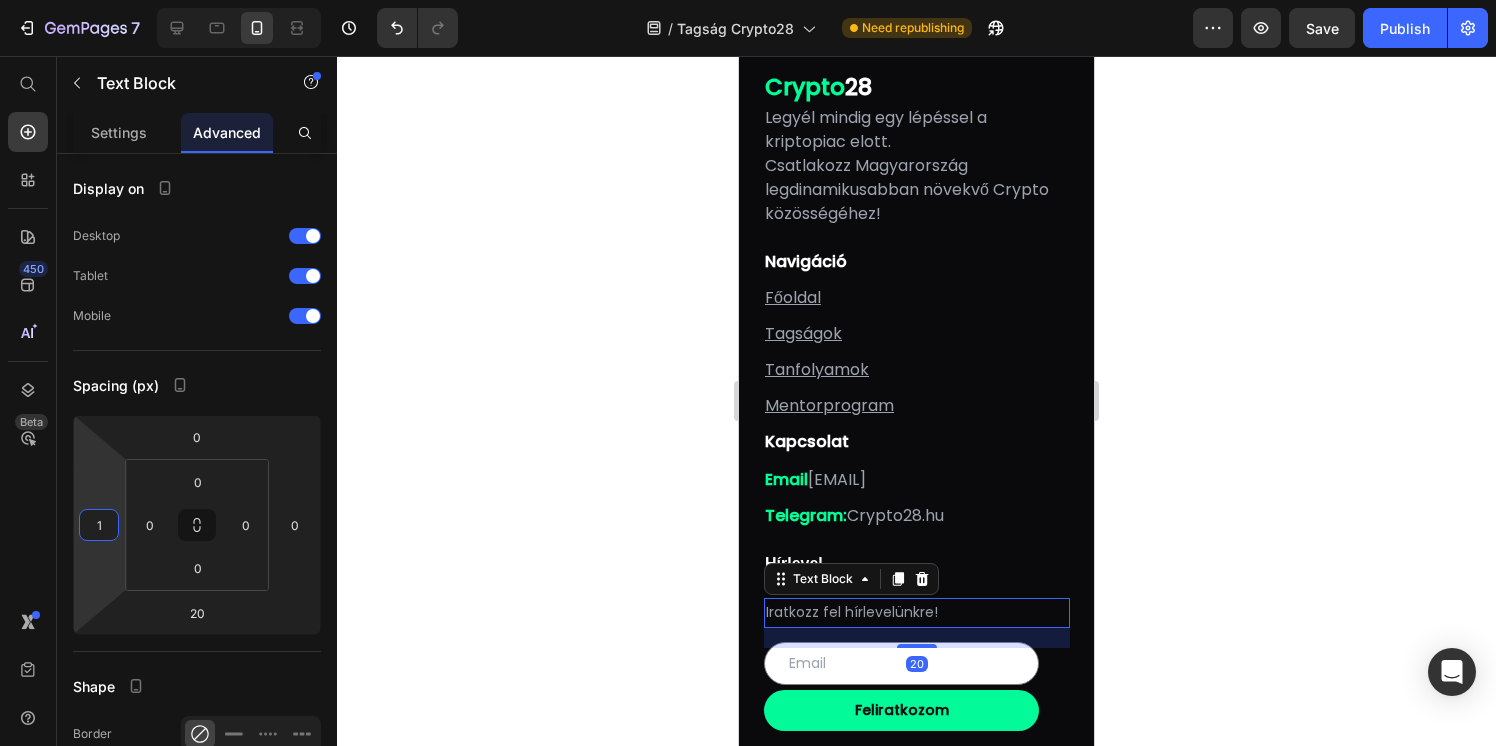 type 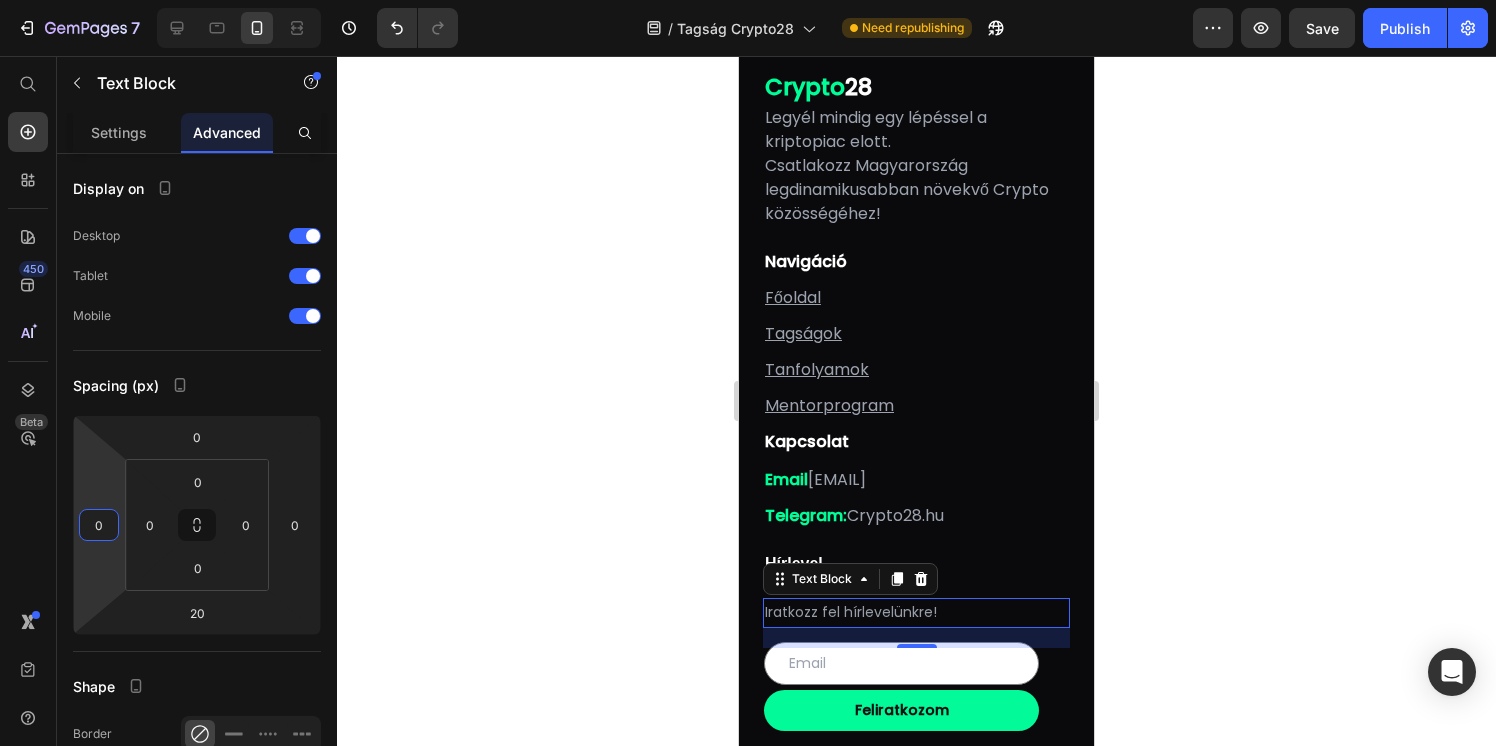 click 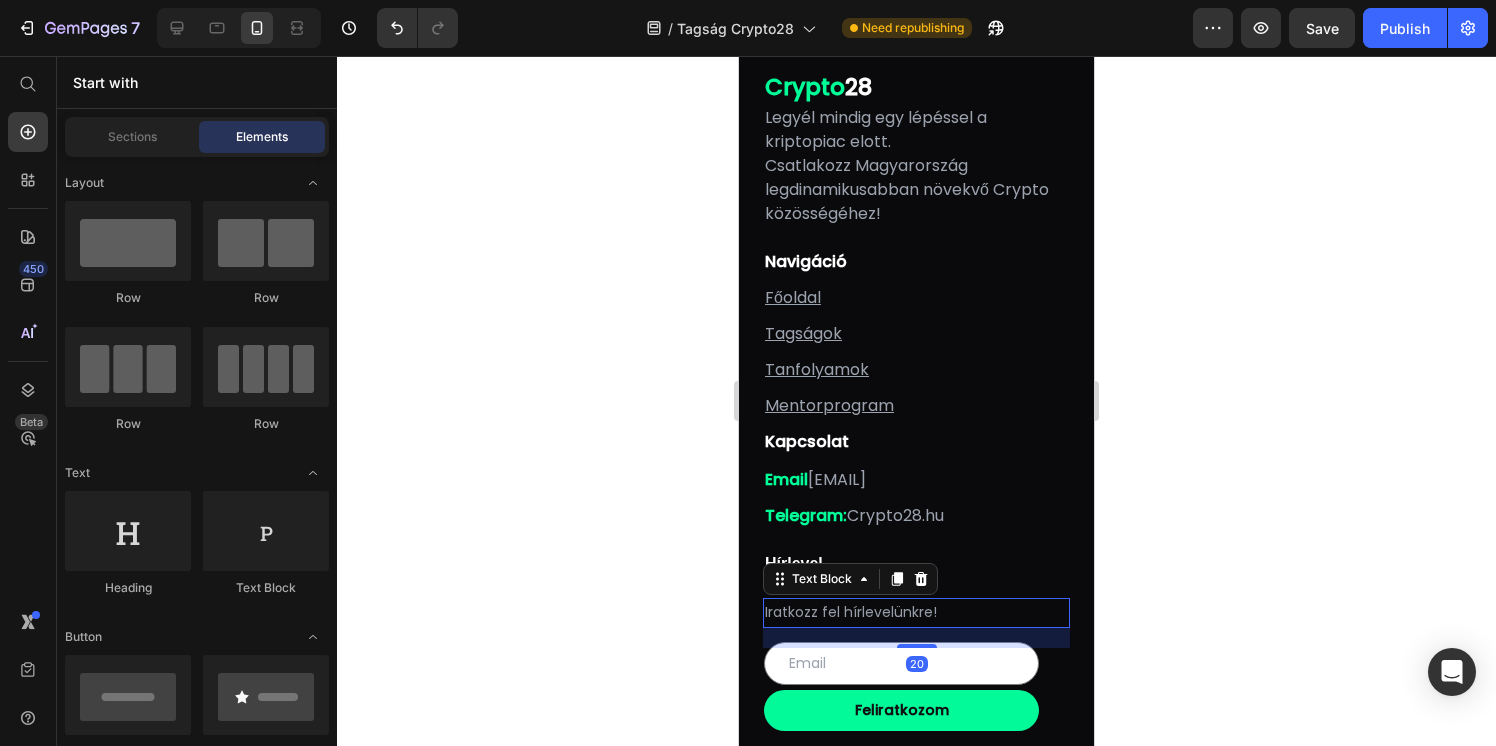 click on "Iratkozz fel hírlevelünkre!" at bounding box center (916, 612) 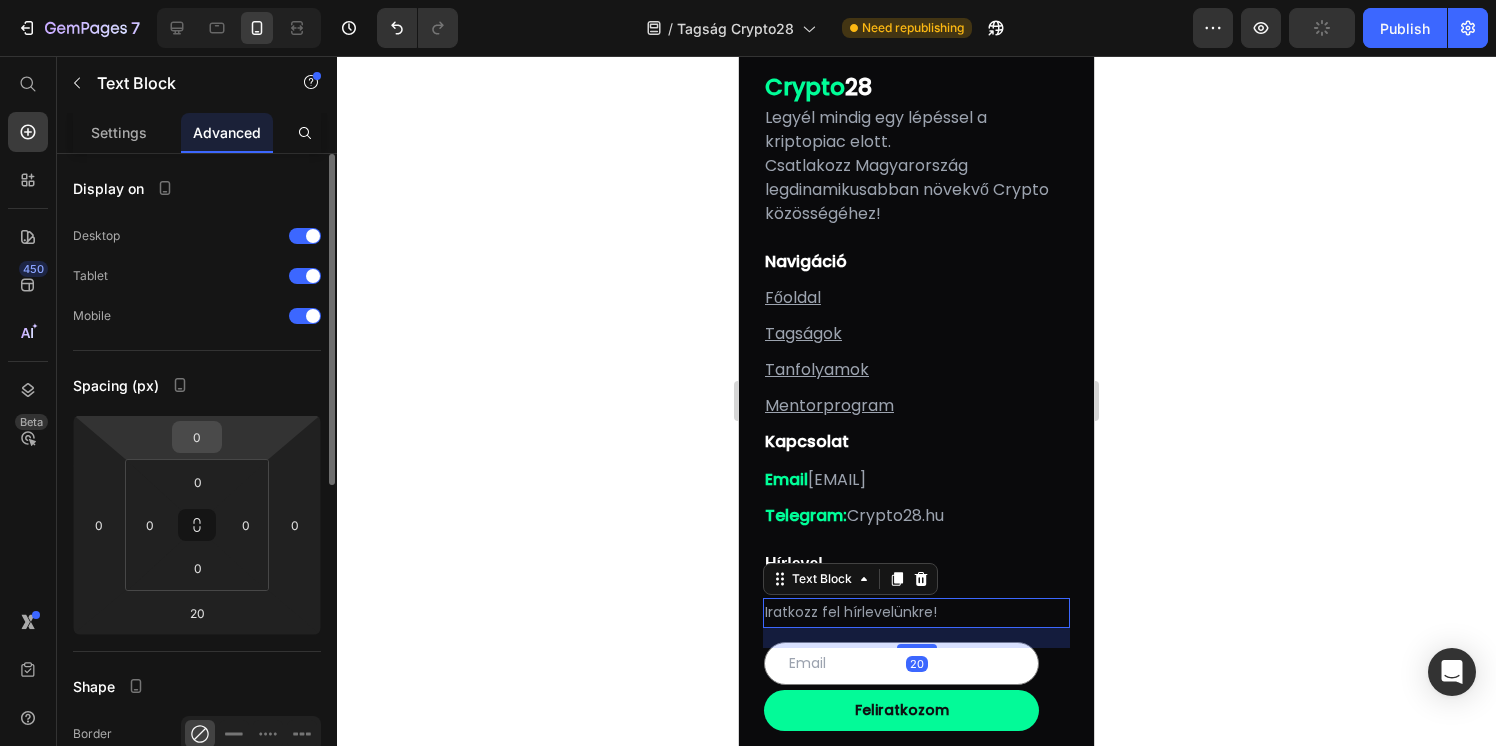 click on "0" at bounding box center [197, 437] 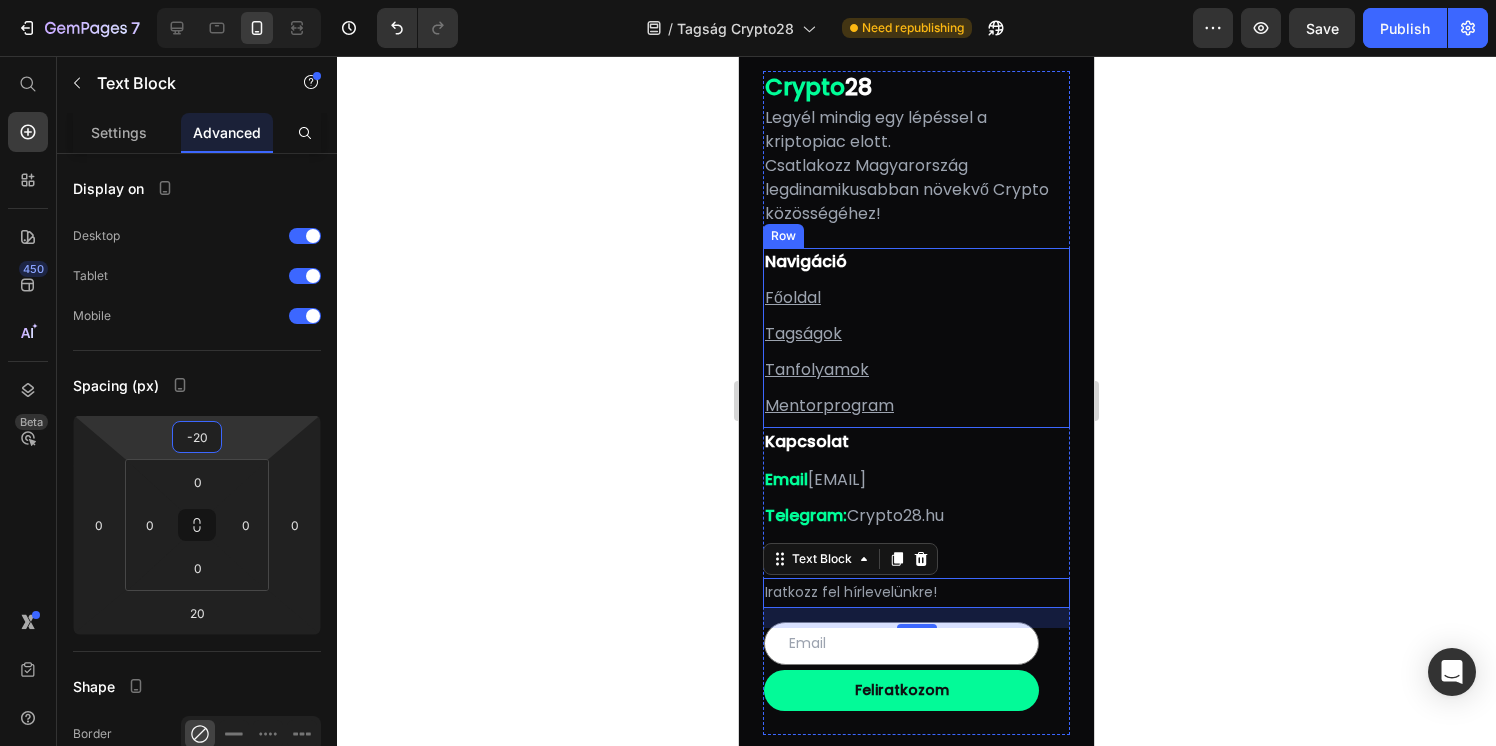 type on "-20" 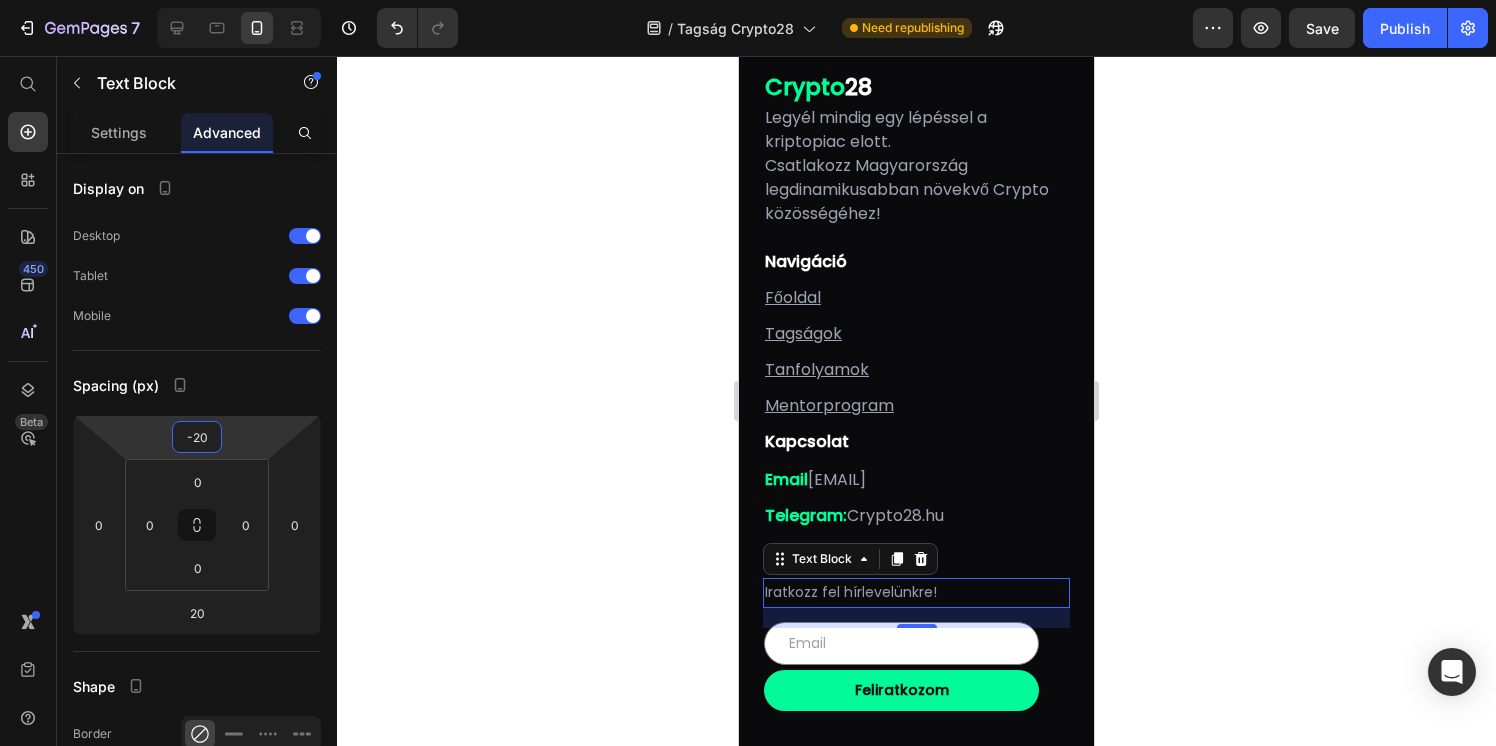 click 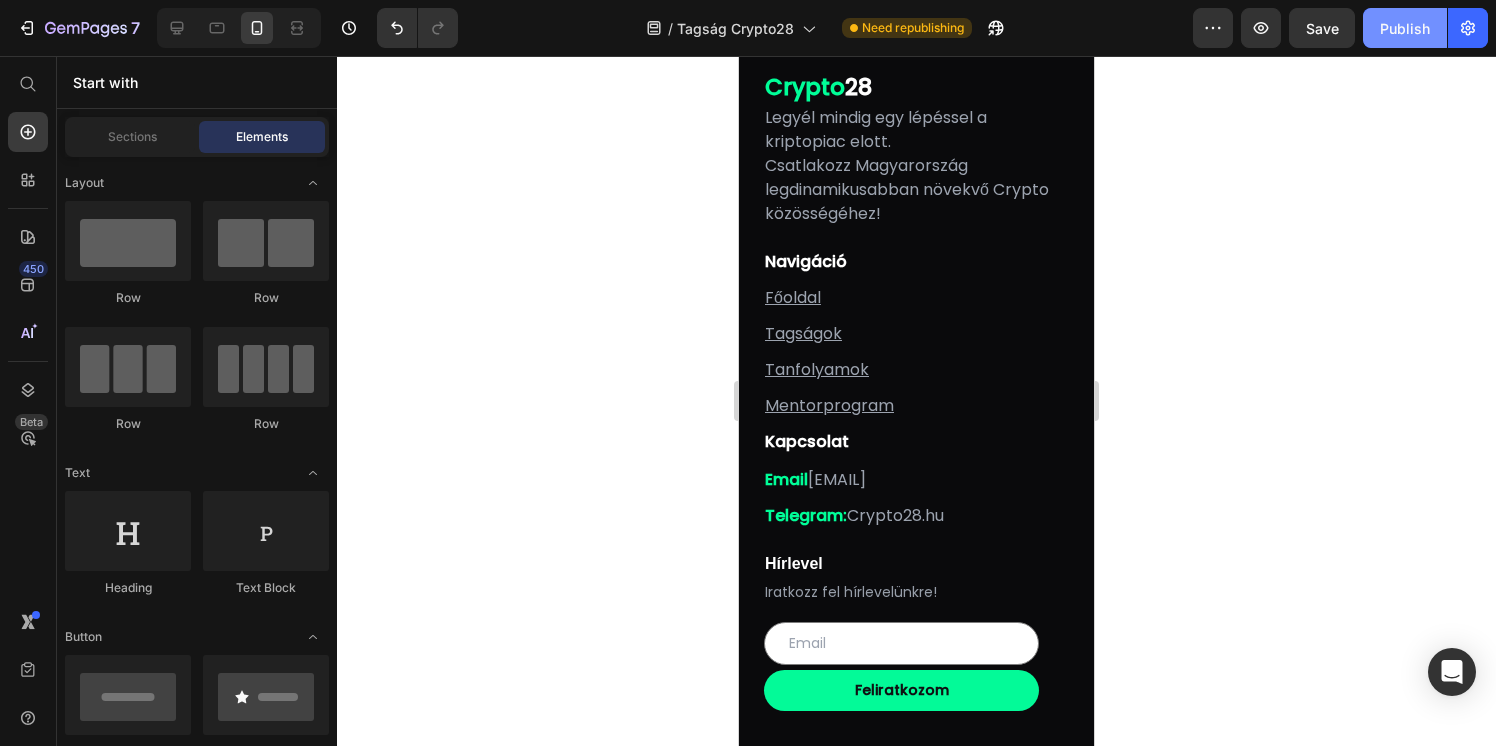 click on "Publish" at bounding box center [1405, 28] 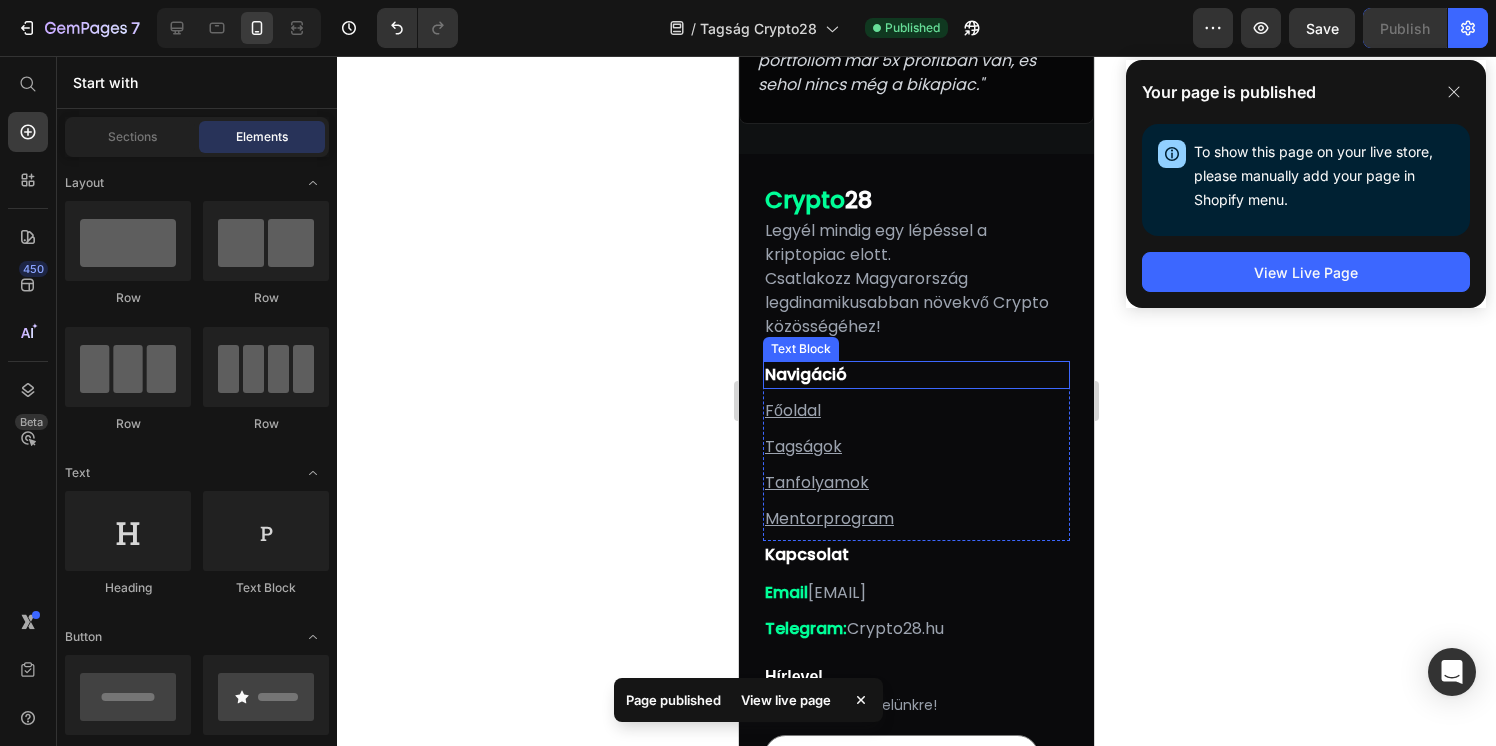scroll, scrollTop: 6141, scrollLeft: 0, axis: vertical 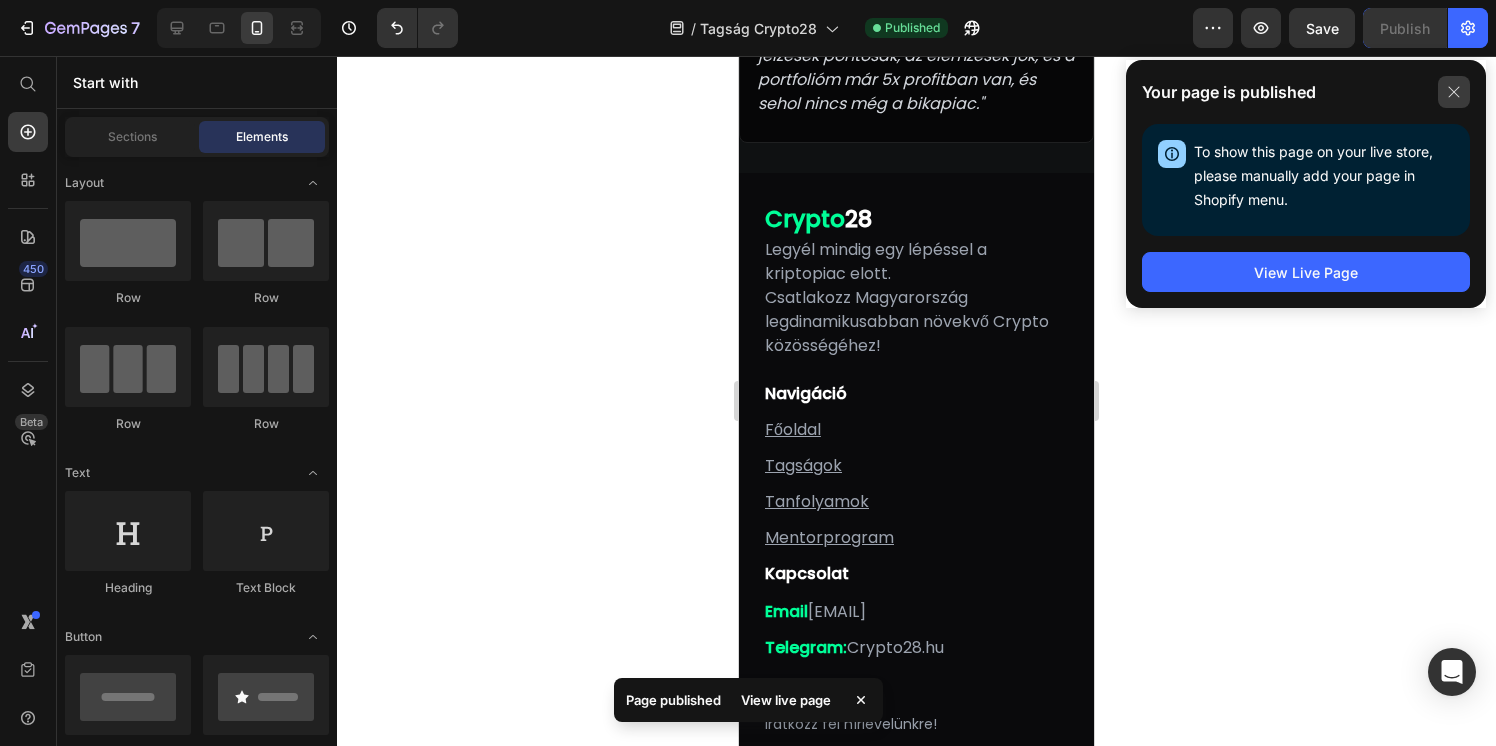 click 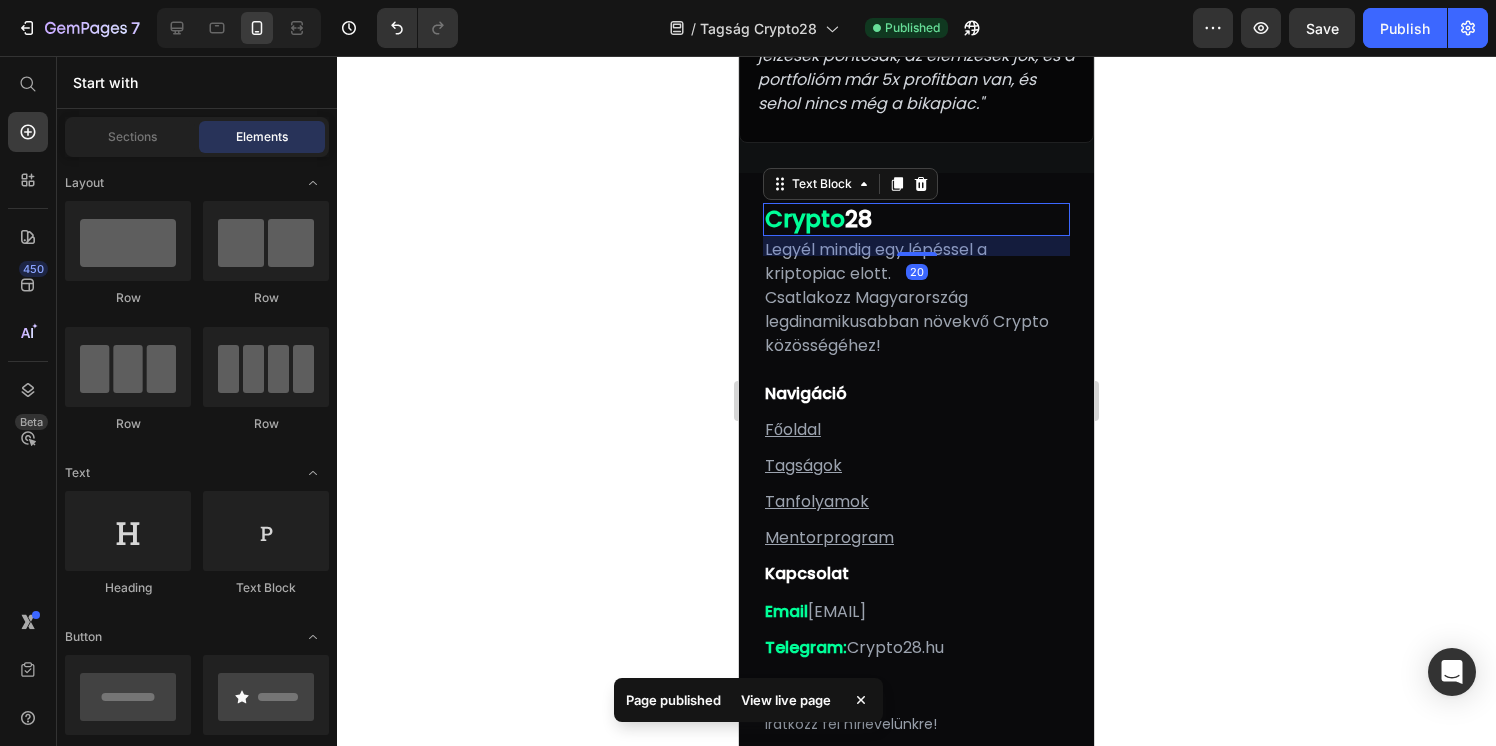 click on "Crypto 28" at bounding box center [916, 220] 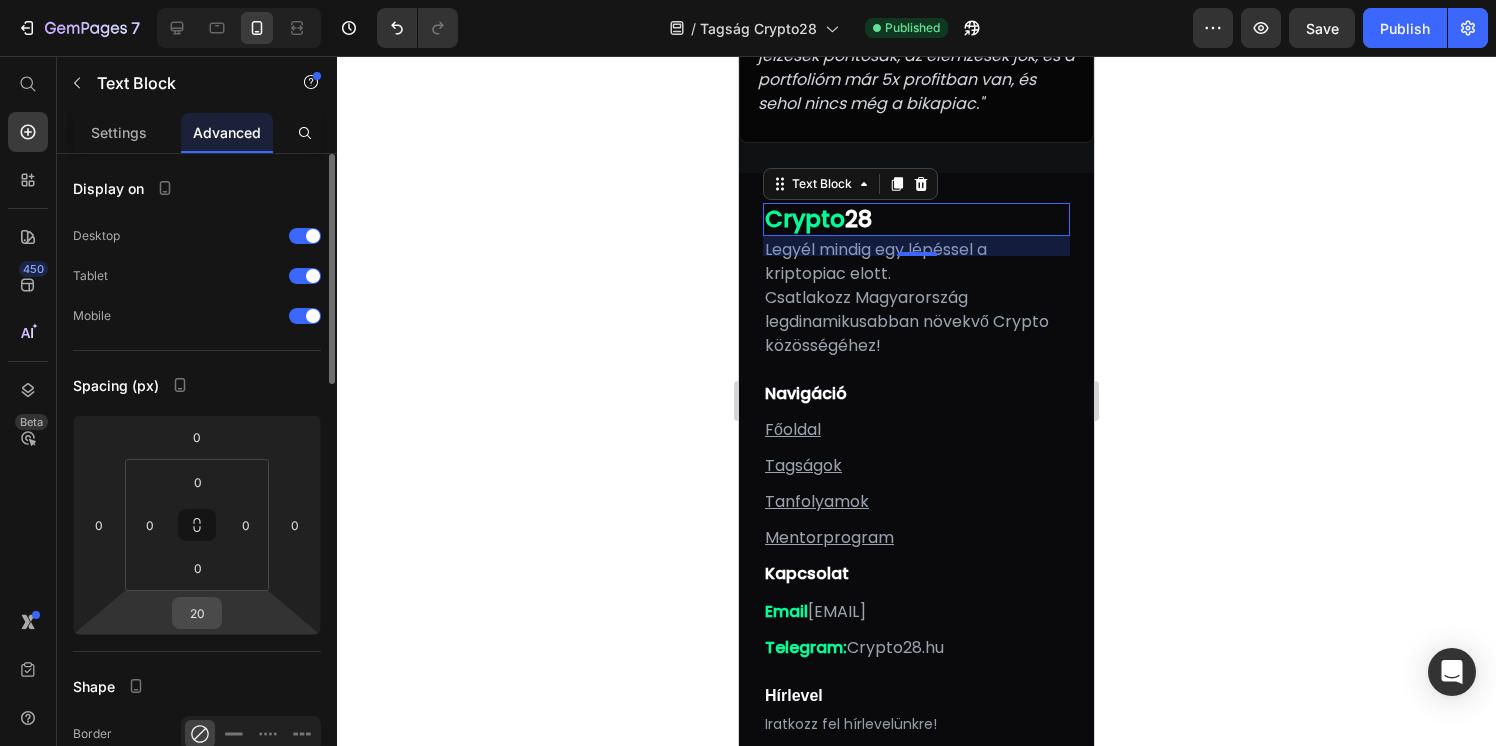click on "20" at bounding box center (197, 613) 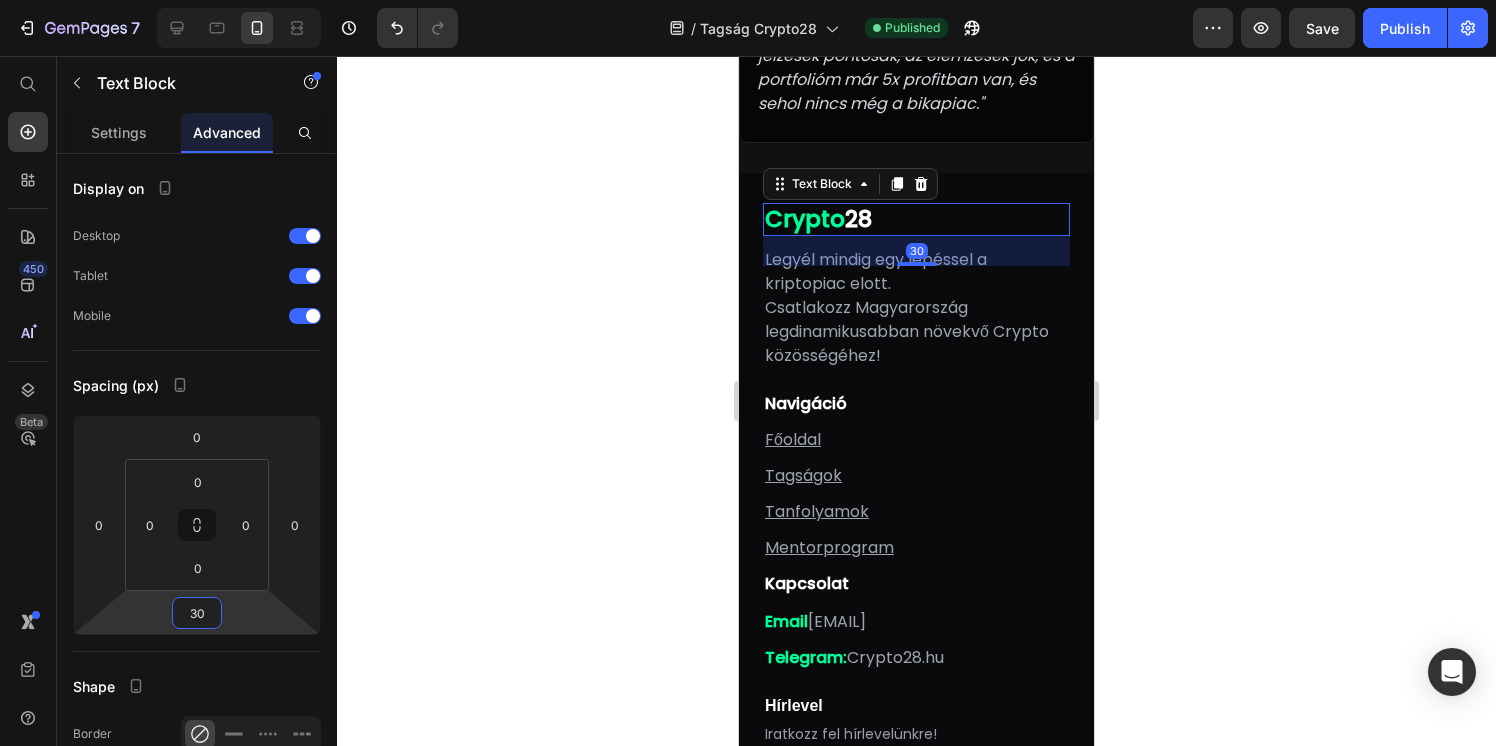 type on "30" 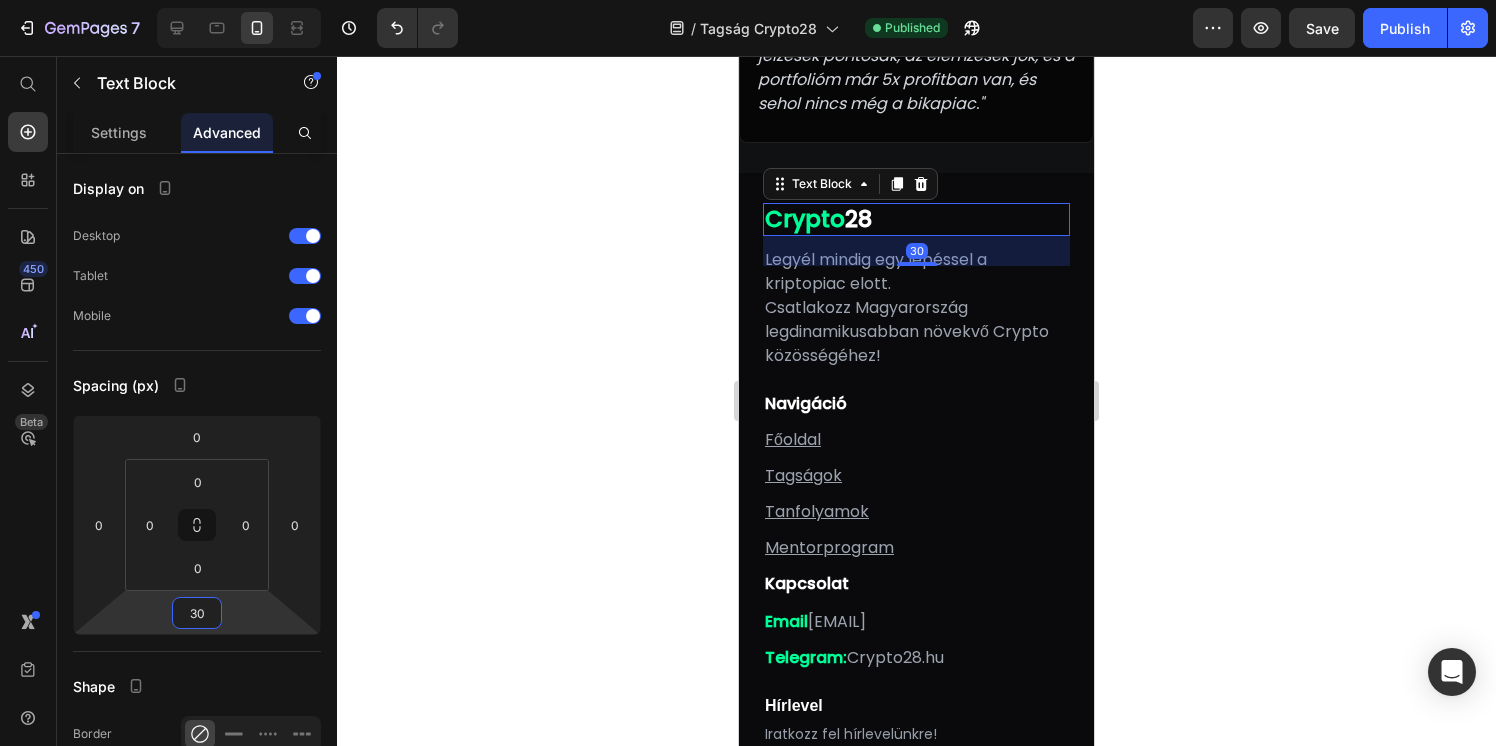 click 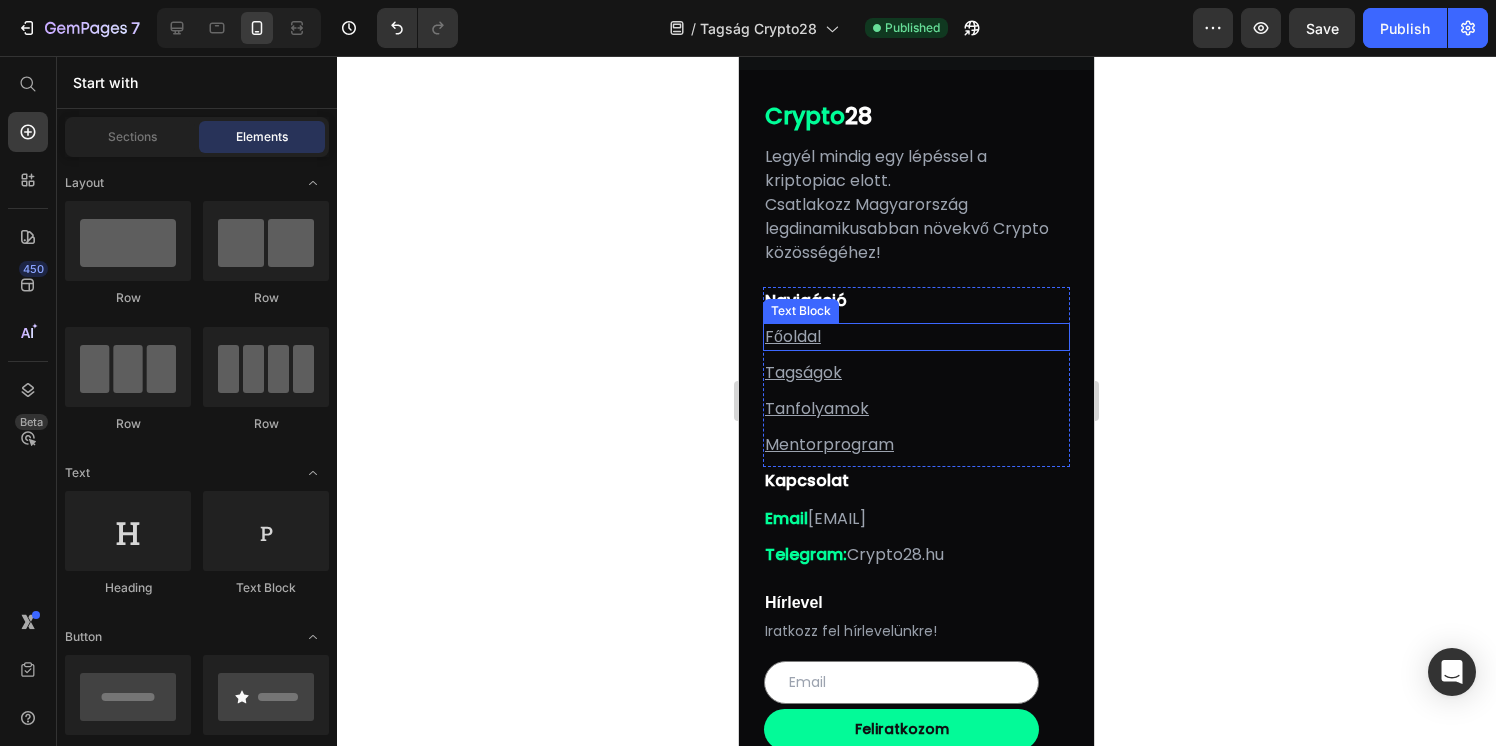 scroll, scrollTop: 6254, scrollLeft: 0, axis: vertical 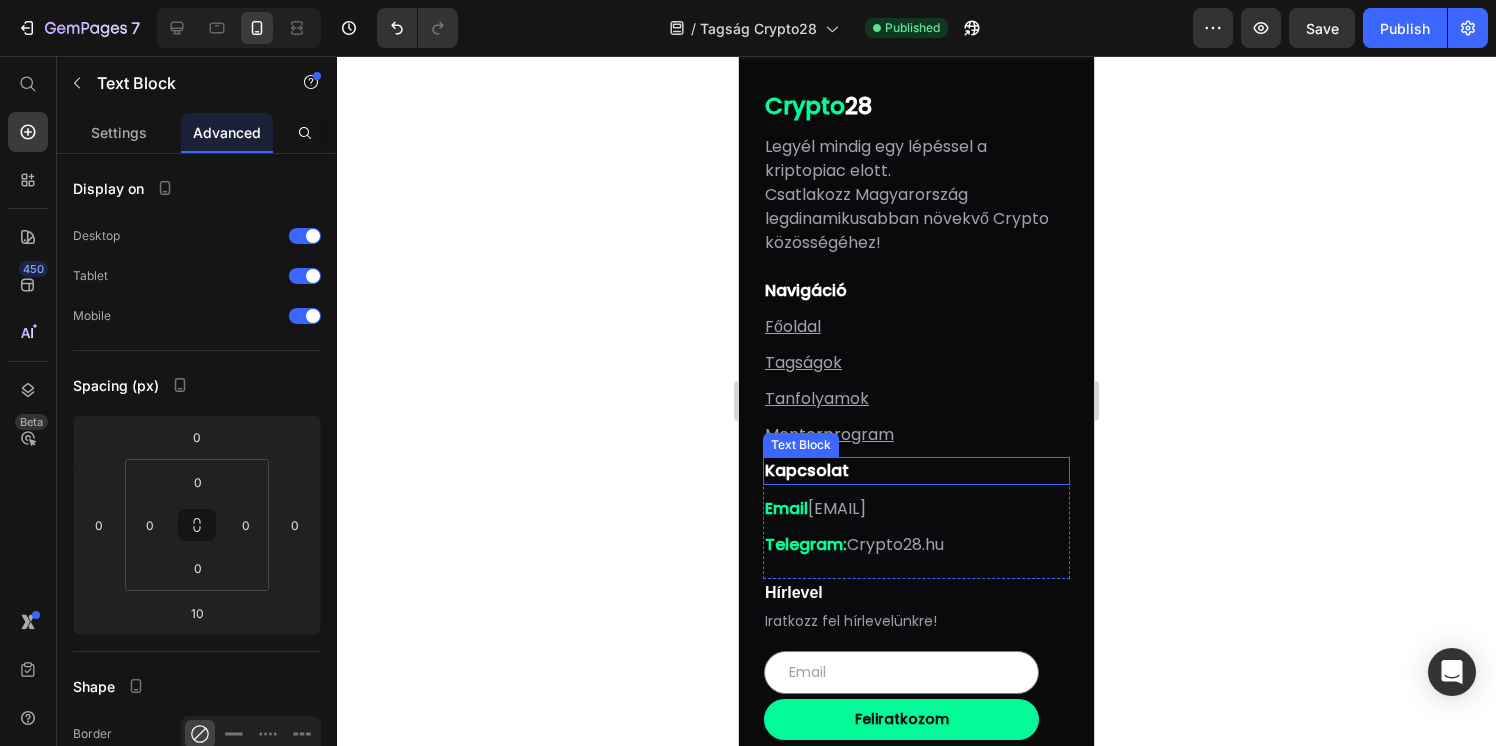 click on "Kapcsolat" at bounding box center (916, 471) 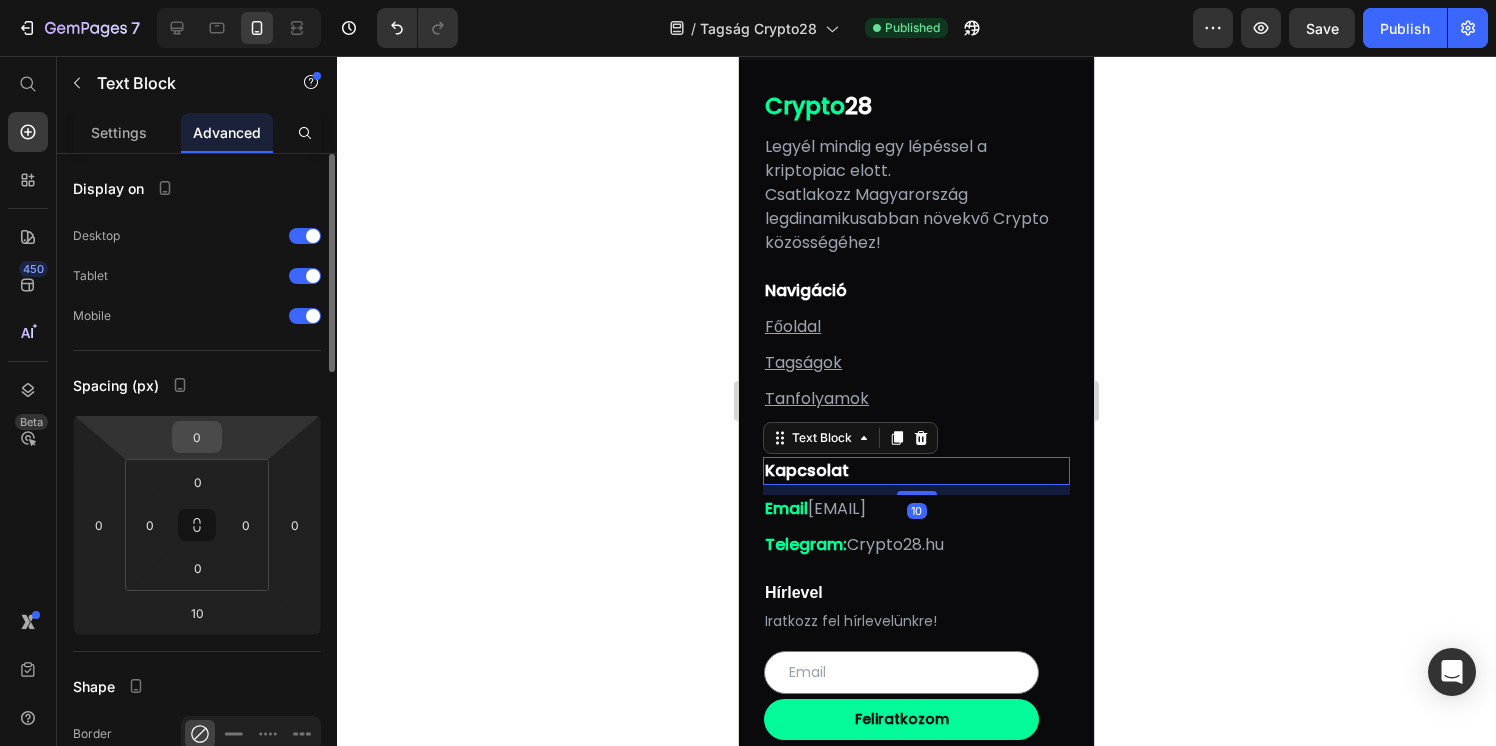 click on "0" at bounding box center (197, 437) 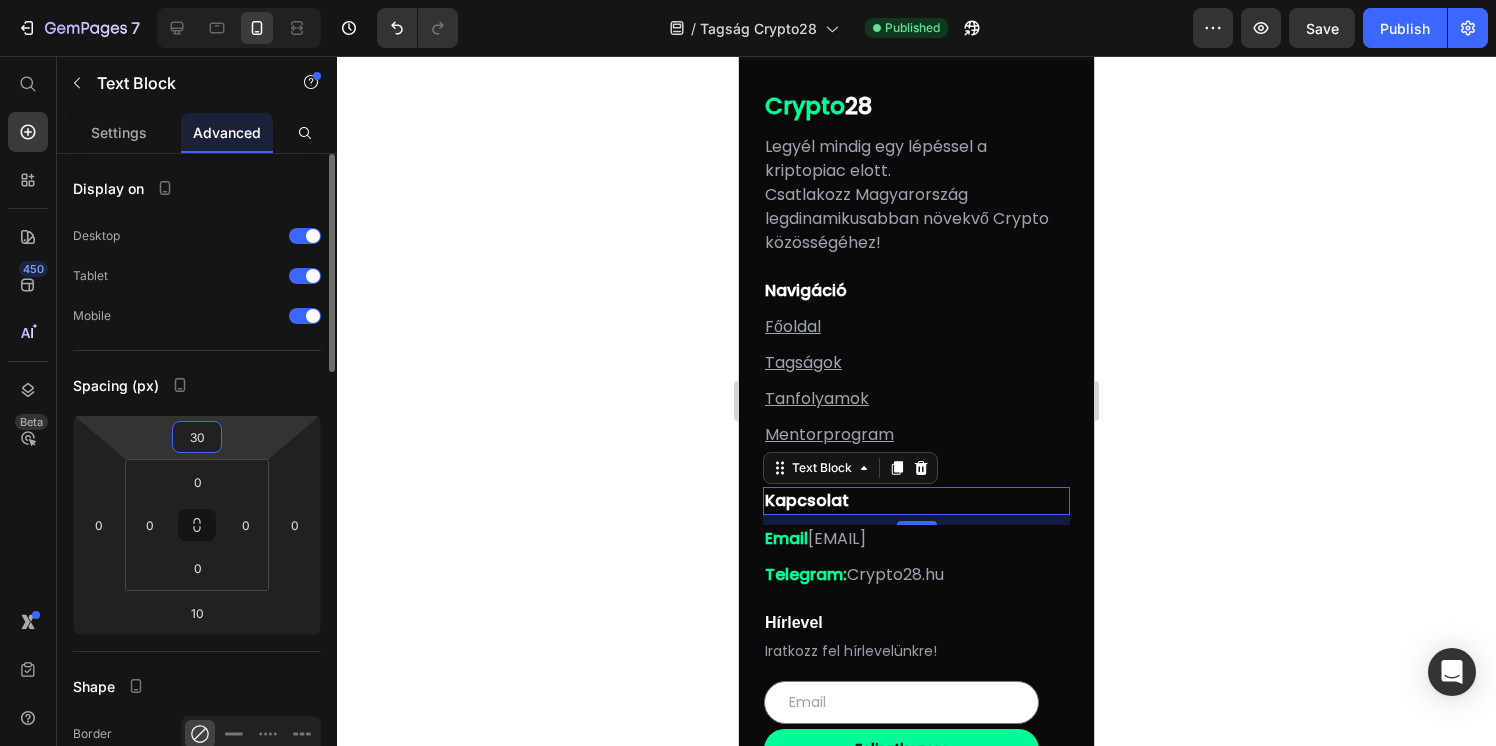 type on "3" 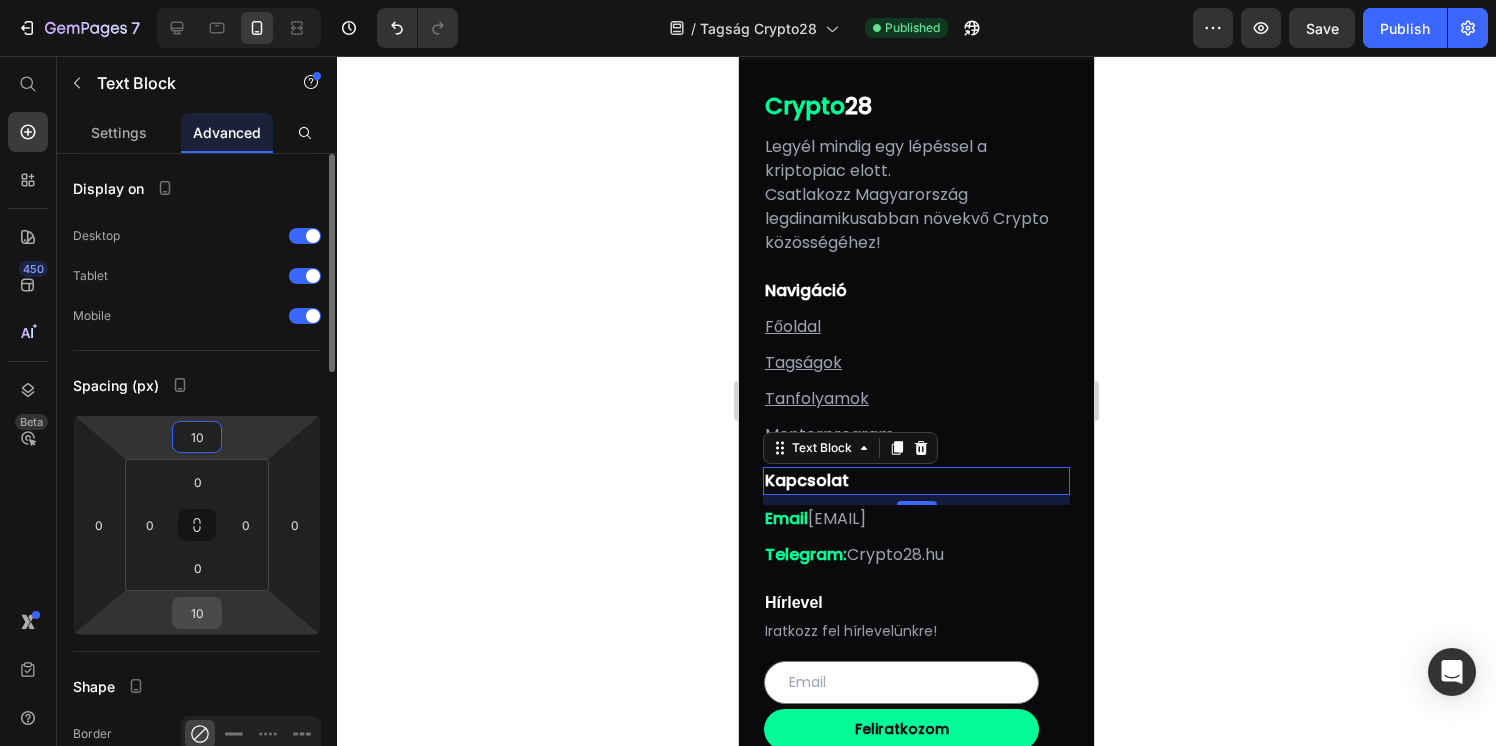 type on "10" 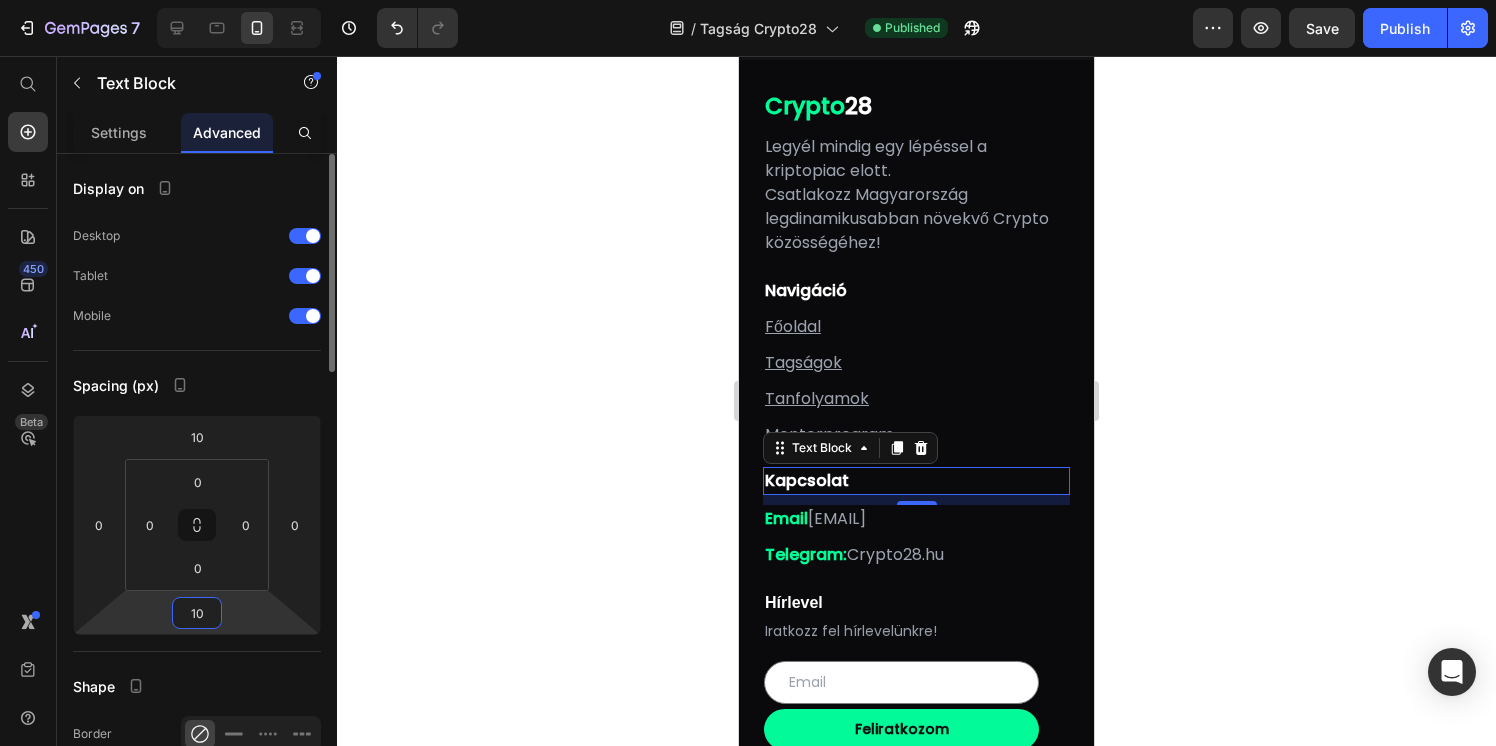 click on "10" at bounding box center [197, 613] 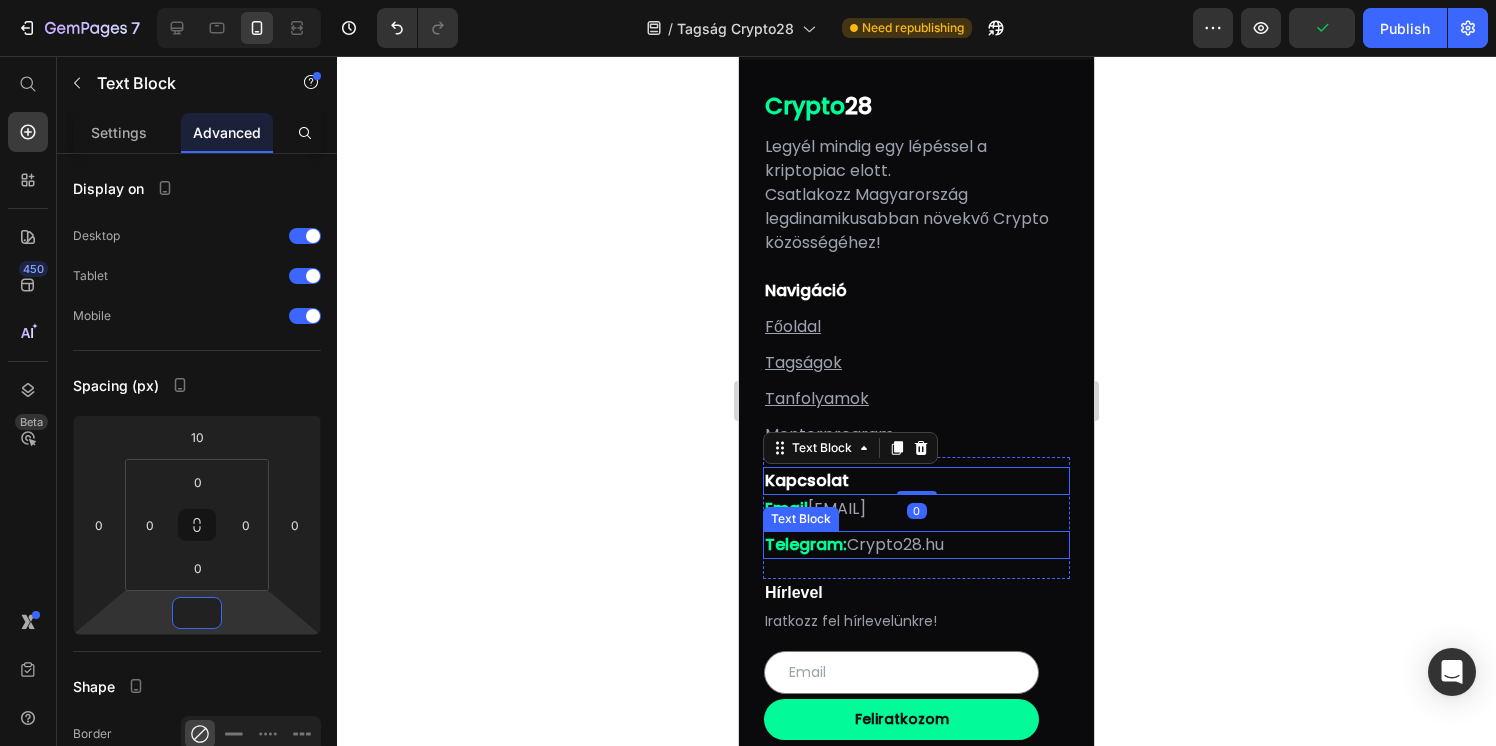 type on "0" 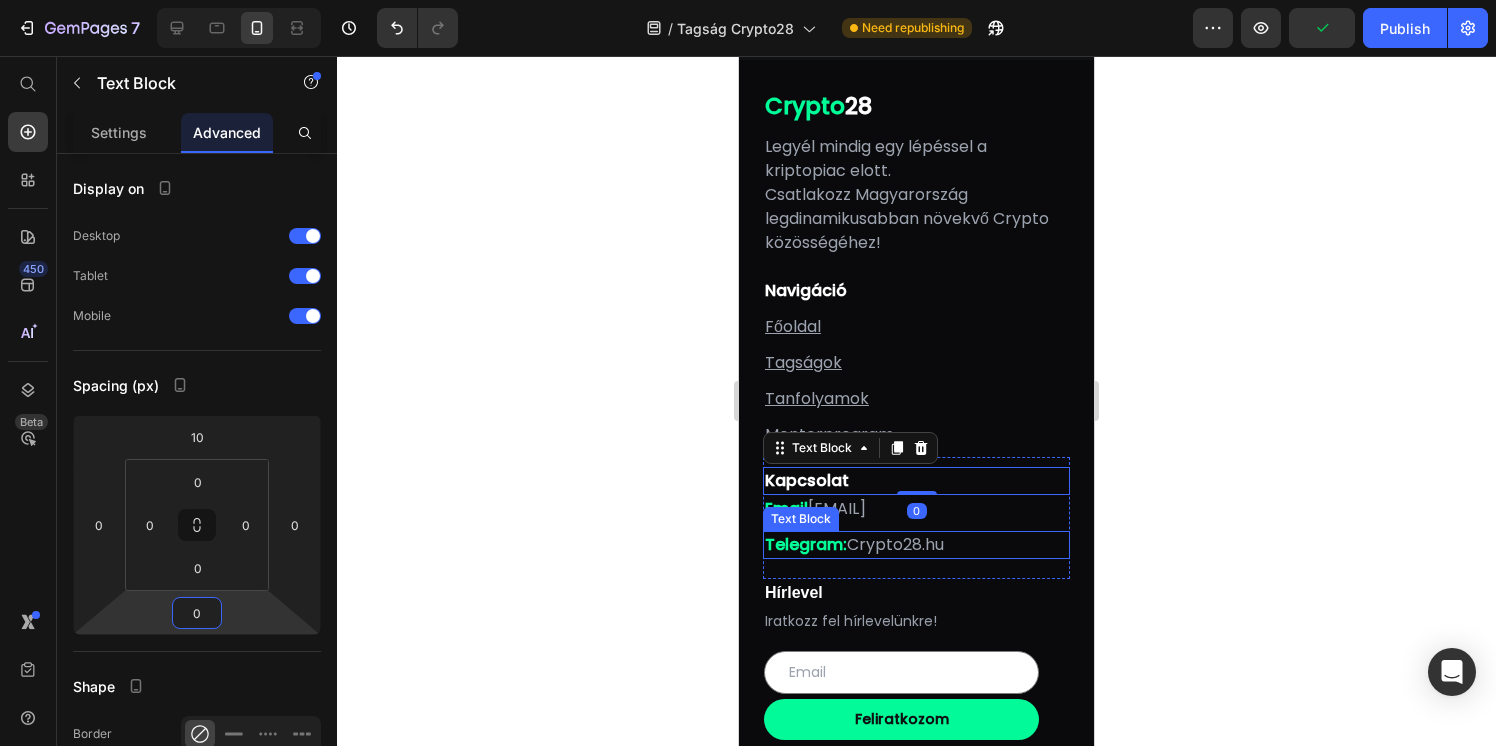 click 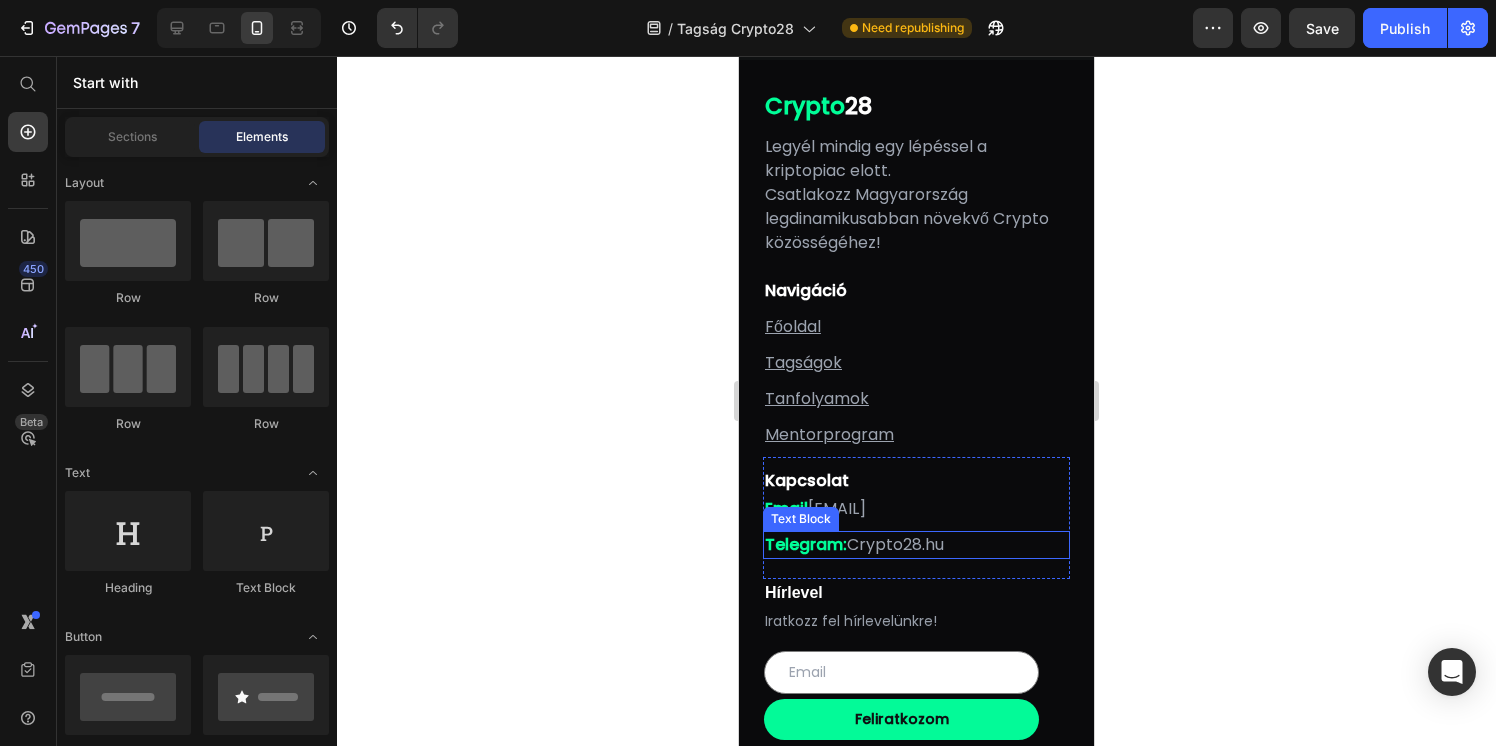 click 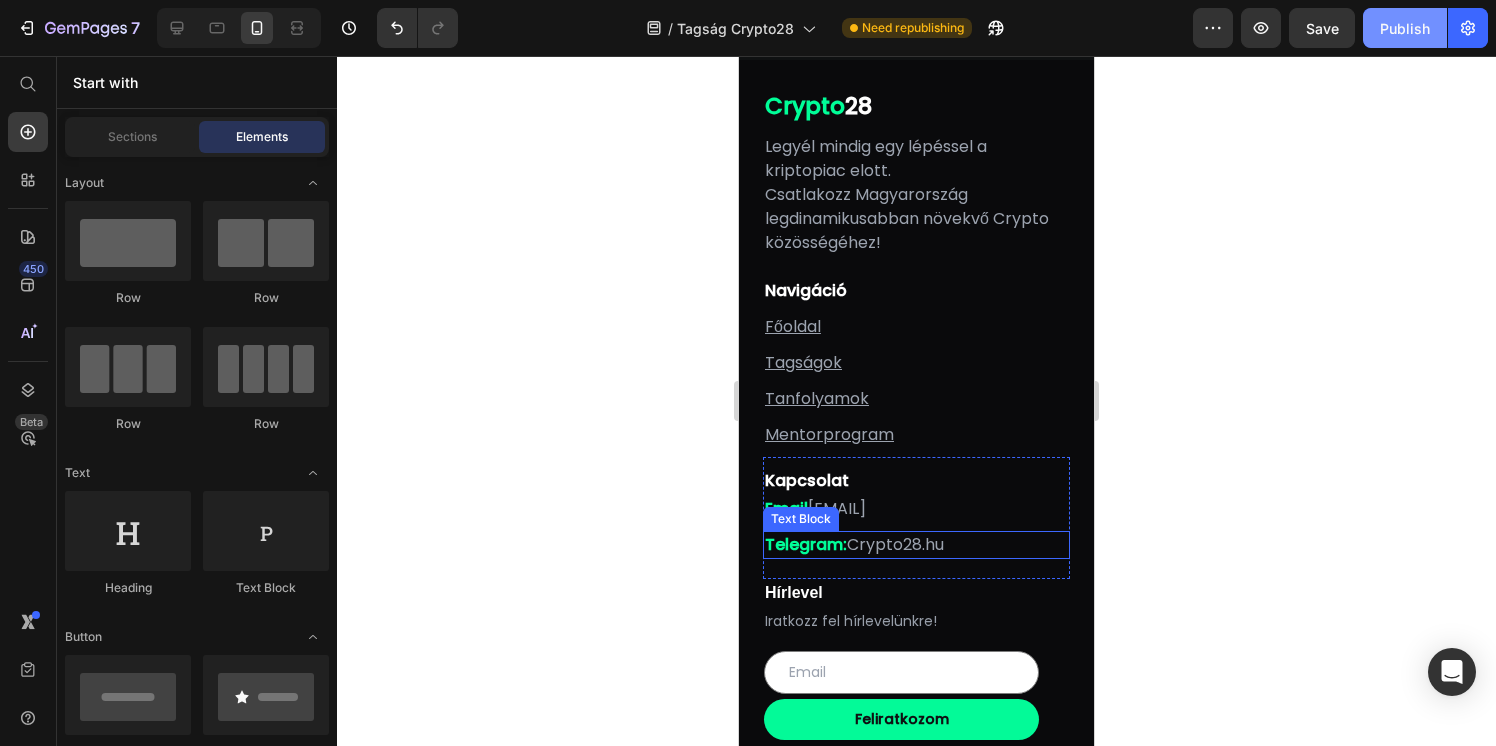 click on "Publish" 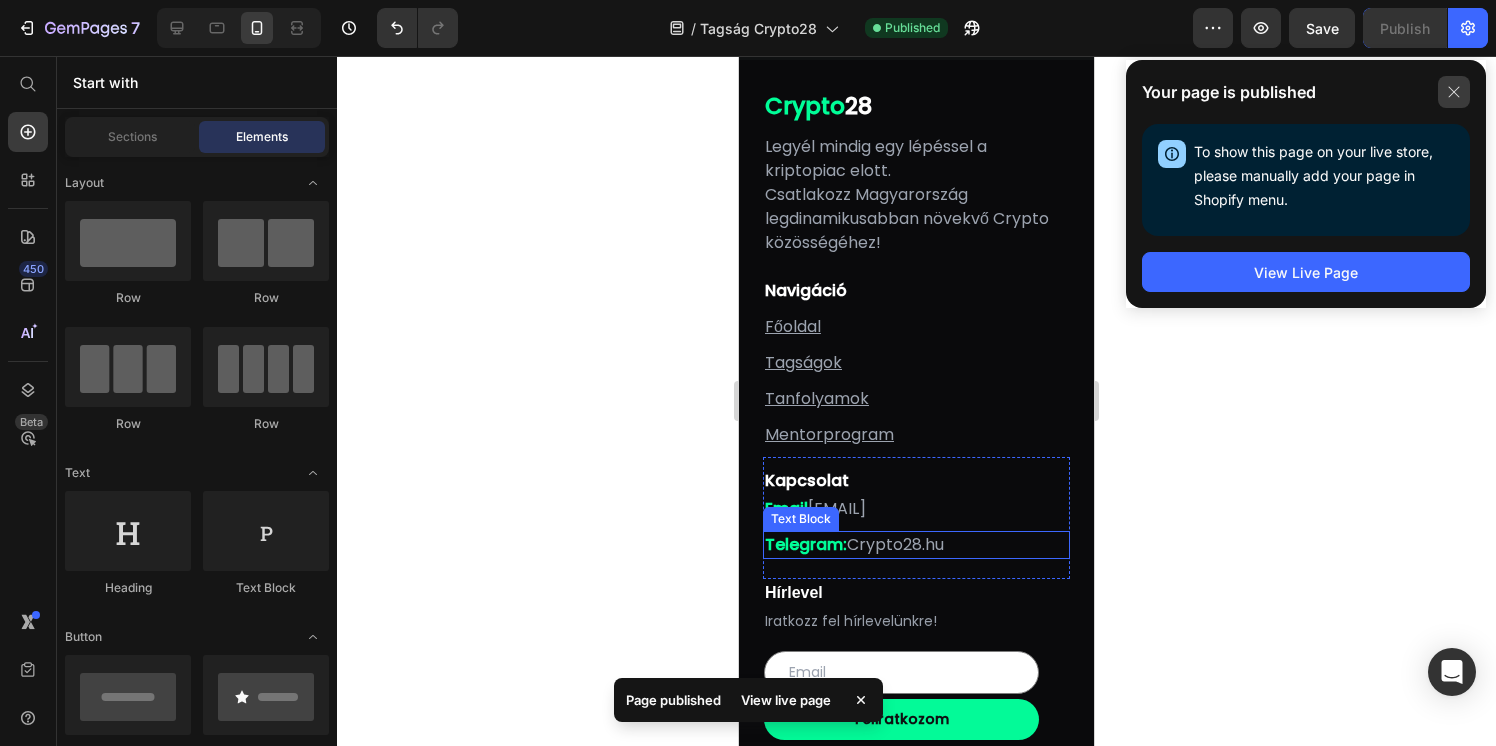 click 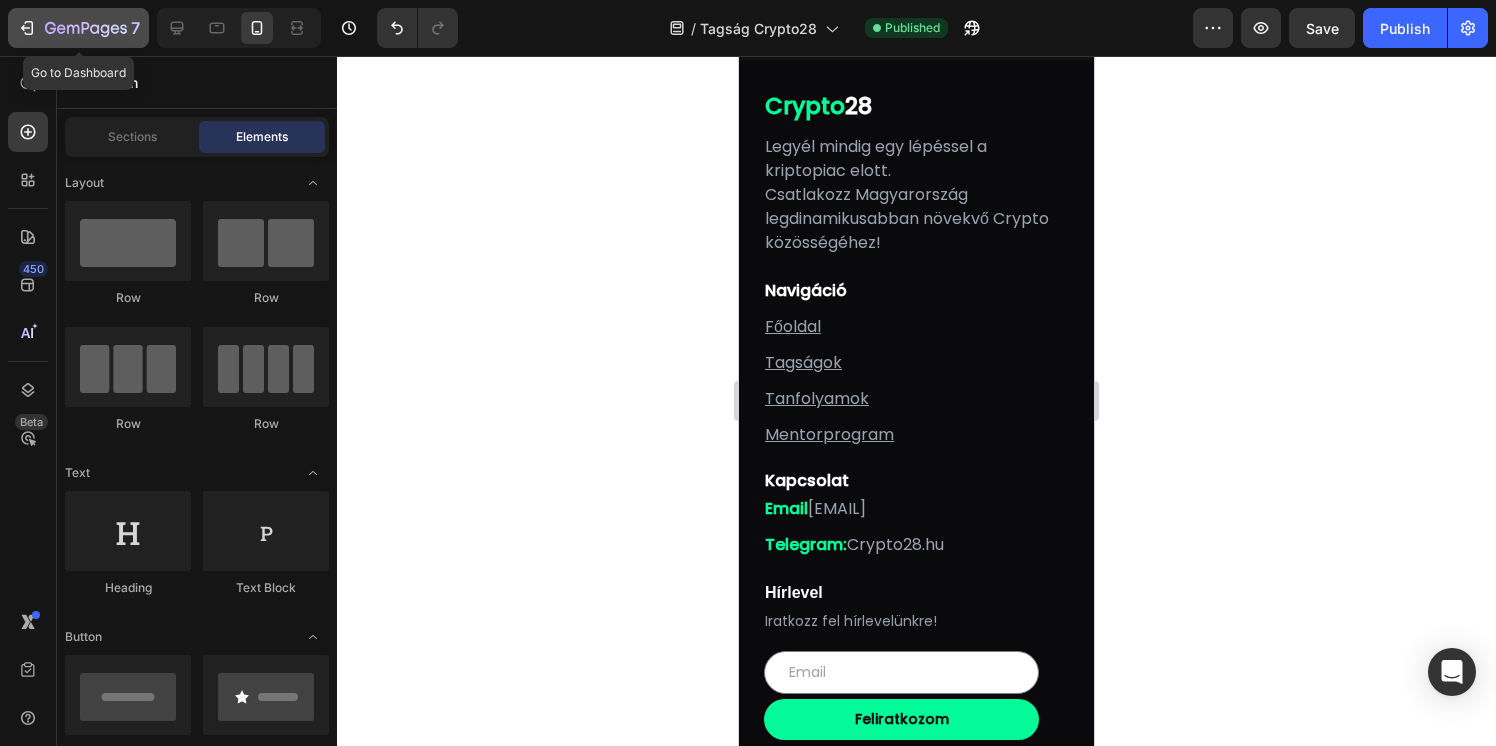 click 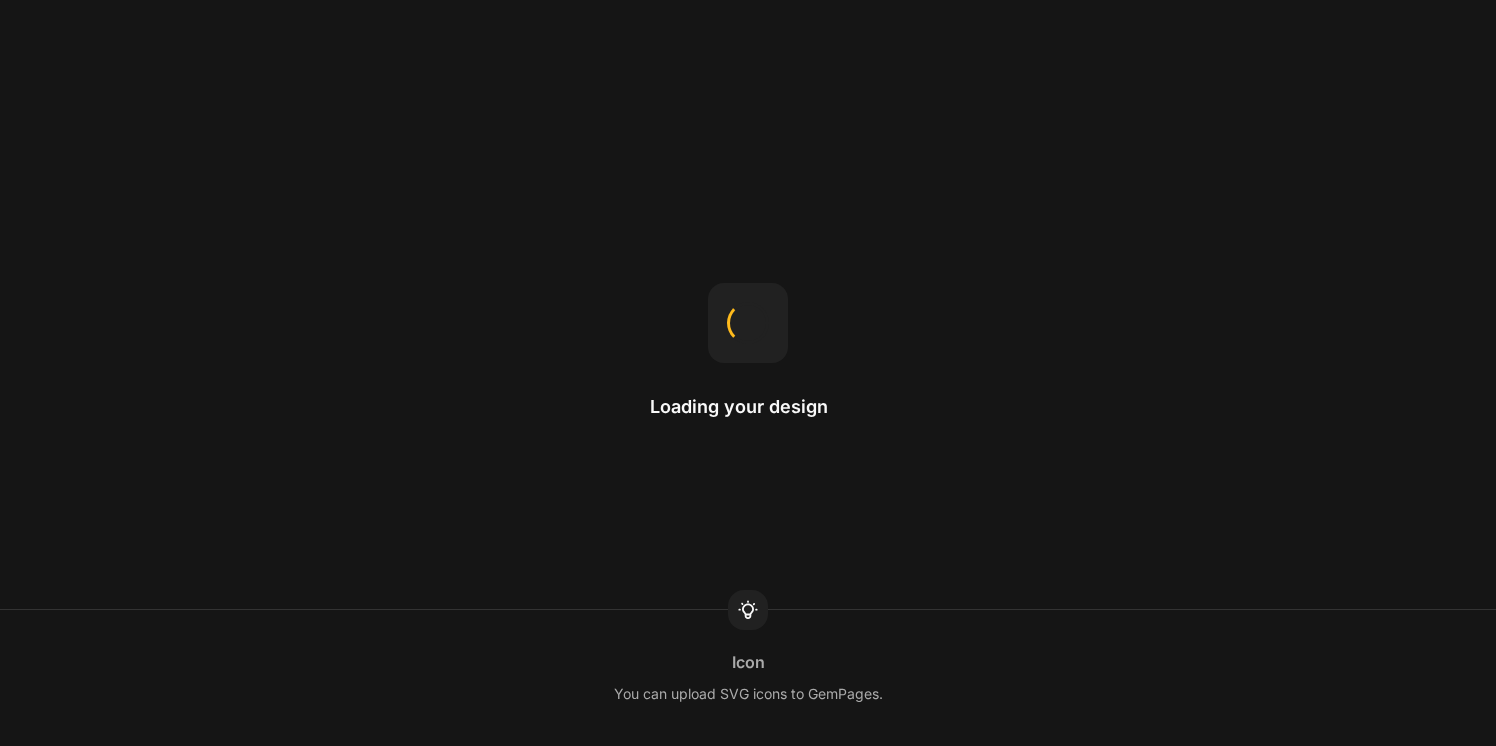scroll, scrollTop: 0, scrollLeft: 0, axis: both 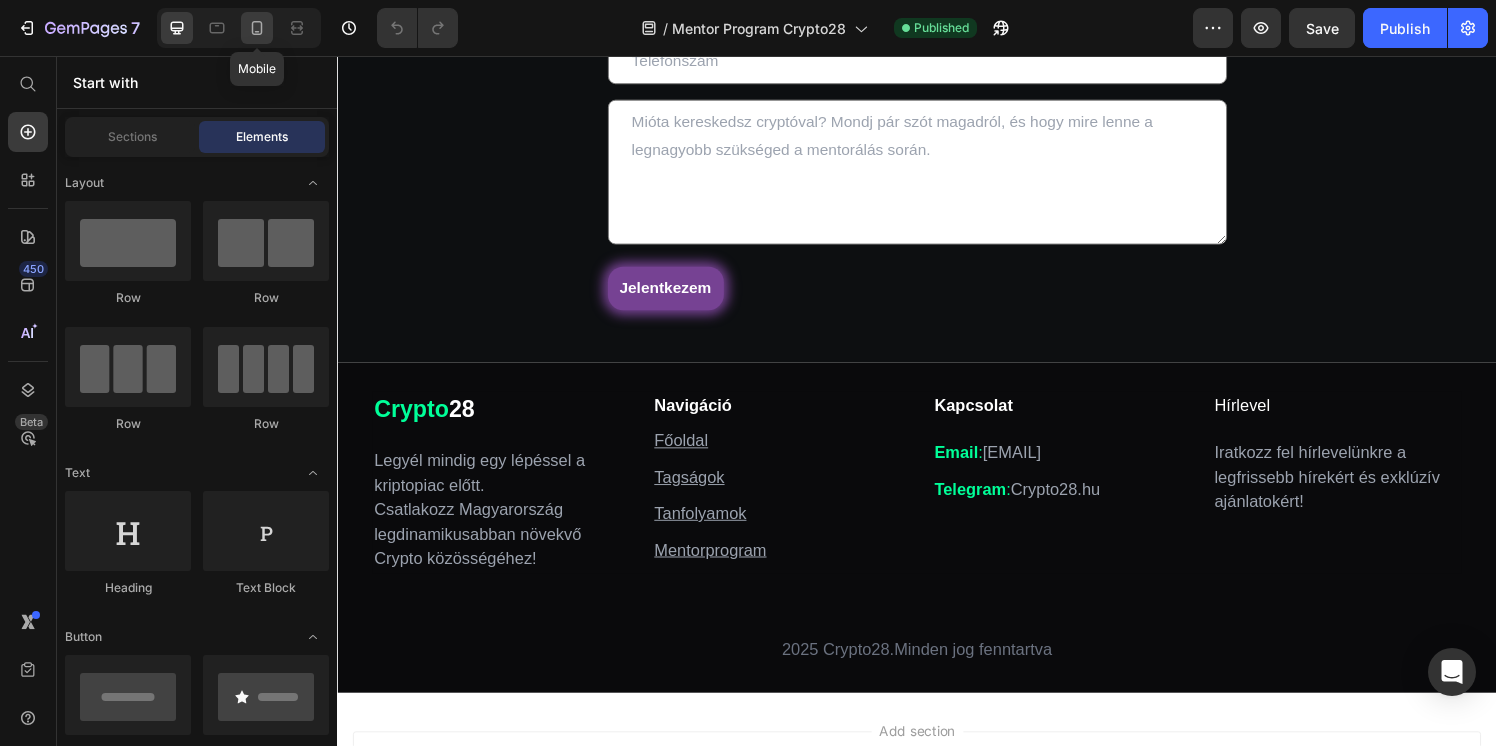 click 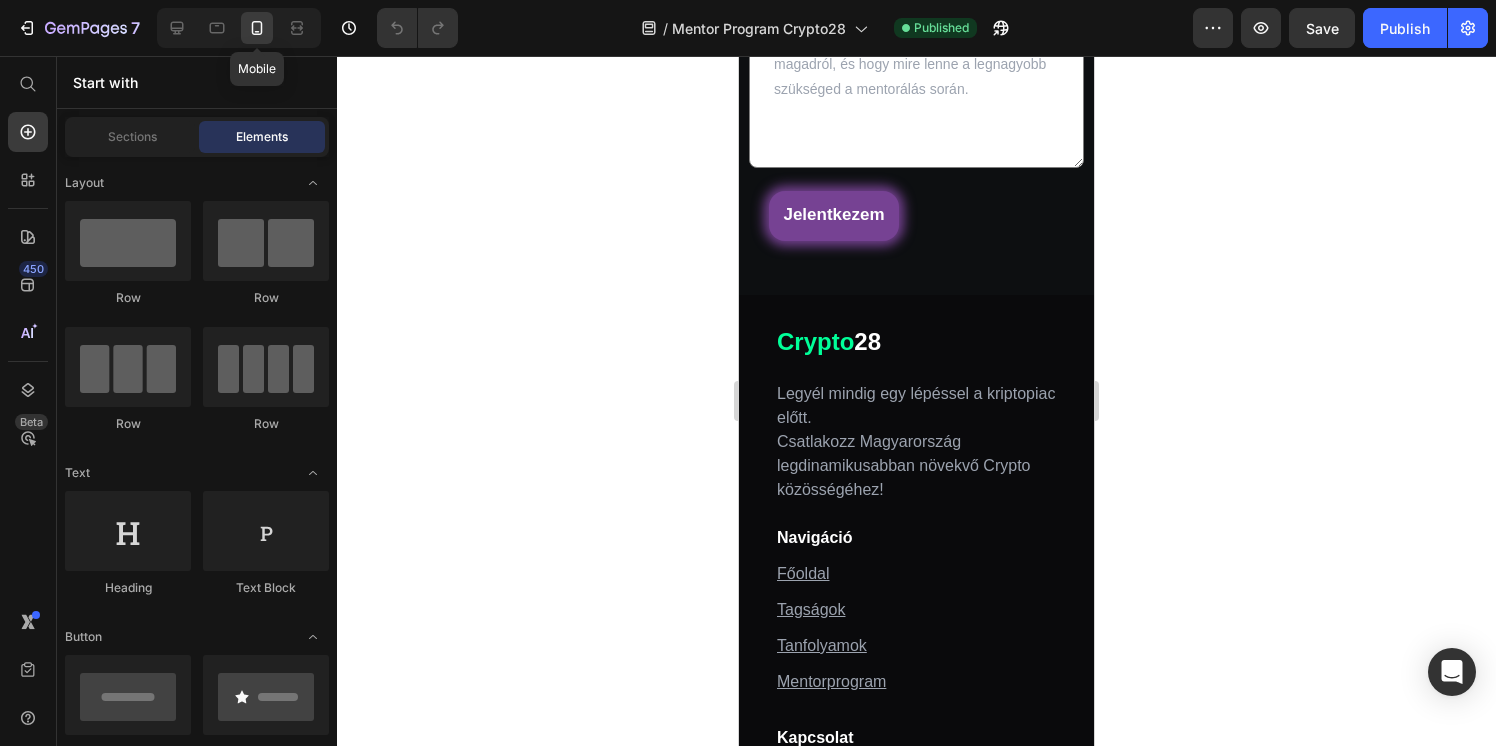 scroll, scrollTop: 4090, scrollLeft: 0, axis: vertical 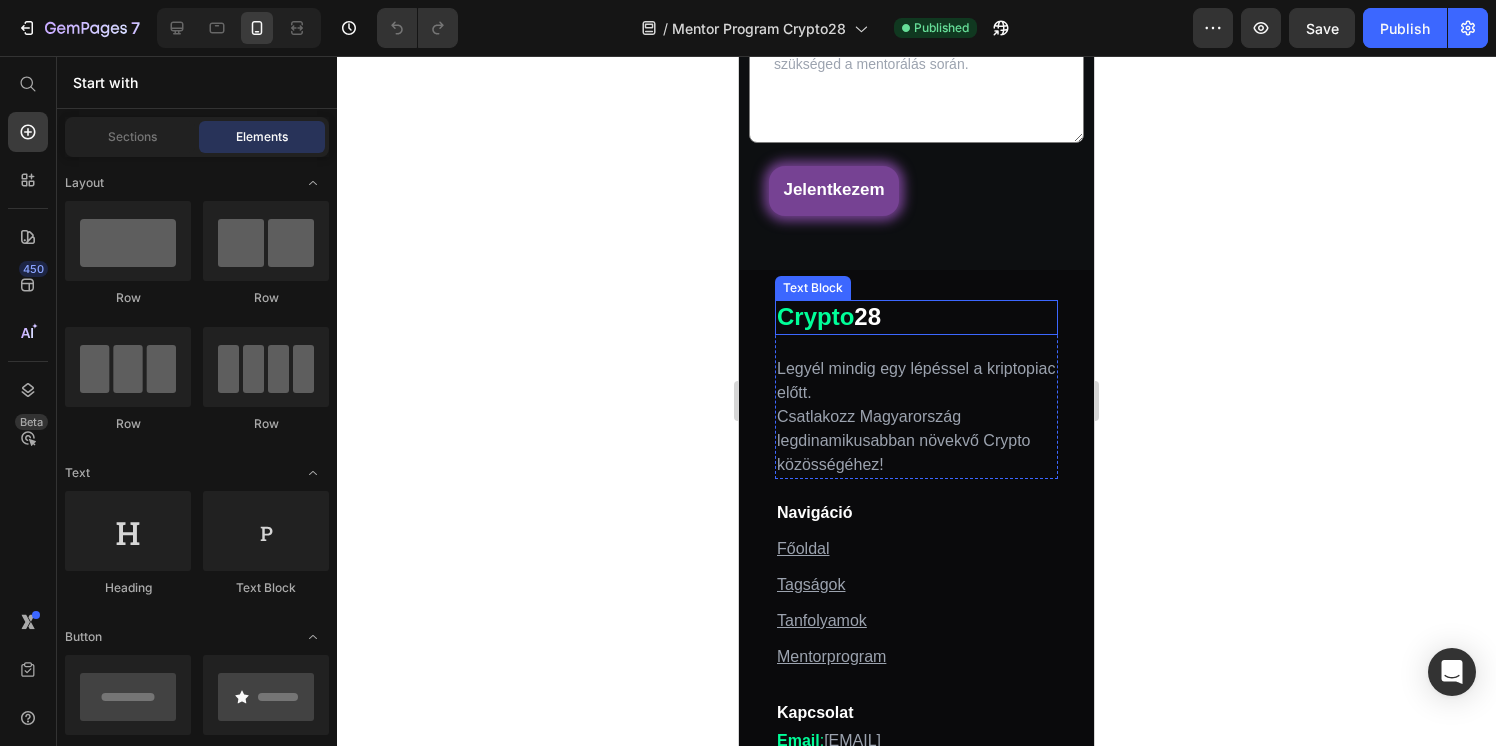 click on "28" at bounding box center (867, 316) 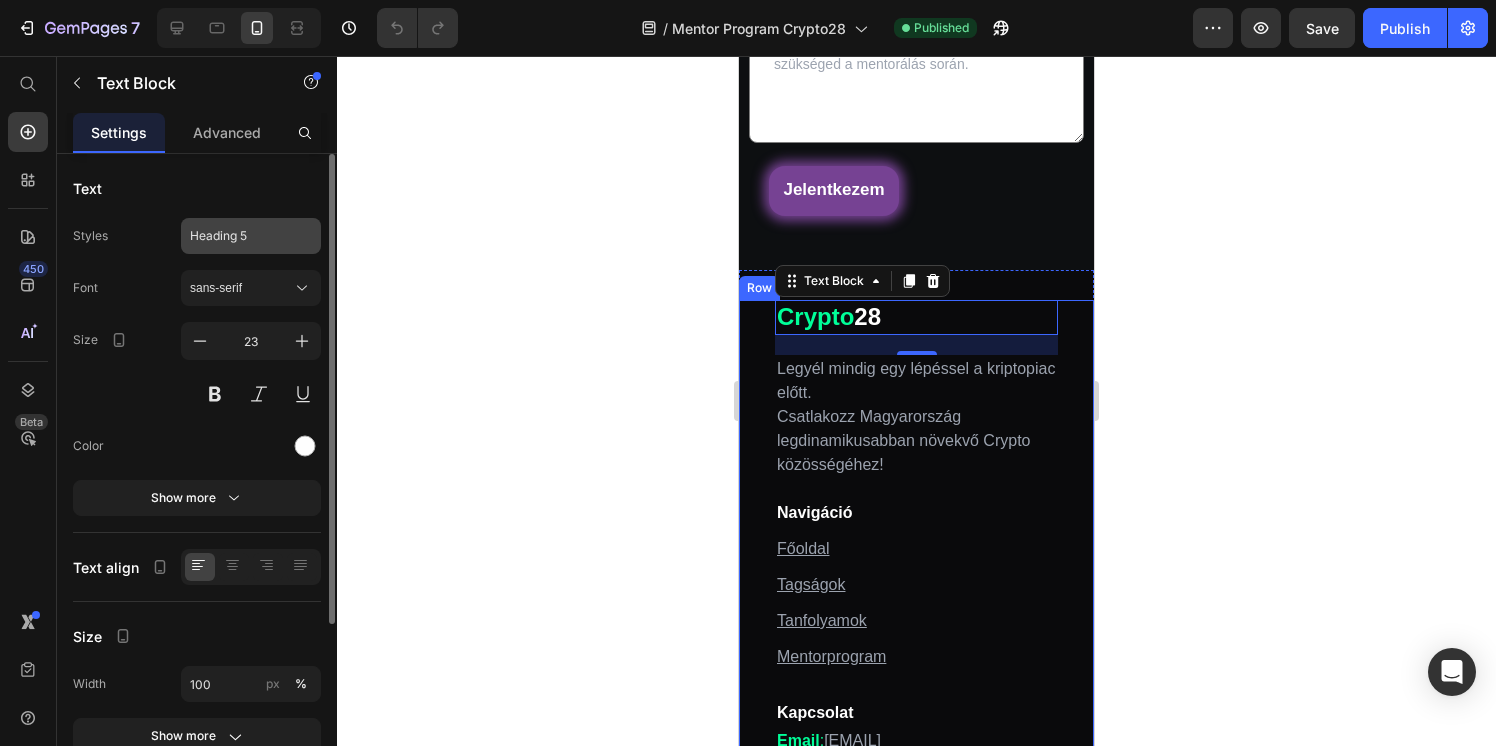 click on "Heading 5" at bounding box center (239, 236) 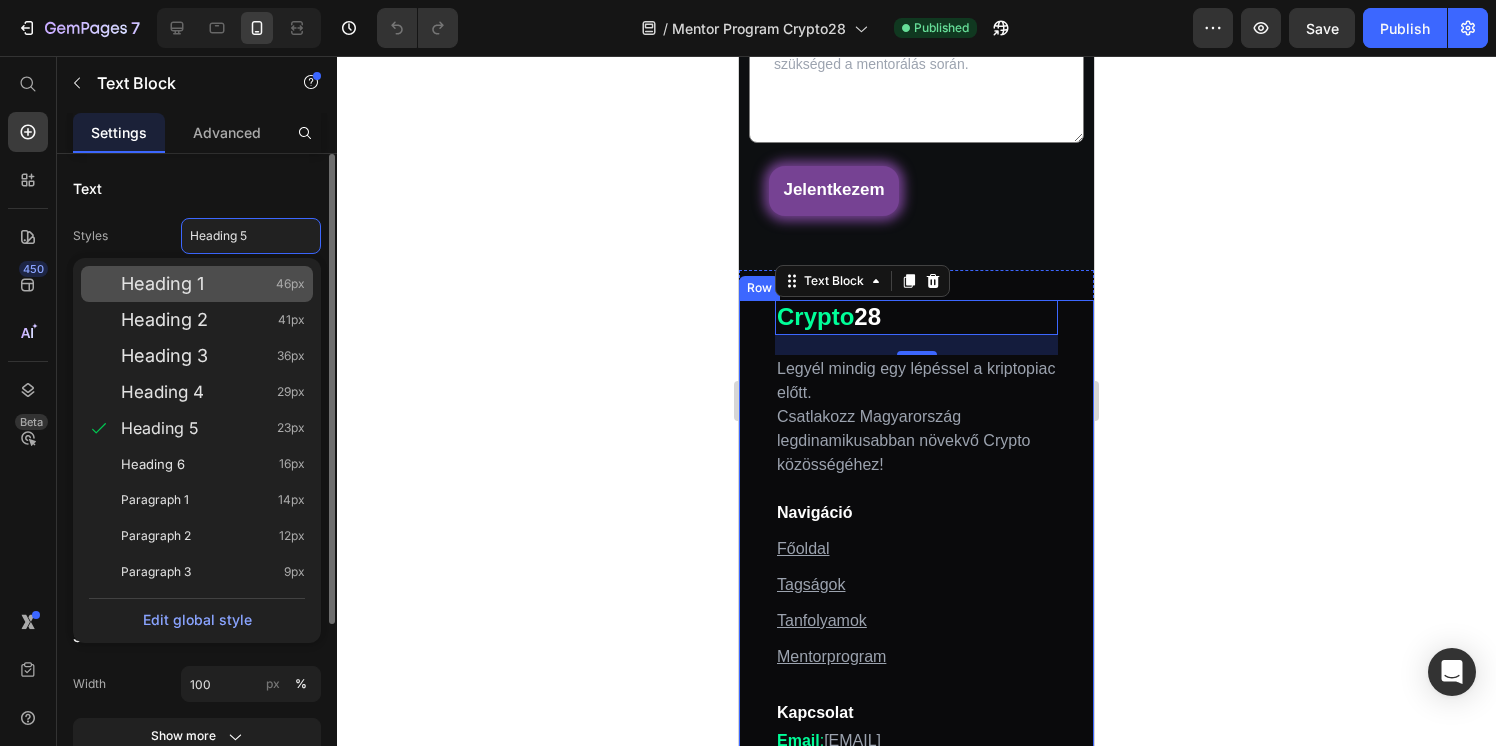 click on "Heading 1 46px" at bounding box center (213, 284) 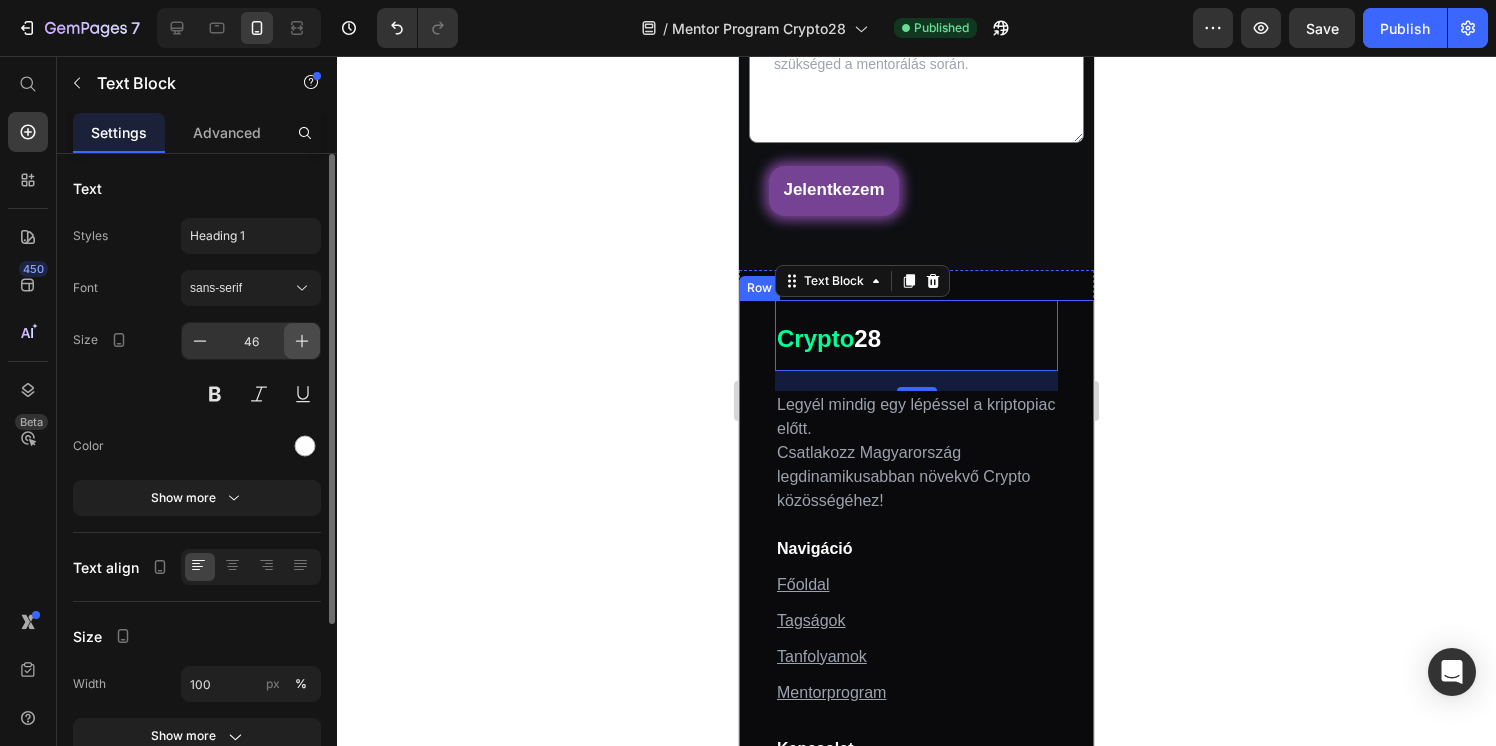 click 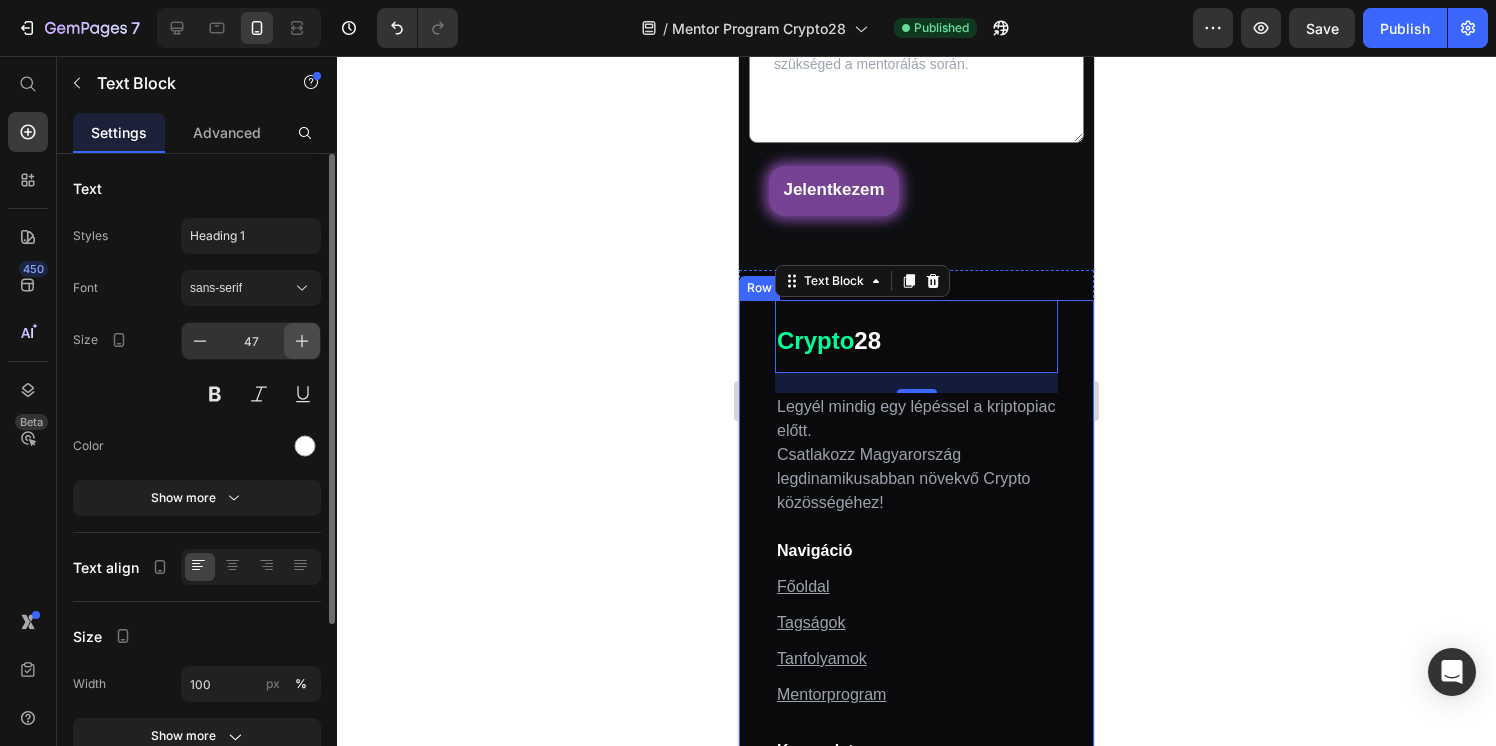 click 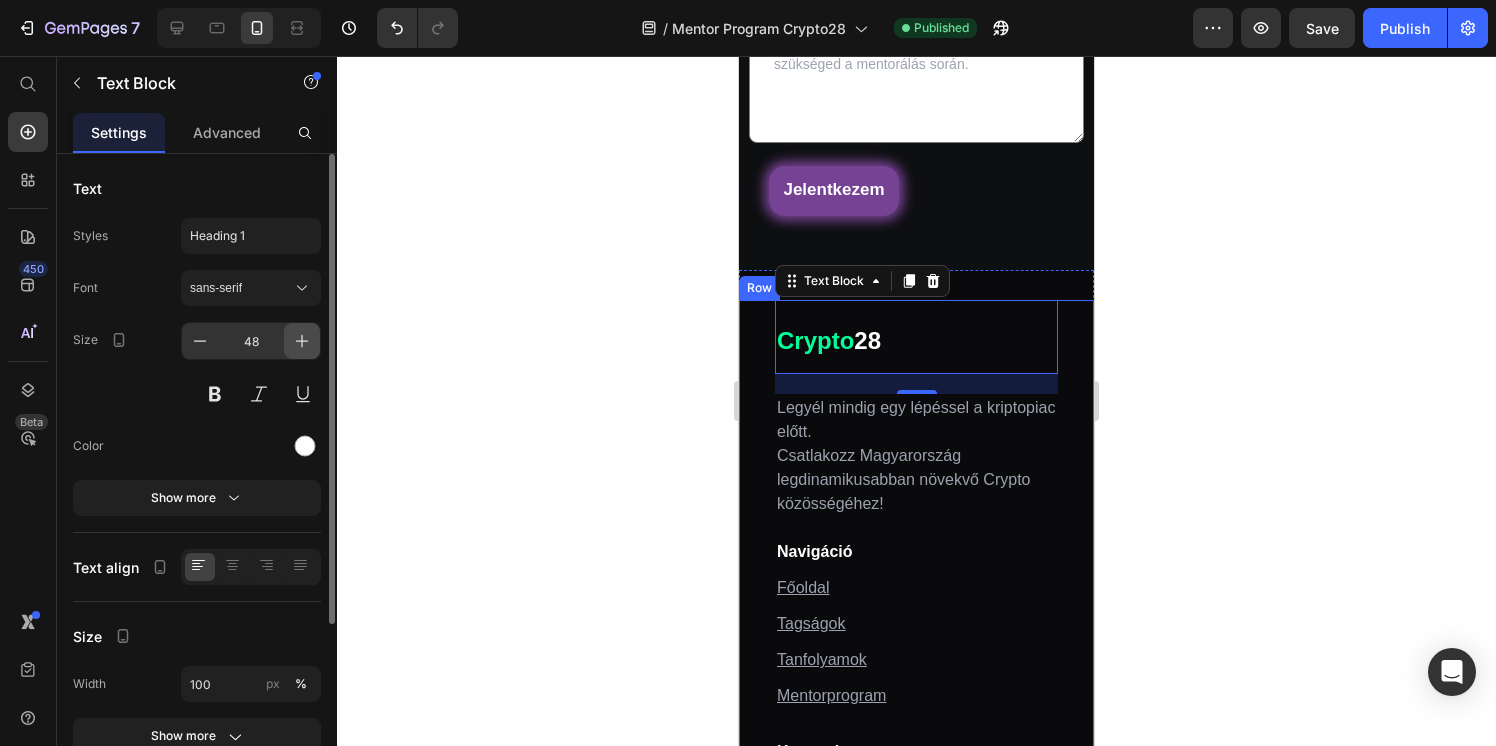 click 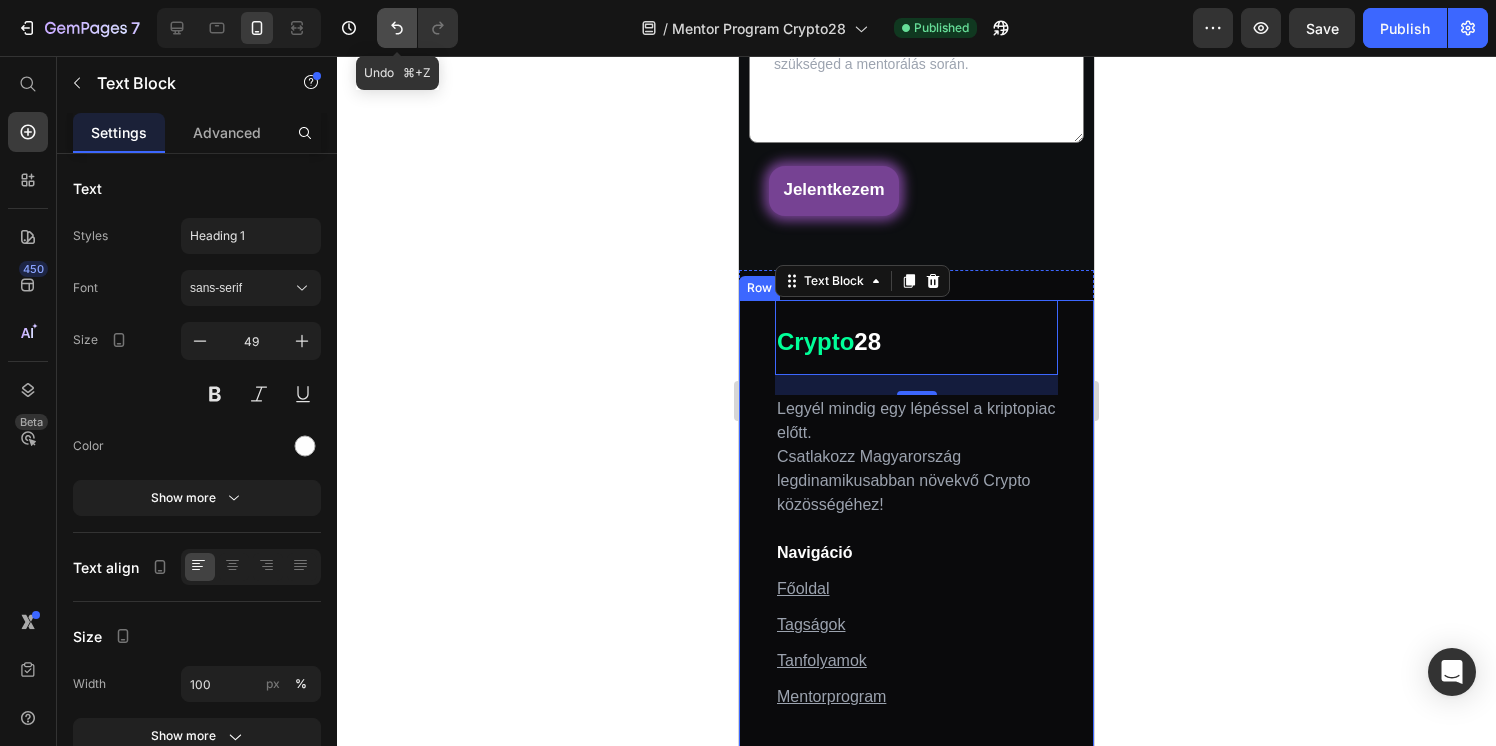 click 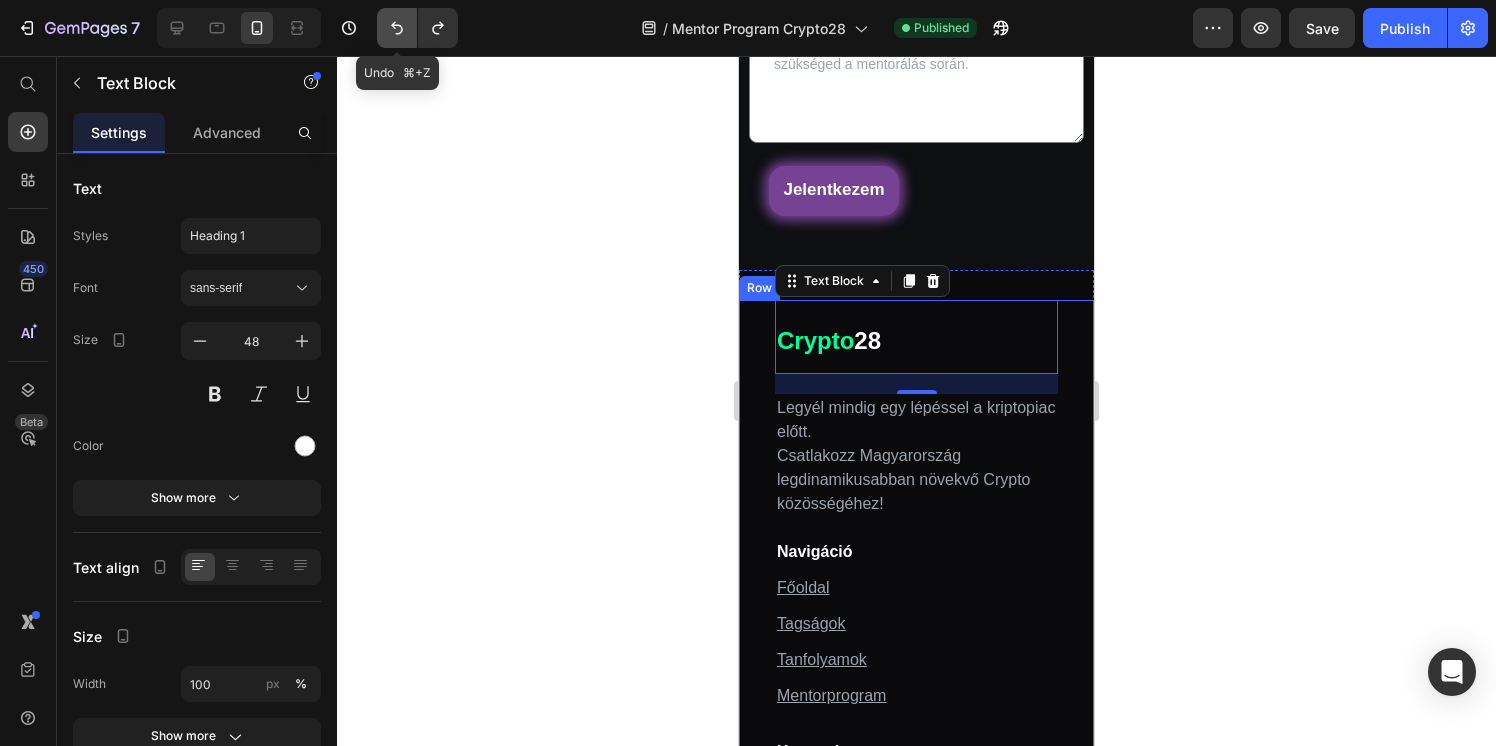 click 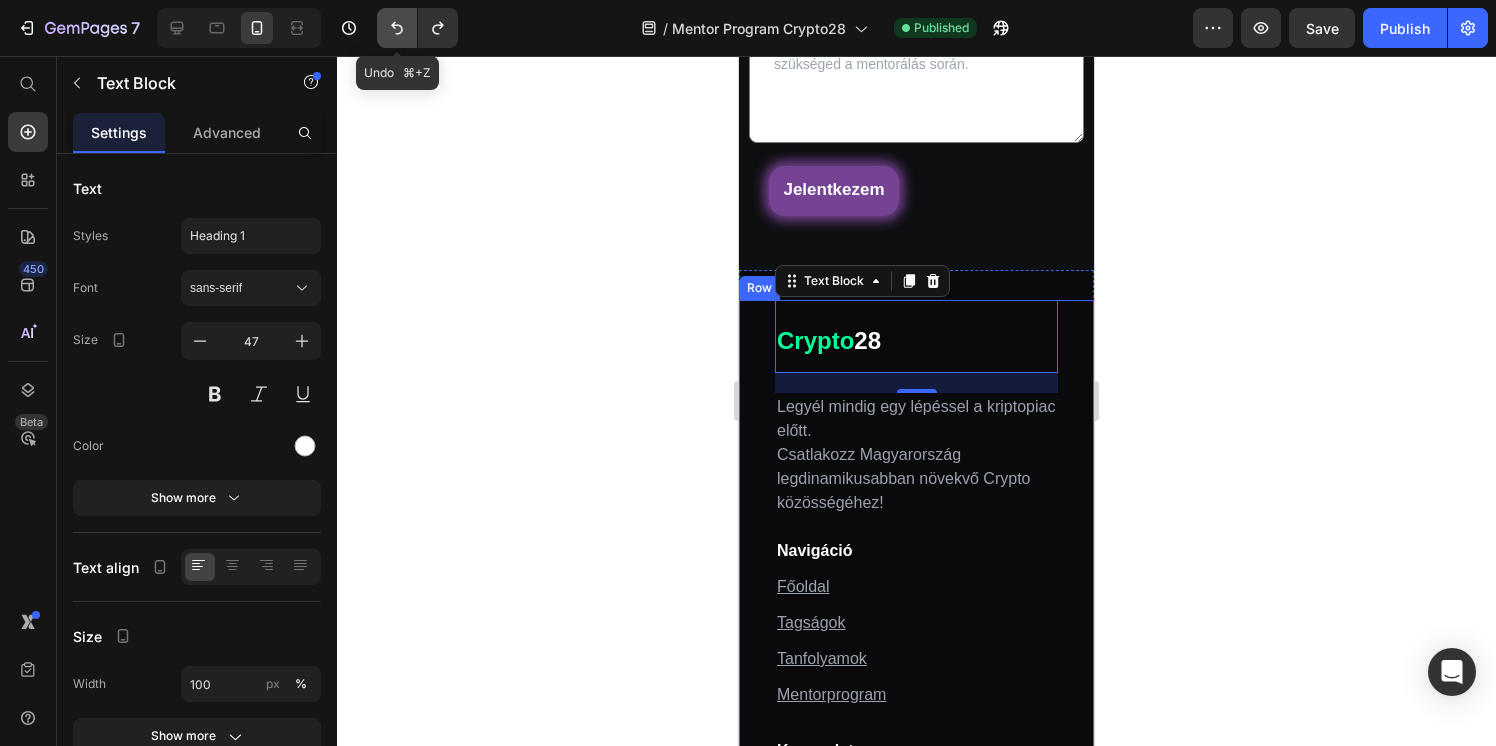 click 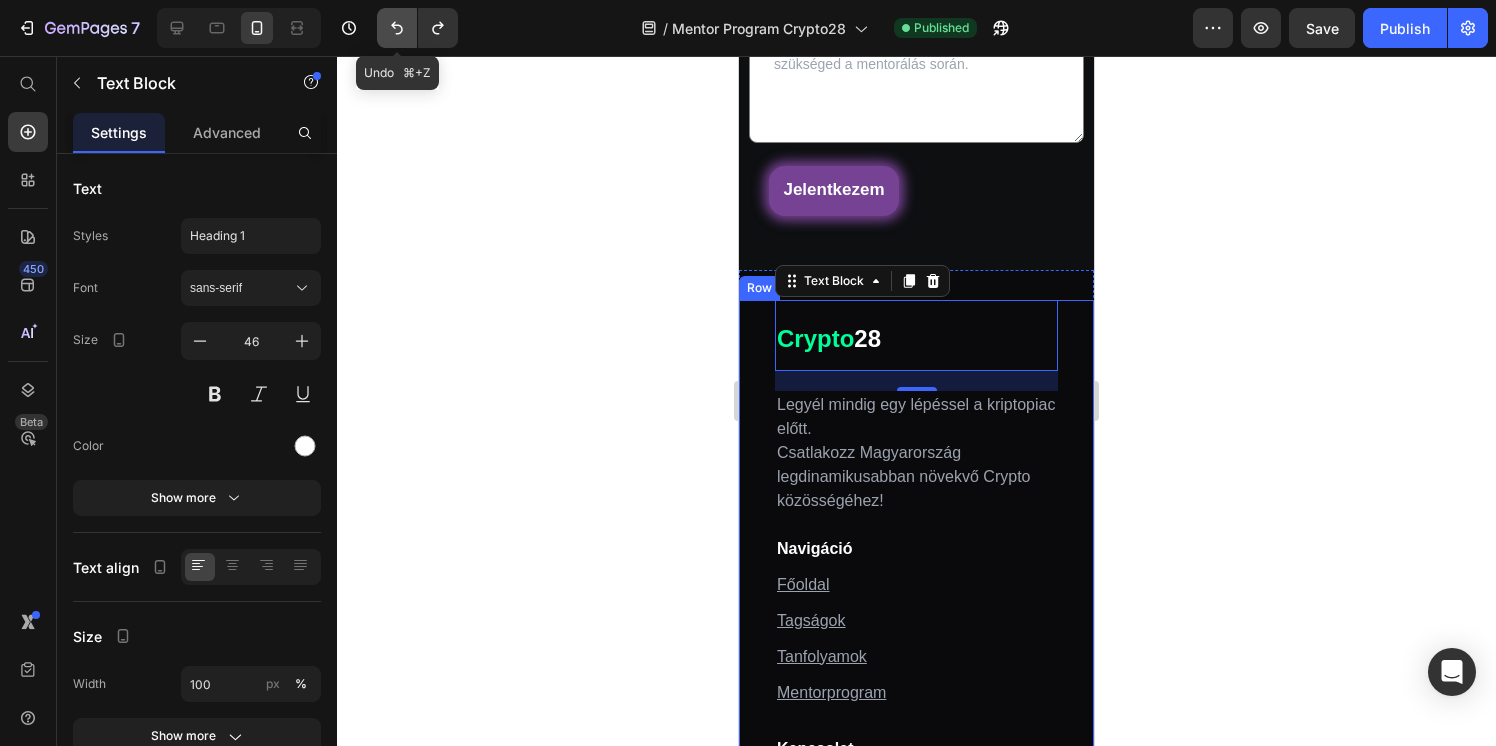 click 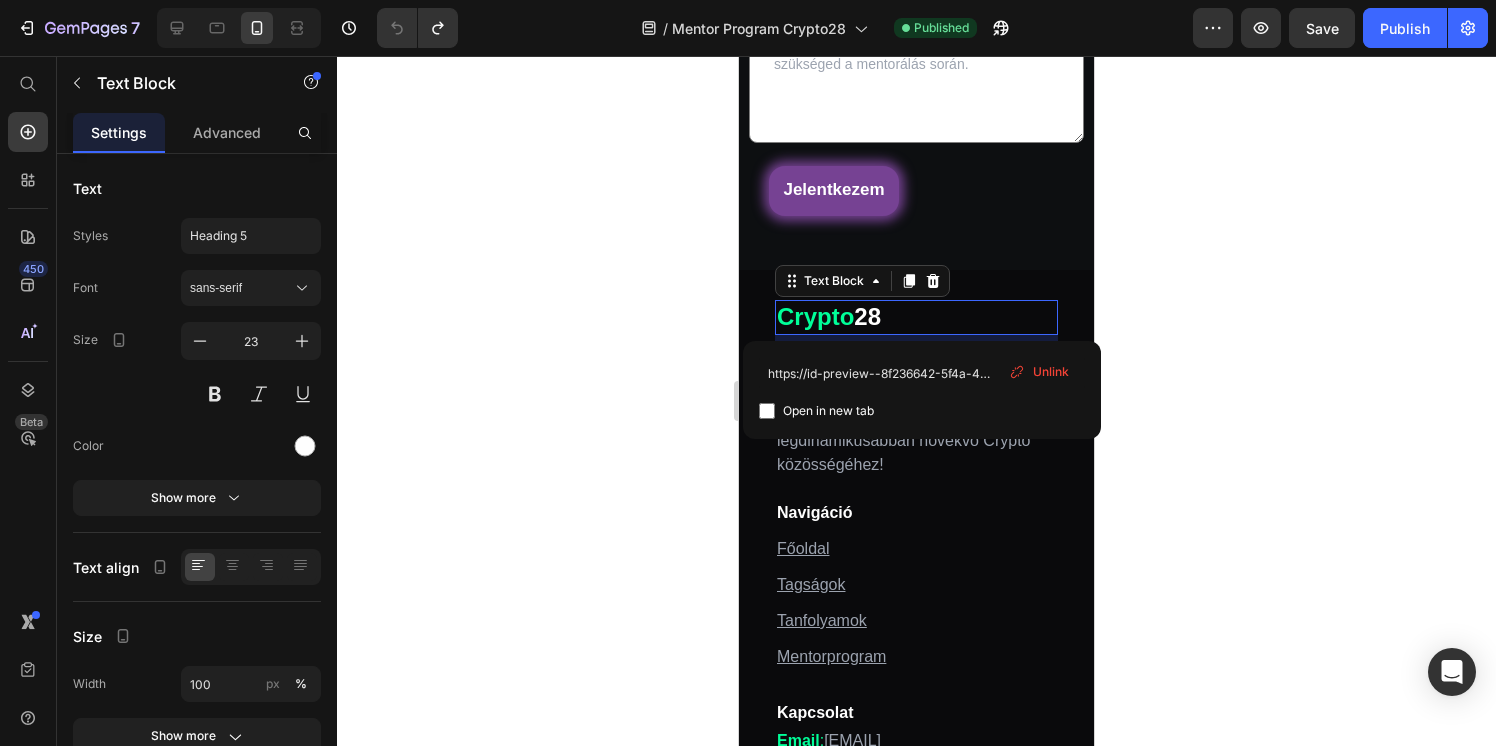 click on "Crypto" at bounding box center (815, 316) 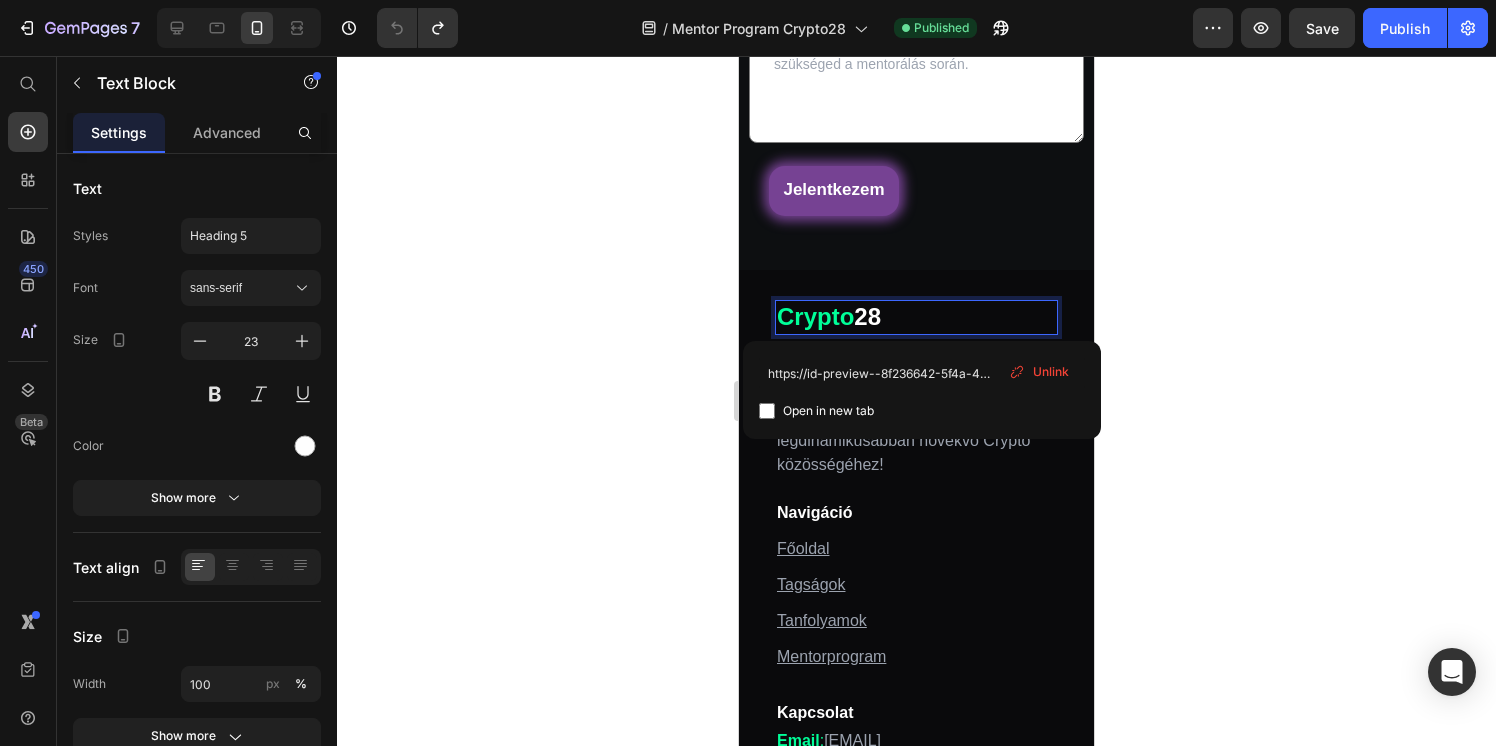 click on "Crypto" at bounding box center [815, 316] 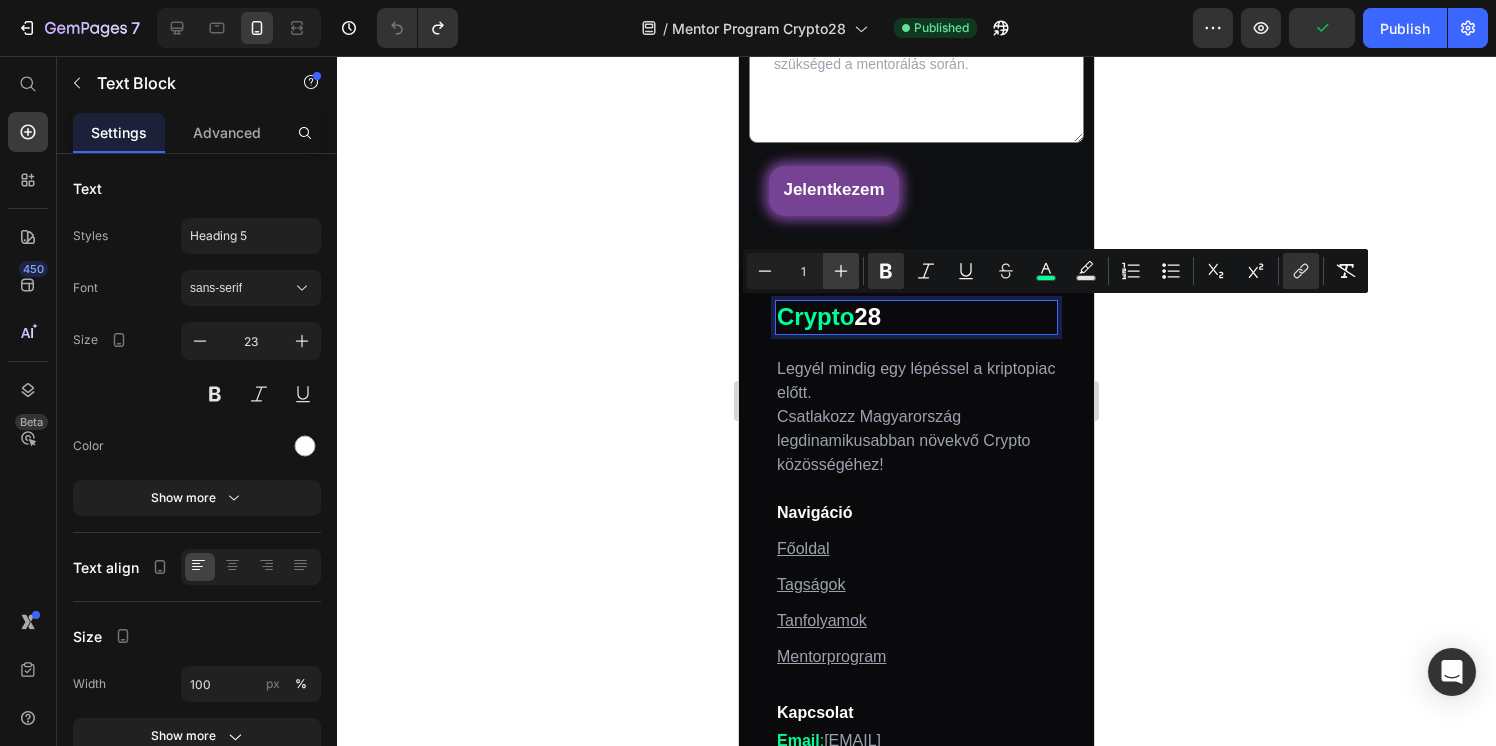 click 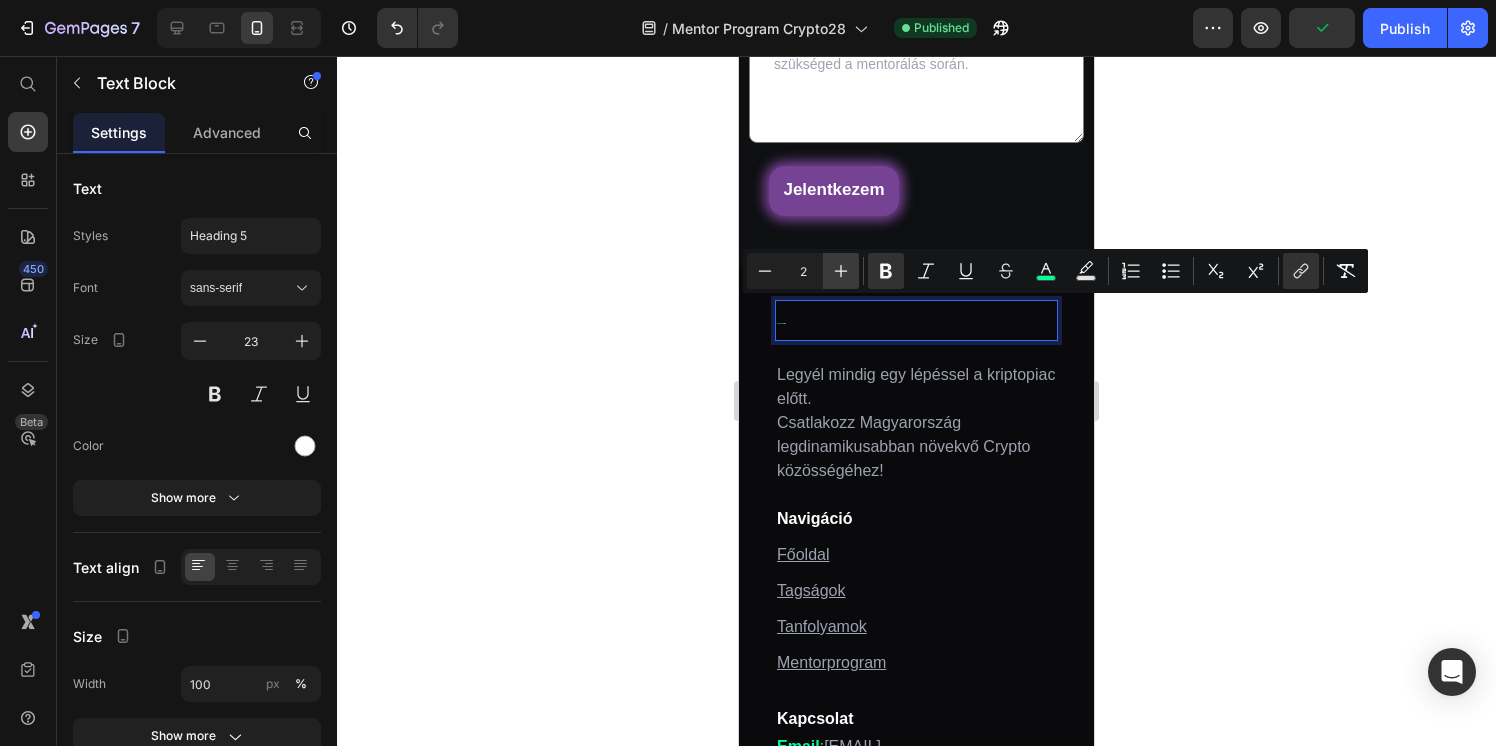 click 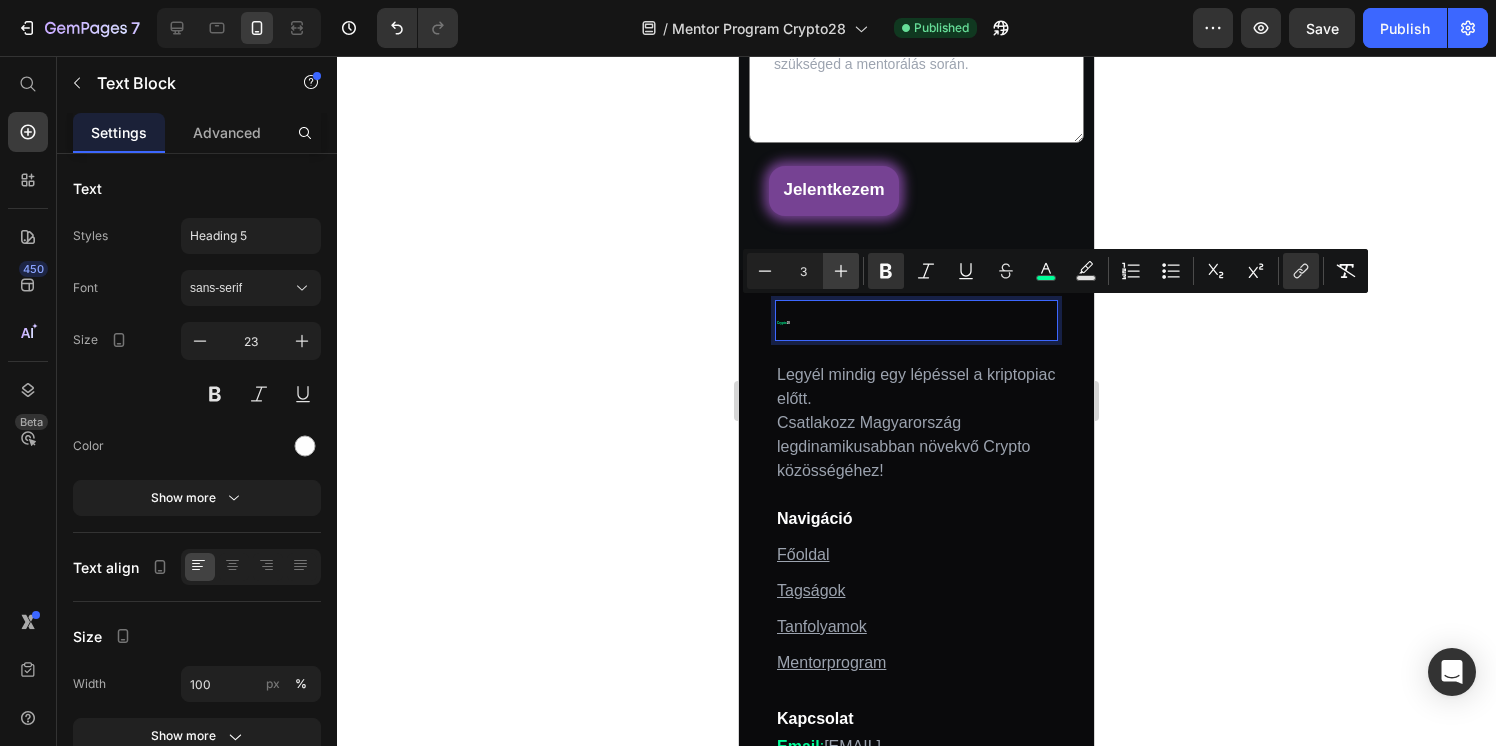 click 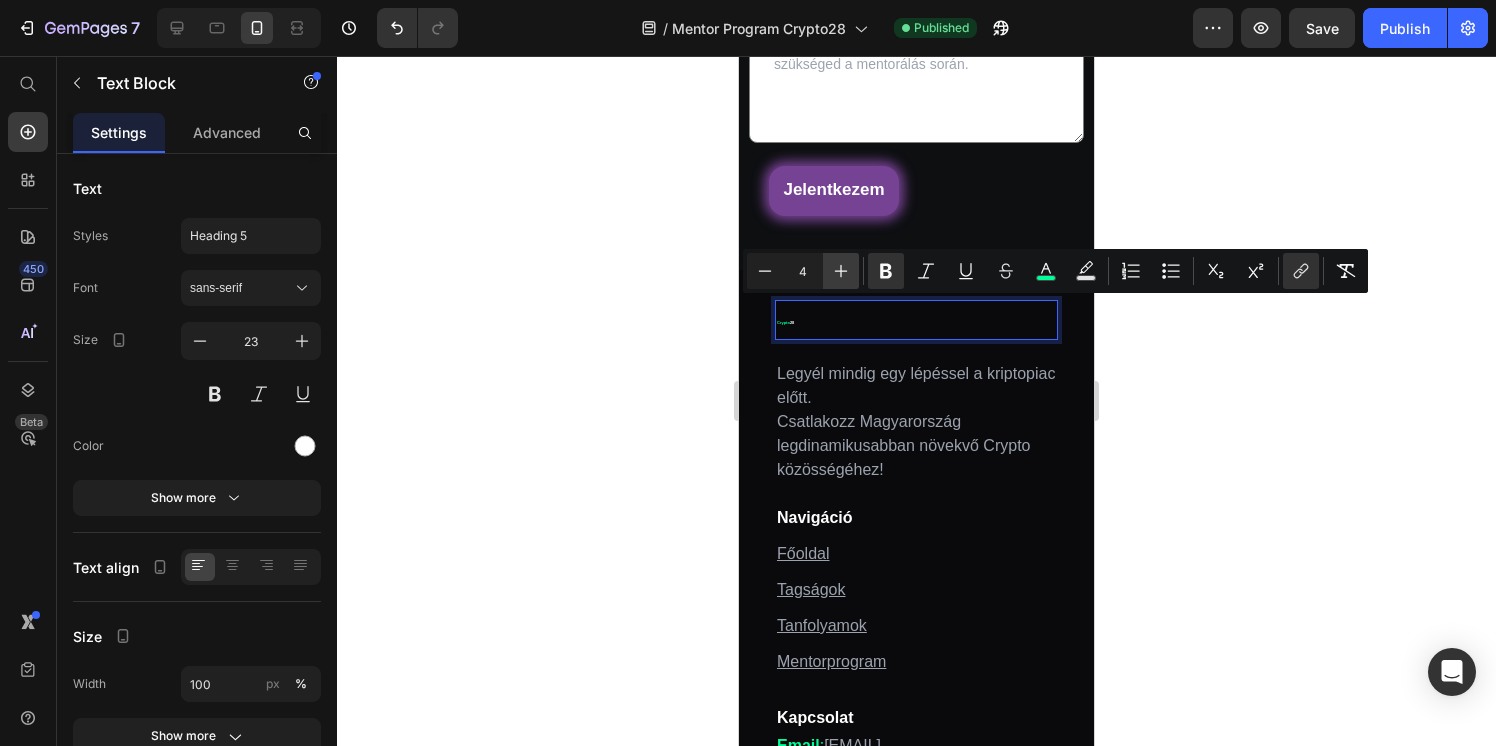 click 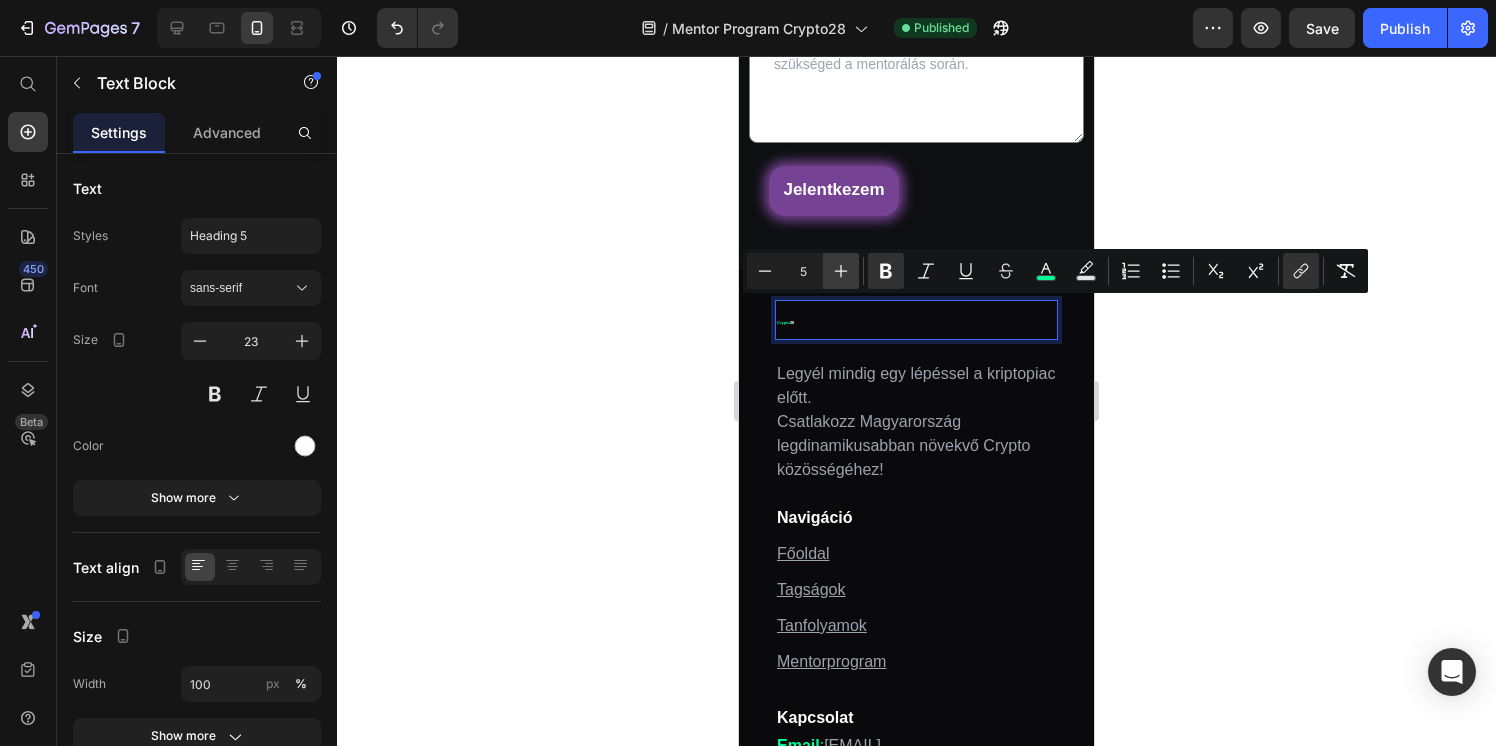click 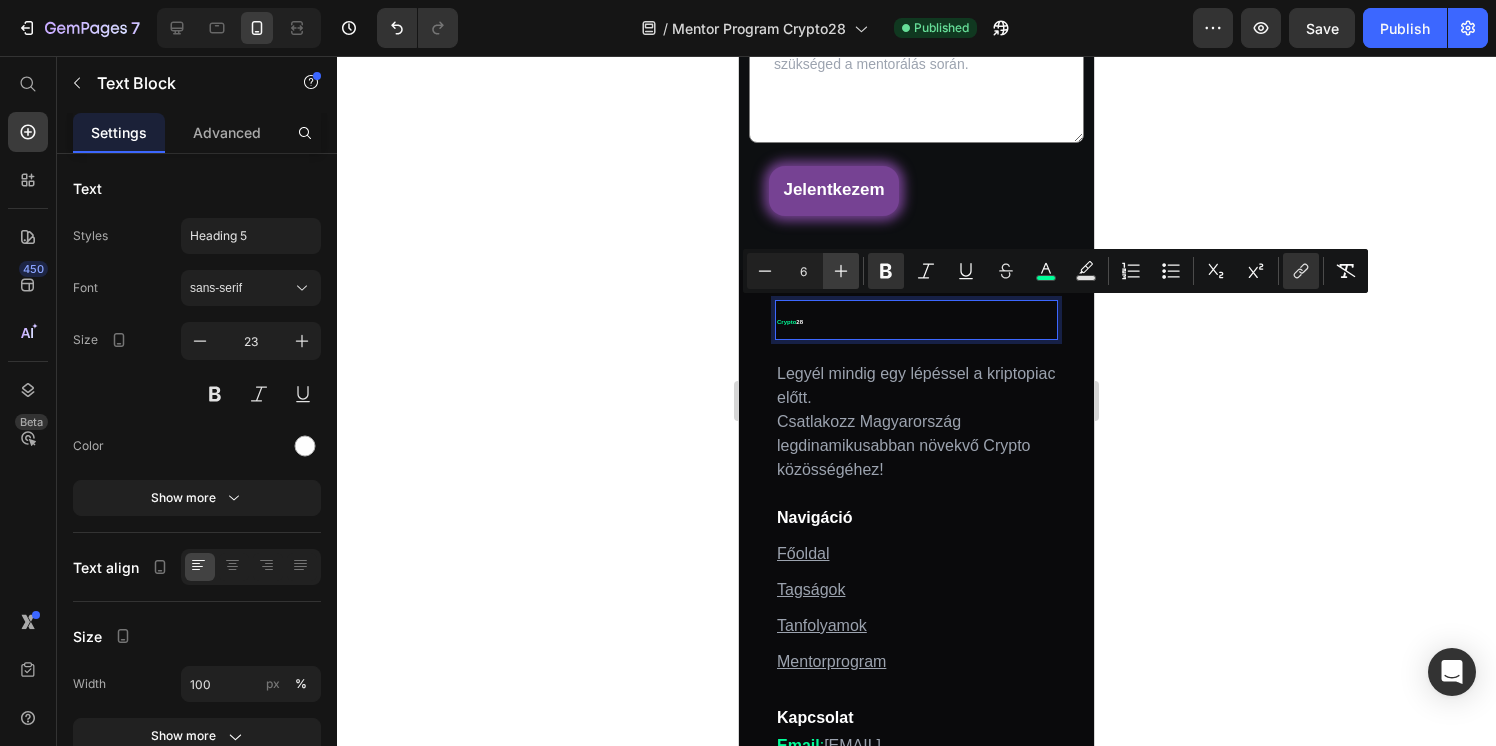 click 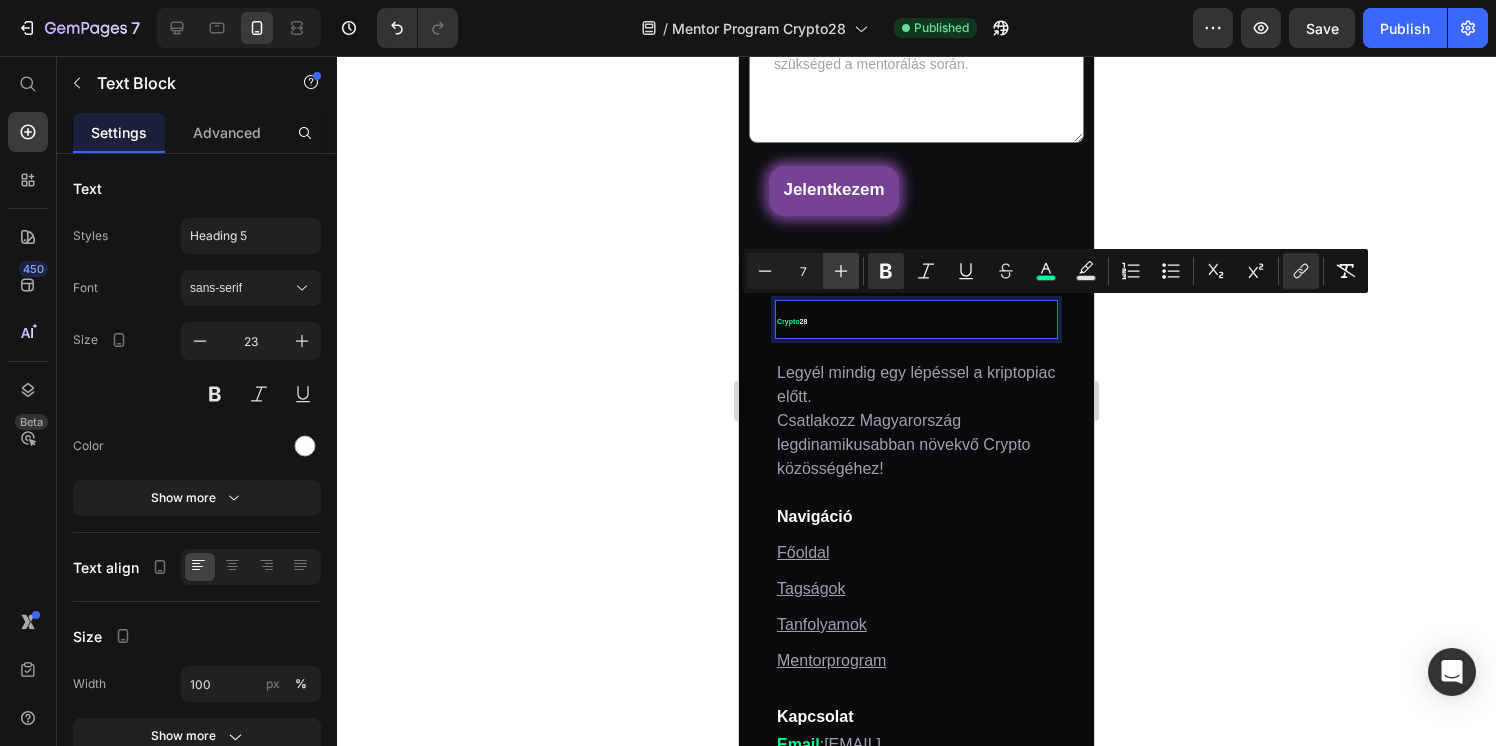 click 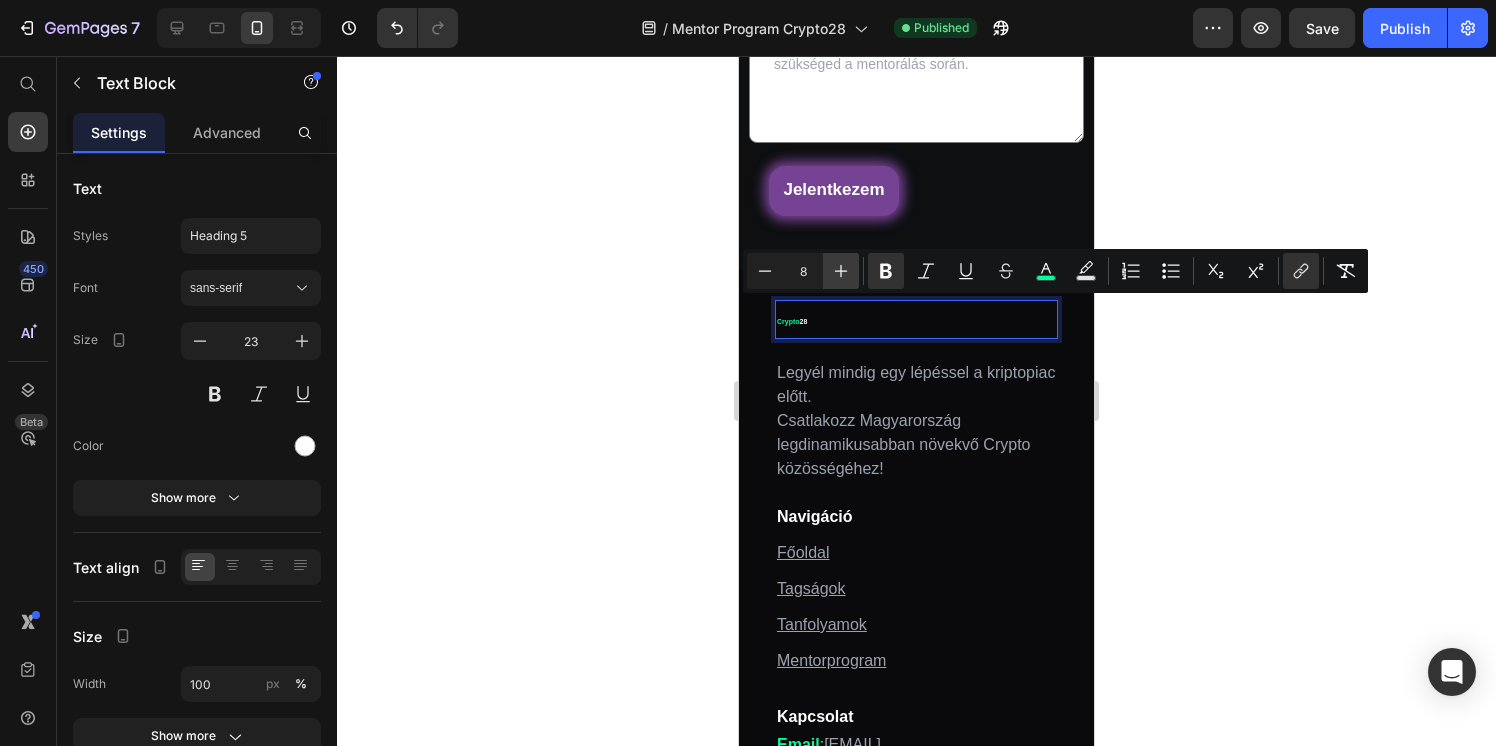 click 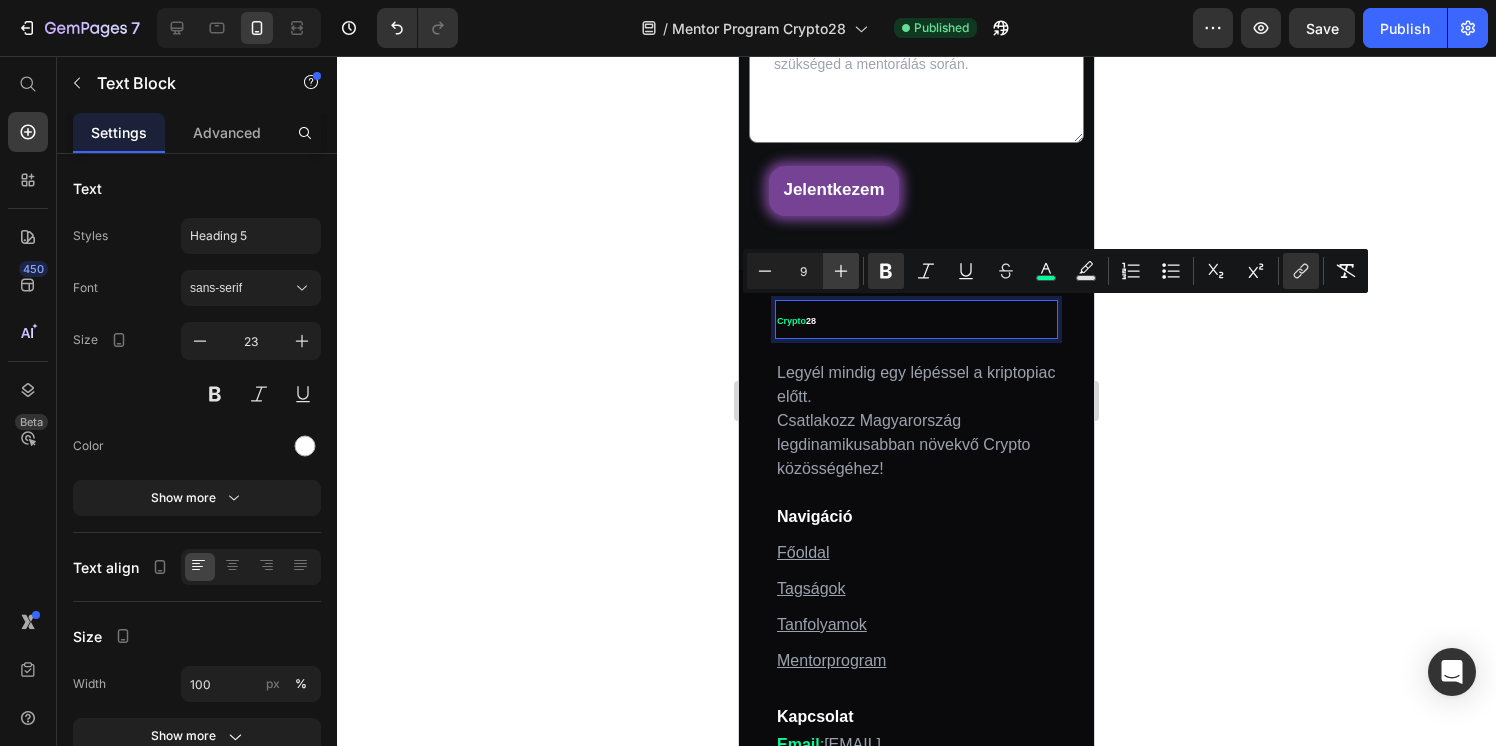 click 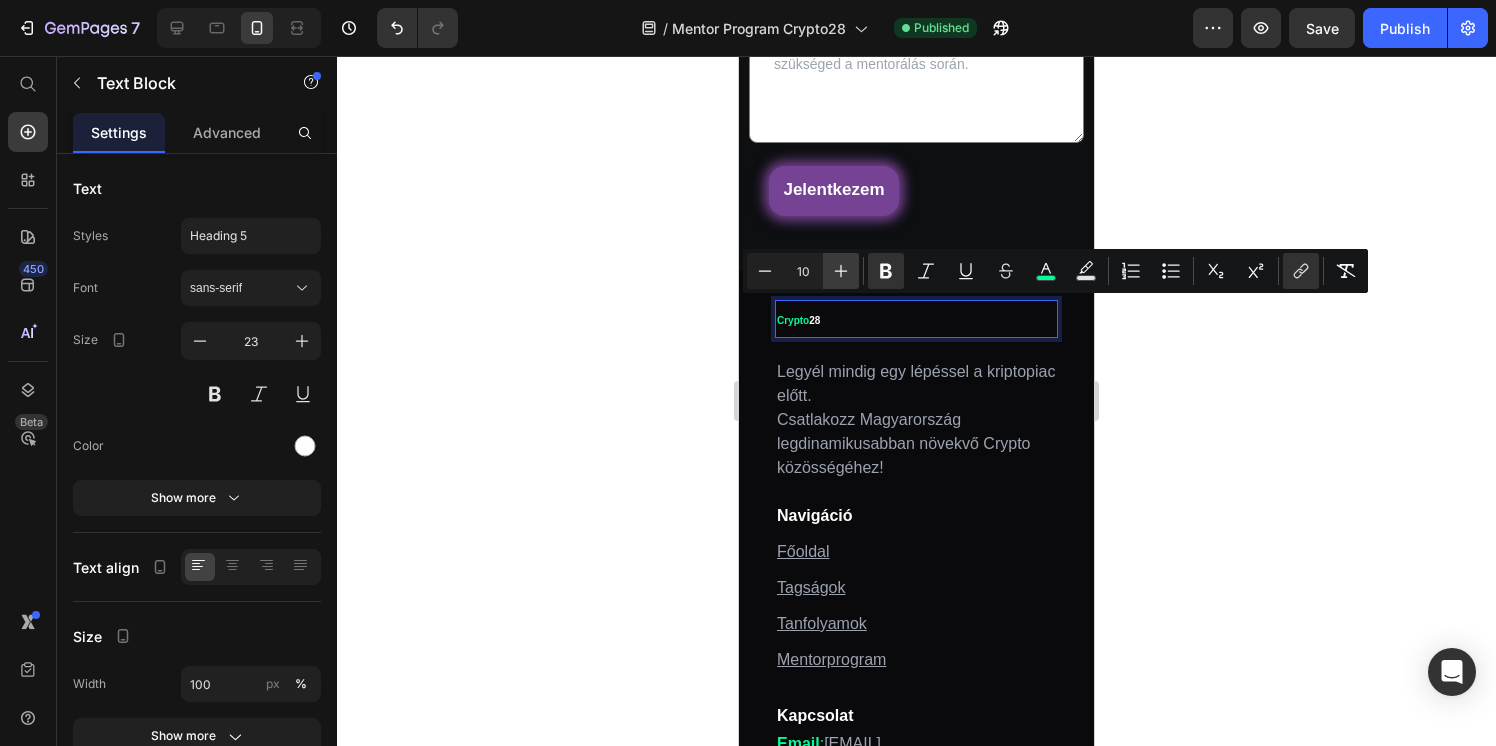 click 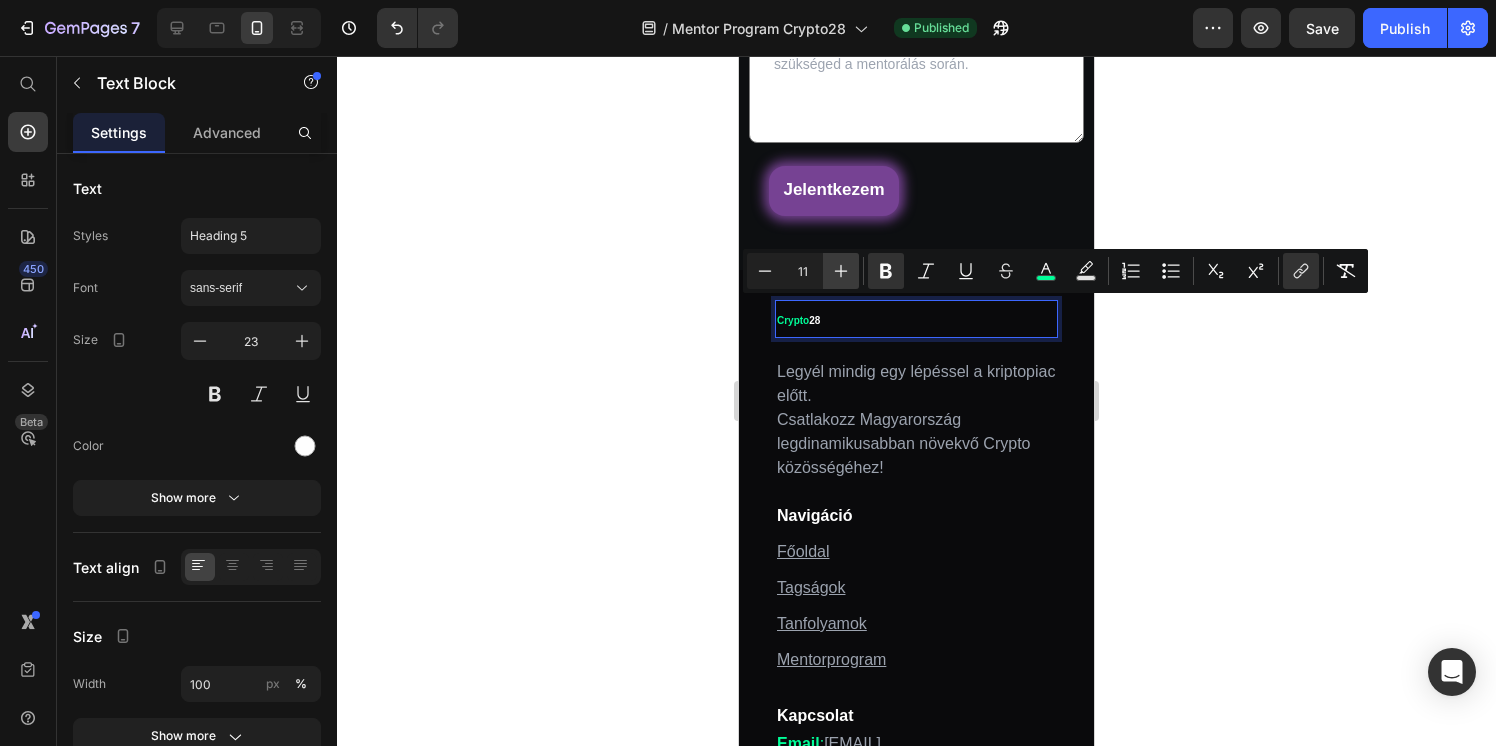 click 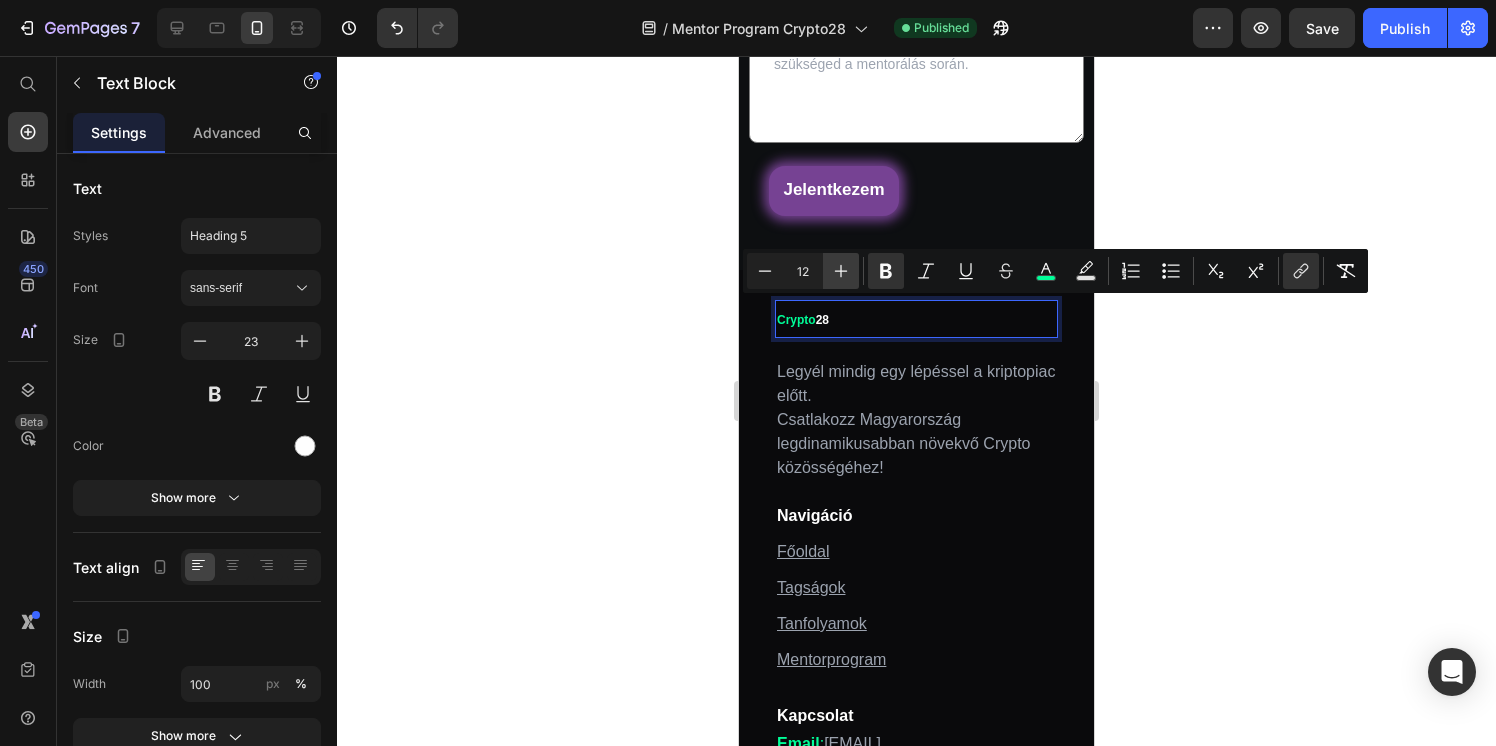 click 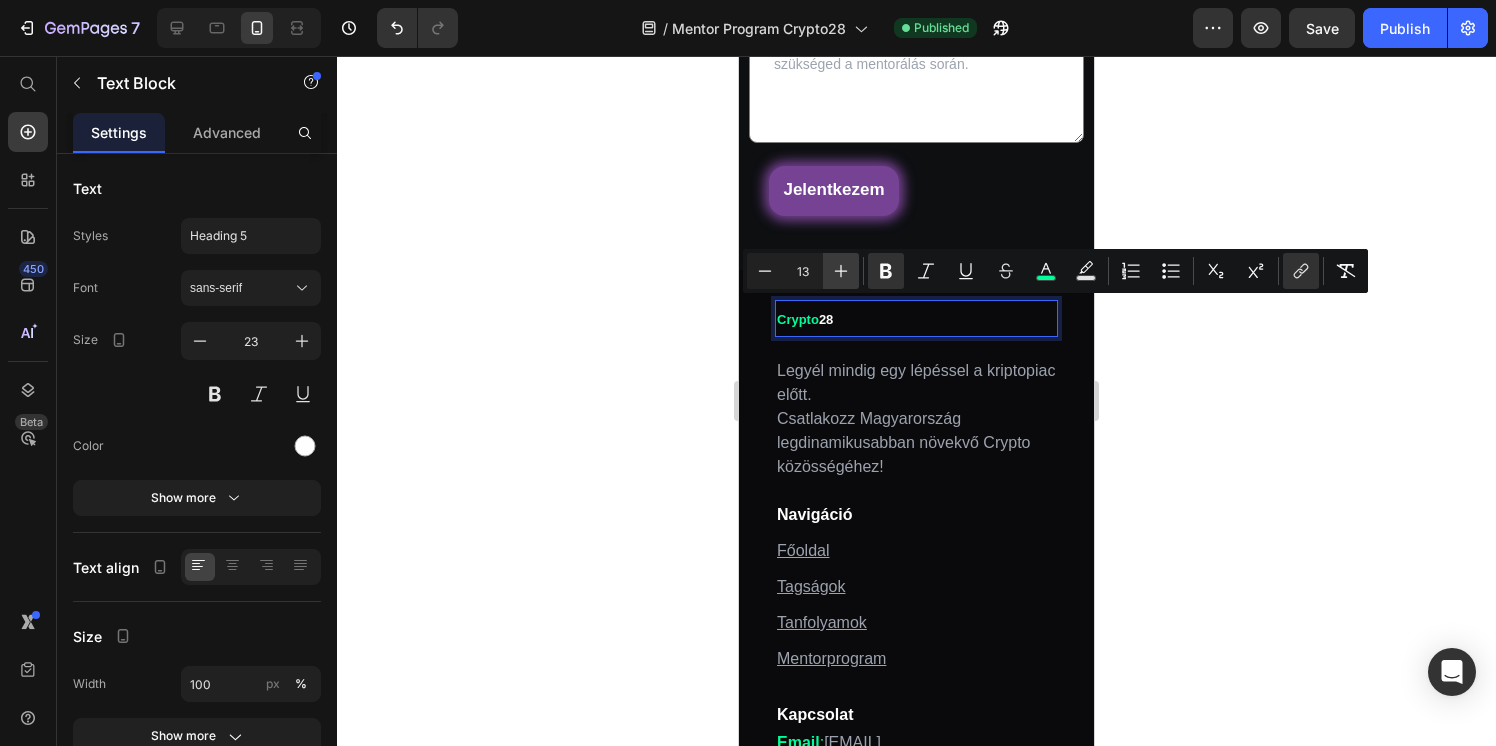 click 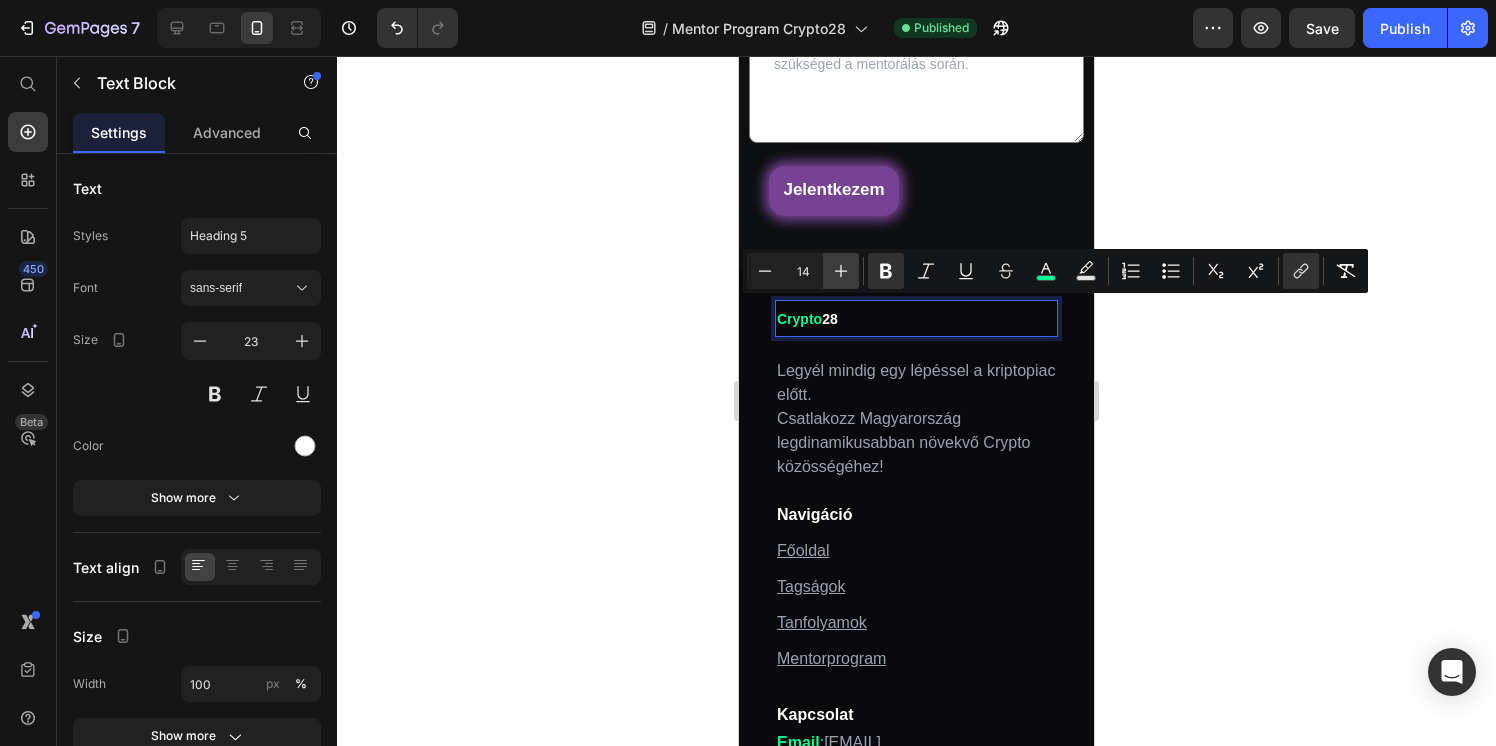click 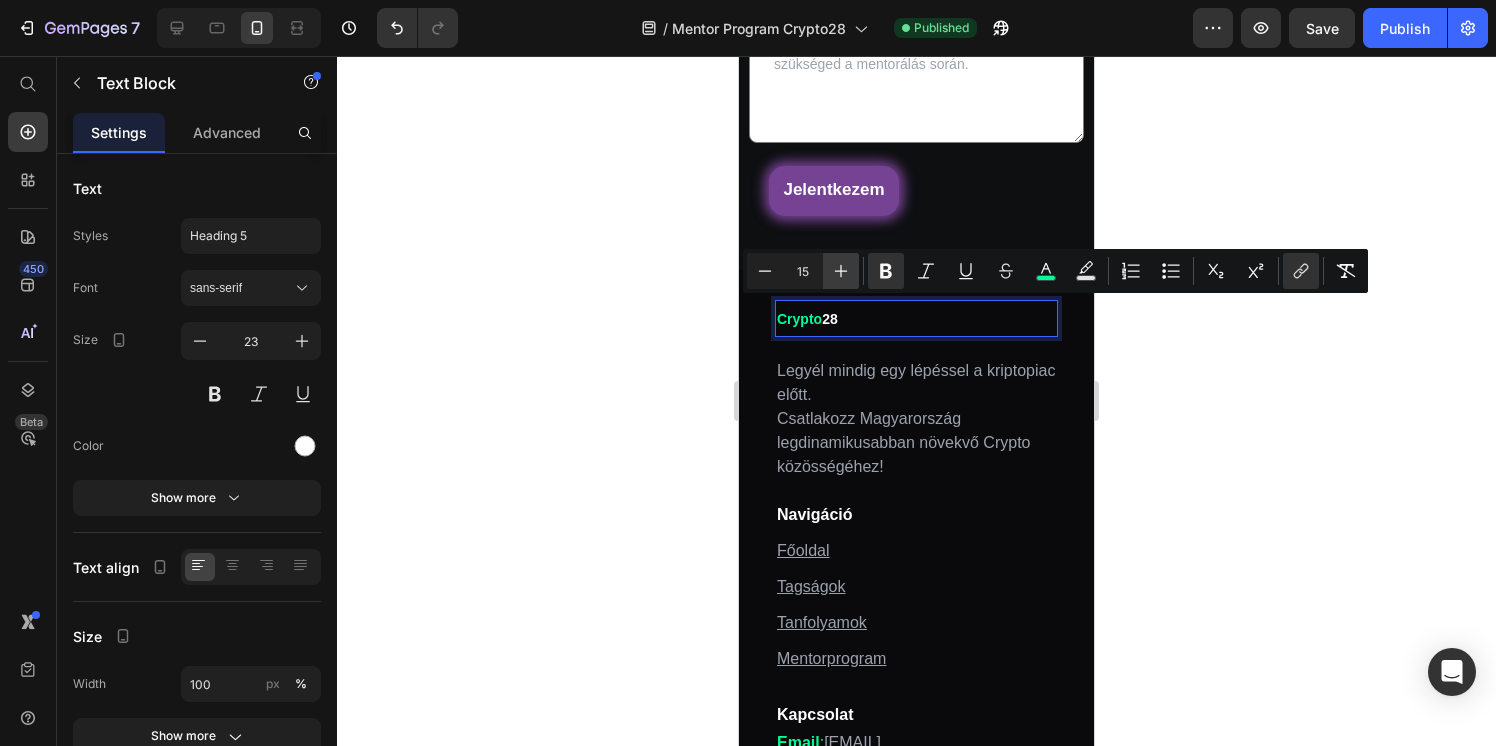 click 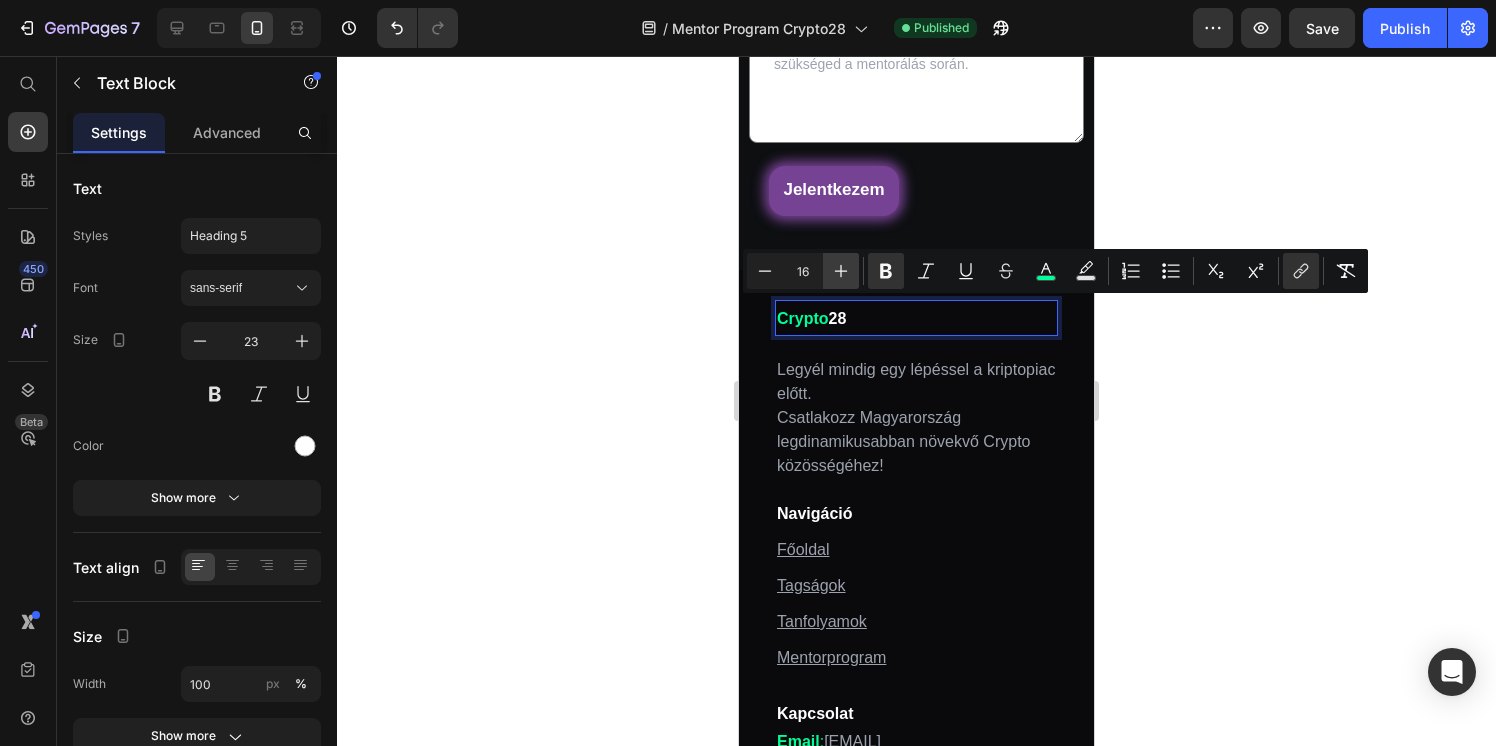 click 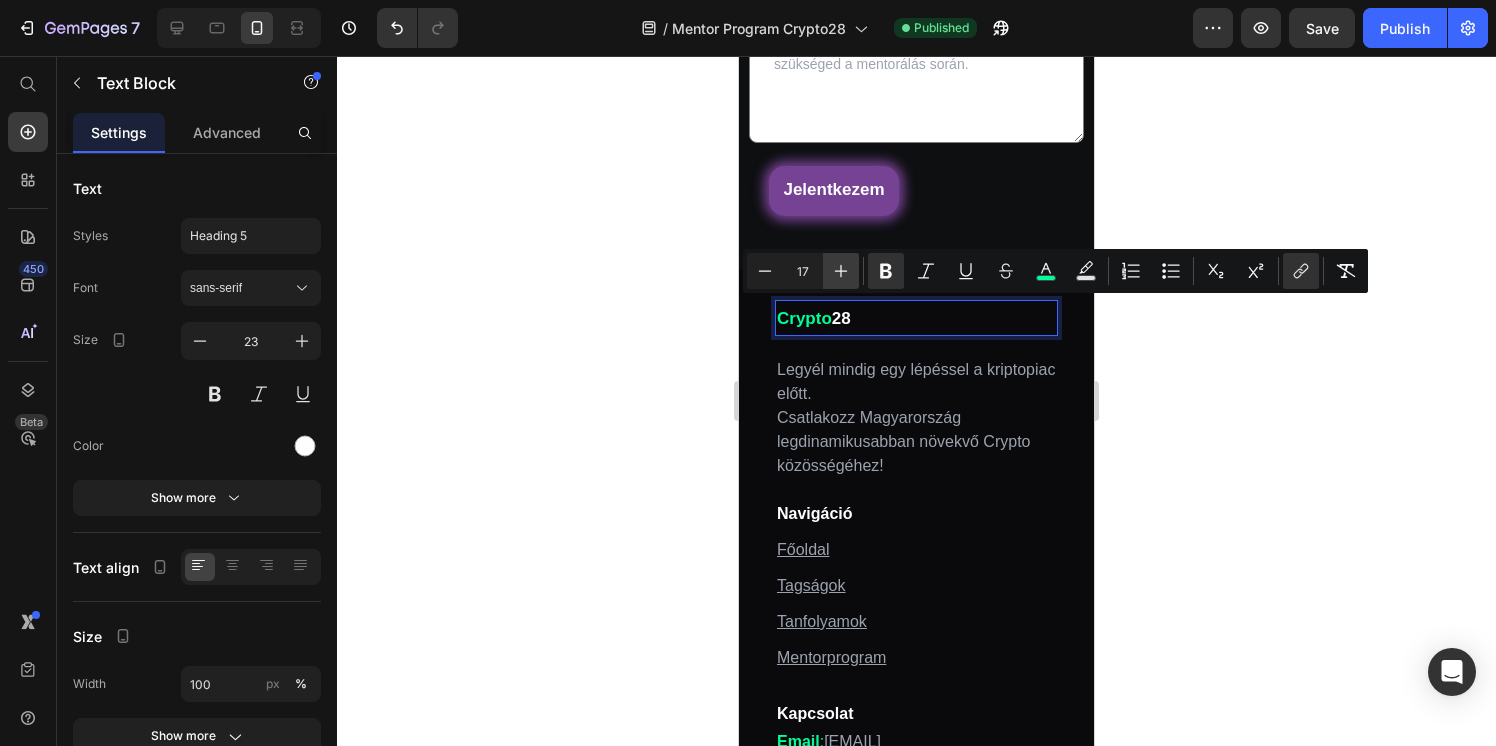 click 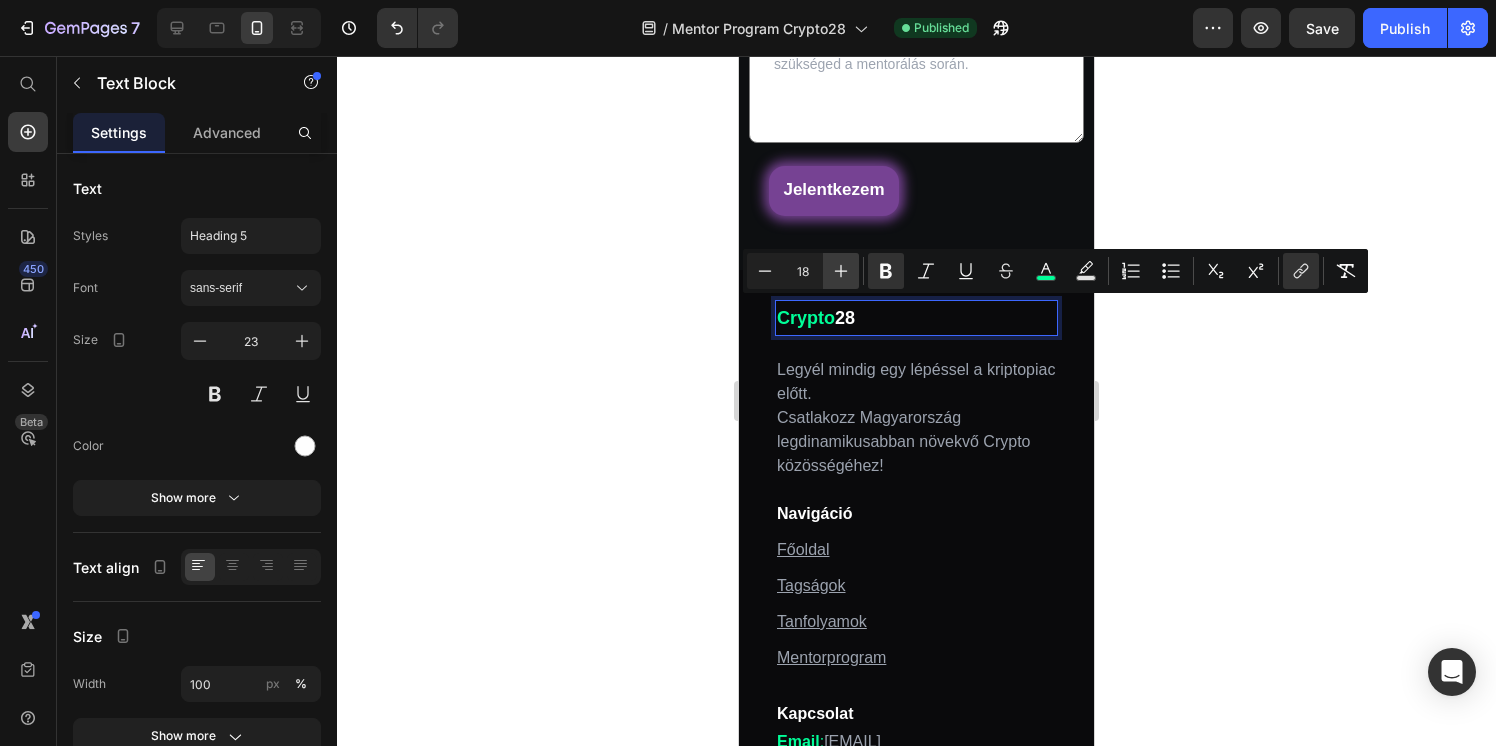 click 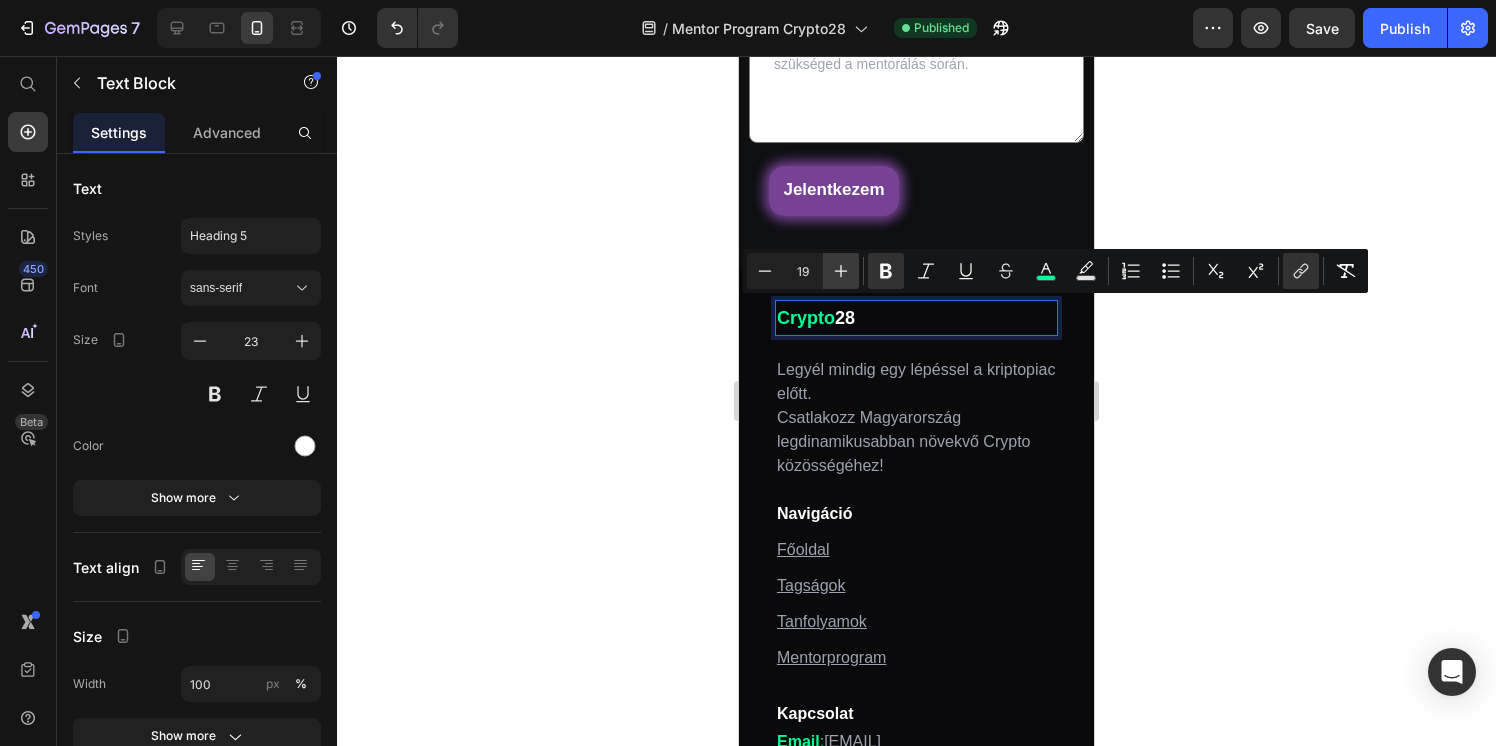 click 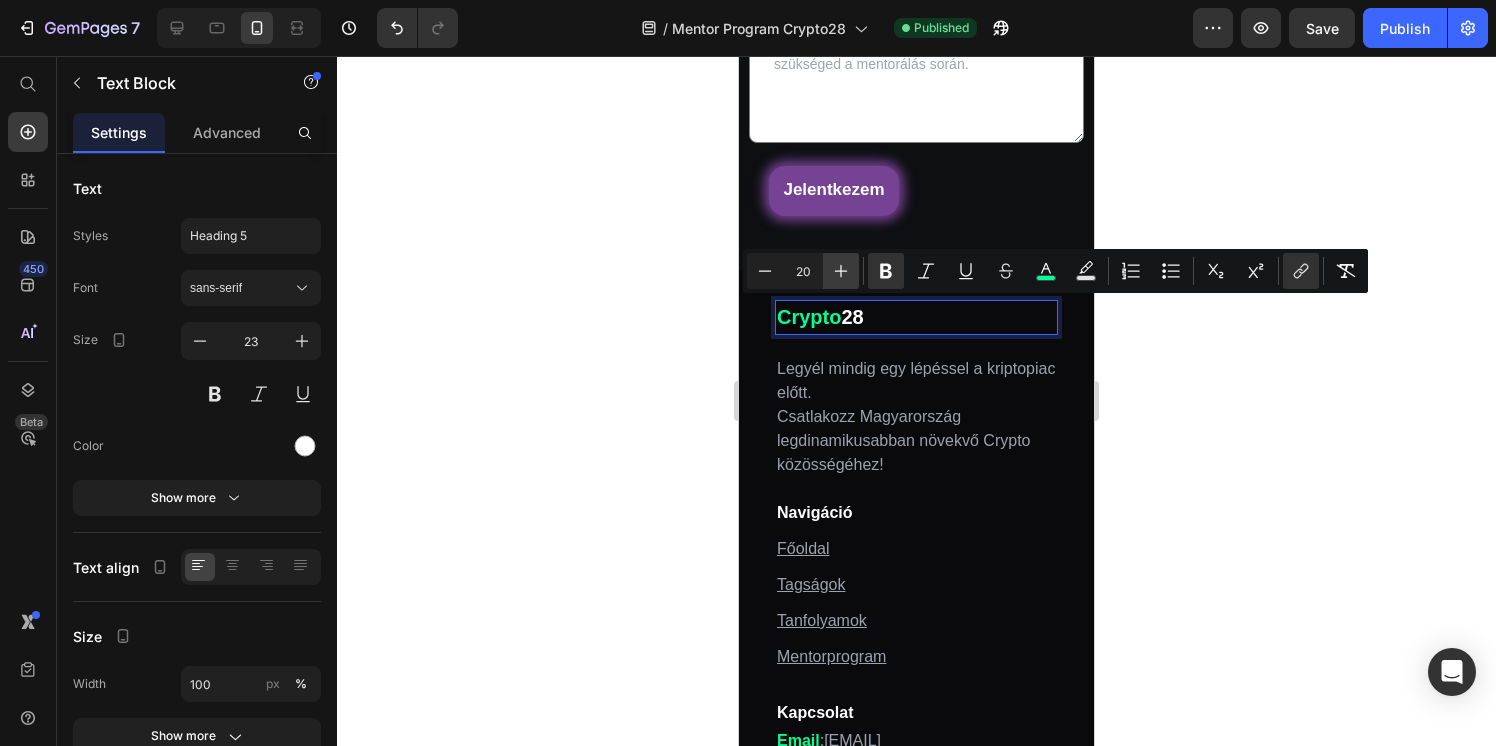 click 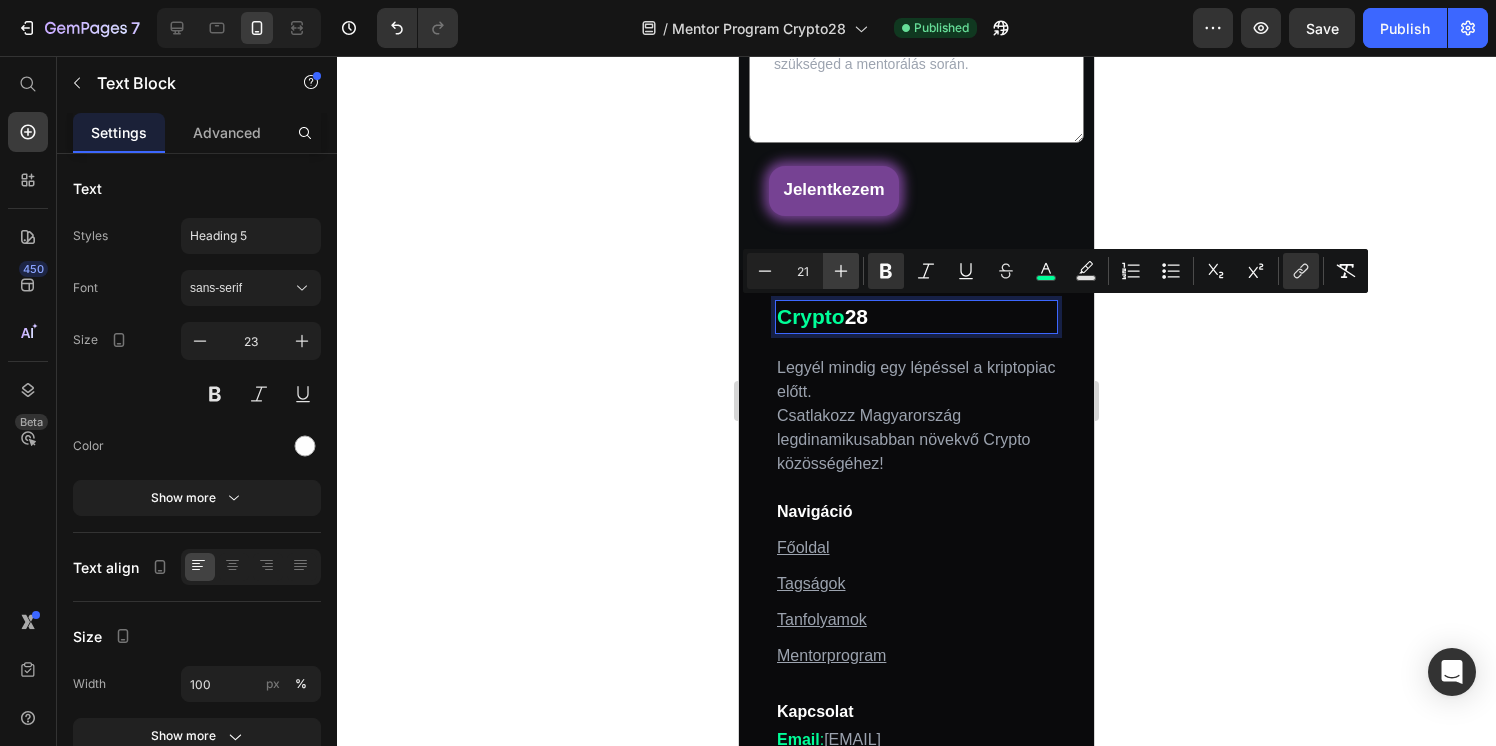 click 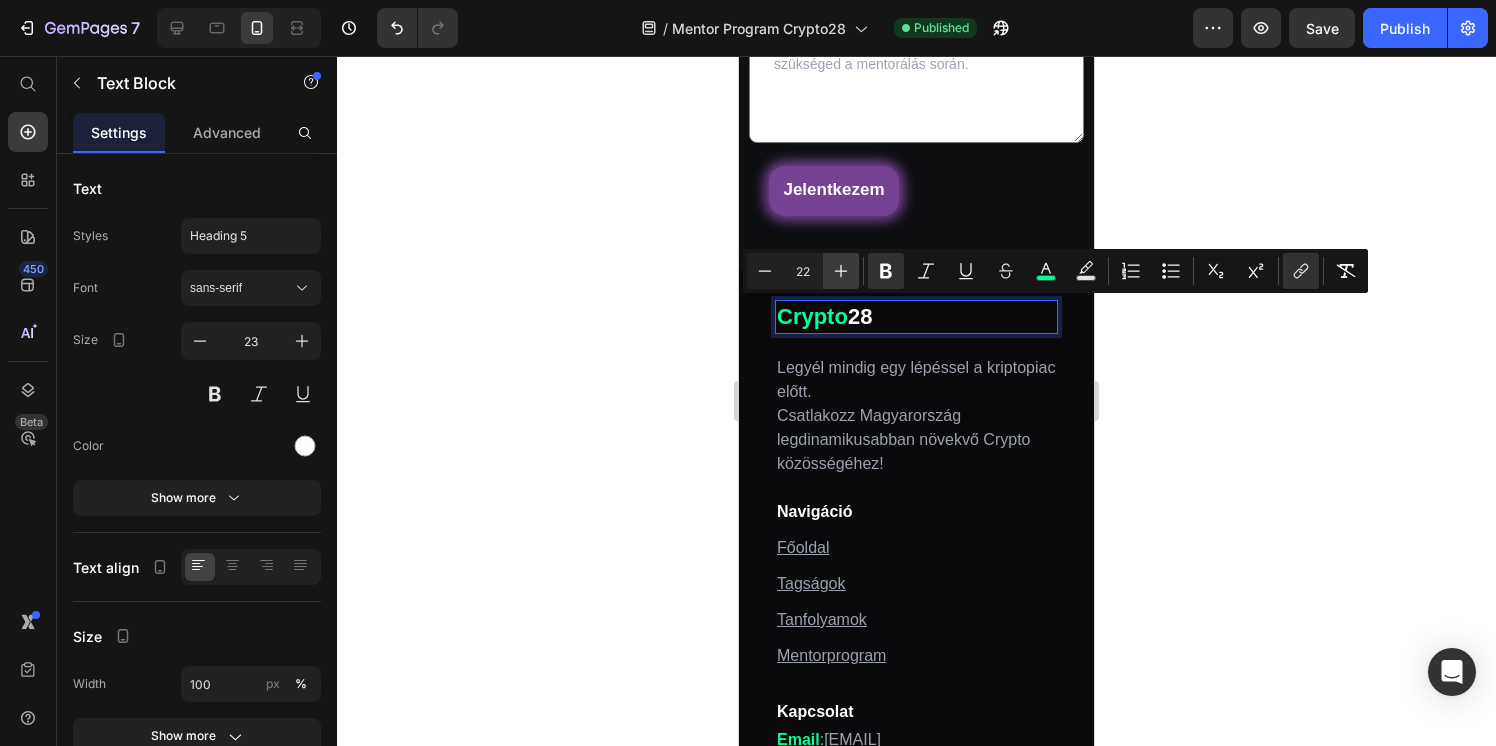 click 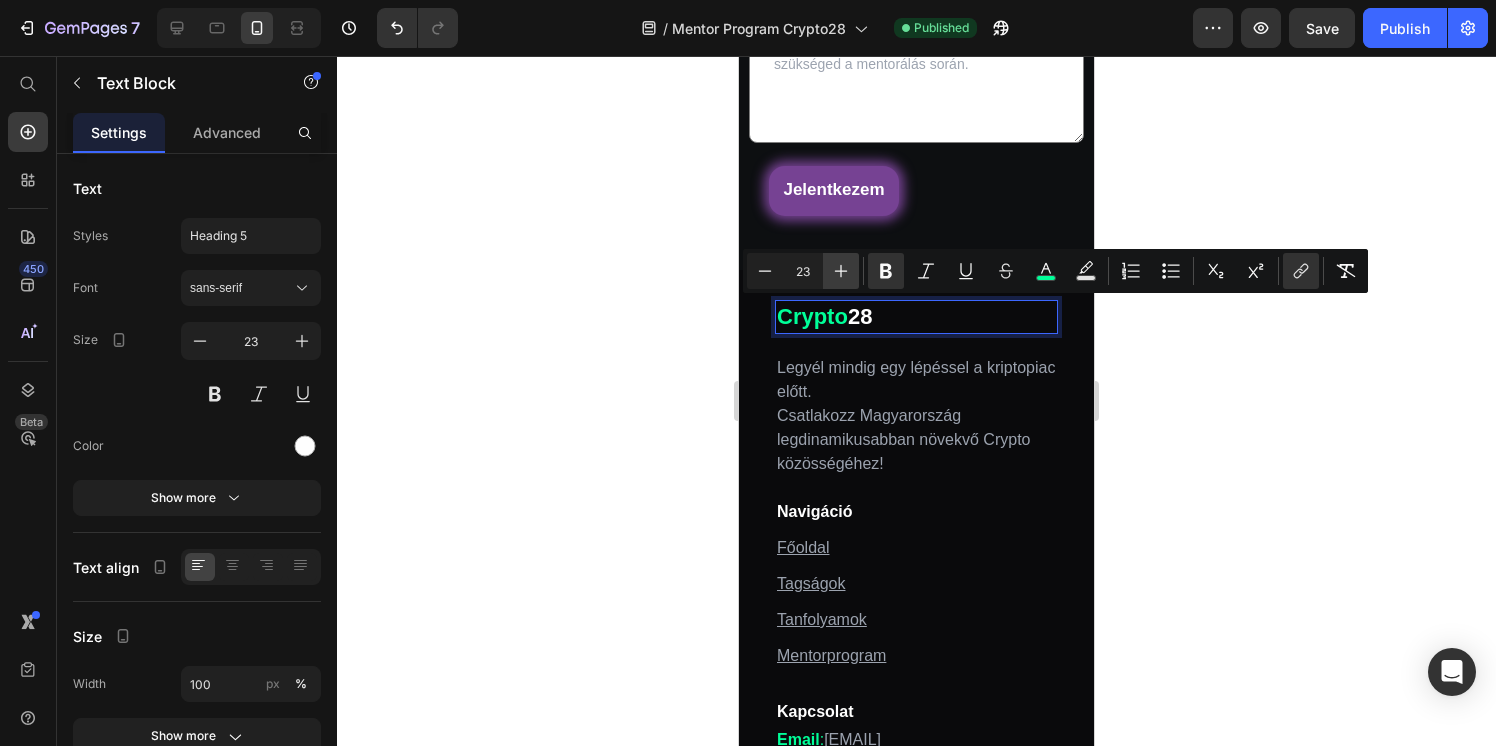 click 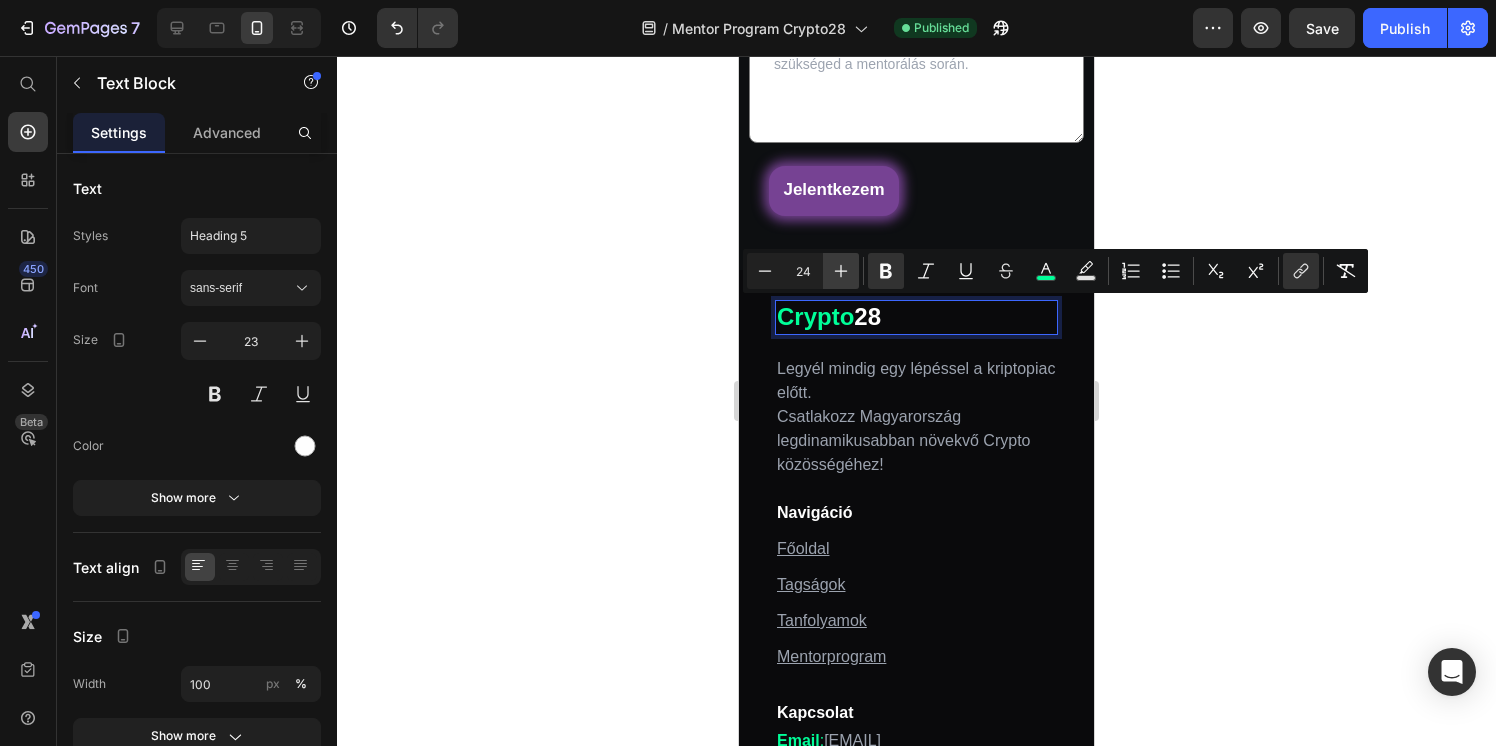 click 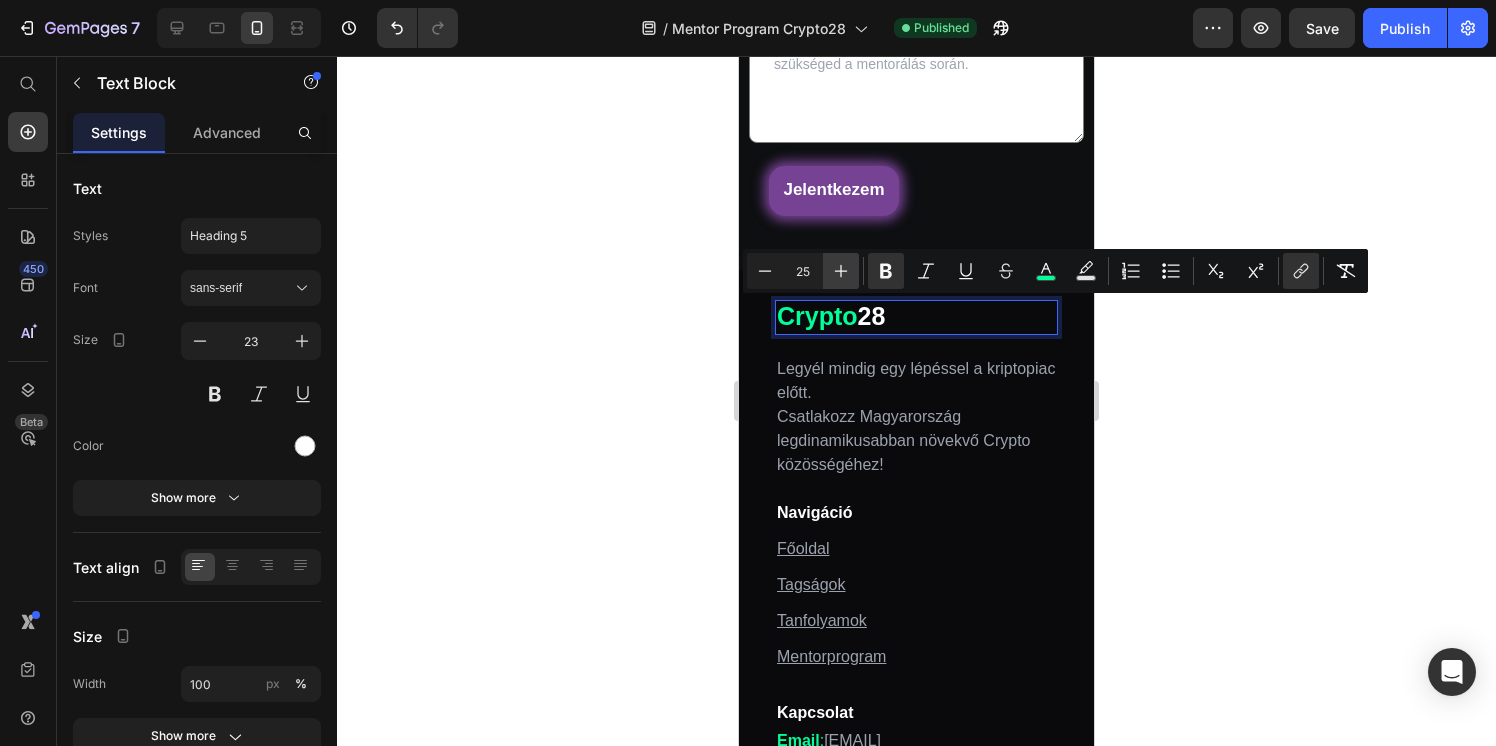 click 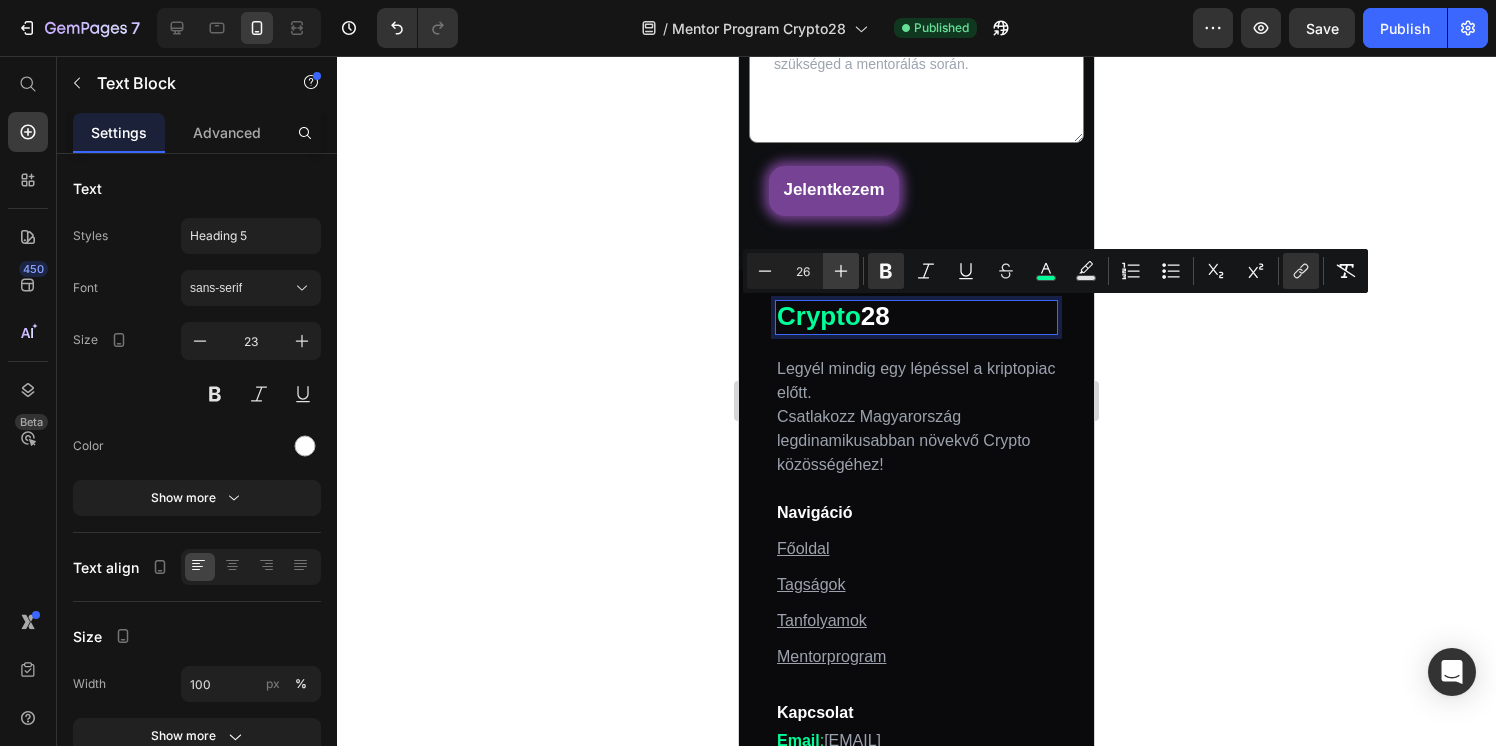 click 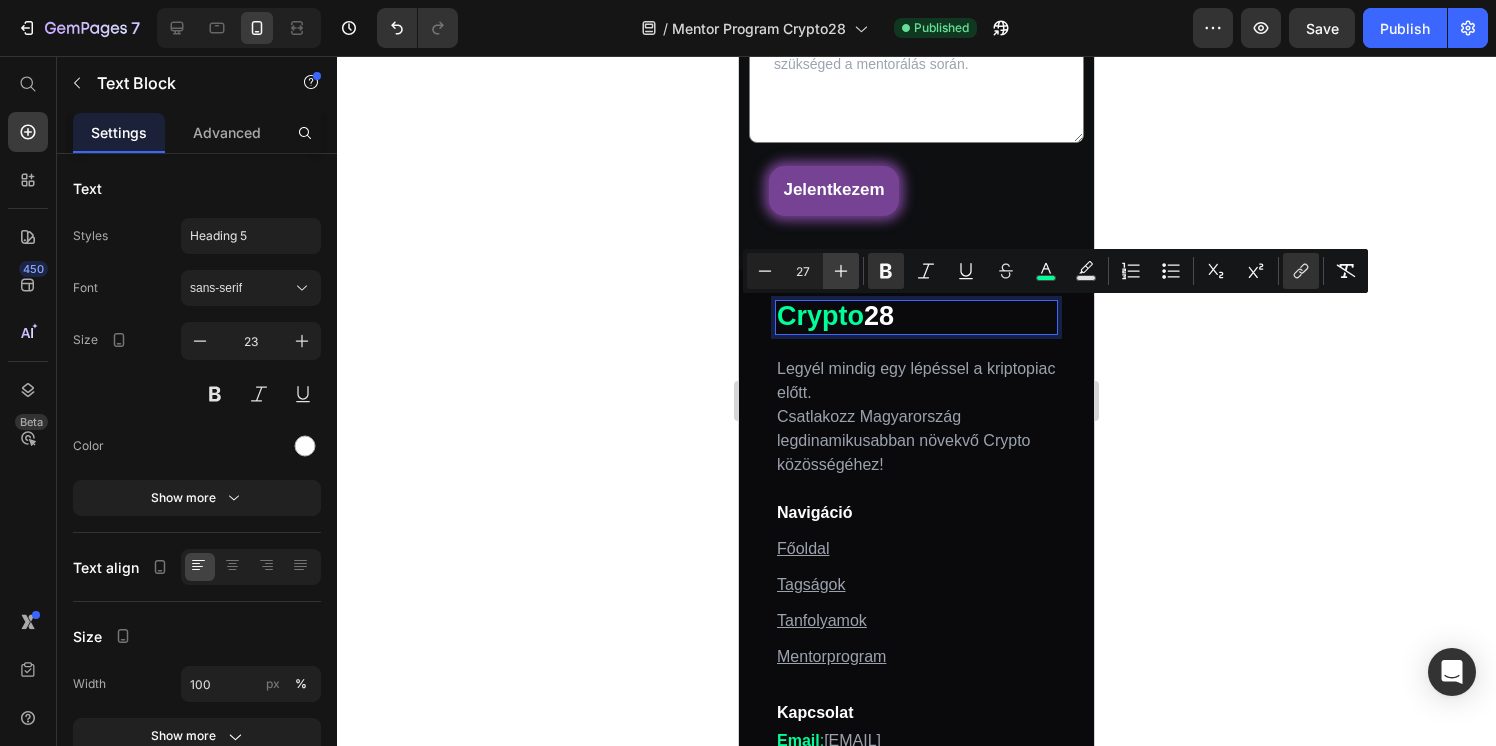 click 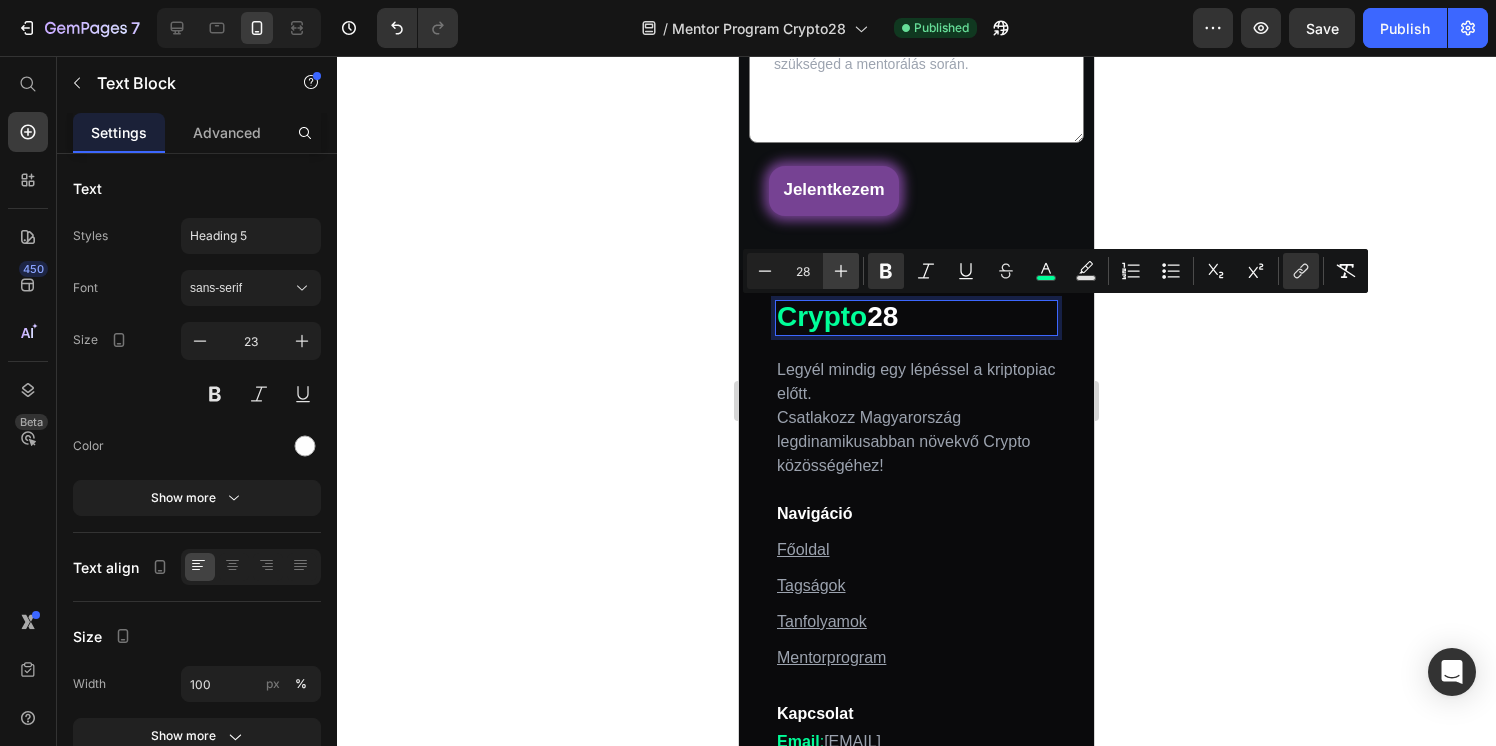 click 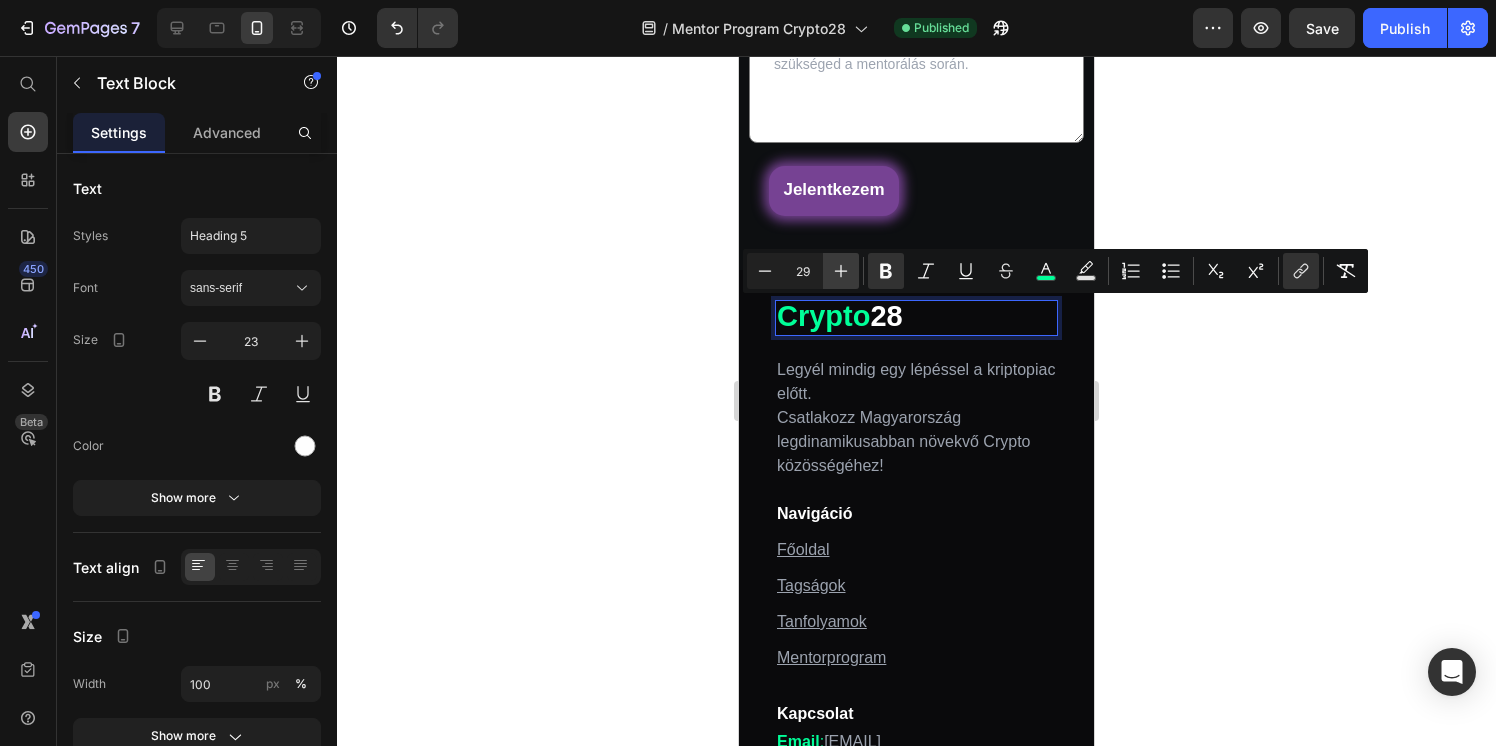 click 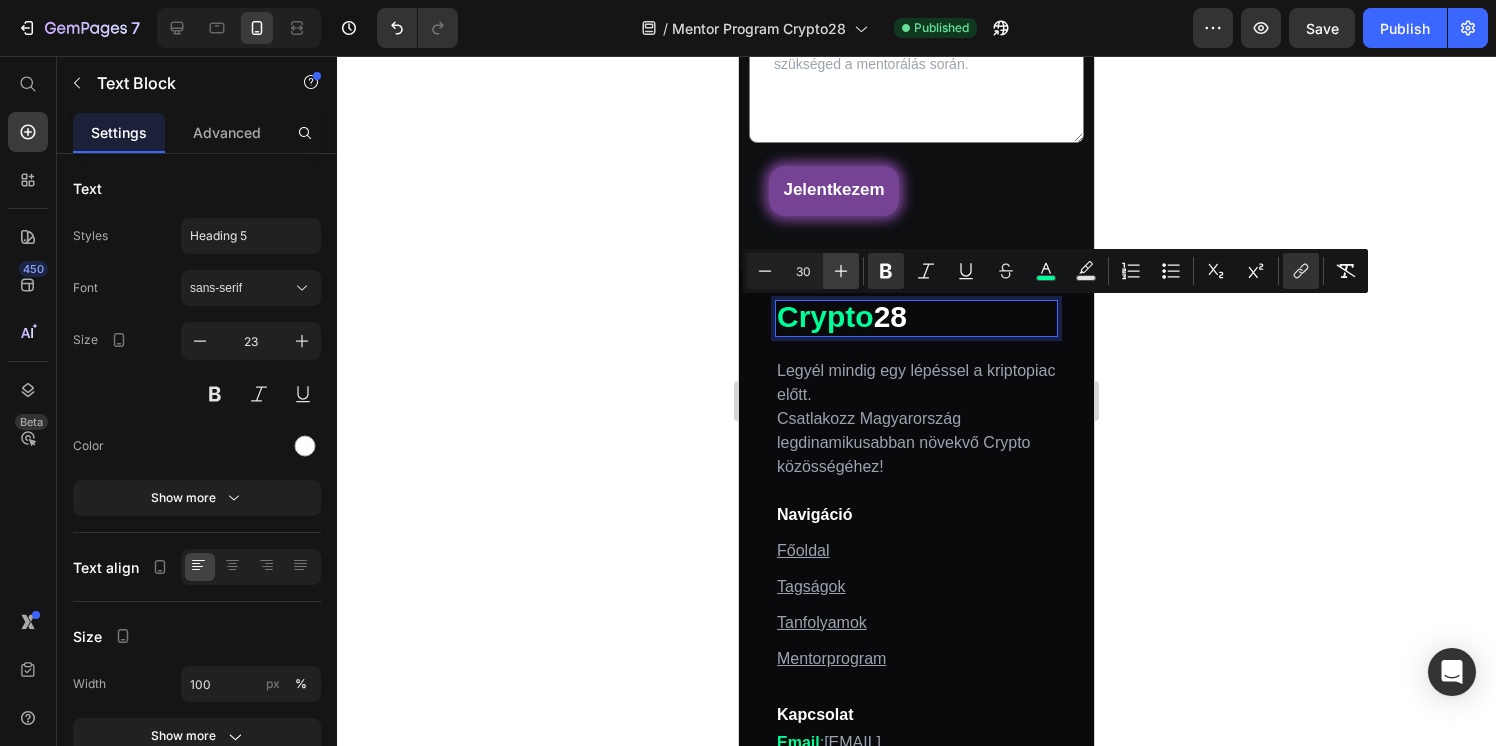 click 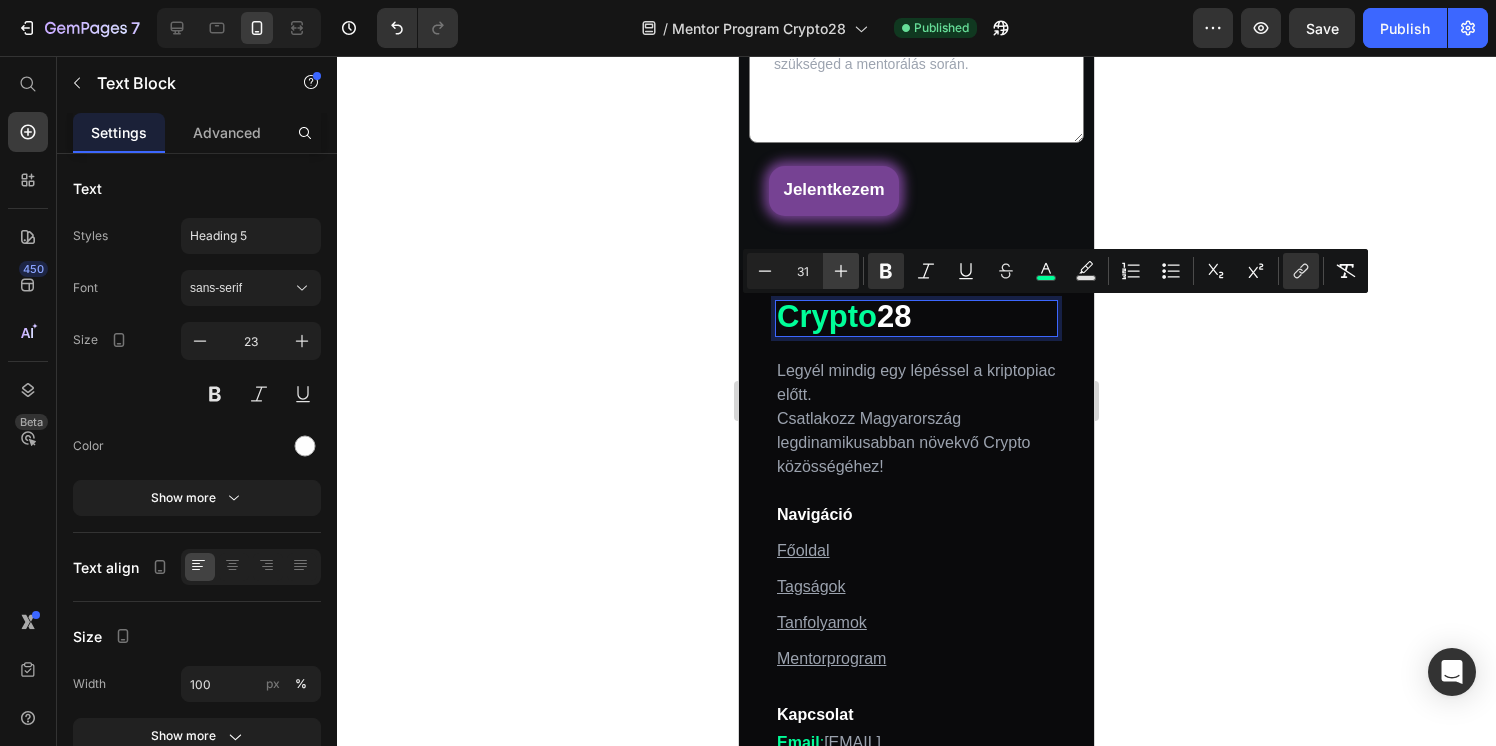 click 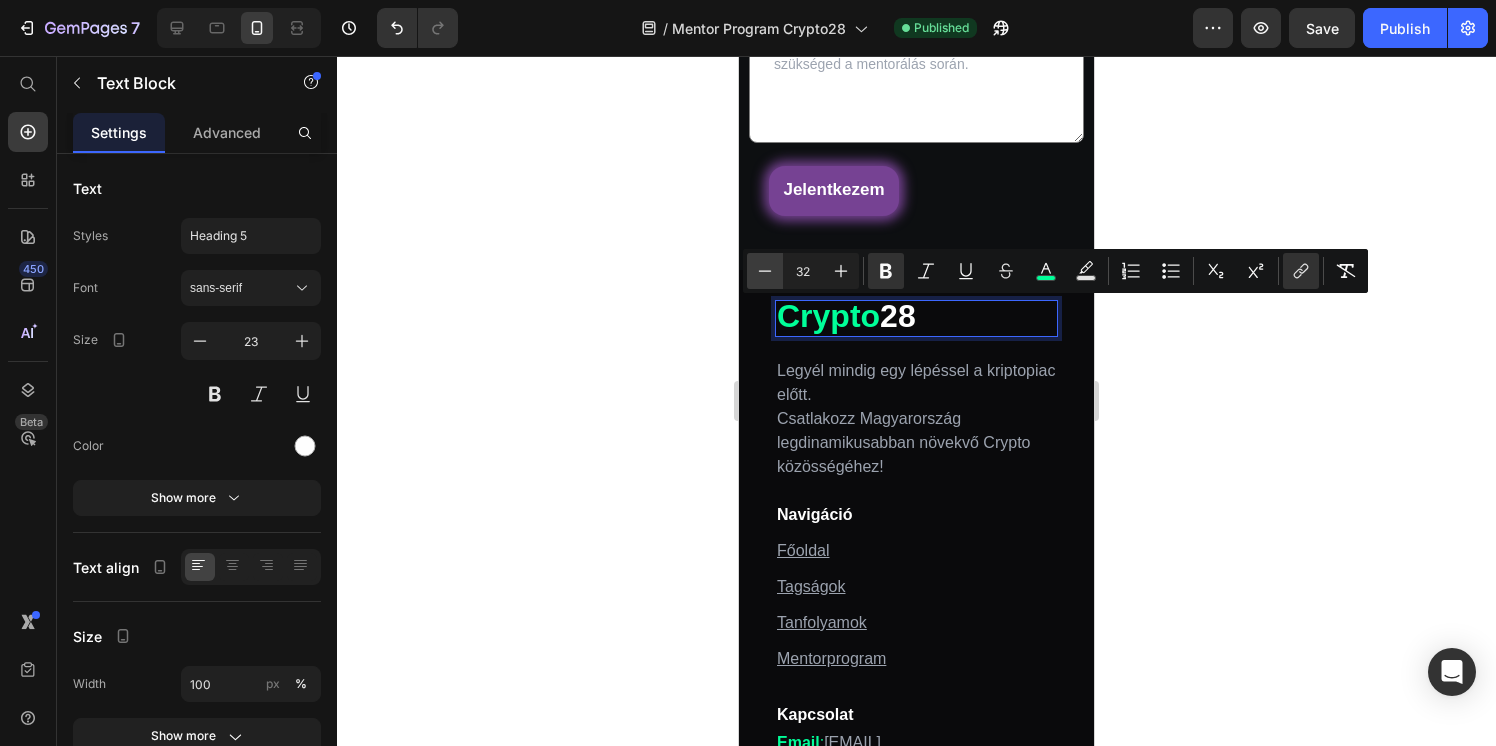 click on "Minus" at bounding box center (765, 271) 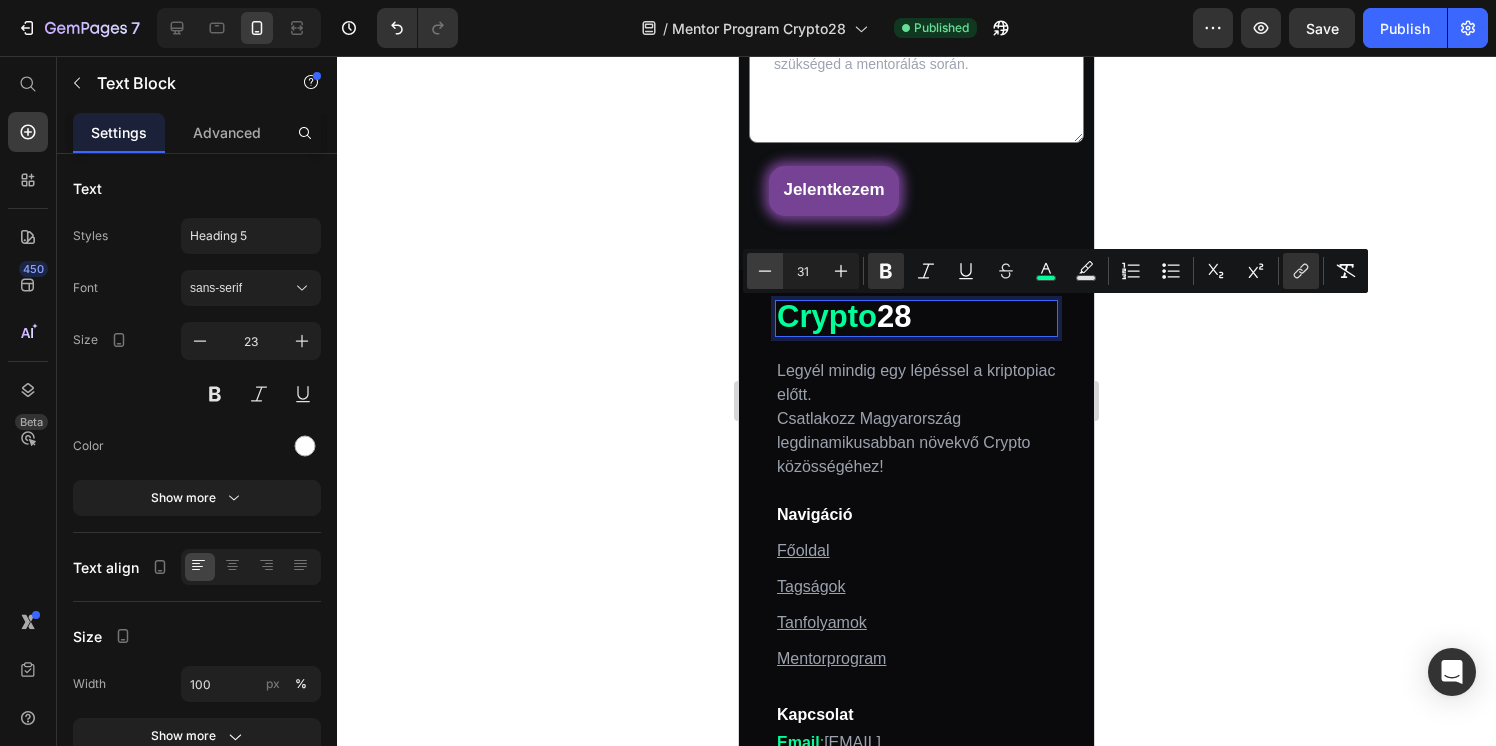click on "Minus" at bounding box center (765, 271) 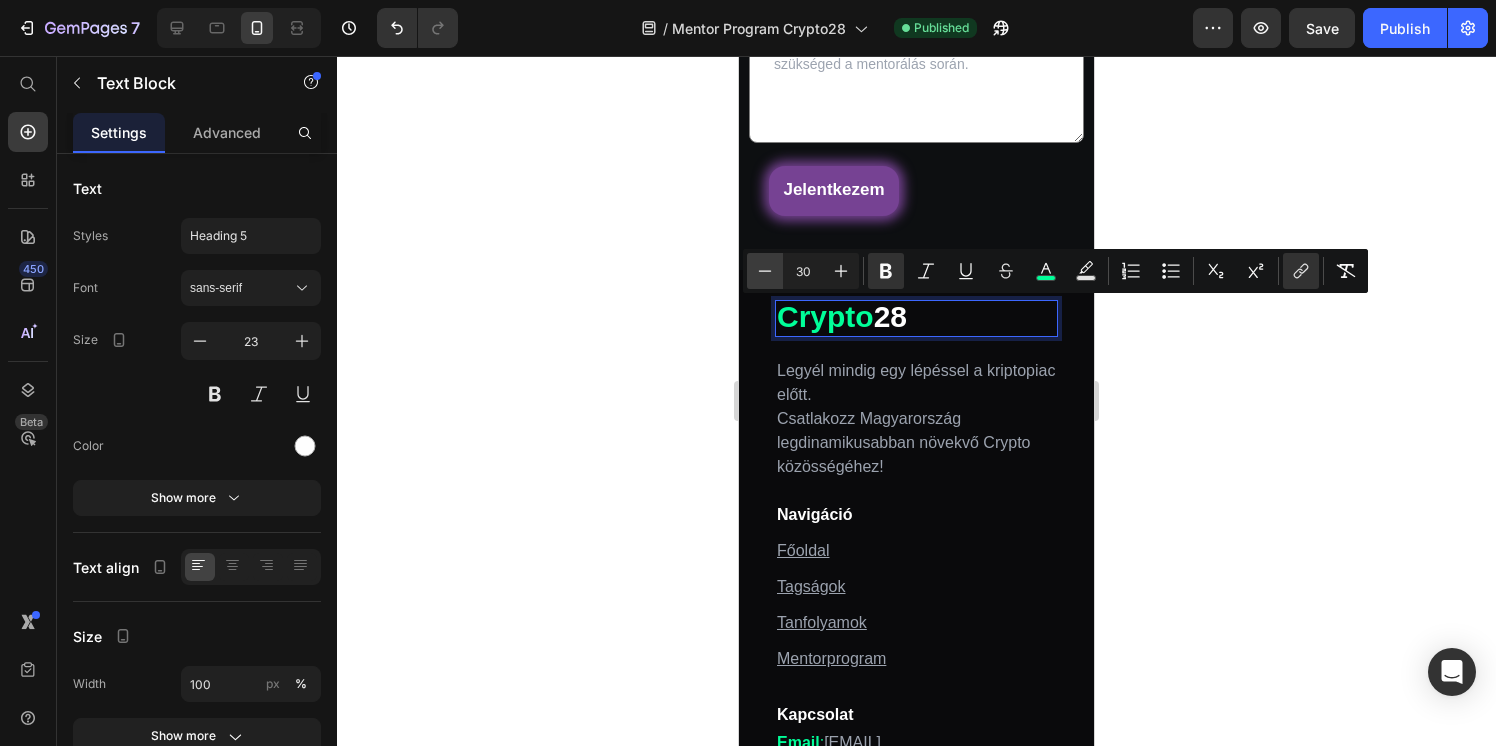 click 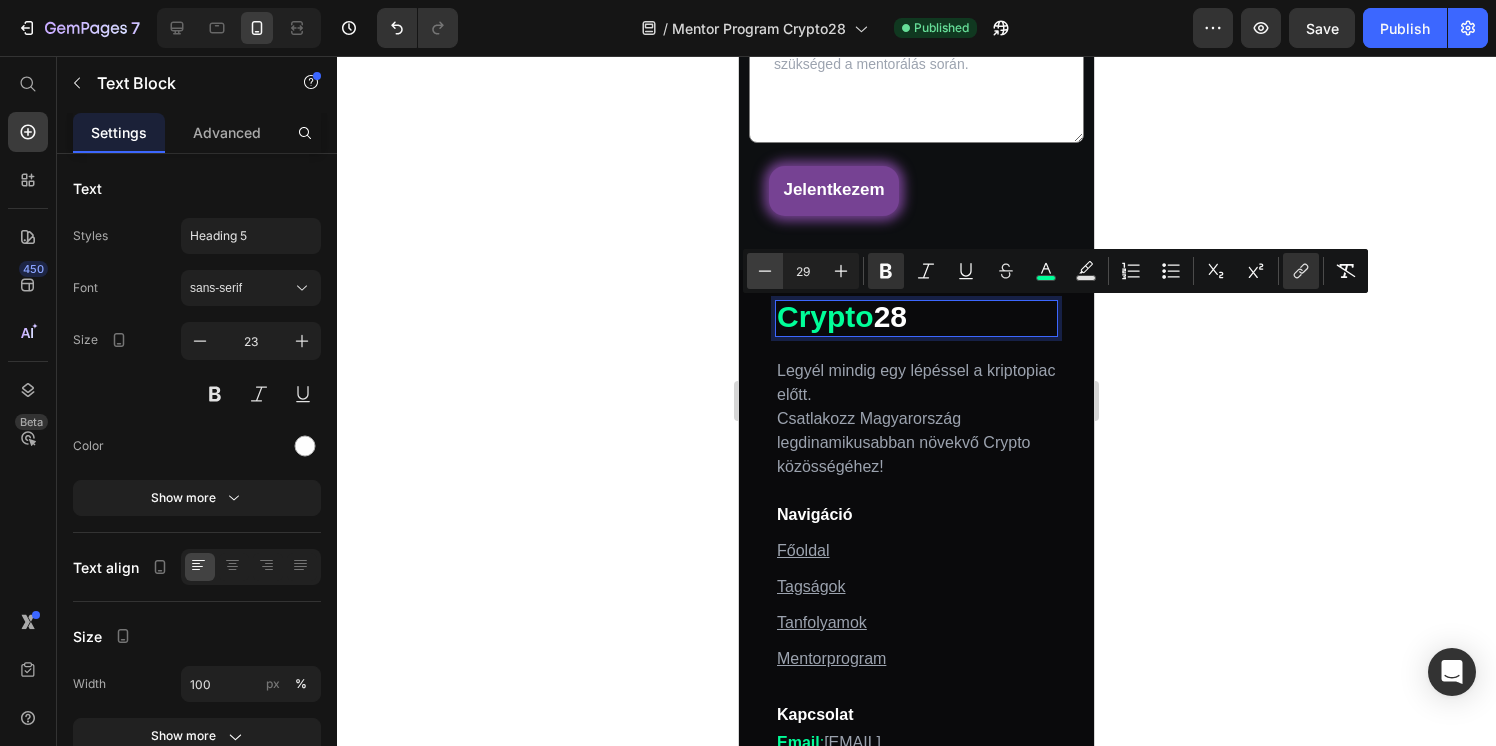 click 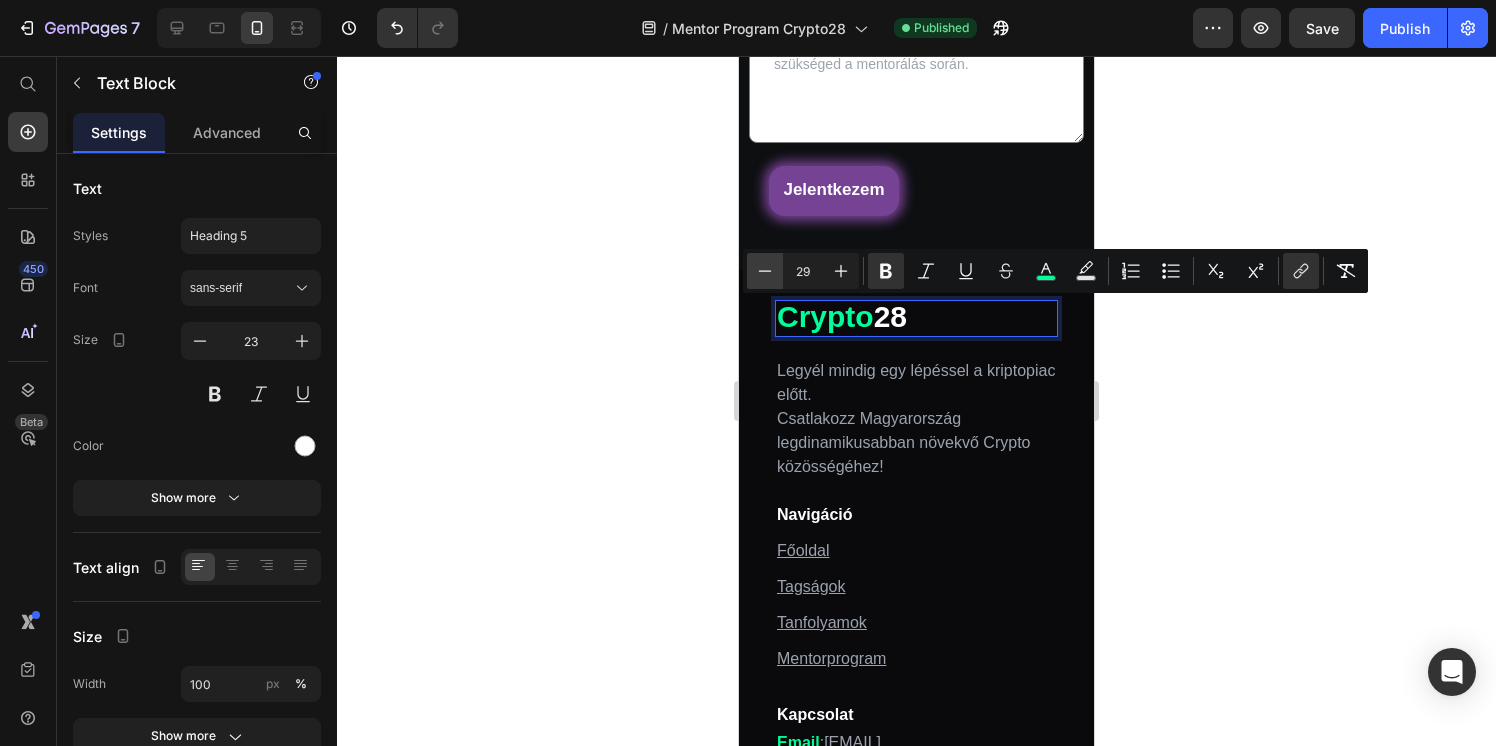 type on "28" 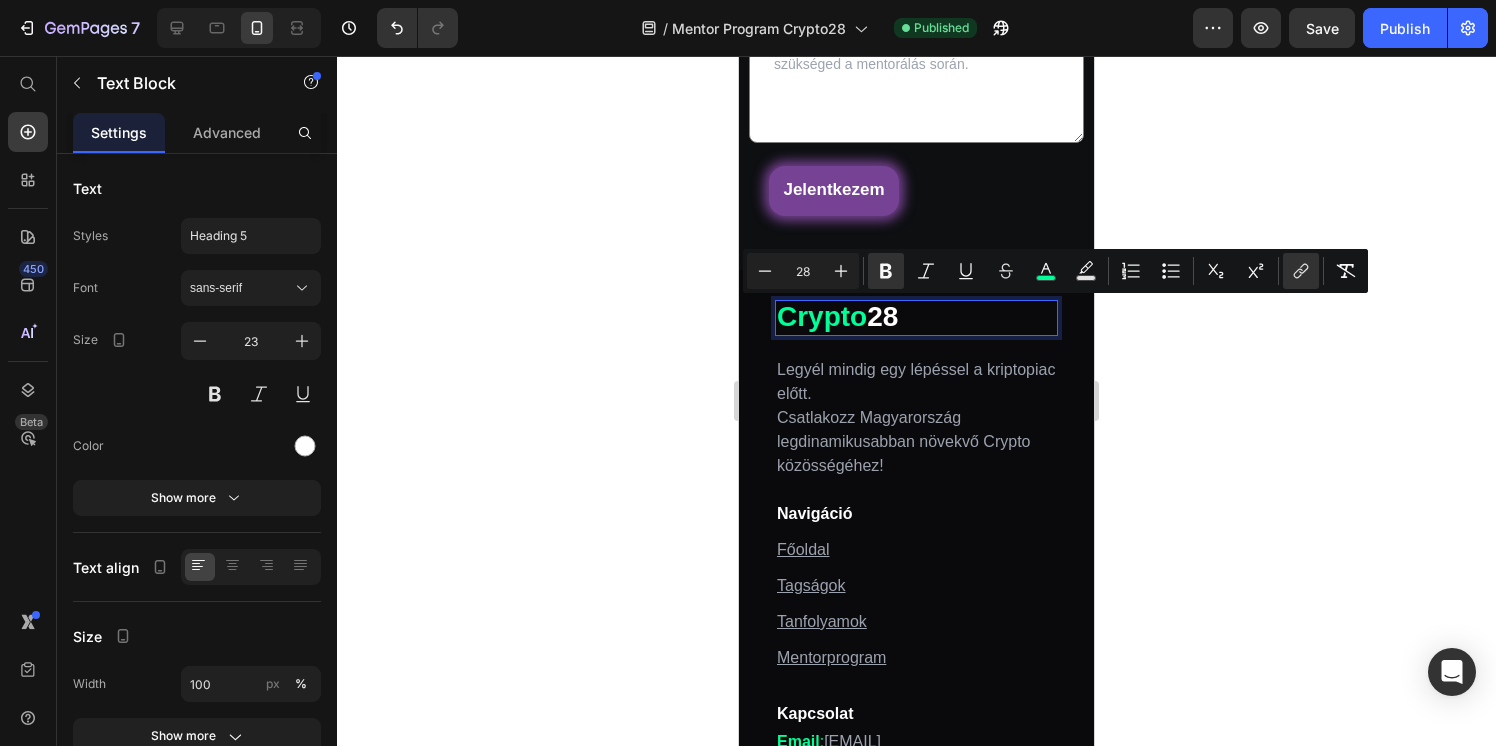 click 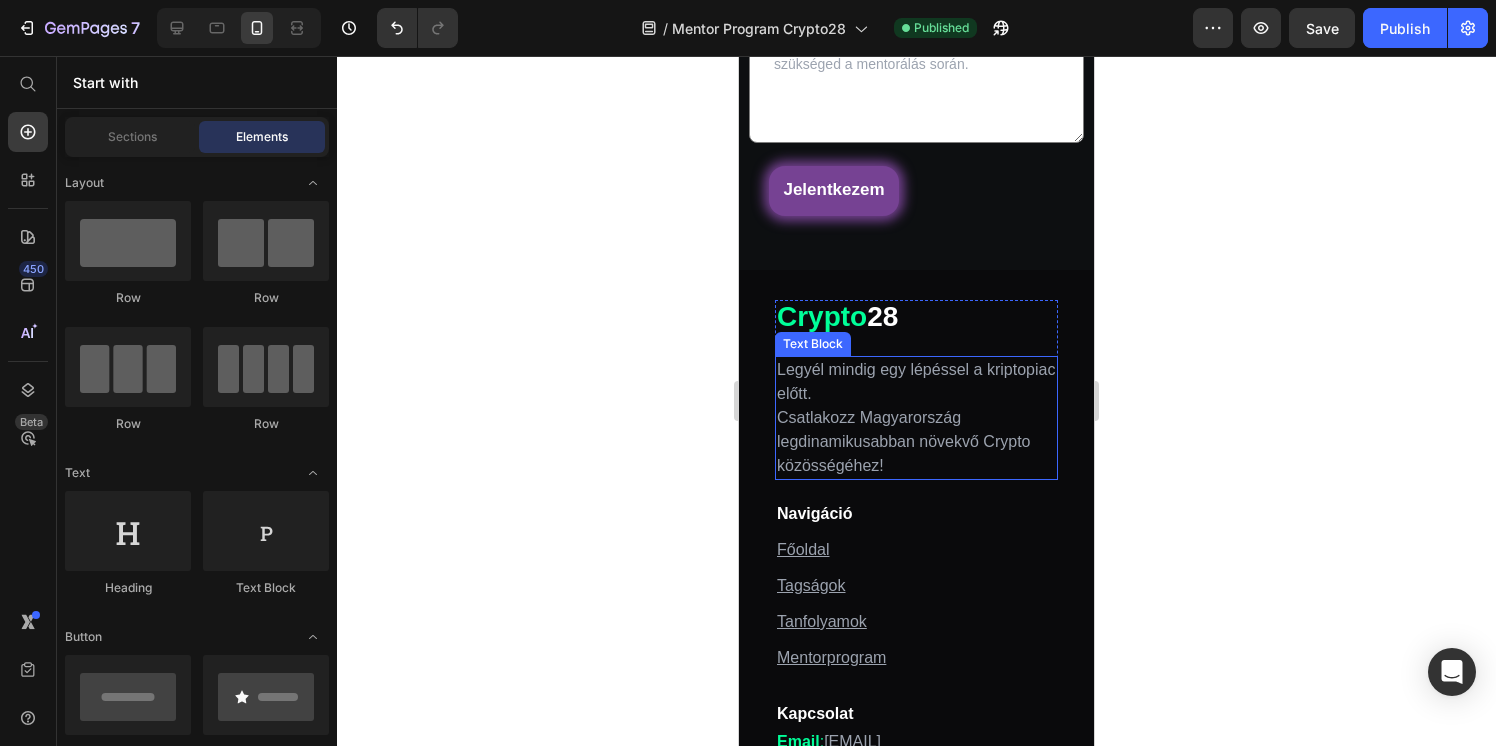 click on "Legyél mindig egy lépéssel a kriptopiac előtt.  Csatlakozz Magyarország legdinamikusabban növekvő Crypto közösségéhez!" at bounding box center [916, 418] 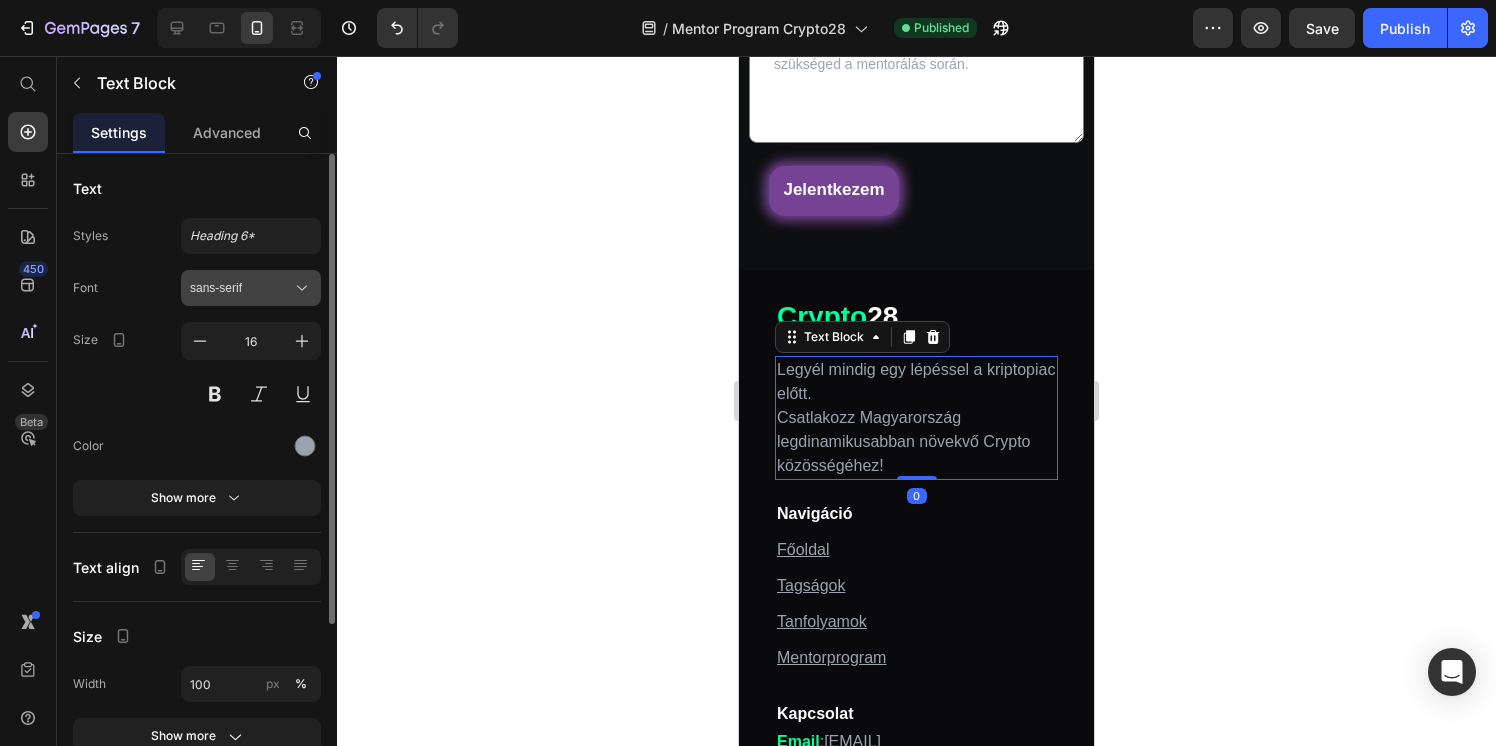 click on "sans-serif" at bounding box center [241, 288] 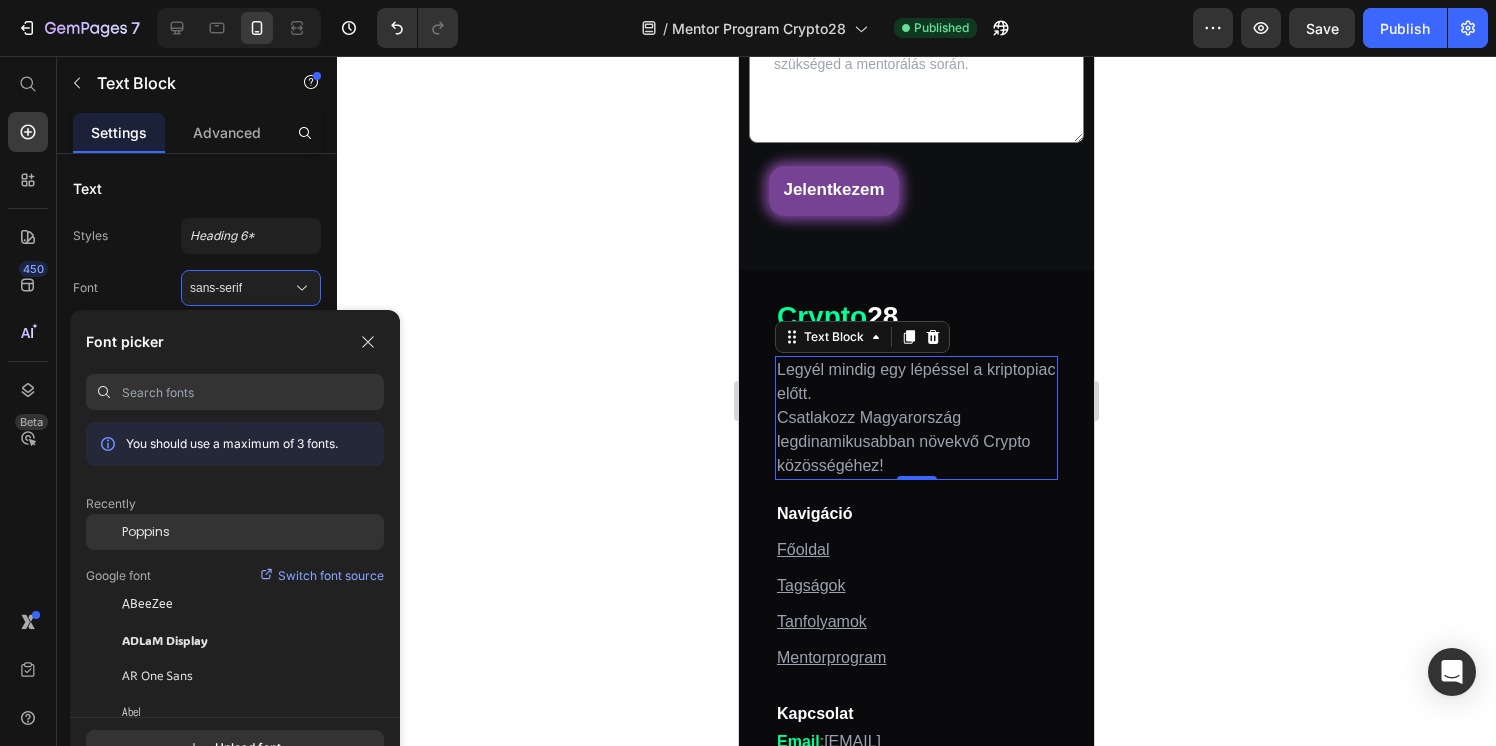 click on "Poppins" 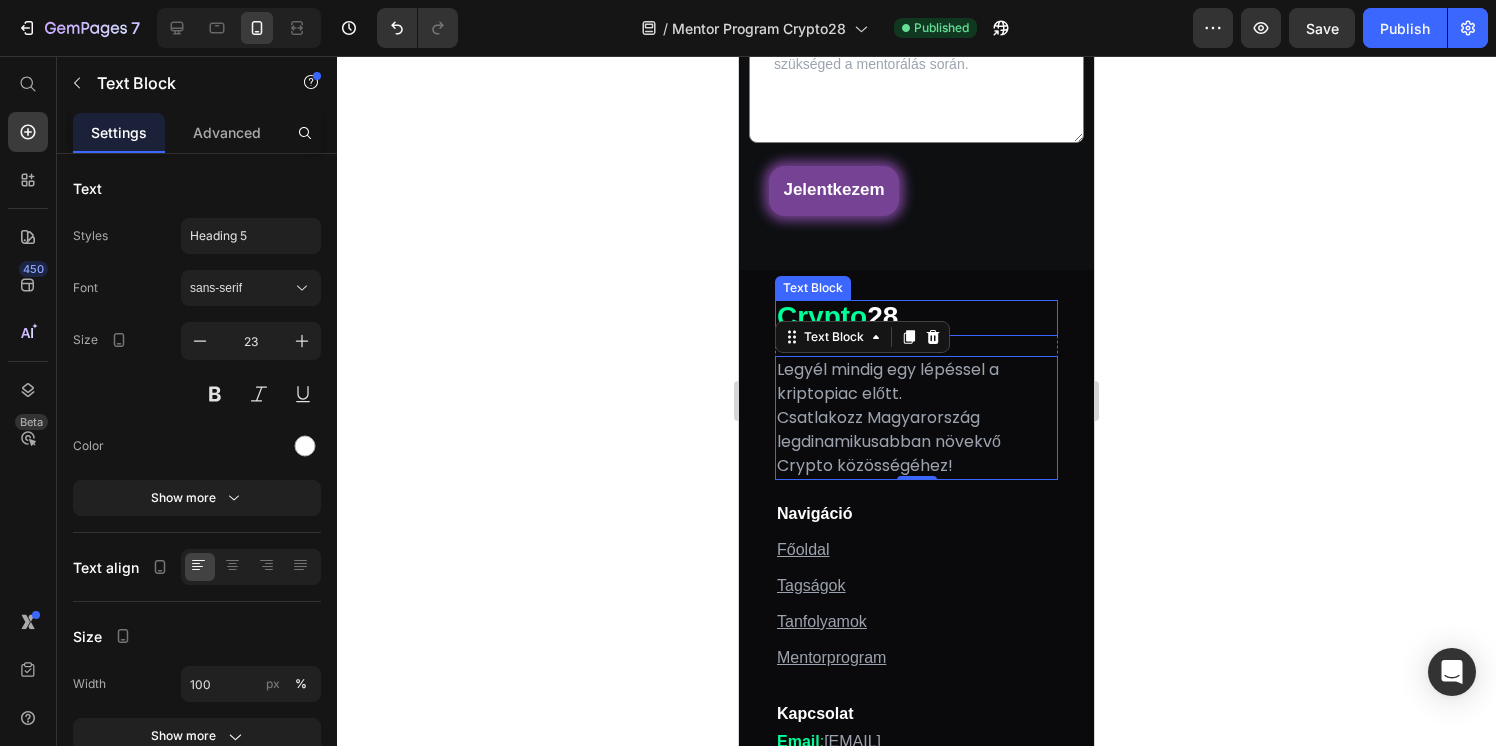 click on "Crypto 28" at bounding box center (916, 318) 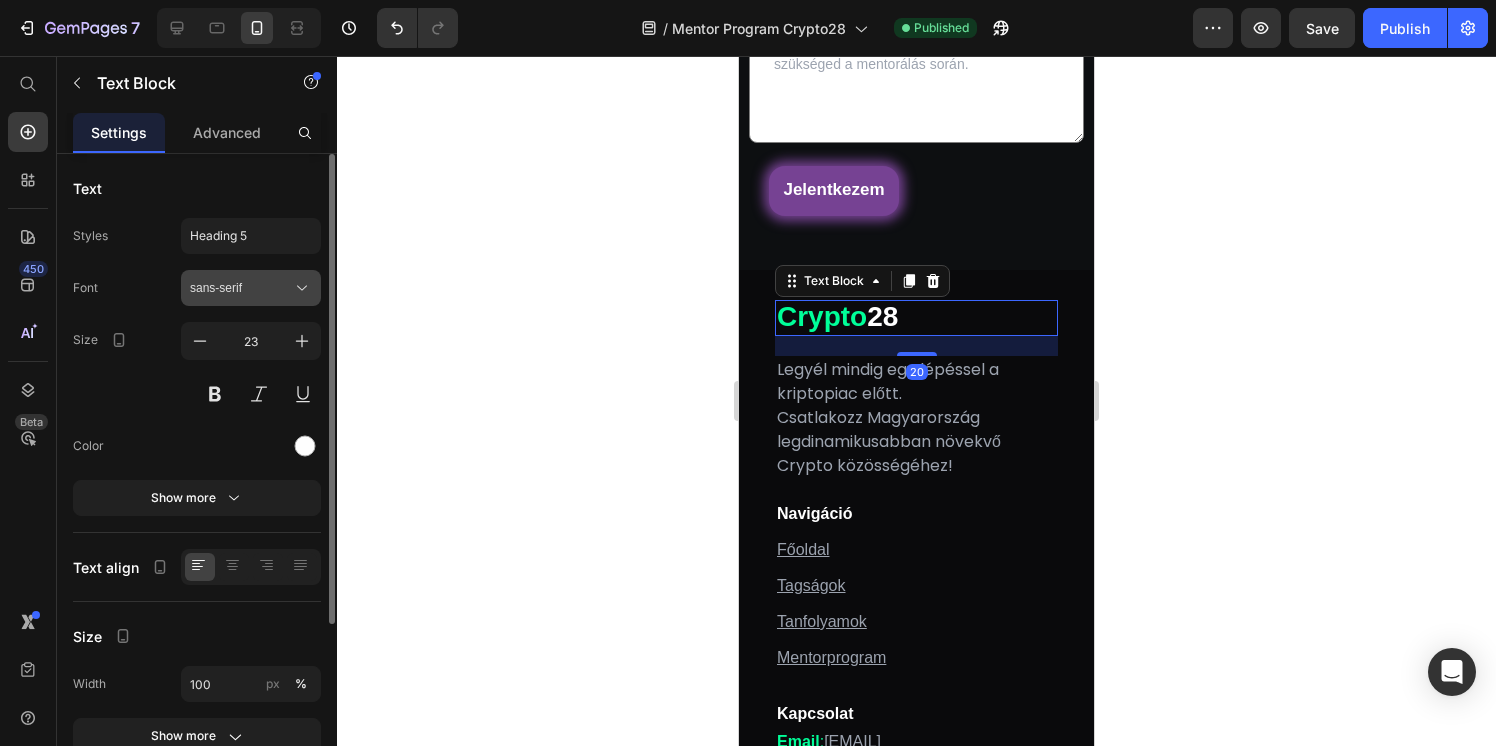 click on "sans-serif" at bounding box center [251, 288] 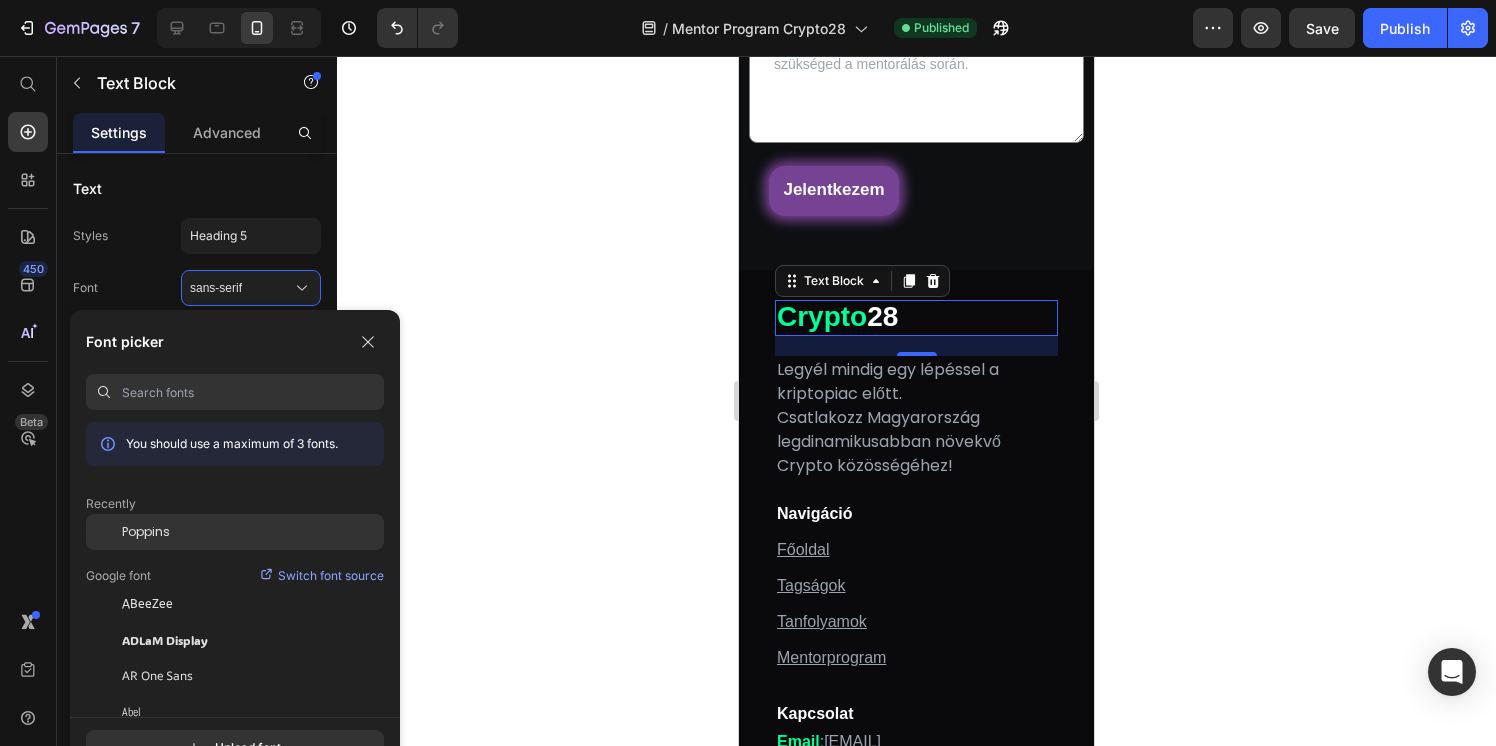 click on "Poppins" 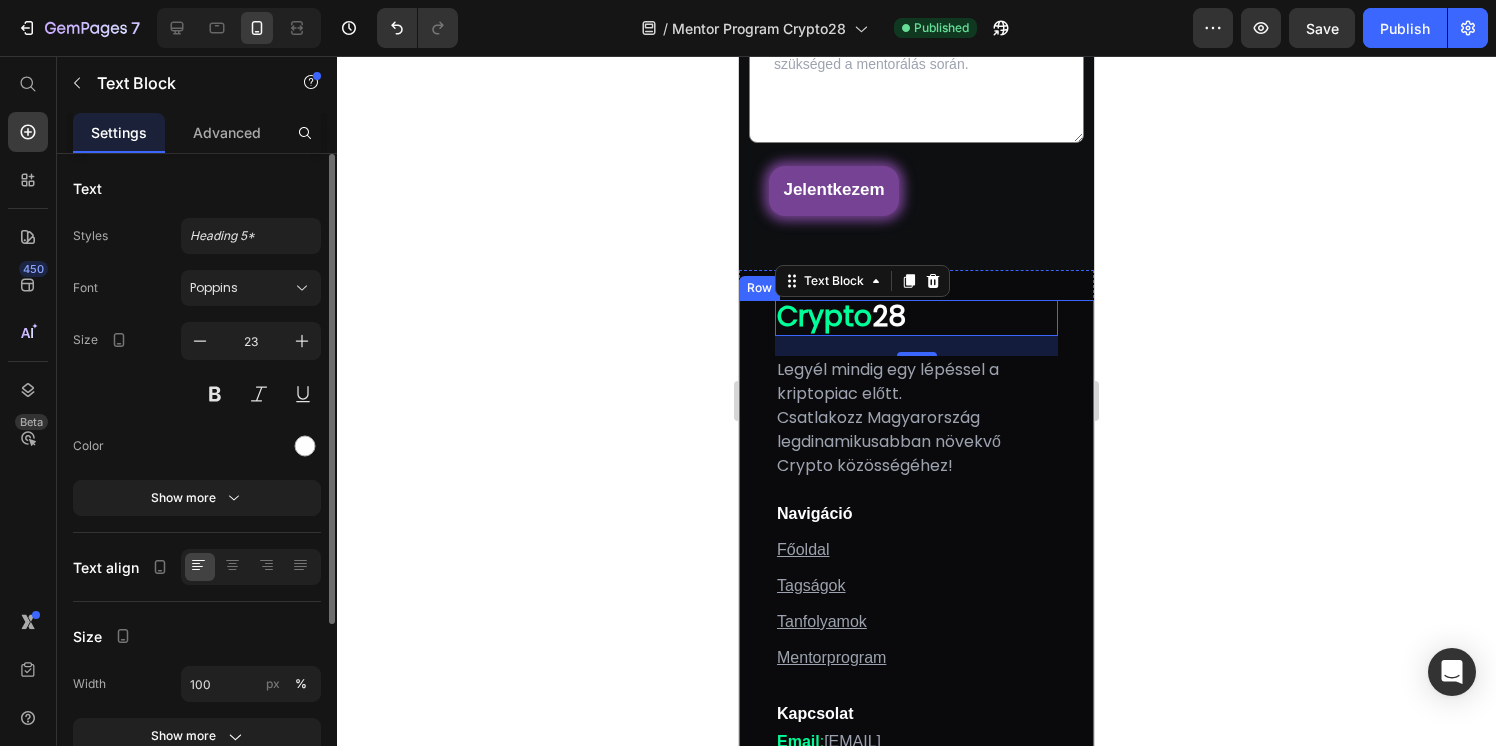 click on "Font Poppins Size 23 Color Show more" at bounding box center [197, 393] 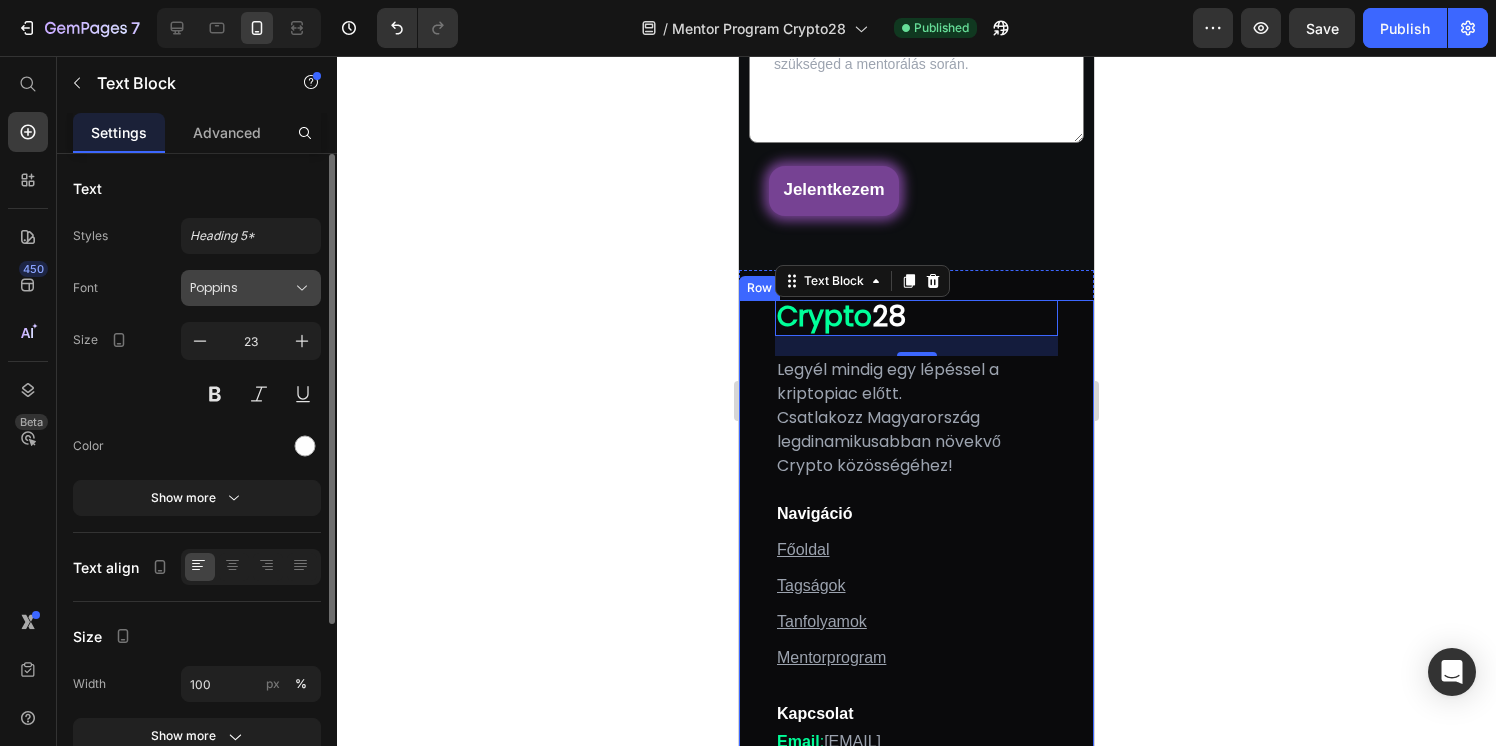 click on "Poppins" at bounding box center [251, 288] 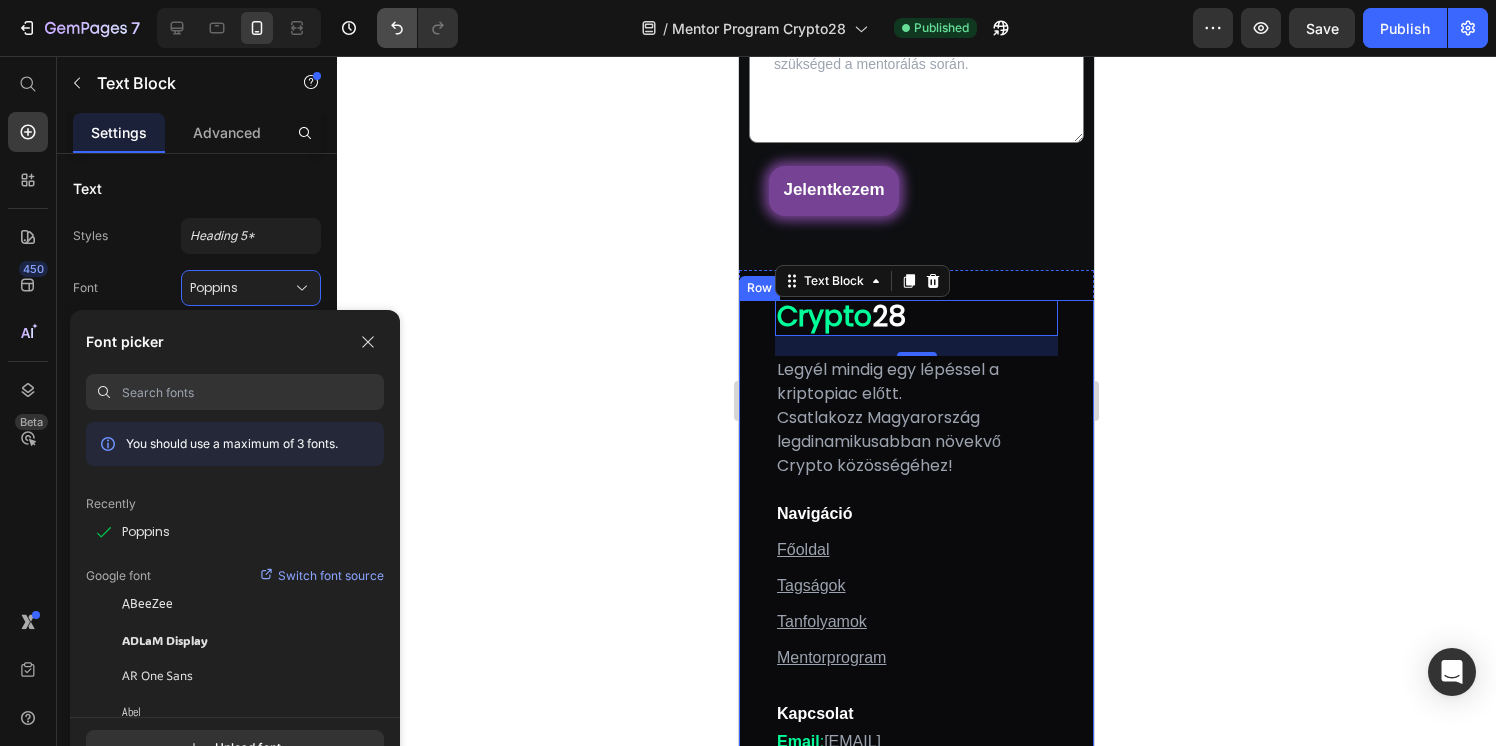 click 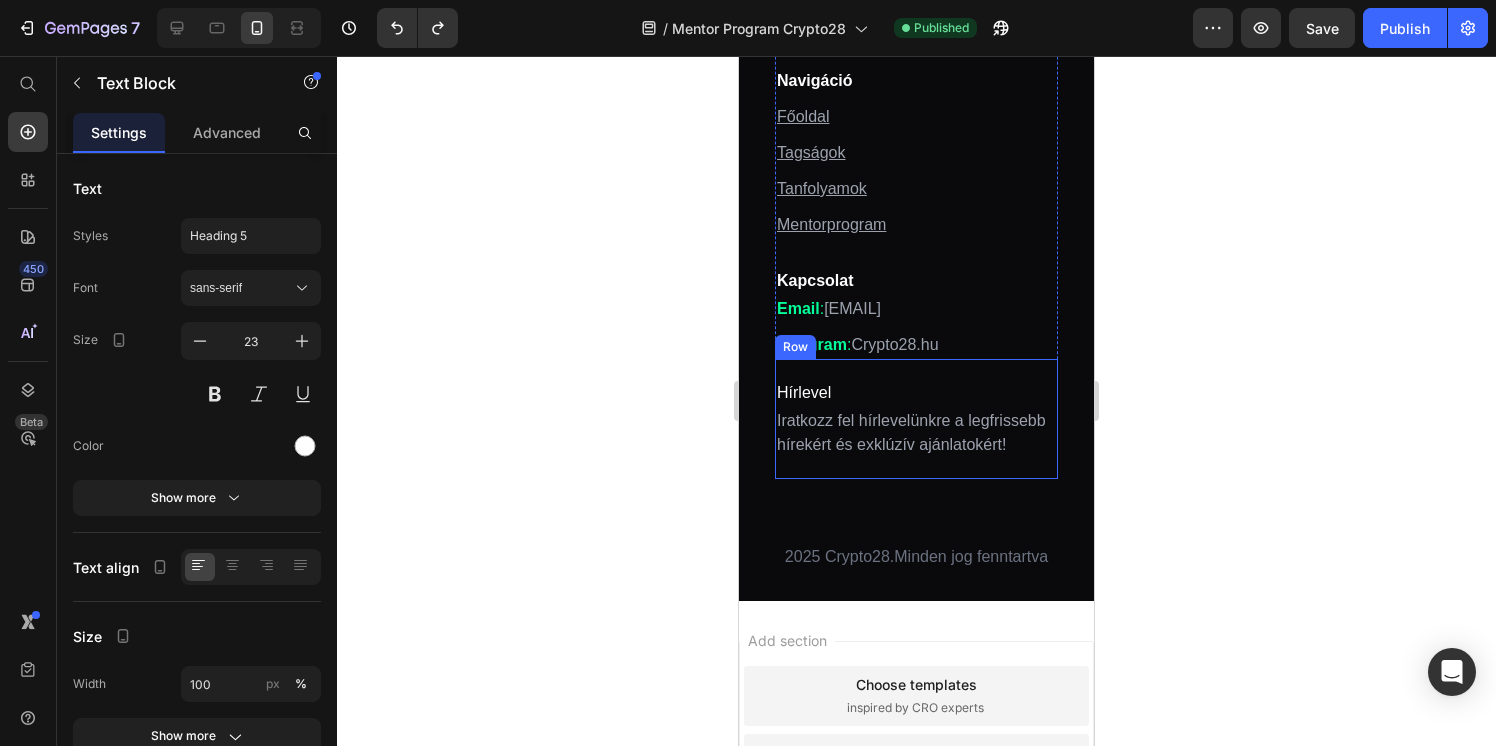 scroll, scrollTop: 4535, scrollLeft: 0, axis: vertical 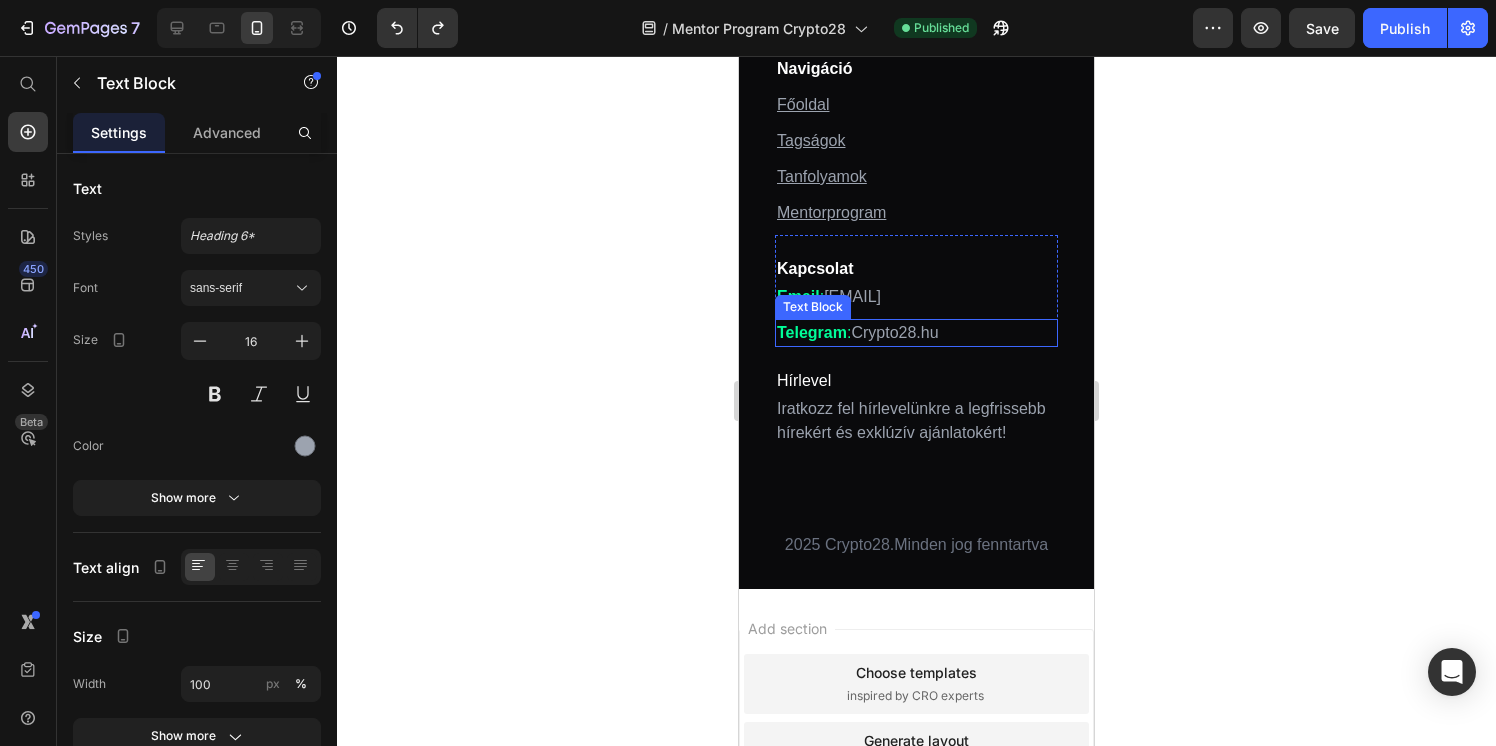 click on "Telegram :  Crypto28.hu" at bounding box center [916, 333] 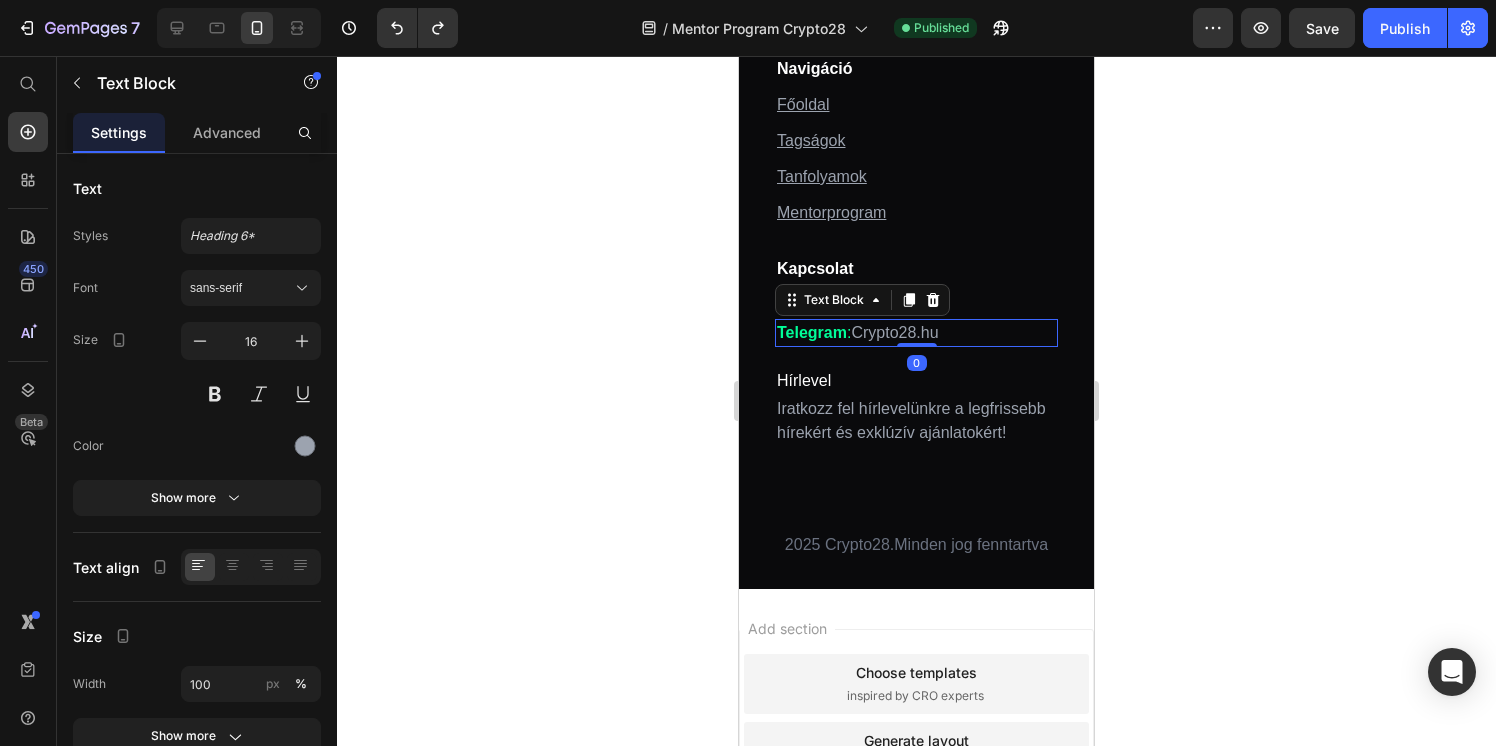 click on "Telegram :  Crypto28.hu" at bounding box center [916, 333] 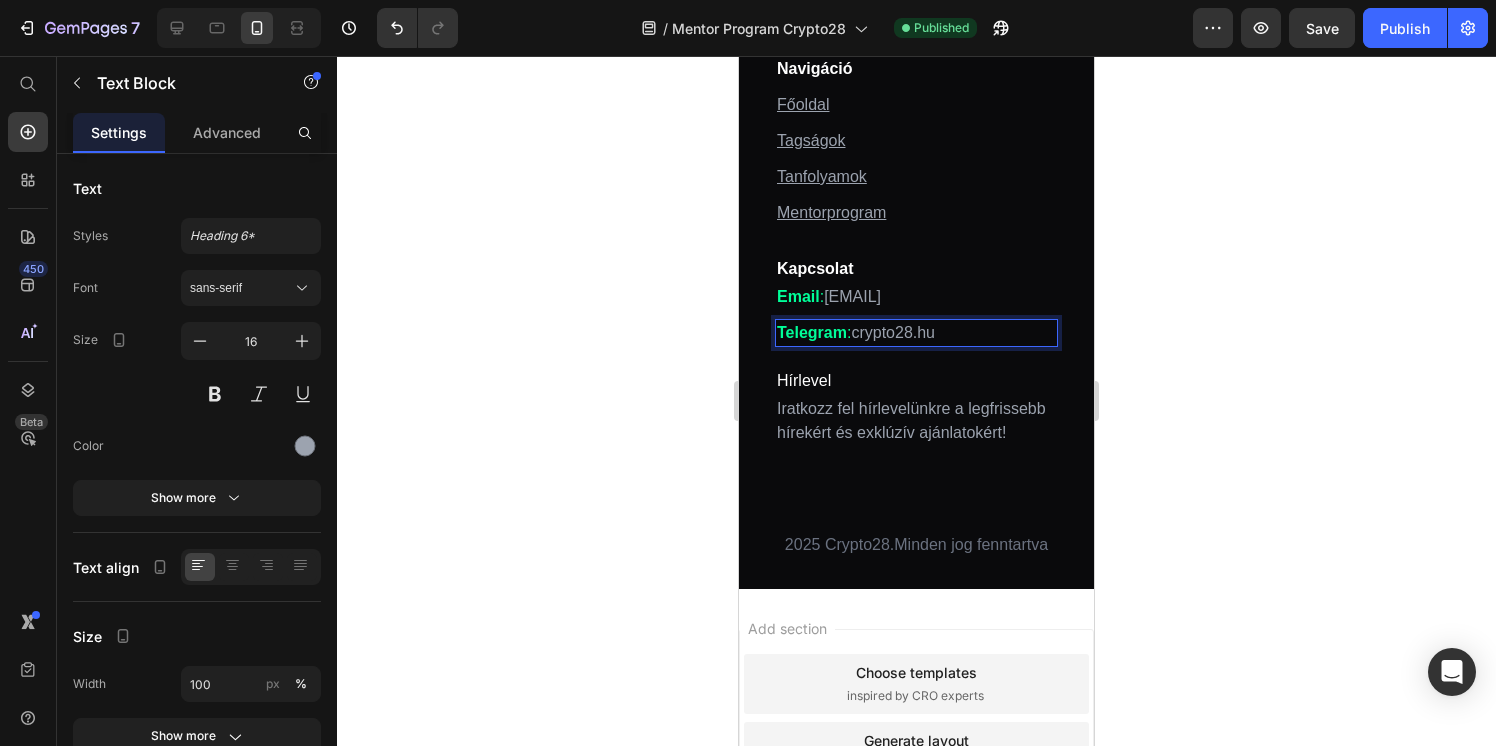 click 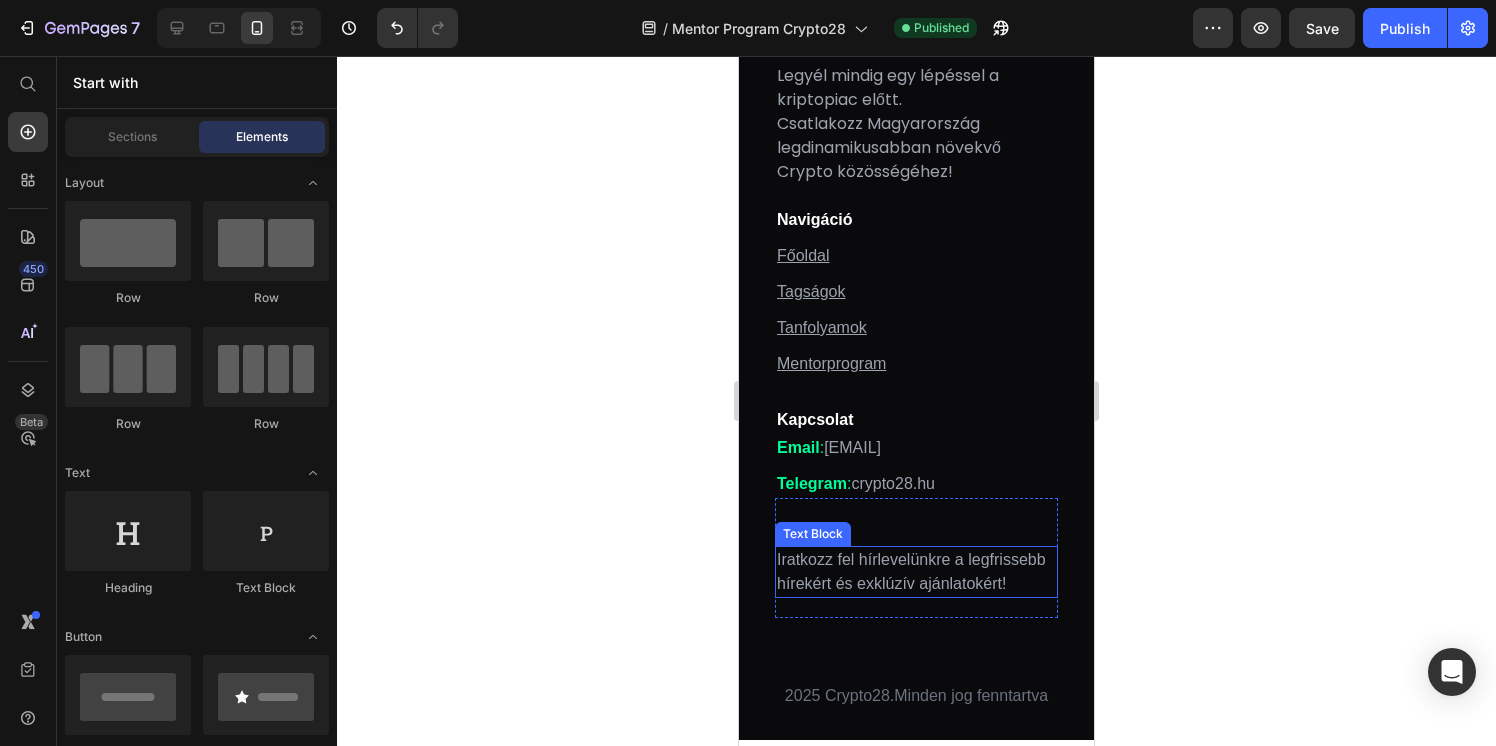 scroll, scrollTop: 4366, scrollLeft: 0, axis: vertical 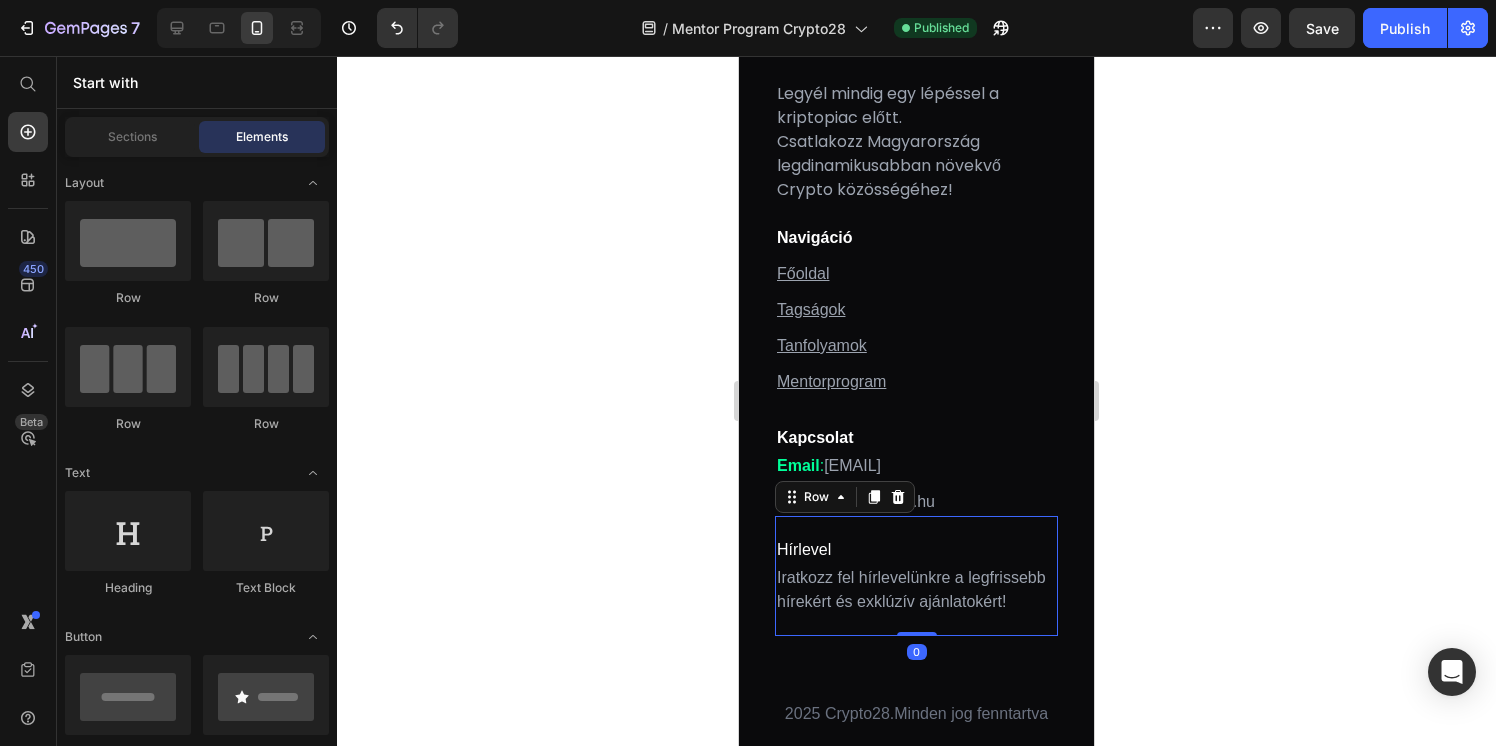 click on "Hírlevel Text Block Iratkozz fel hírlevelünkre a legfrissebb hírekért és exklúzív ajánlatokért! Text Block" at bounding box center [916, 576] 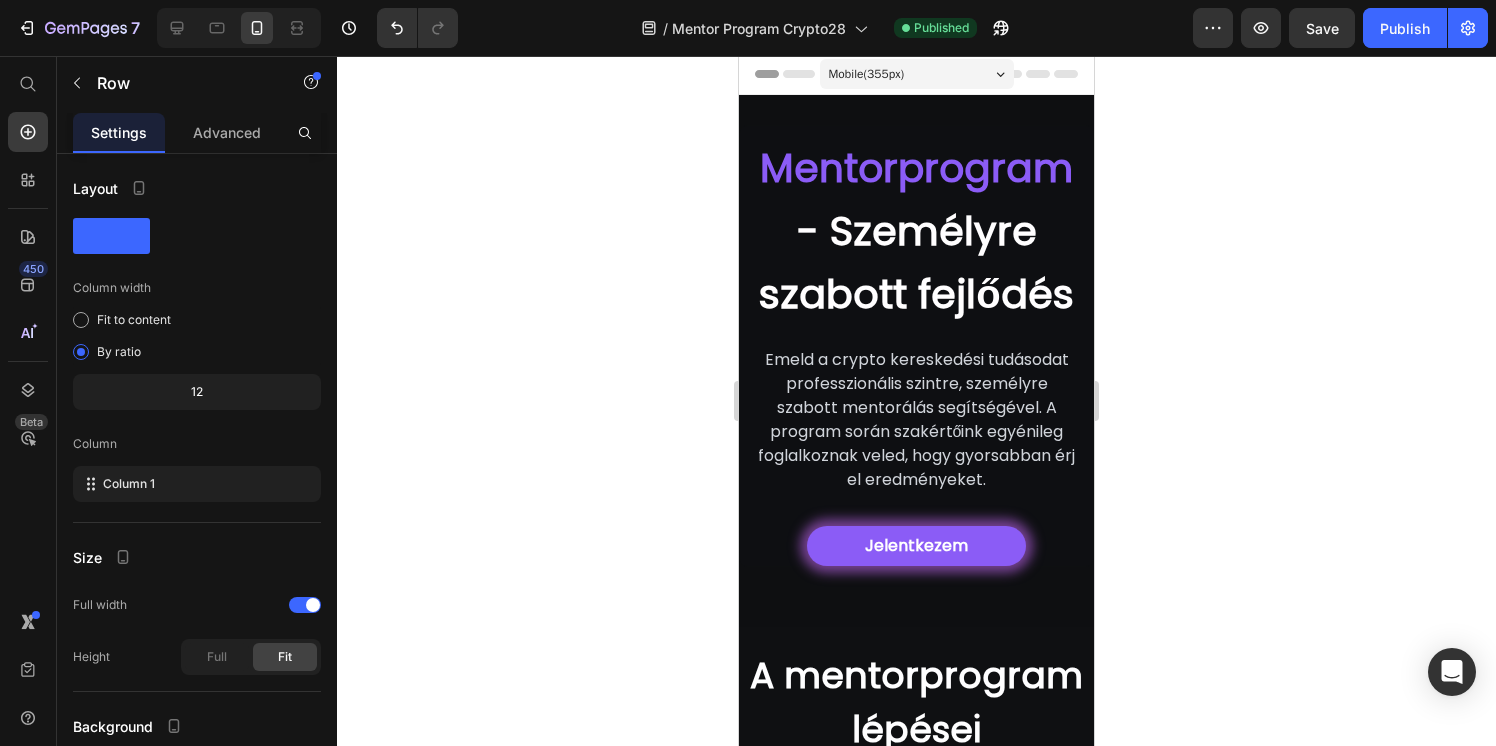 scroll, scrollTop: 0, scrollLeft: 0, axis: both 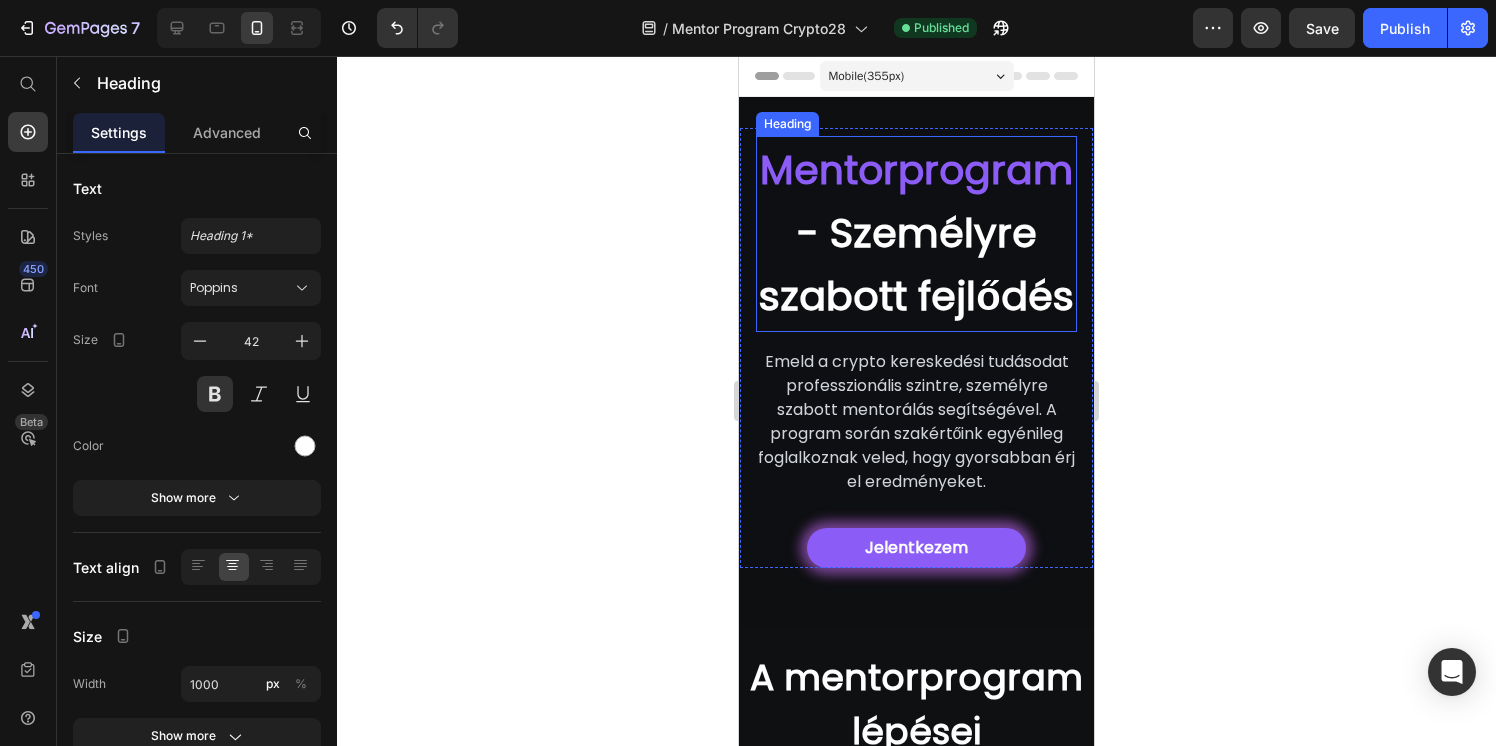 click on "- Személyre szabott fejlődés" at bounding box center [916, 264] 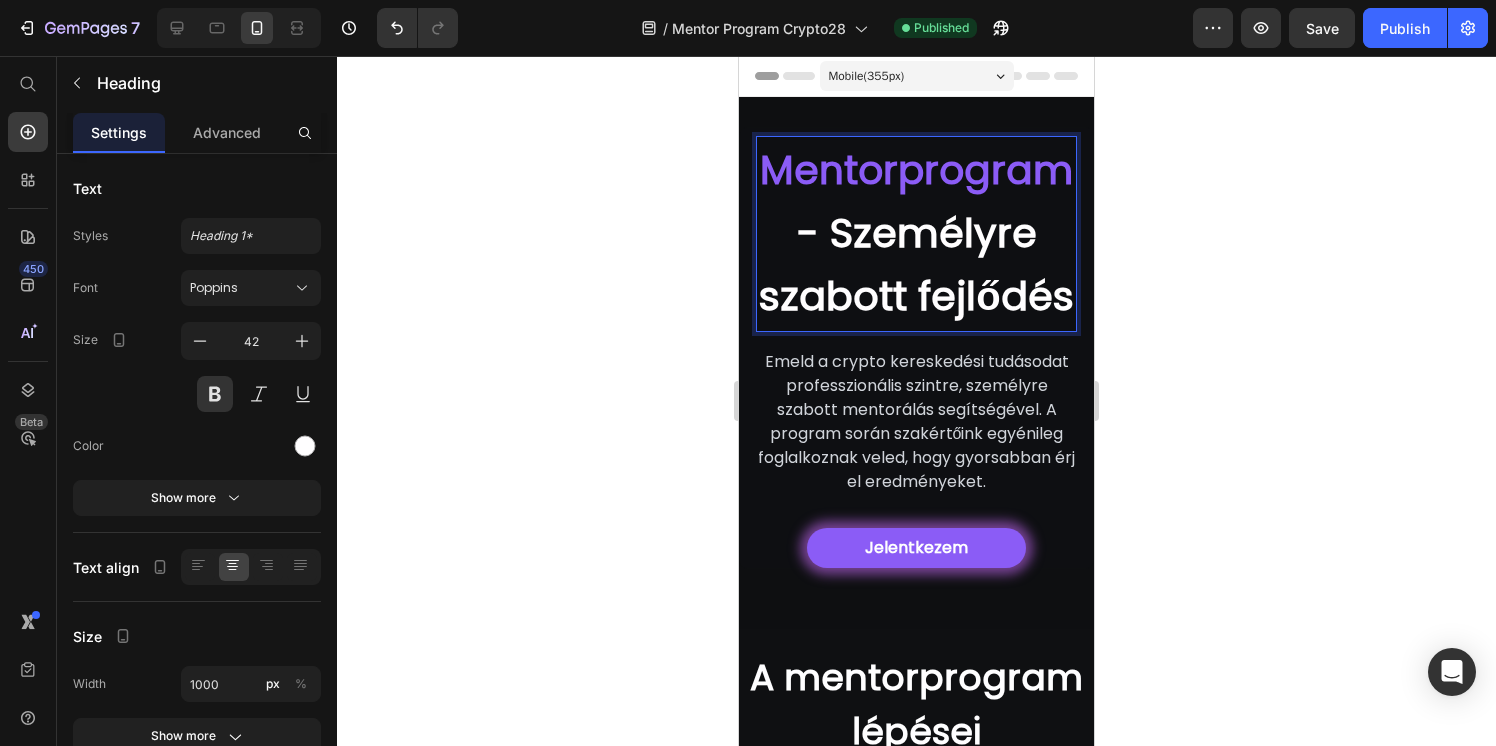 click on "- Személyre szabott fejlődés" at bounding box center (916, 264) 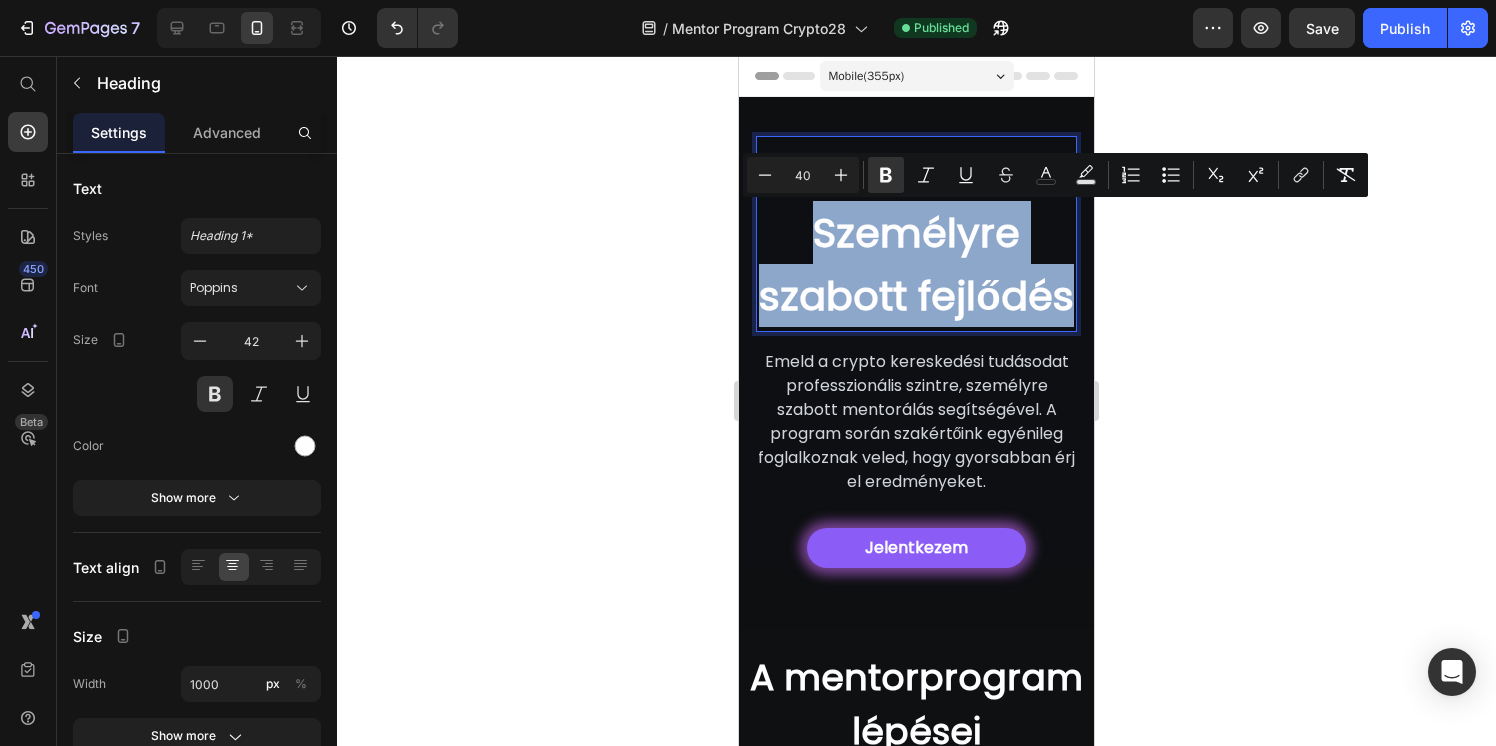 drag, startPoint x: 1068, startPoint y: 299, endPoint x: 824, endPoint y: 227, distance: 254.40126 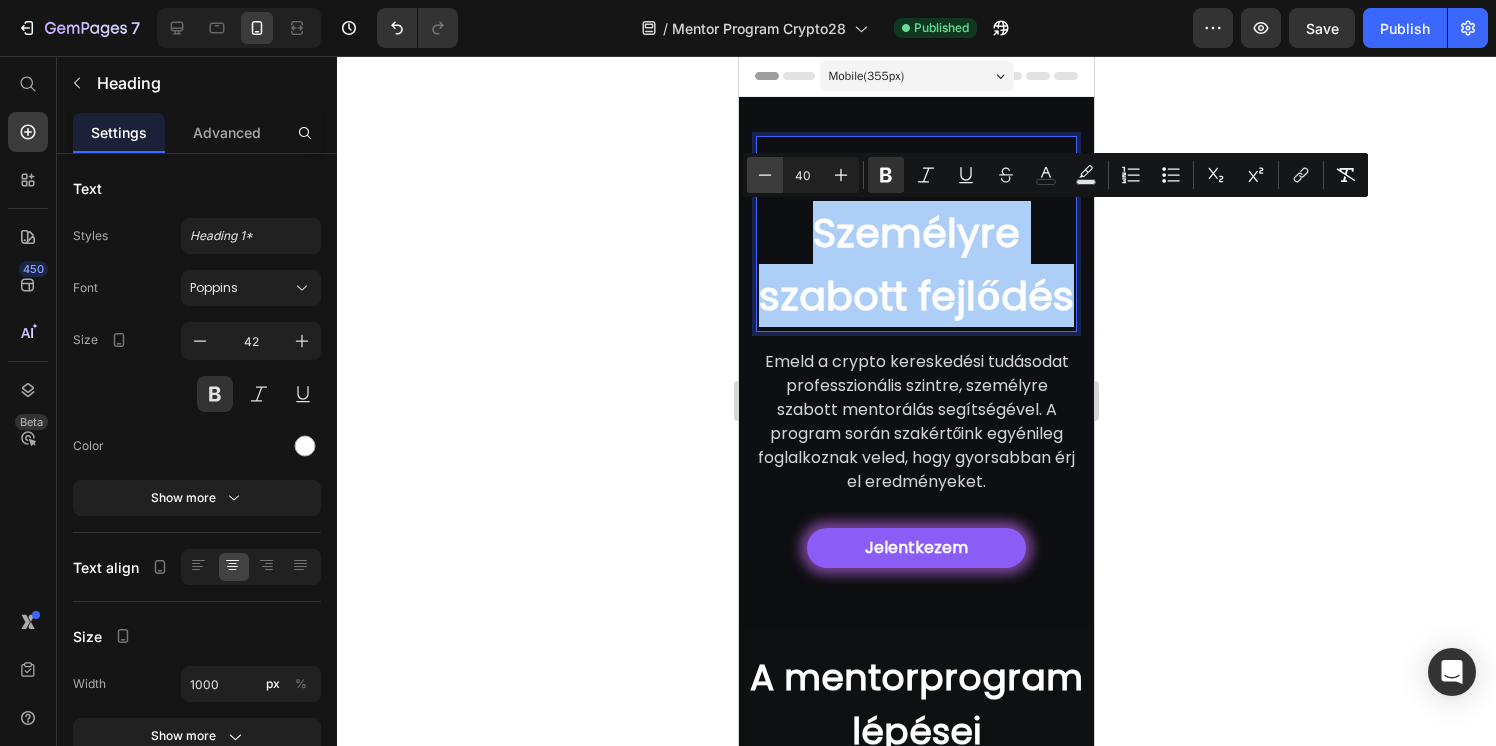 click 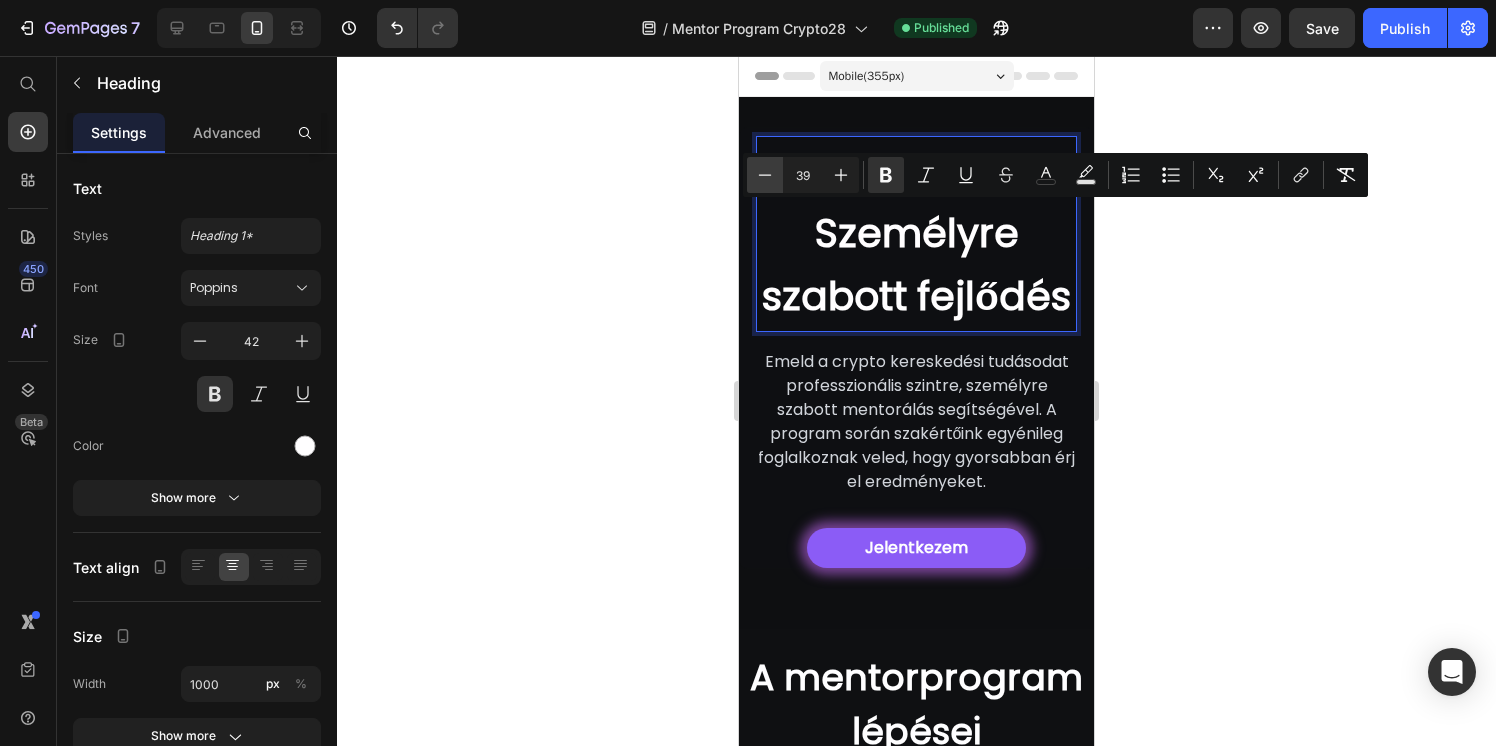 click 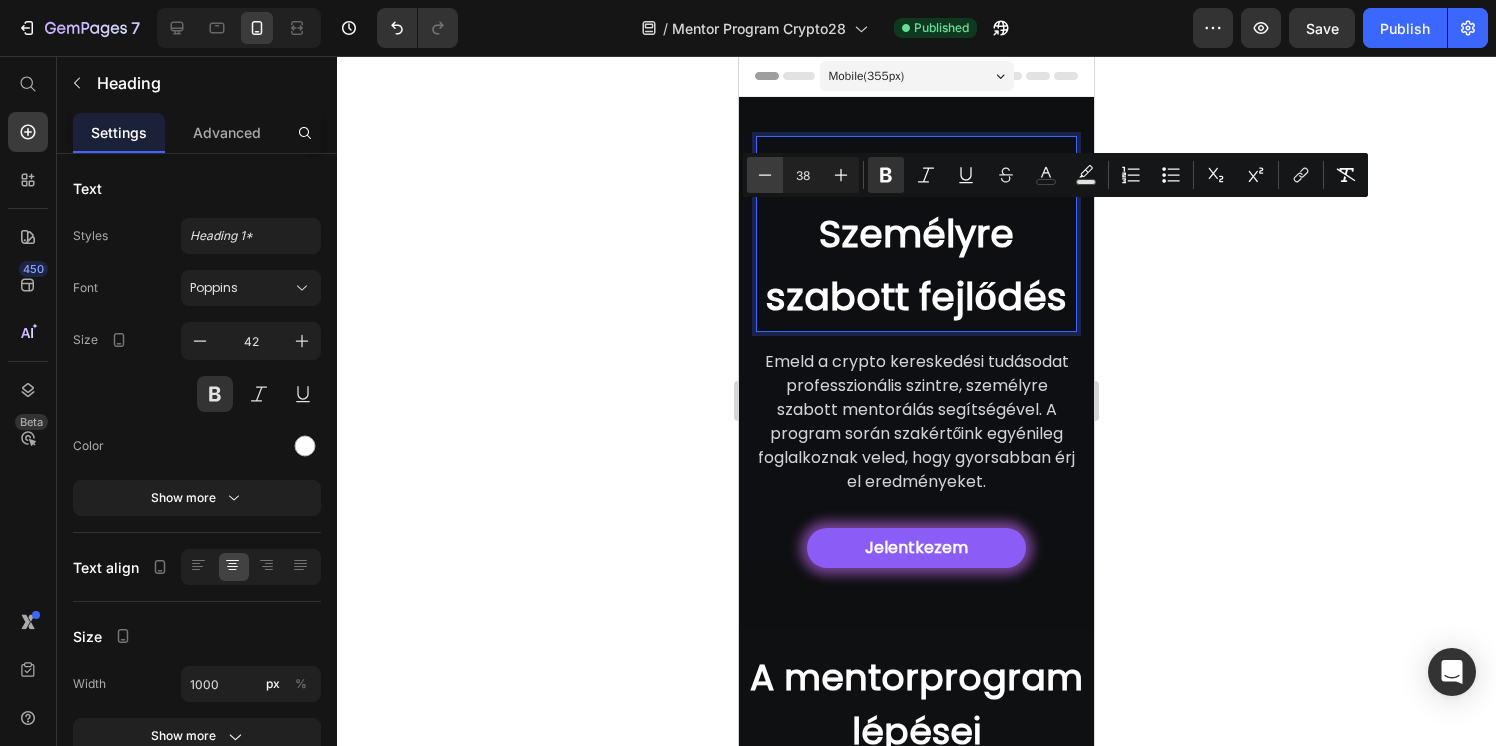 click 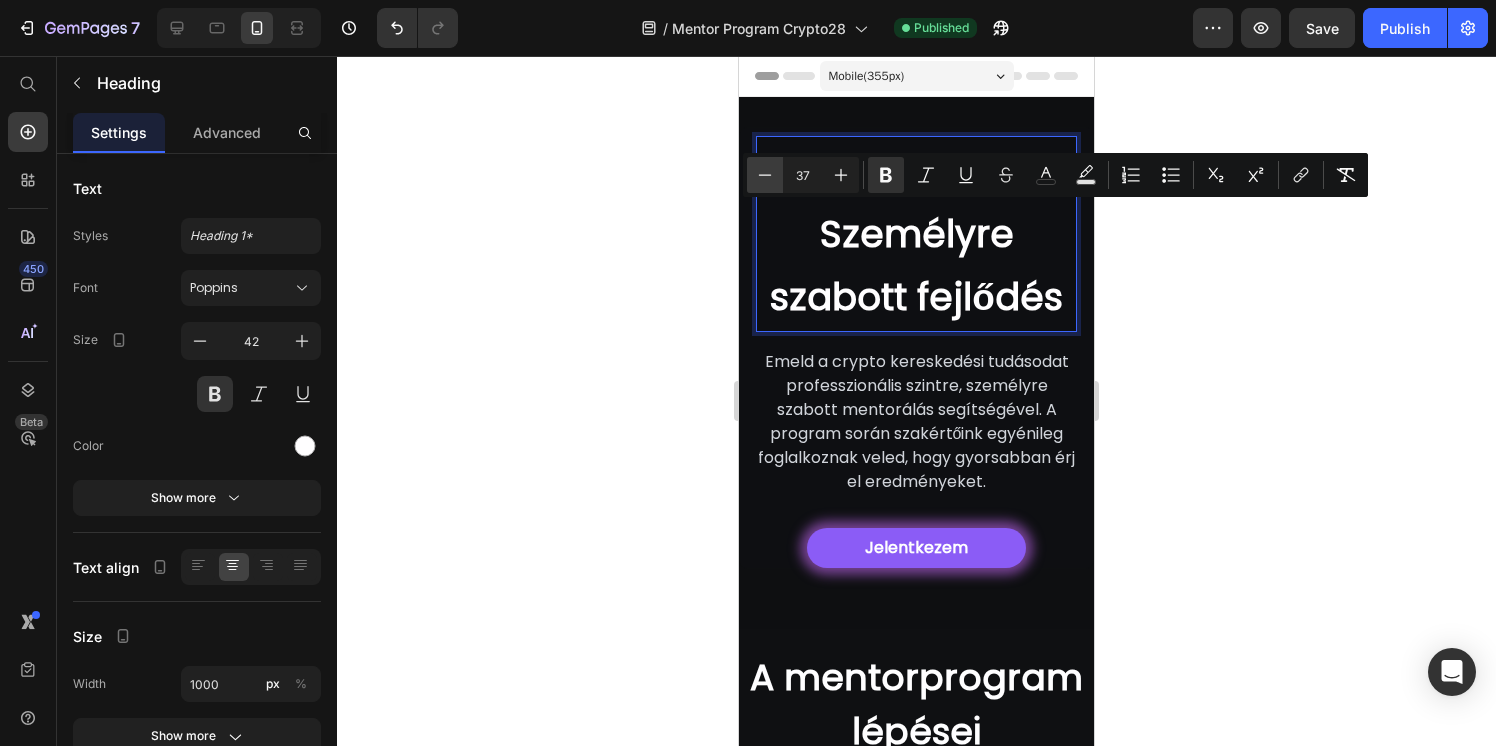 click 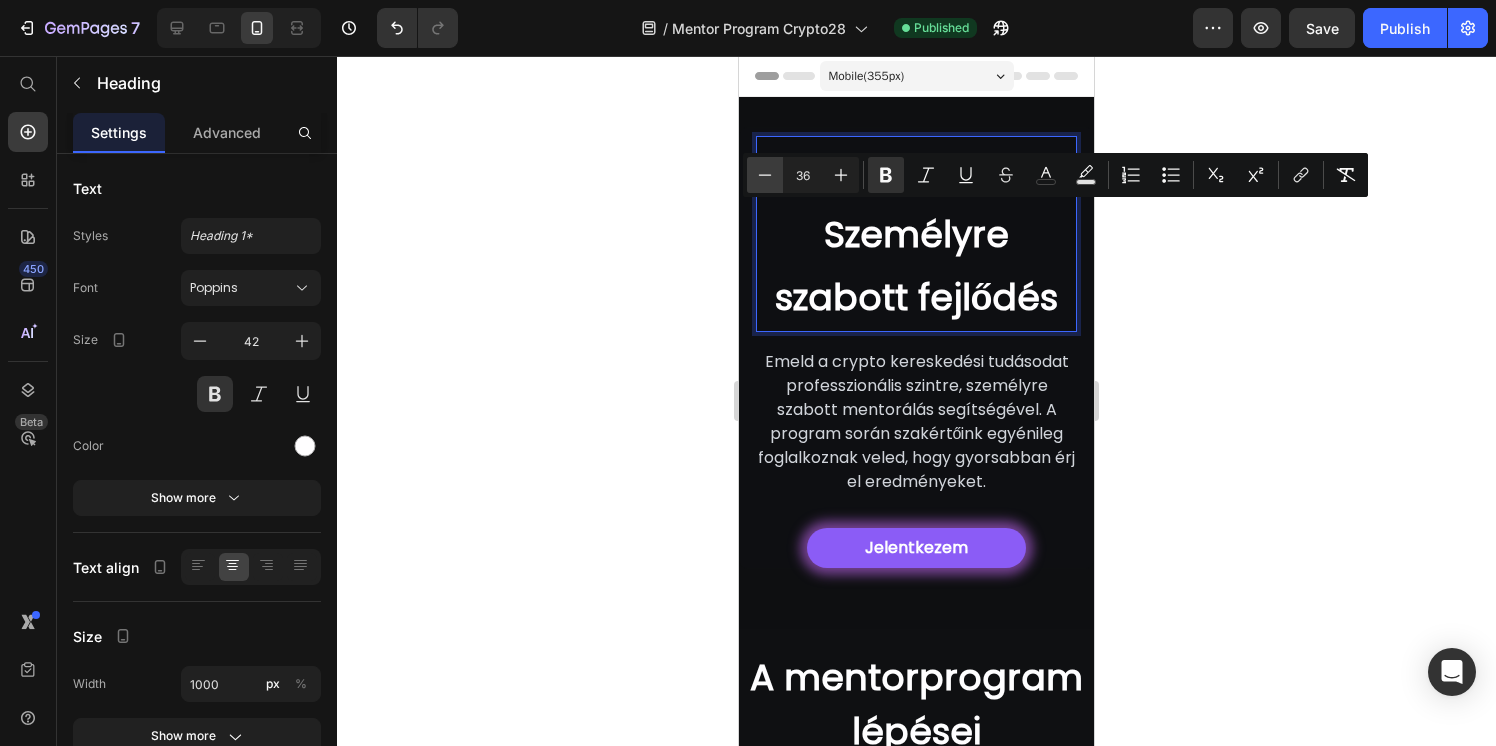 click 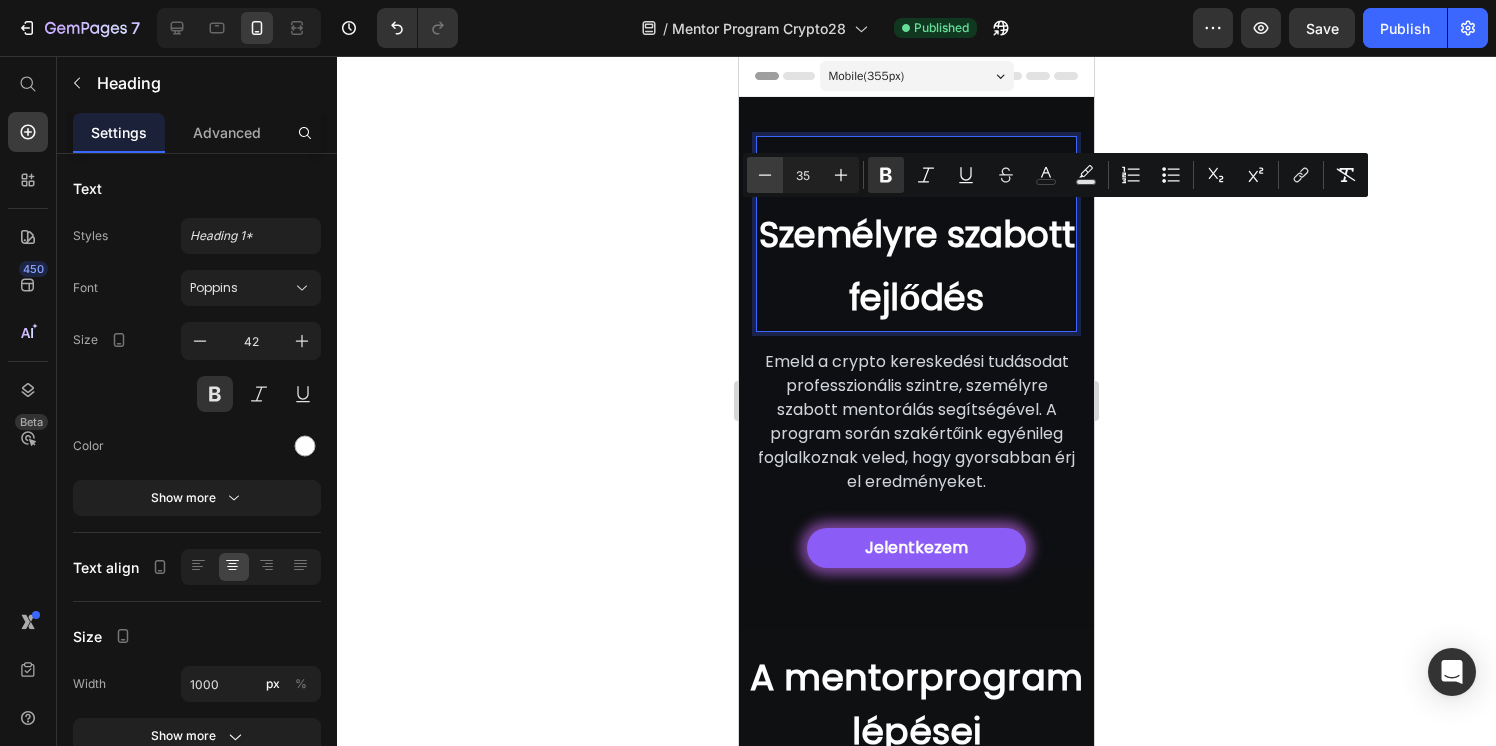 click 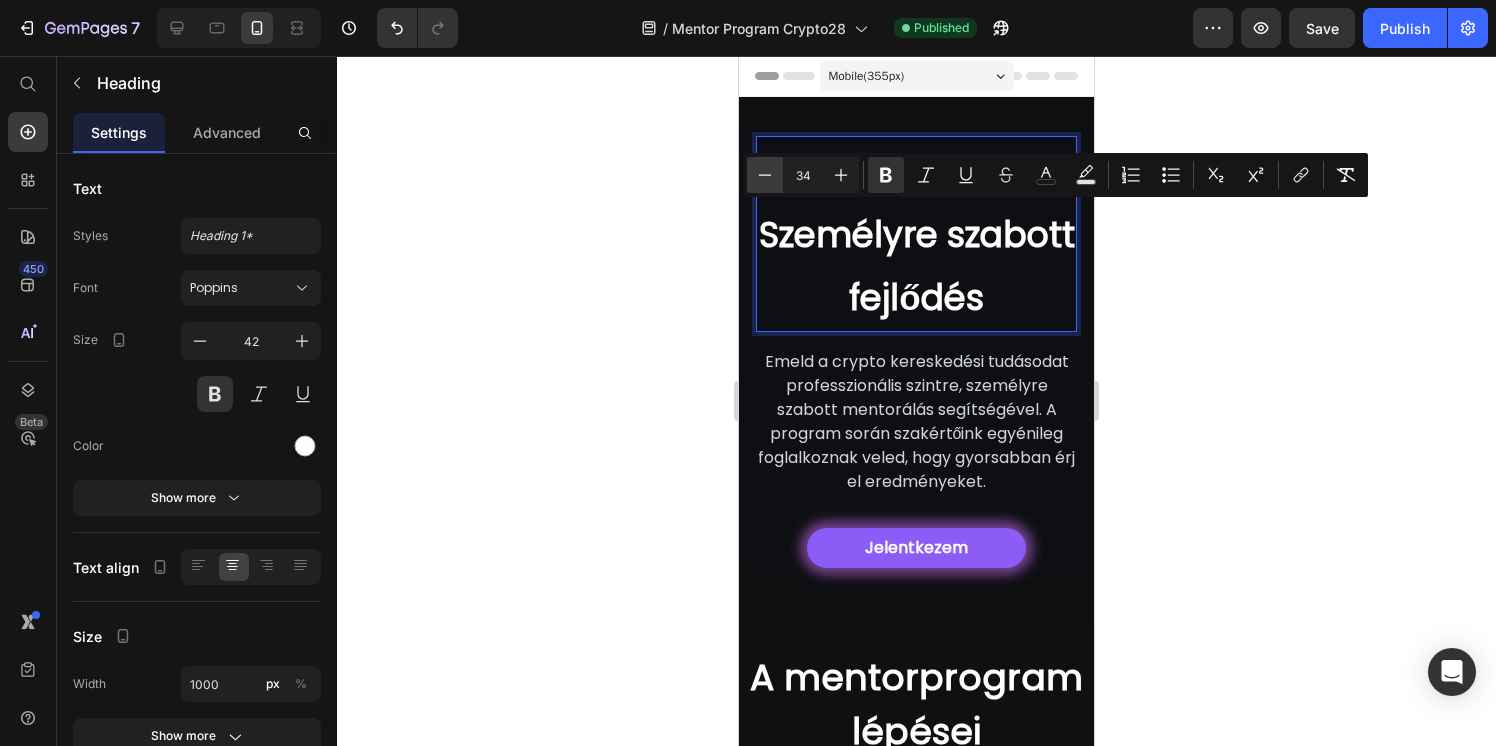 click 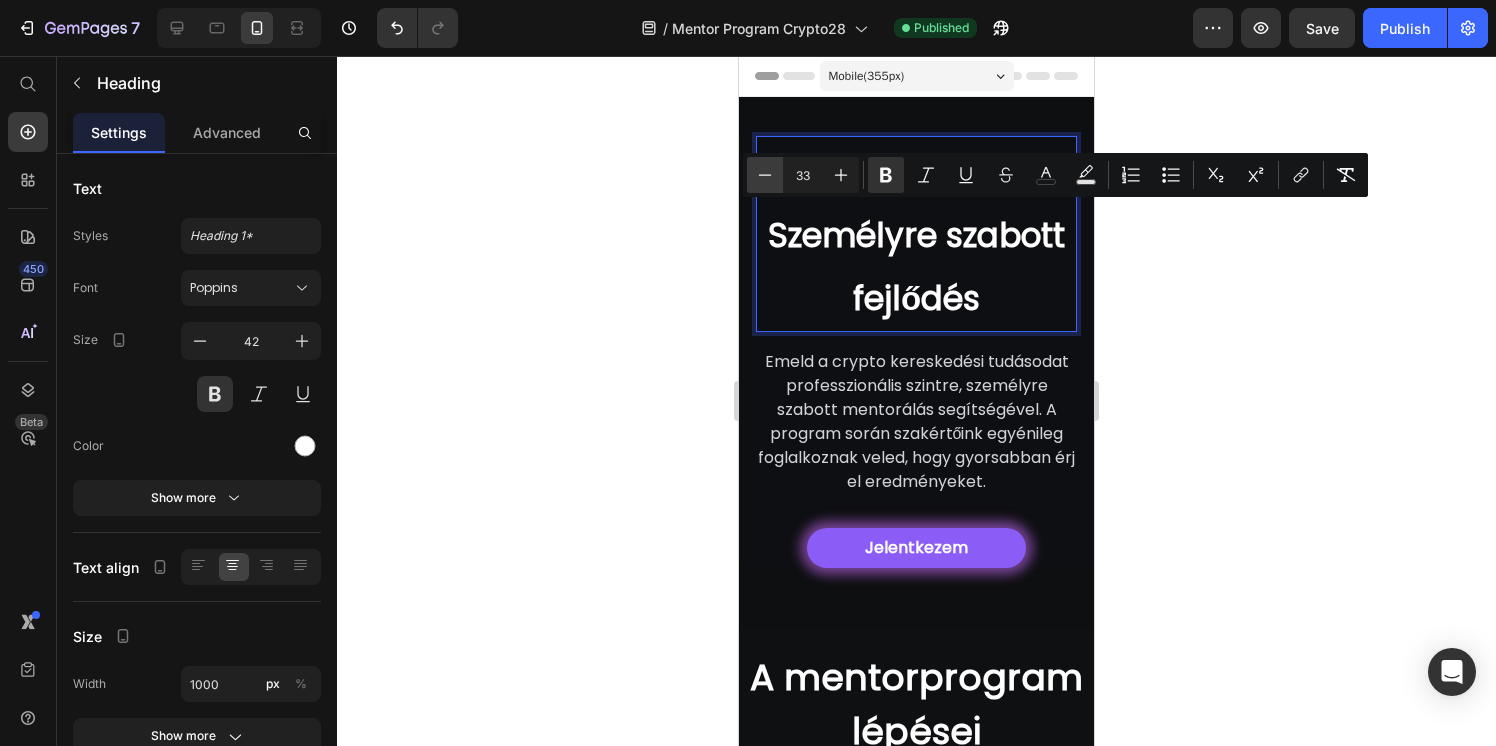 click 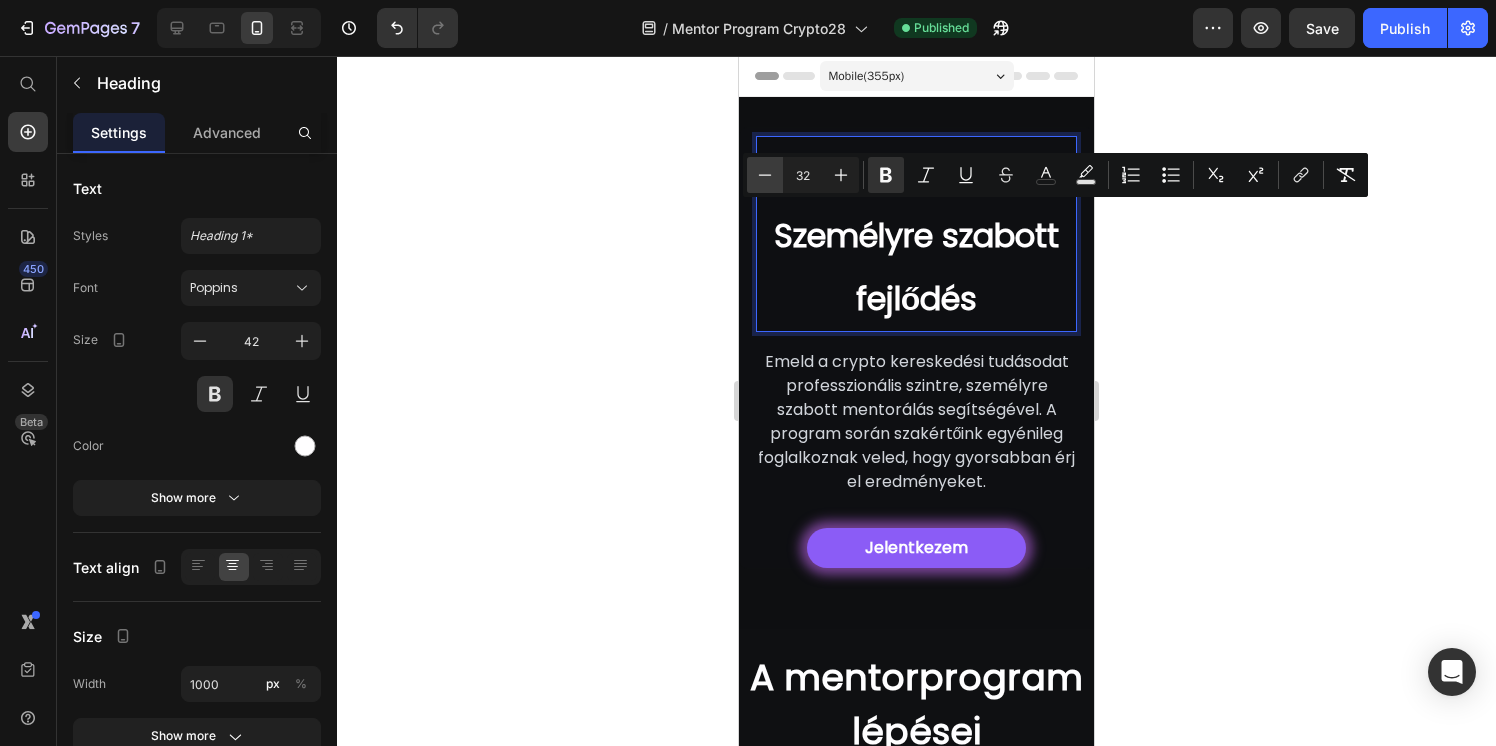 click 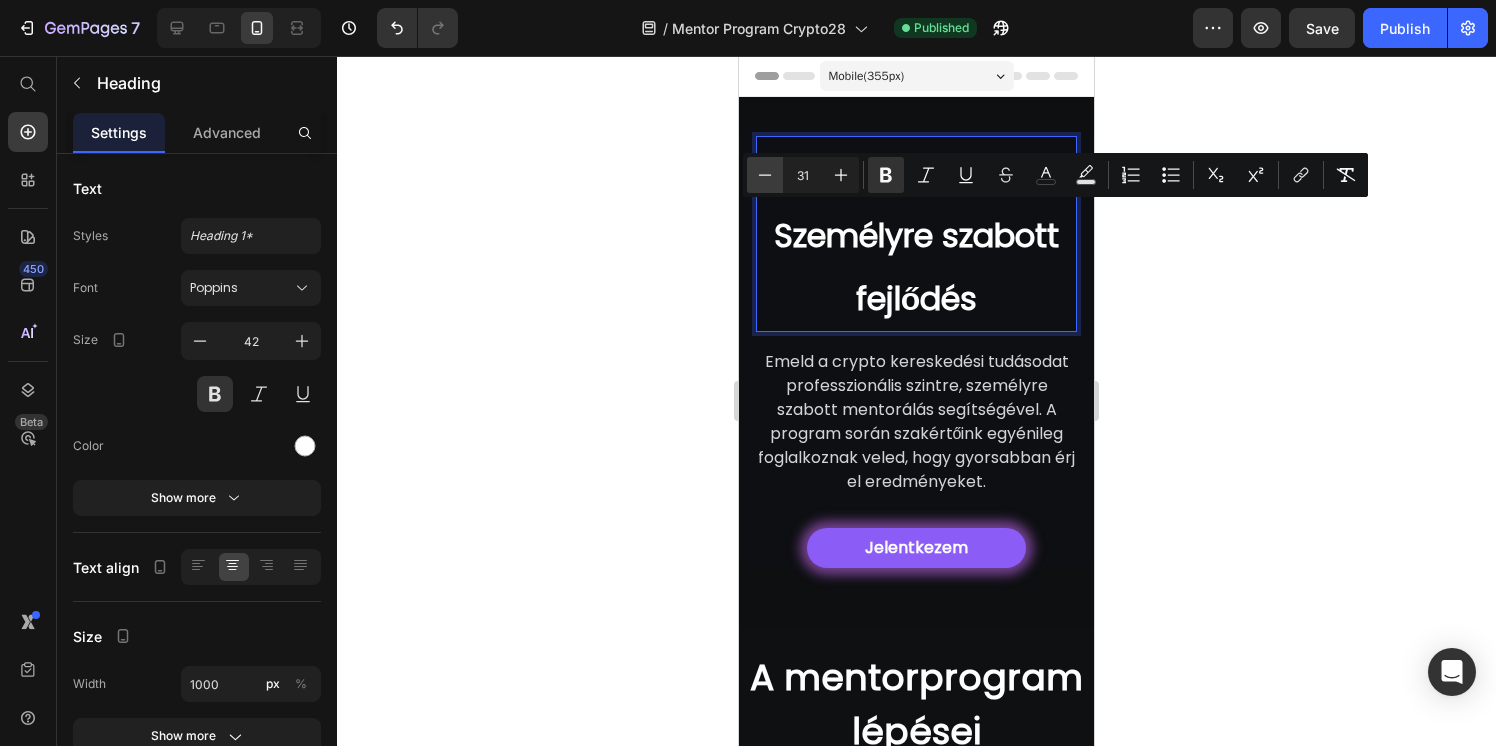 click 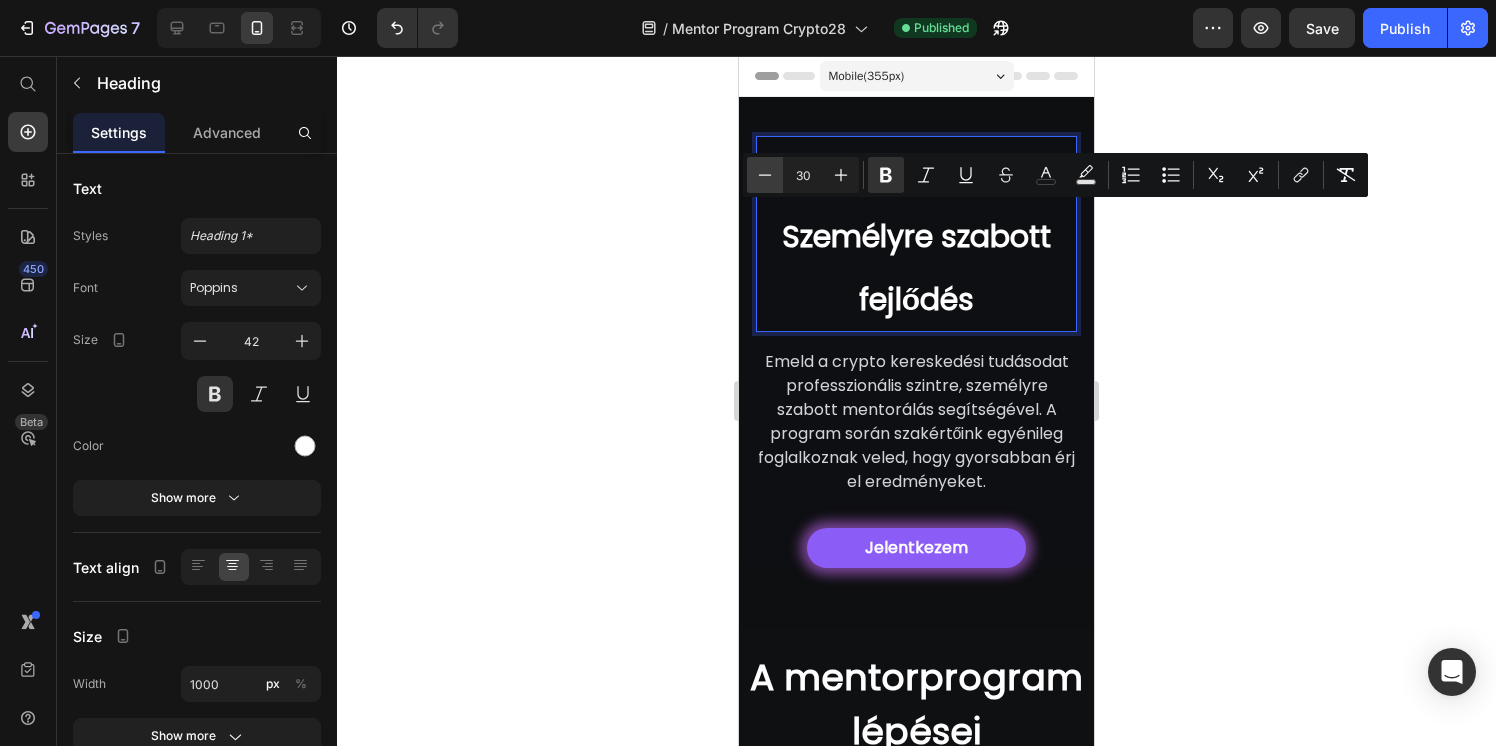 click 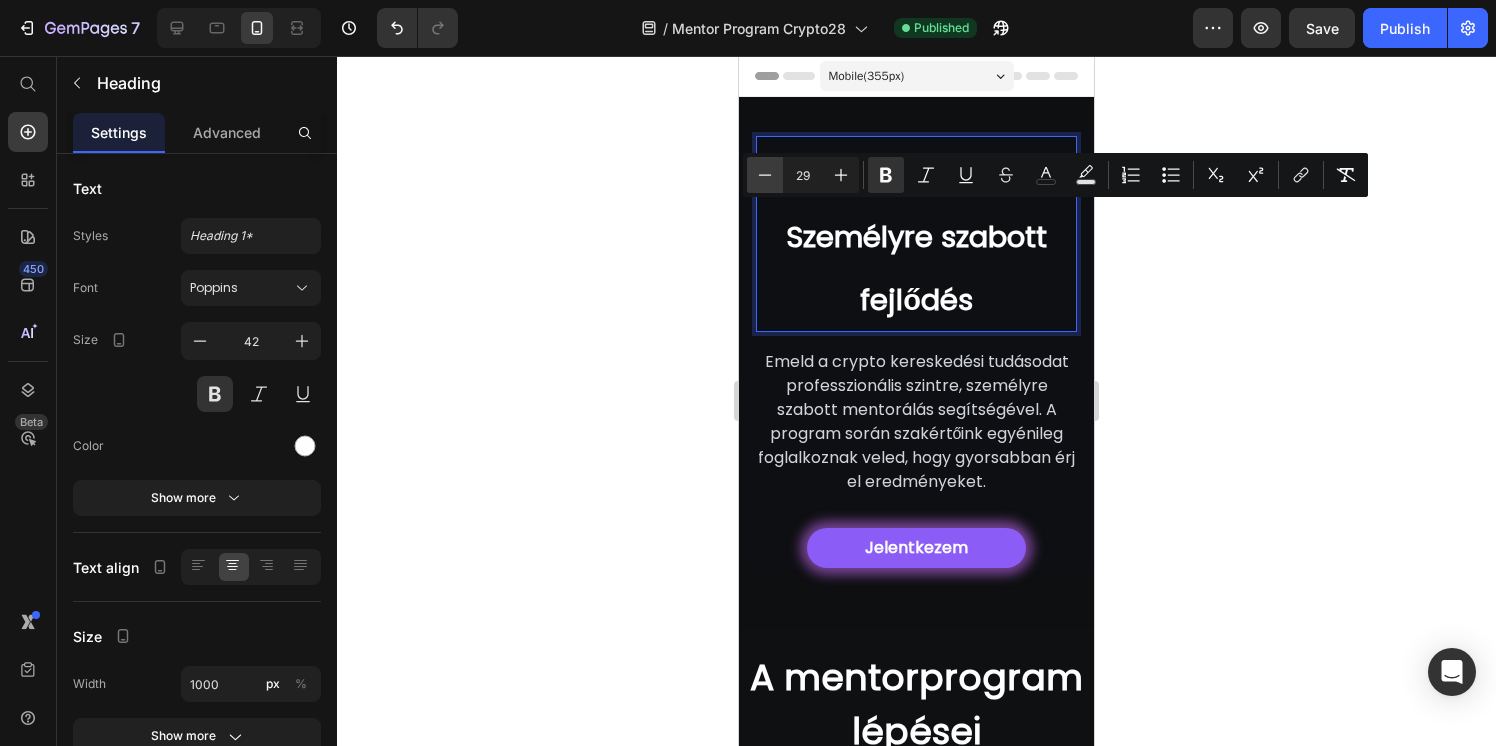 click 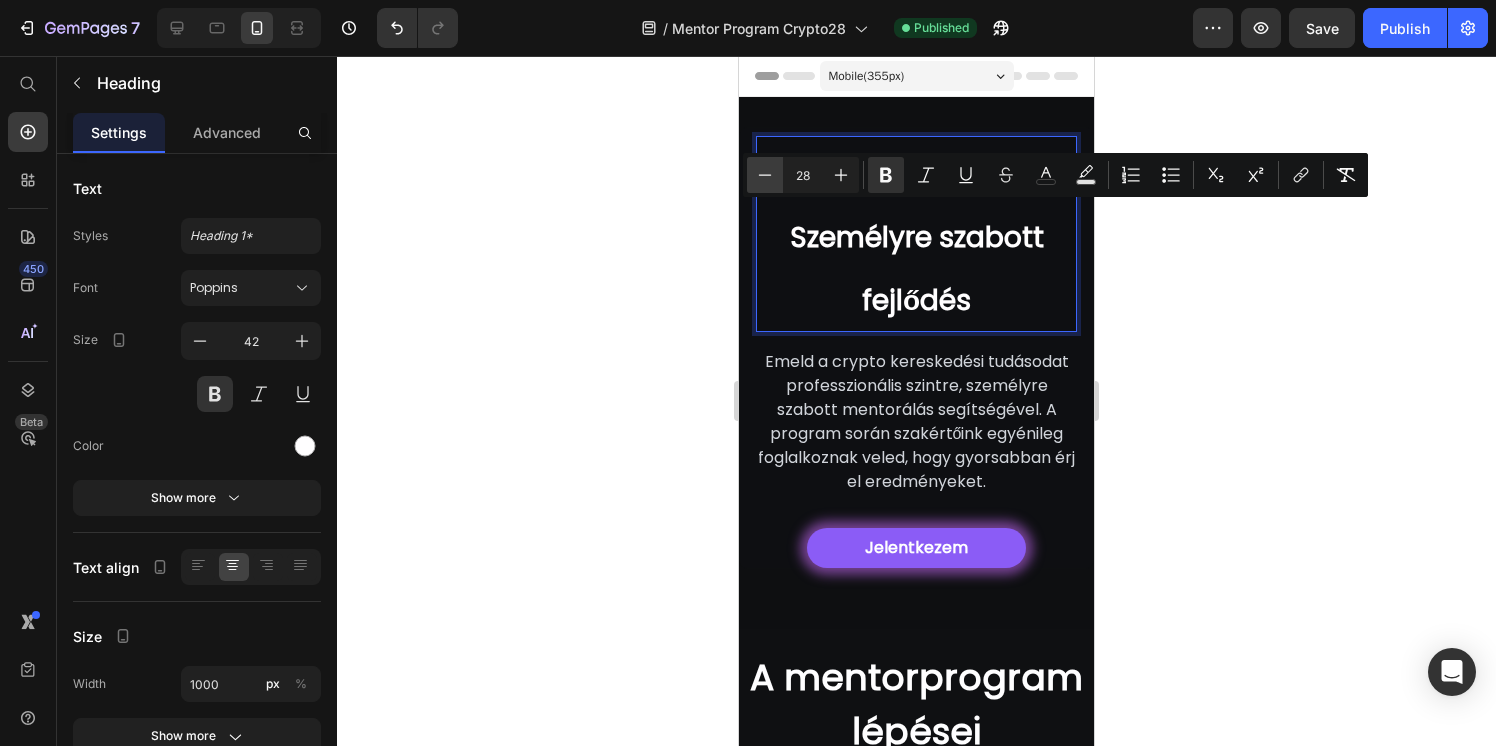 click 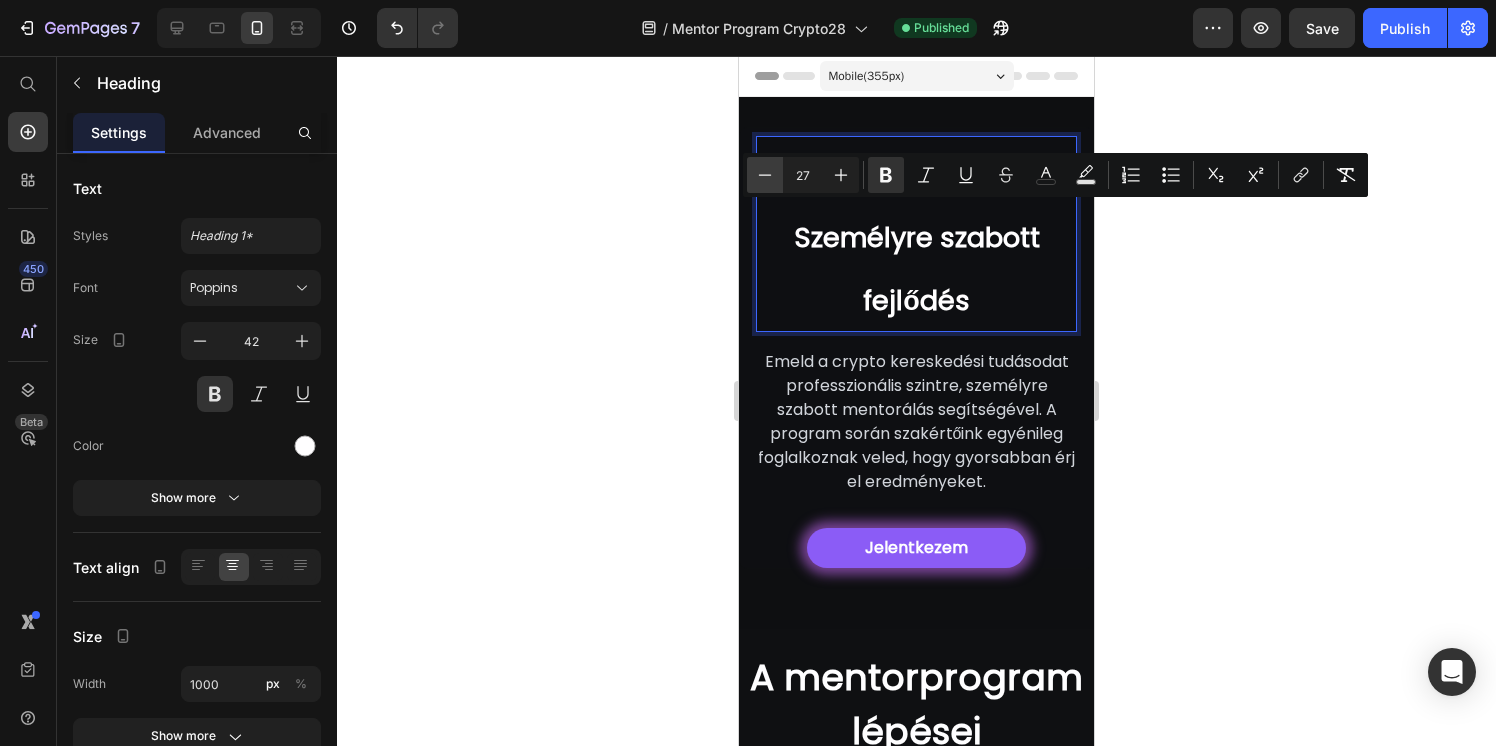 click 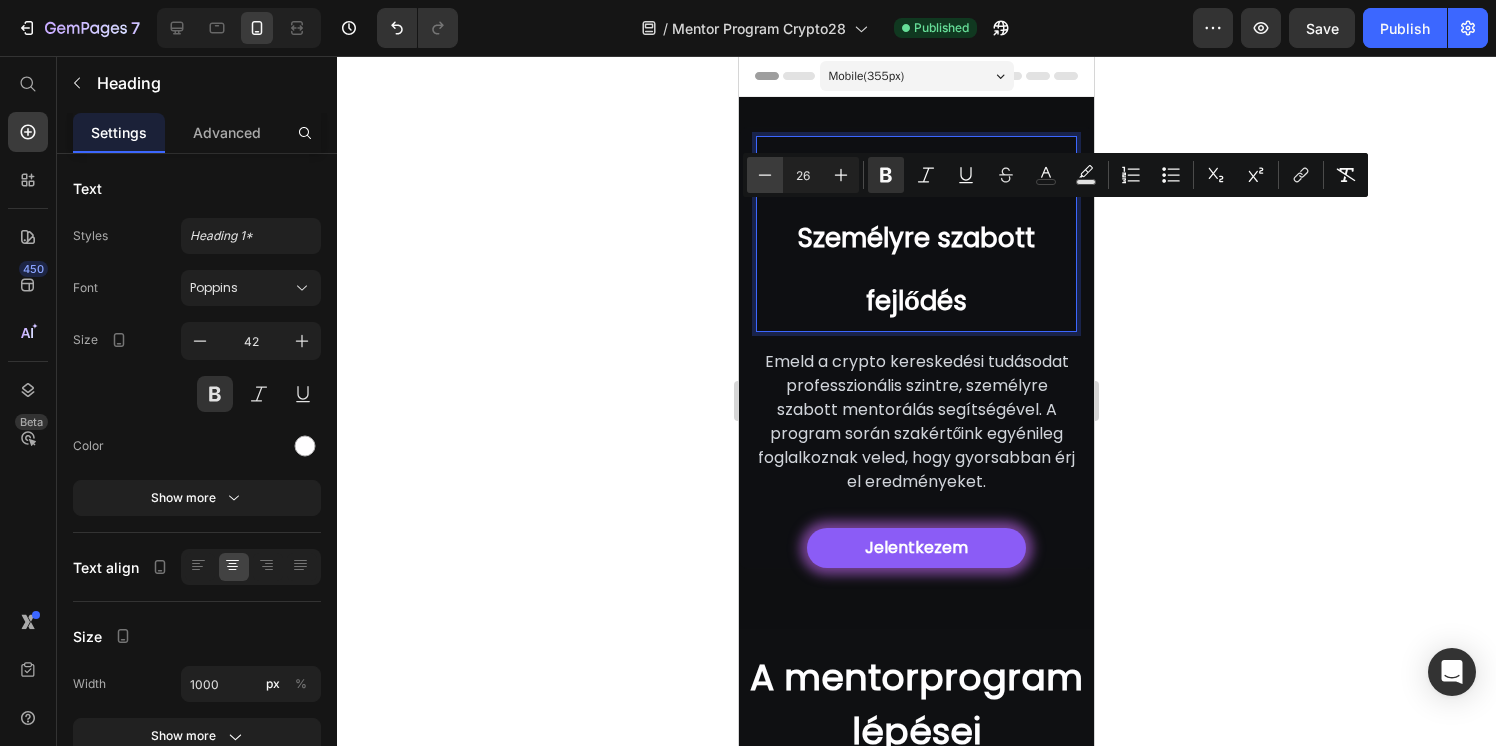 click 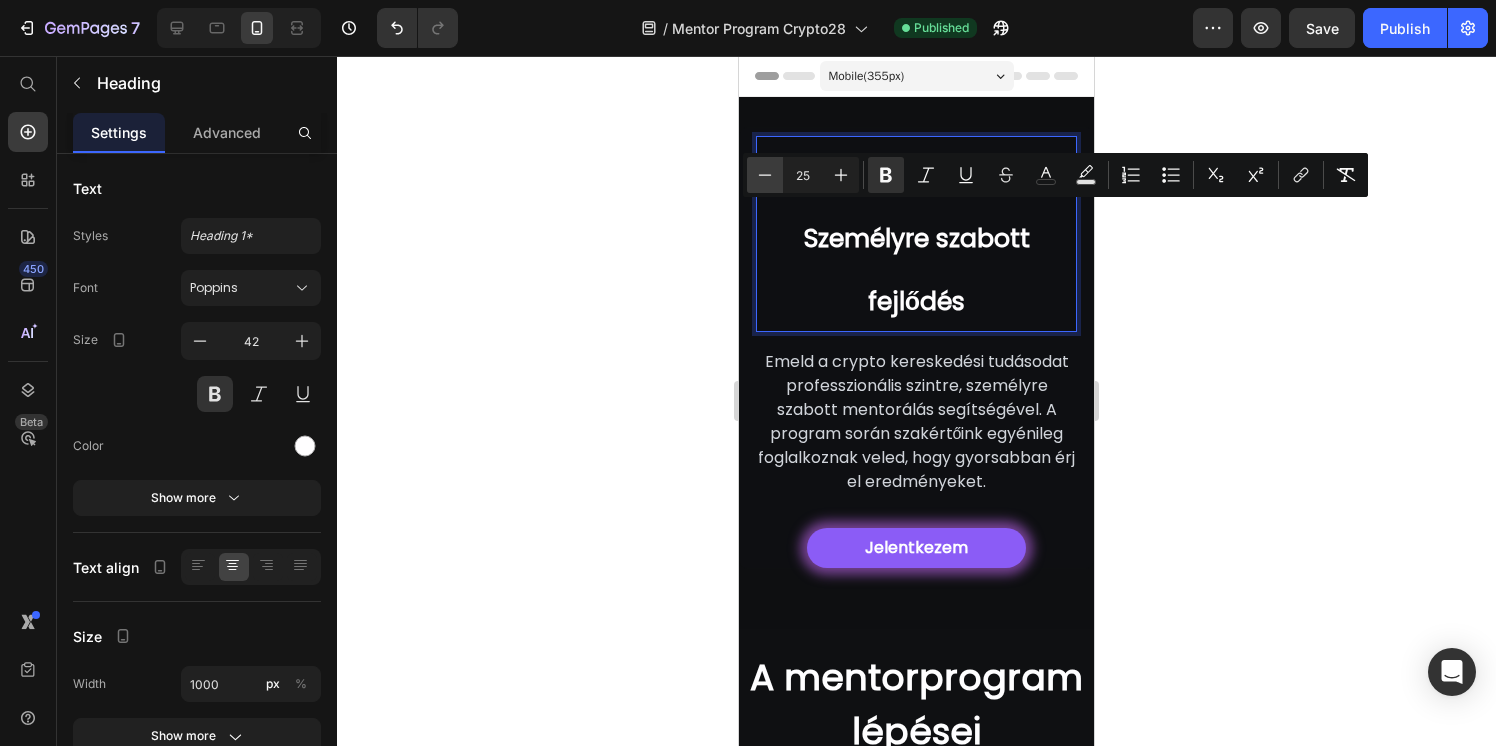 click 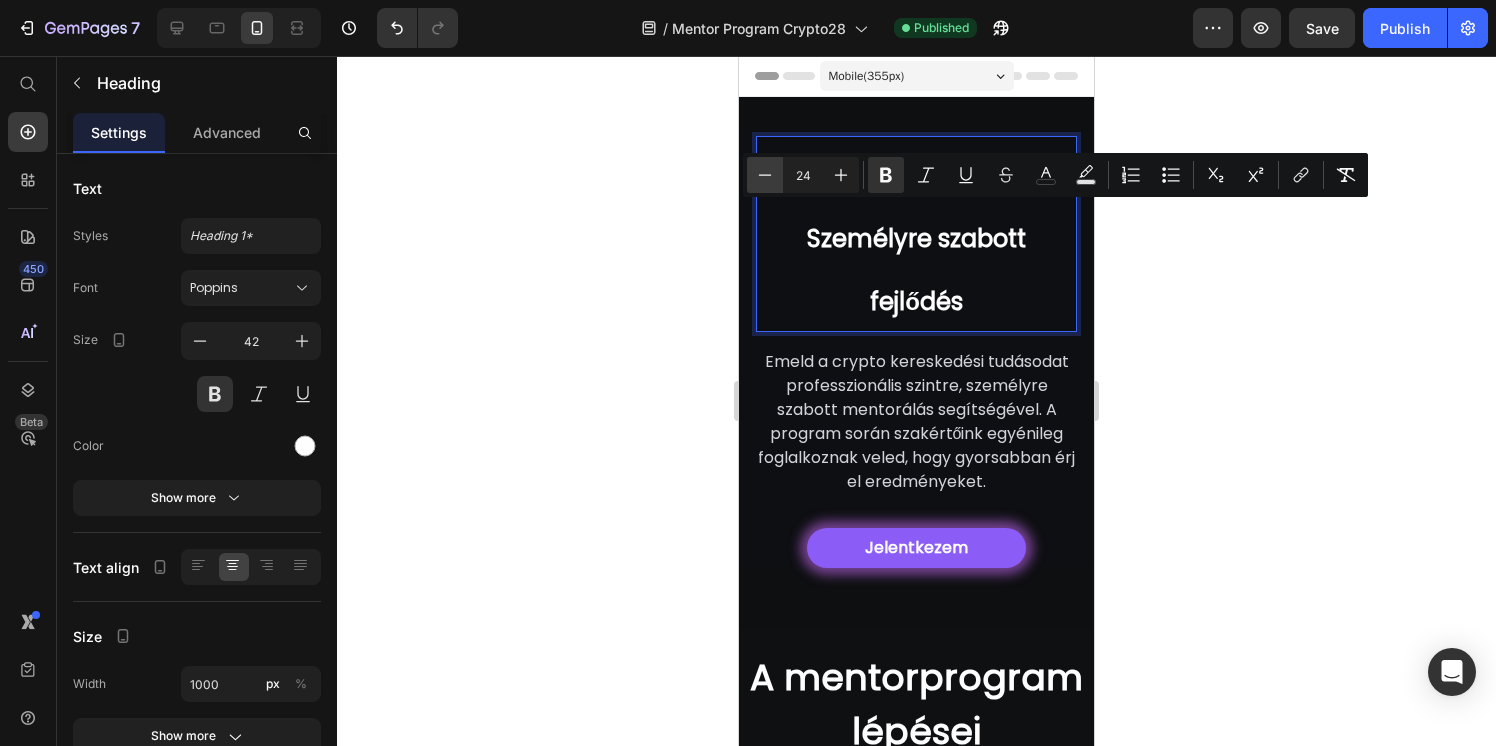 click 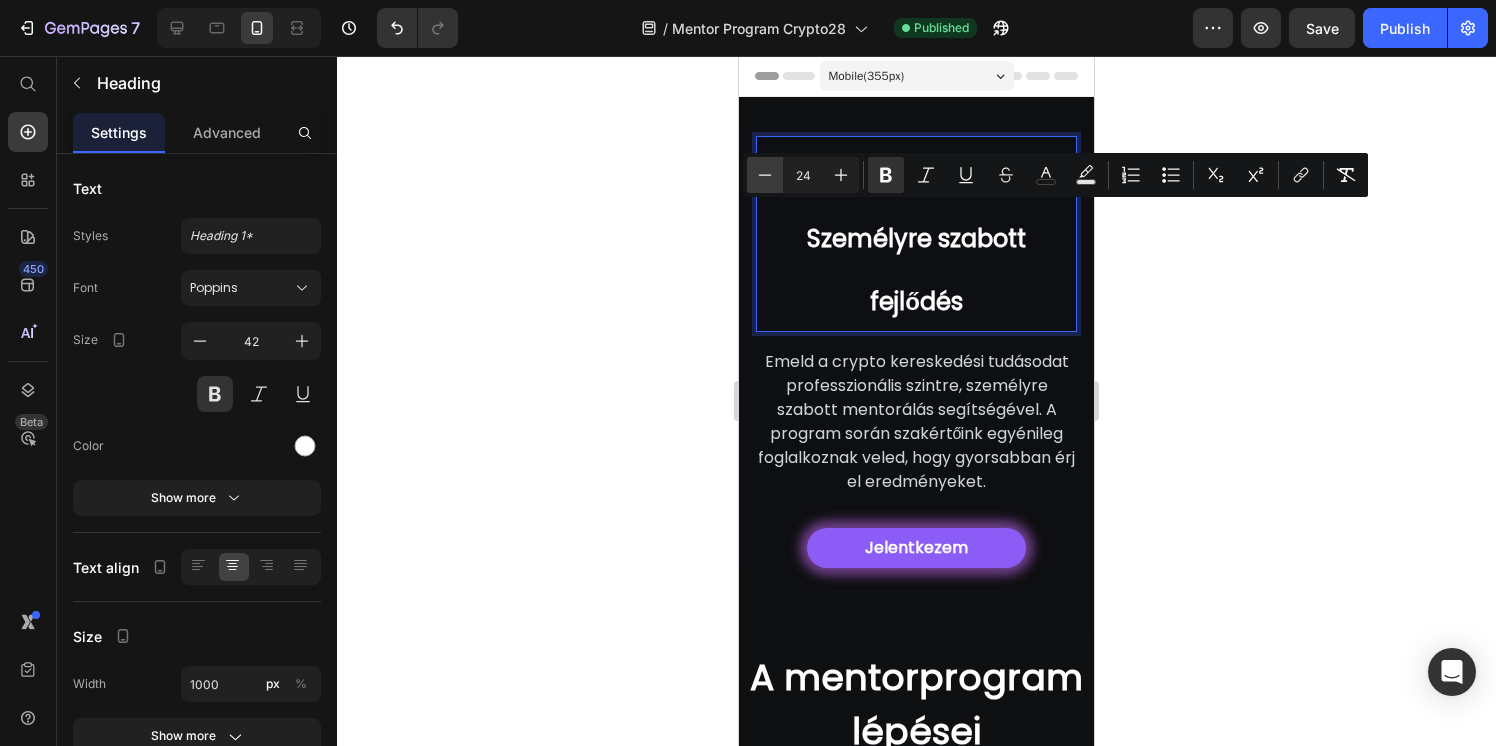 type on "23" 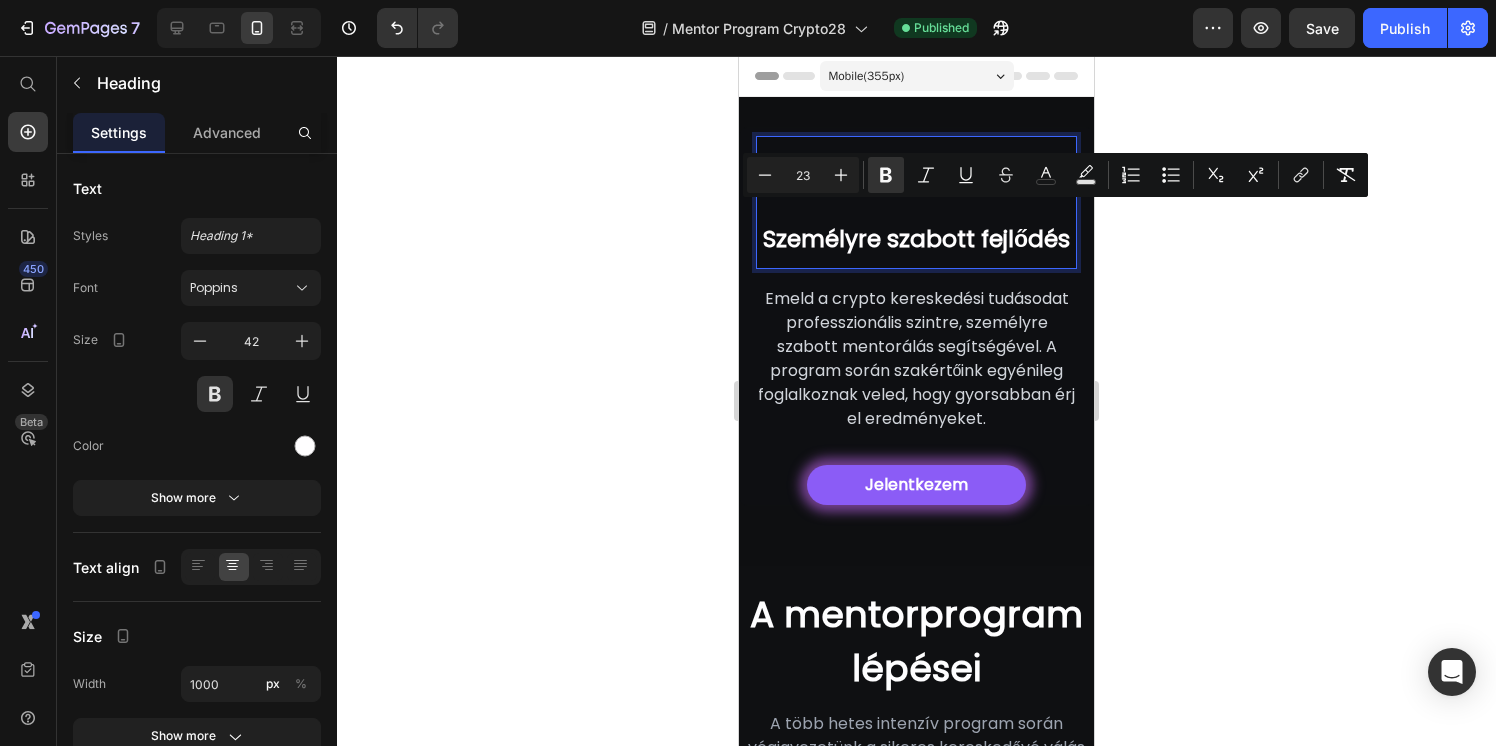 click 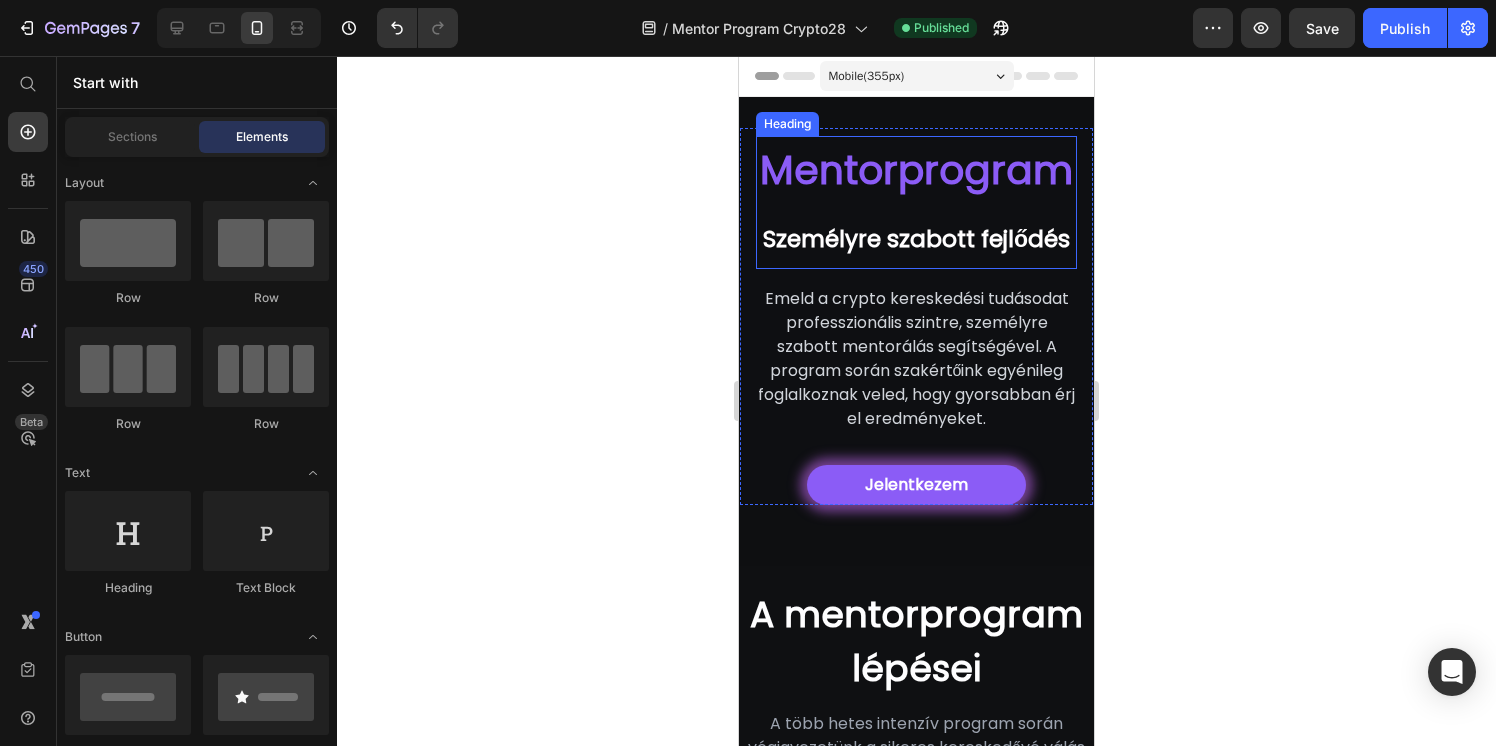 click on "Személyre szabott fejlődés" at bounding box center [916, 239] 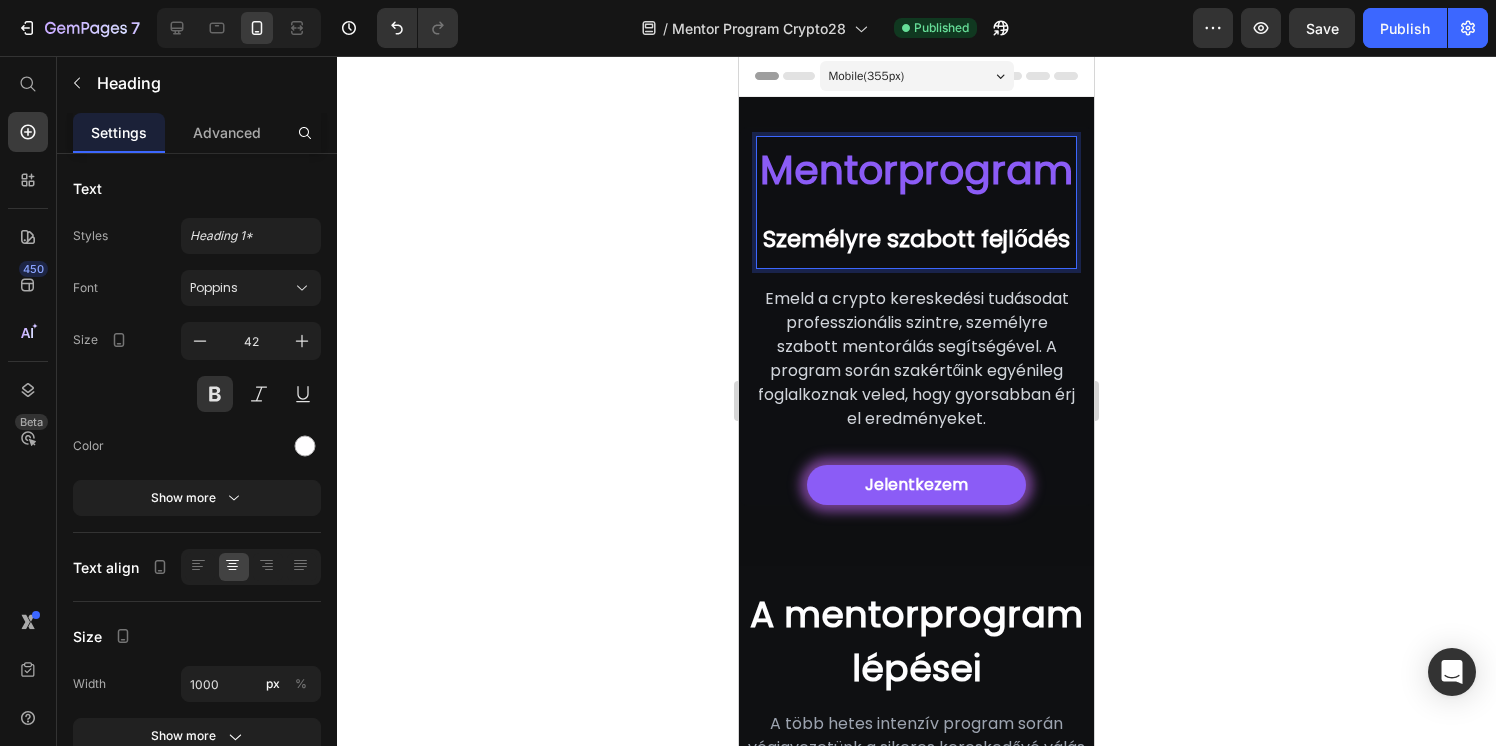 click on "Személyre szabott fejlődés" at bounding box center [916, 239] 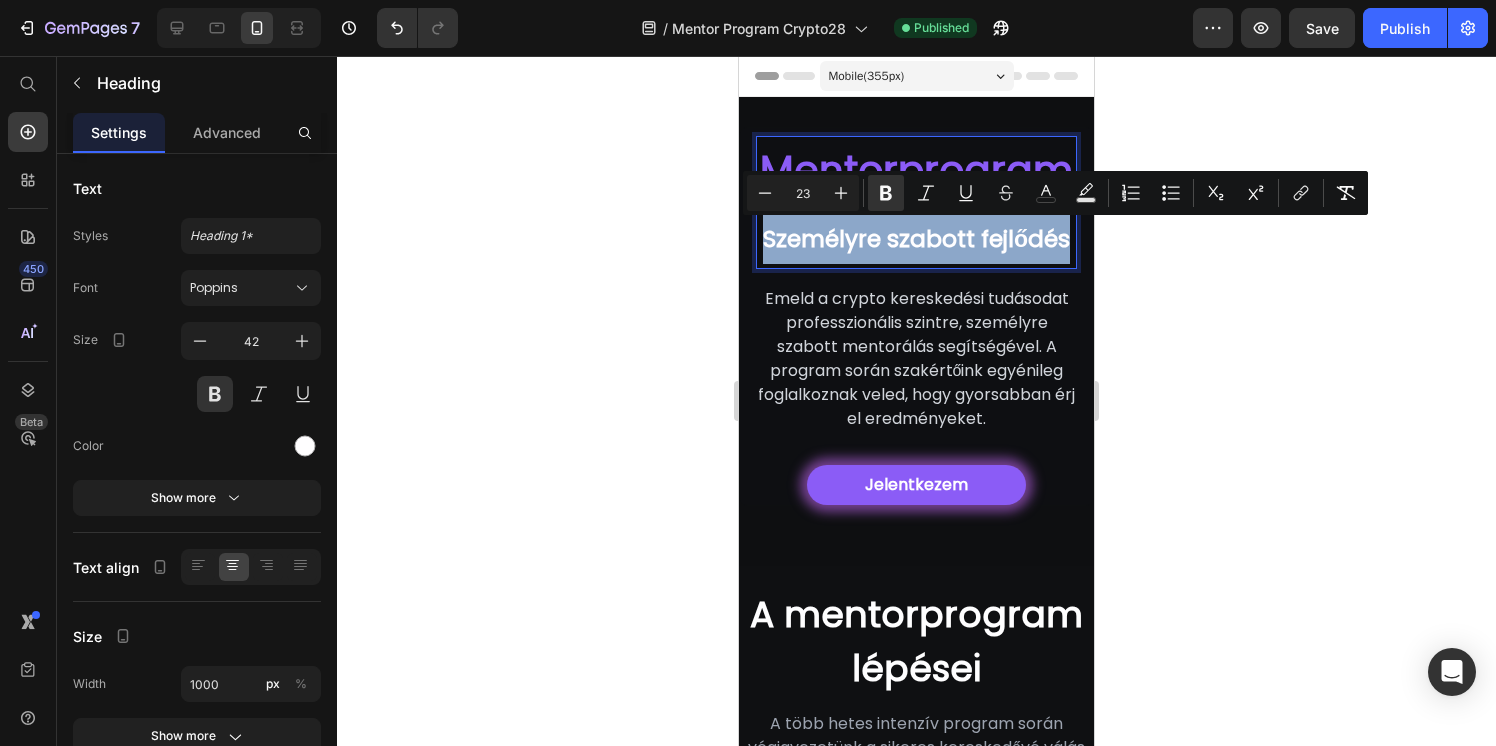 drag, startPoint x: 769, startPoint y: 241, endPoint x: 1067, endPoint y: 261, distance: 298.67038 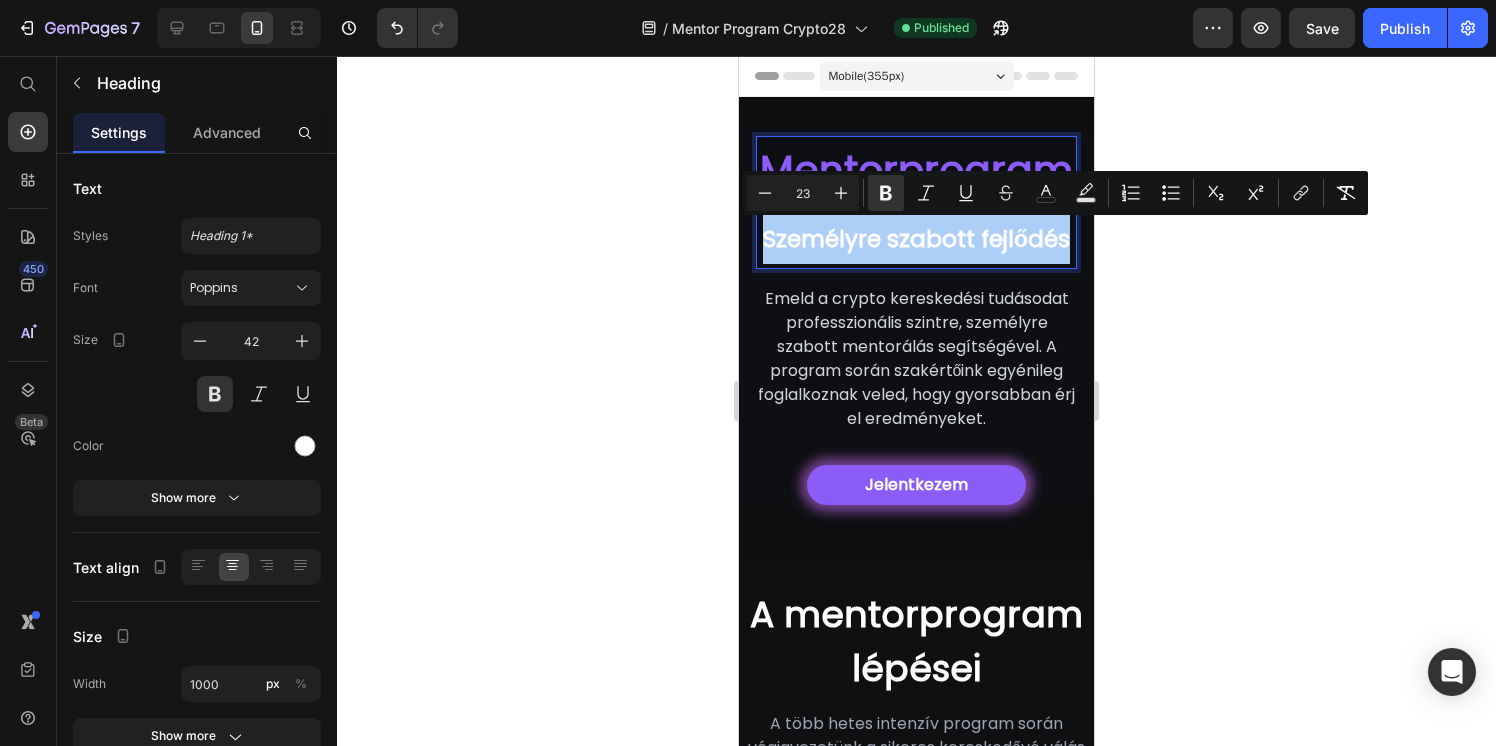 click on "23" at bounding box center [803, 193] 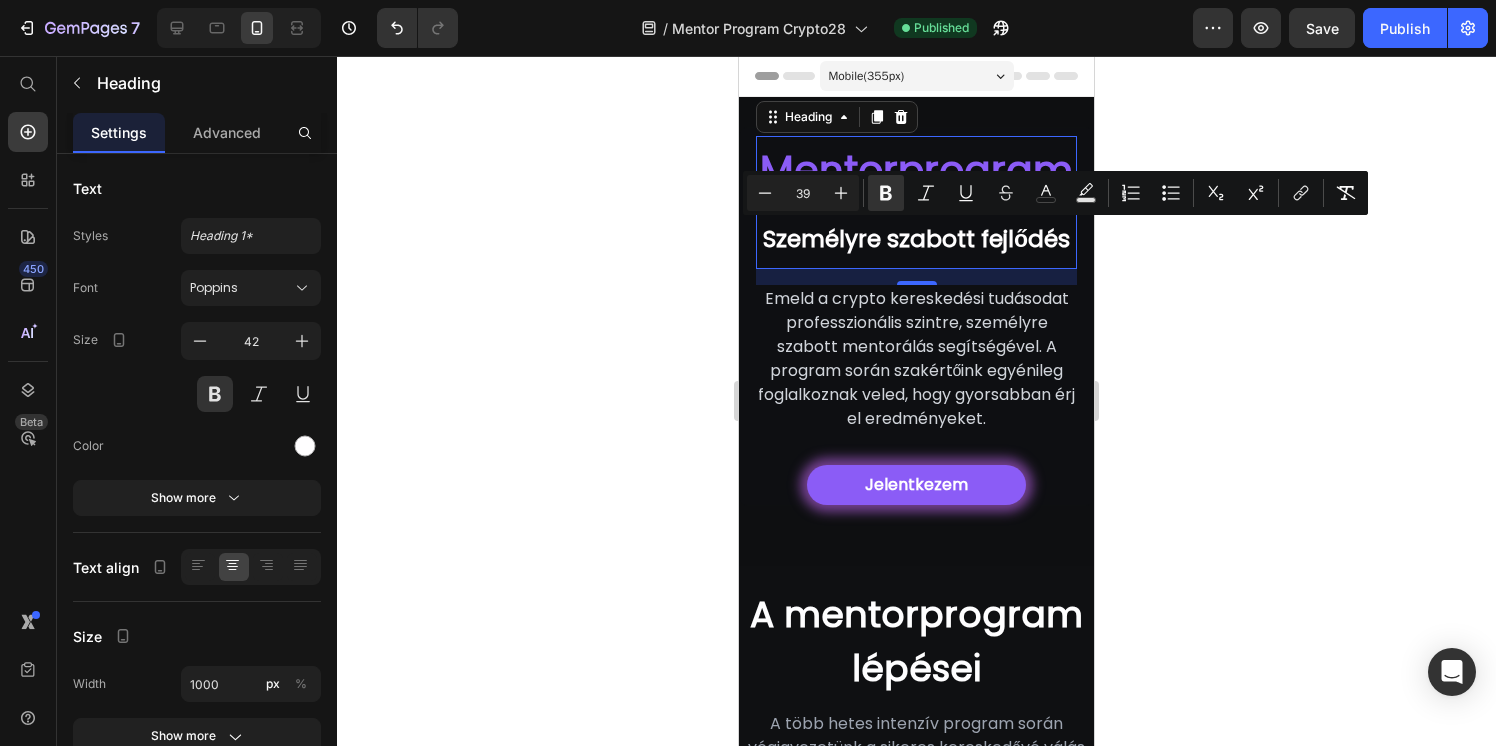click on "Mentorprogram" at bounding box center (916, 170) 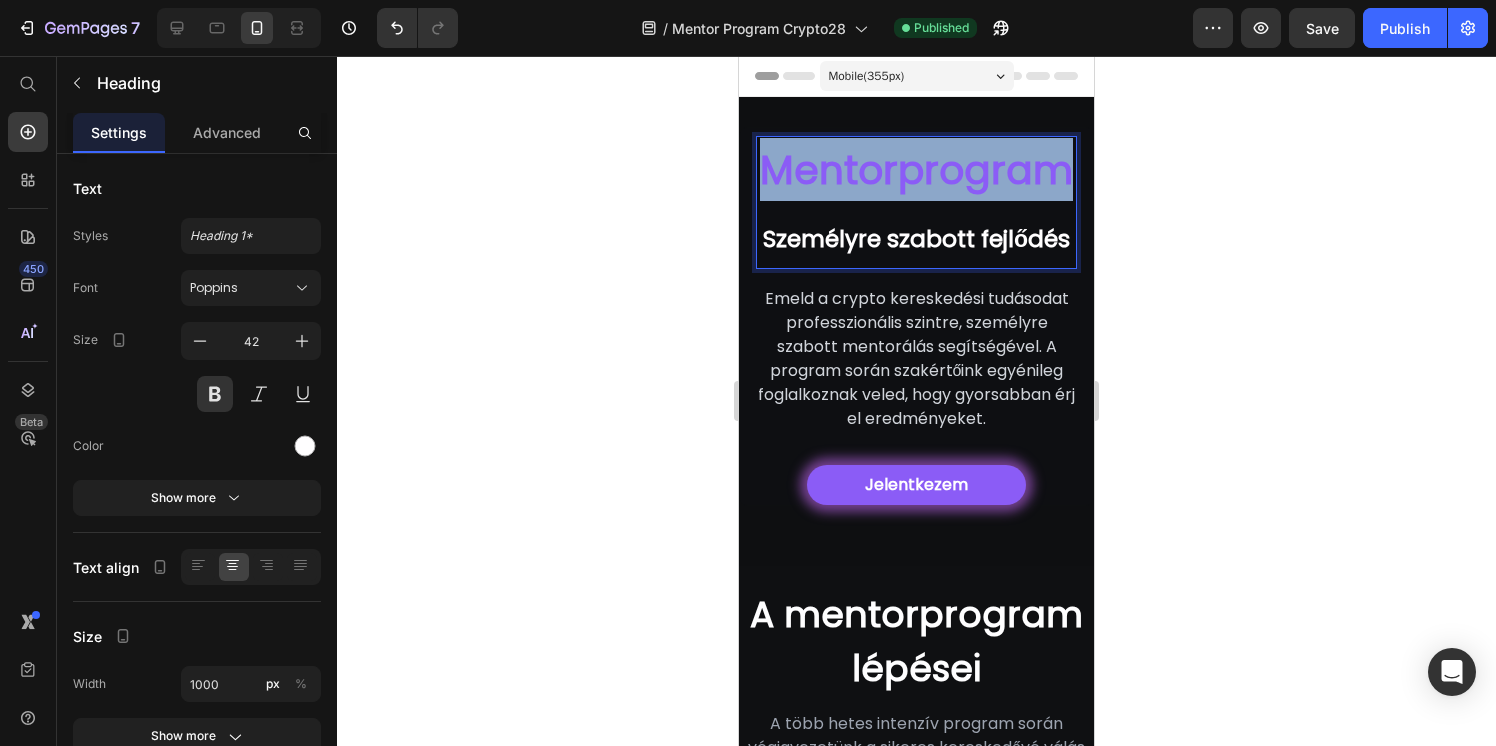 click on "Mentorprogram" at bounding box center [916, 170] 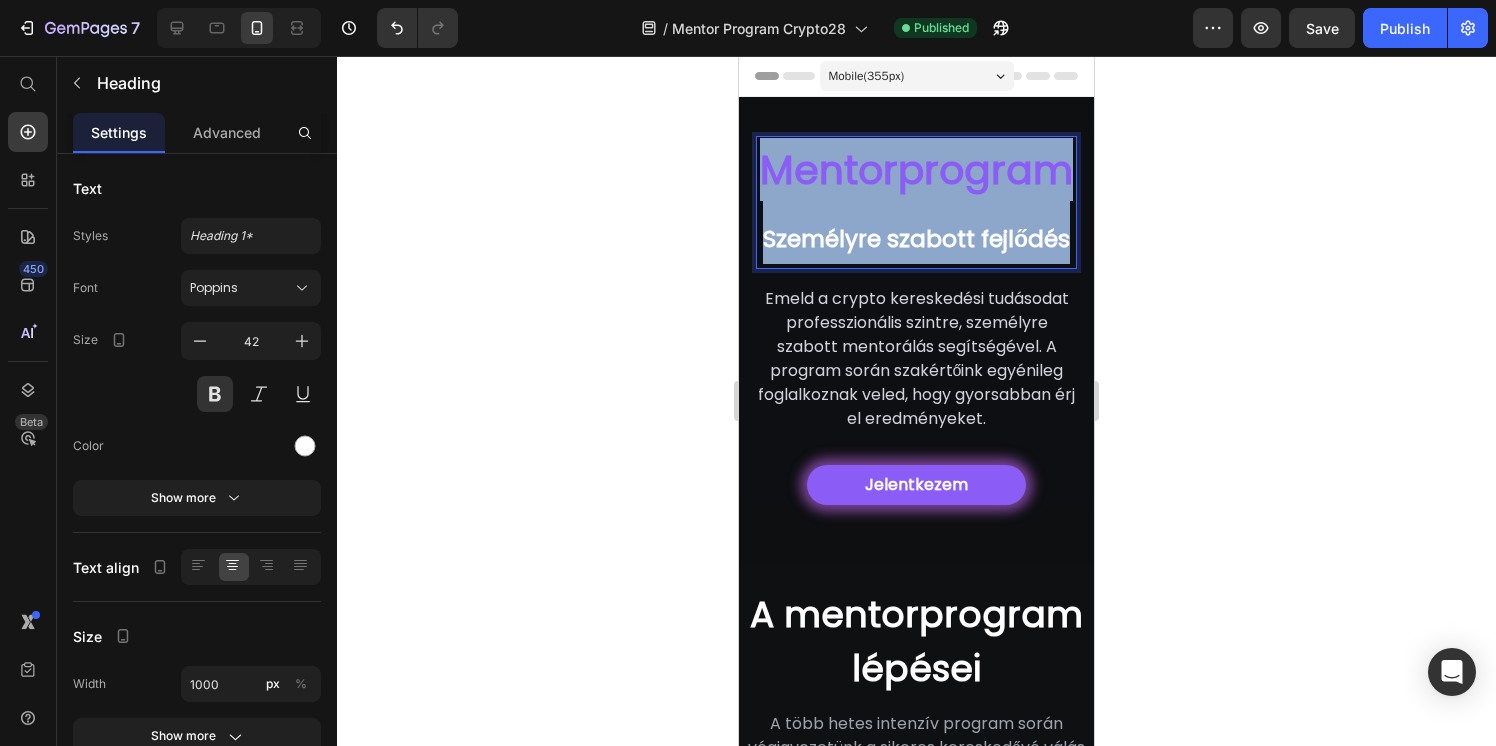click on "Mentorprogram" at bounding box center [916, 170] 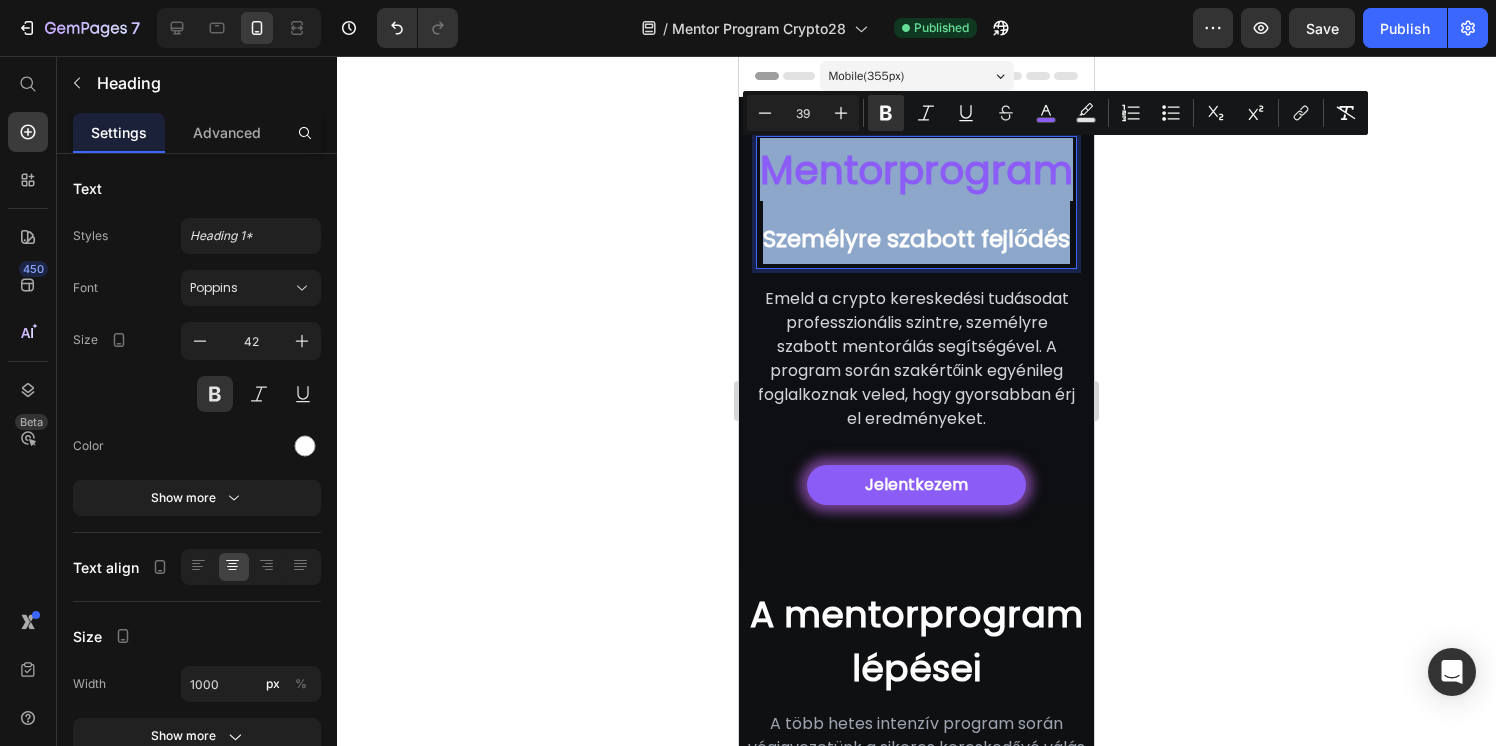 click on "Személyre szabott fejlődés" at bounding box center [916, 239] 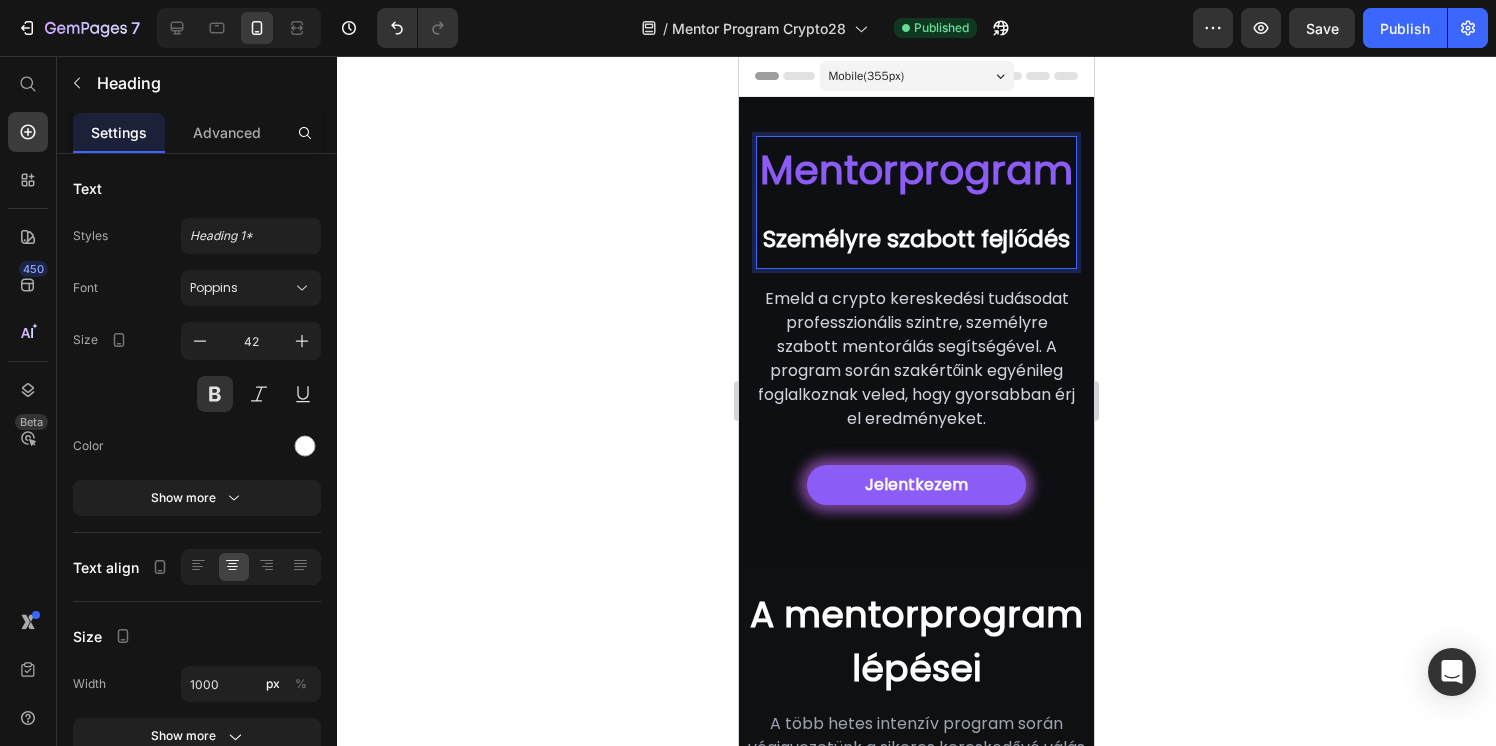 click on "Személyre szabott fejlődés" at bounding box center [916, 239] 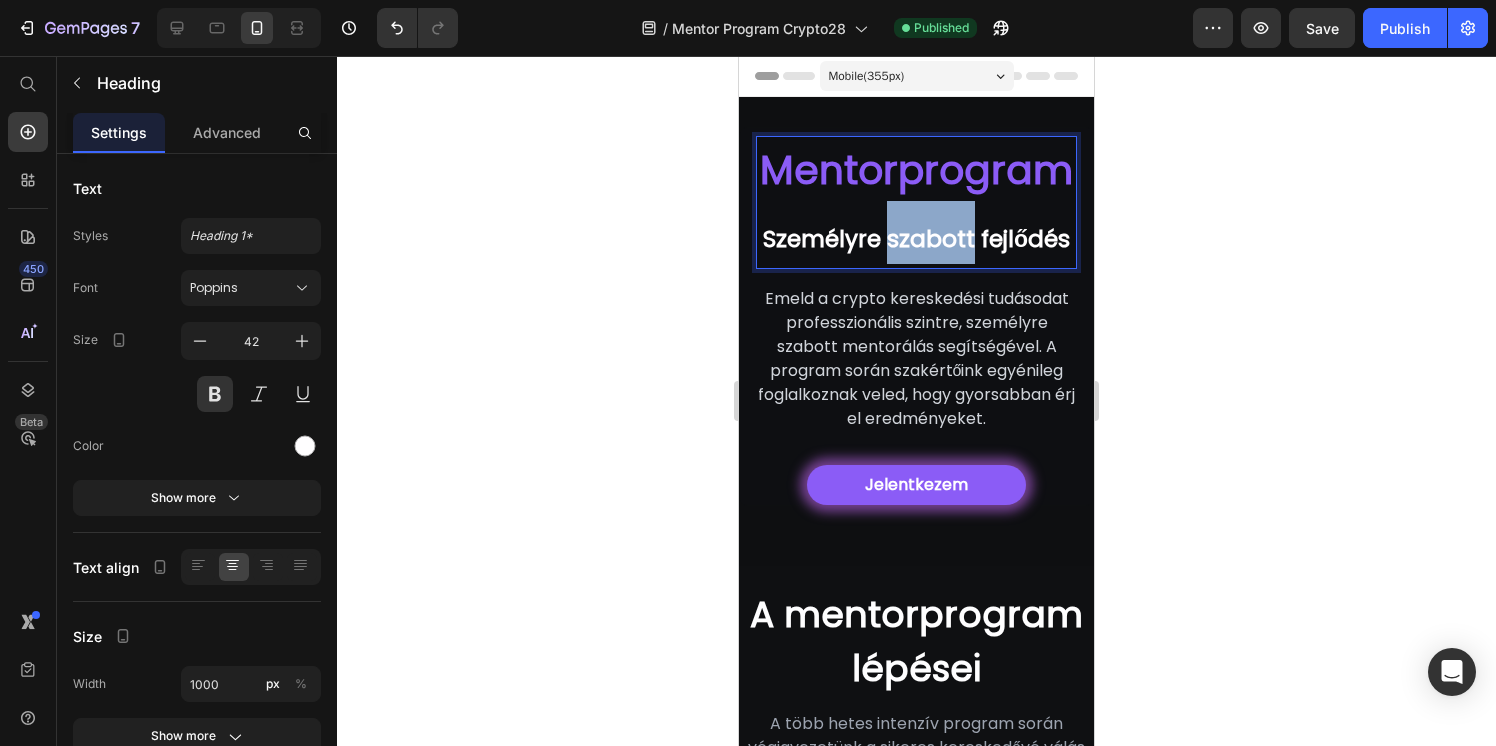 click on "Személyre szabott fejlődés" at bounding box center [916, 239] 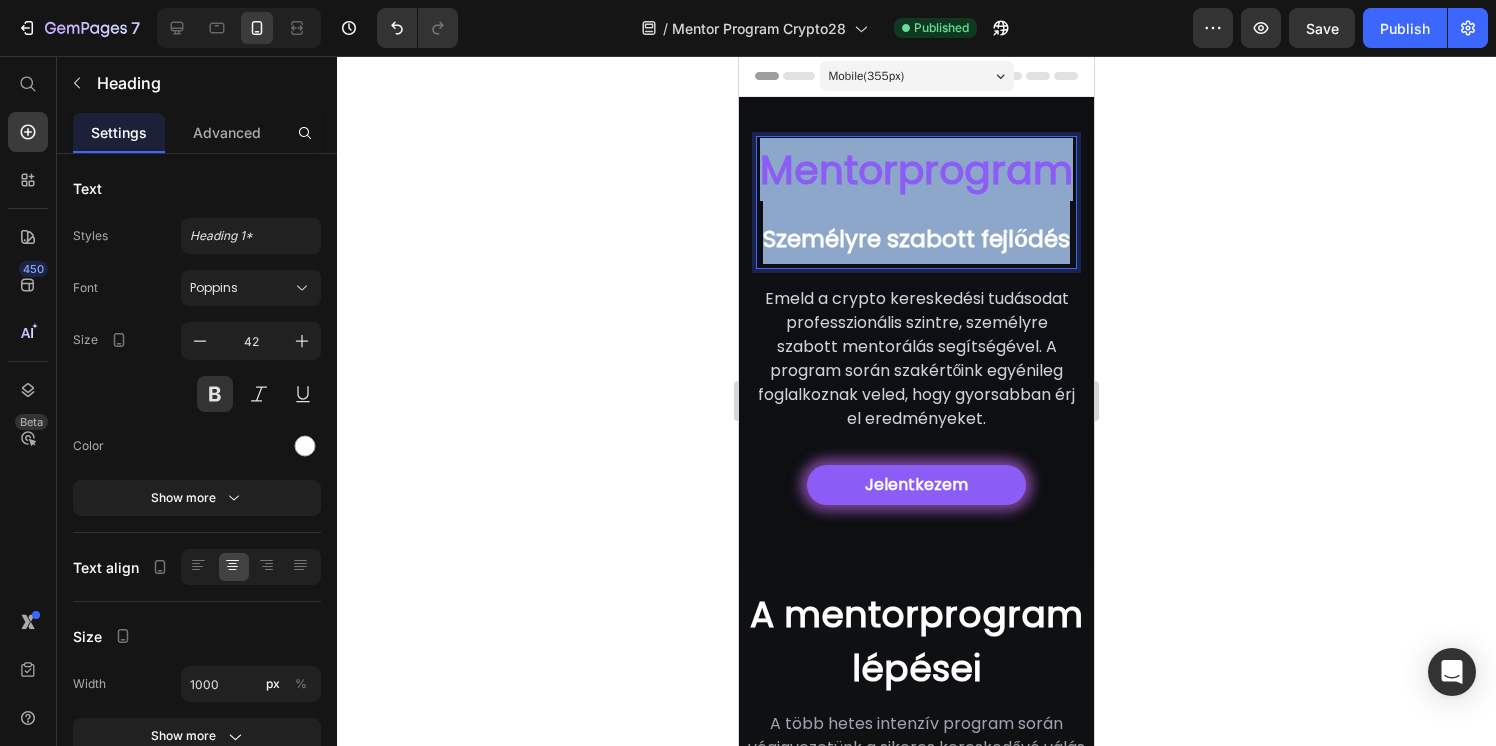 click on "Személyre szabott fejlődés" at bounding box center [916, 239] 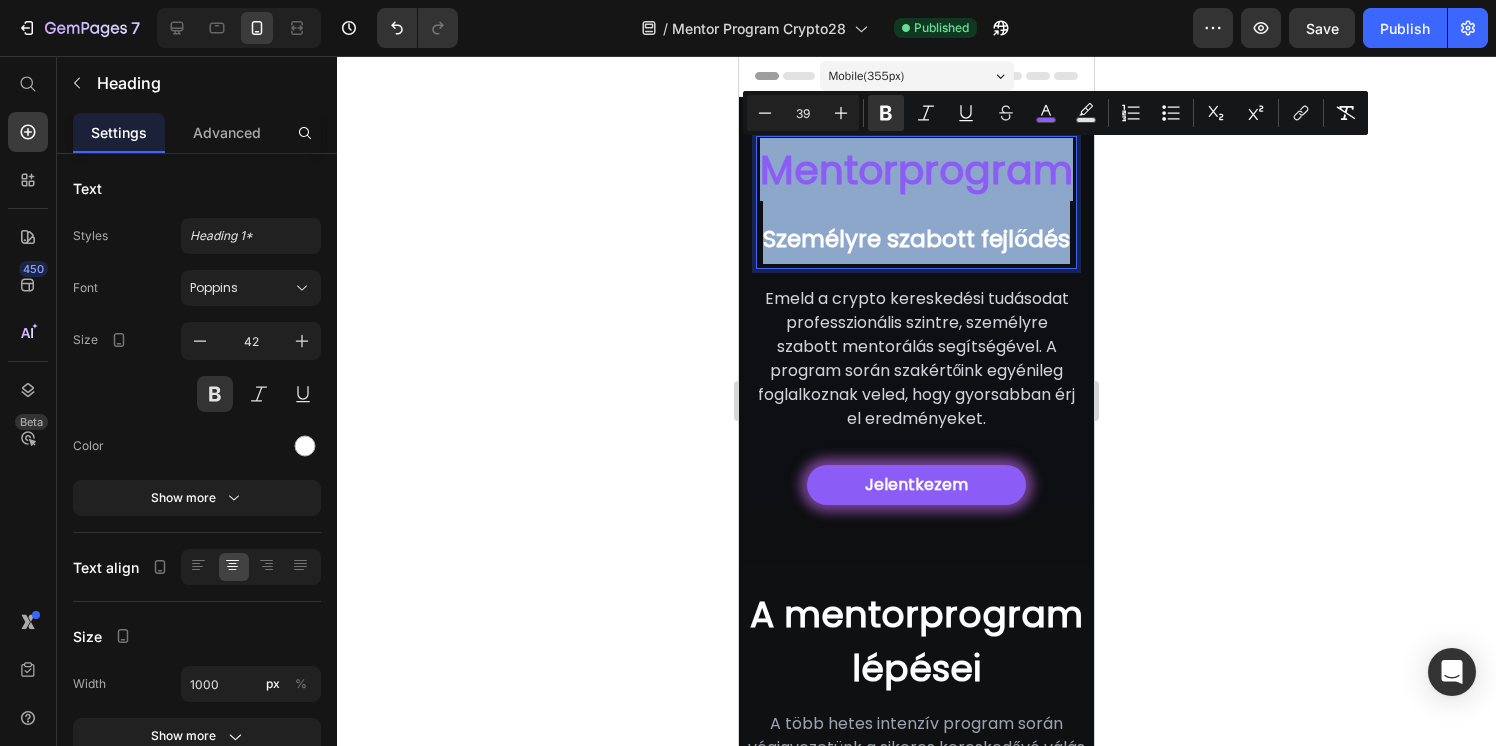 click on "Személyre szabott fejlődés" at bounding box center (916, 239) 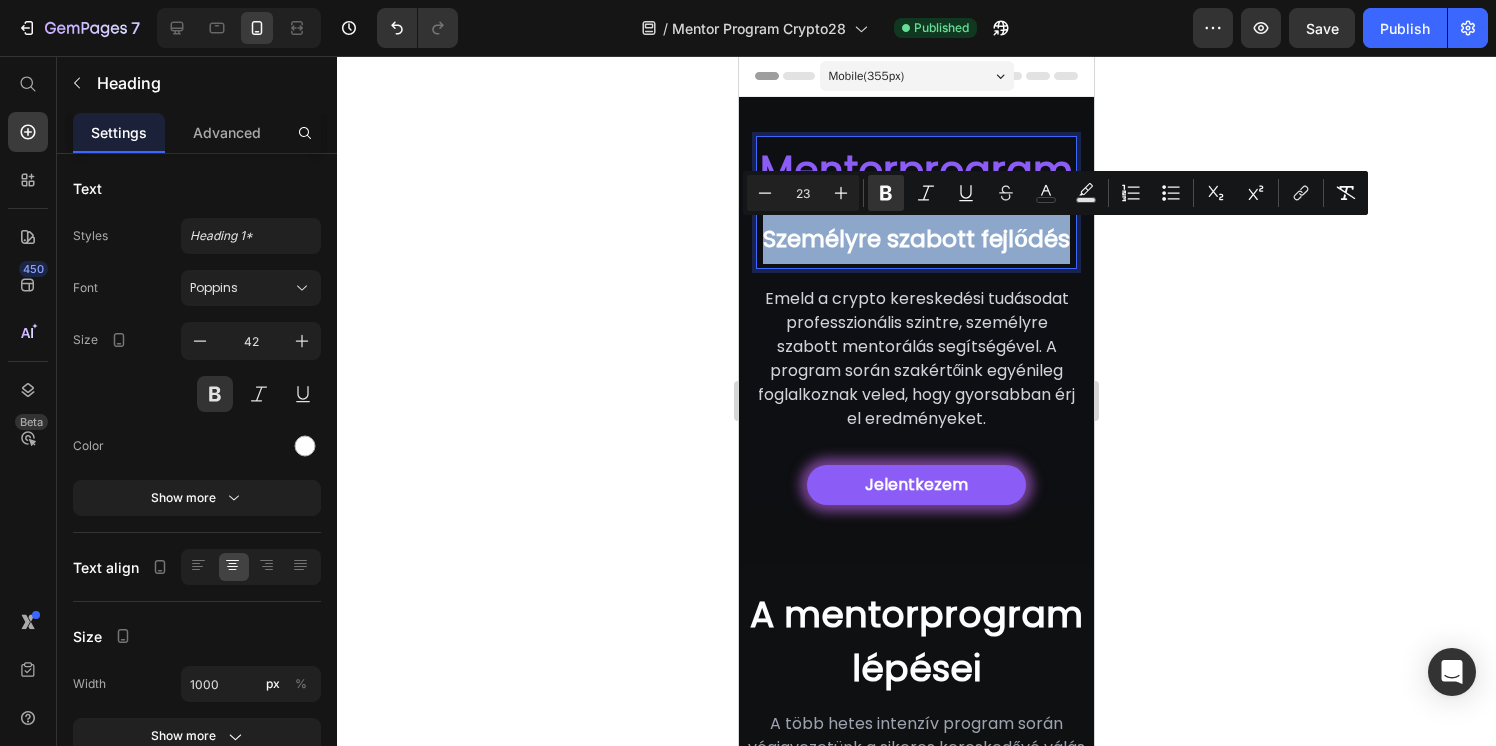 drag, startPoint x: 1067, startPoint y: 243, endPoint x: 763, endPoint y: 221, distance: 304.795 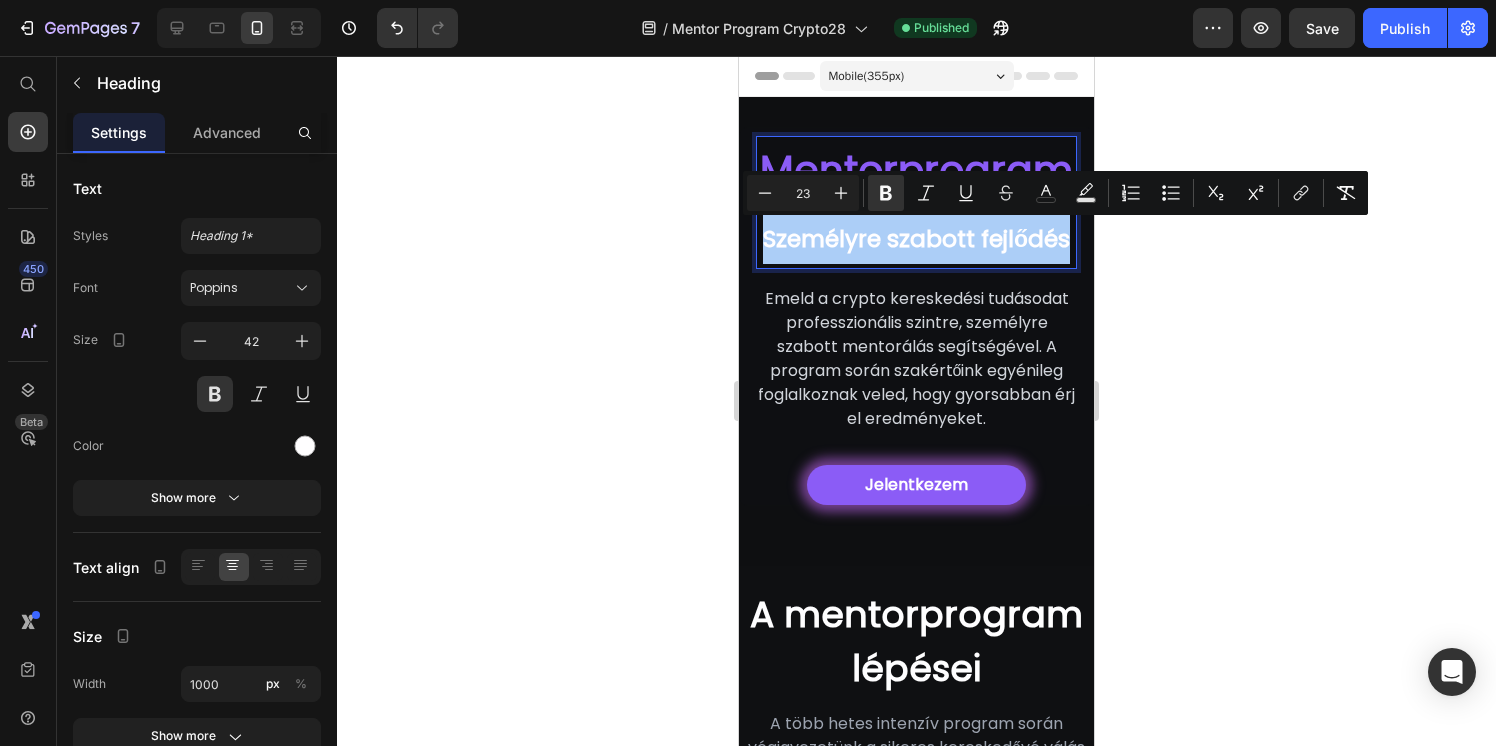 click on "23" at bounding box center (803, 193) 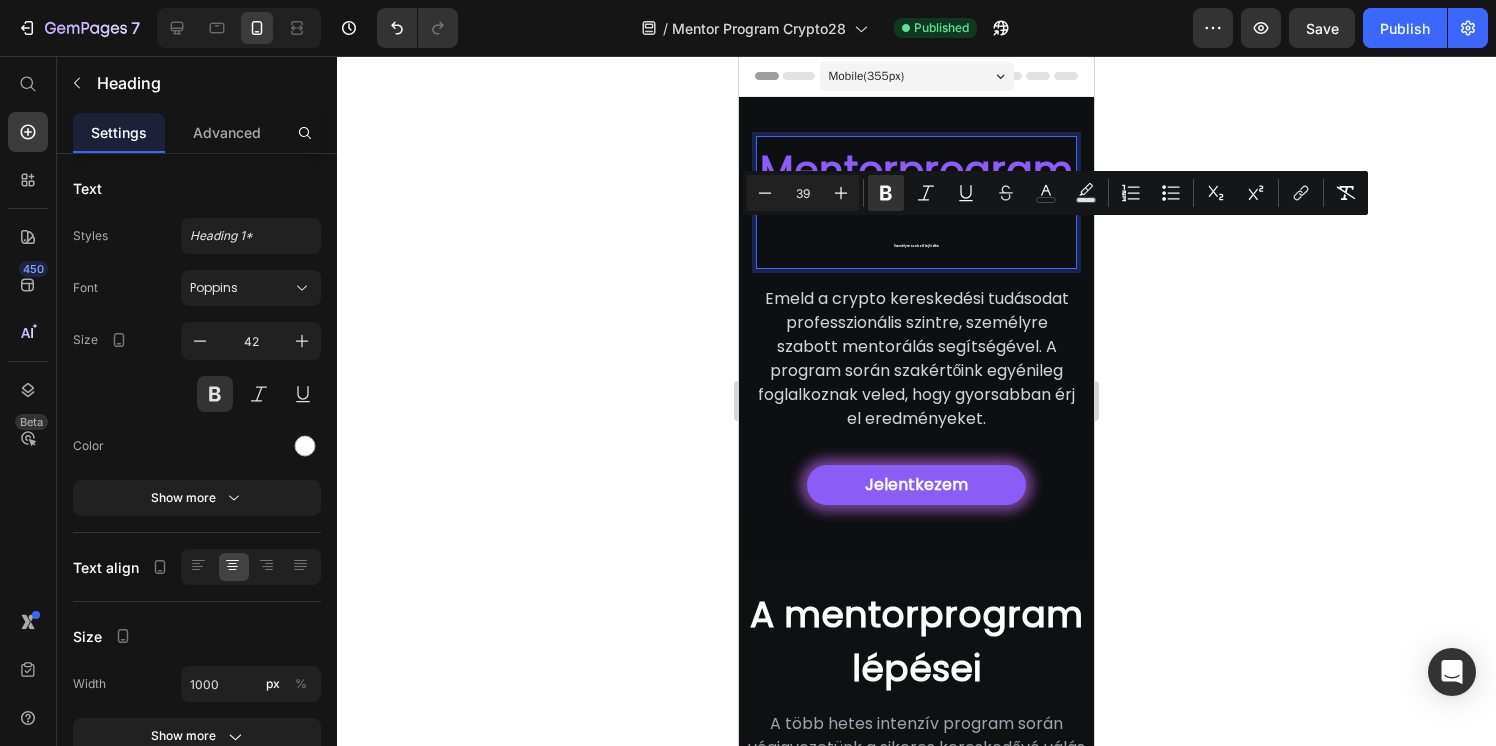 type on "39" 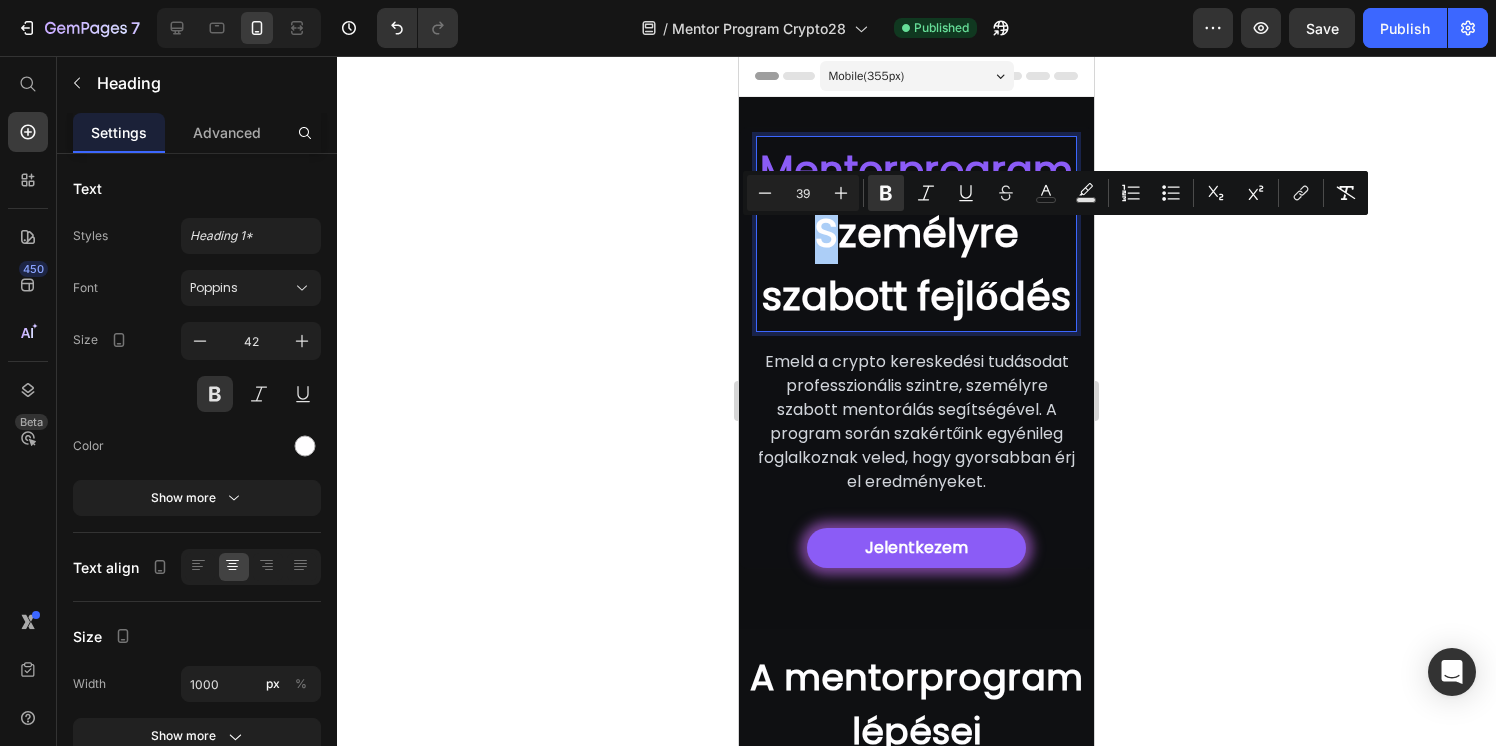 click 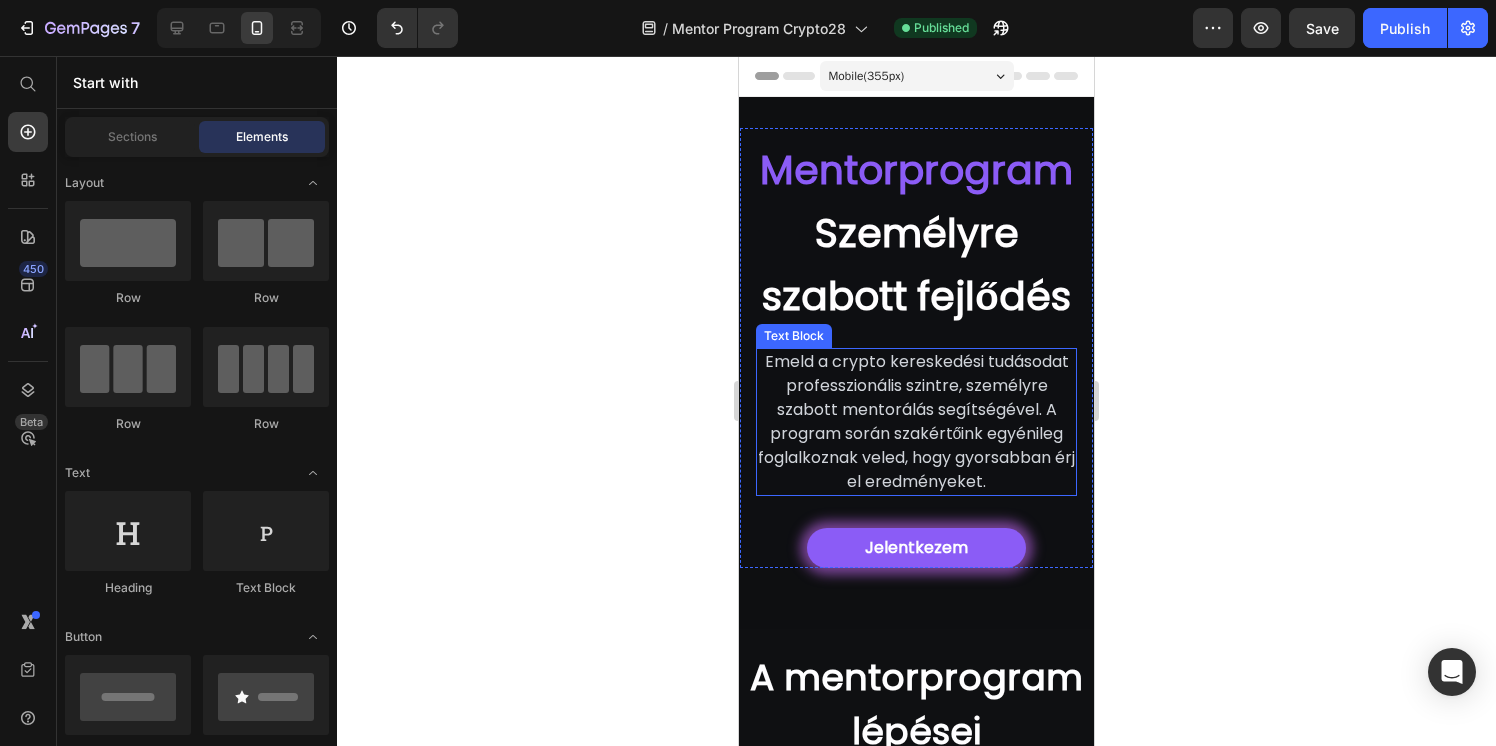 click on "Emeld a crypto kereskedési tudásodat professzionális szintre, személyre szabott mentorálás segítségével. A program során szakértőink egyénileg foglalkoznak veled, hogy gyorsabban érj el eredményeket." at bounding box center [916, 422] 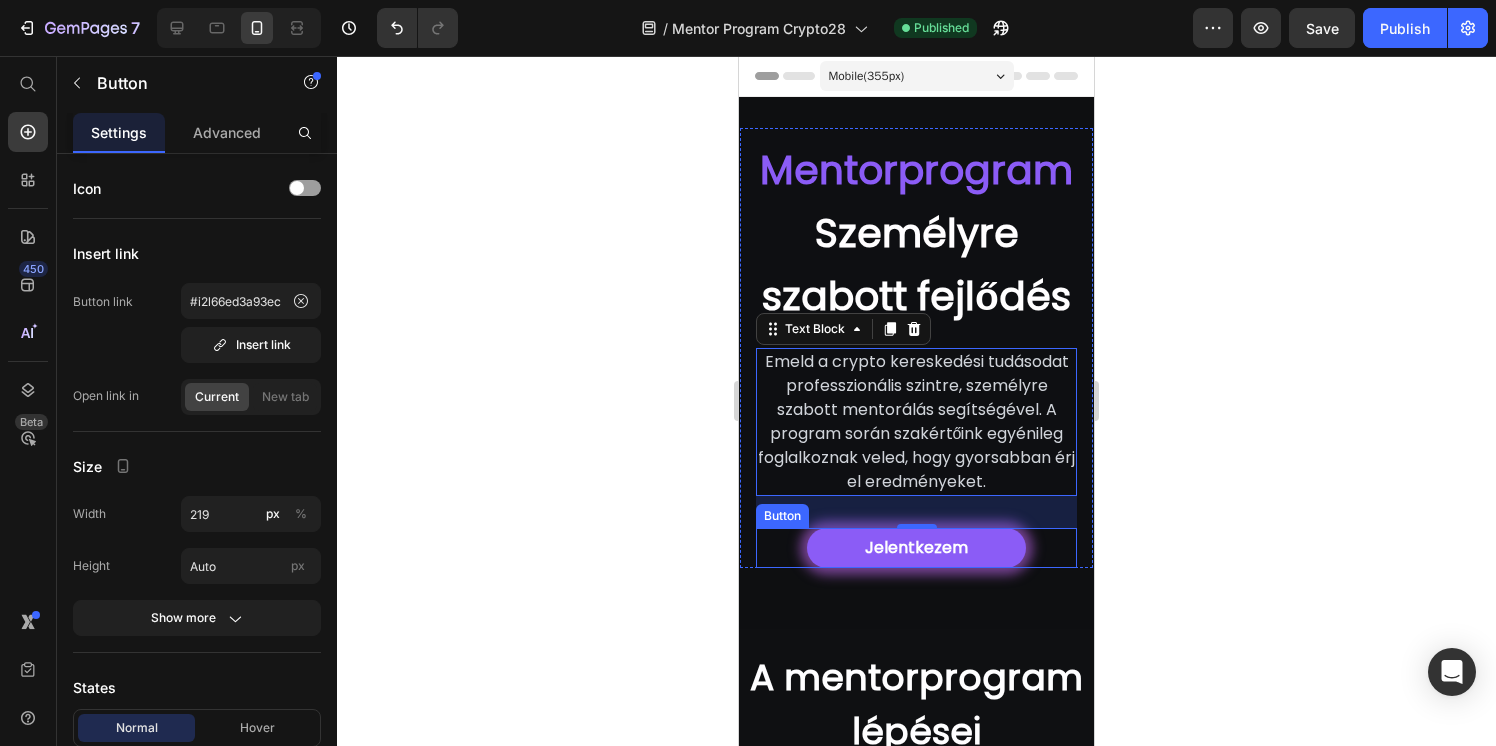 click on "Jelentkezem Button" at bounding box center (916, 548) 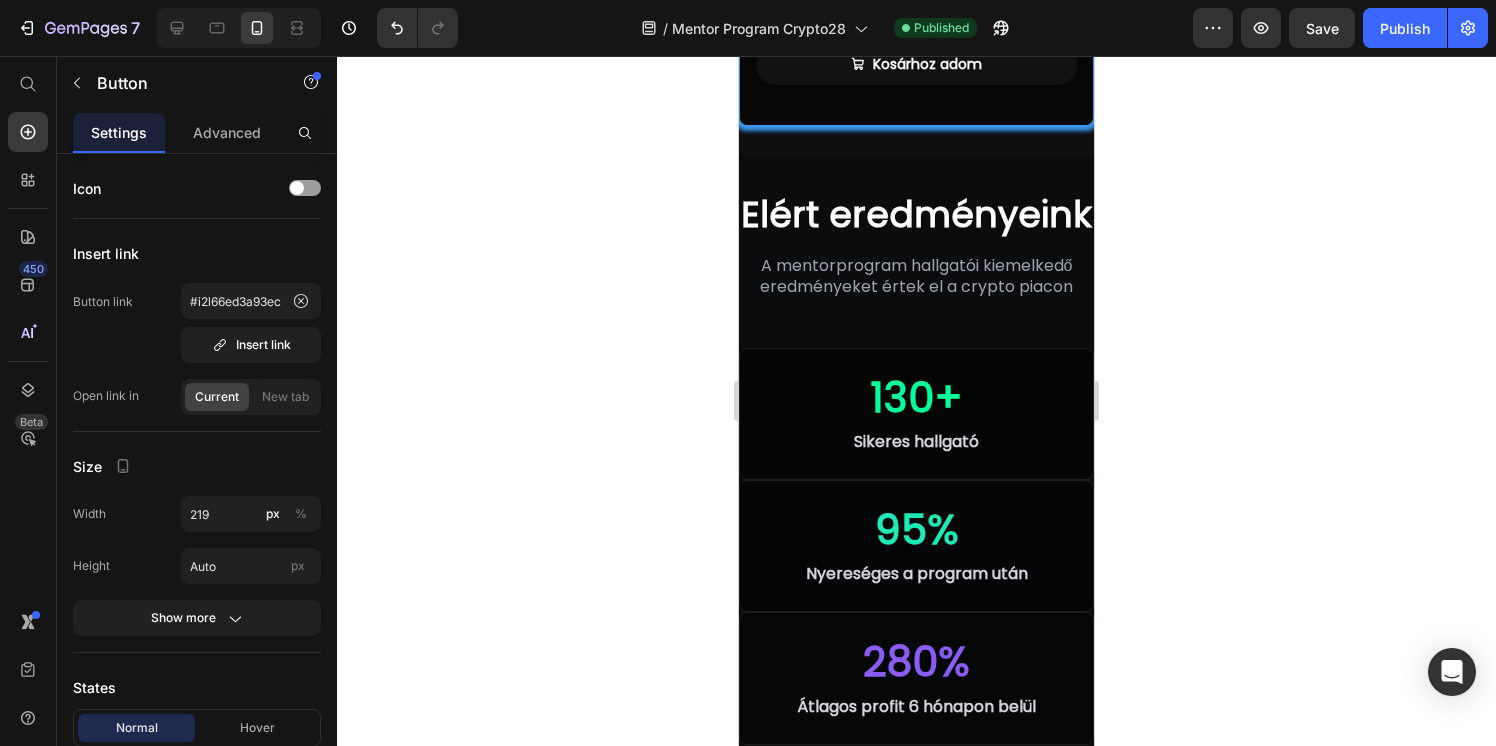 scroll, scrollTop: 3024, scrollLeft: 0, axis: vertical 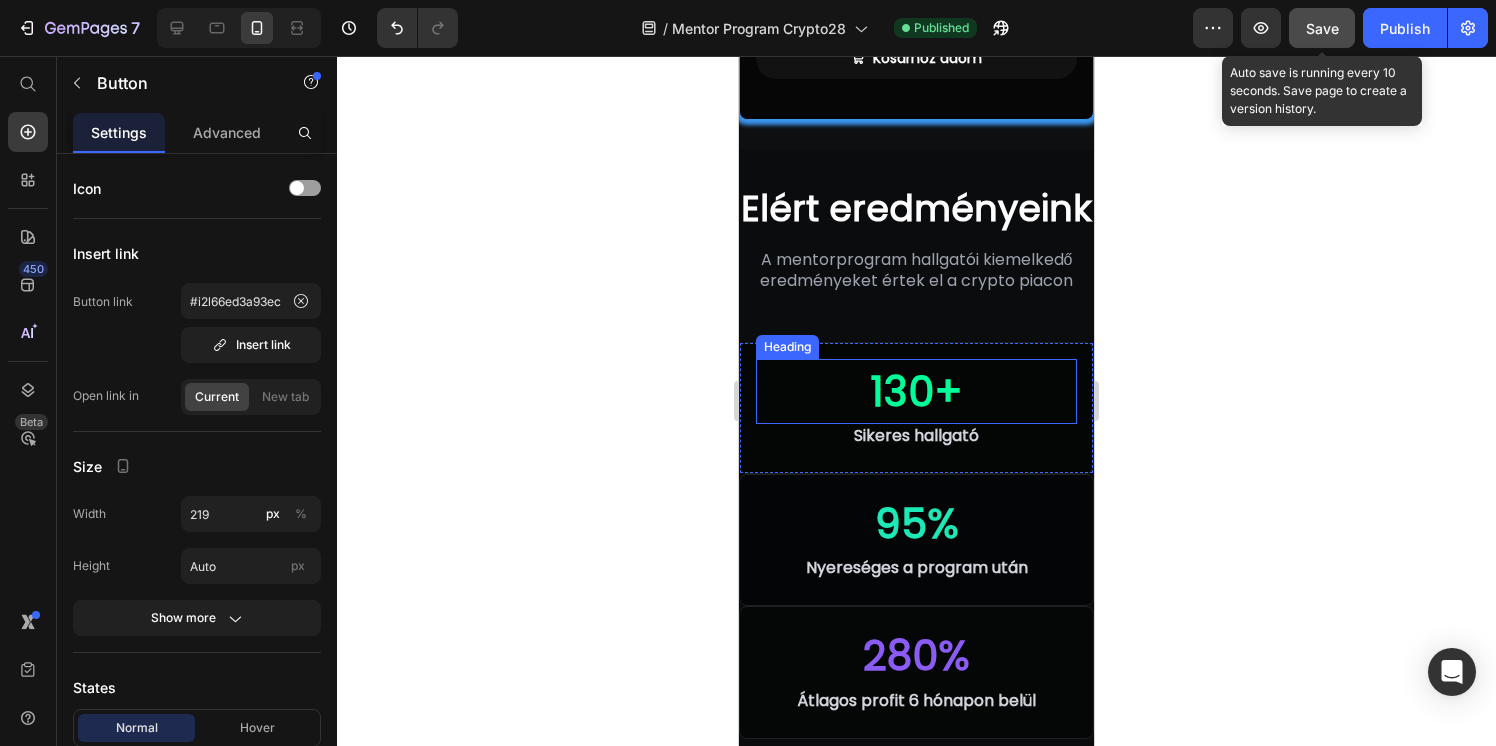 click on "Save" 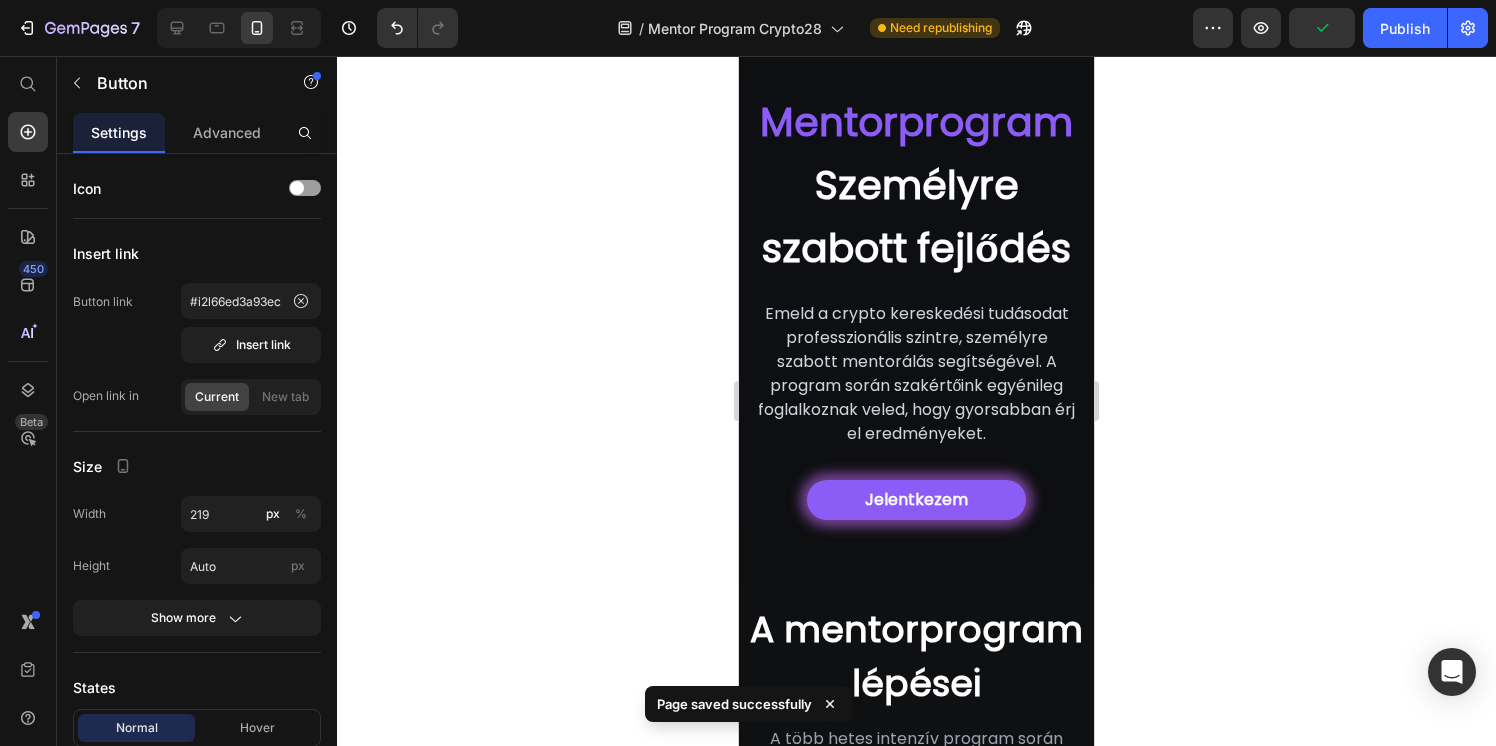 scroll, scrollTop: 0, scrollLeft: 0, axis: both 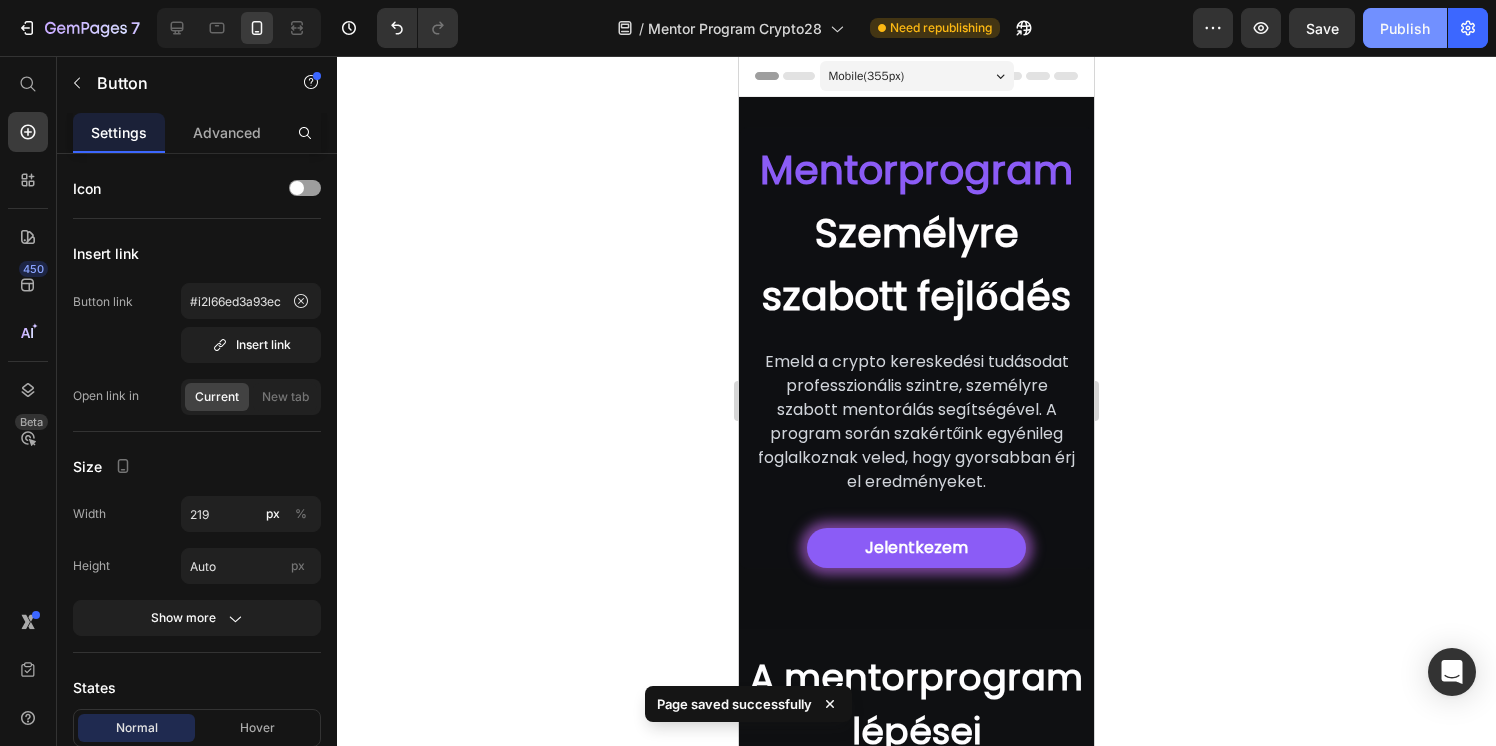 click on "Publish" at bounding box center (1405, 28) 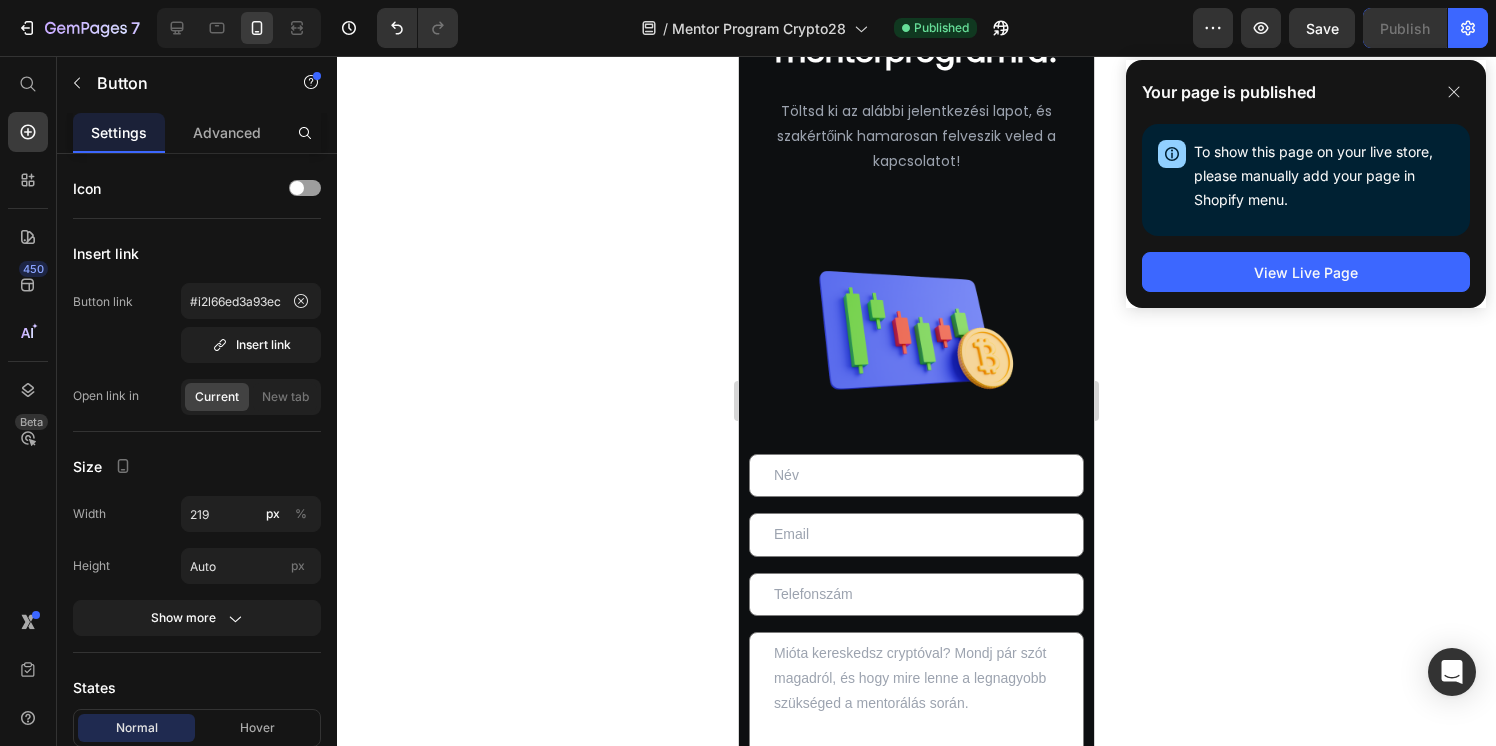 scroll, scrollTop: 3830, scrollLeft: 0, axis: vertical 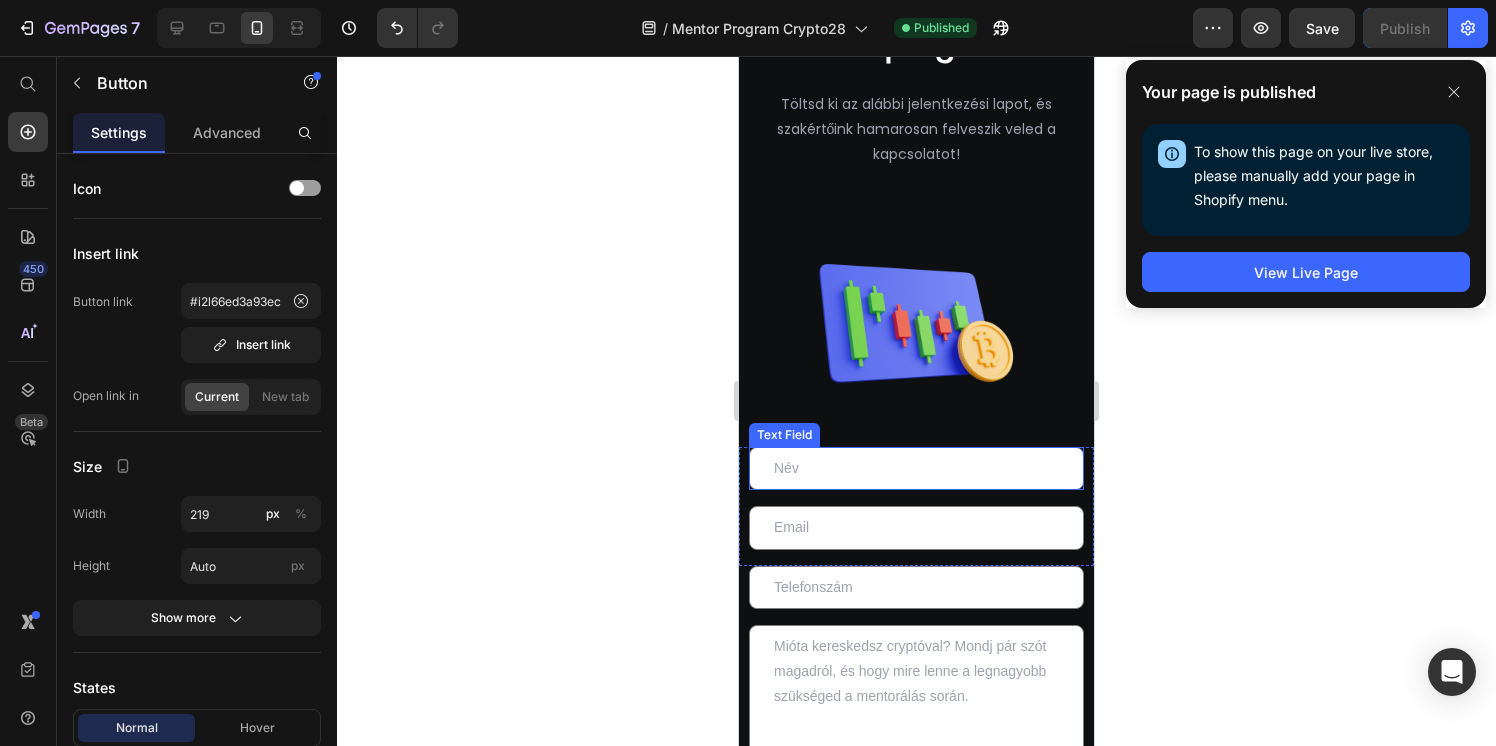 click at bounding box center [916, 468] 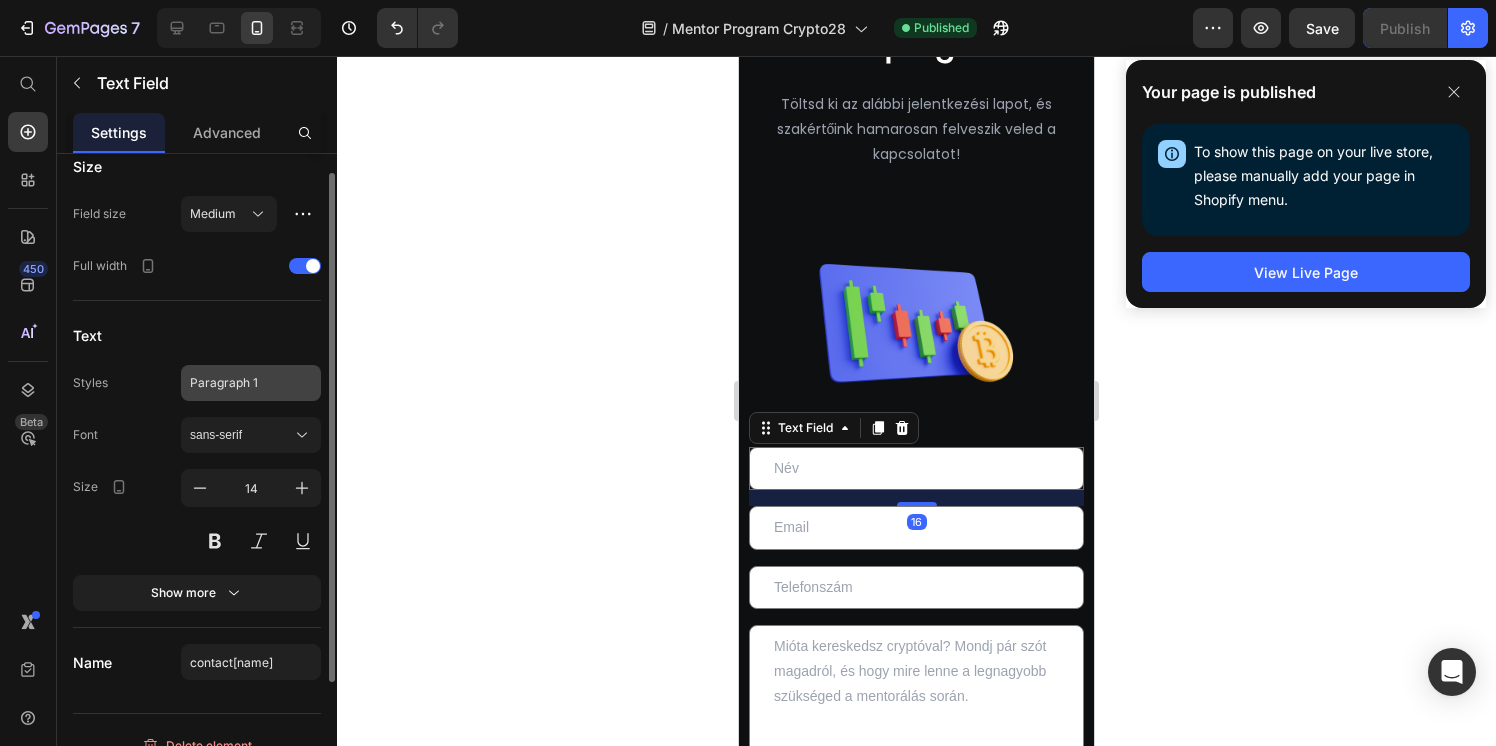 scroll, scrollTop: 177, scrollLeft: 0, axis: vertical 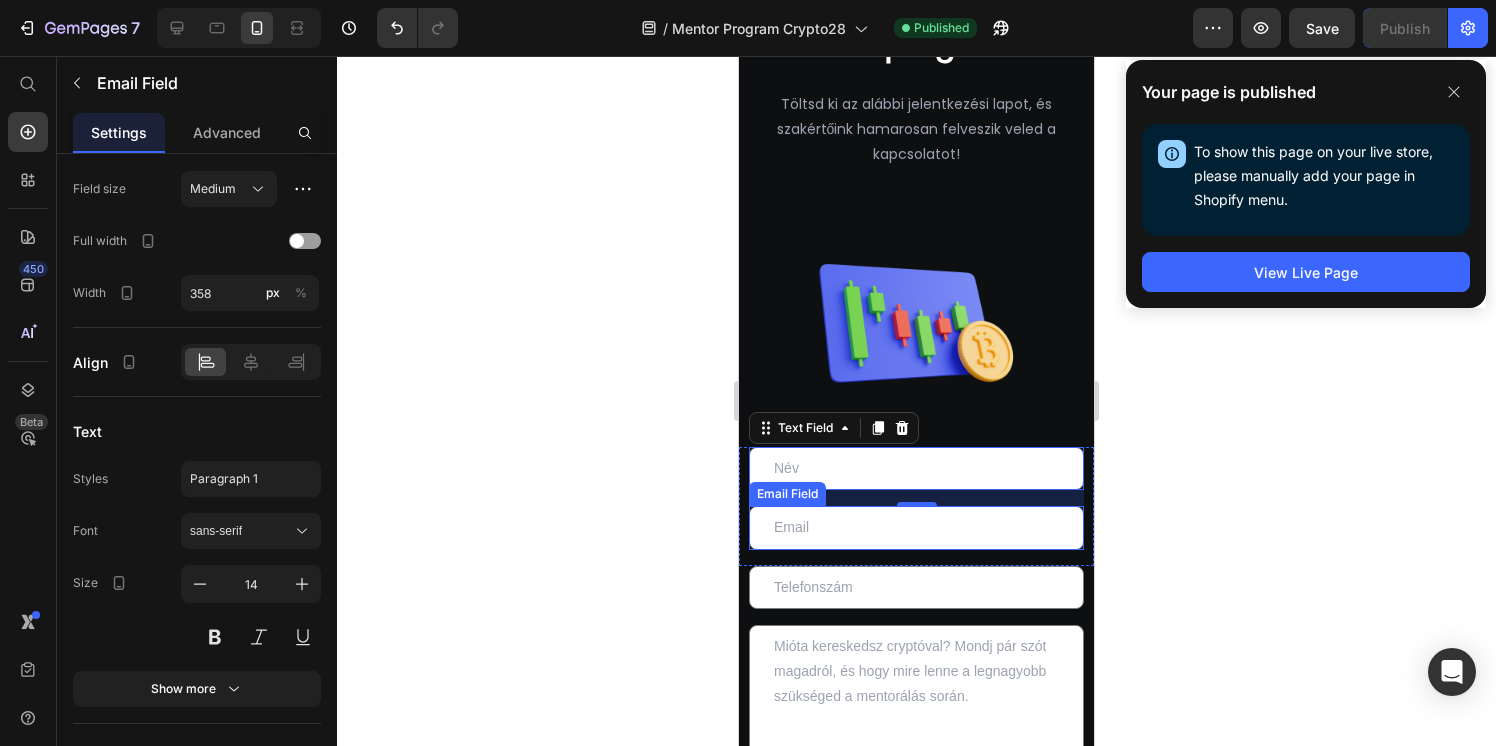 click at bounding box center [916, 527] 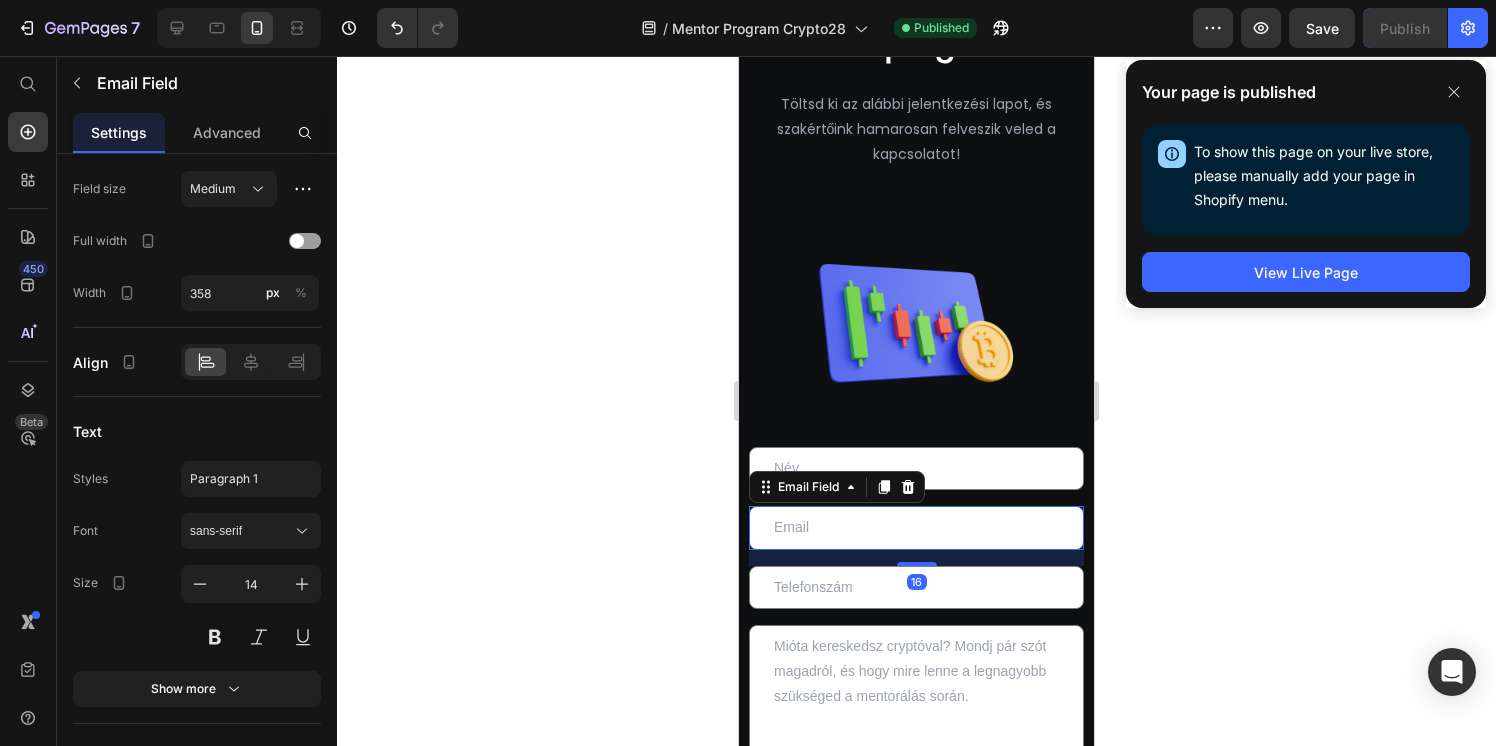 scroll, scrollTop: 0, scrollLeft: 0, axis: both 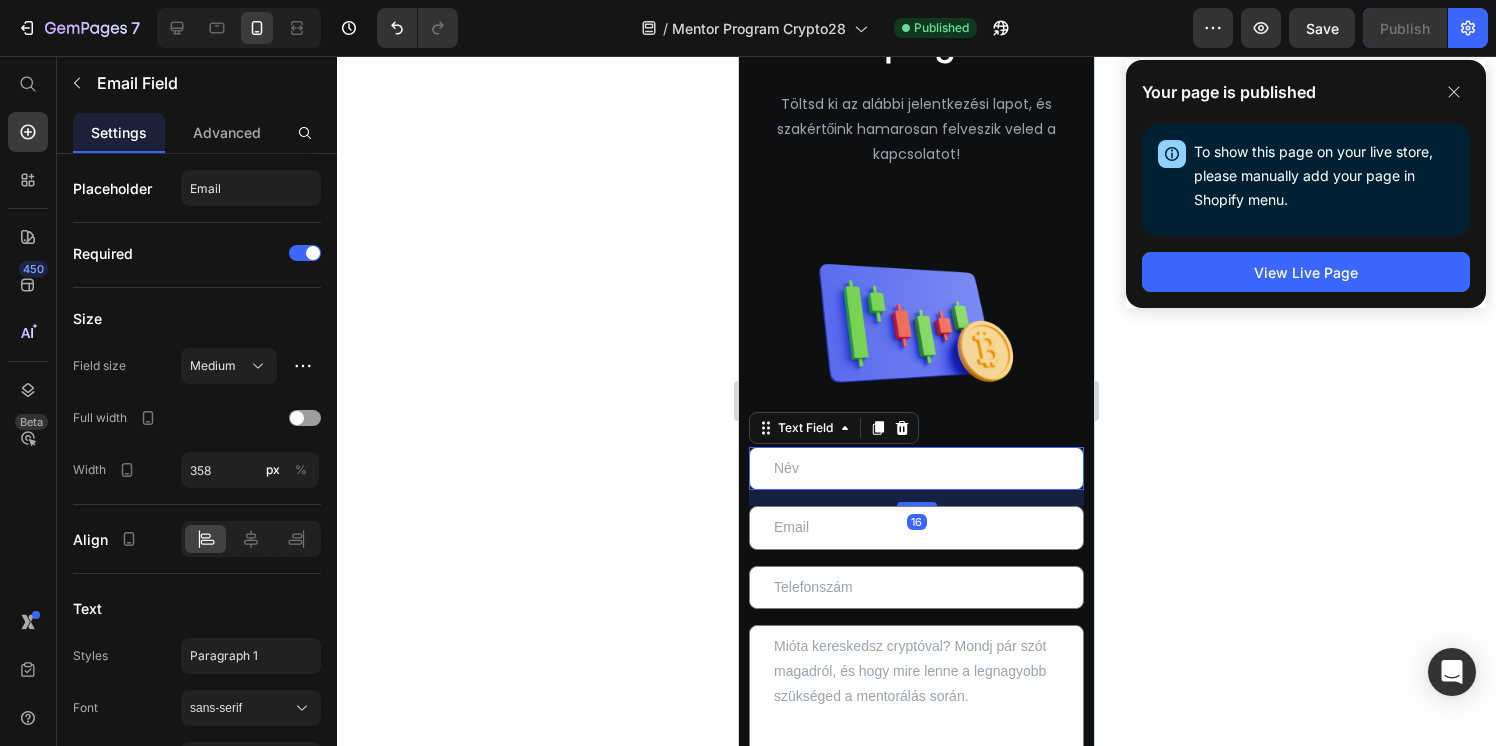 click at bounding box center [916, 468] 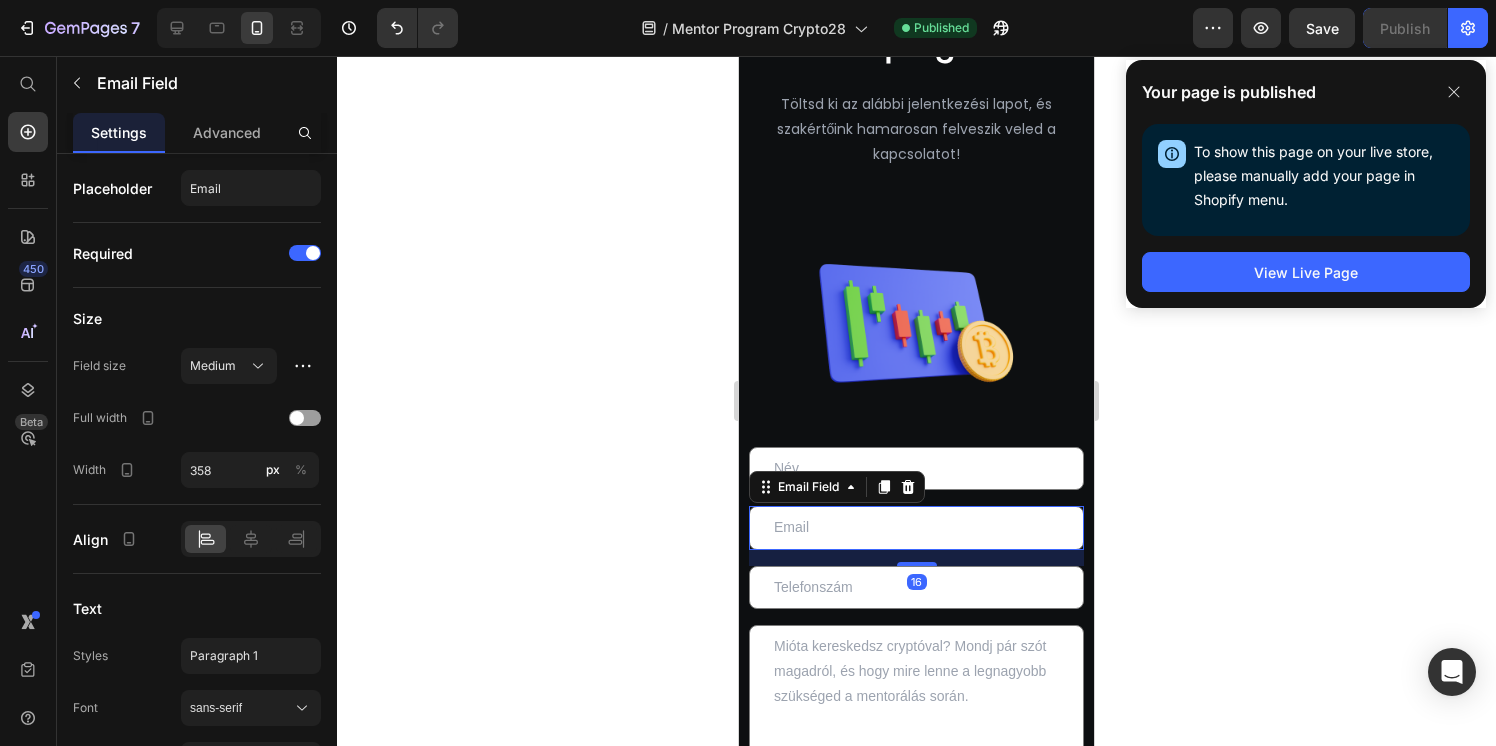 click at bounding box center (916, 527) 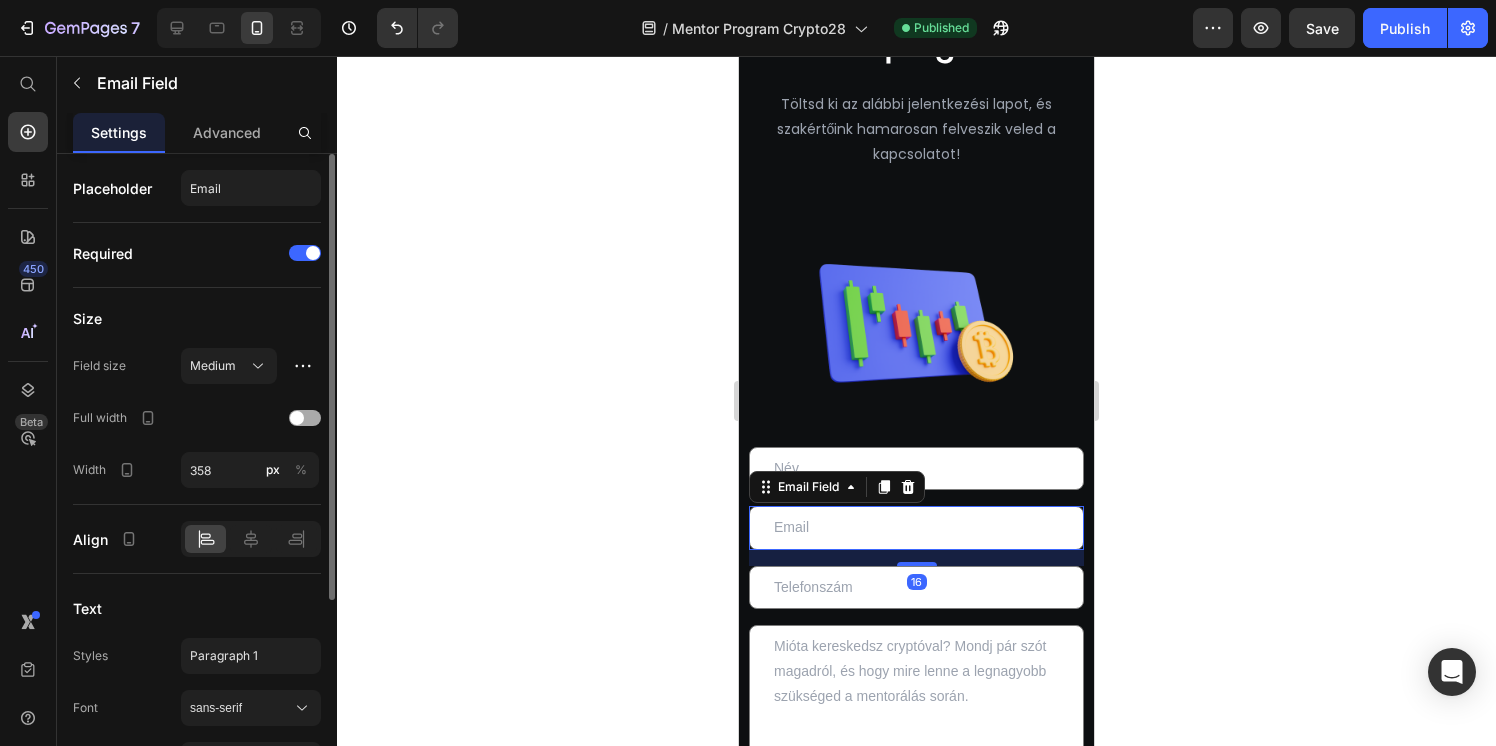 click at bounding box center [297, 418] 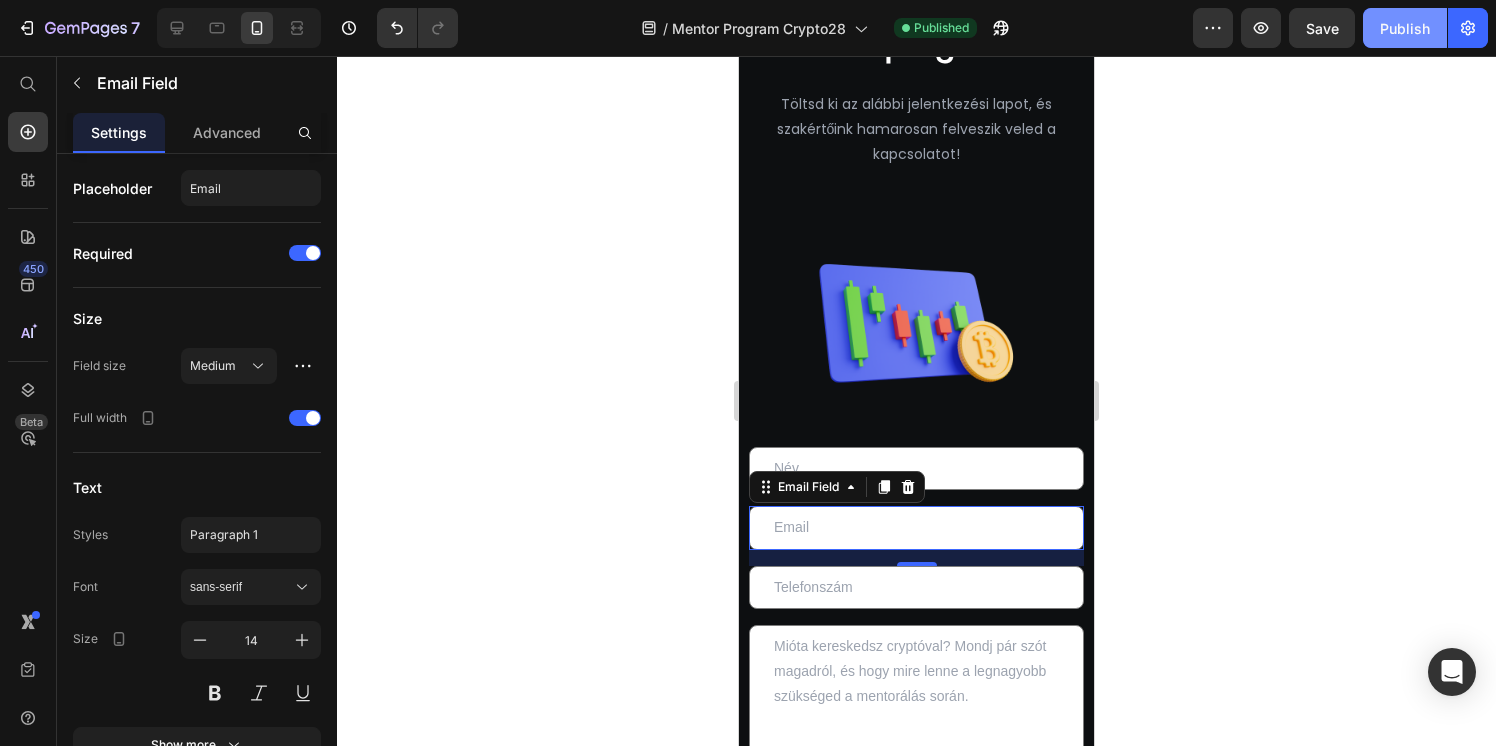 click on "Publish" at bounding box center [1405, 28] 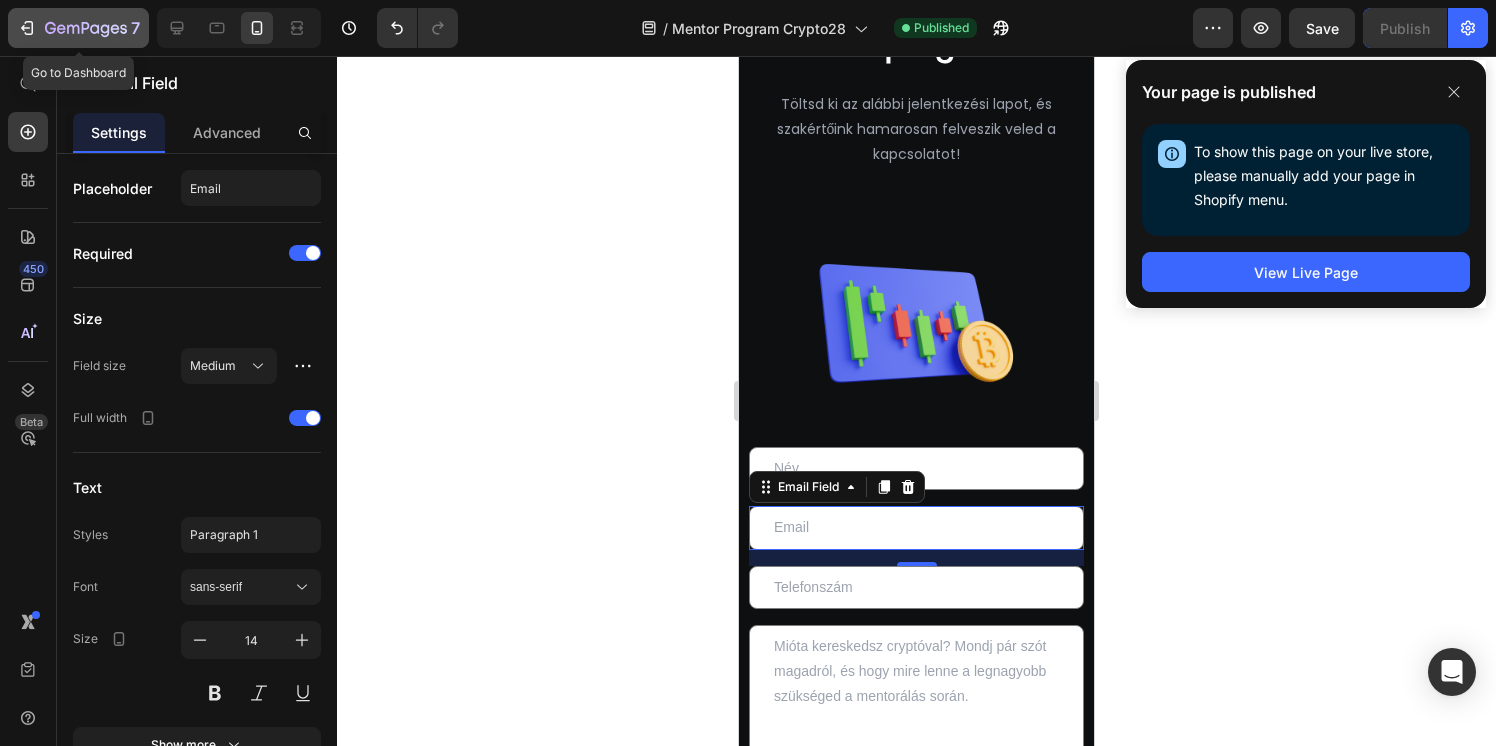 click on "7" 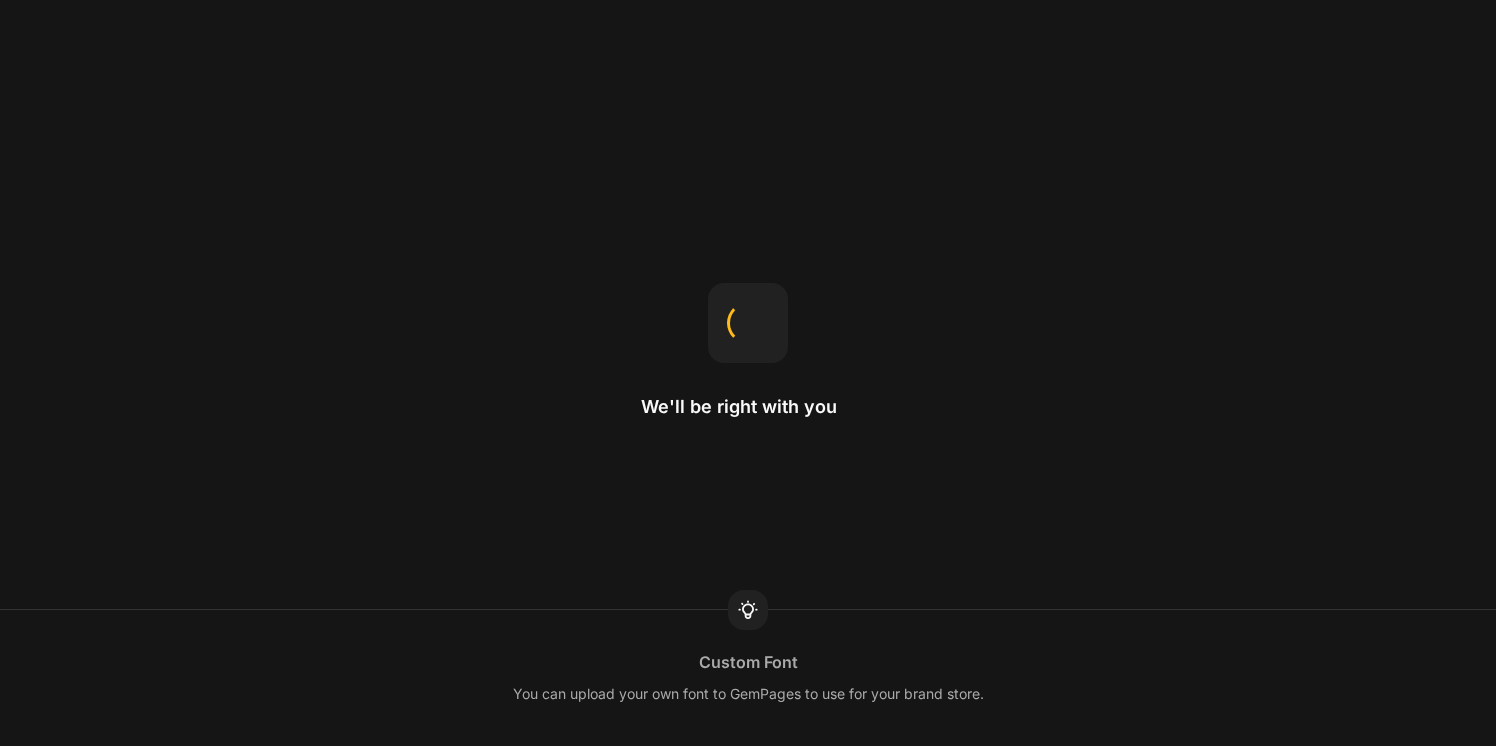 scroll, scrollTop: 0, scrollLeft: 0, axis: both 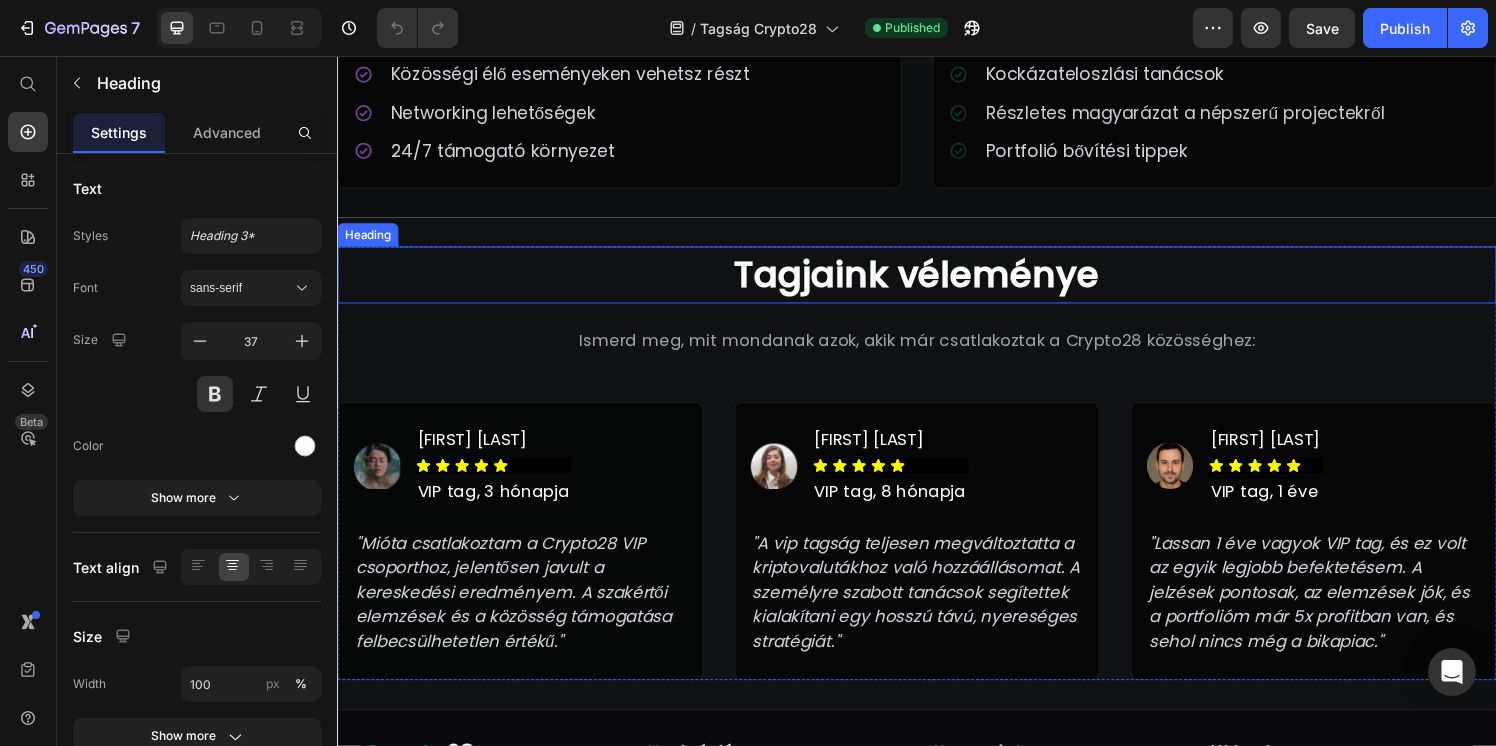 click on "Tagjaink véleménye" at bounding box center (937, 283) 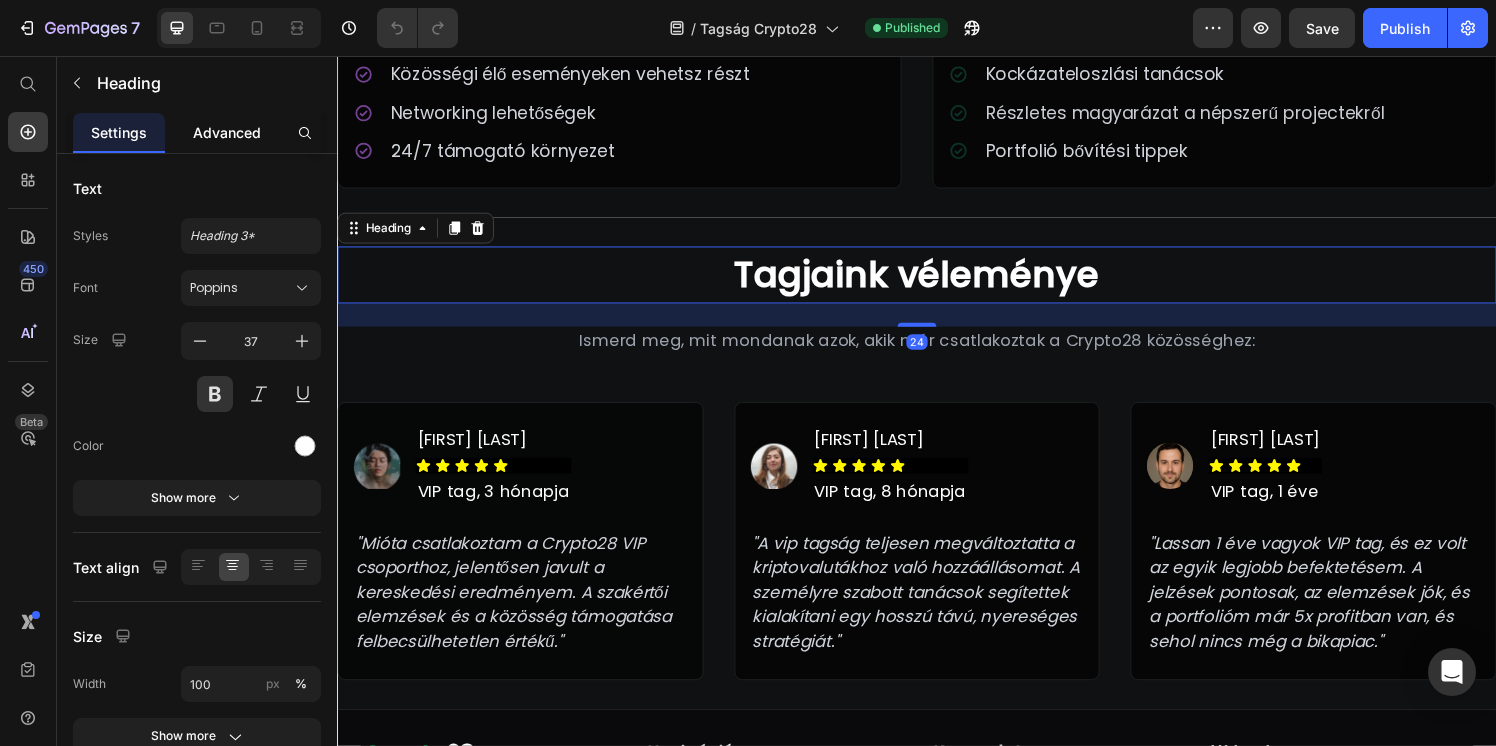 click on "Advanced" at bounding box center [227, 132] 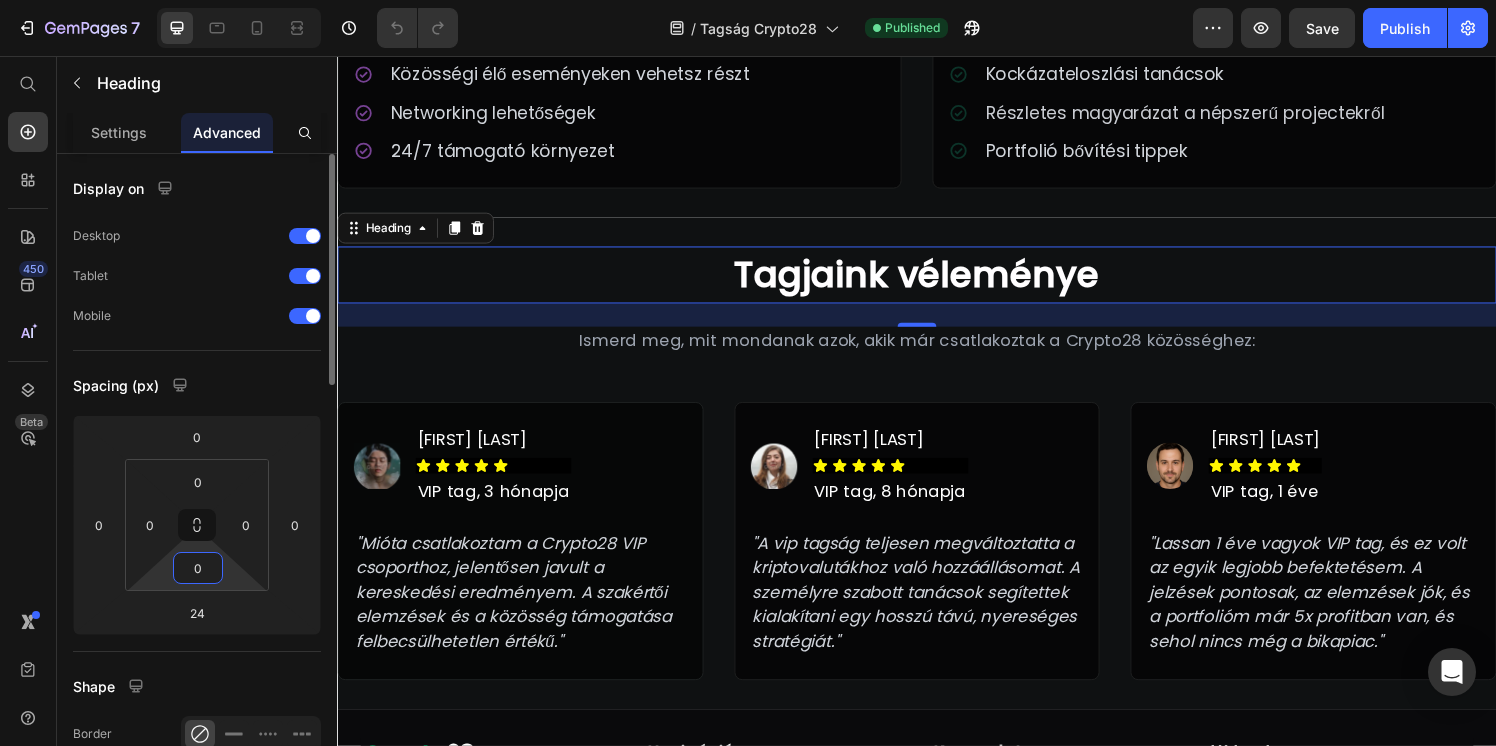 click on "0" at bounding box center [198, 568] 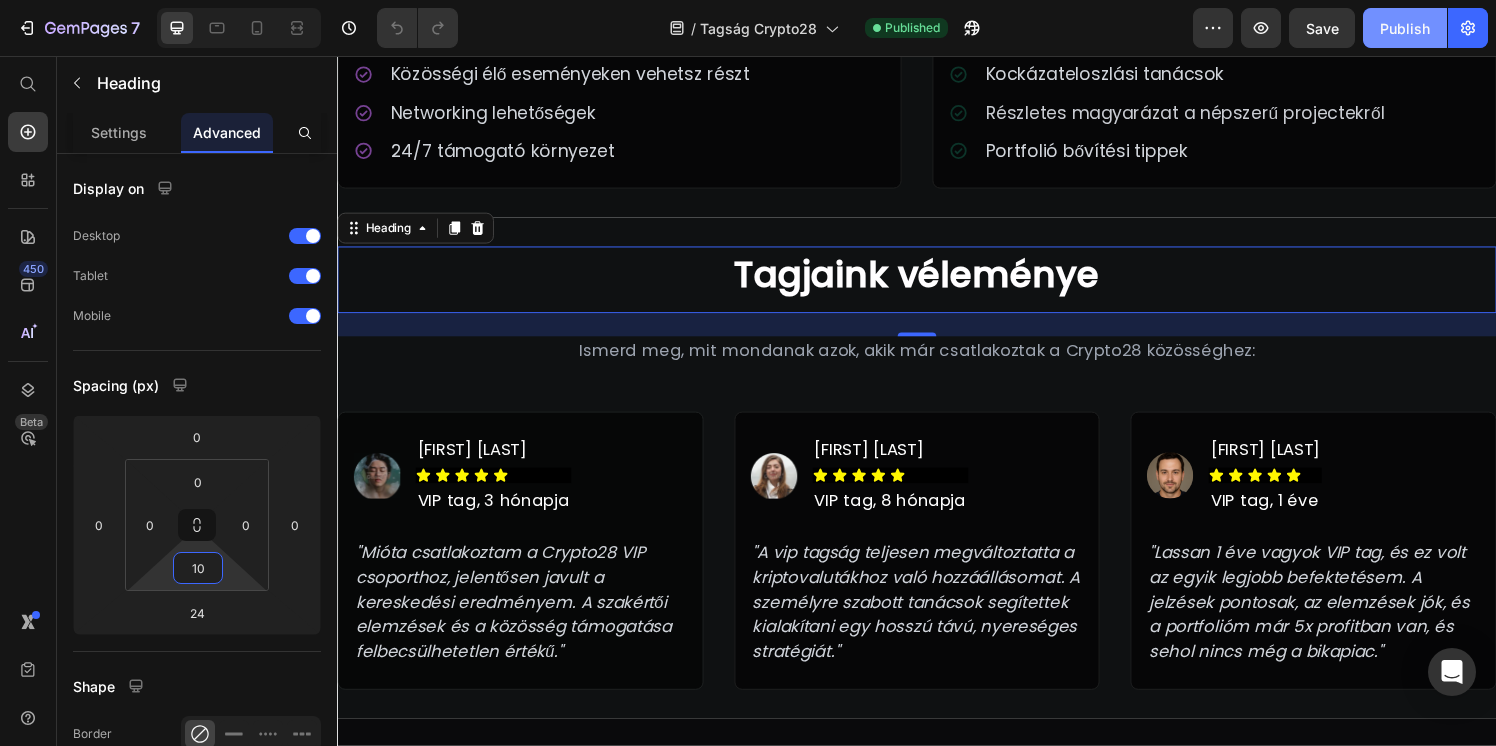 type on "10" 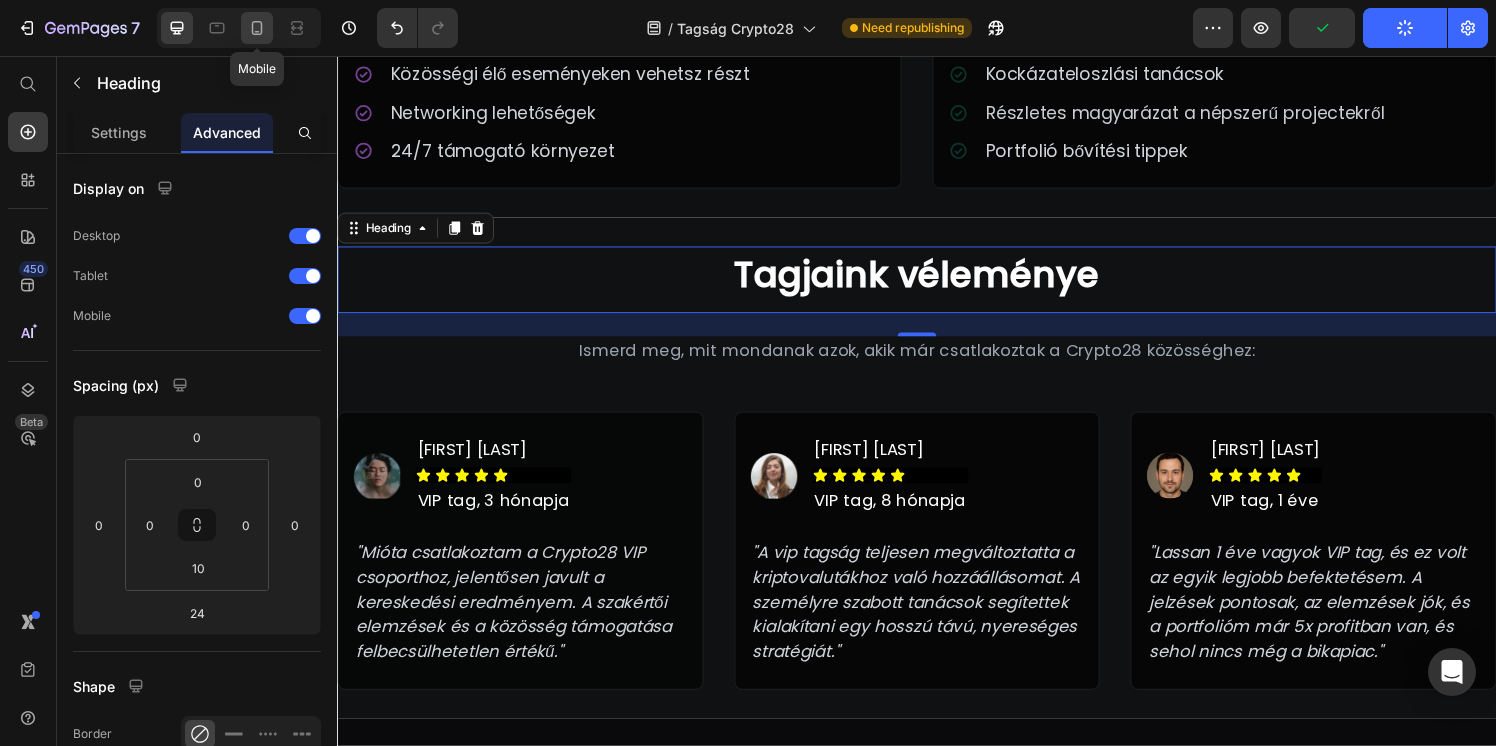 click 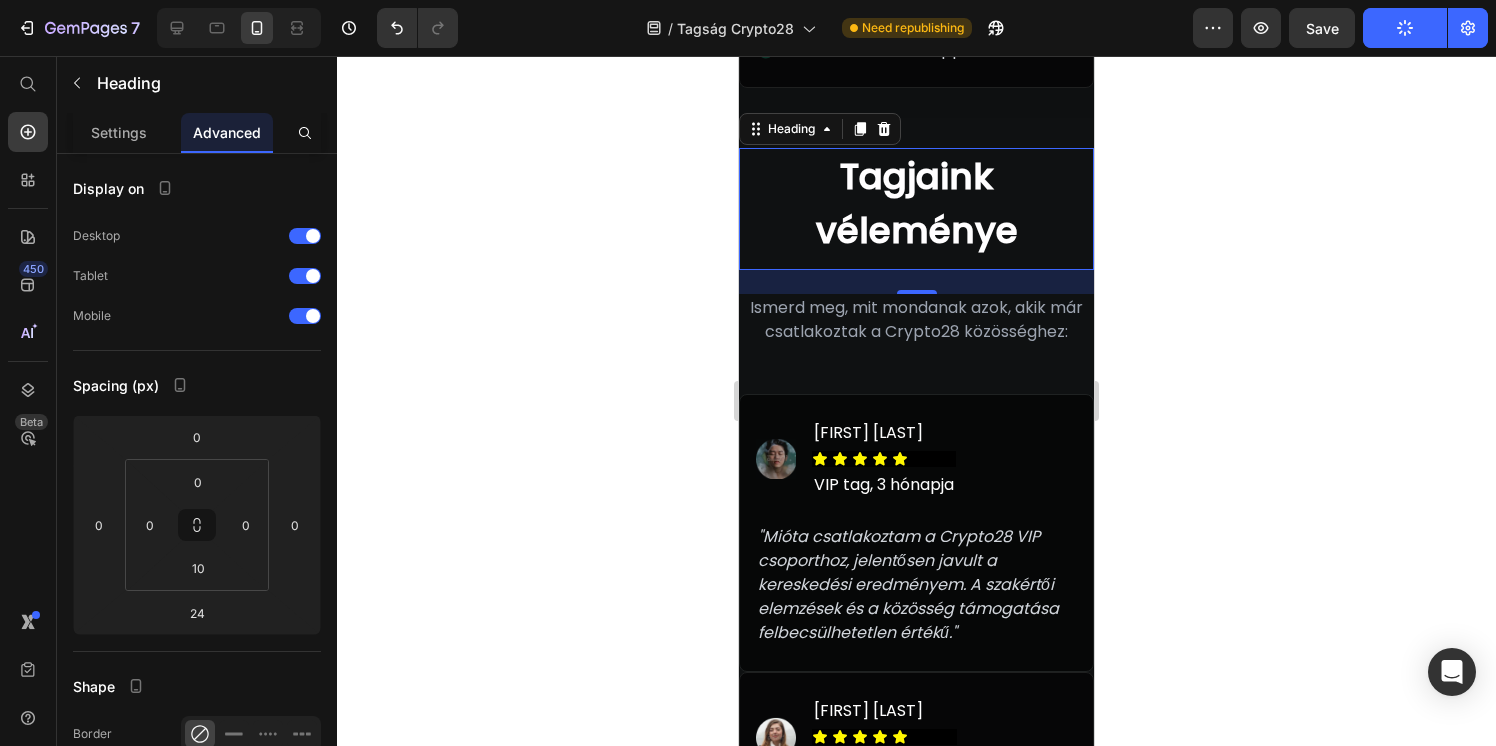 scroll, scrollTop: 5087, scrollLeft: 0, axis: vertical 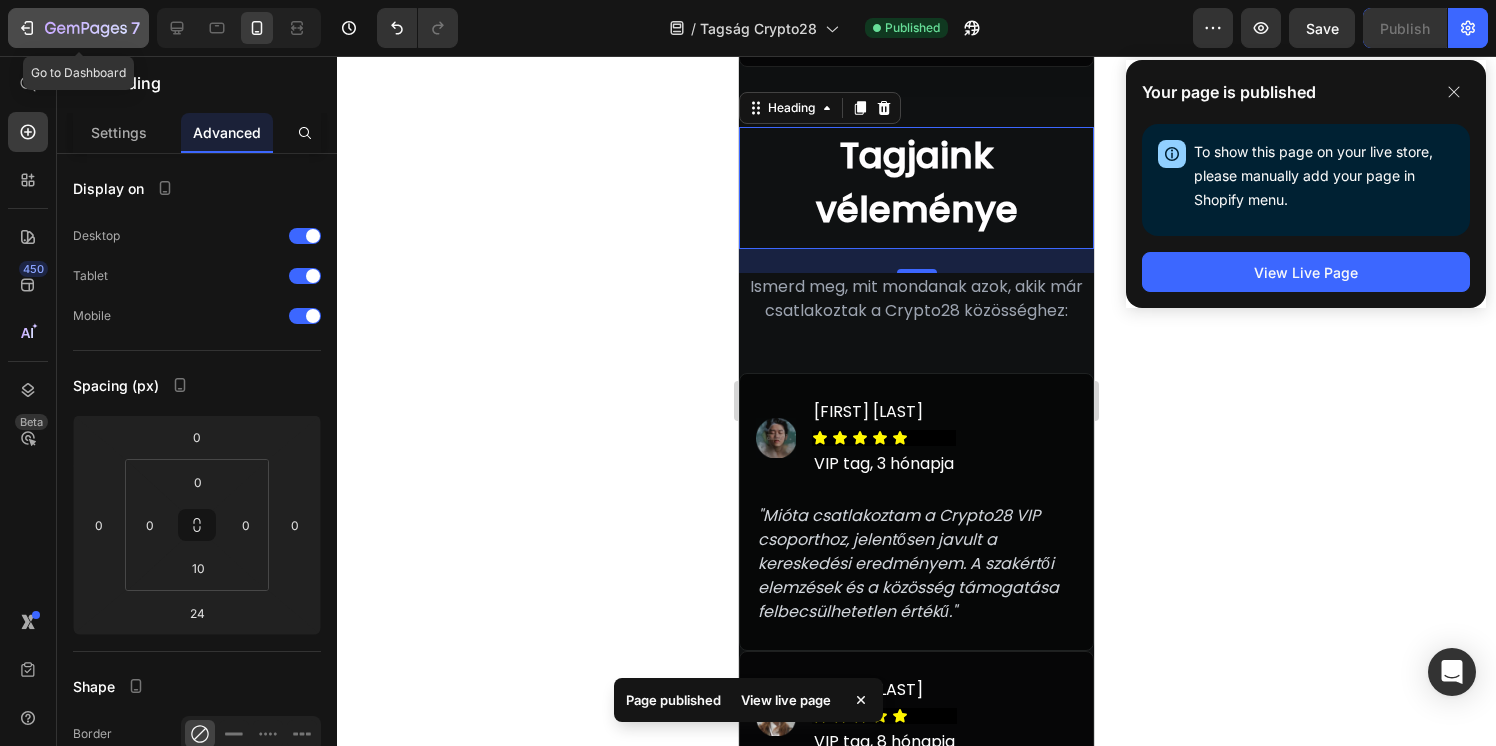 click 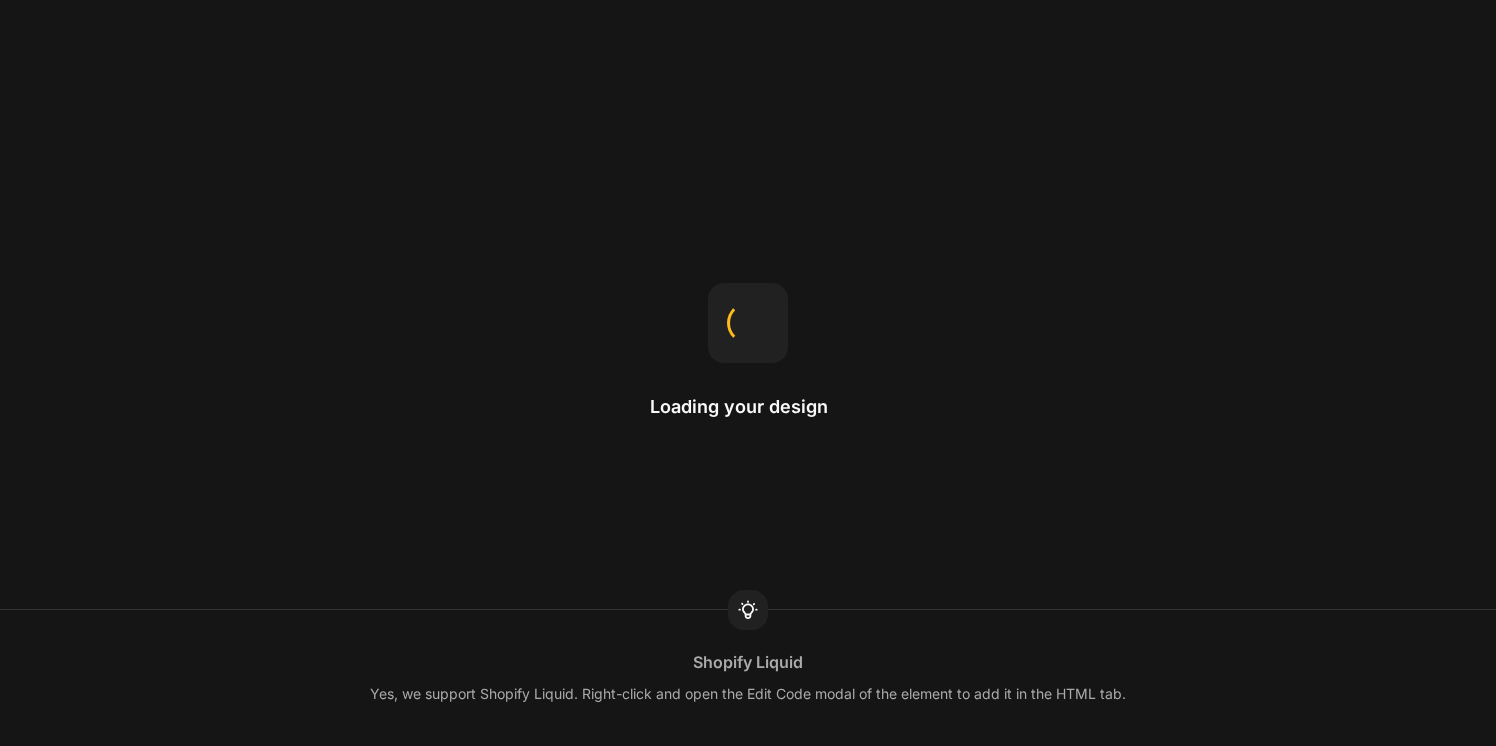 scroll, scrollTop: 0, scrollLeft: 0, axis: both 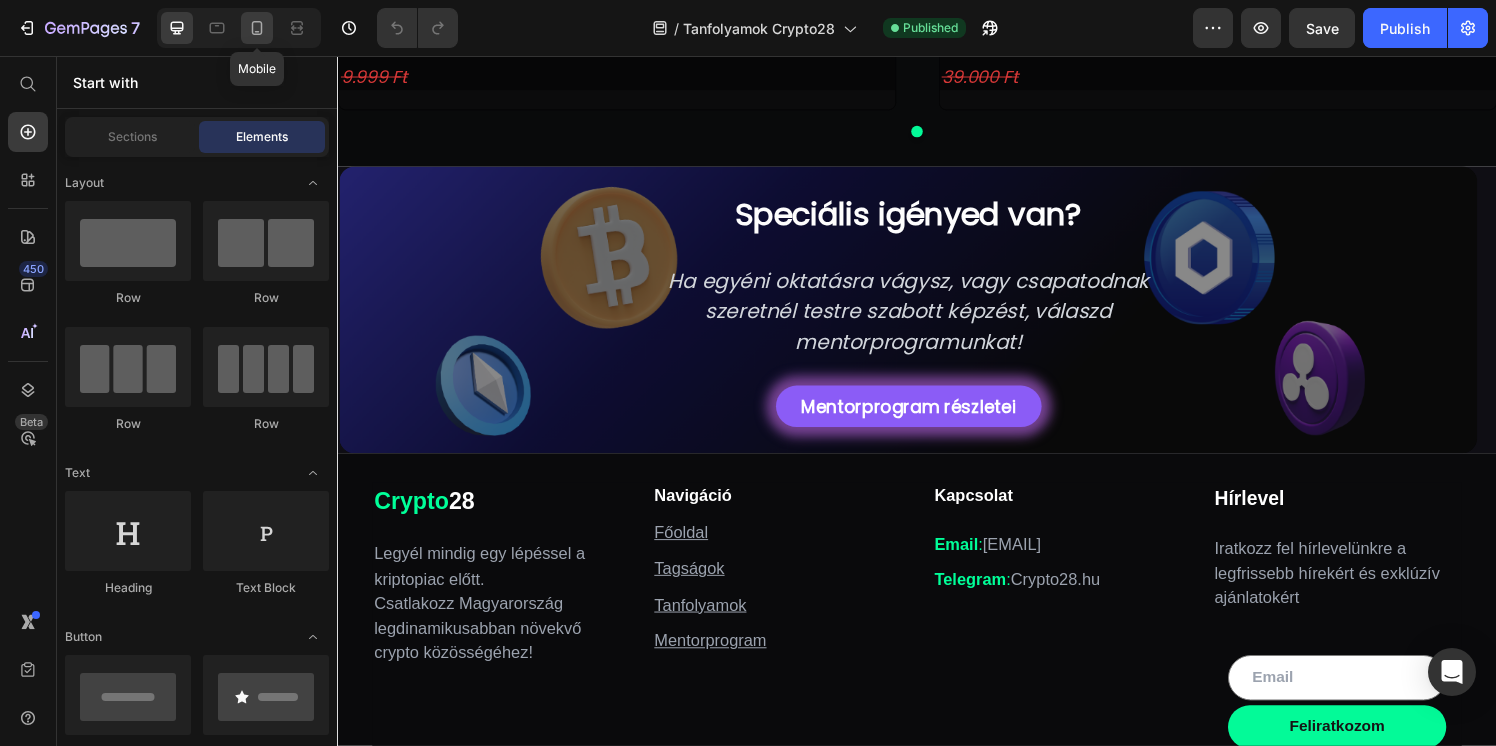 click 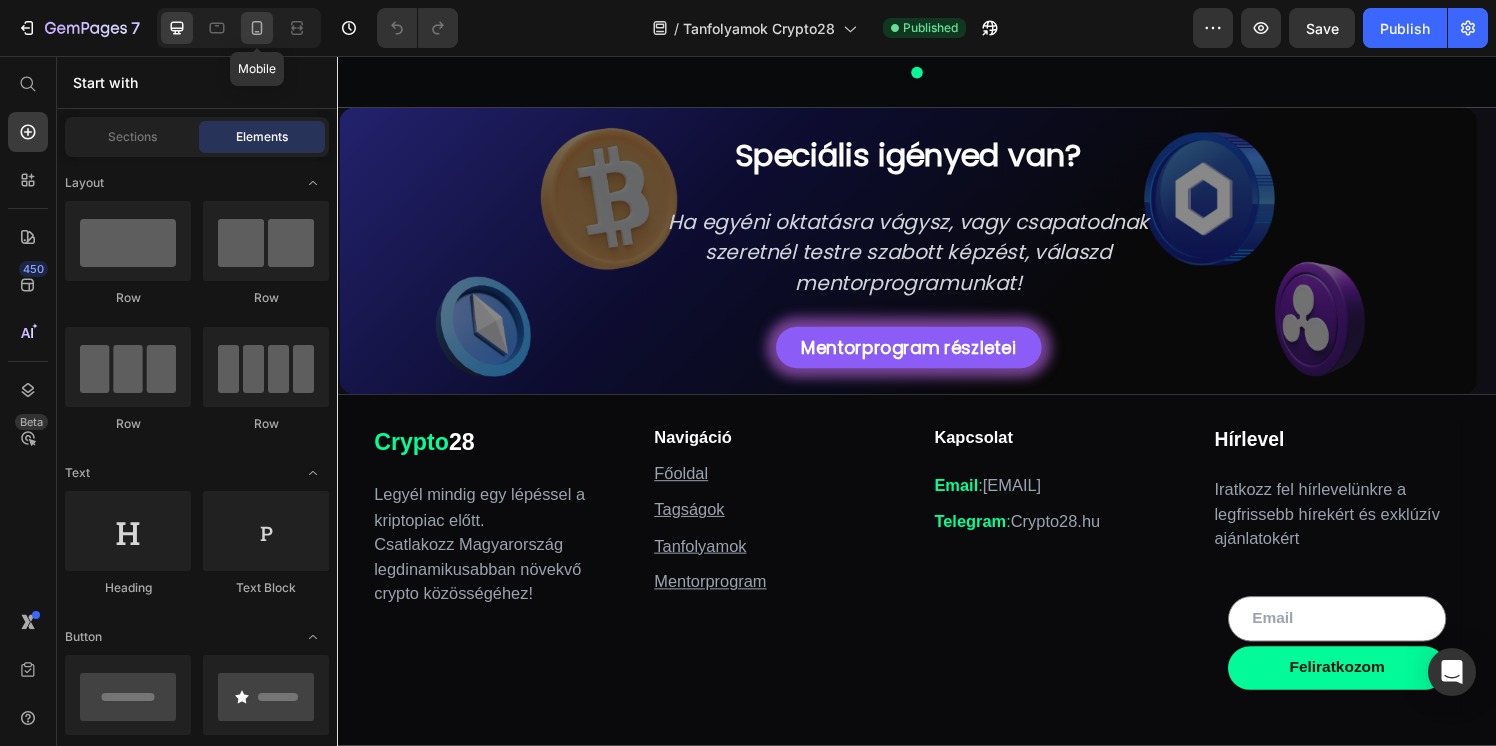 scroll, scrollTop: 832, scrollLeft: 0, axis: vertical 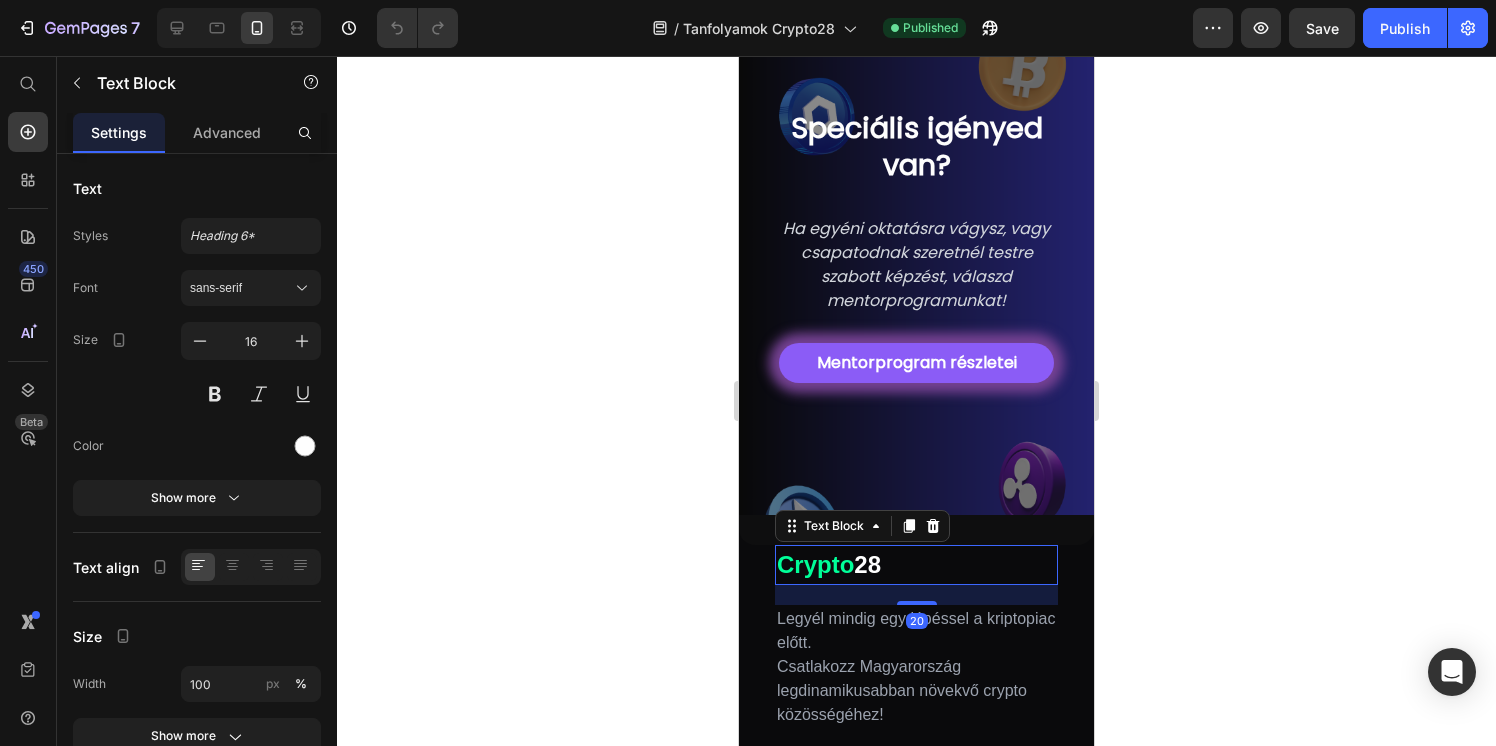 click on "28" at bounding box center (867, 564) 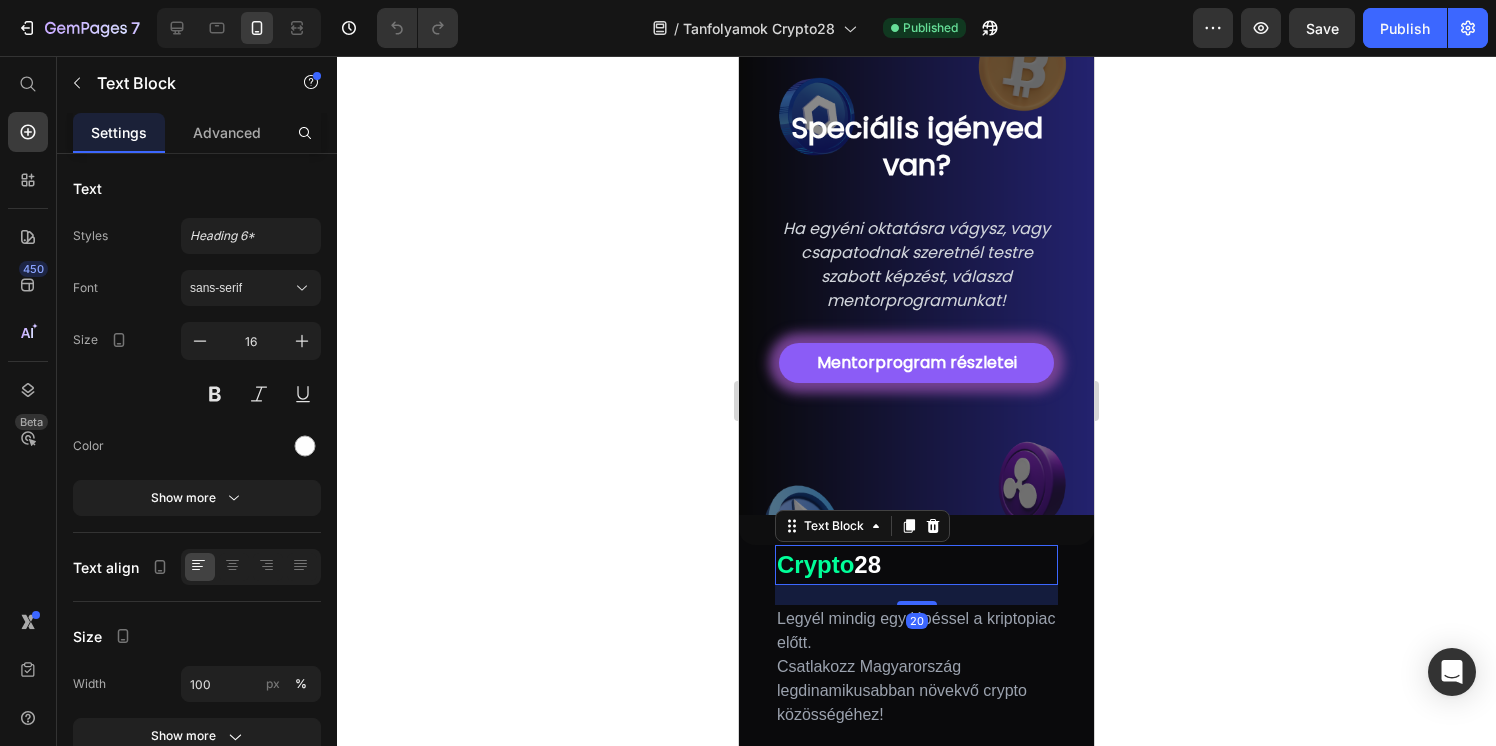 click on "Crypto" at bounding box center [815, 564] 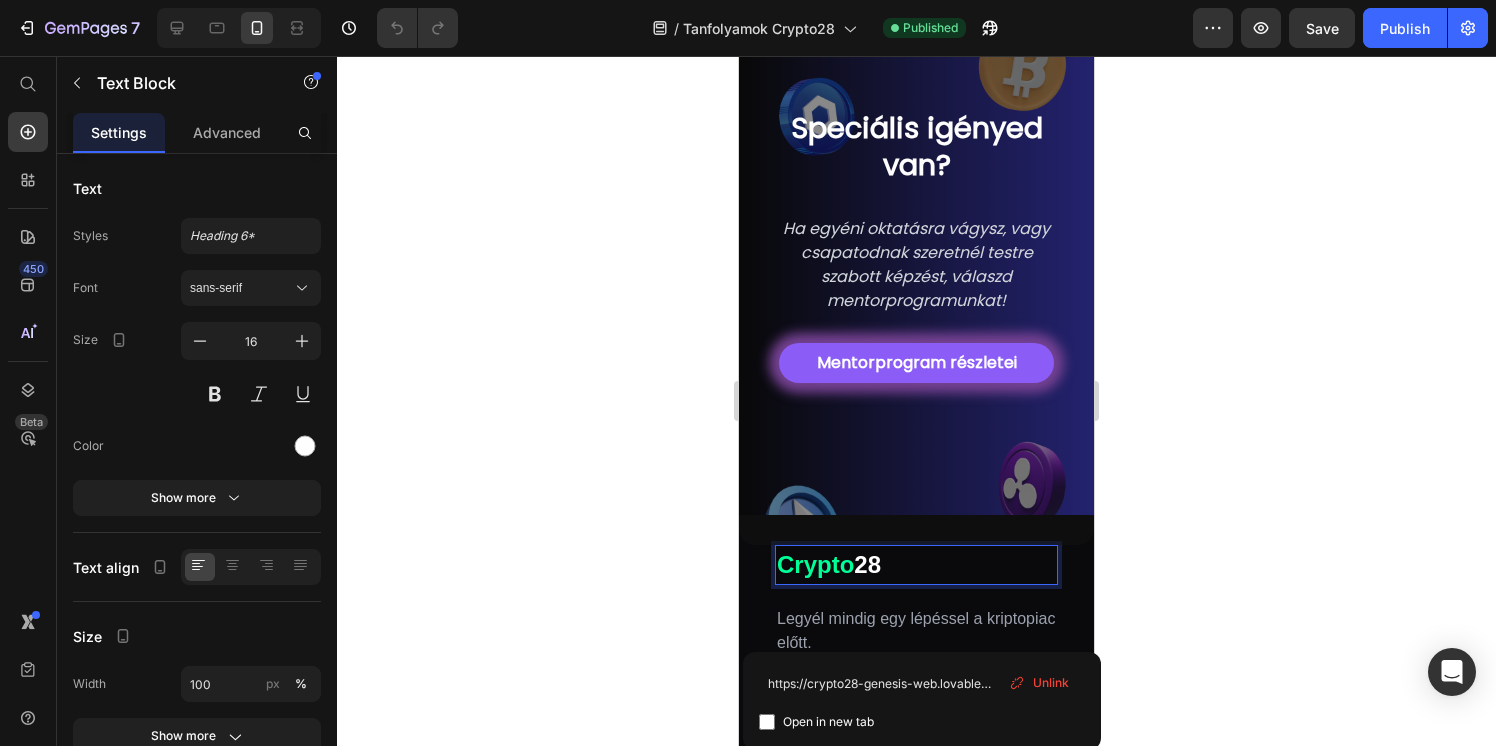 click on "Crypto" at bounding box center [815, 564] 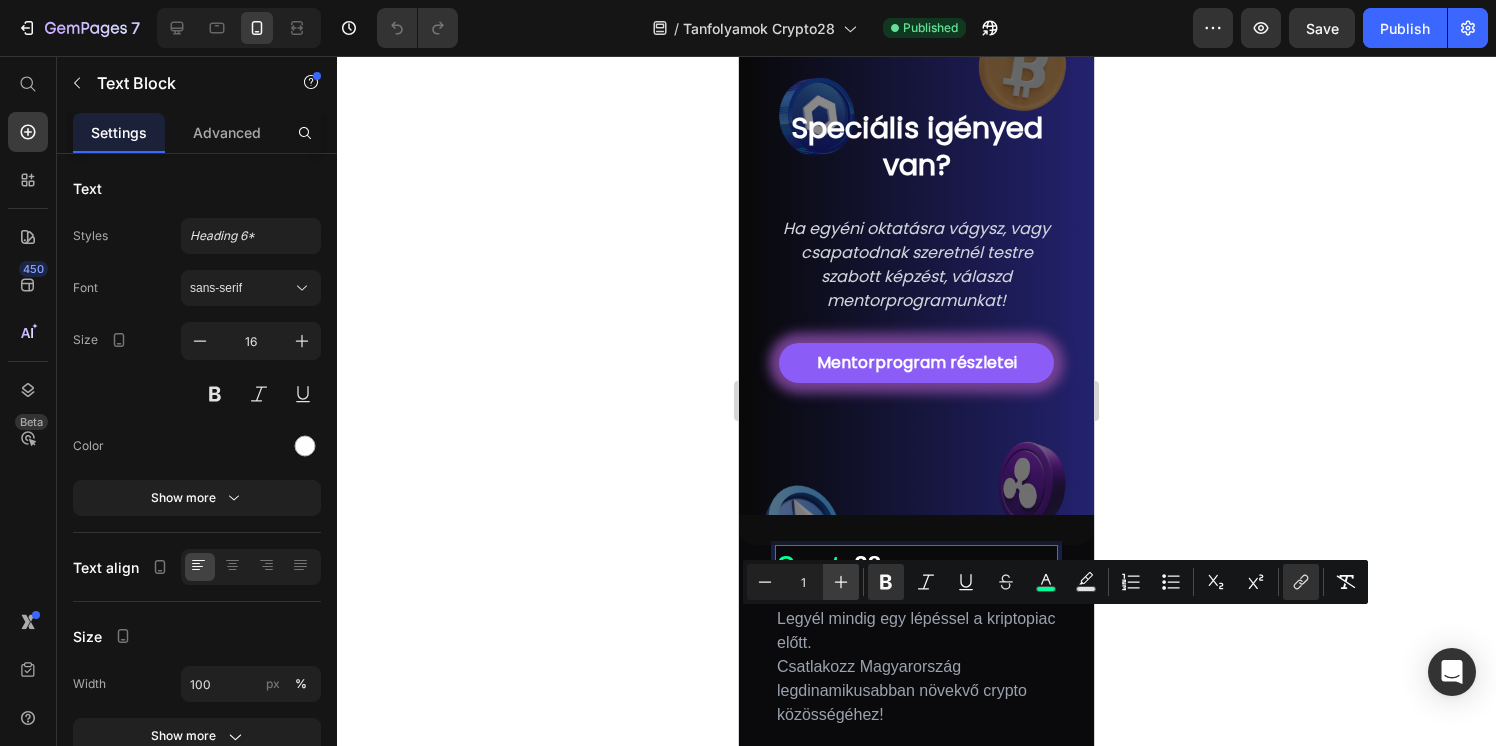 click 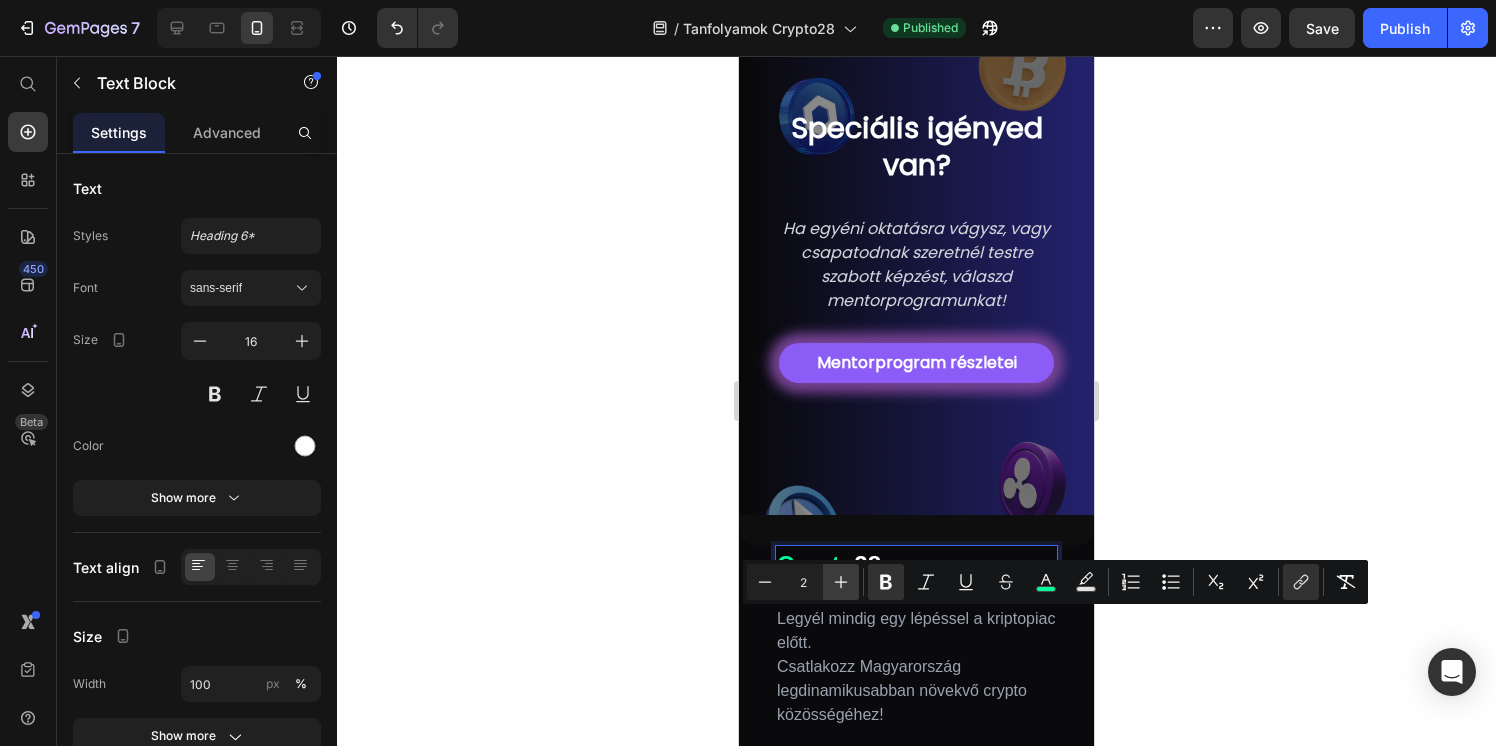 click 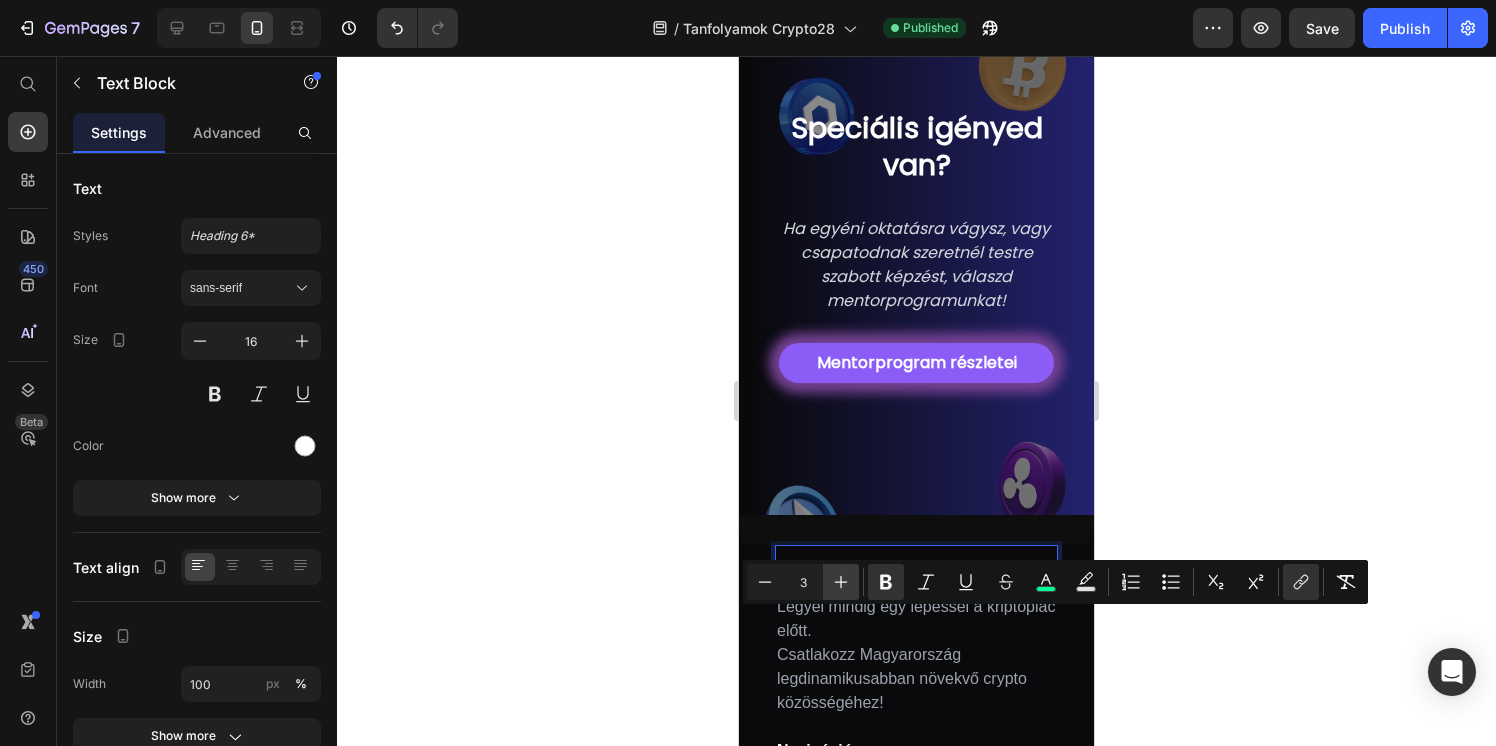 click 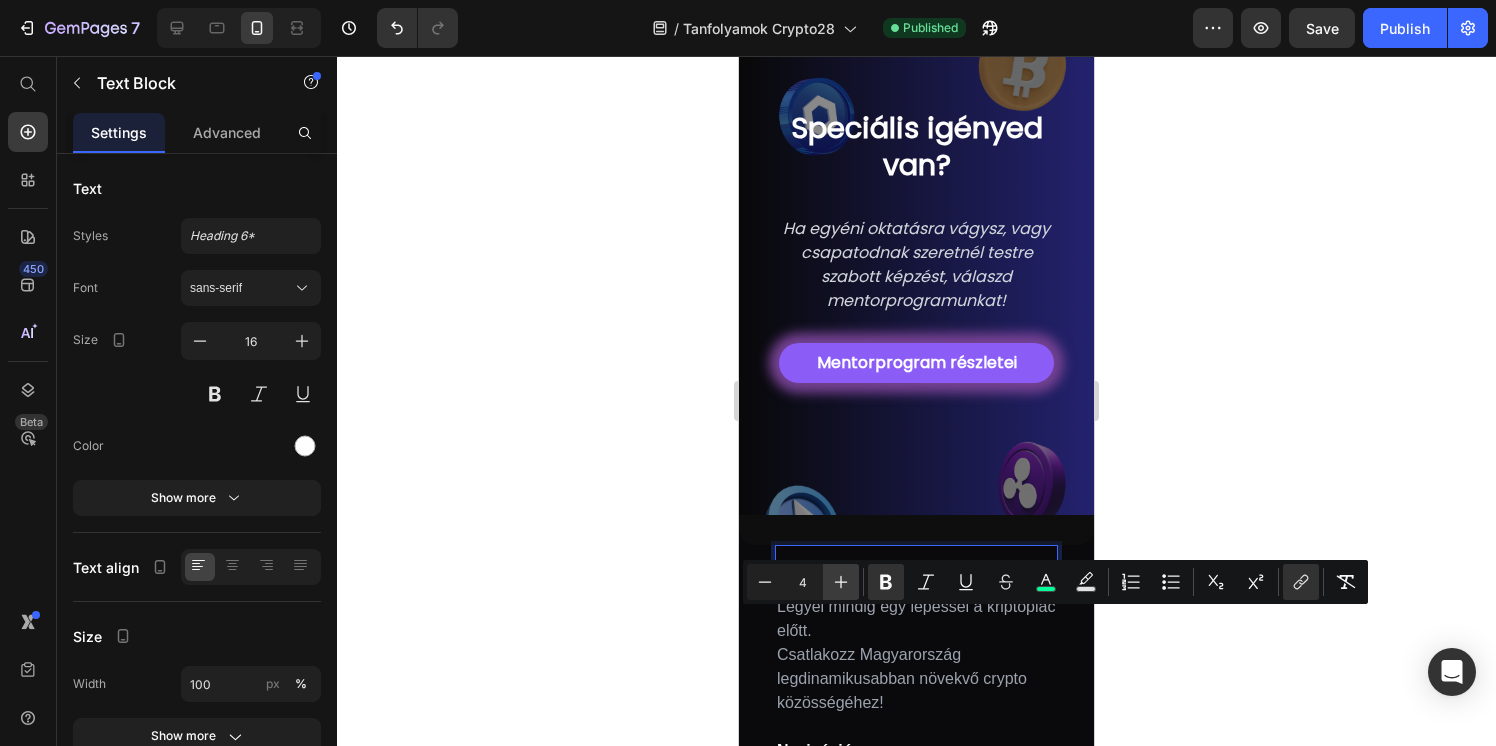 click 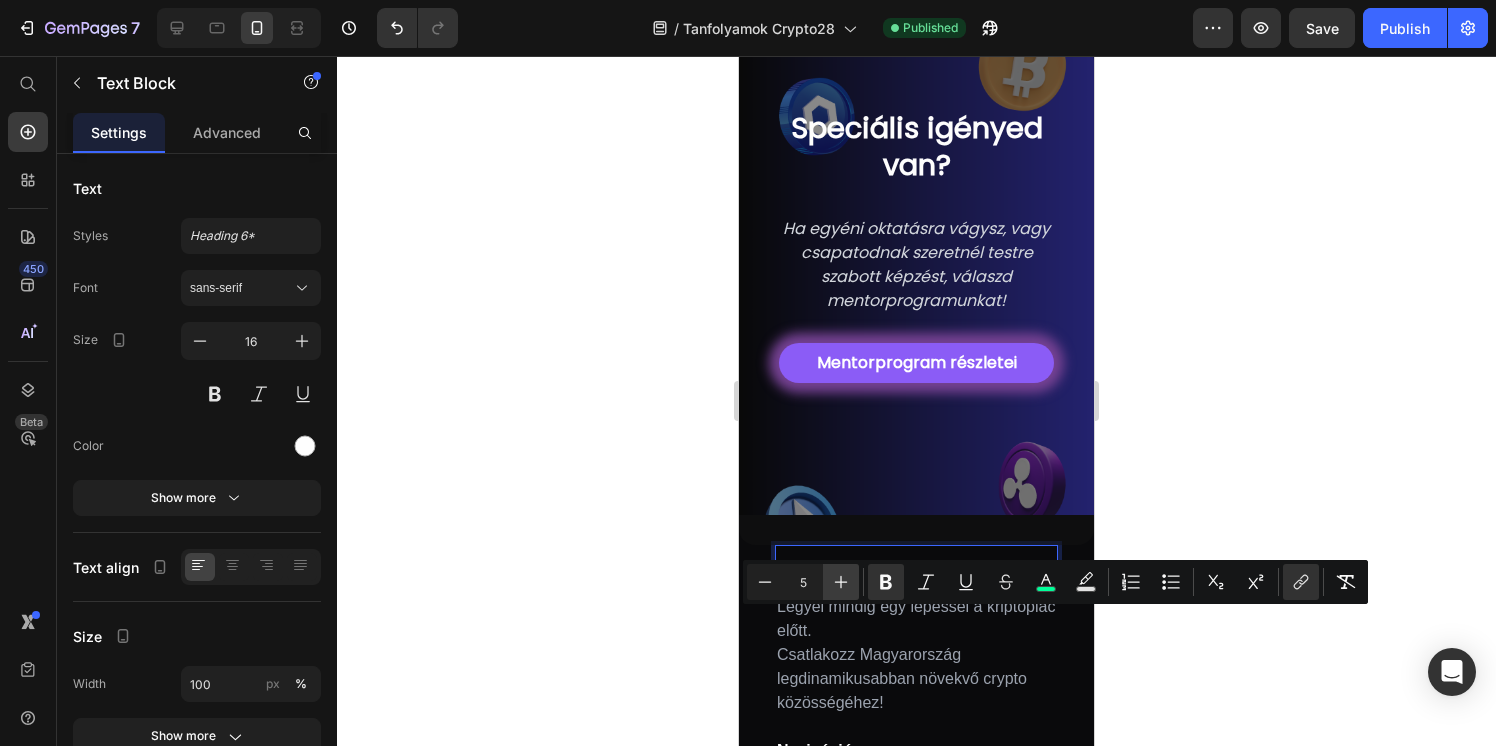 click 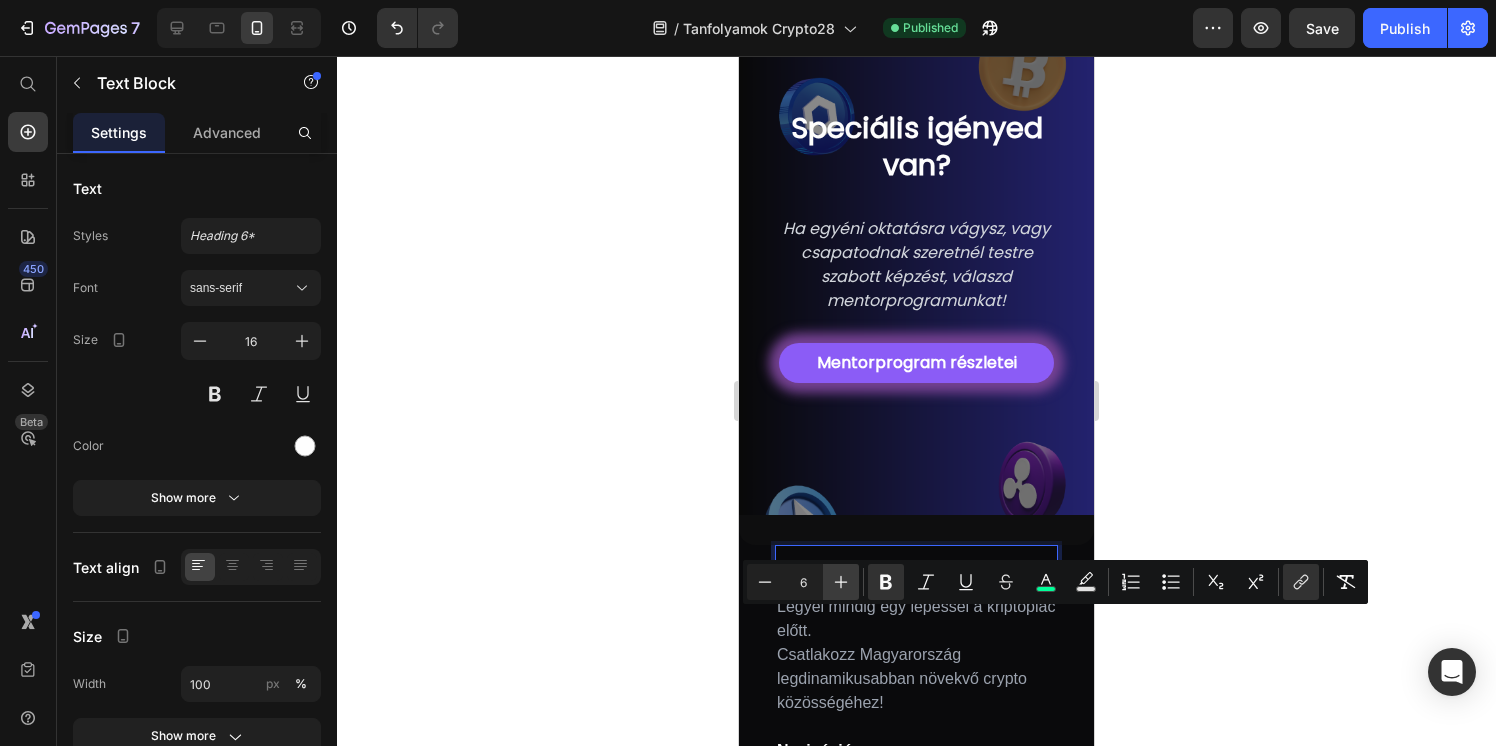 click 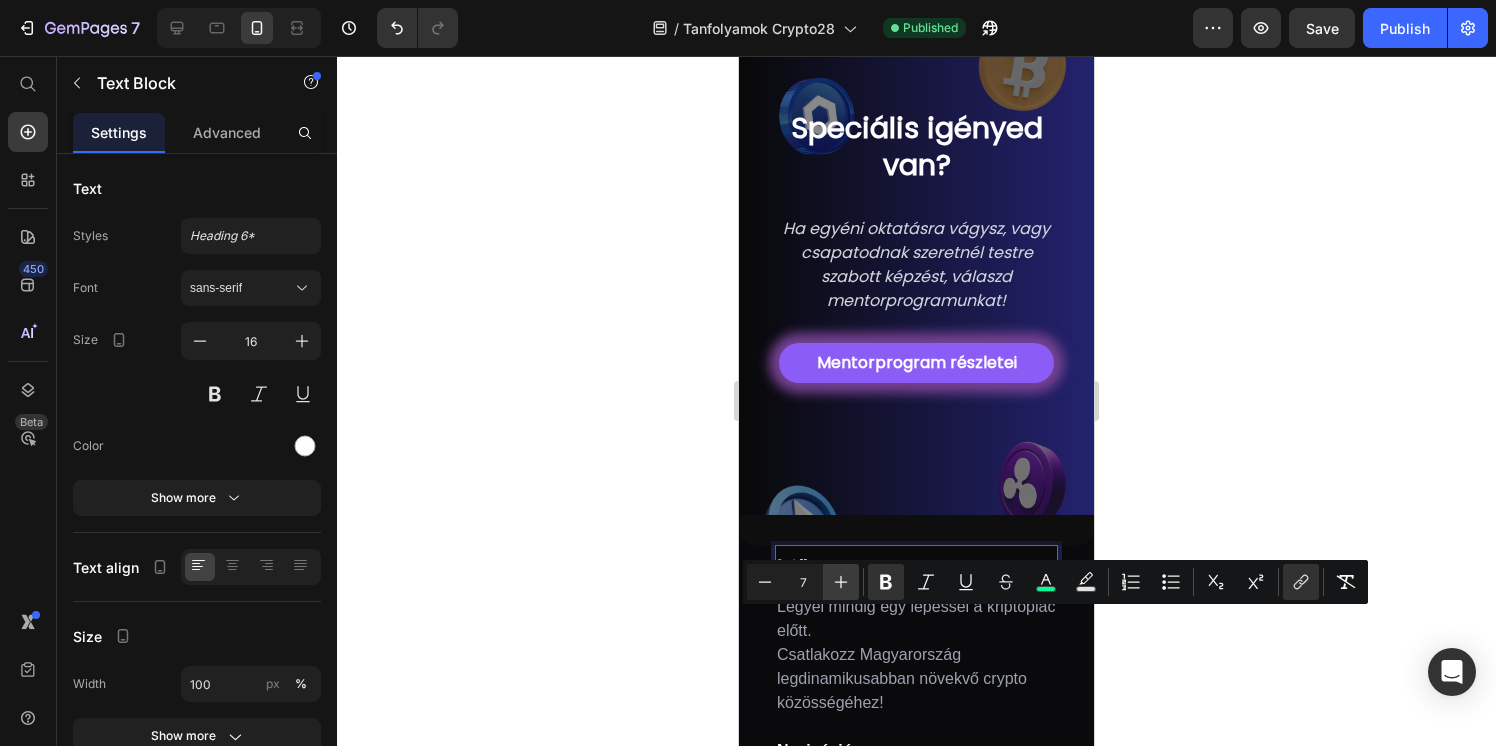 click 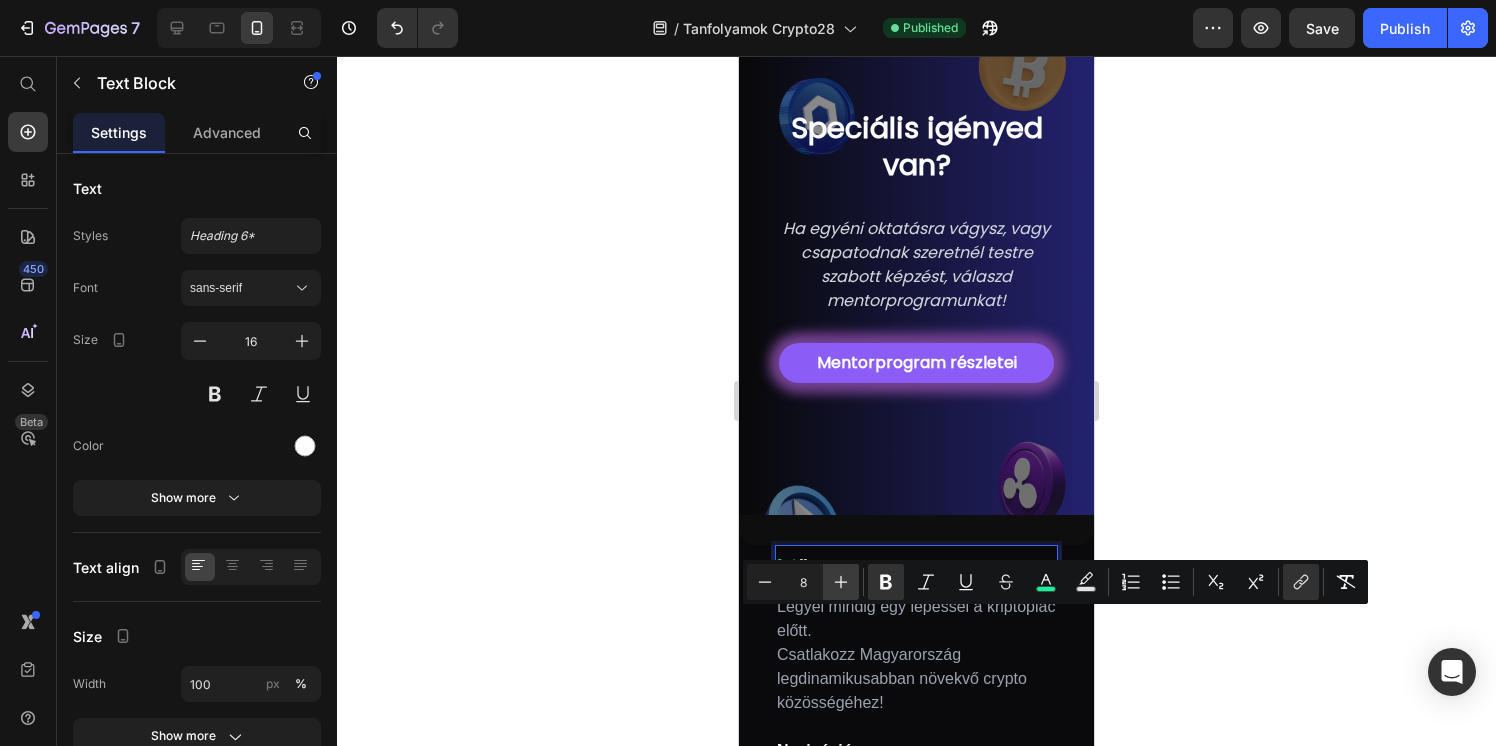 click 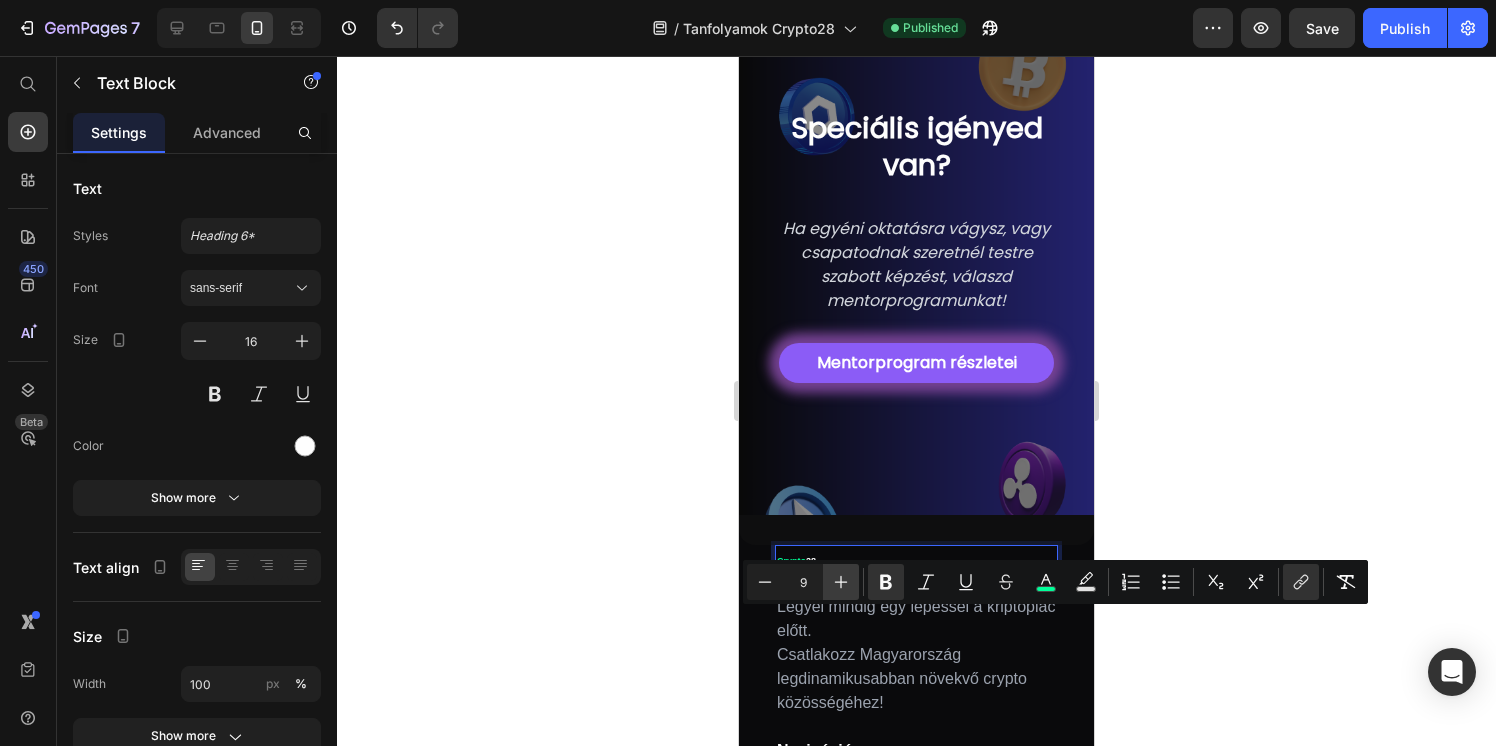 click 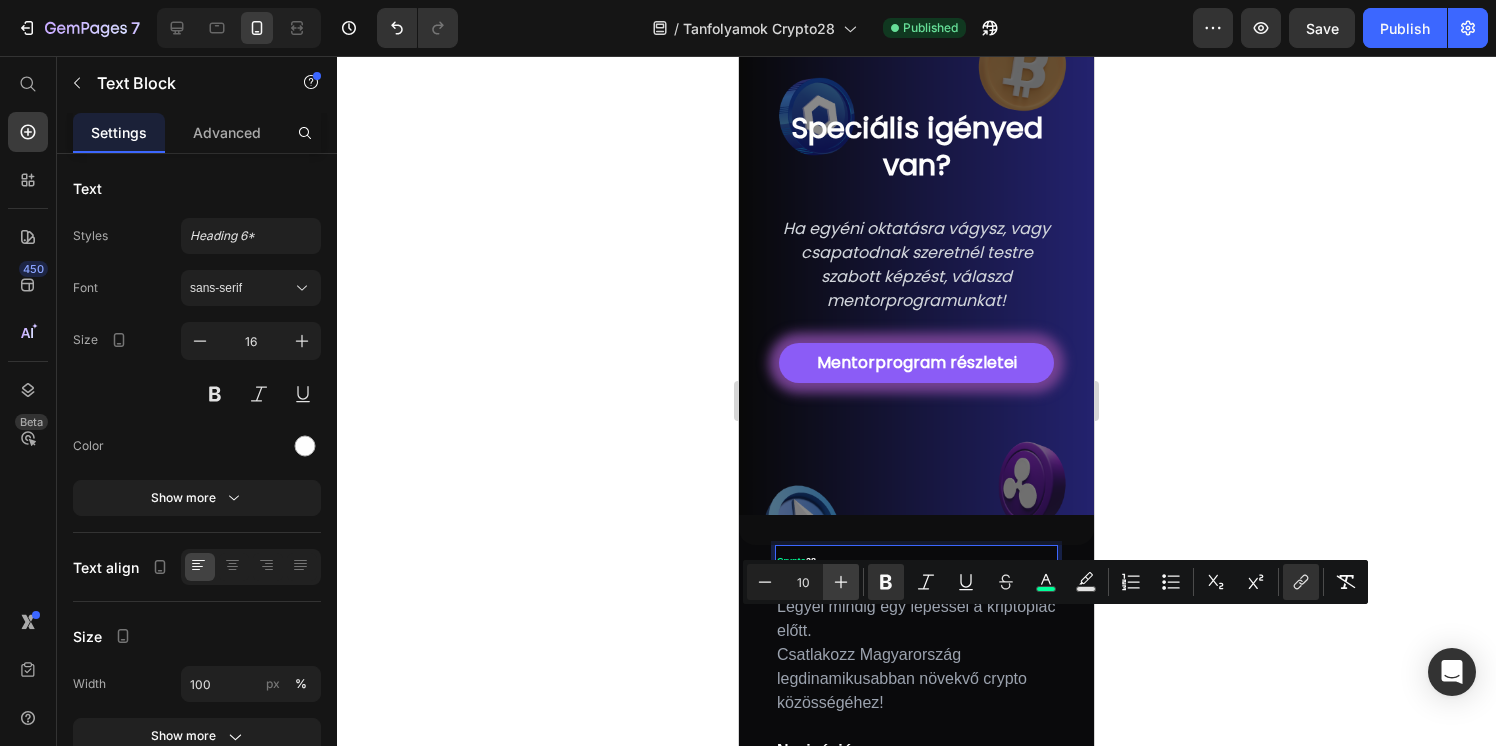click 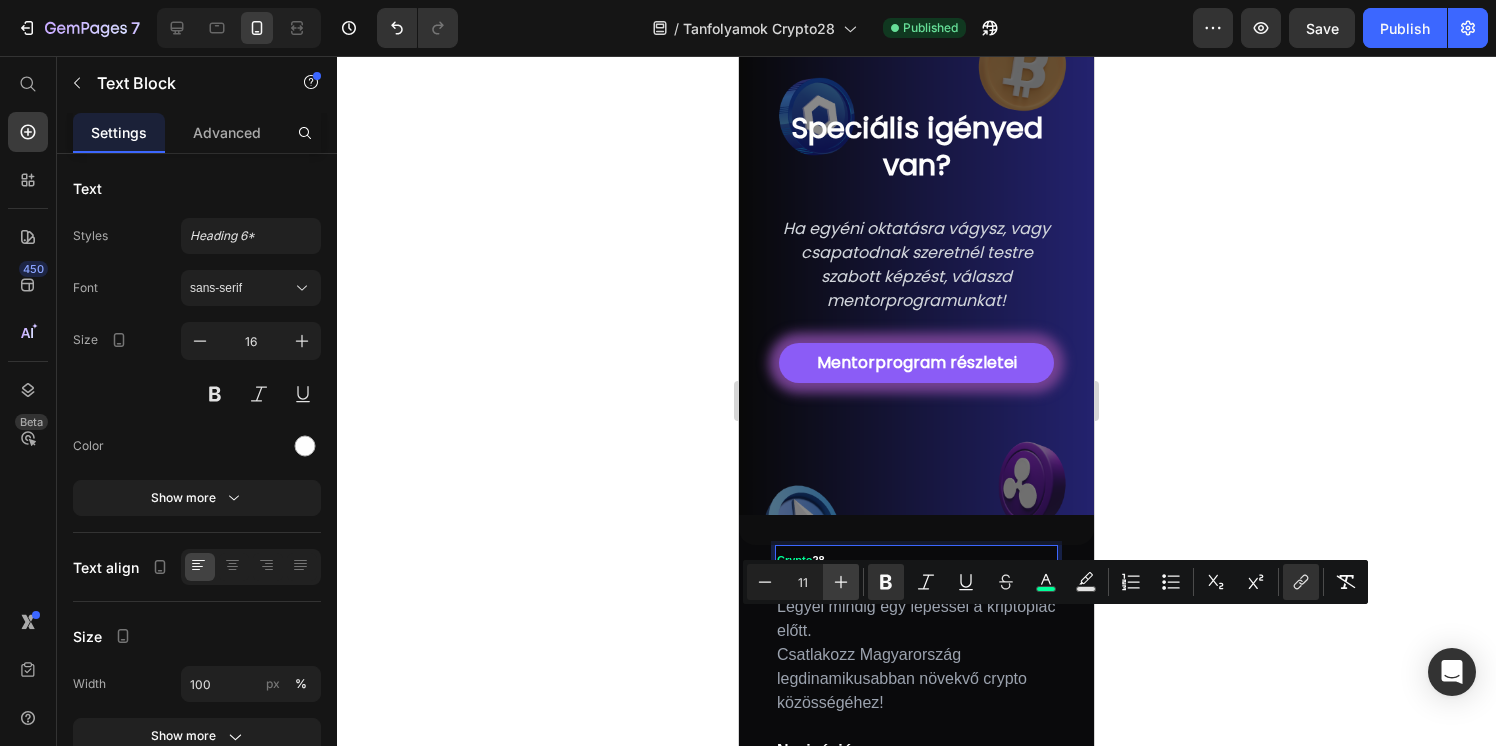 click 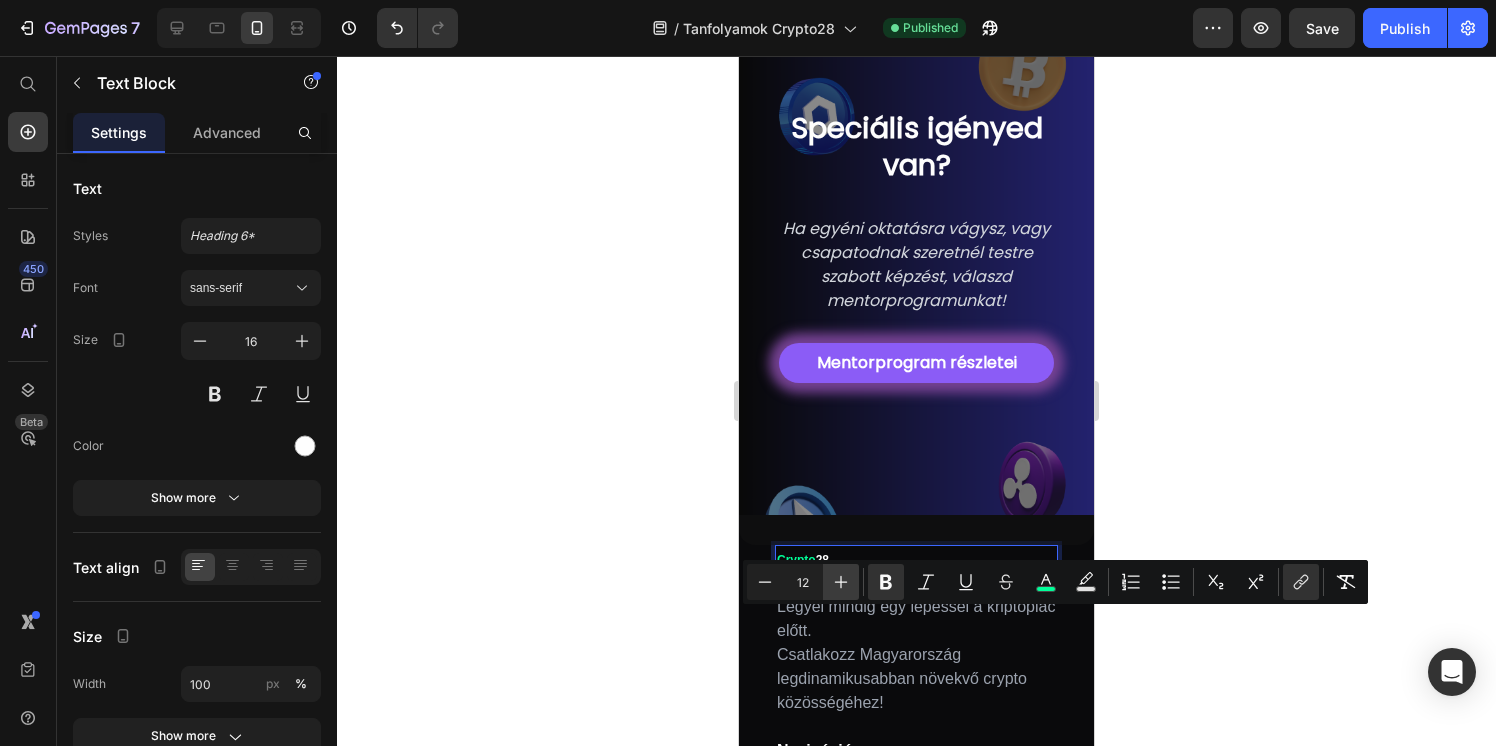 click 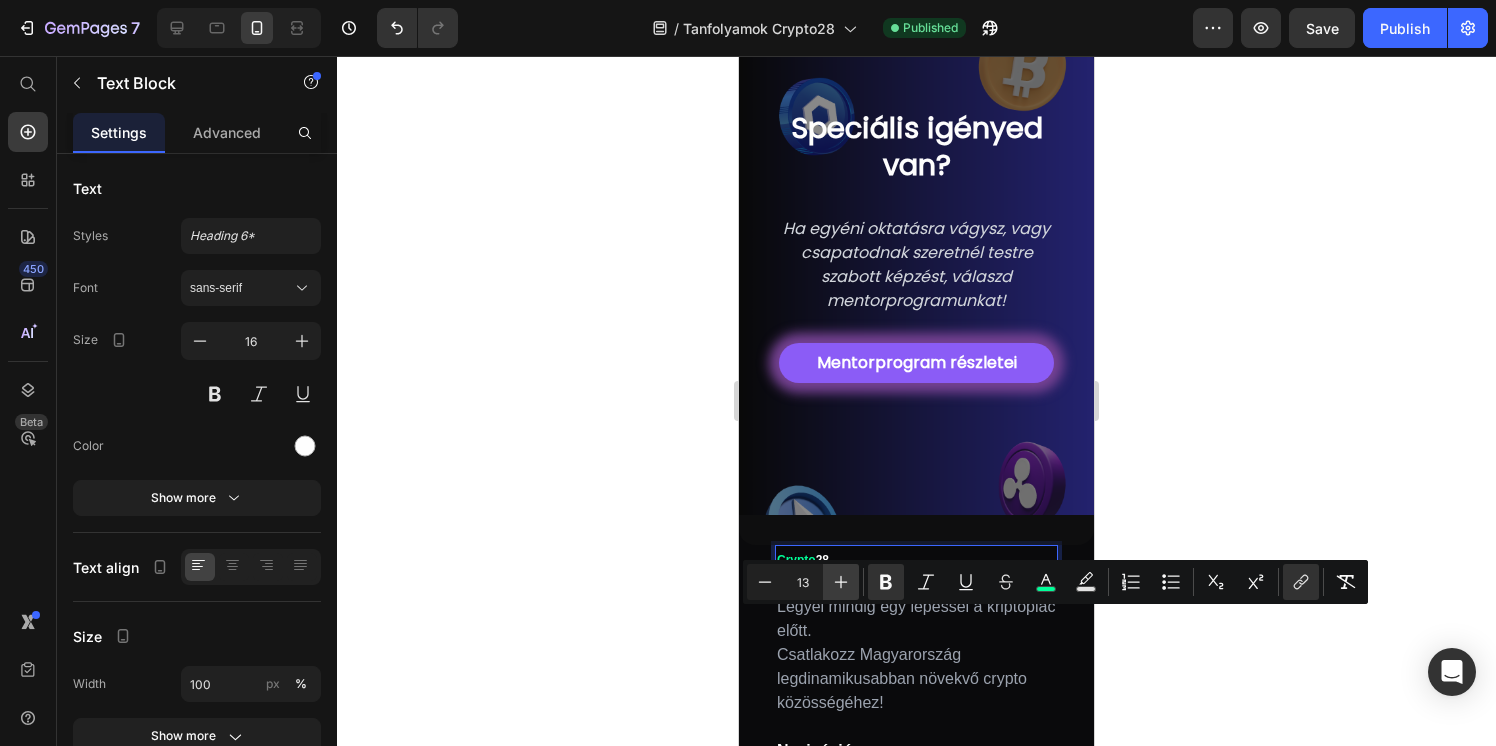 click 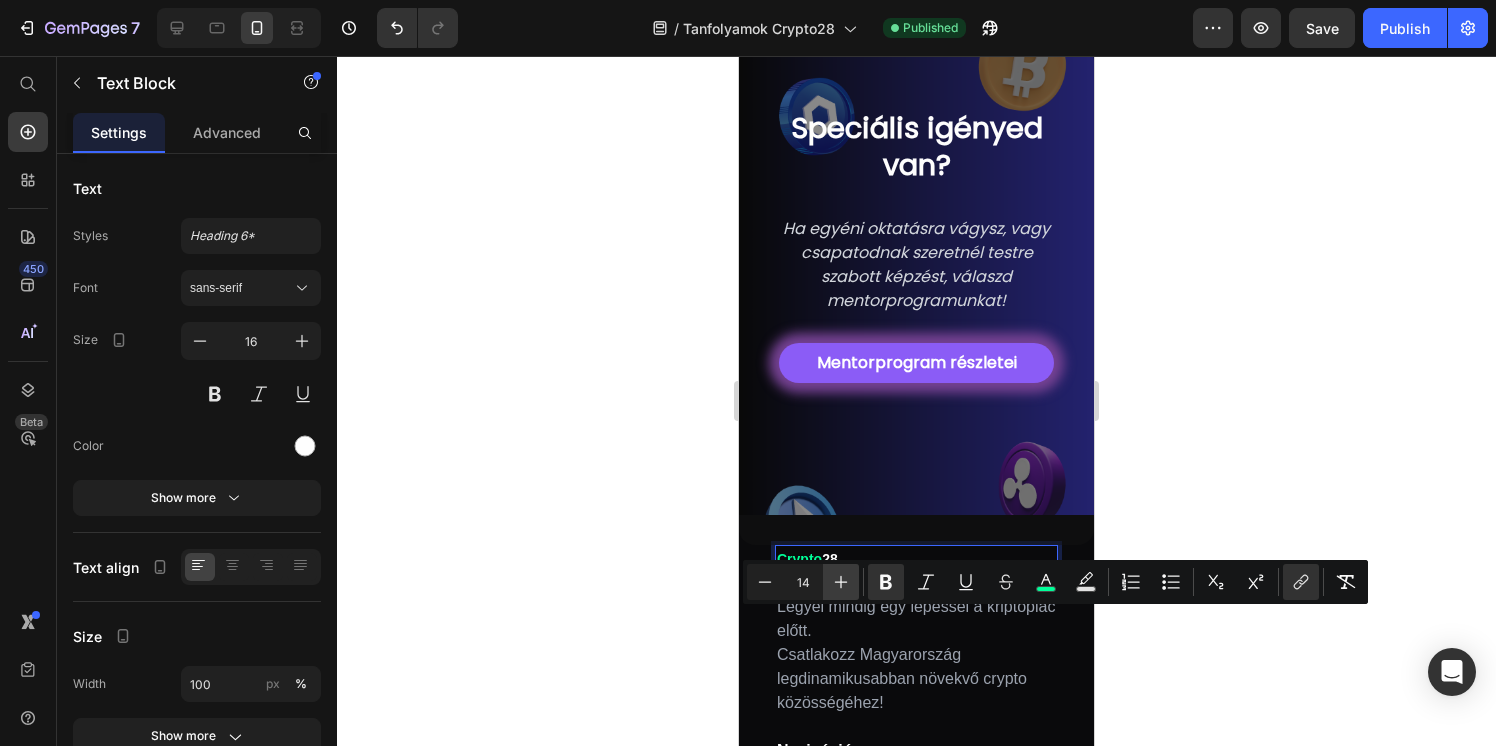 click 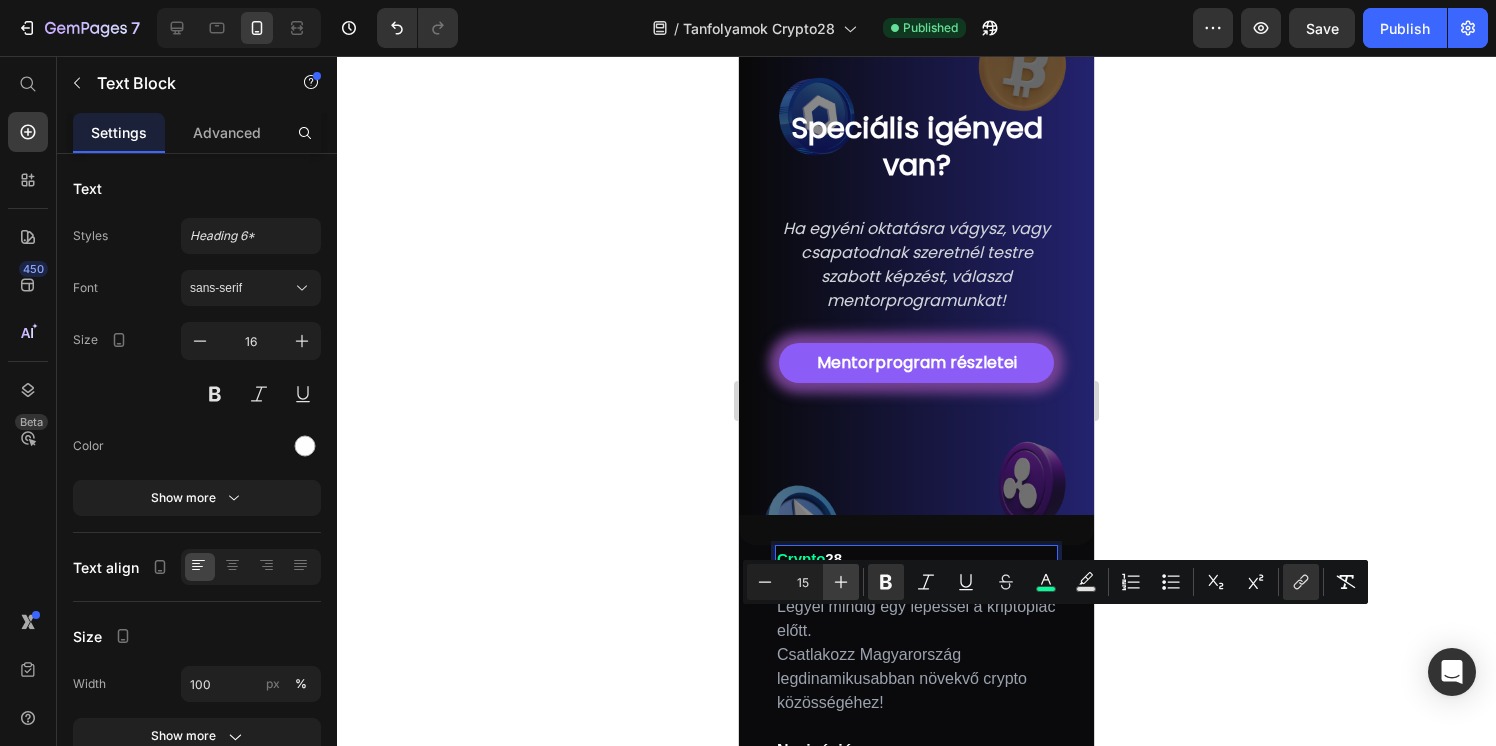 click 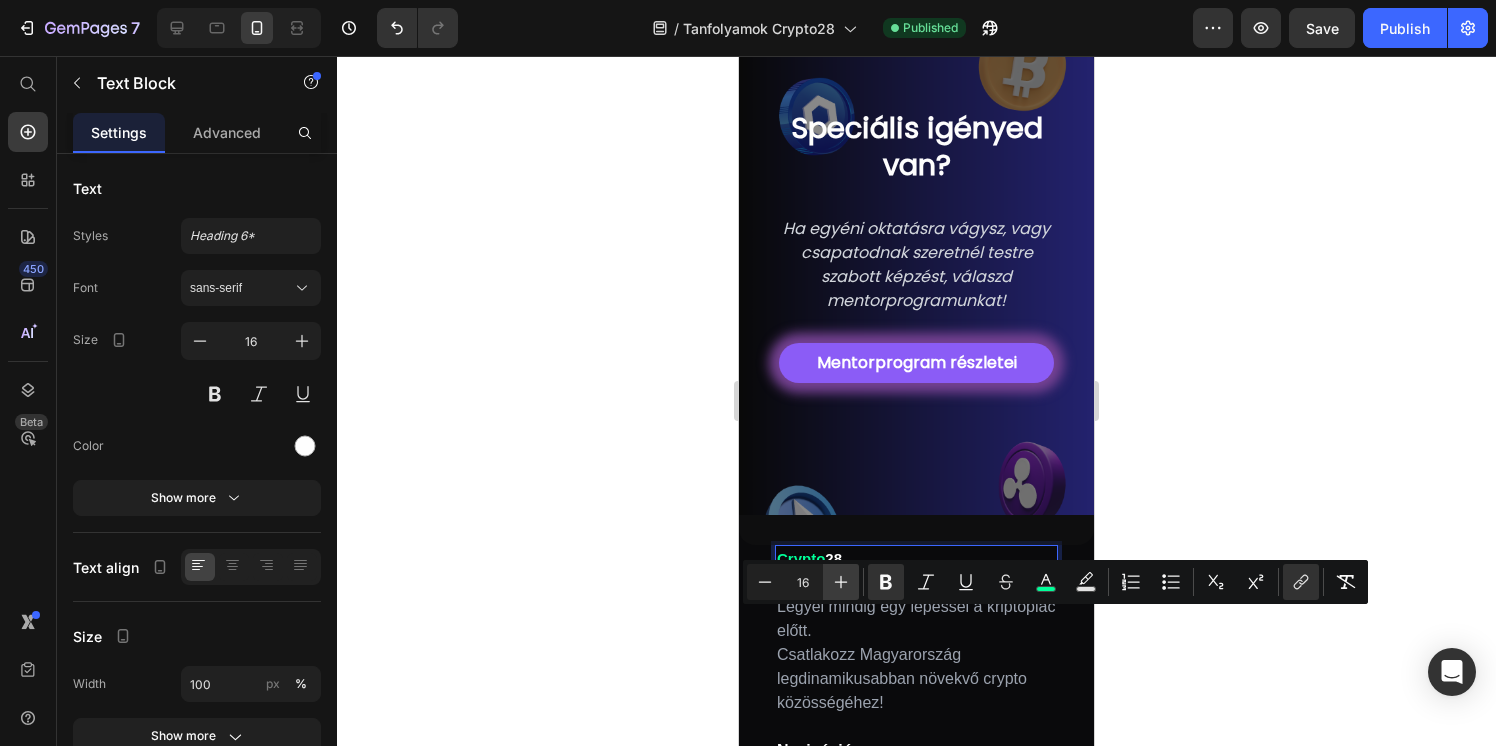 click 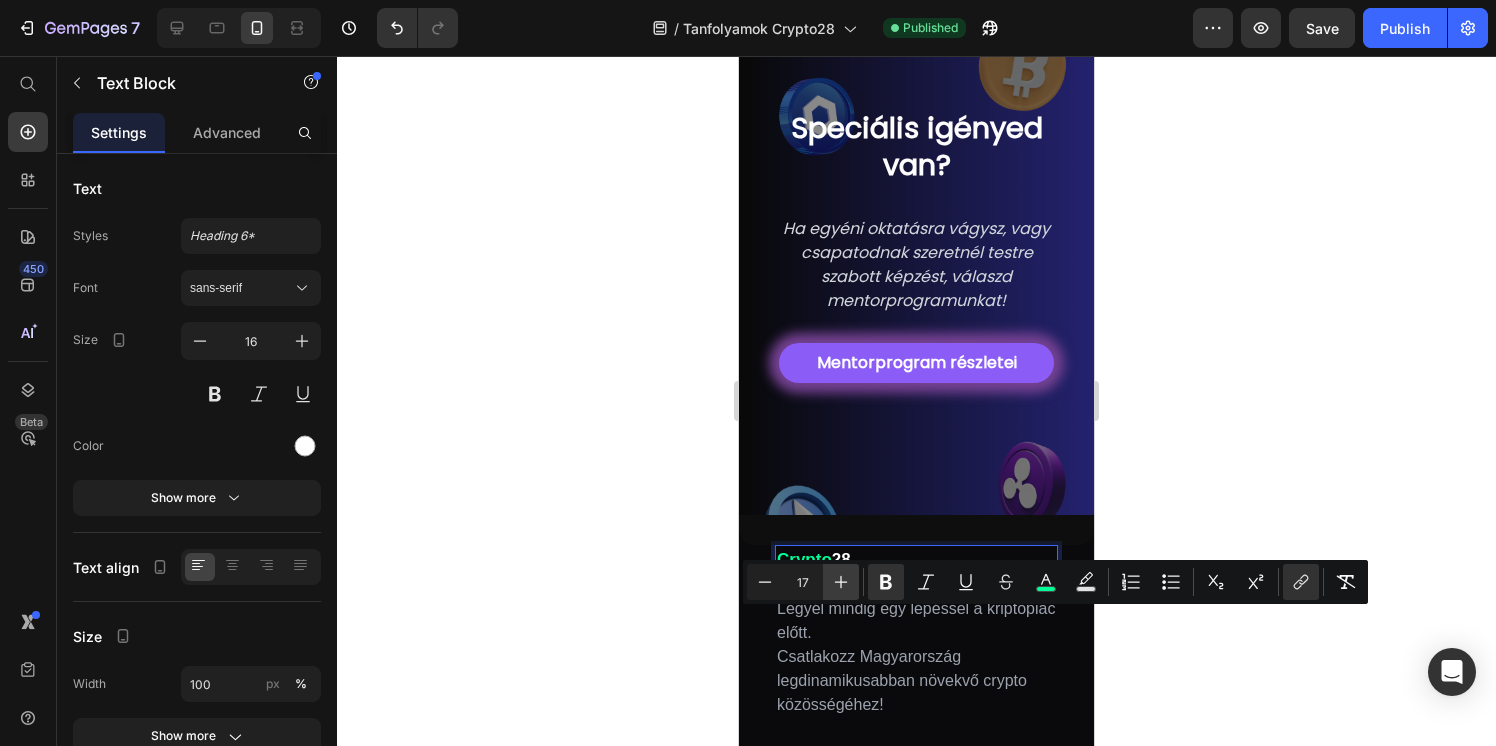 click 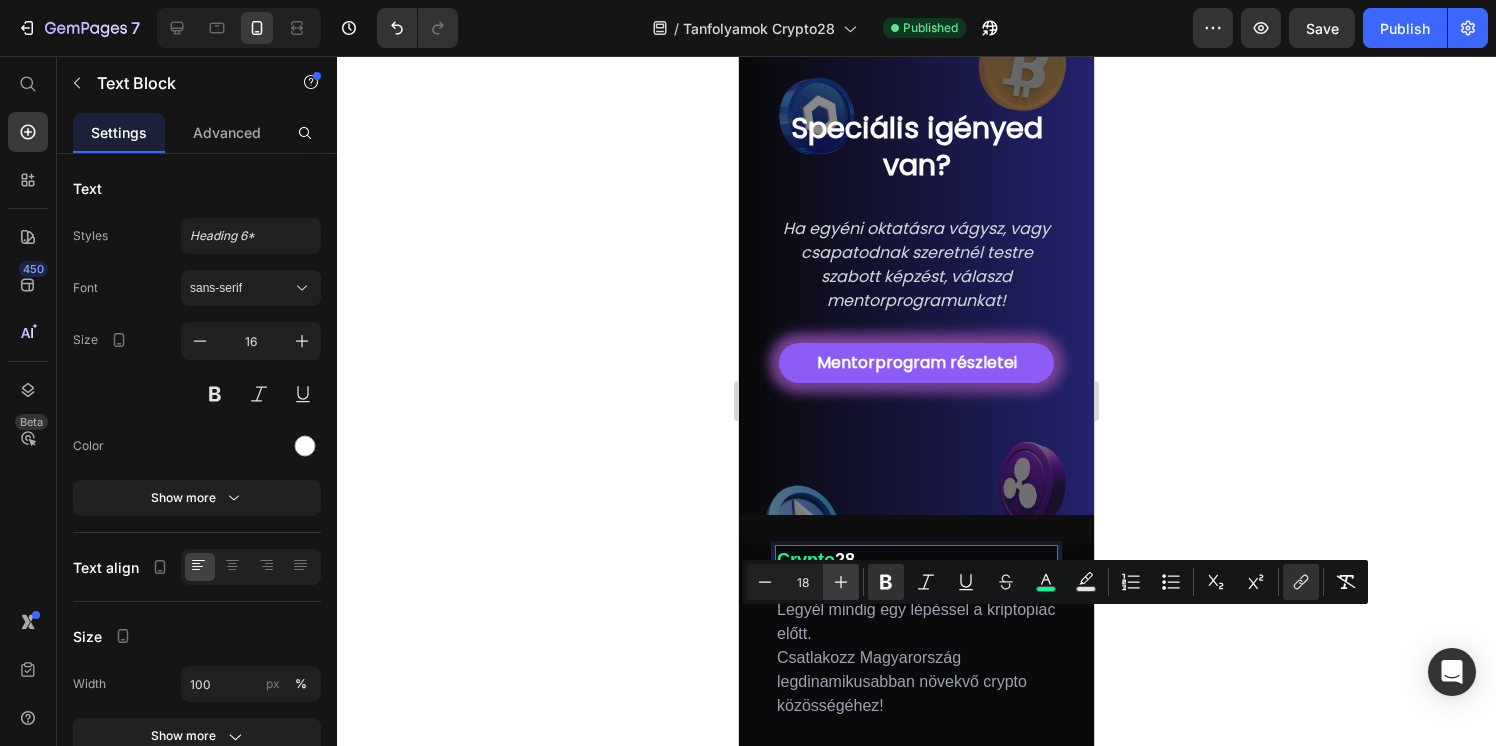 click 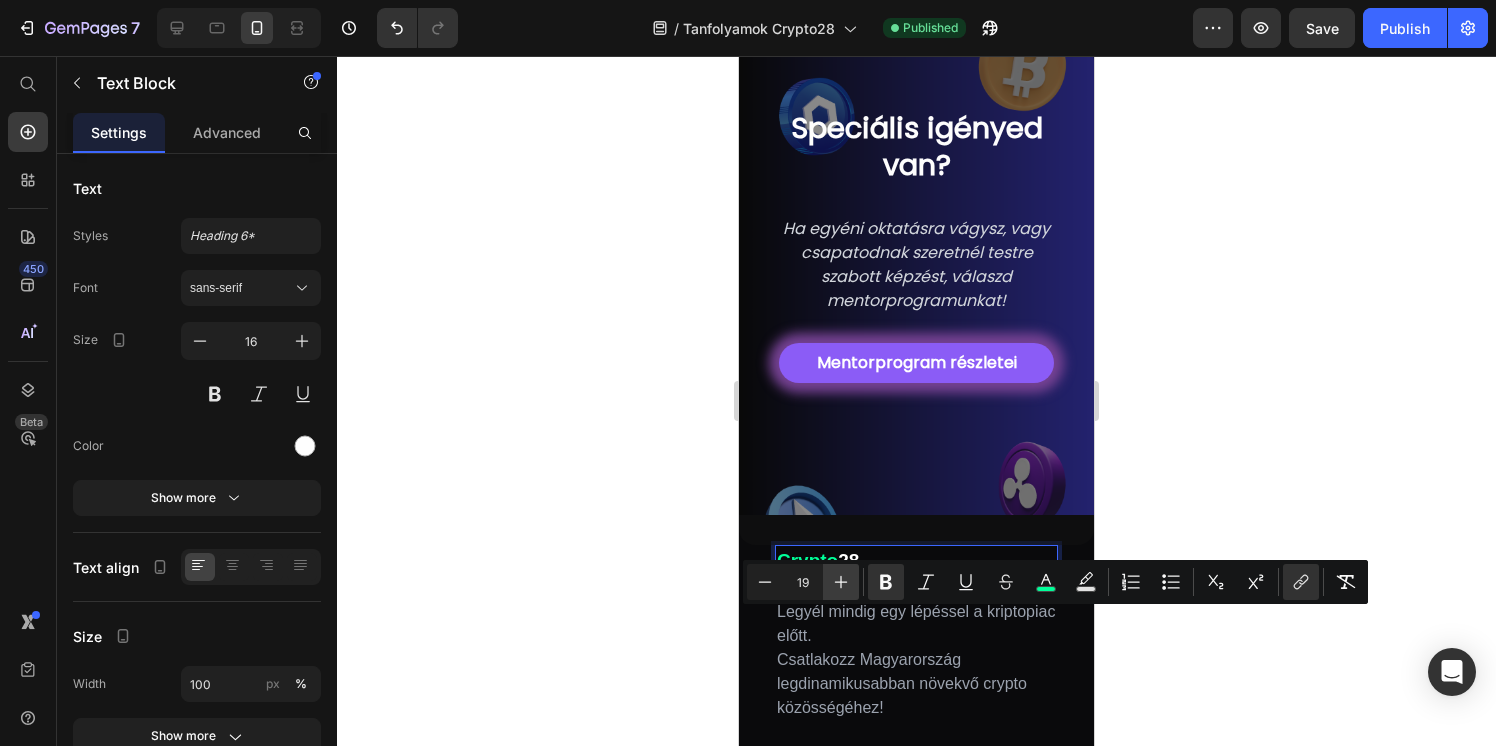 click 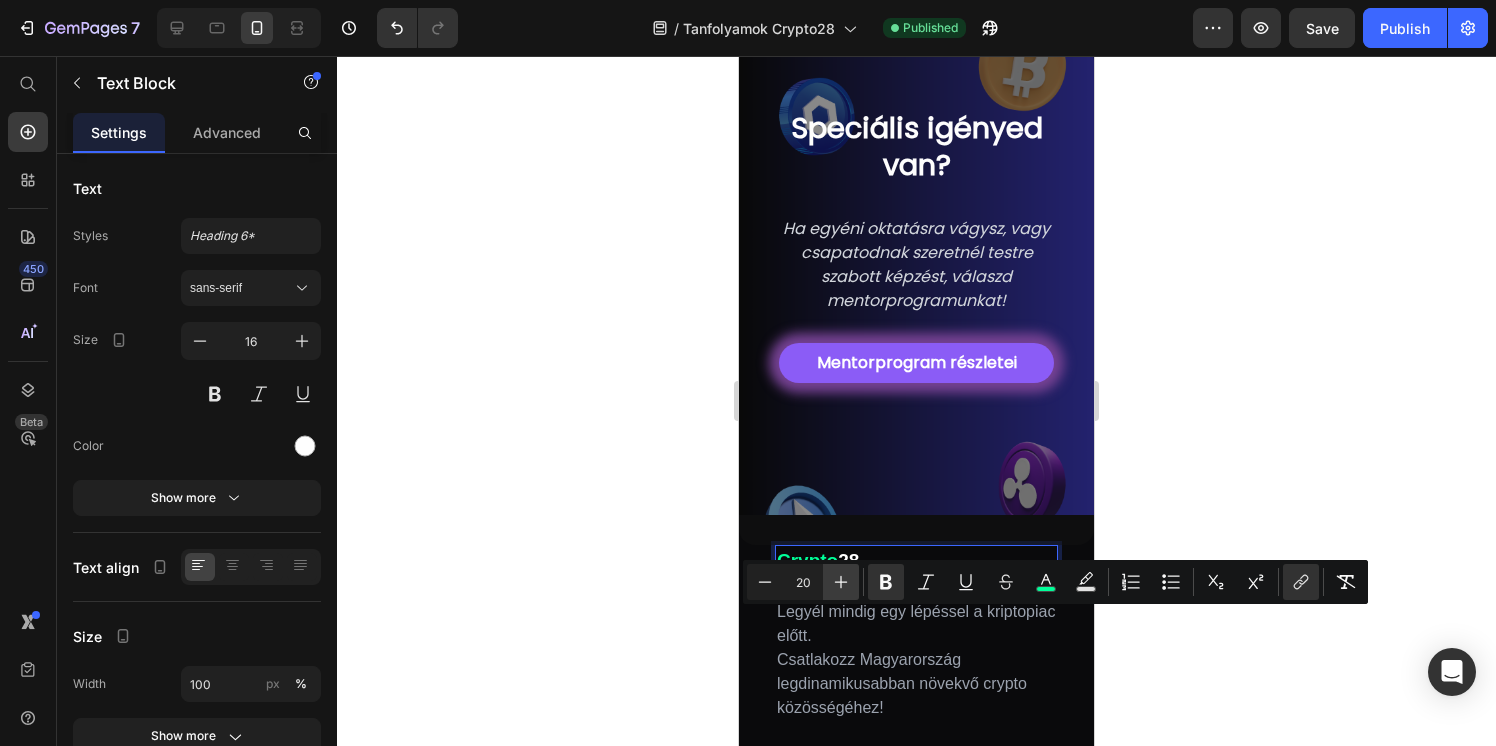 click 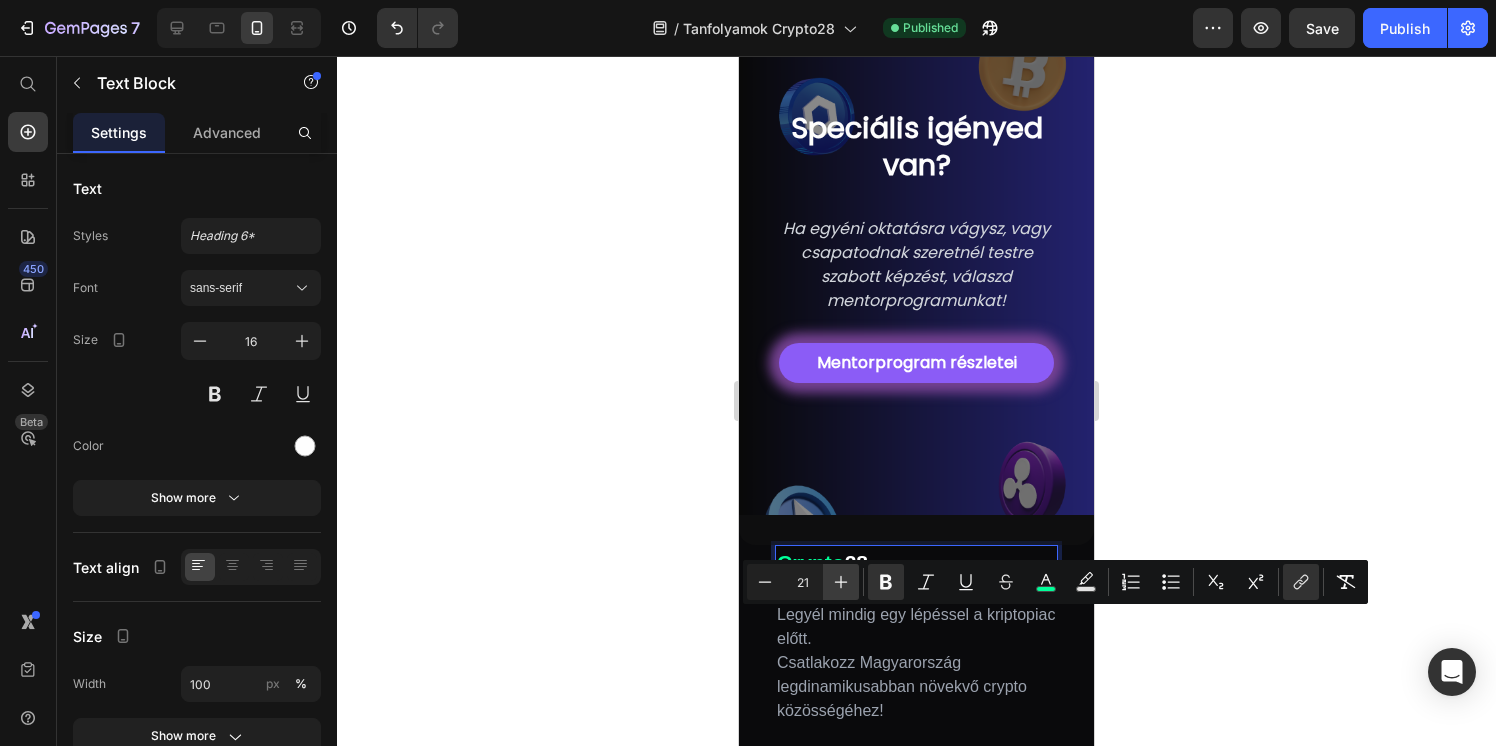click 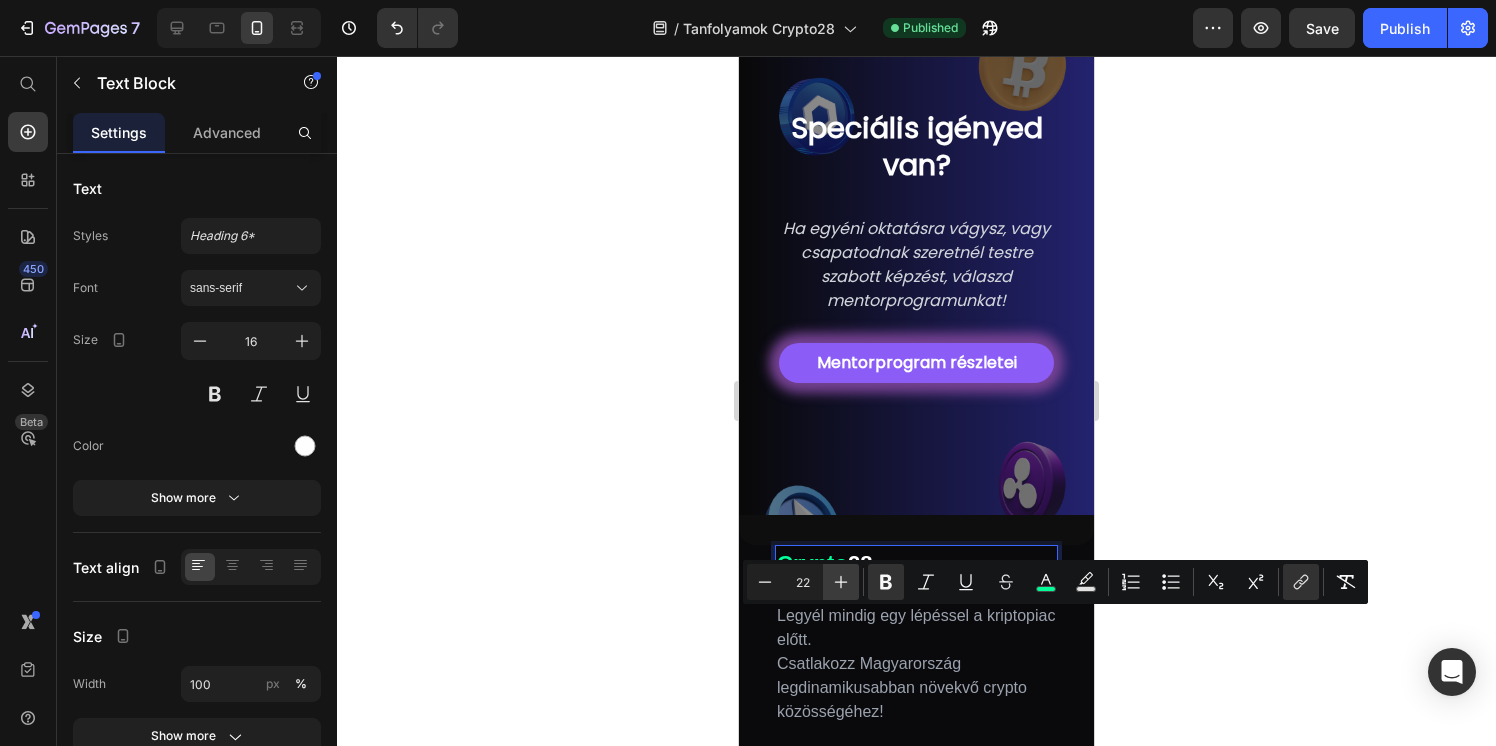 click 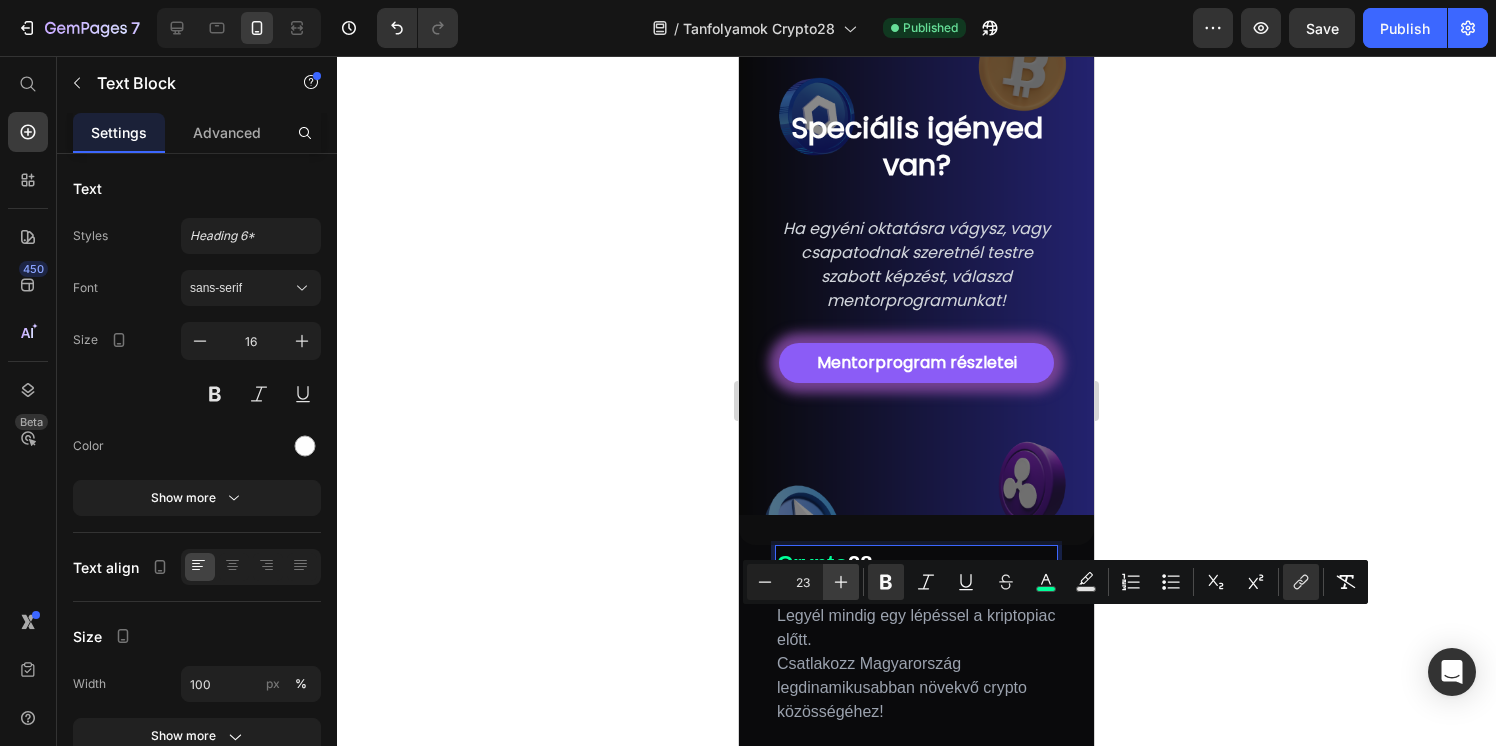 click 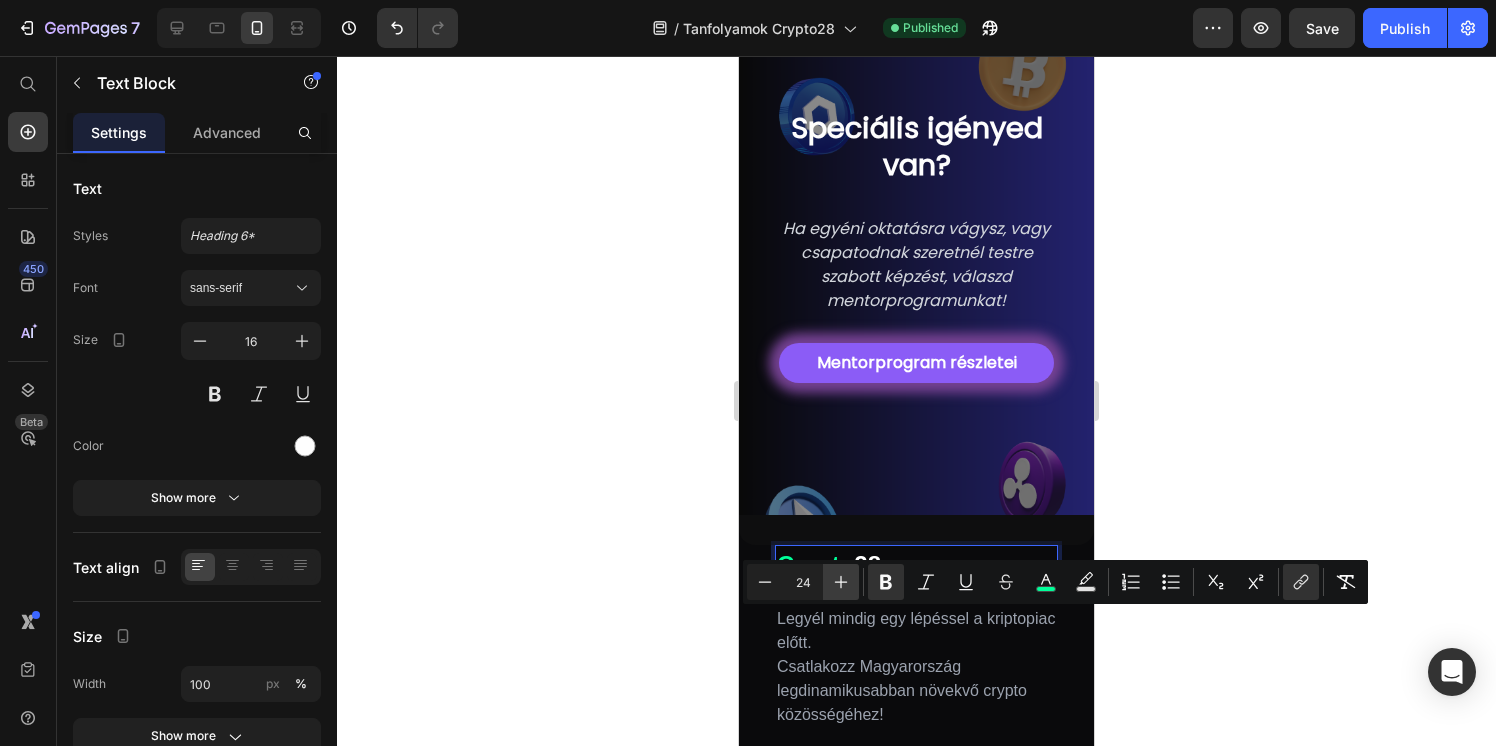 click 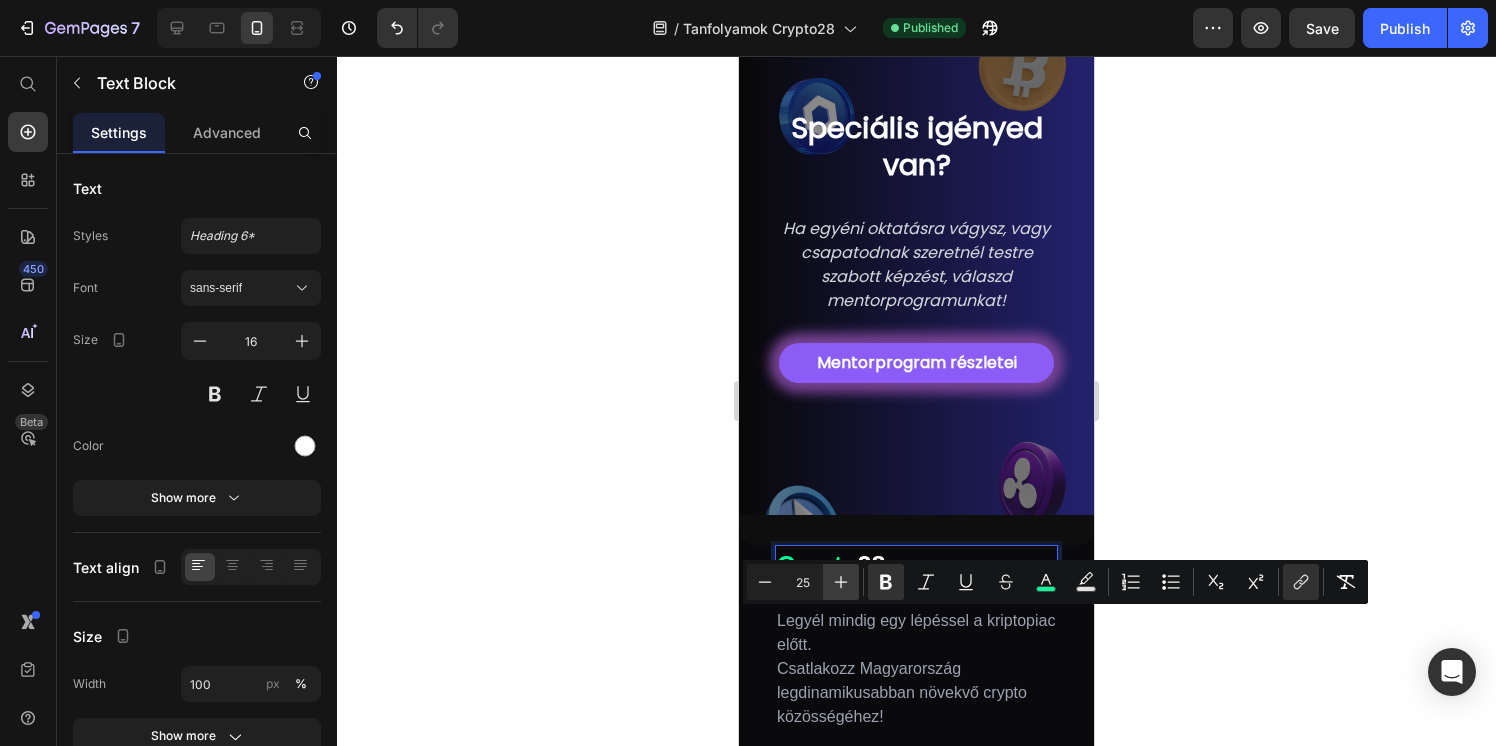 click 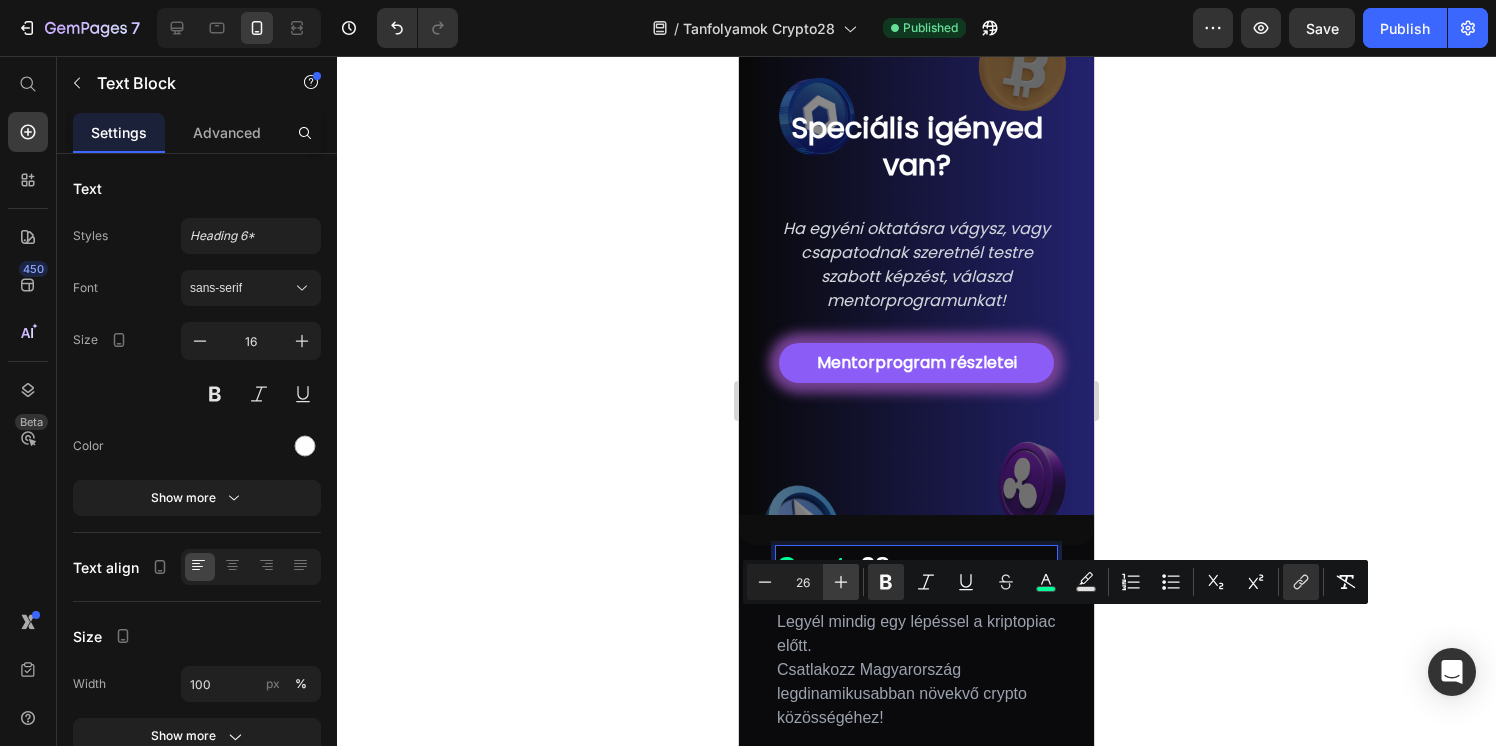 click 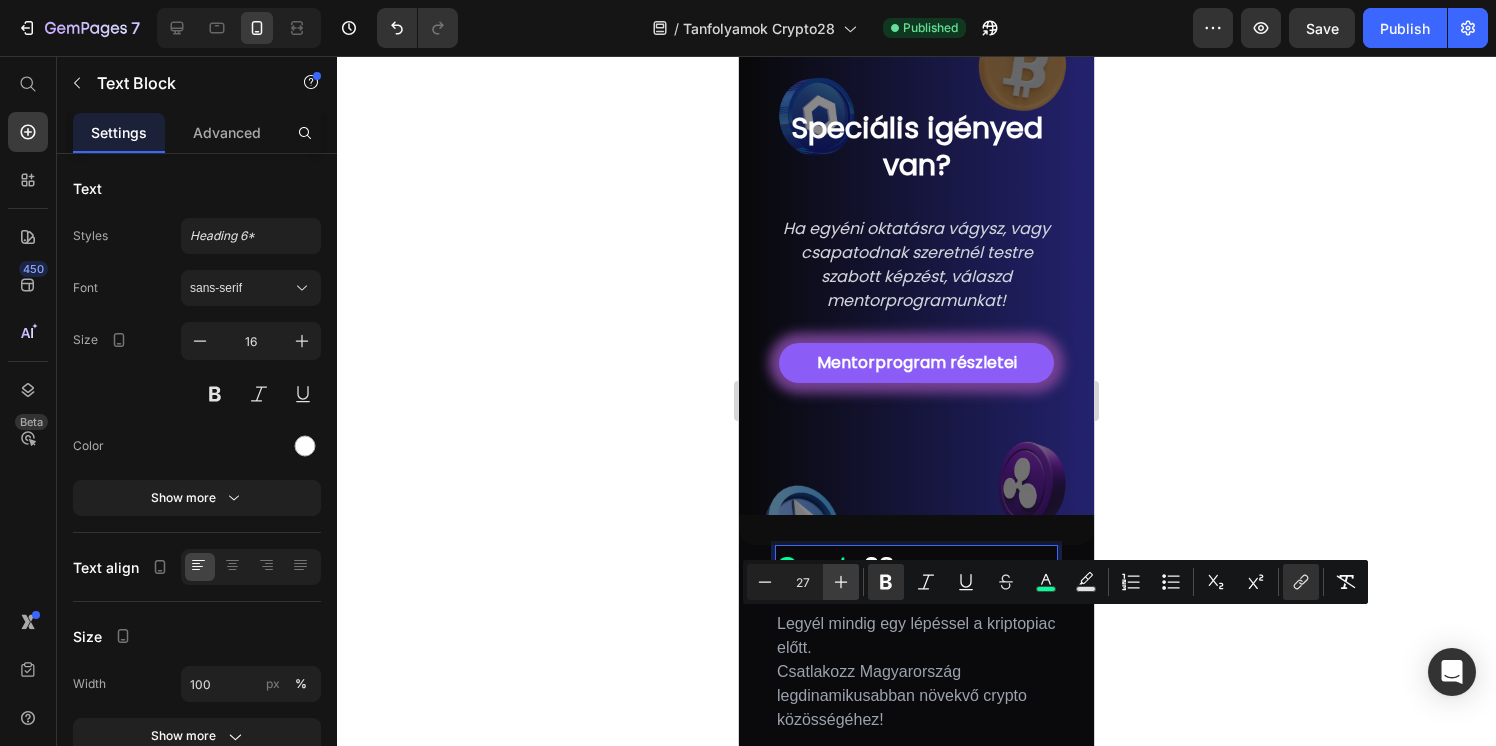 click 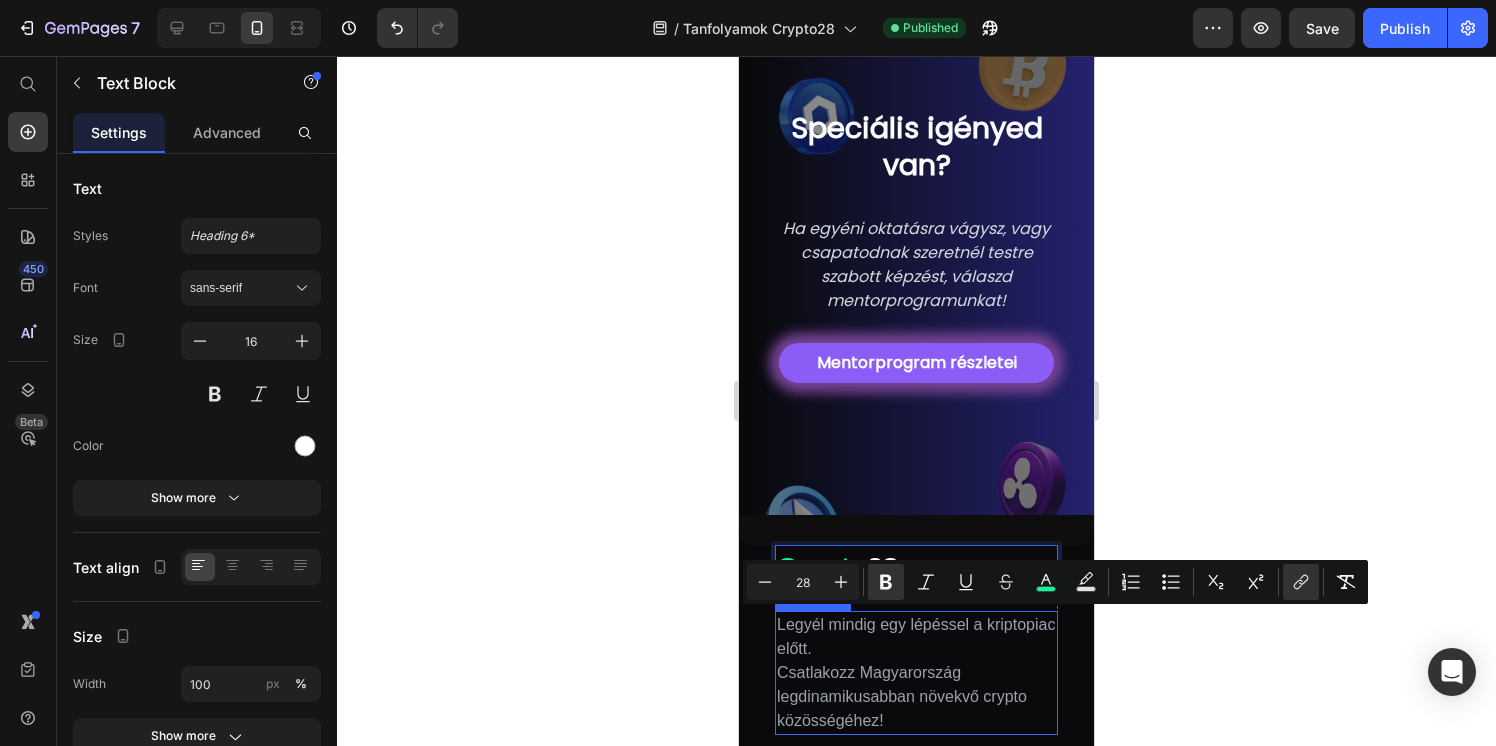 click on "Legyél mindig egy lépéssel a kriptopiac előtt. Csatlakozz Magyarország legdinamikusabban növekvő crypto közösségéhez!" at bounding box center [916, 673] 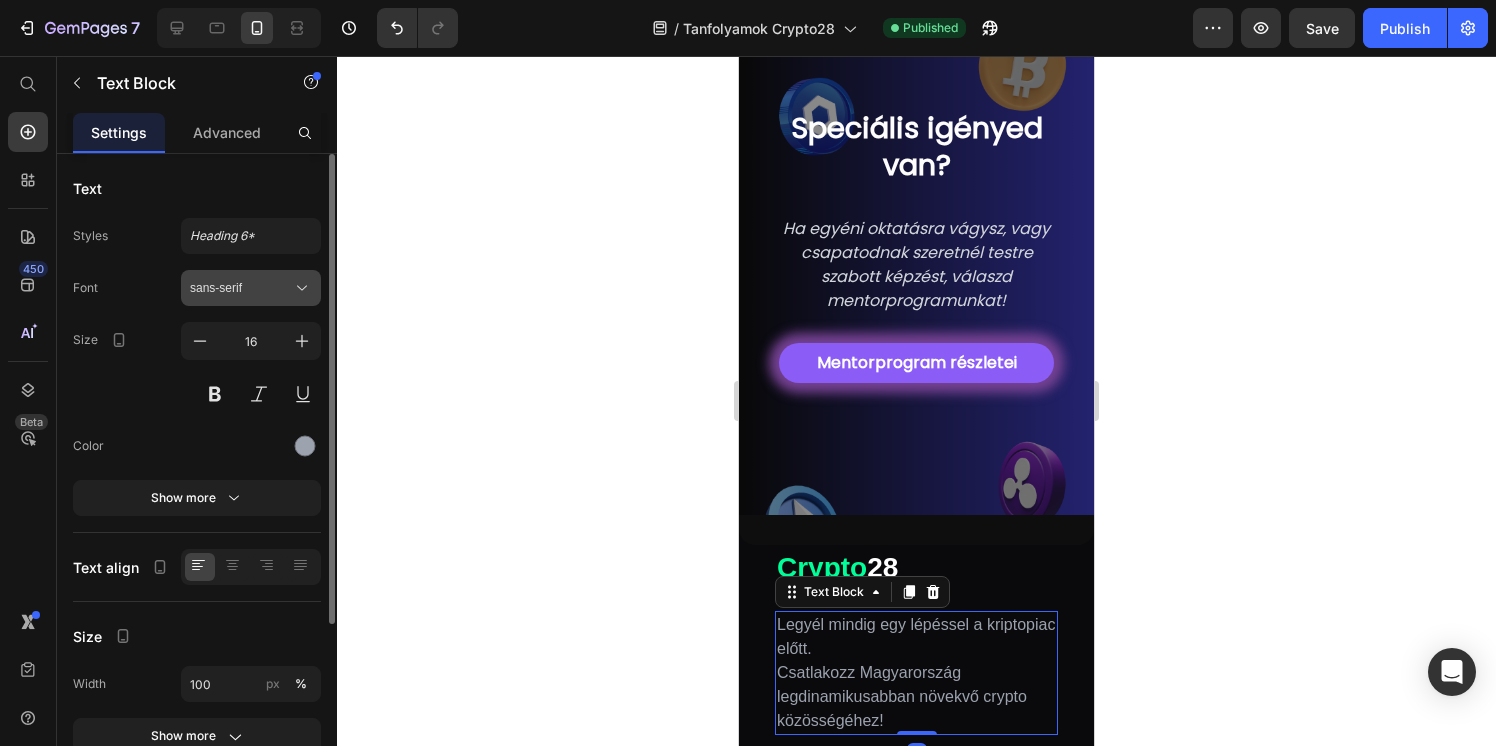 click on "sans-serif" at bounding box center [241, 288] 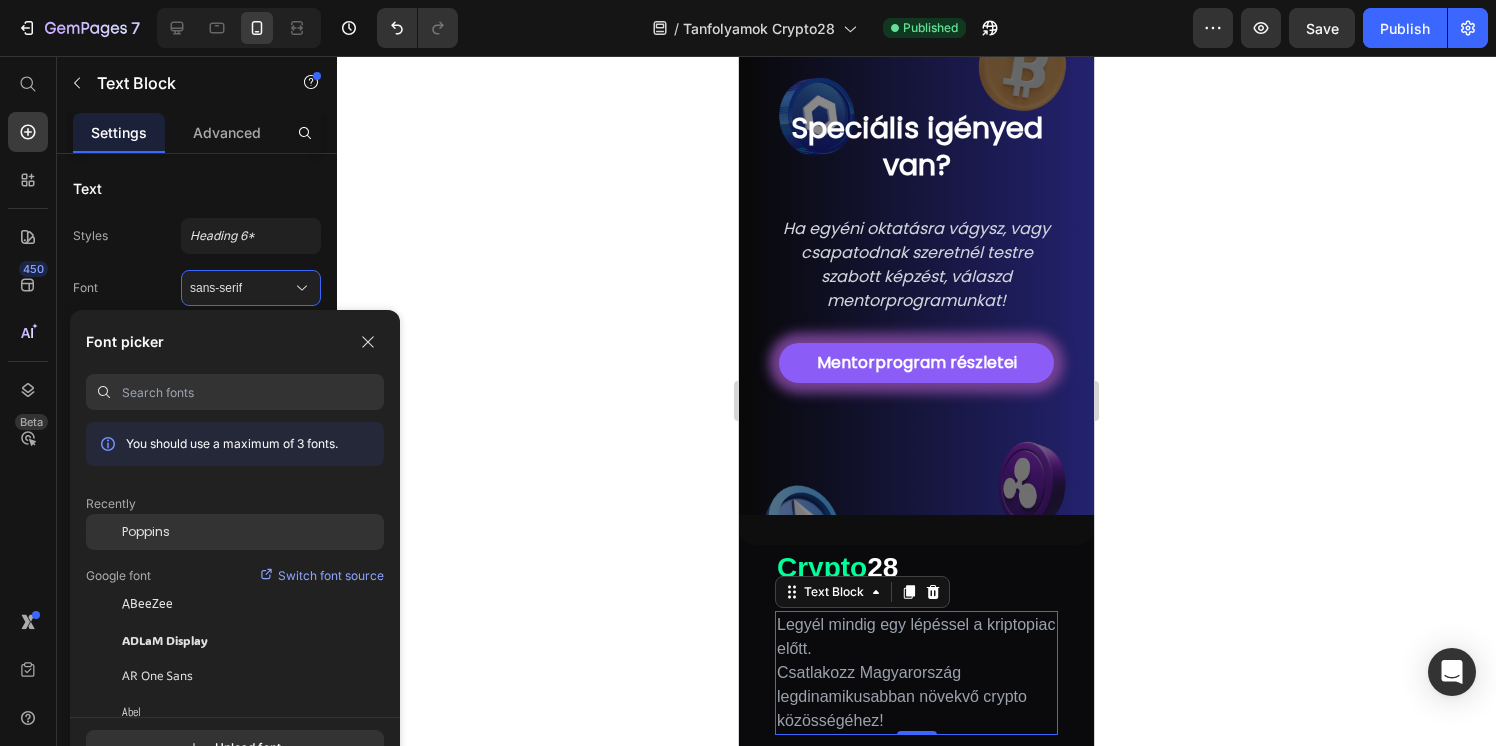 click on "Poppins" 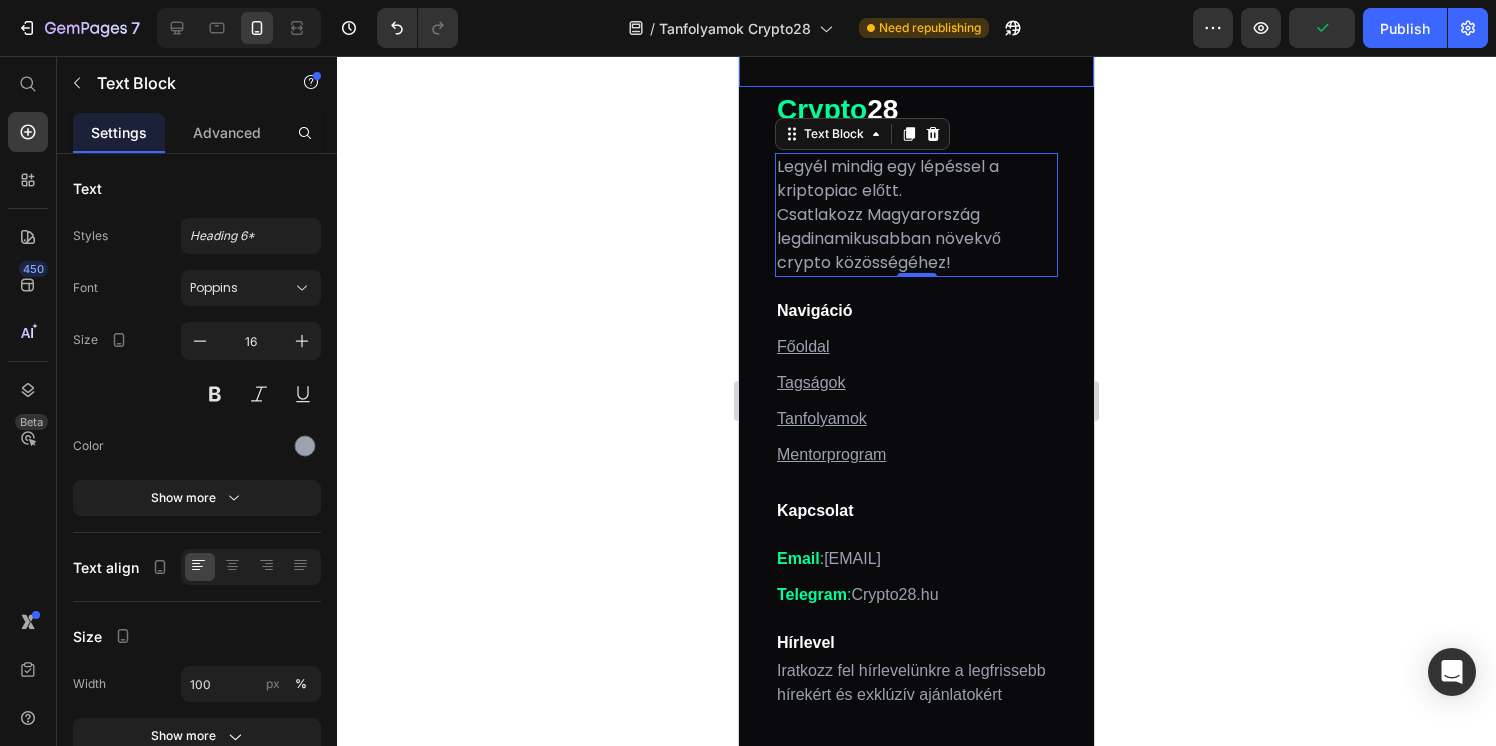 scroll, scrollTop: 1354, scrollLeft: 0, axis: vertical 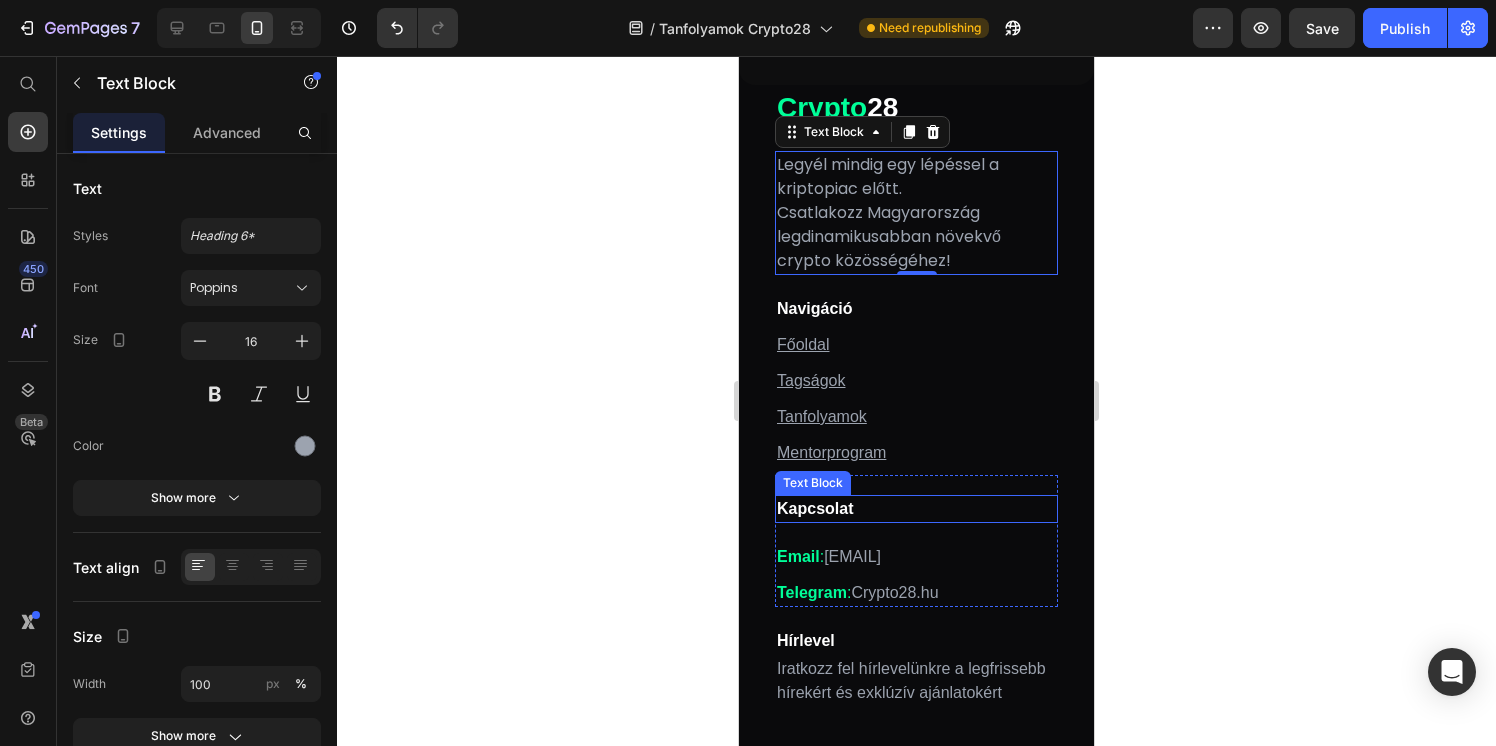 click on "Kapcsolat" at bounding box center [916, 509] 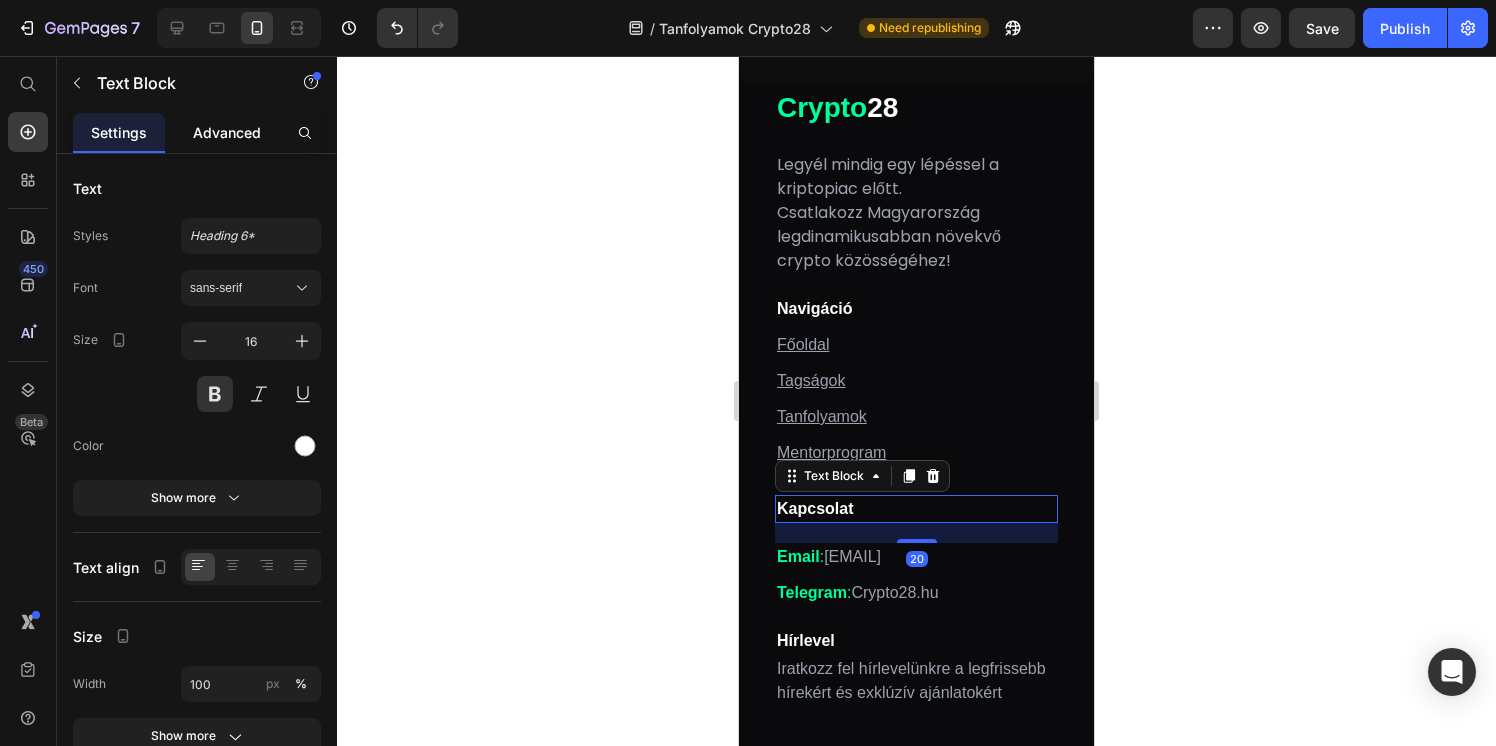 click on "Advanced" at bounding box center (227, 132) 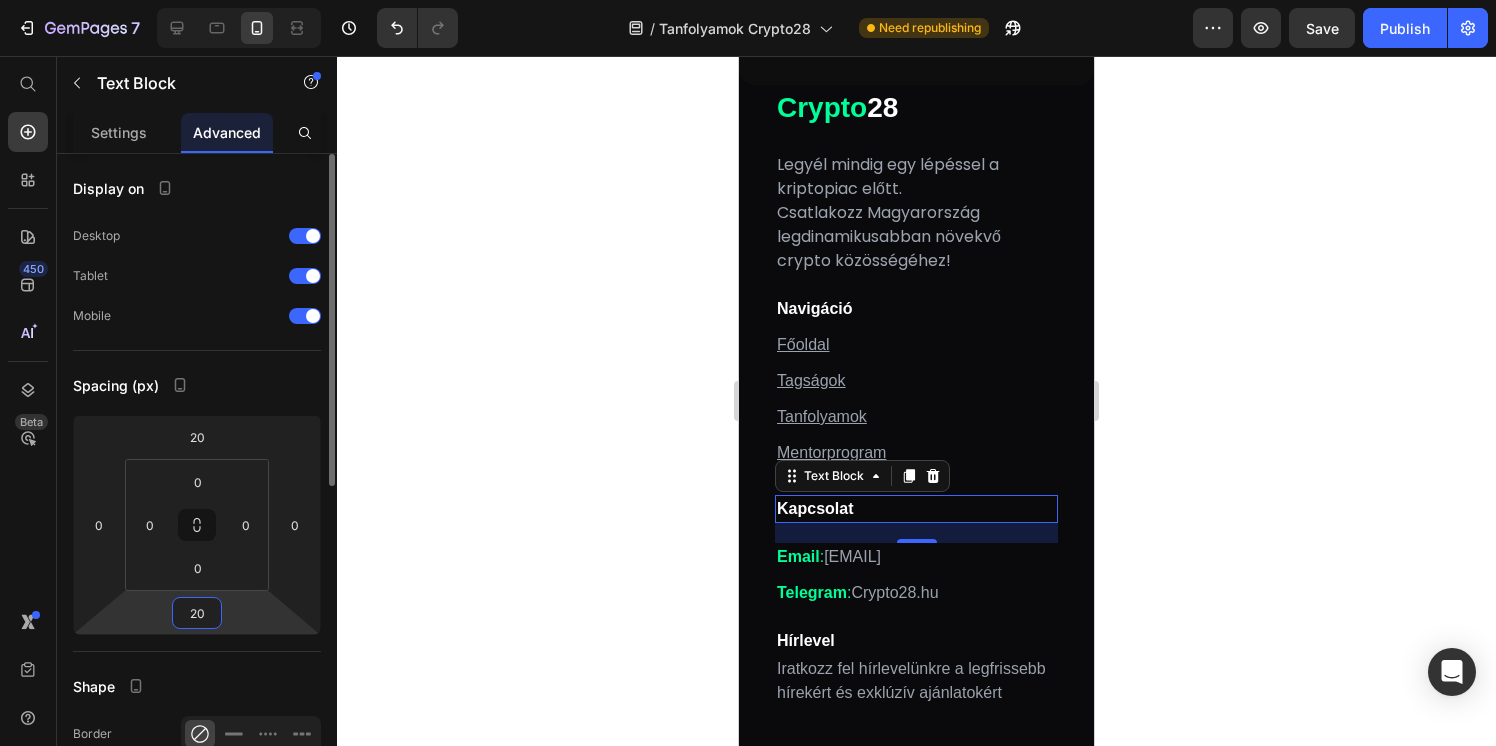 click on "20" at bounding box center (197, 613) 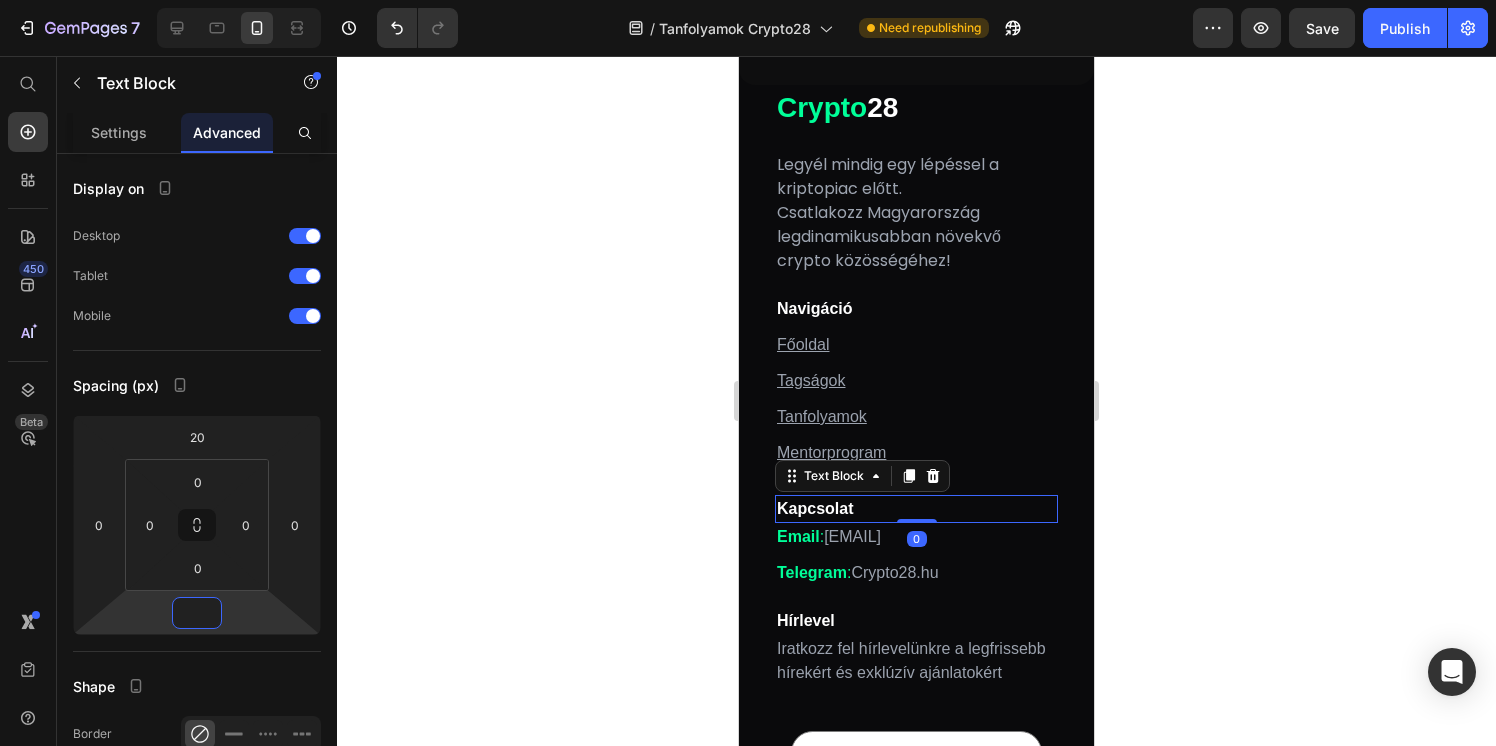 type on "0" 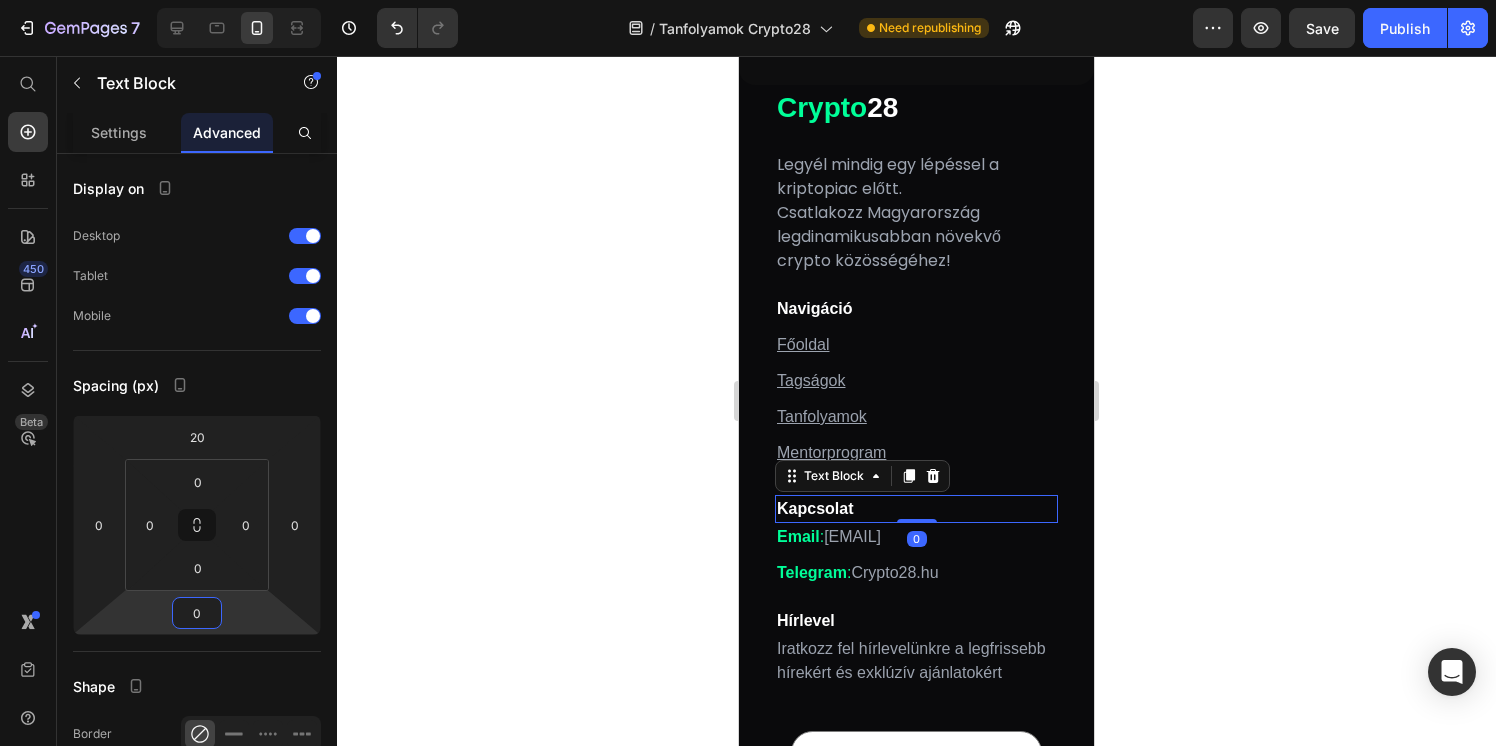 click 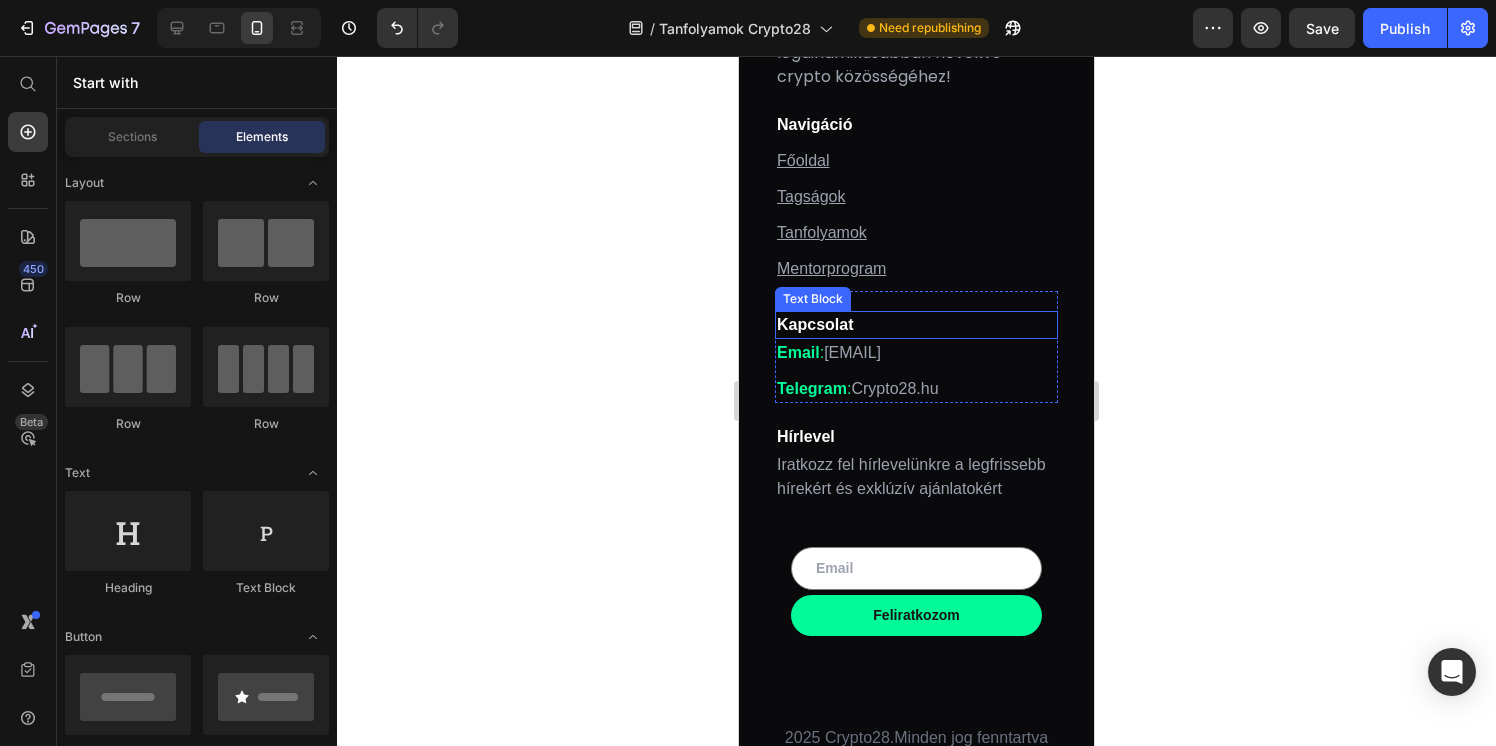 scroll, scrollTop: 1508, scrollLeft: 0, axis: vertical 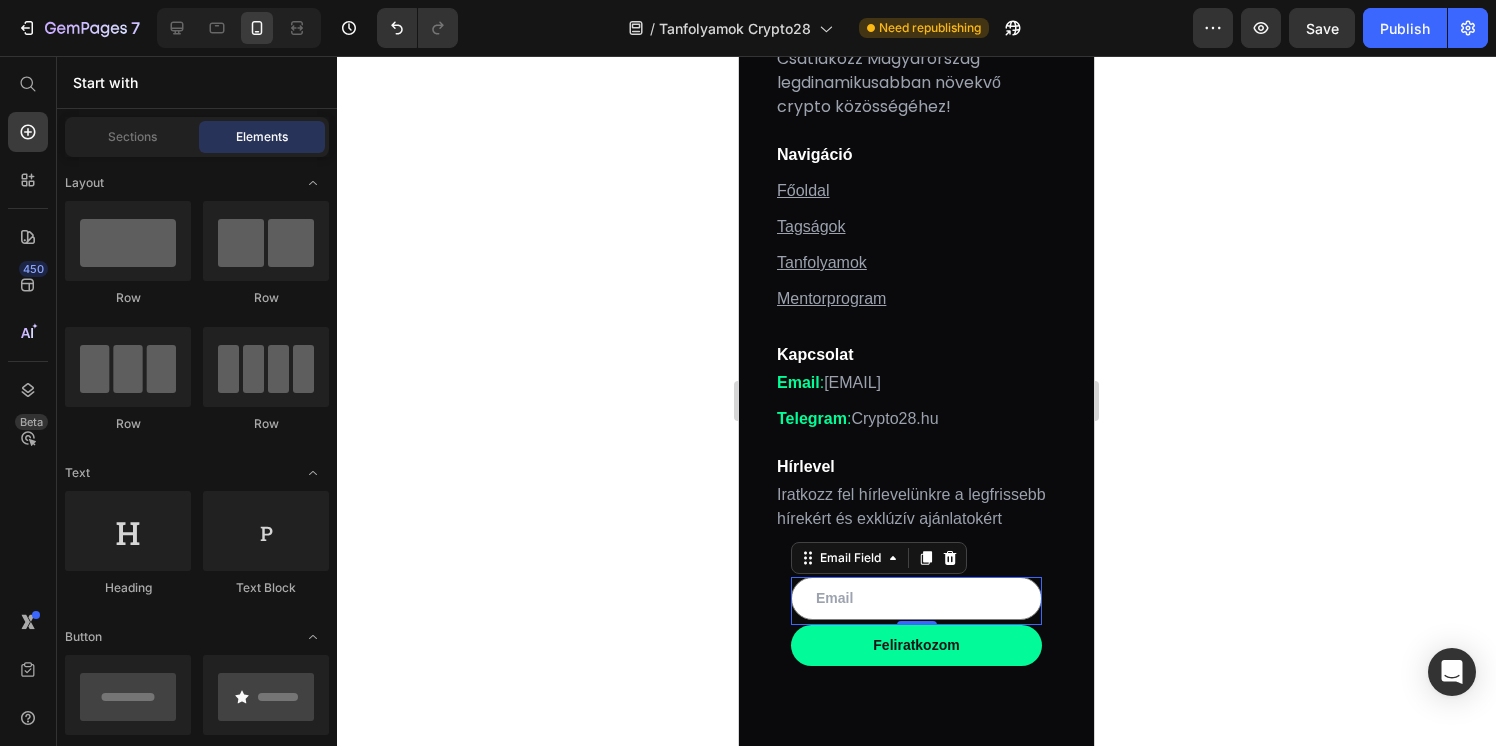 click at bounding box center (916, 598) 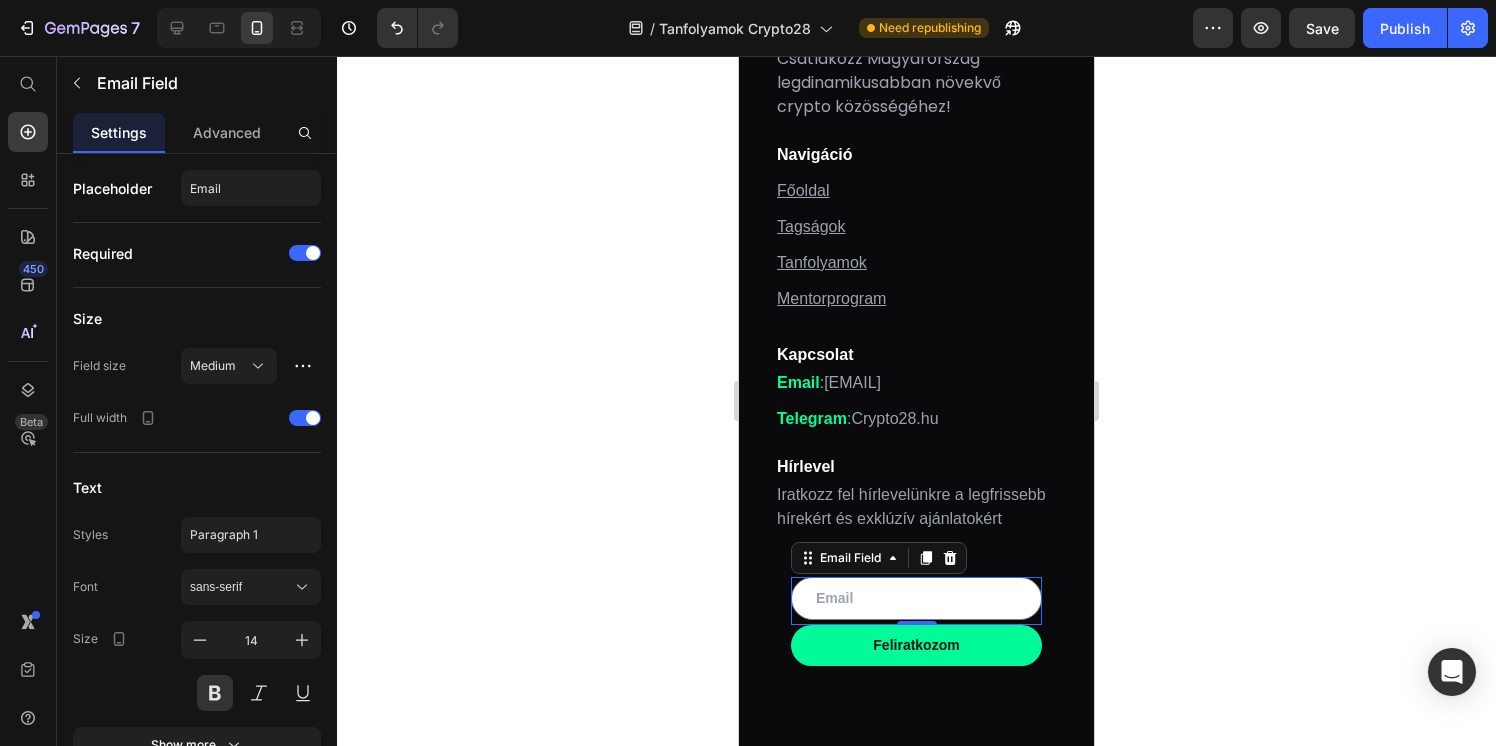 click on "Email Field   0" at bounding box center [916, 601] 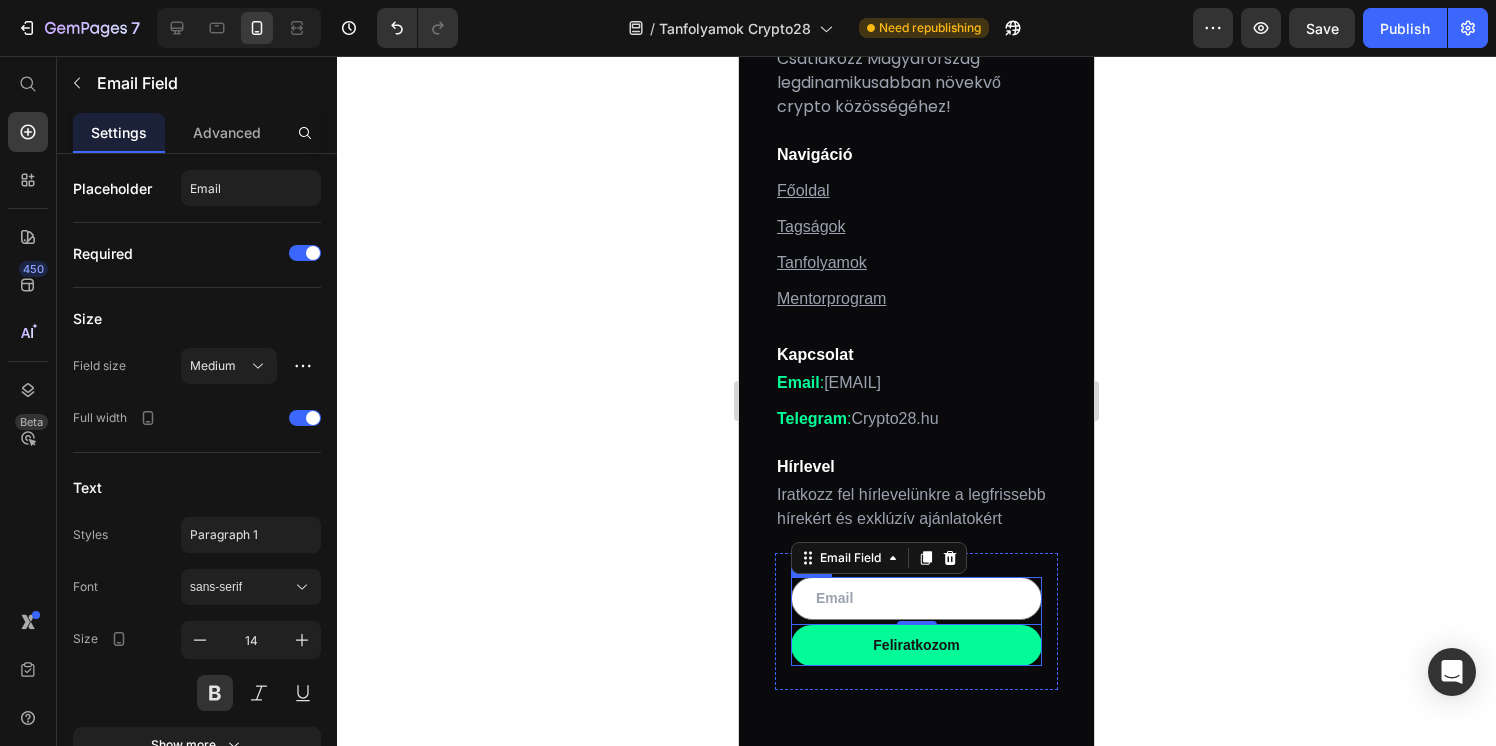 click on "Email Field   0 Feliratkozom Submit Button" at bounding box center [916, 621] 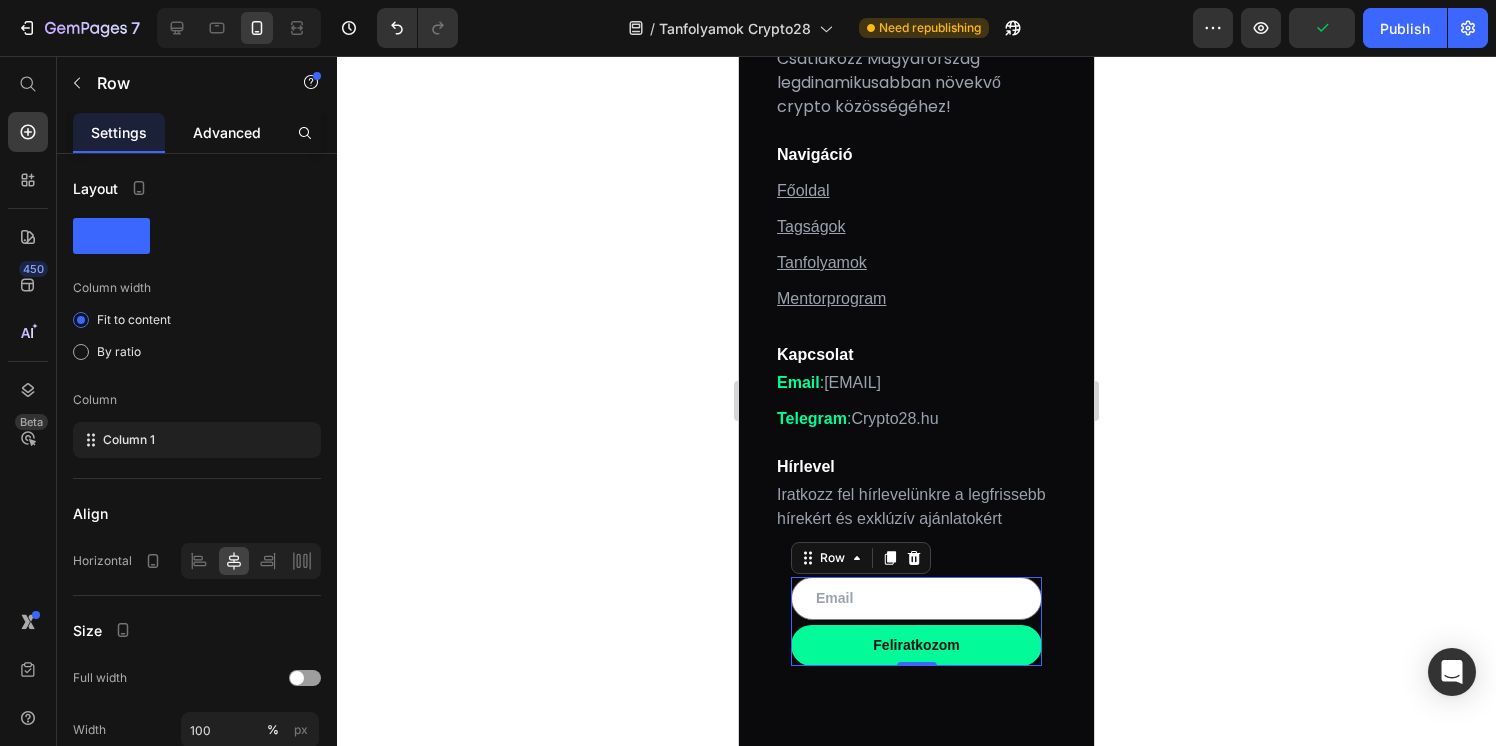 click on "Advanced" at bounding box center [227, 132] 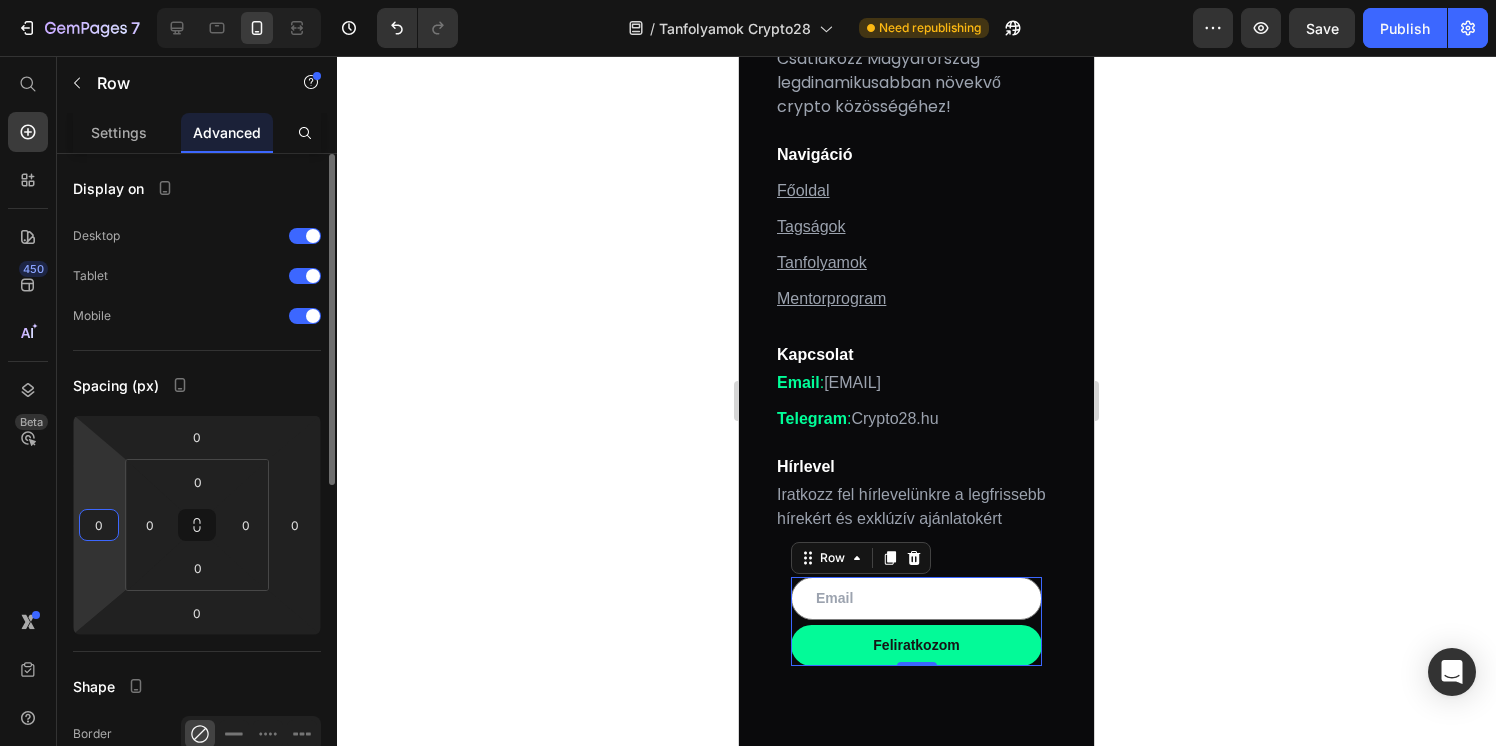 click on "0" at bounding box center [99, 525] 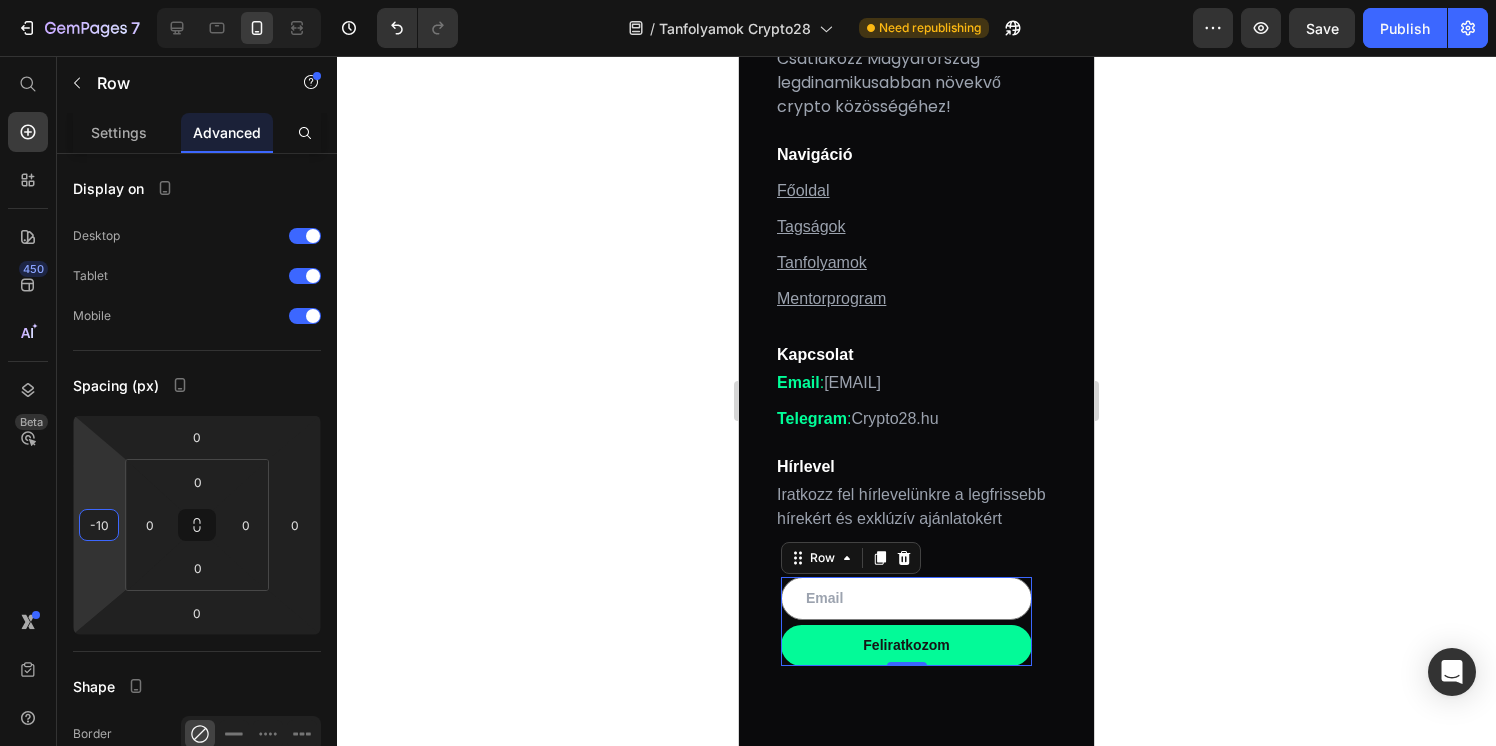 type on "-10" 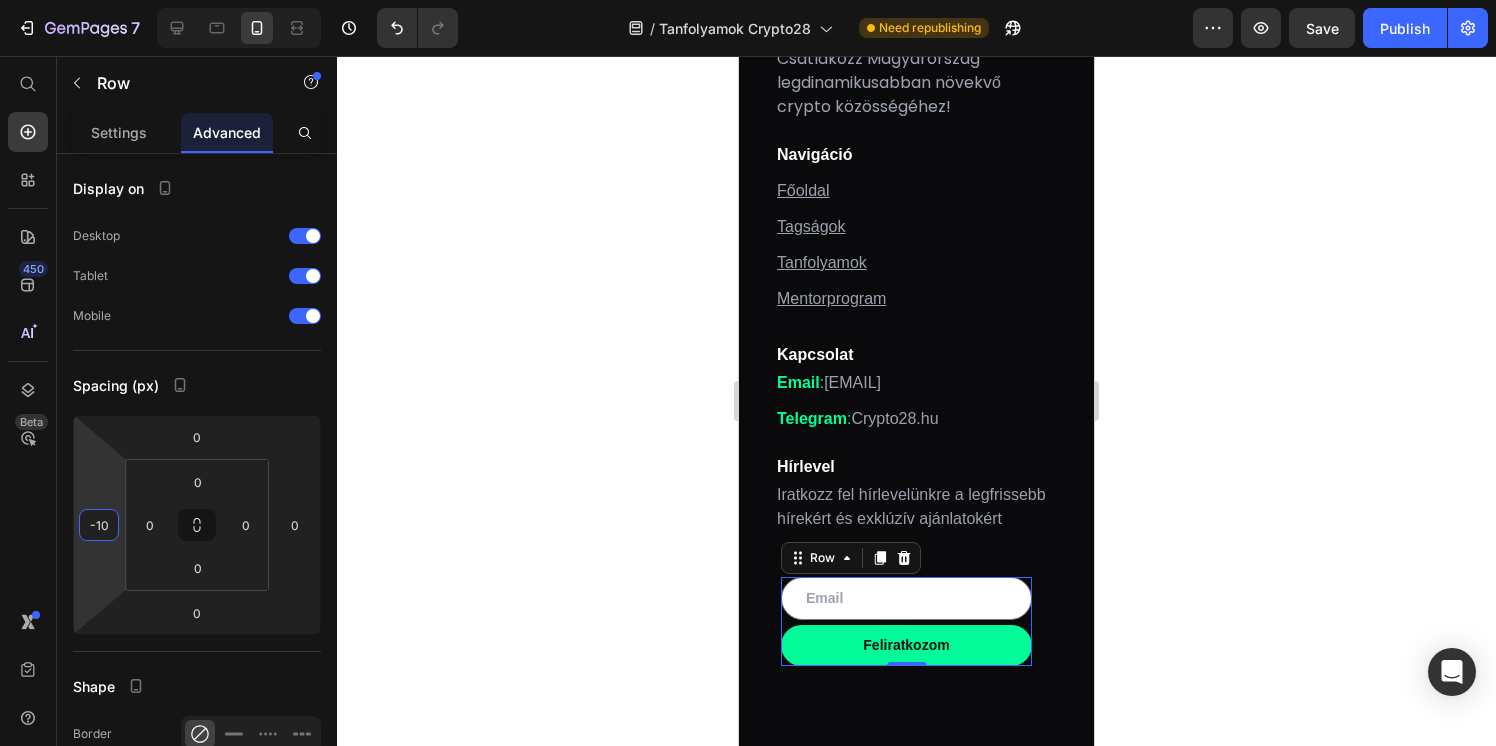 click 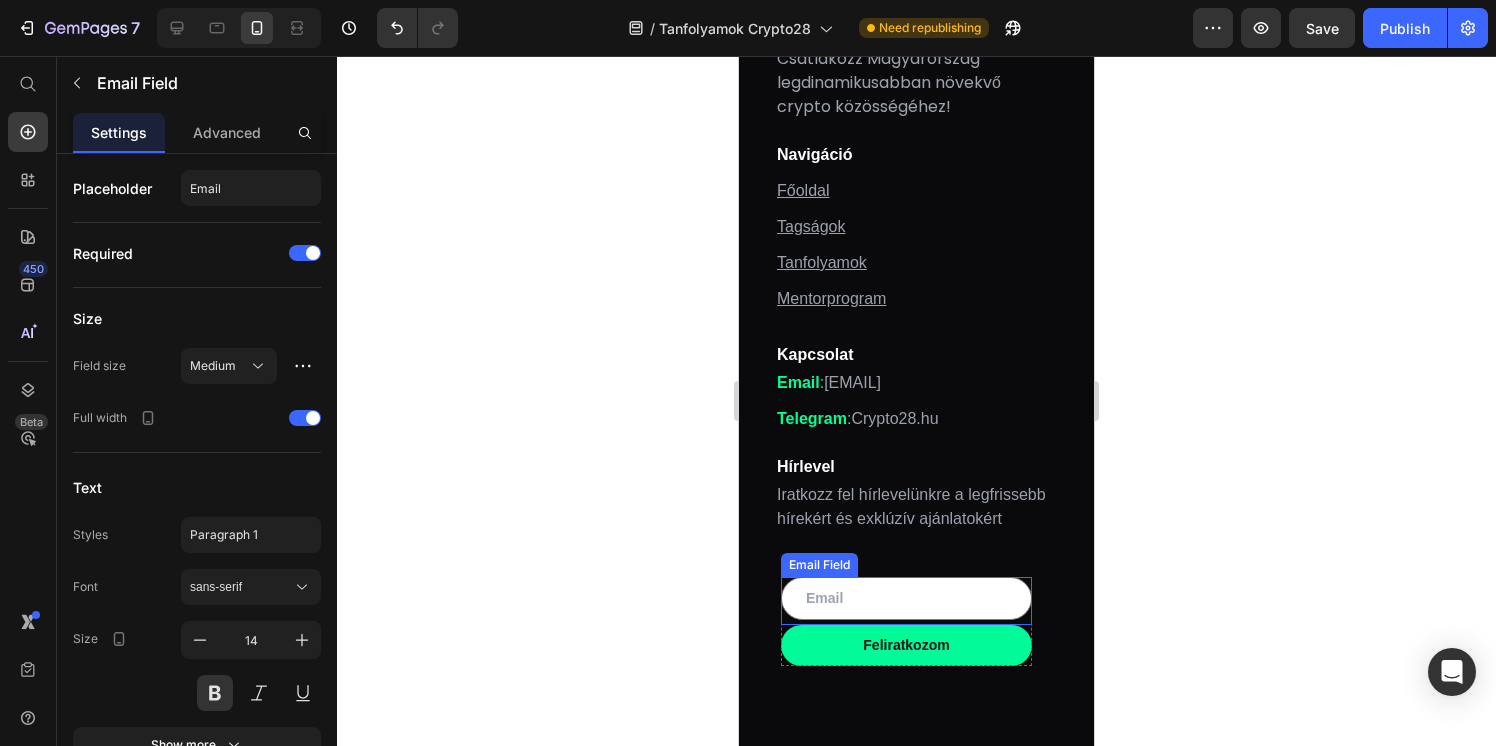 click on "Email Field" at bounding box center [906, 601] 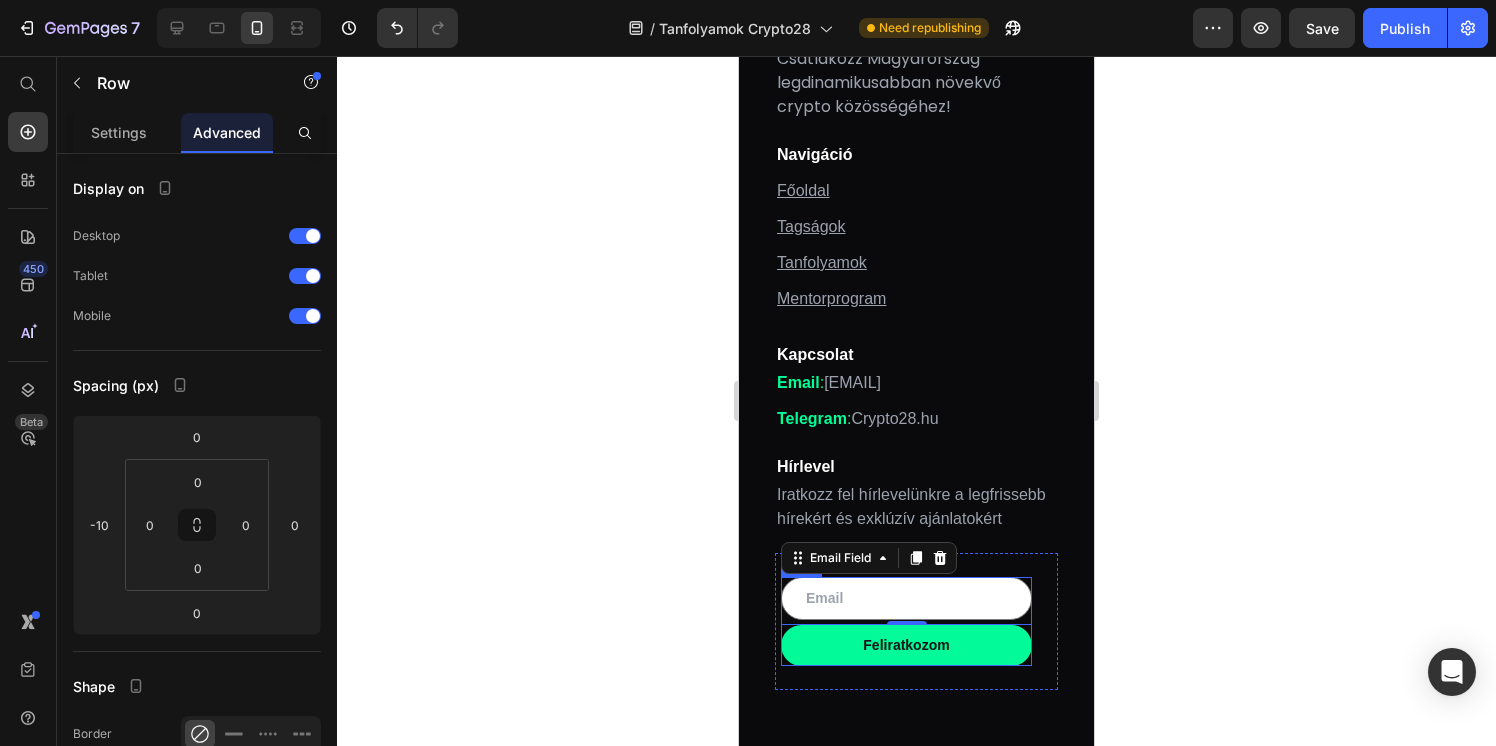 click on "Email Field   0 Feliratkozom Submit Button" at bounding box center [906, 621] 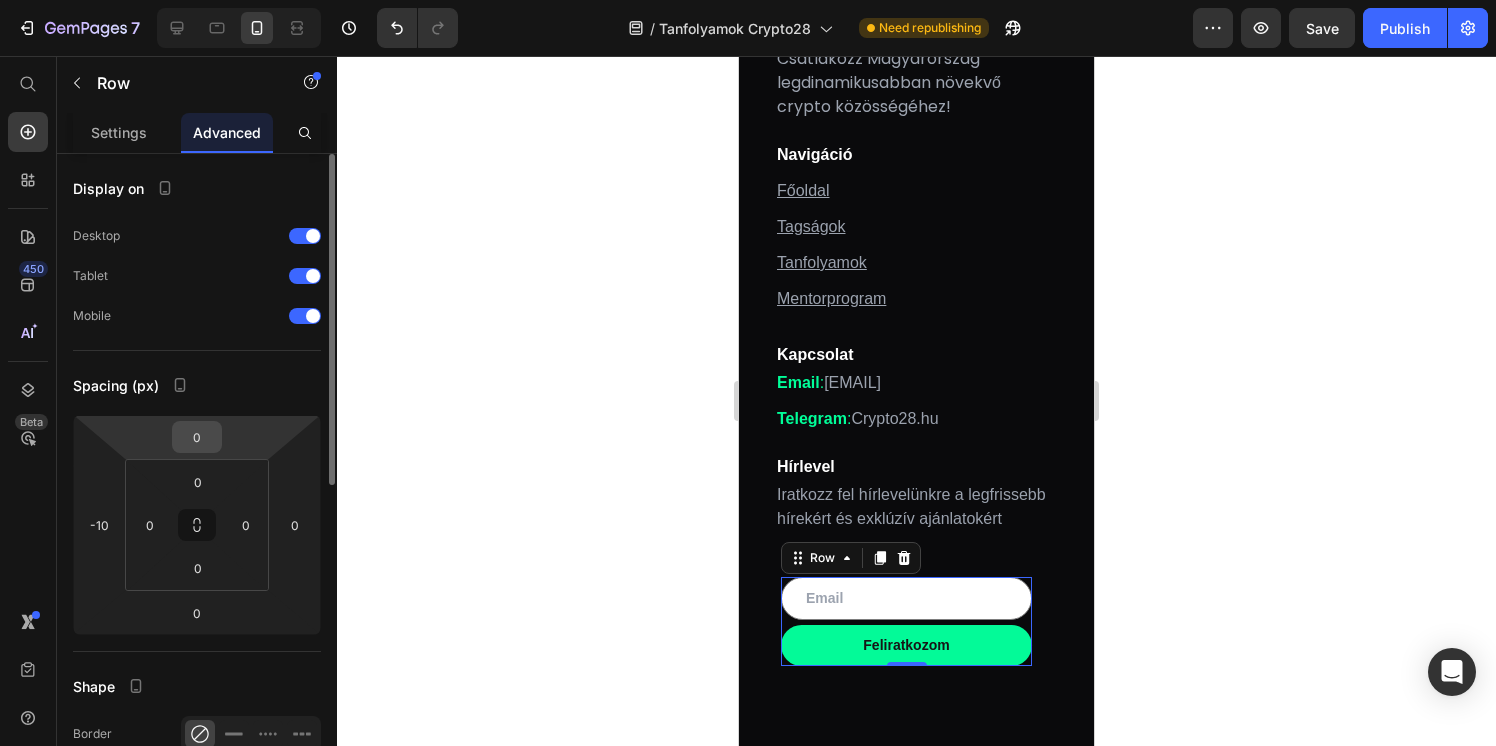 click on "0" at bounding box center [197, 437] 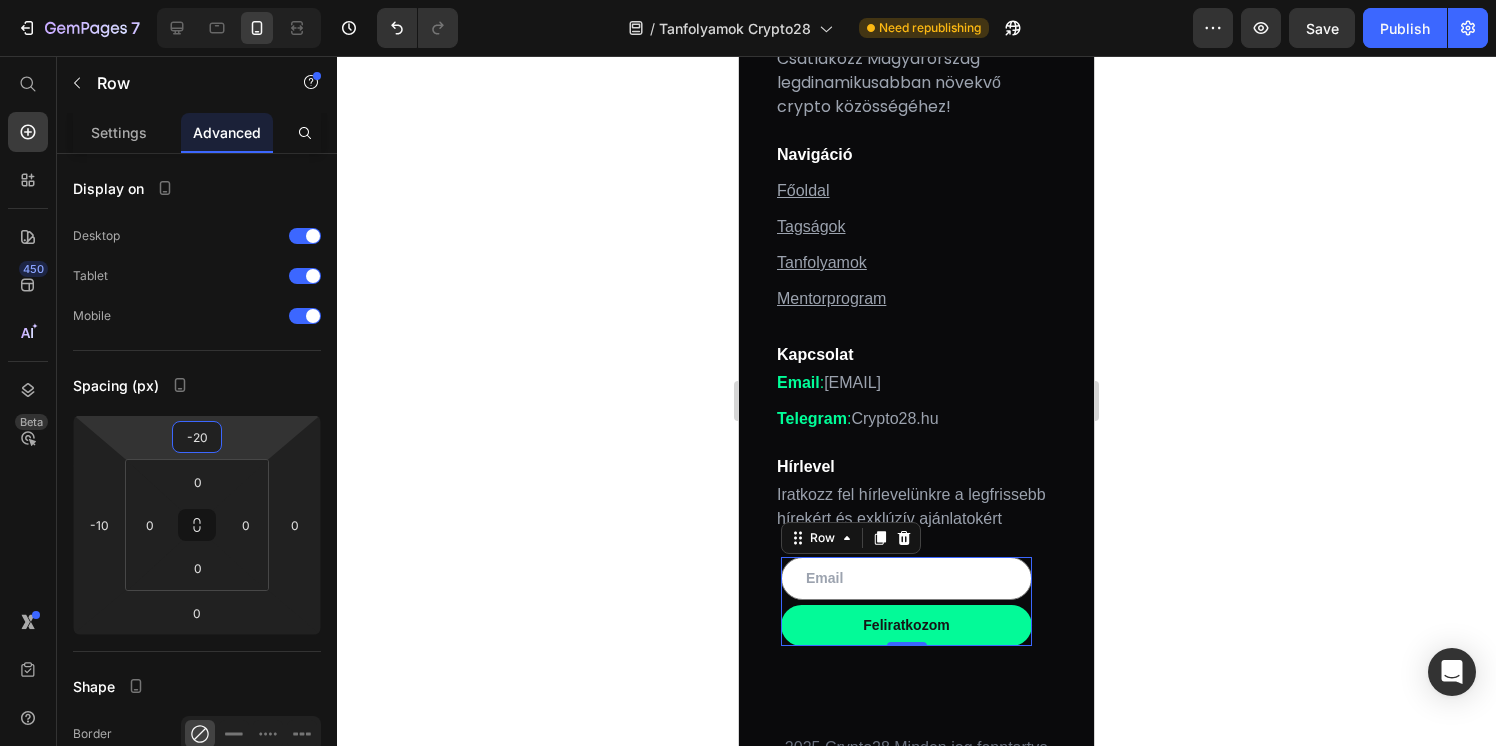 type on "-20" 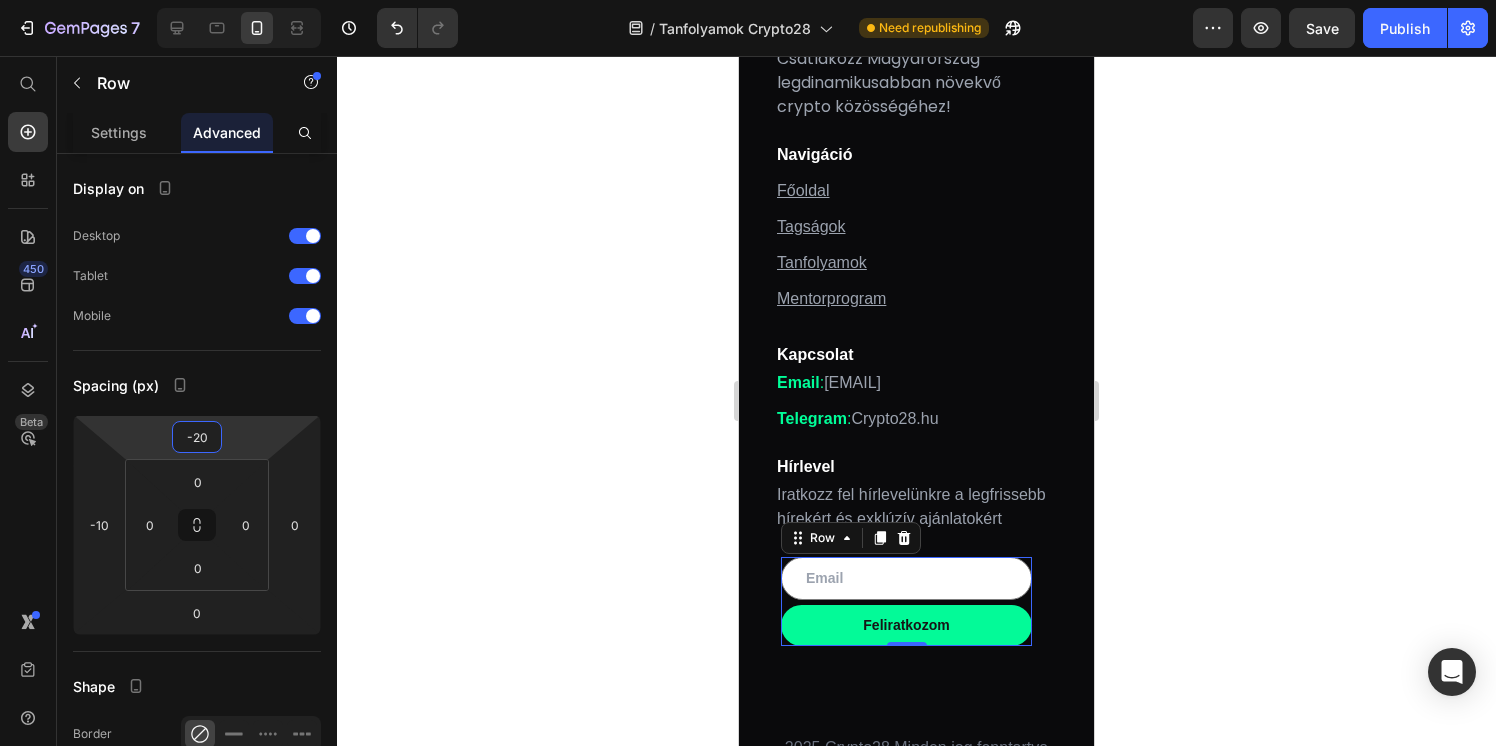 click 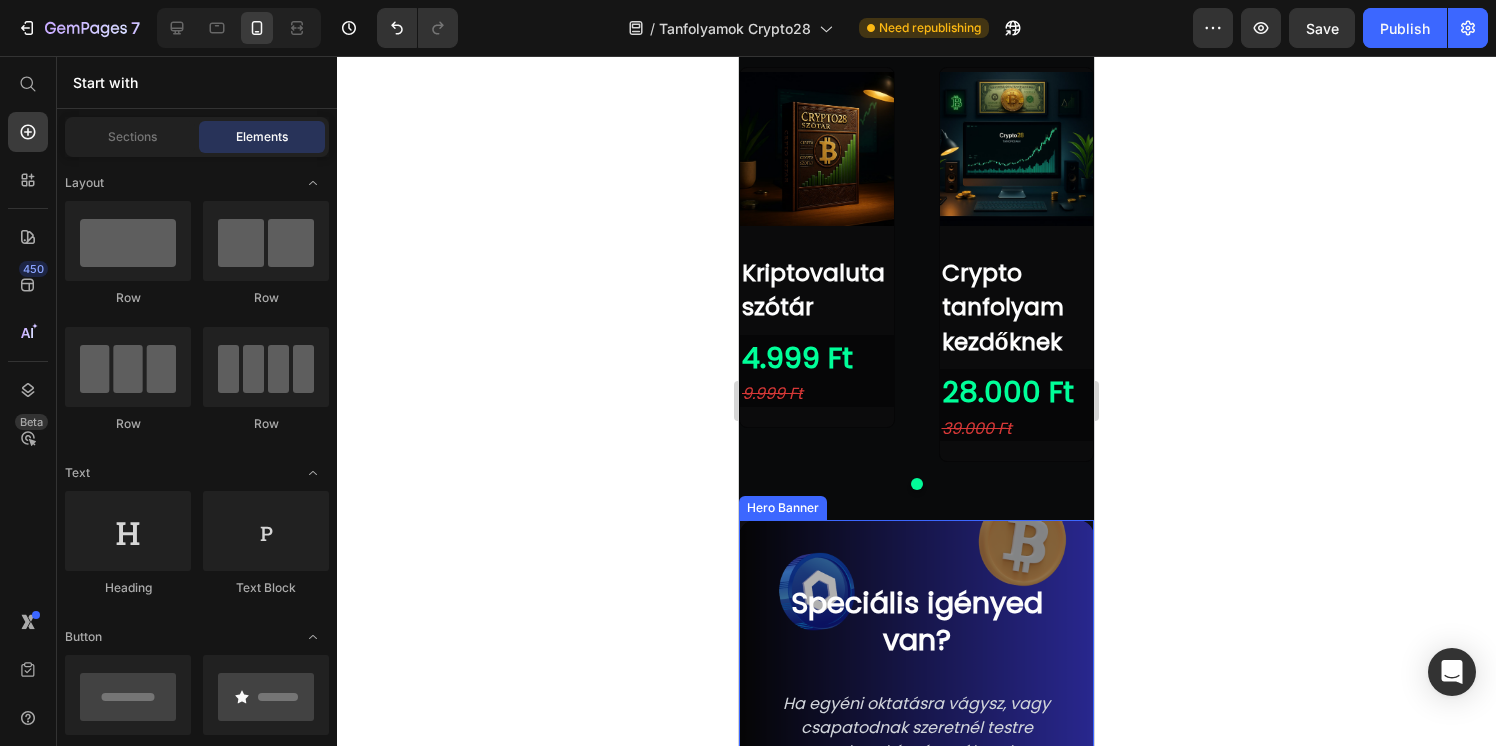 scroll, scrollTop: 359, scrollLeft: 0, axis: vertical 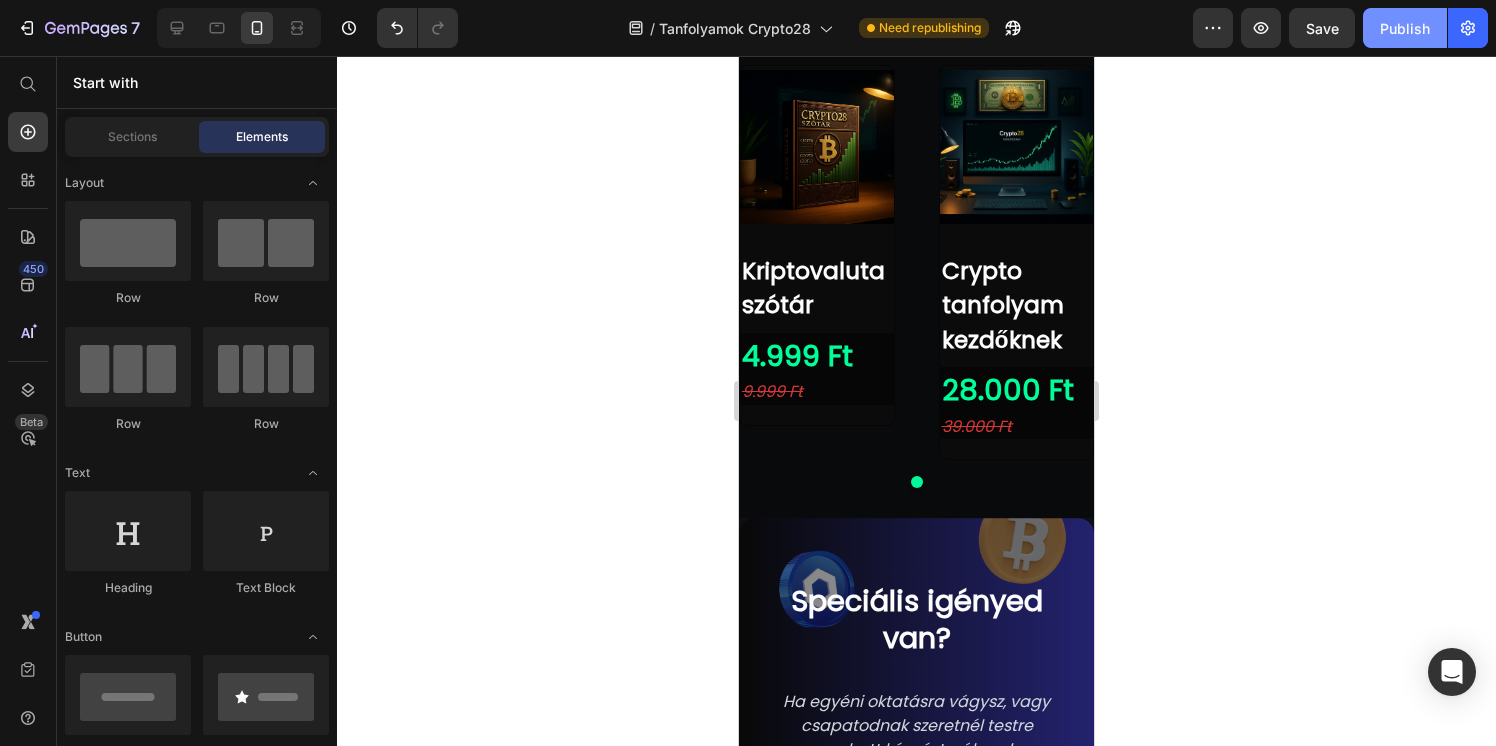 click on "Publish" at bounding box center (1405, 28) 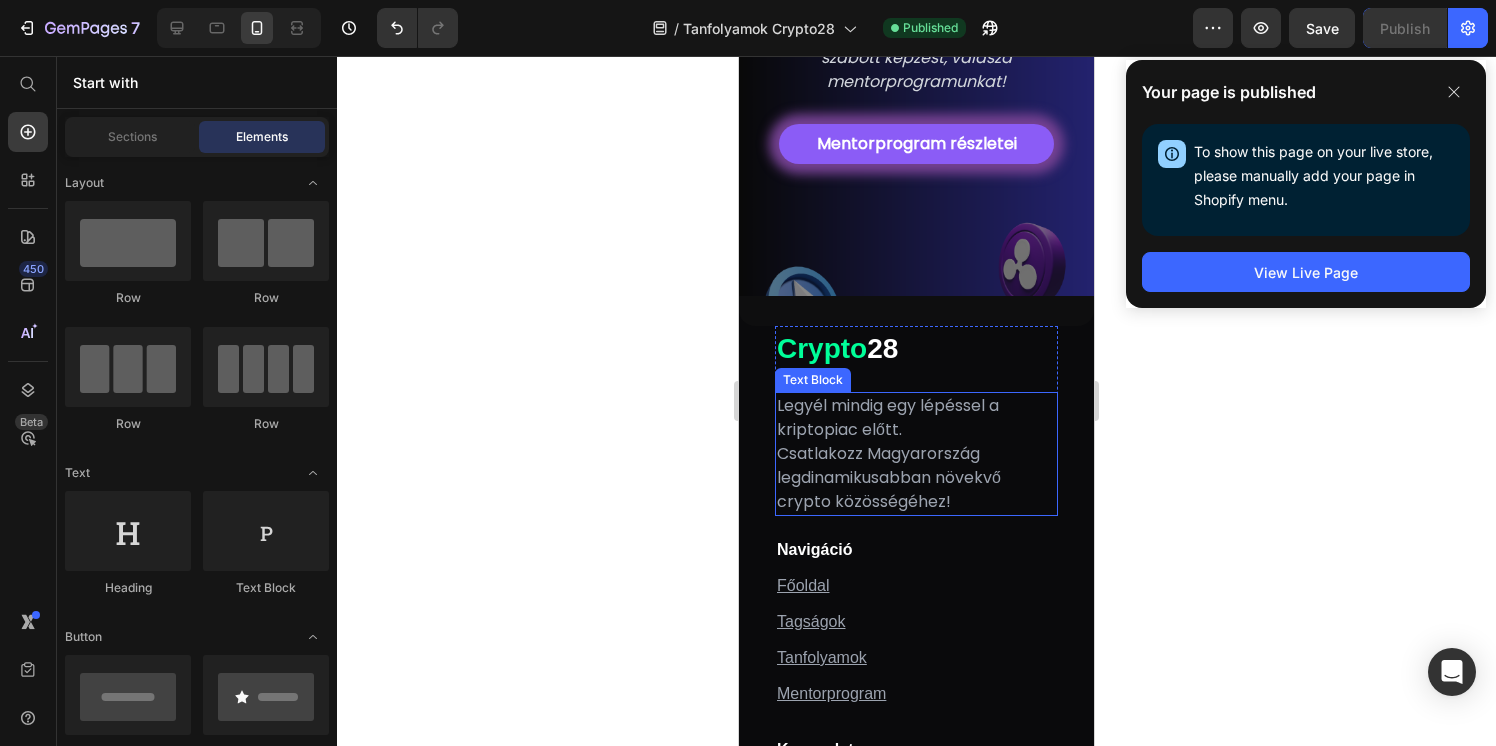 scroll, scrollTop: 1052, scrollLeft: 0, axis: vertical 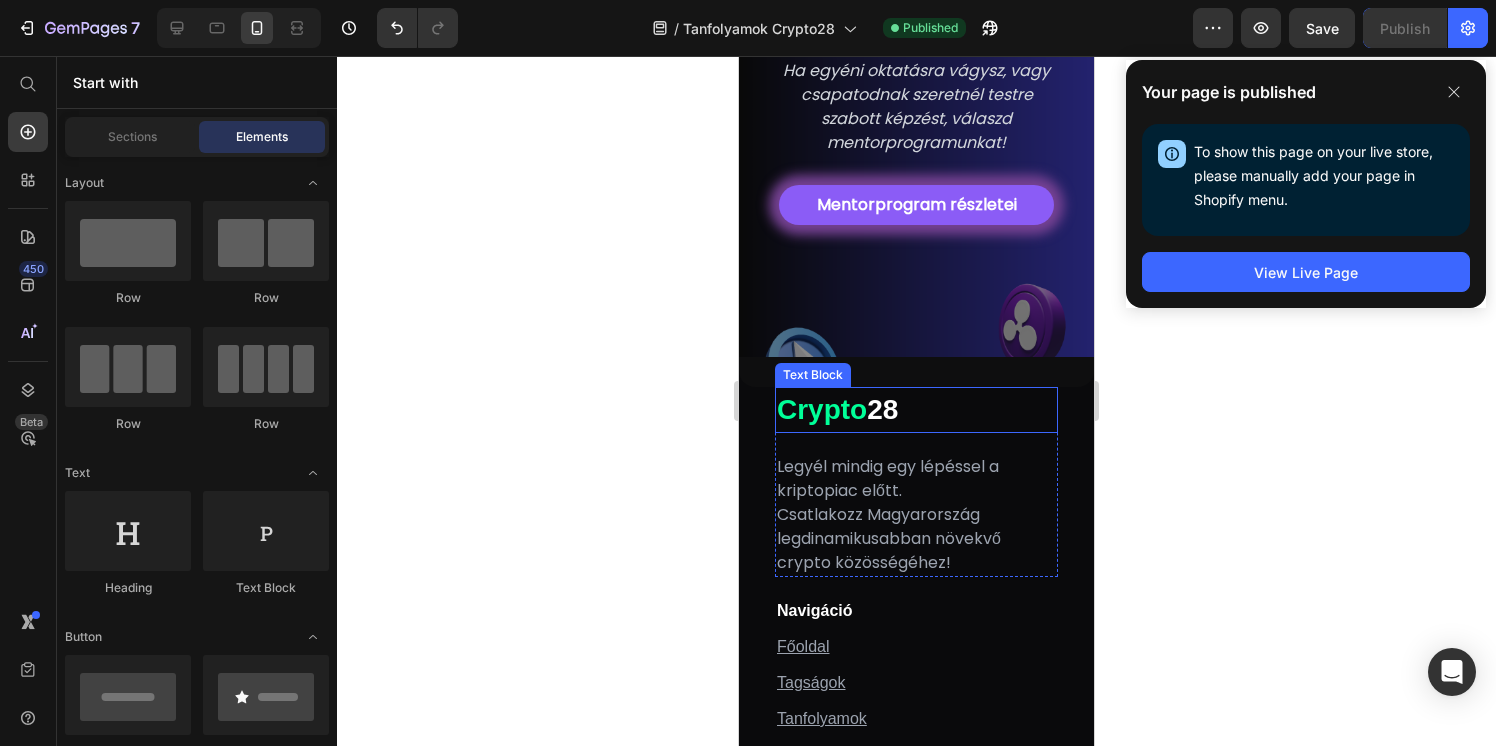 click on "Crypto" at bounding box center [822, 409] 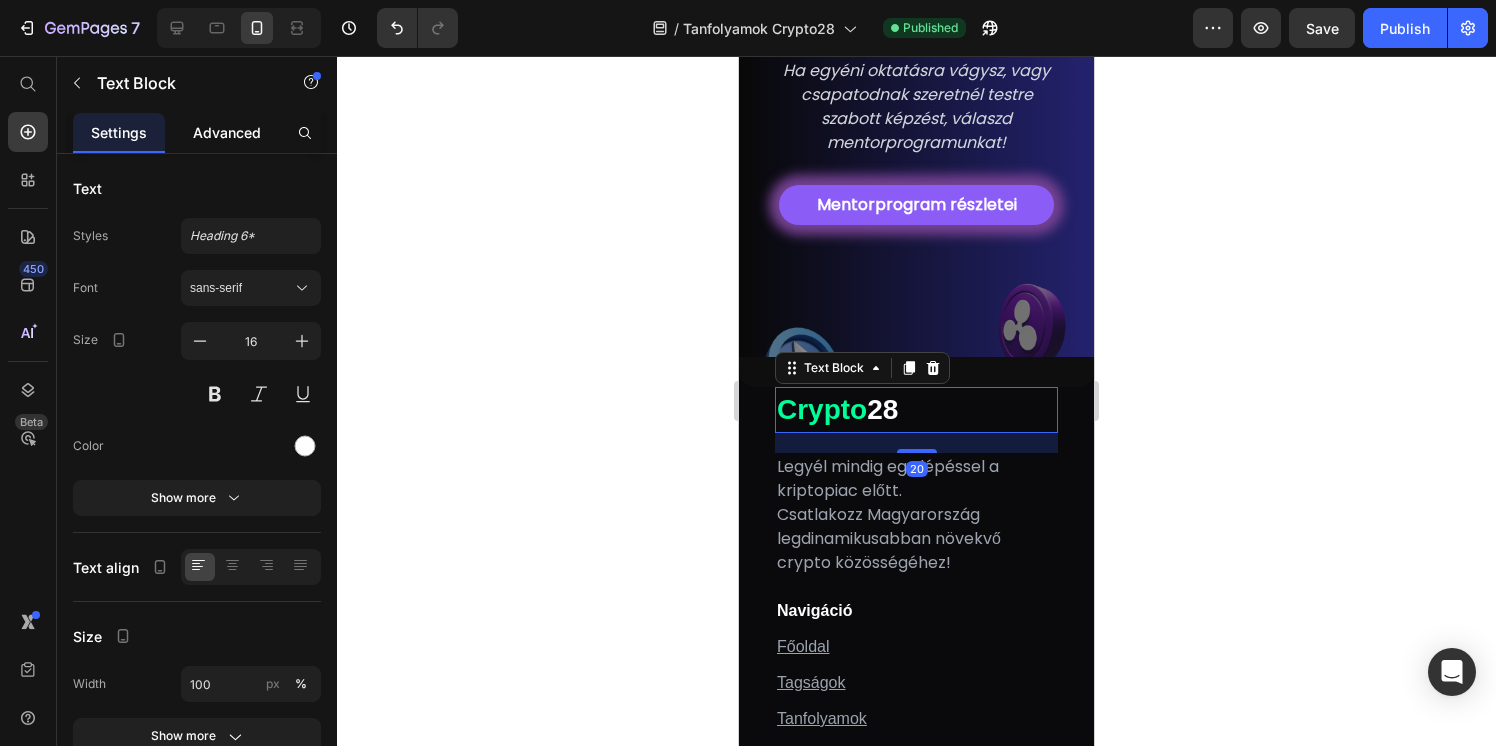 click on "Advanced" at bounding box center [227, 132] 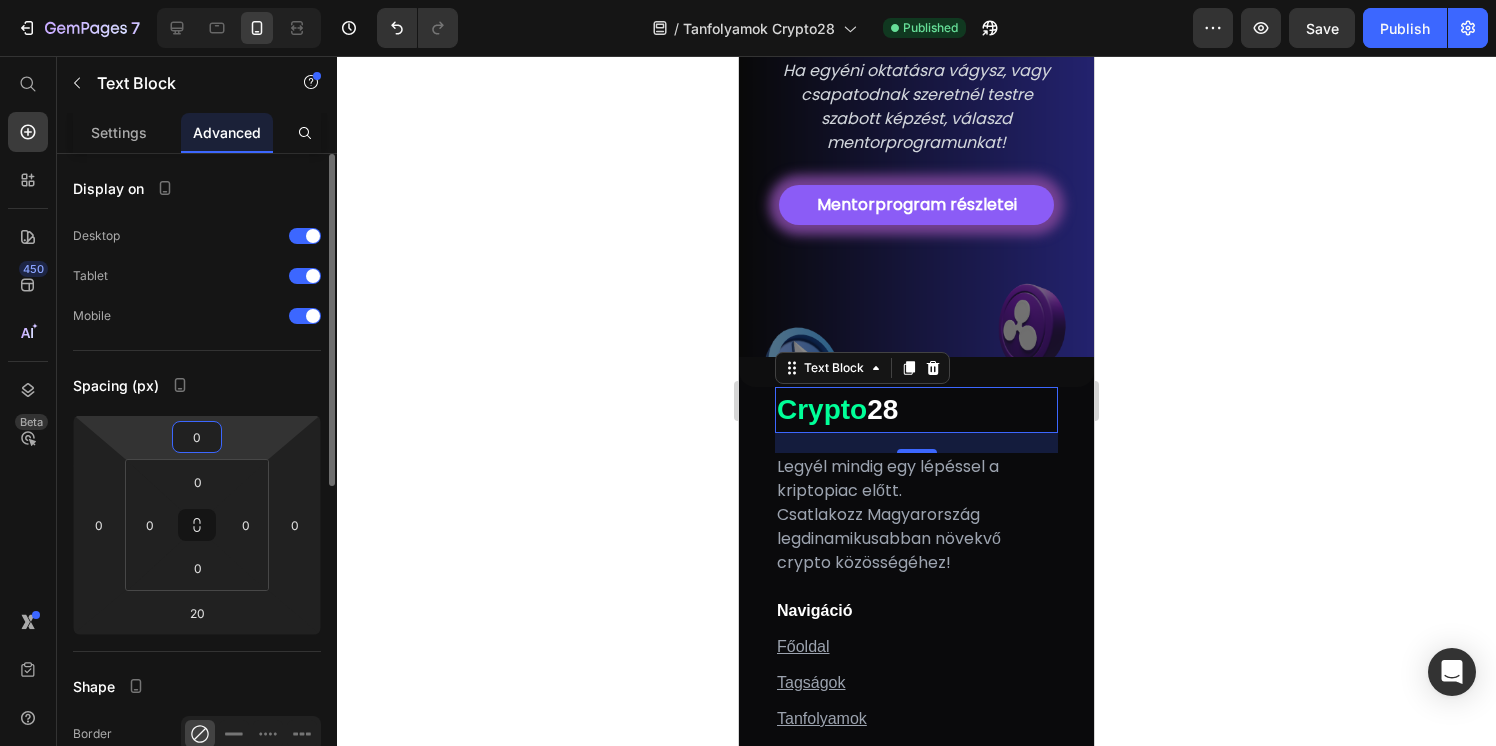 click on "0" at bounding box center [197, 437] 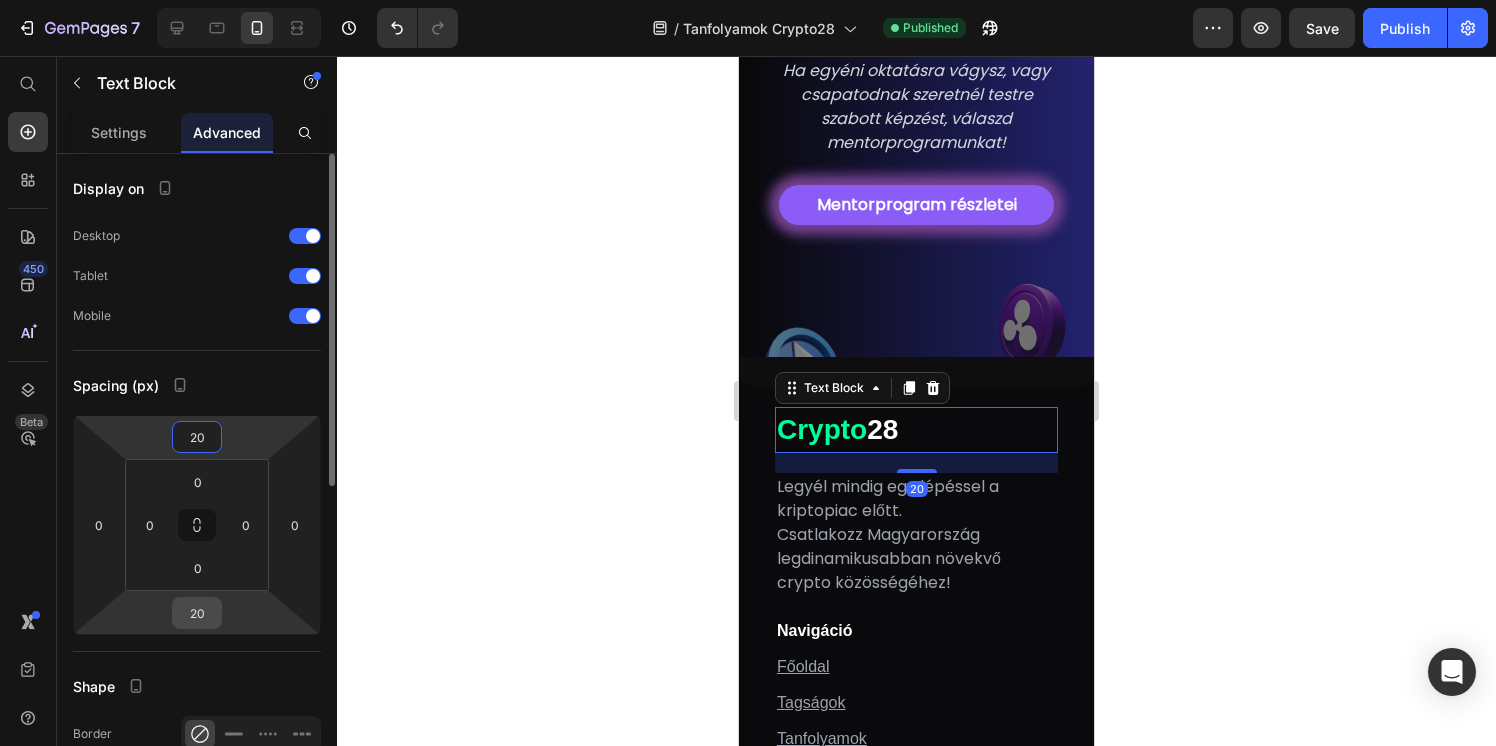 type on "20" 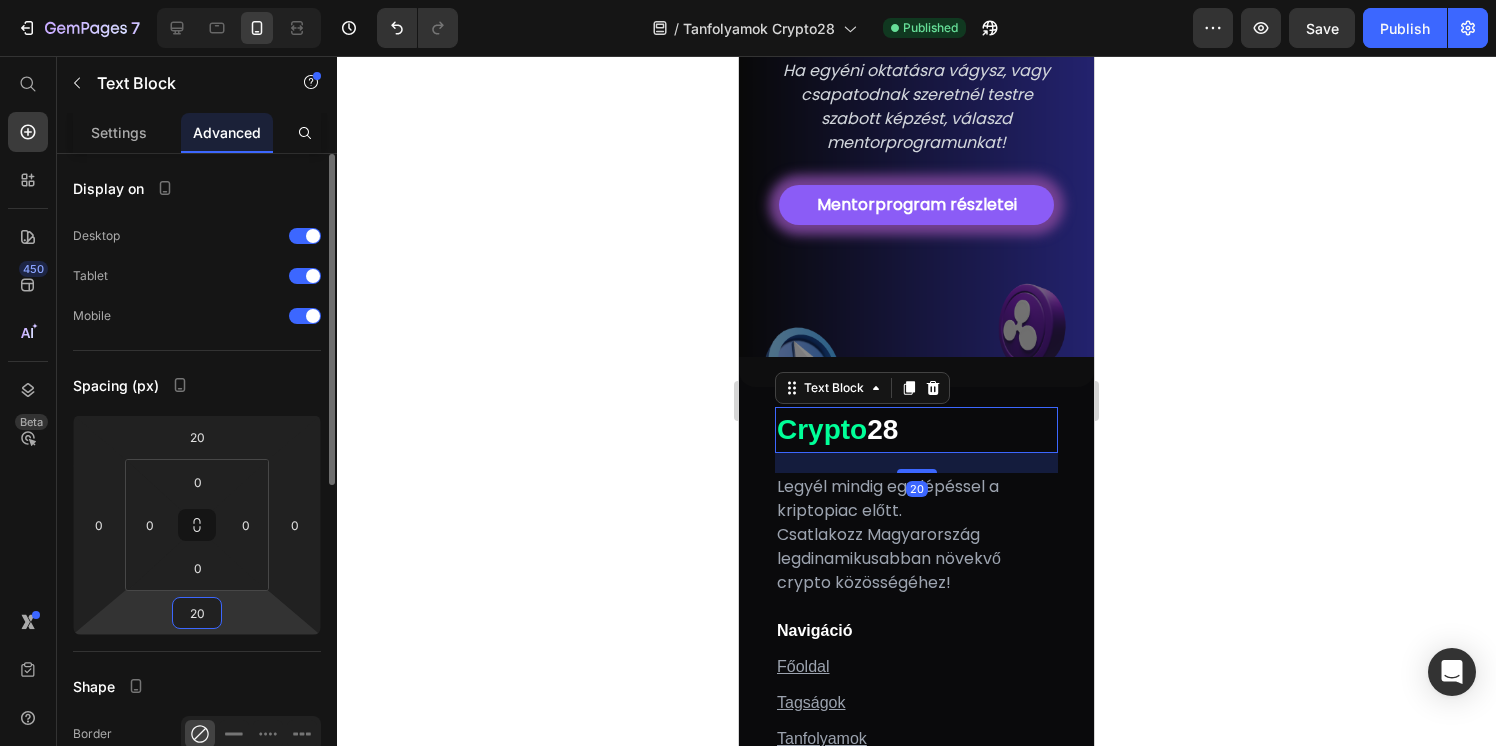 click on "20" at bounding box center [197, 613] 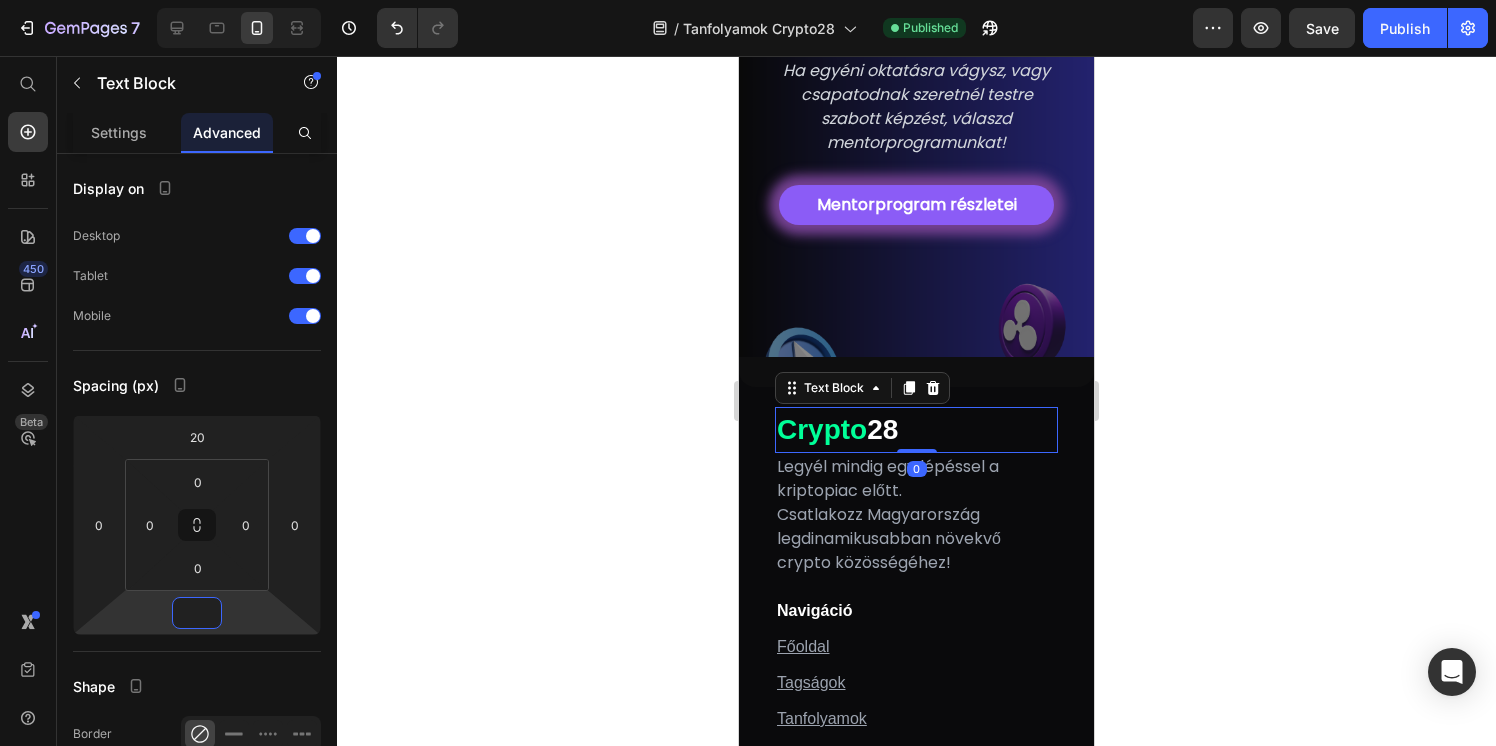 type on "0" 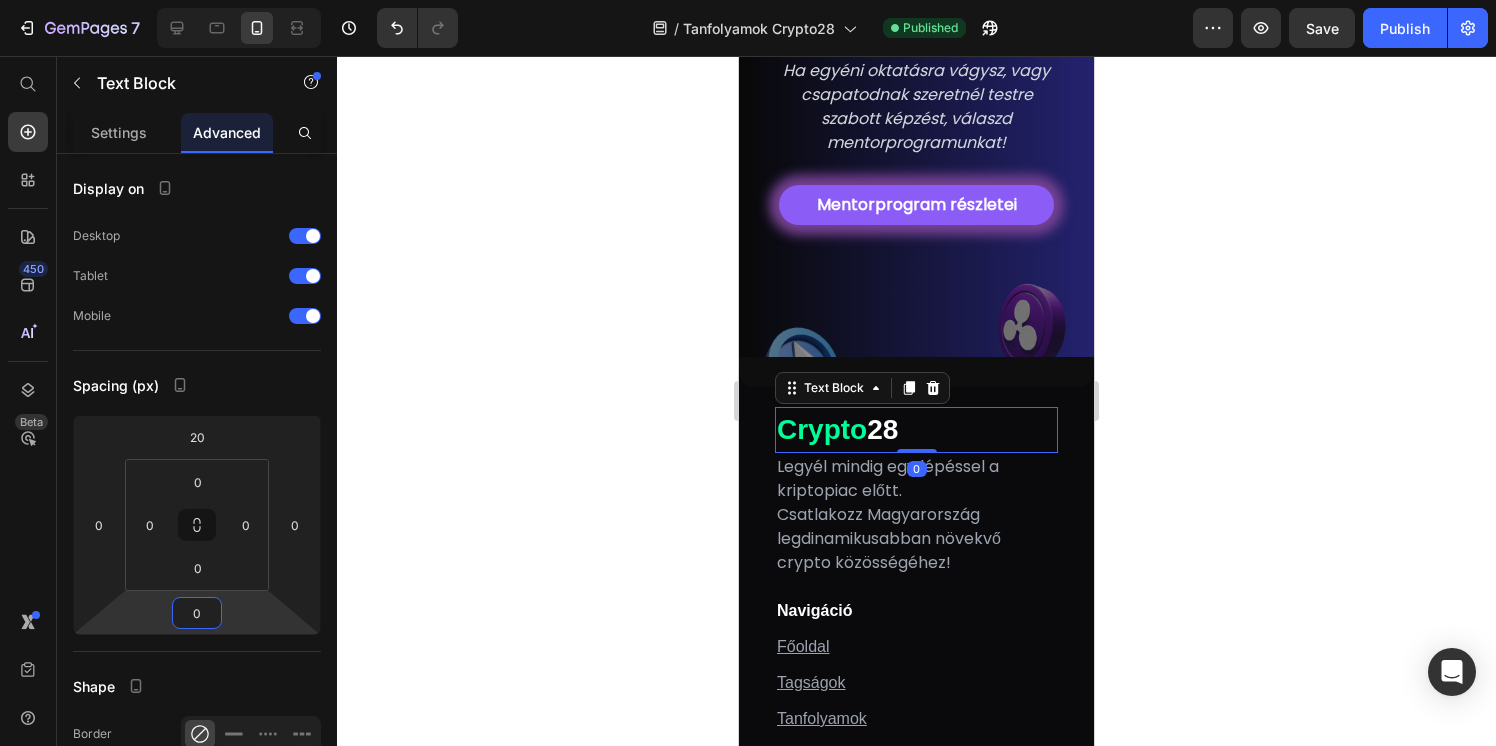 click 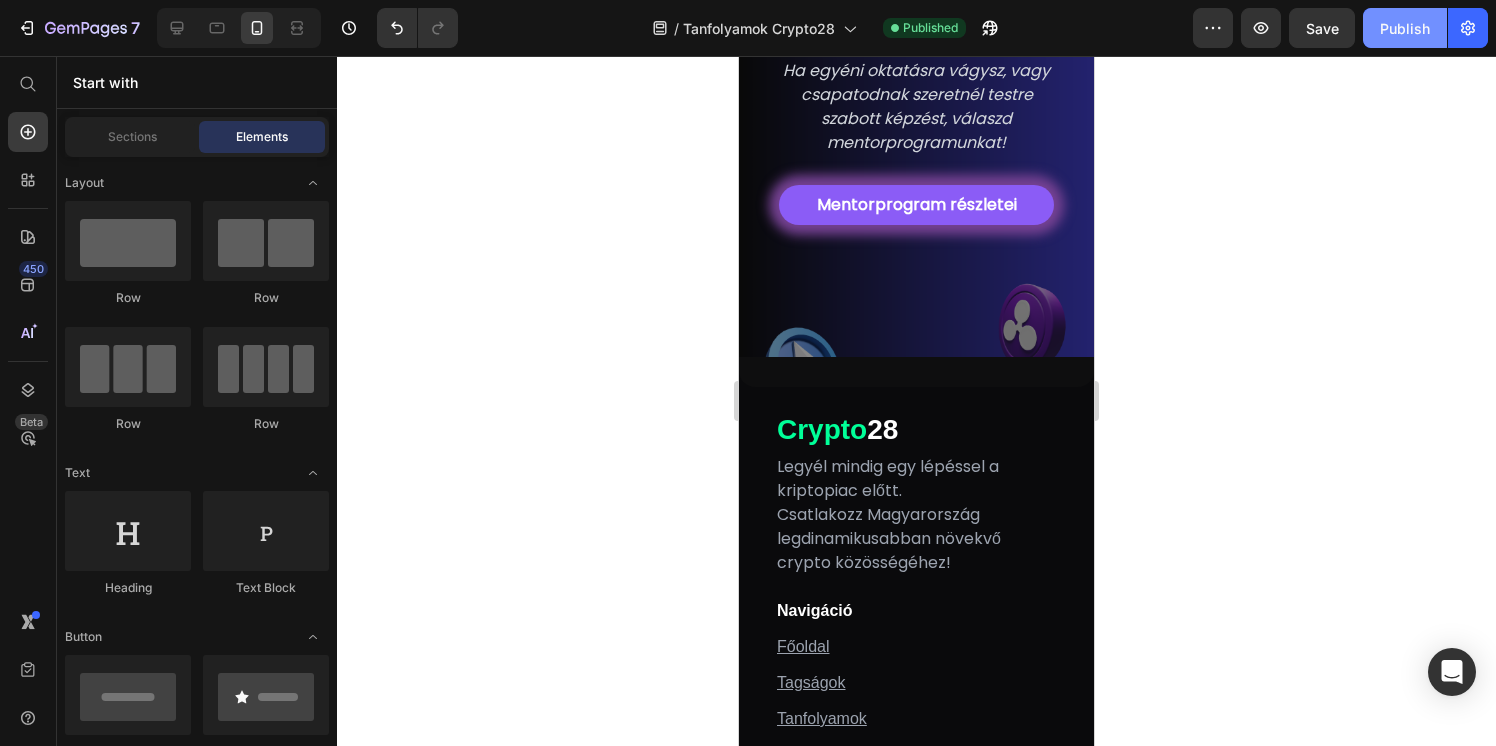 click on "Publish" at bounding box center [1405, 28] 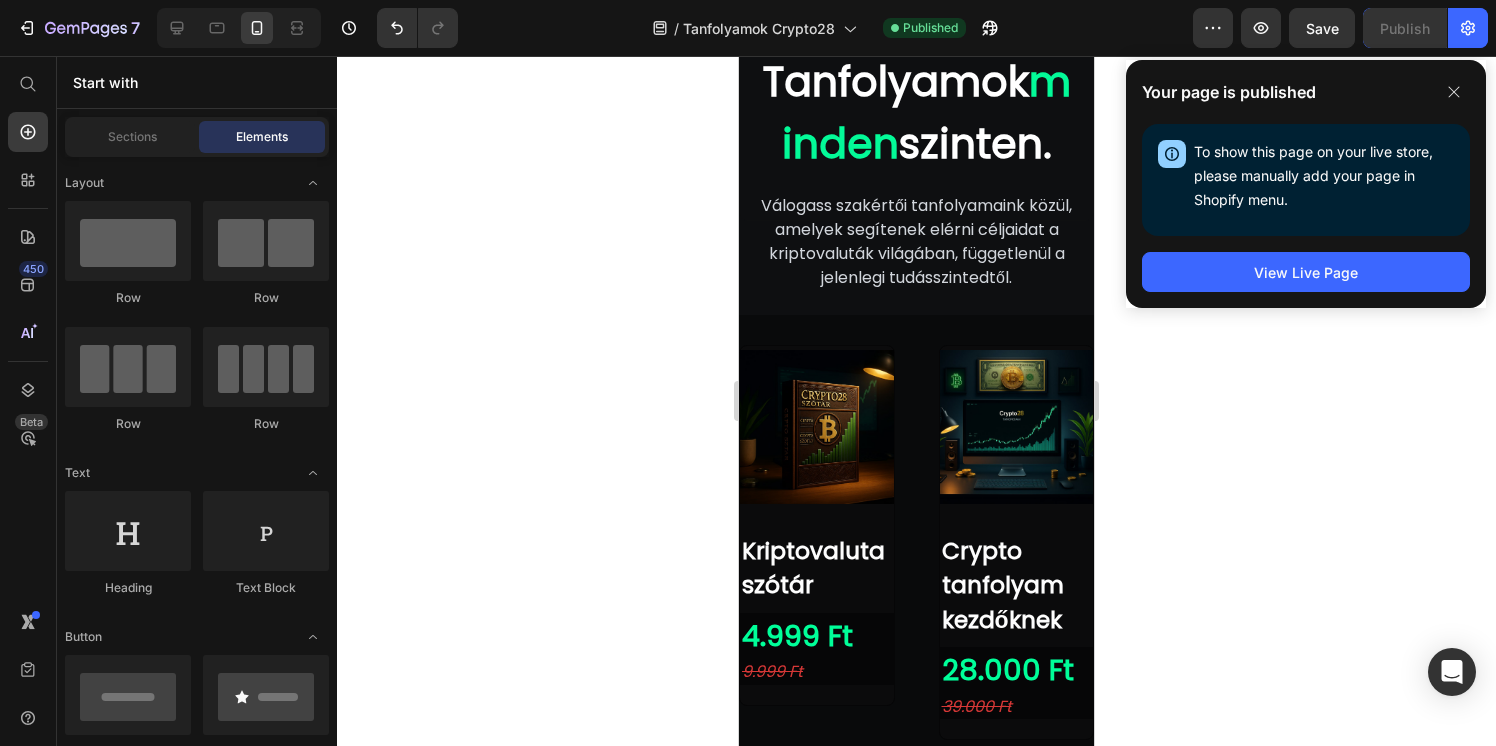 scroll, scrollTop: 0, scrollLeft: 0, axis: both 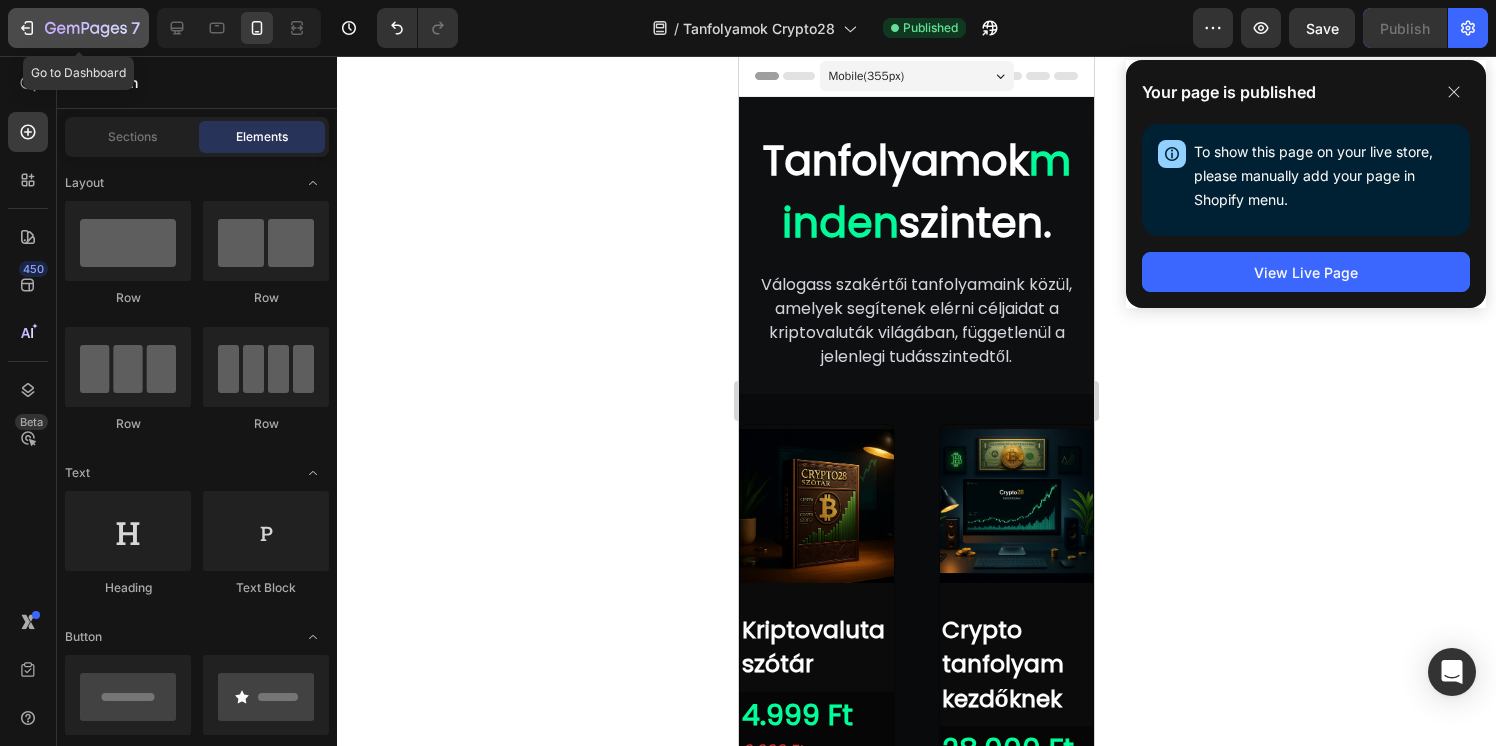 click 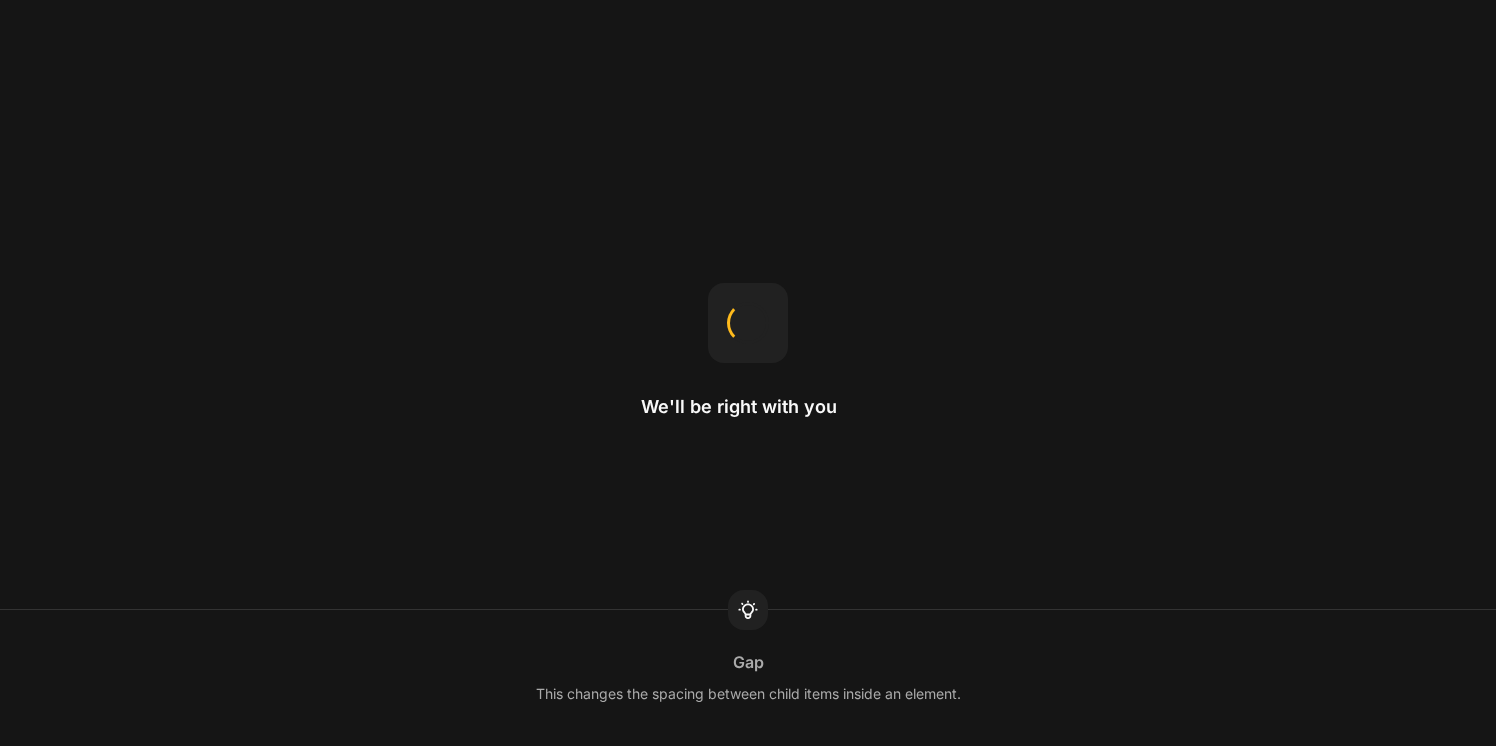 scroll, scrollTop: 0, scrollLeft: 0, axis: both 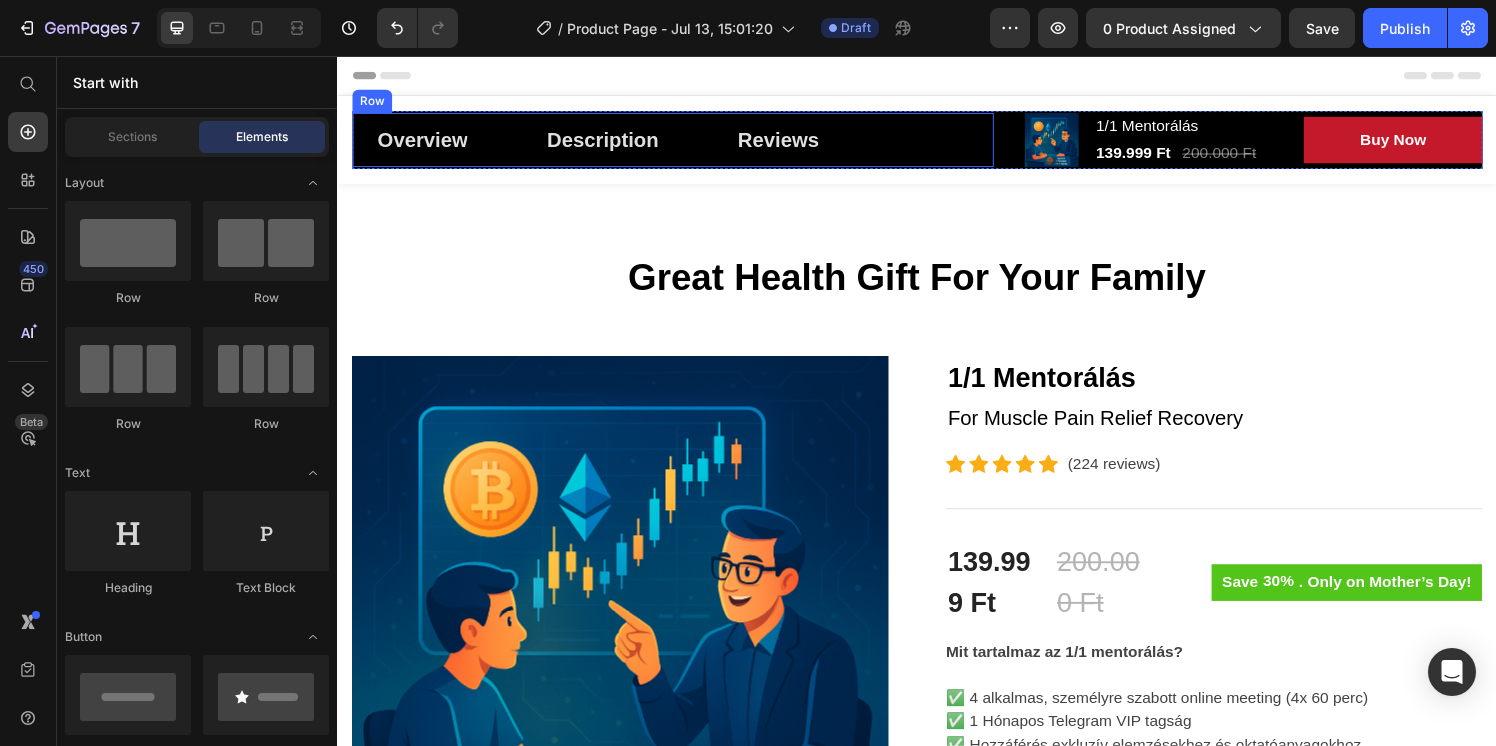 click on "Overview Button Description Button Reviews Button Row" at bounding box center [684, 143] 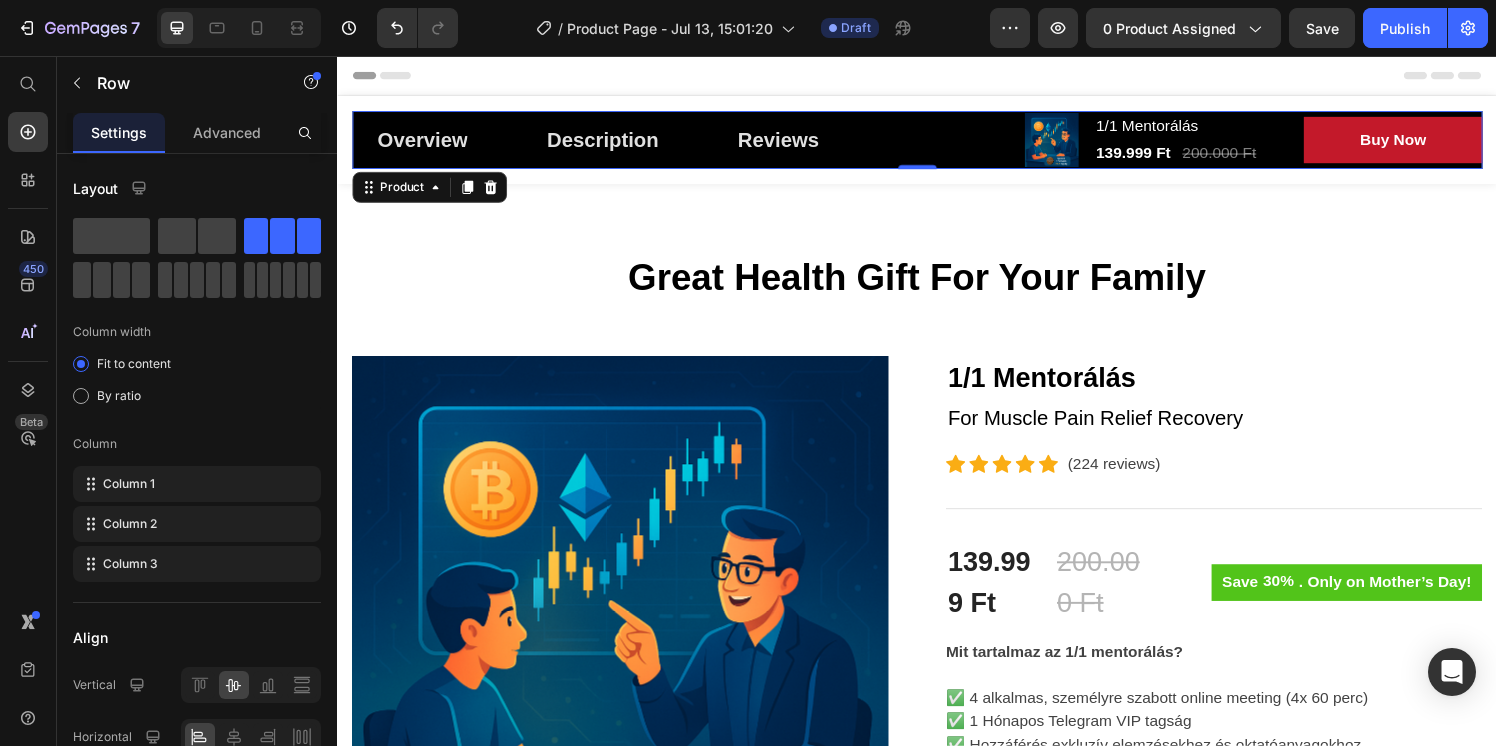 click on "Overview Button Description Button Reviews Button Row Product Images 1/1 Mentorálás (P) Title 139.999 Ft (P) Price 200.000 Ft (P) Price Row Buy Now (P) Cart Button Row Row Product   0" at bounding box center (937, 143) 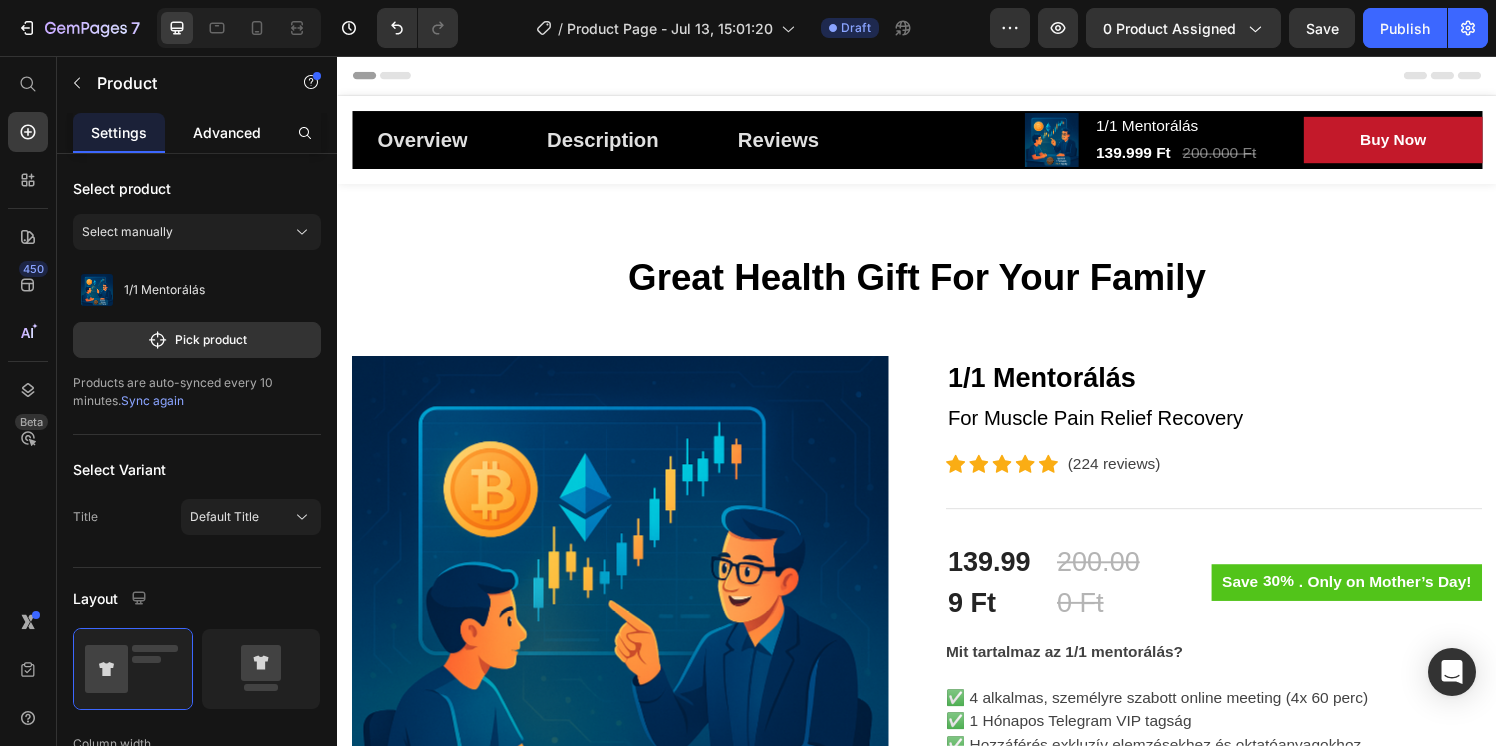 click on "Advanced" at bounding box center [227, 132] 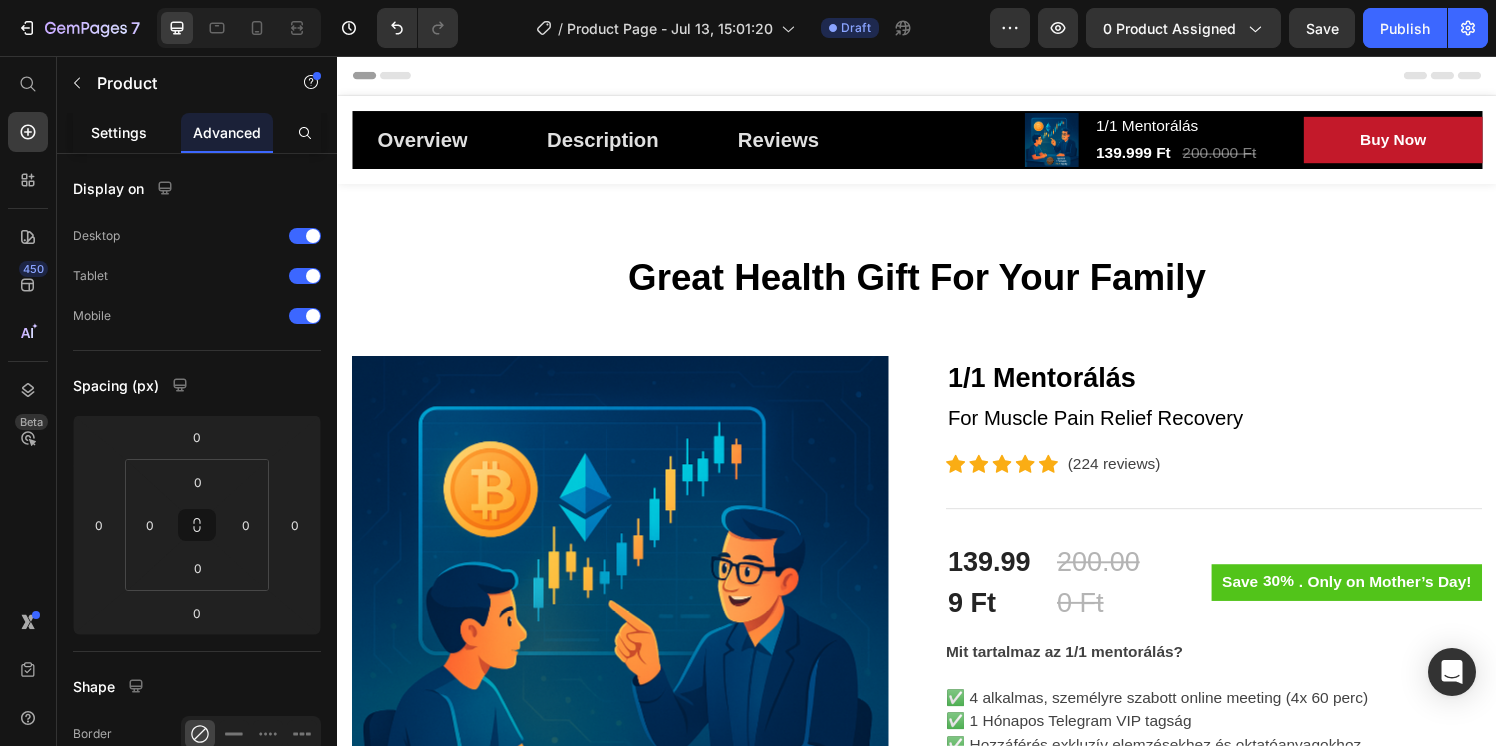 click on "Settings" at bounding box center [119, 132] 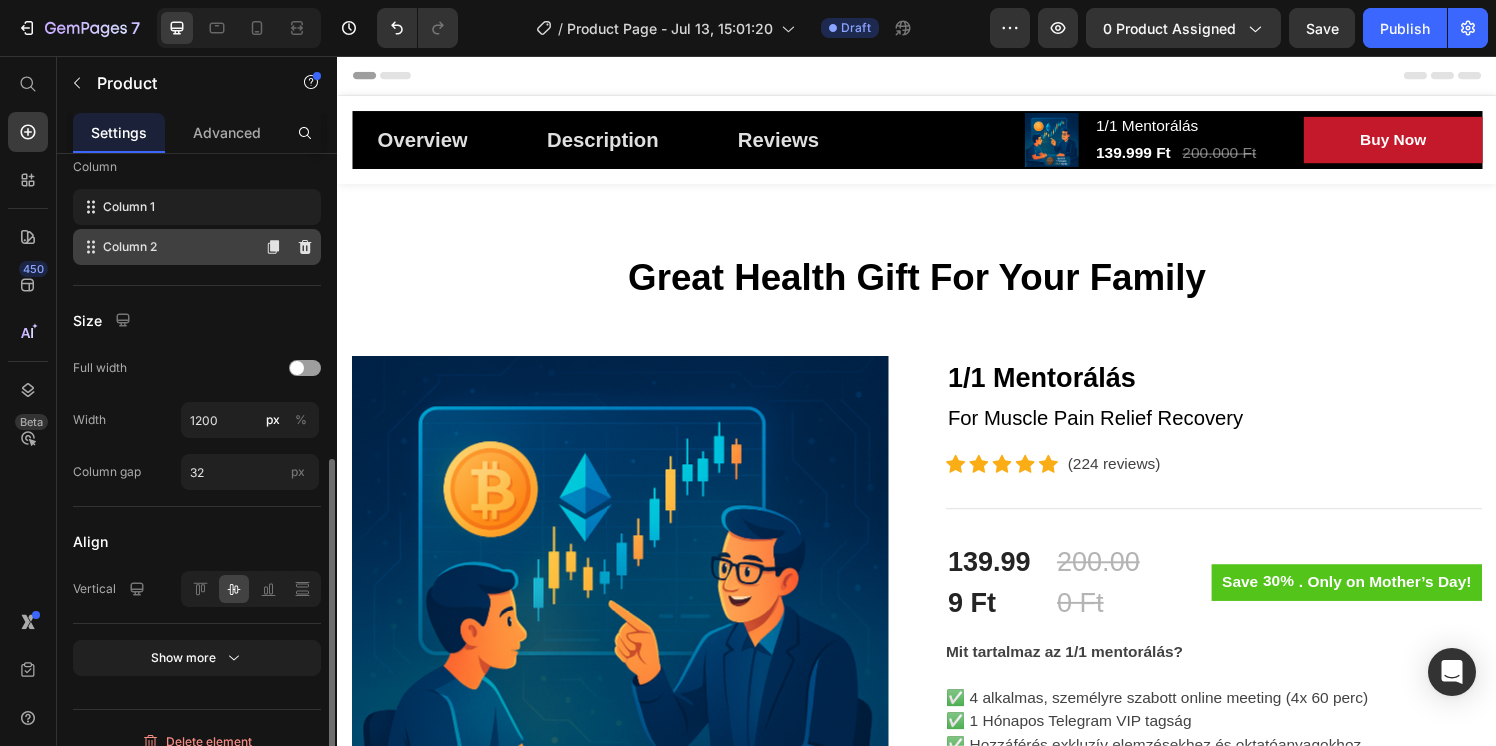 scroll, scrollTop: 754, scrollLeft: 0, axis: vertical 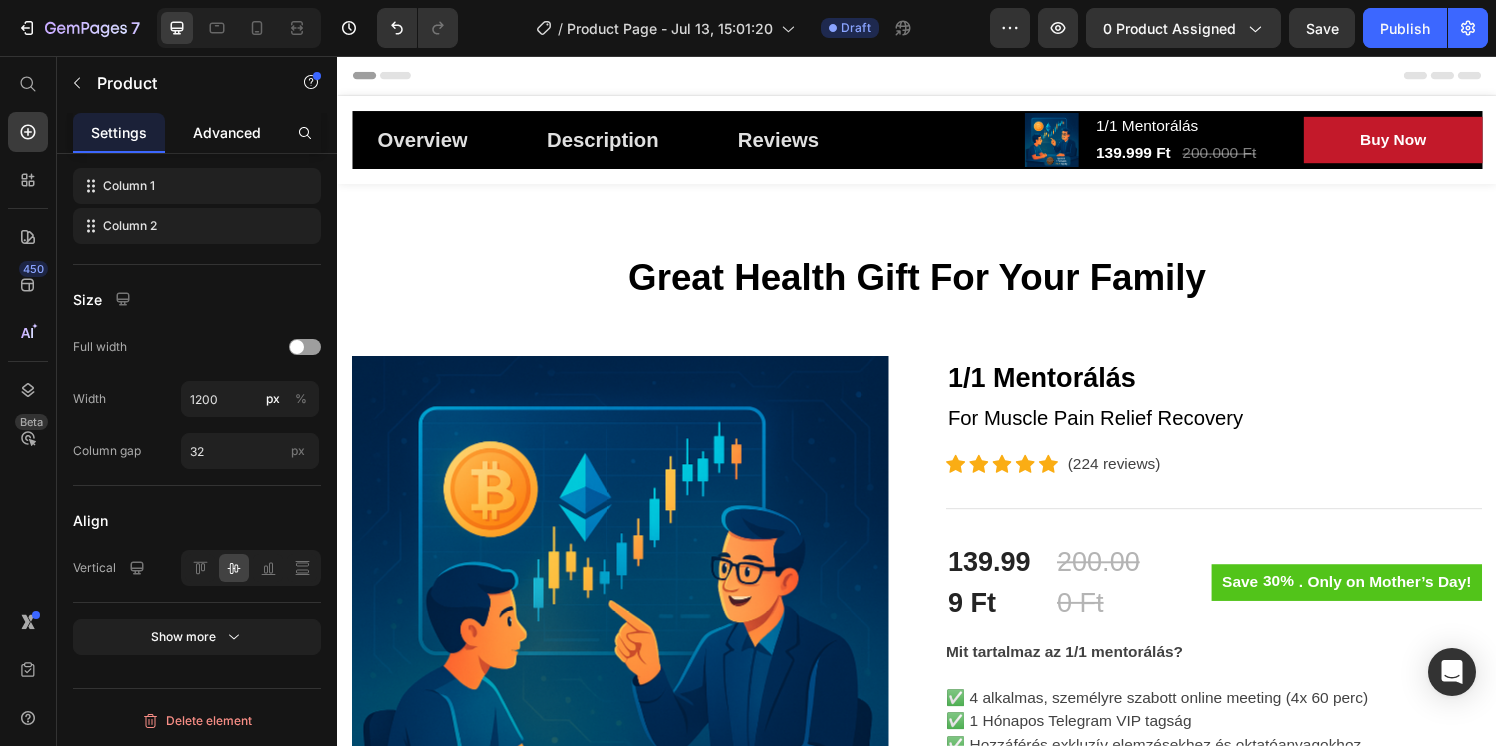 click on "Advanced" at bounding box center [227, 132] 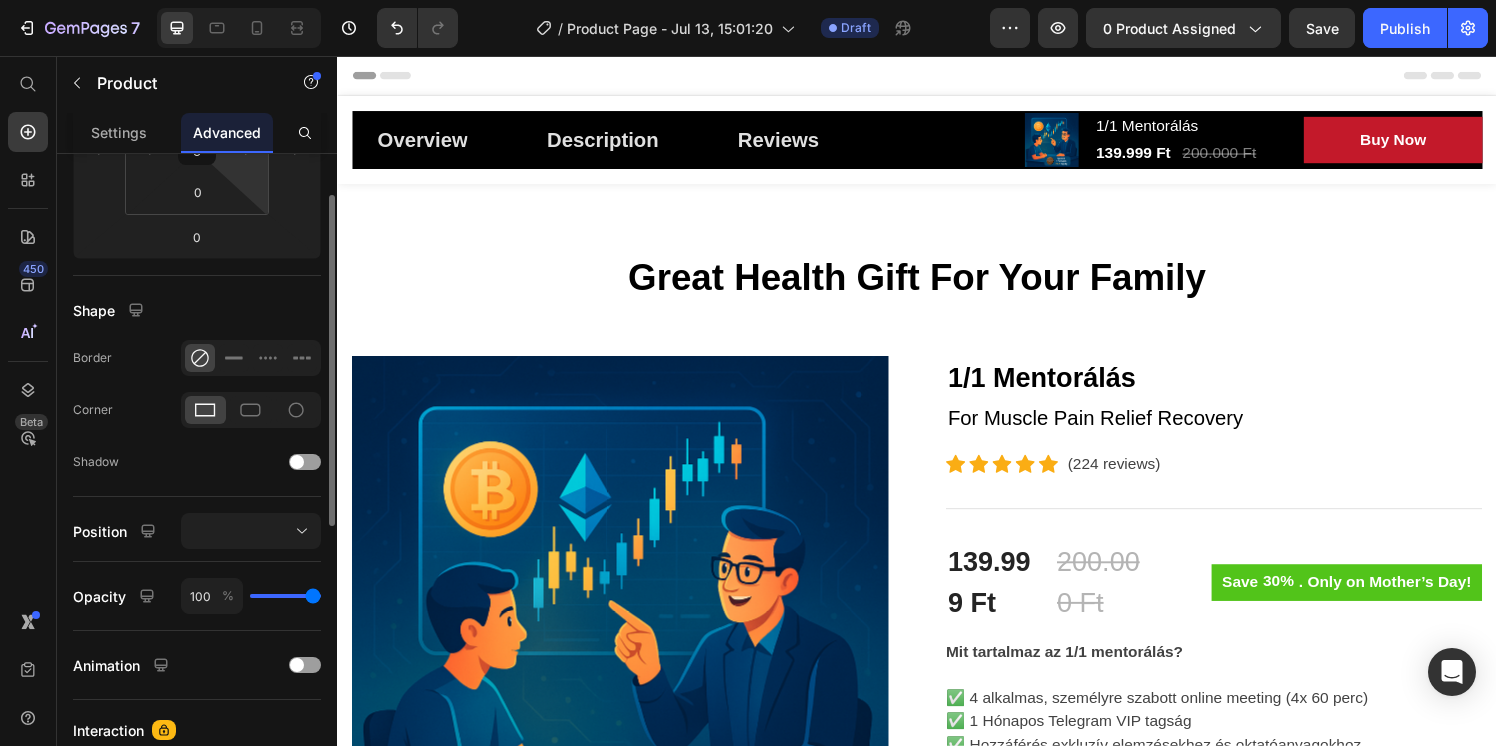 scroll, scrollTop: 404, scrollLeft: 0, axis: vertical 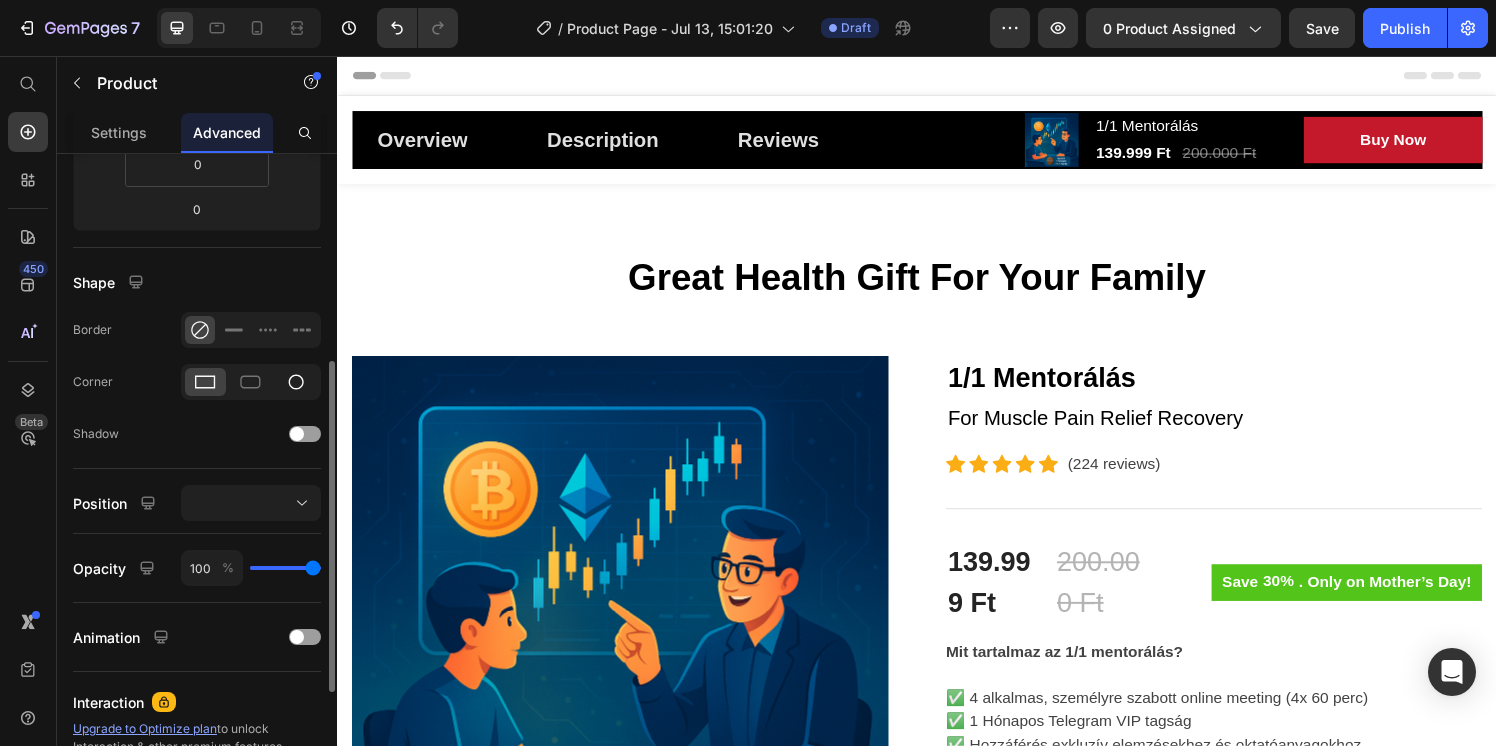 click 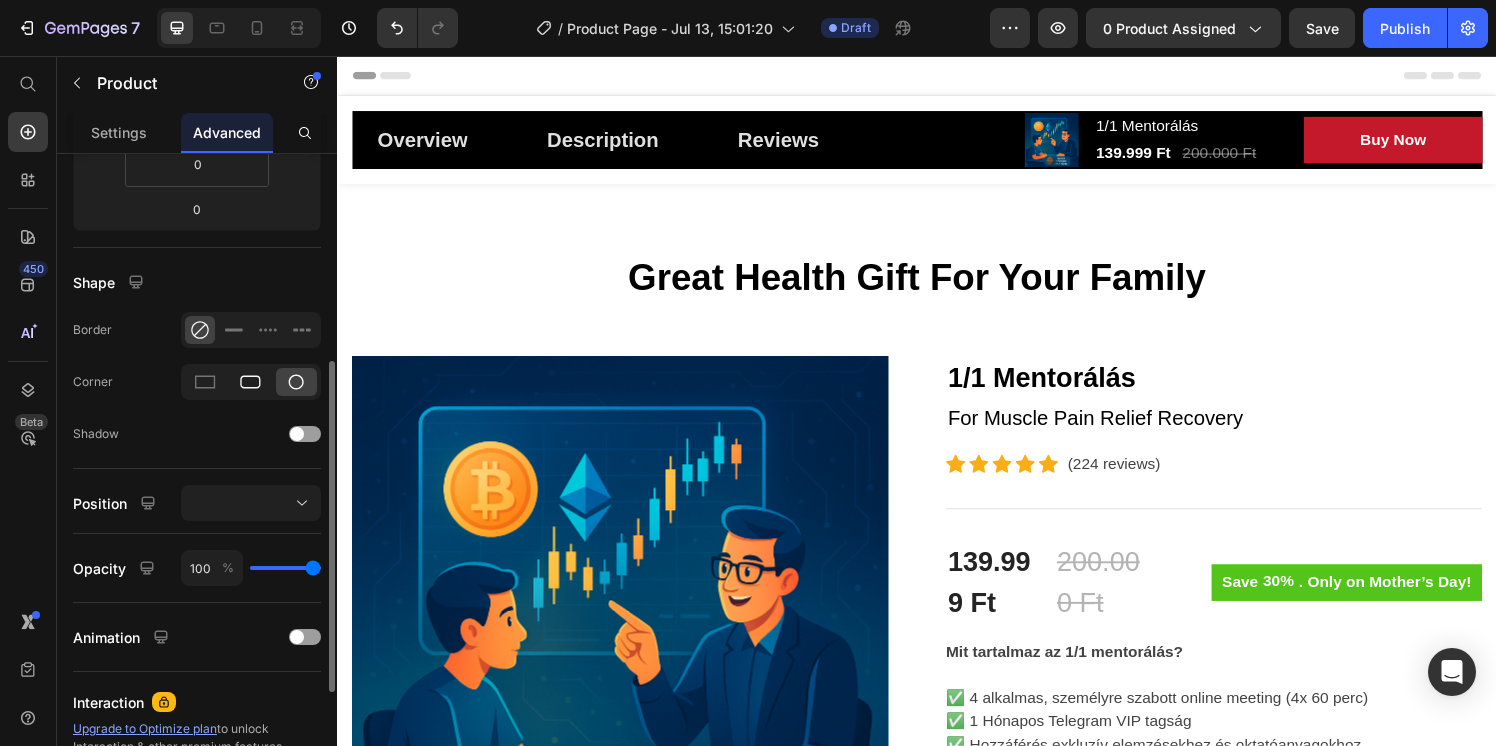 click 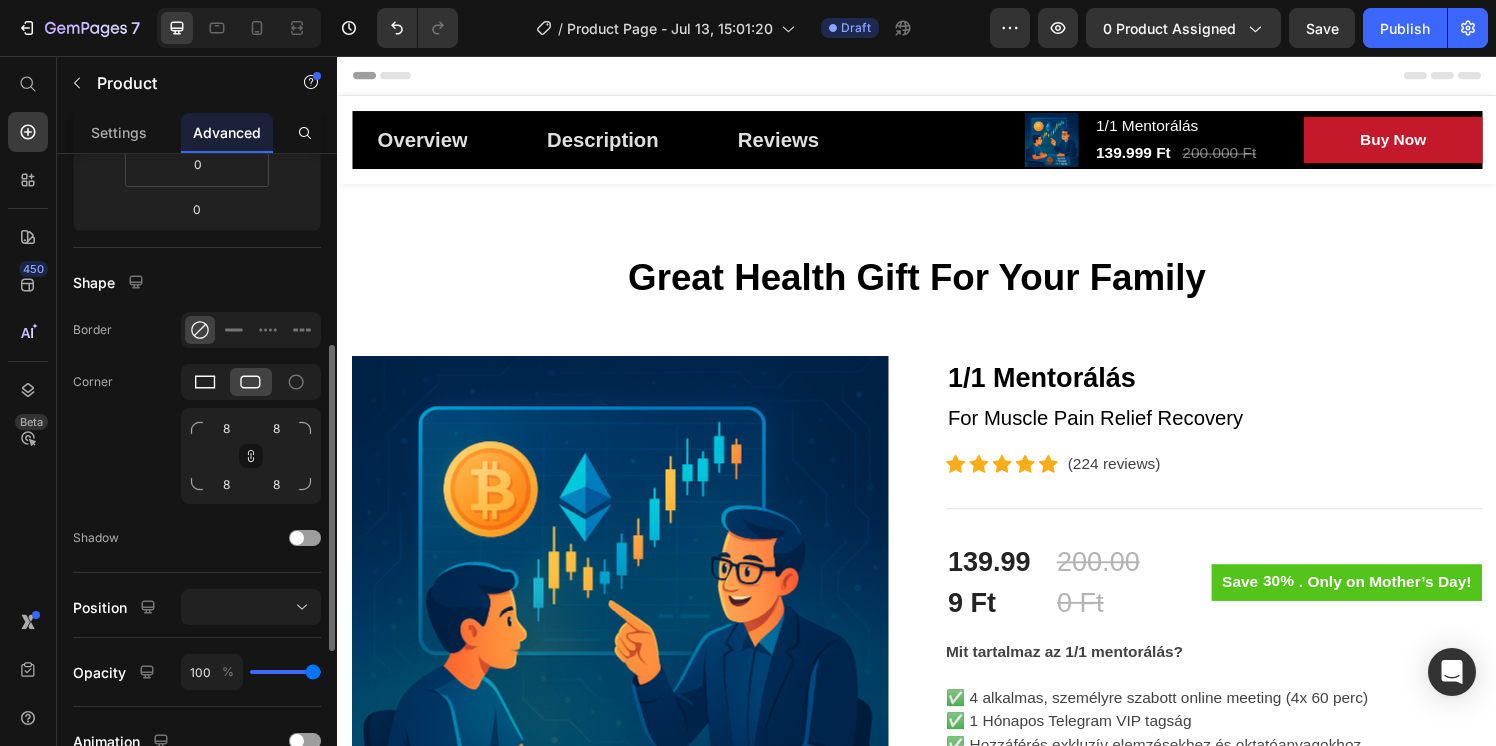click 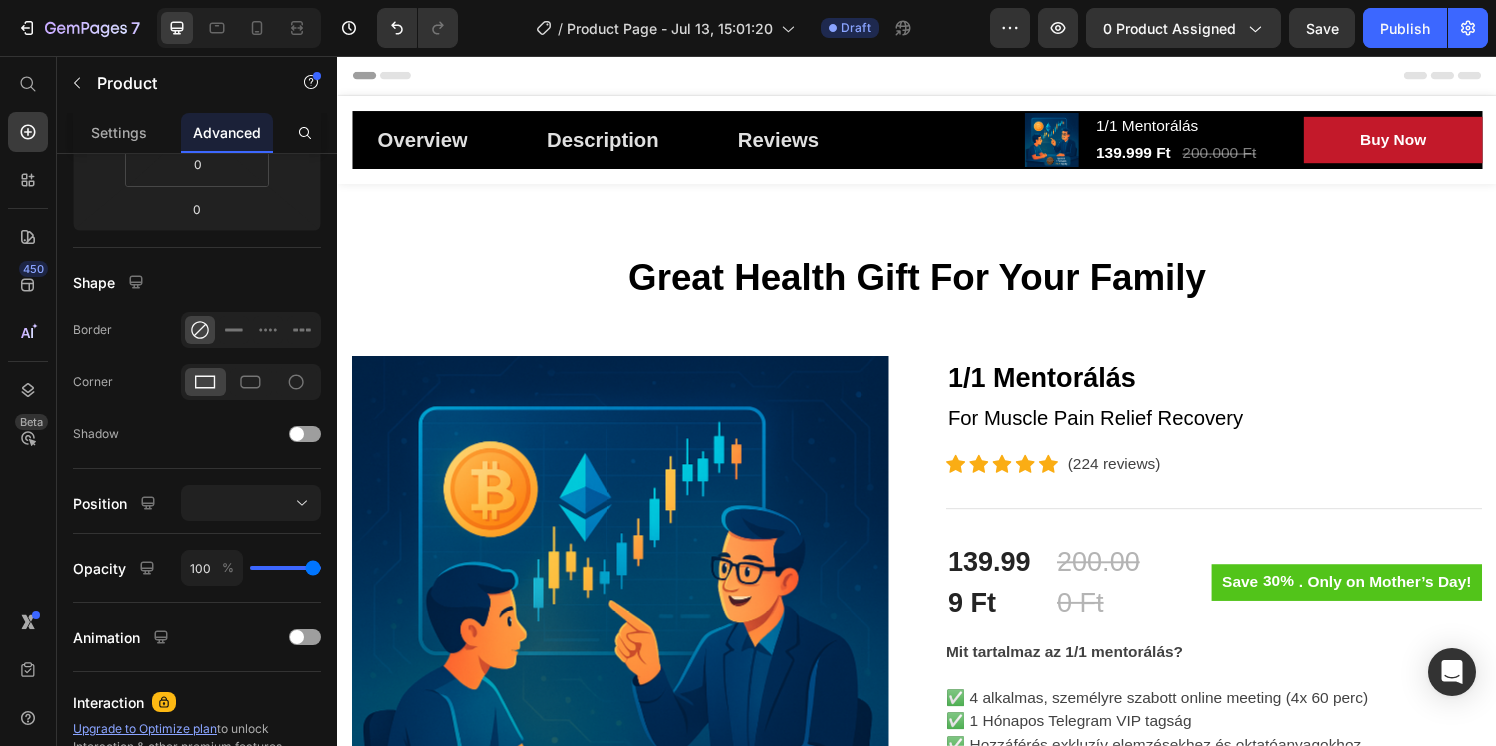 click on "Overview Button Description Button Reviews Button Row Product Images 1/1 Mentorálás (P) Title 139.999 Ft (P) Price 200.000 Ft (P) Price Row Buy Now (P) Cart Button Row Row Product" at bounding box center (937, 143) 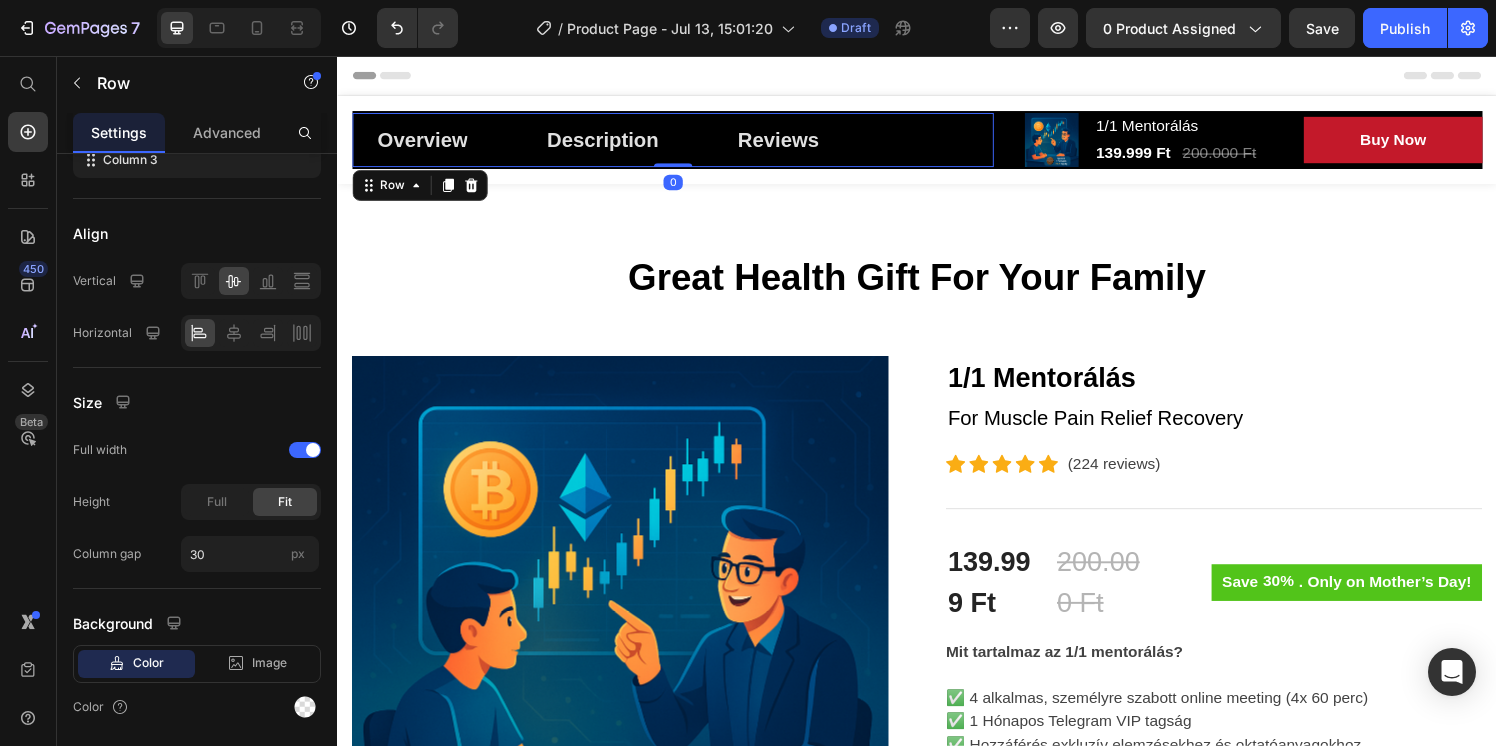 click on "Overview Button Description Button Reviews Button Row   0" at bounding box center [684, 143] 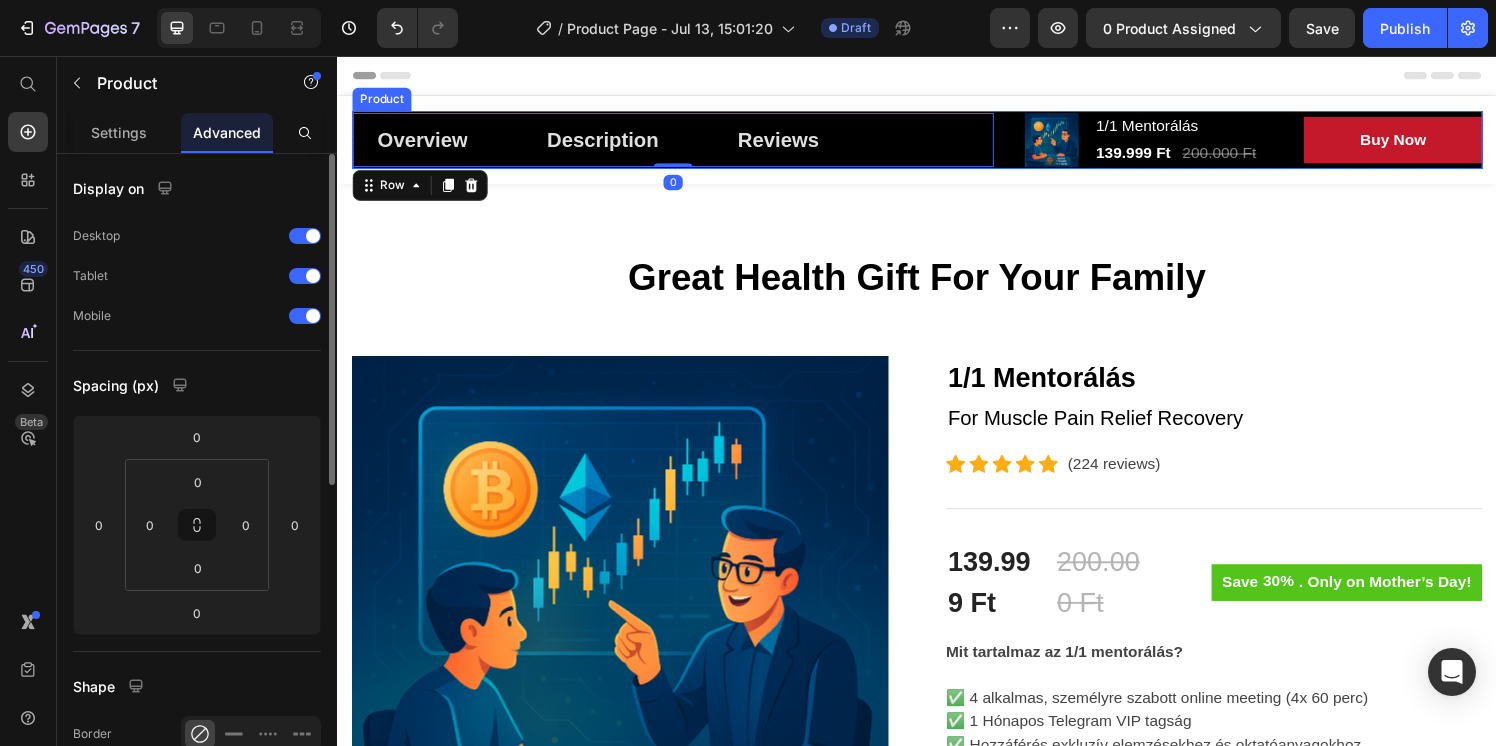 click on "Overview Button Description Button Reviews Button Row   0 Product Images 1/1 Mentorálás (P) Title 139.999 Ft (P) Price 200.000 Ft (P) Price Row Buy Now (P) Cart Button Row Row Product" at bounding box center (937, 143) 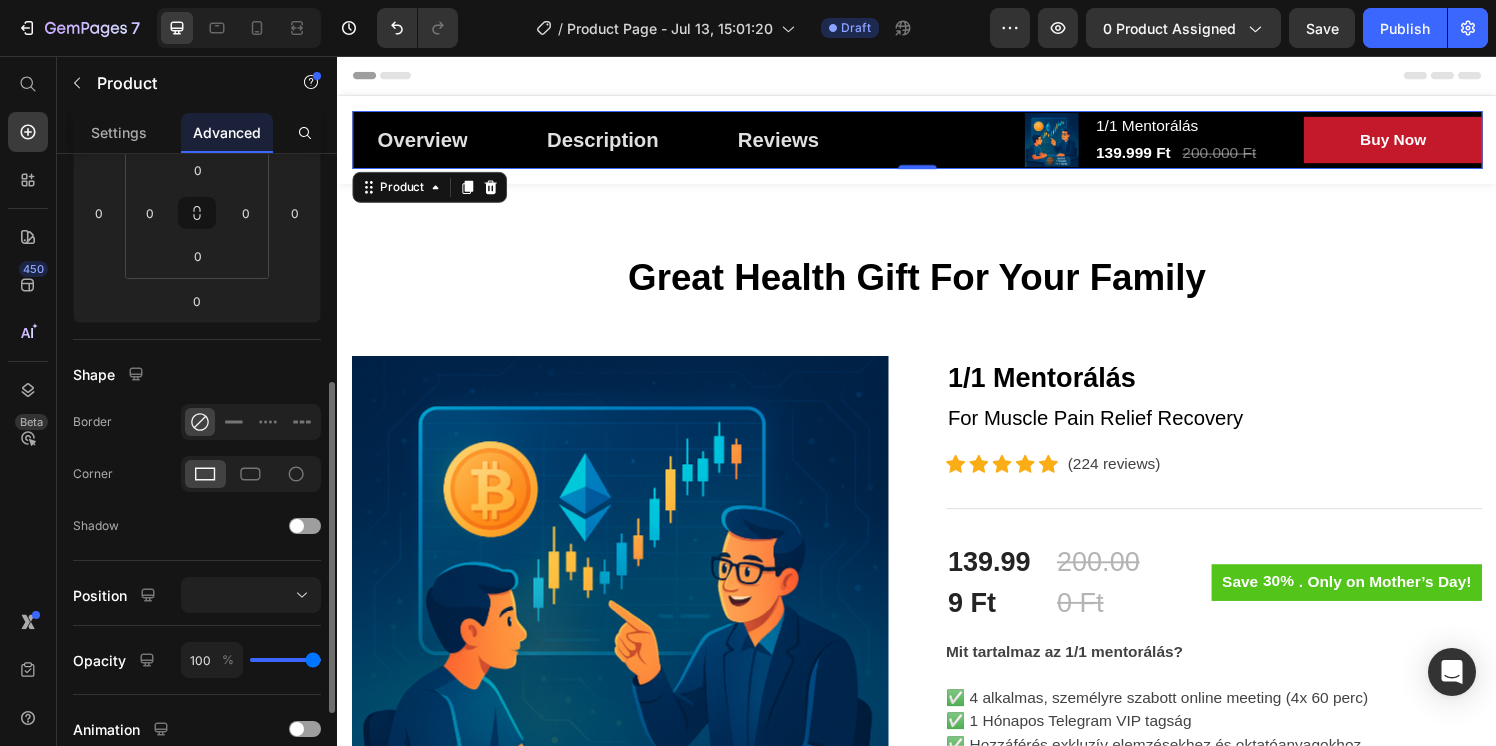 scroll, scrollTop: 406, scrollLeft: 0, axis: vertical 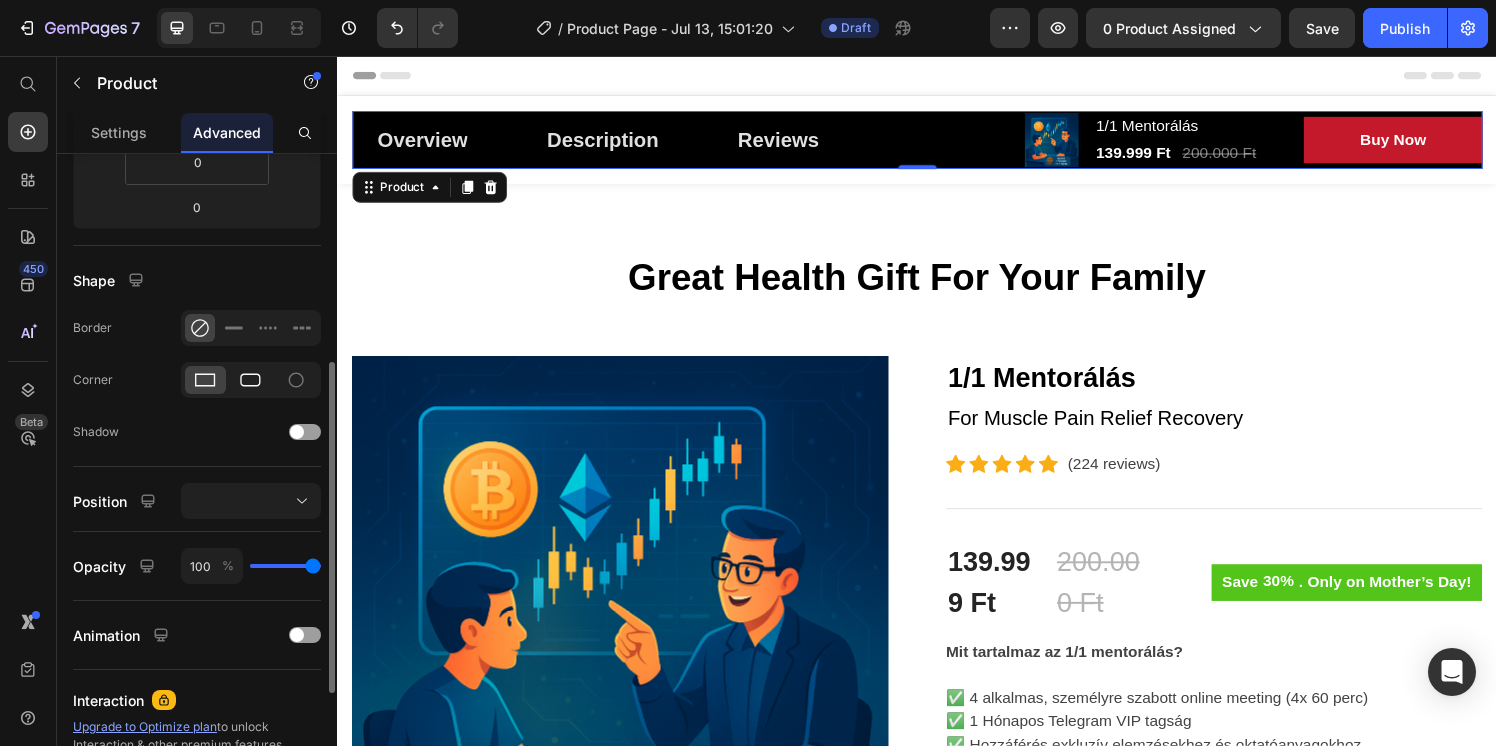 click 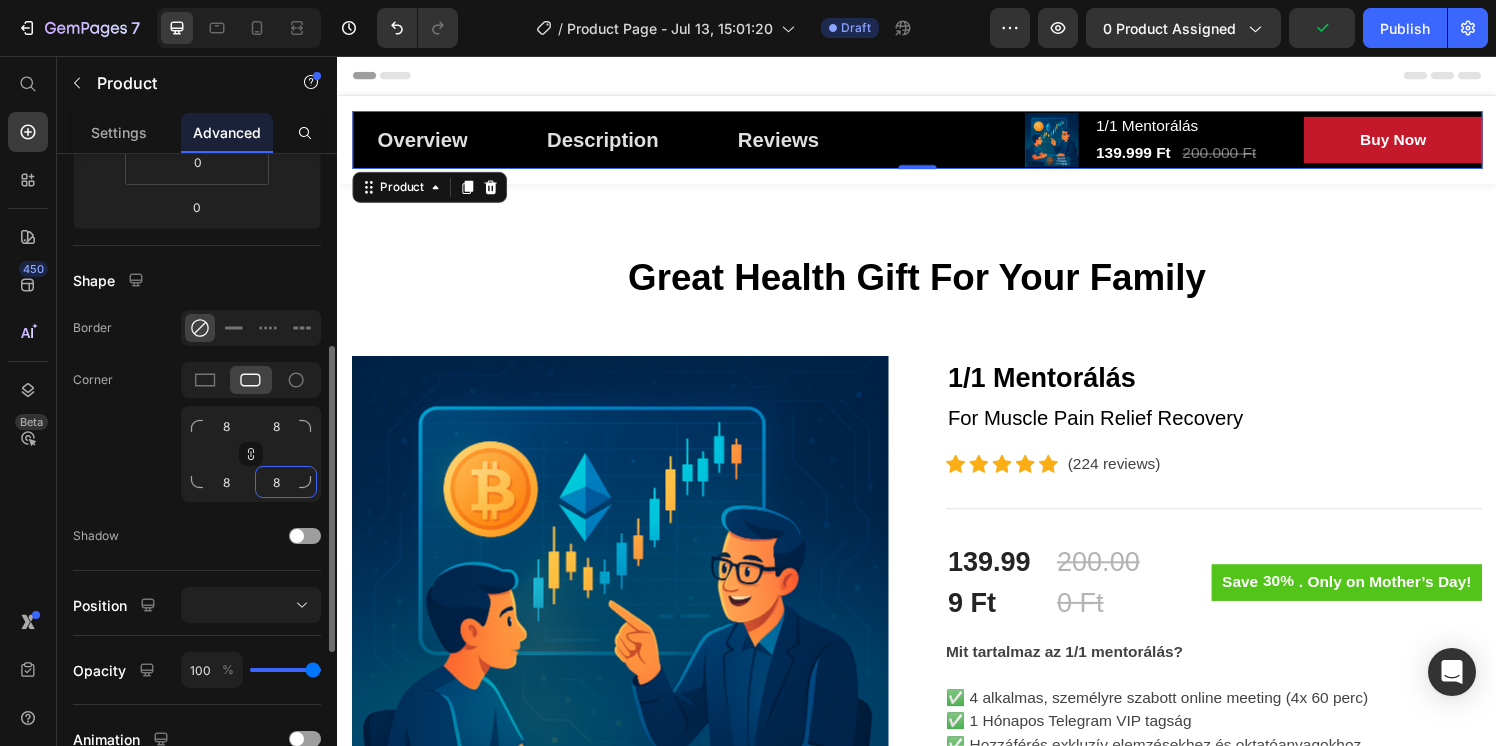 click on "8" 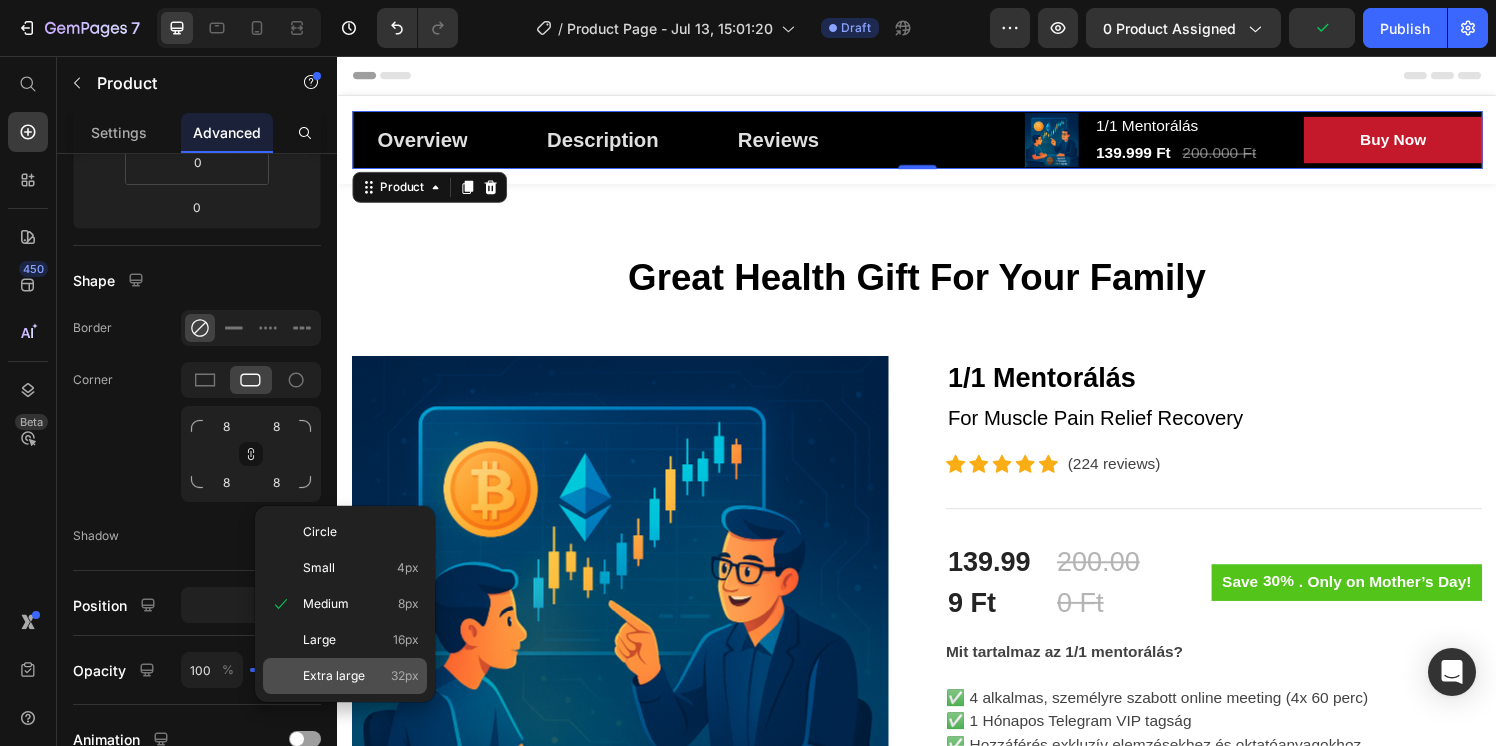 click on "Extra large 32px" 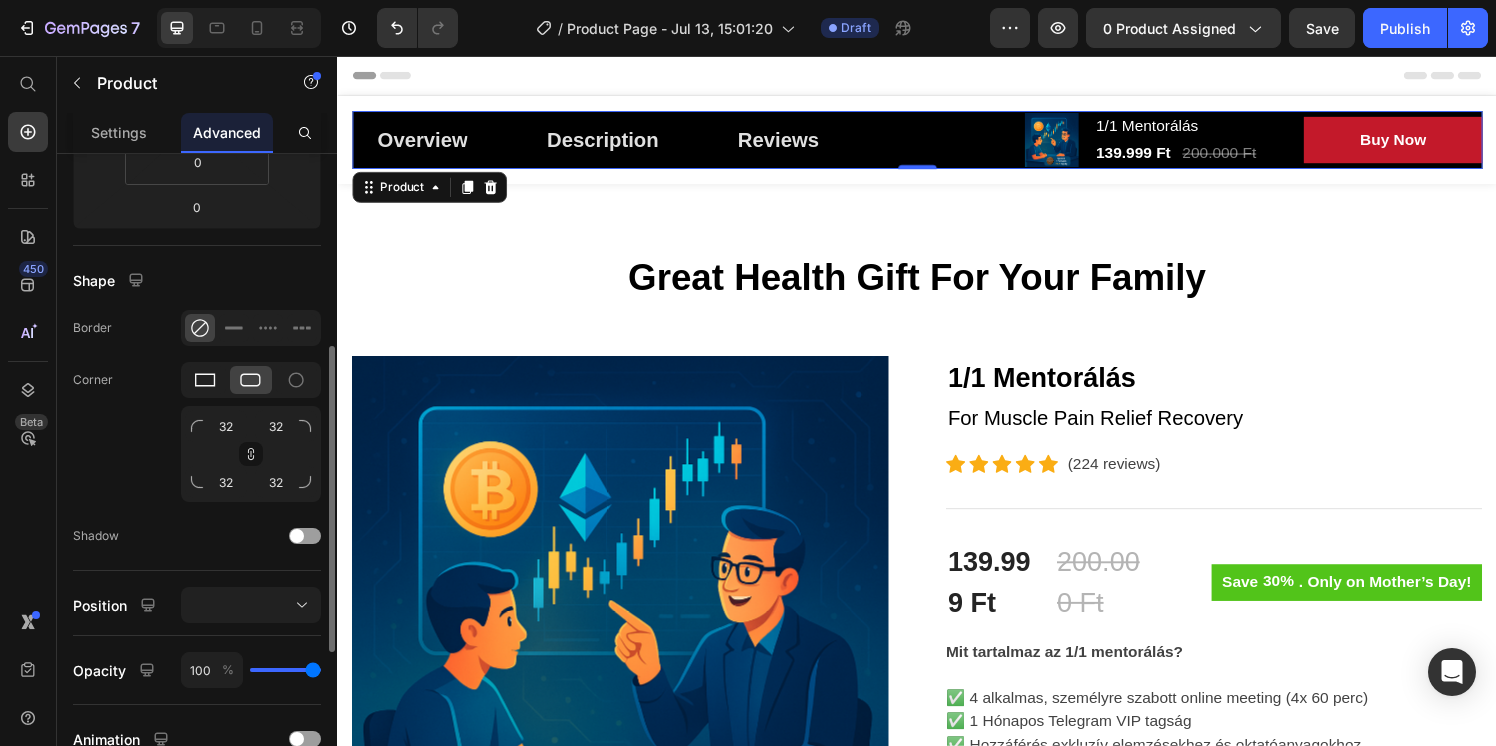 click 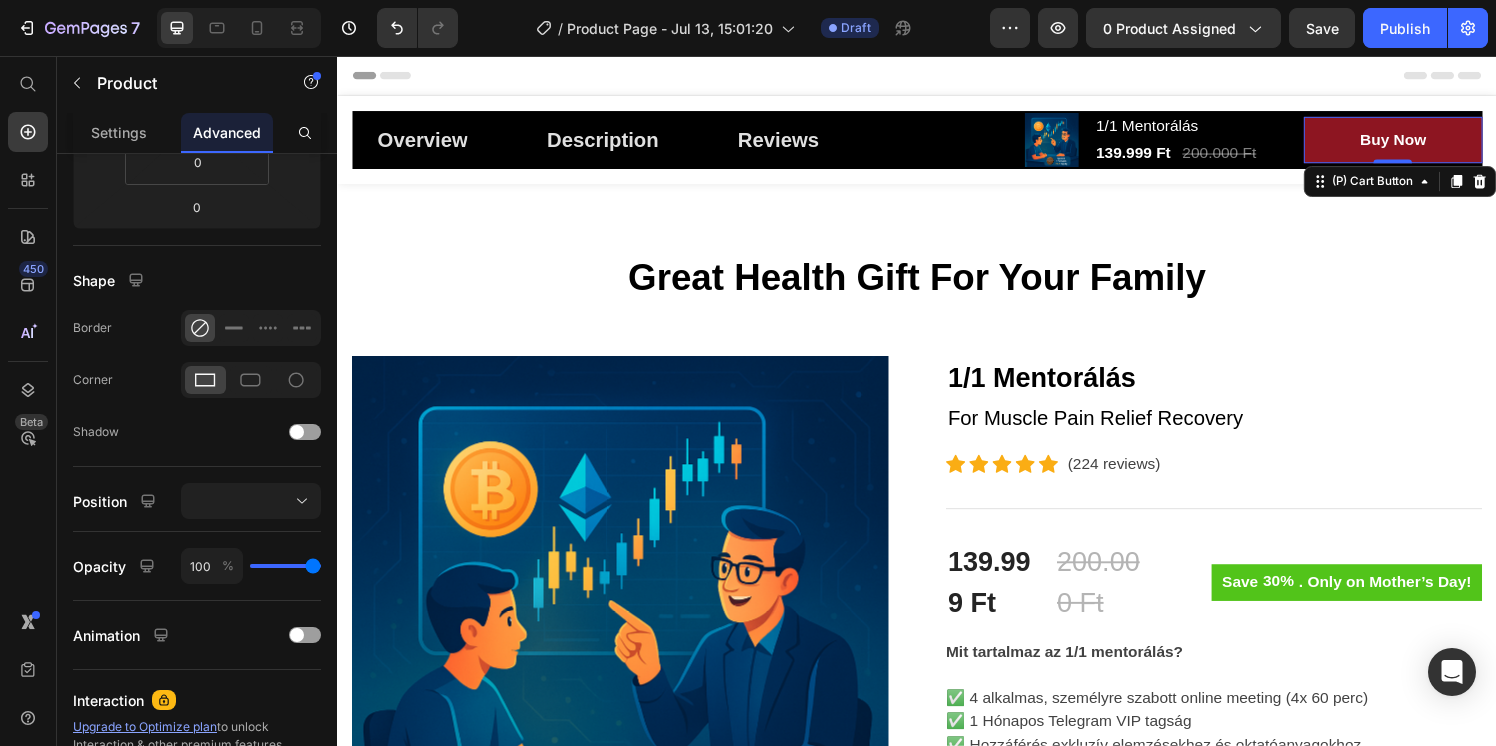click on "Buy Now" at bounding box center [1429, 143] 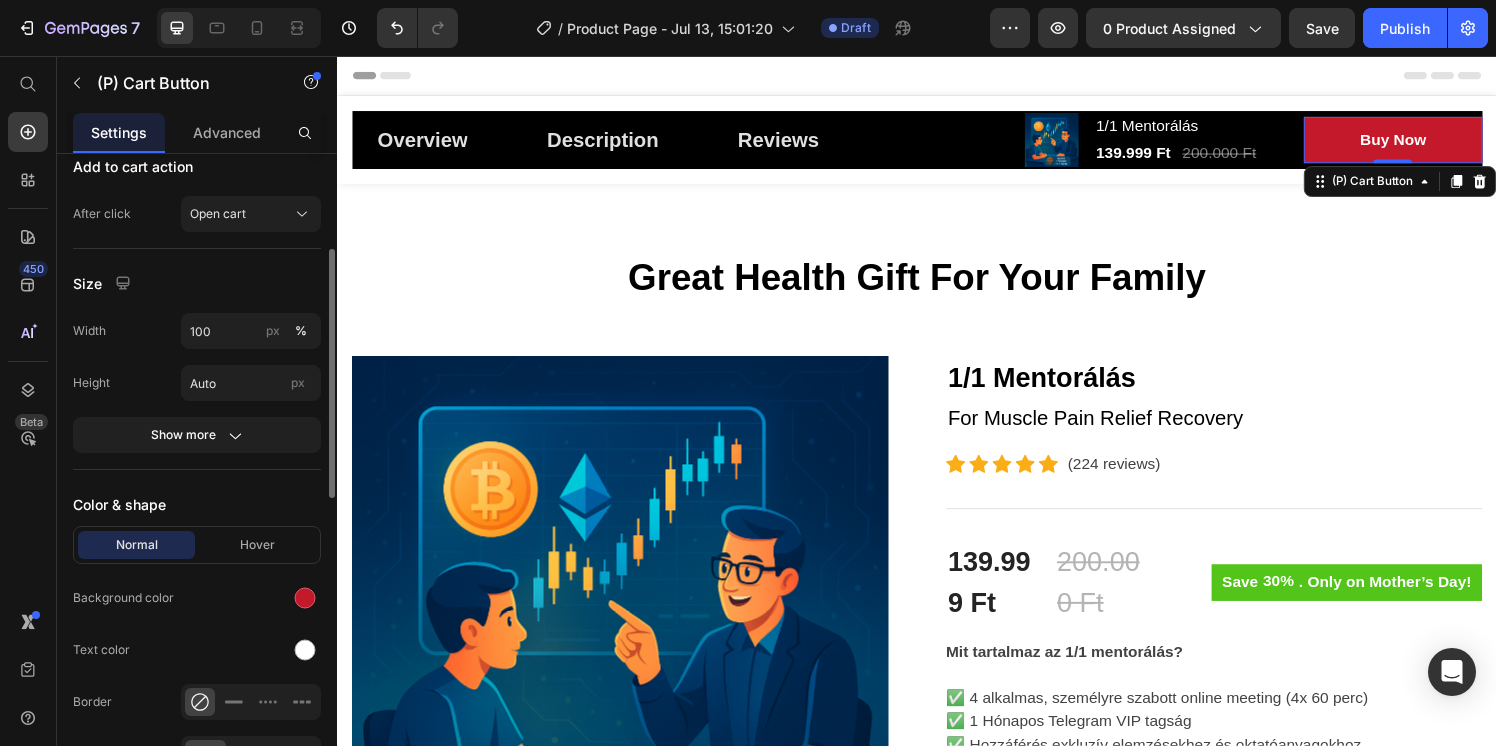 scroll, scrollTop: 743, scrollLeft: 0, axis: vertical 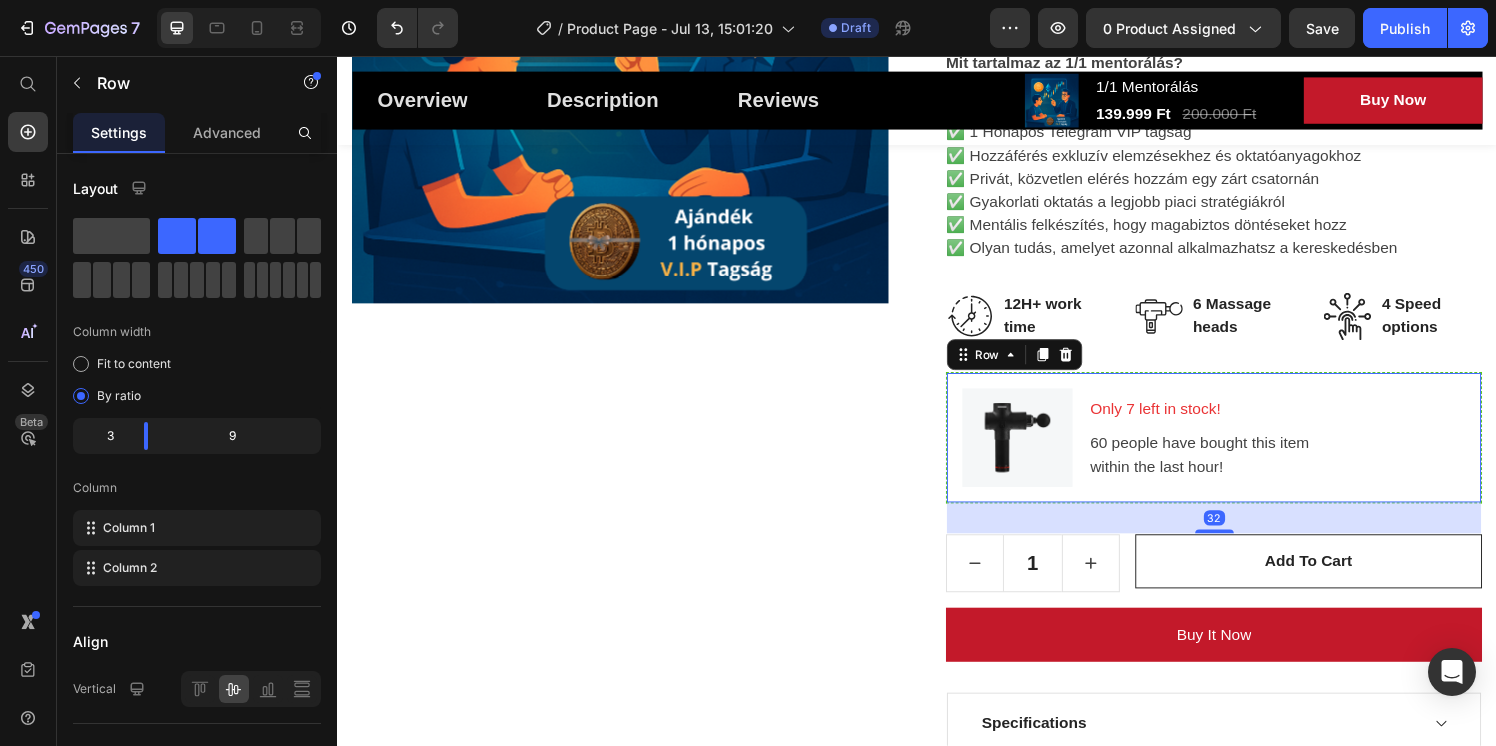 click on "Image Only 7 left in stock! Text block 60 people have bought this item within the last hour! Text block Row   32" at bounding box center (1244, 451) 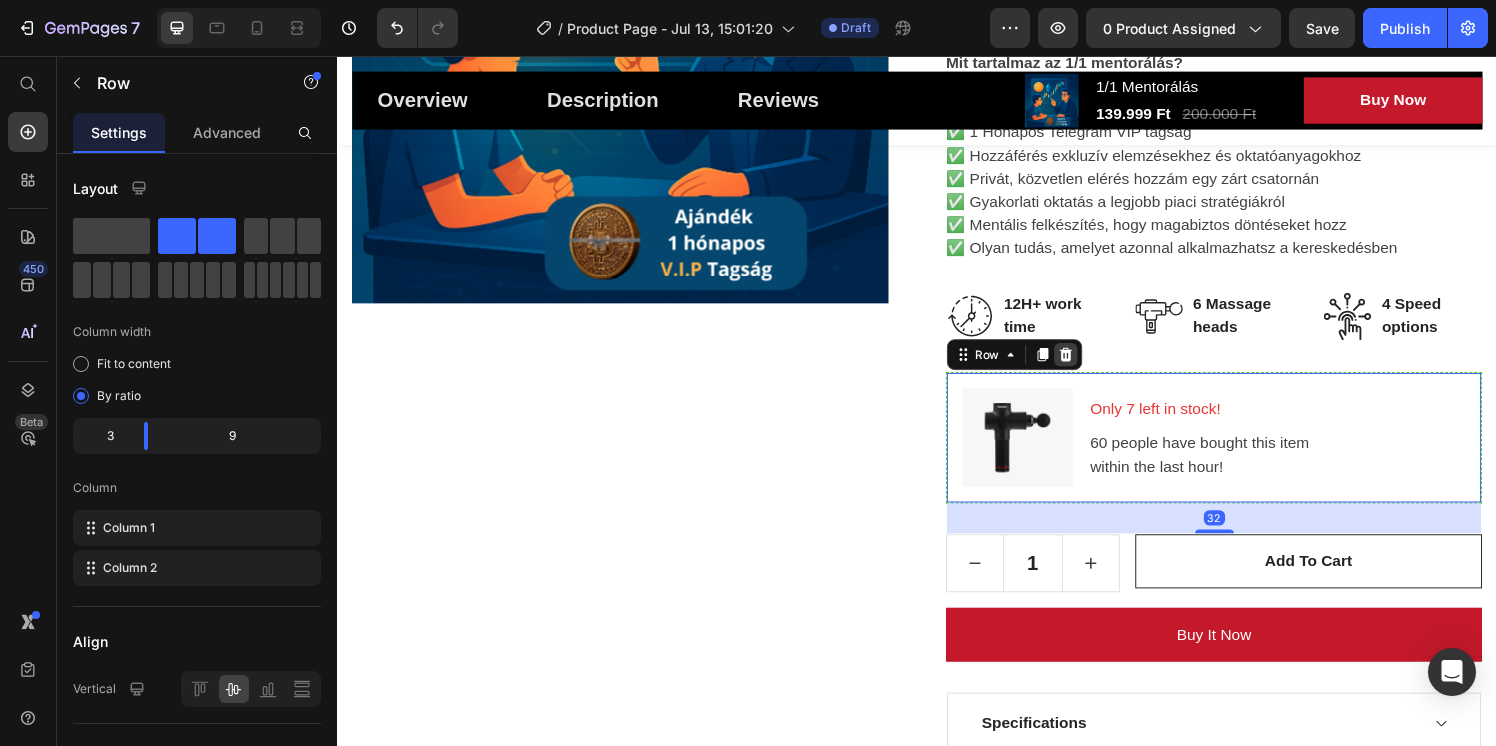 click 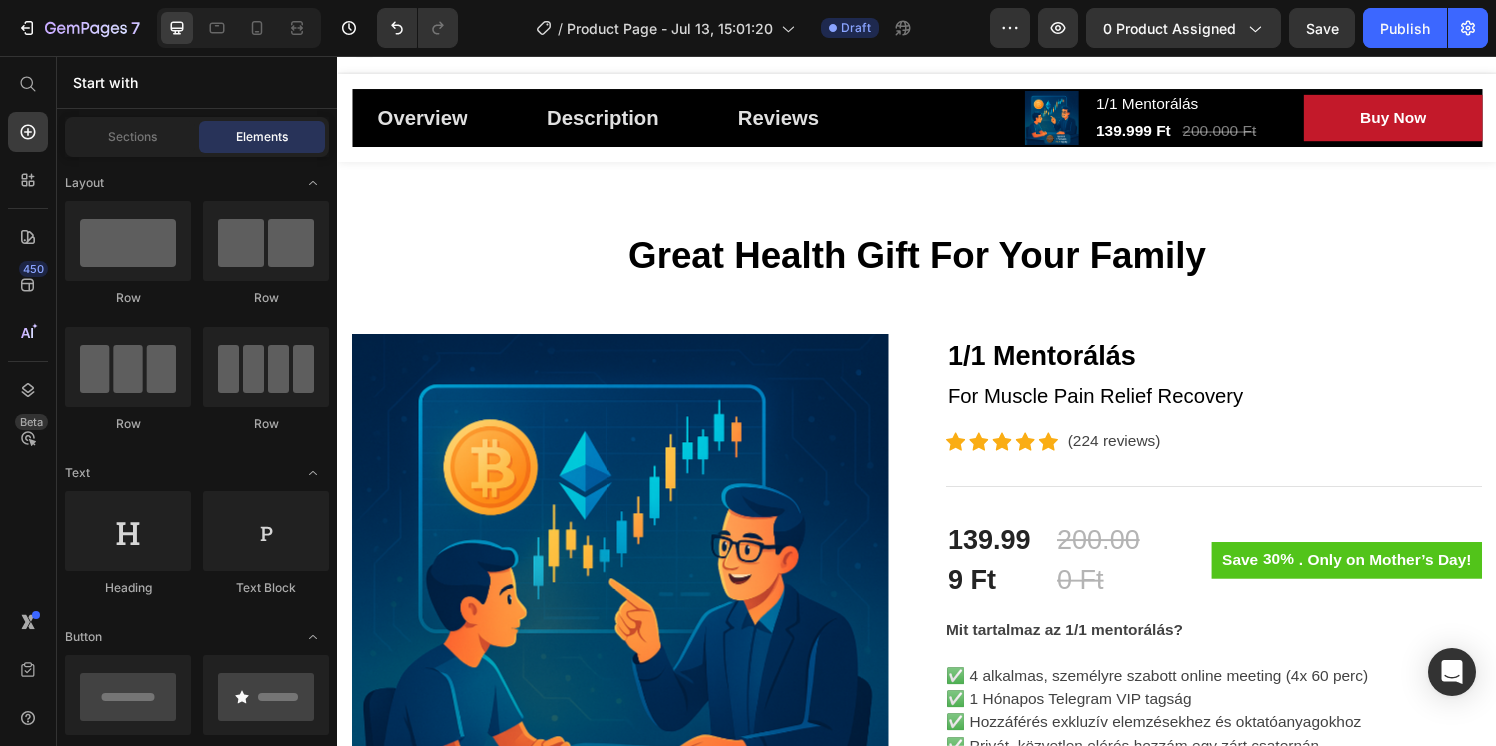 scroll, scrollTop: 0, scrollLeft: 0, axis: both 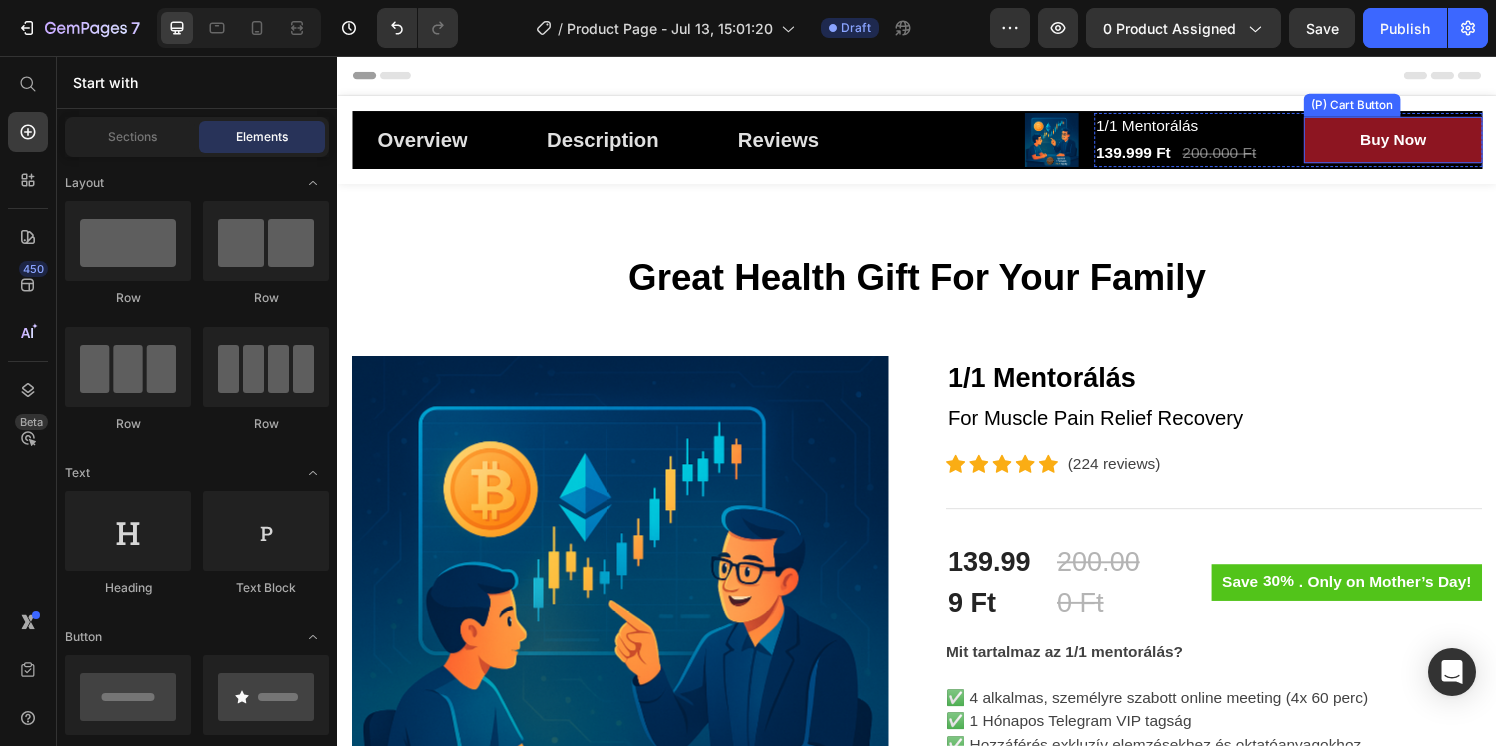 click on "Buy Now" at bounding box center [1429, 143] 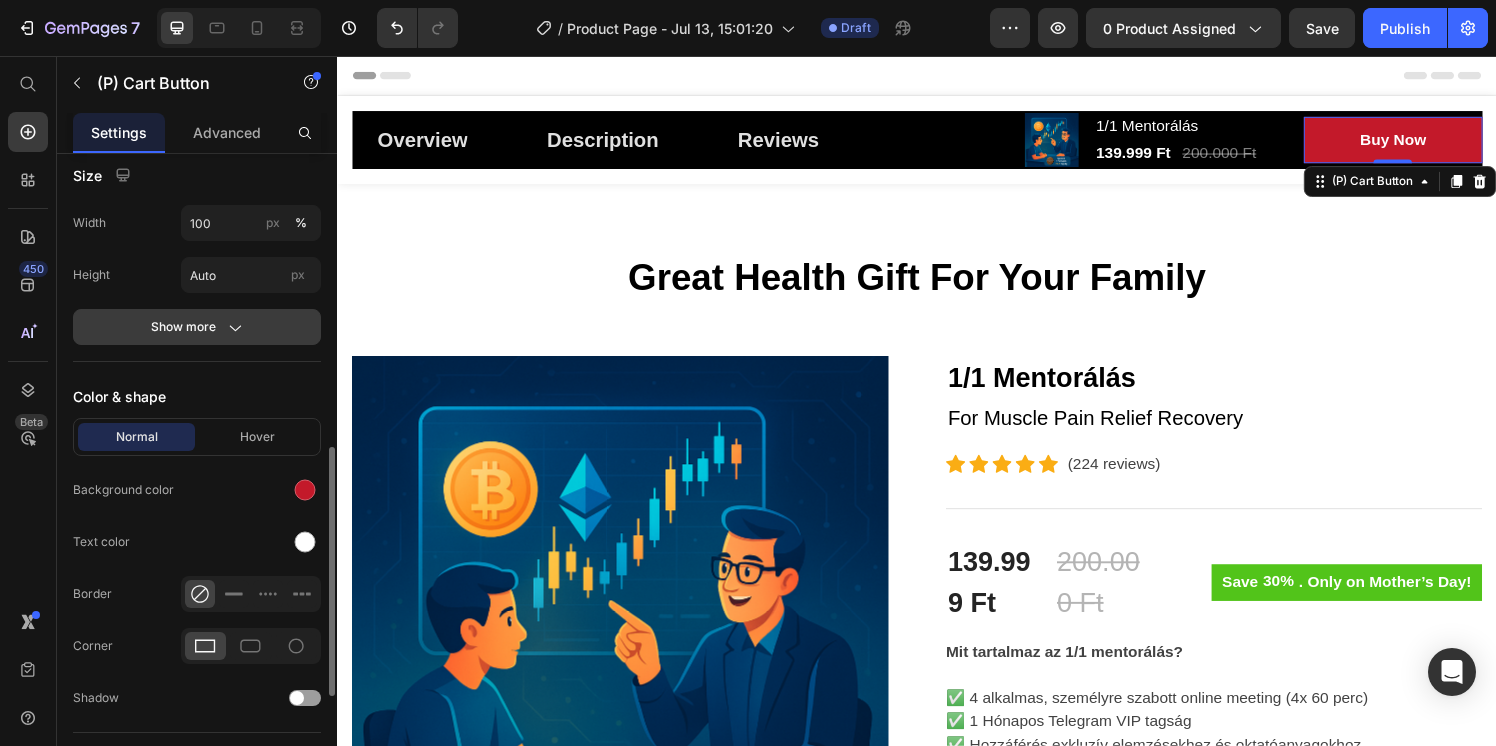 scroll, scrollTop: 857, scrollLeft: 0, axis: vertical 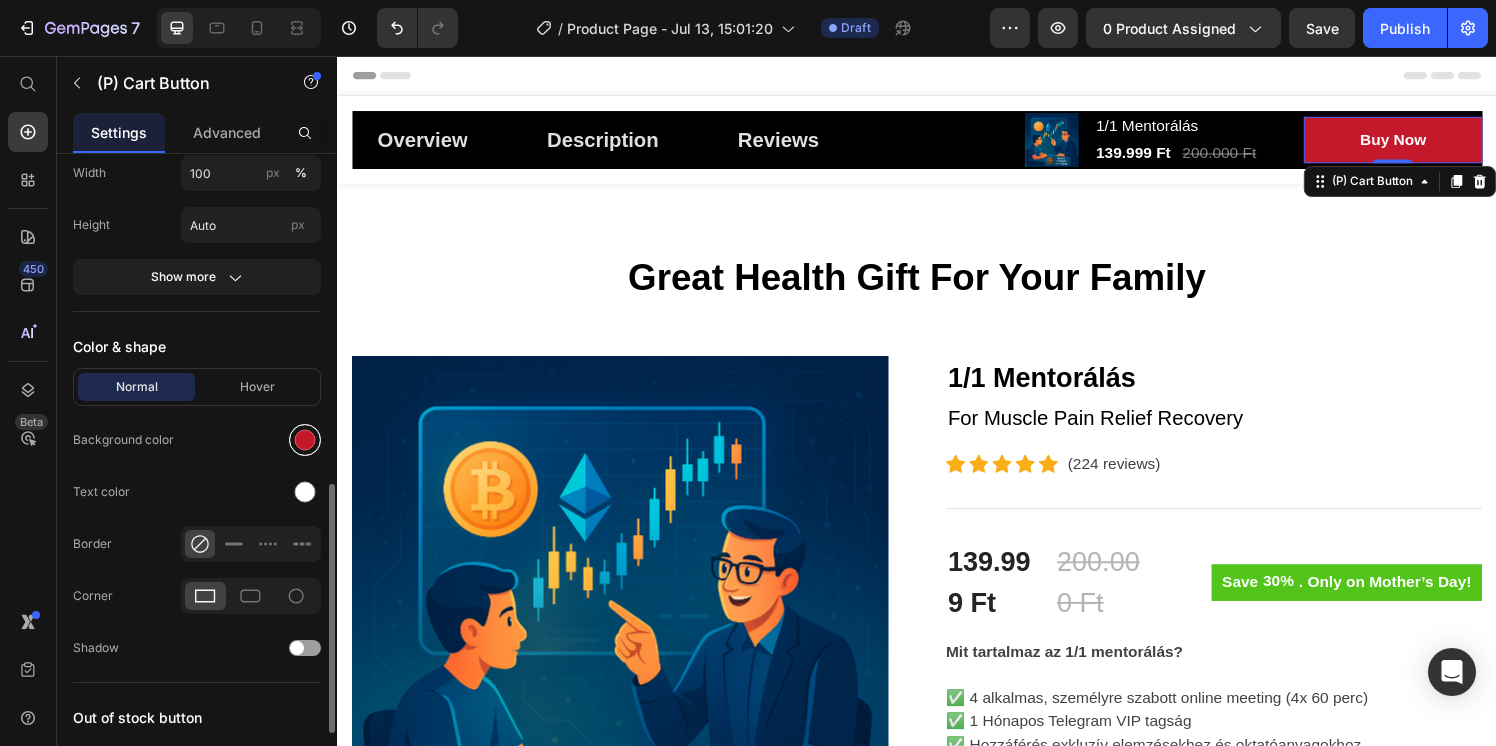 click at bounding box center (305, 440) 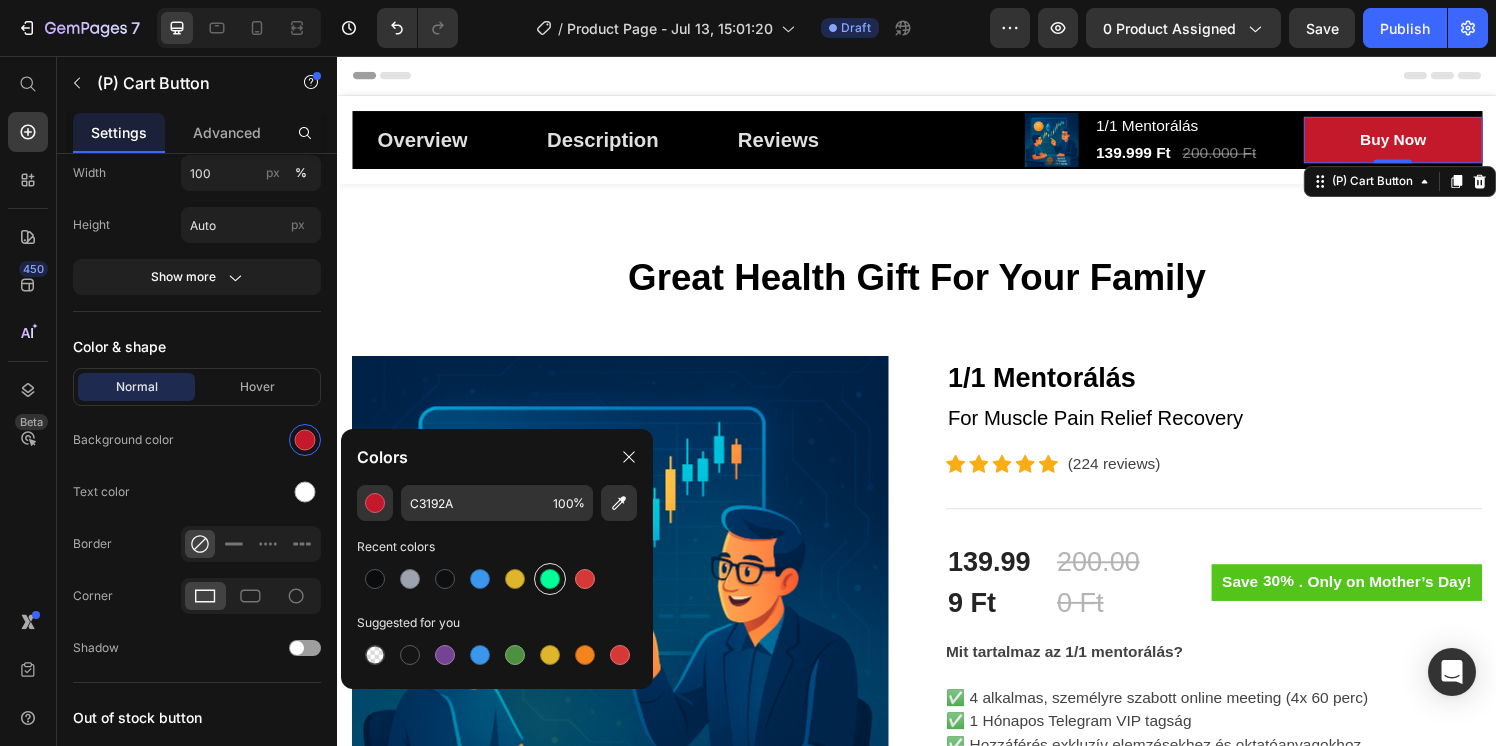 click at bounding box center (550, 579) 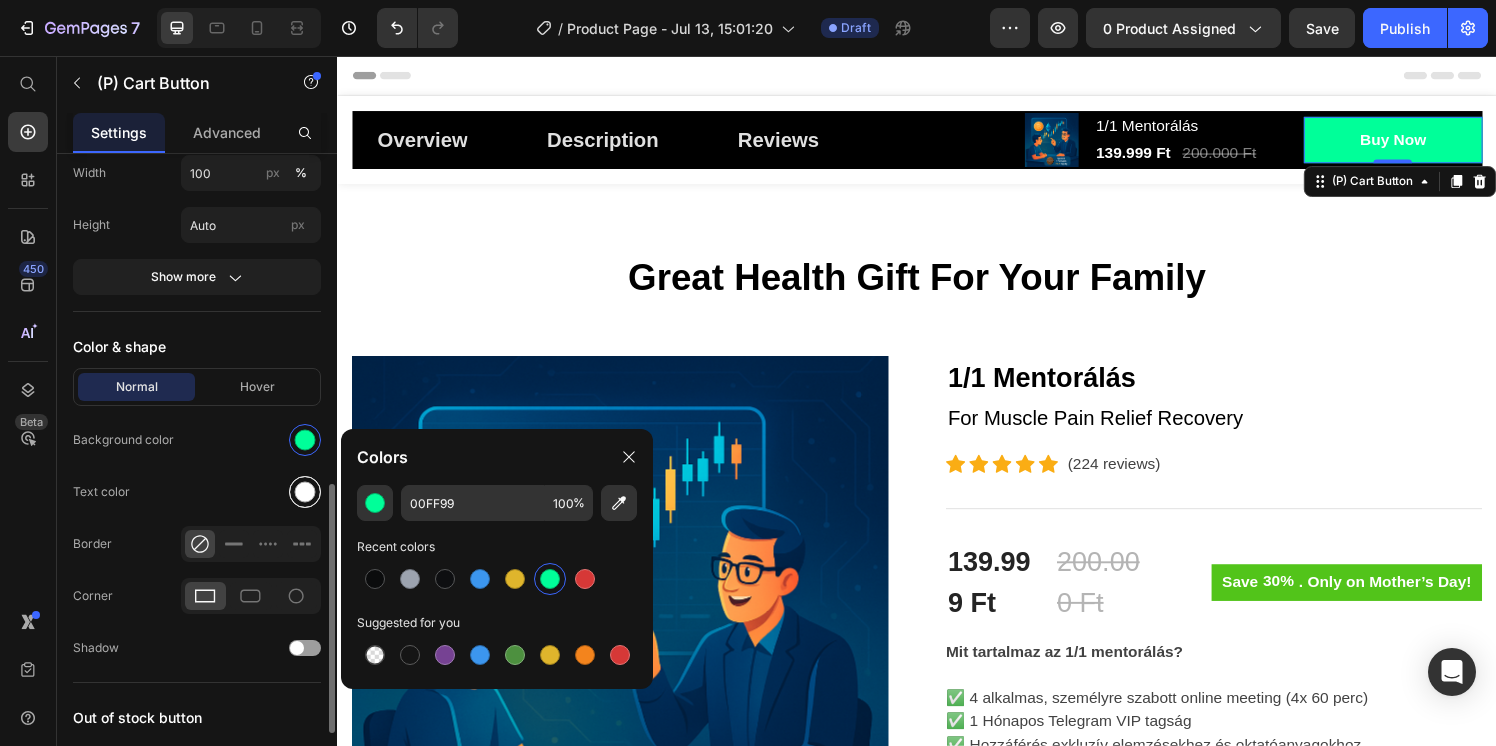 click at bounding box center [305, 492] 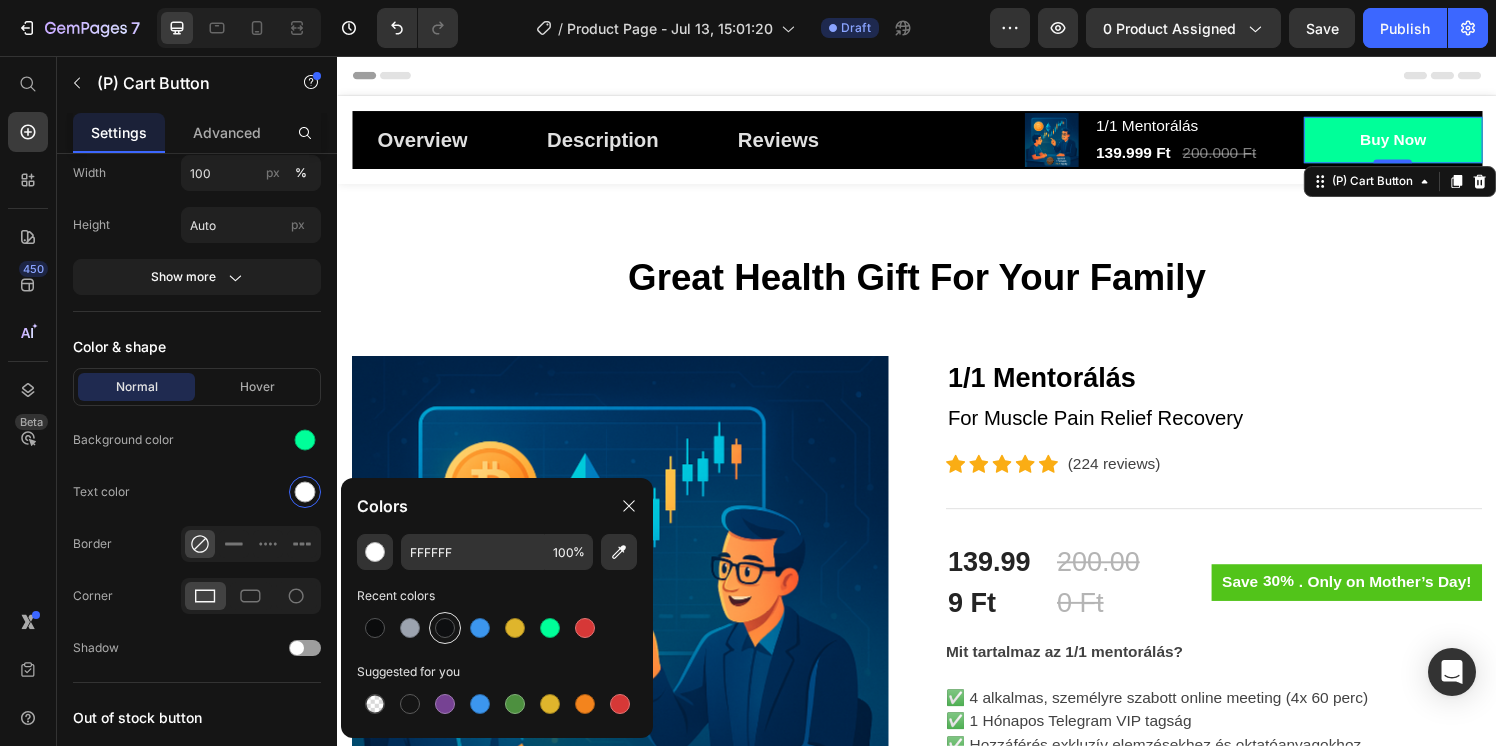 click at bounding box center [445, 628] 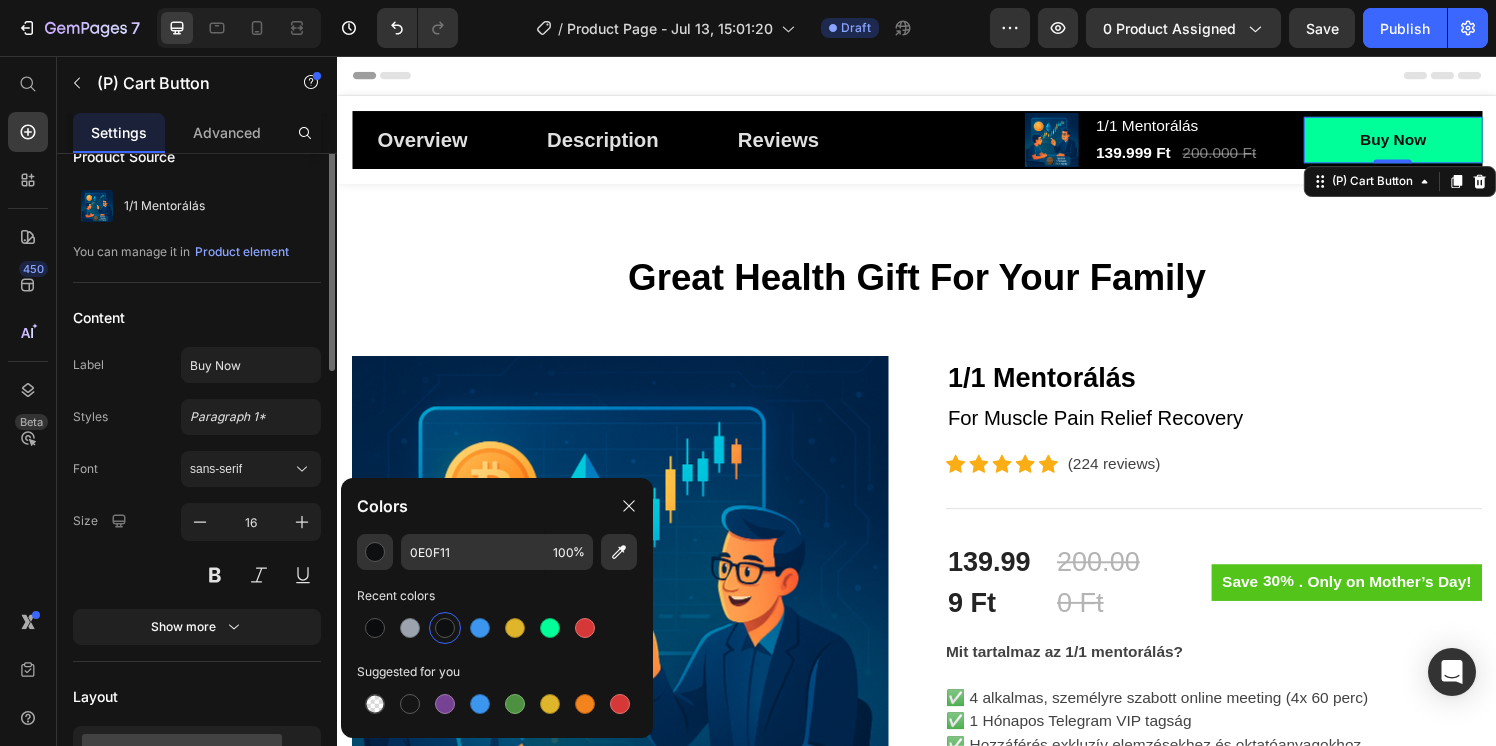 scroll, scrollTop: 0, scrollLeft: 0, axis: both 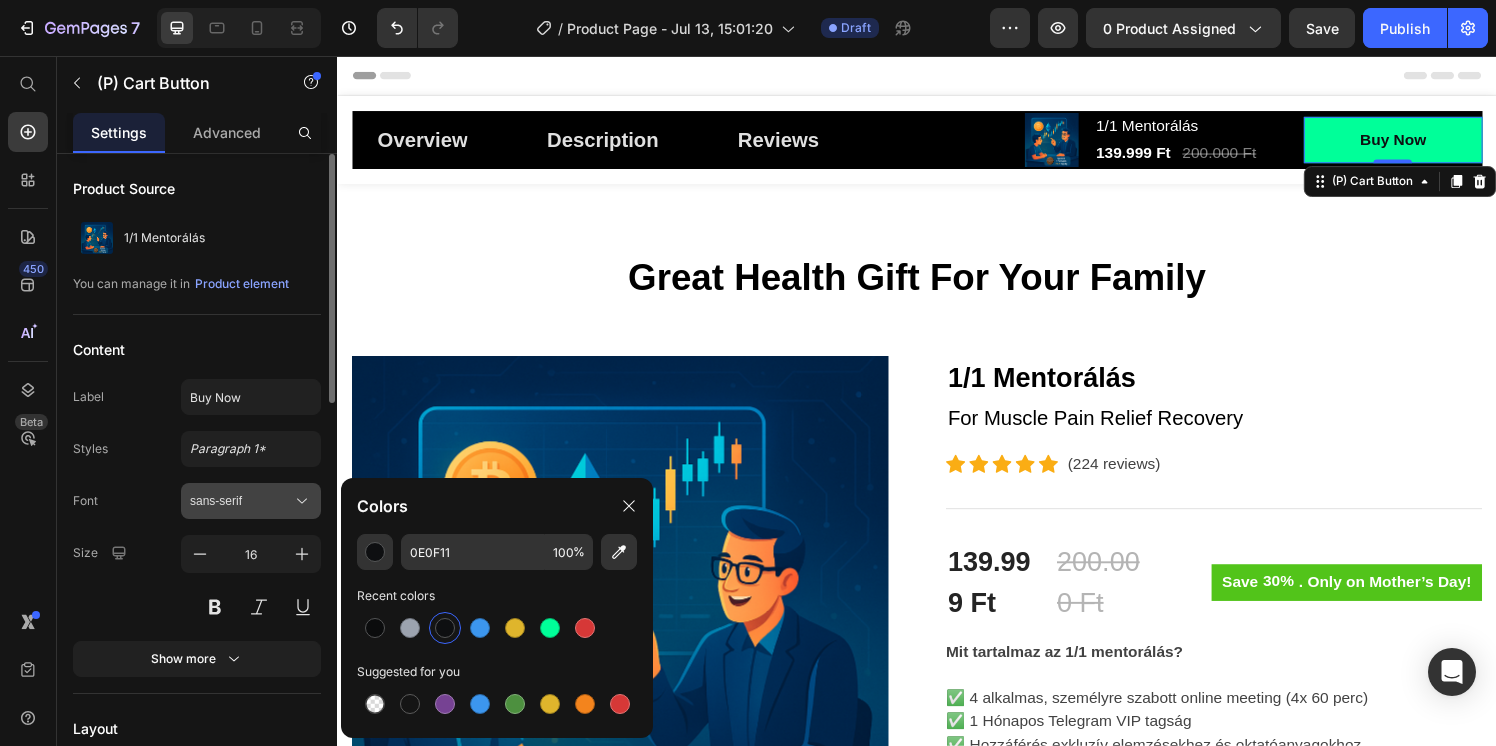 click on "sans-serif" at bounding box center (251, 501) 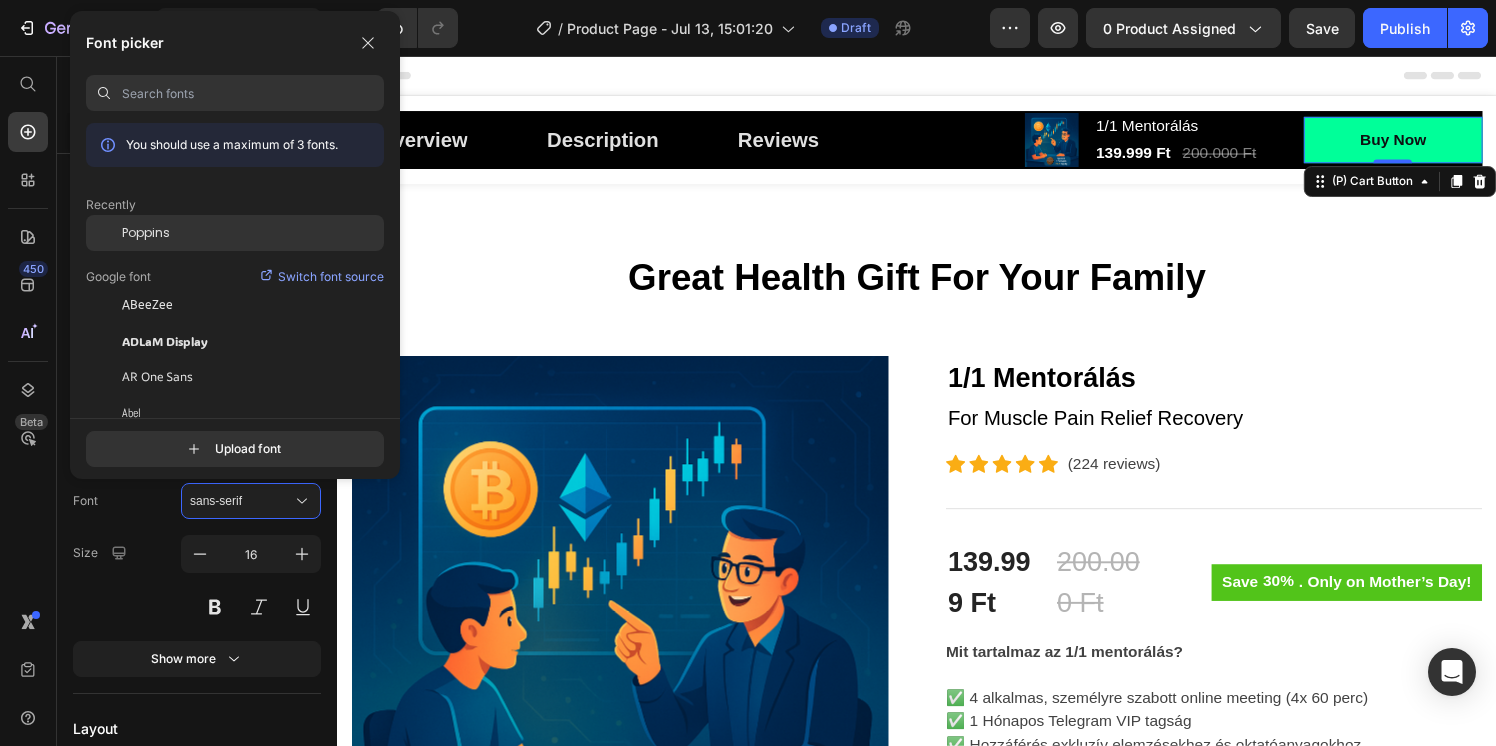 click on "Poppins" 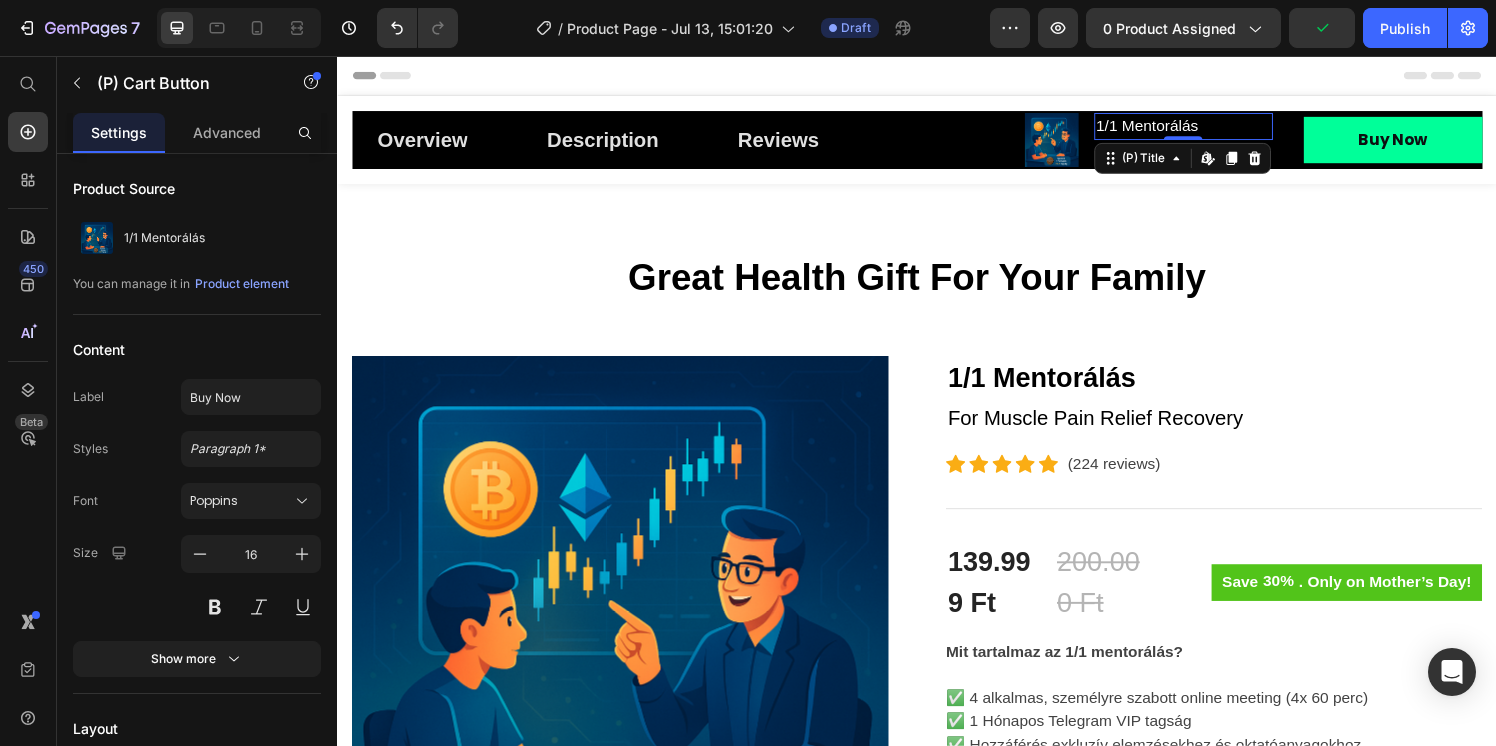click on "1/1 Mentorálás" at bounding box center (1212, 129) 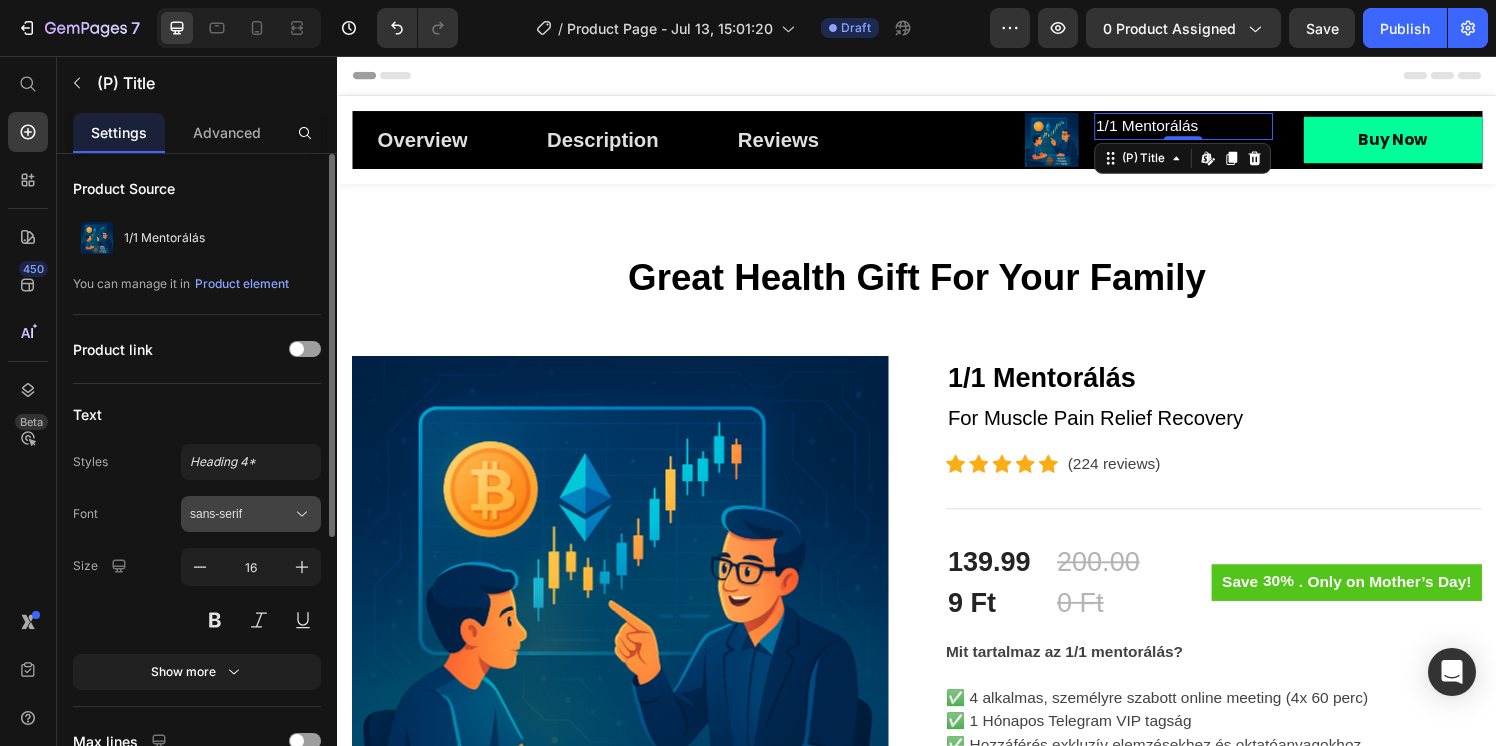 click on "sans-serif" at bounding box center [251, 514] 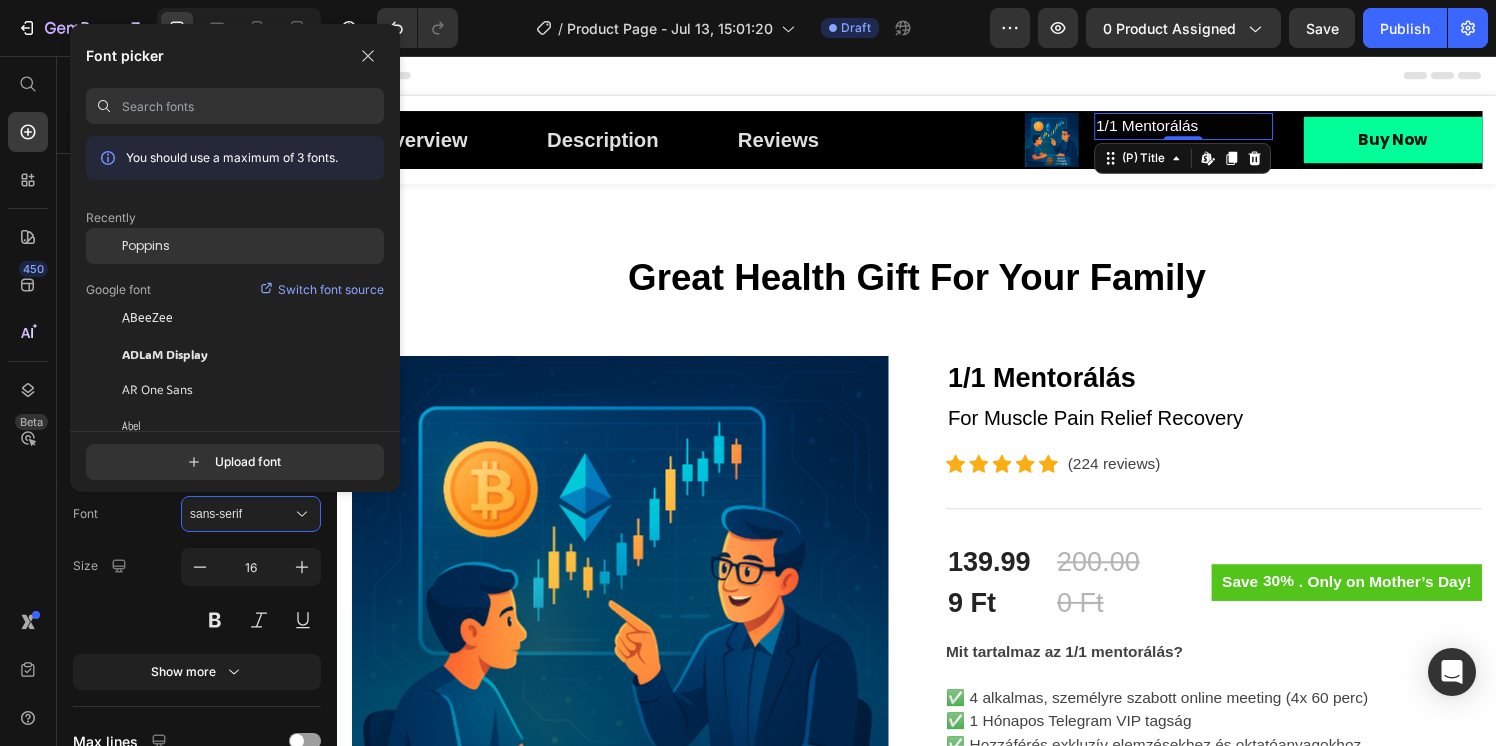 click on "Poppins" 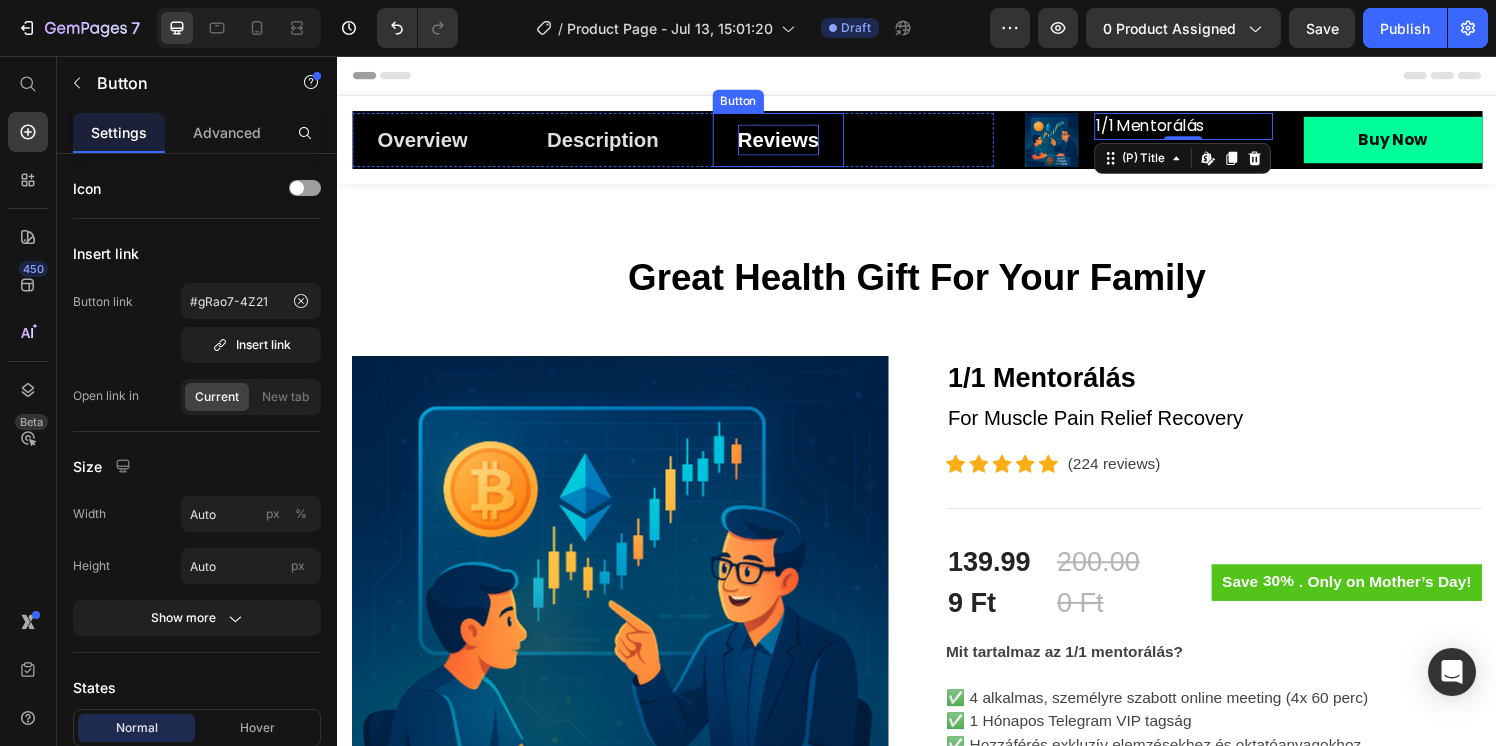 click on "Reviews" at bounding box center [793, 143] 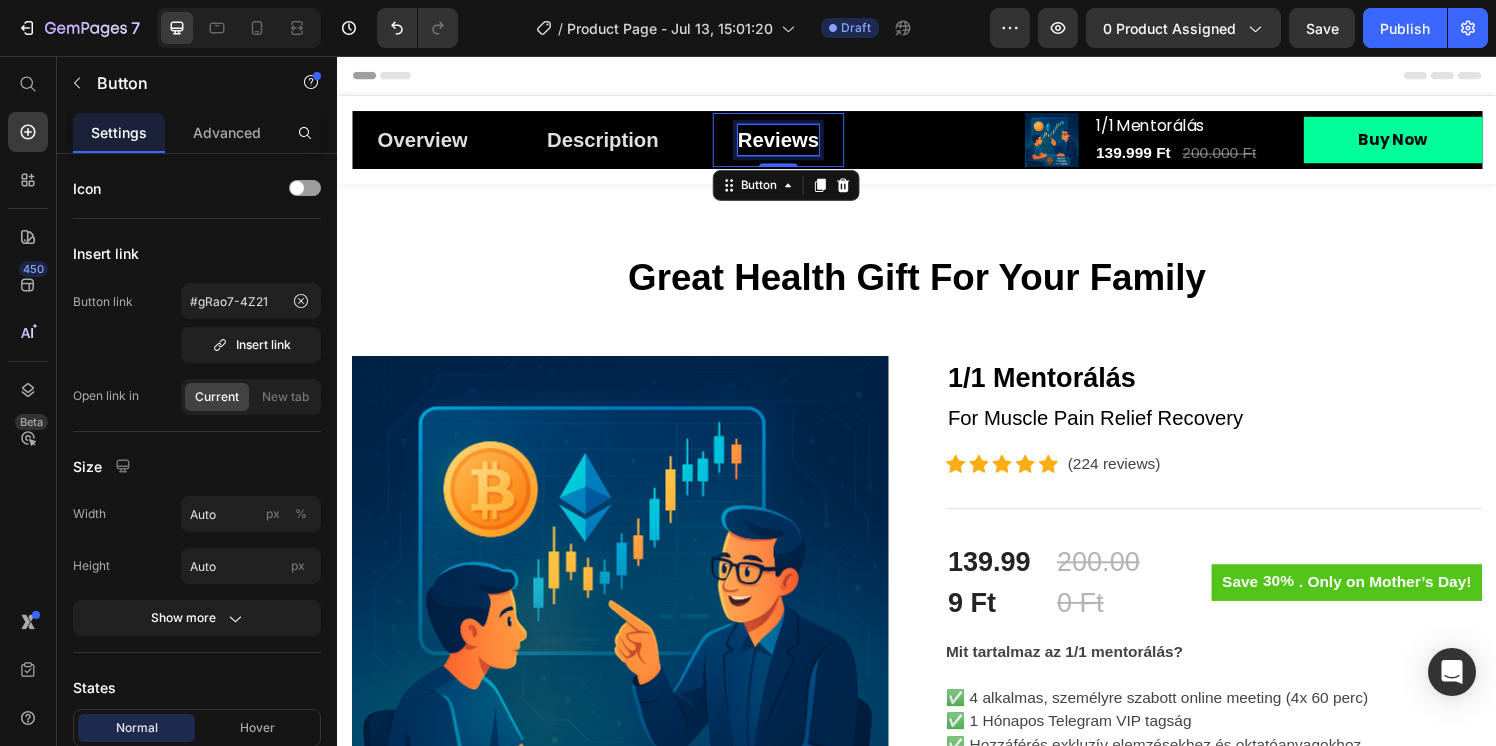 click on "Reviews" at bounding box center [793, 143] 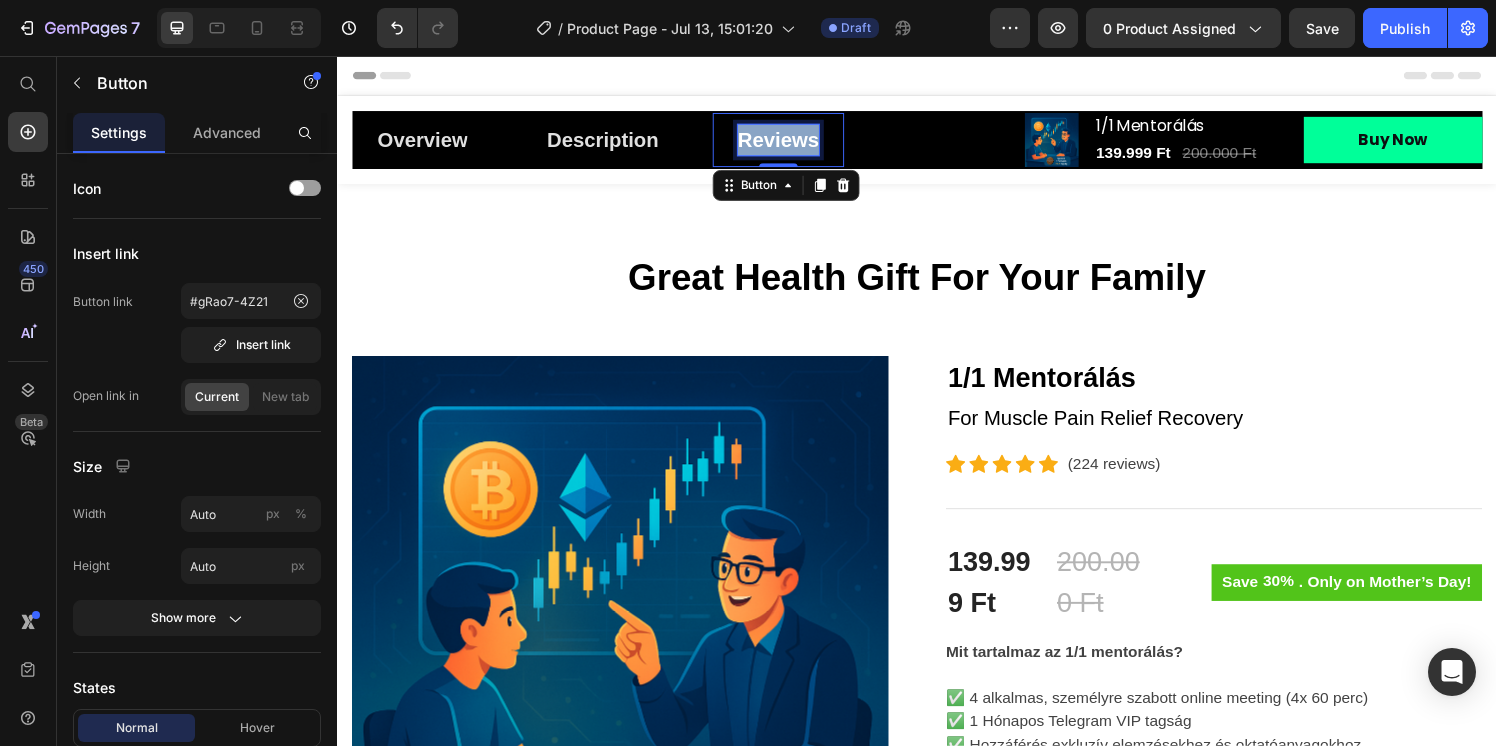 click on "Reviews" at bounding box center [793, 143] 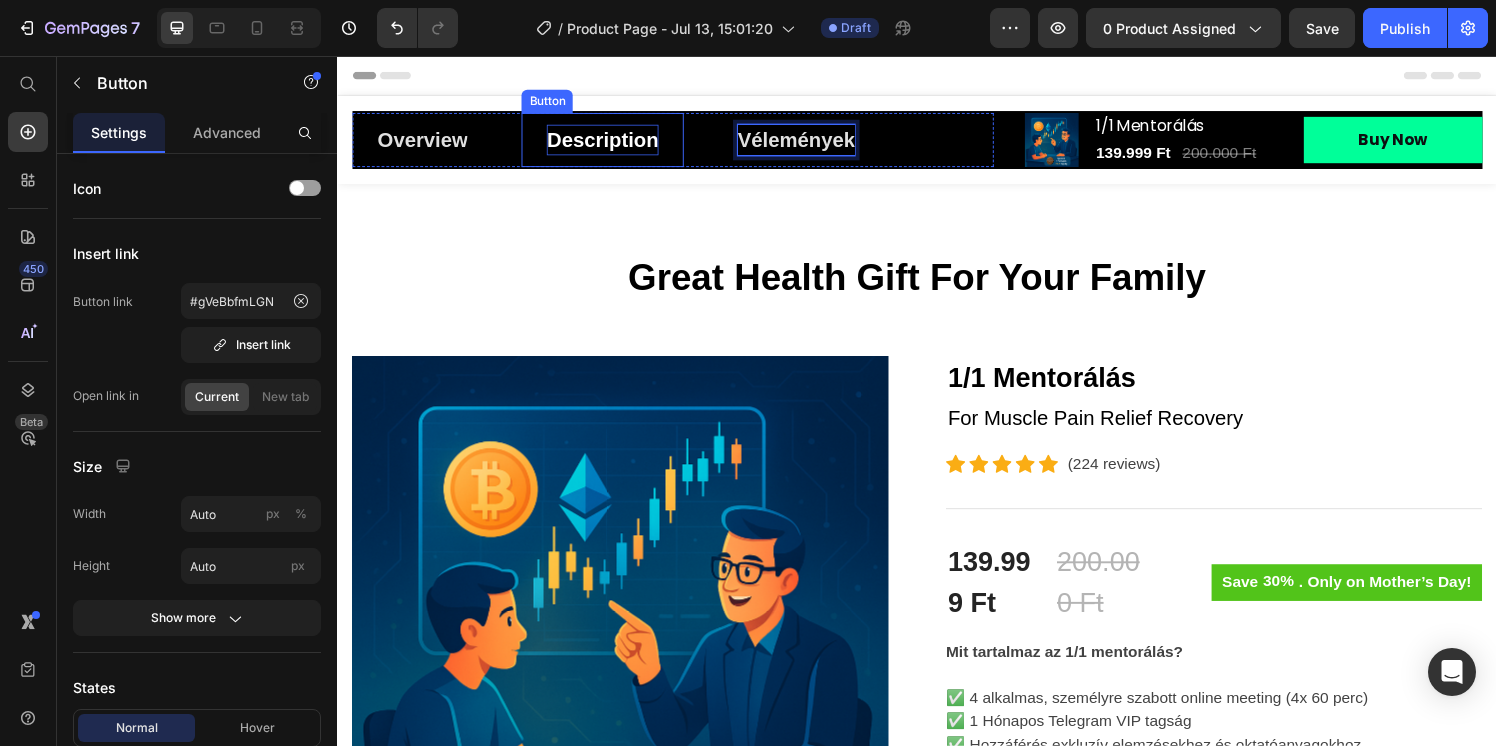 click on "Description" at bounding box center (611, 143) 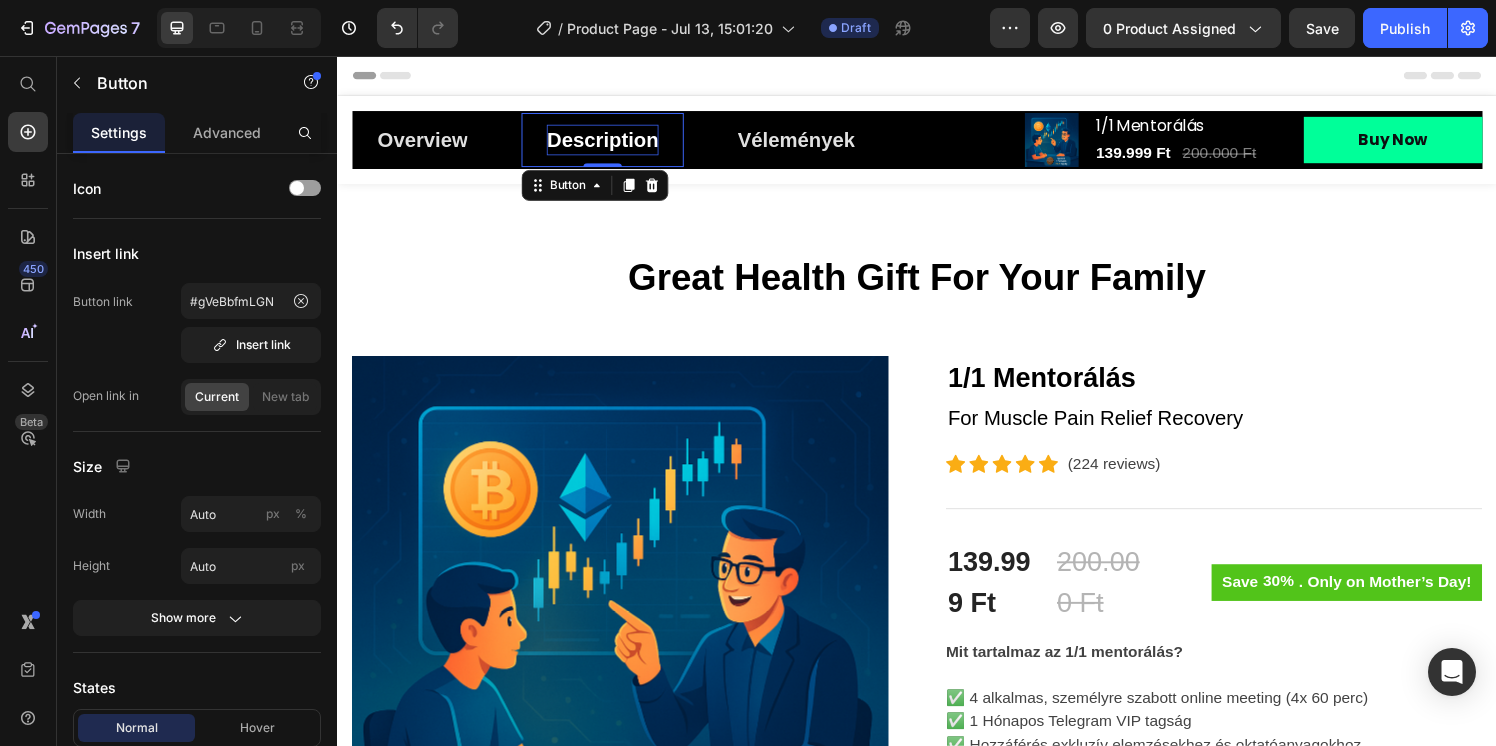click on "Description" at bounding box center (611, 143) 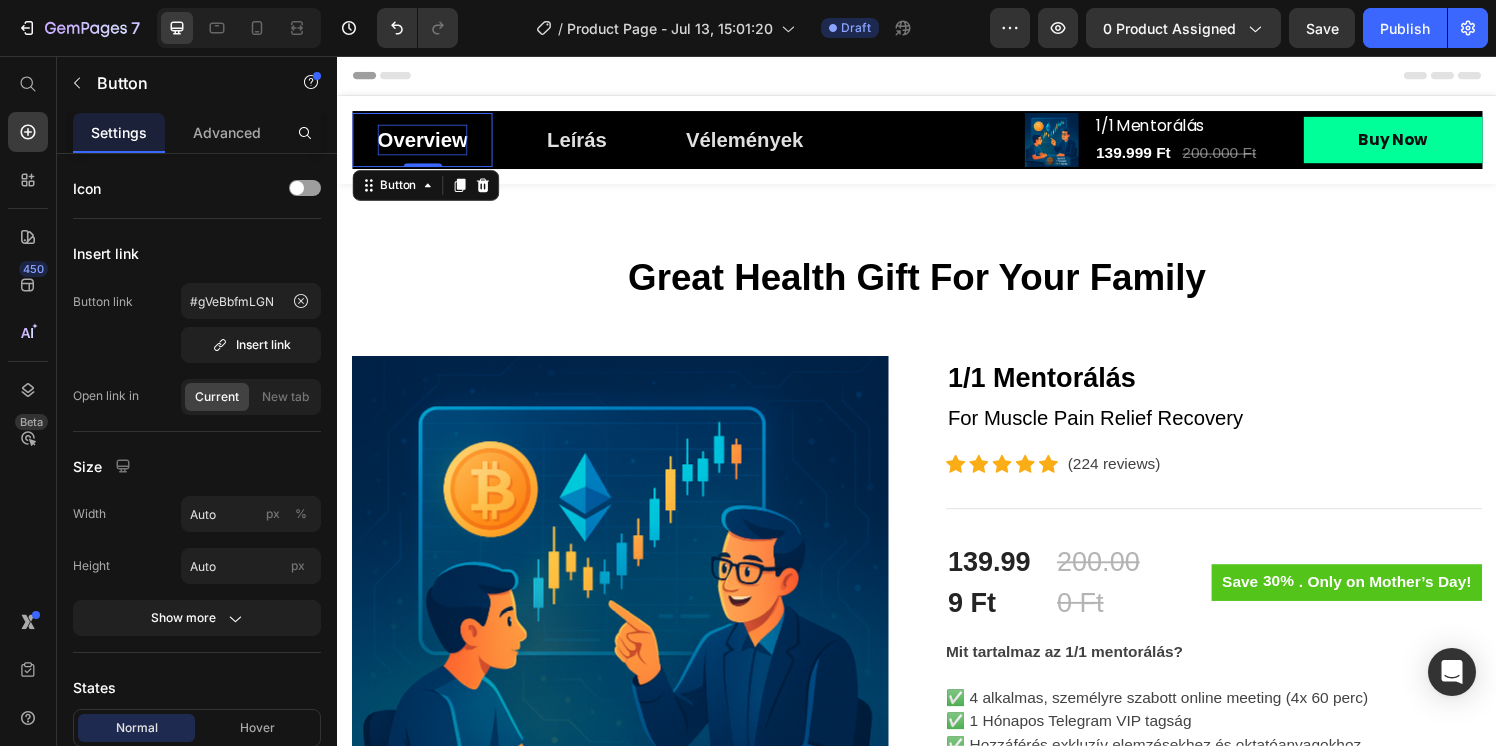 click on "Overview" at bounding box center (424, 143) 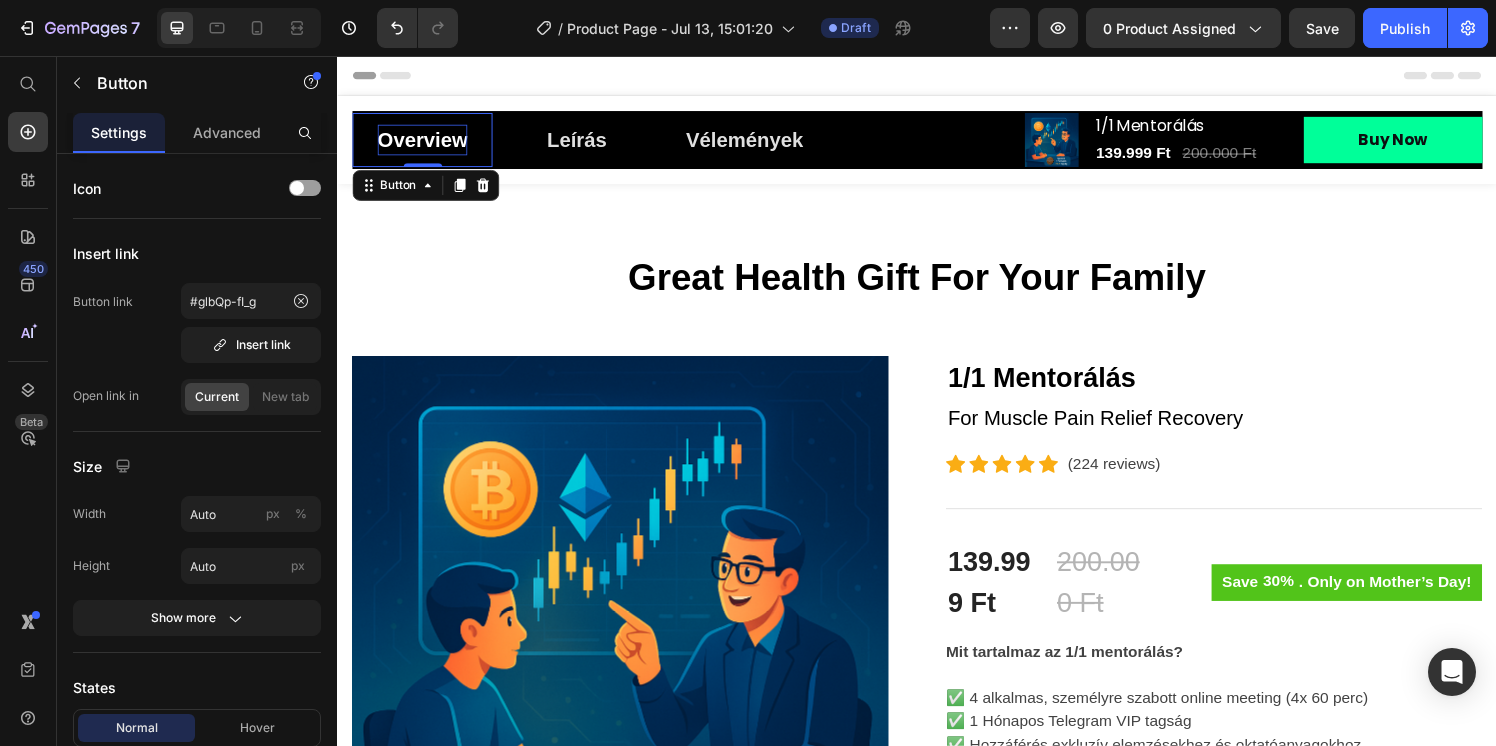 click on "Overview" at bounding box center [424, 143] 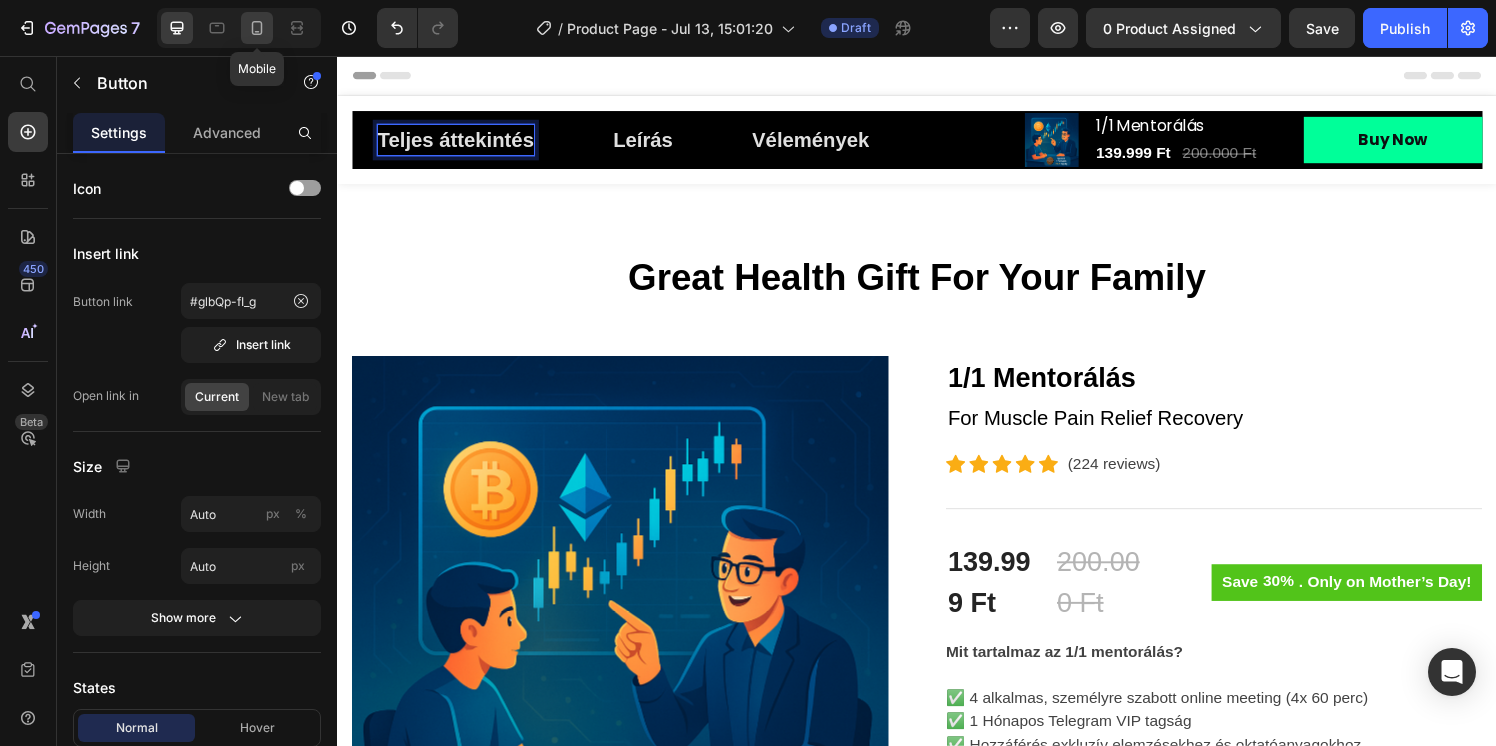 click 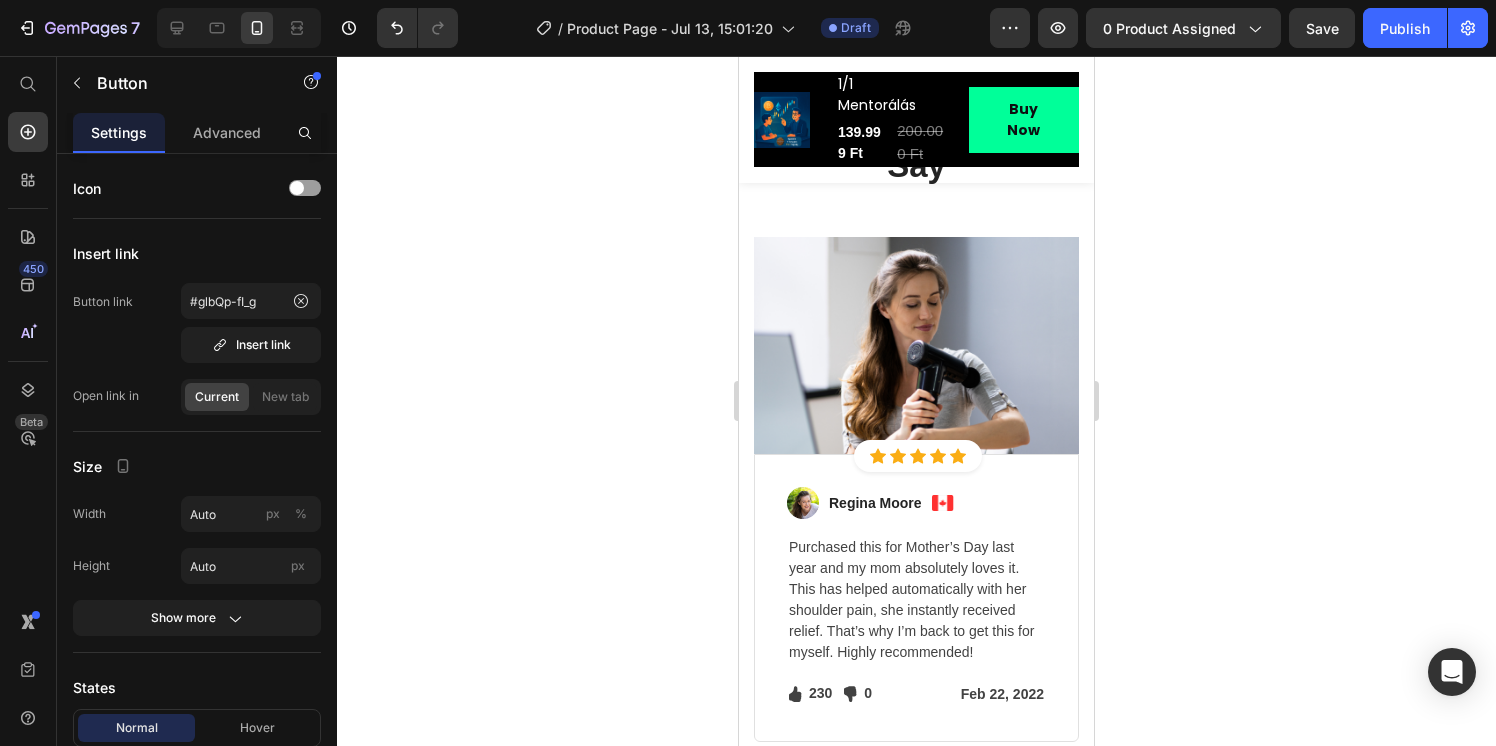 scroll, scrollTop: 5892, scrollLeft: 0, axis: vertical 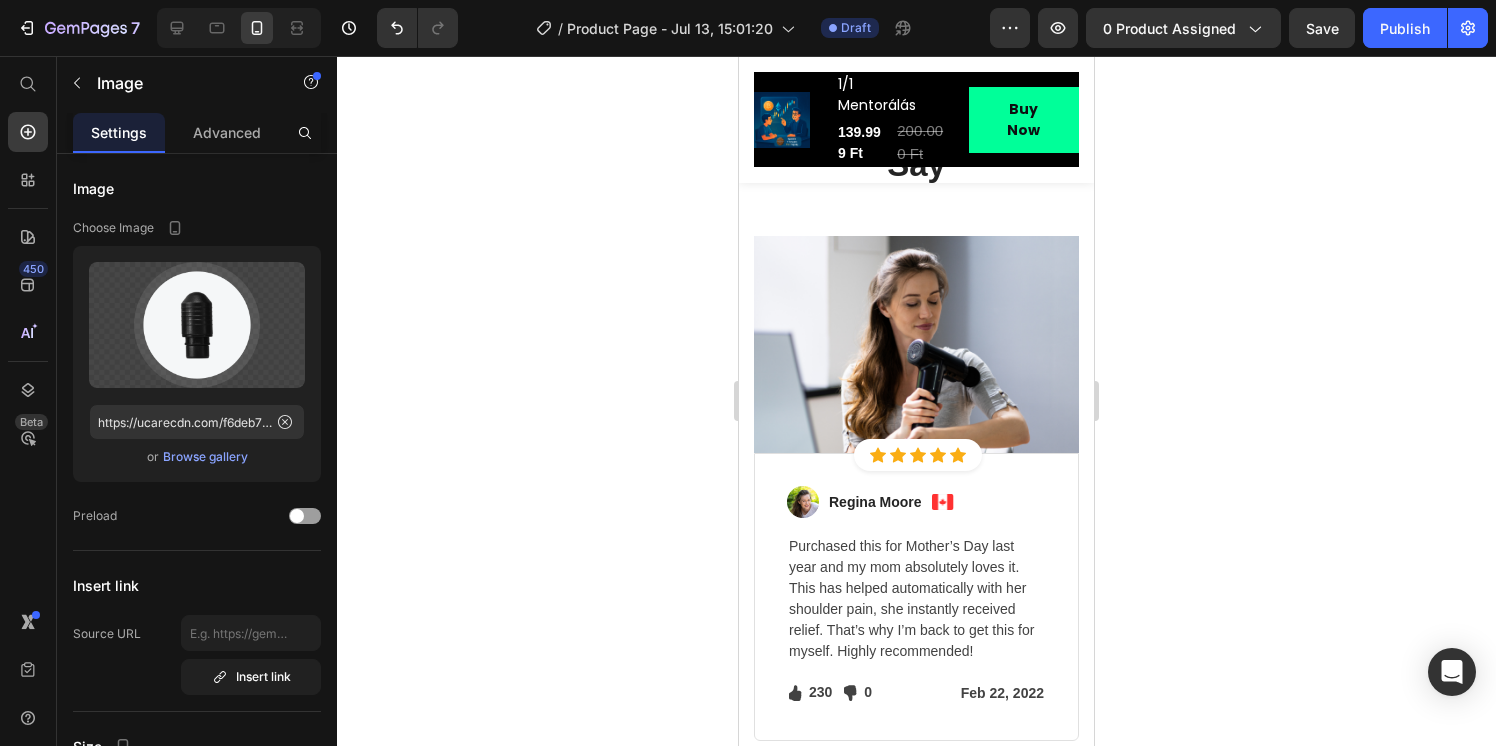 click at bounding box center (916, -209) 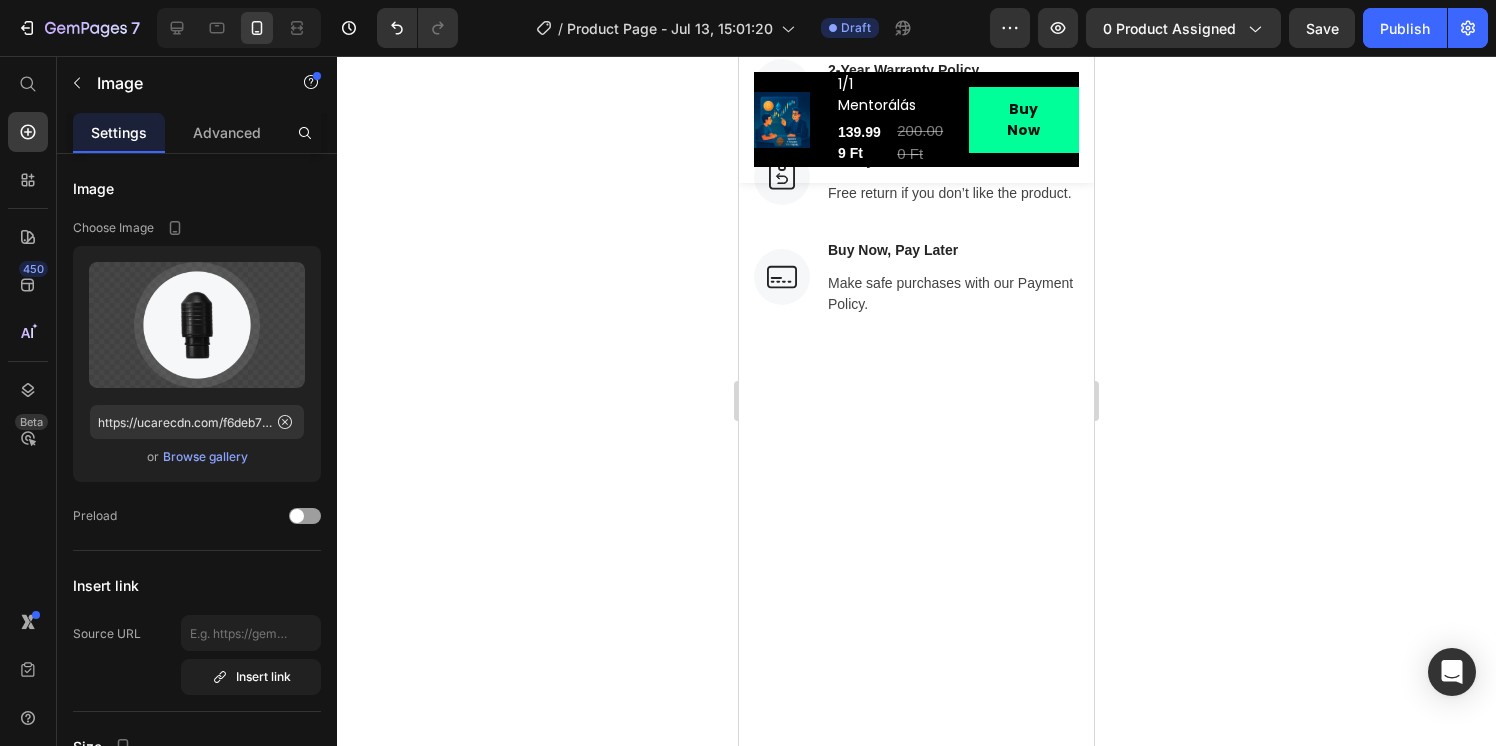scroll, scrollTop: 6944, scrollLeft: 0, axis: vertical 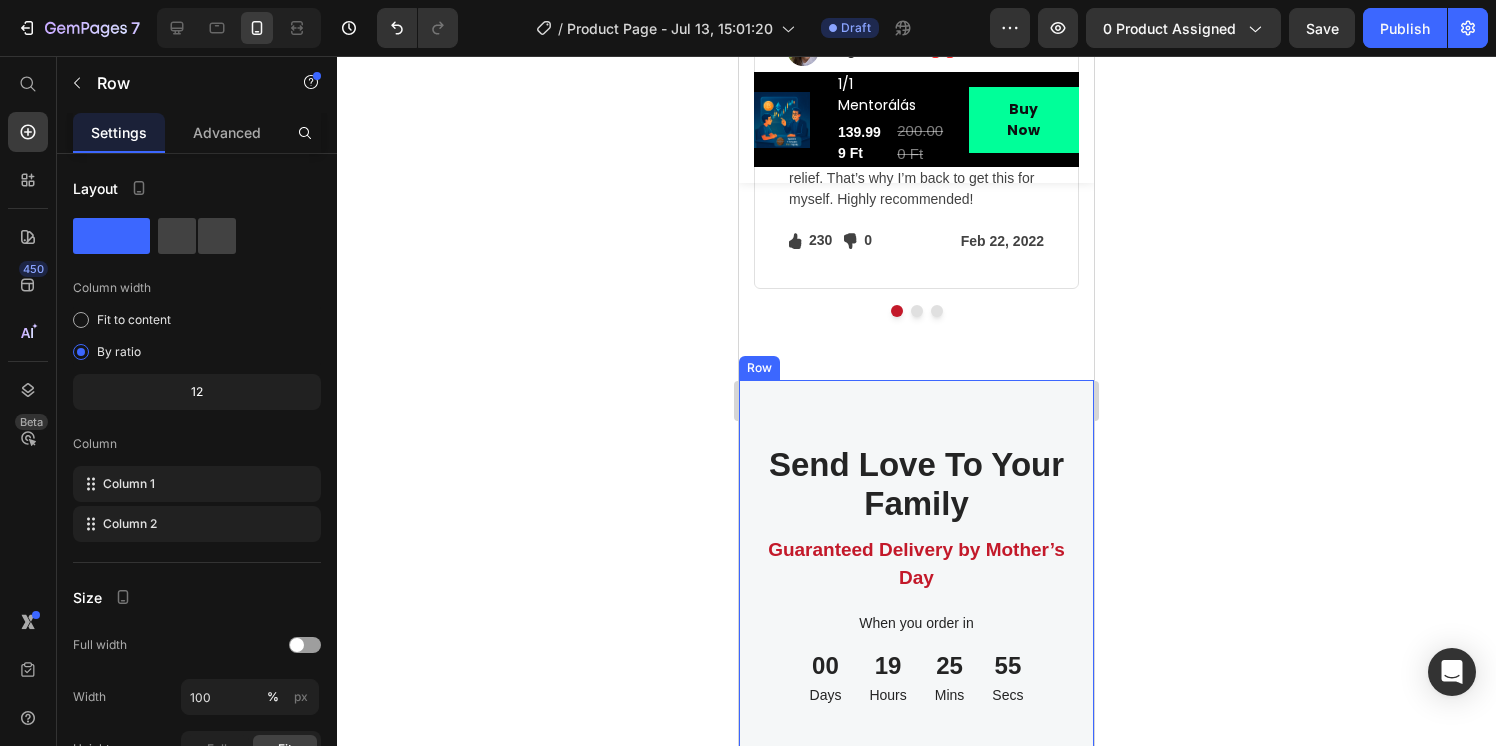 click on "Send Love To Your Family Heading Guaranteed Delivery by Mother’s Day Text block When you order in Text block 00 Days 19 Hours 25 Mins 55 Secs CountDown Timer Get It Now Button Row Image Row" at bounding box center (916, 606) 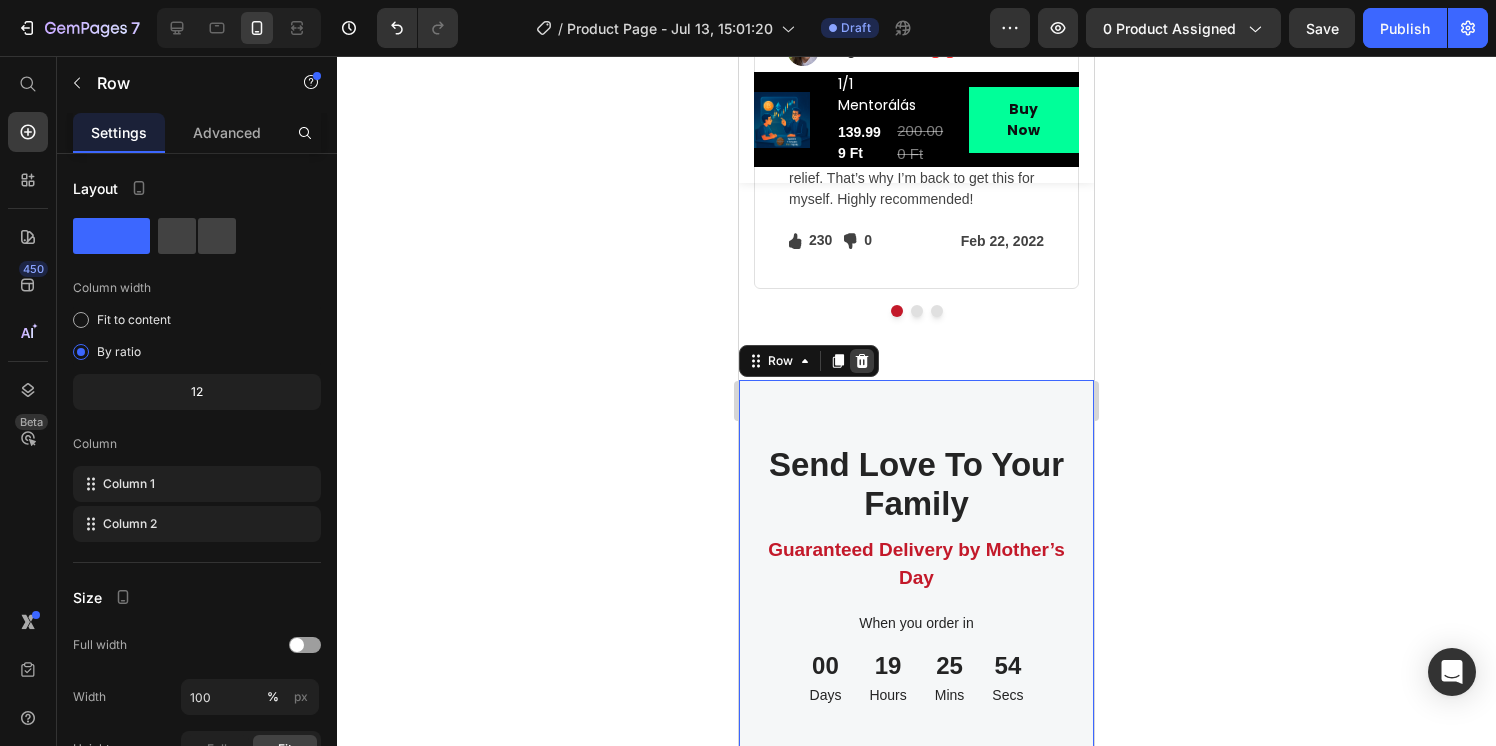 click 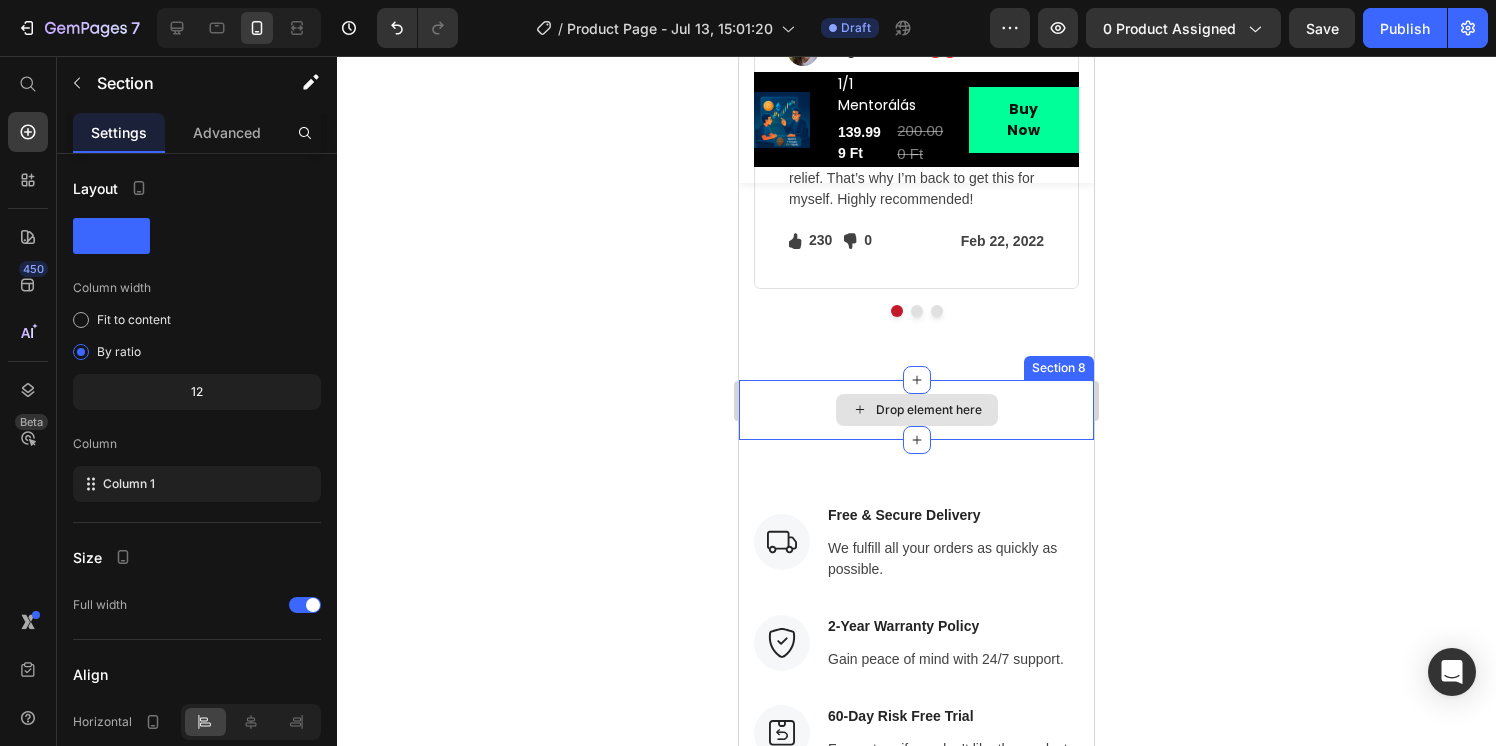 click on "Drop element here" at bounding box center [916, 410] 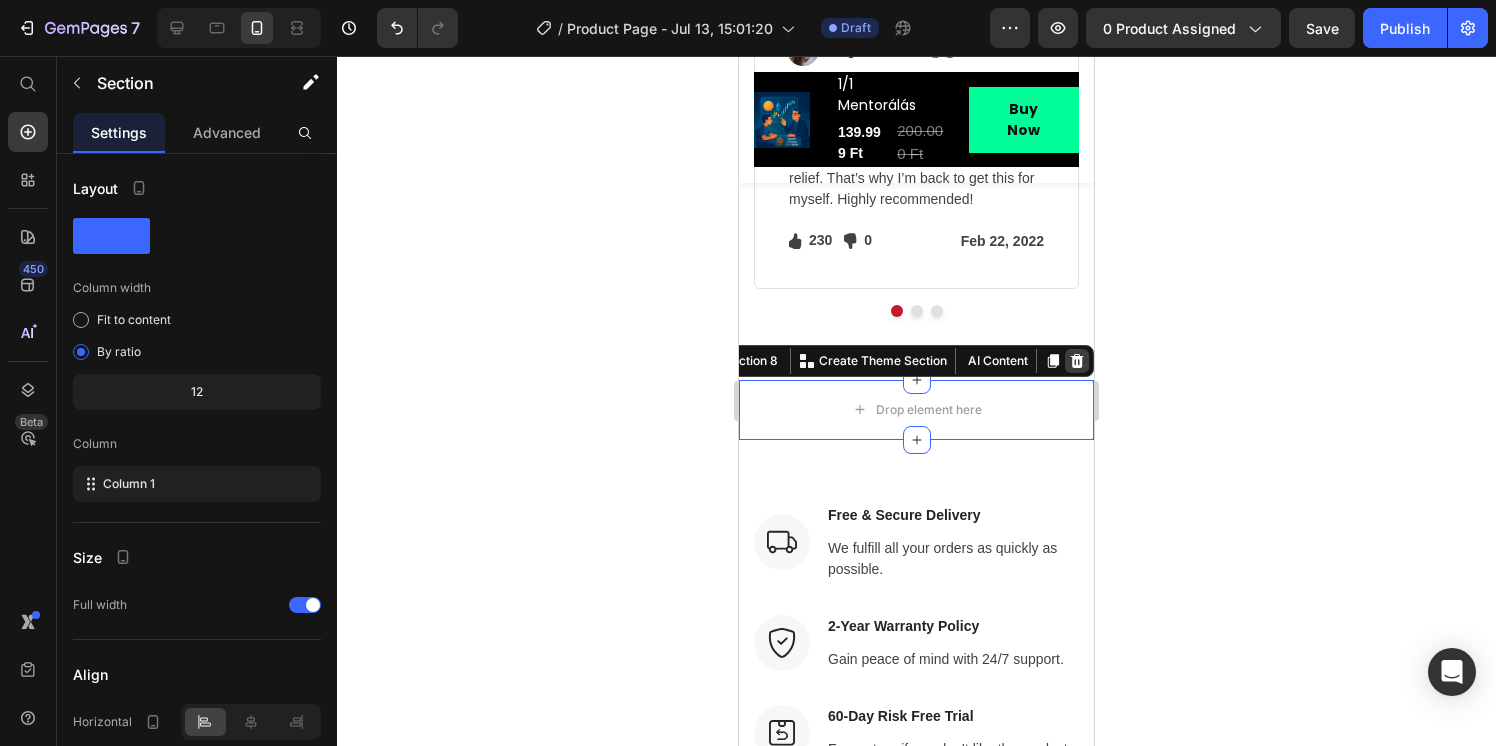 click 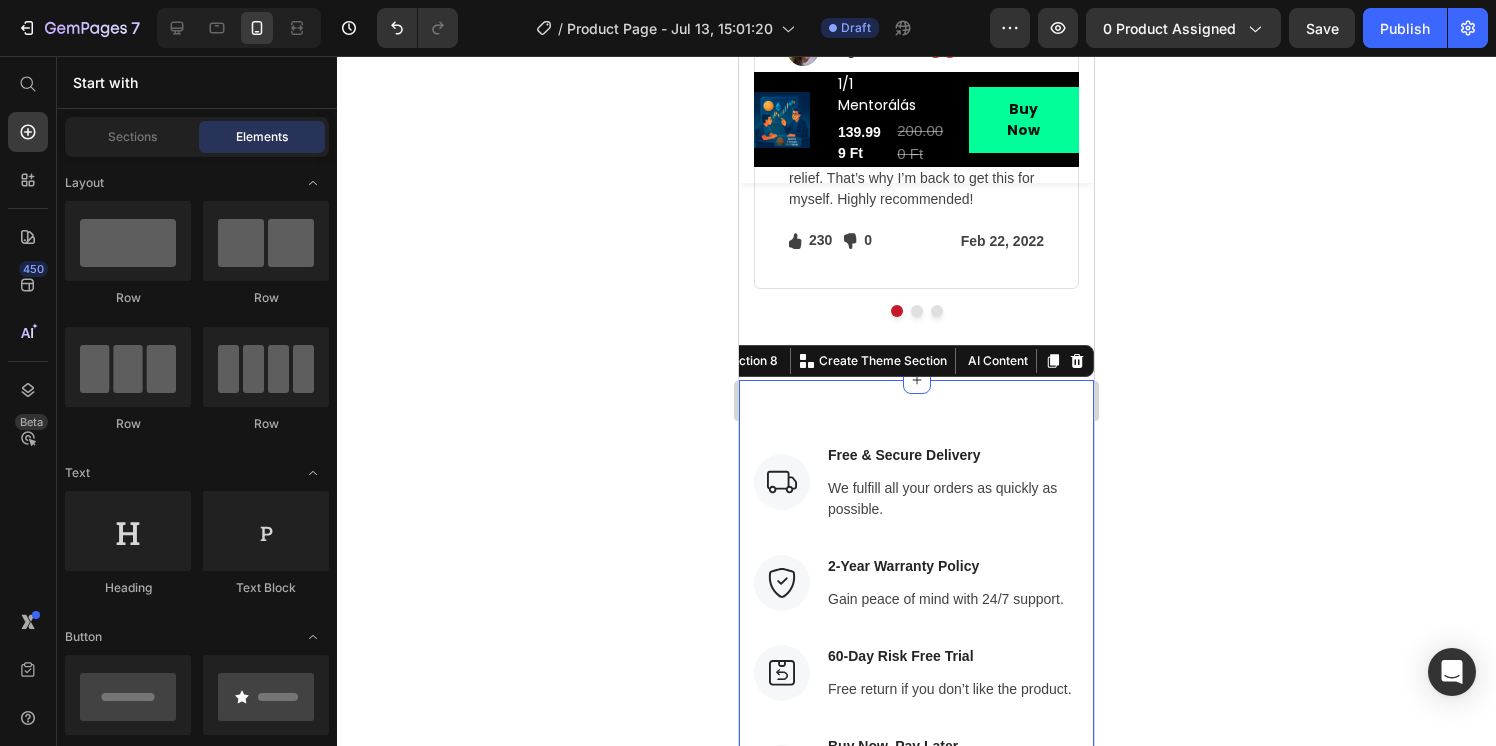 click on "Image Free & Secure Delivery Text block We fulfill all your orders as quickly as possible. Text block Row Image 2-Year Warranty Policy Text block Gain peace of mind with 24/7 support. Text block Row Image 60-Day Risk Free Trial Text block Free return if you don’t like the product. Text block Row Image Buy Now, Pay Later Text block Make safe purchases with our Payment Policy. Text block Row Row Section 8   You can create reusable sections Create Theme Section AI Content Write with GemAI What would you like to describe here? Tone and Voice Persuasive Product 1/1 Mentorálás Show more Generate" at bounding box center [916, 628] 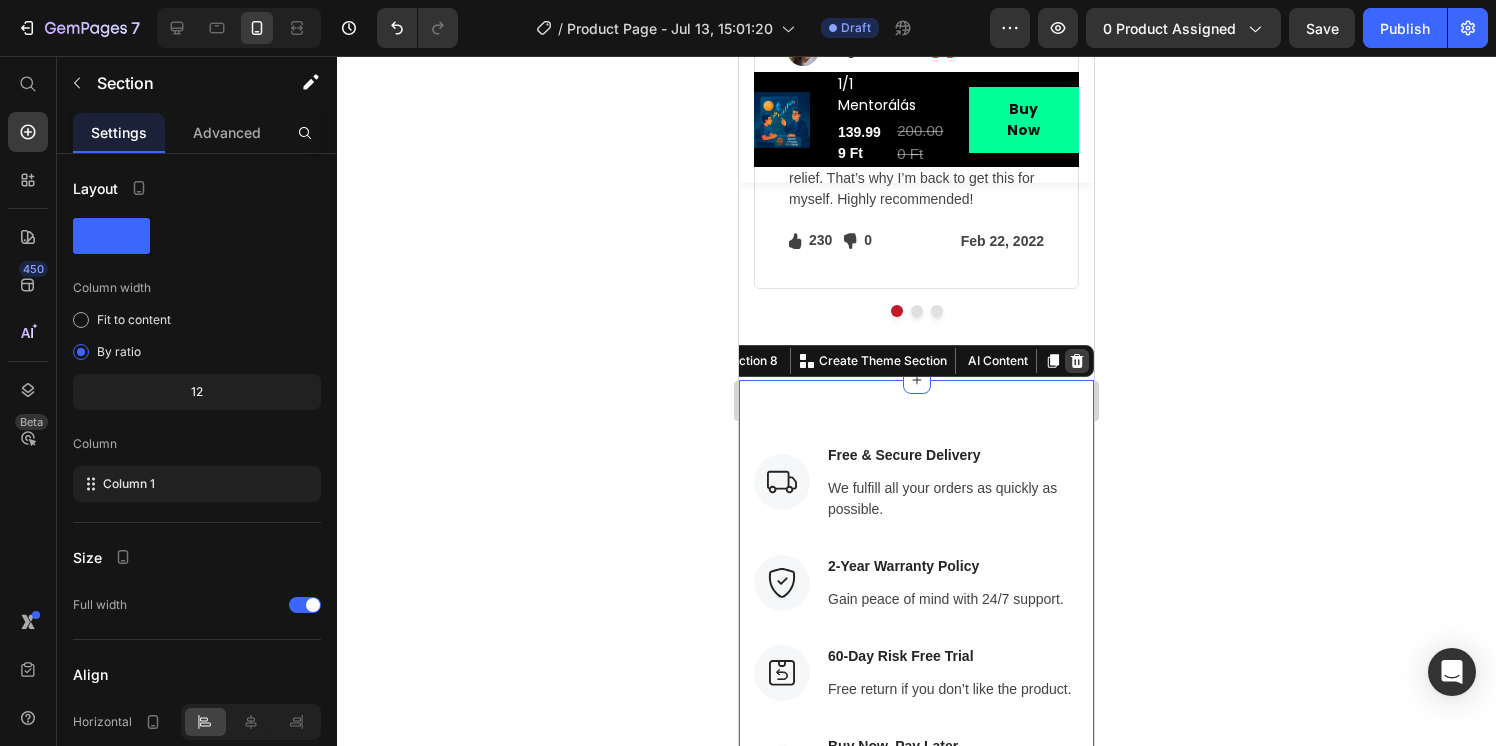 click 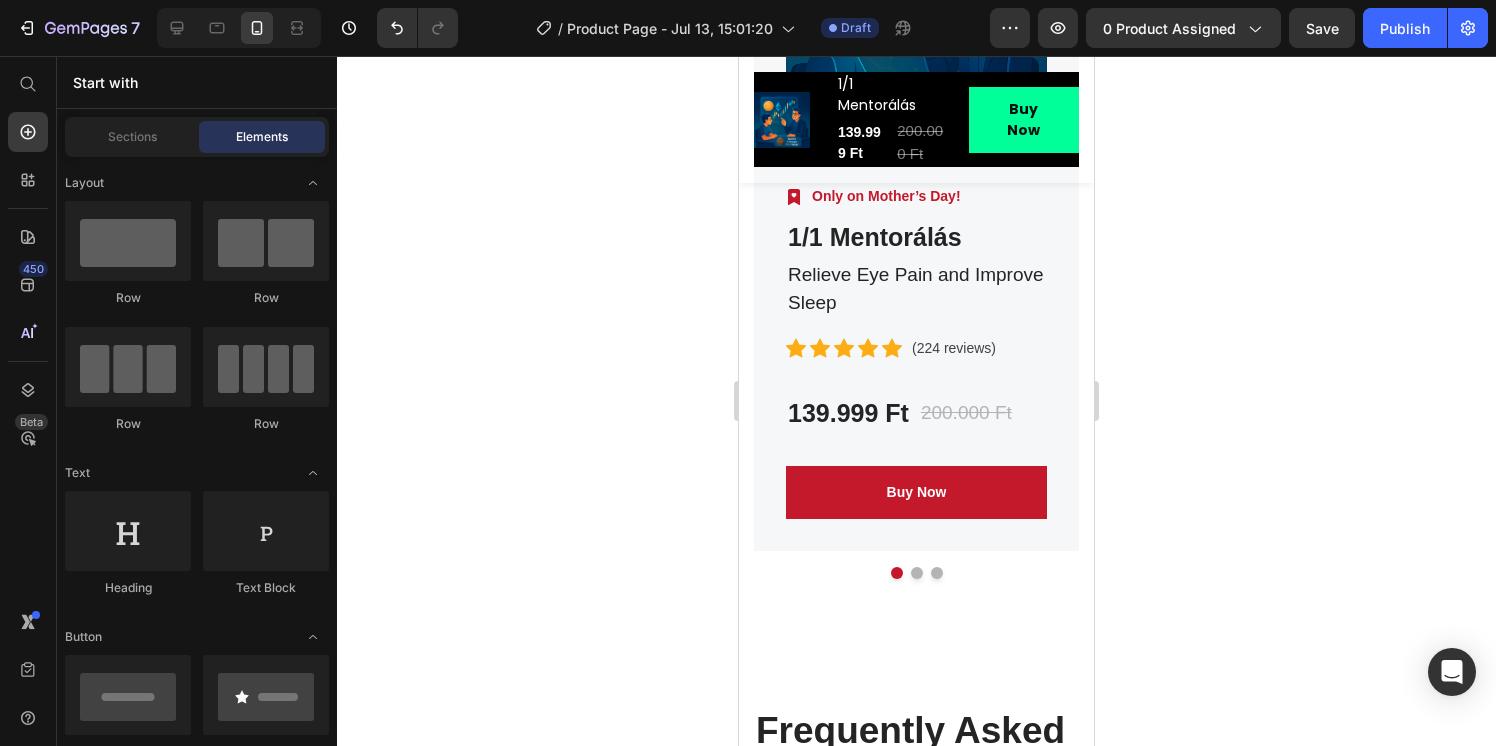 scroll, scrollTop: 7501, scrollLeft: 0, axis: vertical 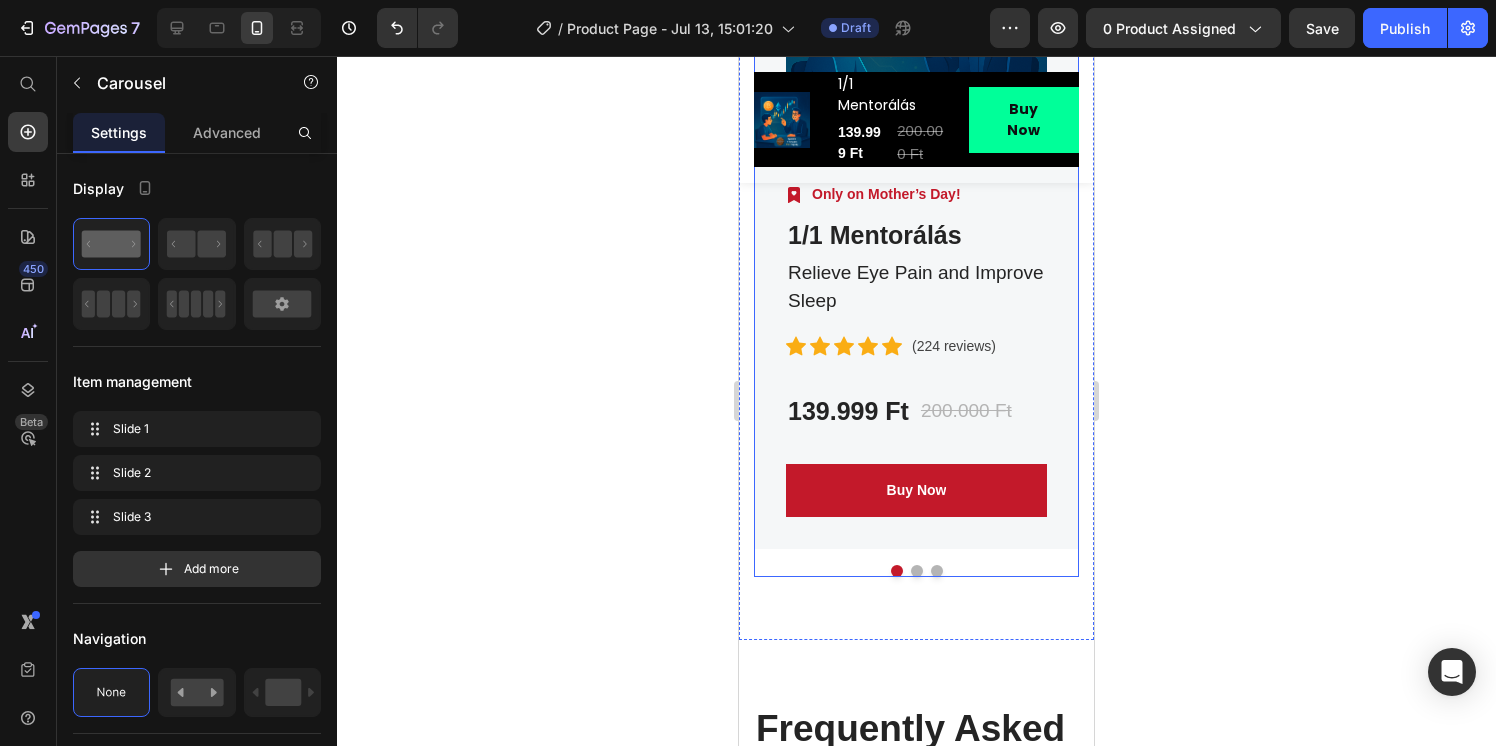 click on "Product Images Image Only on Mother’s Day! Text block Row 1/1 Mentorálás (P) Title Relieve Eye Pain and Improve Sleep Text block                Icon                Icon                Icon                Icon                Icon Icon List Hoz (224 reviews) Text block Row 139.999 Ft (P) Price 200.000 Ft (P) Price Row Buy Now (P) Cart Button Row Product Product Images Image Only on Mother’s Day! Text block Row 1/1 Mentorálás (P) Title Relieve Eye Pain and Improve Sleep Text block                Icon                Icon                Icon                Icon                Icon Icon List Hoz (224 reviews) Text block Row 139.999 Ft (P) Price 200.000 Ft (P) Price Row Buy Now (P) Cart Button Row Product Product Images Image Only on Mother’s Day! Text block Row 1/1 Mentorálás (P) Title Relieve Eye Pain and Improve Sleep Text block                Icon                Icon                Icon                Icon                Icon Icon List Hoz" at bounding box center [916, 217] 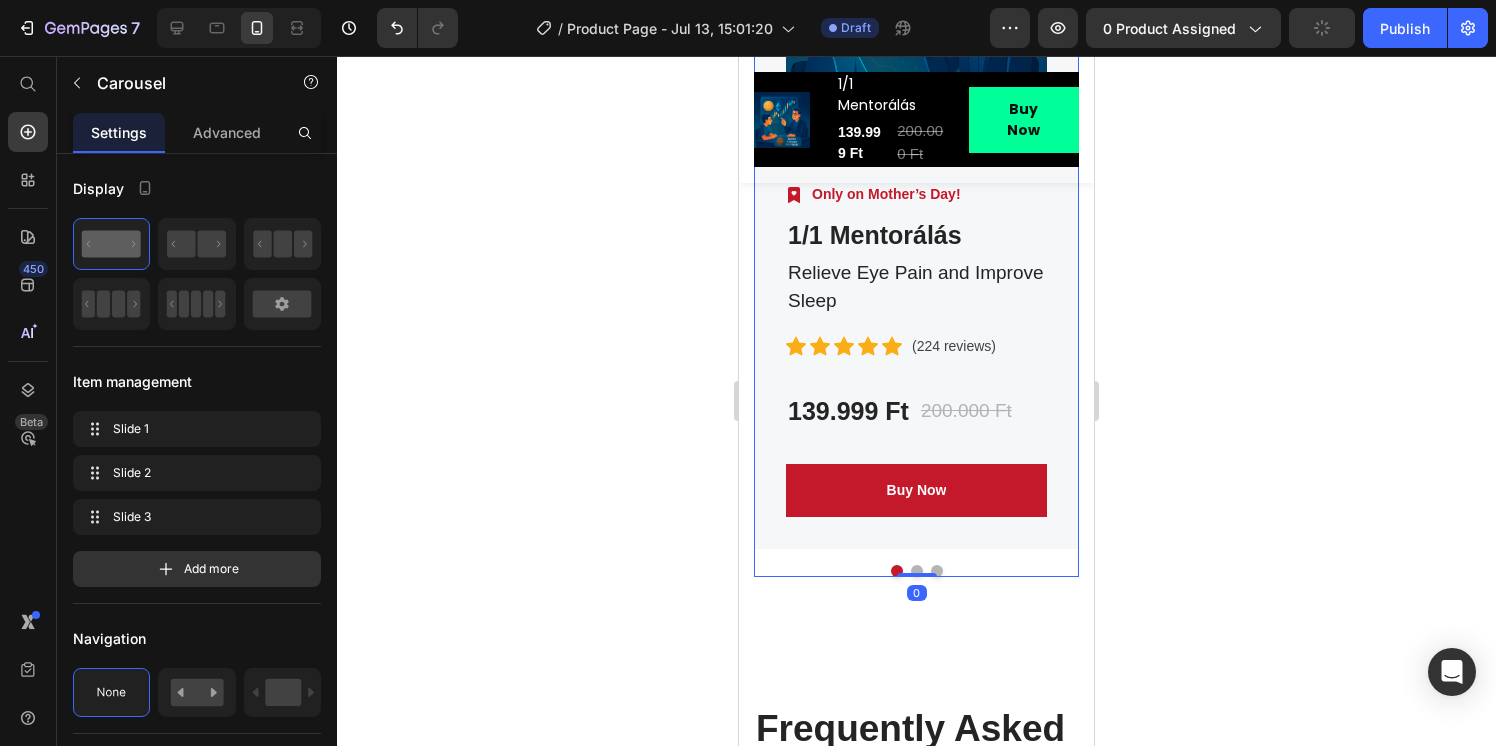 click at bounding box center [917, 571] 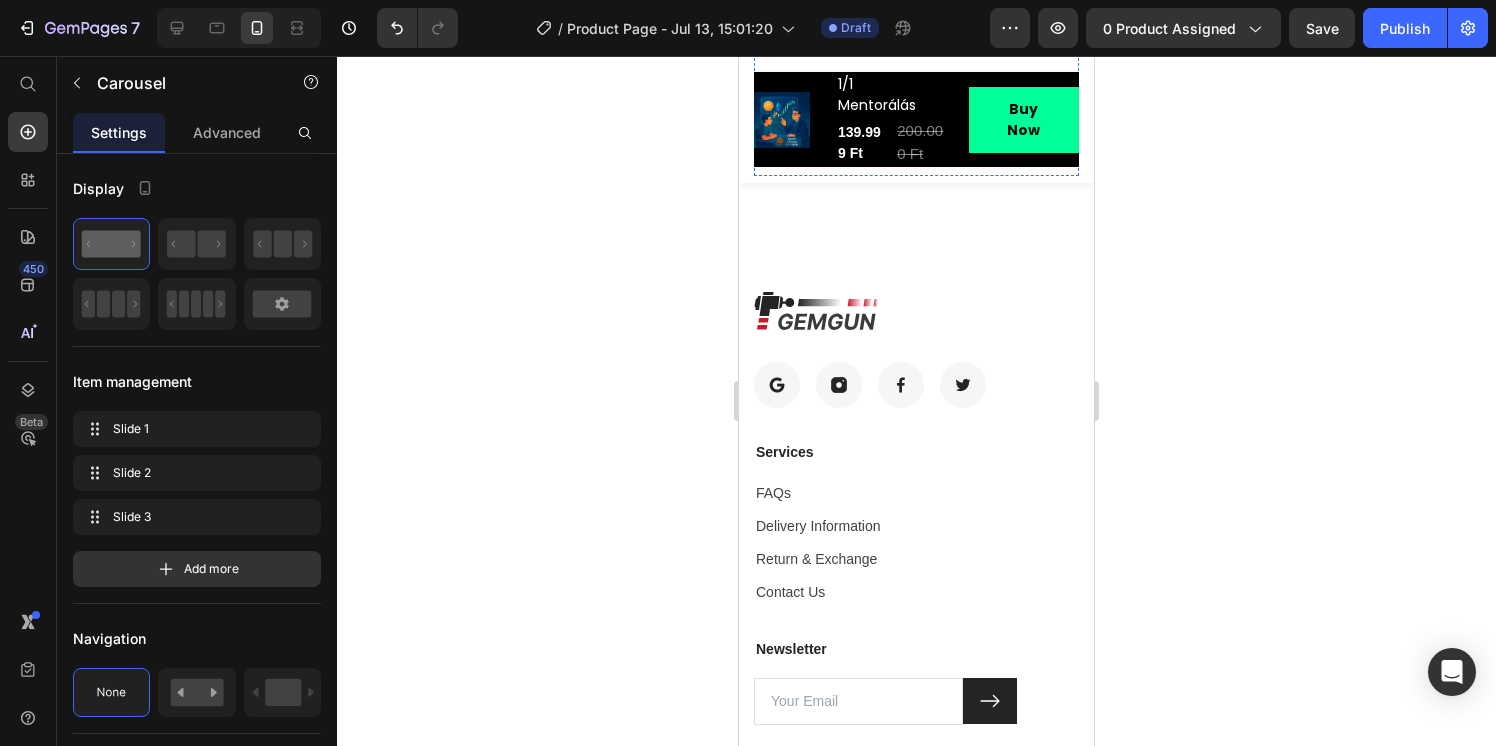 scroll, scrollTop: 9641, scrollLeft: 0, axis: vertical 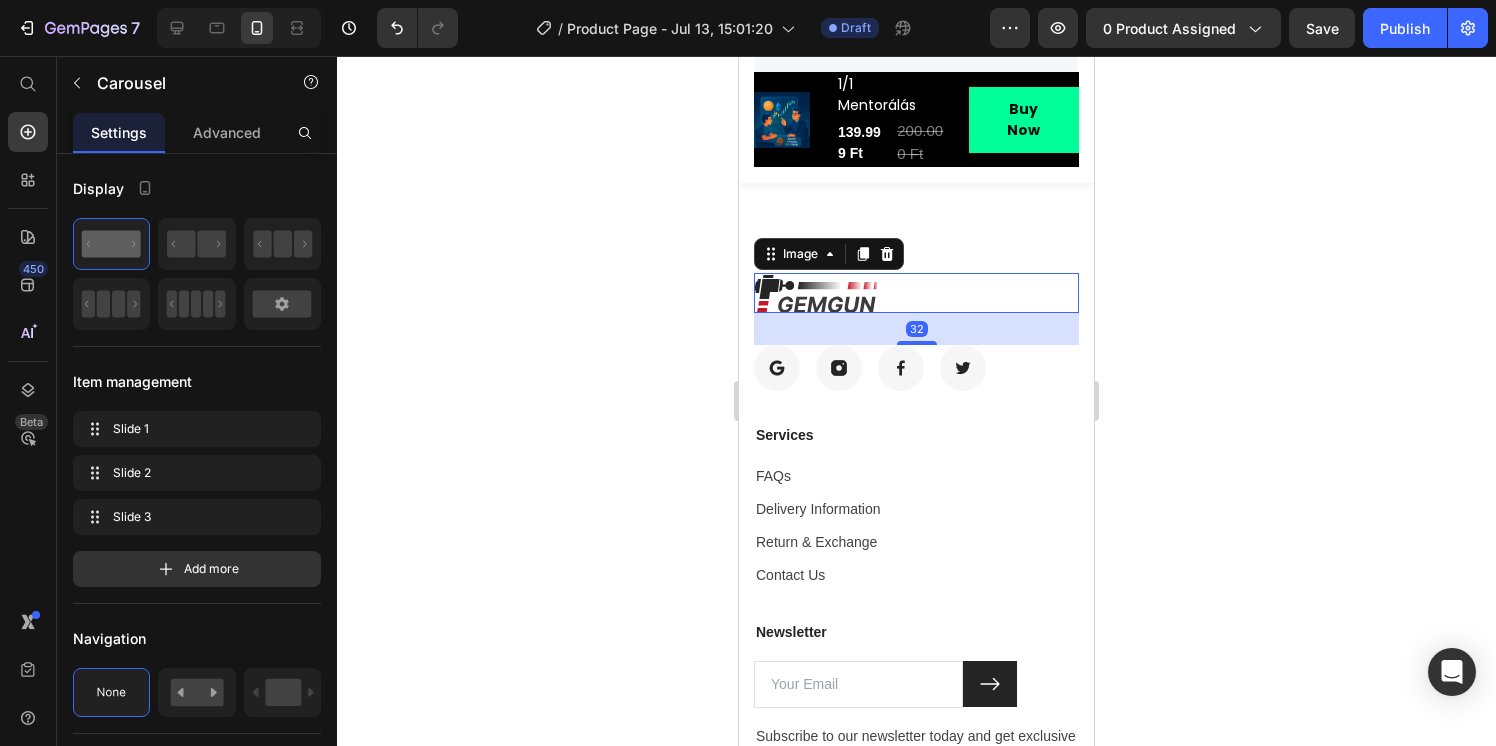 click at bounding box center [916, 293] 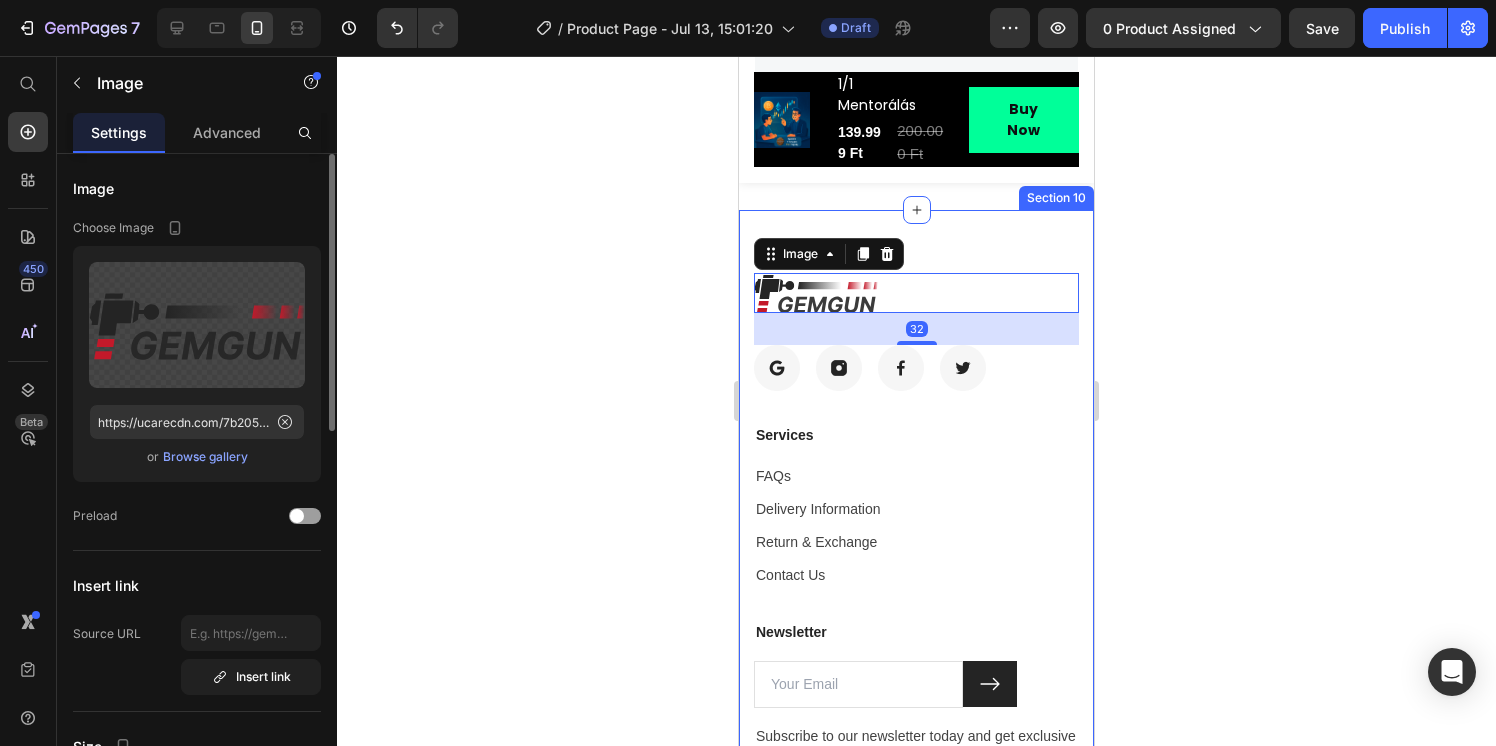 click on "Browse gallery" at bounding box center (205, 457) 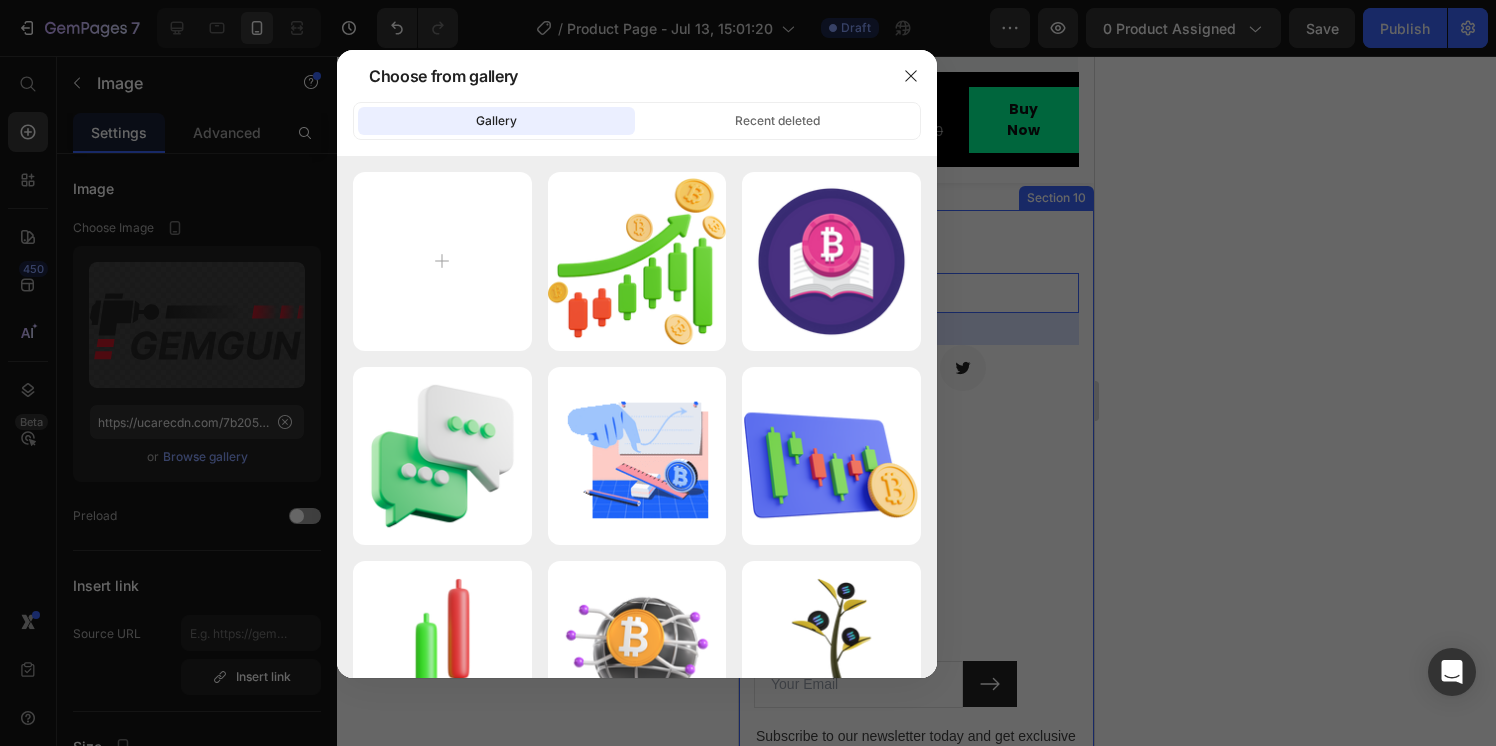 click on "Gallery Recent deleted elemzesi.png 431.14 kb őoaisjdőew.png 89.69 kb chat.png 443.97 kb teszkifunk.gif 3645.41 kb 7.png 456.70 kb 6.png 122.38 kb 5.png 432.58 kb 4.png 211.70 kb 3.png 366.49 kb 2.png 409.82 kb 1.png 224.90 kb bitcoinkep.png 413.84 kb illusztracio.png 159.52 kb mobilnezet.png 300.28 kb cryptokephatter.png 212.08 kb hattercrypto.png 363.64 kb" at bounding box center (637, 390) 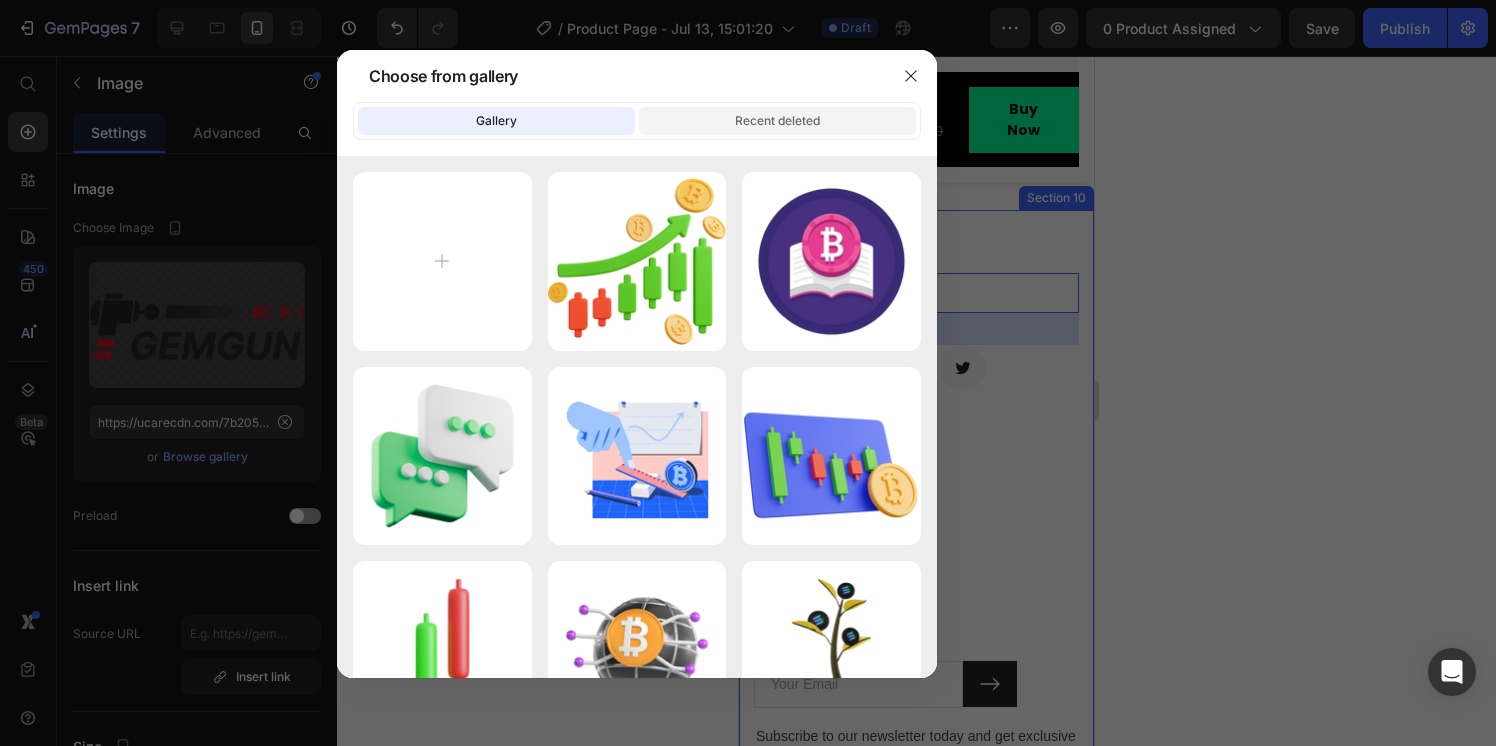 click on "Recent deleted" 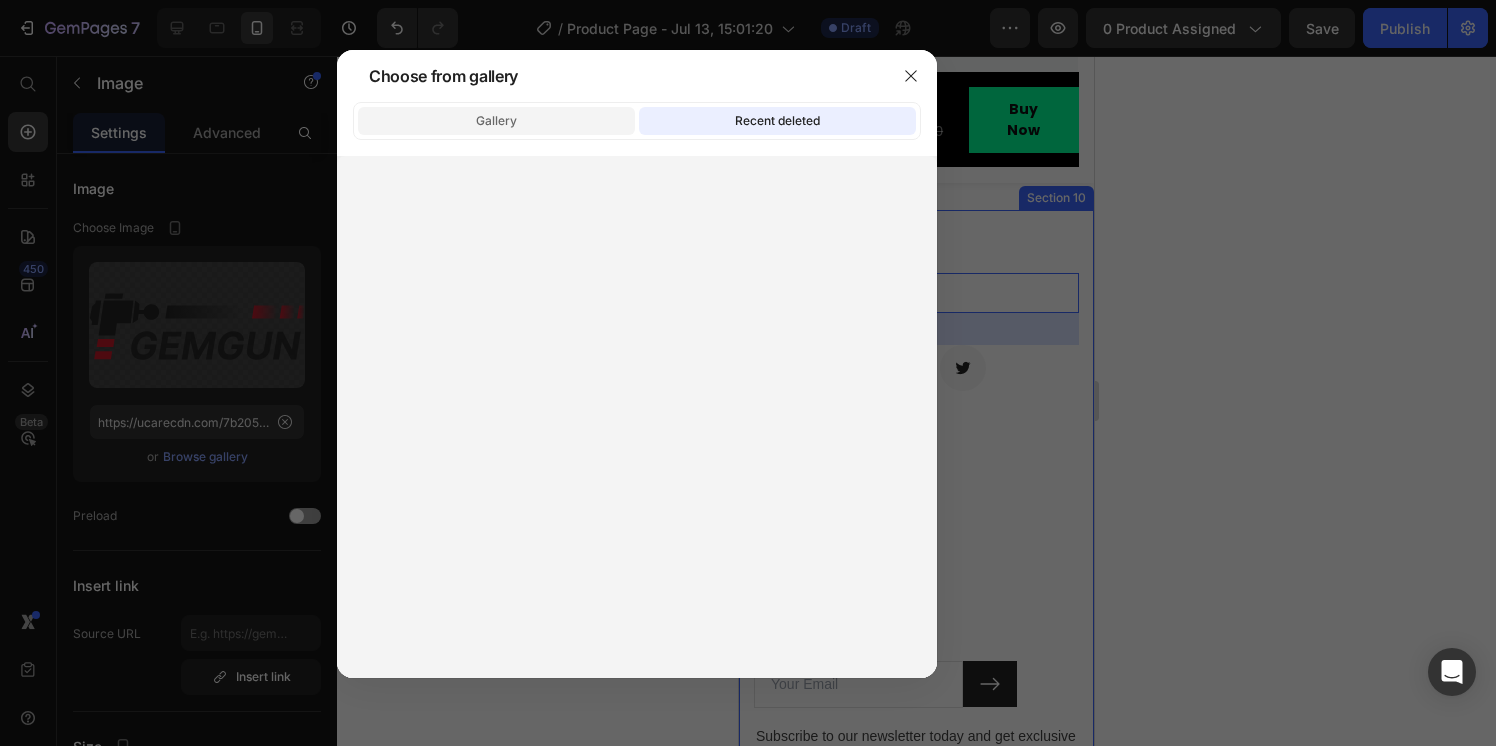 click on "Gallery" 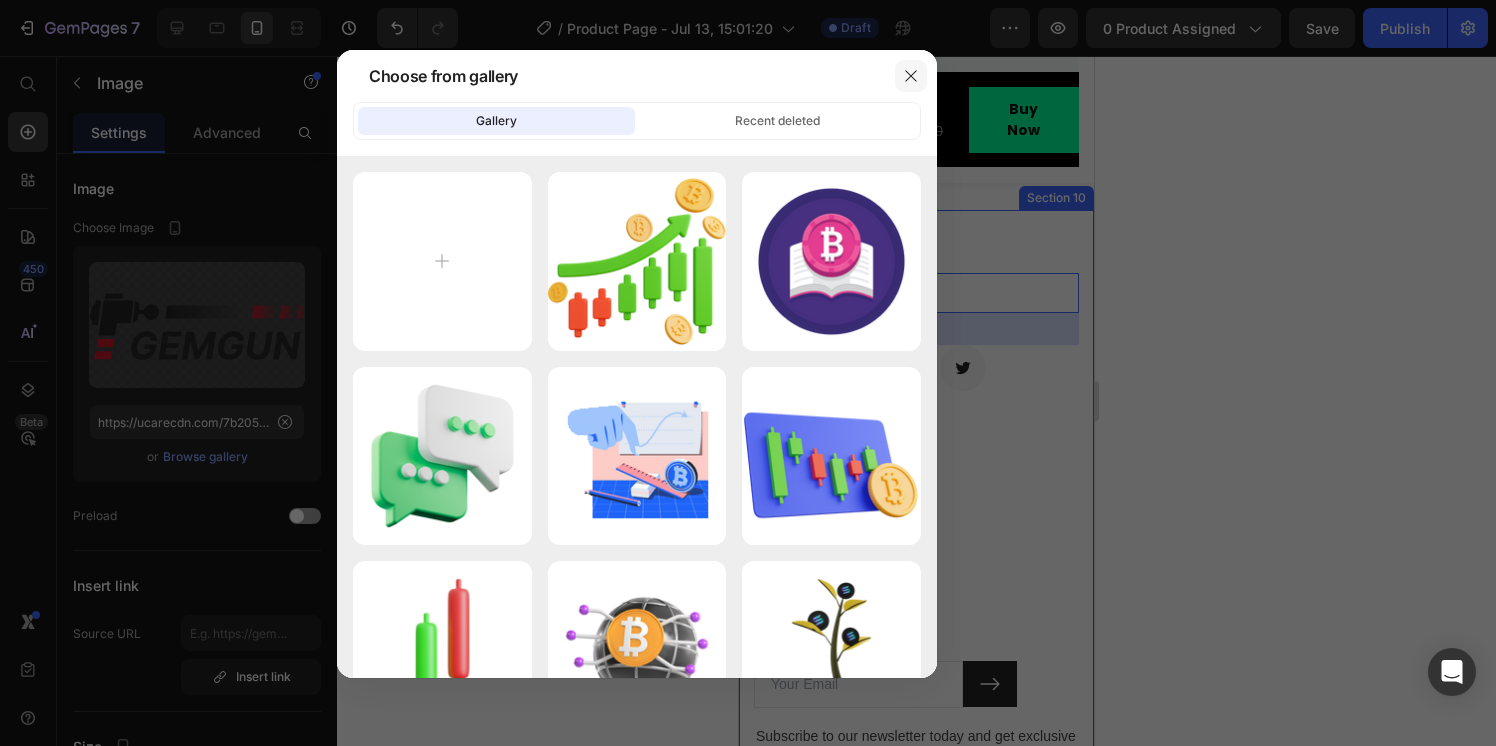 click 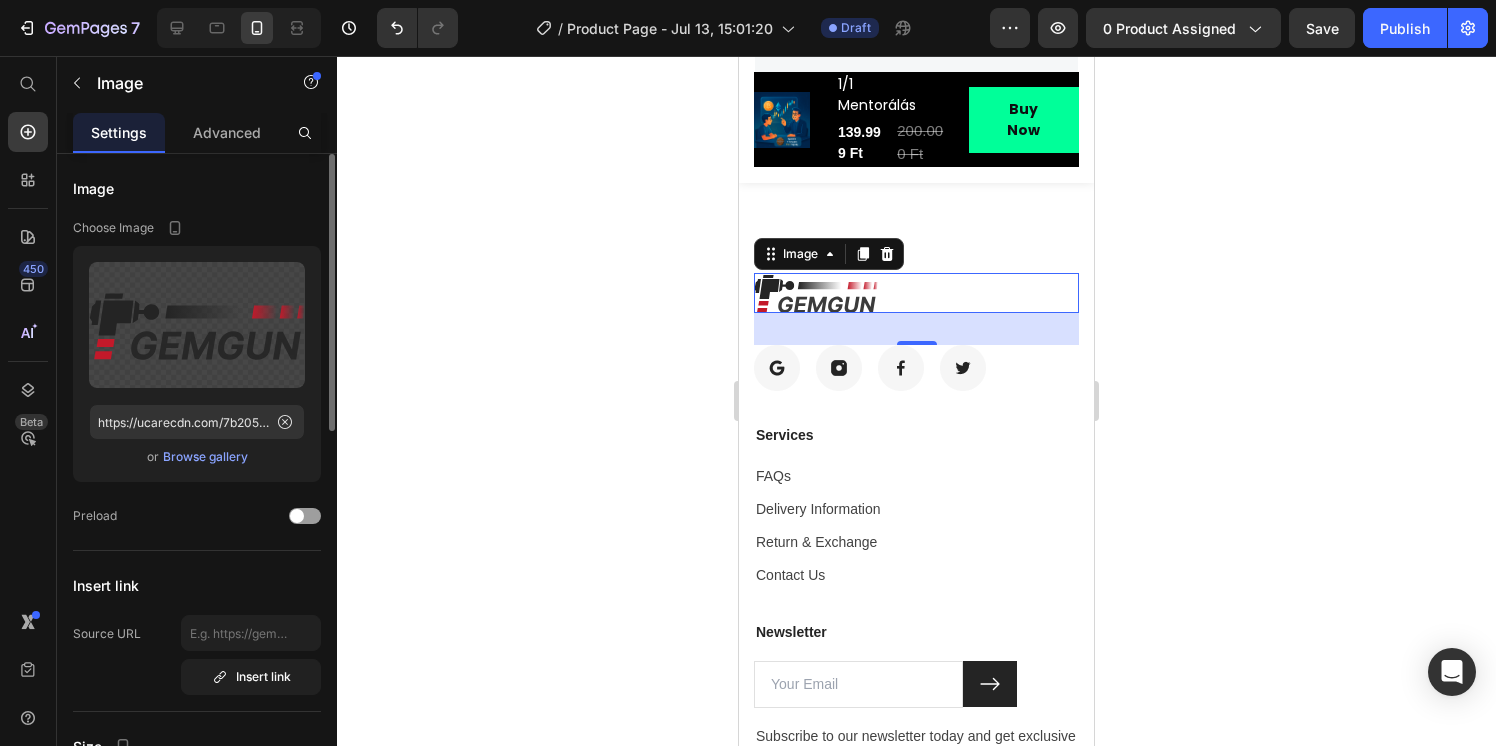 click on "Browse gallery" at bounding box center [205, 457] 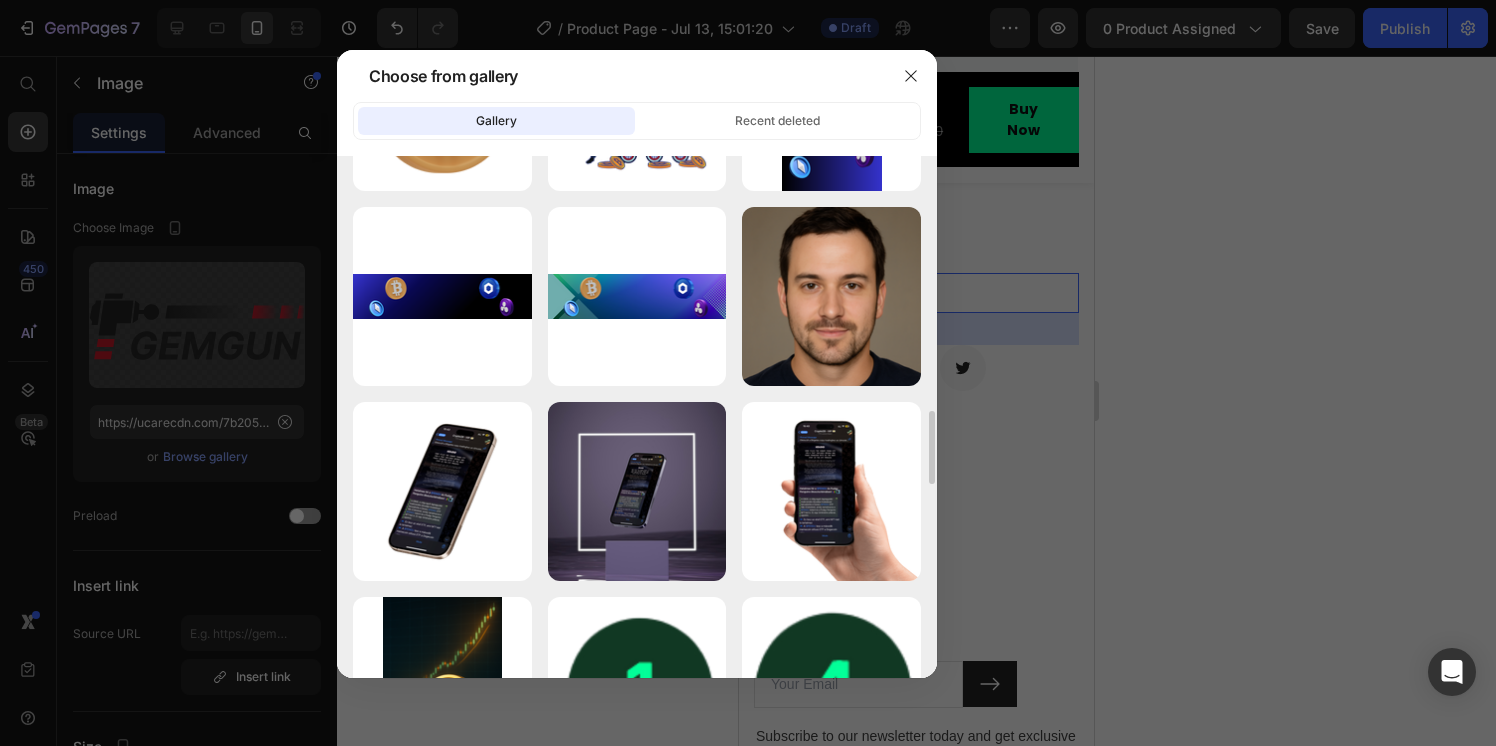 scroll, scrollTop: 0, scrollLeft: 0, axis: both 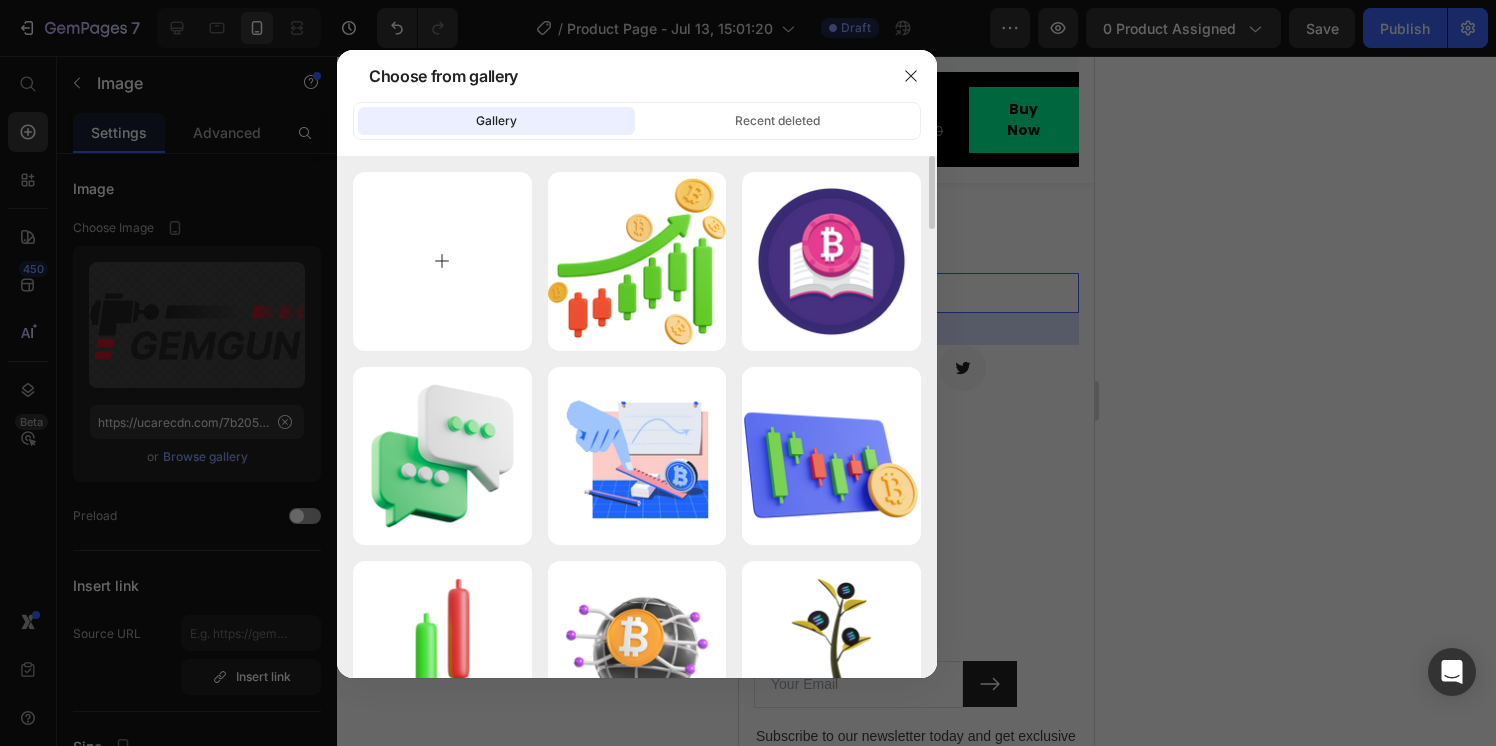 type on "C:\fakepath\Crypto28-4 (1).png" 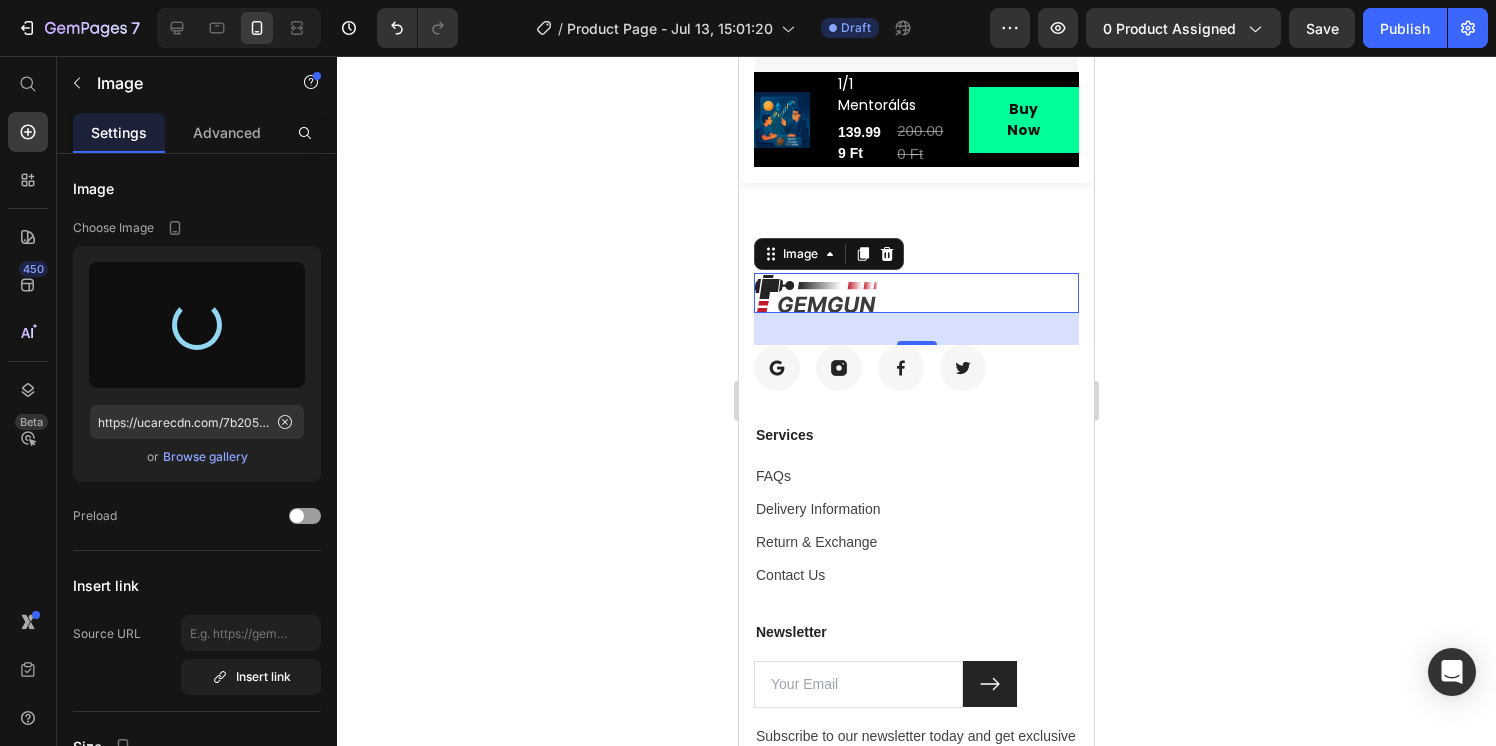 type on "https://cdn.shopify.com/s/files/1/0919/6866/7994/files/gempages_572665310960681856-c18bc6d2-e2a6-43d0-bafe-1c2ce06e0153.png" 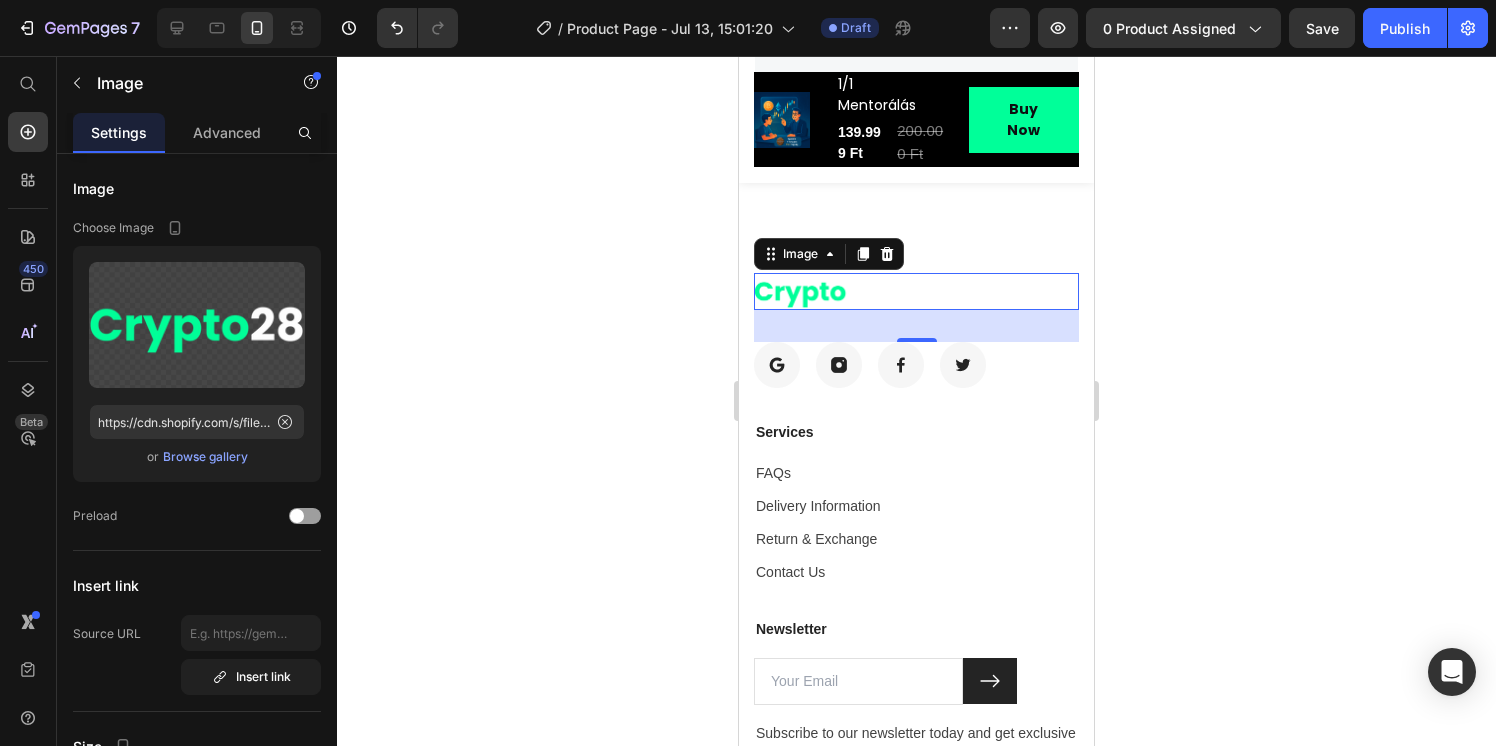 click 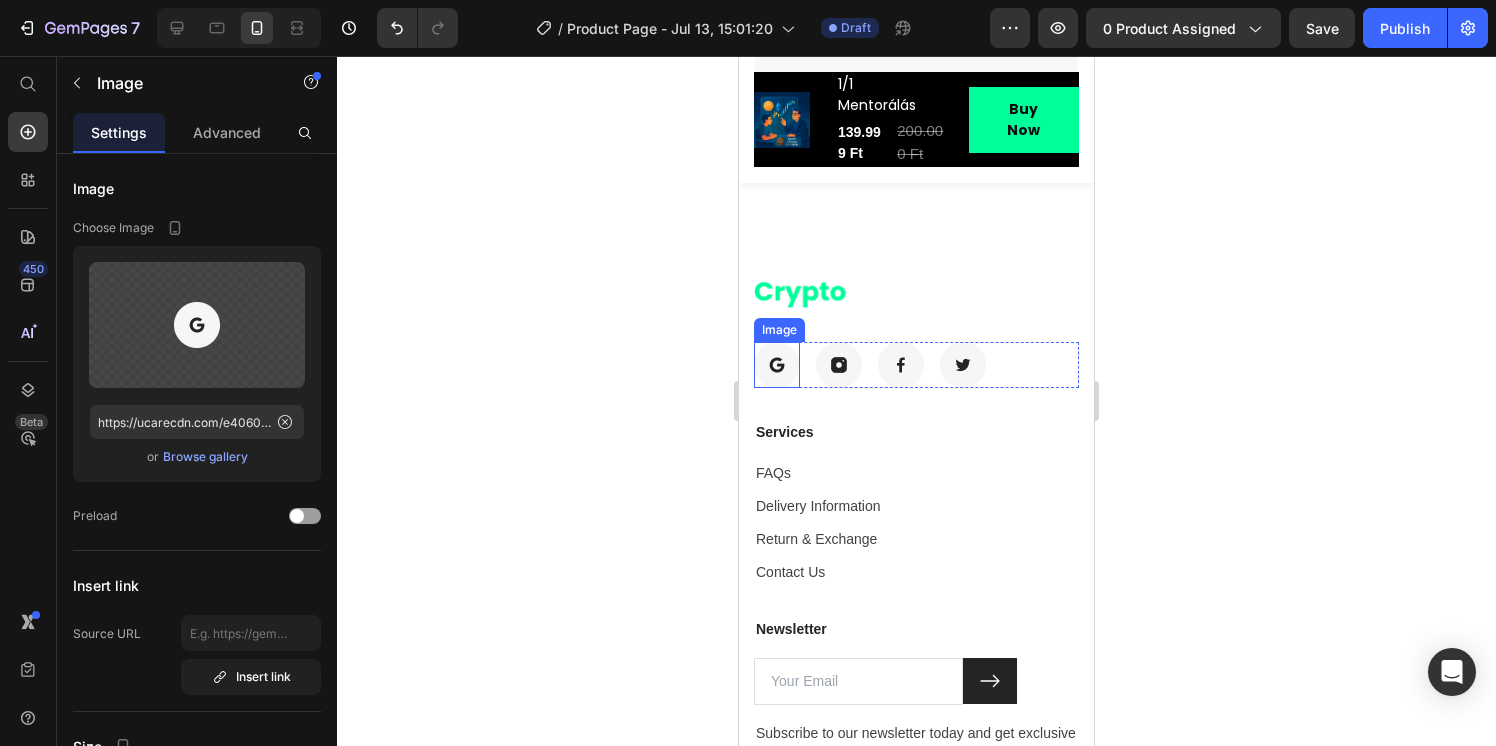 click at bounding box center (777, 365) 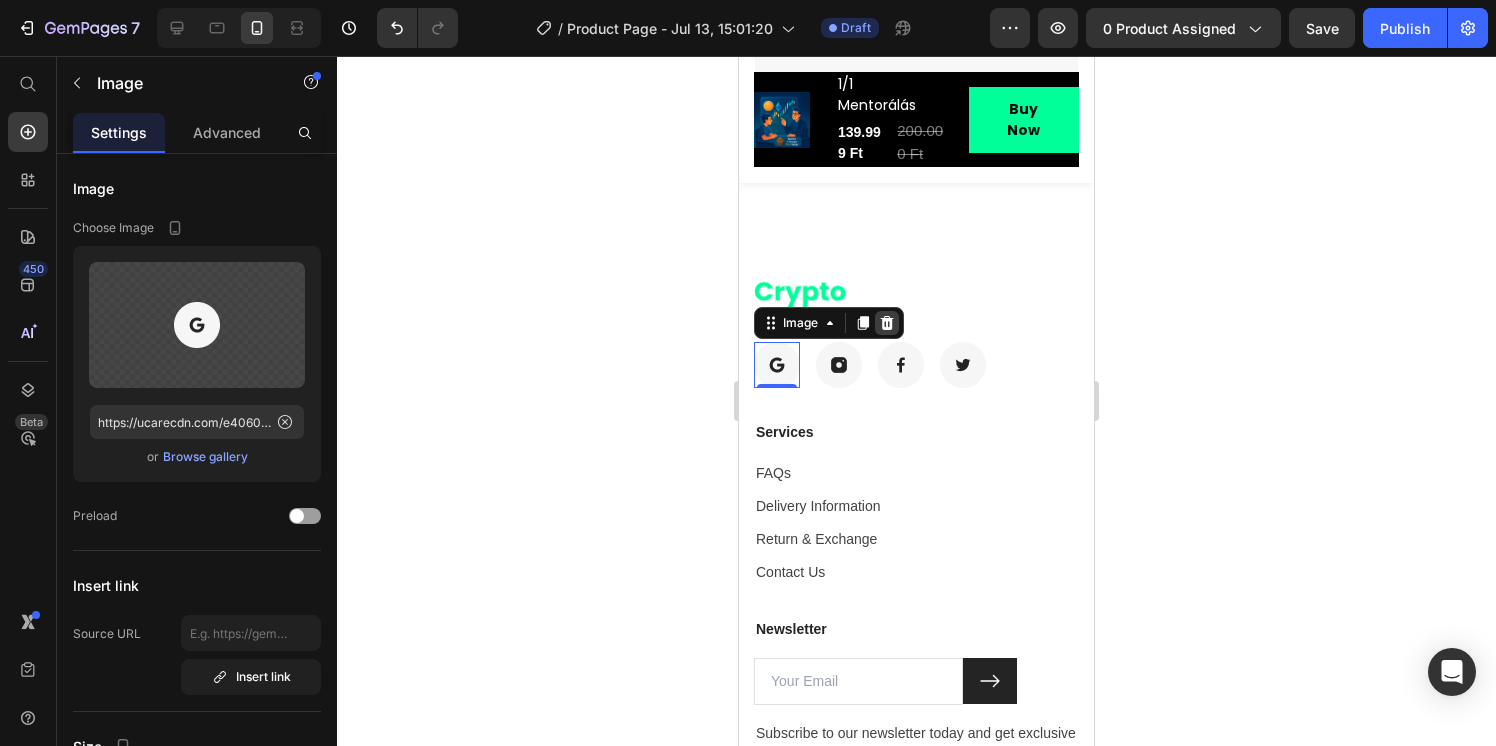 click 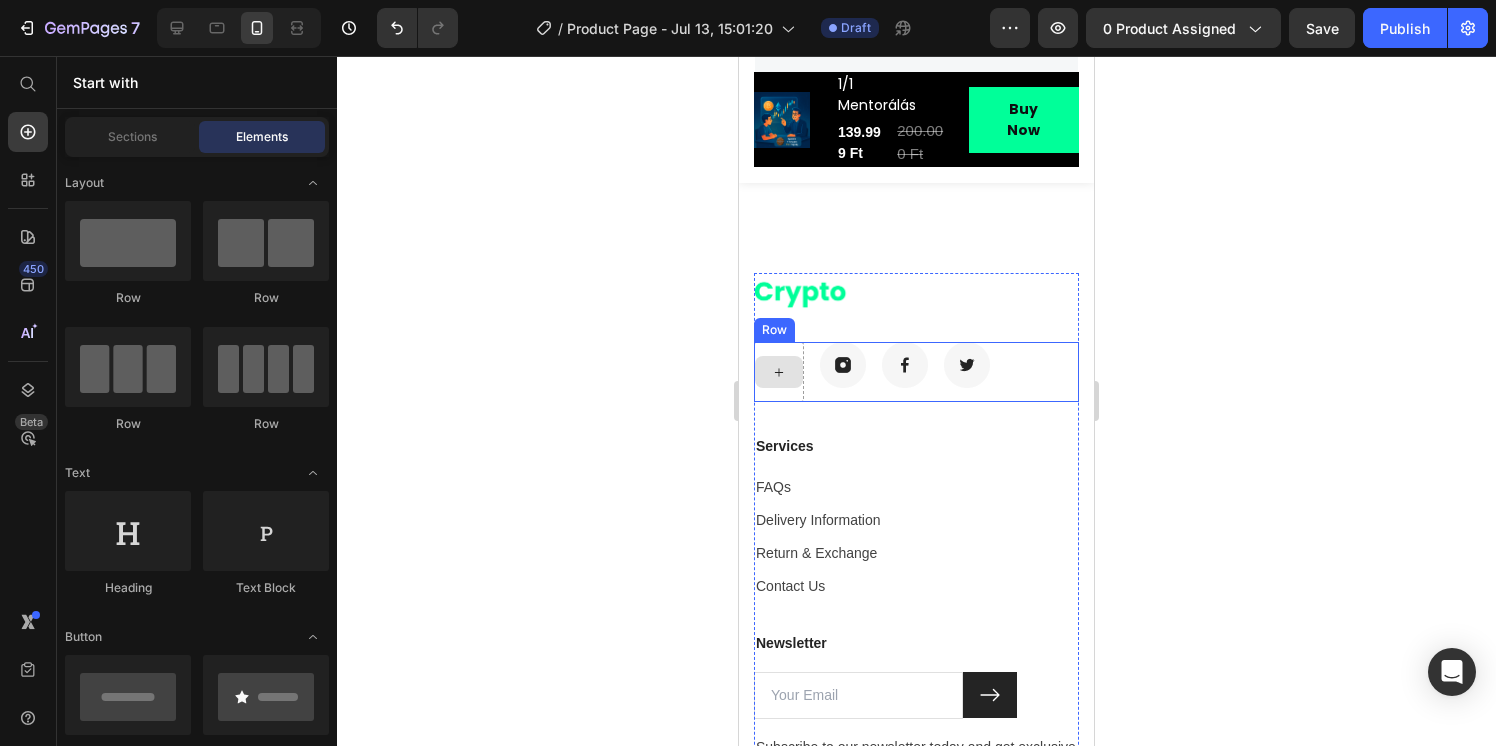 click at bounding box center (779, 372) 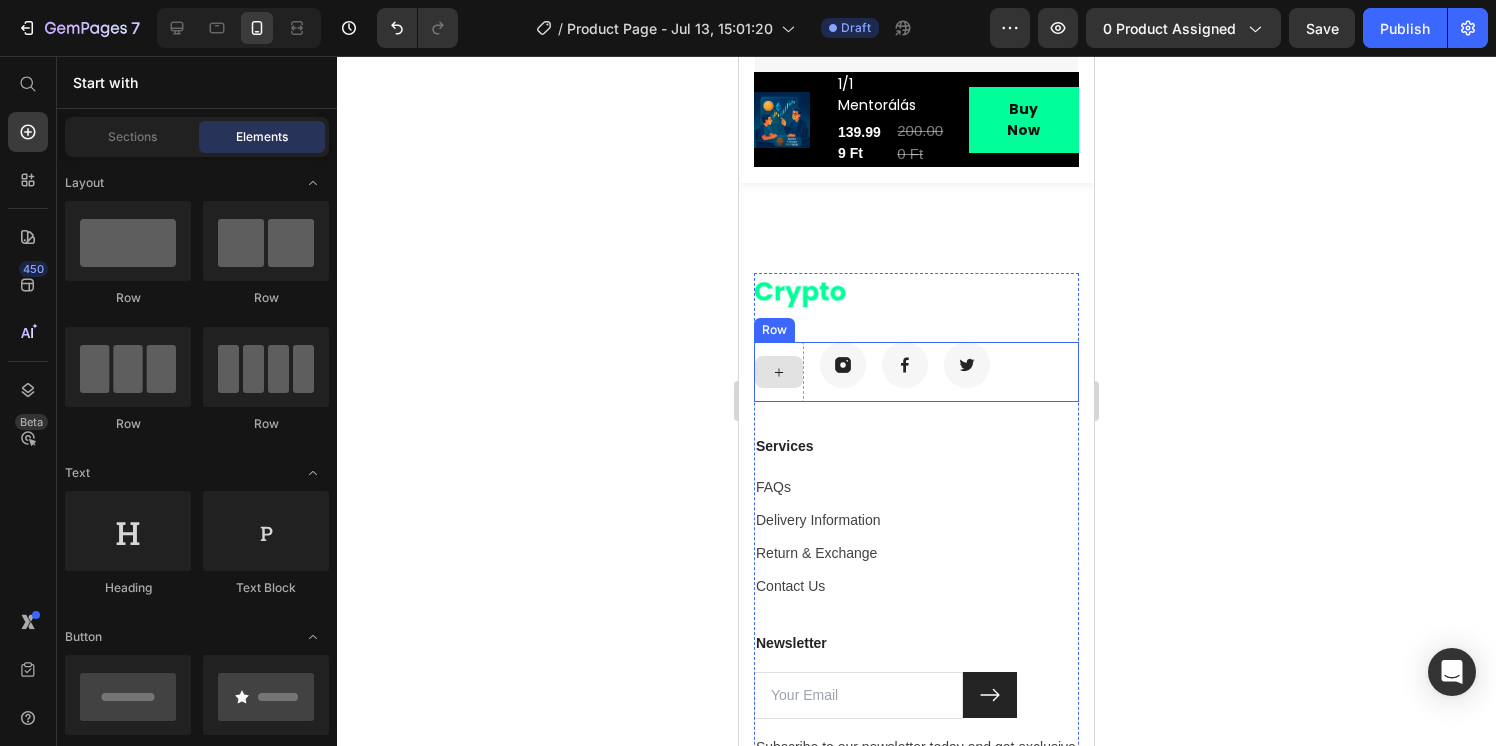 click at bounding box center [779, 372] 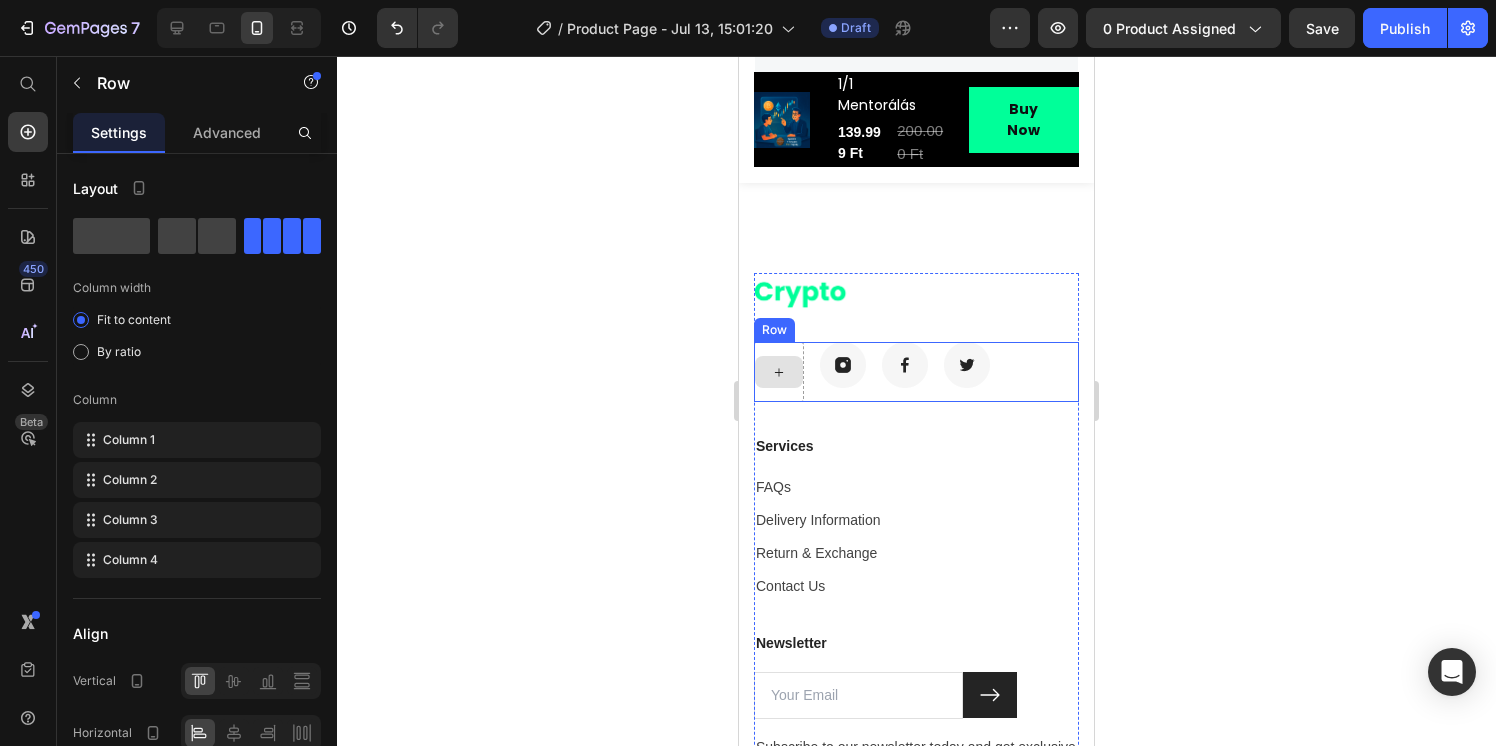 click at bounding box center [779, 372] 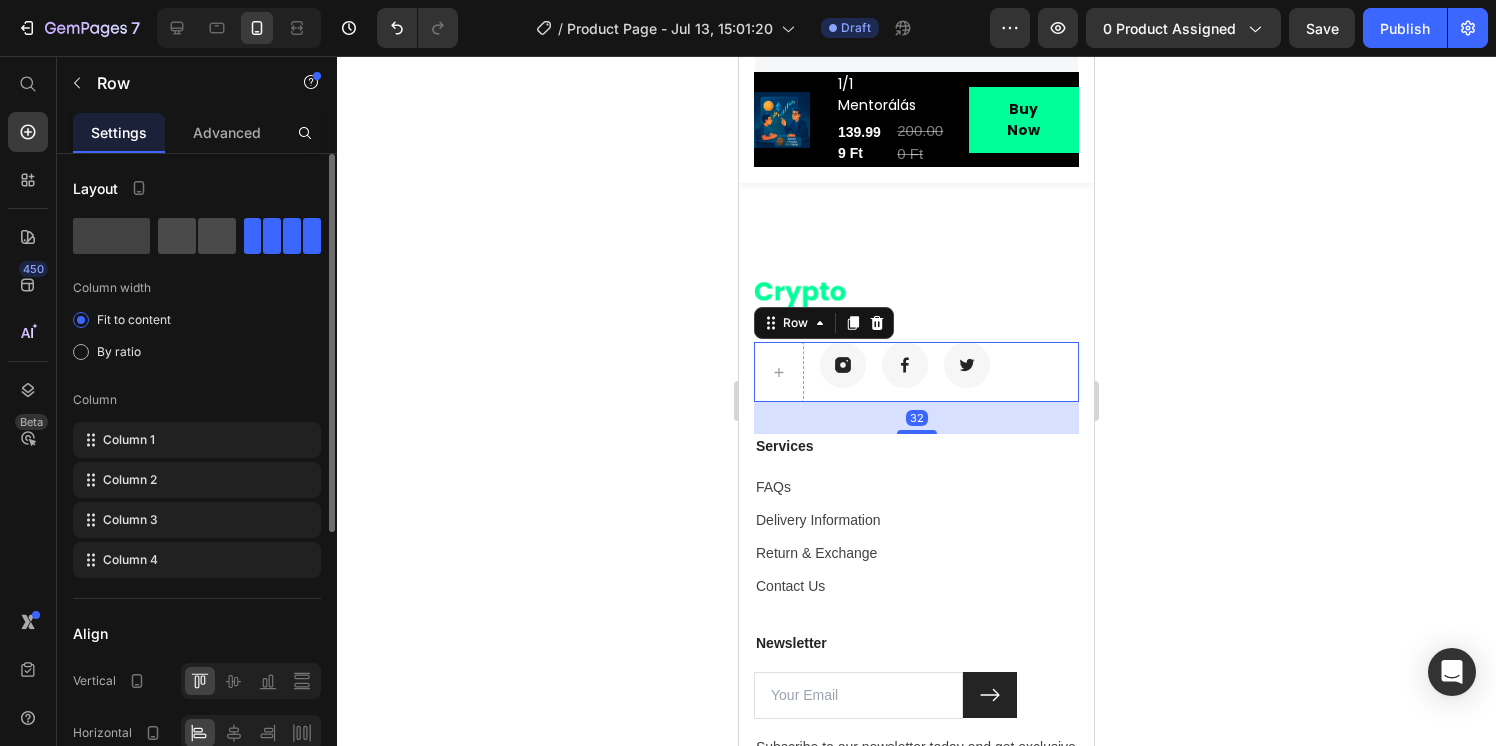 click 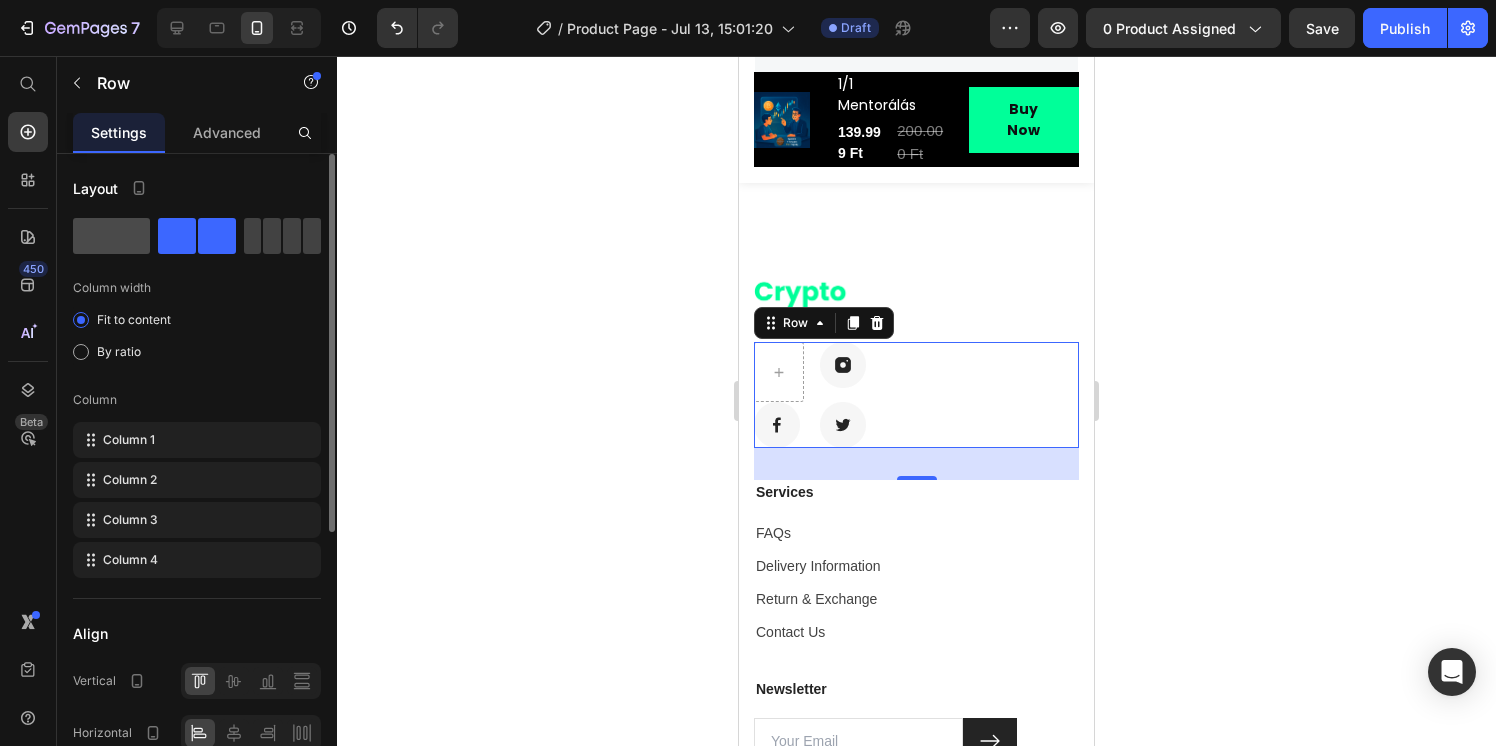 click 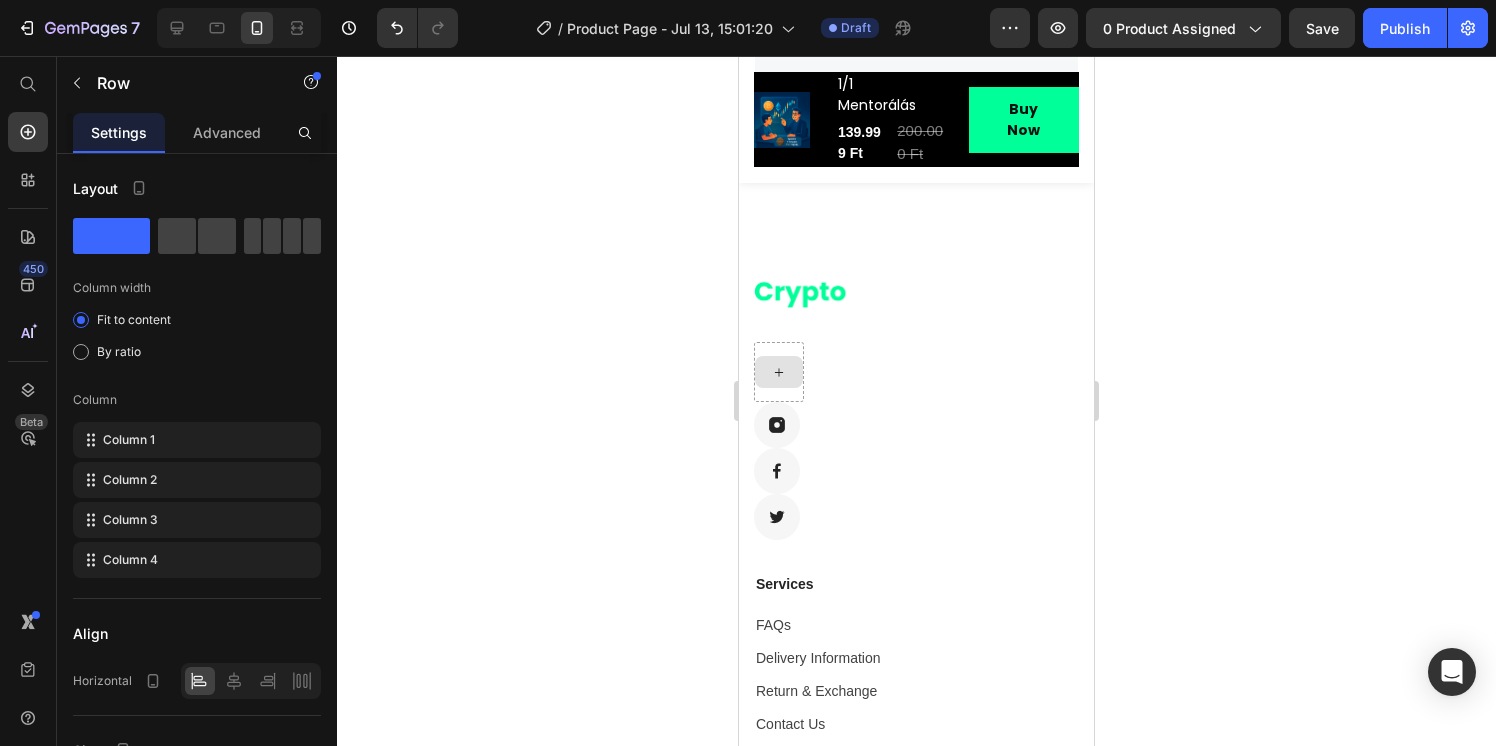 click 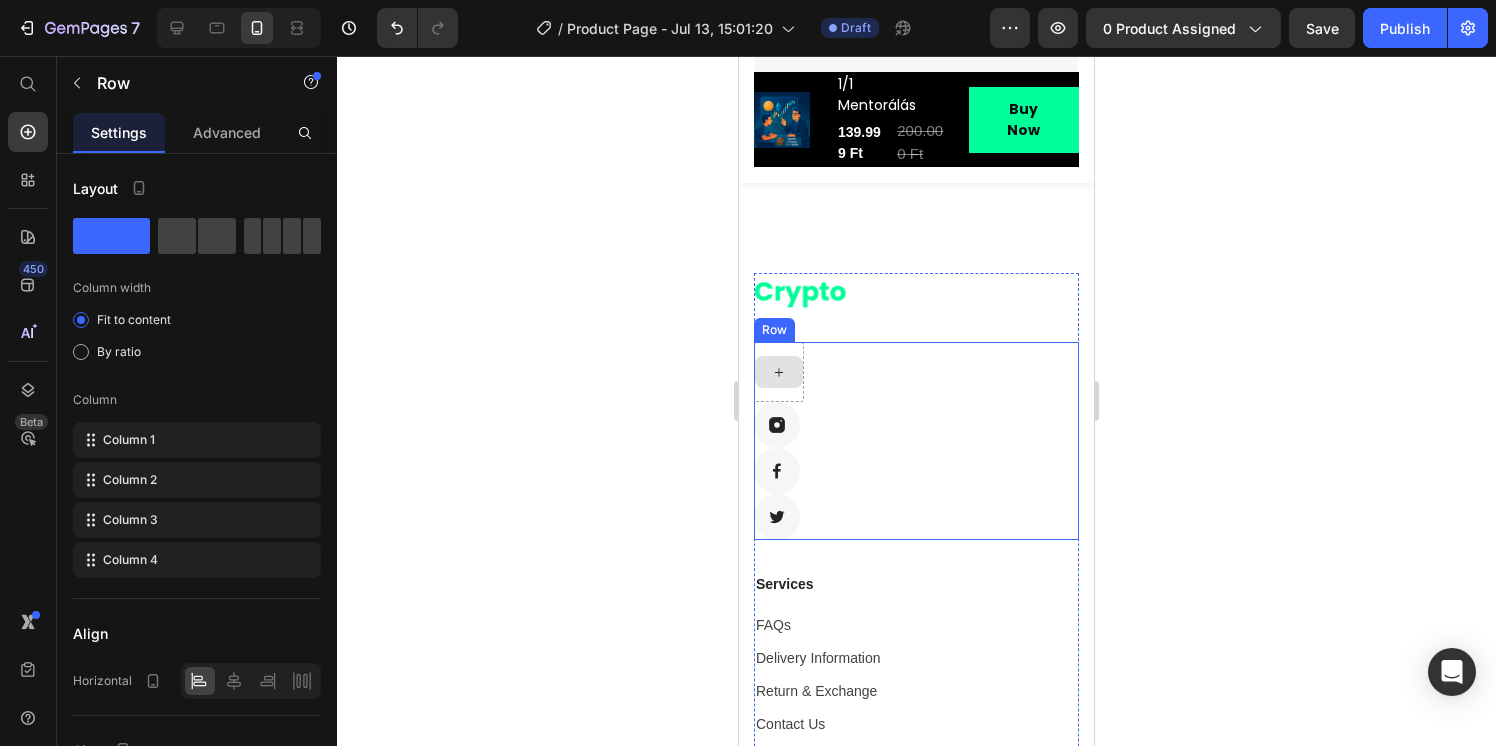click at bounding box center [779, 372] 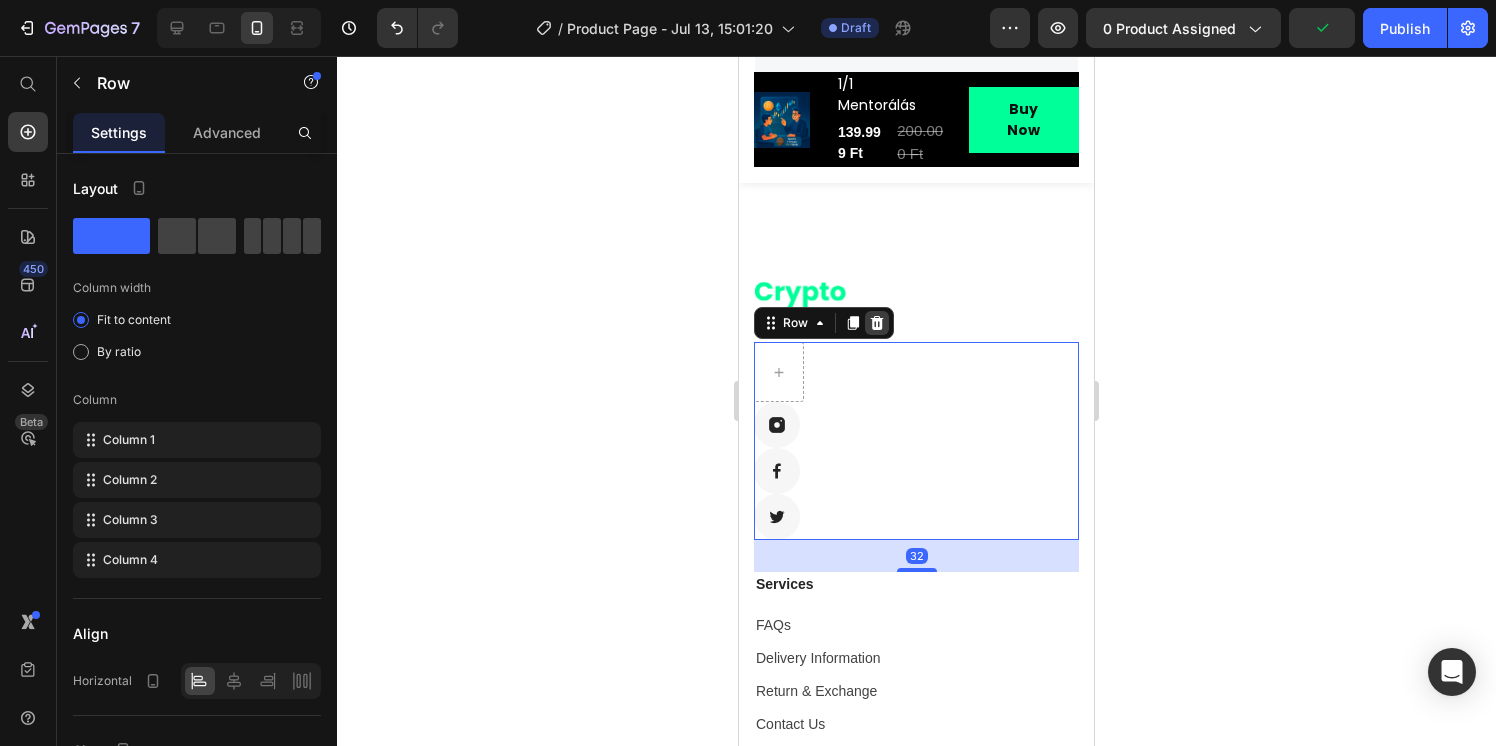 click 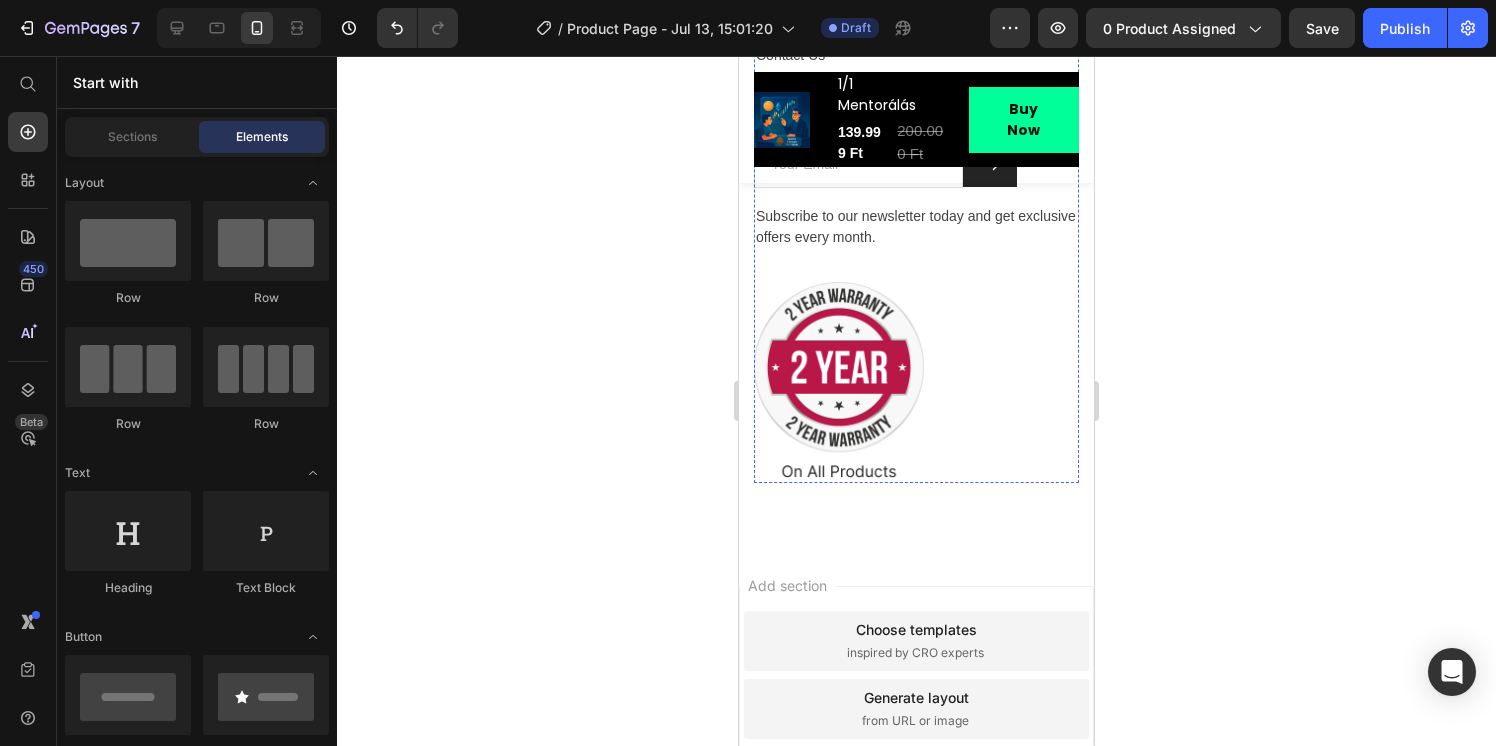 scroll, scrollTop: 10075, scrollLeft: 0, axis: vertical 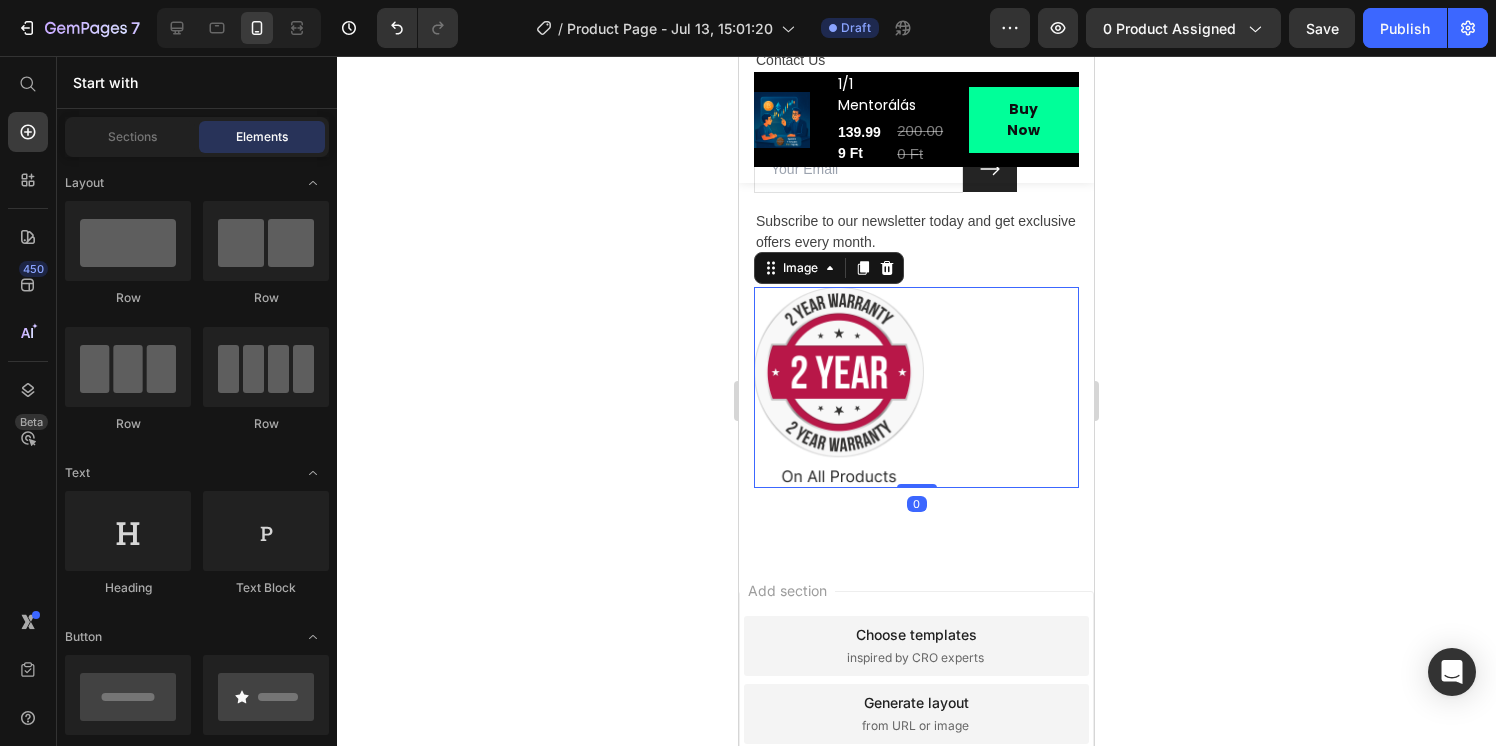 click at bounding box center (916, 387) 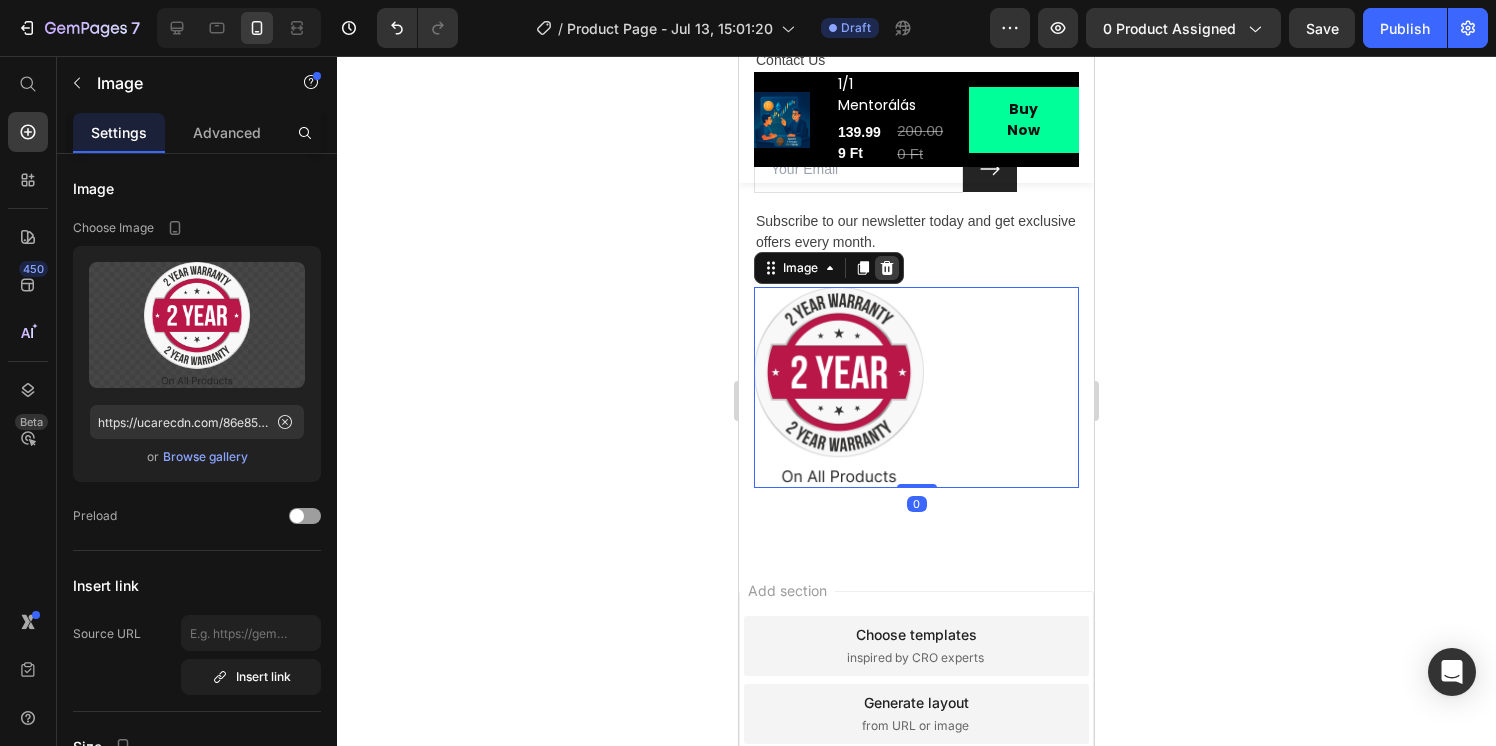 click at bounding box center (887, 268) 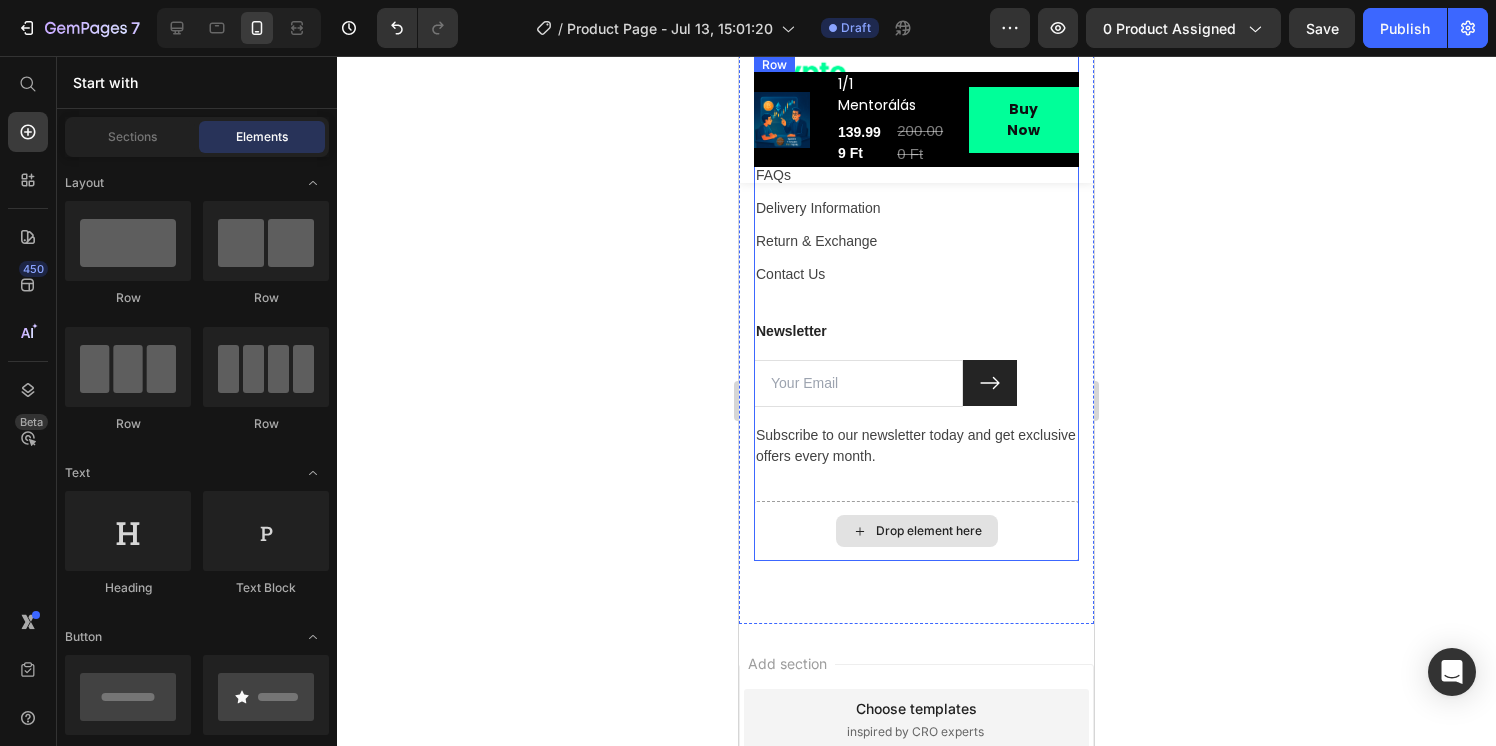 scroll, scrollTop: 9857, scrollLeft: 0, axis: vertical 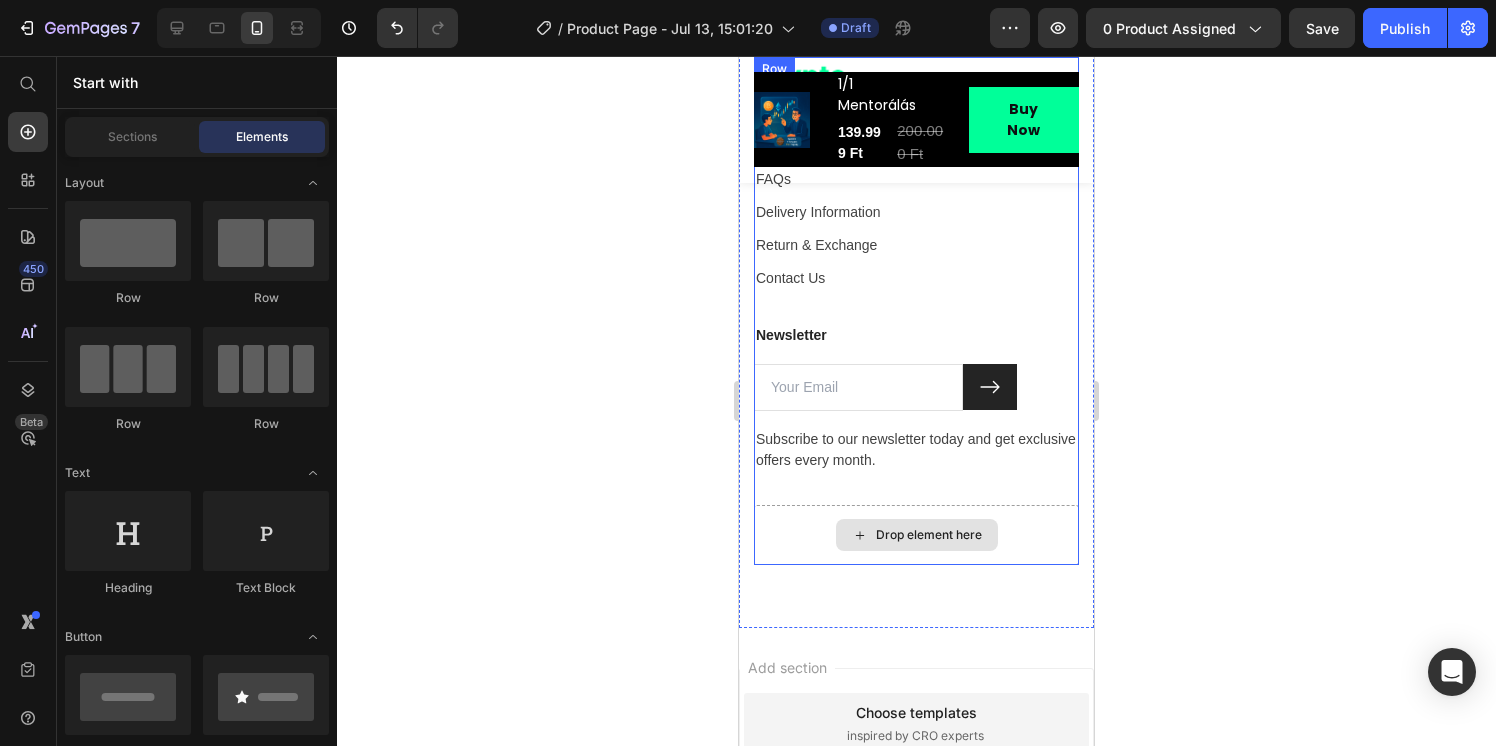 click on "Drop element here" at bounding box center (916, 535) 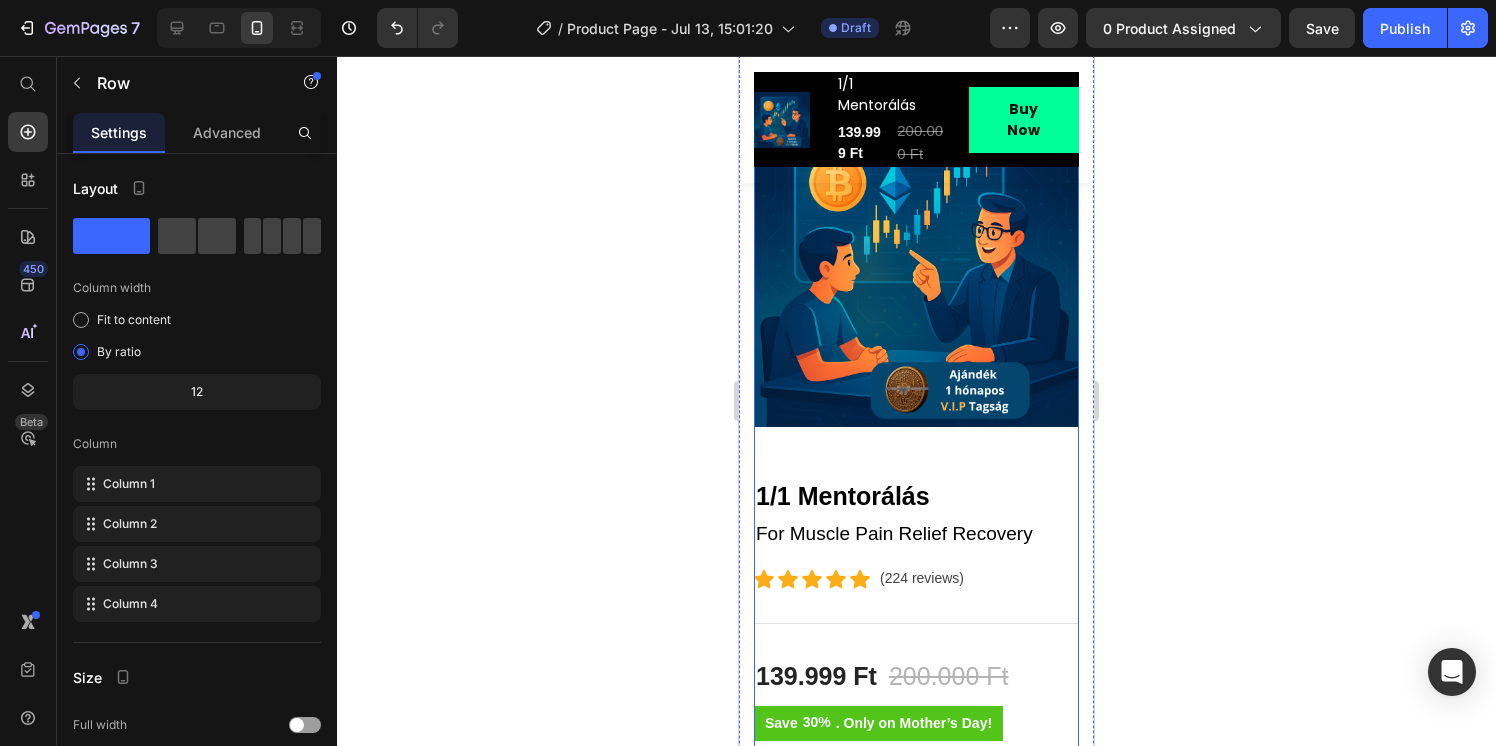 scroll, scrollTop: 325, scrollLeft: 0, axis: vertical 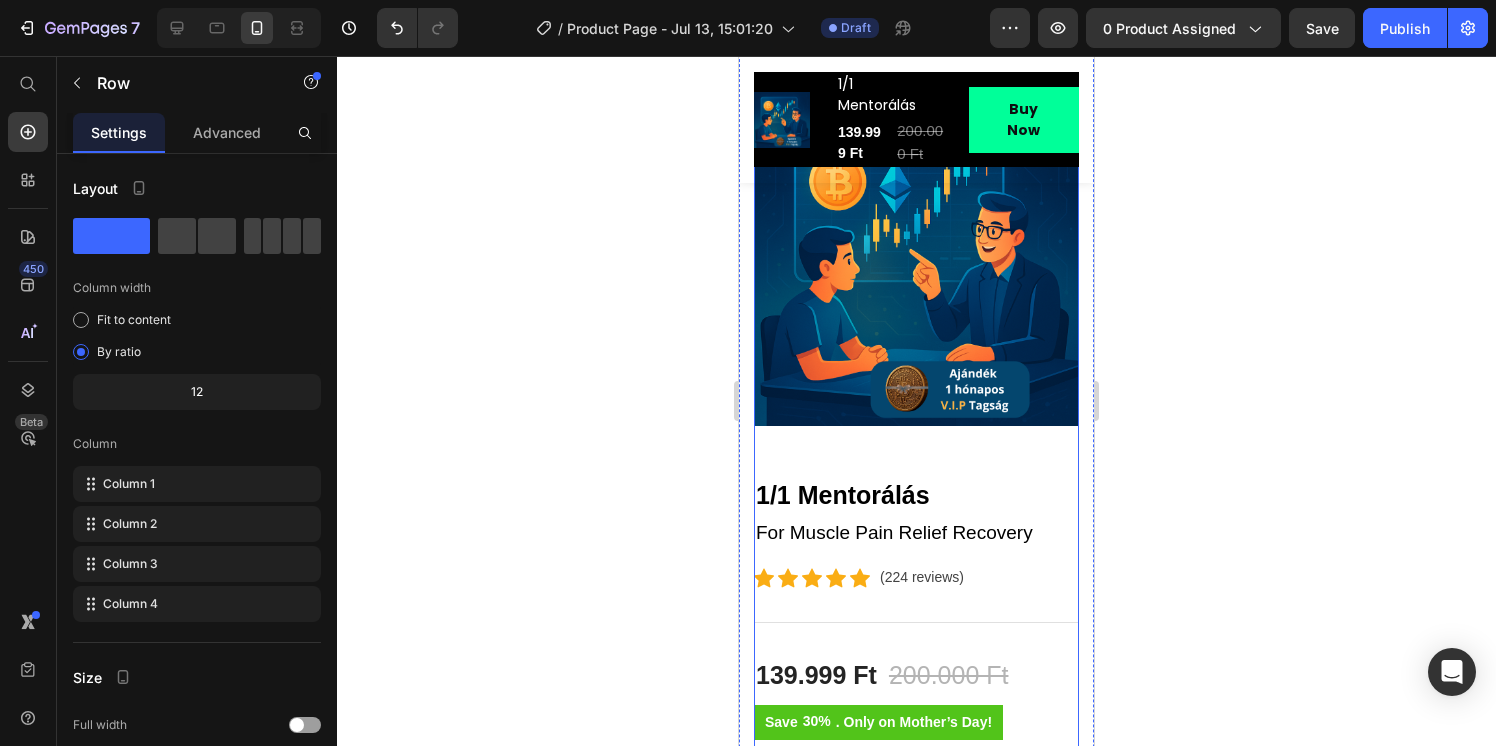 click on "Product Images" at bounding box center [916, 288] 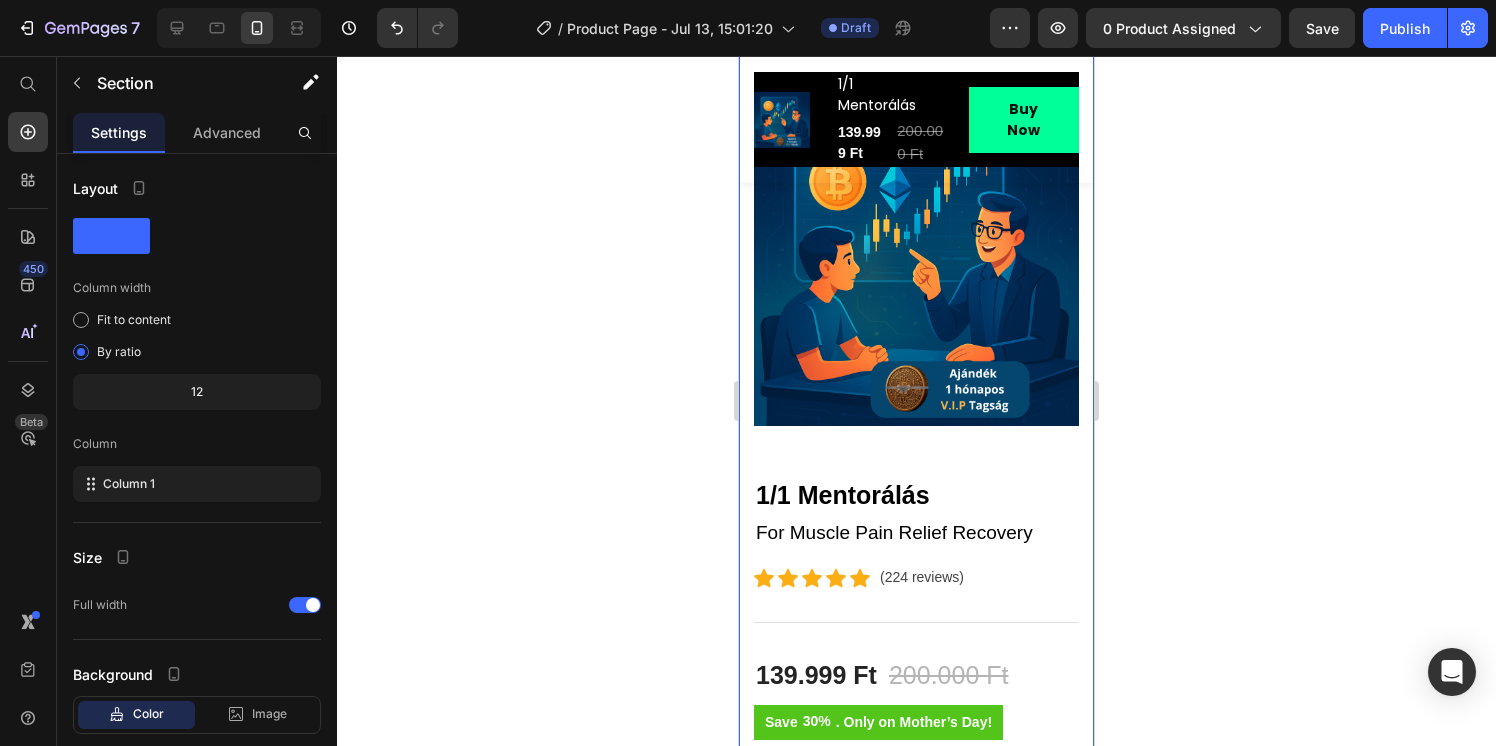 click on "Great Health Gift For Your Family Heading Row Product Images 1/1 Mentorálás (P) Title For Muscle Pain Relief Recovery Text block                Icon                Icon                Icon                Icon                Icon Icon List Hoz (224 reviews) Text block Row                Title Line 139.999 Ft (P) Price 200.000 Ft (P) Price Row Save 30% . Only on Mother’s Day! (P) Tag Row Mit tartalmaz az 1/1 mentorálás?
✅ 4 alkalmas, személyre szabott online meeting (4x 60 perc)
✅ 1 Hónapos Telegram VIP tagság
✅ Hozzáférés exkluzív elemzésekhez és oktatóanyagokhoz
✅ Privát, közvetlen elérés hozzám egy zárt csatornán
✅ Gyakorlati oktatás a legjobb piaci stratégiákról
✅ Mentális felkészítés, hogy magabiztos döntéseket hozz
✅ Olyan tudás, amelyet azonnal alkalmazhatsz a kereskedésben (P) Description Image 12H+ work time Text block Row Image 6 Massage heads  Text block Row Image 4 Speed options Text block Row Row 1 (P) Quantity add to cart Row" at bounding box center [916, 816] 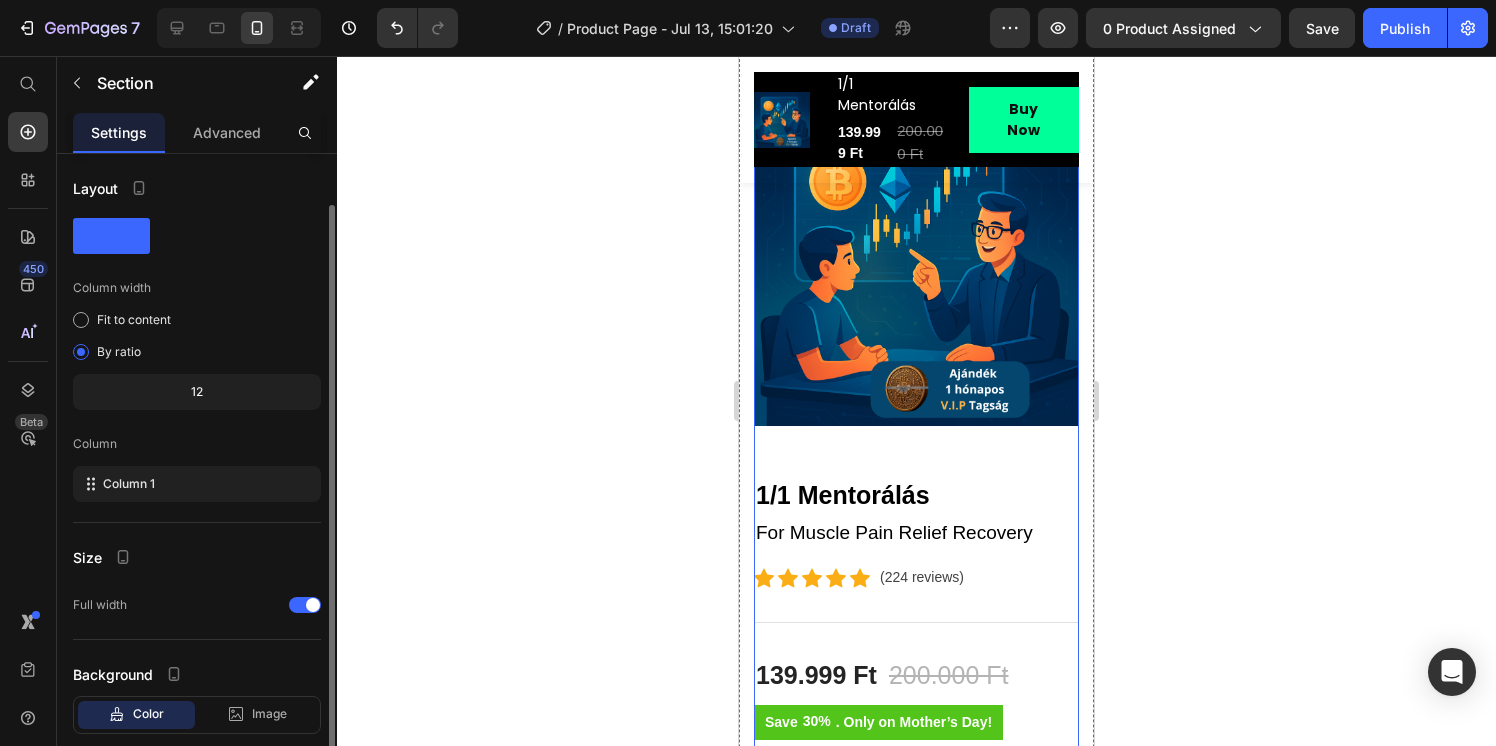 scroll, scrollTop: 115, scrollLeft: 0, axis: vertical 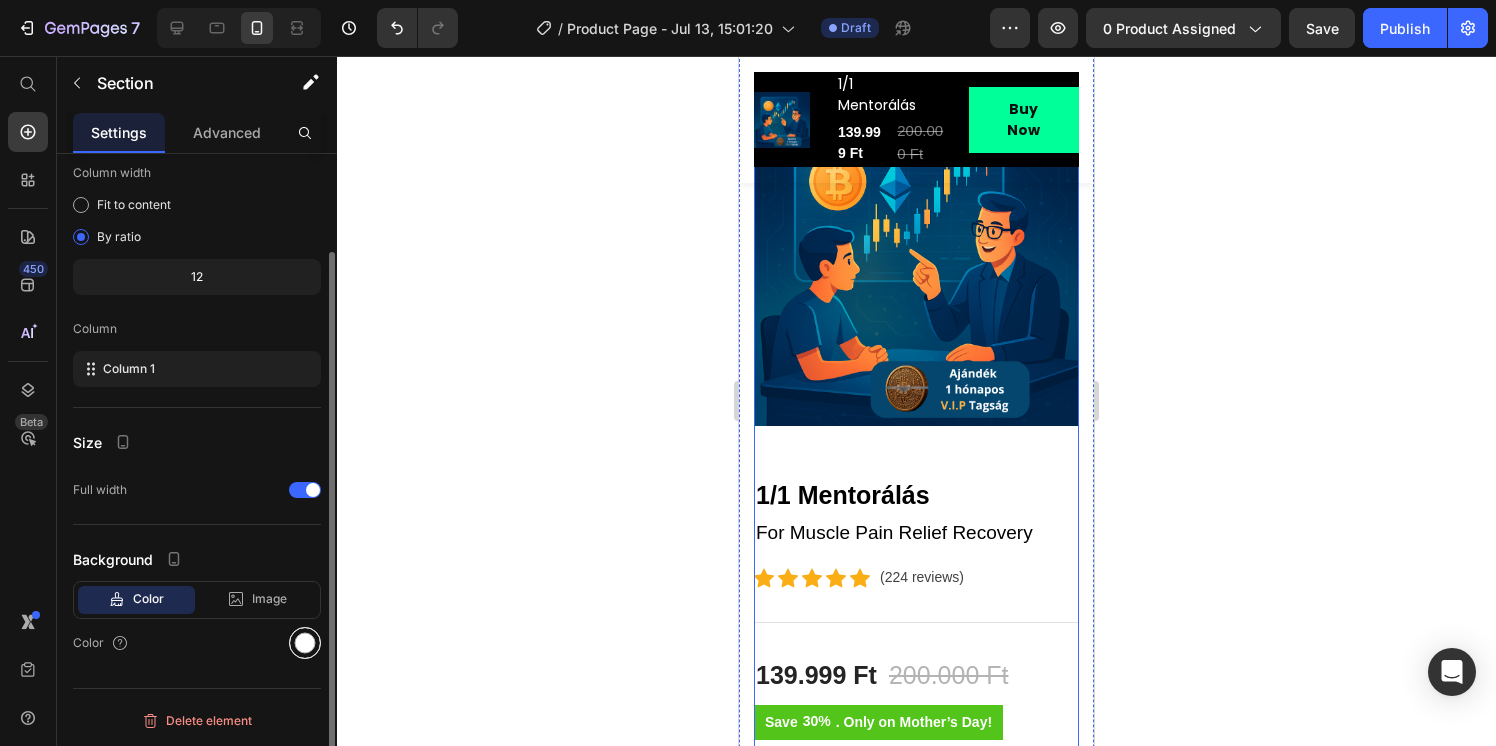 click at bounding box center [305, 643] 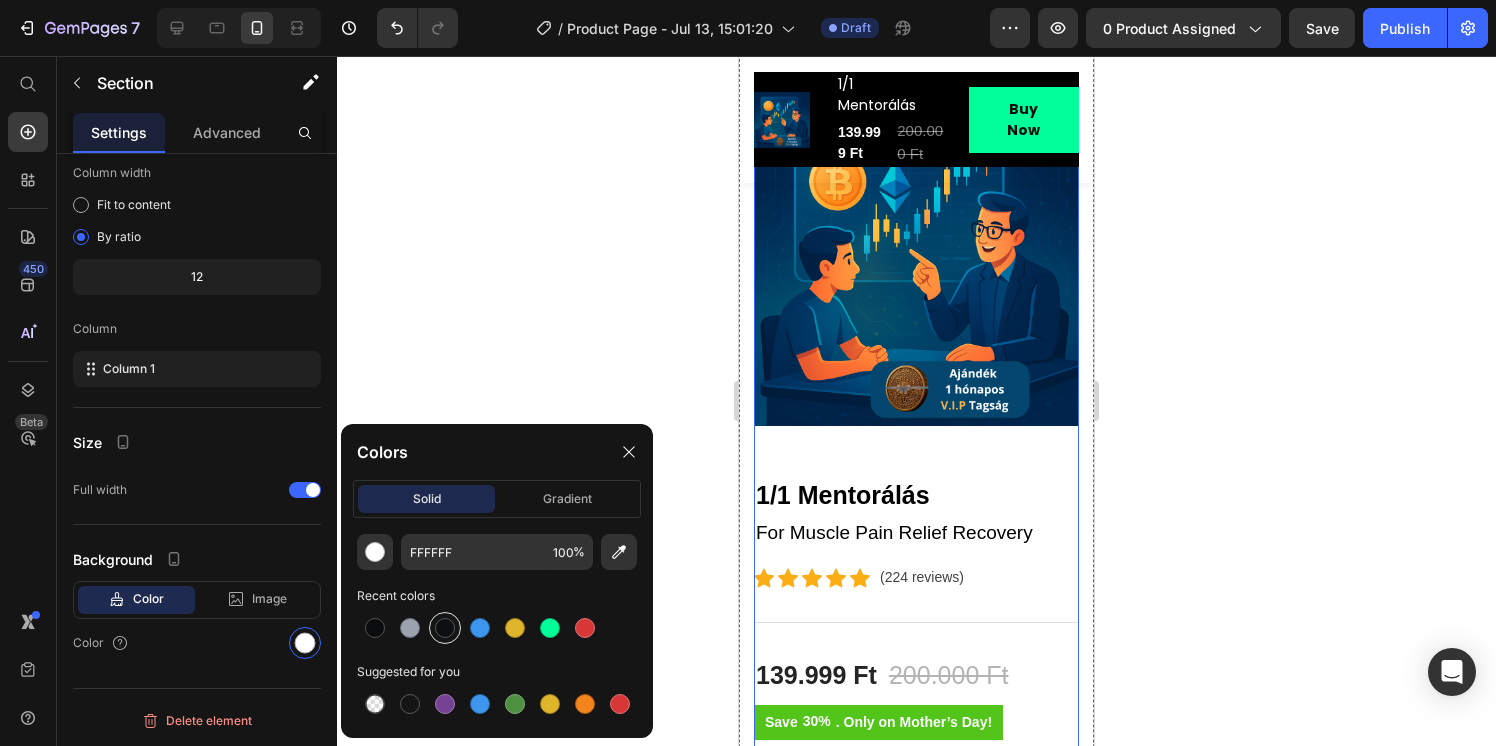 click at bounding box center (445, 628) 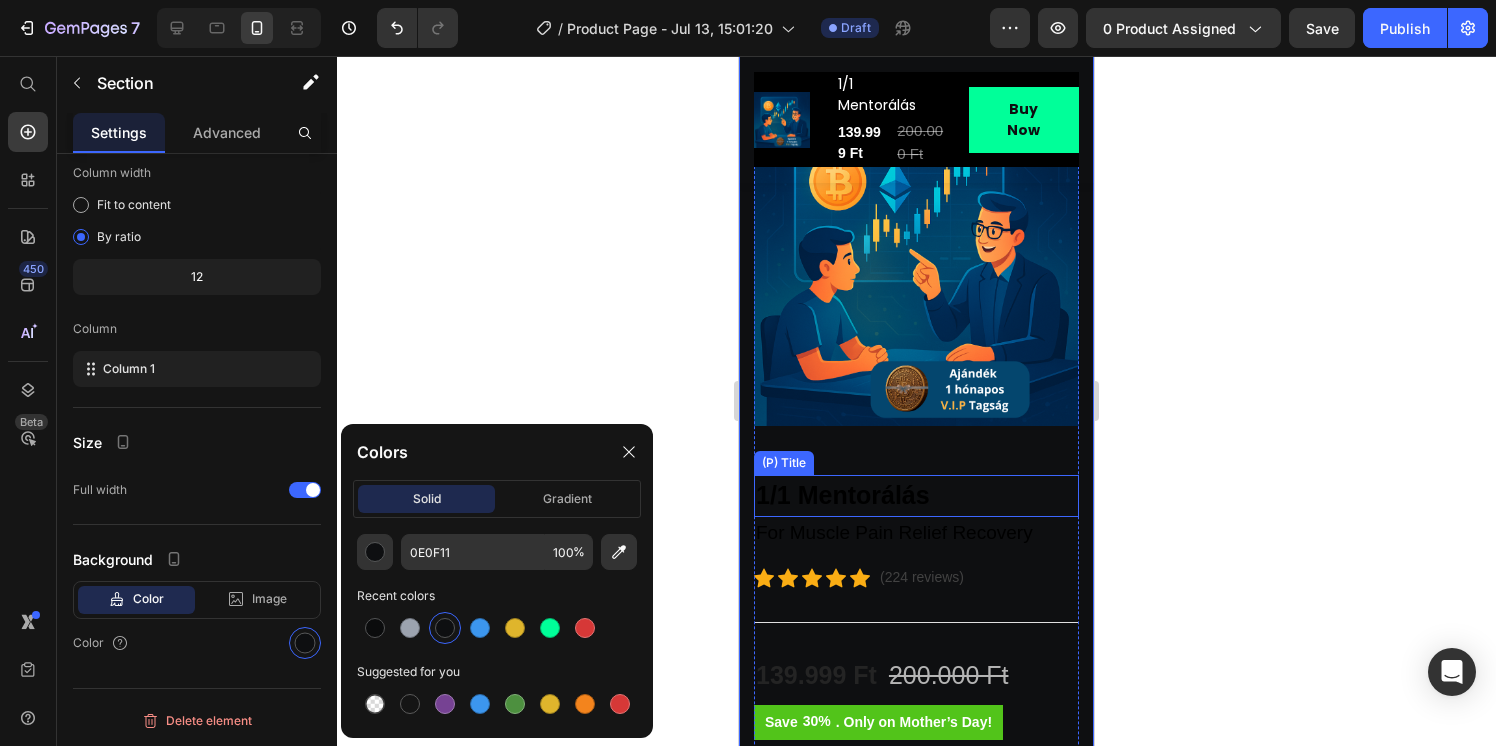 click on "1/1 Mentorálás" at bounding box center [916, 496] 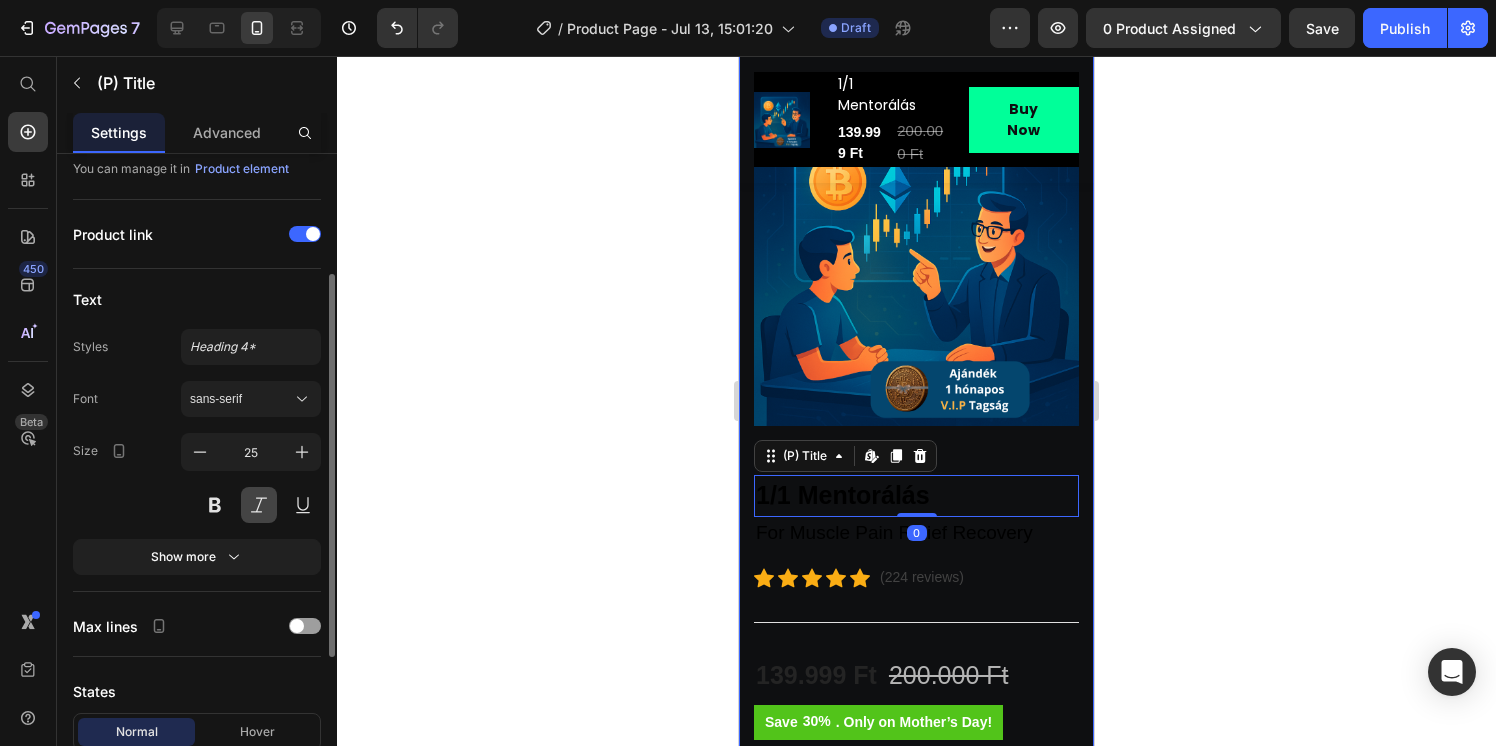 scroll, scrollTop: 227, scrollLeft: 0, axis: vertical 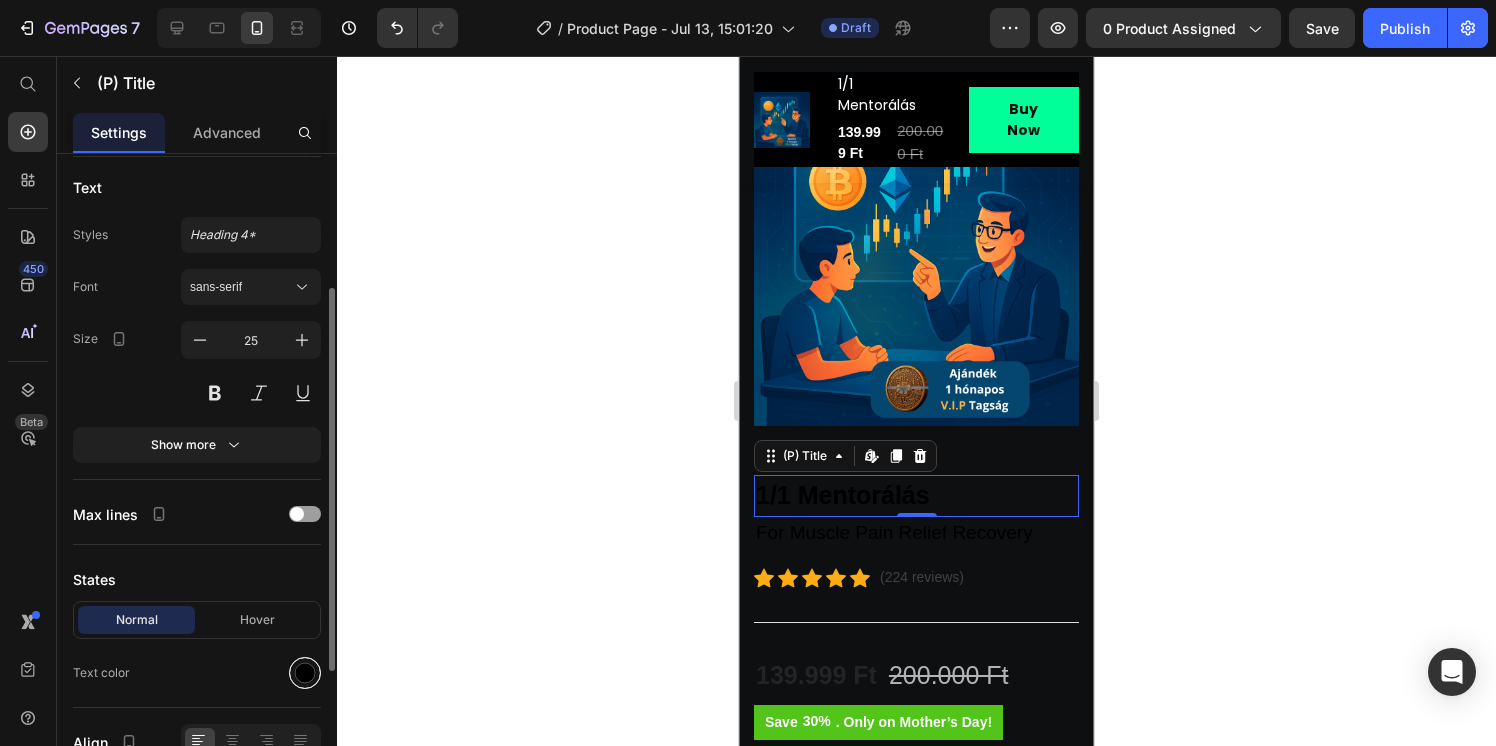click at bounding box center [305, 673] 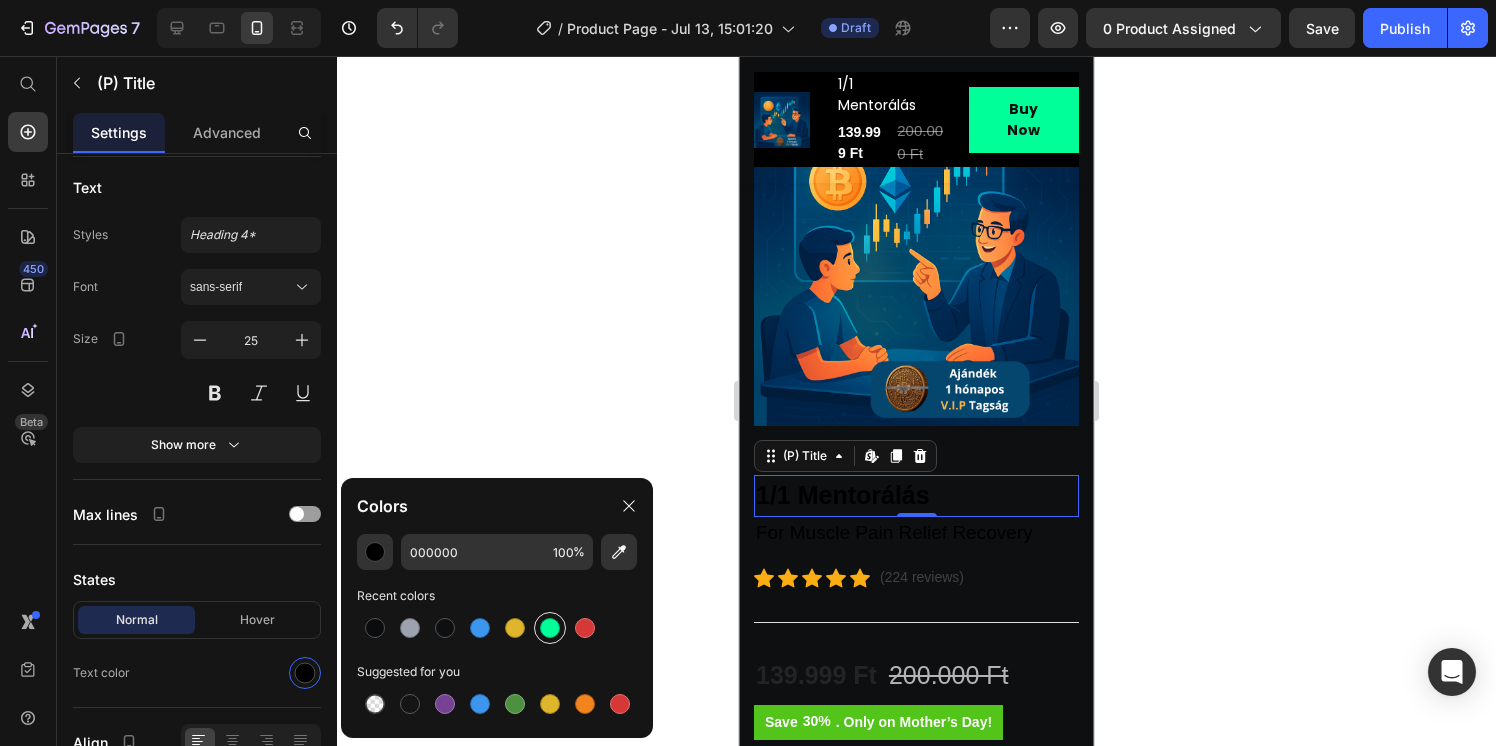 click at bounding box center [550, 628] 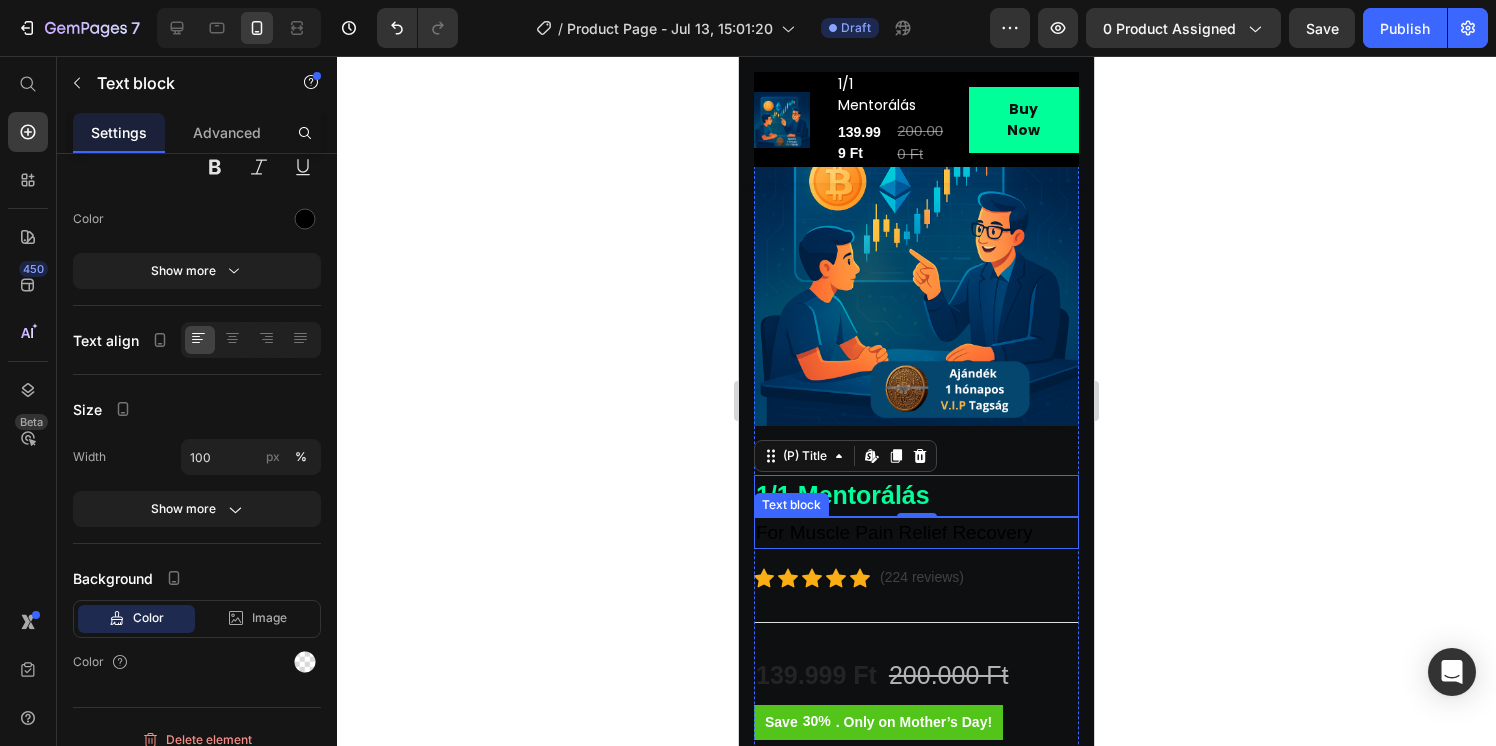 click on "For Muscle Pain Relief Recovery" at bounding box center (916, 533) 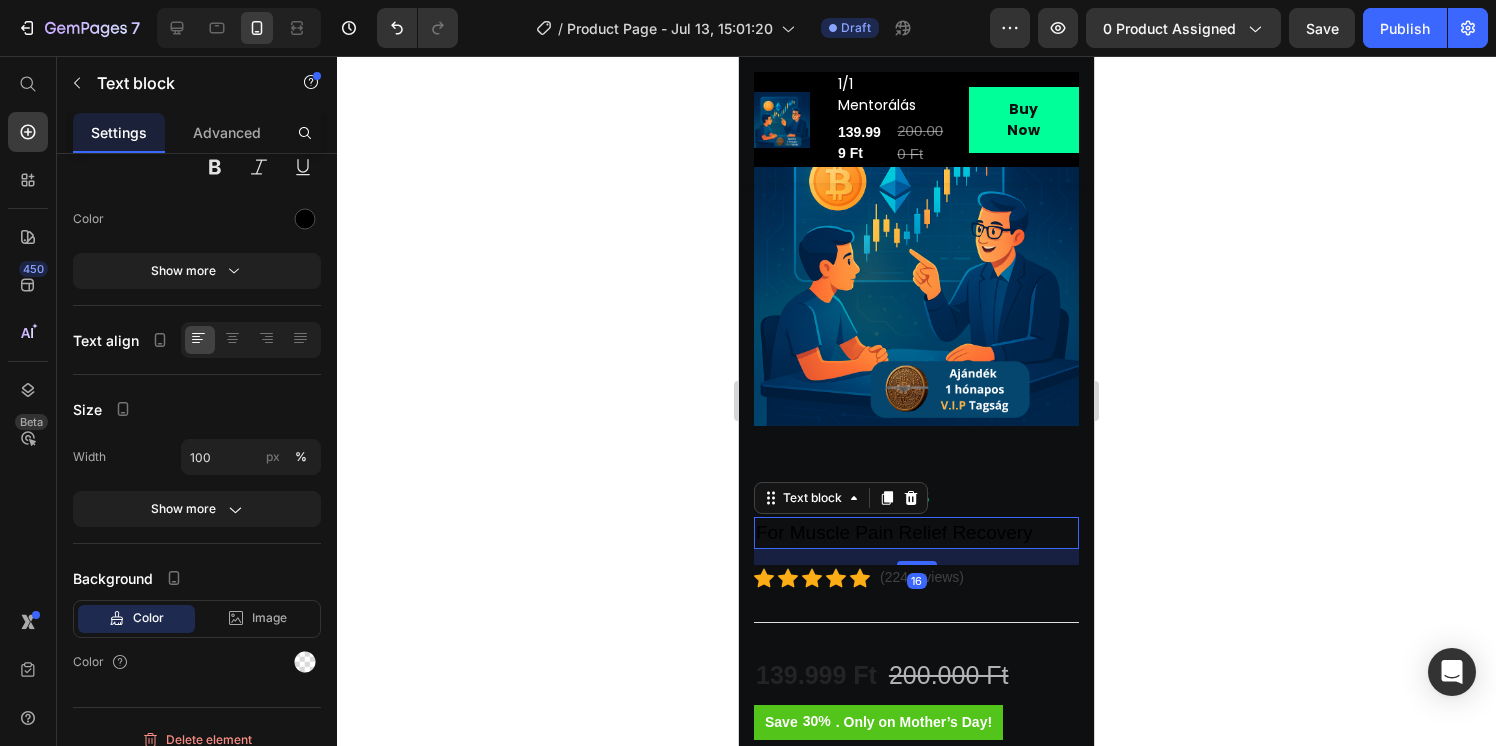 scroll, scrollTop: 0, scrollLeft: 0, axis: both 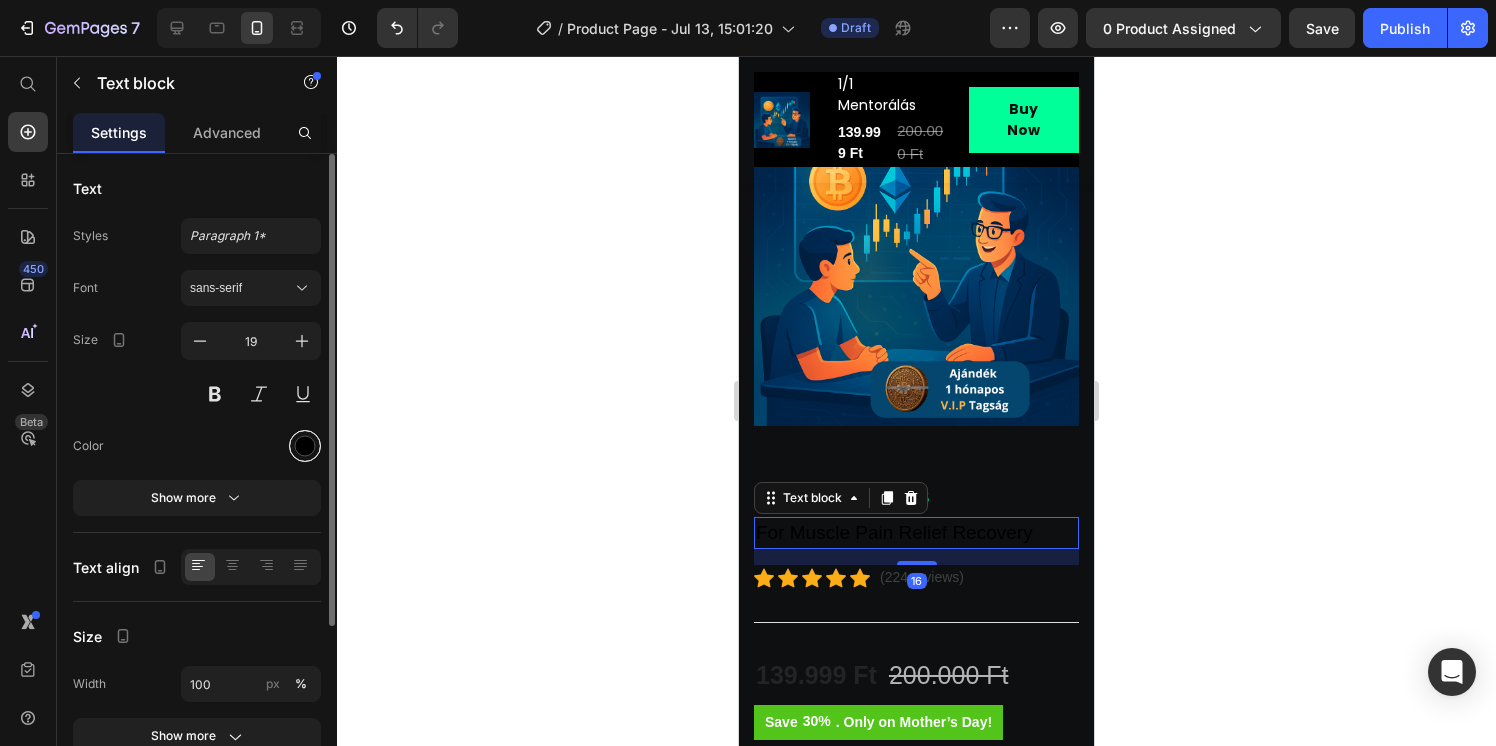 click at bounding box center (305, 446) 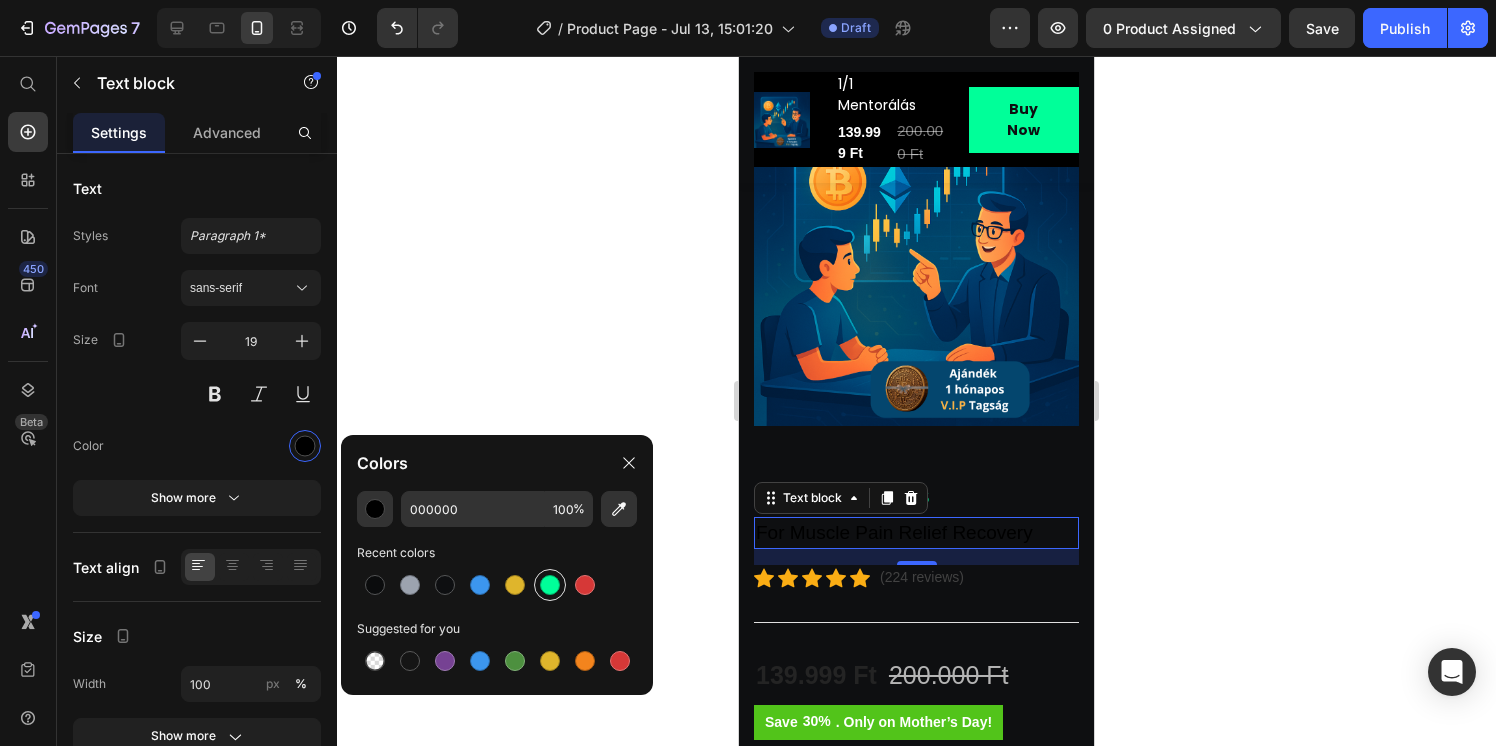 click at bounding box center (550, 585) 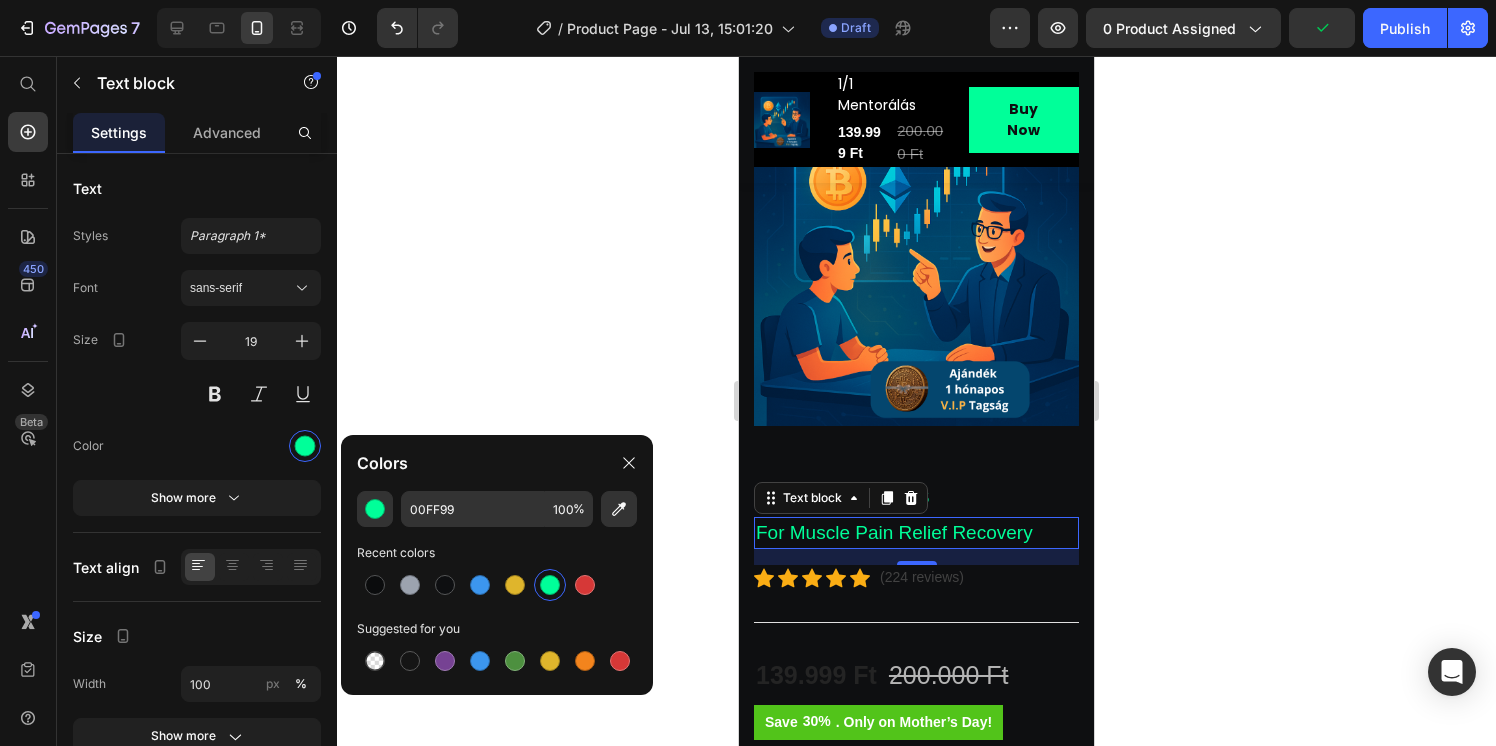 click 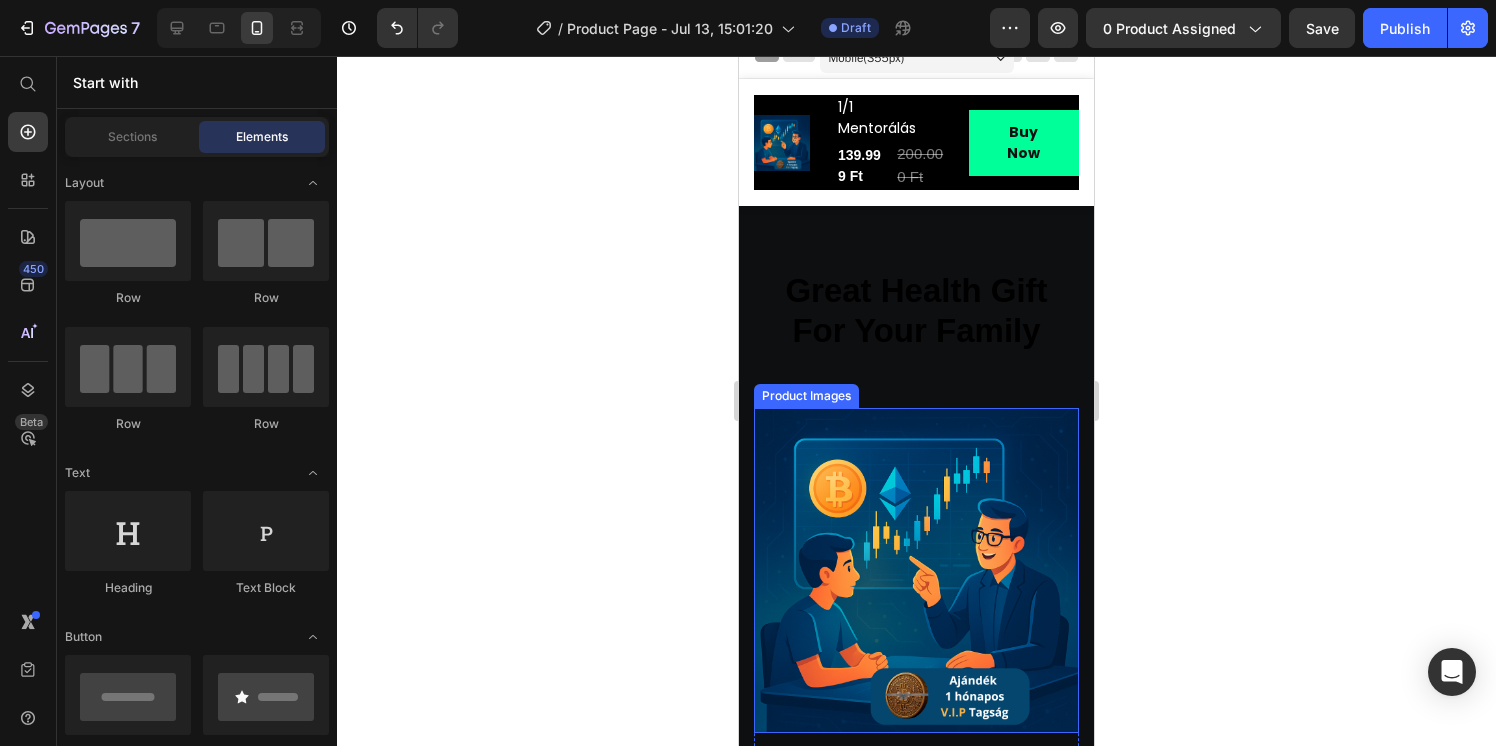 scroll, scrollTop: 0, scrollLeft: 0, axis: both 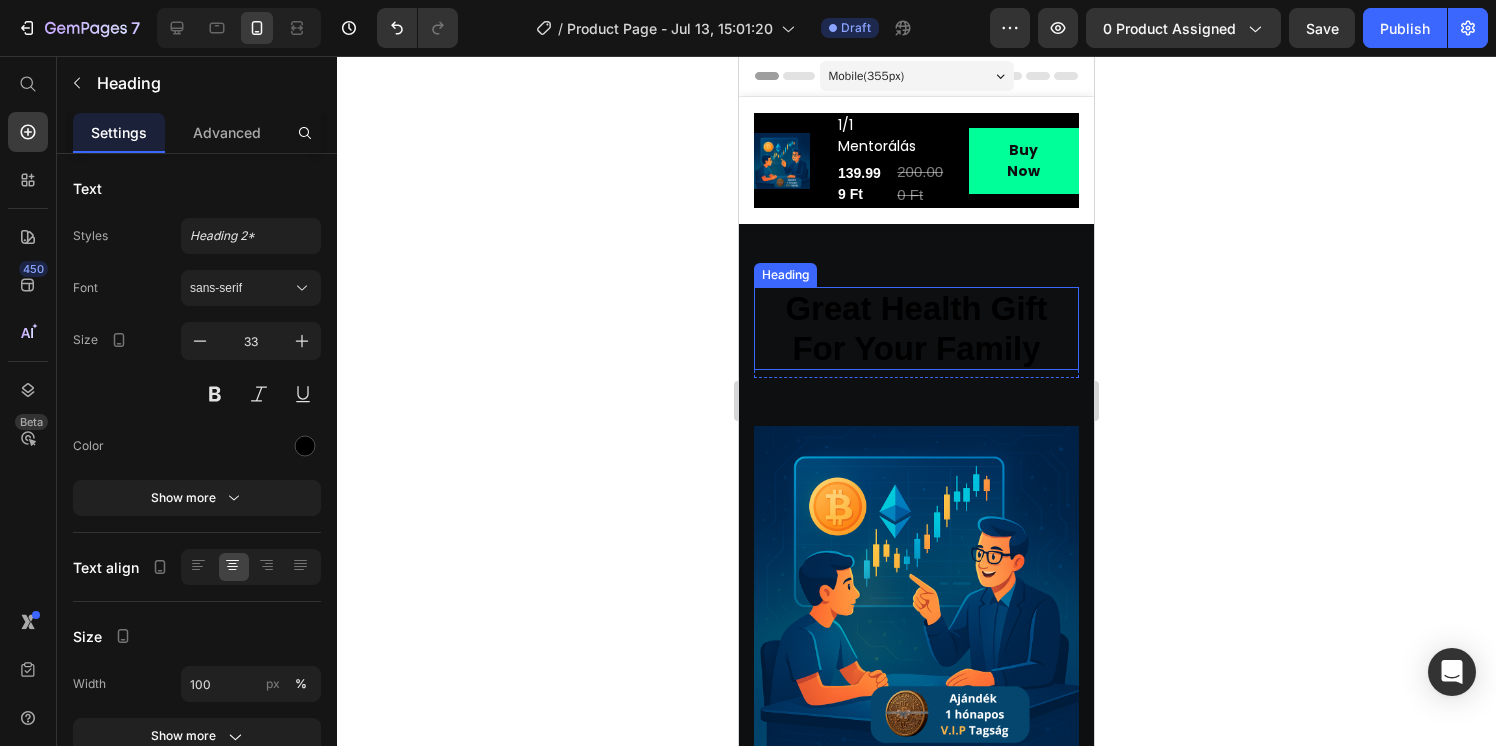 click on "Great Health Gift For Your Family" at bounding box center (916, 328) 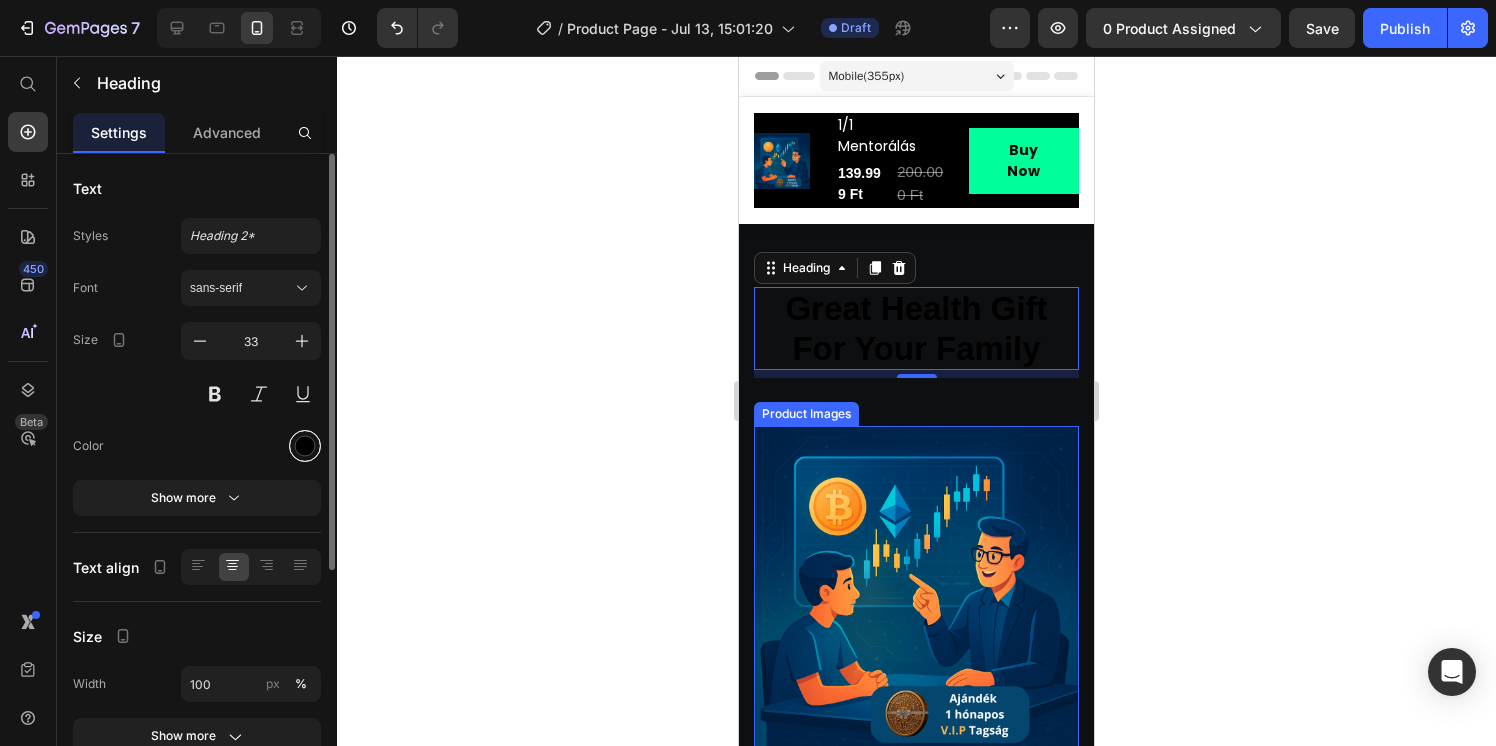 click at bounding box center (305, 446) 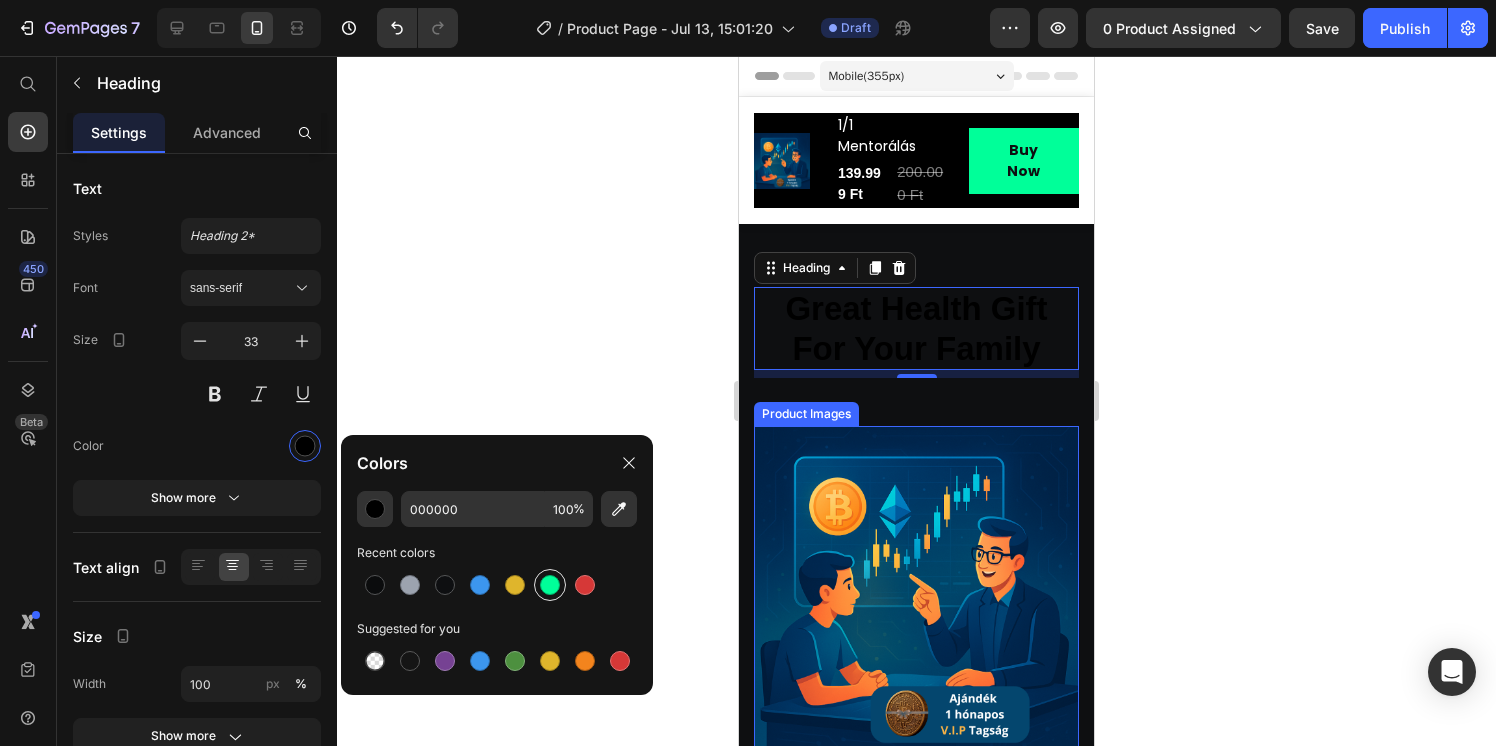 click at bounding box center [550, 585] 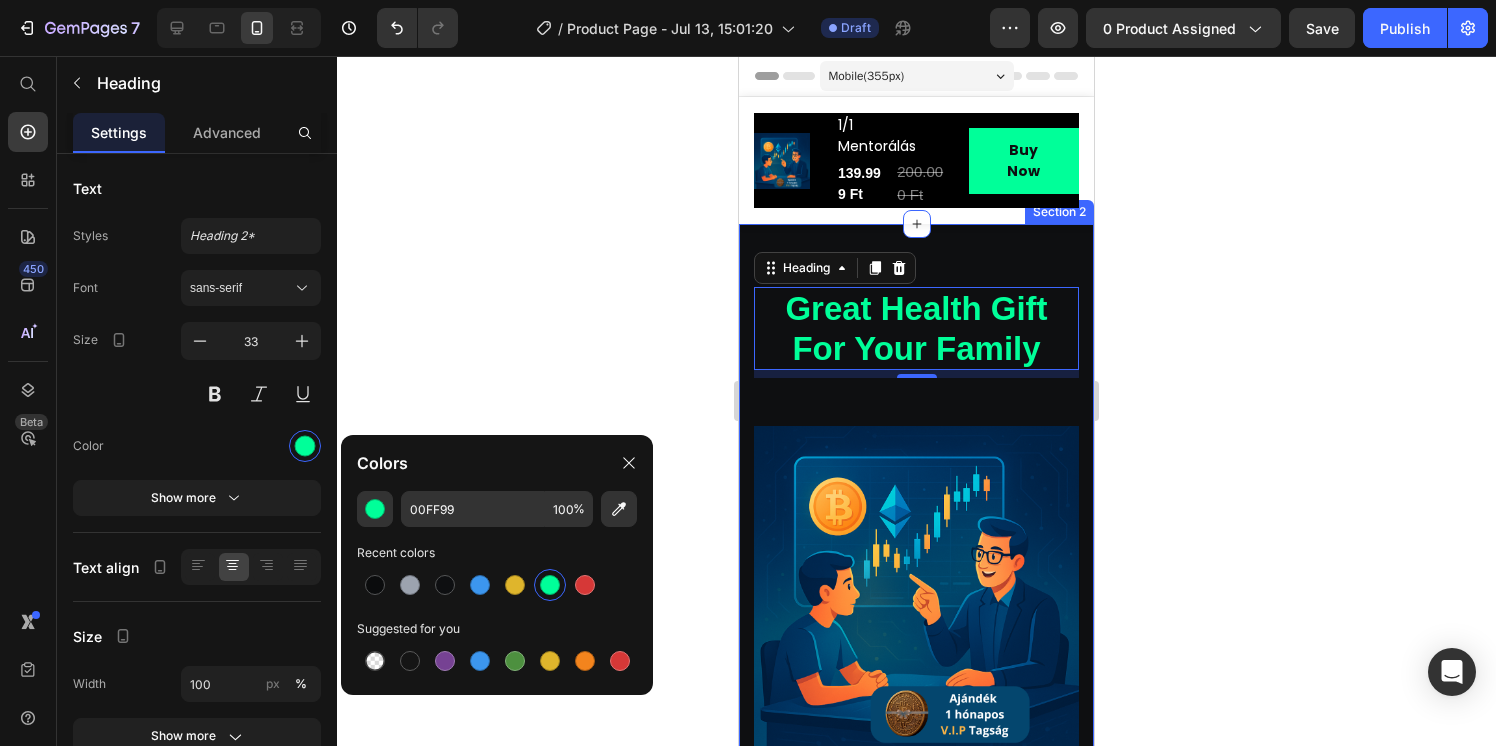 click 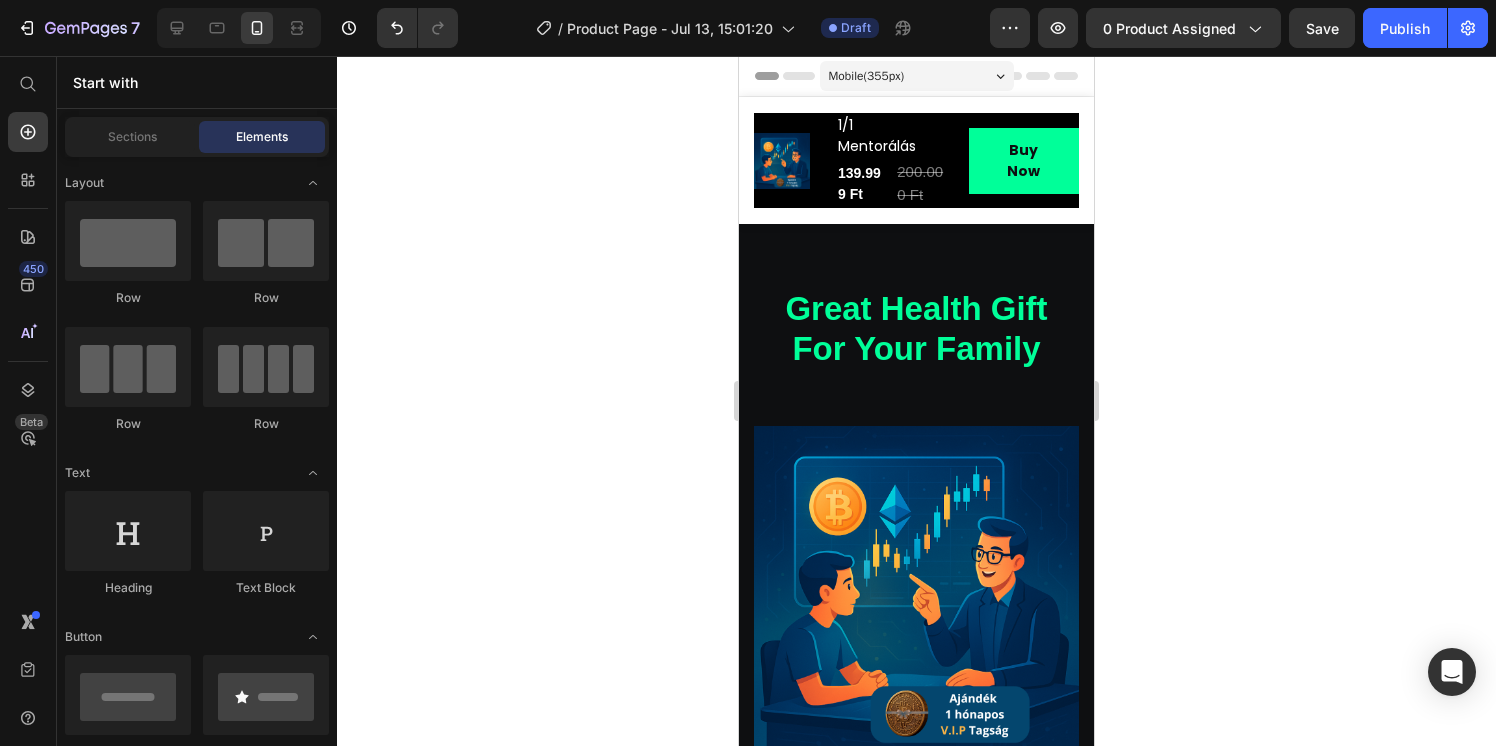 click on "Teljes áttekintés Button Leírás Button Vélemények Button Row Product Images 1/1 Mentorálás (P) Title 139.999 Ft (P) Price 200.000 Ft (P) Price Row Buy Now (P) Cart Button Row Row Product Sticky" at bounding box center (916, 160) 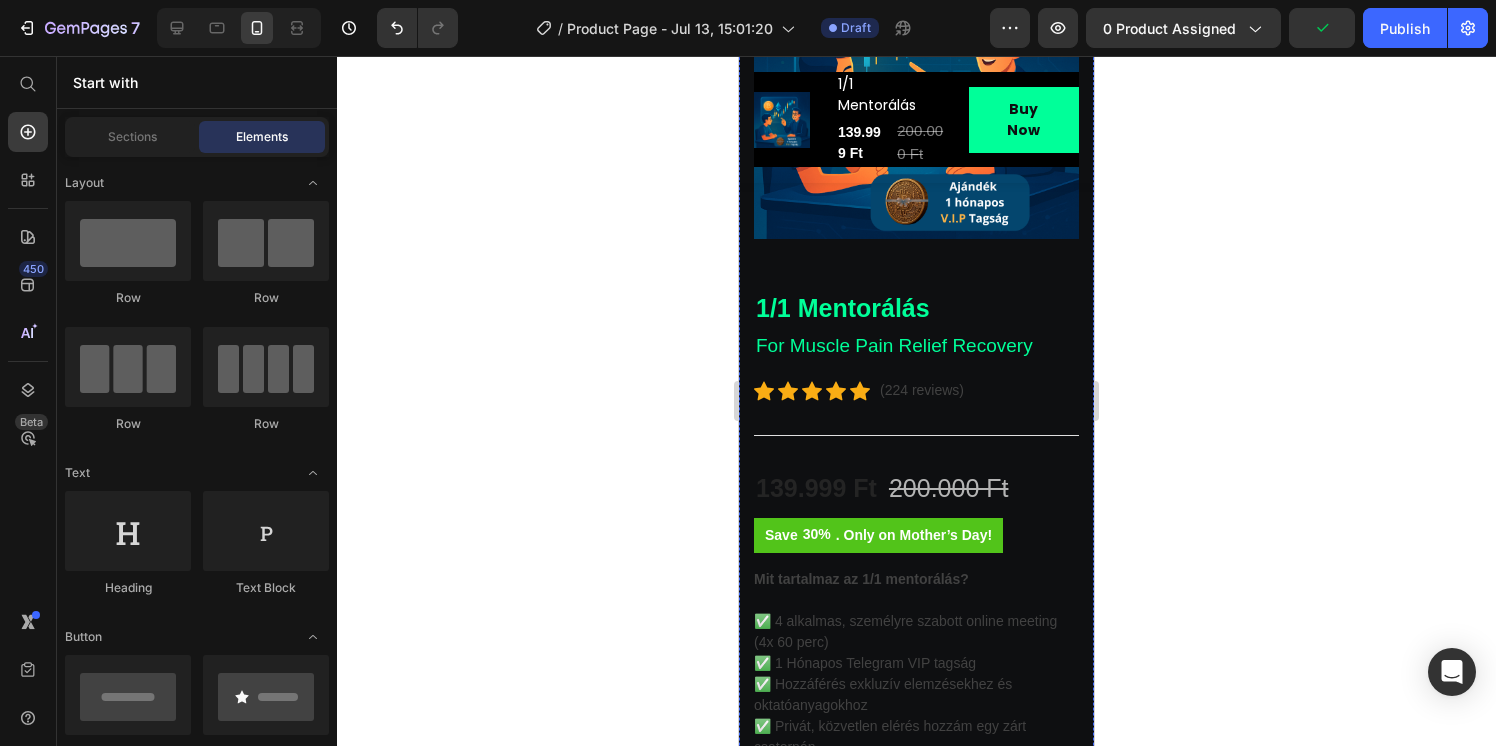 scroll, scrollTop: 513, scrollLeft: 0, axis: vertical 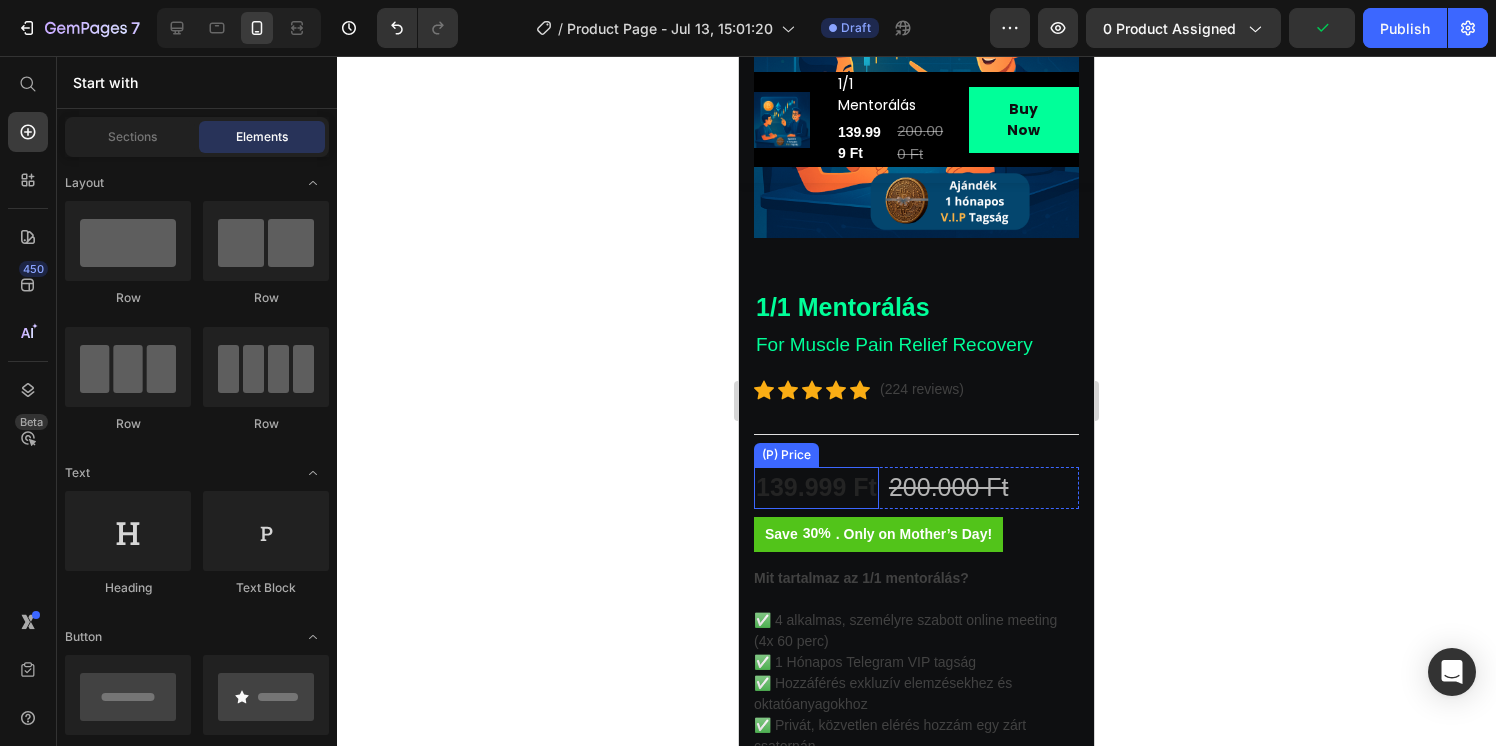 click on "139.999 Ft" at bounding box center [816, 488] 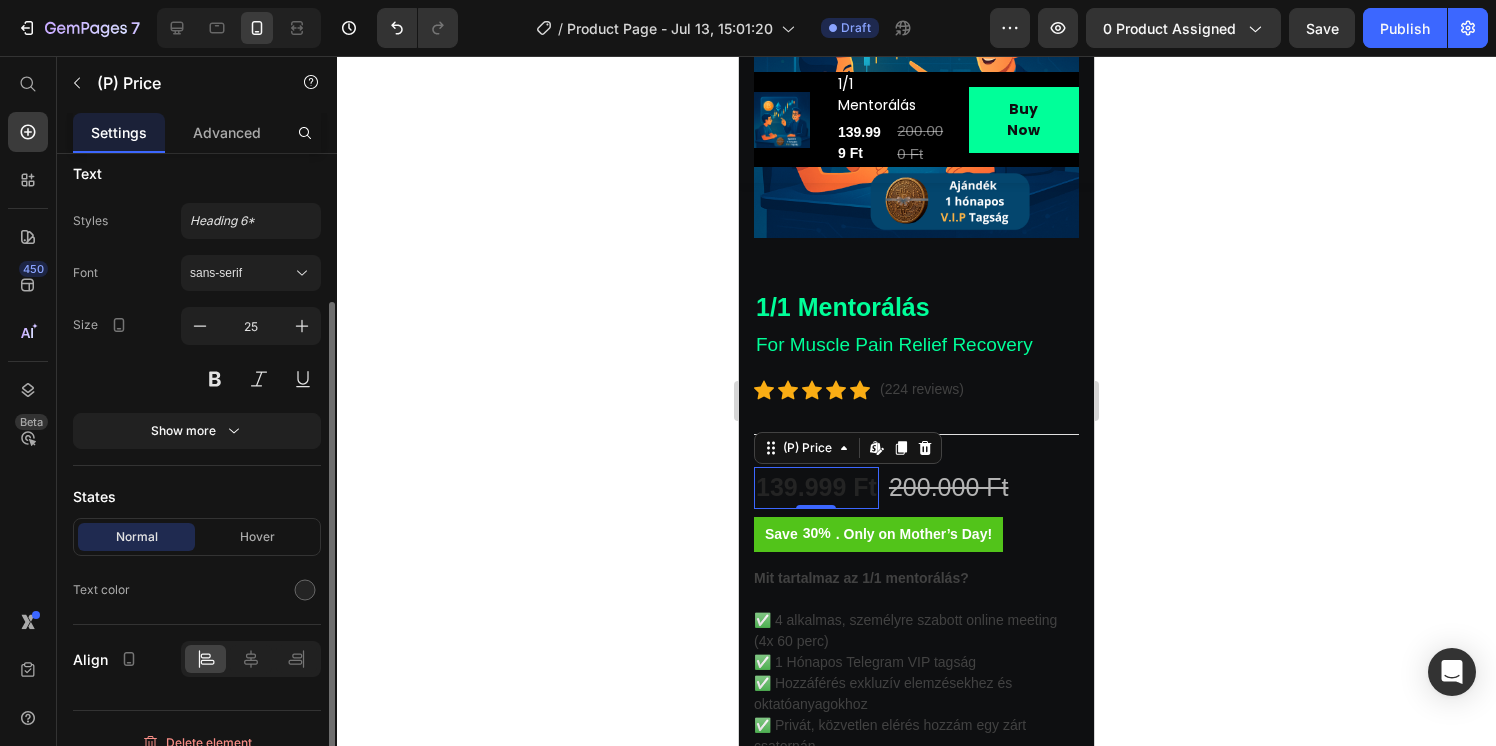 scroll, scrollTop: 250, scrollLeft: 0, axis: vertical 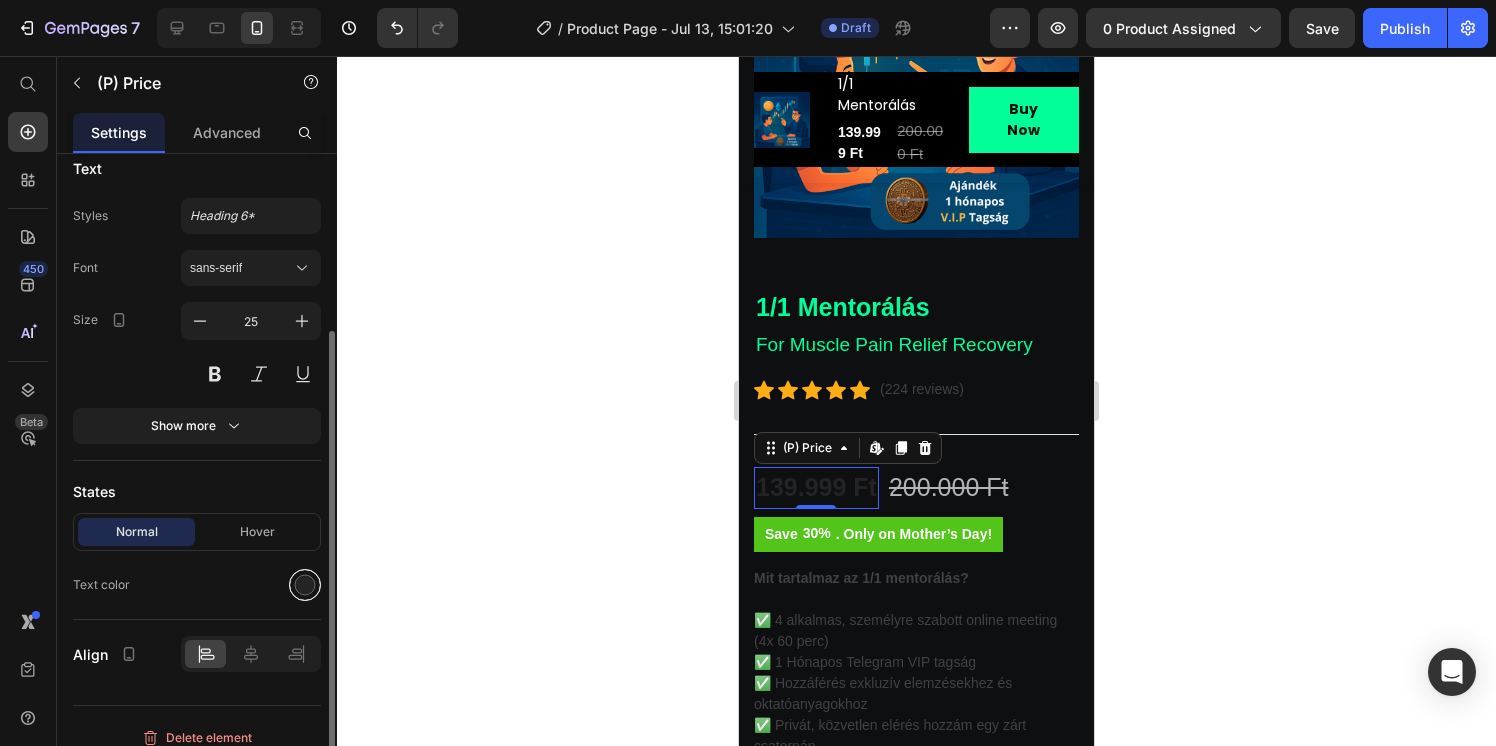 click at bounding box center [305, 585] 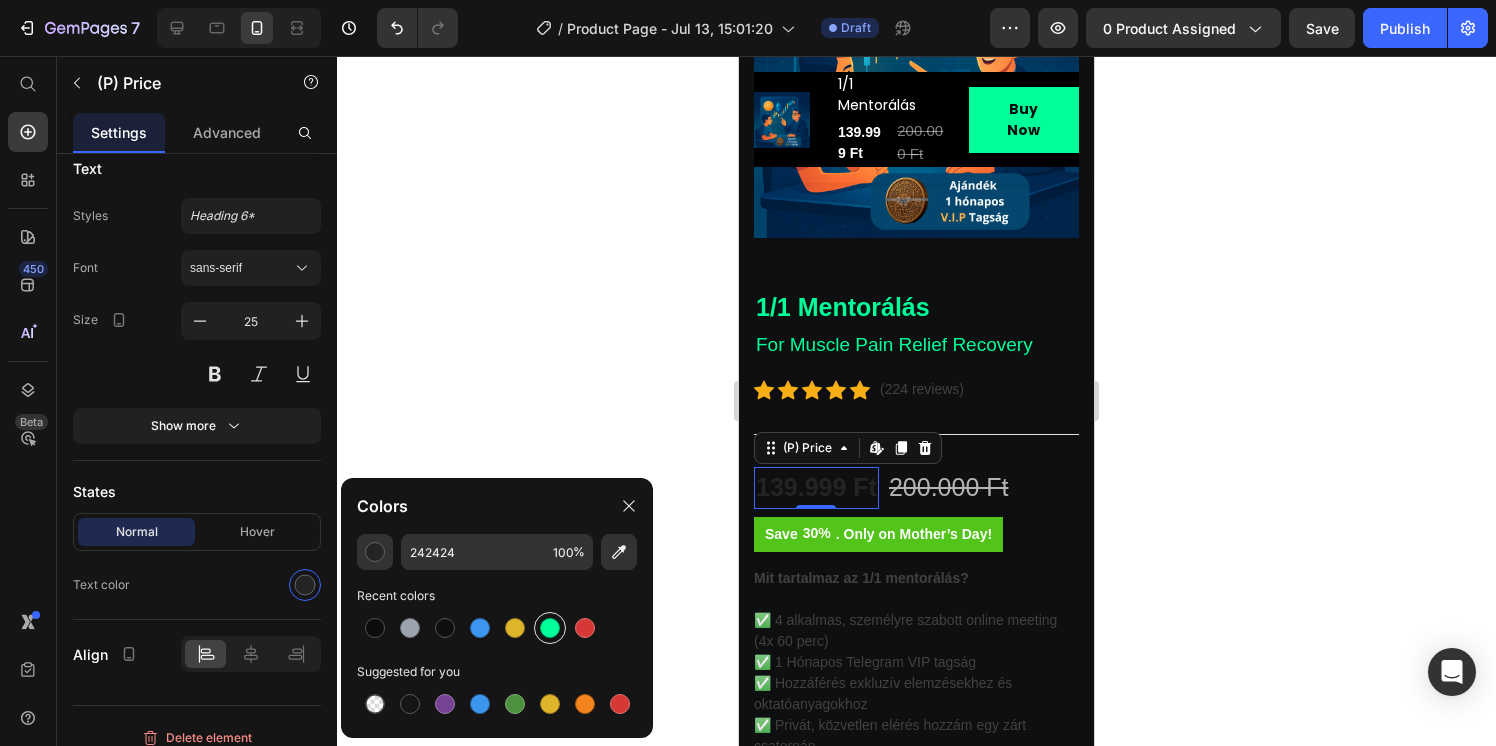 click at bounding box center [550, 628] 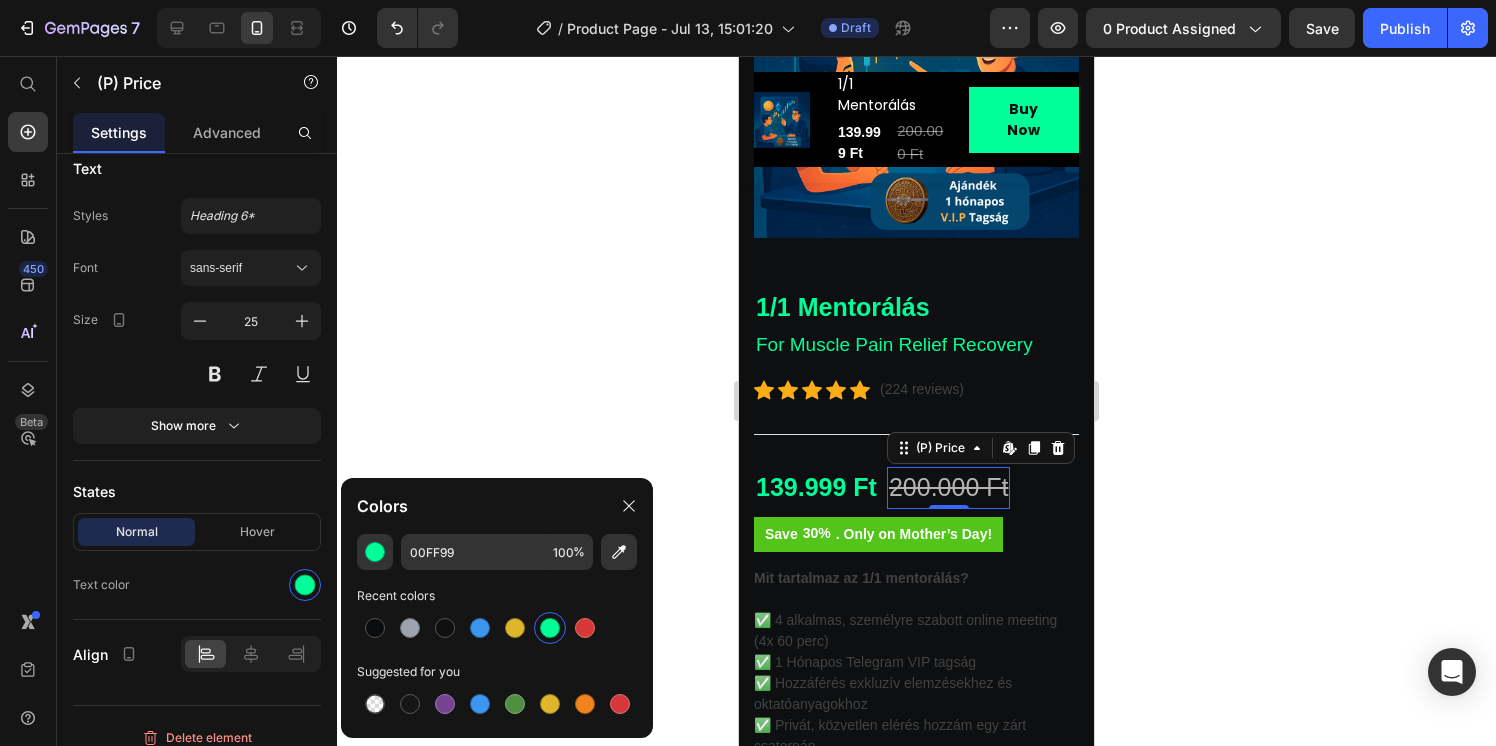 click on "200.000 Ft" at bounding box center [949, 488] 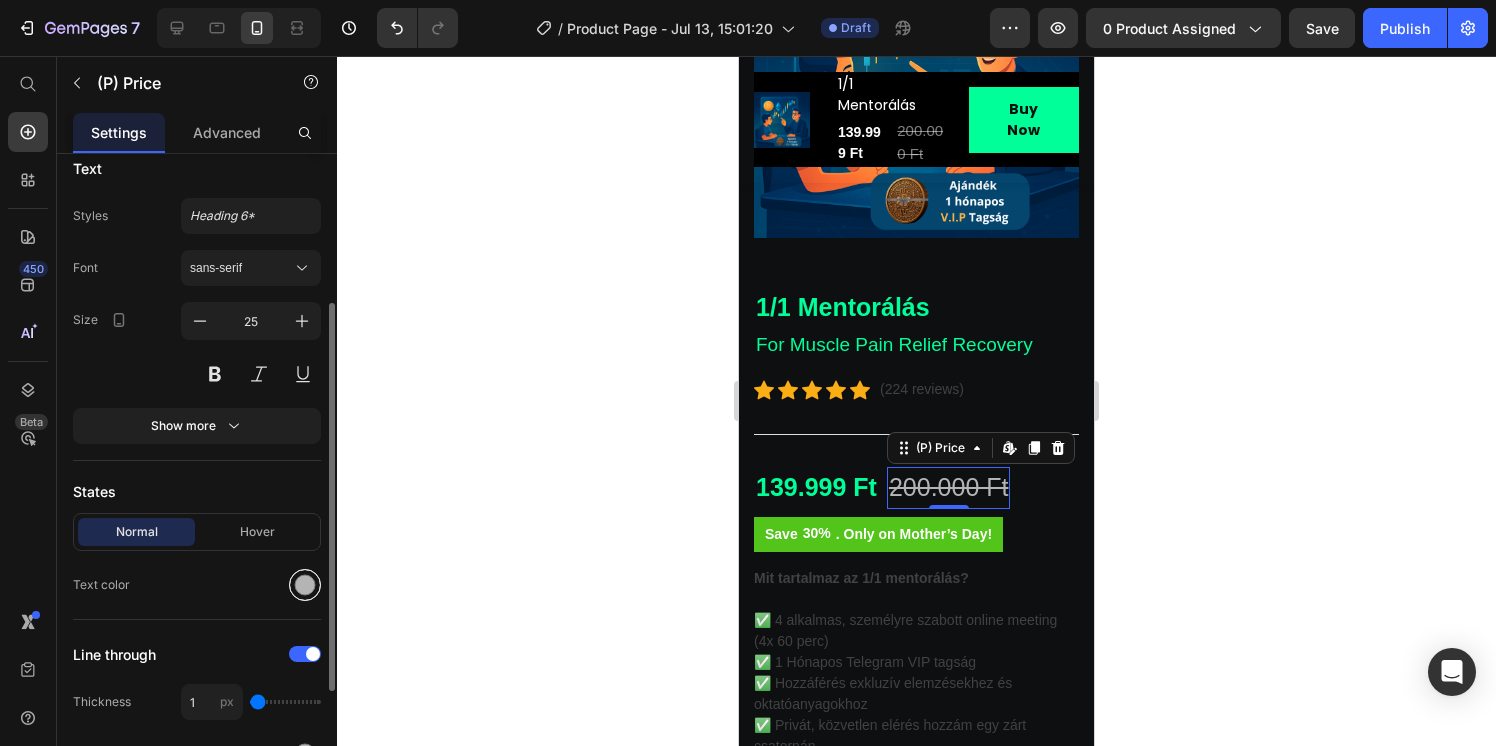 click at bounding box center (305, 585) 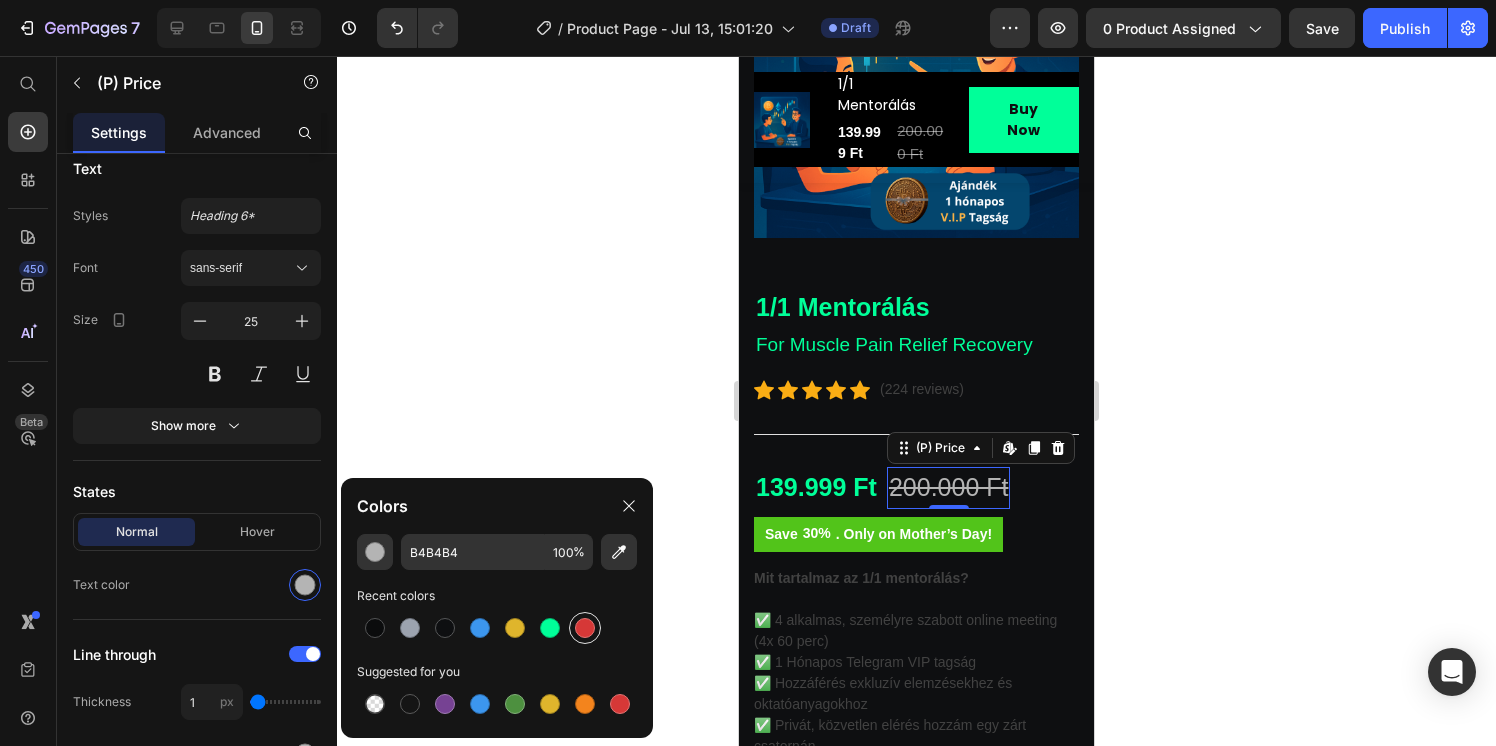click at bounding box center (585, 628) 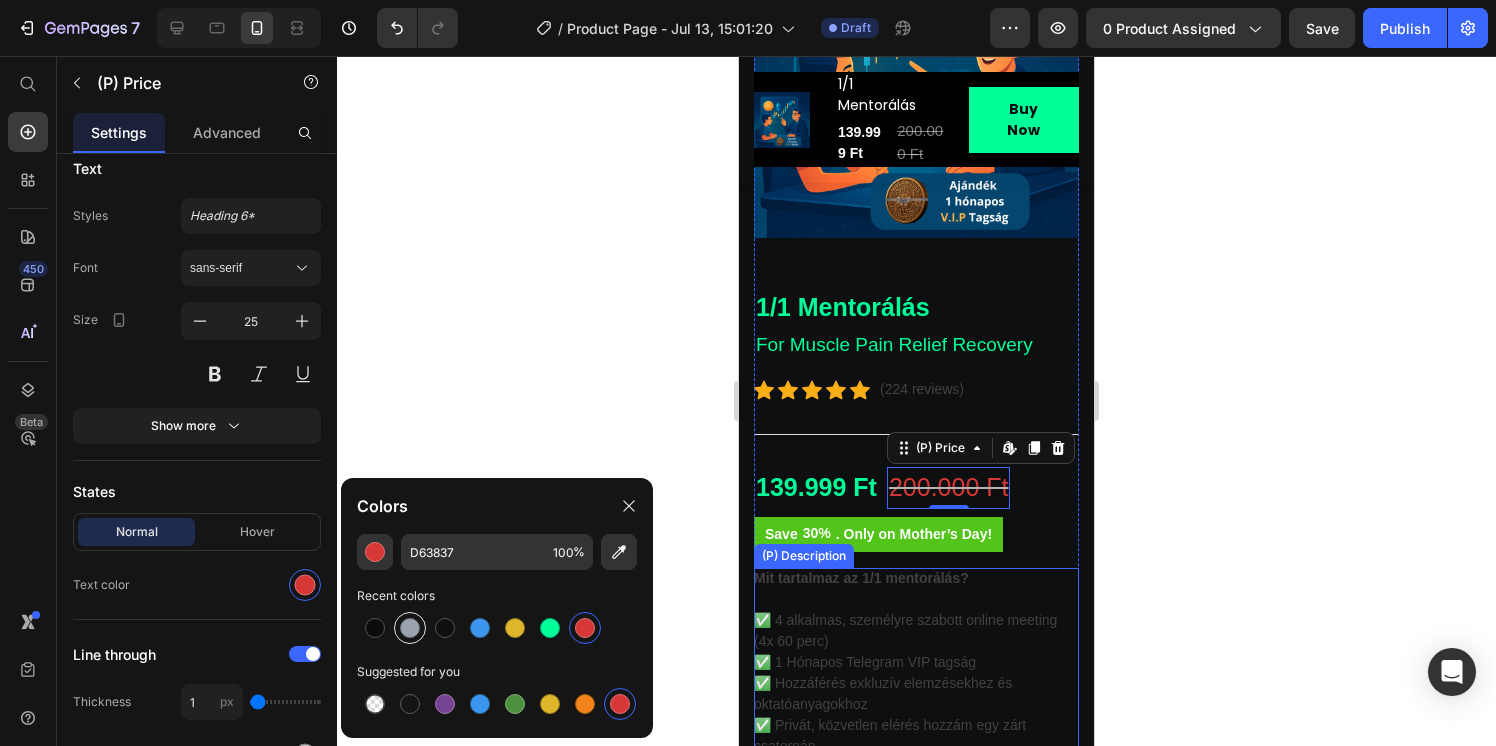click at bounding box center (410, 628) 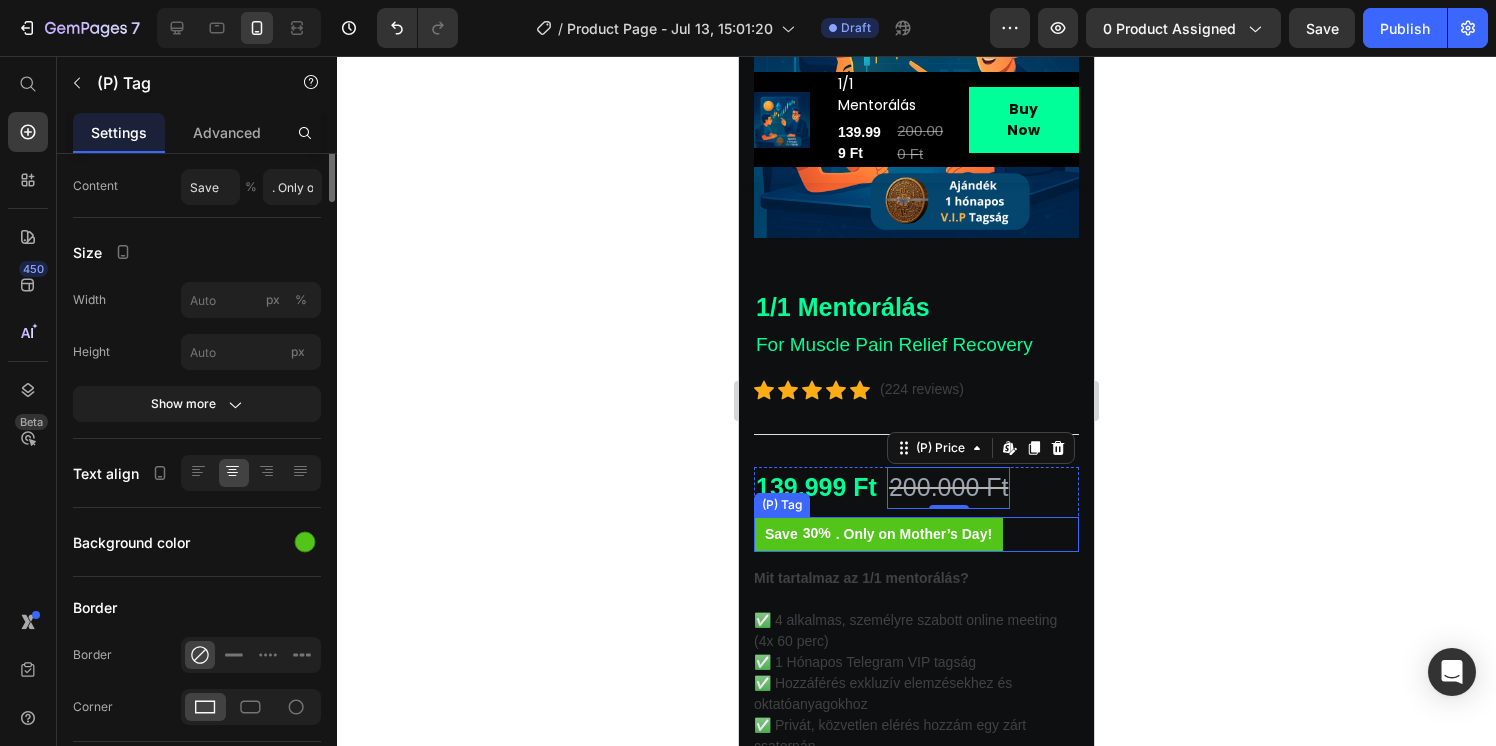 click on ". Only on Mother’s Day!" at bounding box center [914, 534] 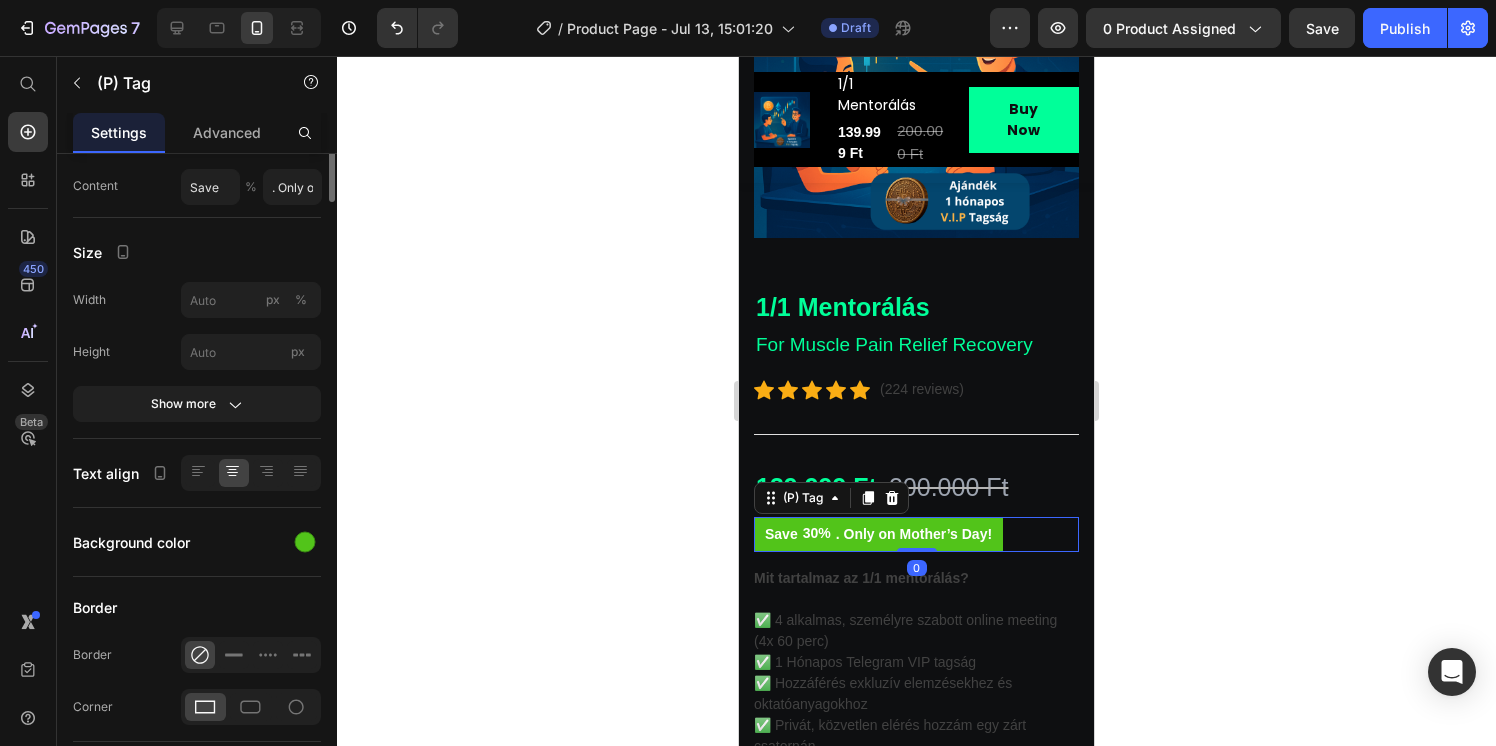 scroll, scrollTop: 0, scrollLeft: 0, axis: both 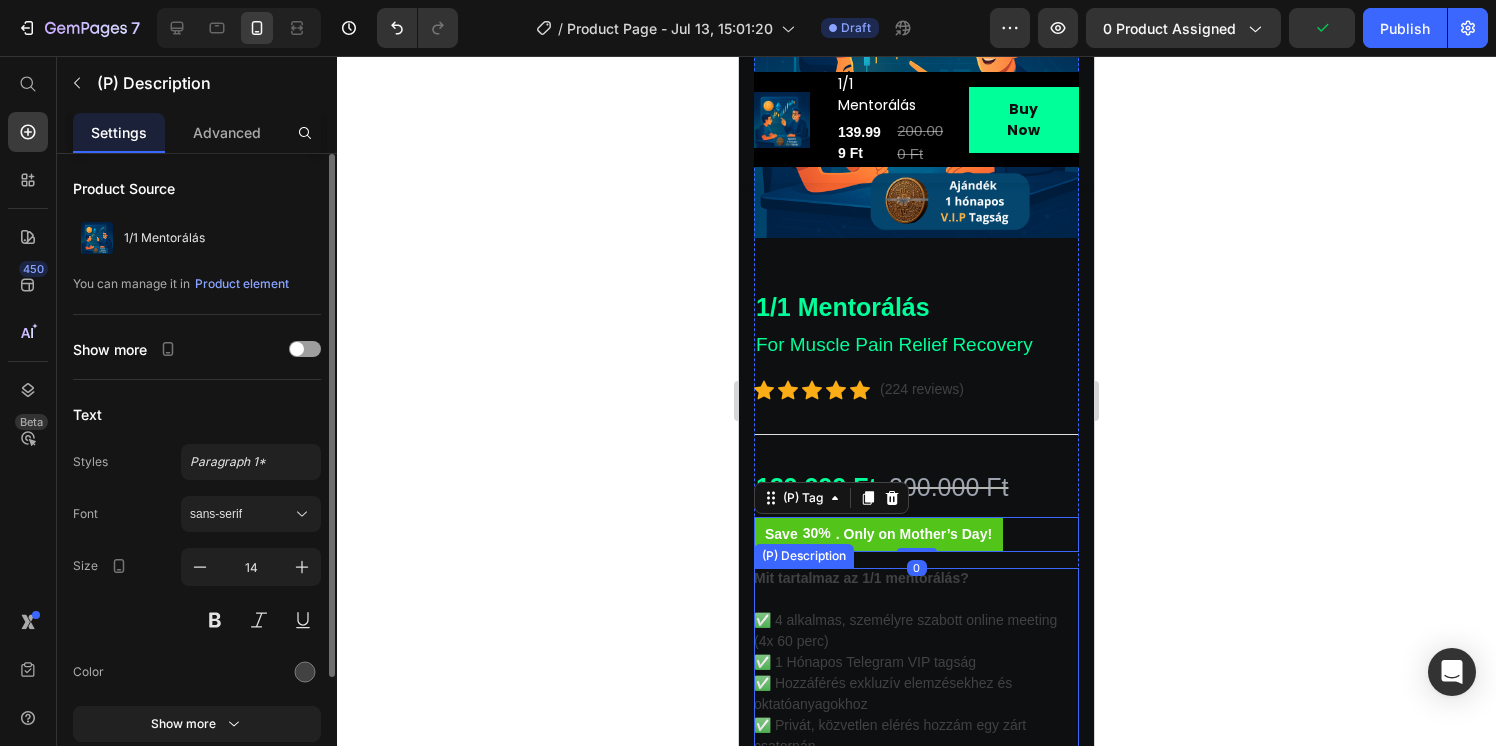 click on "Mit tartalmaz az 1/1 mentorálás?
✅ 4 alkalmas, személyre szabott online meeting (4x 60 perc)
✅ 1 Hónapos Telegram VIP tagság
✅ Hozzáférés exkluzív elemzésekhez és oktatóanyagokhoz
✅ Privát, közvetlen elérés hozzám egy zárt csatornán
✅ Gyakorlati oktatás a legjobb piaci stratégiákról
✅ Mentális felkészítés, hogy magabiztos döntéseket hozz
✅ Olyan tudás, amelyet azonnal alkalmazhatsz a kereskedésben" at bounding box center (916, 715) 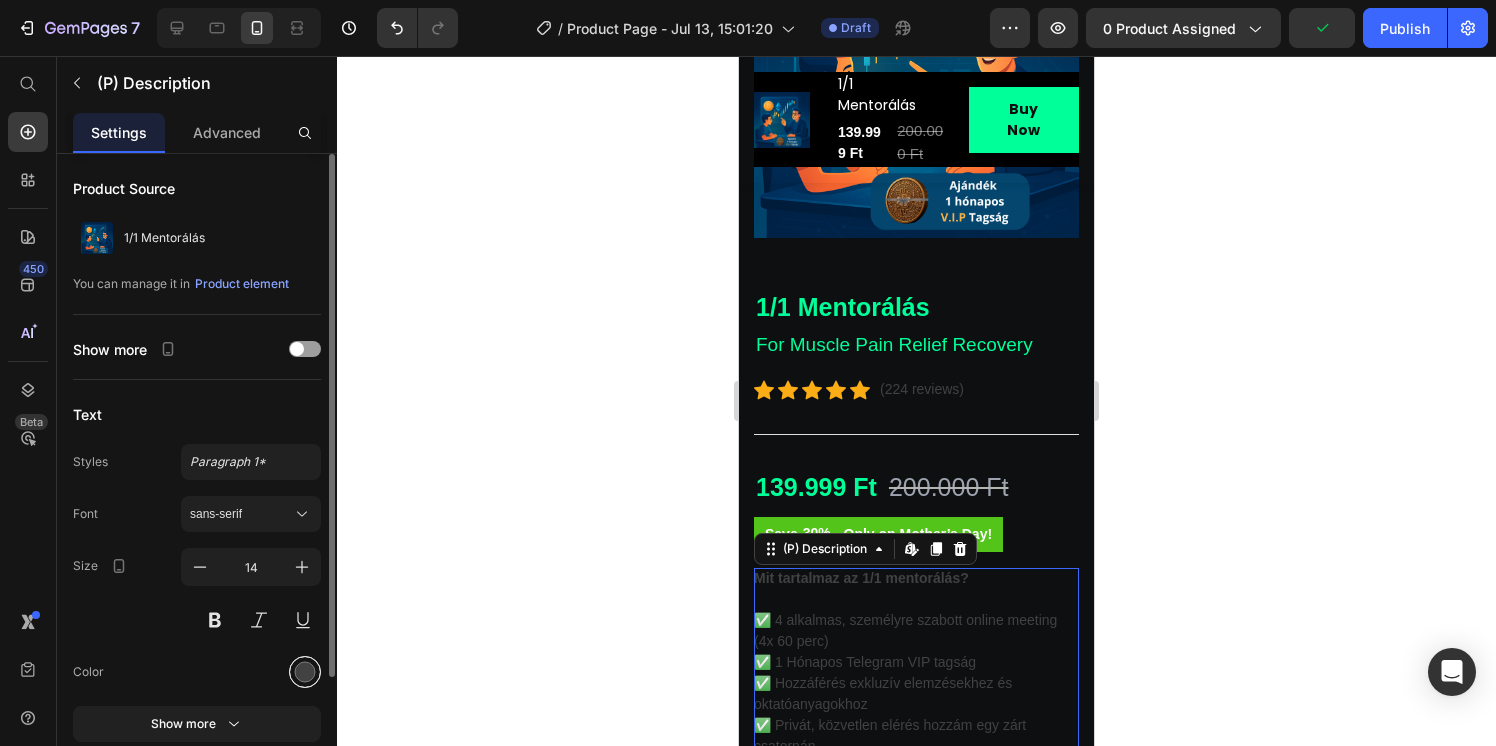 click at bounding box center [305, 672] 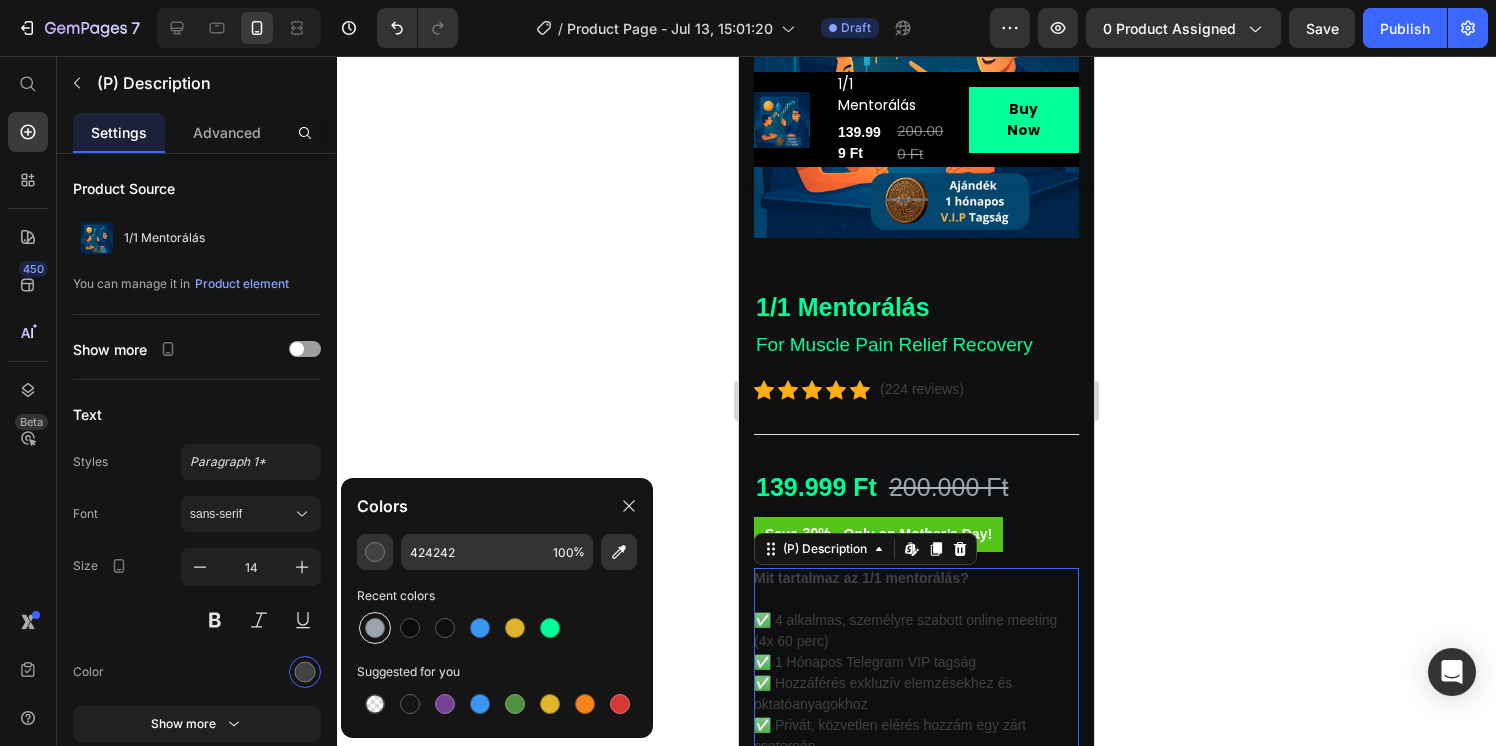 click at bounding box center [375, 628] 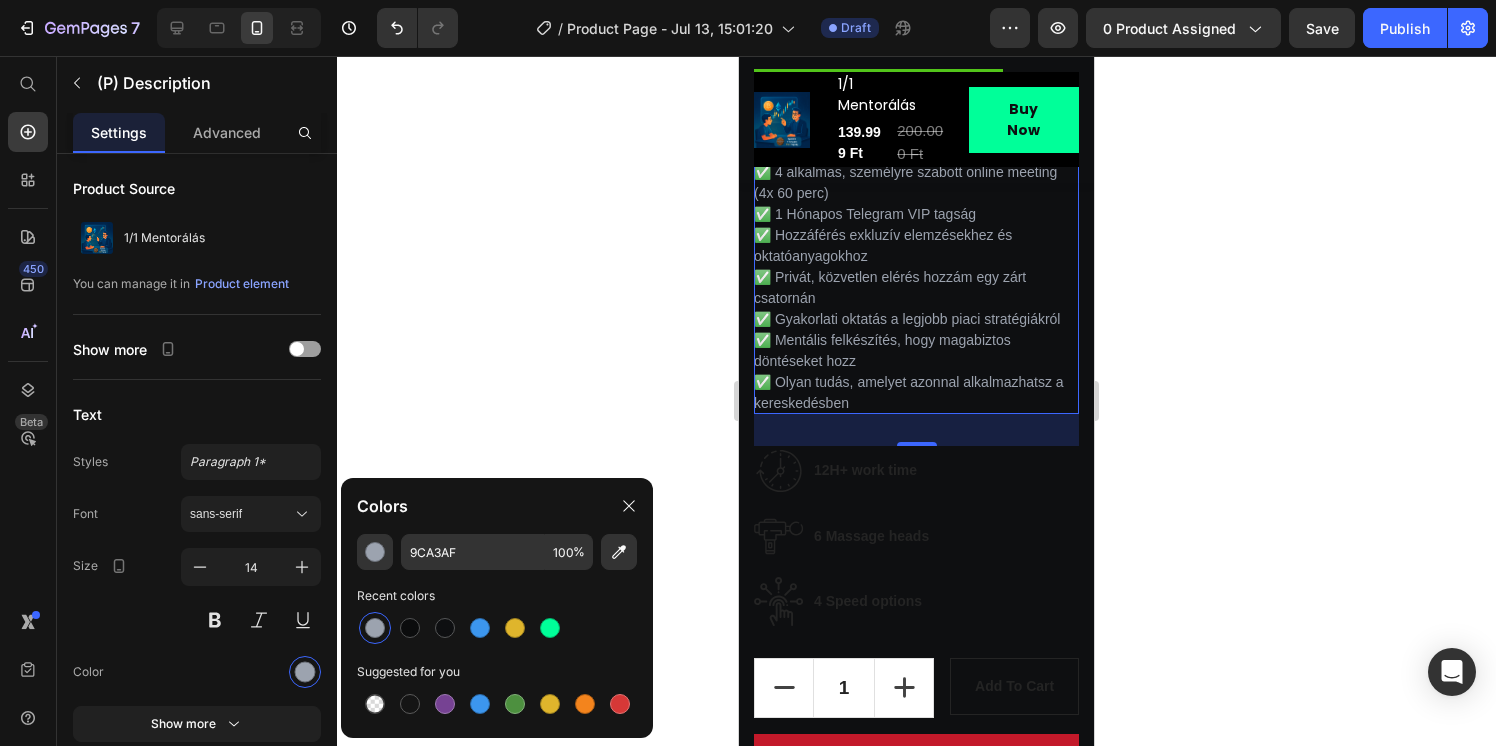 scroll, scrollTop: 966, scrollLeft: 0, axis: vertical 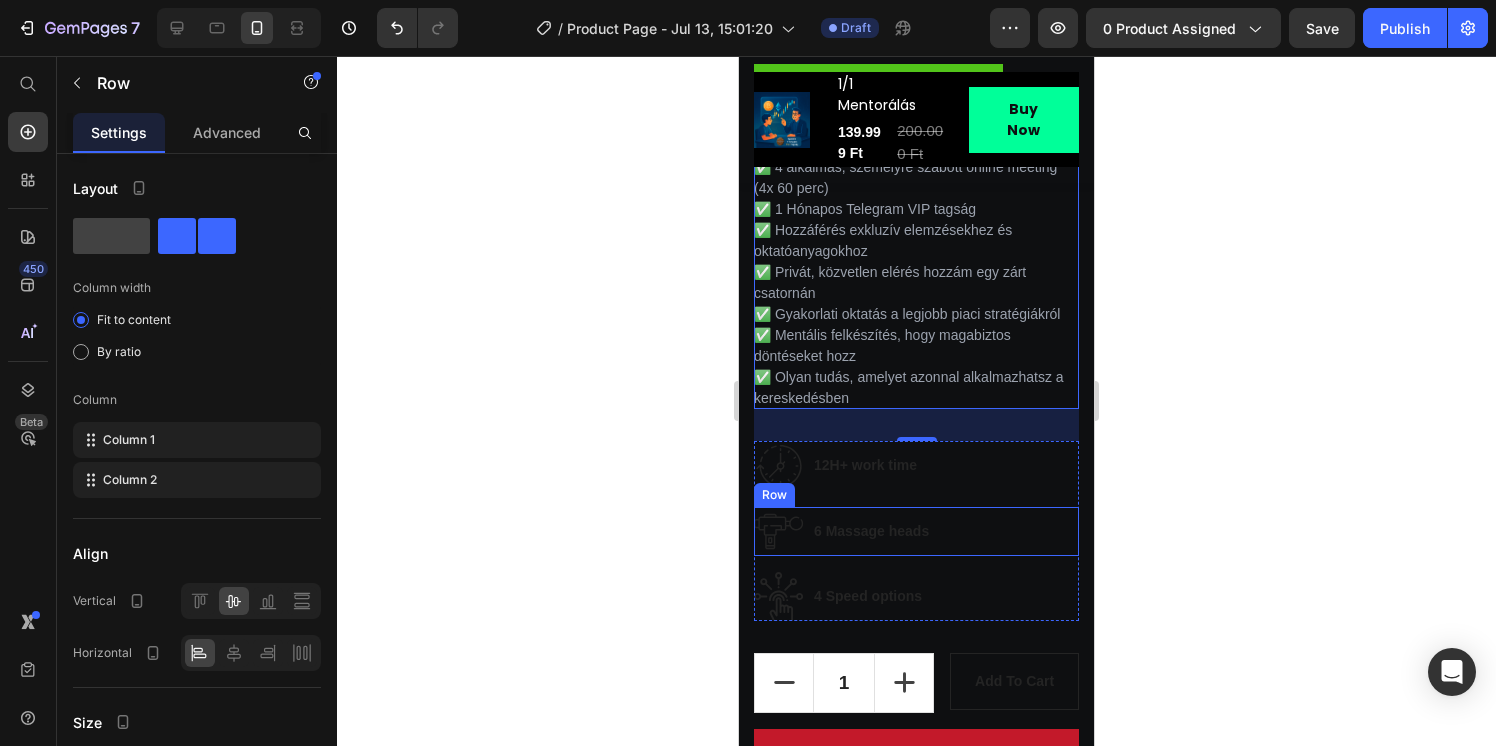 click on "Image 6 Massage heads  Text block Row" at bounding box center [916, 531] 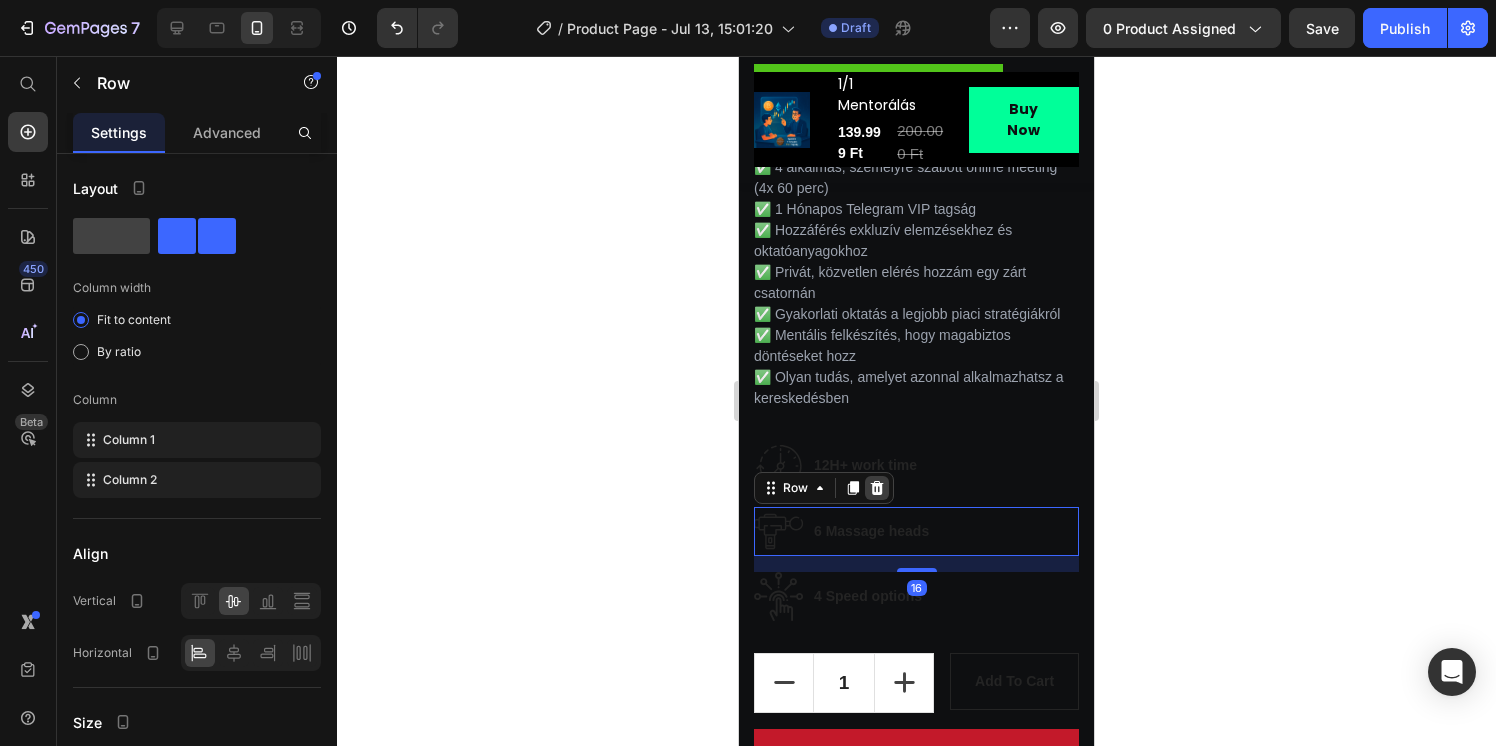 click at bounding box center [877, 488] 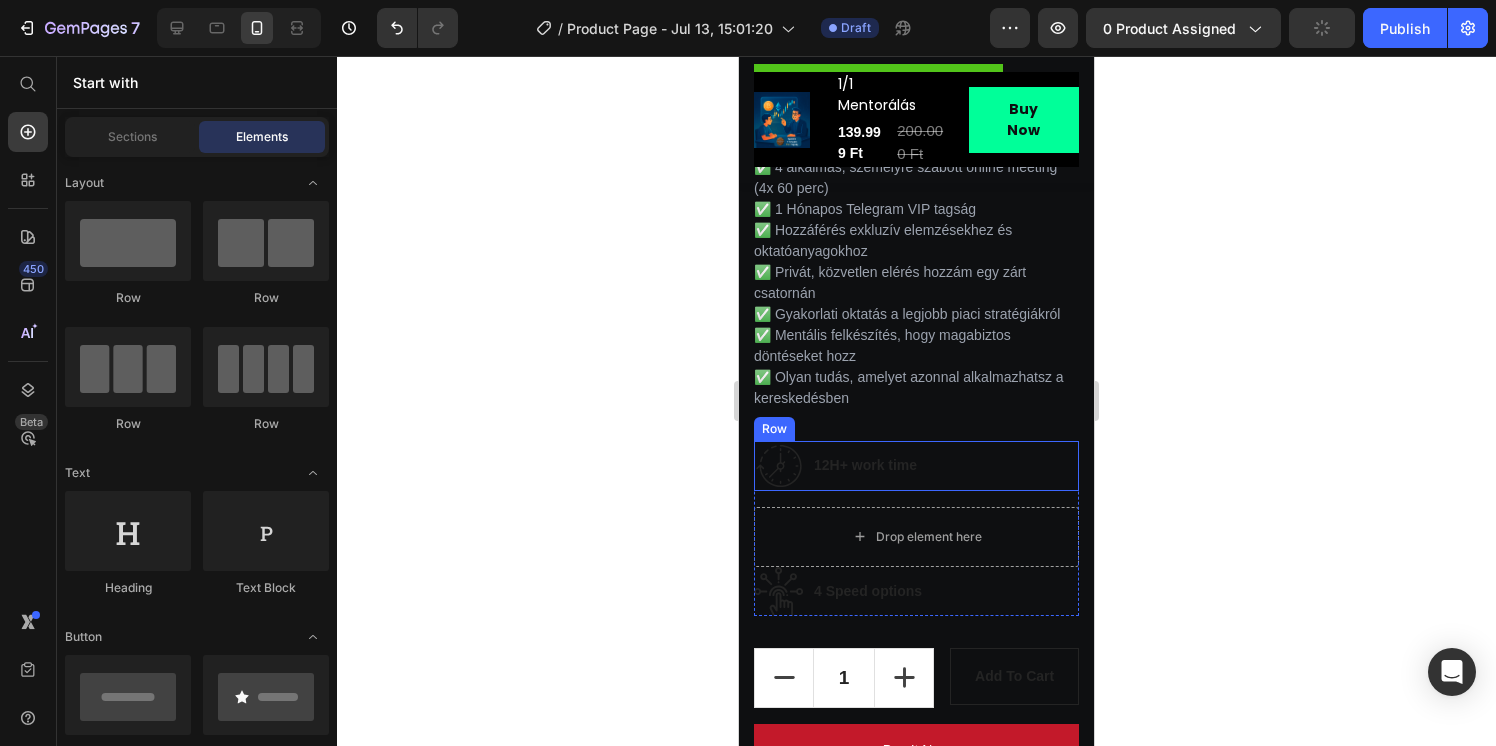 click on "Image 12H+ work time Text block Row" at bounding box center (916, 466) 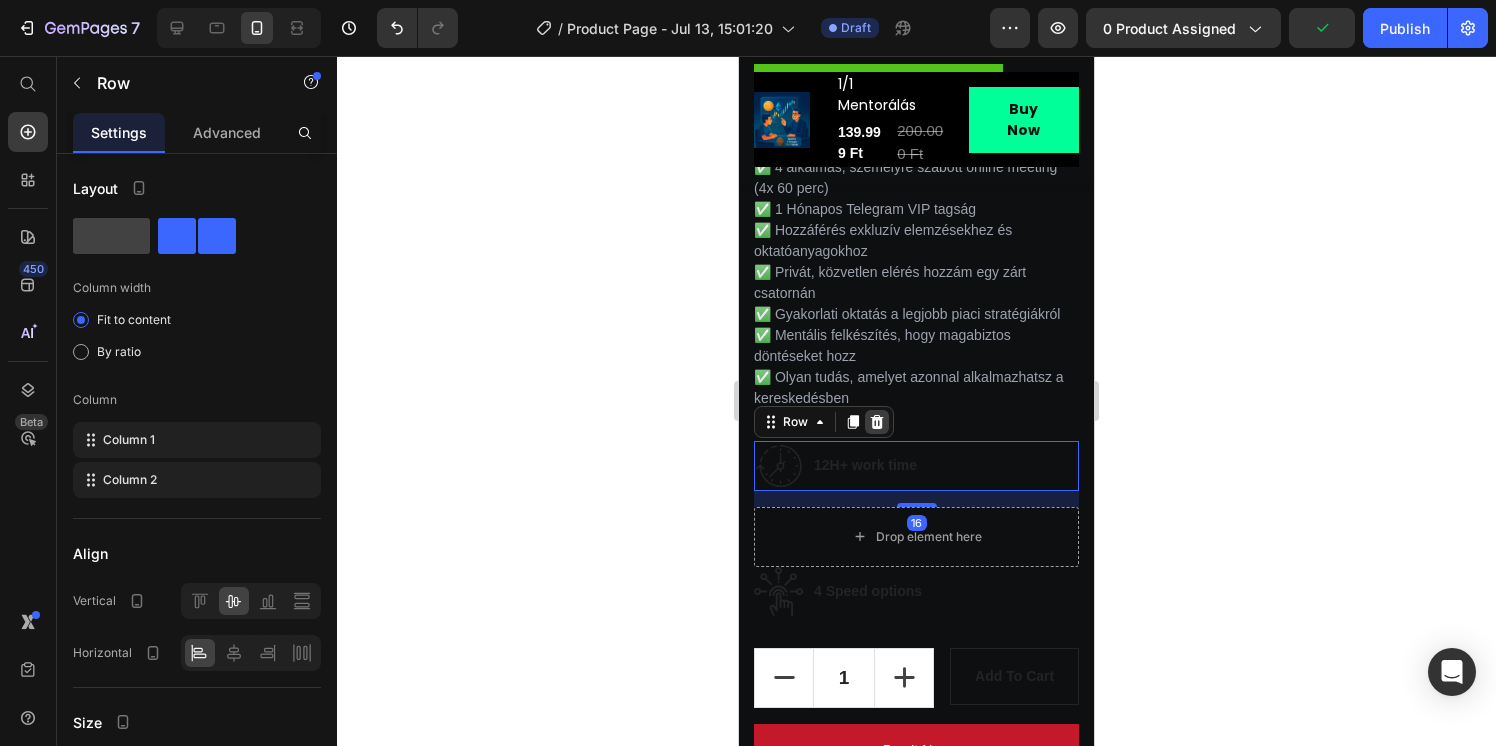 click 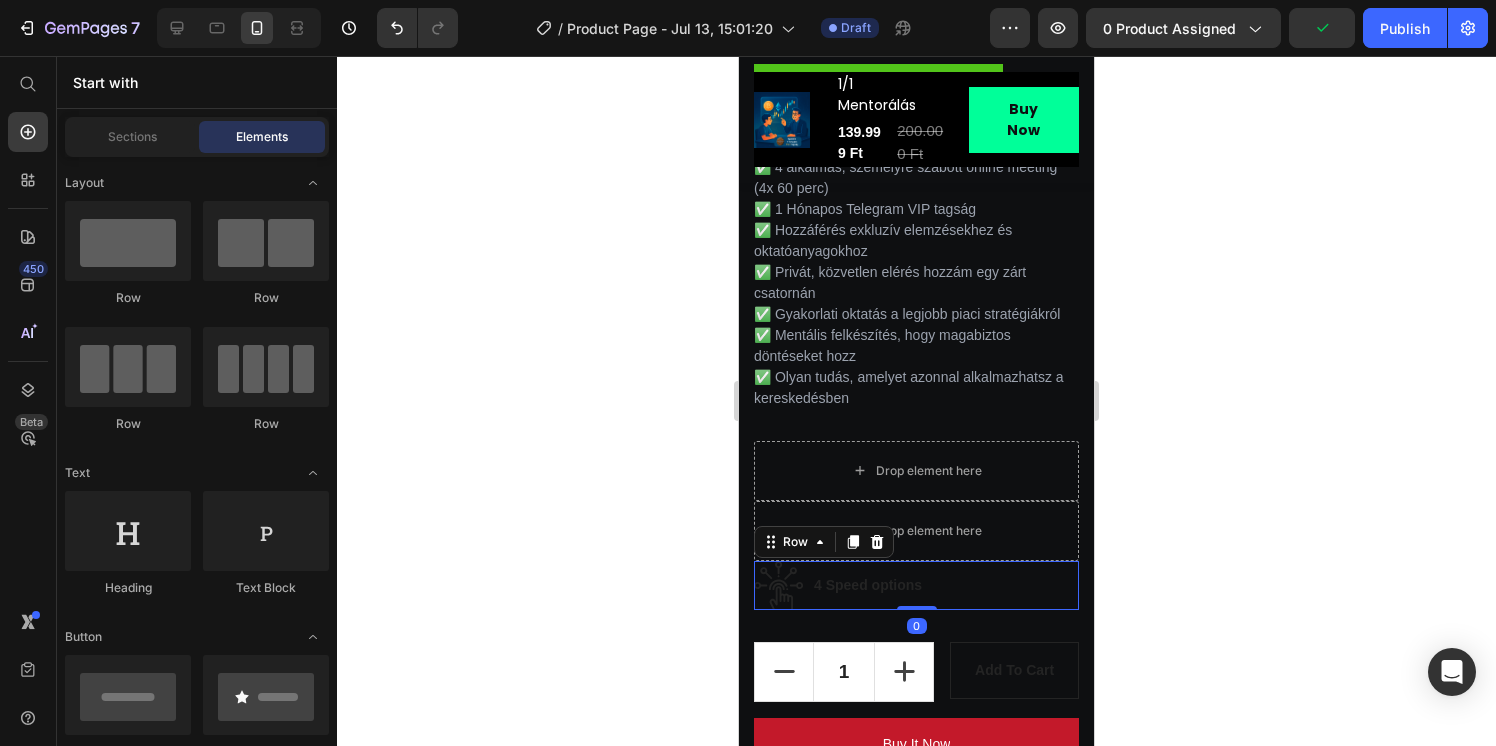 click on "Image 4 Speed options Text block Row   0" at bounding box center (916, 585) 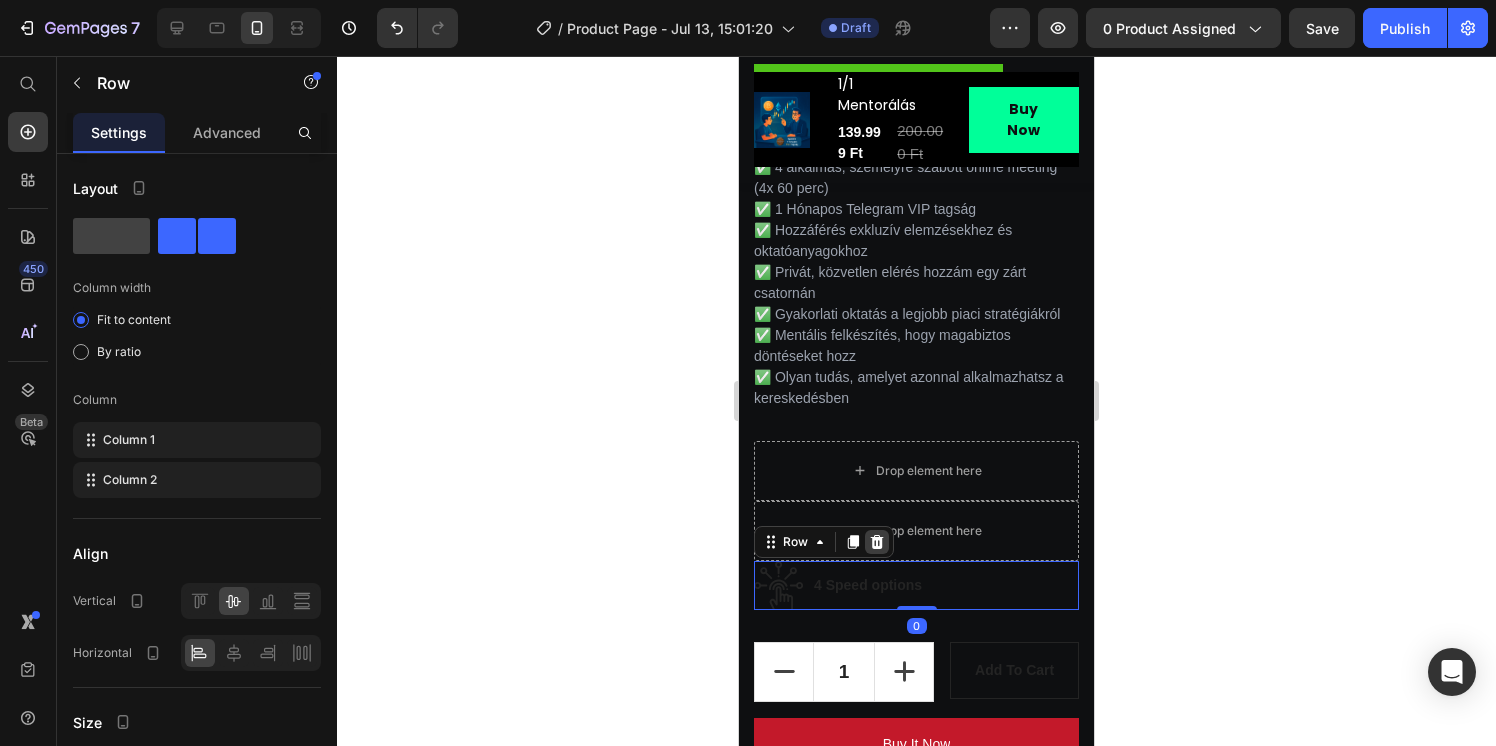 click 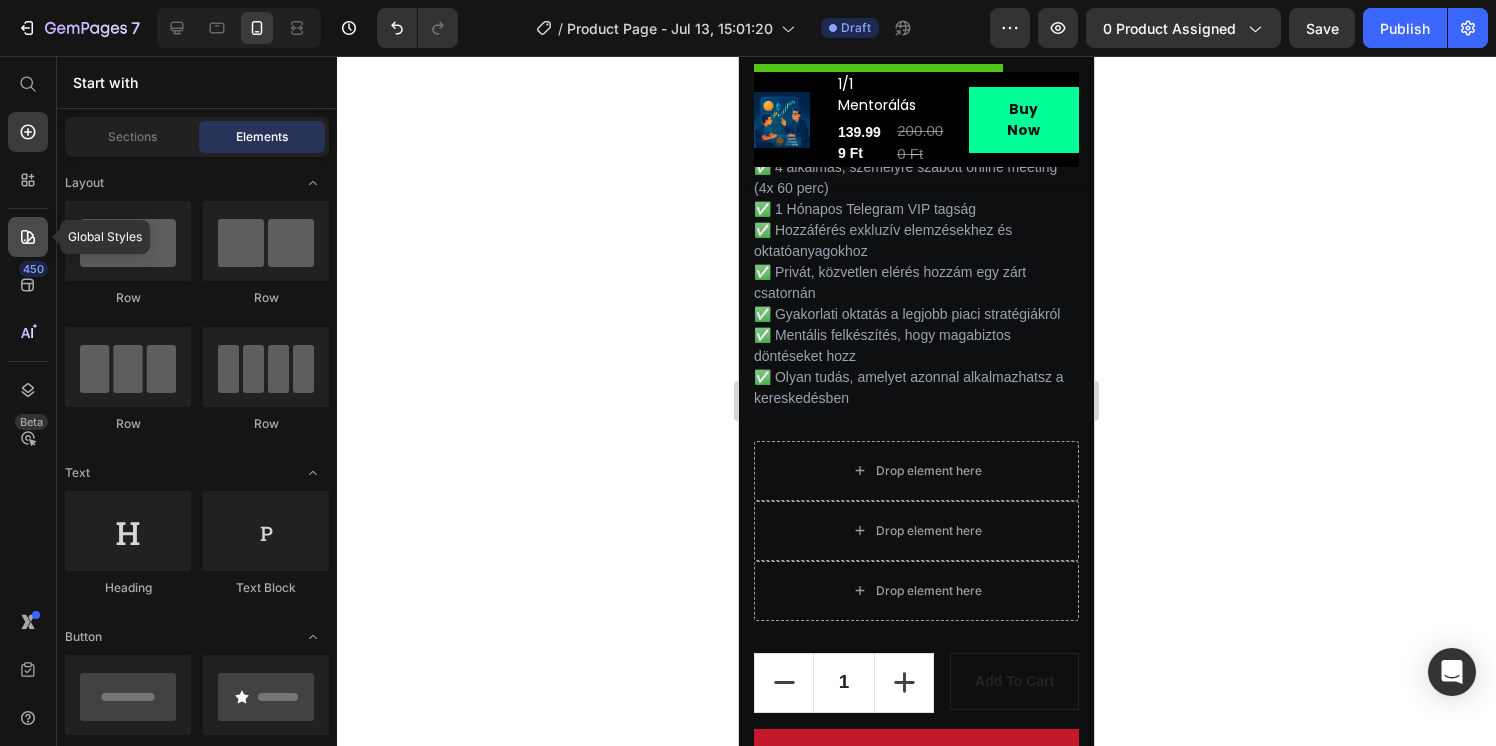 click 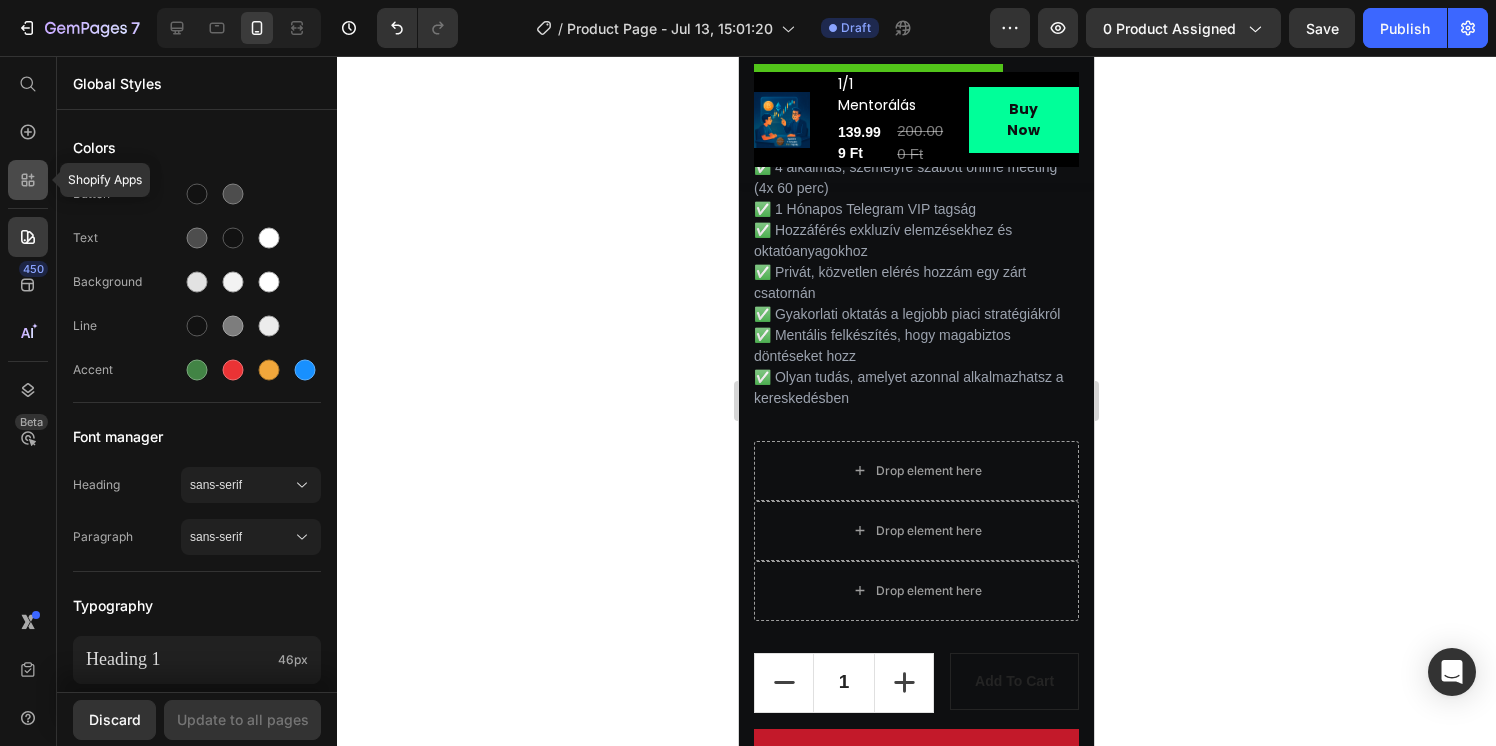 click 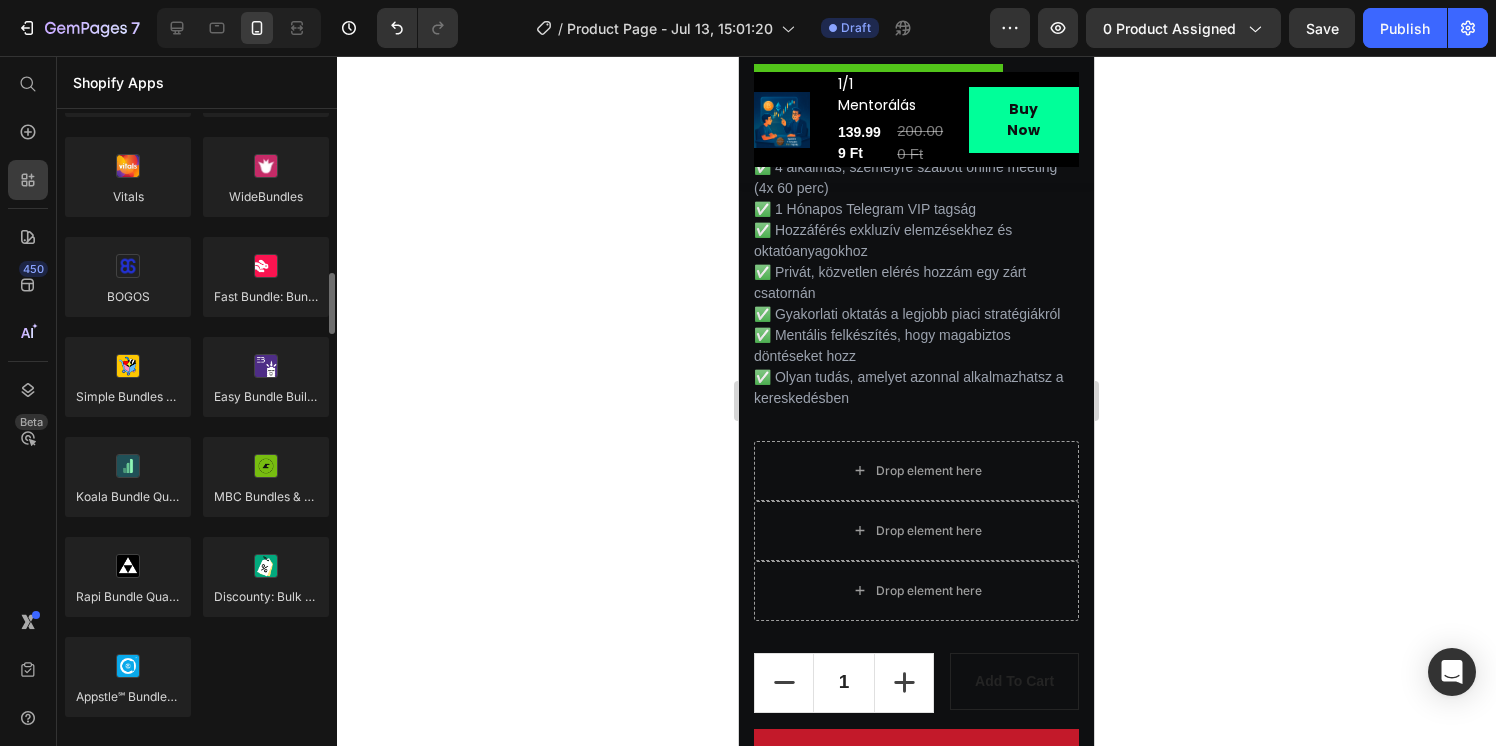 scroll, scrollTop: 1599, scrollLeft: 0, axis: vertical 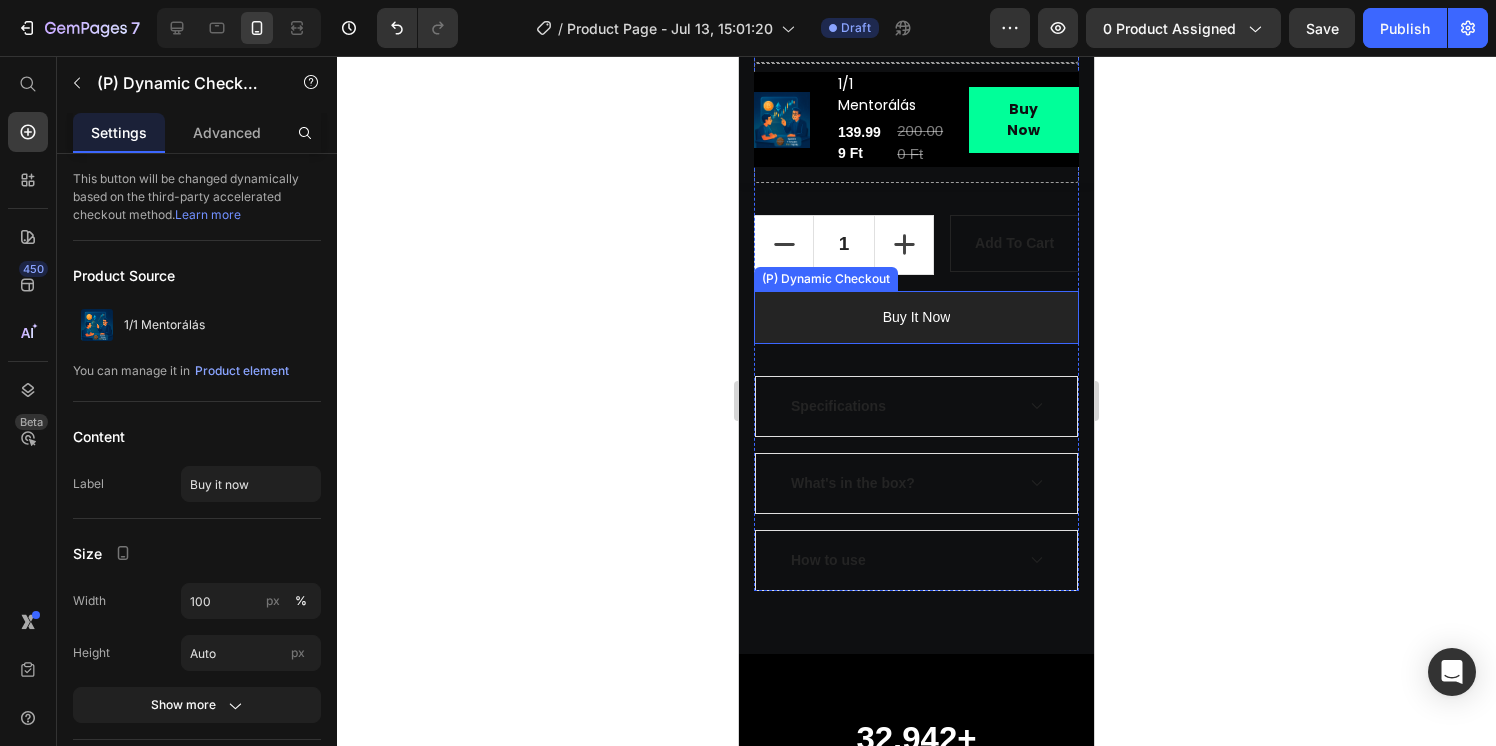 click on "buy it now" at bounding box center [916, 317] 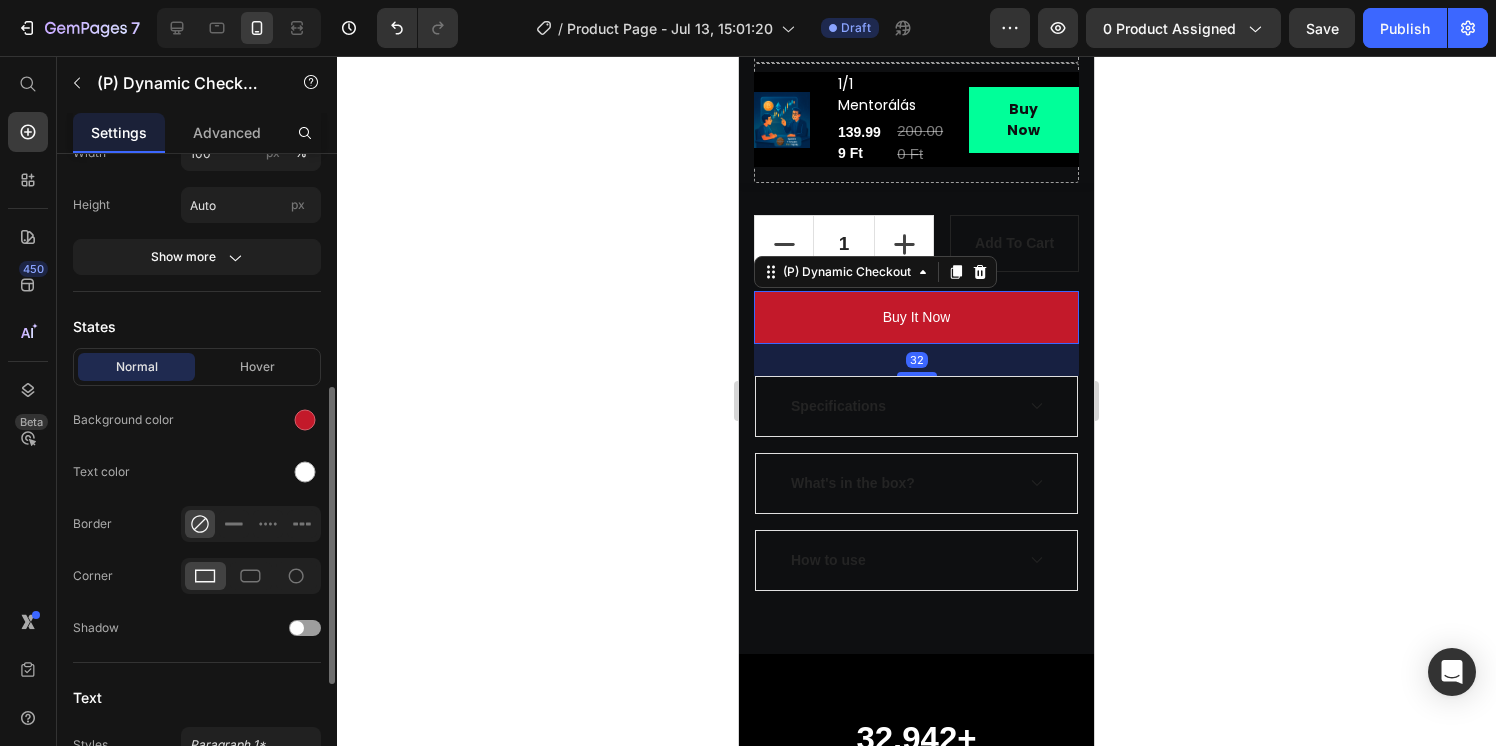 scroll, scrollTop: 562, scrollLeft: 0, axis: vertical 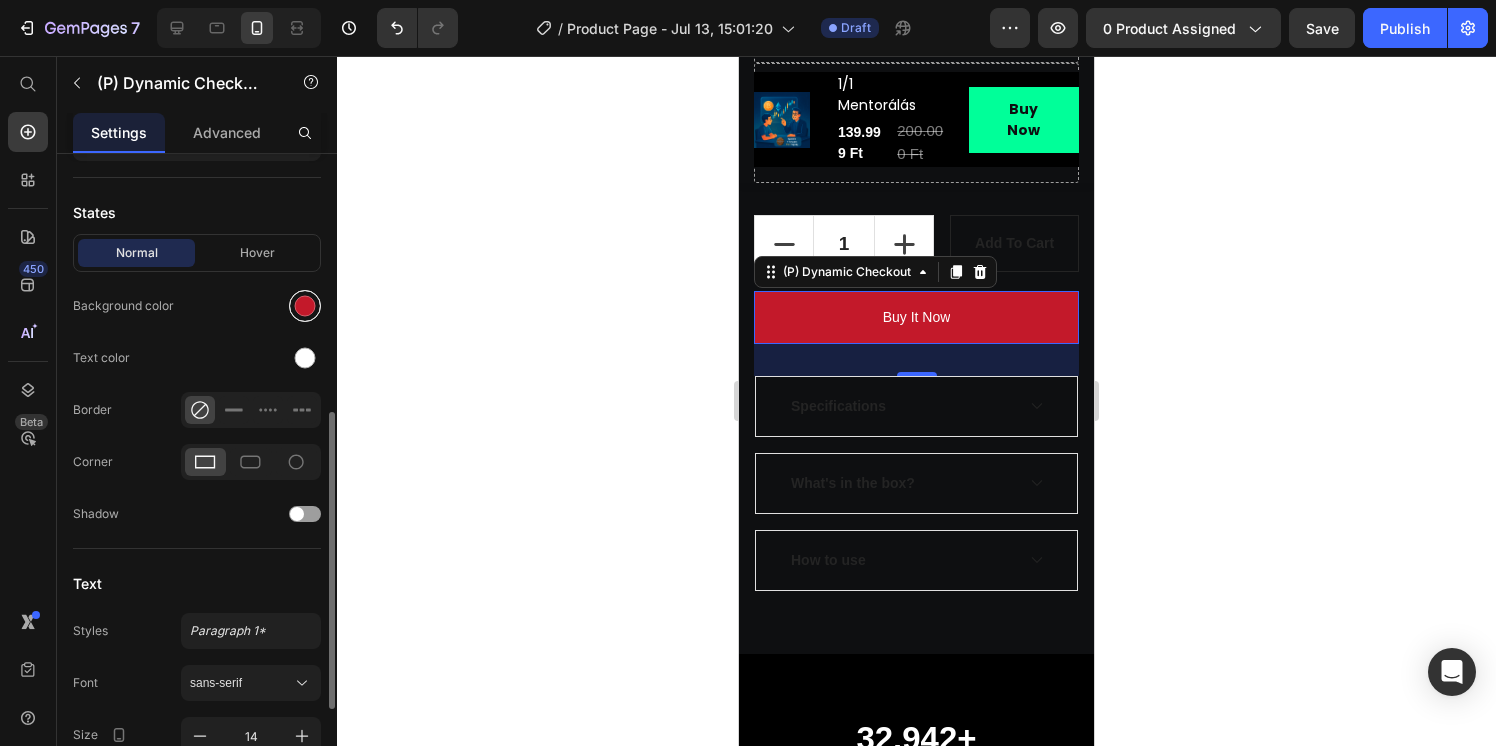 click at bounding box center (305, 306) 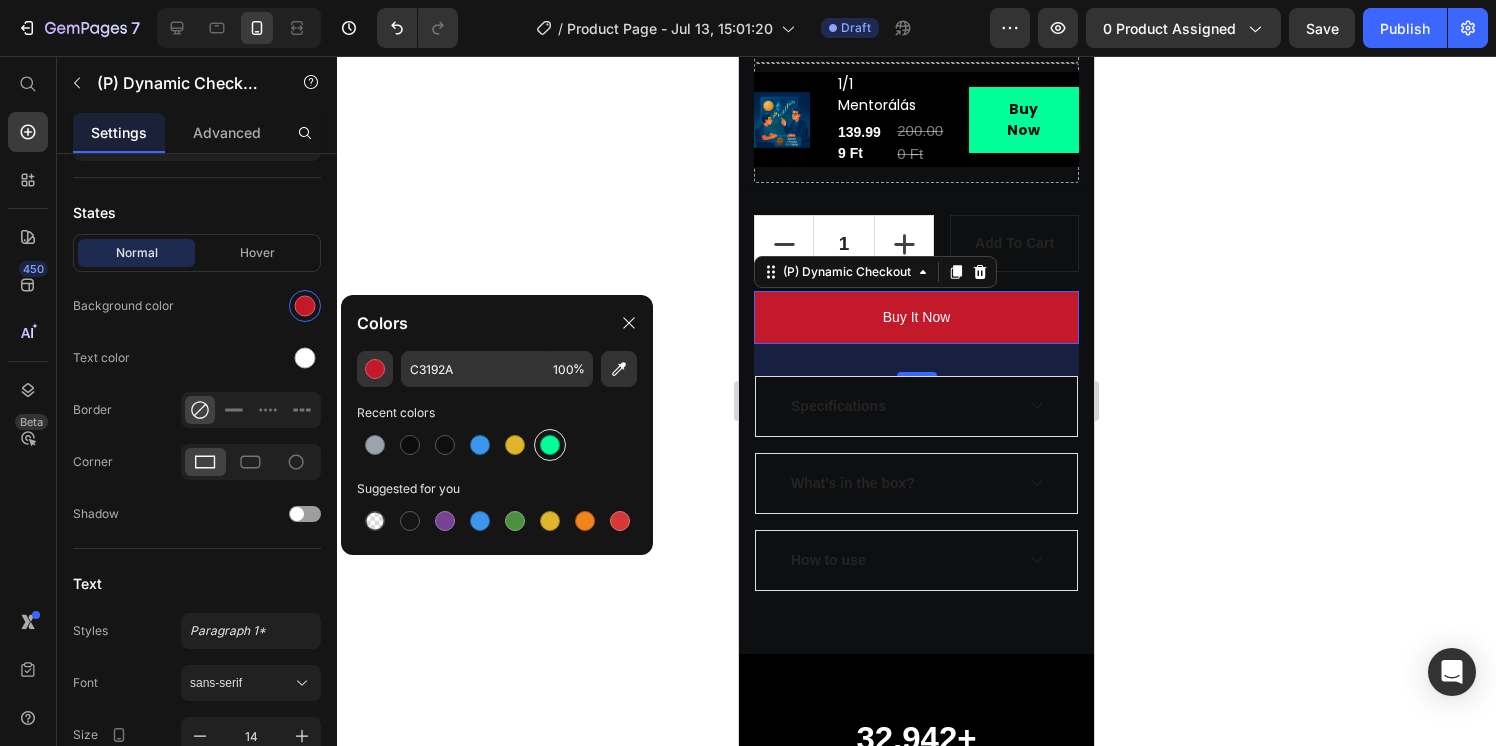 click at bounding box center (550, 445) 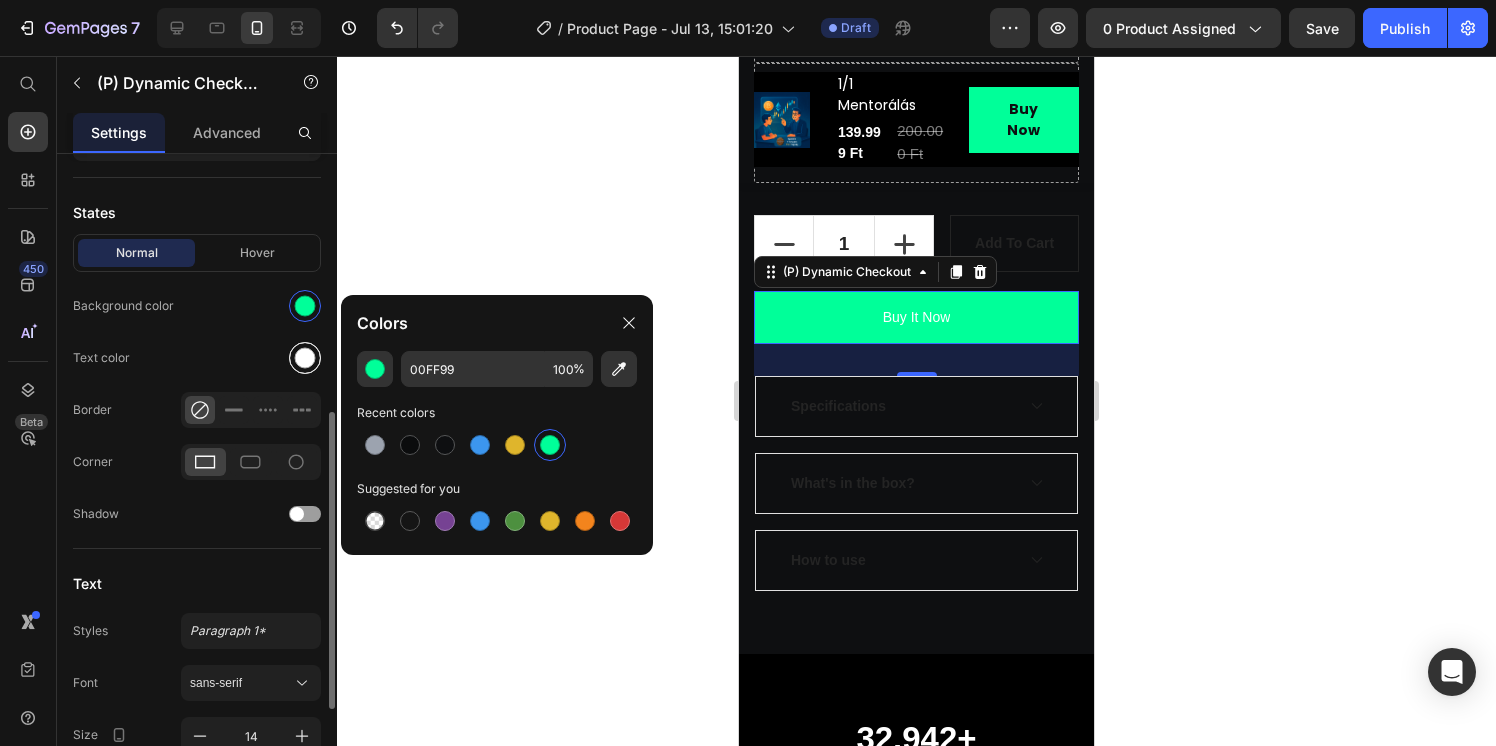click at bounding box center [305, 358] 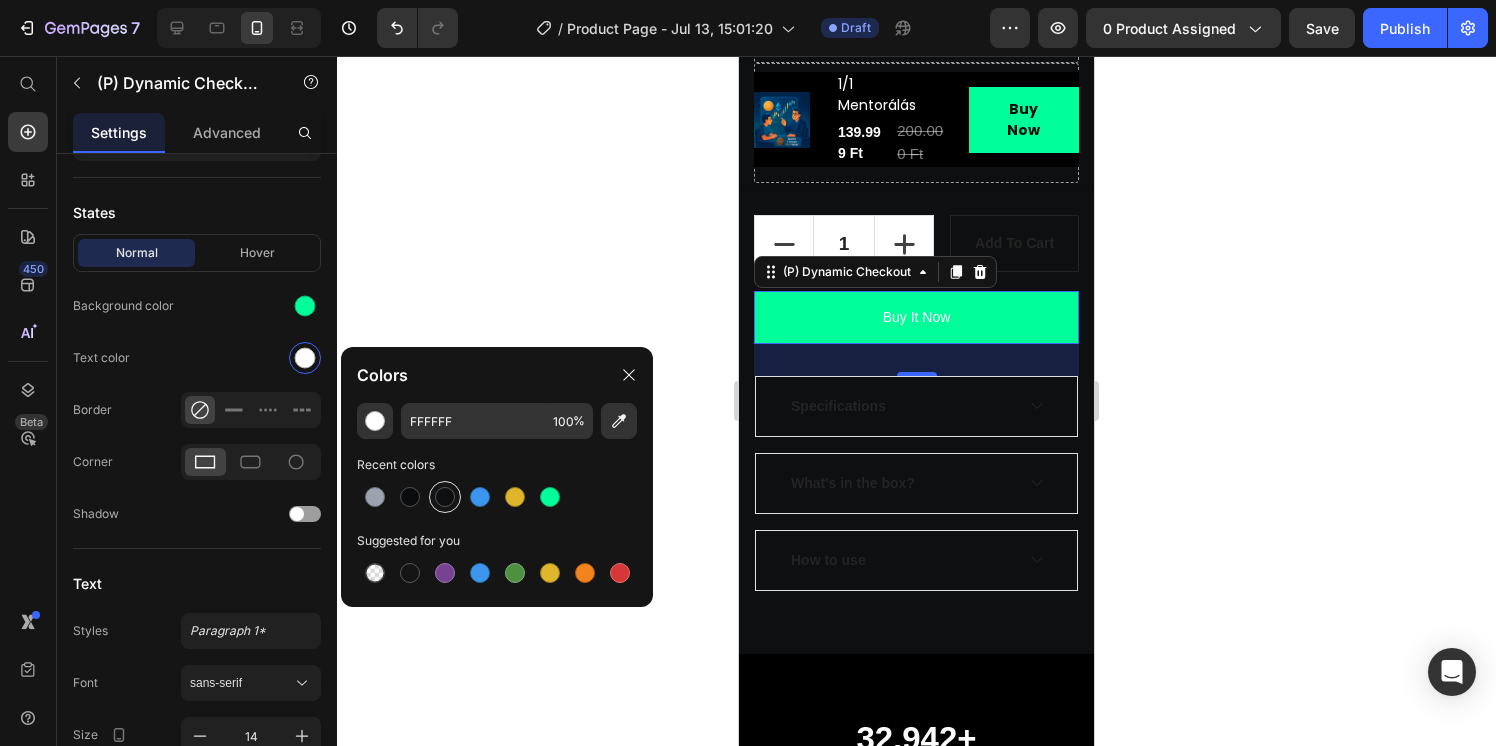 click at bounding box center (445, 497) 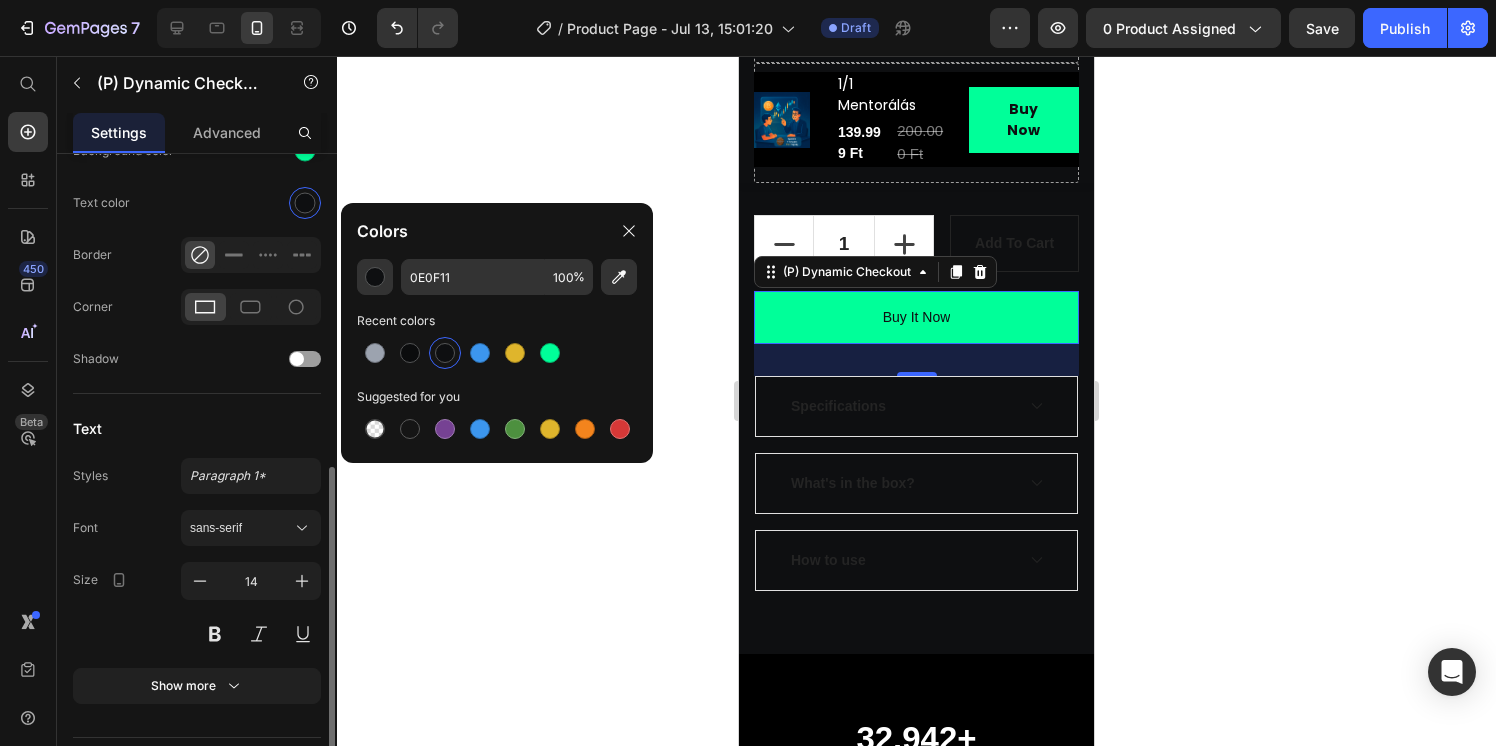 scroll, scrollTop: 726, scrollLeft: 0, axis: vertical 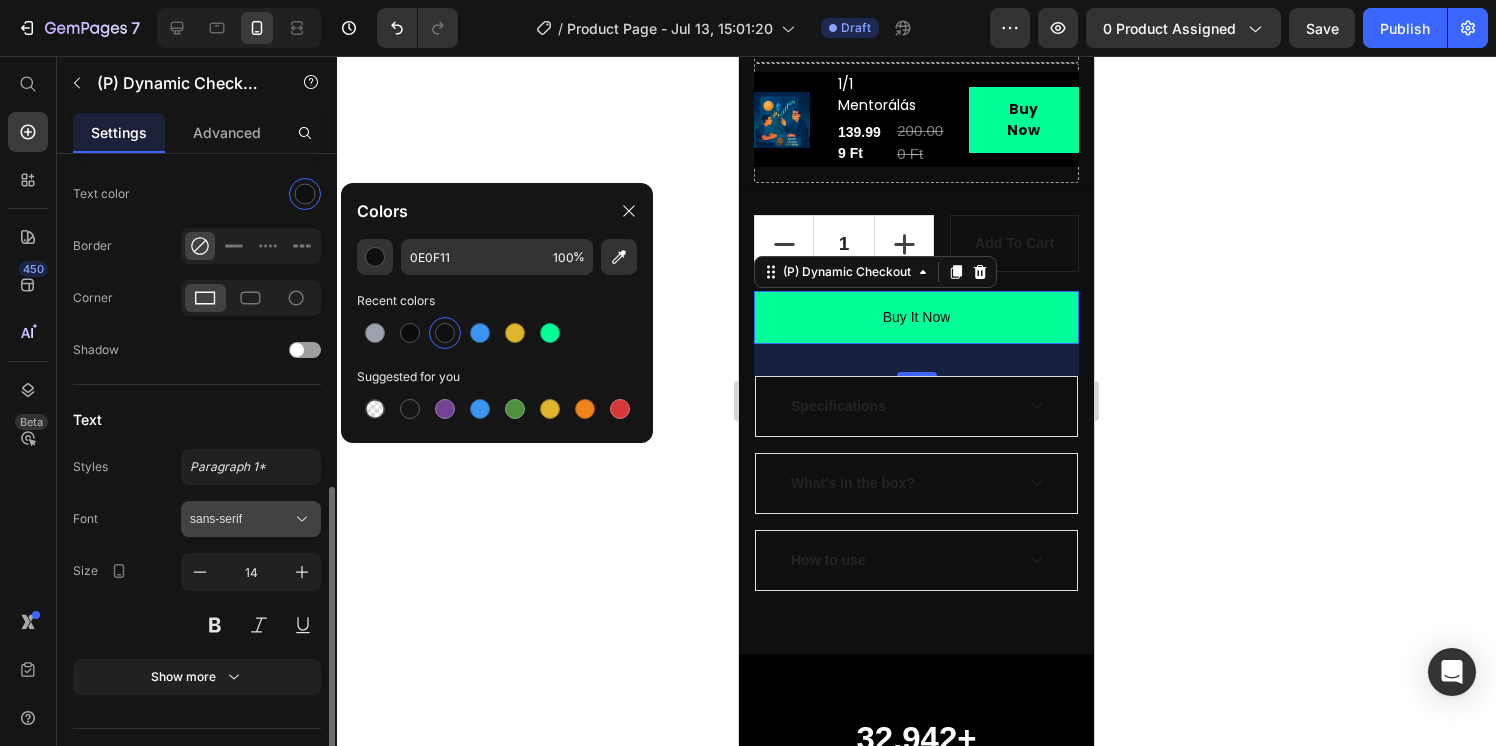 click on "sans-serif" at bounding box center [241, 519] 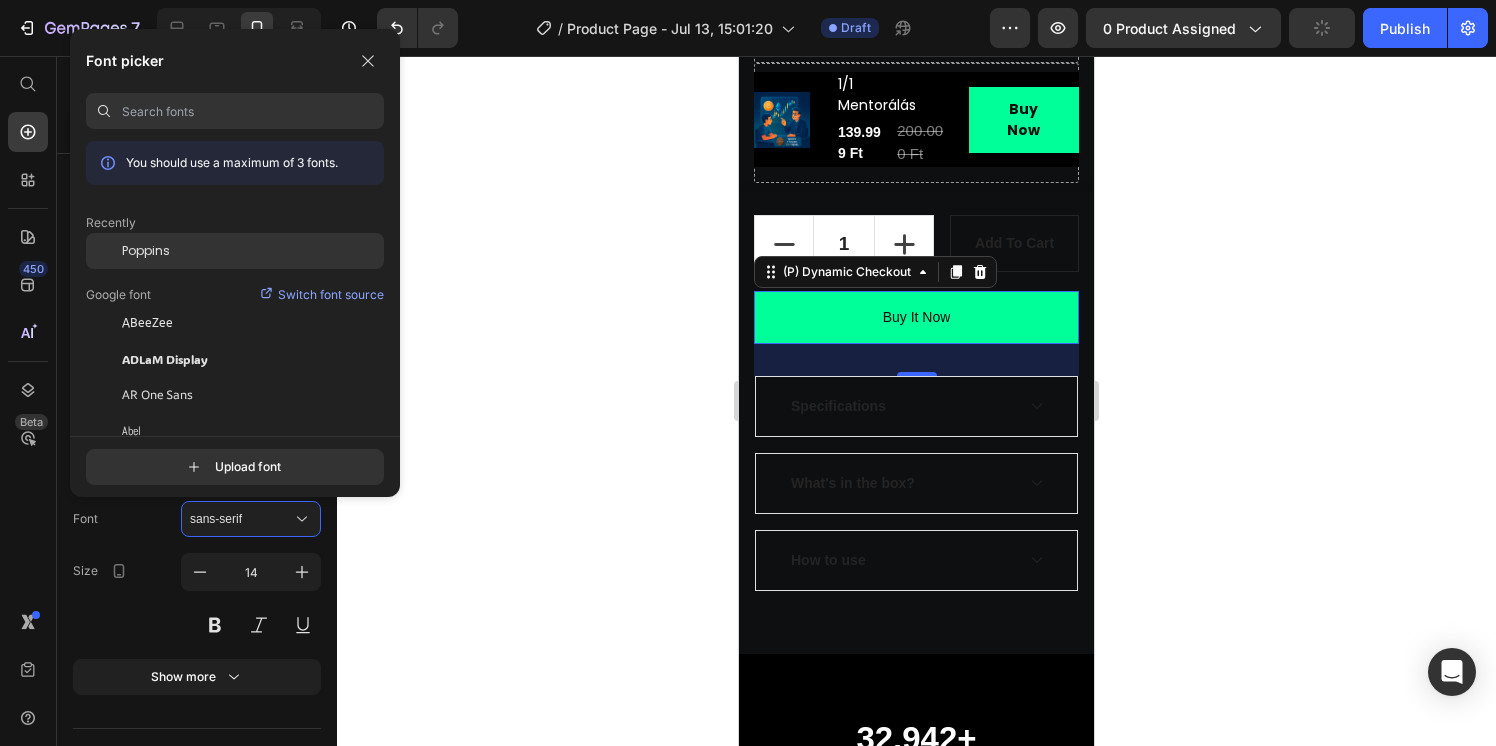 click on "Poppins" 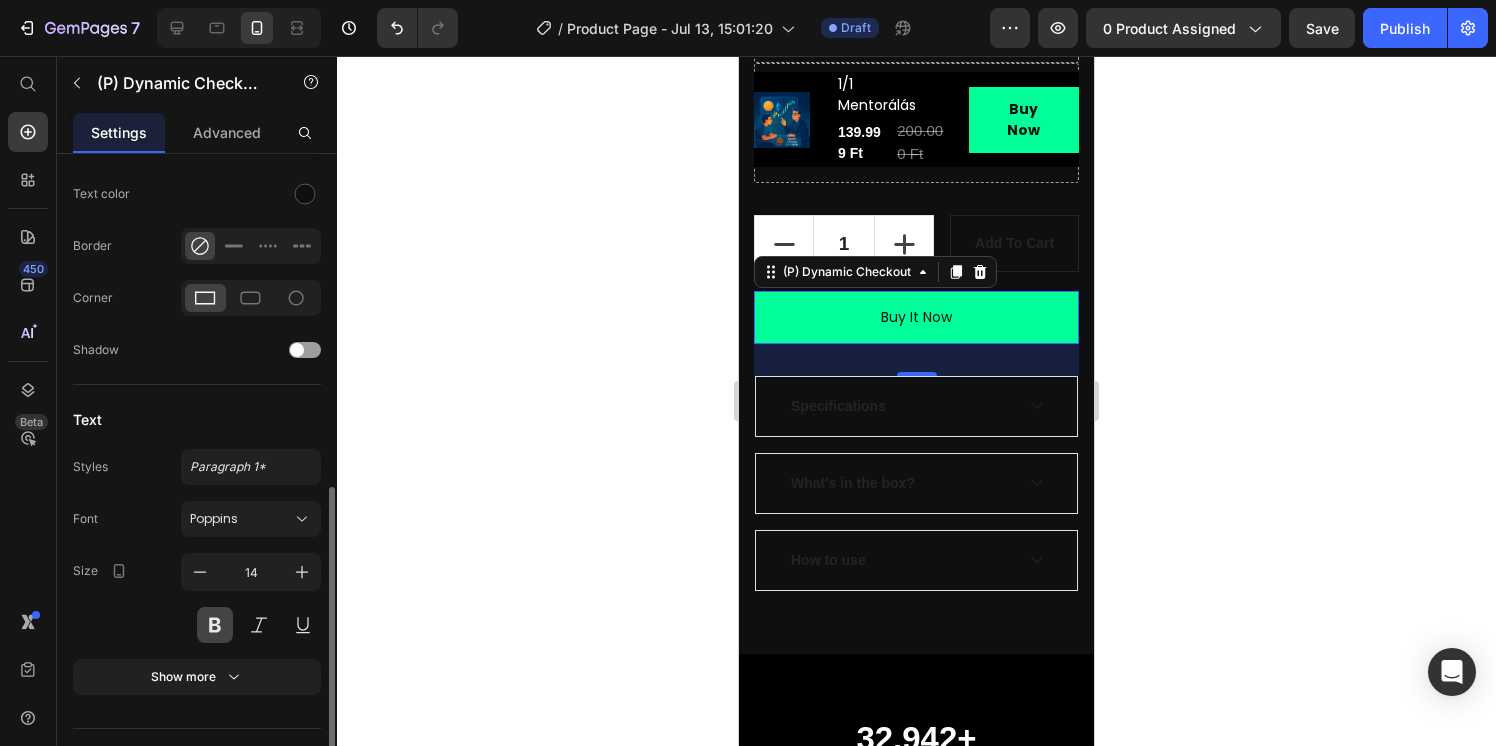 click at bounding box center [215, 625] 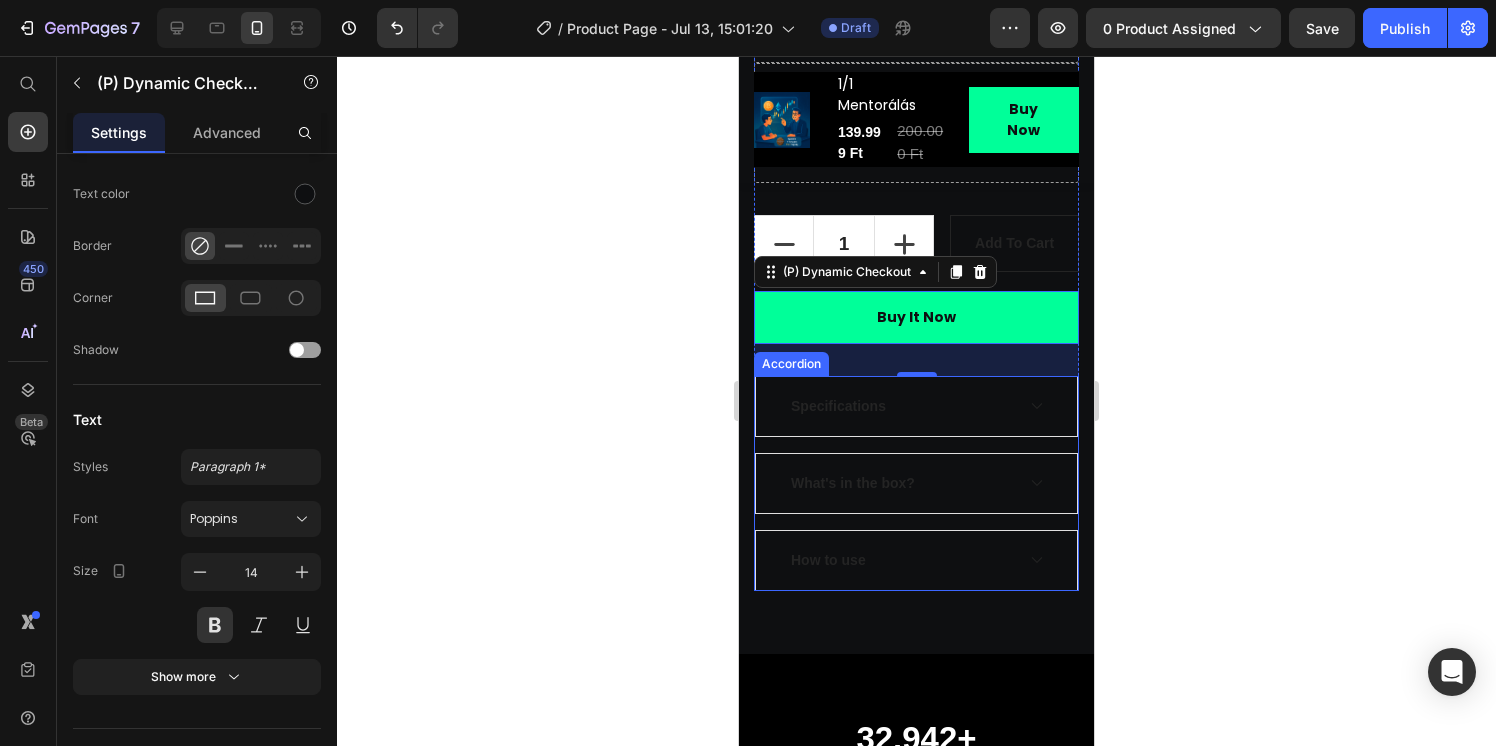 click on "What's in the box?" at bounding box center [916, 483] 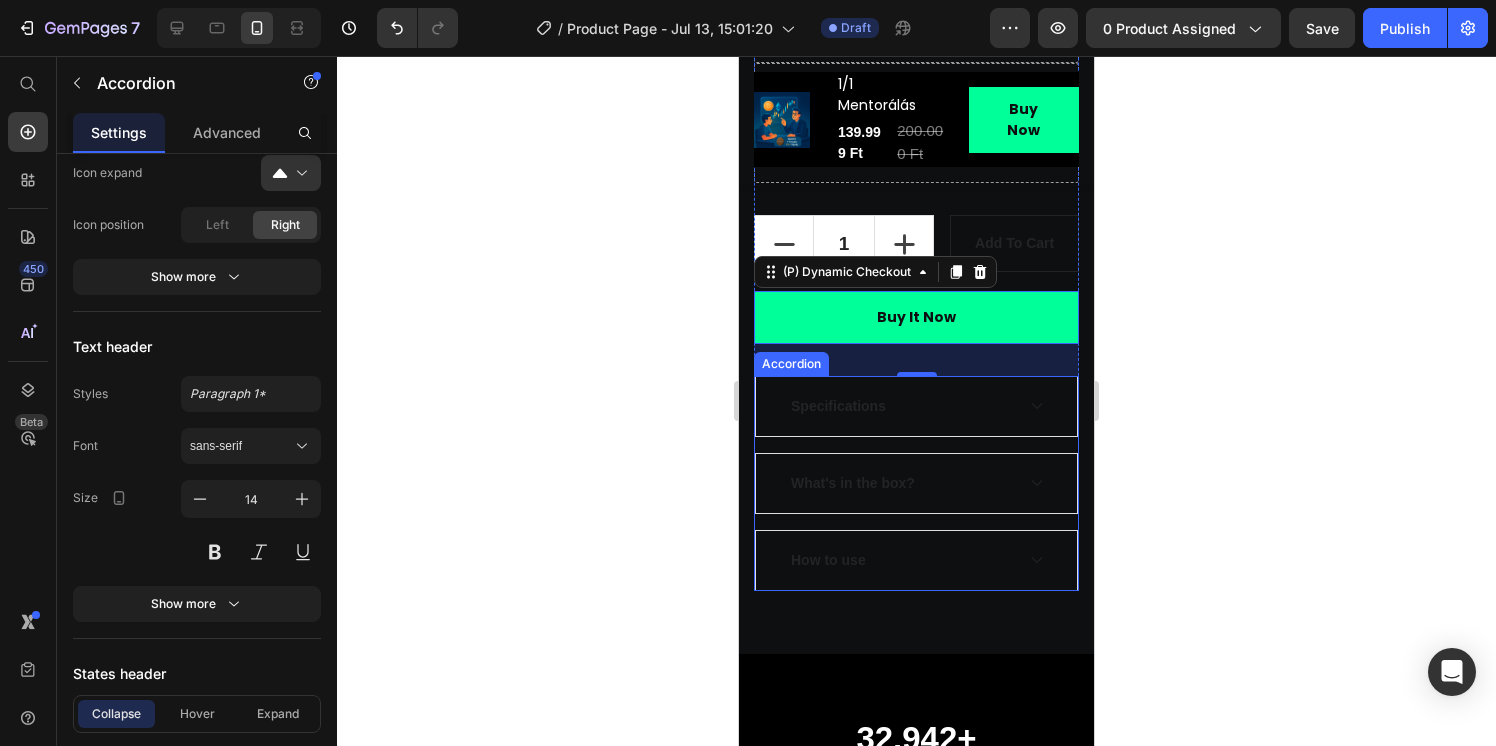 scroll, scrollTop: 0, scrollLeft: 0, axis: both 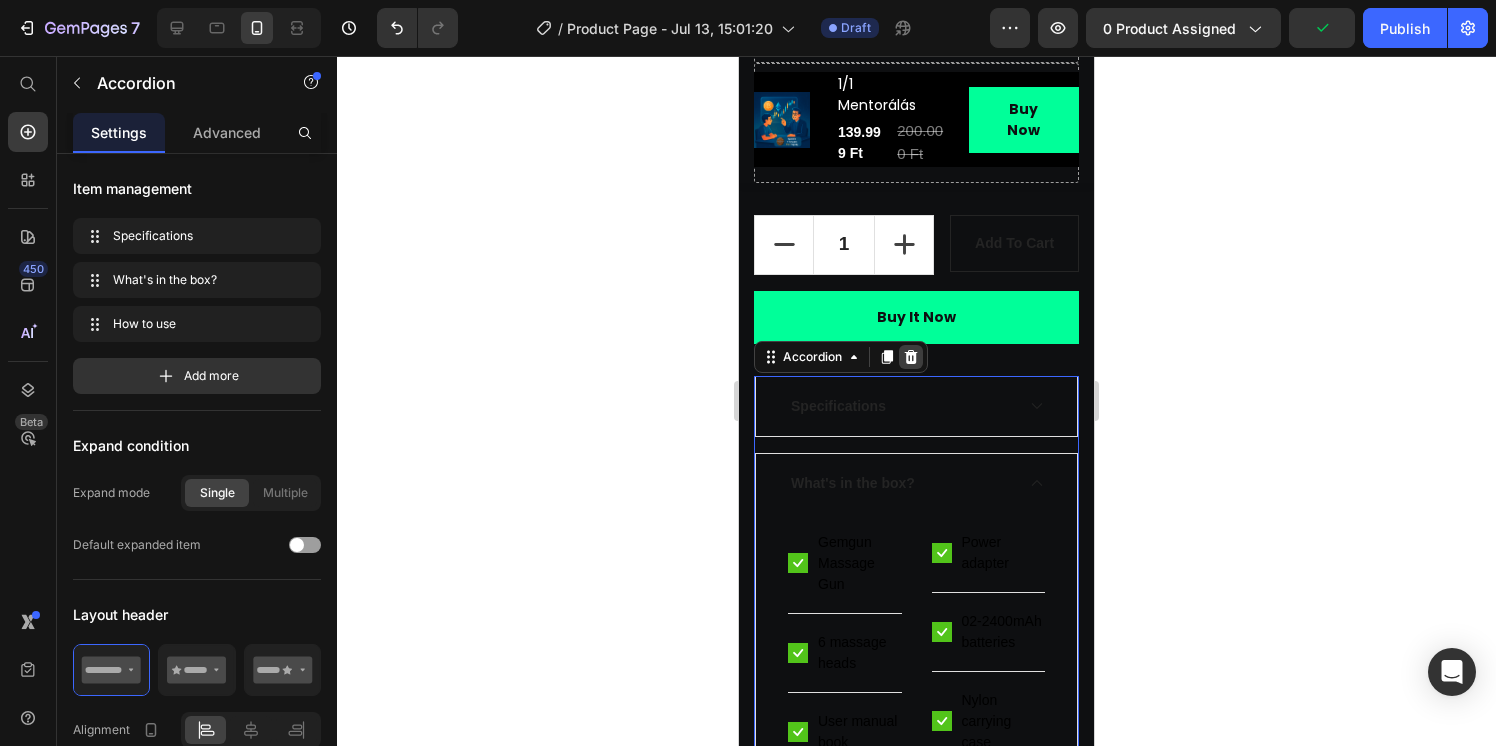 click 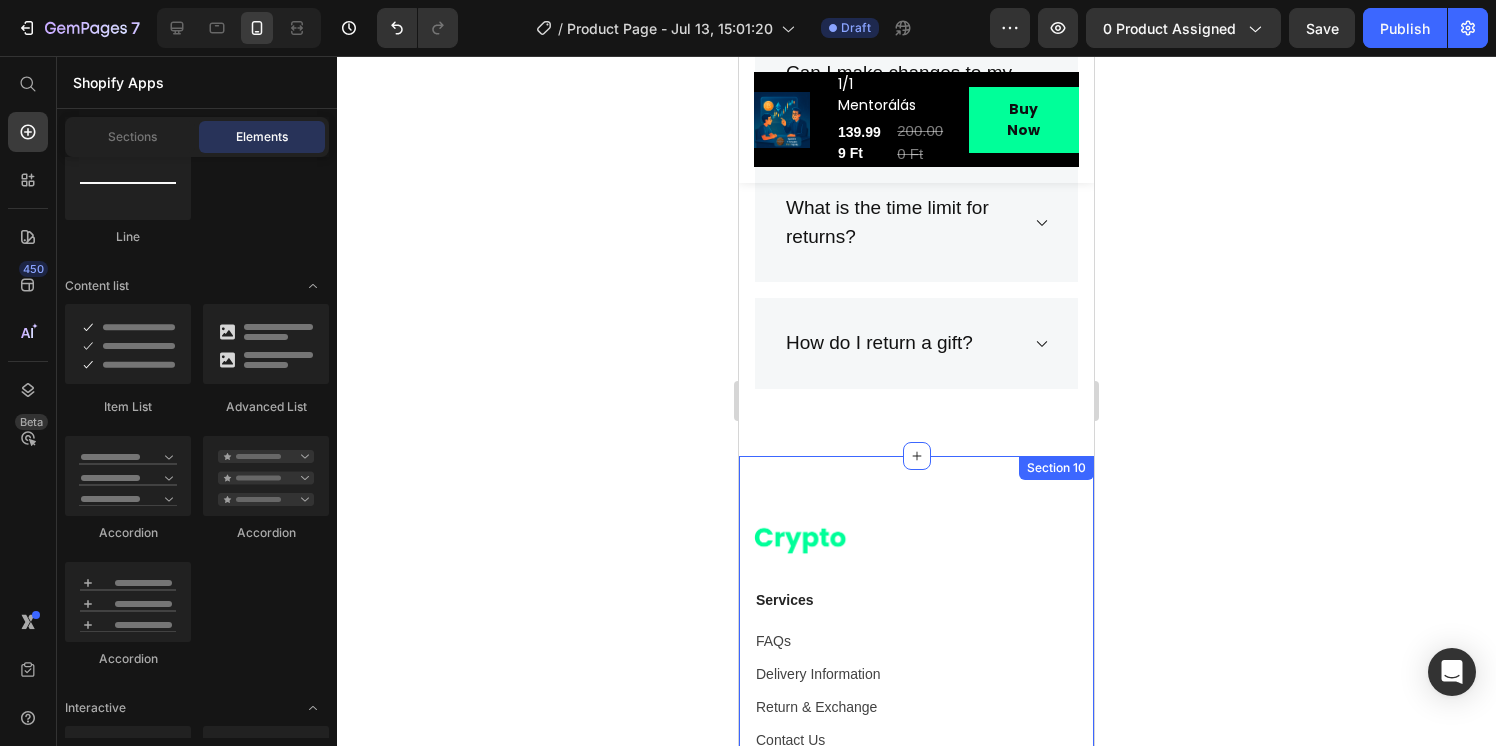 scroll, scrollTop: 9379, scrollLeft: 0, axis: vertical 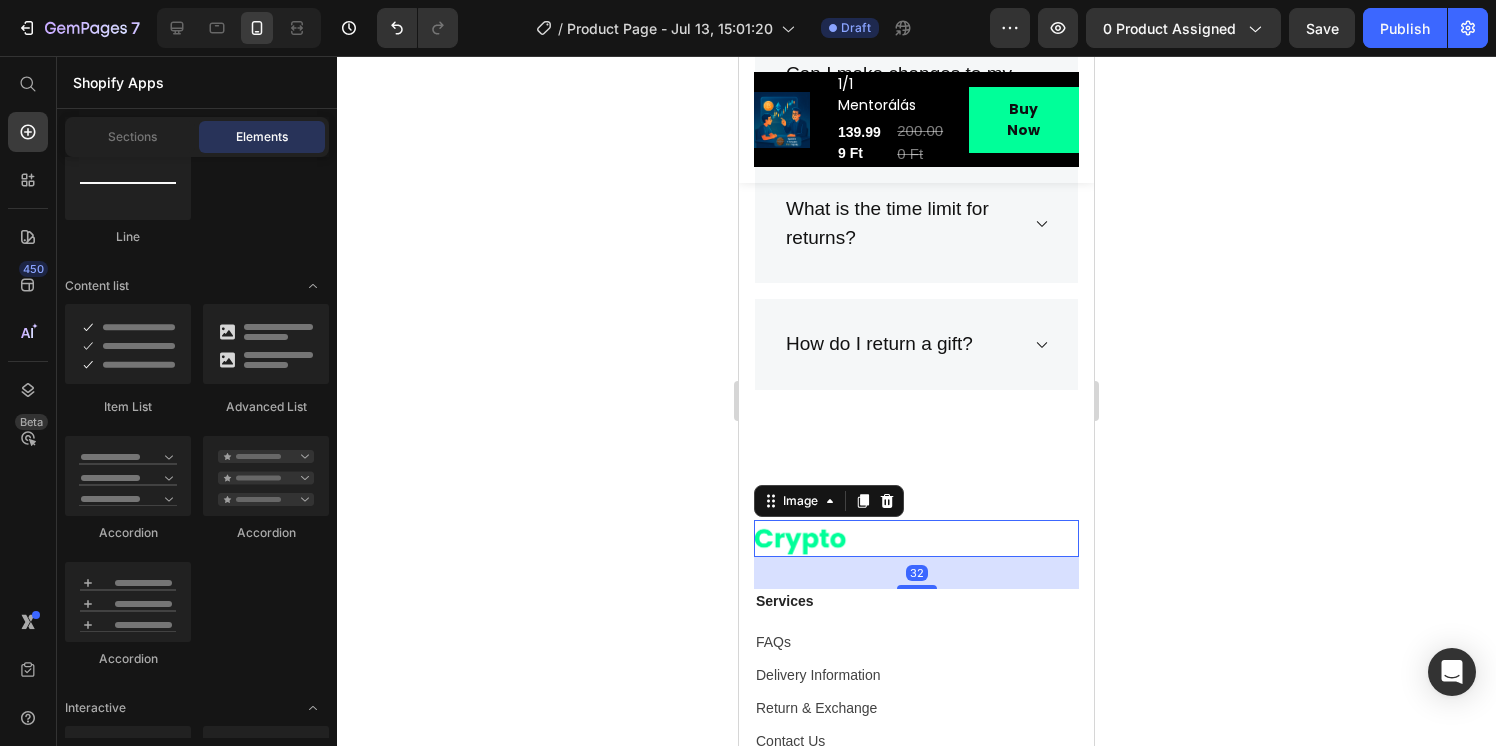 click at bounding box center [916, 538] 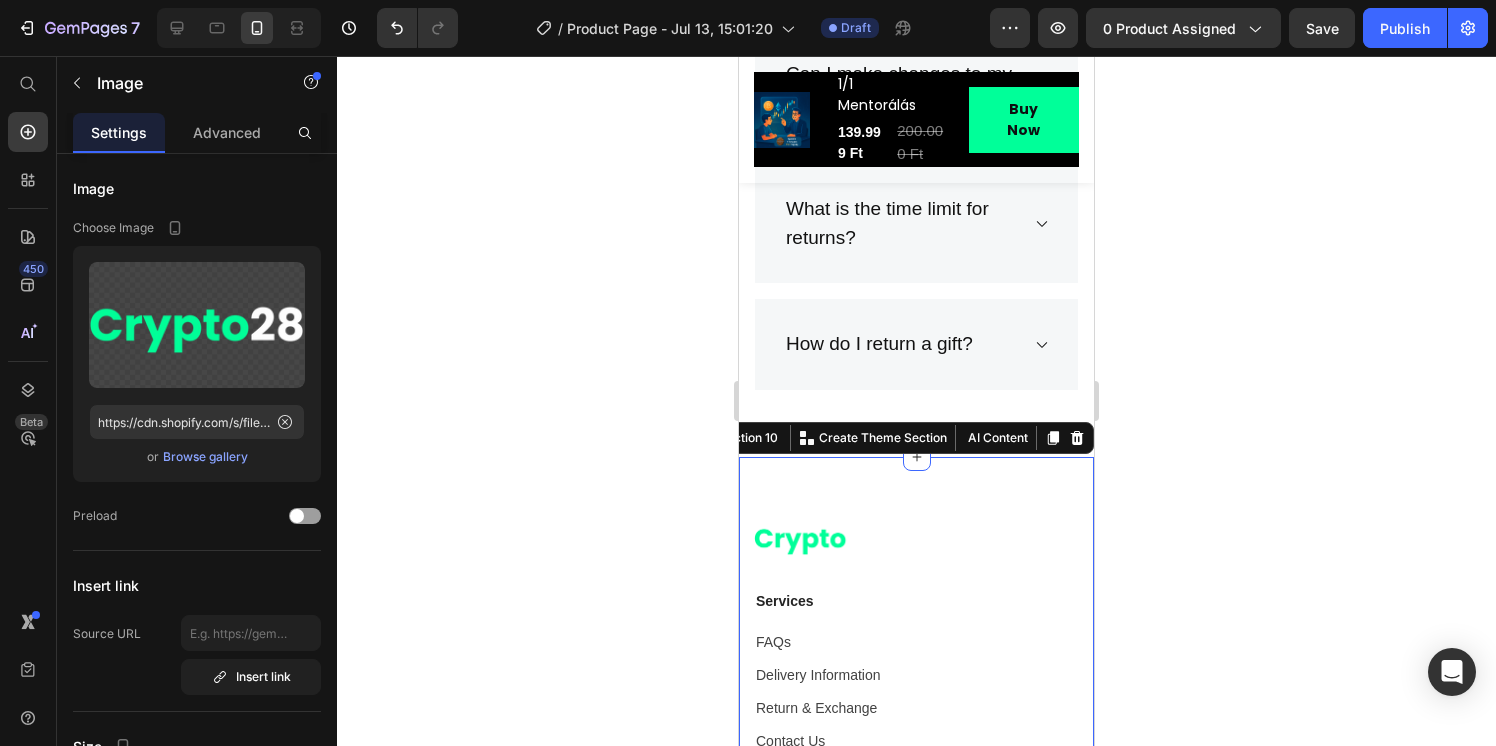 click on "Image Services Text block FAQs Text block Delivery Information Text block Return & Exchange  Text block Contact Us Text block Newsletter Text block Email Field
Submit Button Row Subscribe to our newsletter today and get exclusive offers every month. Text block Newsletter
Drop element here Row Section 10   You can create reusable sections Create Theme Section AI Content Write with GemAI What would you like to describe here? Tone and Voice Persuasive Product 1/1 Mentorálás Show more Generate" at bounding box center (916, 774) 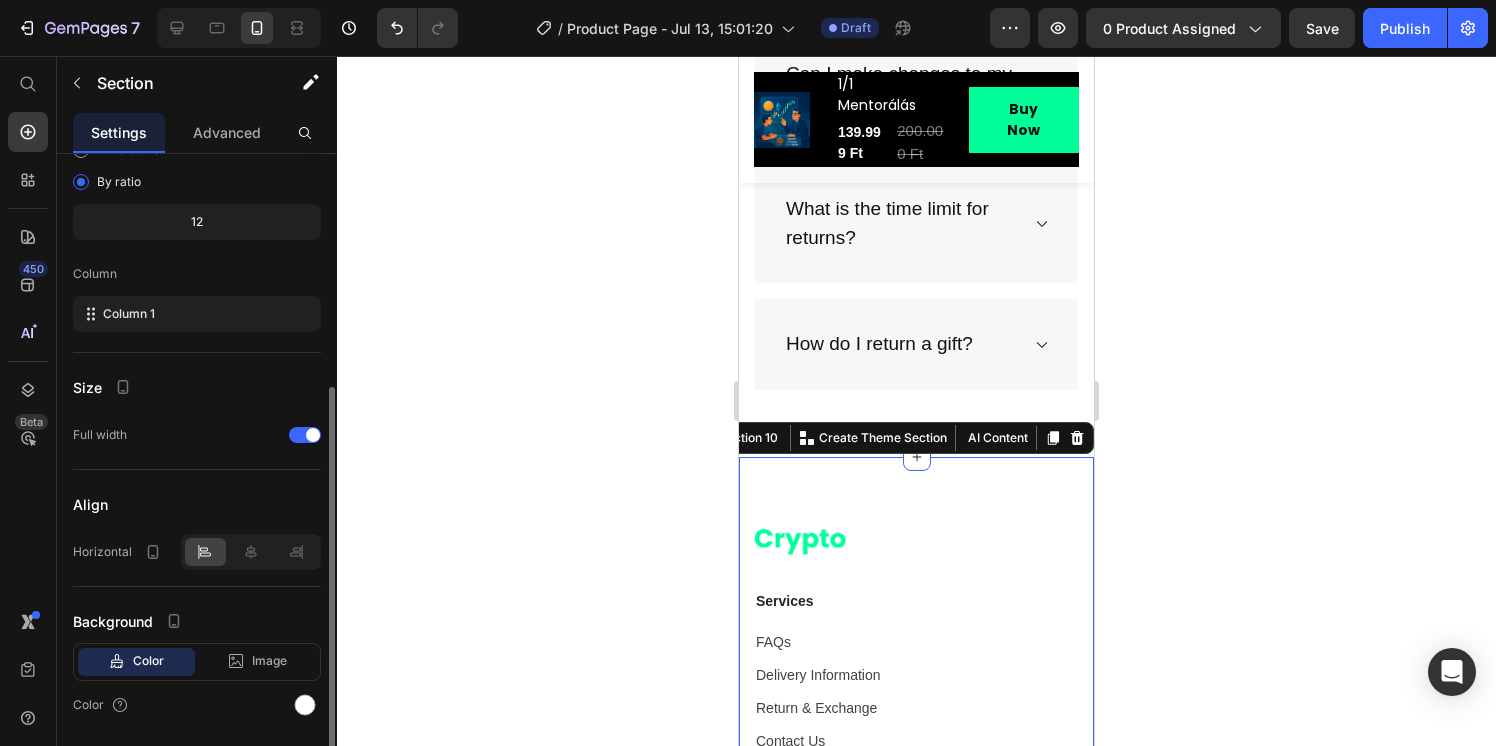 scroll, scrollTop: 232, scrollLeft: 0, axis: vertical 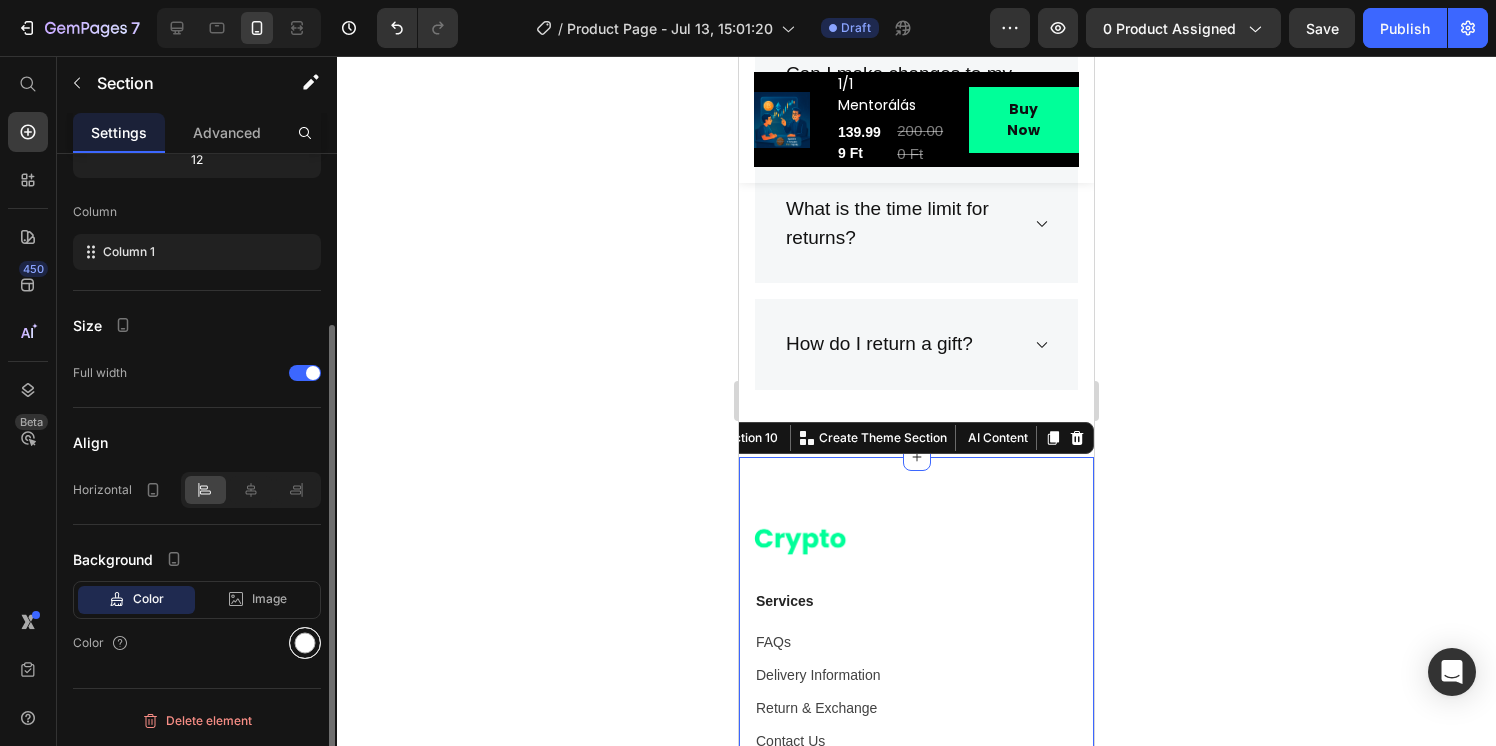 click at bounding box center [305, 643] 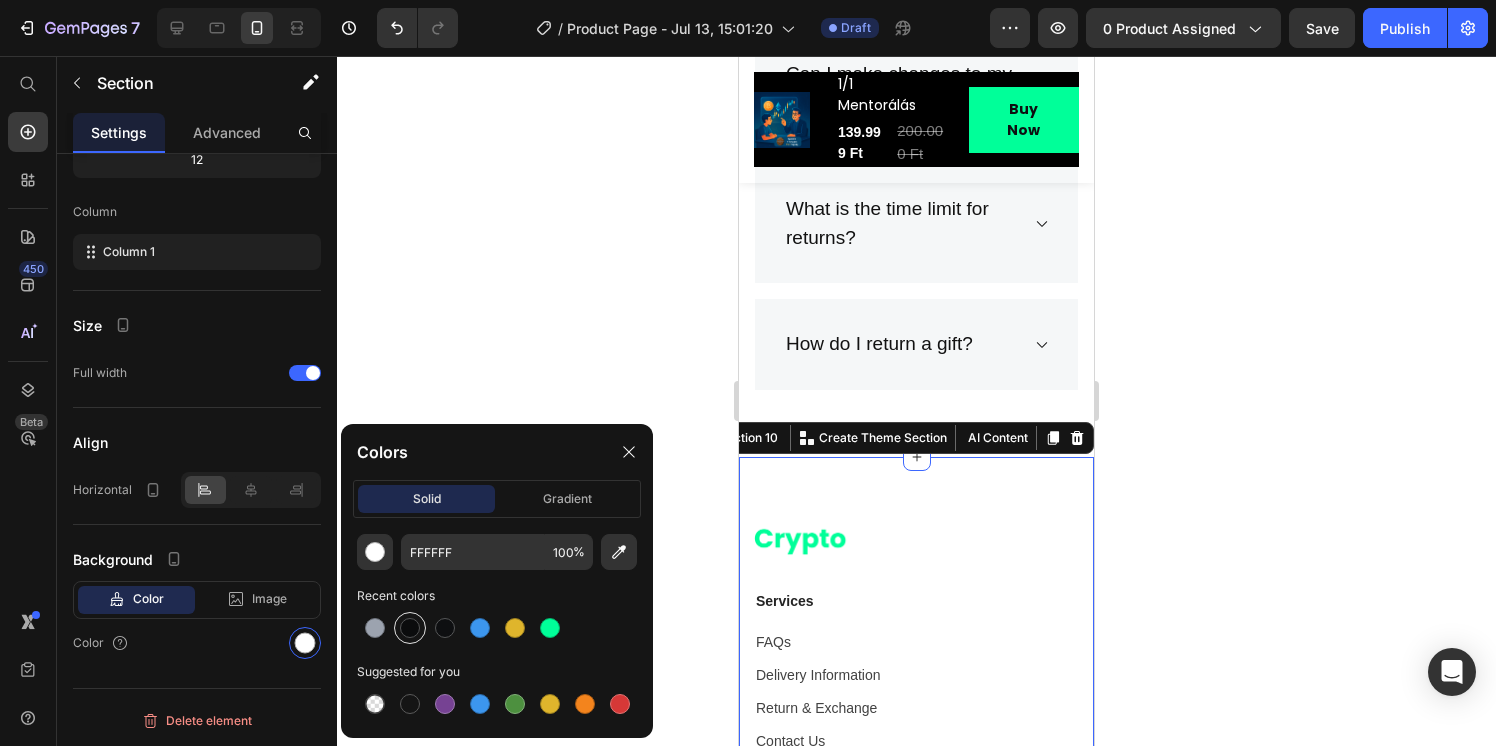 click at bounding box center (410, 628) 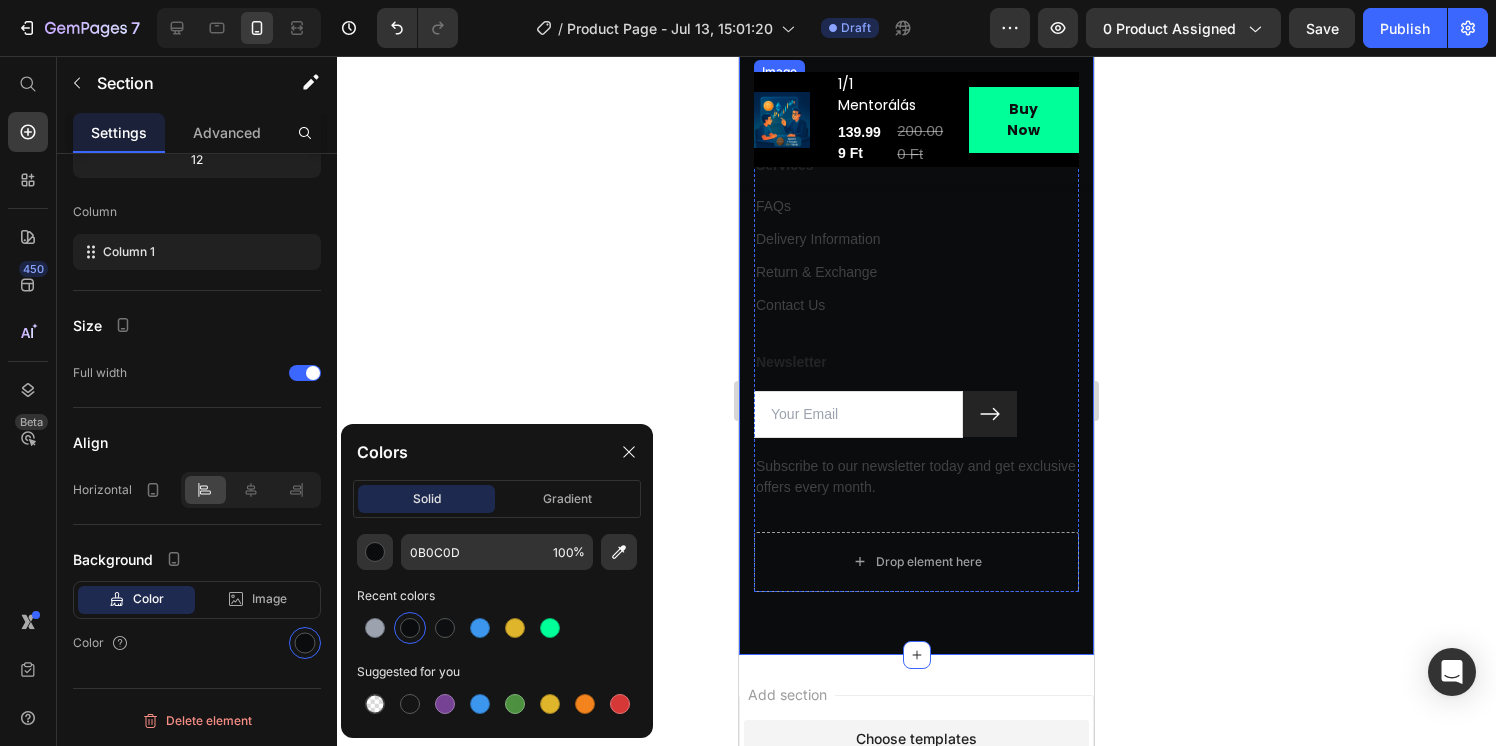 scroll, scrollTop: 9833, scrollLeft: 0, axis: vertical 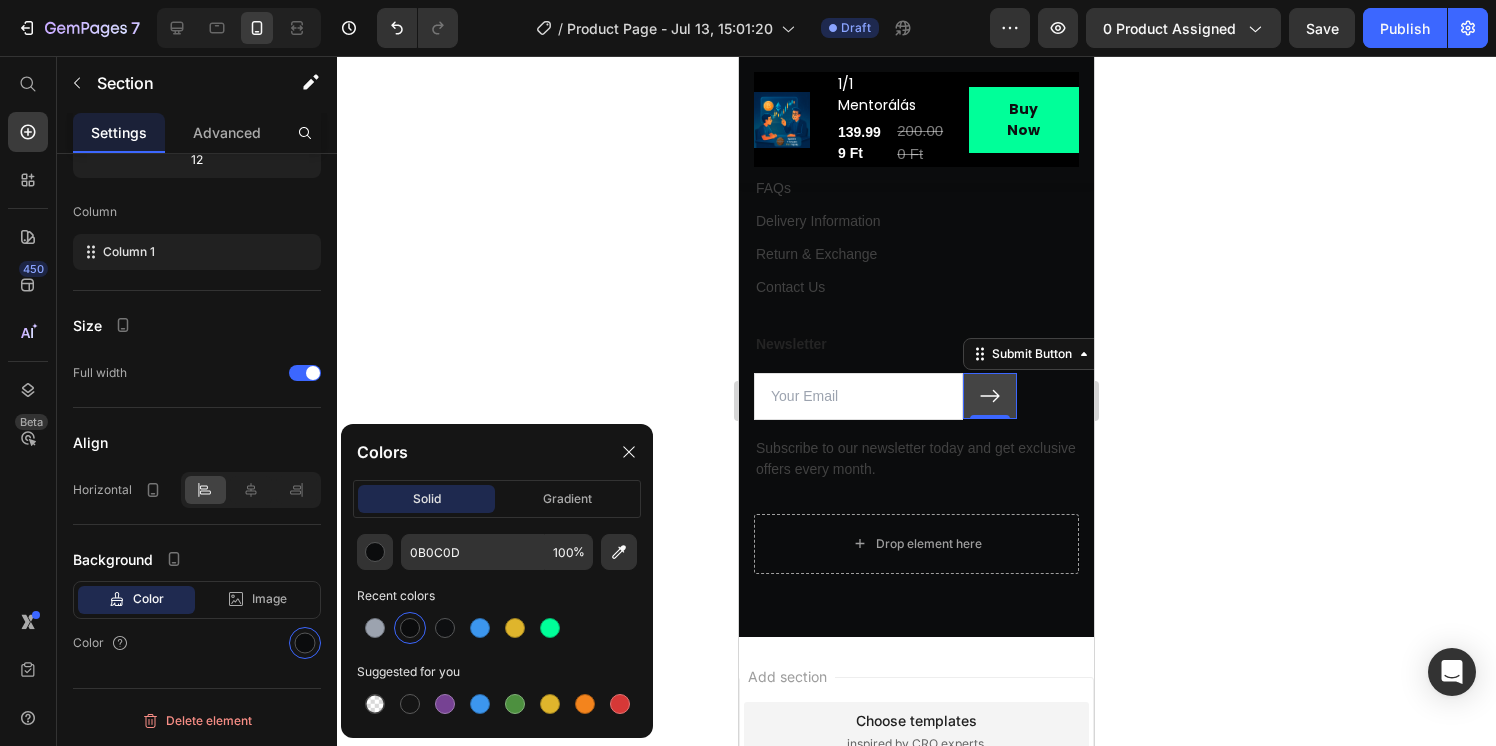 click at bounding box center [990, 396] 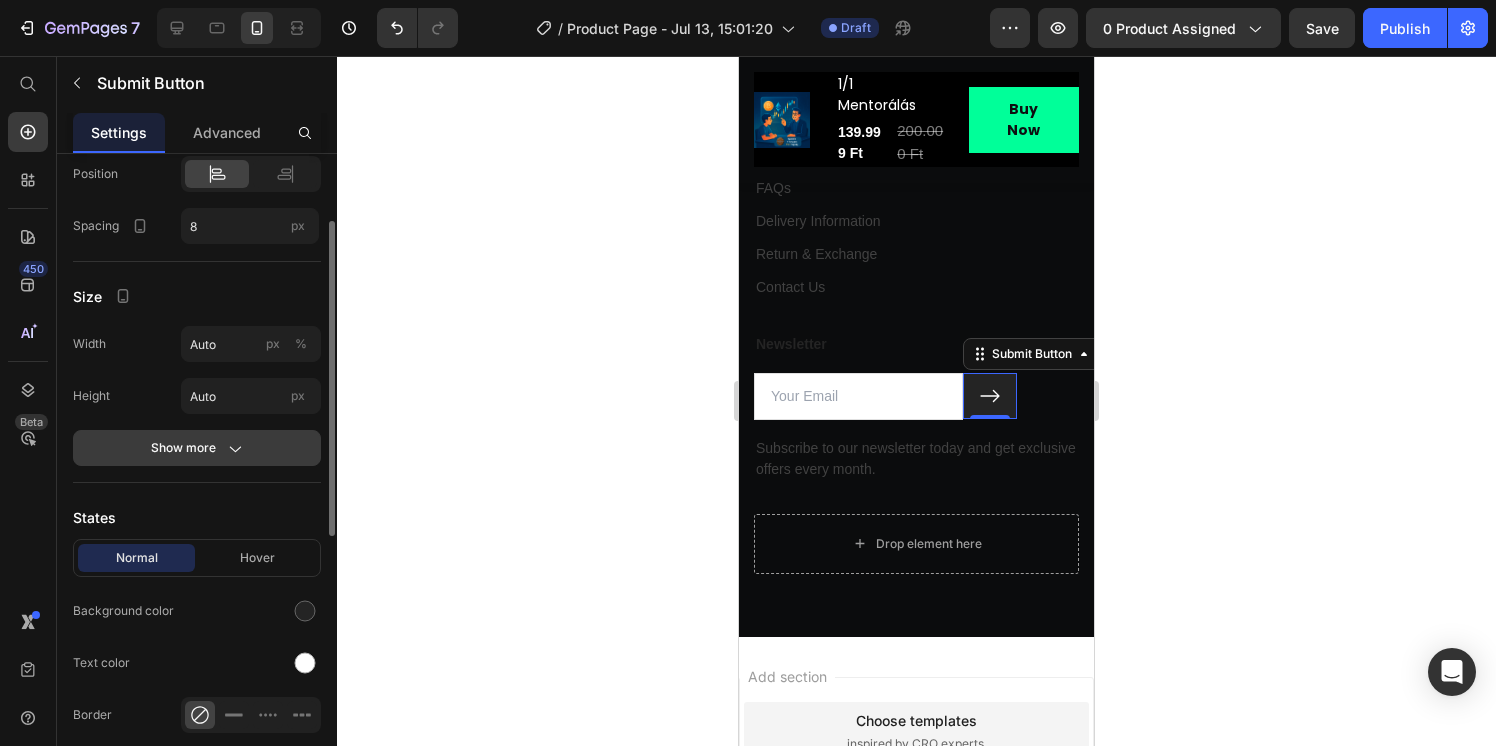 scroll, scrollTop: 122, scrollLeft: 0, axis: vertical 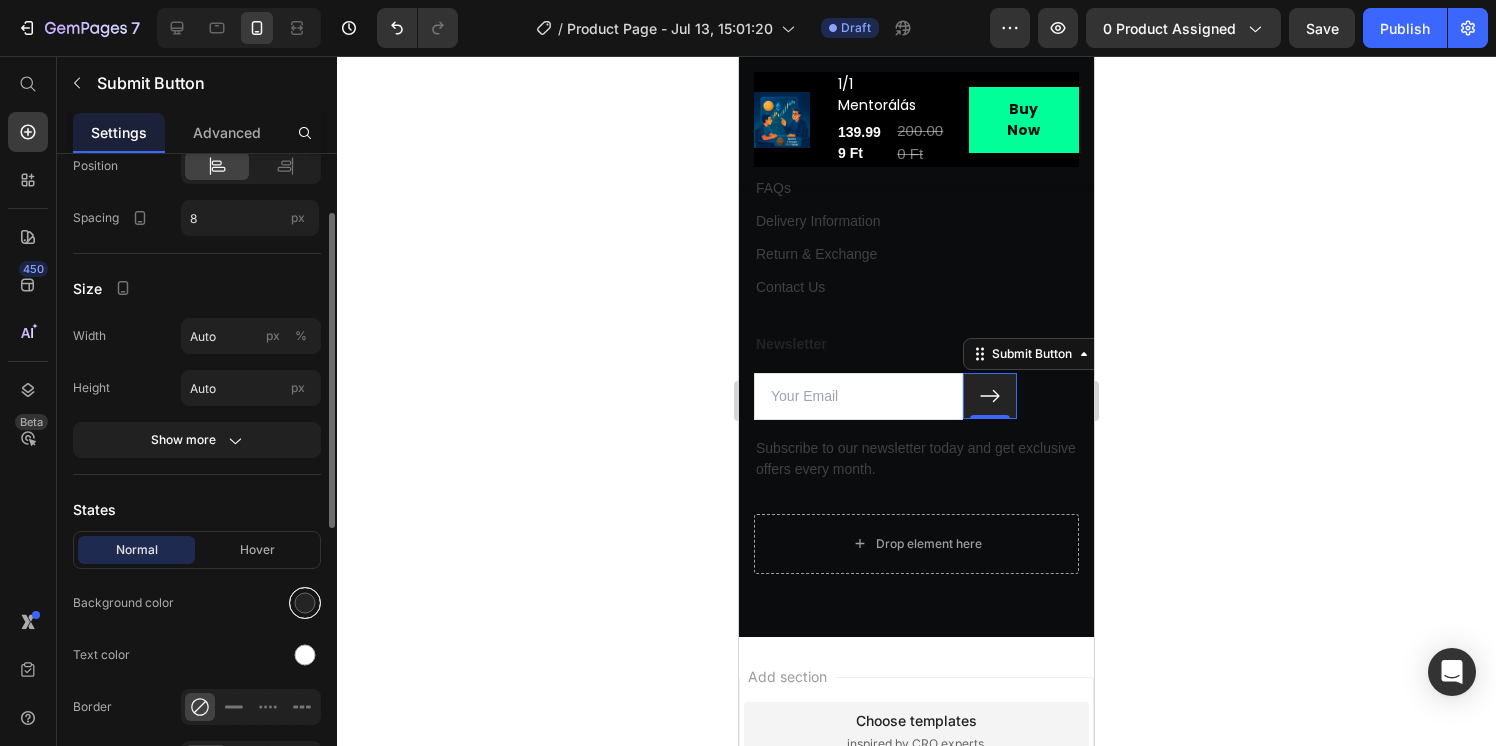 click at bounding box center [305, 603] 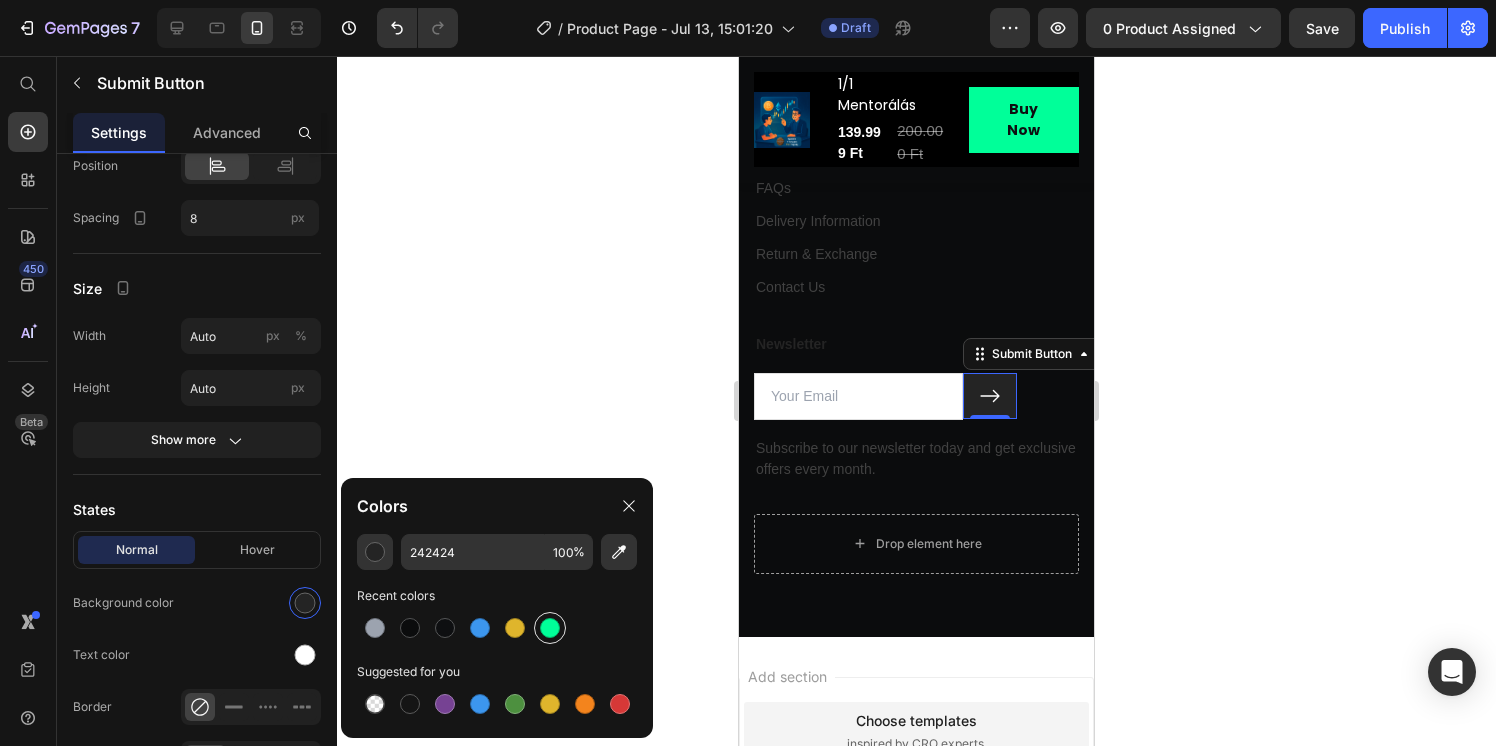 click at bounding box center (550, 628) 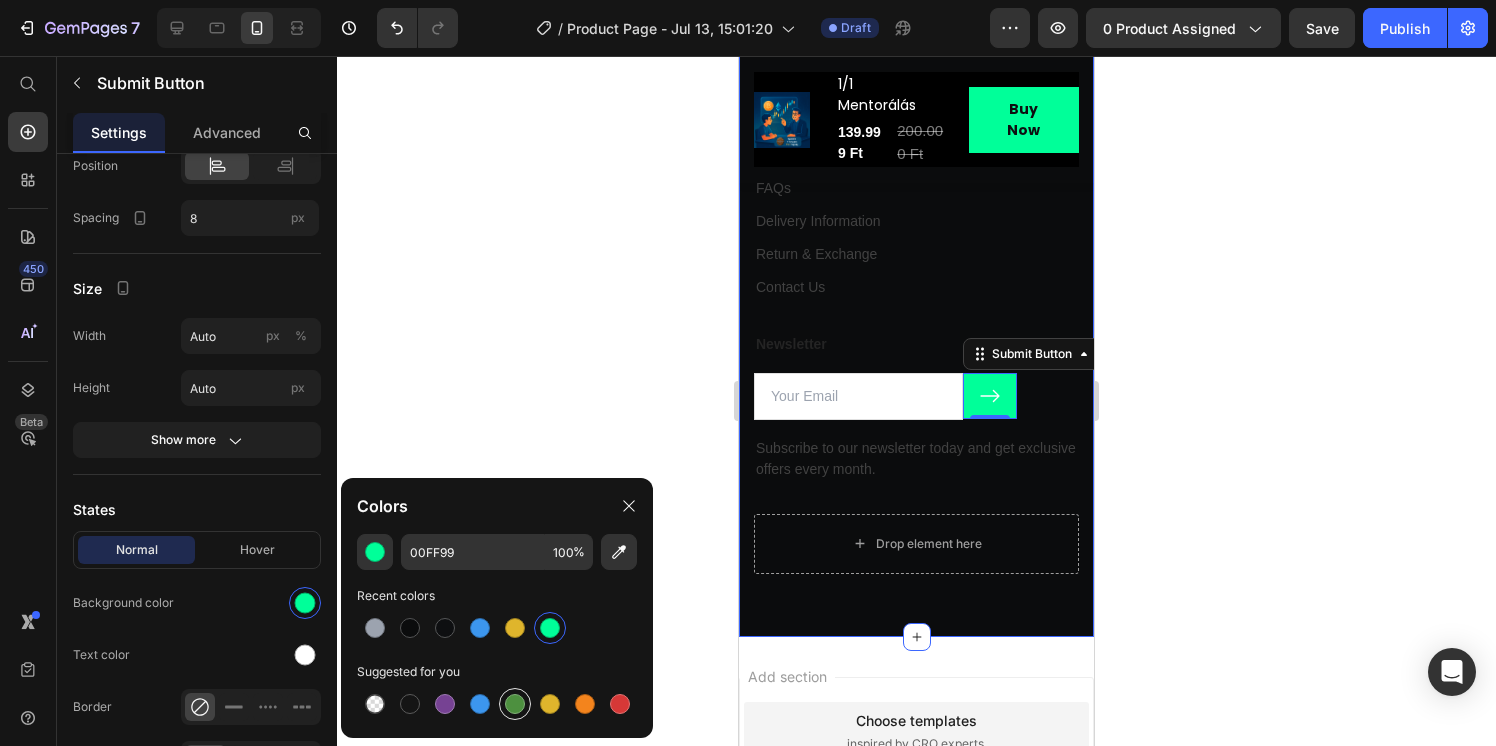 click at bounding box center [515, 704] 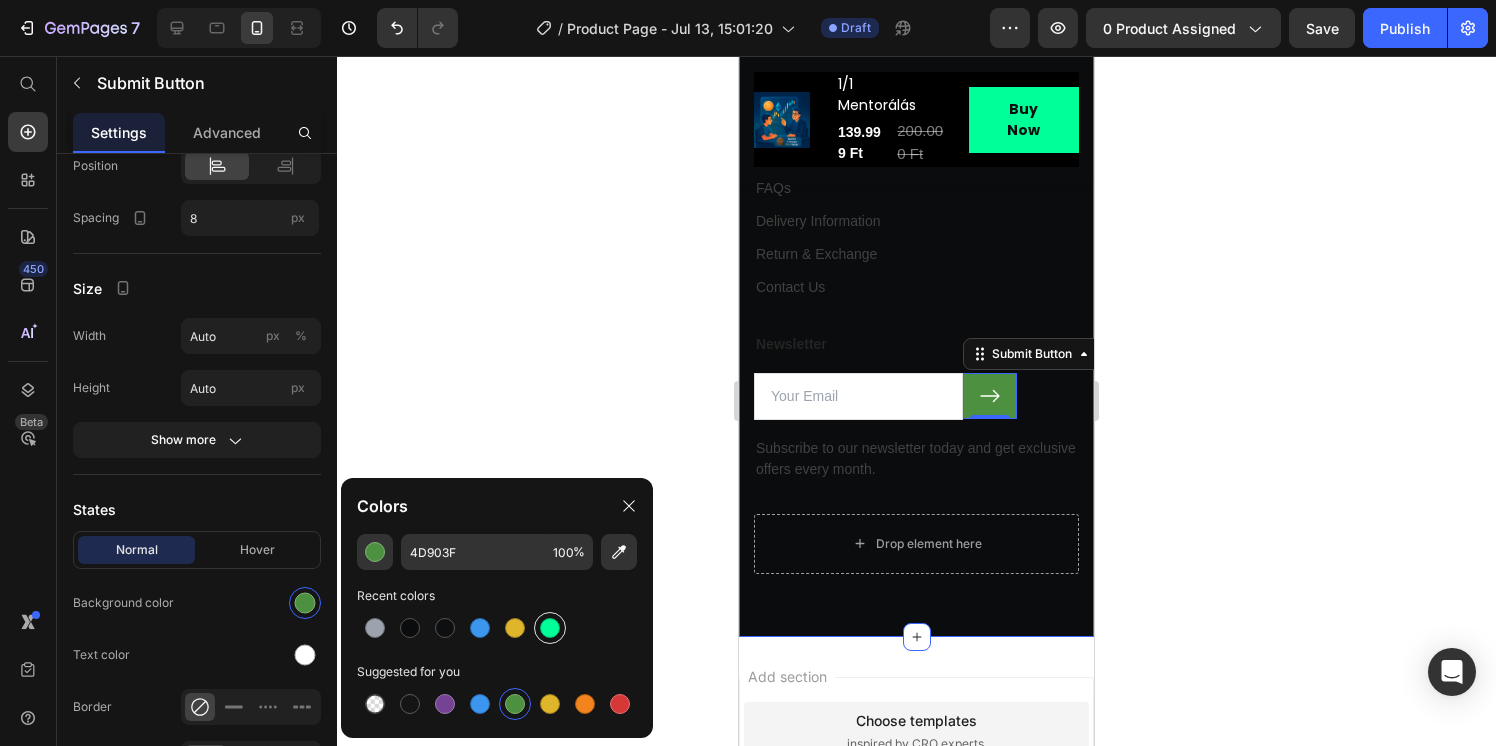 click at bounding box center (550, 628) 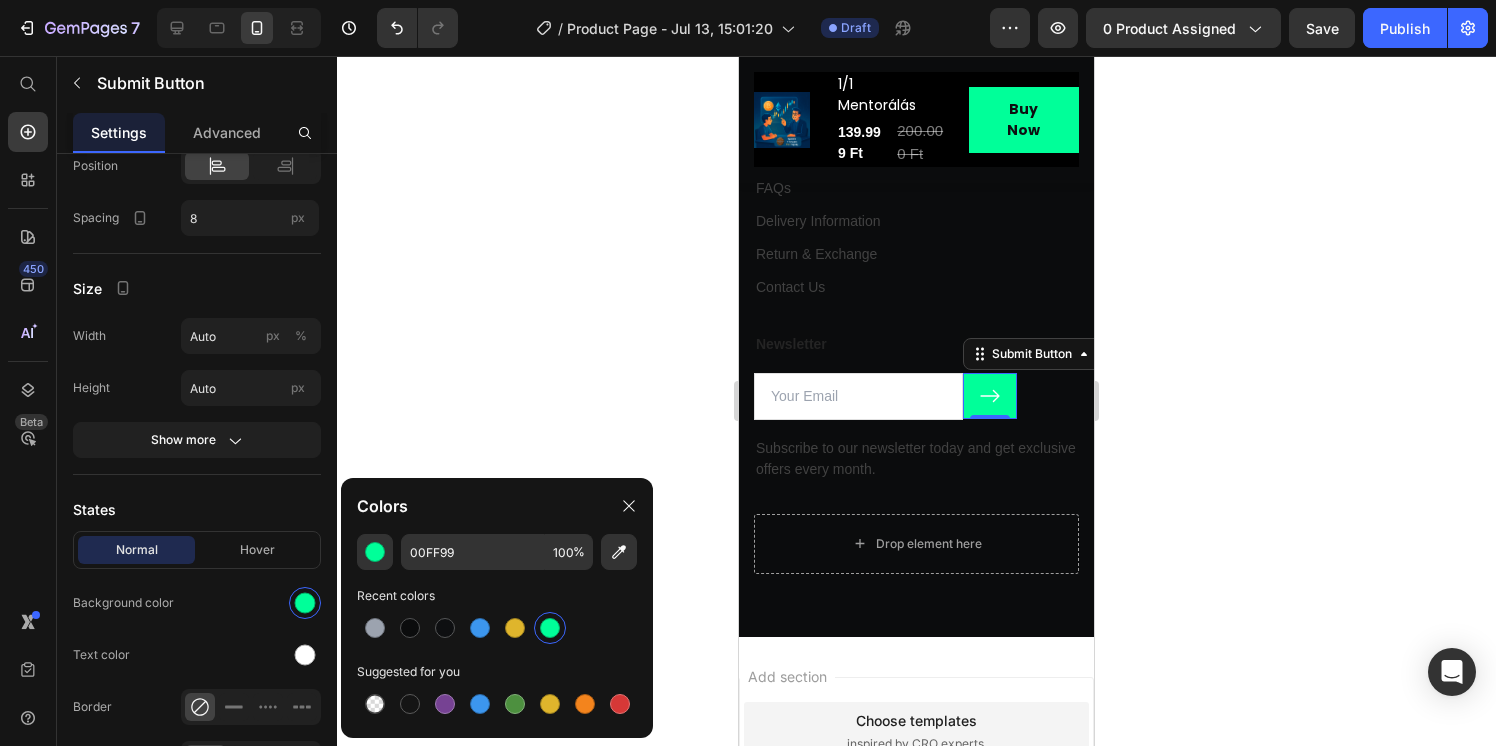 click 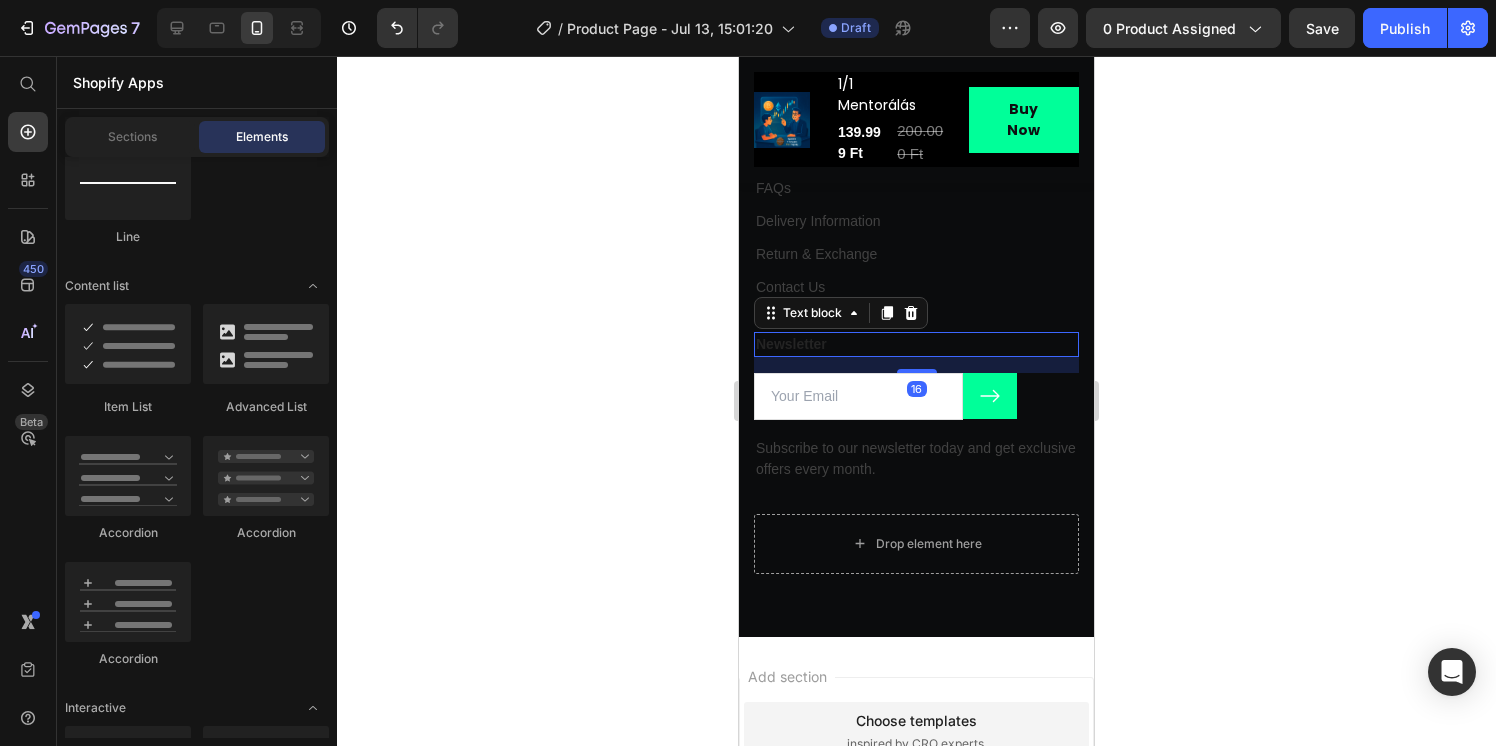 click on "Newsletter" at bounding box center (916, 344) 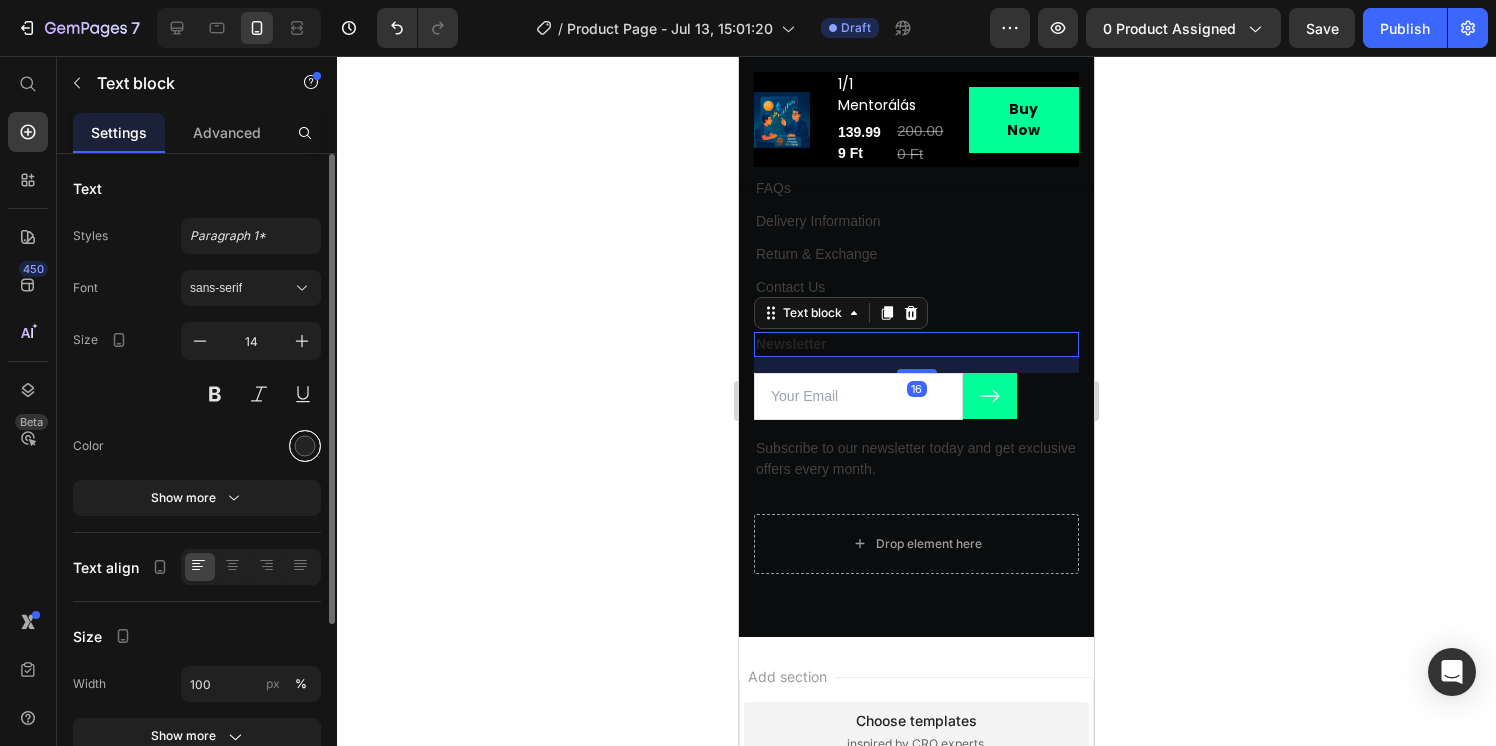 click at bounding box center (305, 446) 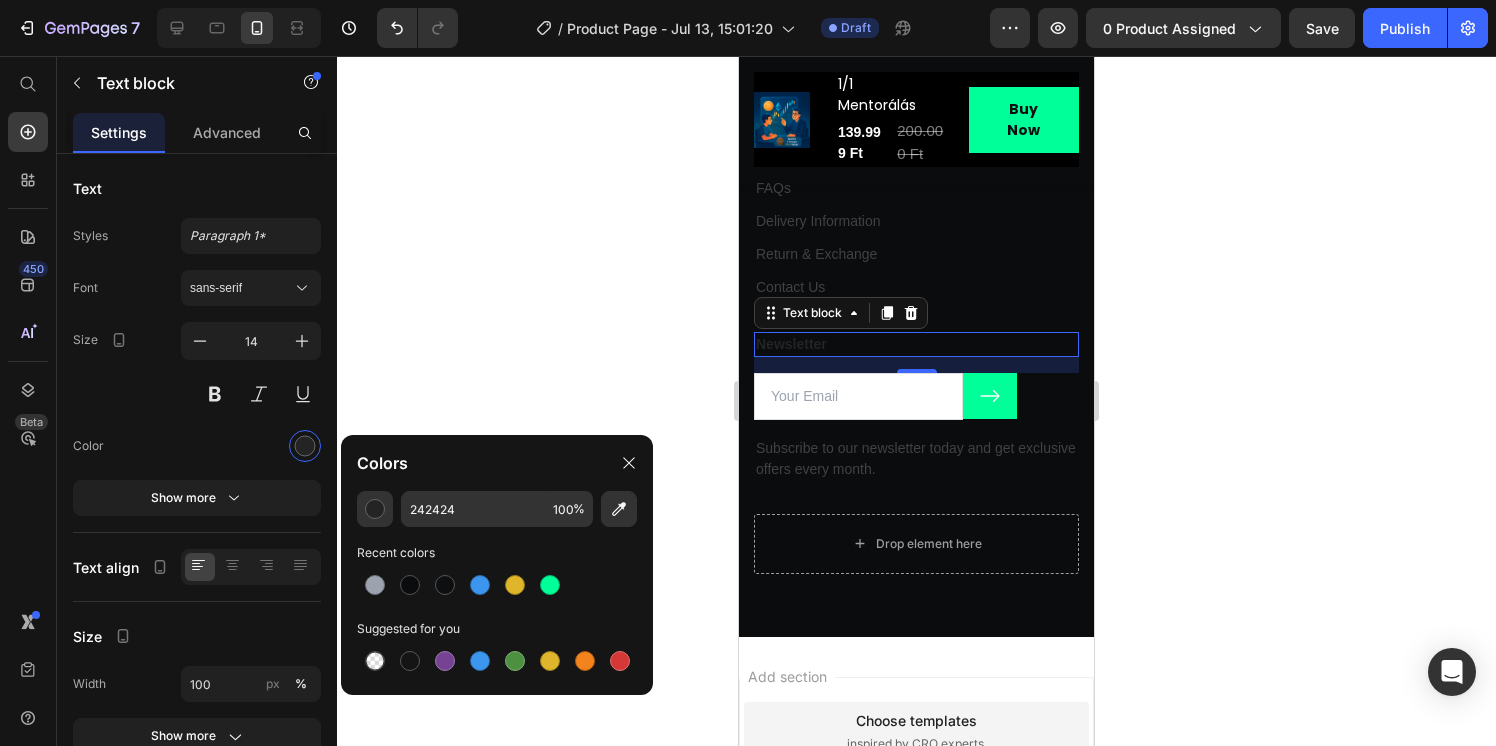 click on "242424 100 % Recent colors Suggested for you" 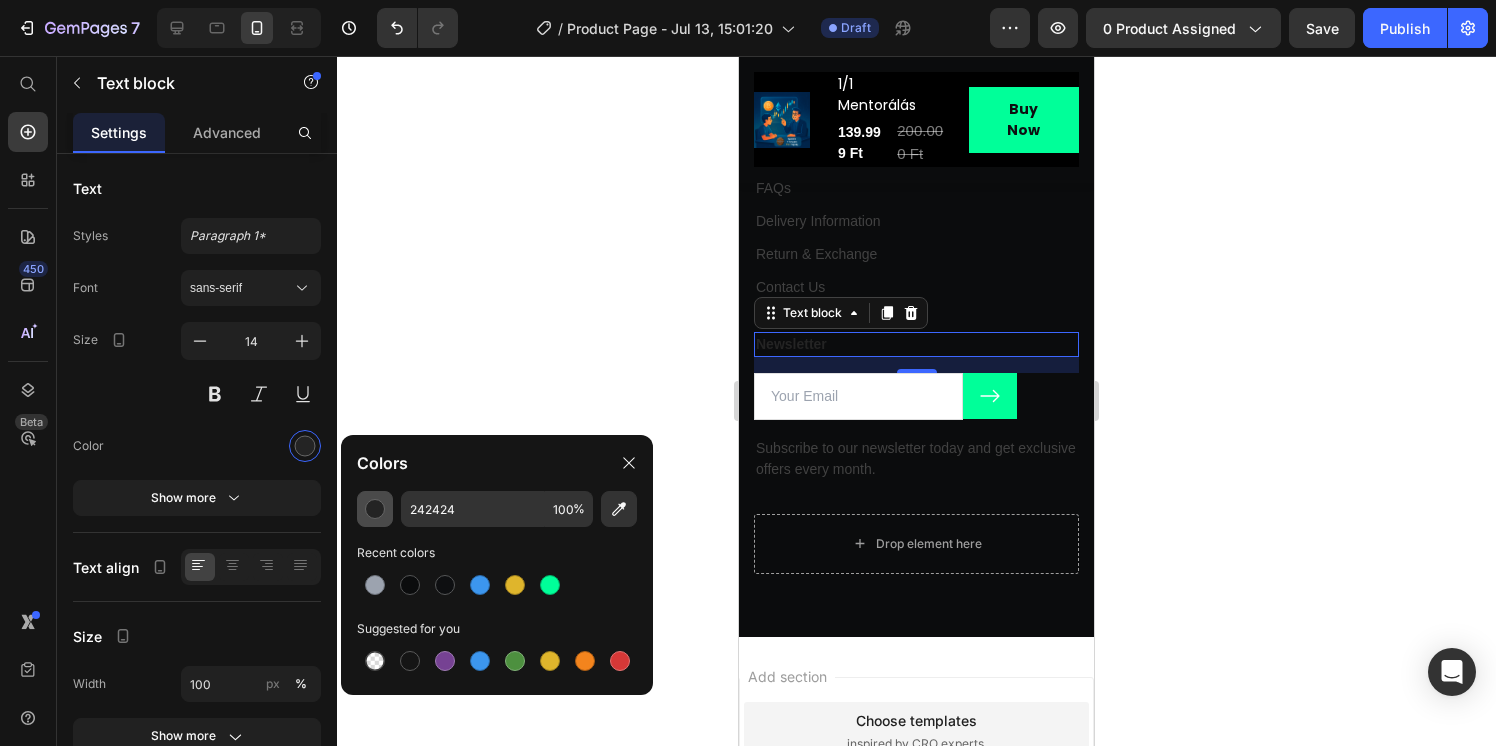 click at bounding box center [375, 509] 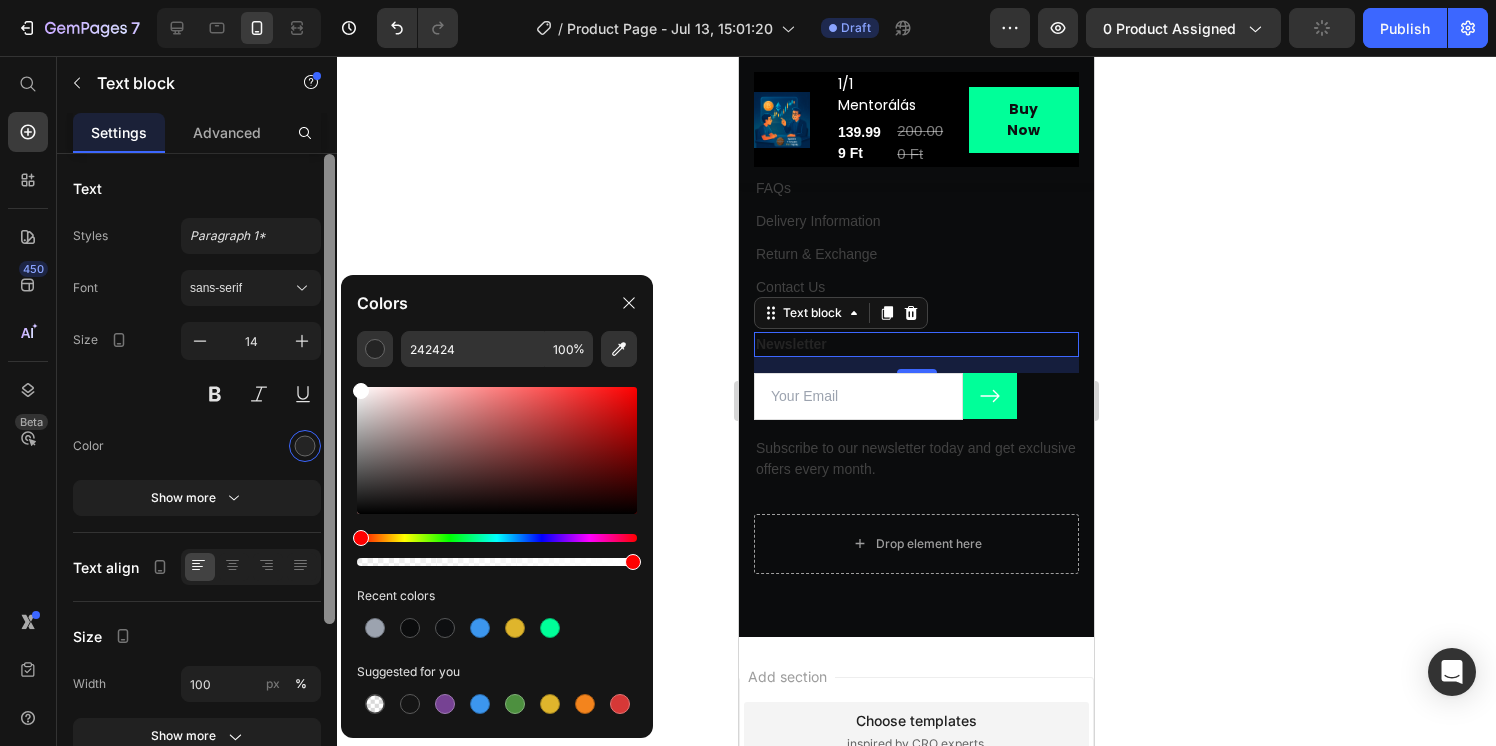 drag, startPoint x: 366, startPoint y: 437, endPoint x: 329, endPoint y: 282, distance: 159.35495 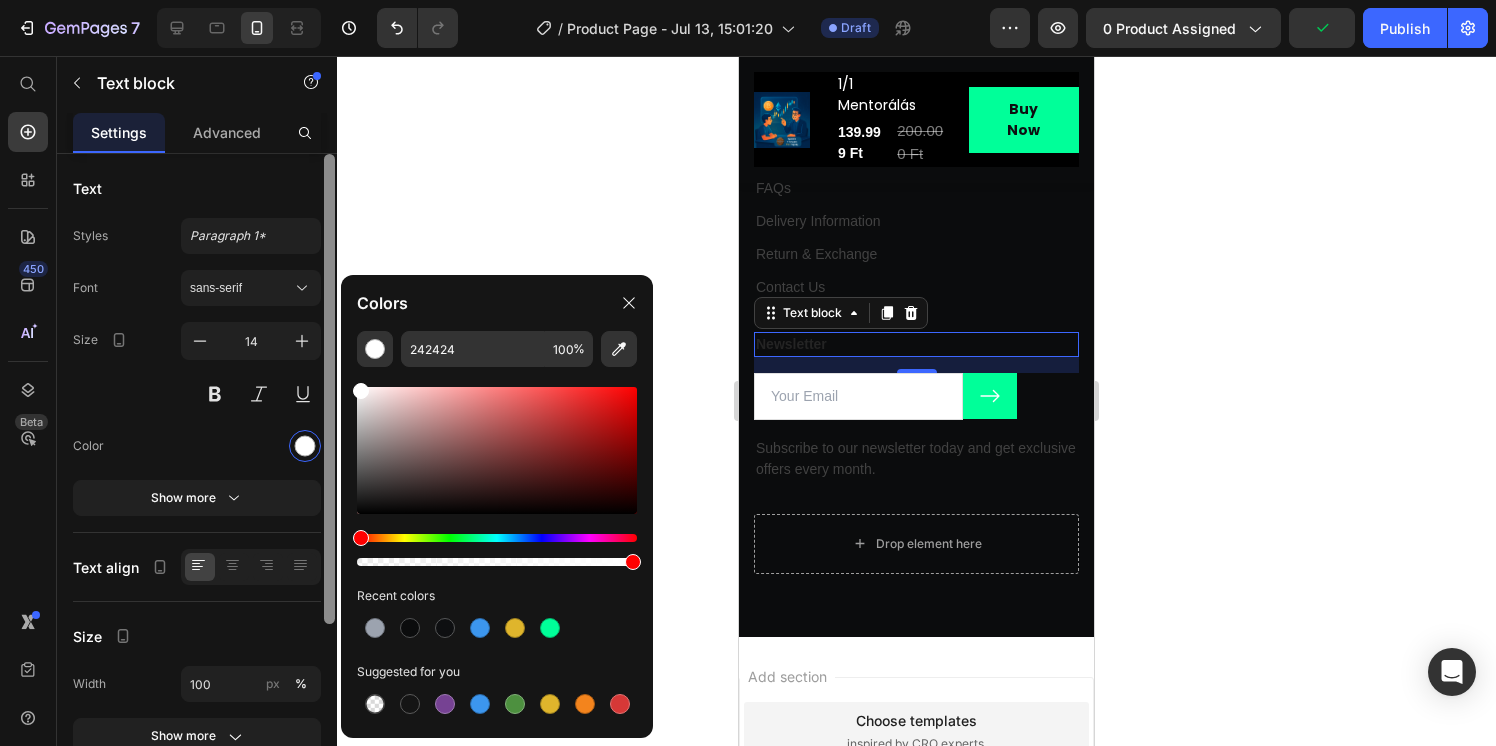 type on "FFFFFF" 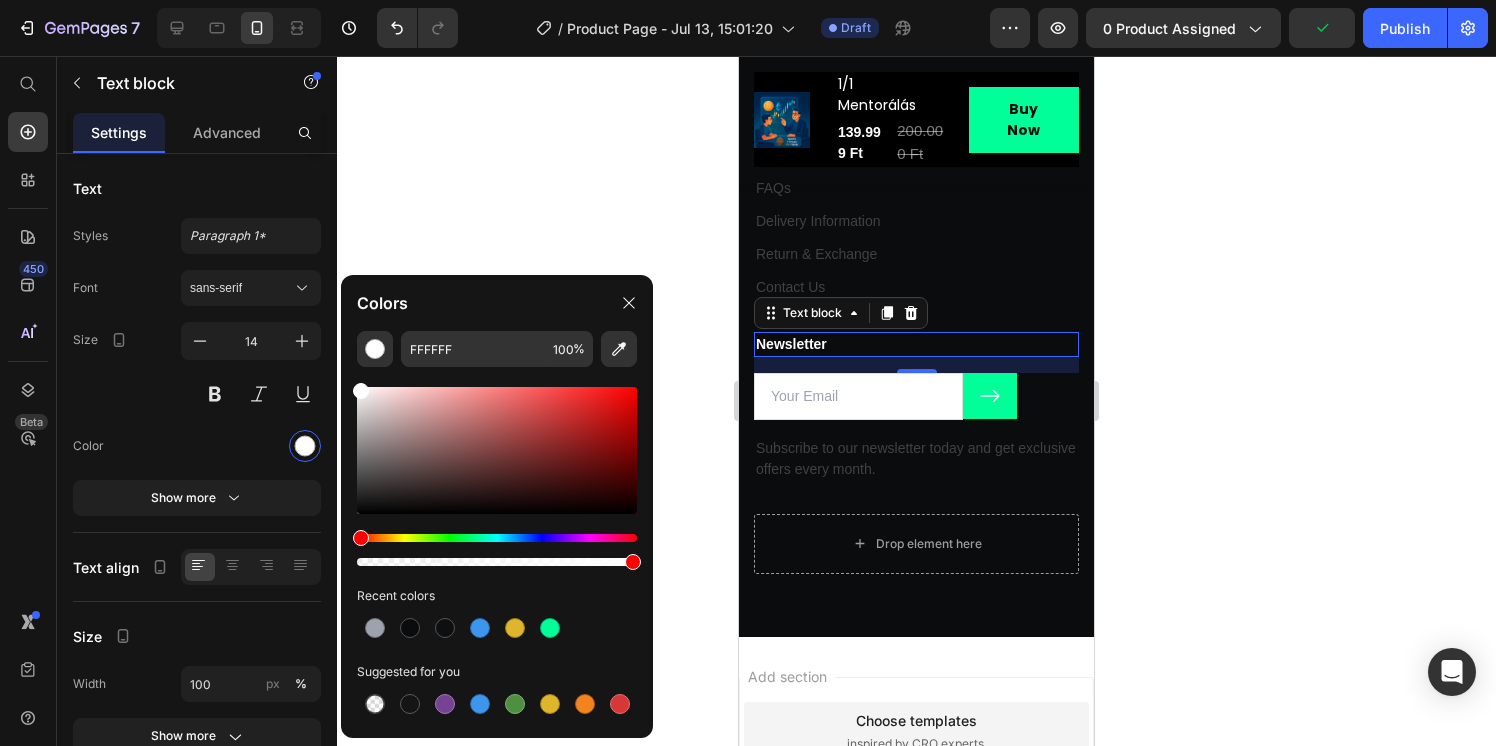 click 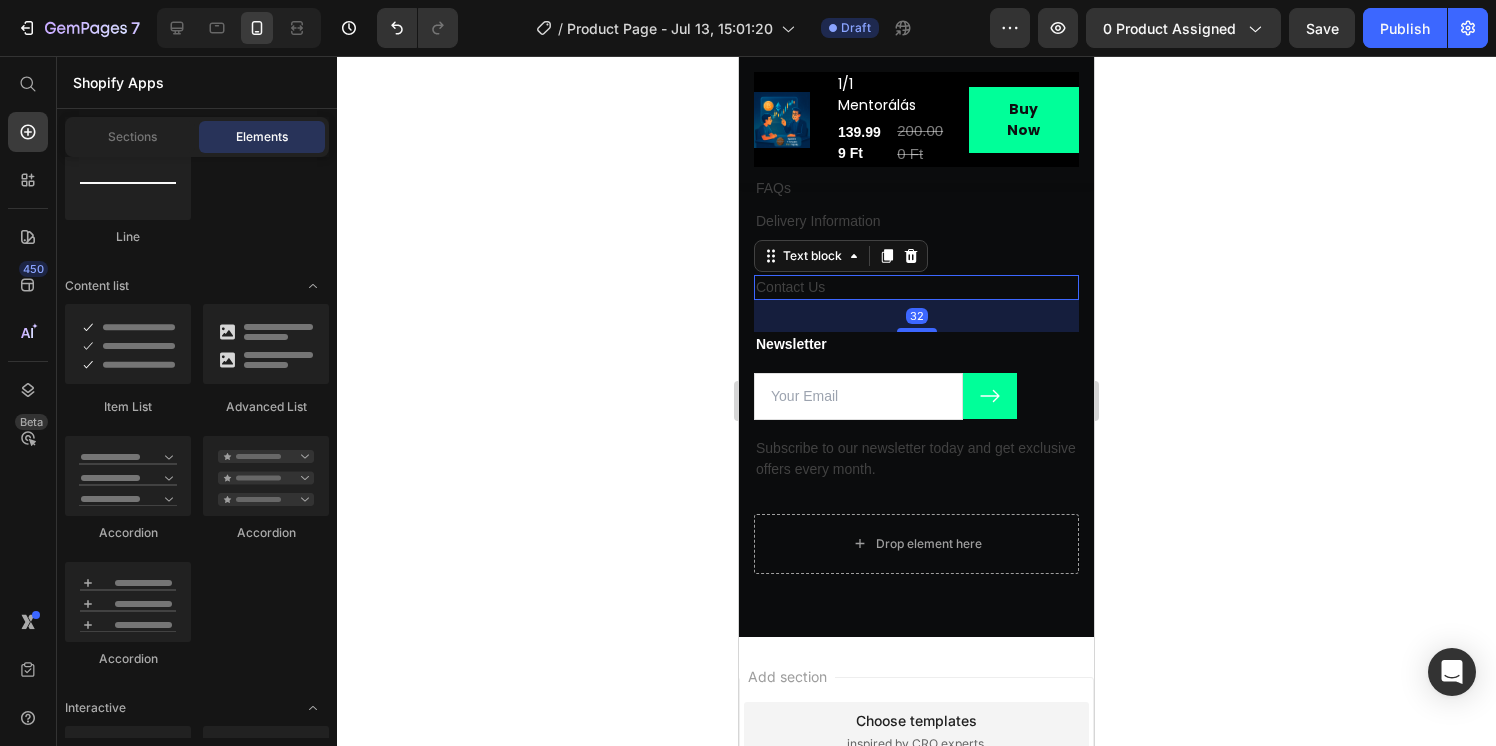 click on "Contact Us" at bounding box center [916, 287] 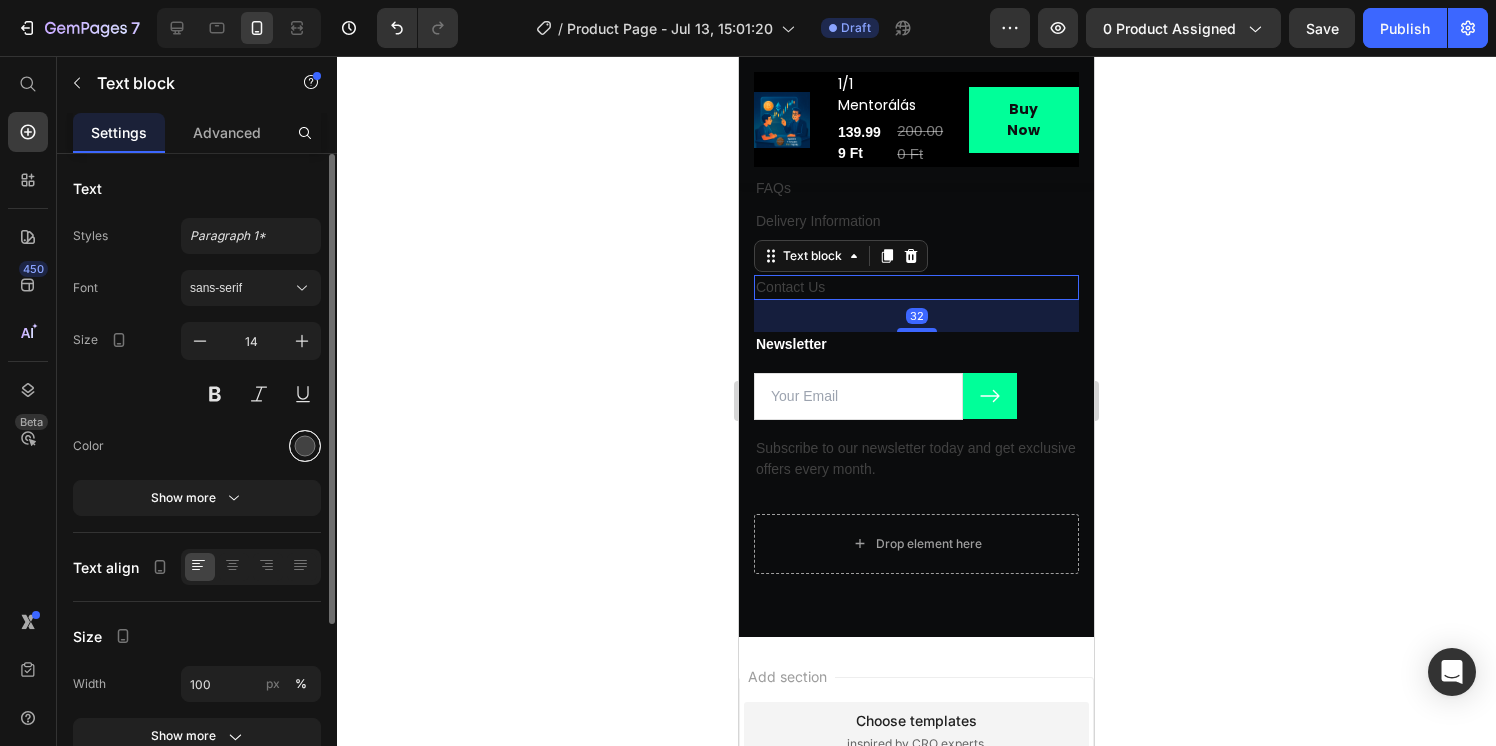 click at bounding box center [305, 446] 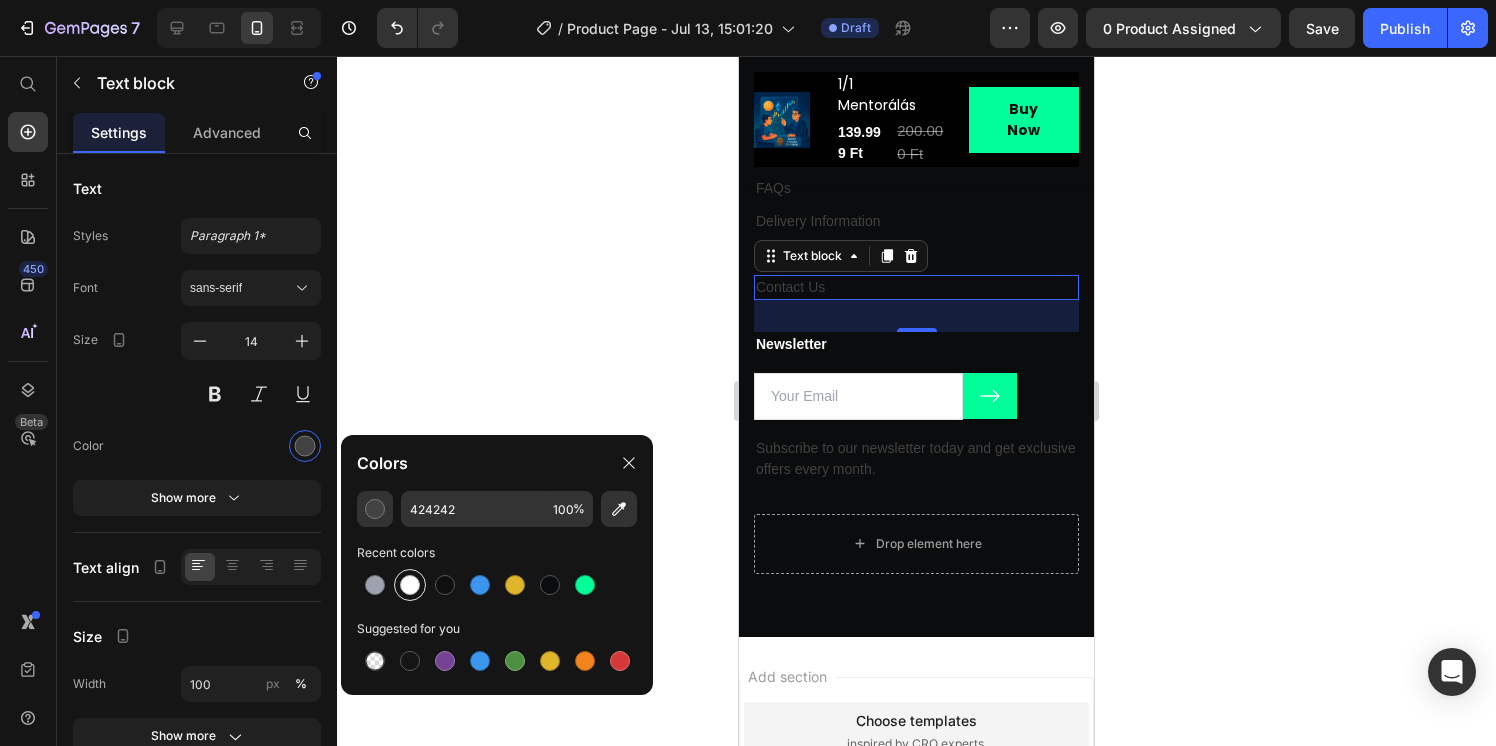 click at bounding box center (410, 585) 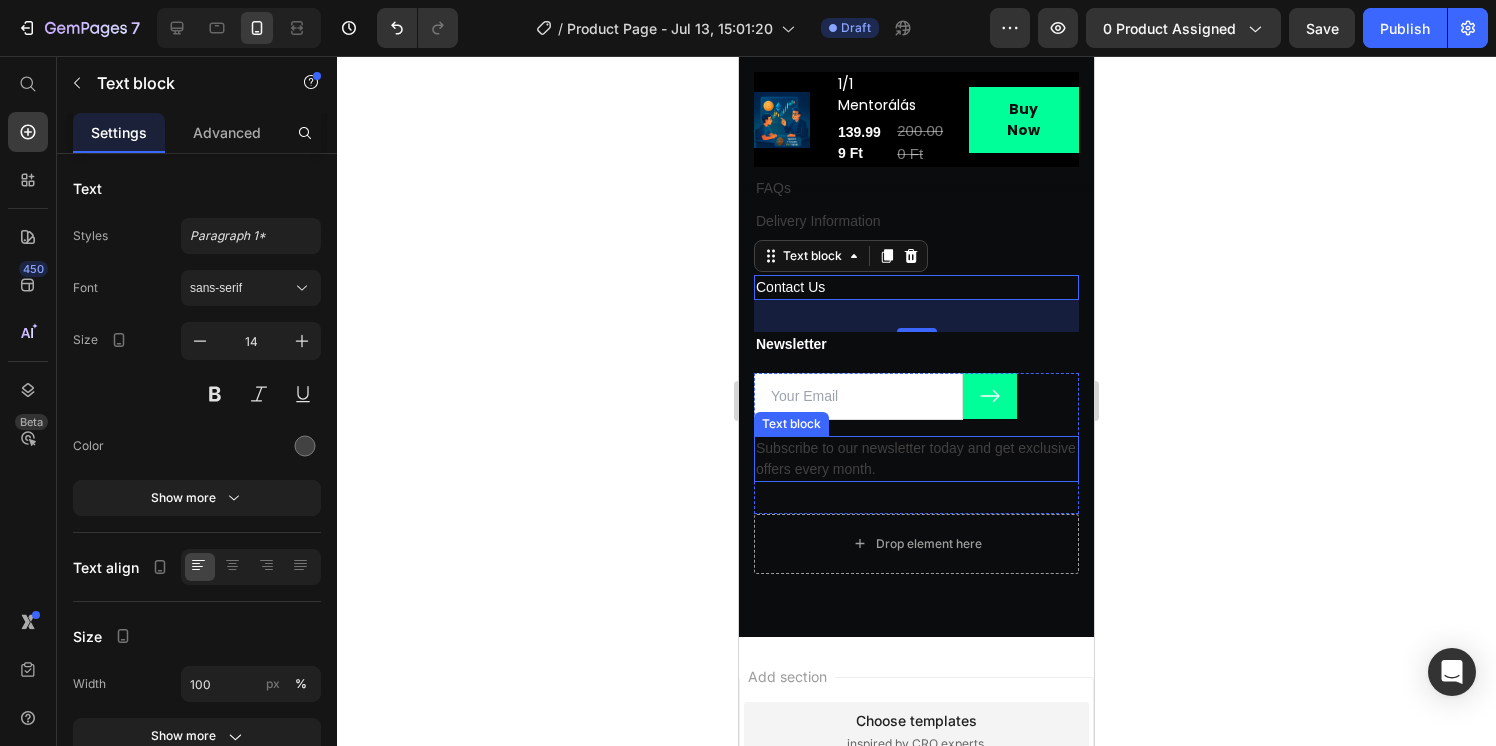 click on "Subscribe to our newsletter today and get exclusive offers every month." at bounding box center (916, 459) 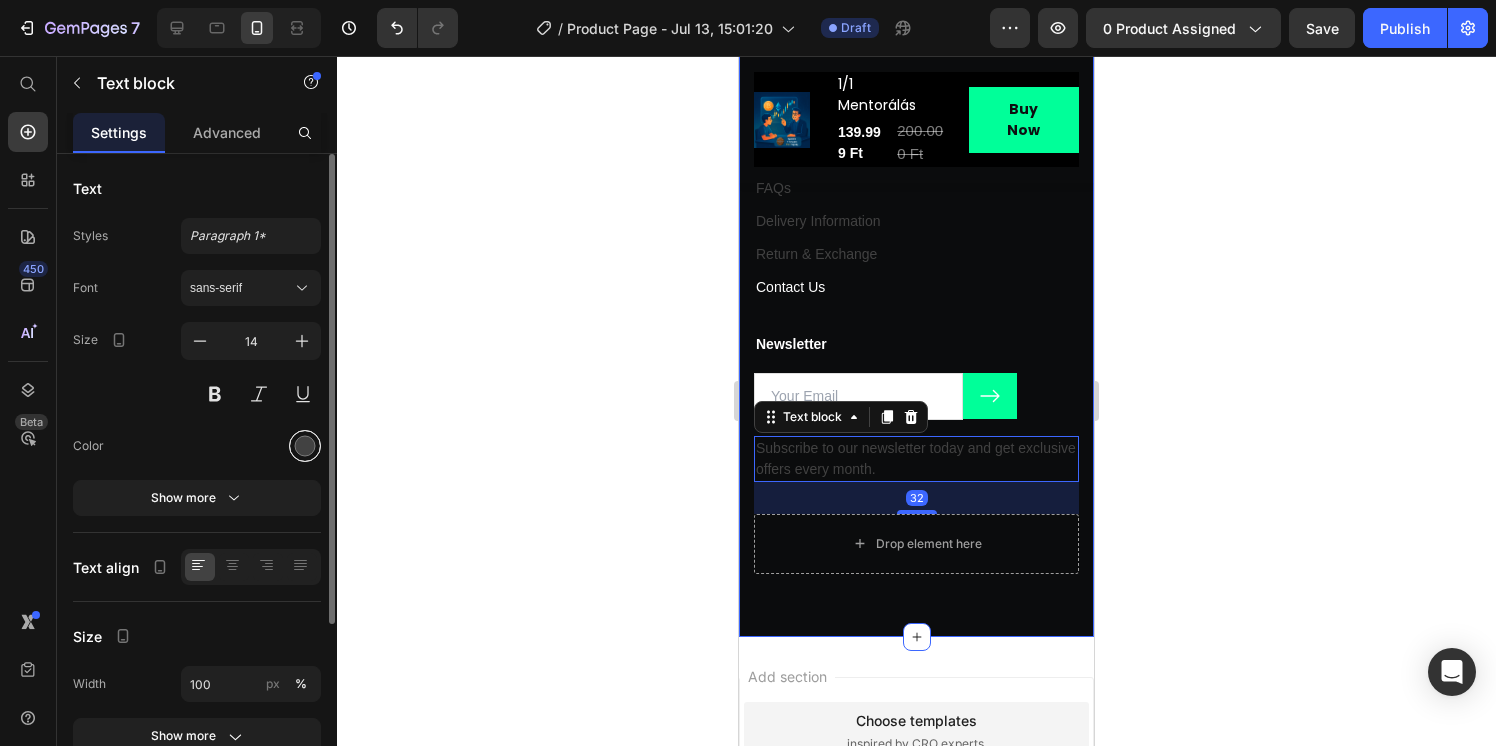 click at bounding box center [305, 446] 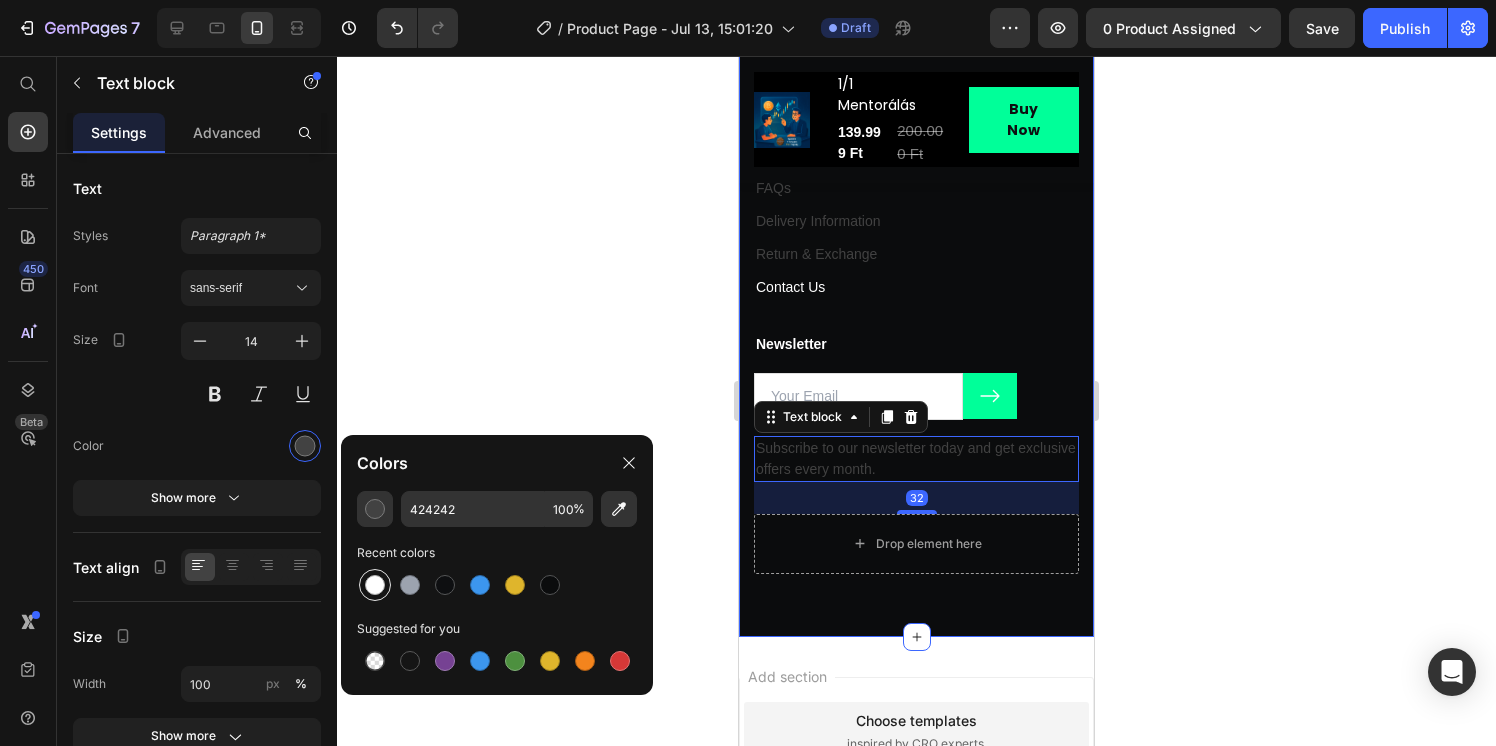 click at bounding box center [375, 585] 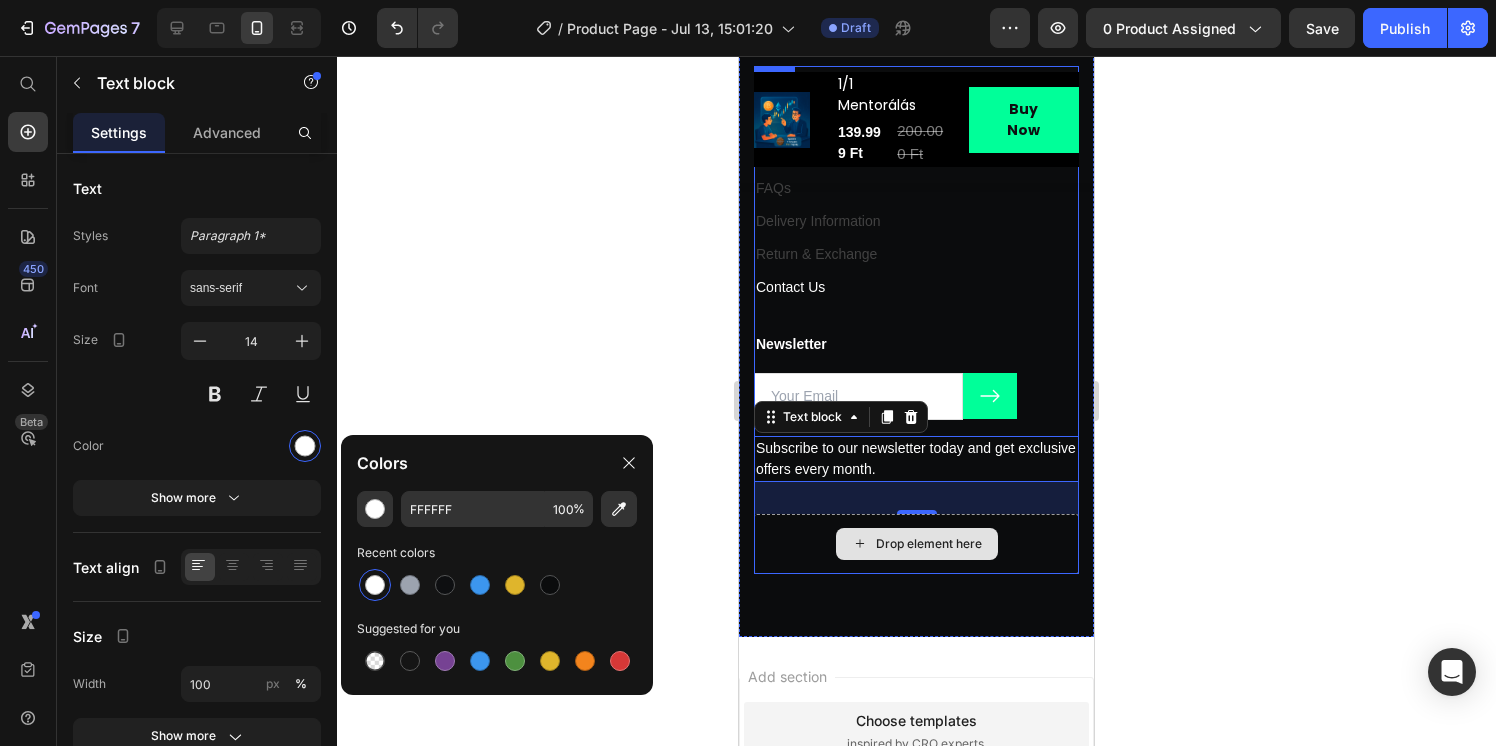 click on "Drop element here" at bounding box center [916, 544] 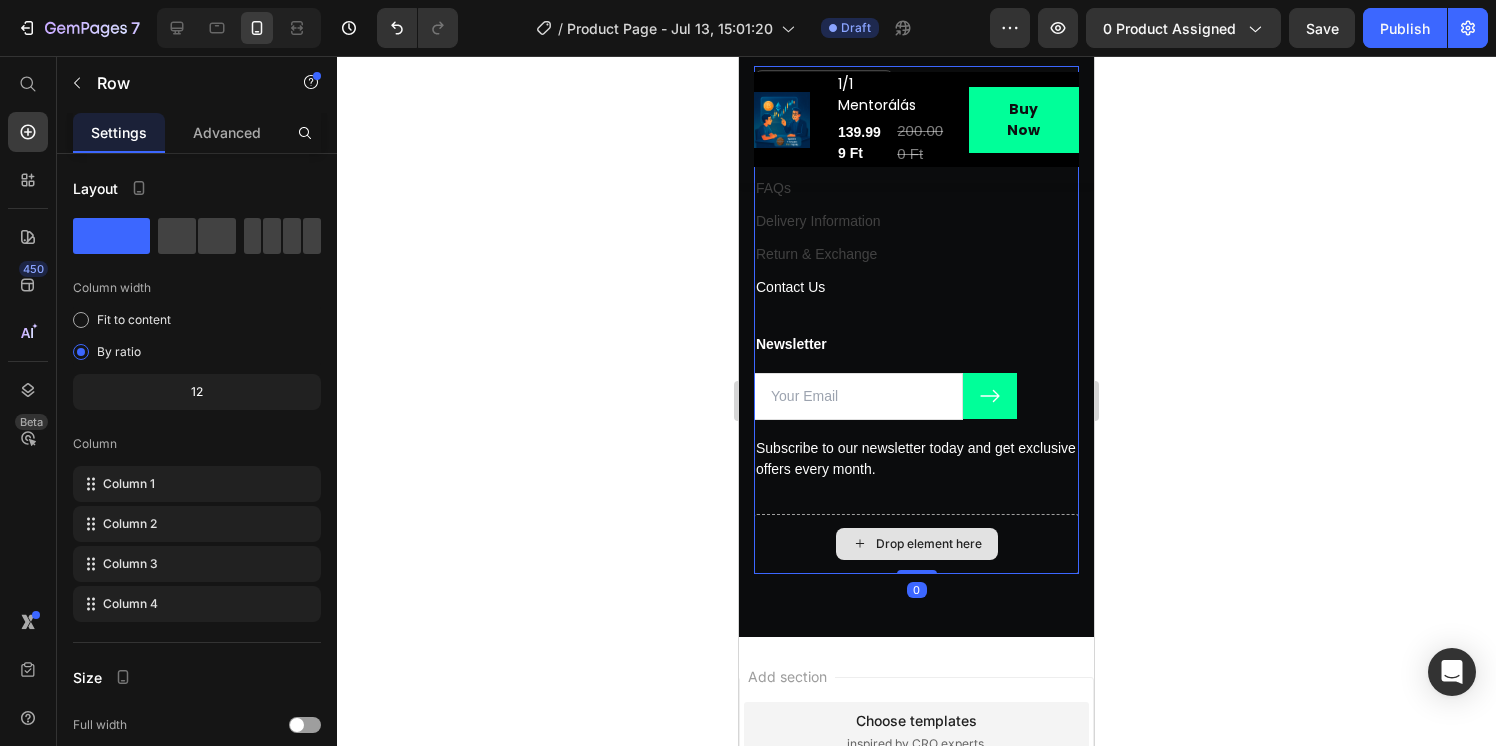 click on "Drop element here" at bounding box center (916, 544) 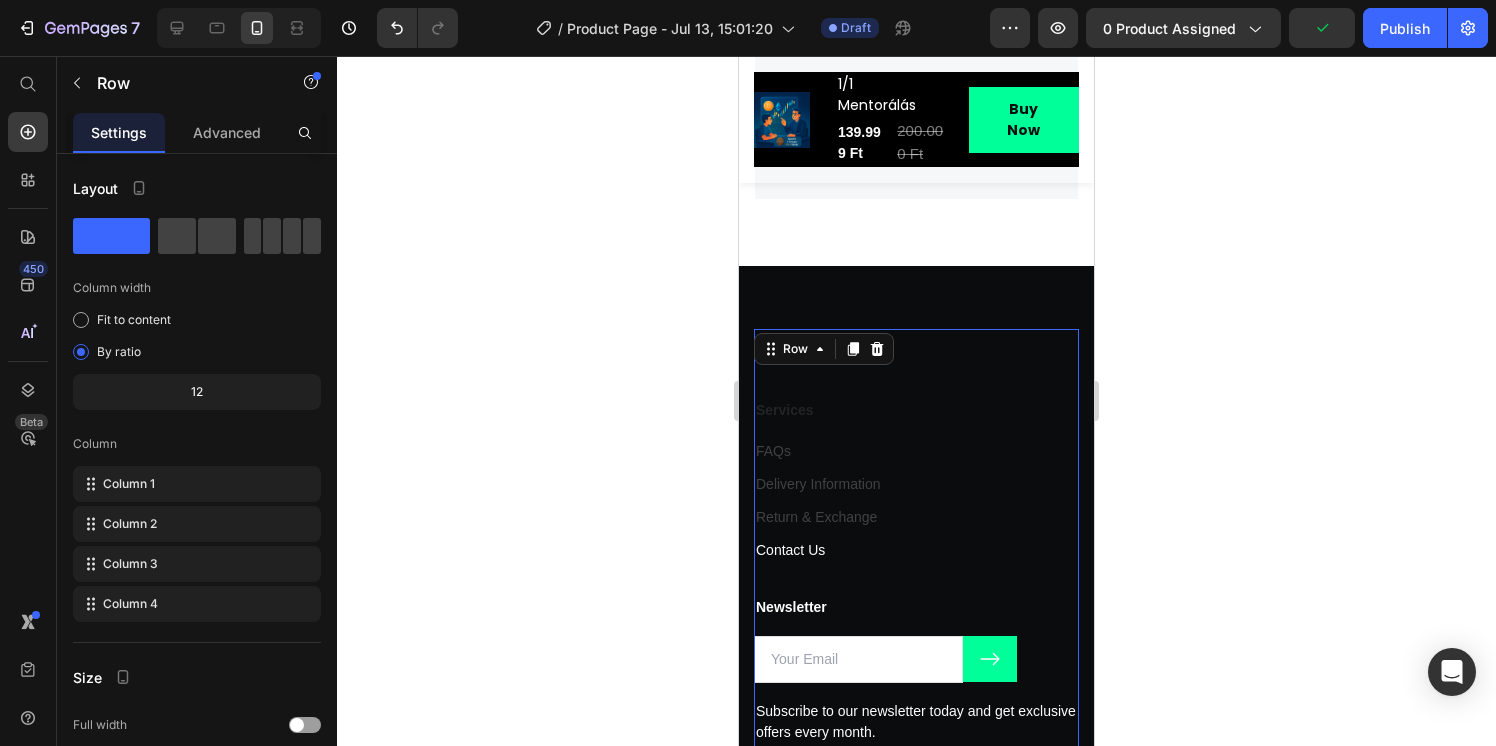 scroll, scrollTop: 9568, scrollLeft: 0, axis: vertical 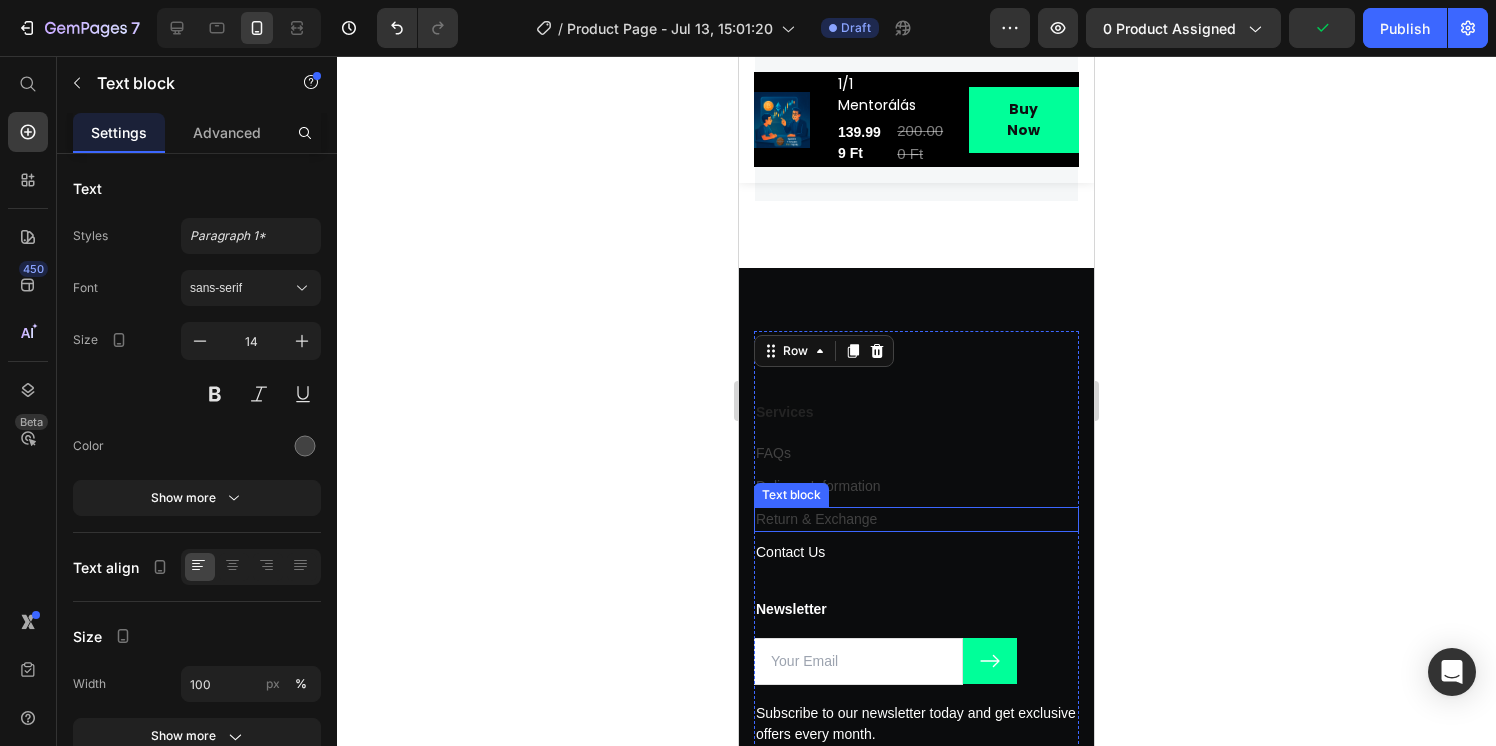 click on "Return & Exchange" at bounding box center [916, 519] 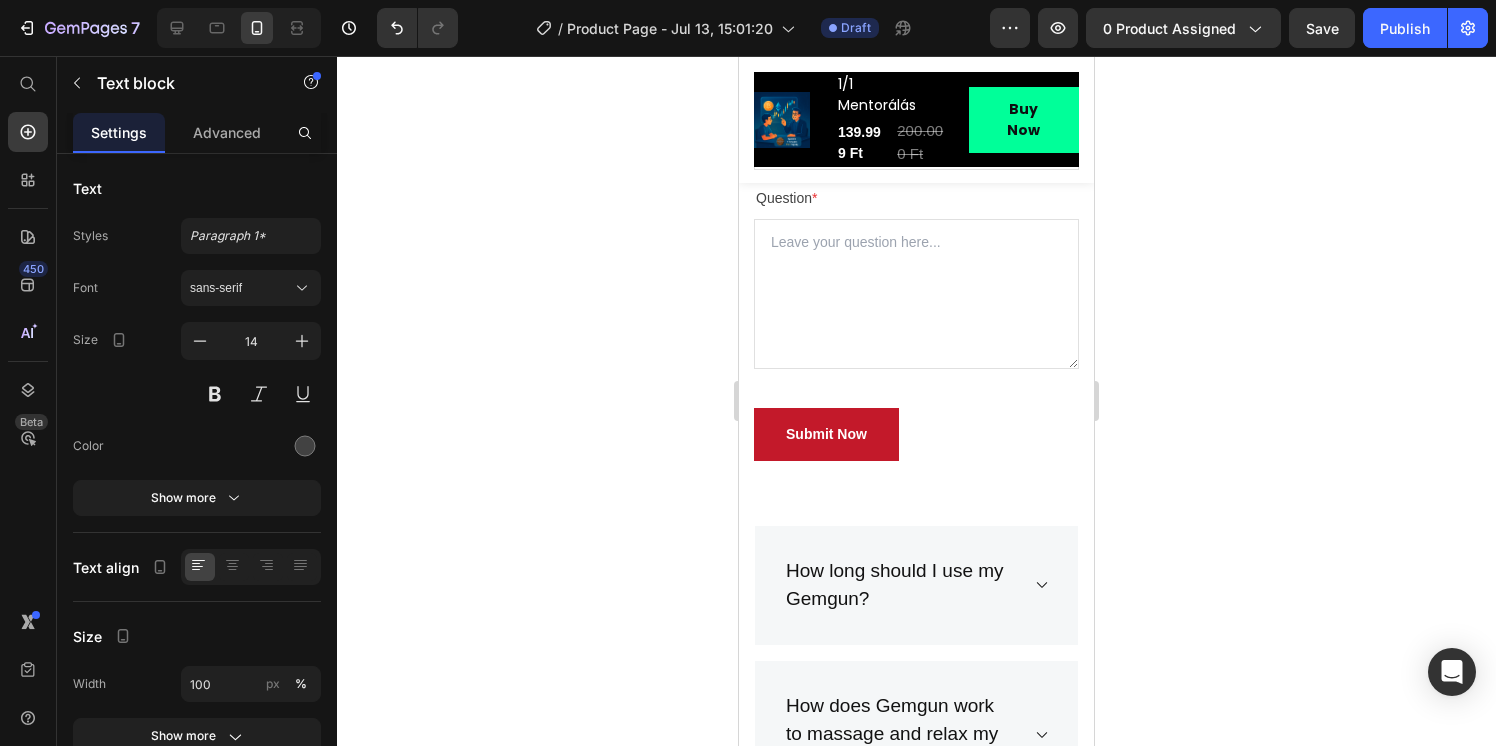 scroll, scrollTop: 8311, scrollLeft: 0, axis: vertical 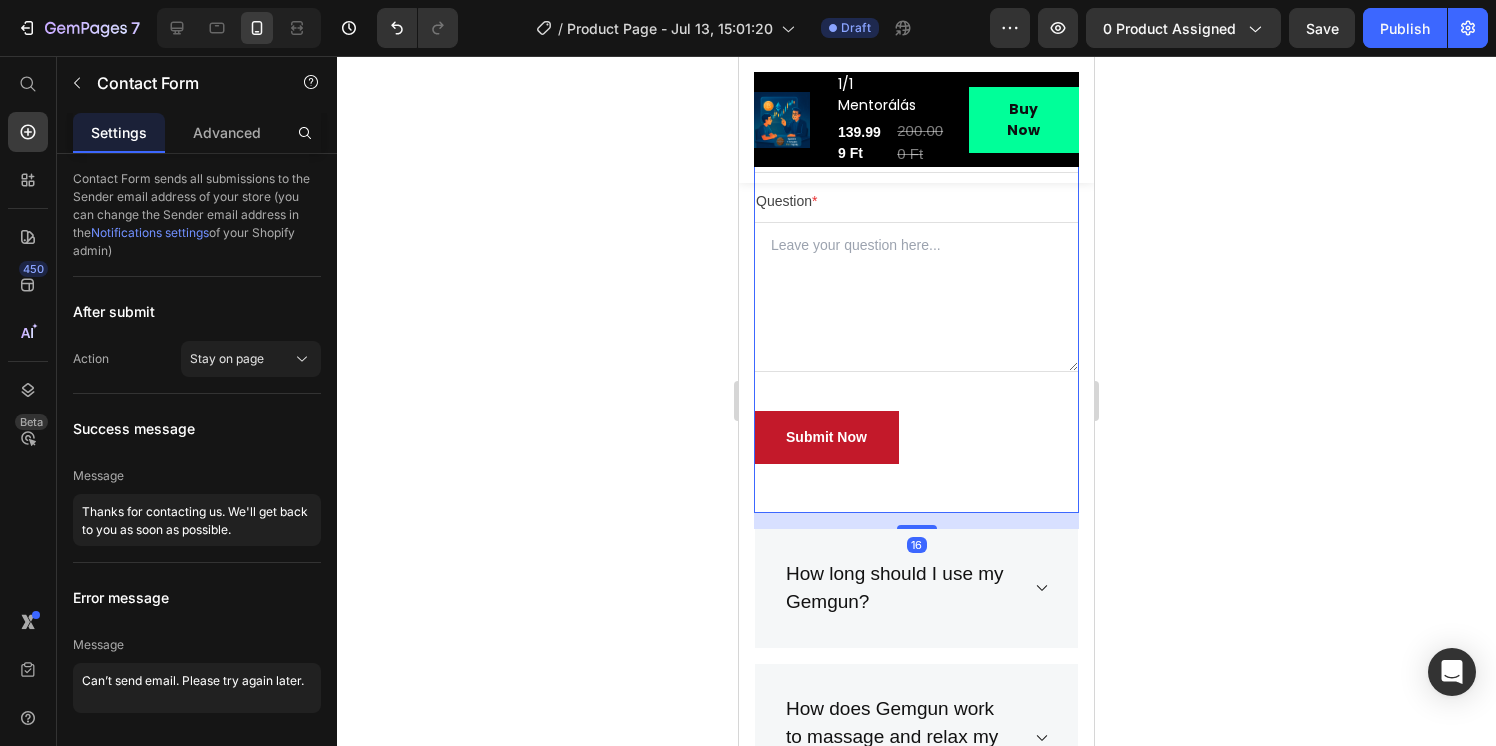 click on "Email  * Text block Email Field Question  * Text block Text Area Submit Now Submit Button Contact Form   16" at bounding box center [916, 303] 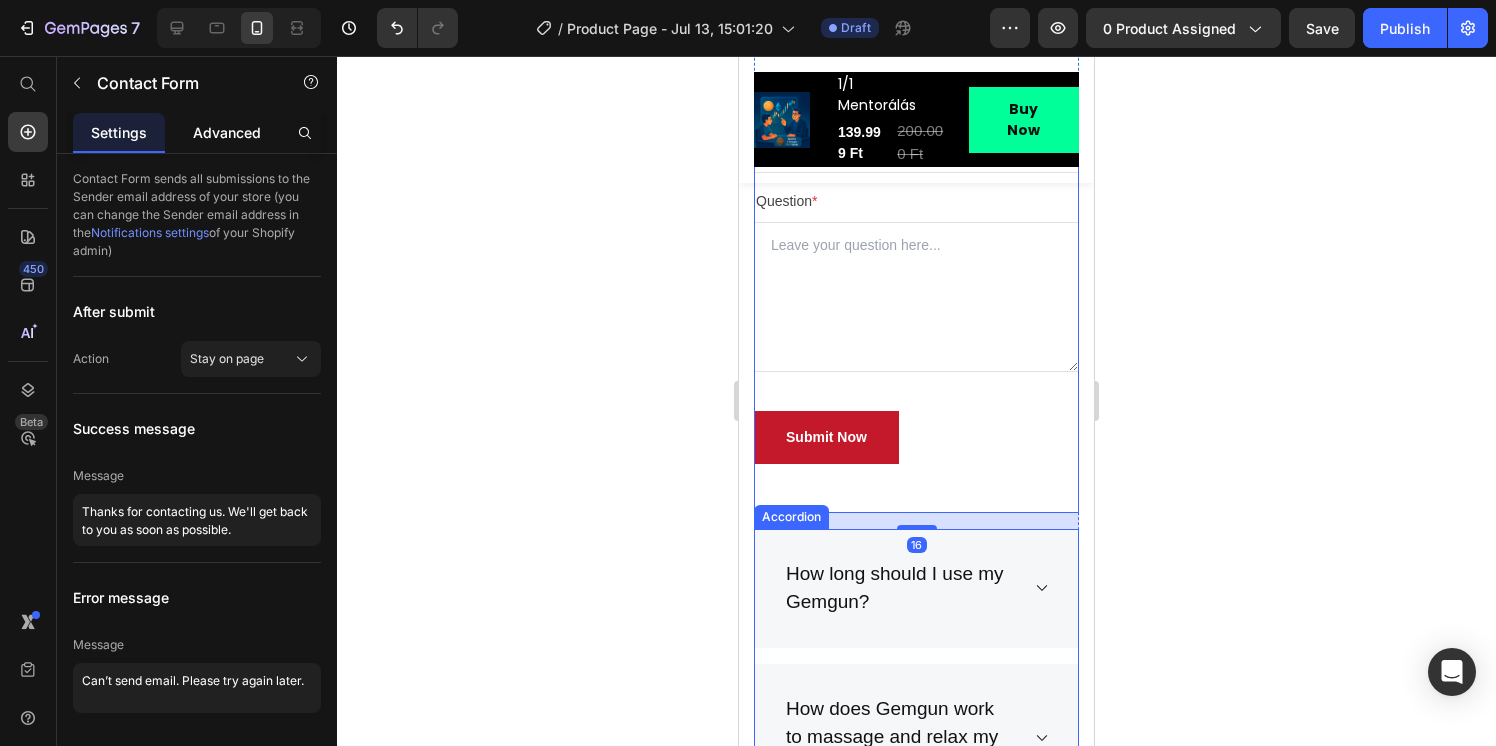 click on "Advanced" at bounding box center [227, 132] 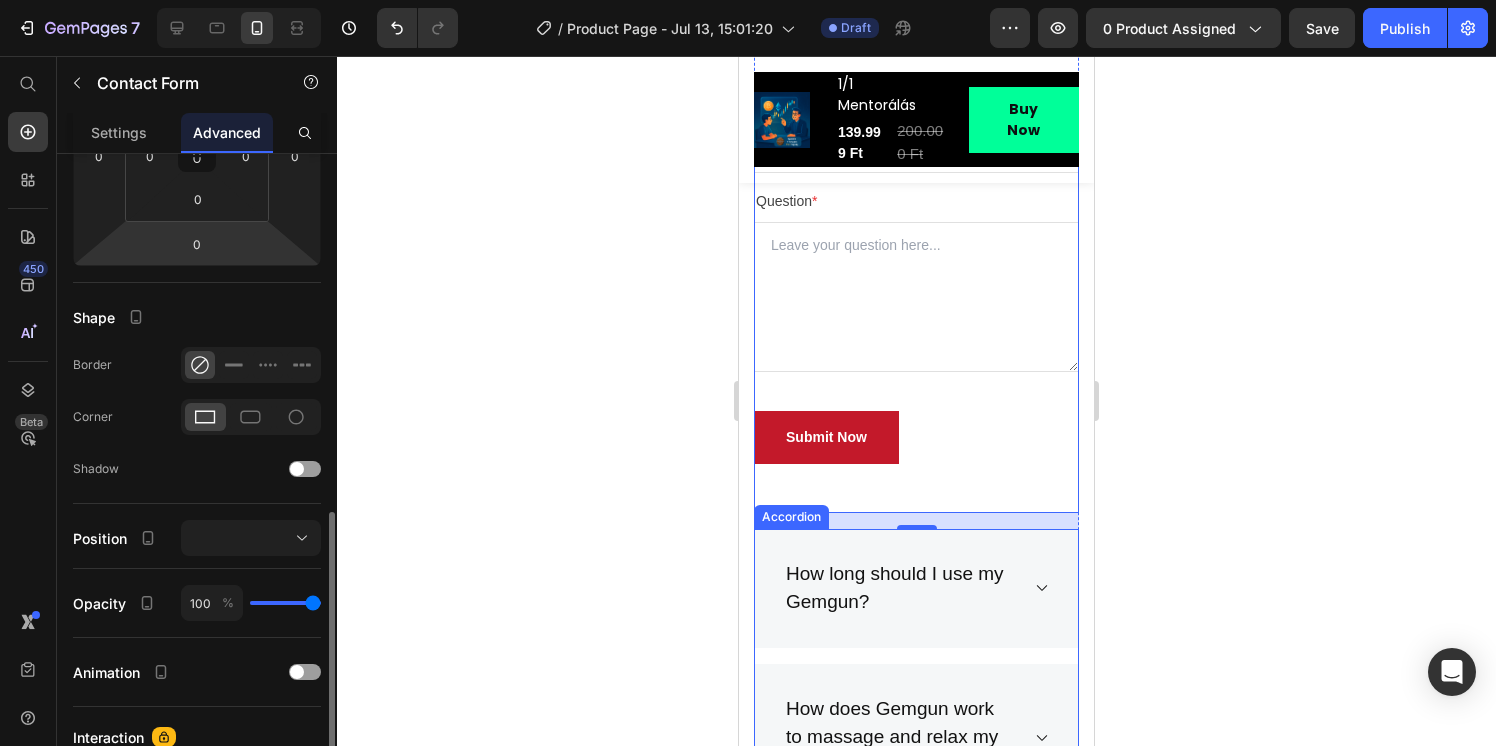 scroll, scrollTop: 0, scrollLeft: 0, axis: both 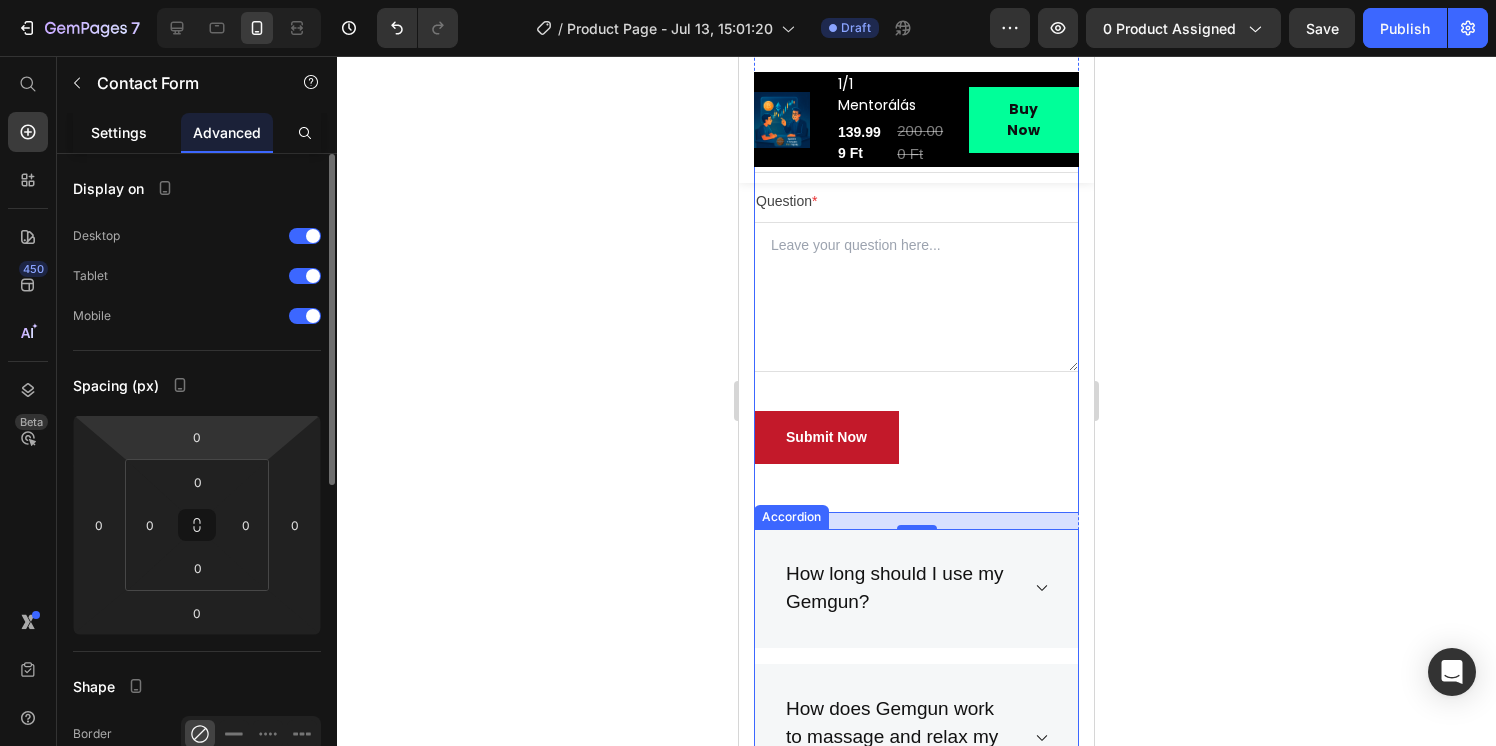 click on "Settings" at bounding box center [119, 132] 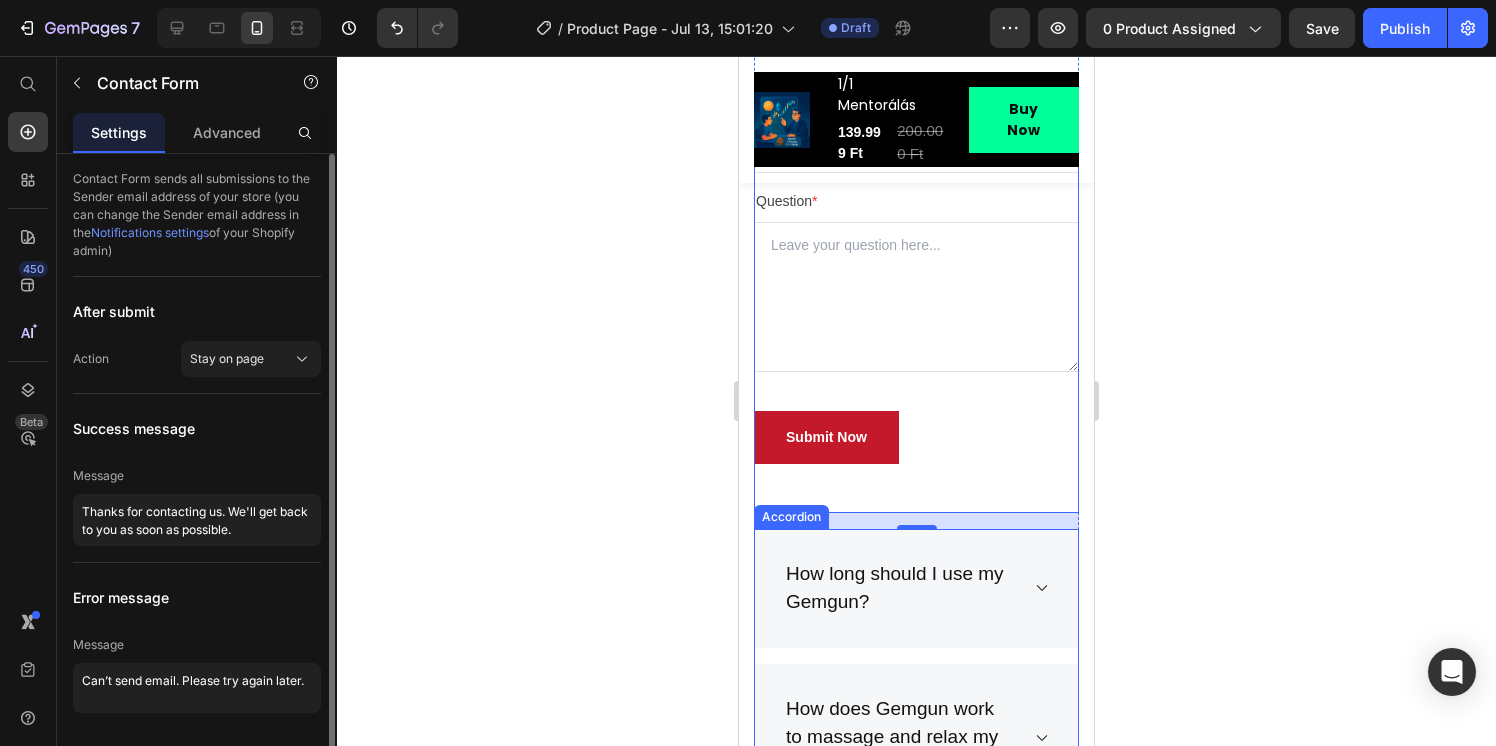 scroll, scrollTop: 58, scrollLeft: 0, axis: vertical 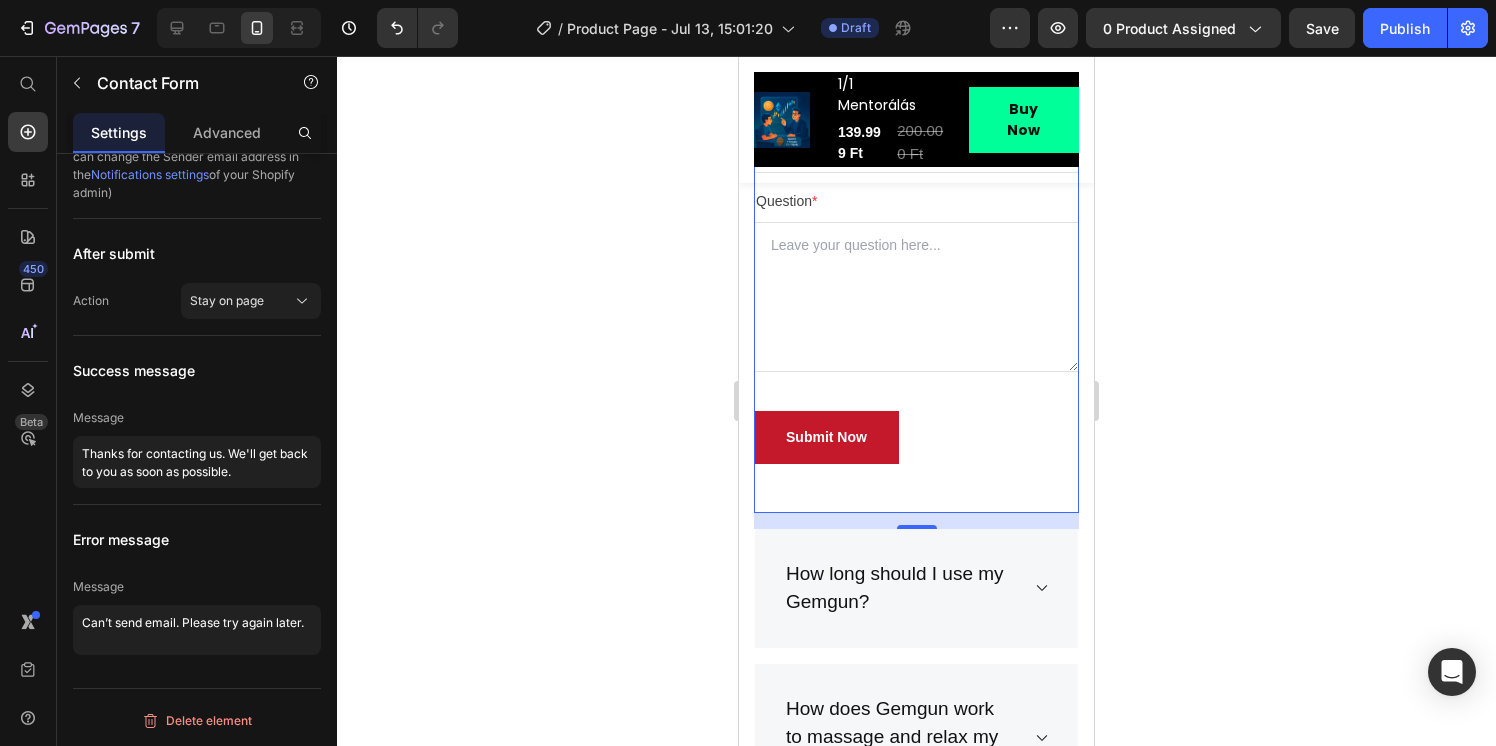 click on "Email  * Text block Email Field Question  * Text block Text Area Submit Now Submit Button Contact Form   16" at bounding box center [916, 303] 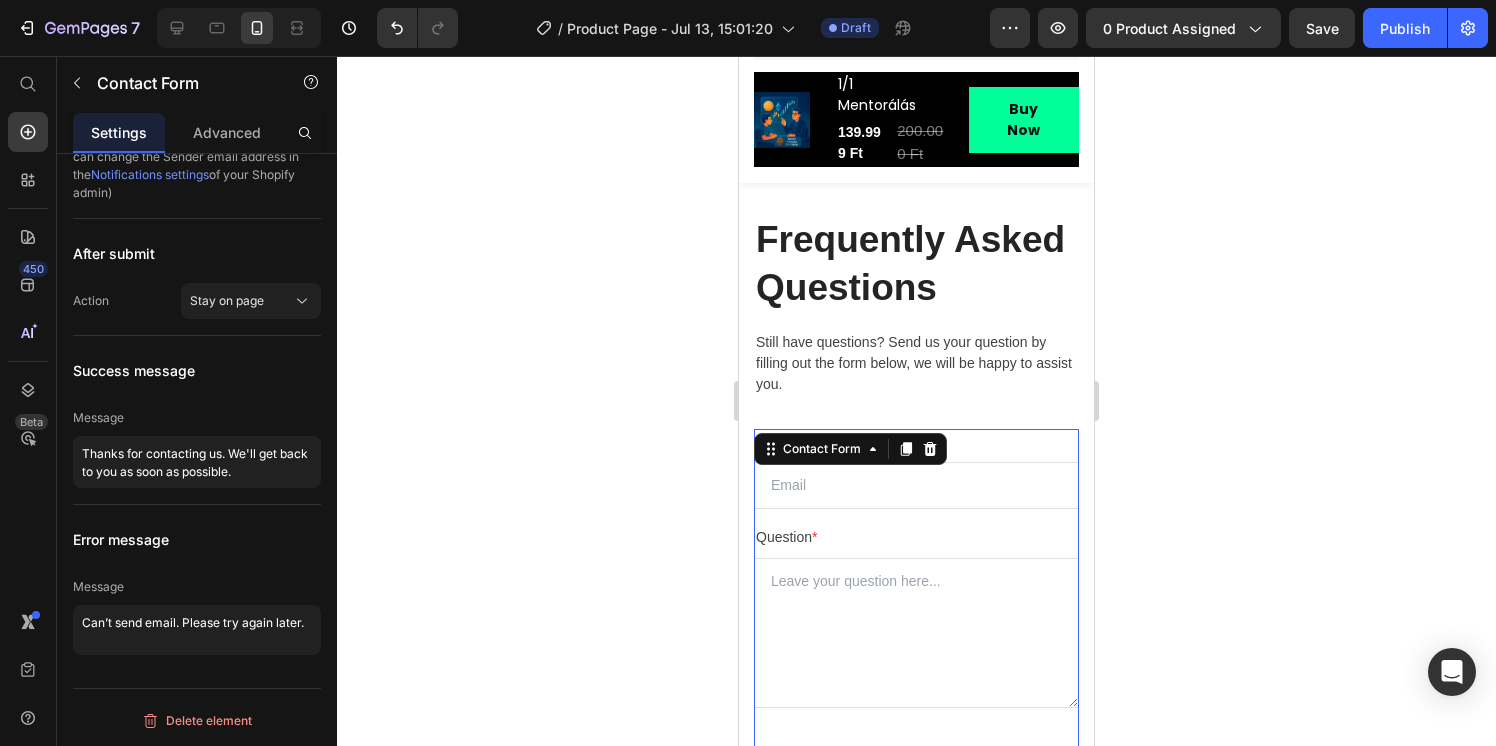 scroll, scrollTop: 7936, scrollLeft: 0, axis: vertical 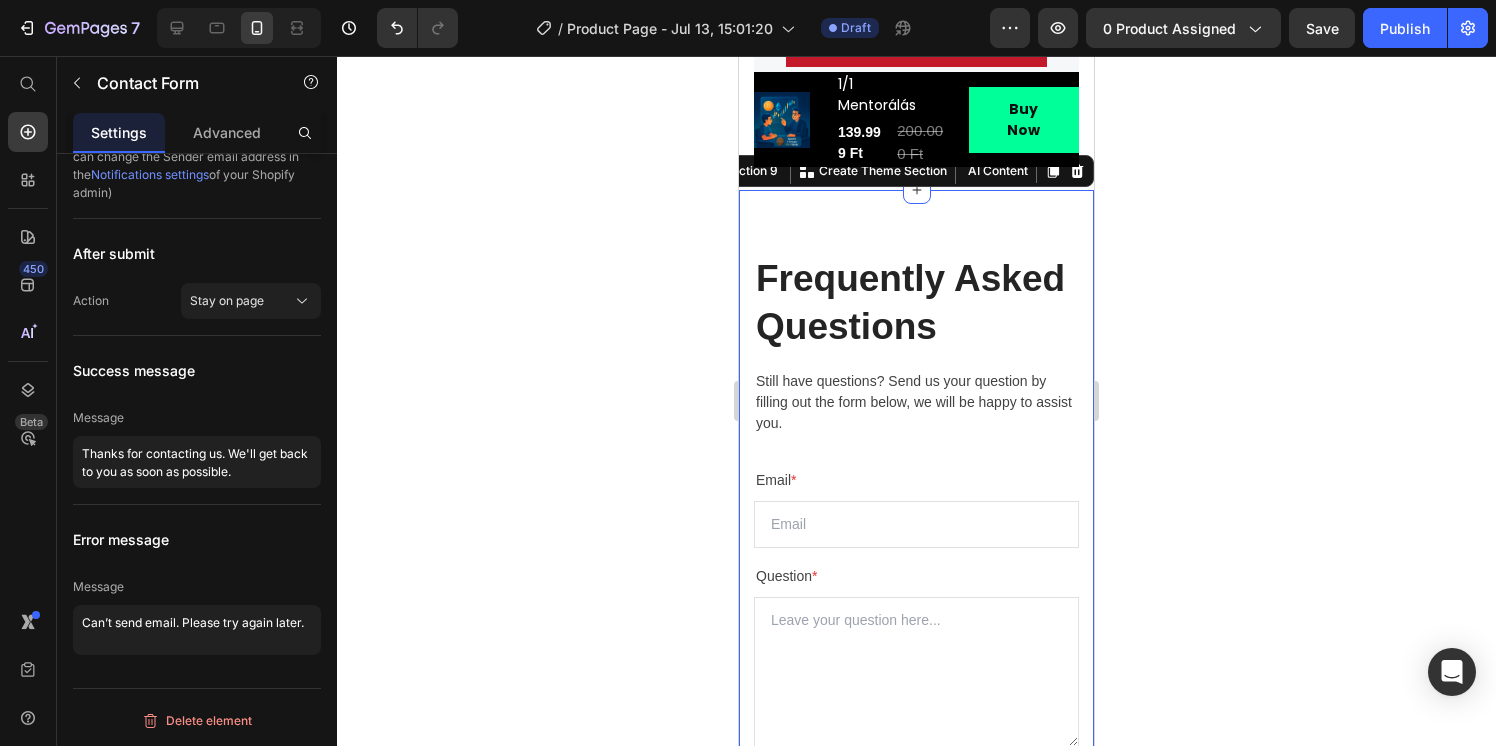 click on "Frequently Asked Questions Heading Still have questions? Send us your question by filling out the form below, we will be happy to assist you. Text block Email  * Text block Email Field Question  * Text block Text Area Submit Now Submit Button Contact Form
How long should I use my Gemgun?
How does Gemgun work to massage and relax my body?
Is it safe to use Gemgun during pregnancy?
Does Gemgun come with a warranty?
Can I make changes to my order?
What is the time limit for returns?
How do I return a gift? Accordion Row Section 9   You can create reusable sections Create Theme Section AI Content Write with GemAI What would you like to describe here? Tone and Voice Persuasive Product 1/1 Mentorálás Show more Generate" at bounding box center [916, 1045] 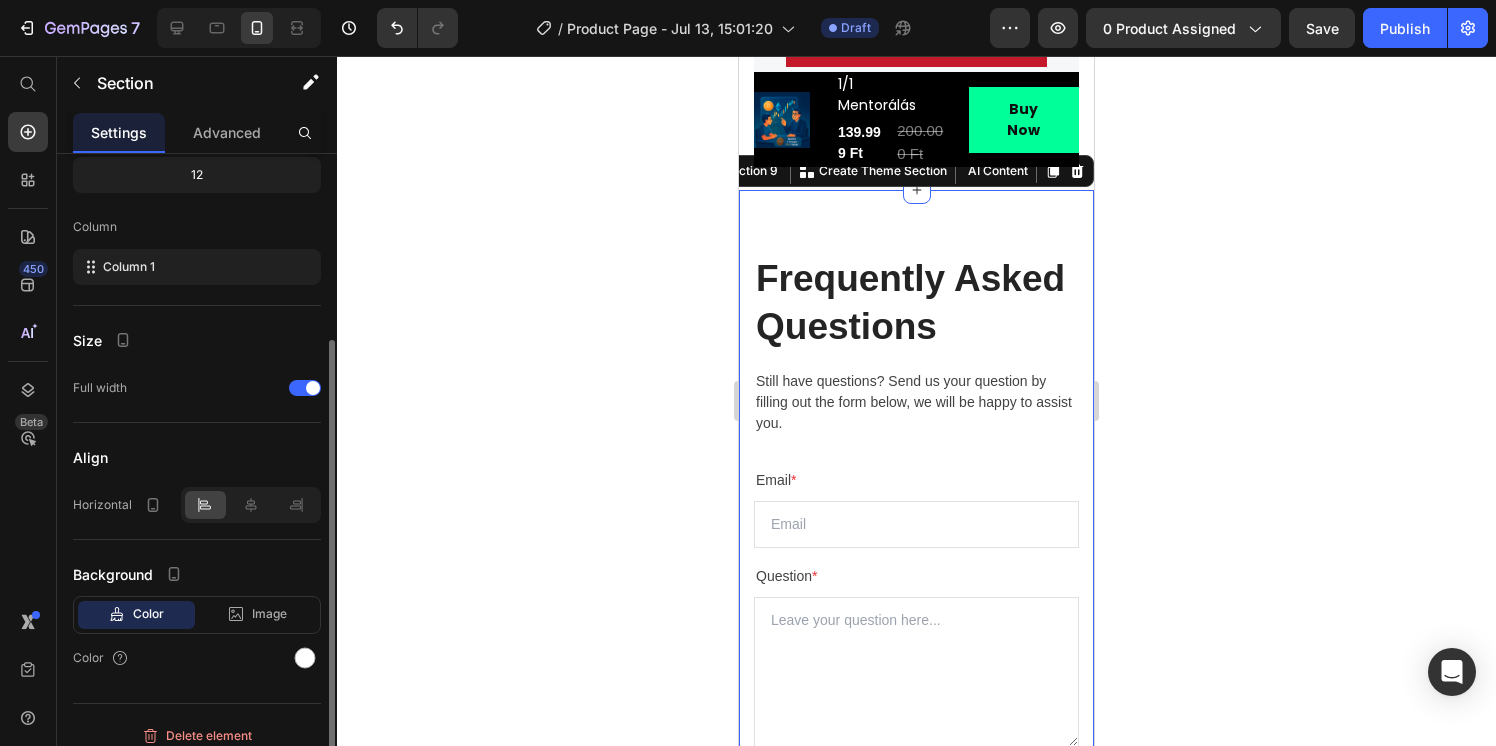 scroll, scrollTop: 232, scrollLeft: 0, axis: vertical 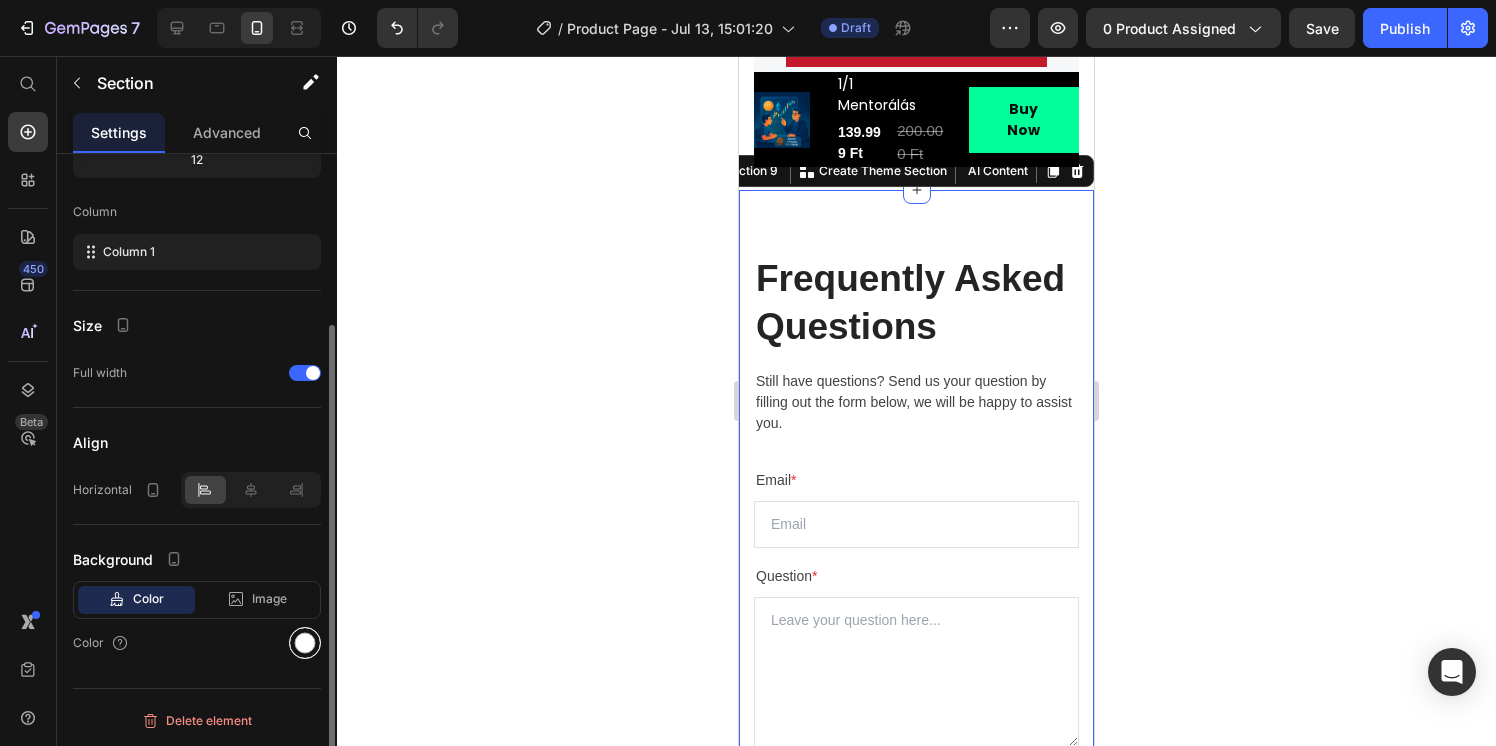 click at bounding box center (305, 643) 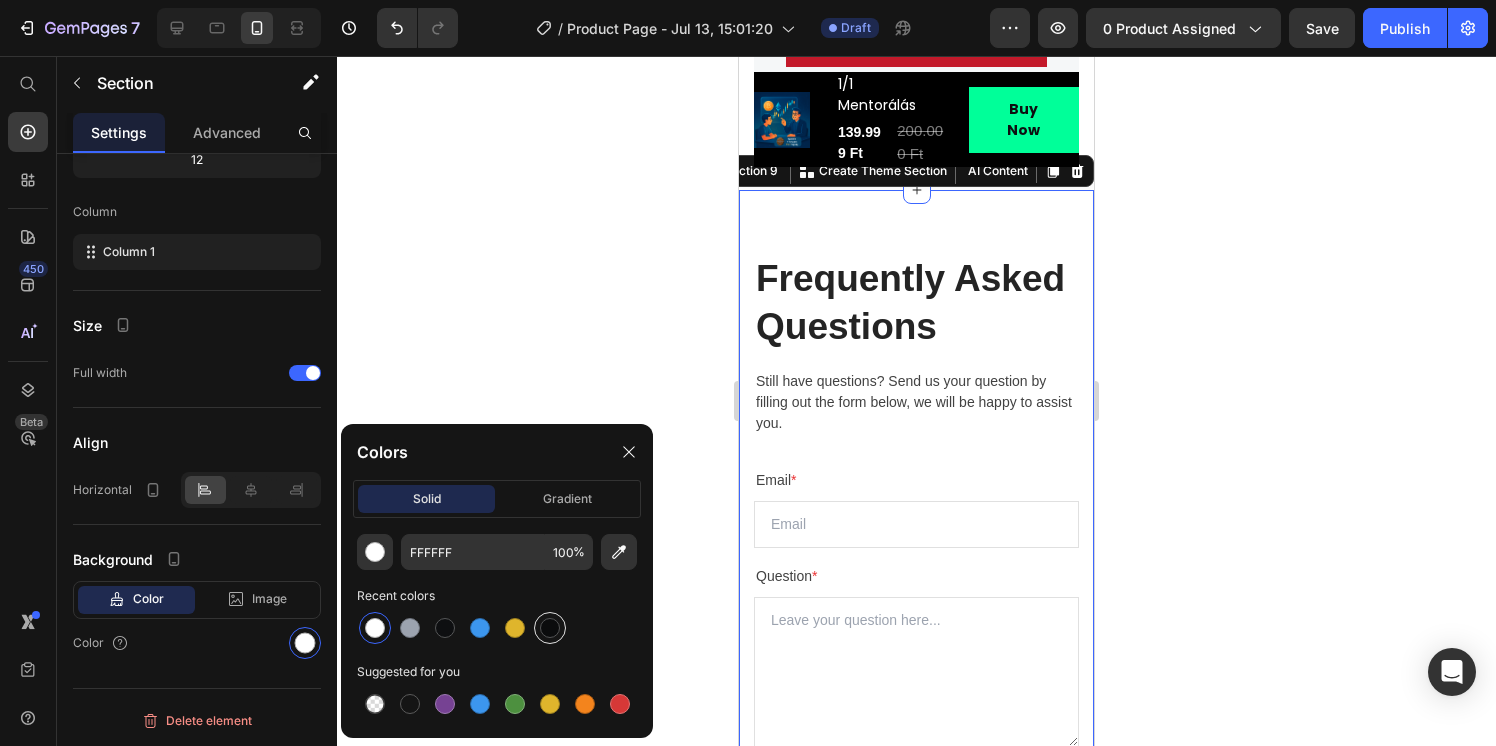 click at bounding box center (550, 628) 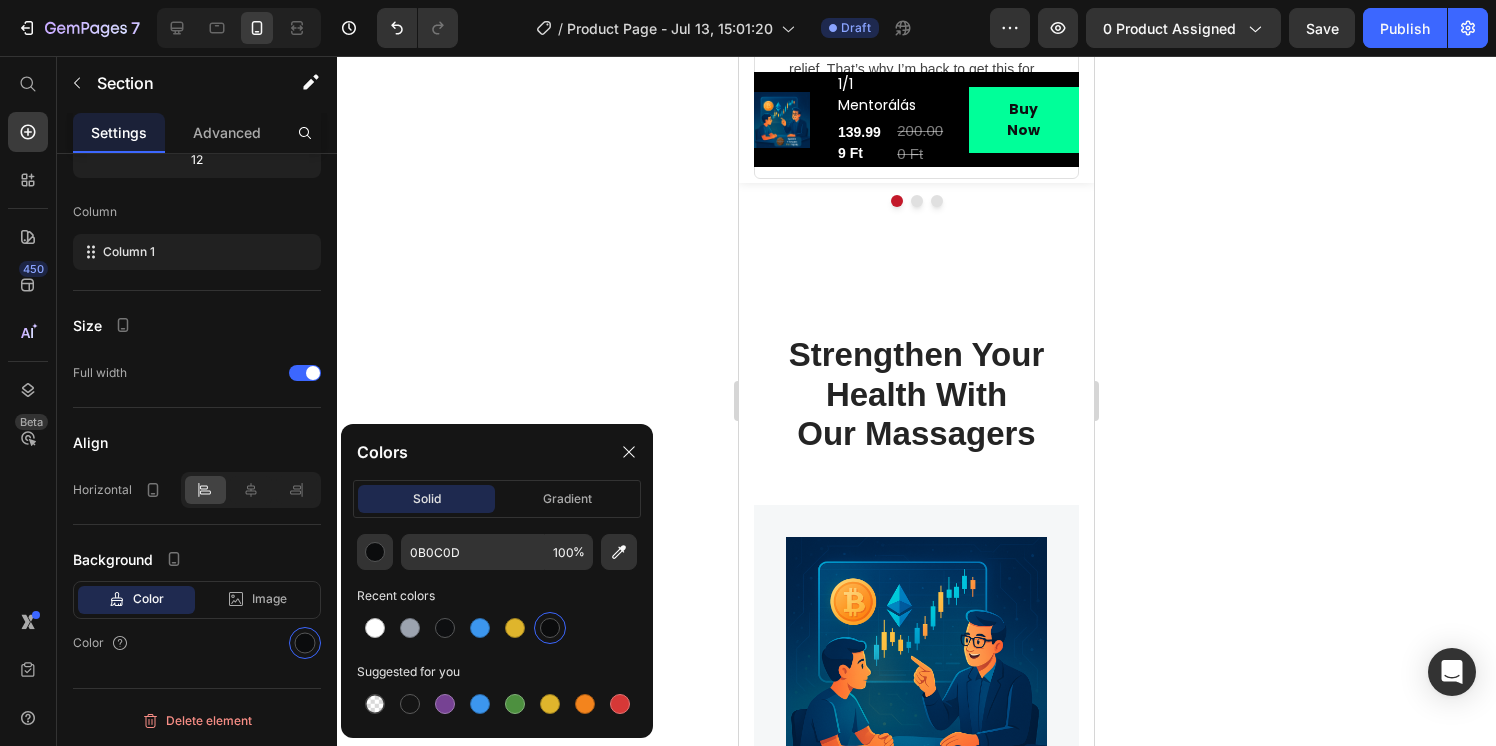 scroll, scrollTop: 6812, scrollLeft: 0, axis: vertical 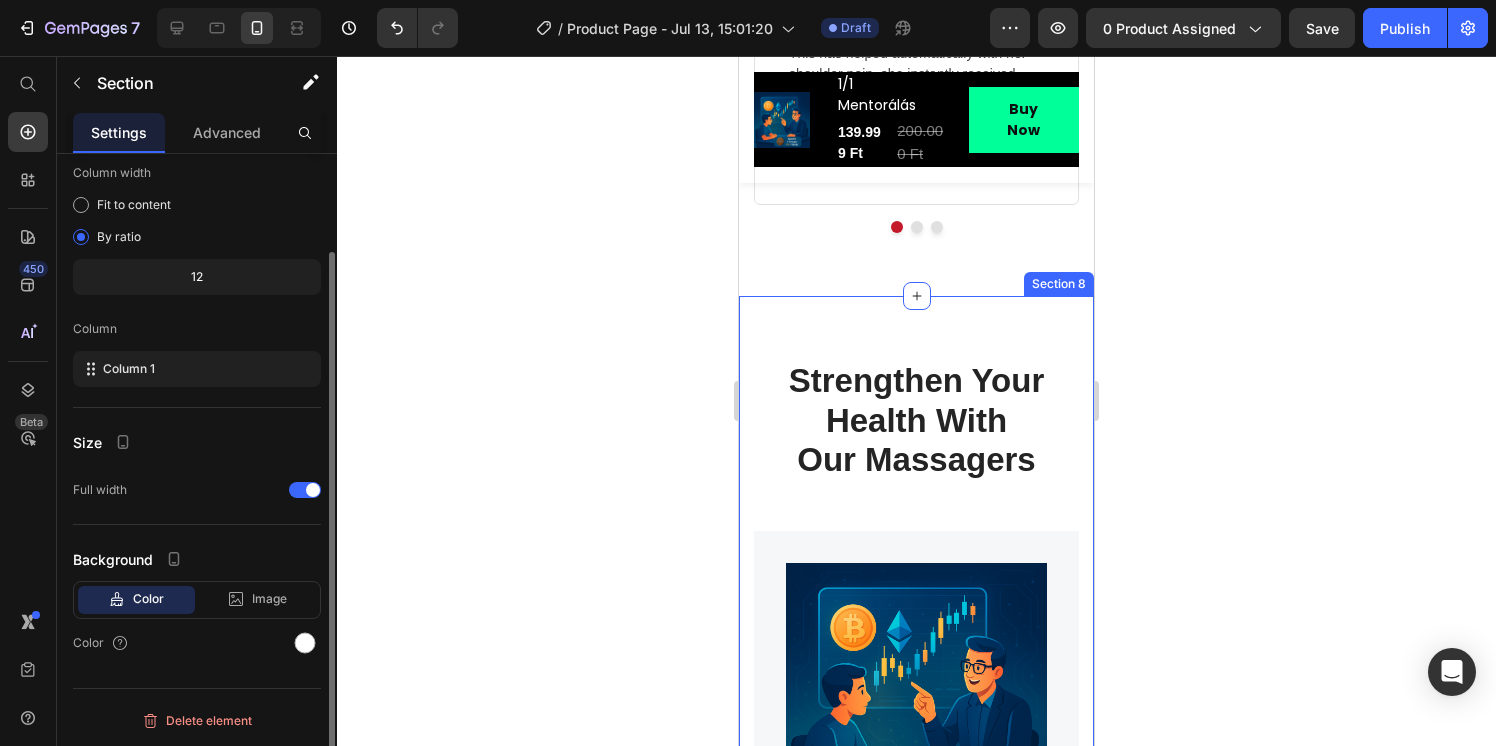 click on "Strengthen Your Health With  Our Massagers Heading Row Product Images Image Only on Mother’s Day! Text block Row 1/1 Mentorálás (P) Title Relieve Eye Pain and Improve Sleep Text block                Icon                Icon                Icon                Icon                Icon Icon List Hoz (224 reviews) Text block Row 139.999 Ft (P) Price 200.000 Ft (P) Price Row Buy Now (P) Cart Button Row Product Product Images Image Only on Mother’s Day! Text block Row 1/1 Mentorálás (P) Title Relieve Eye Pain and Improve Sleep Text block                Icon                Icon                Icon                Icon                Icon Icon List Hoz (224 reviews) Text block Row 139.999 Ft (P) Price 200.000 Ft (P) Price Row Buy Now (P) Cart Button Row Product Product Images Image Only on Mother’s Day! Text block Row 1/1 Mentorálás (P) Title Relieve Eye Pain and Improve Sleep Text block                Icon                Icon                Icon                Icon                Icon Icon List Hoz" at bounding box center (916, 805) 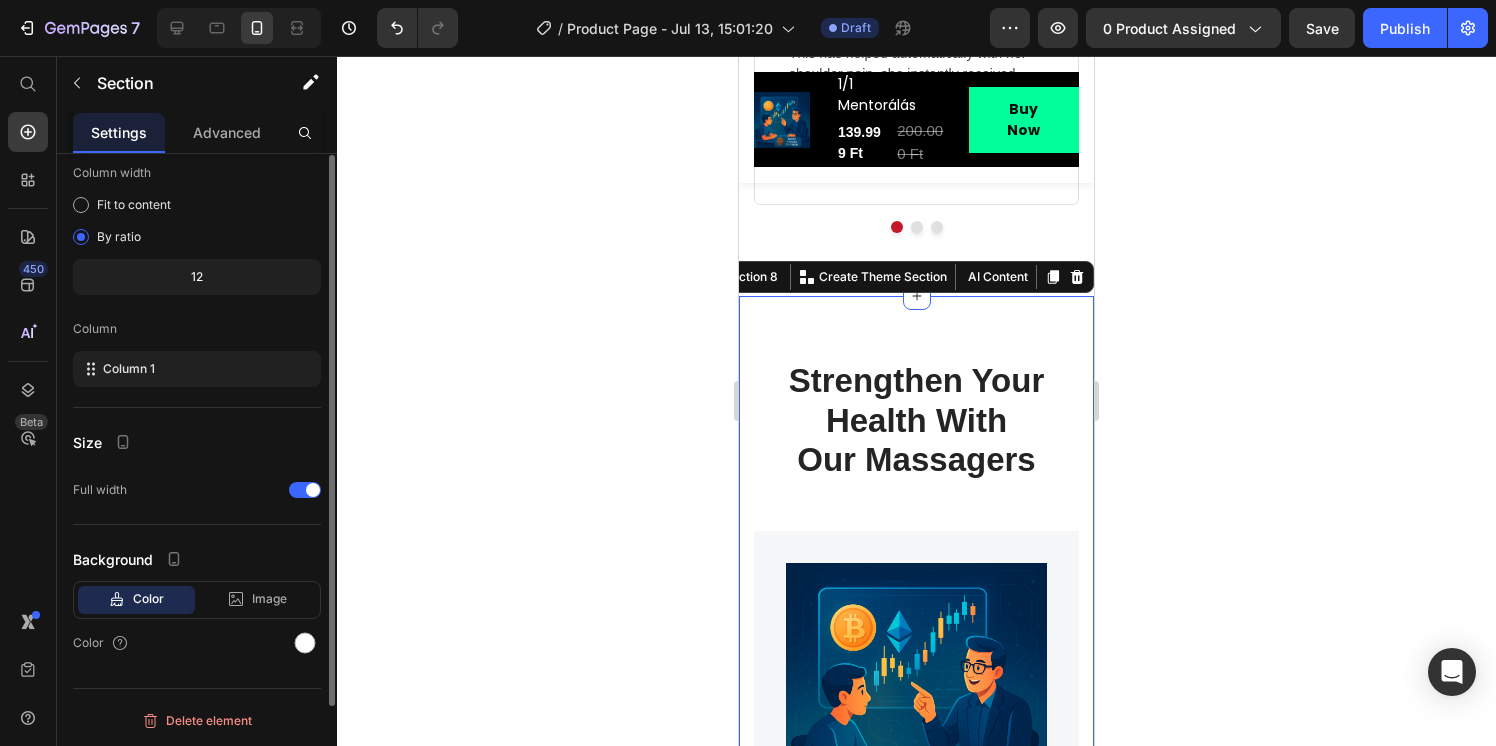 scroll, scrollTop: 0, scrollLeft: 0, axis: both 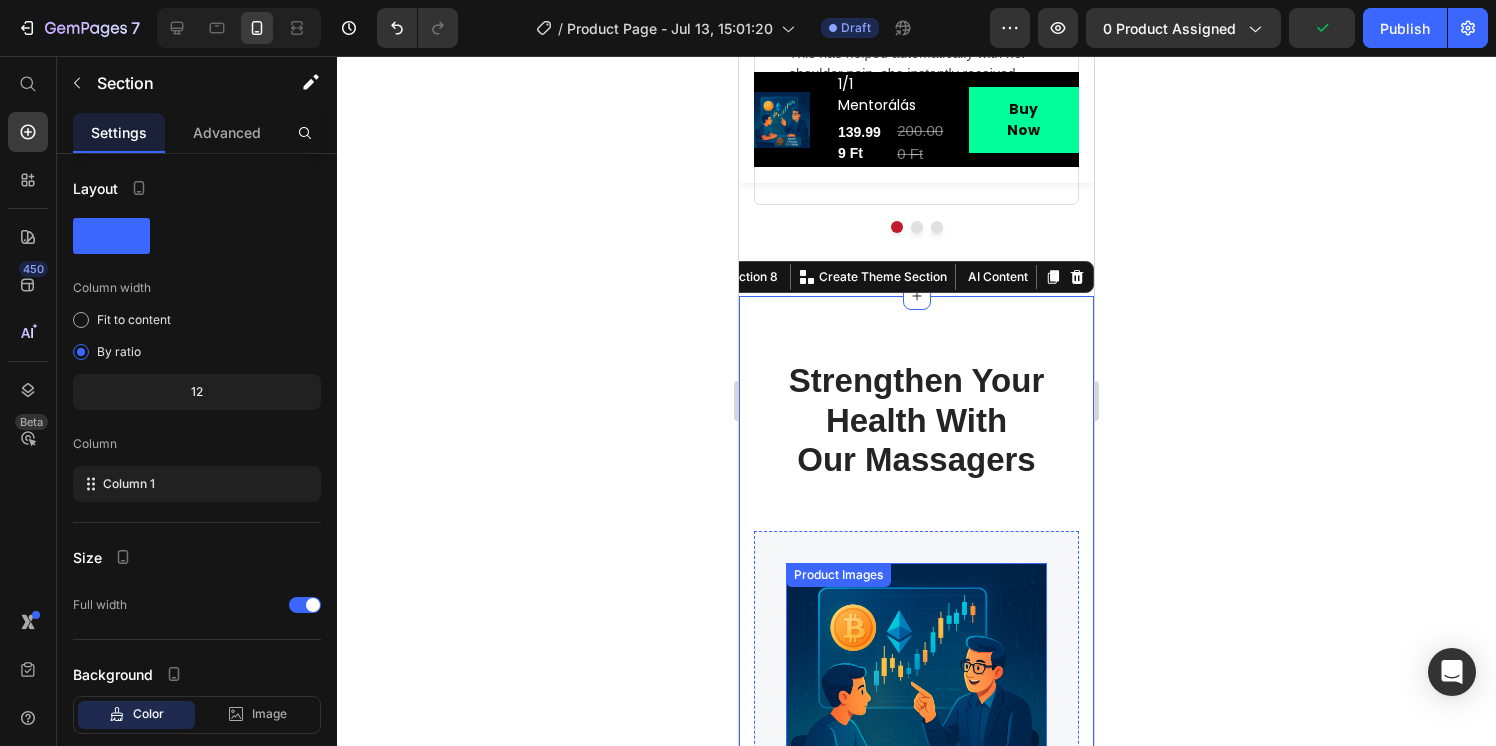 click at bounding box center (916, 693) 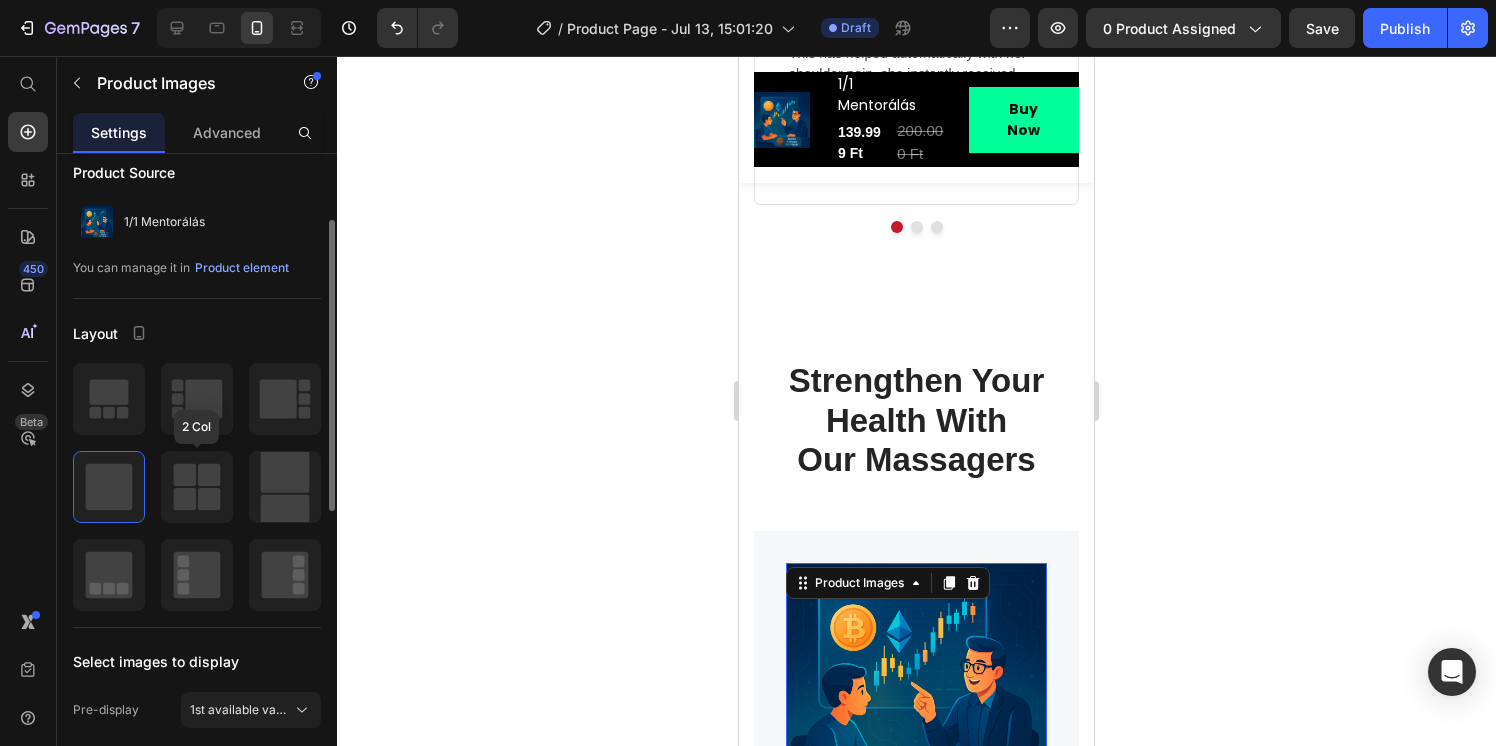 scroll, scrollTop: 4, scrollLeft: 0, axis: vertical 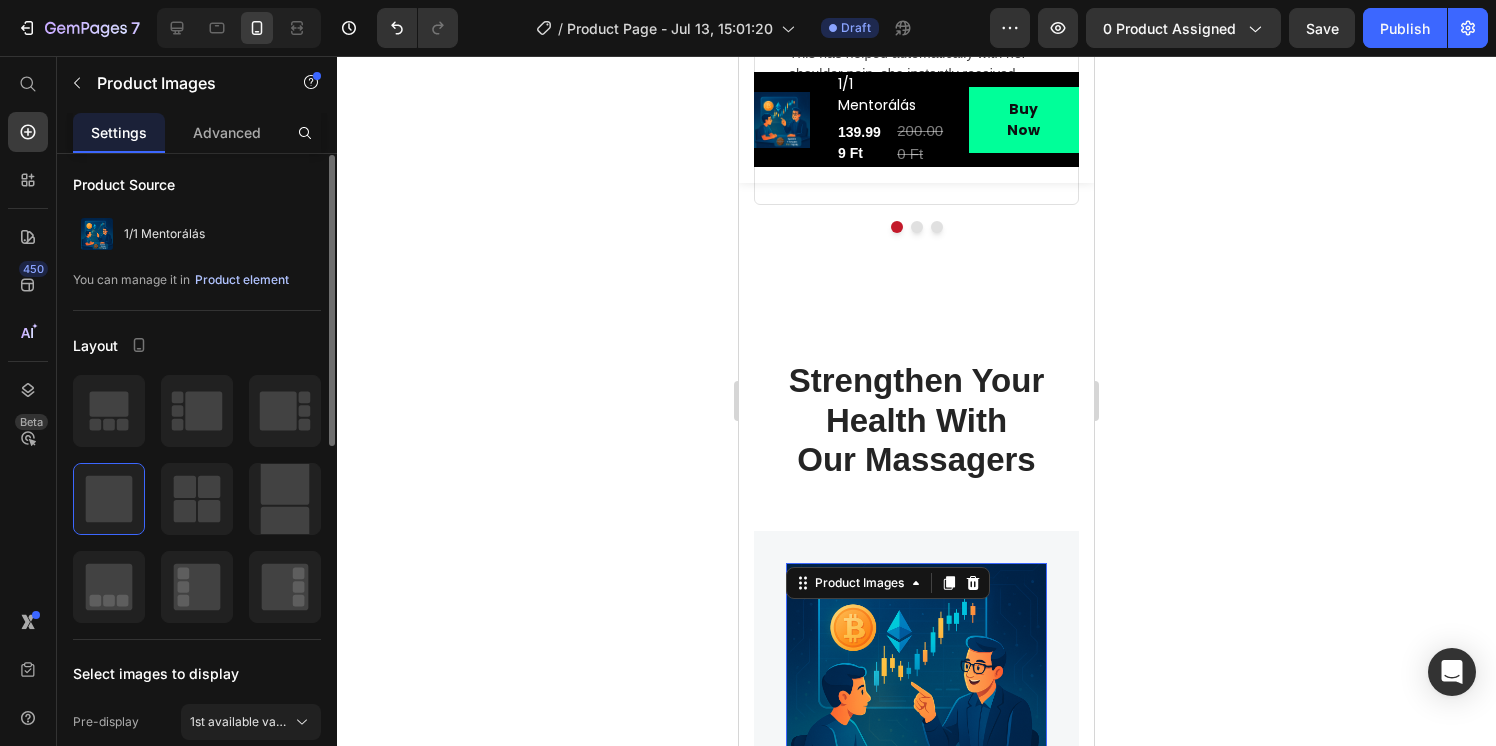 click on "Product element" at bounding box center [242, 280] 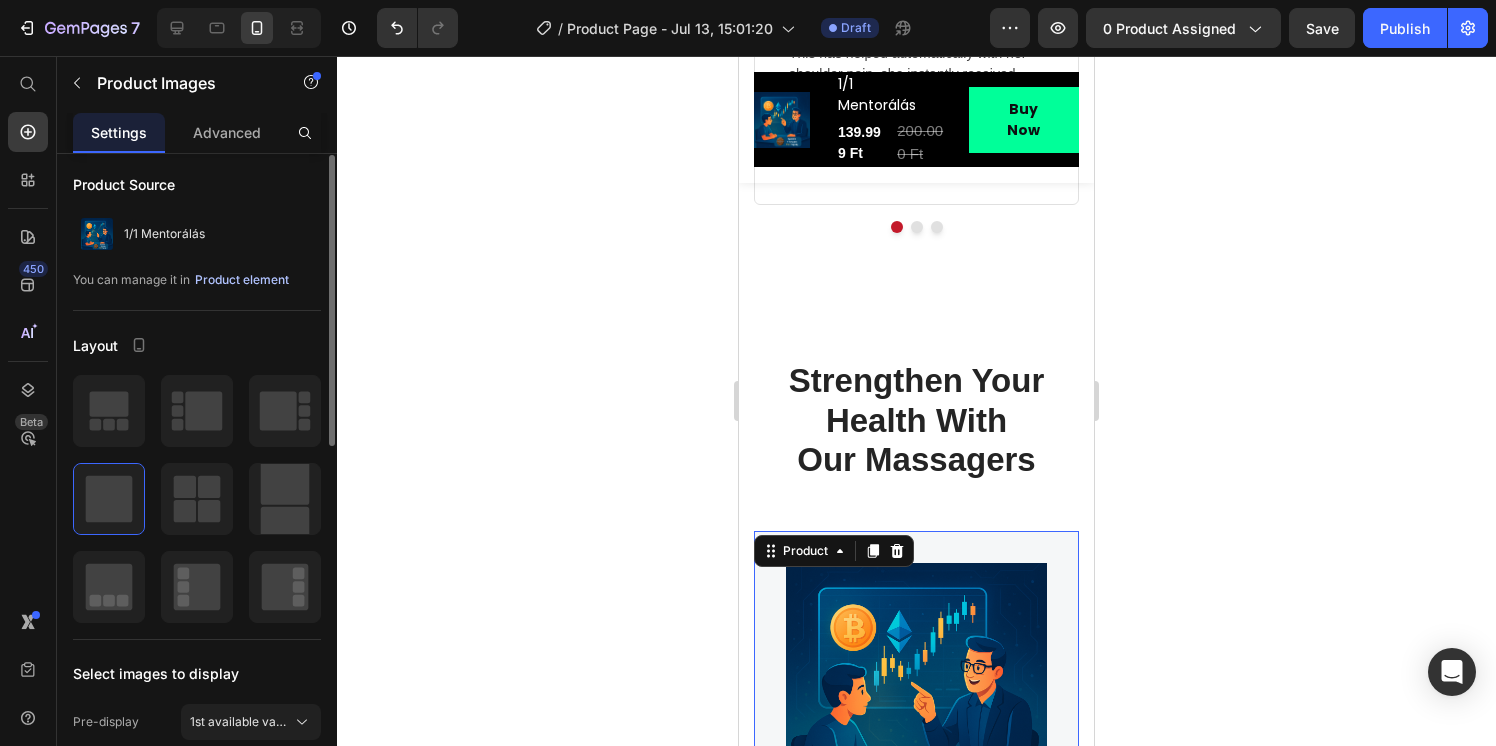 scroll, scrollTop: 0, scrollLeft: 0, axis: both 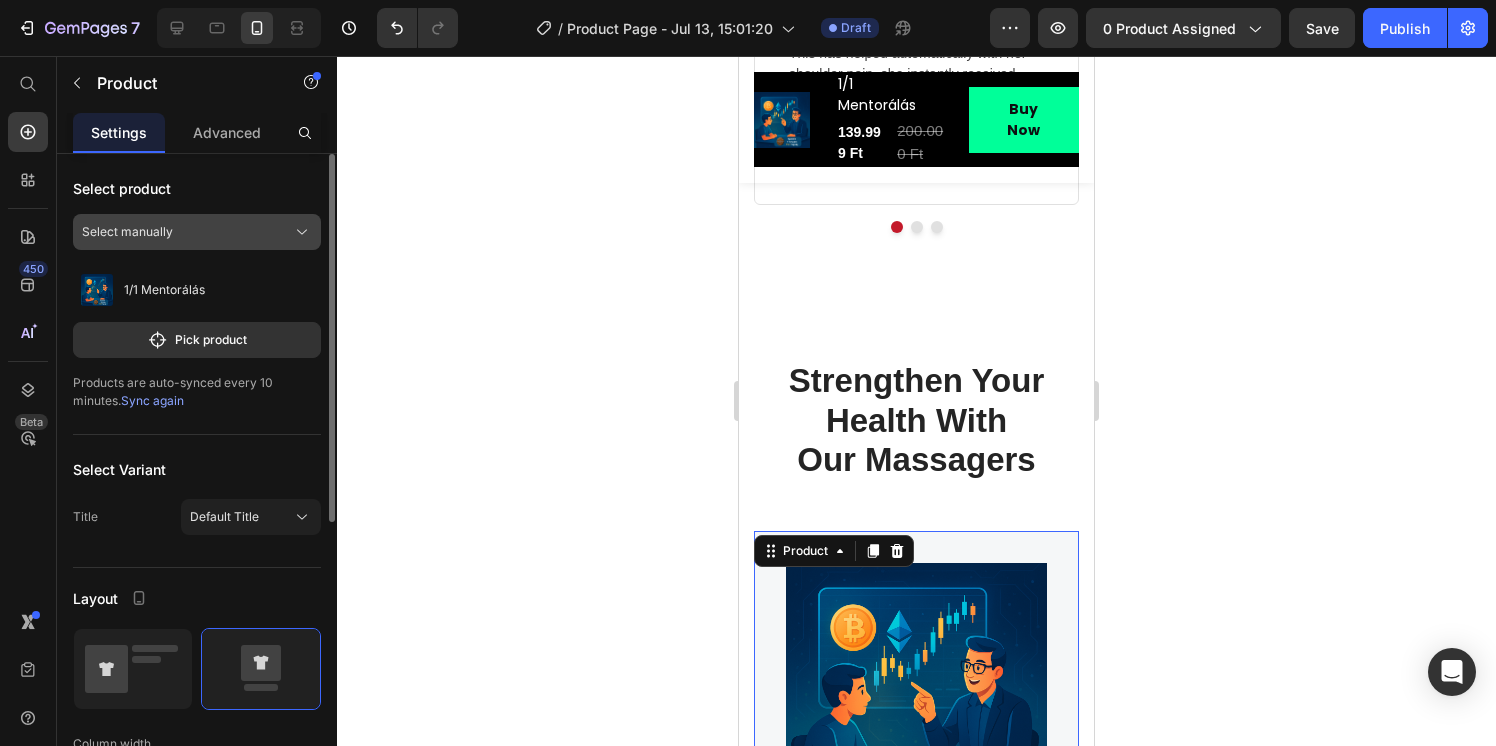 click on "Select manually" 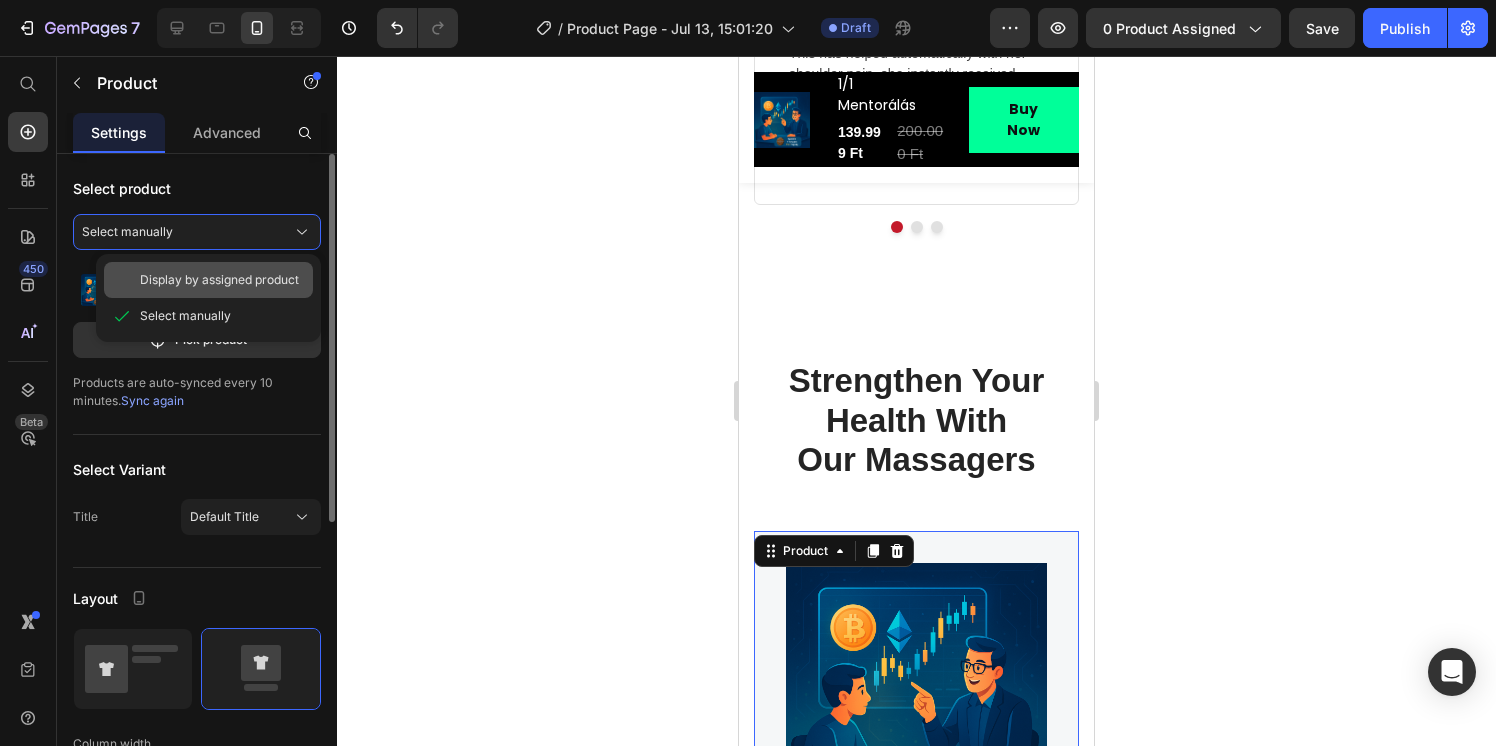 click on "Display by assigned product" at bounding box center (219, 280) 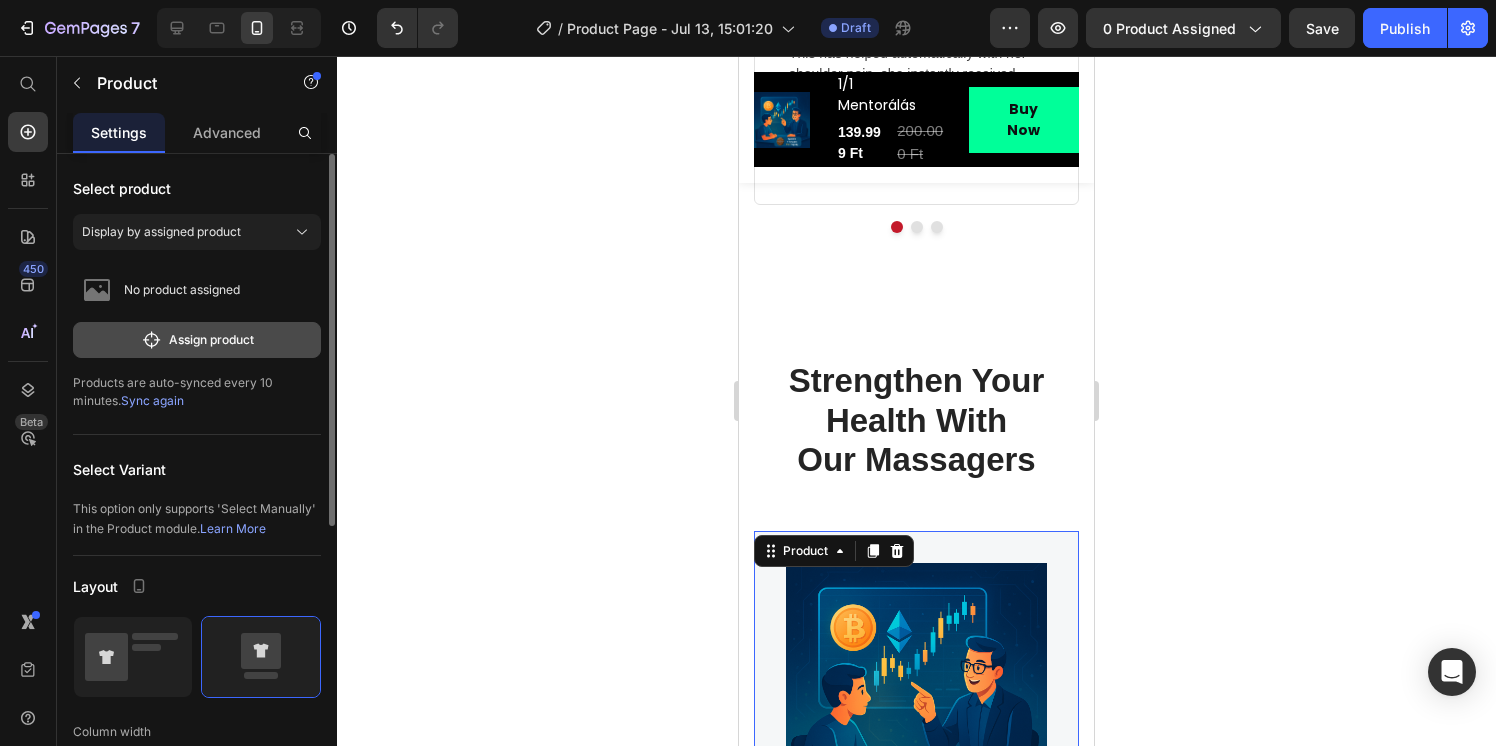 click on "Assign product" at bounding box center (197, 340) 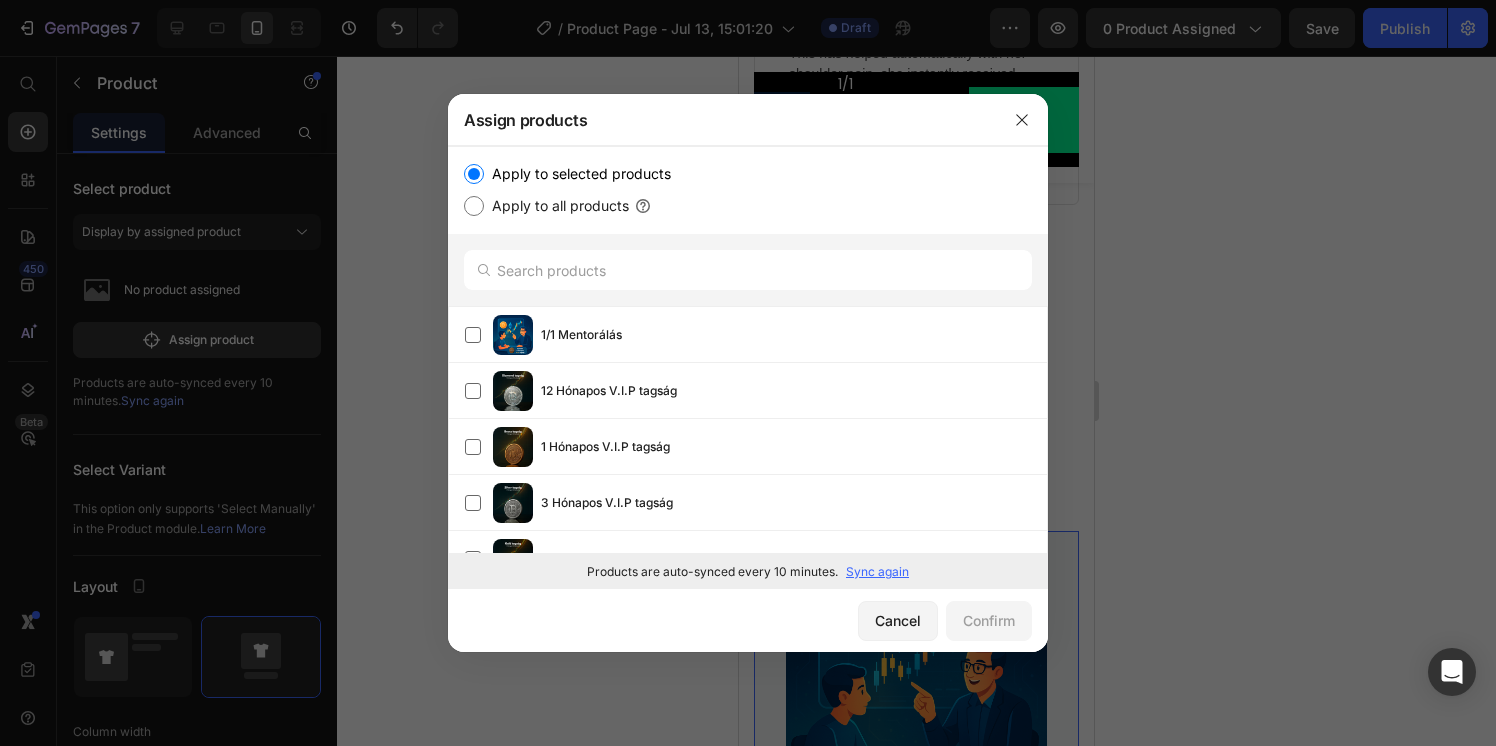 click on "Apply to all products" at bounding box center [556, 206] 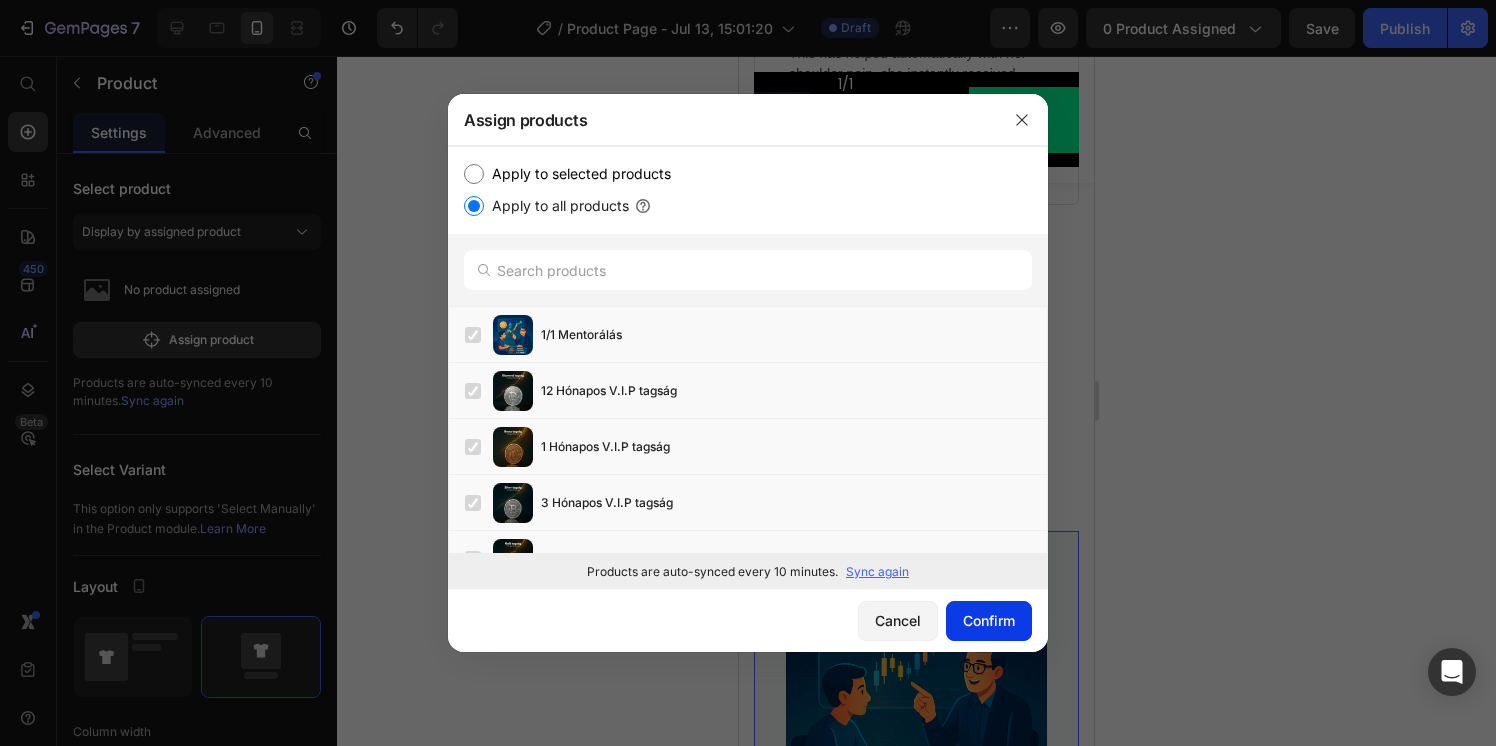 click on "Confirm" at bounding box center [989, 620] 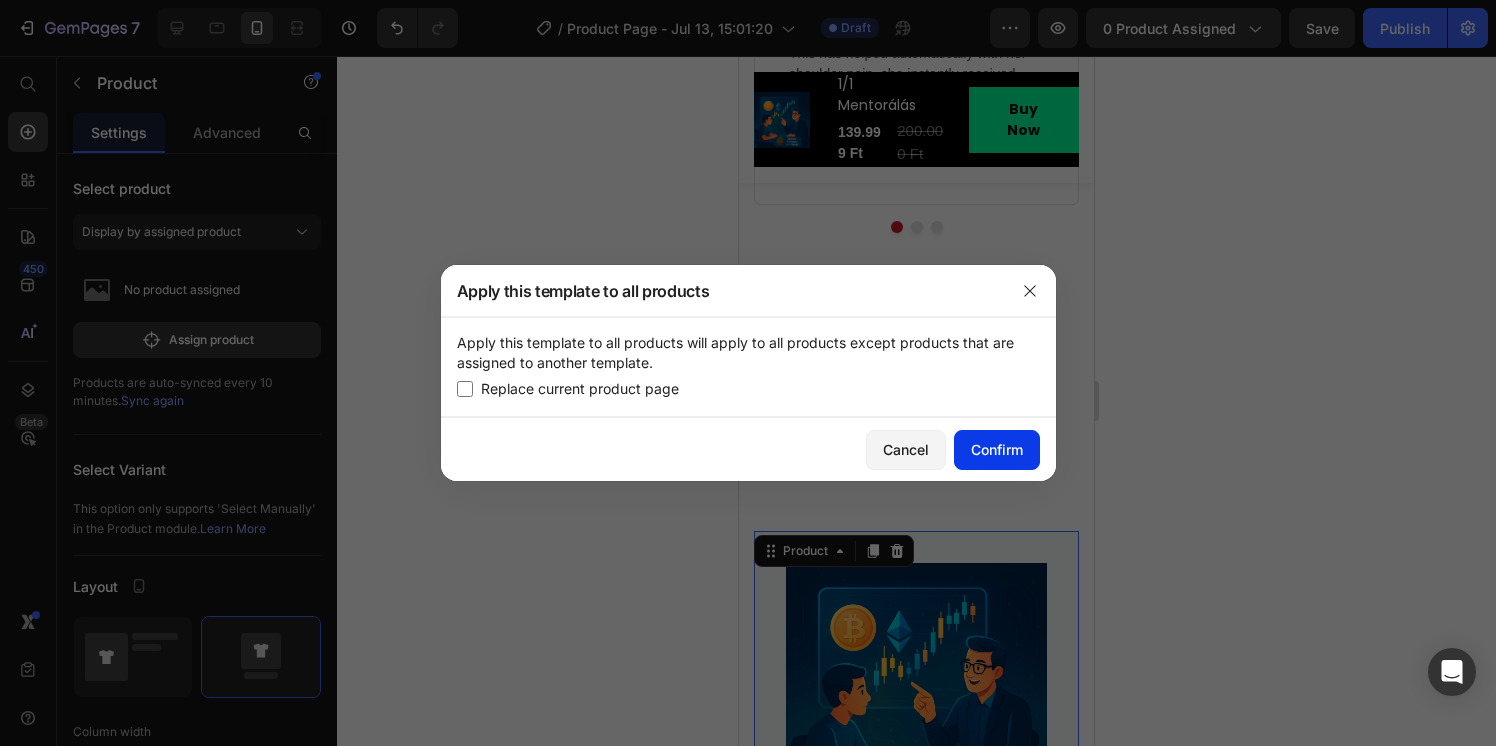 click on "Confirm" at bounding box center [997, 449] 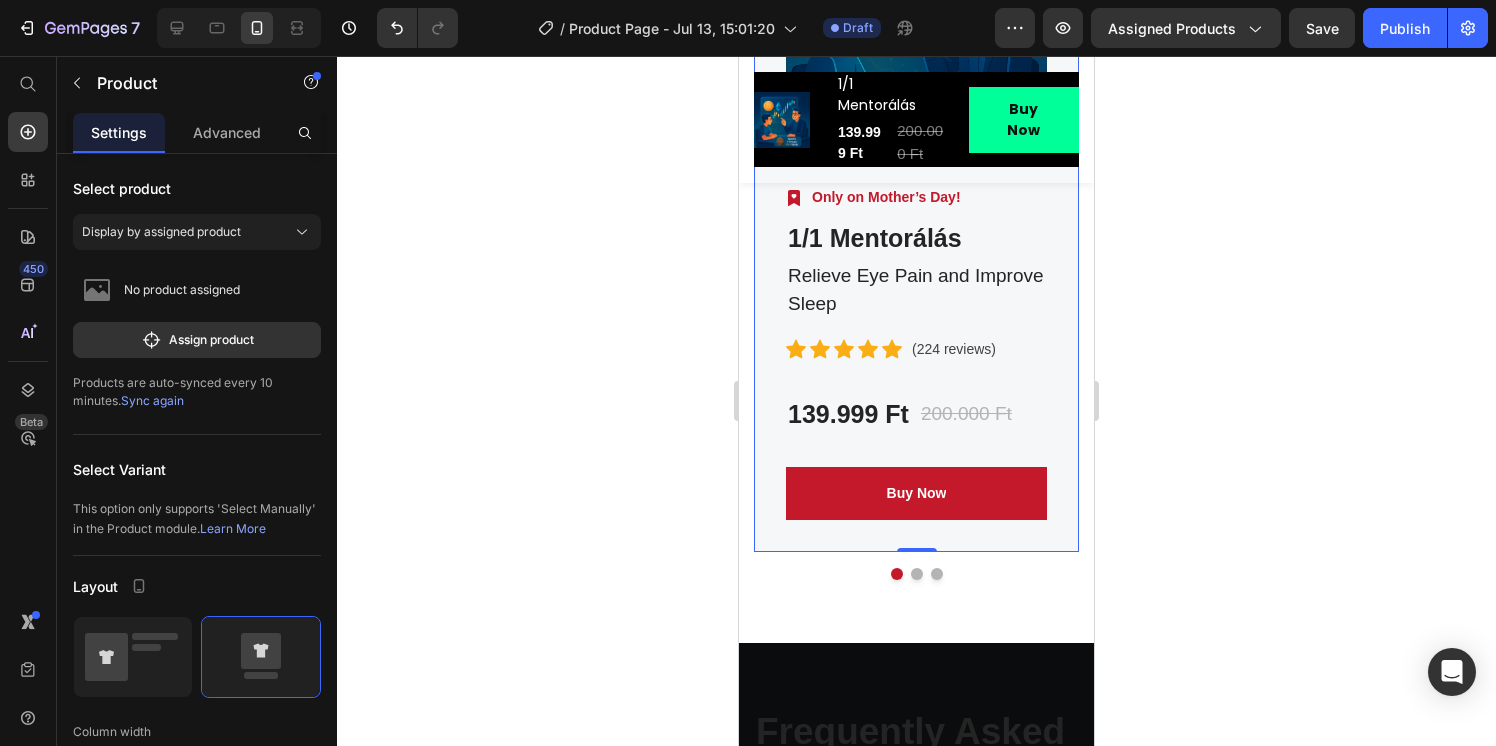 scroll, scrollTop: 7484, scrollLeft: 0, axis: vertical 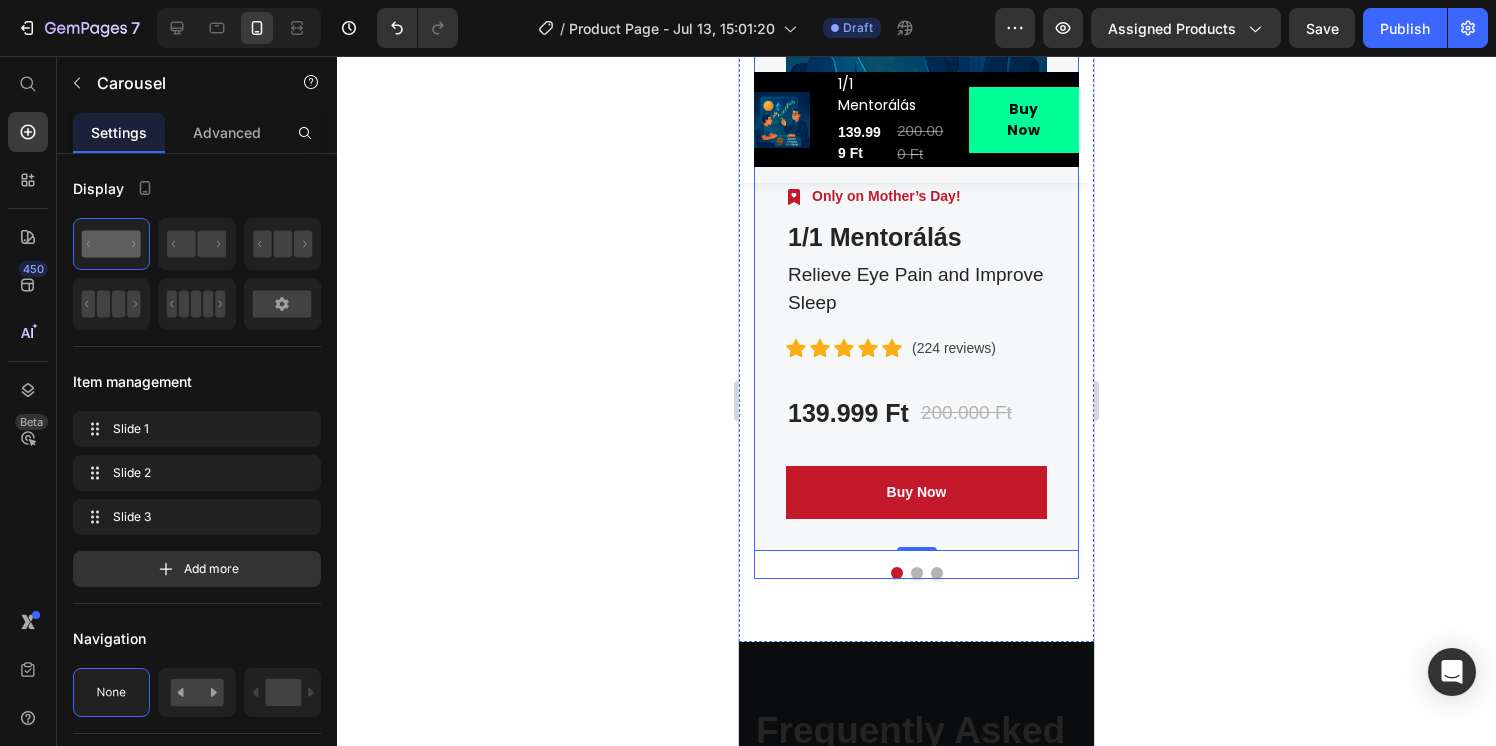 click at bounding box center (917, 573) 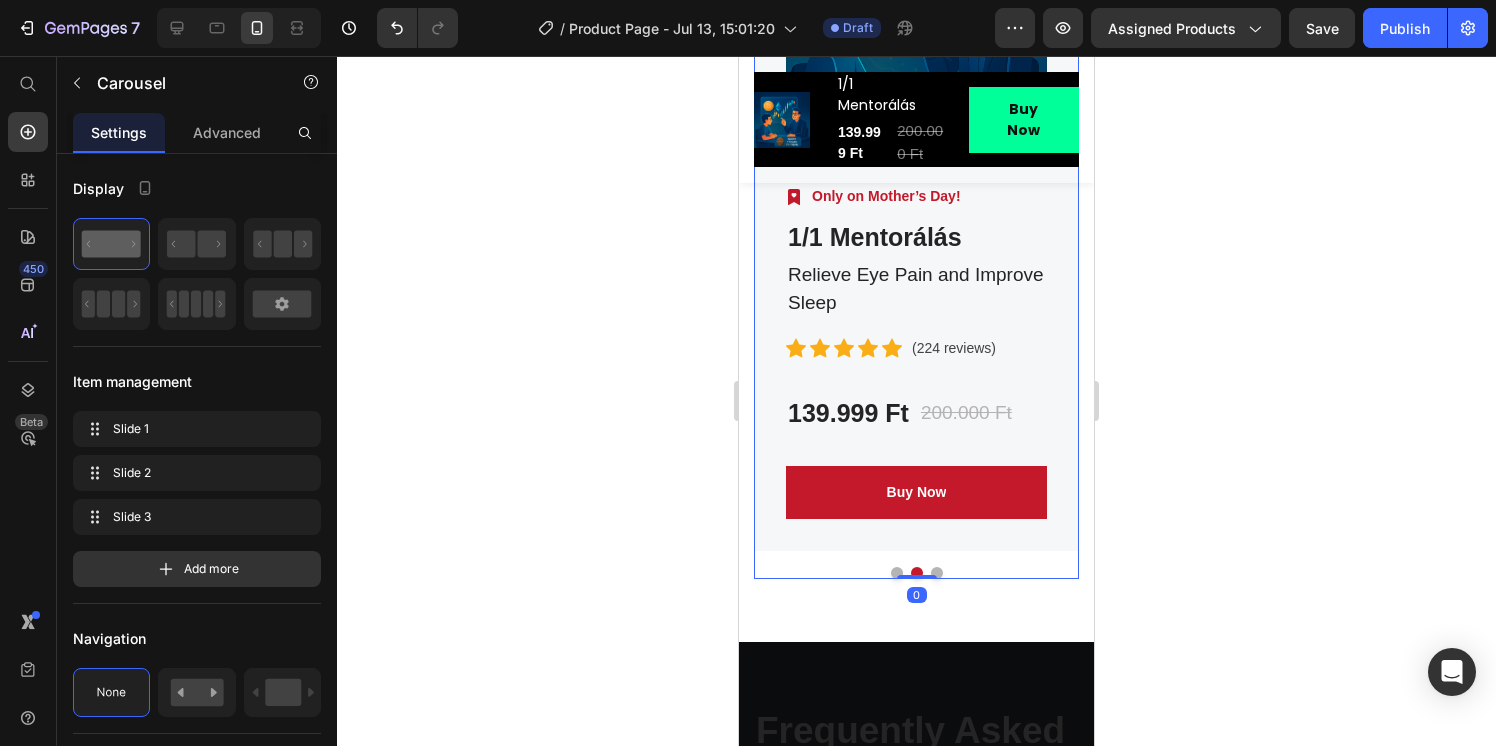 click at bounding box center (937, 573) 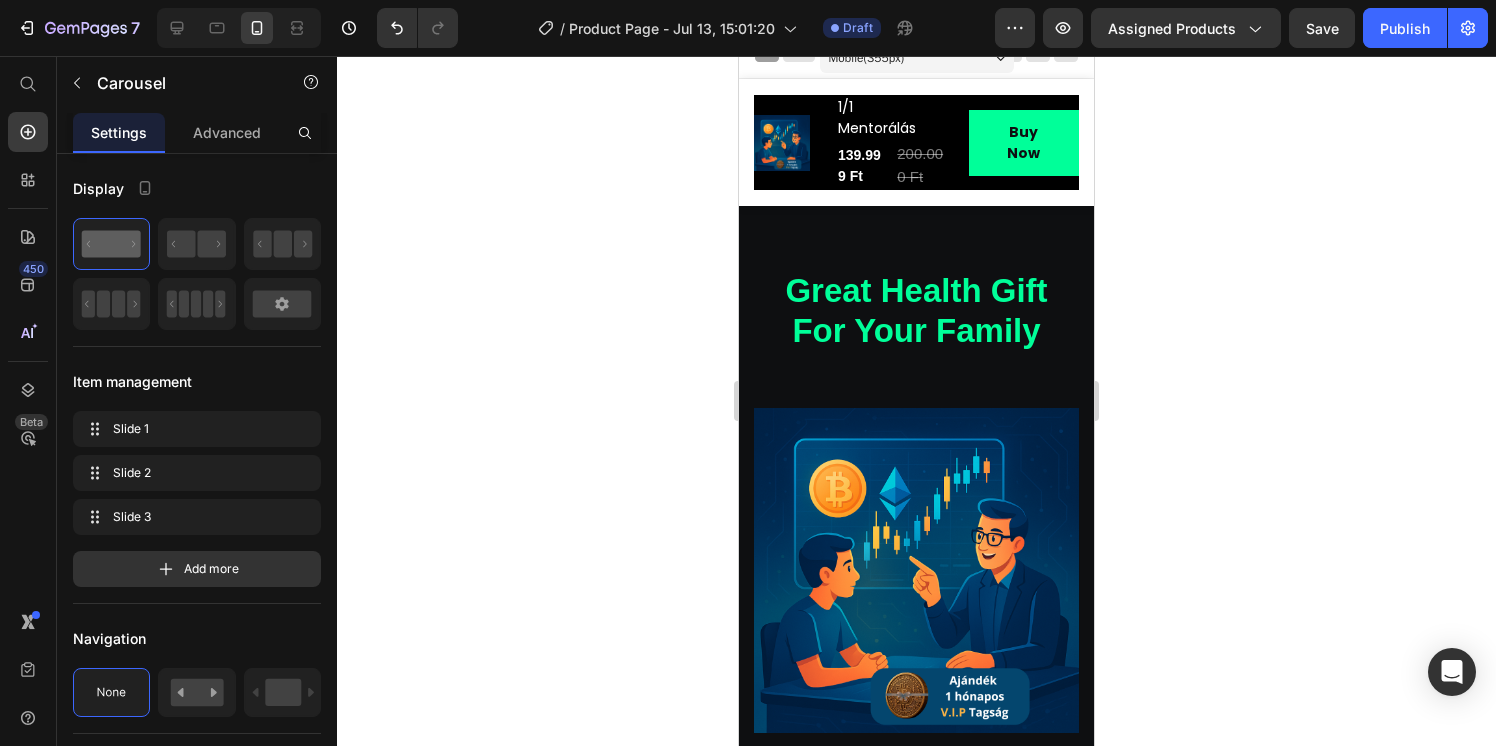 scroll, scrollTop: 0, scrollLeft: 0, axis: both 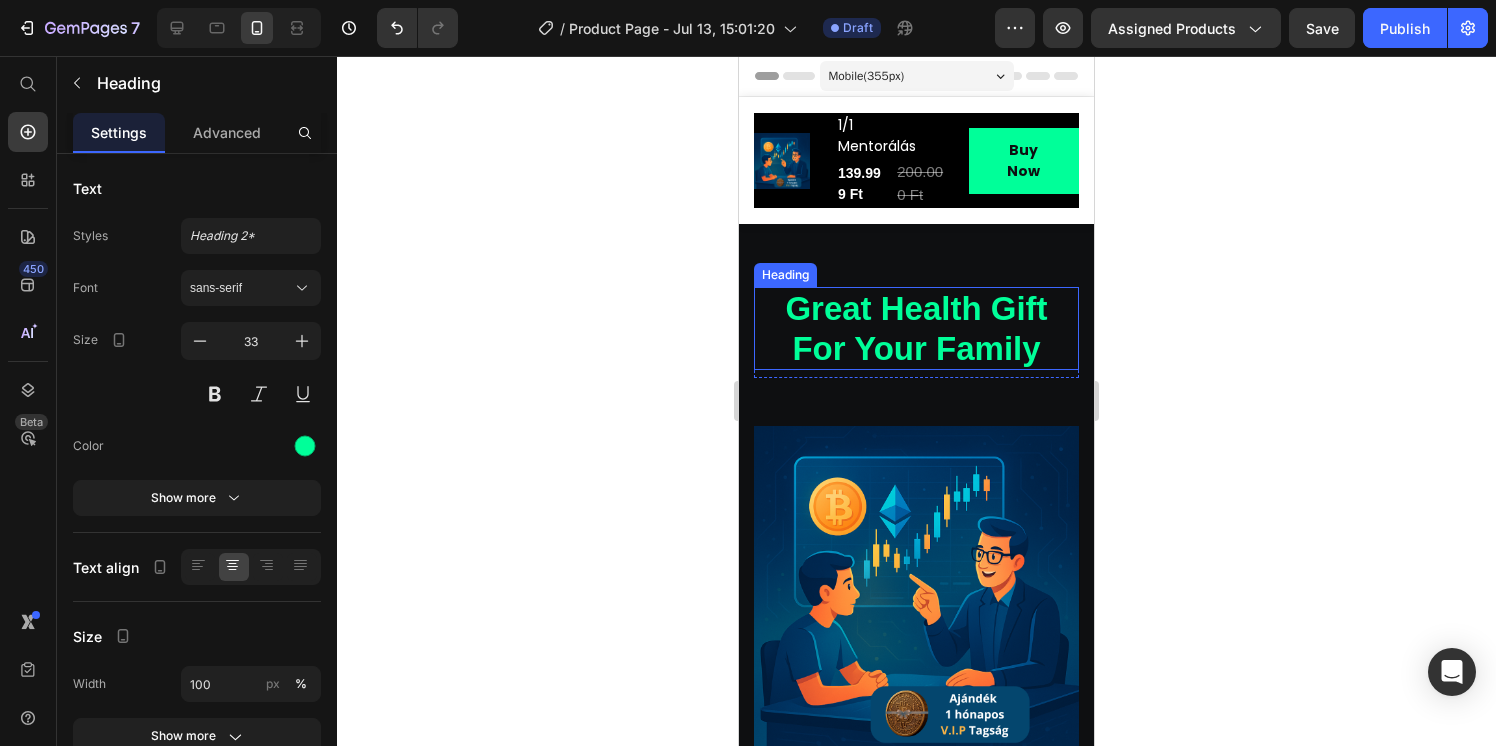 click on "Great Health Gift For Your Family" at bounding box center [916, 328] 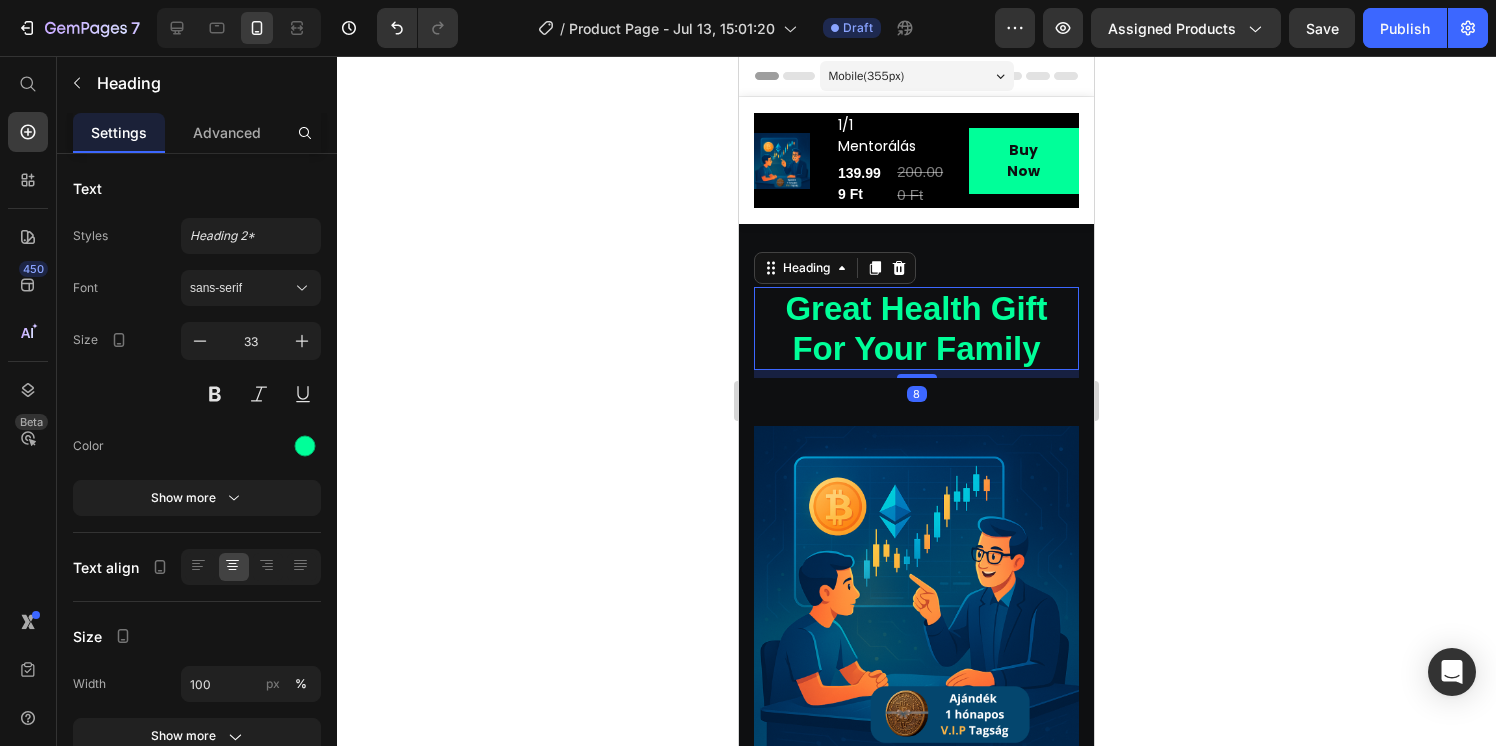 click on "Great Health Gift For Your Family" at bounding box center (916, 328) 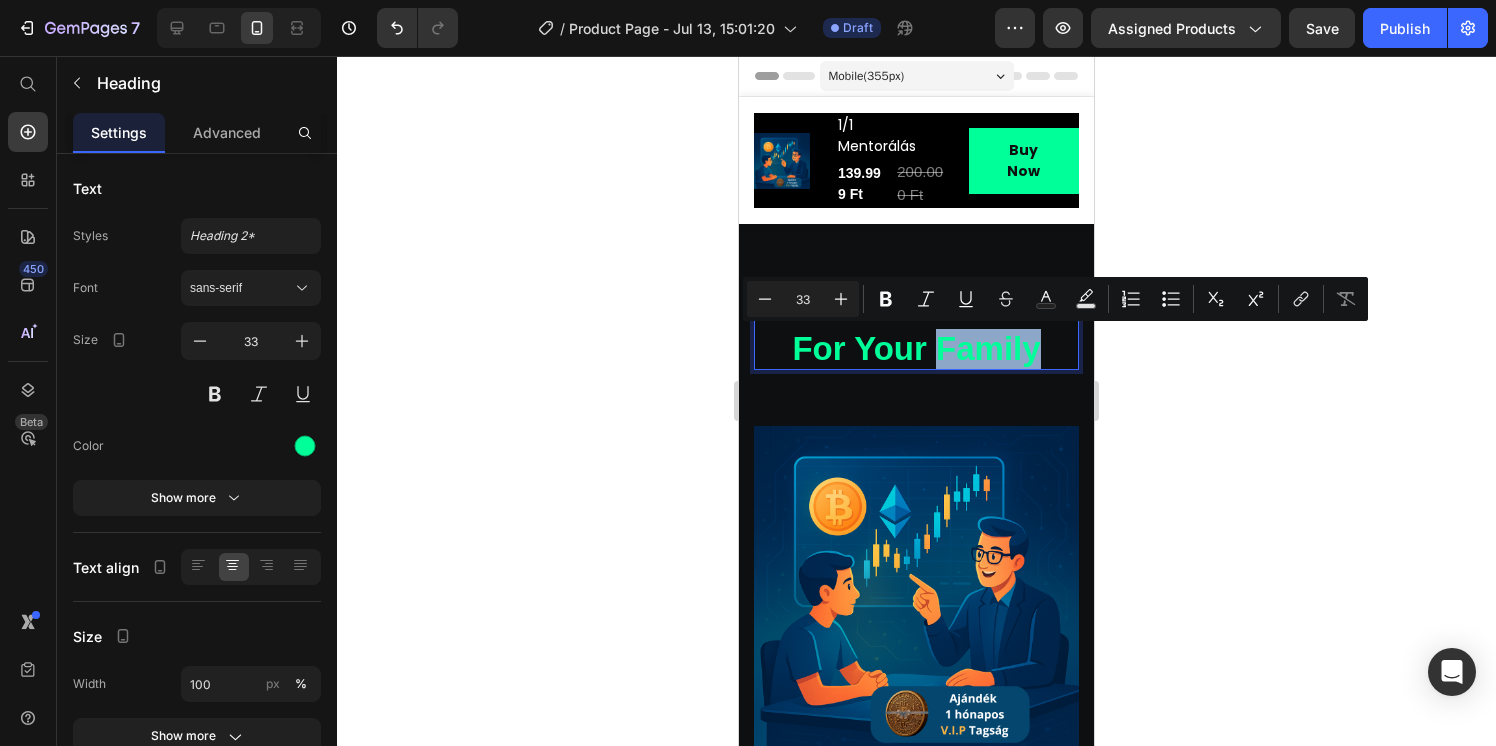 click on "Great Health Gift For Your Family" at bounding box center (916, 328) 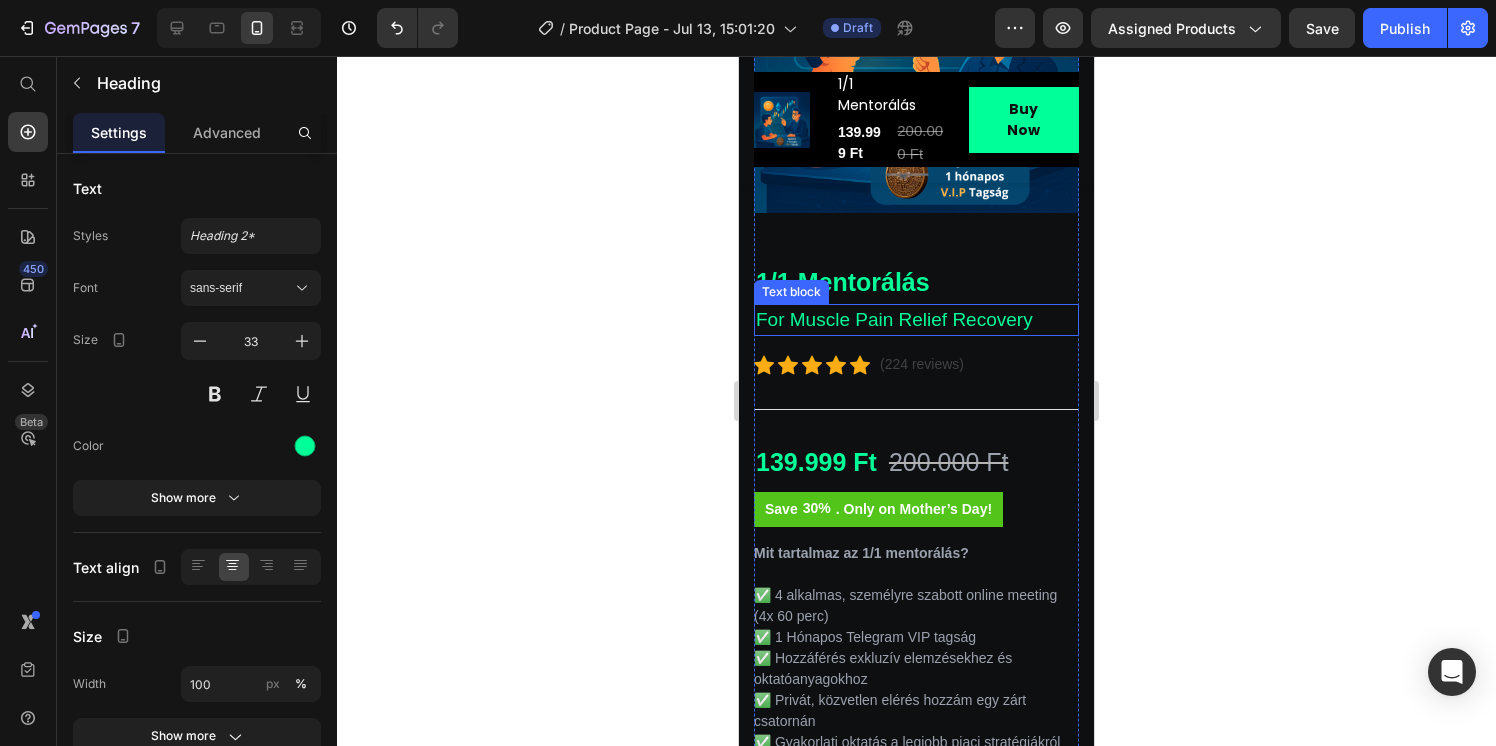 scroll, scrollTop: 542, scrollLeft: 0, axis: vertical 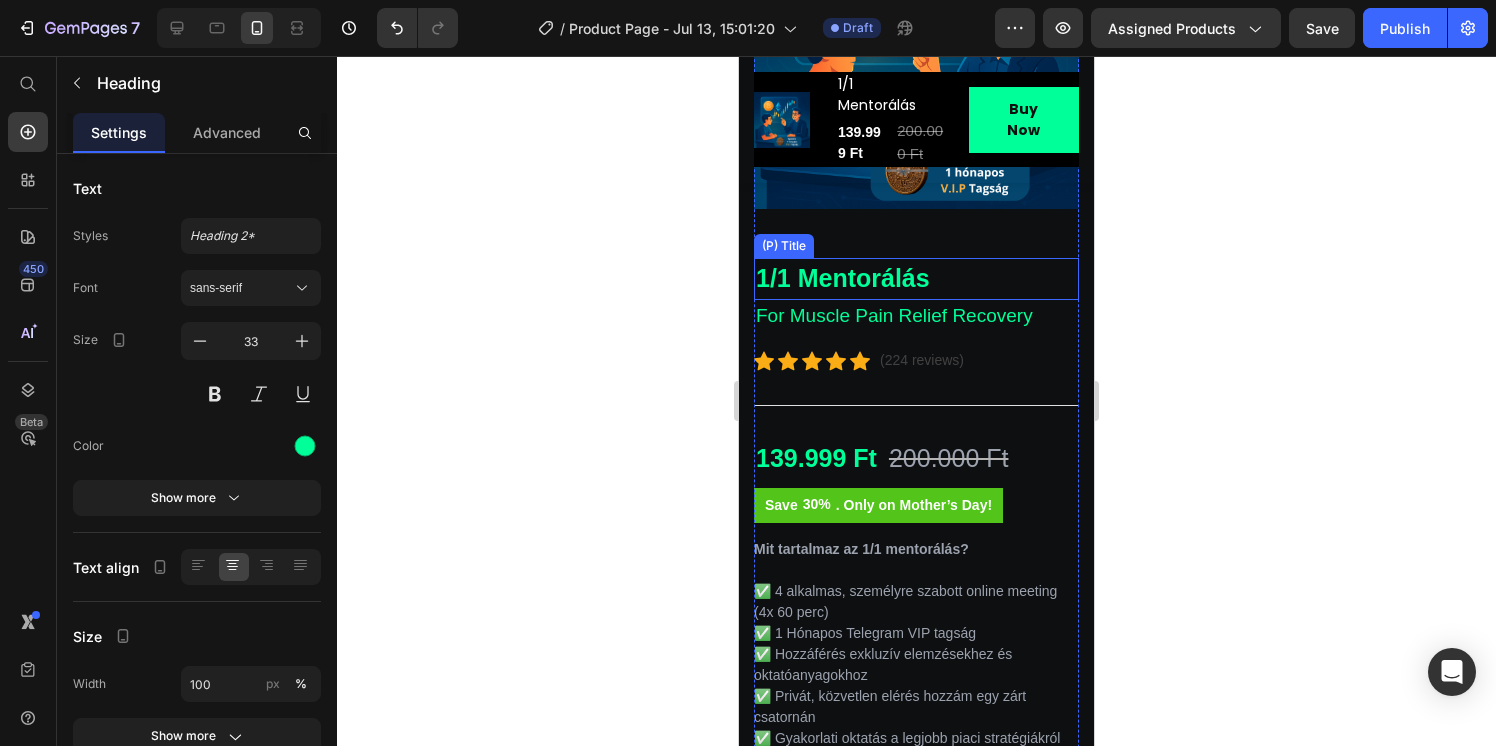click on "1/1 Mentorálás" at bounding box center (916, 279) 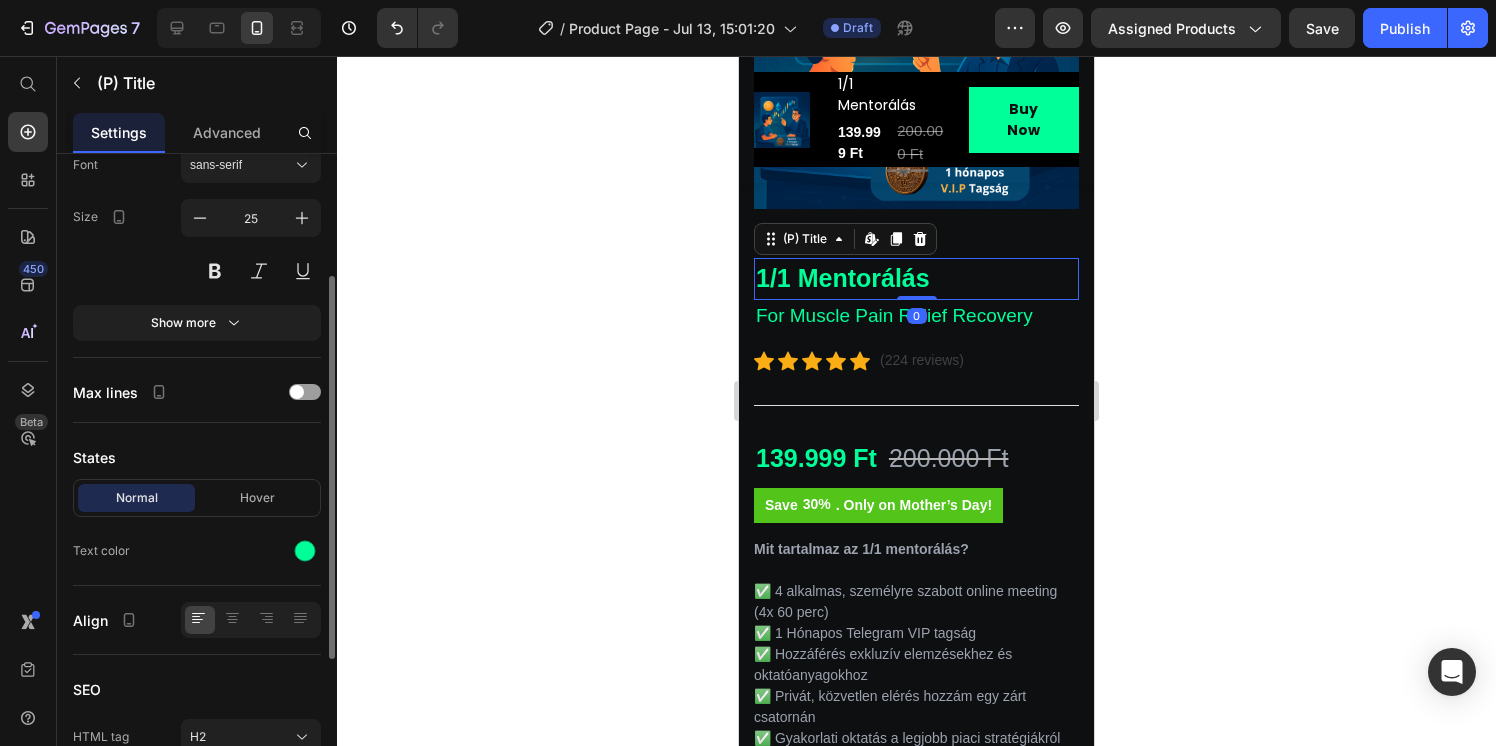 scroll, scrollTop: 389, scrollLeft: 0, axis: vertical 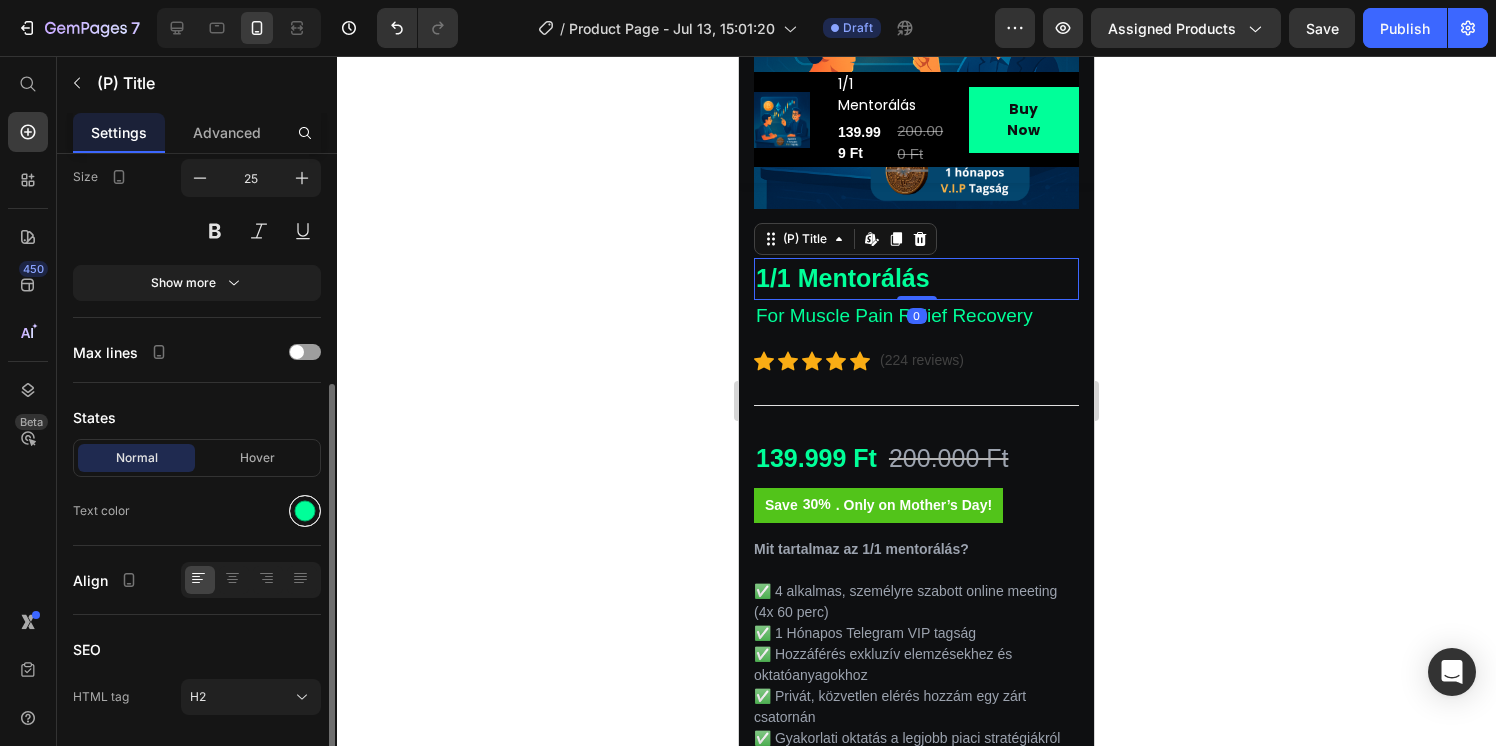 click at bounding box center [305, 511] 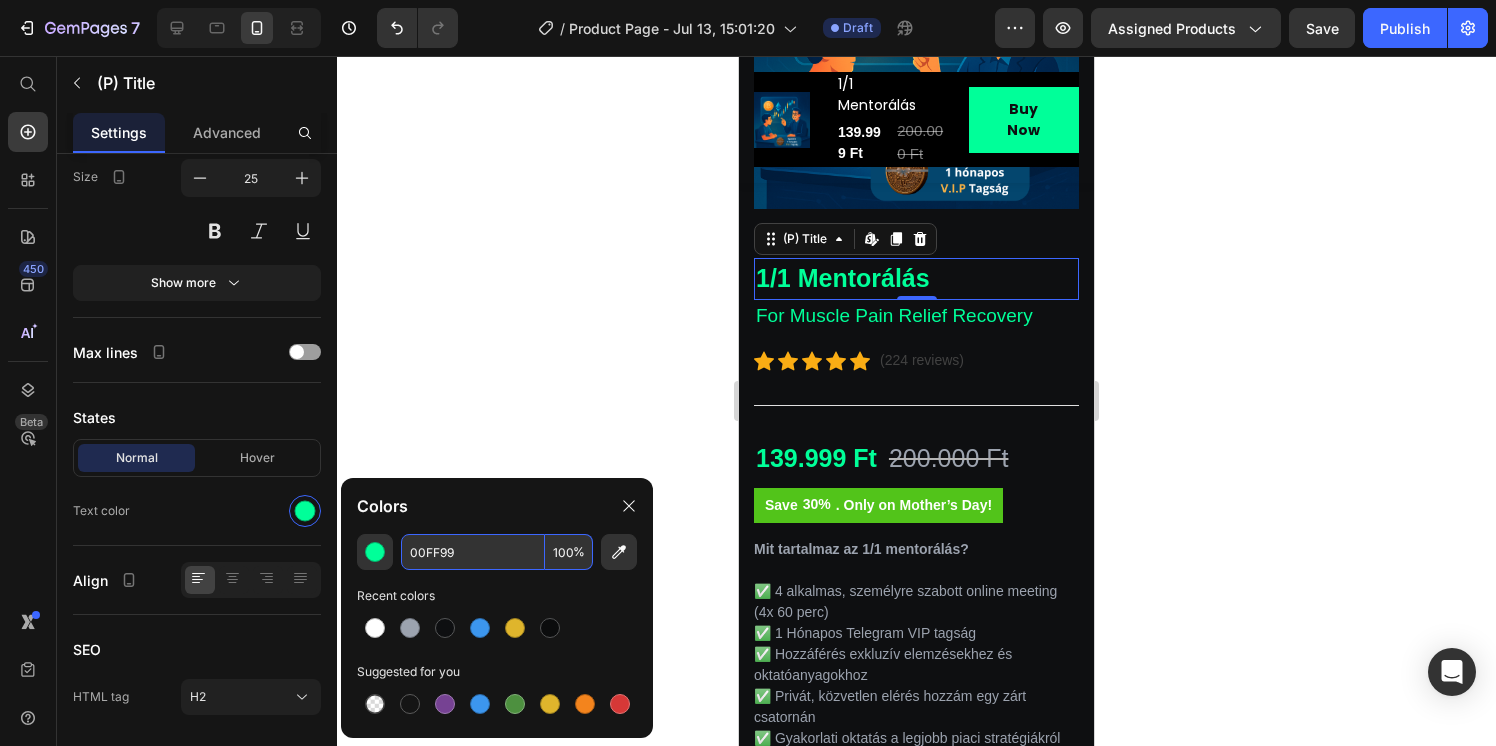 click on "00FF99" at bounding box center (473, 552) 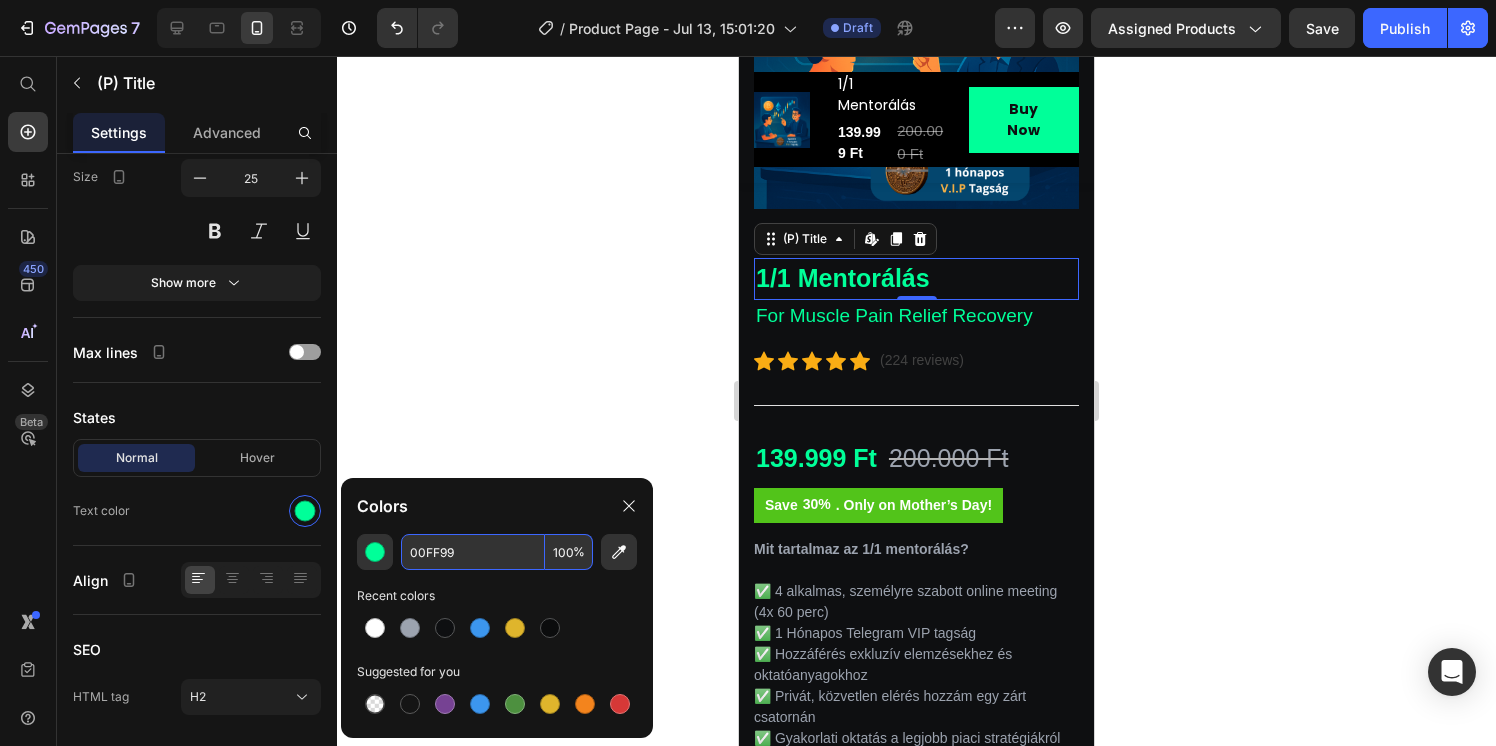 click on "00FF99" at bounding box center (473, 552) 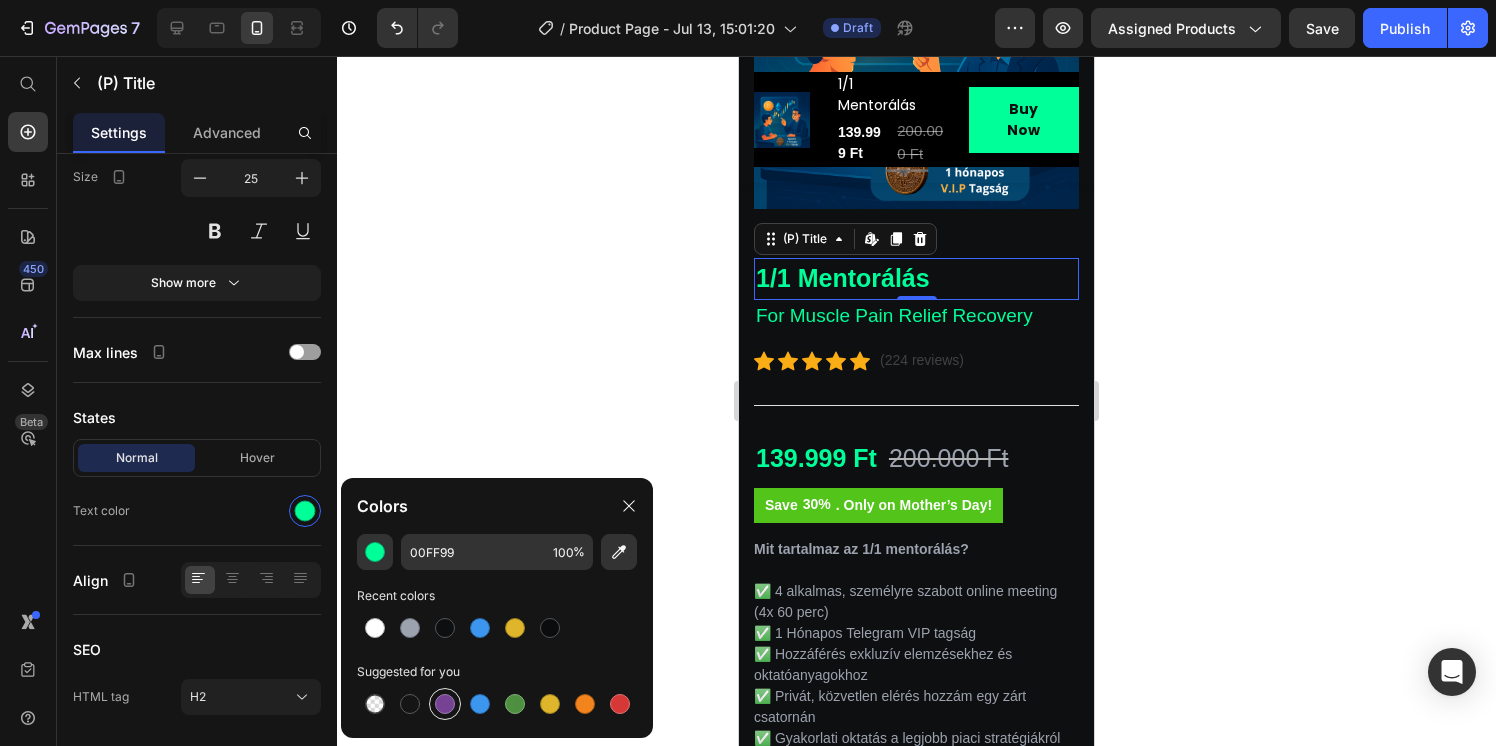 click at bounding box center (445, 704) 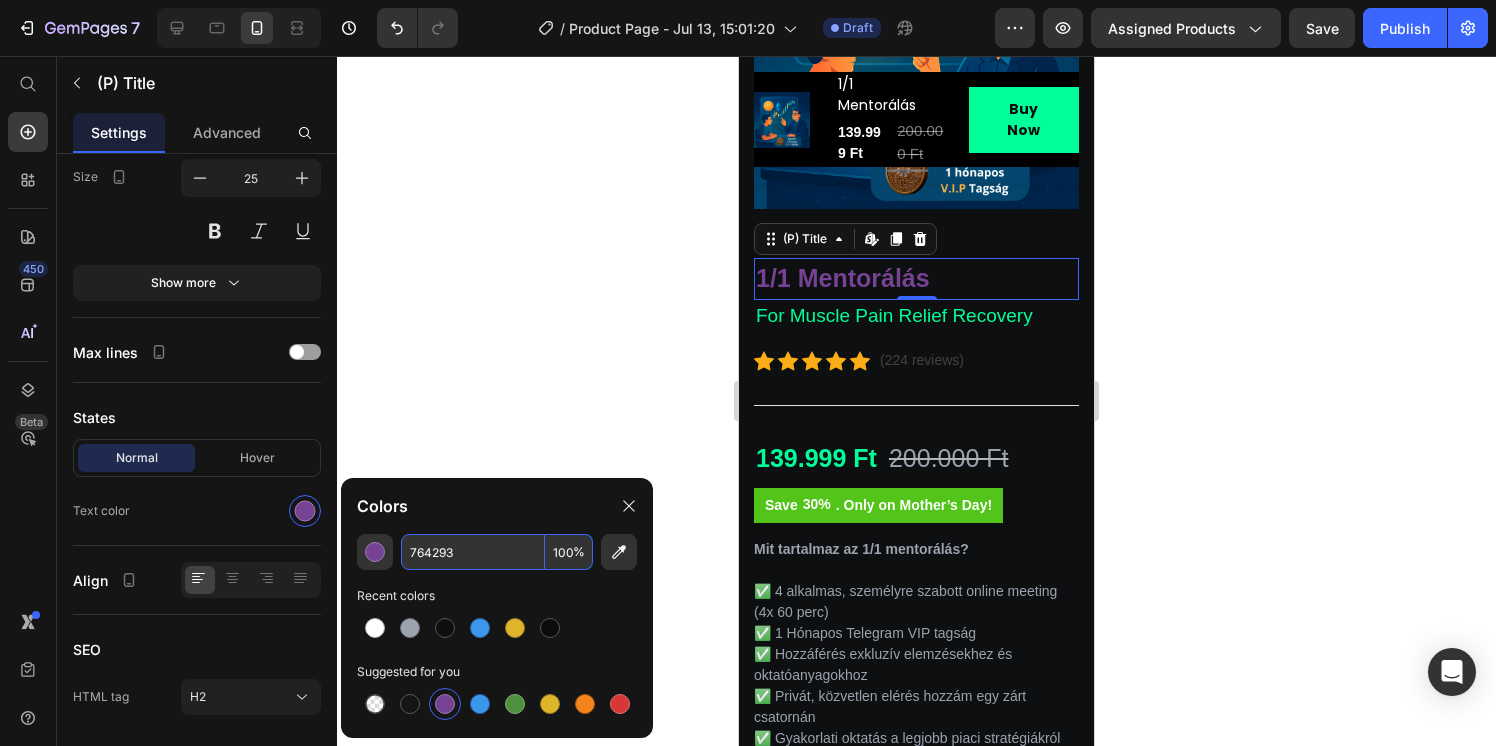 click on "764293" at bounding box center (473, 552) 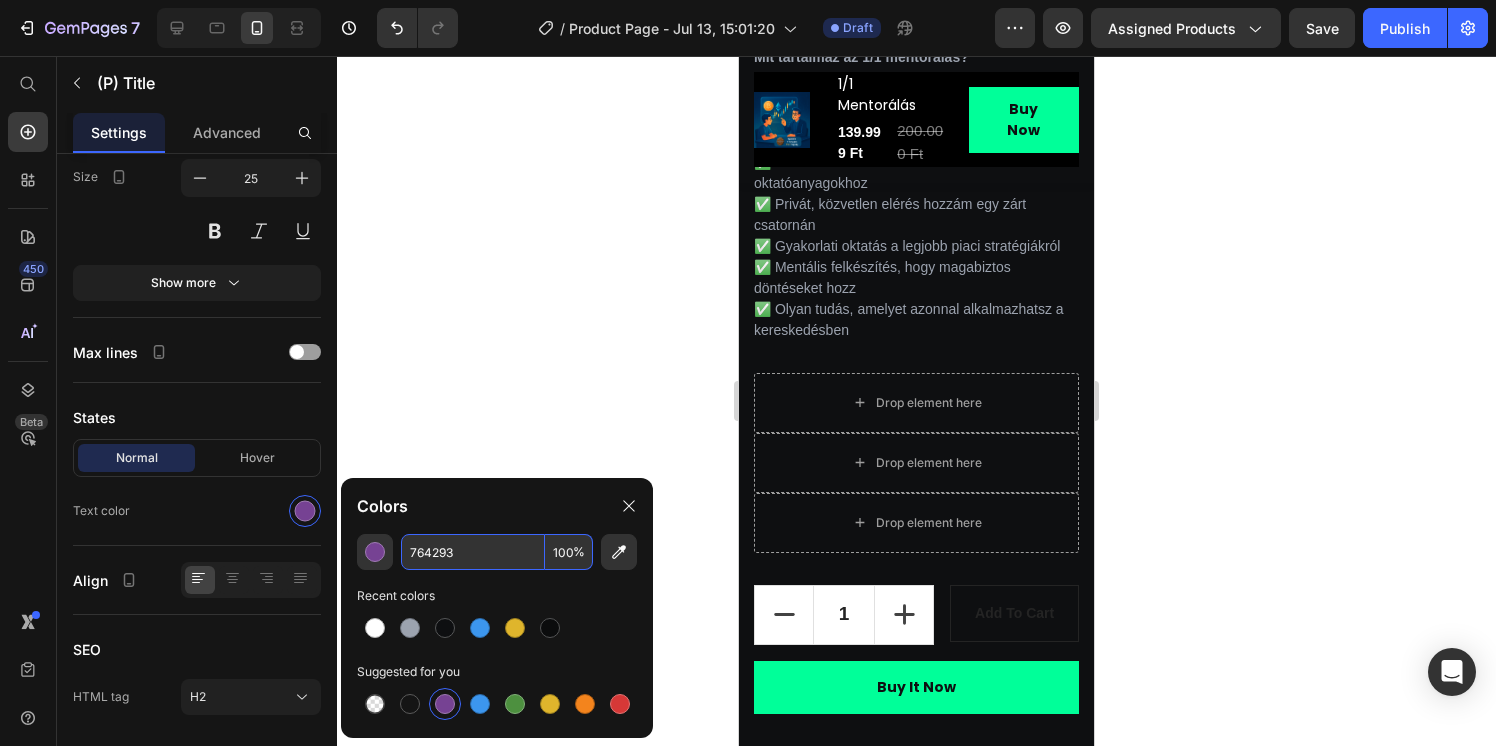 scroll, scrollTop: 990, scrollLeft: 0, axis: vertical 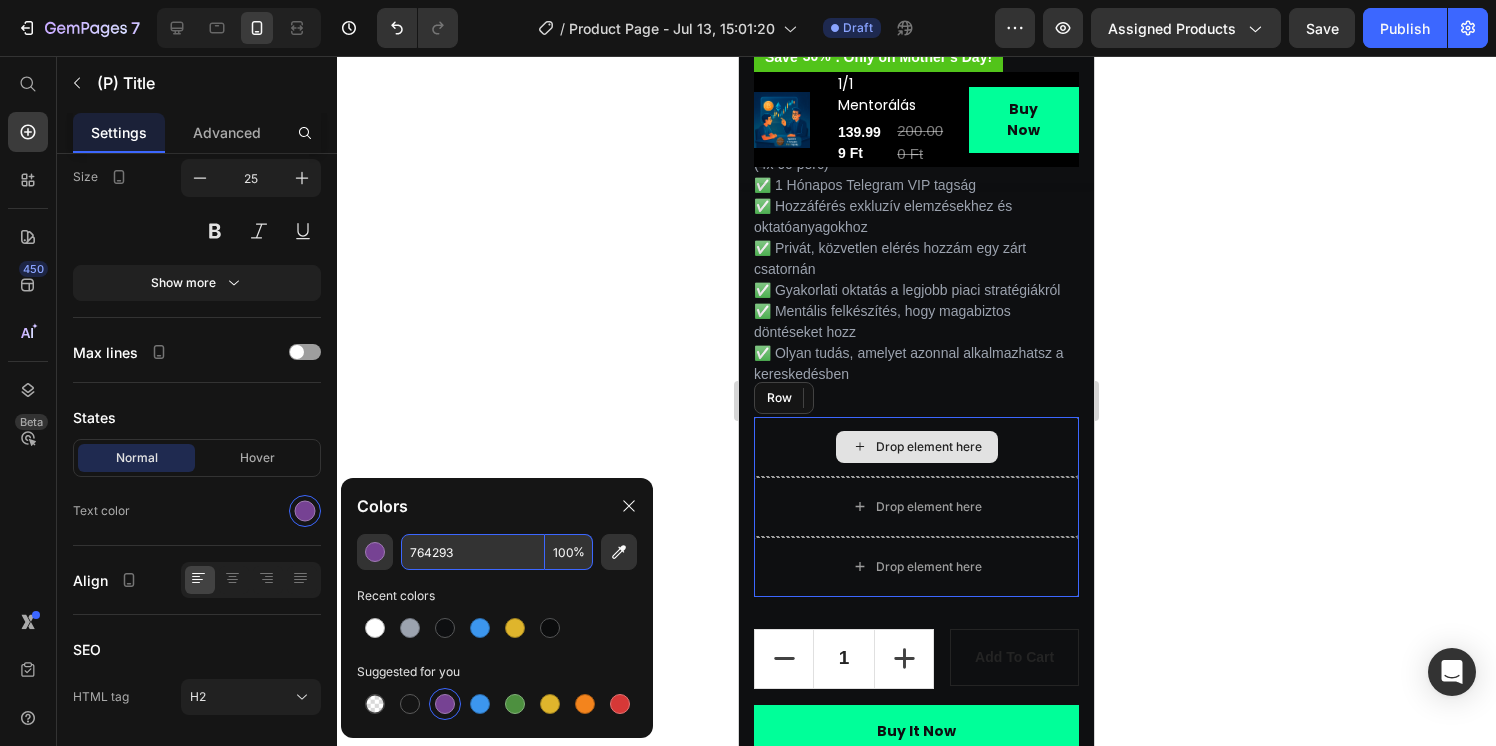 click on "Drop element here" at bounding box center (916, 447) 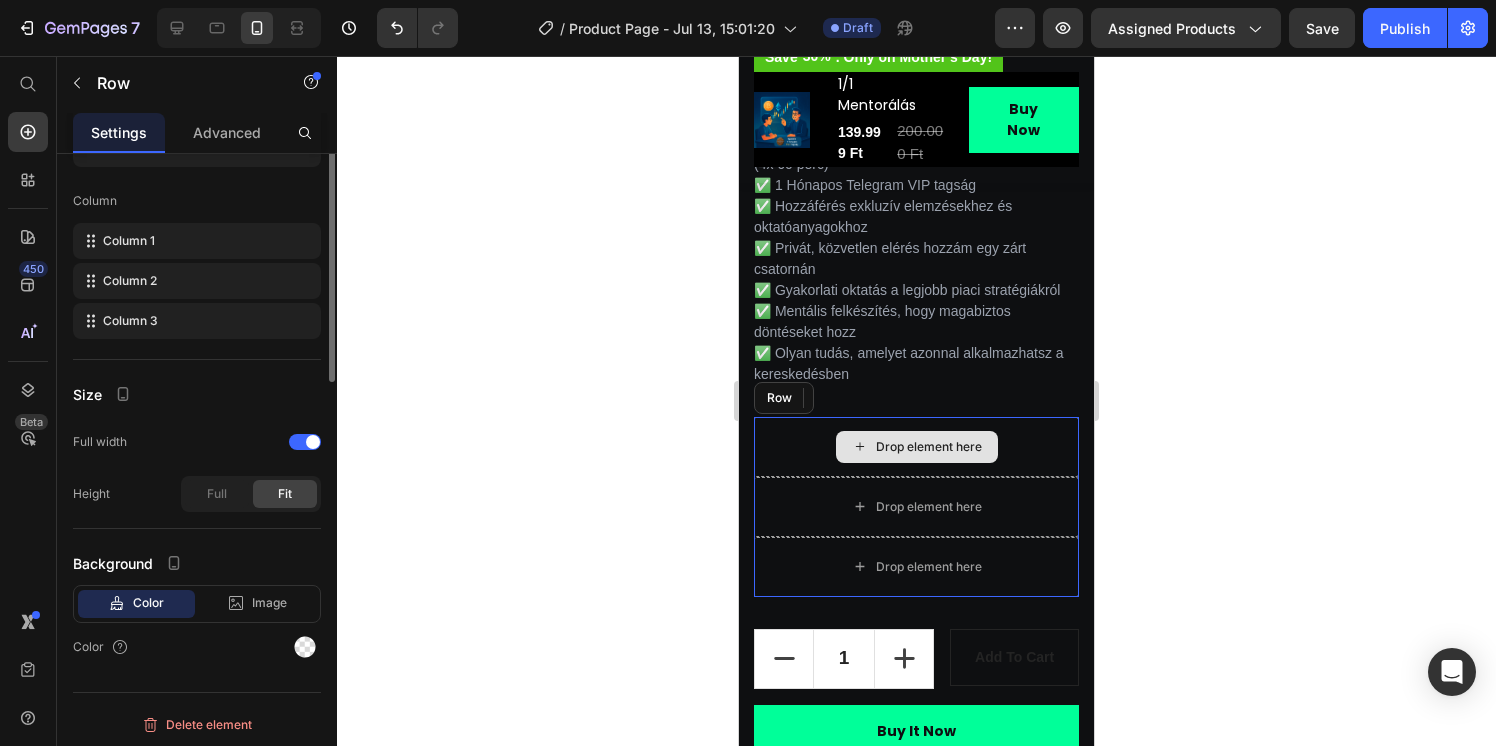 scroll, scrollTop: 0, scrollLeft: 0, axis: both 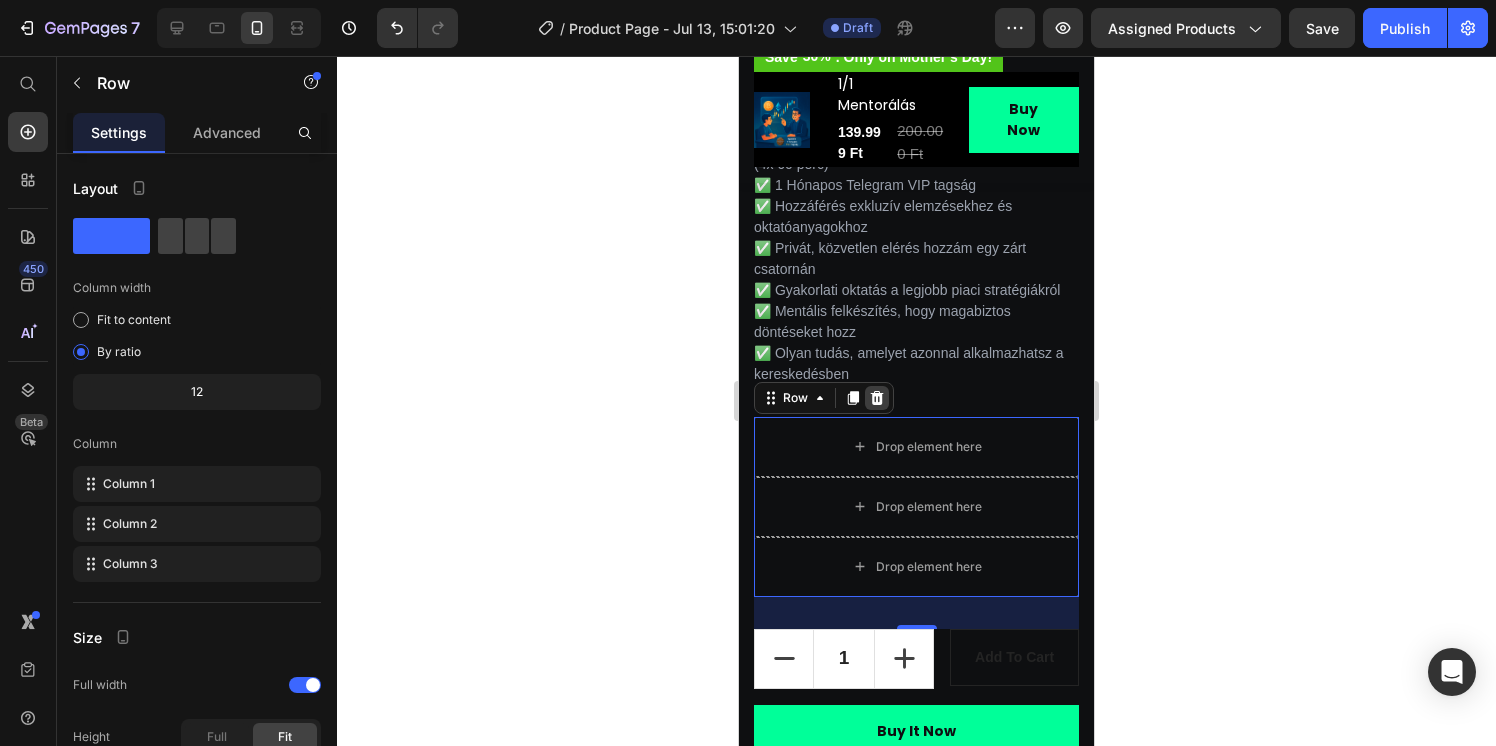 click 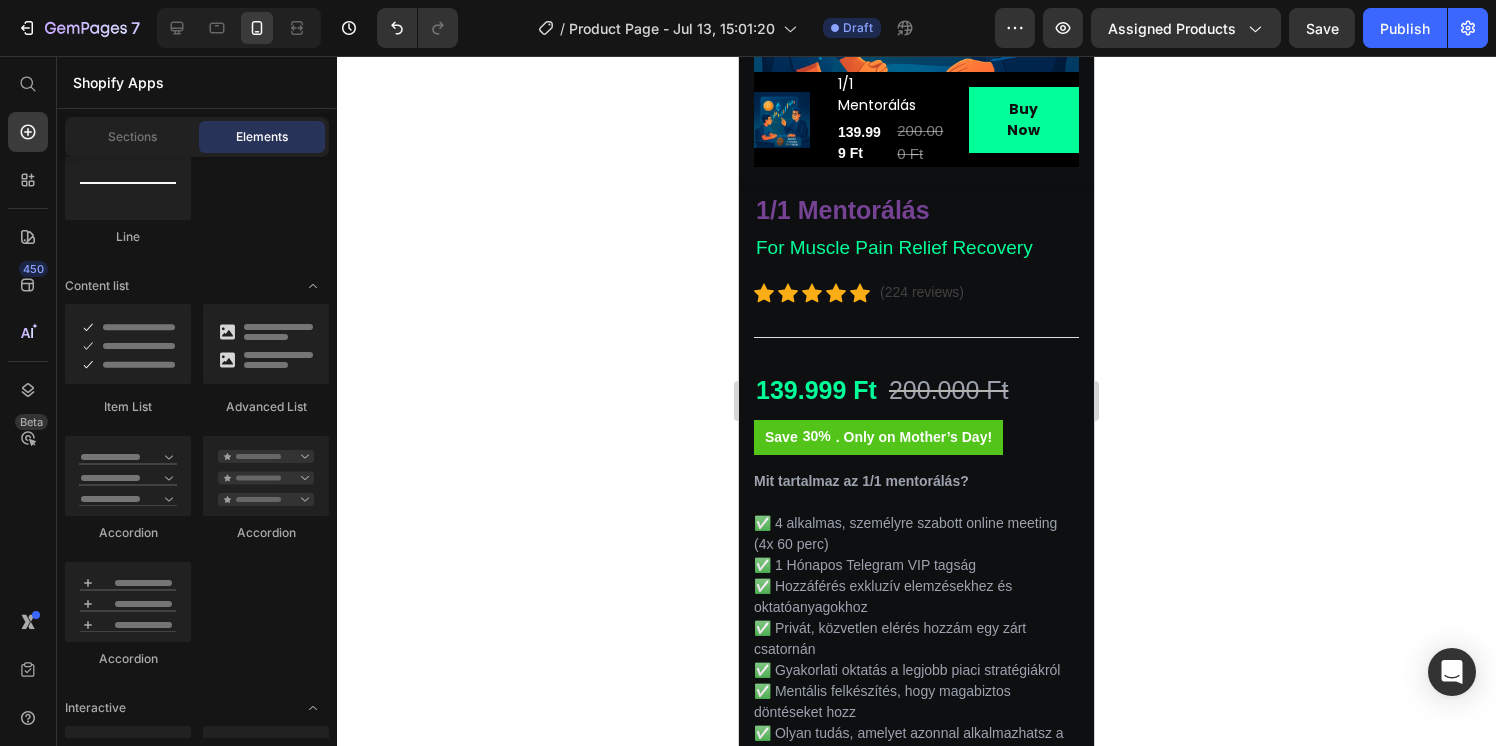 scroll, scrollTop: 560, scrollLeft: 0, axis: vertical 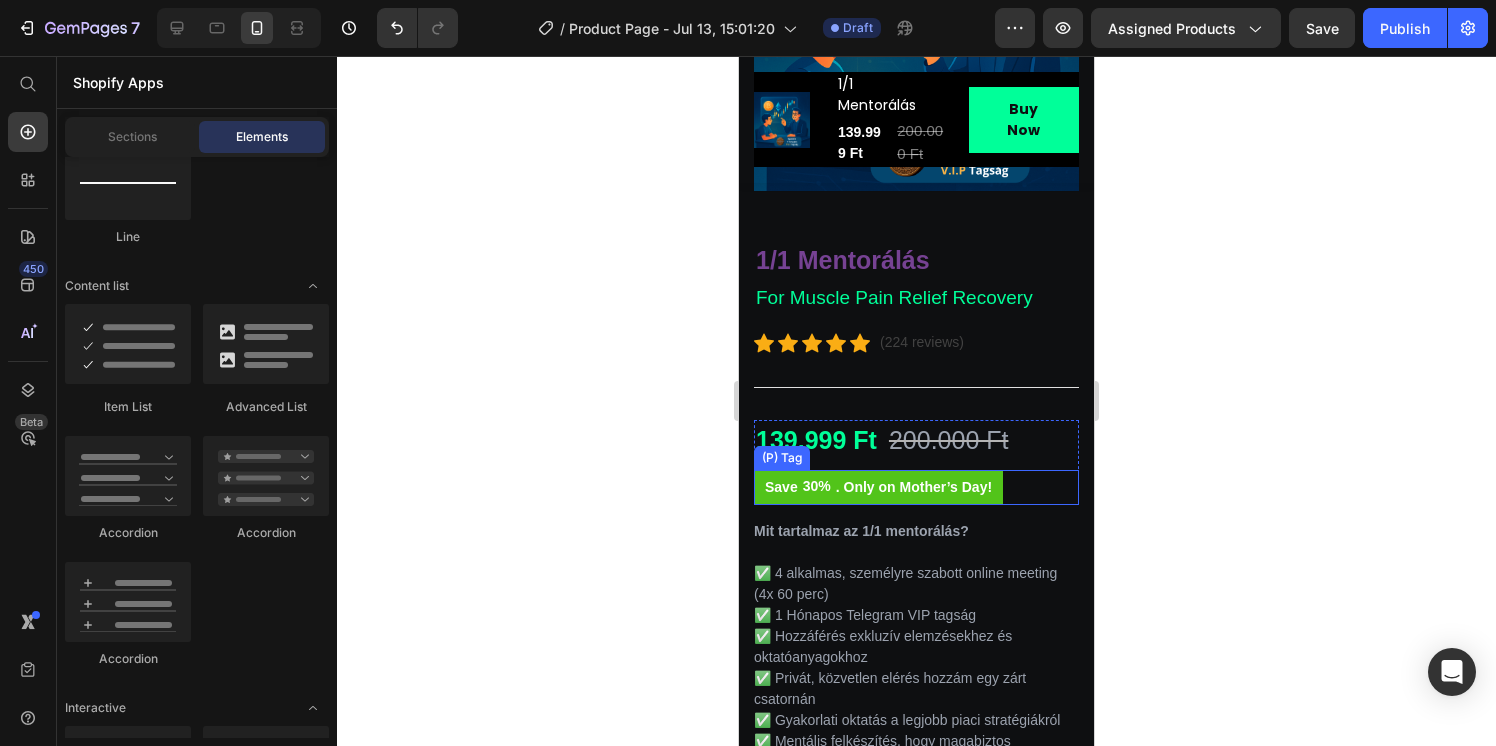 click on "30%" at bounding box center [817, 486] 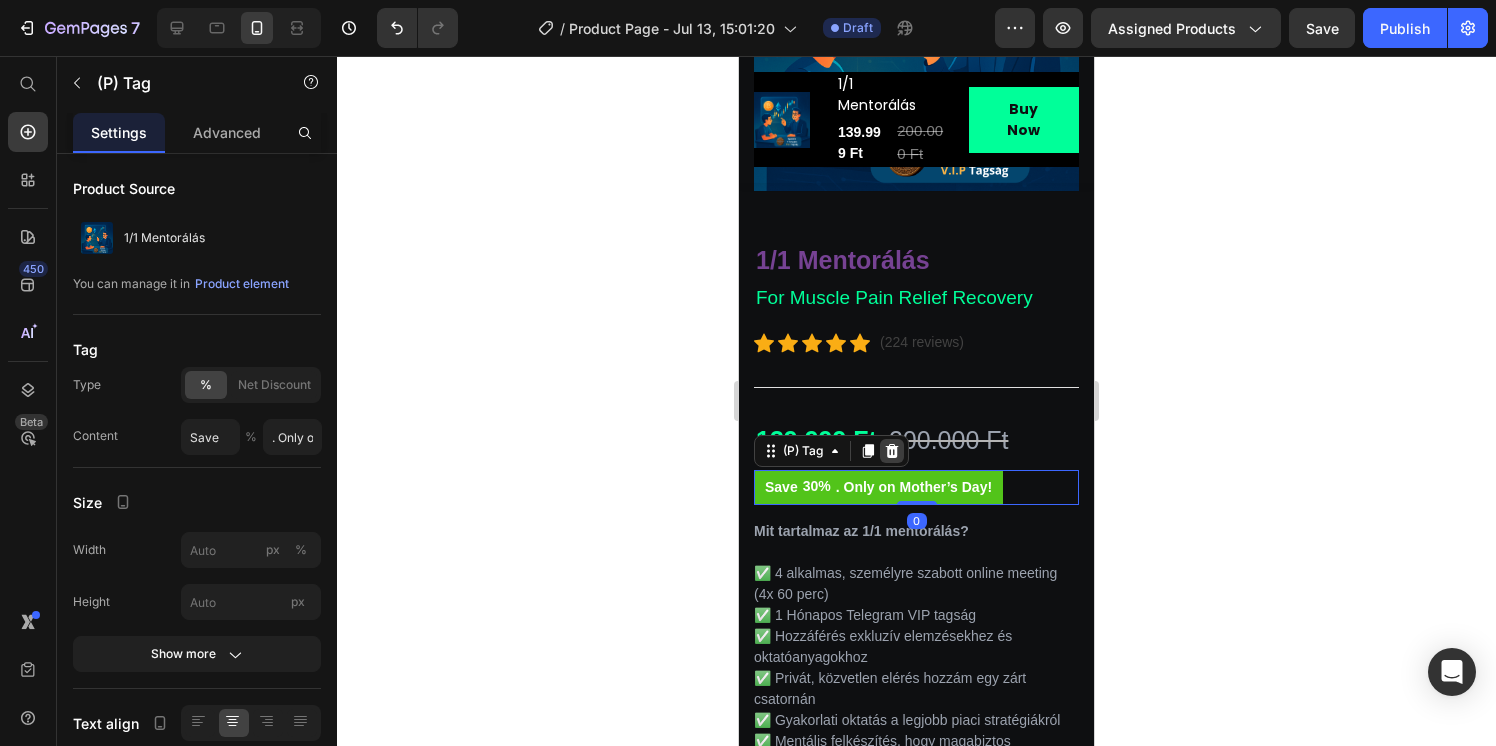 click 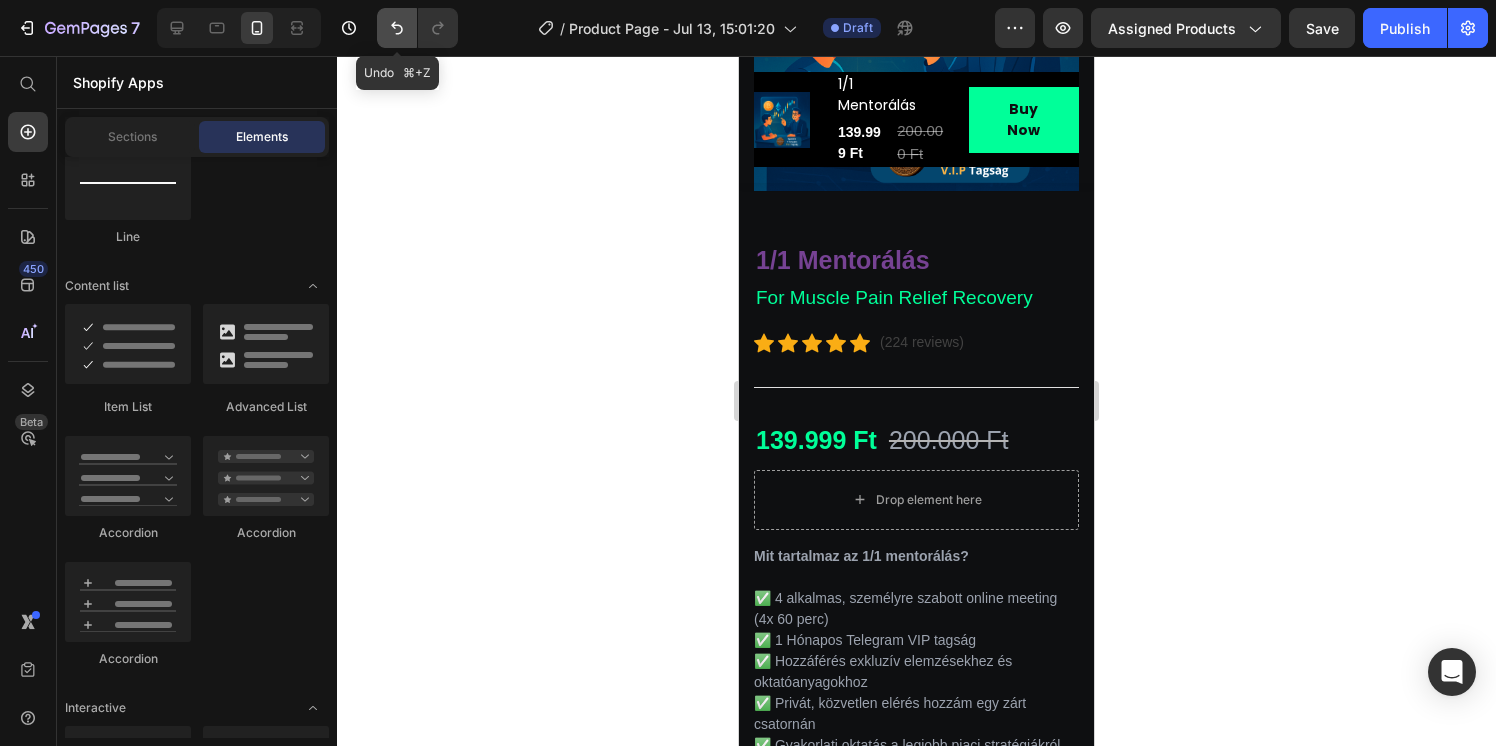 click 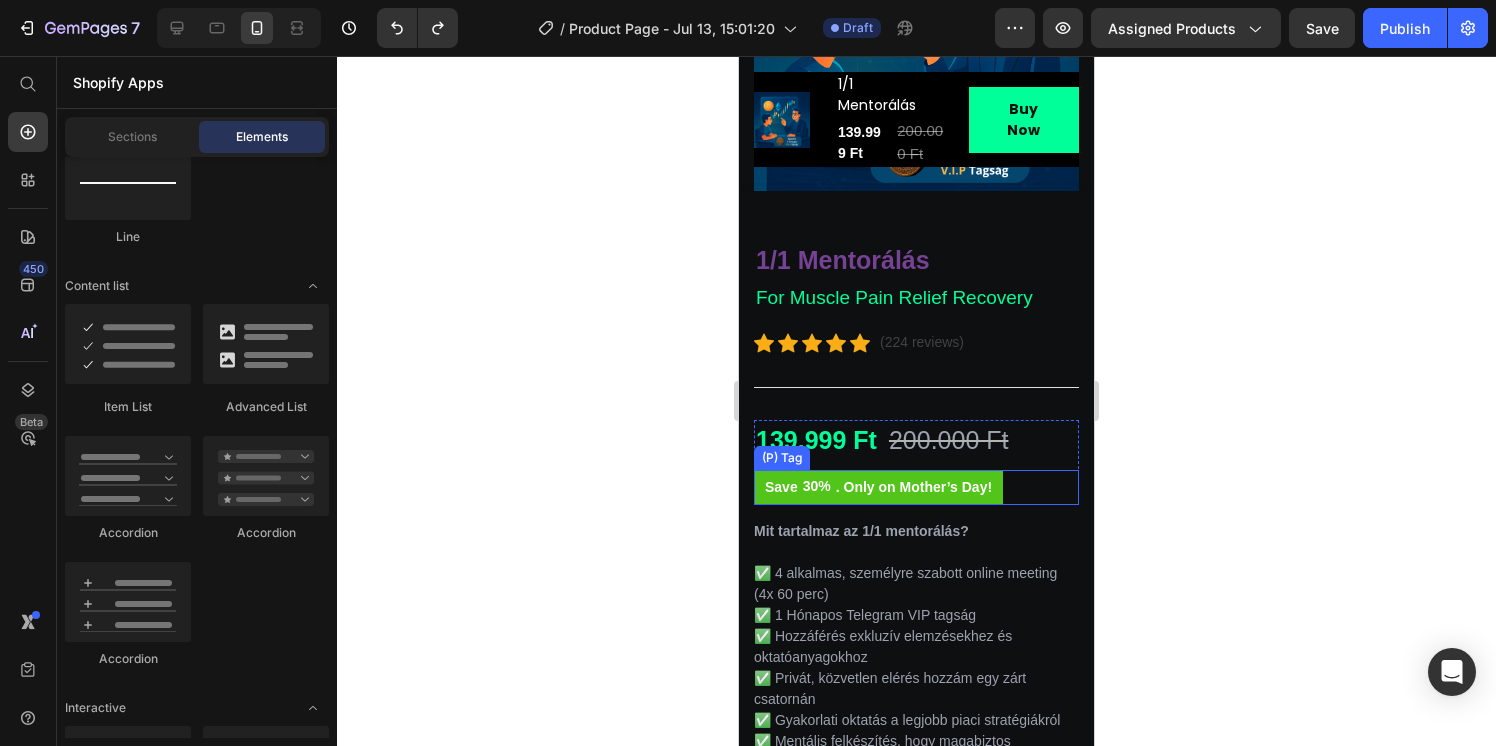click on ". Only on Mother’s Day!" at bounding box center [914, 487] 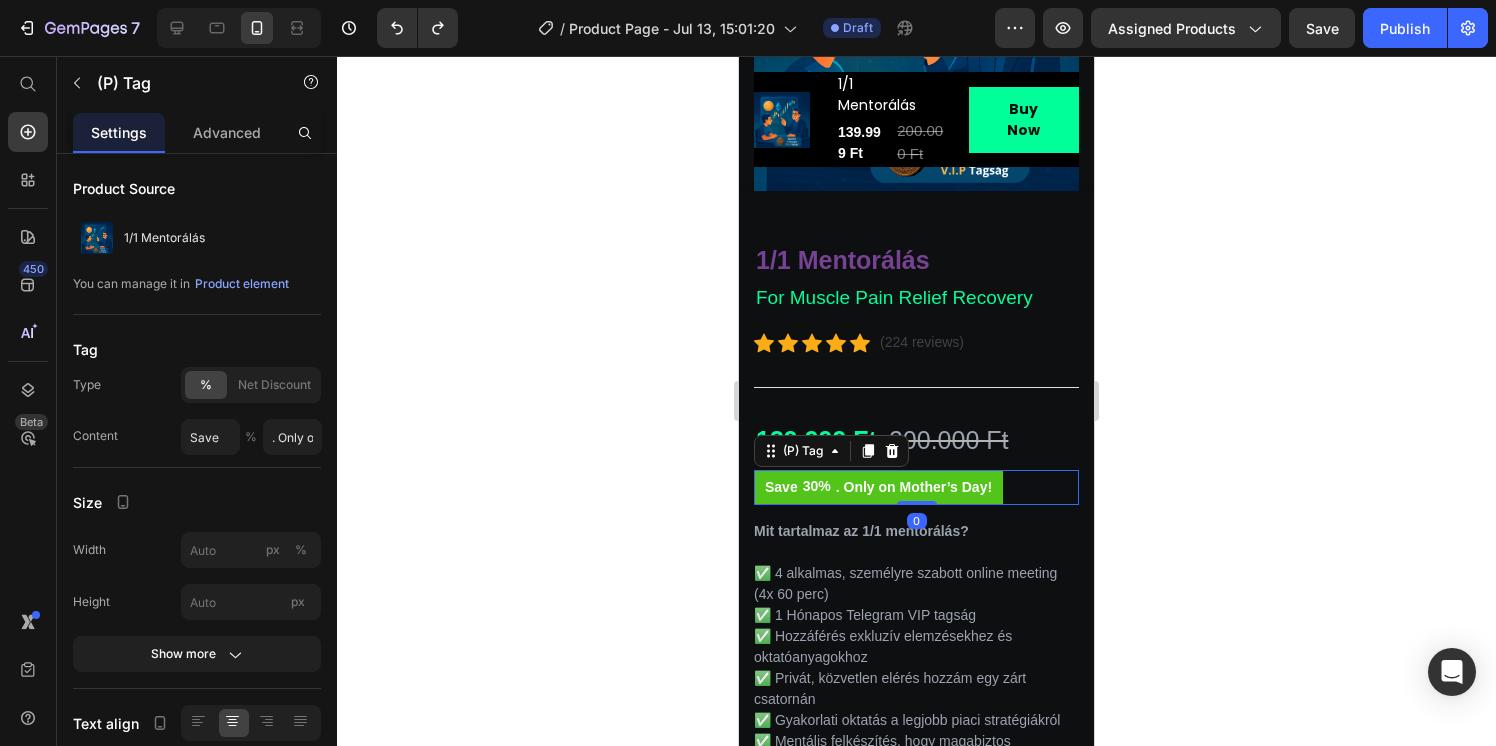 click on ". Only on Mother’s Day!" at bounding box center (914, 487) 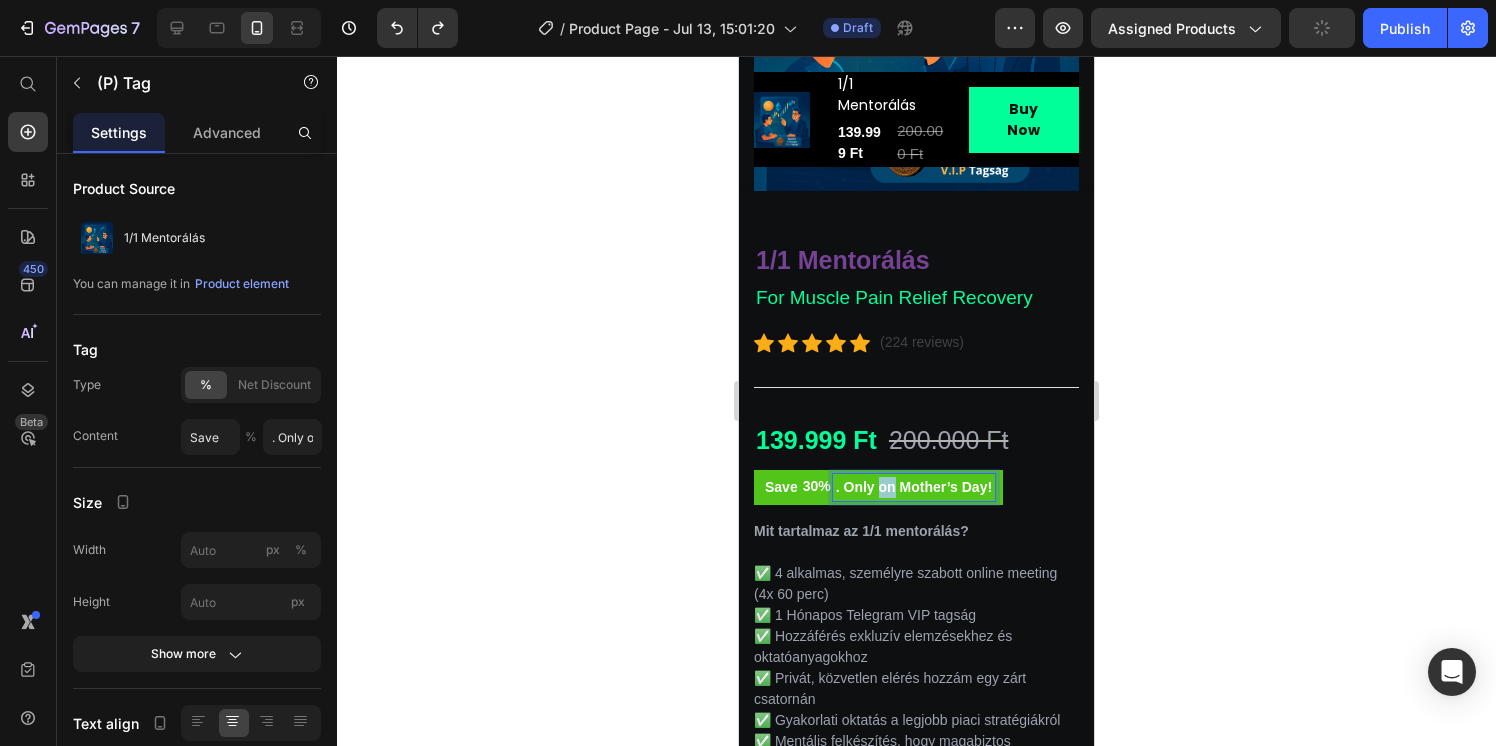 click on ". Only on Mother’s Day!" at bounding box center [914, 487] 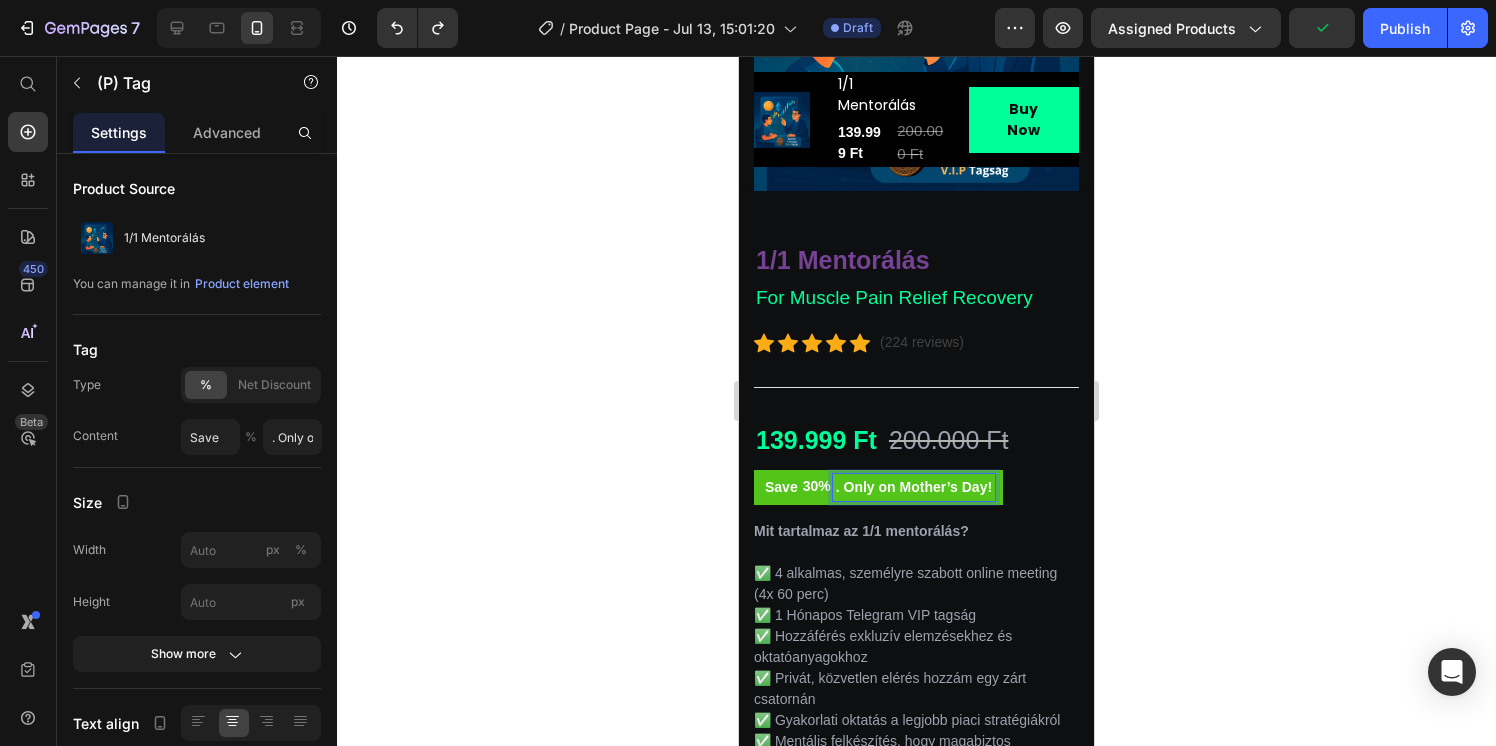 click on ". Only on Mother’s Day!" at bounding box center (914, 487) 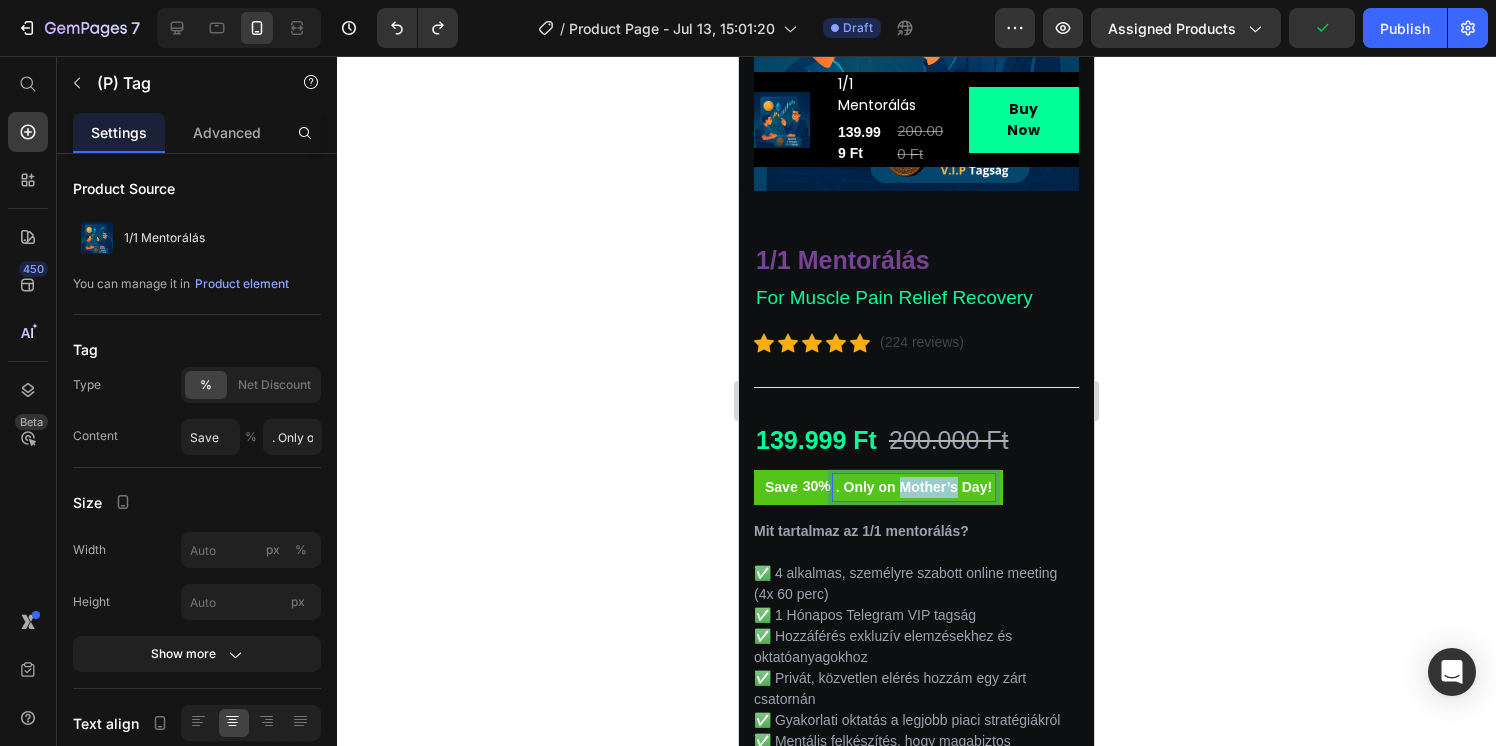click on ". Only on Mother’s Day!" at bounding box center (914, 487) 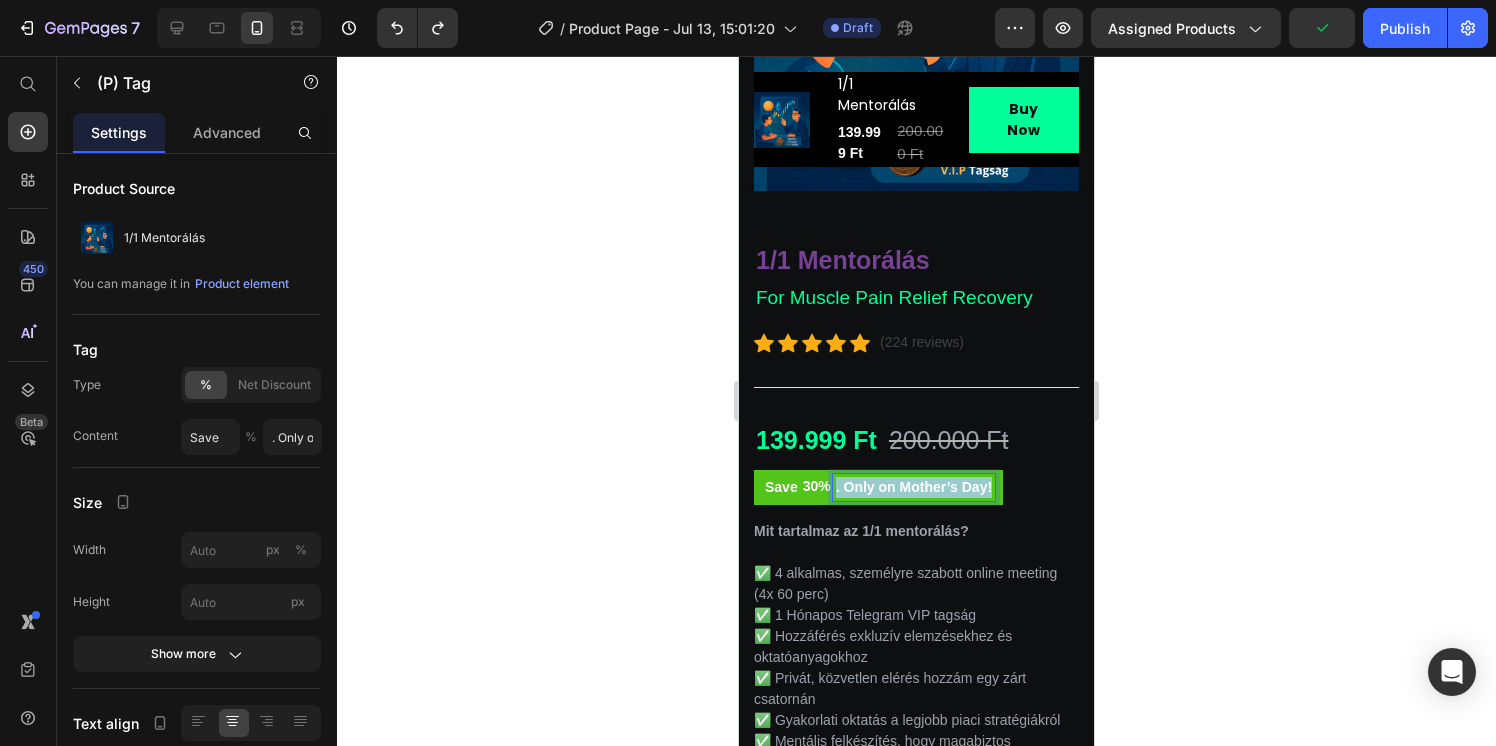 click on ". Only on Mother’s Day!" at bounding box center (914, 487) 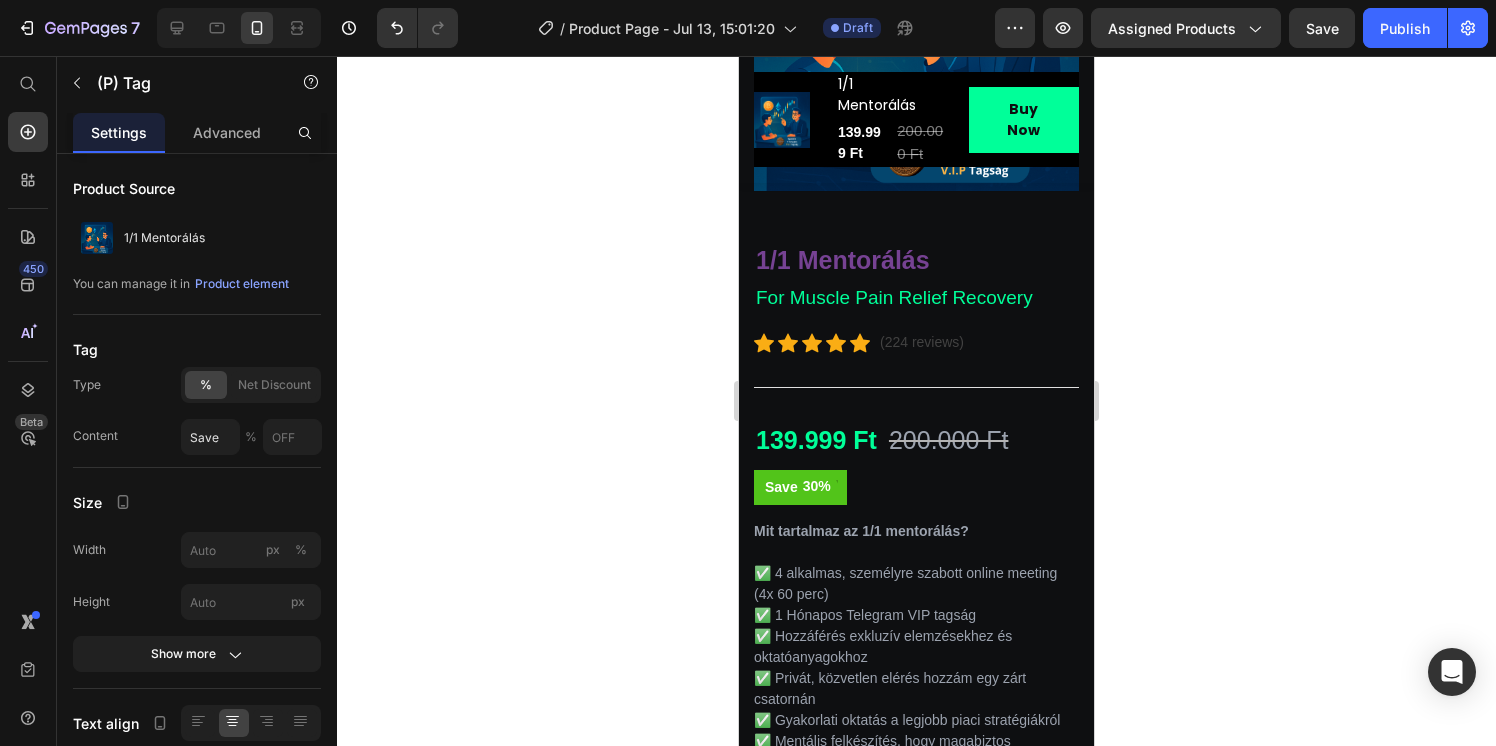 click on "30%" at bounding box center [817, 486] 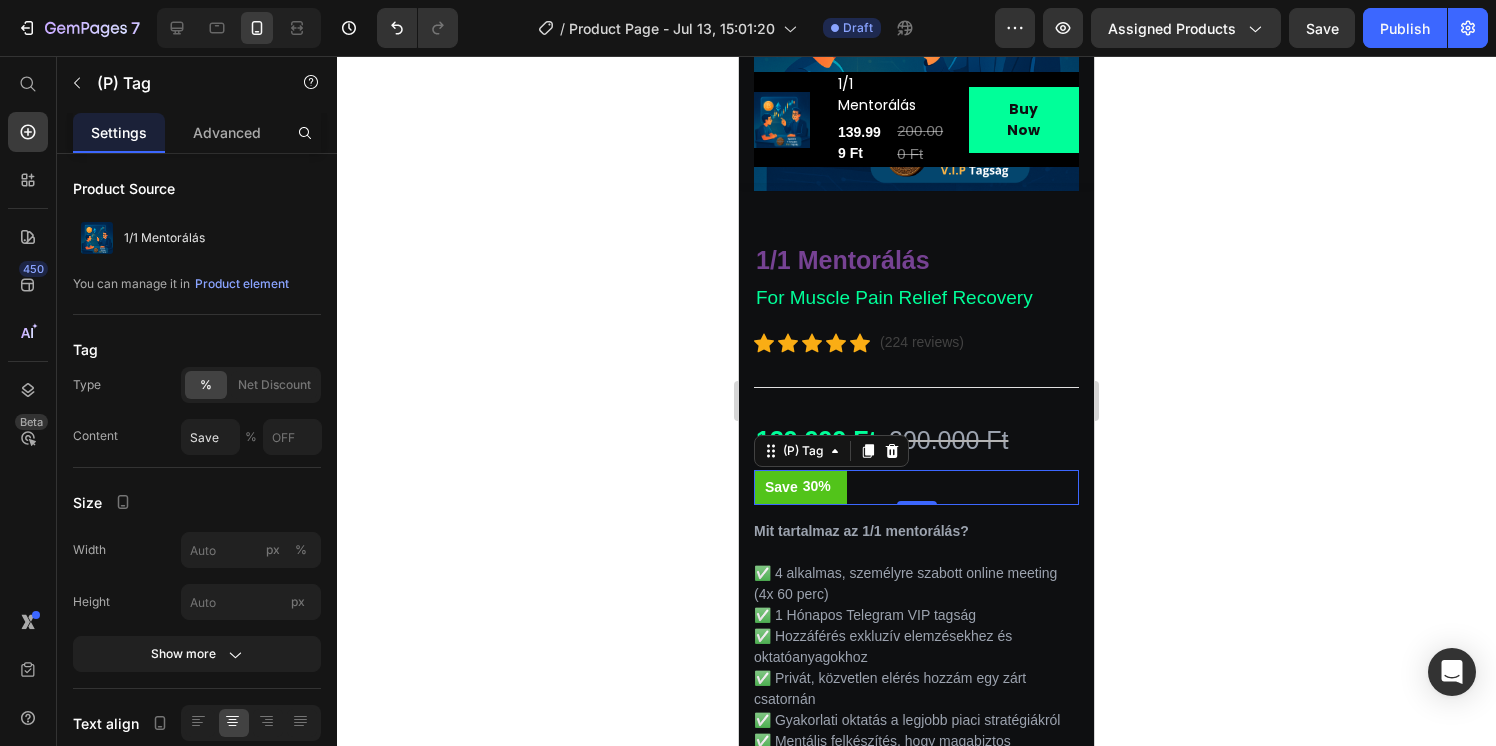 click on "30%" at bounding box center (817, 486) 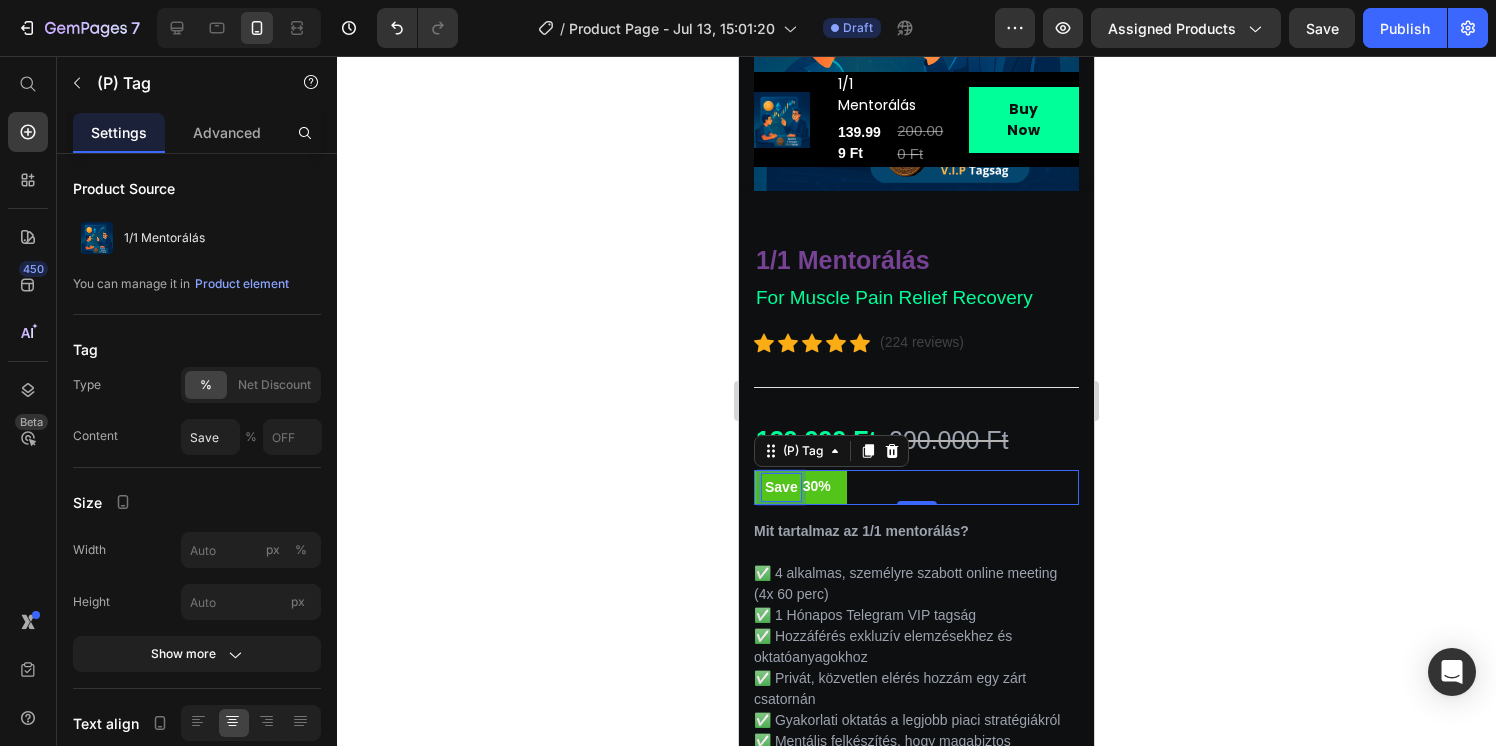 click on "Save" at bounding box center (781, 487) 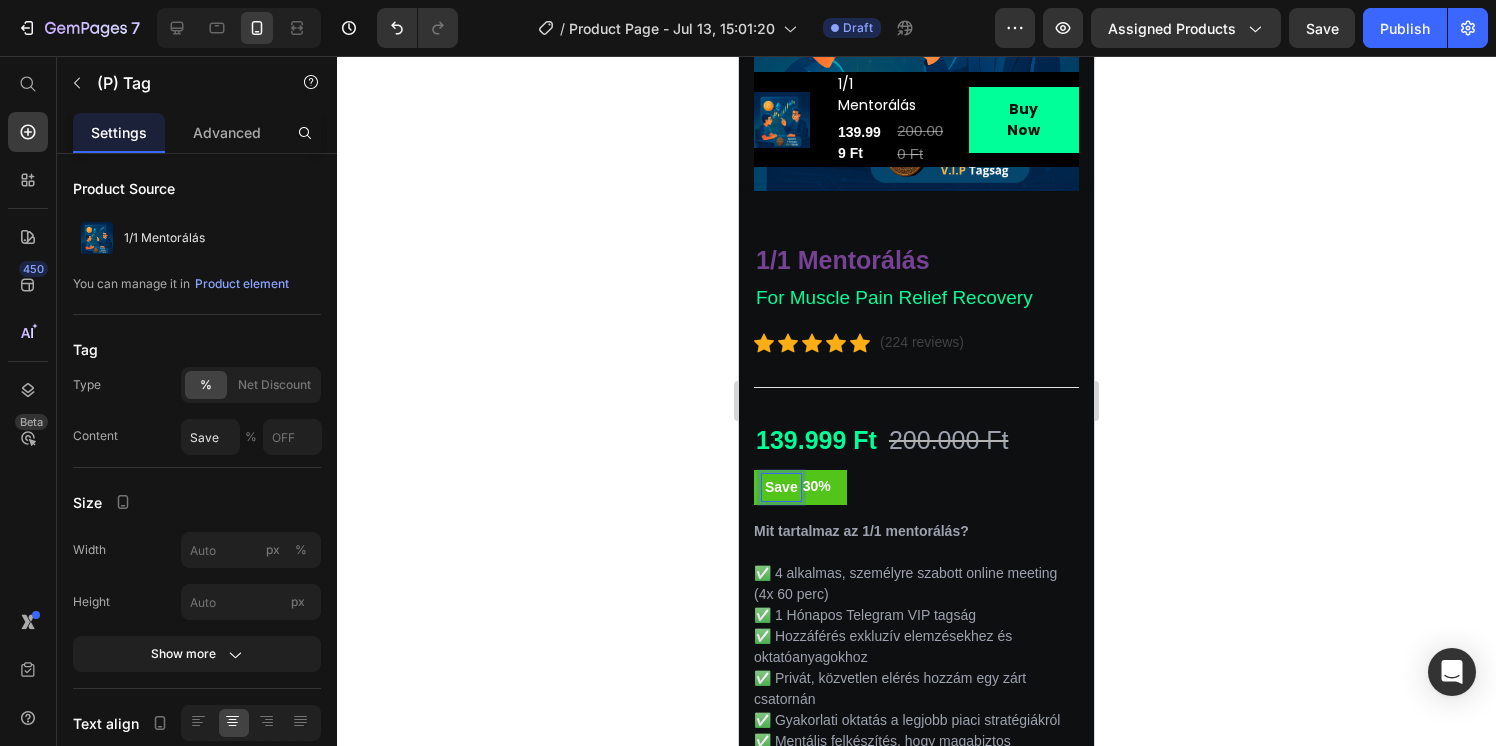 click on "Save" at bounding box center [781, 487] 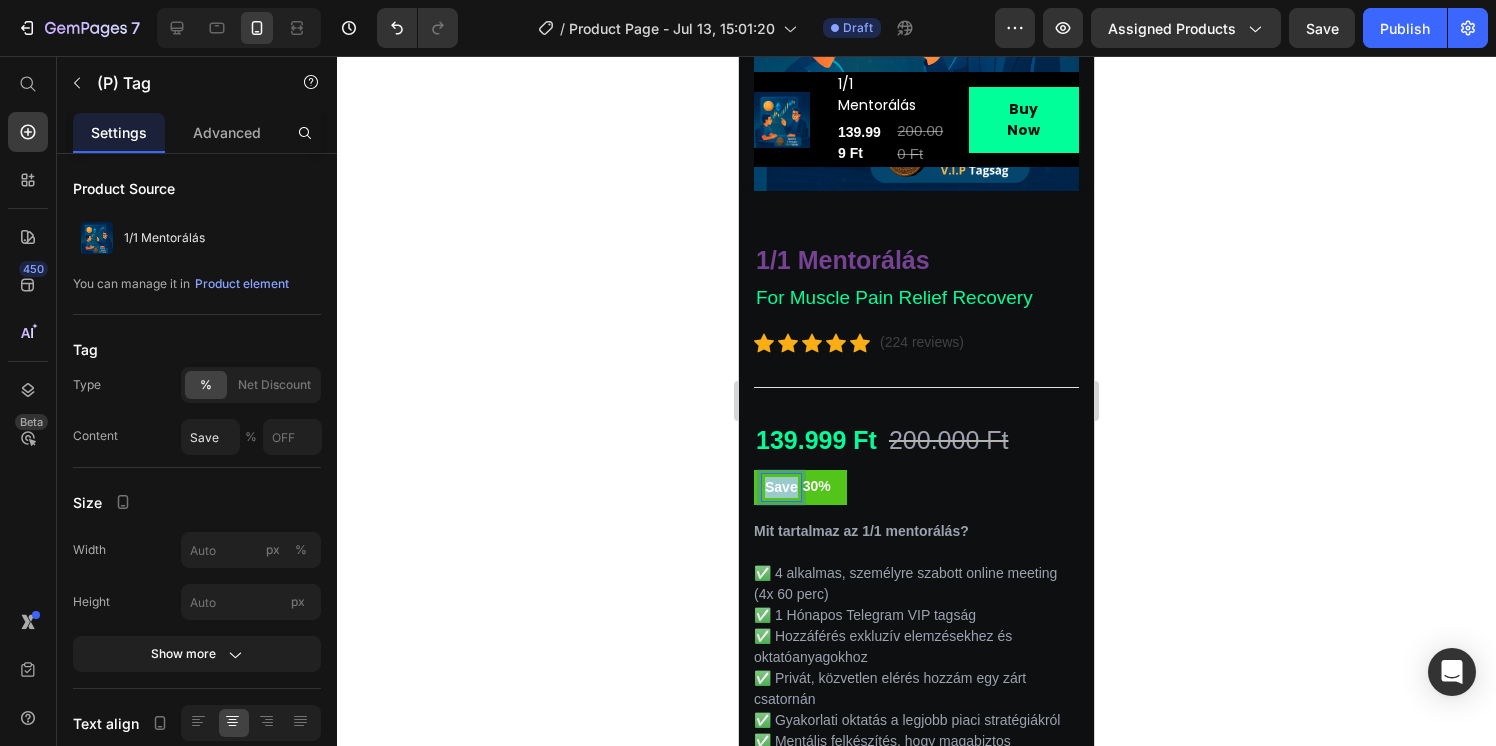 click on "Save" at bounding box center [781, 487] 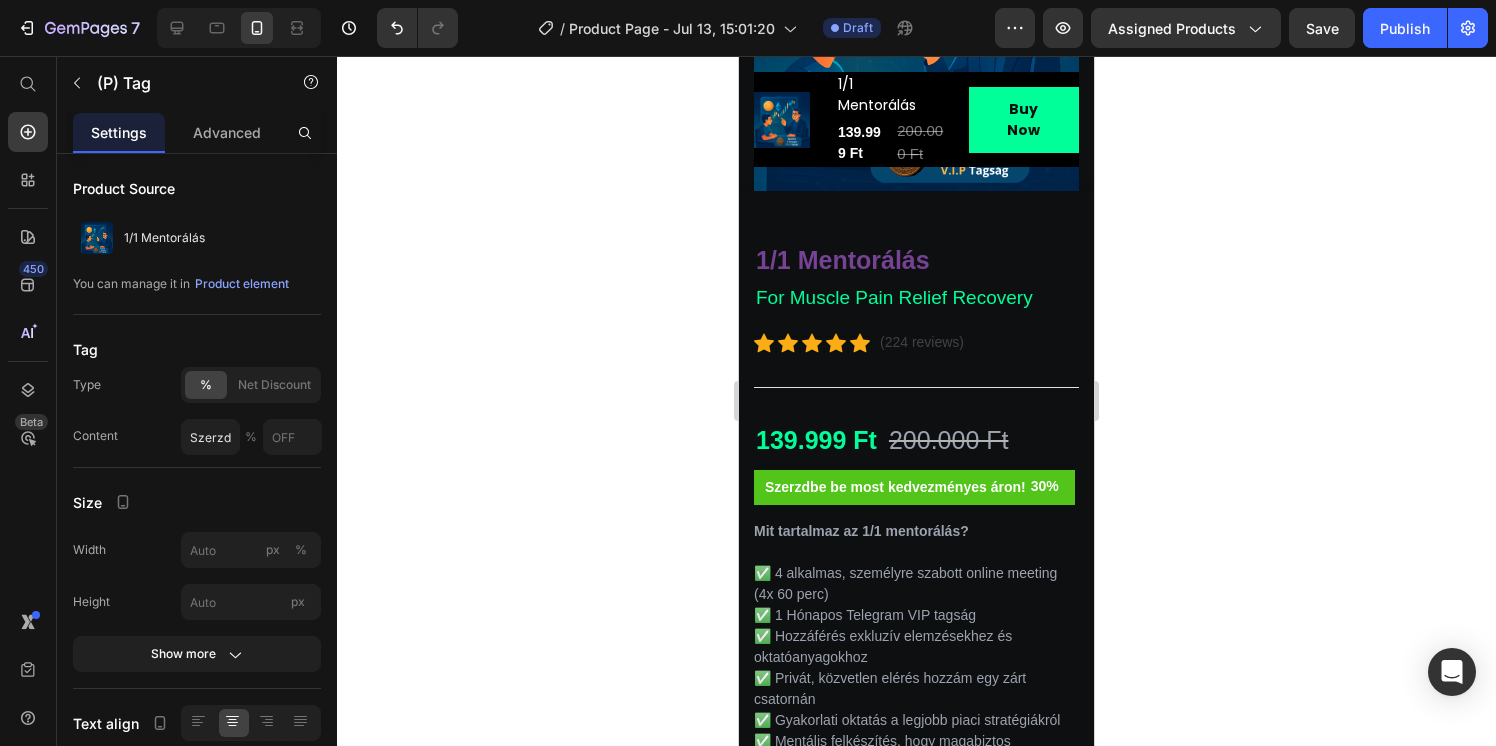 type on "Szerzdbe be most kedvezményes áron!" 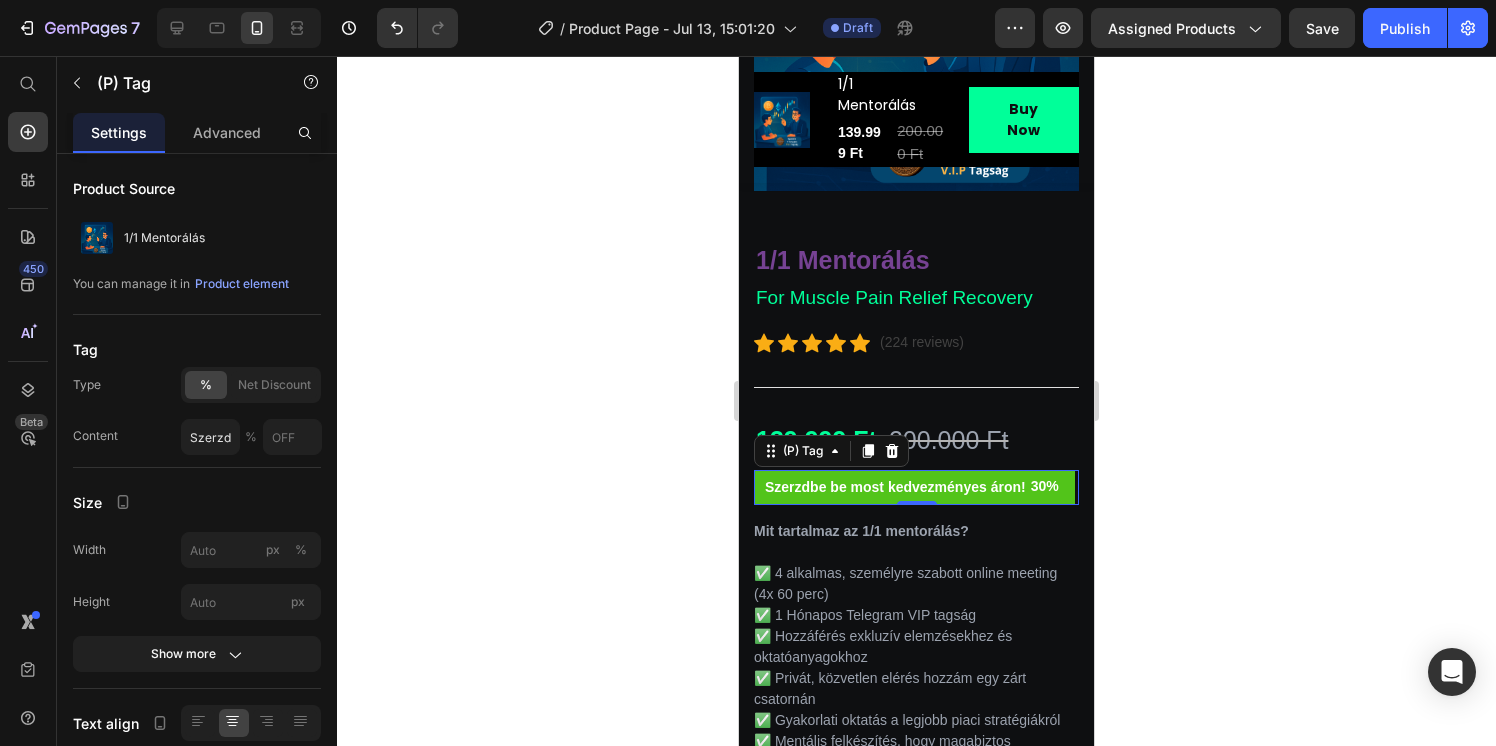 click on "30%" at bounding box center (1045, 486) 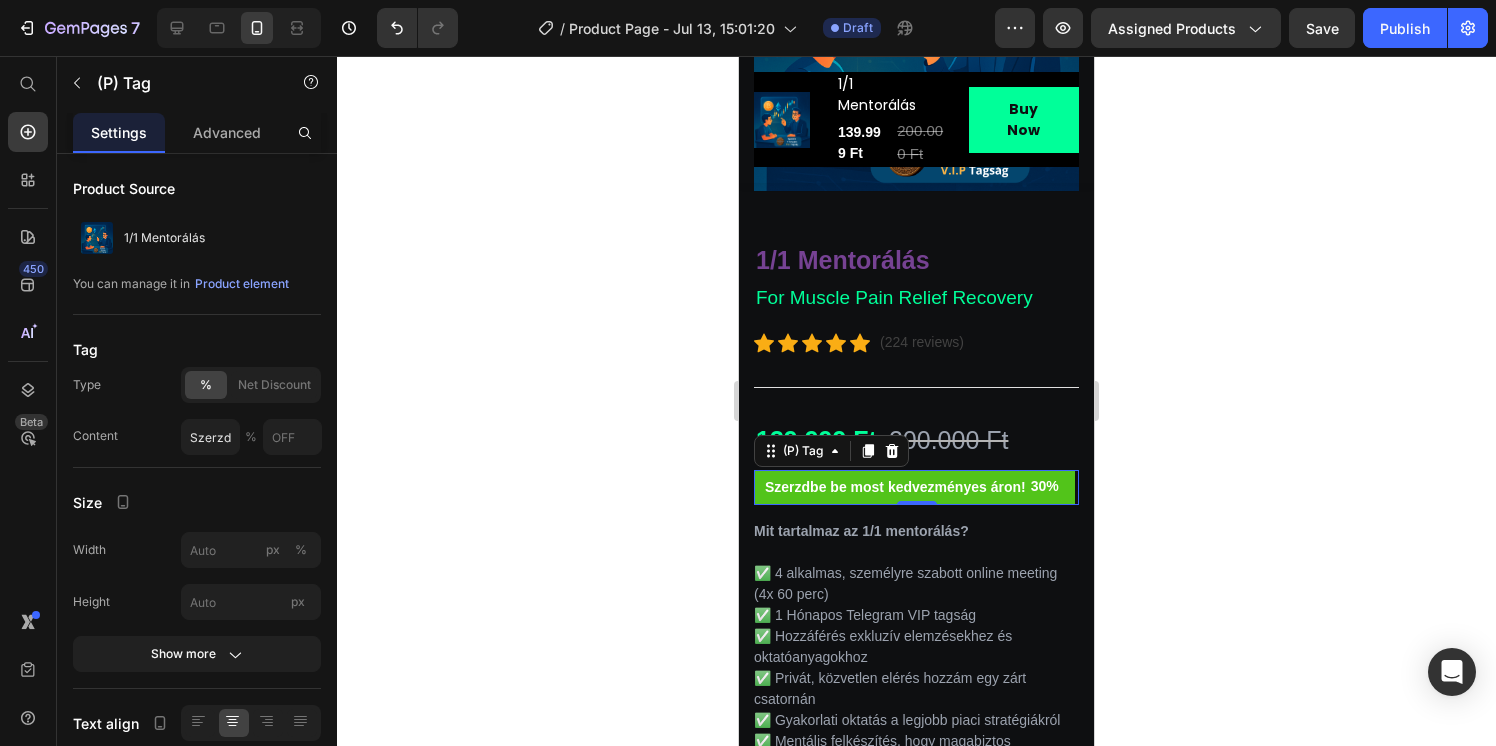 click on "30%" at bounding box center [1045, 486] 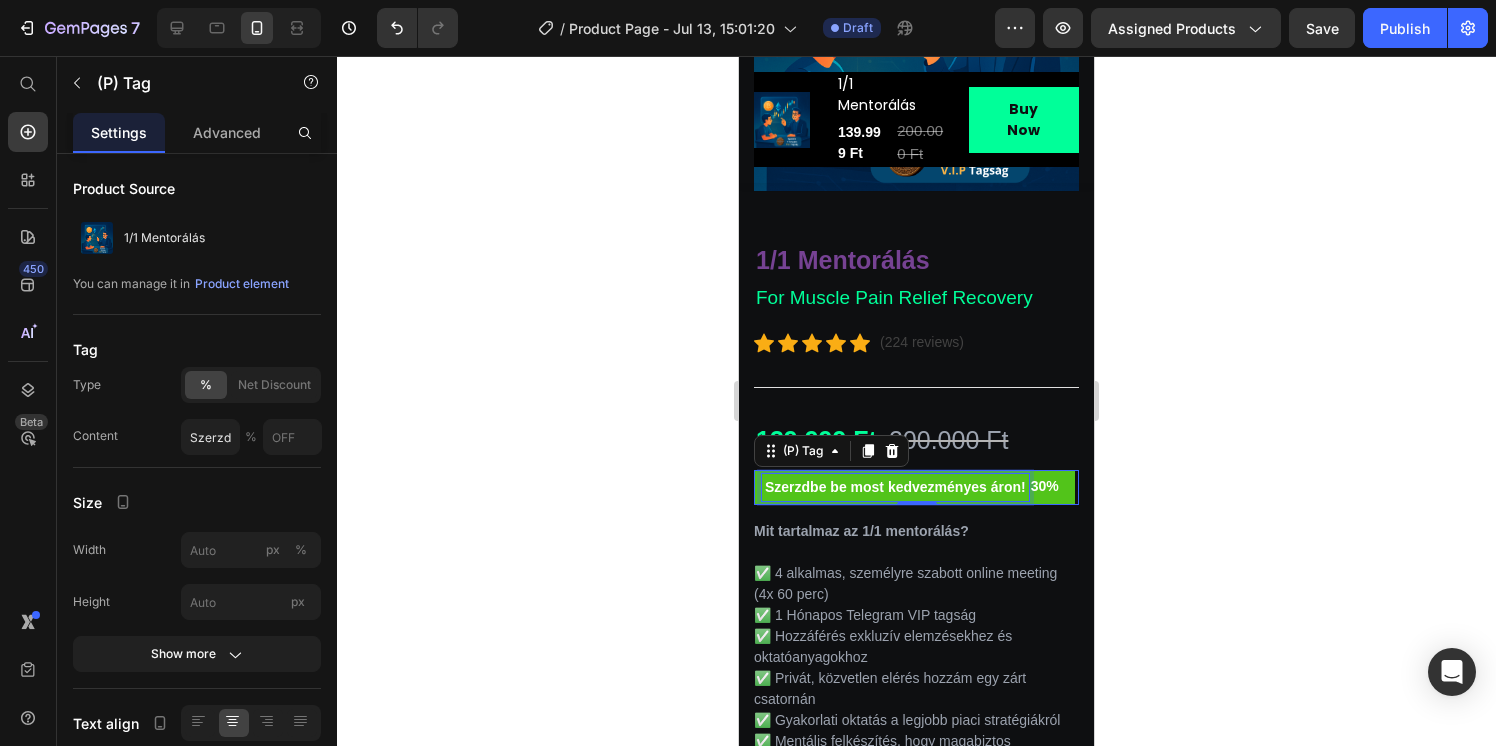 click on "Szerzdbe be most kedvezményes áron!" at bounding box center [895, 487] 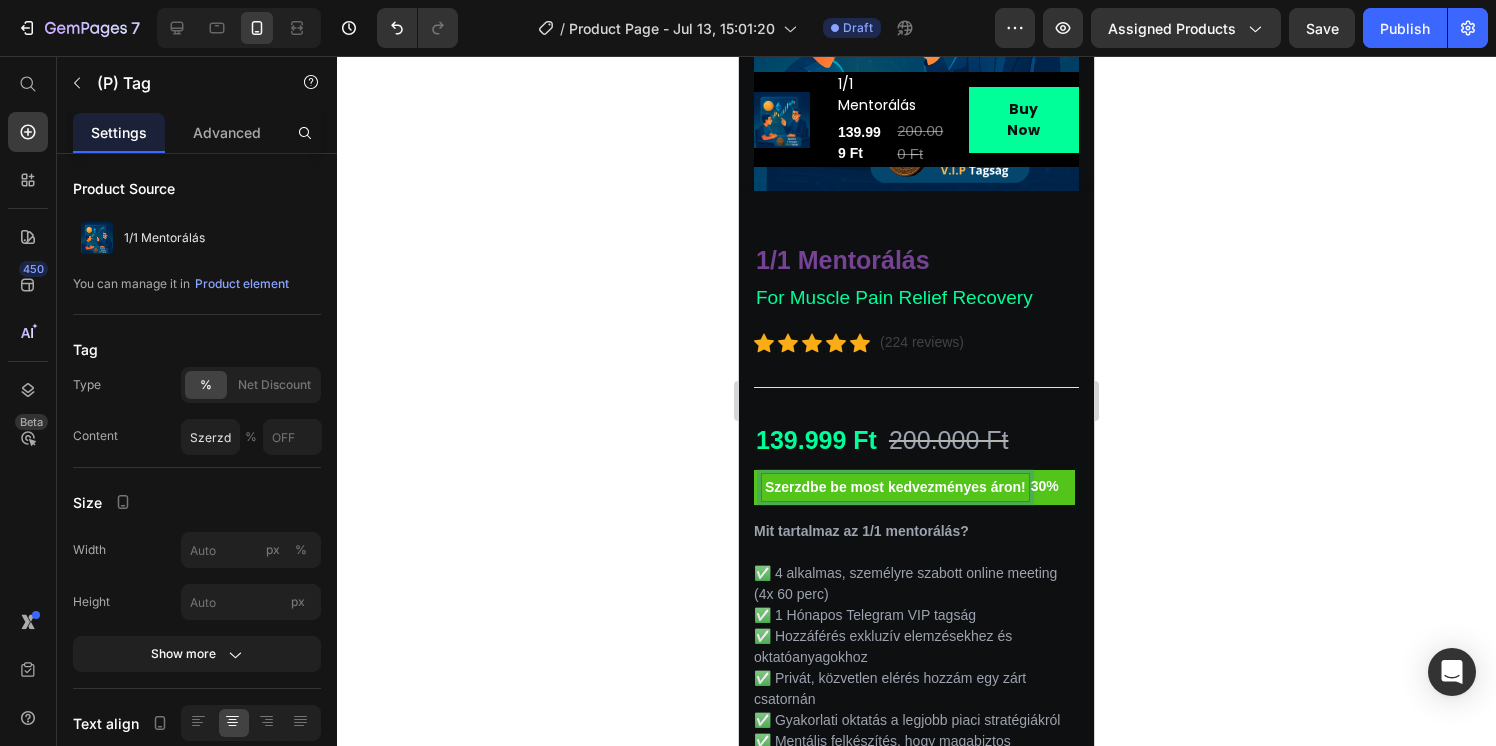 click on "Szerzdbe be most kedvezményes áron!" at bounding box center (895, 487) 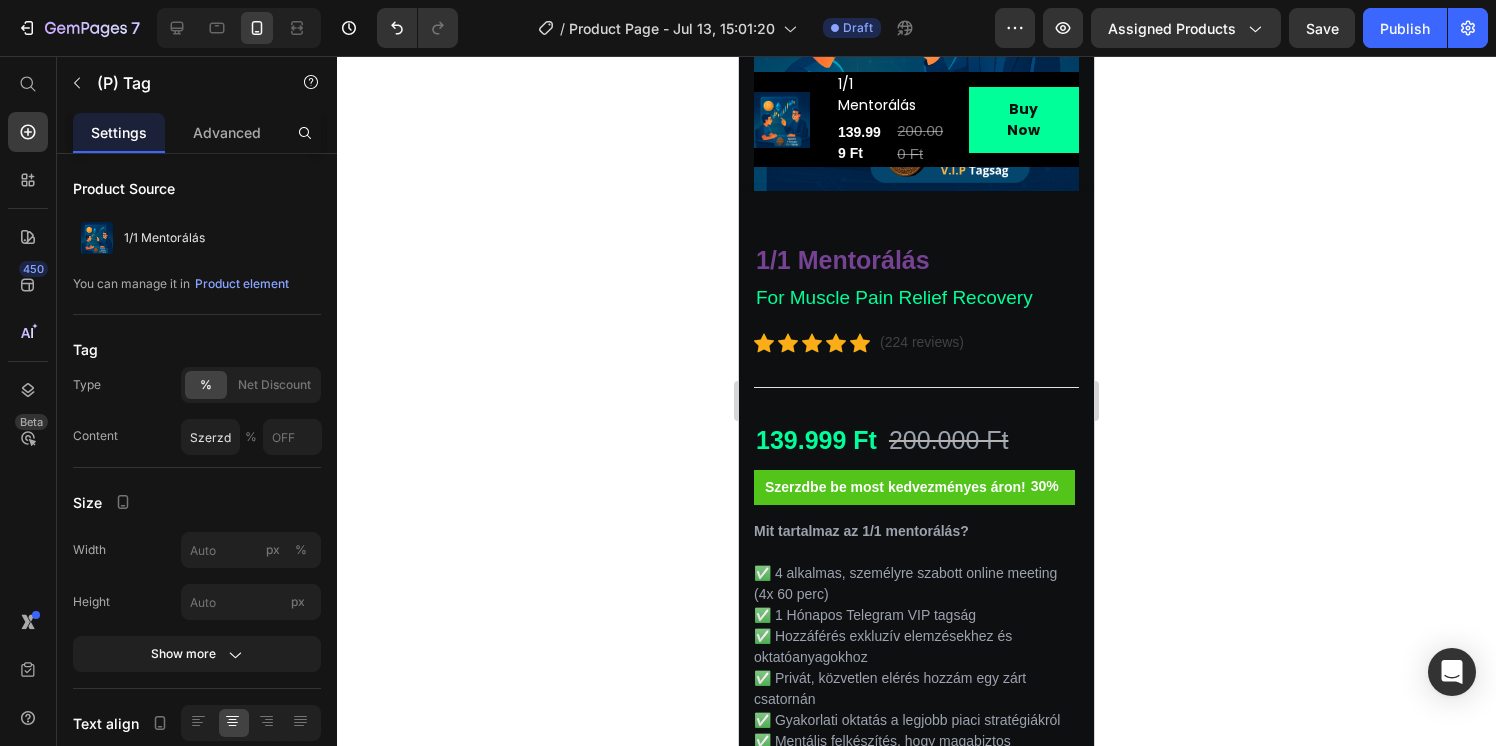 click on "30%" at bounding box center (1045, 486) 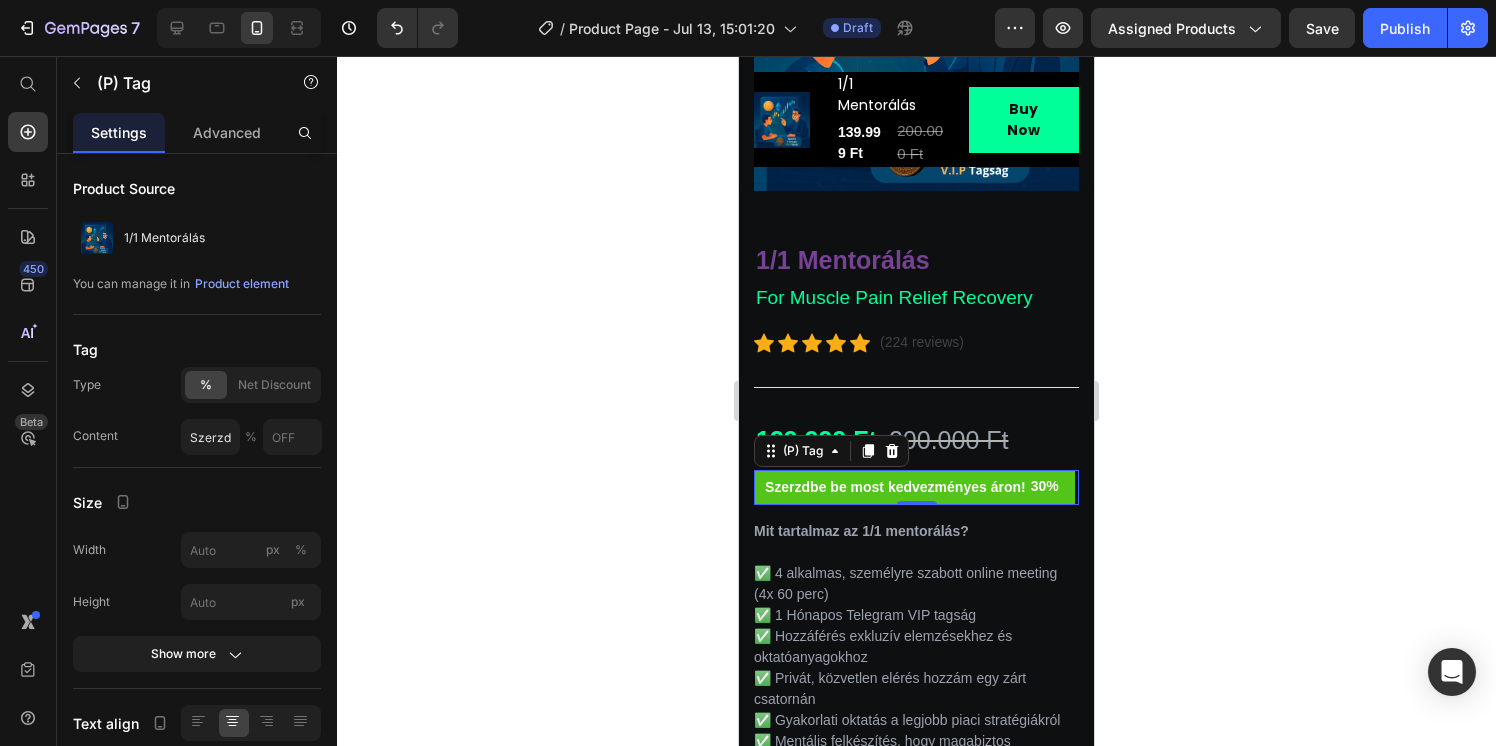 click on "30%" at bounding box center [1045, 486] 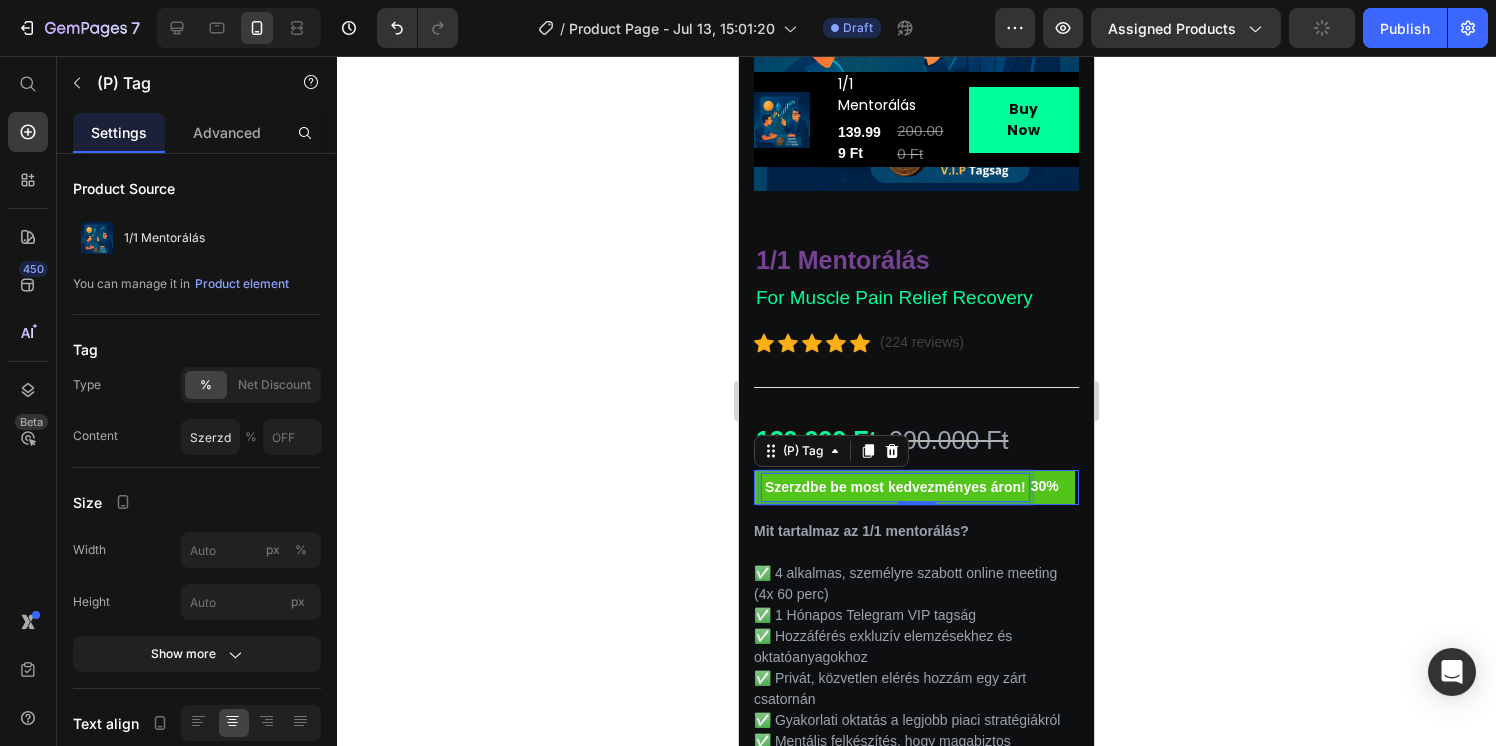 click on "Szerzdbe be most kedvezményes áron!" at bounding box center (895, 487) 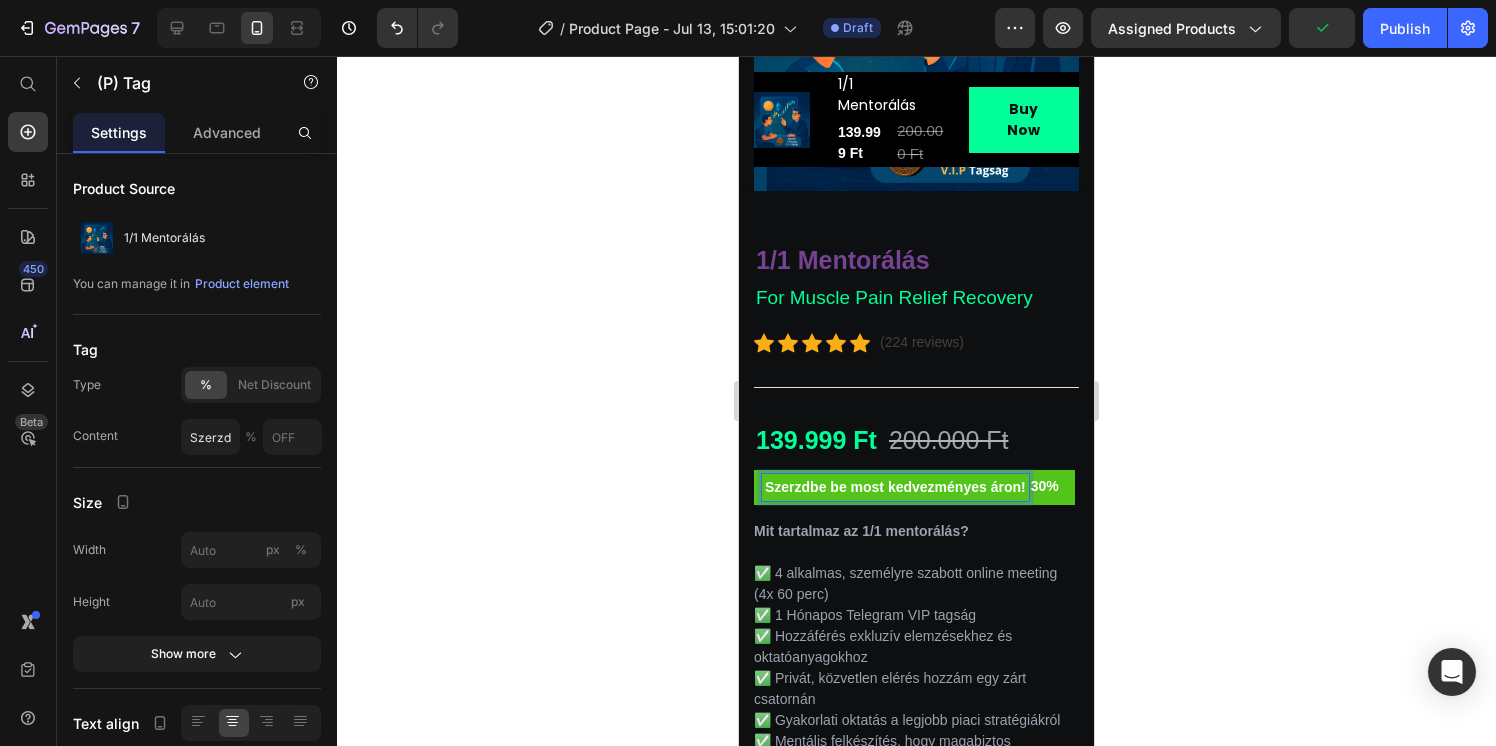 click on "Szerzdbe be most kedvezményes áron!" at bounding box center [895, 487] 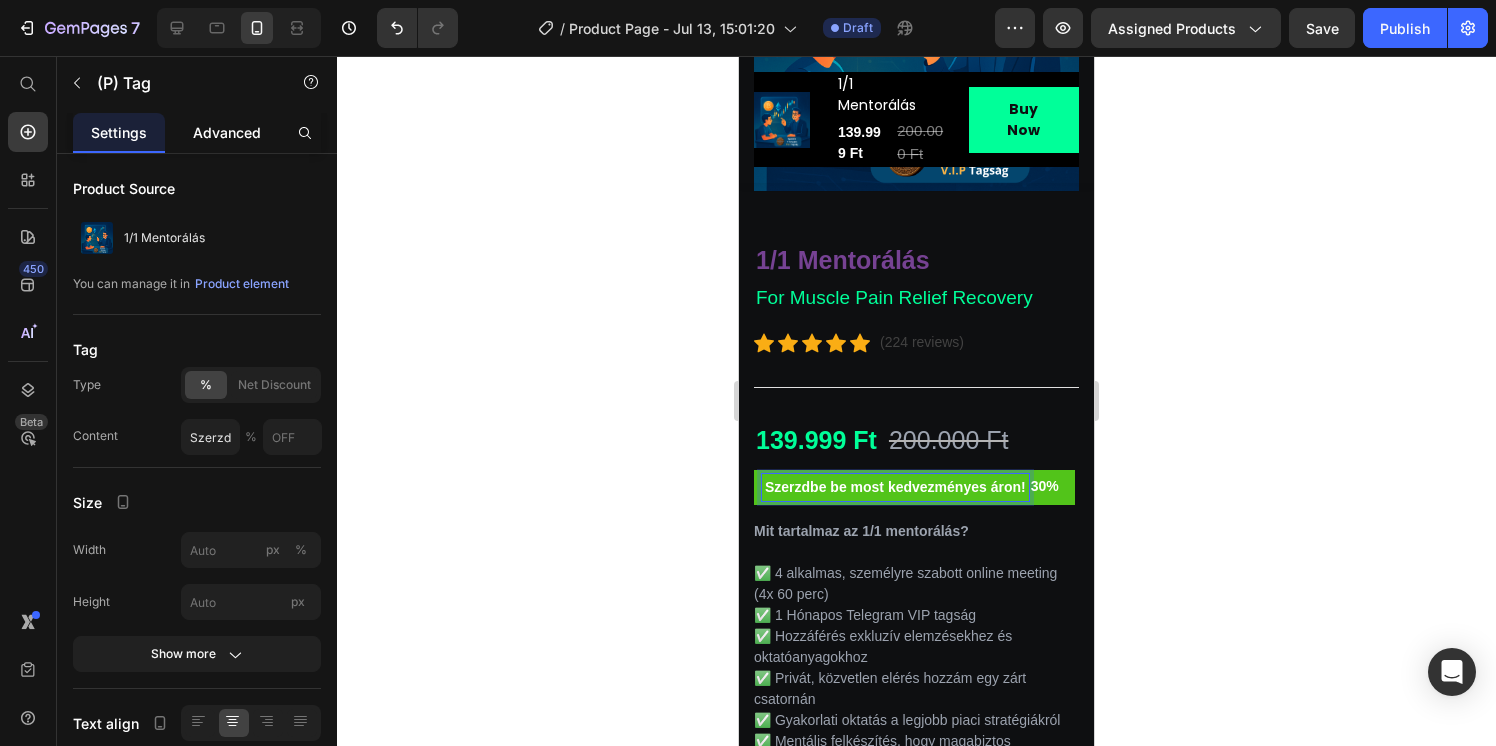 click on "Advanced" at bounding box center [227, 132] 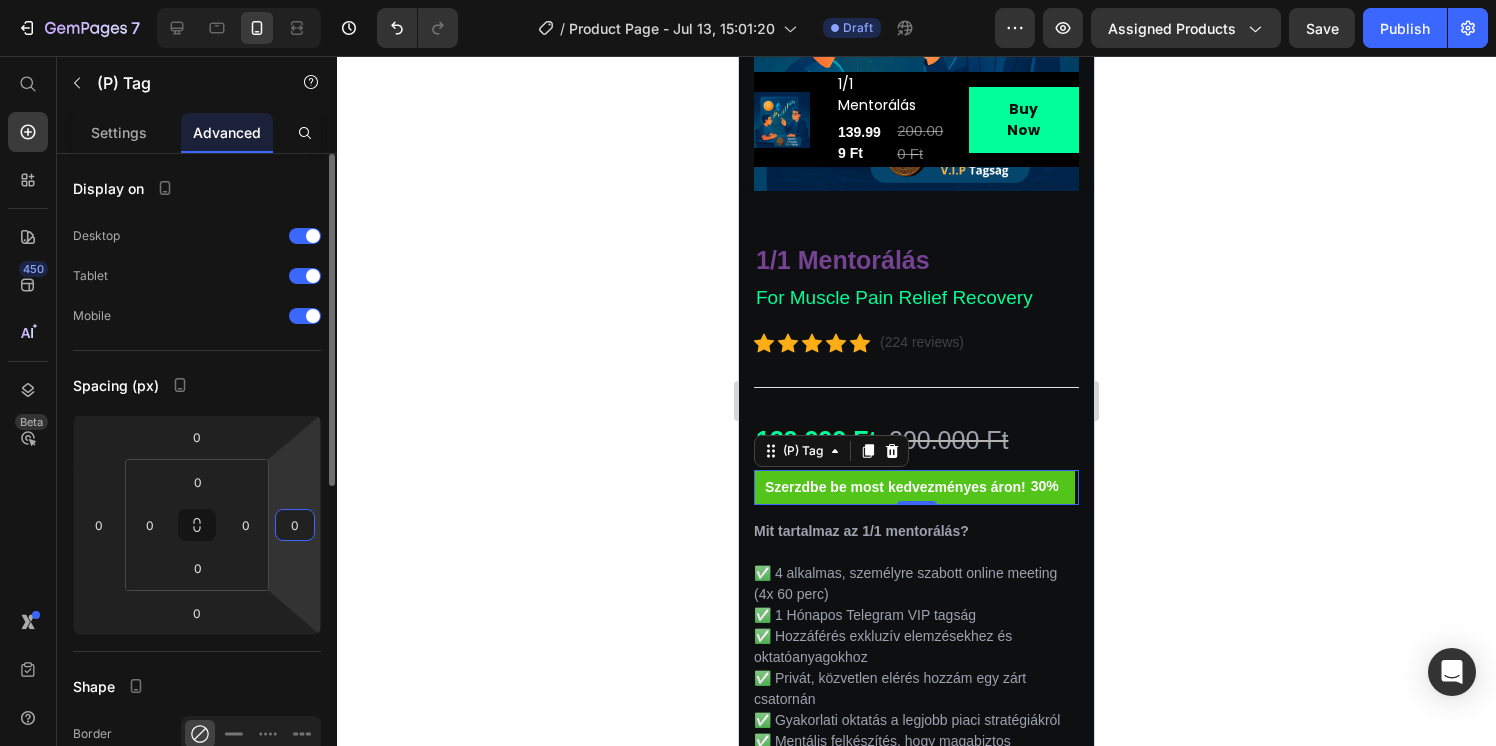 click on "0" at bounding box center (295, 525) 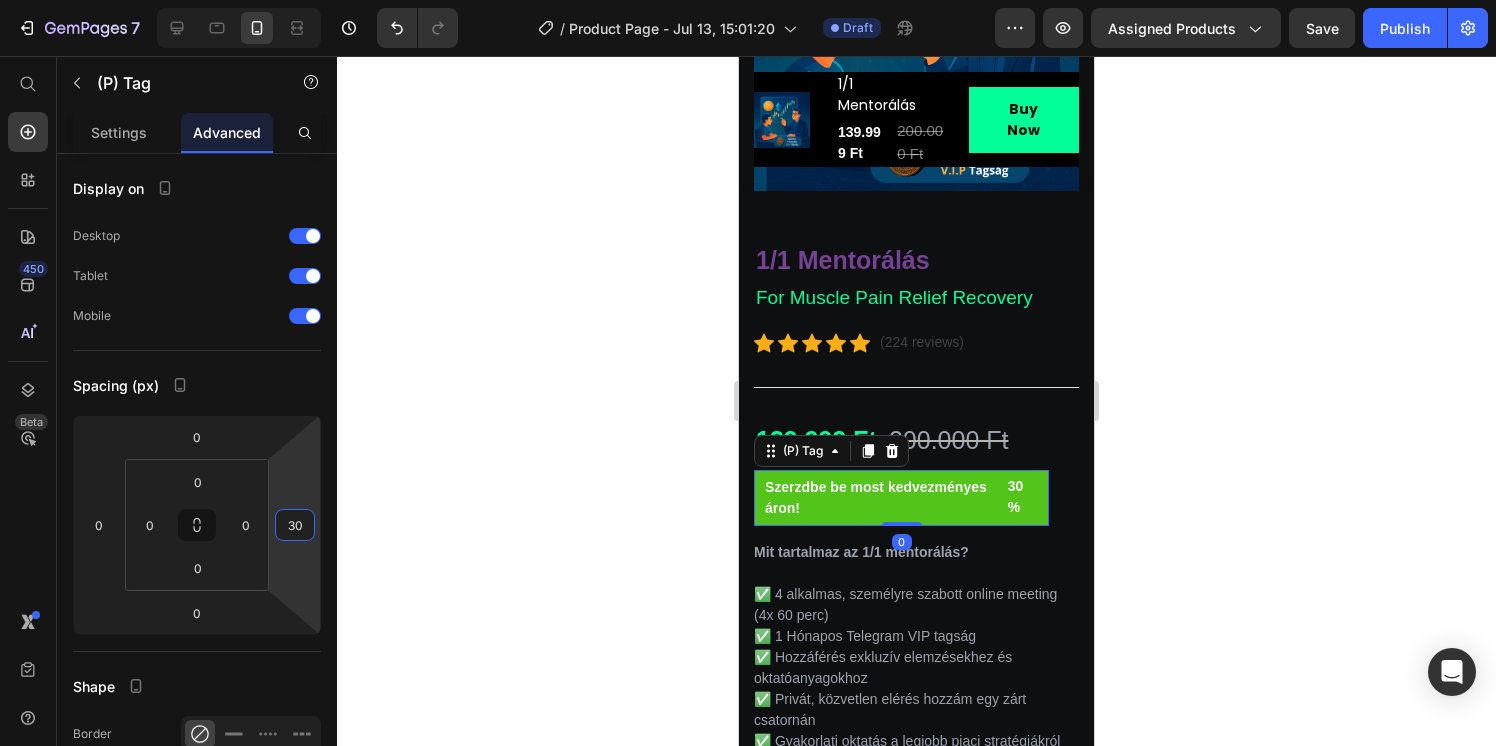 type on "30" 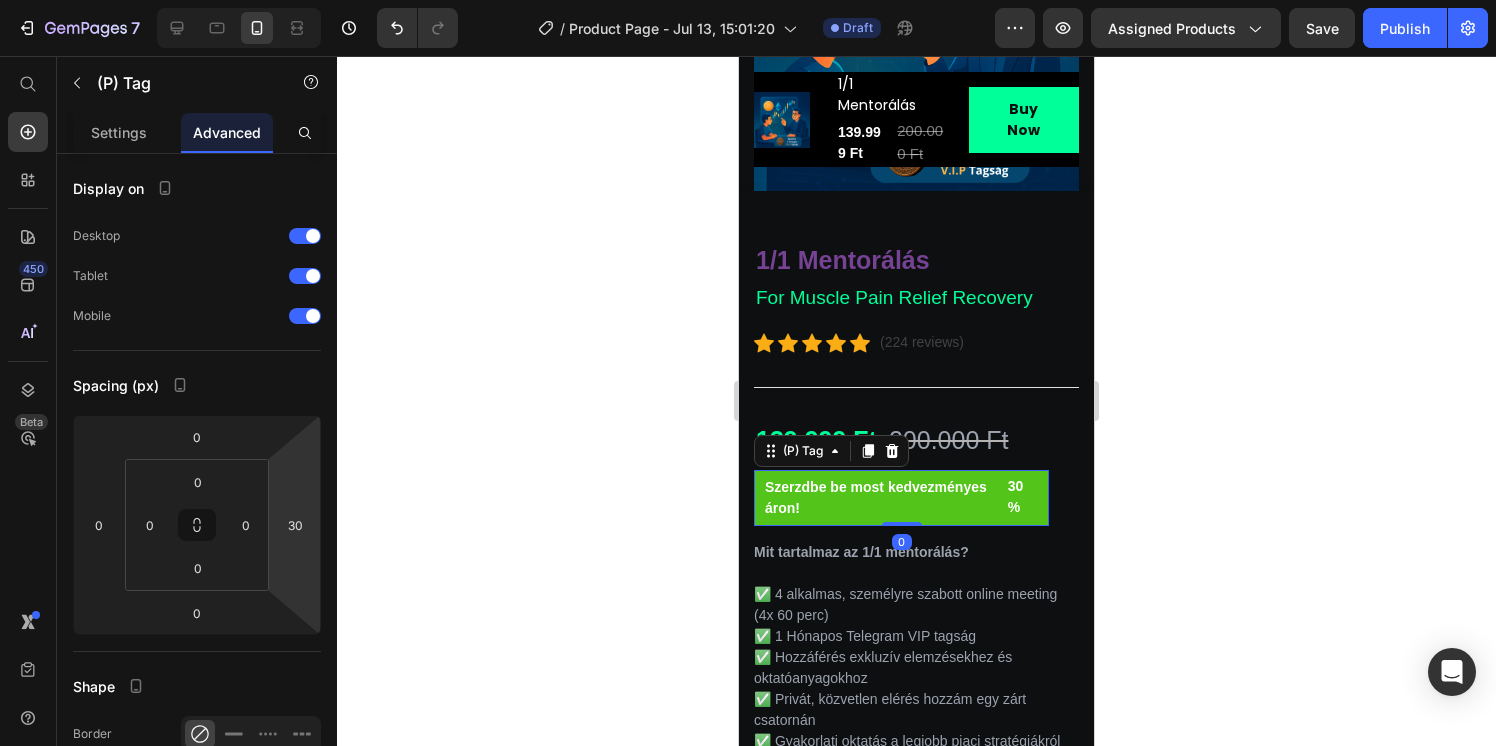 click on "30%" at bounding box center (1020, 497) 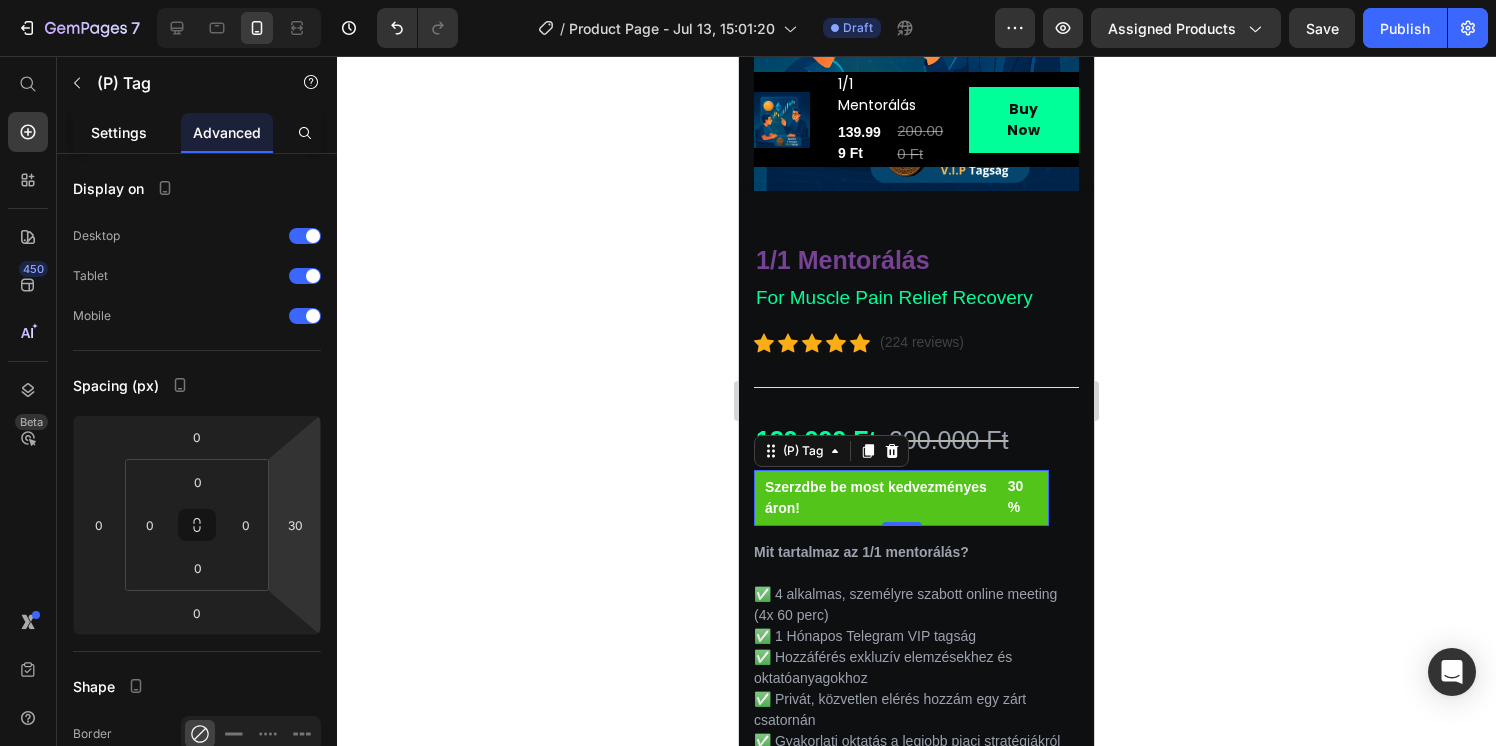 click on "Settings" 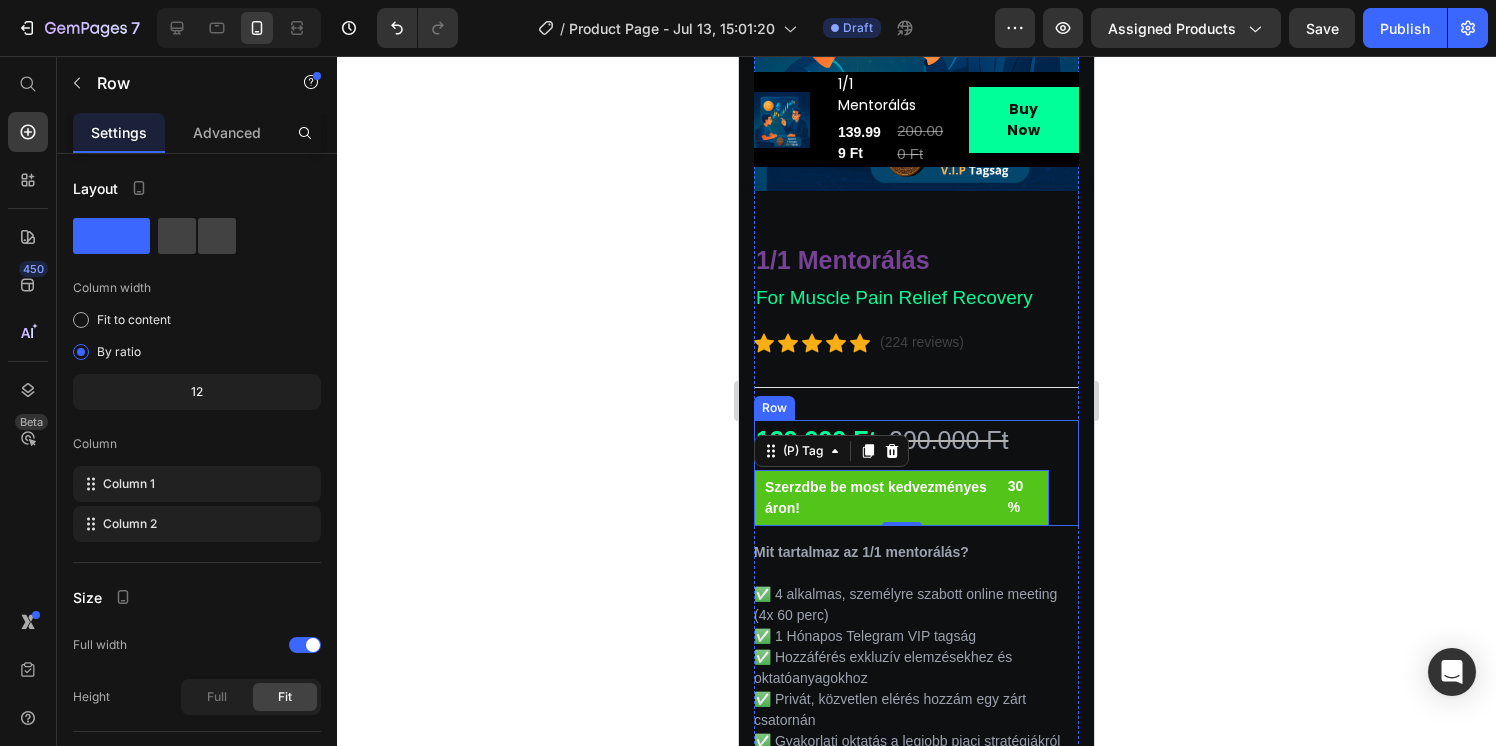click on "Szerzdbe be most kedvezményes áron! 30% (P) Tag   0" at bounding box center [916, 498] 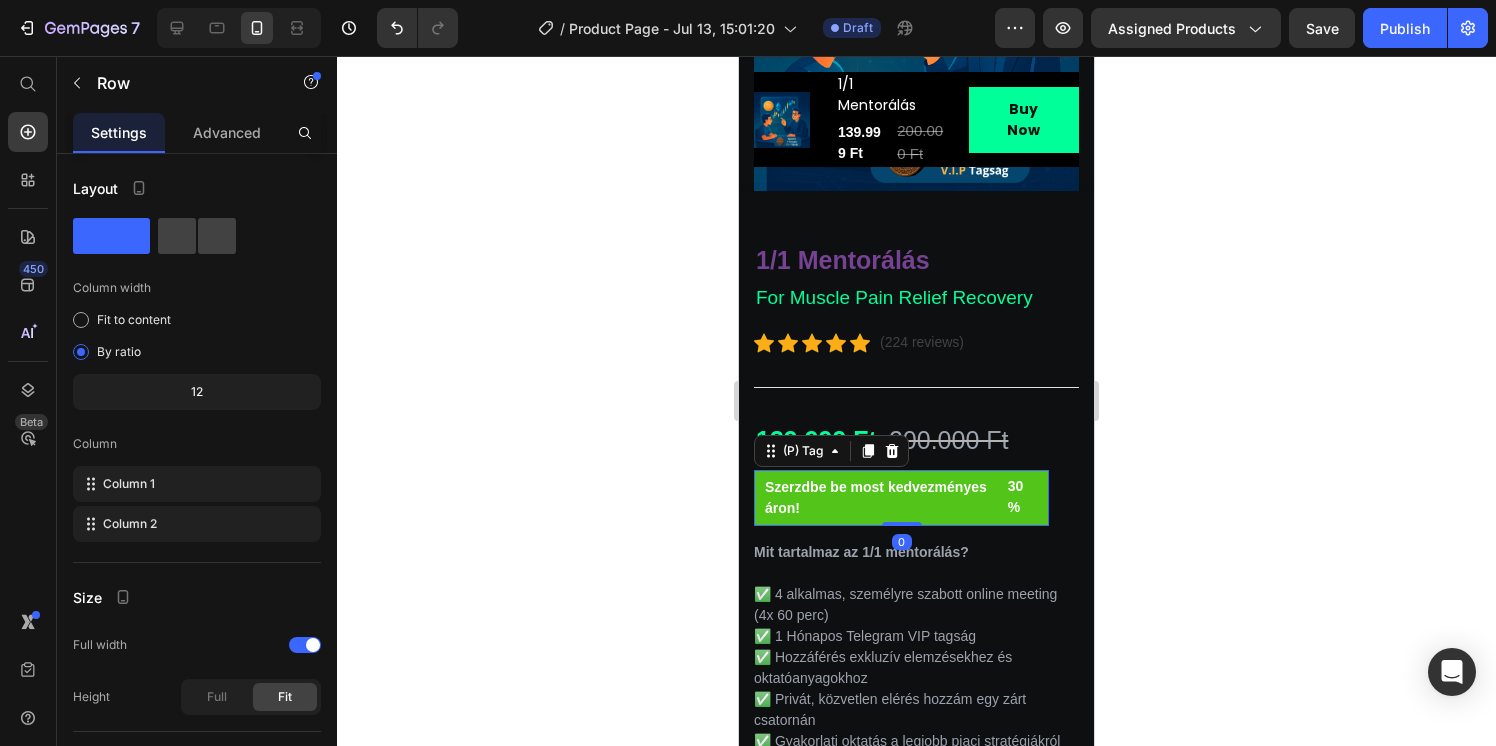 click on "Szerzdbe be most kedvezményes áron! 30%" at bounding box center [901, 498] 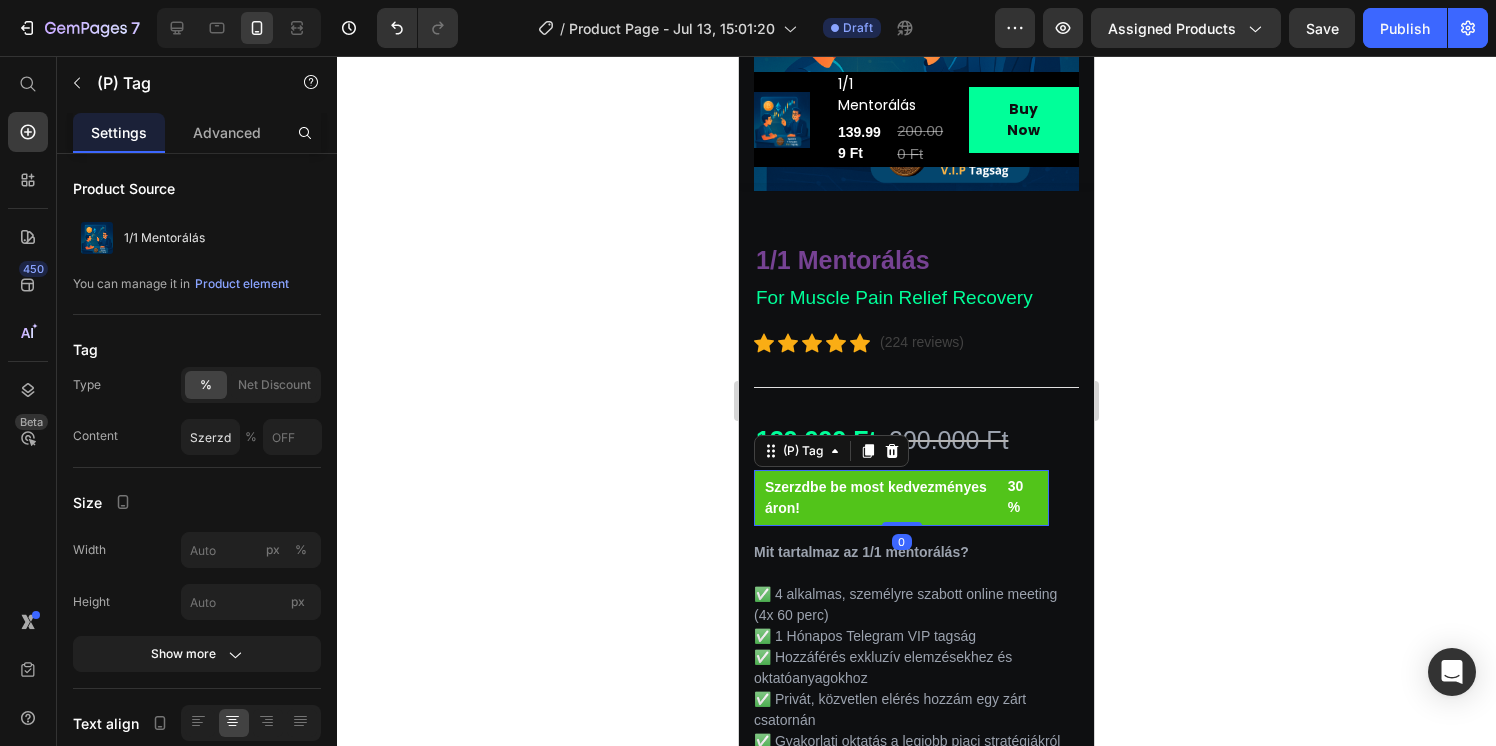click on "30%" at bounding box center [1020, 497] 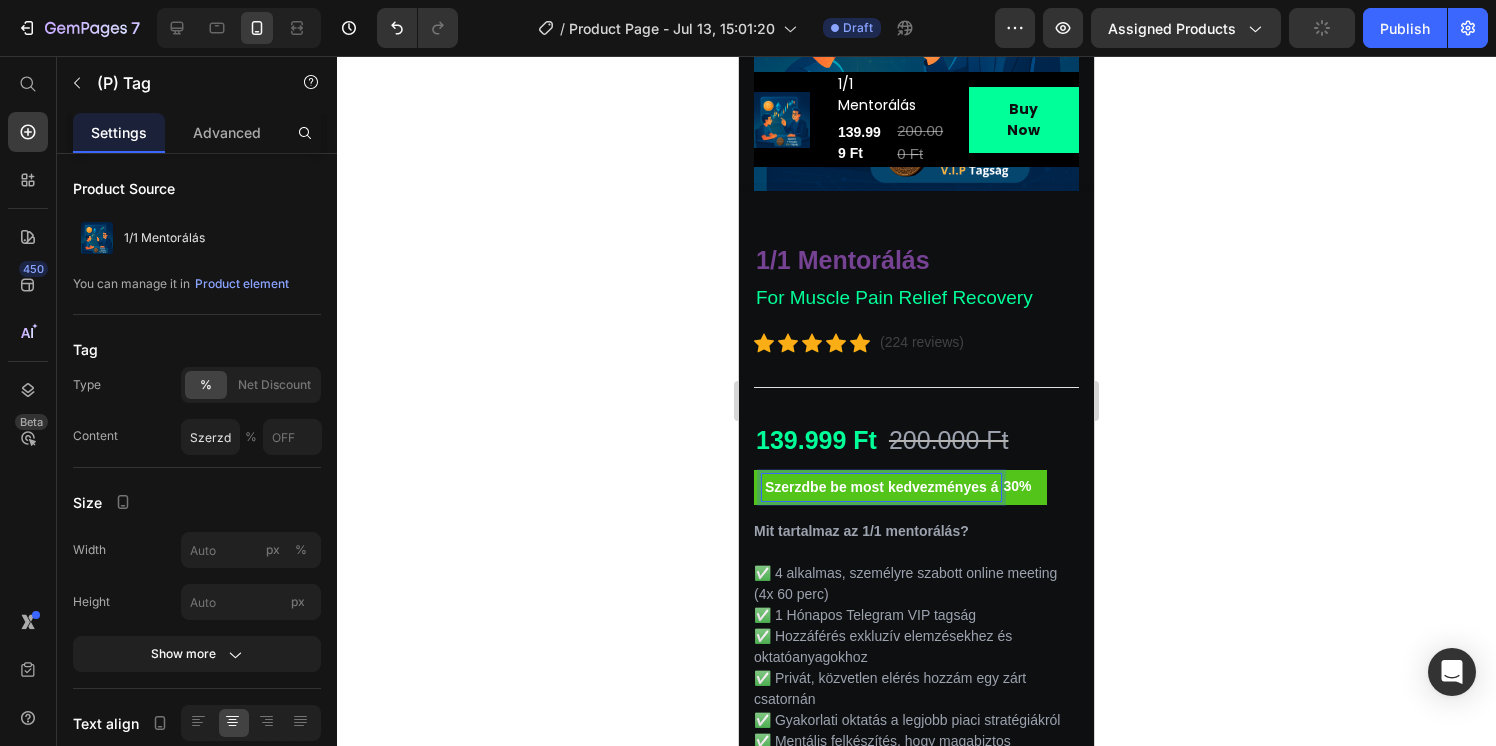 type on "Szerzdbe be most kedvezményes á" 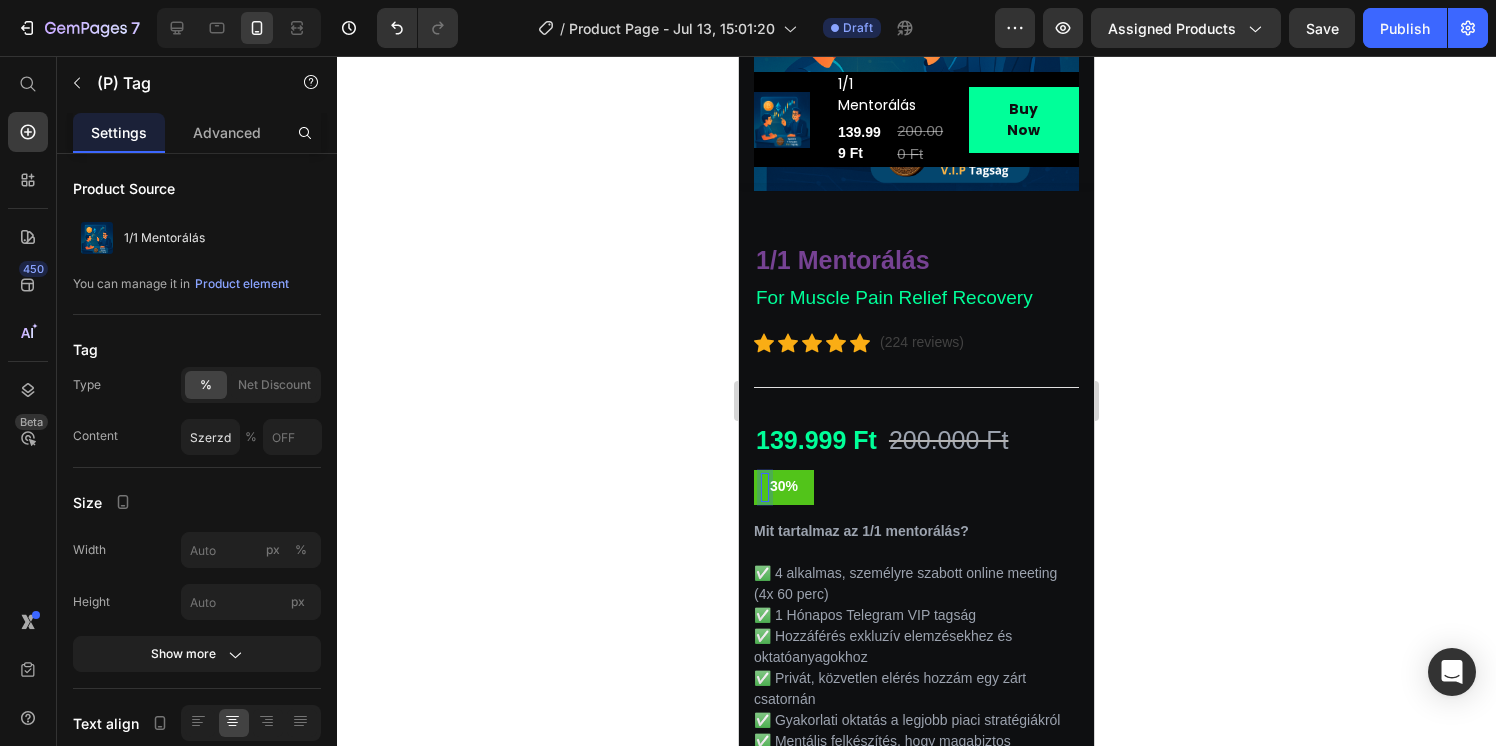 type 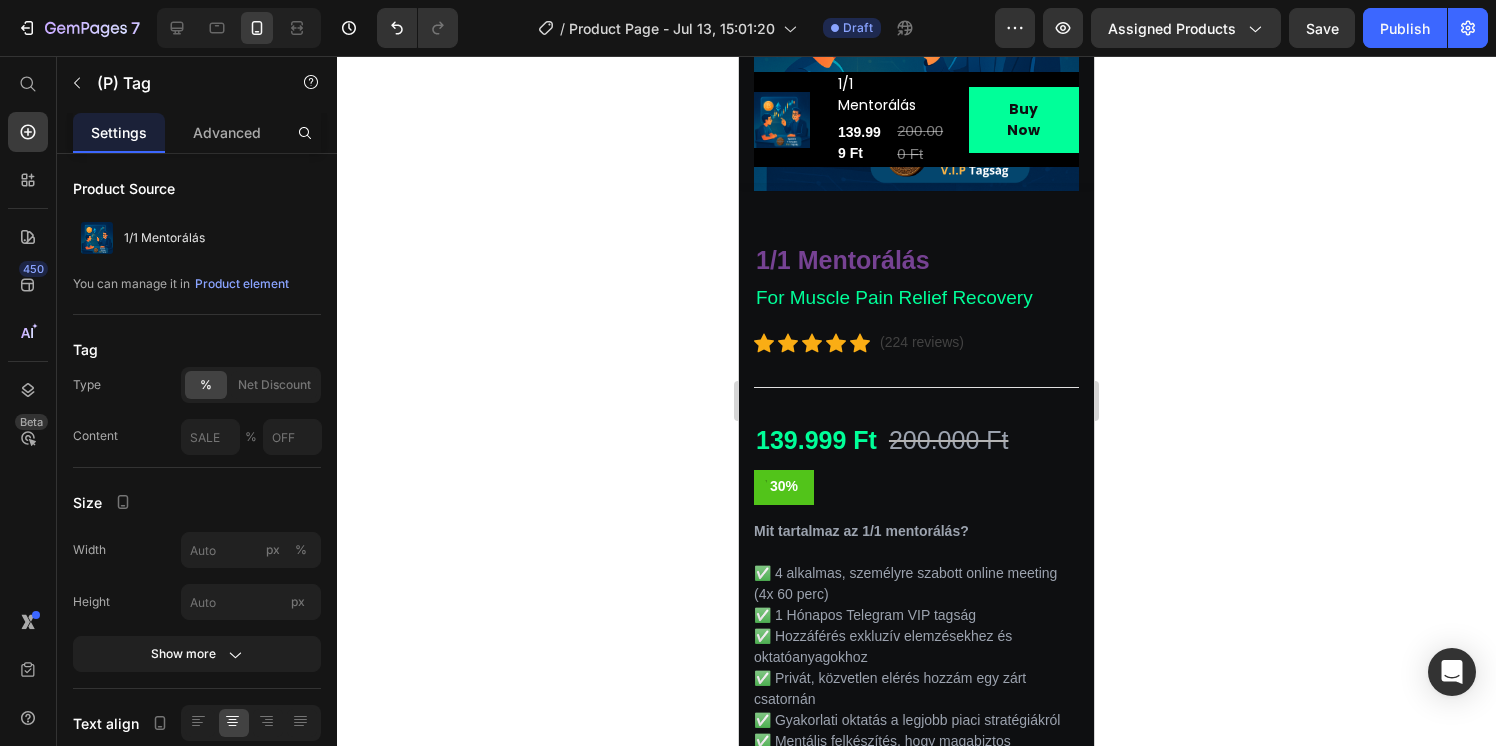 click on "30%" at bounding box center (784, 486) 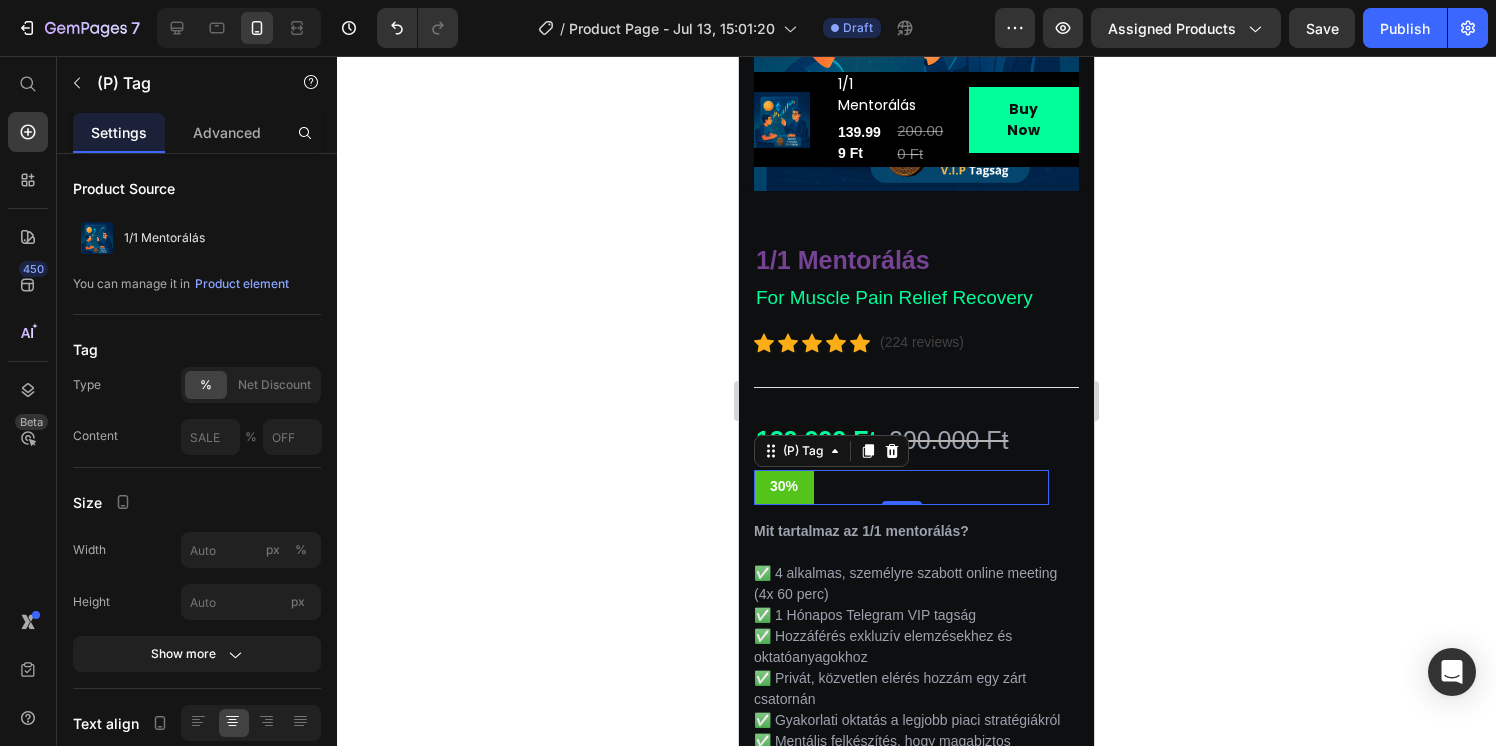 click on "30%" at bounding box center (784, 486) 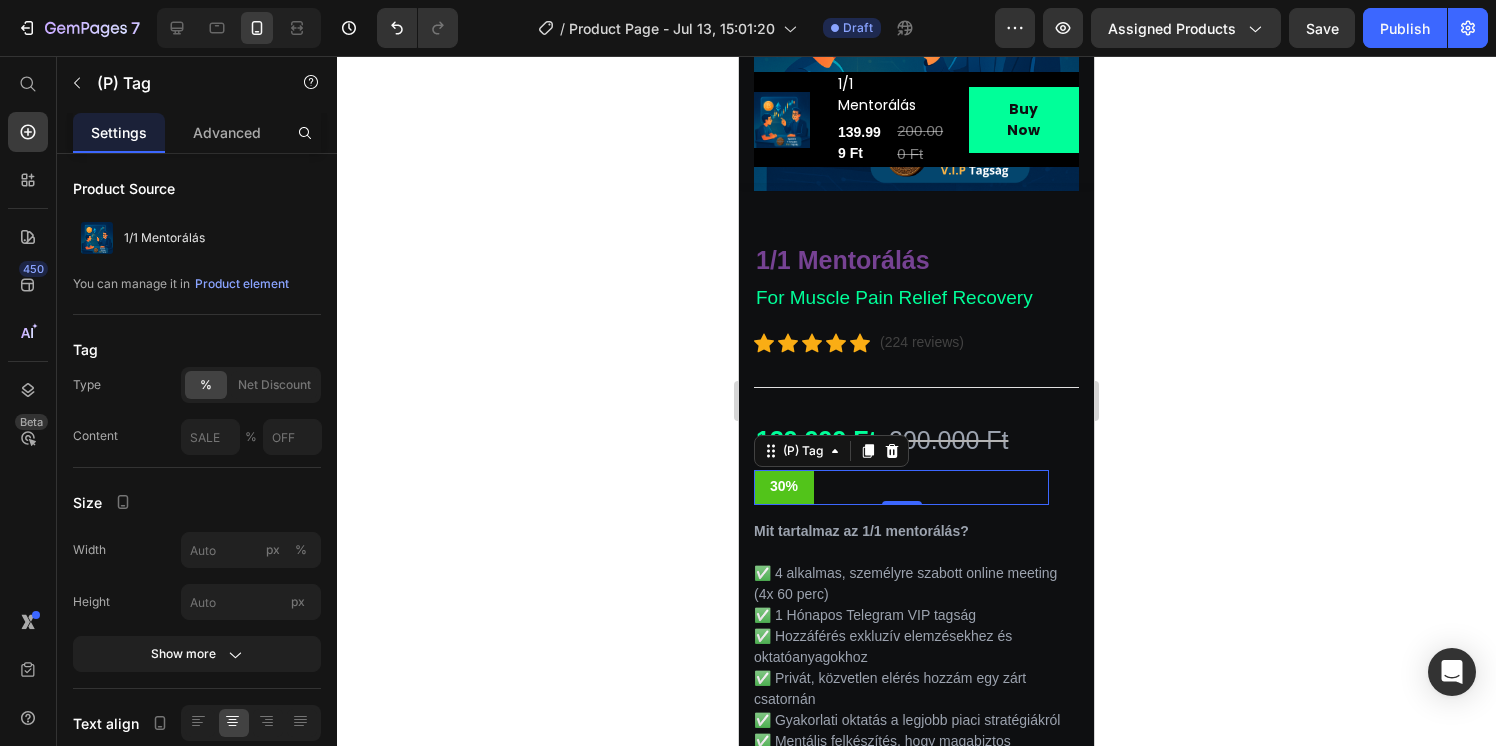 click at bounding box center [803, 487] 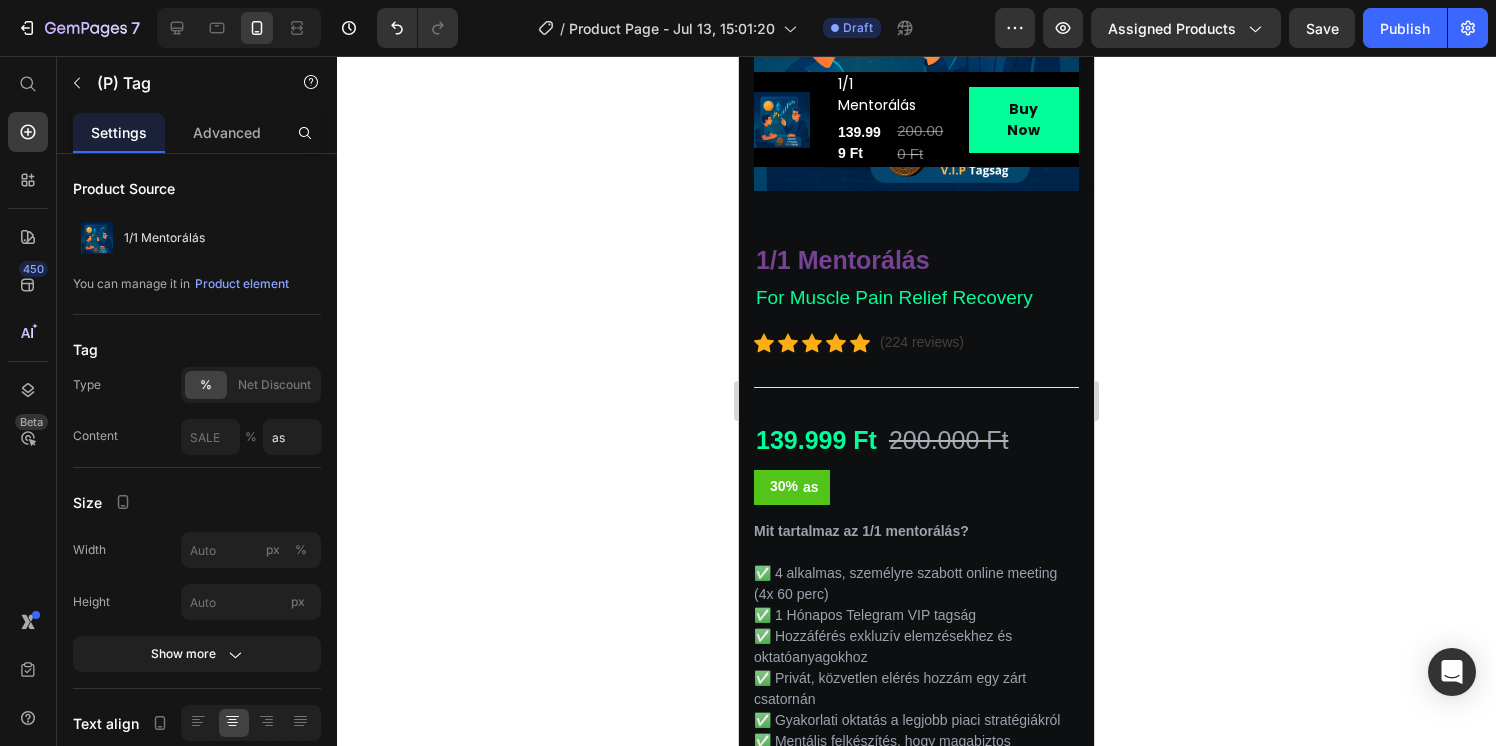 type on "a" 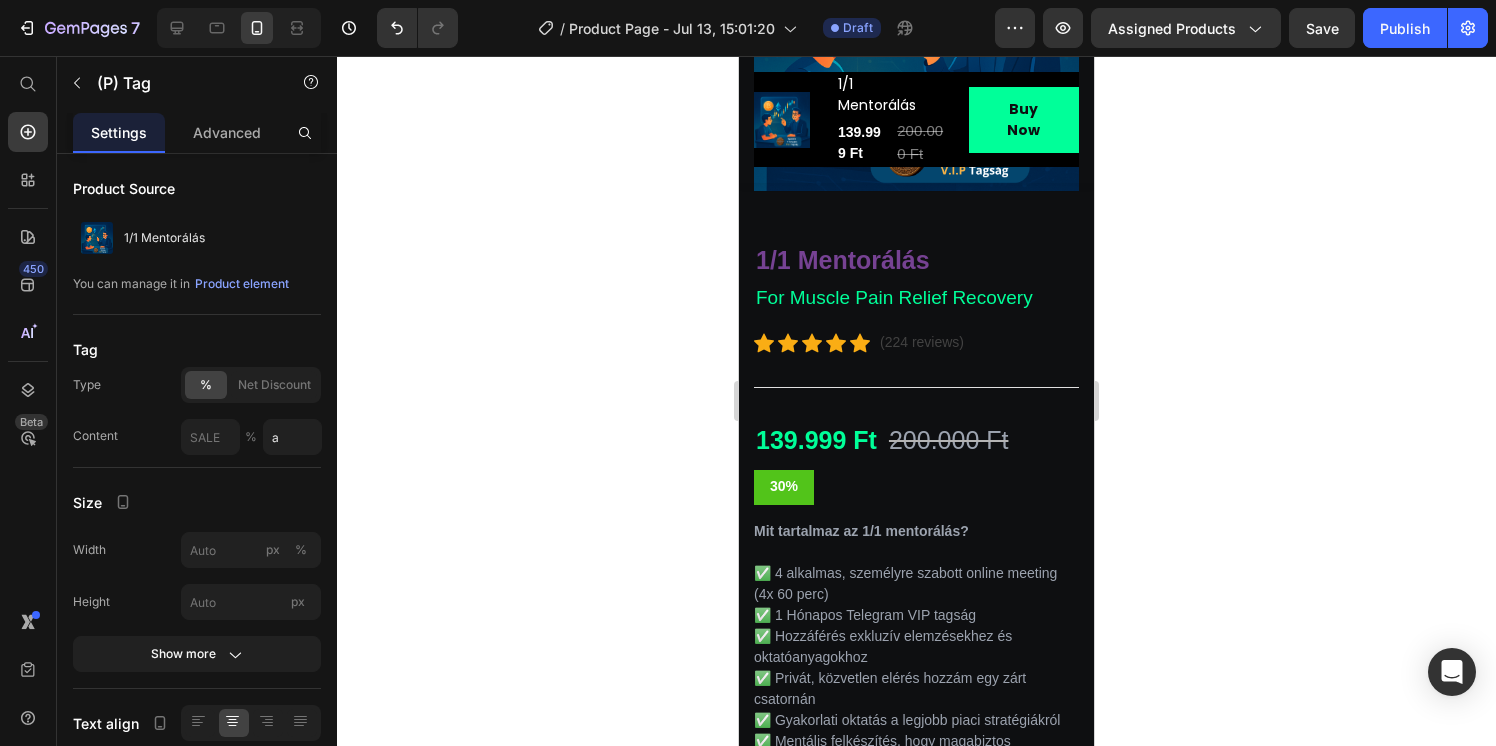 type 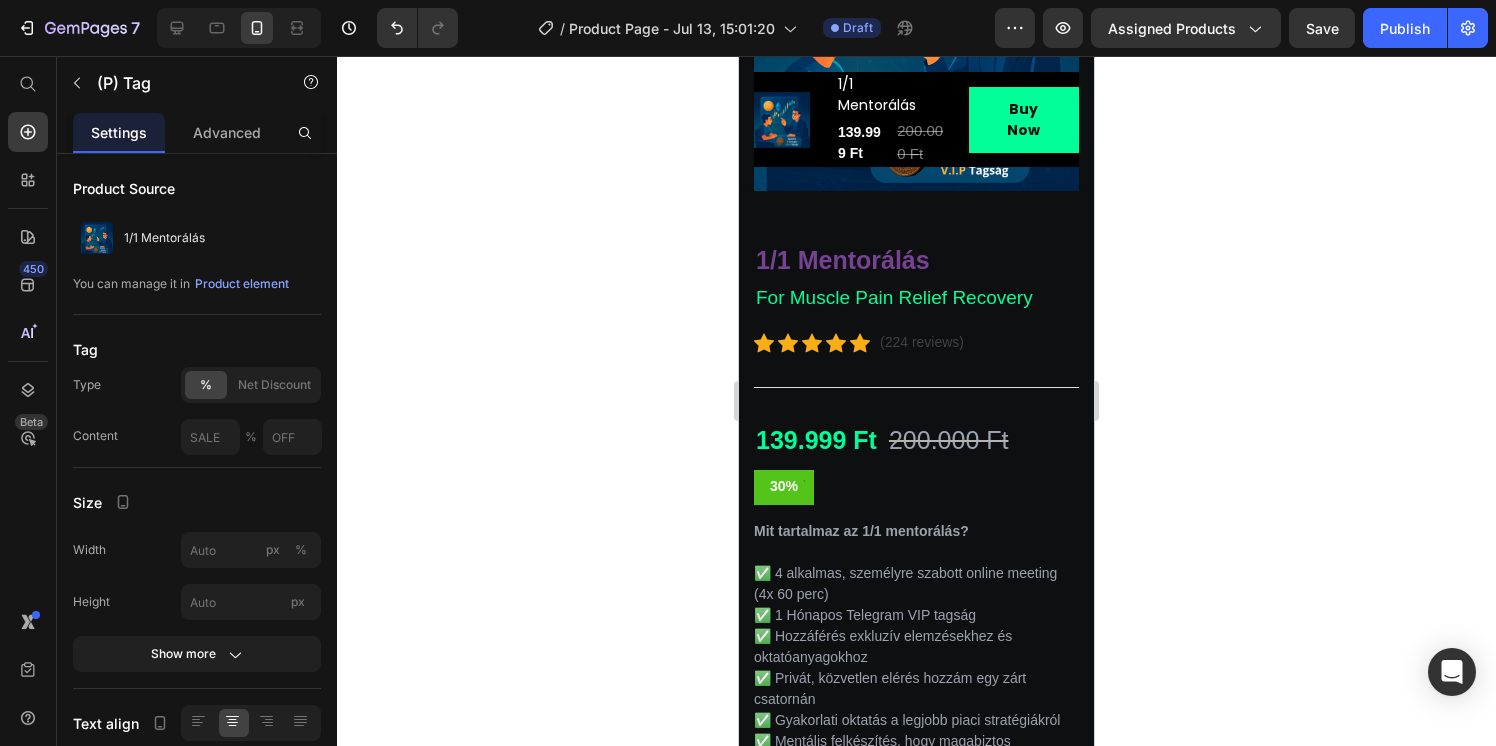 click on "30%" at bounding box center [784, 486] 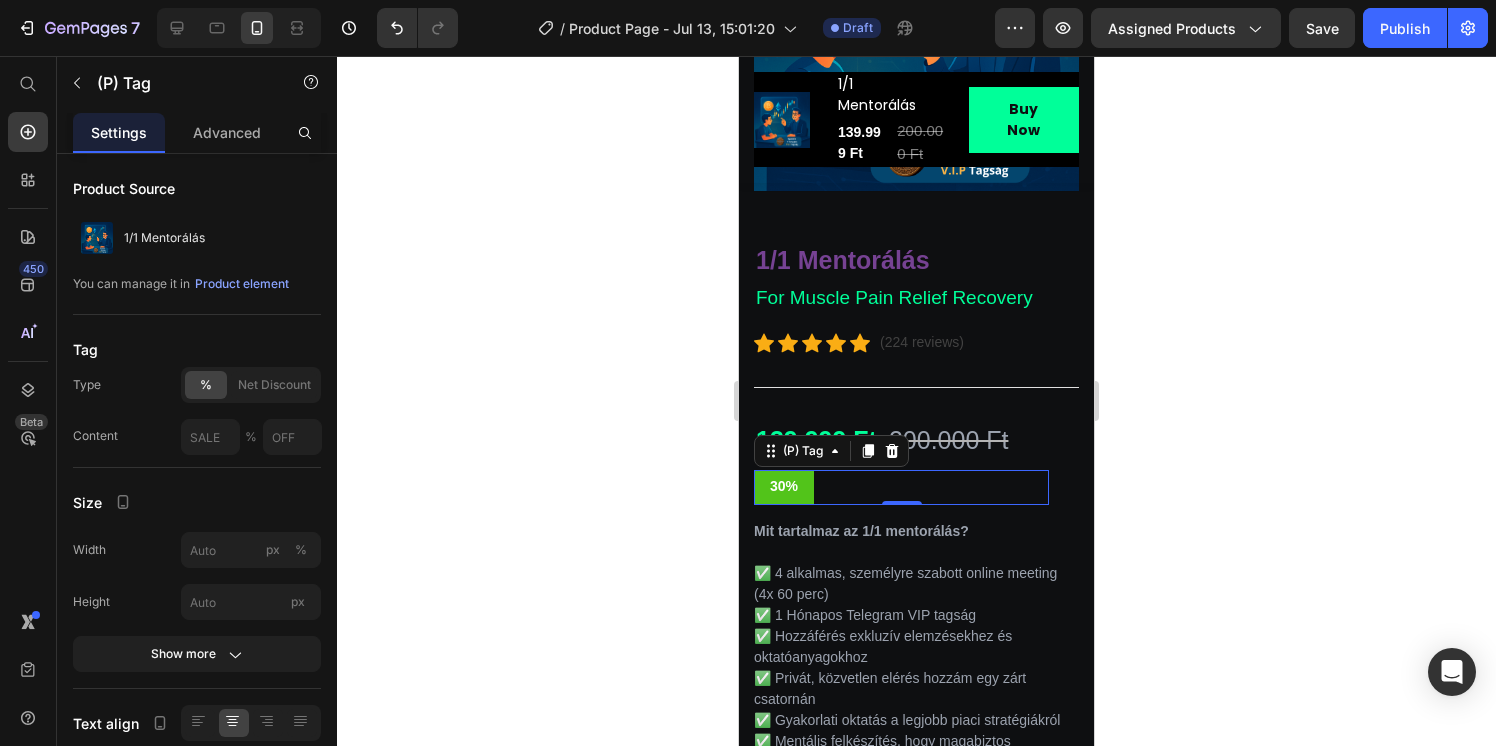 click on "30%" at bounding box center [784, 486] 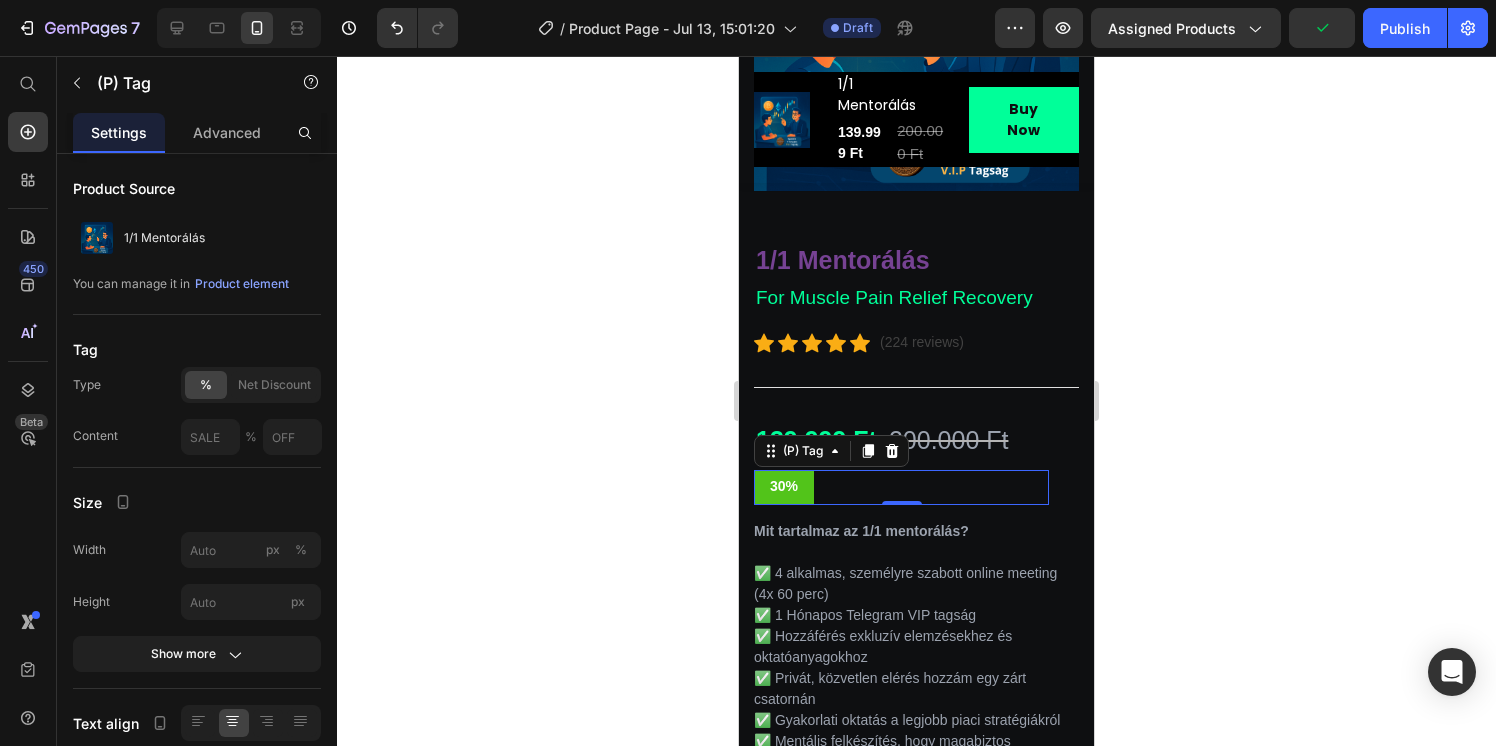 click on "30%" at bounding box center (784, 486) 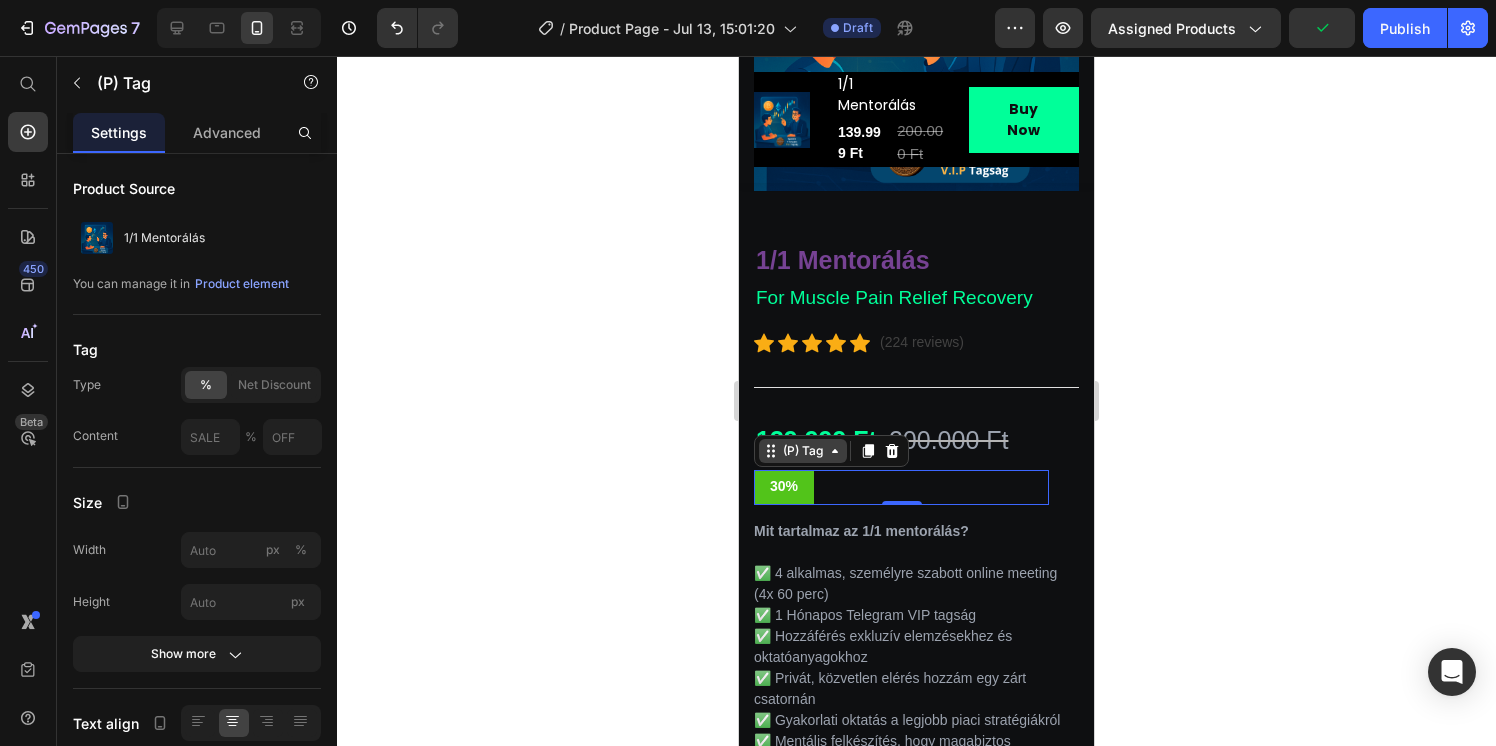 click on "(P) Tag" at bounding box center (803, 451) 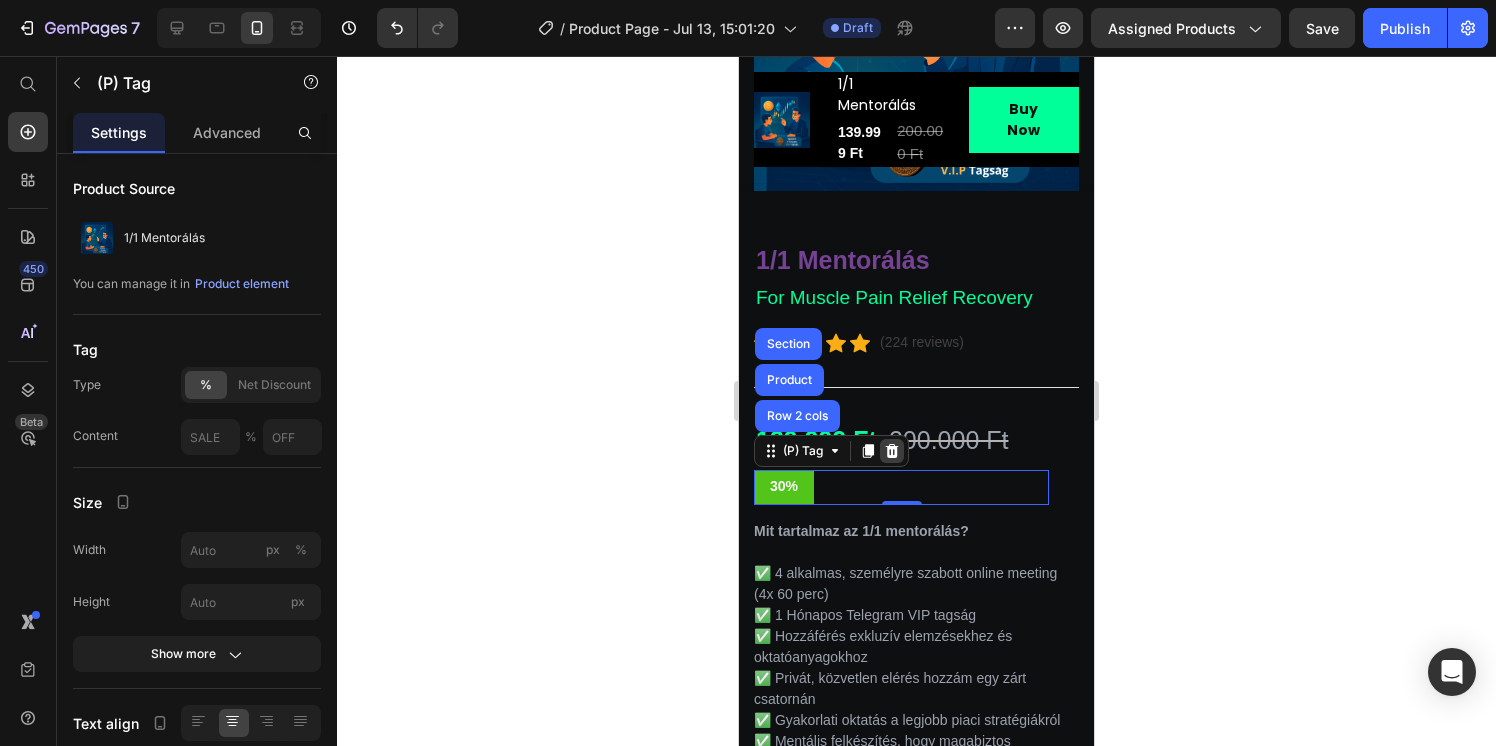 click at bounding box center (892, 451) 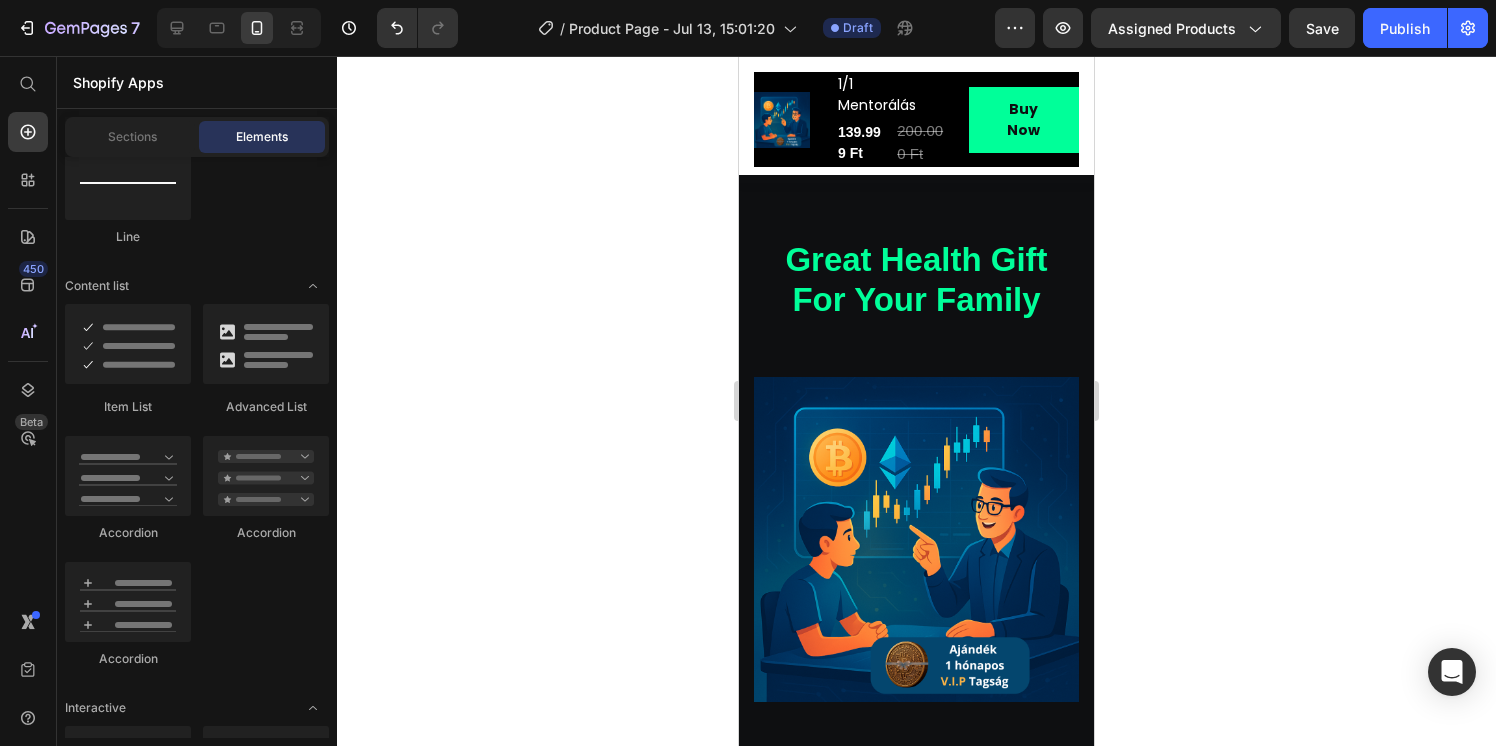 scroll, scrollTop: 0, scrollLeft: 0, axis: both 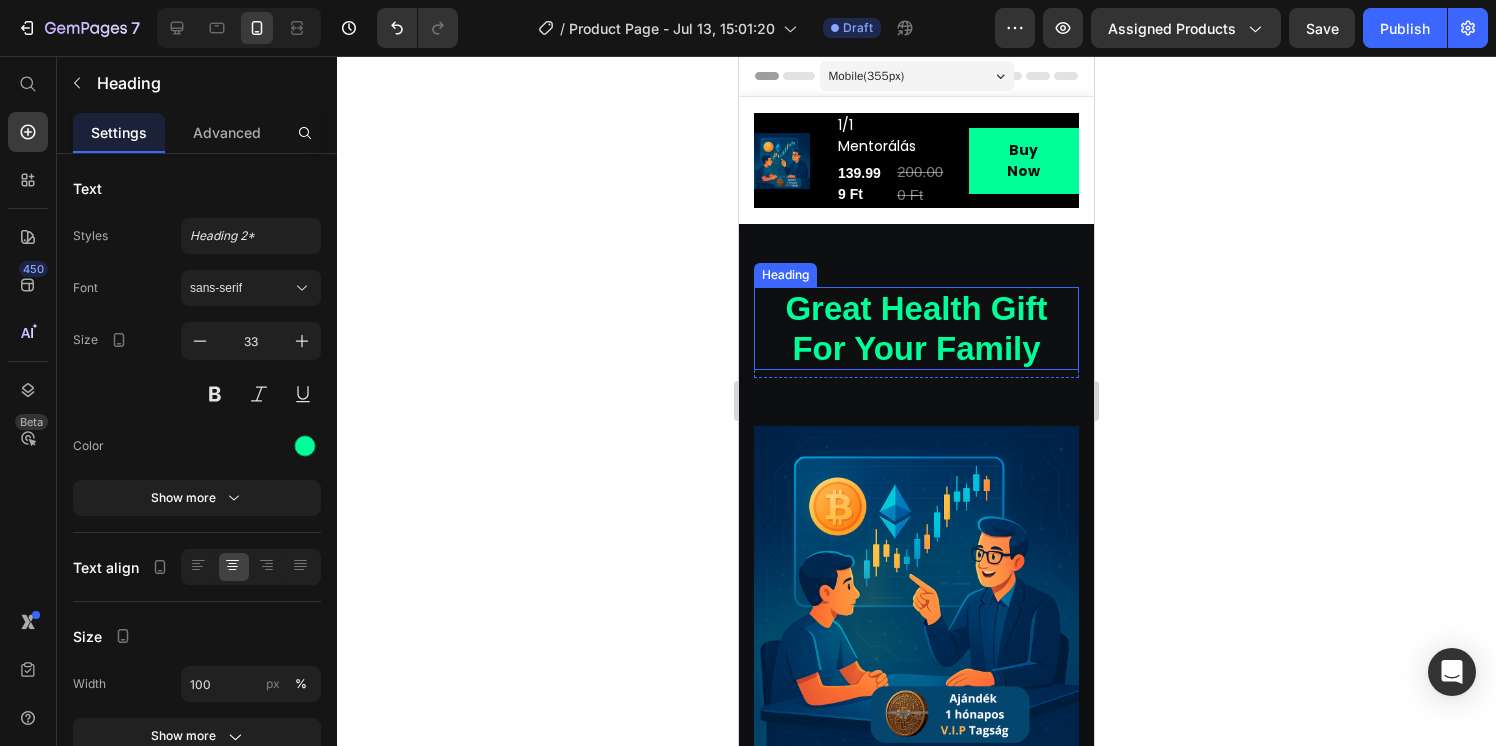 click on "Great Health Gift For Your Family" at bounding box center (916, 328) 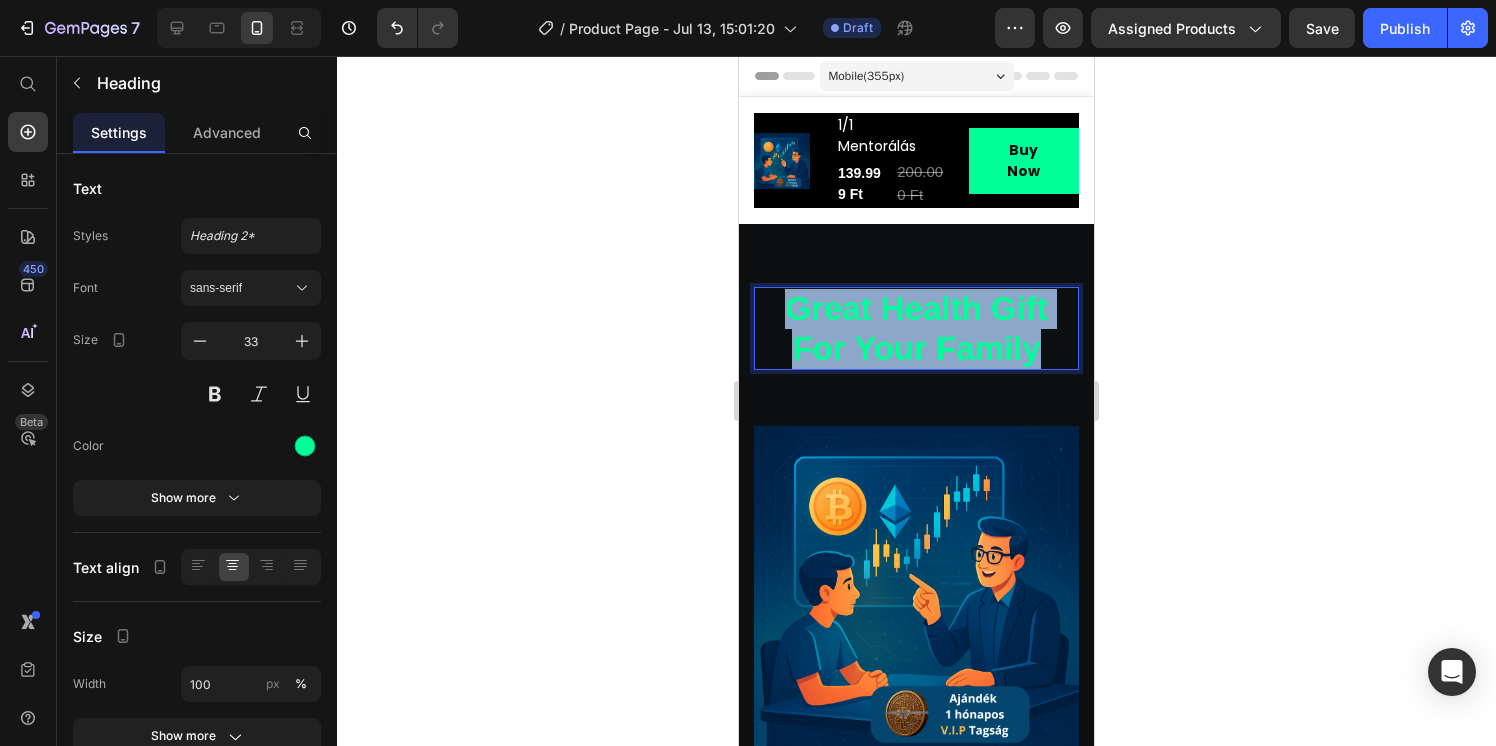 click on "Great Health Gift For Your Family" at bounding box center (916, 328) 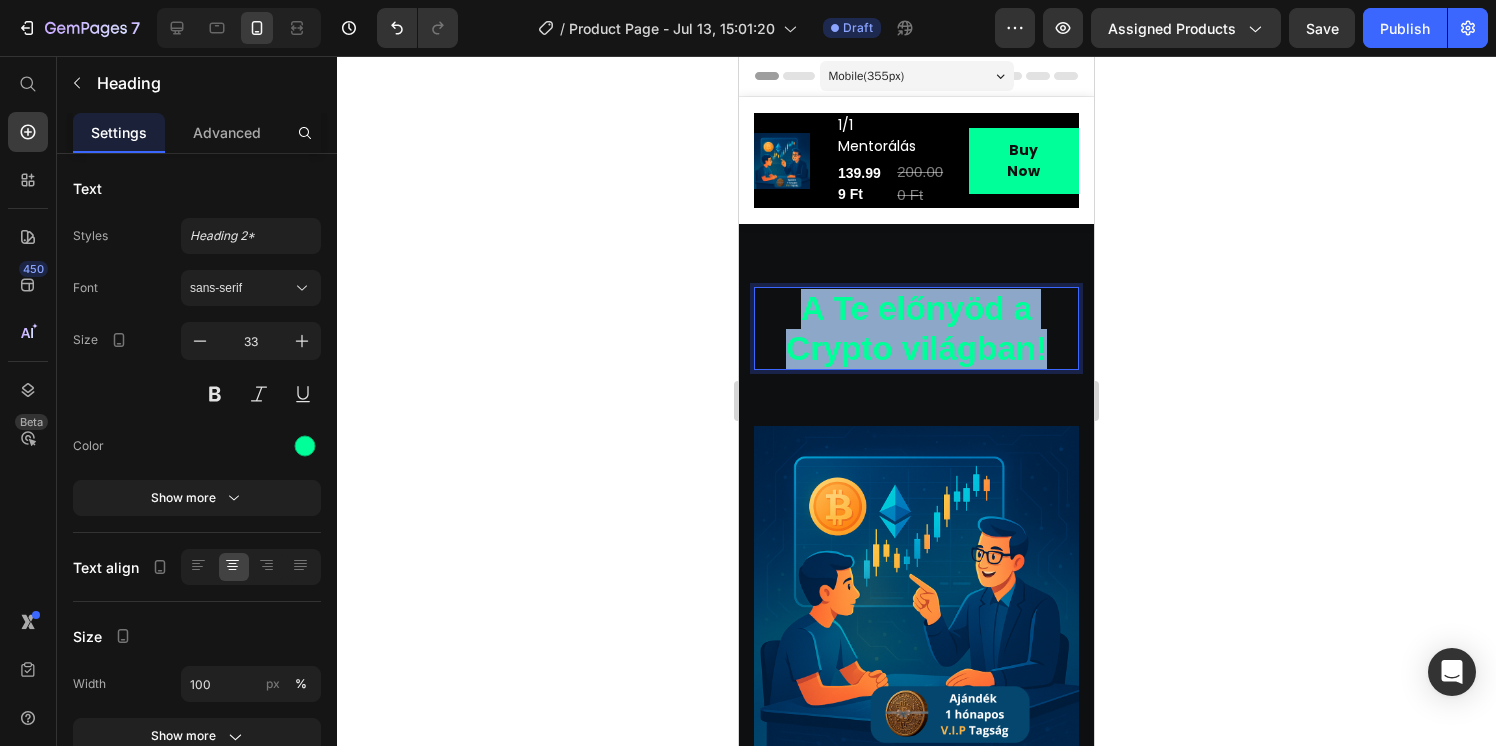 drag, startPoint x: 1047, startPoint y: 353, endPoint x: 809, endPoint y: 308, distance: 242.21684 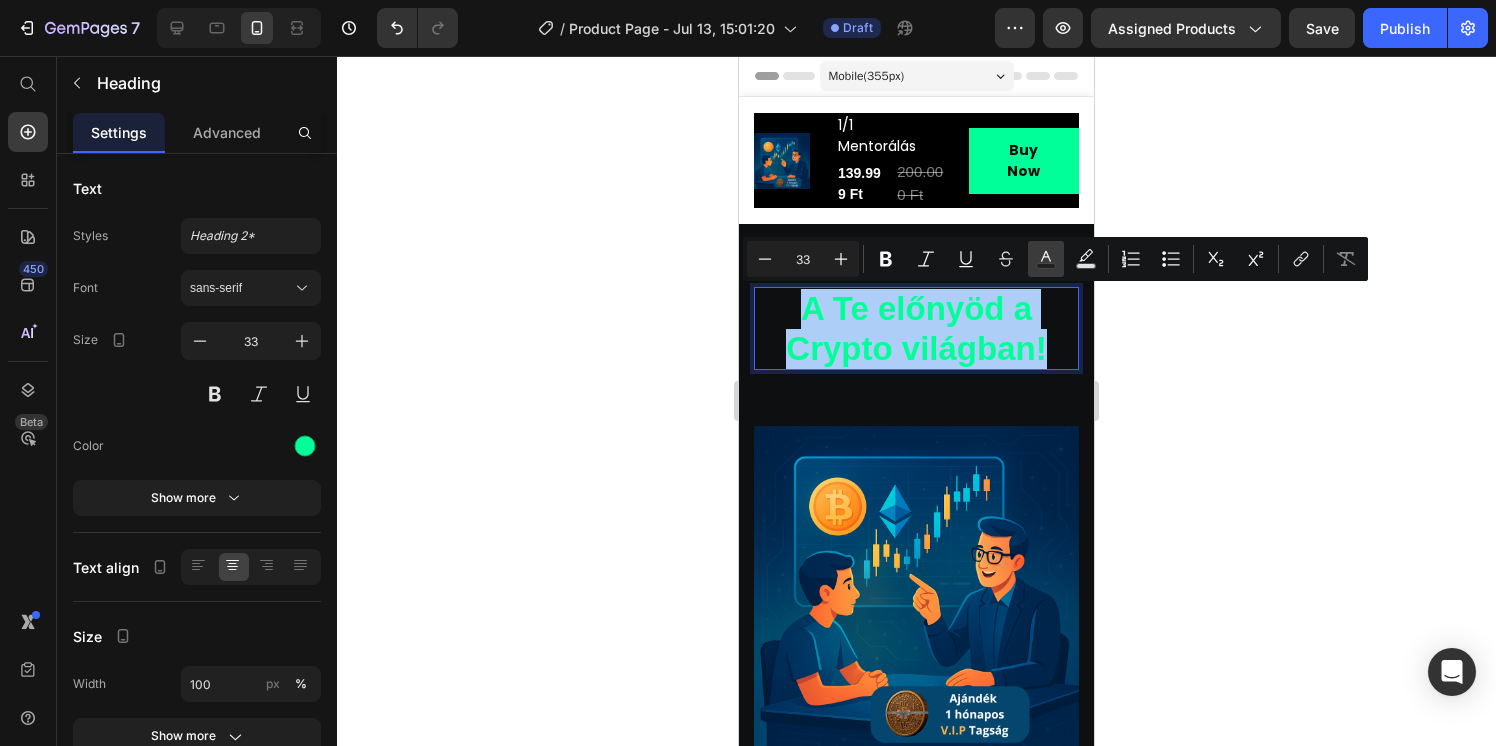 click 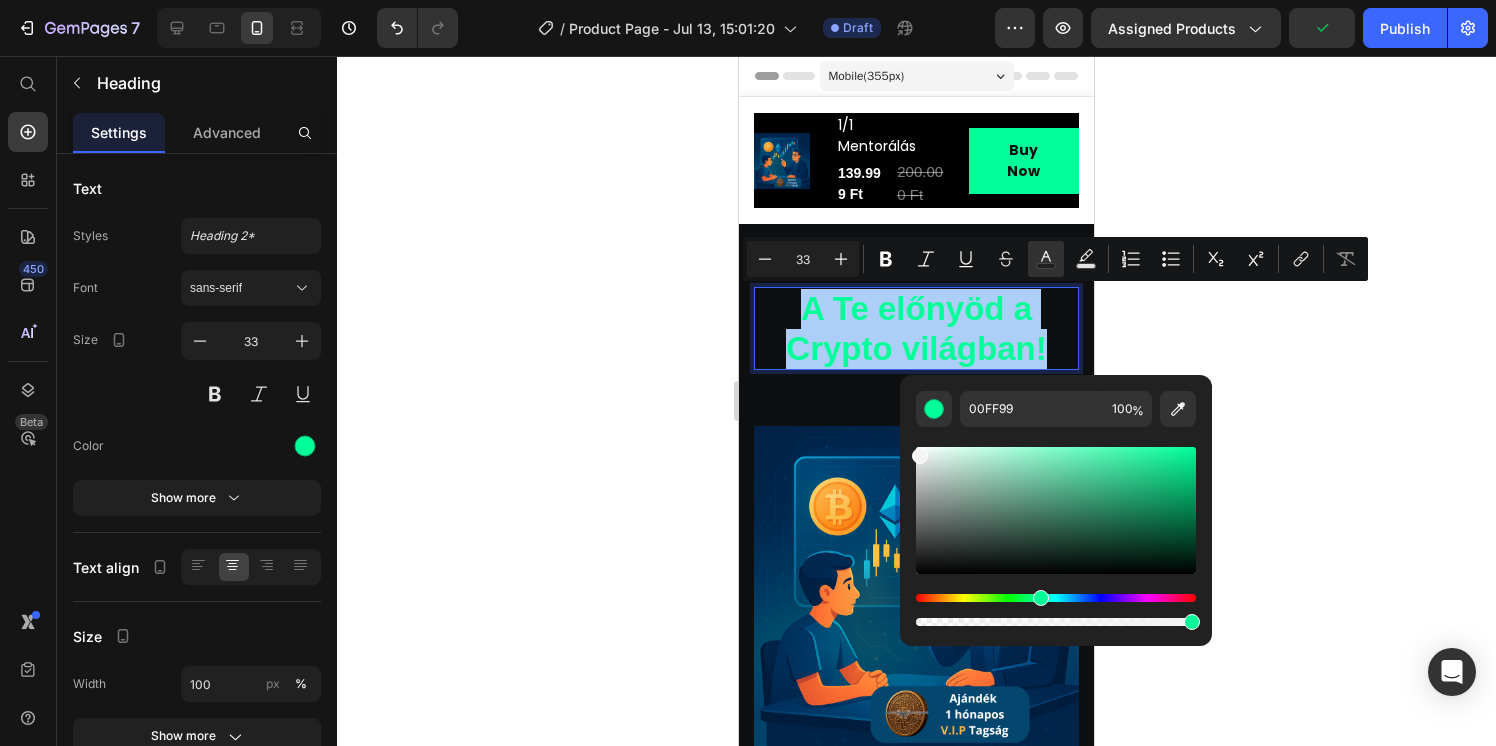 drag, startPoint x: 1713, startPoint y: 524, endPoint x: 829, endPoint y: 415, distance: 890.6947 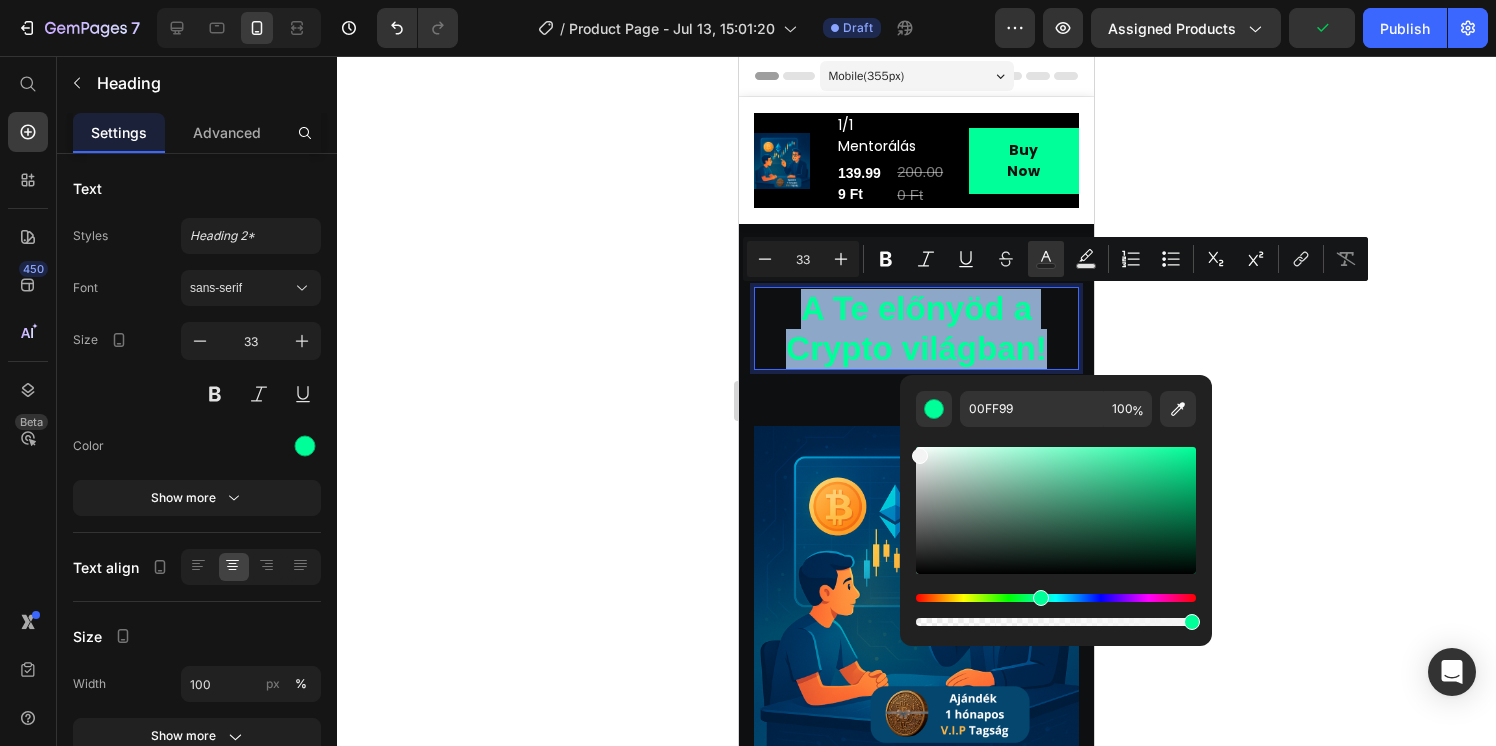 type on "F4F4F4" 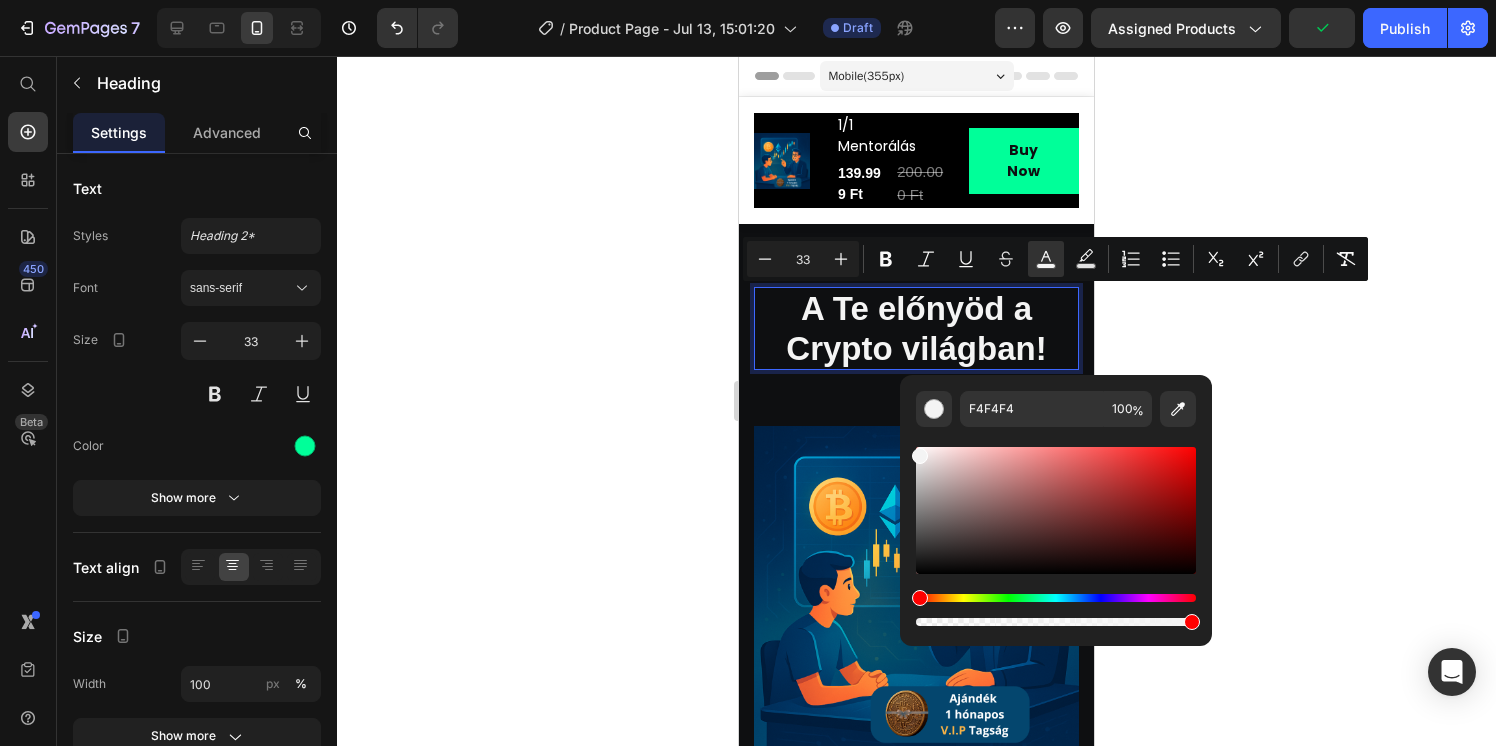 click on "A Te előnyöd a Crypto világban!" at bounding box center (916, 328) 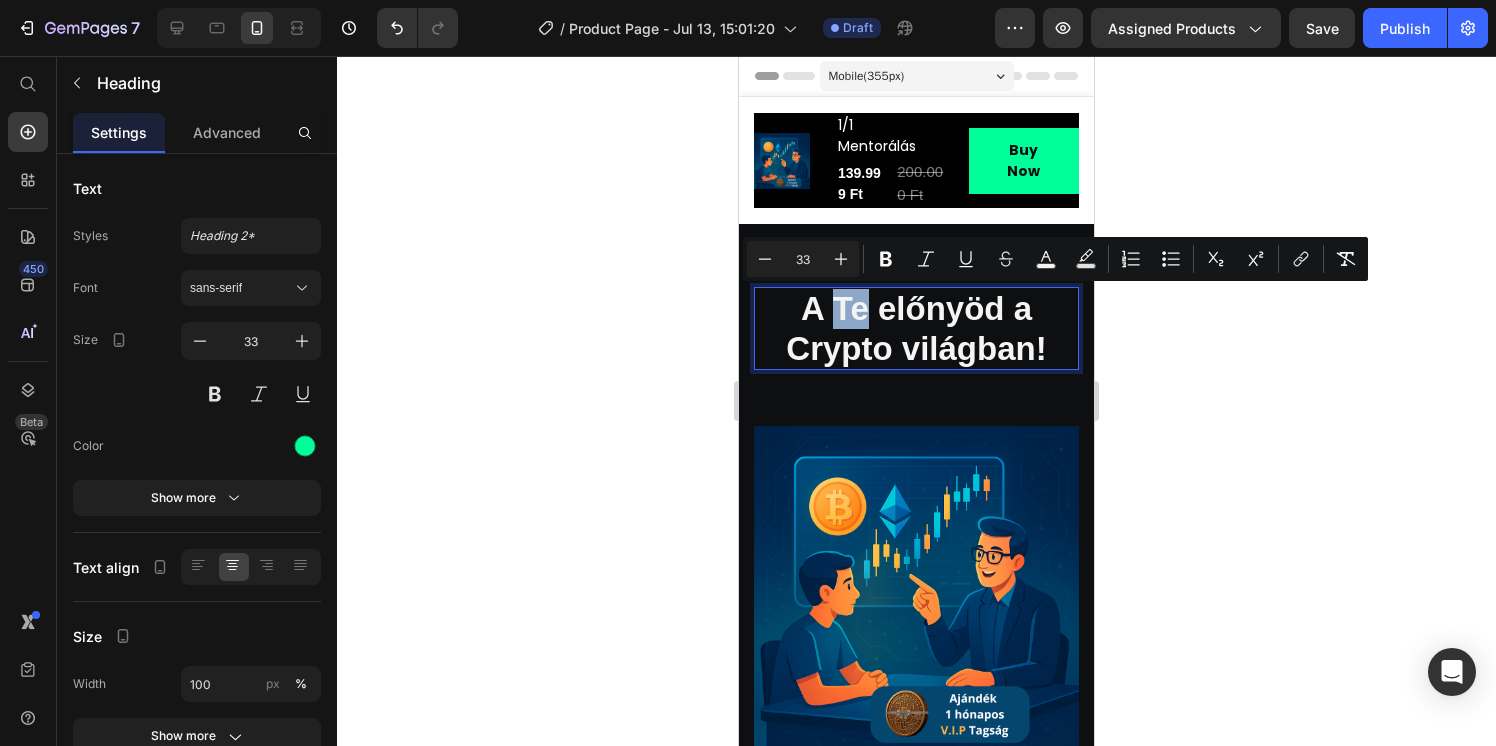 drag, startPoint x: 866, startPoint y: 314, endPoint x: 839, endPoint y: 312, distance: 27.073973 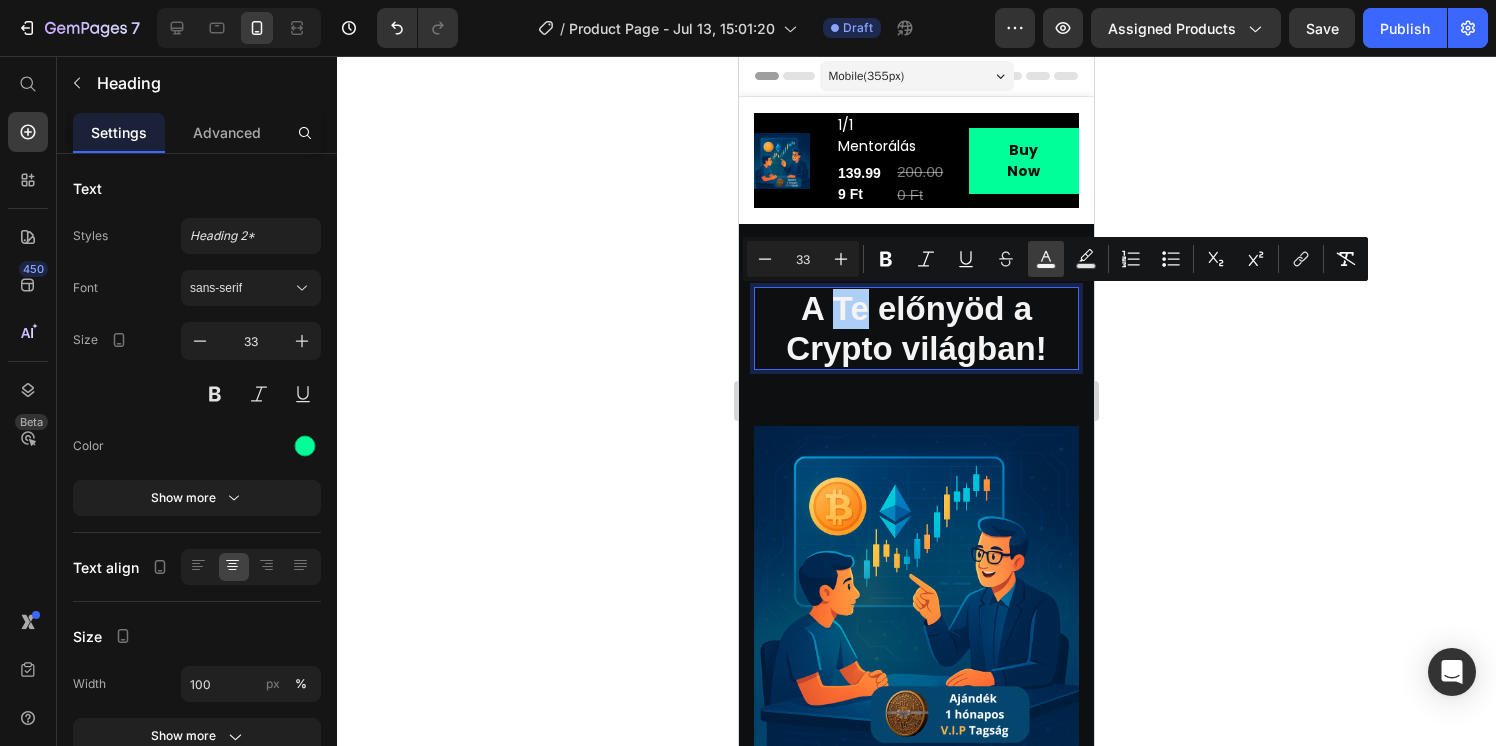 click 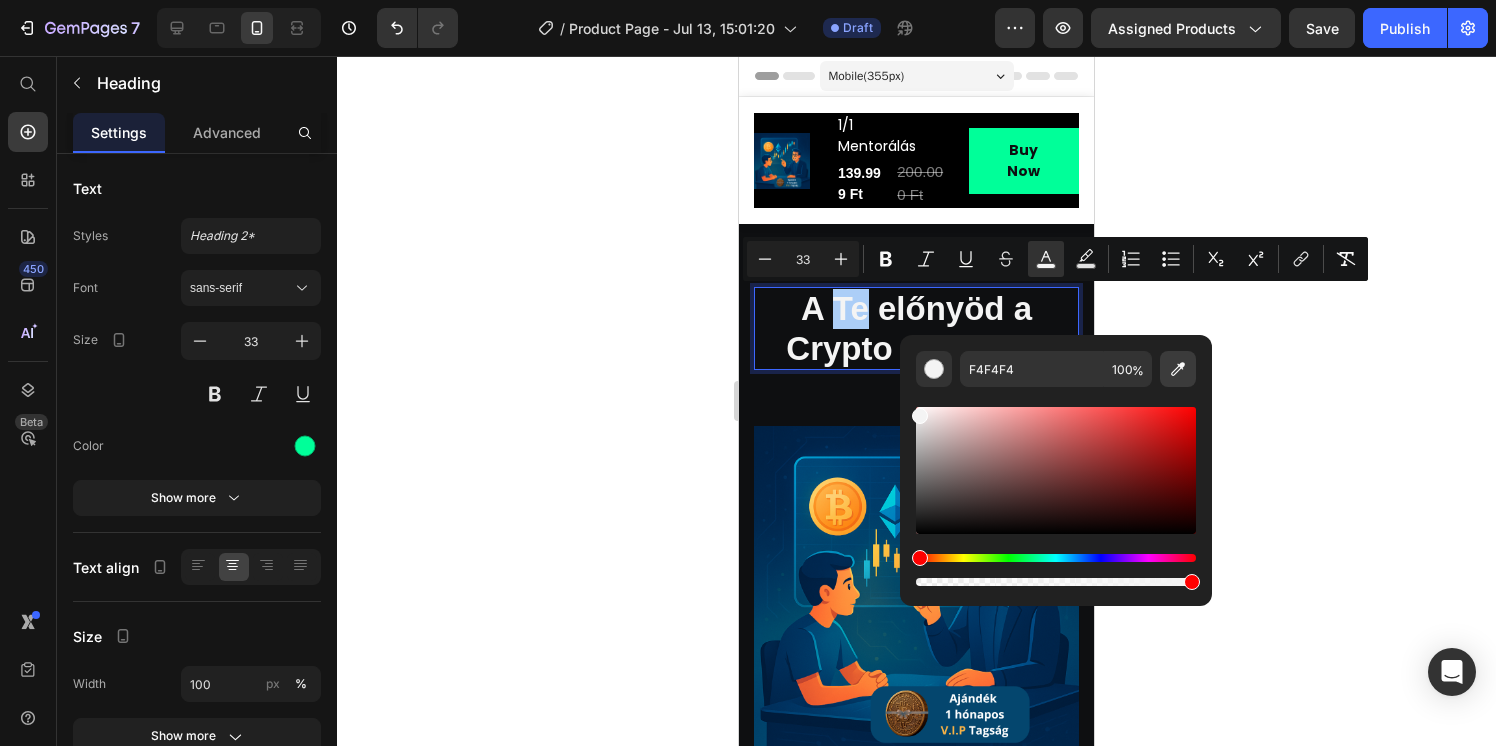 click 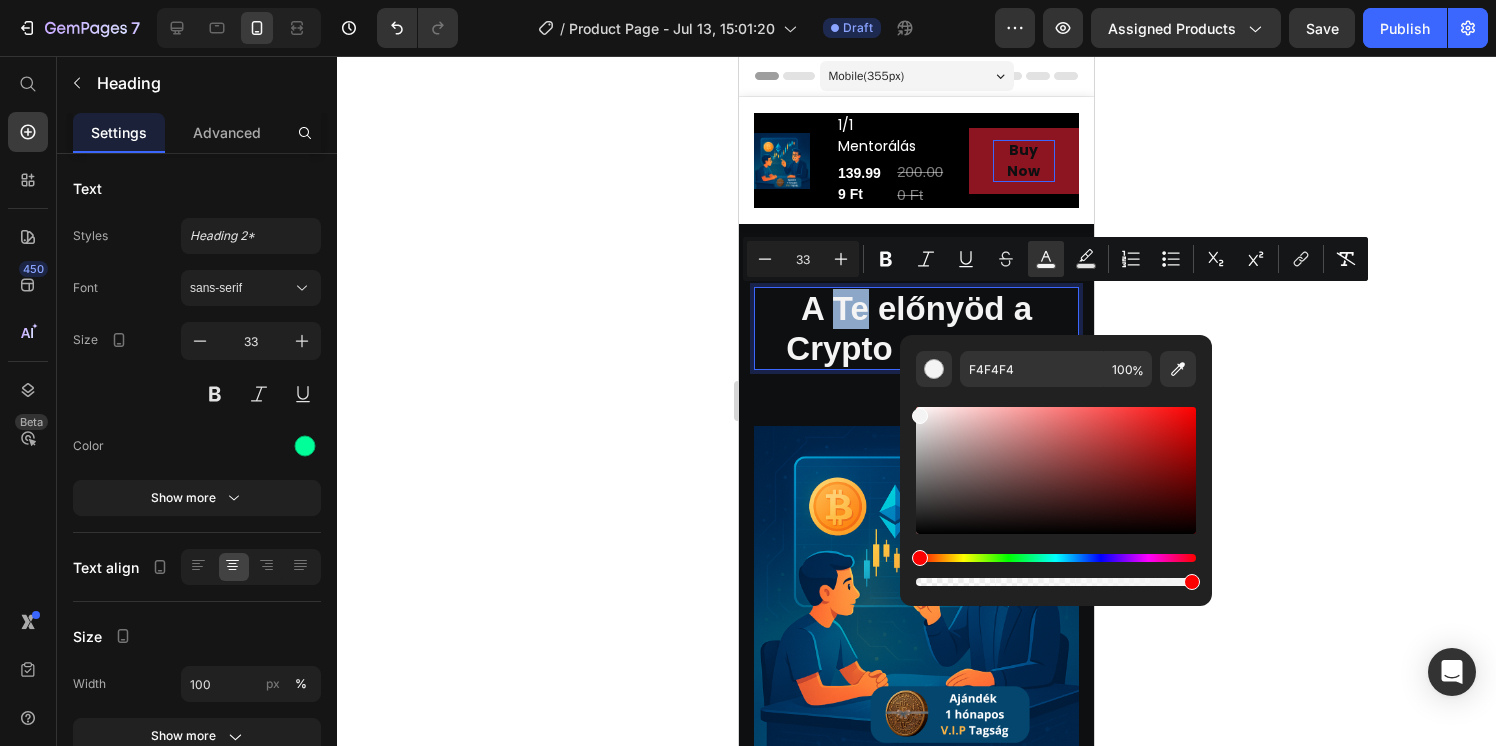 type on "03FF99" 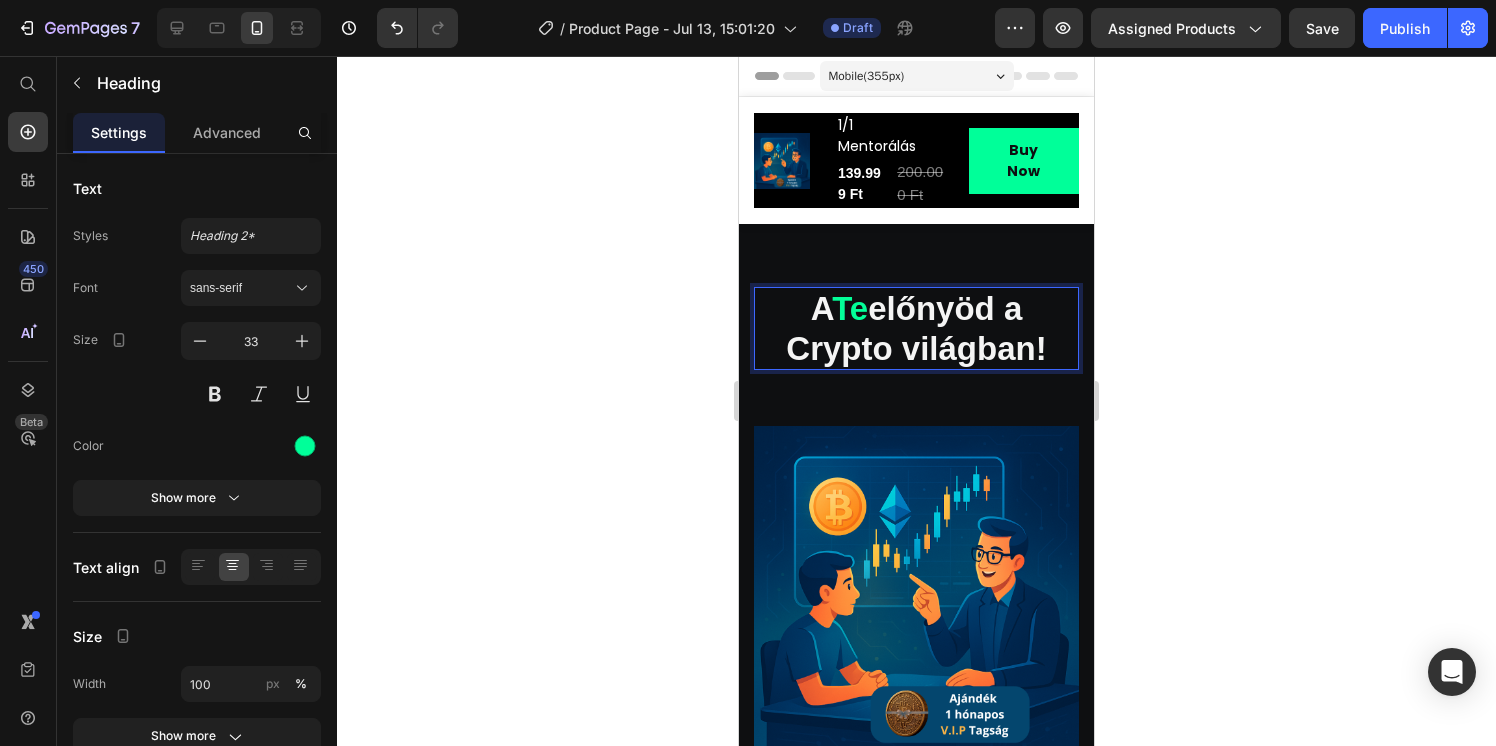 click on "előnyöd a Crypto világban!" at bounding box center (916, 328) 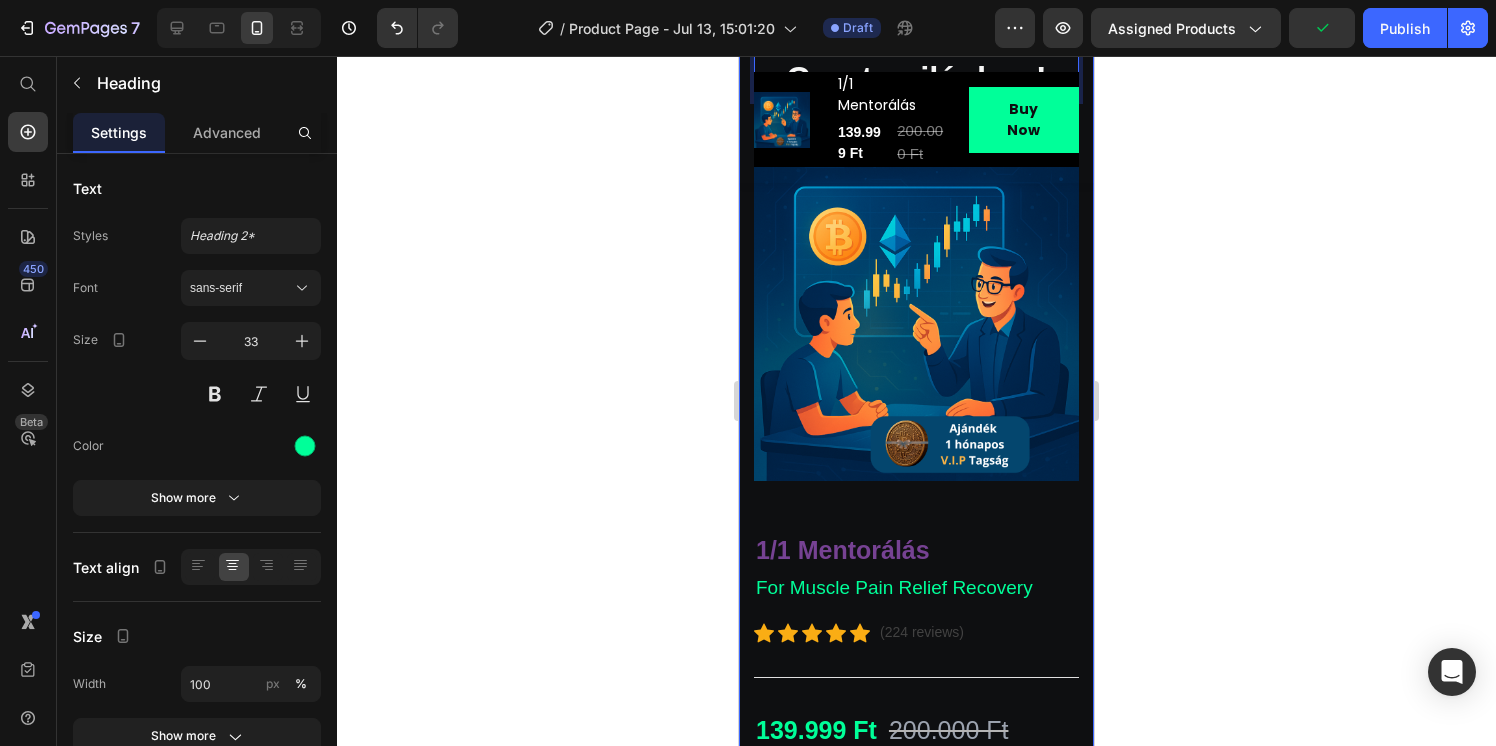 scroll, scrollTop: 271, scrollLeft: 0, axis: vertical 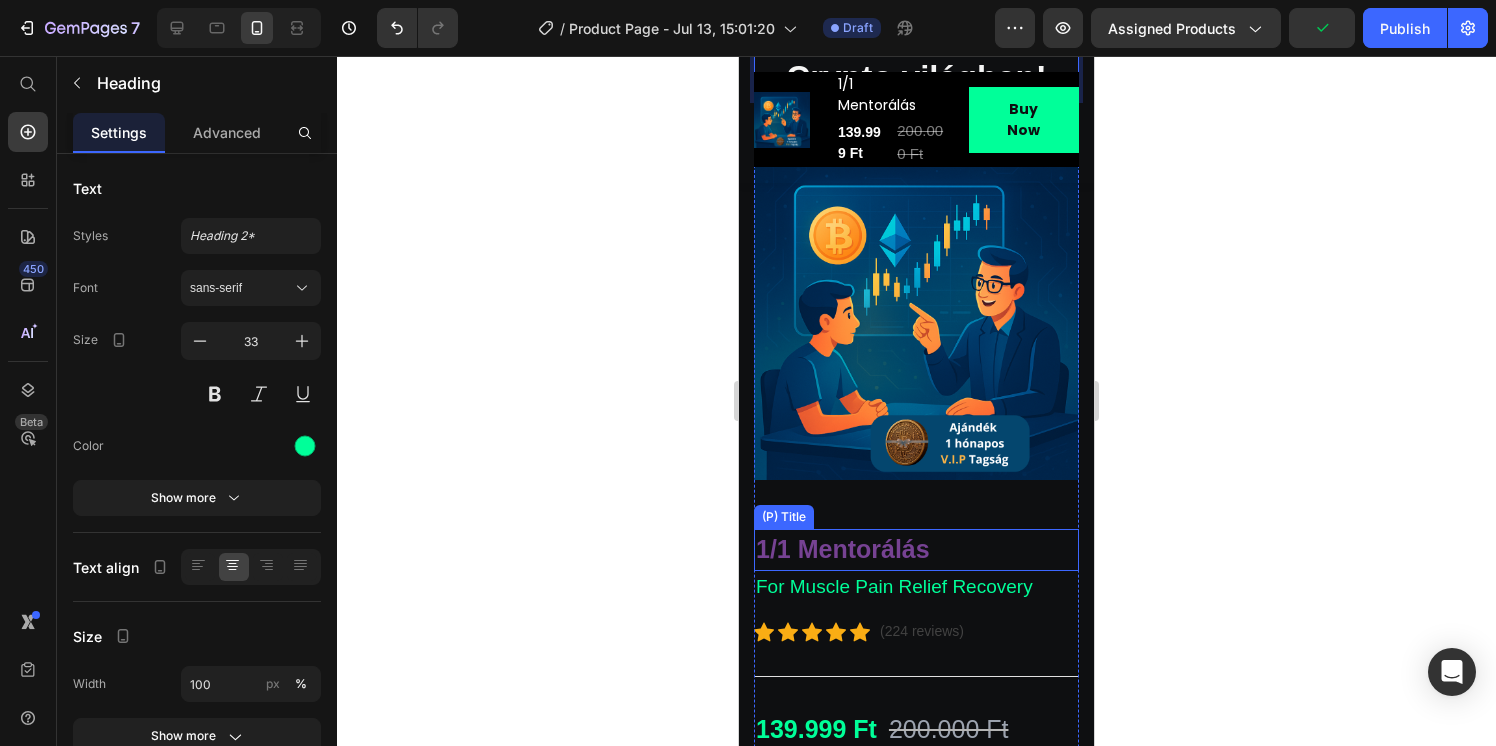 click on "1/1 Mentorálás" at bounding box center [916, 550] 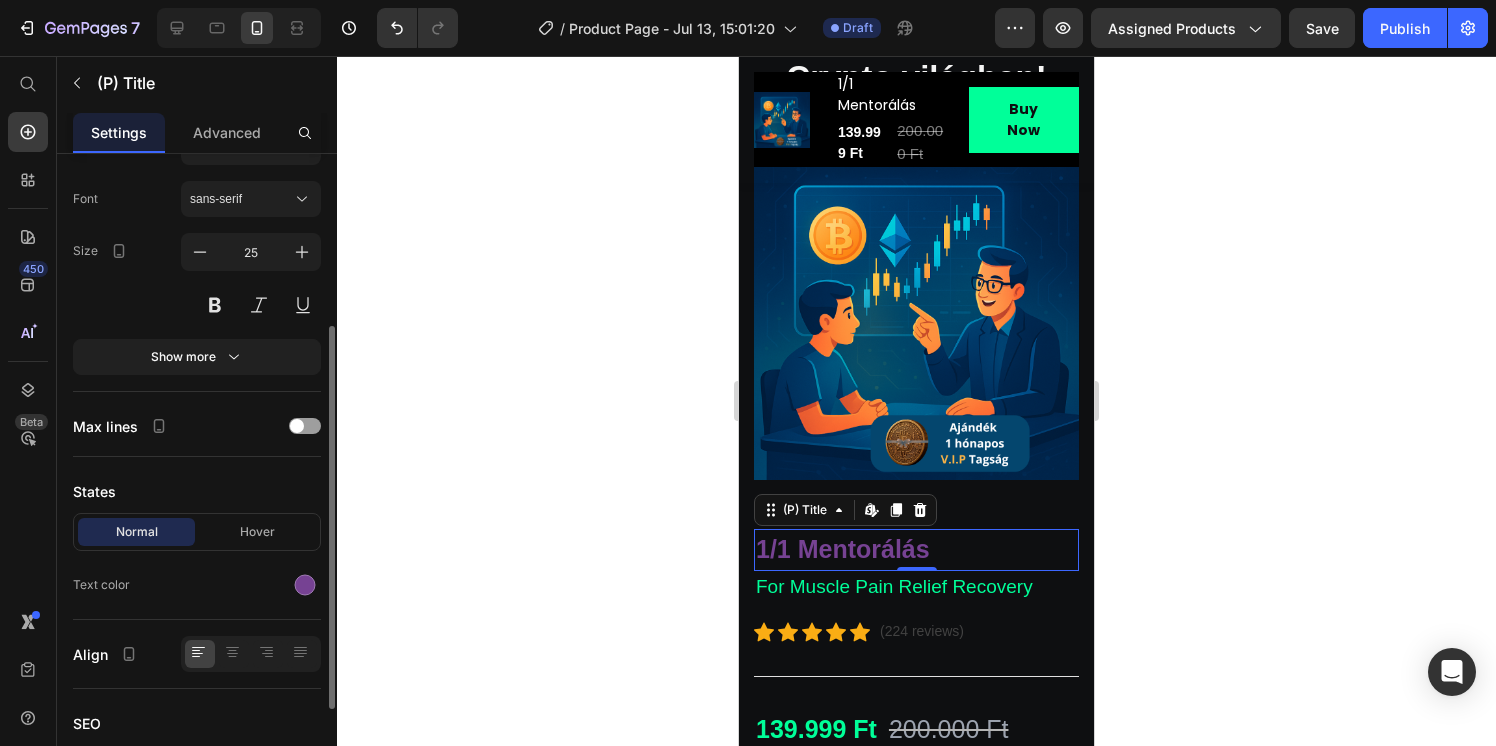 scroll, scrollTop: 316, scrollLeft: 0, axis: vertical 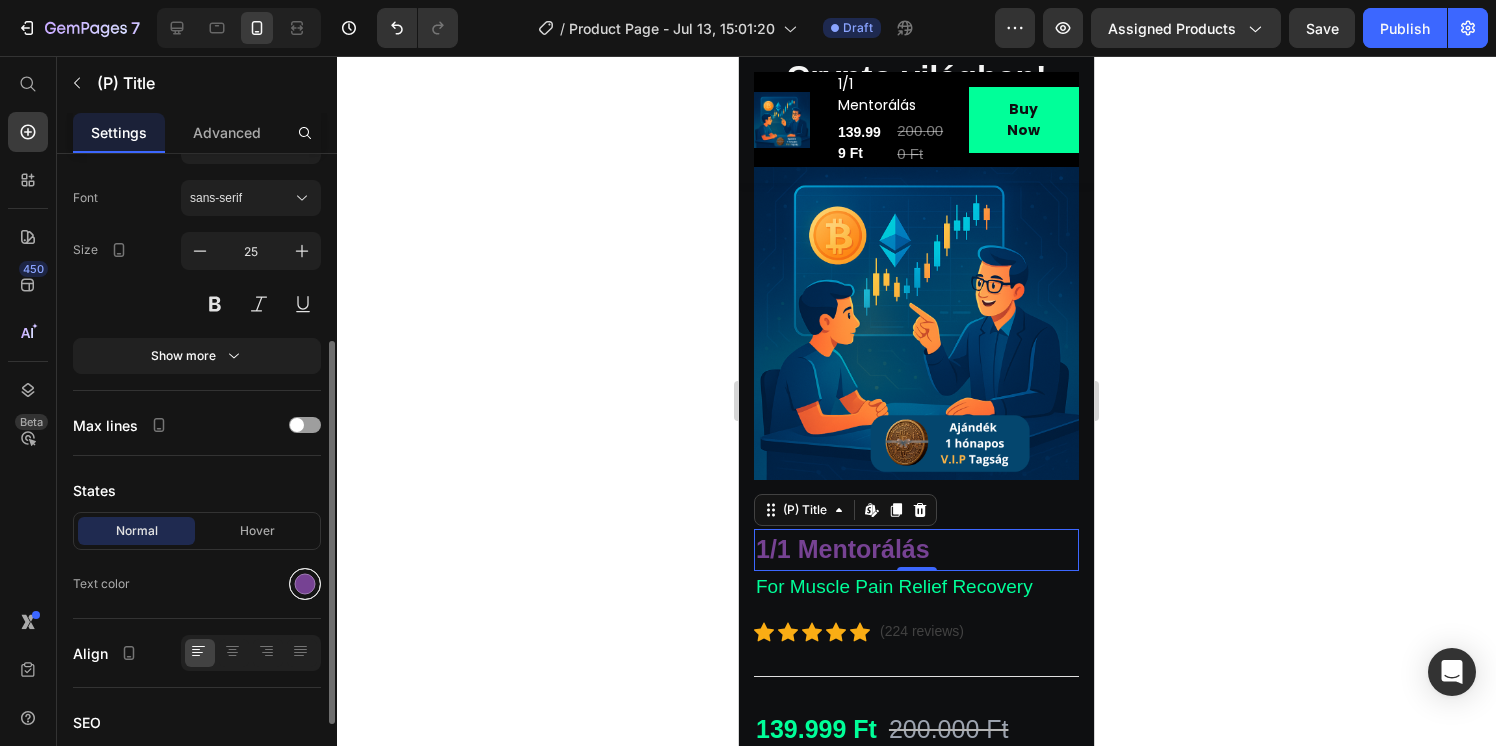click at bounding box center (305, 584) 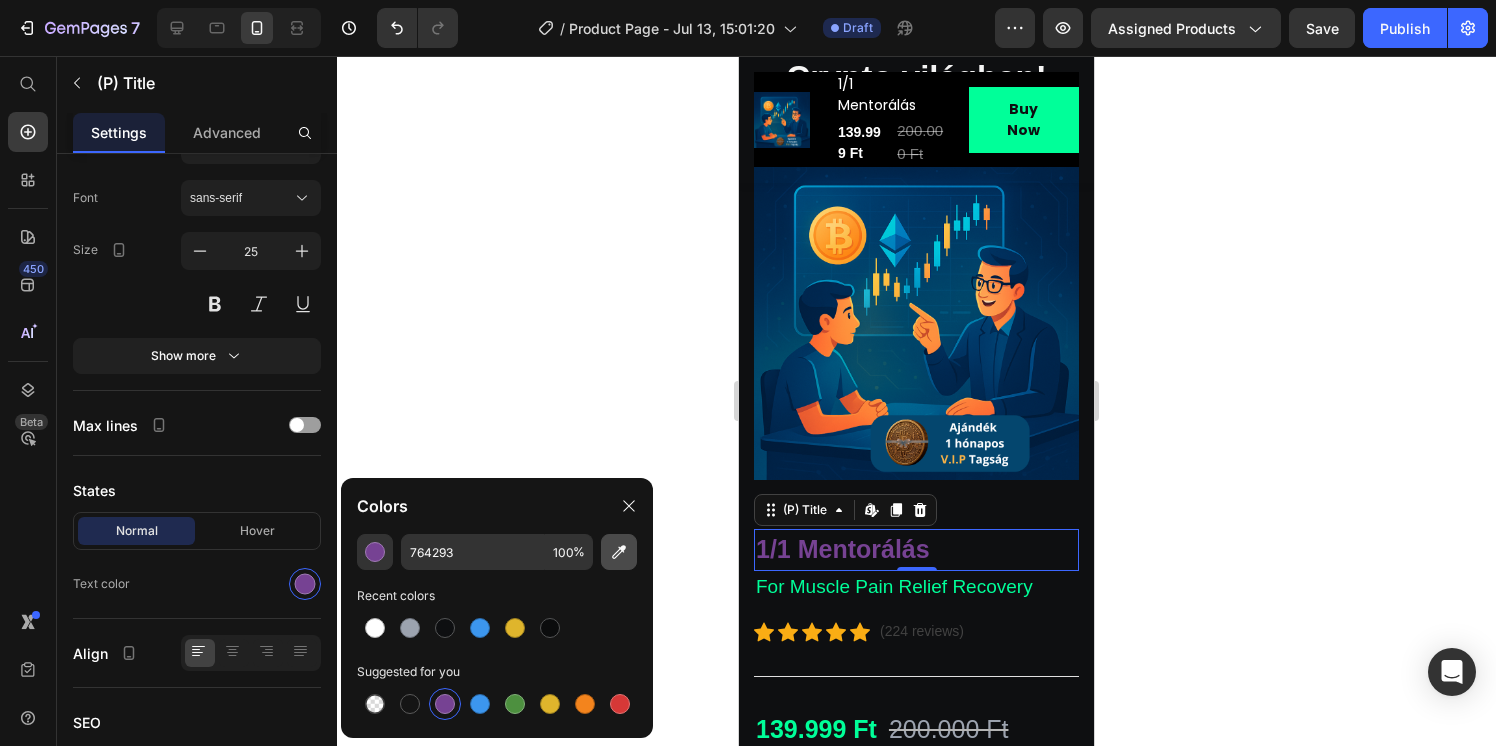 click 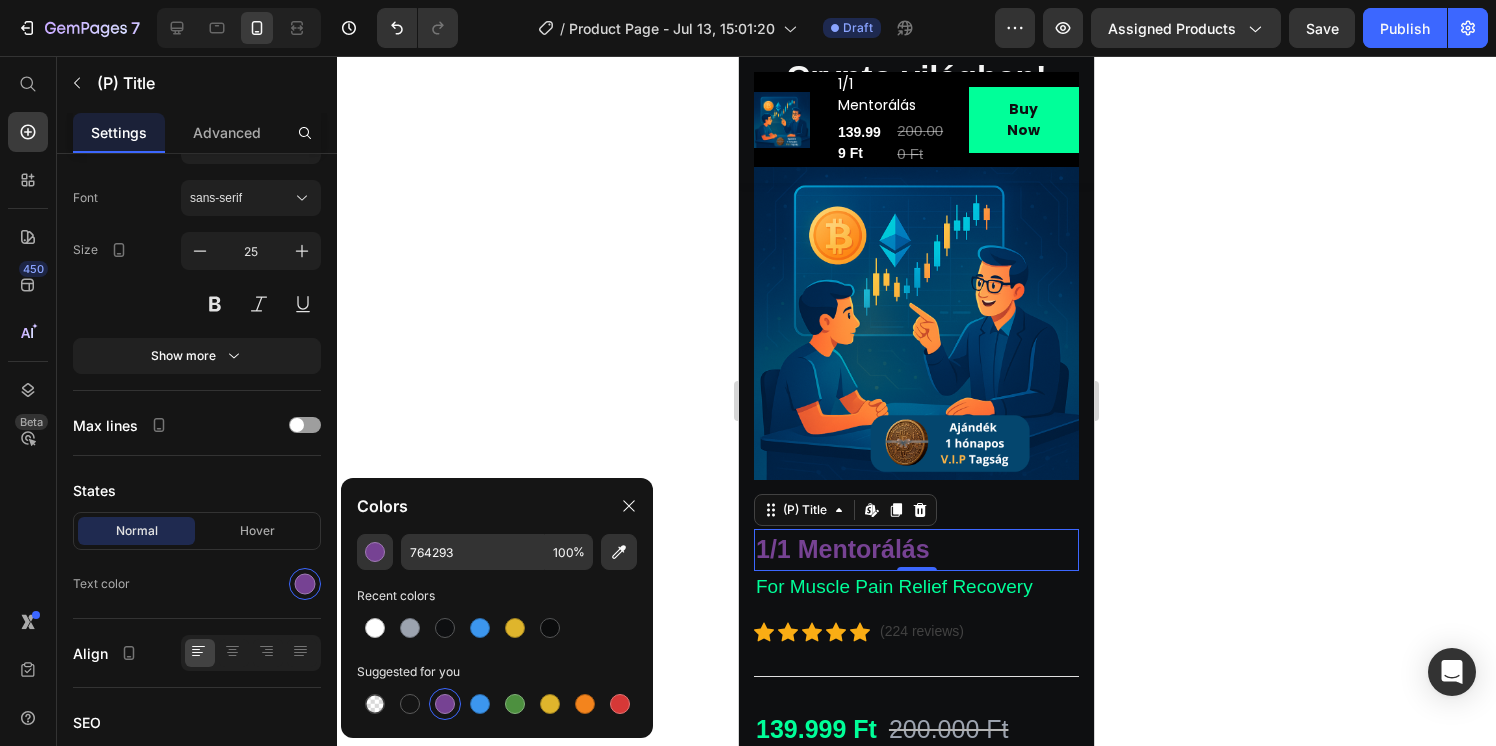 type on "03FF99" 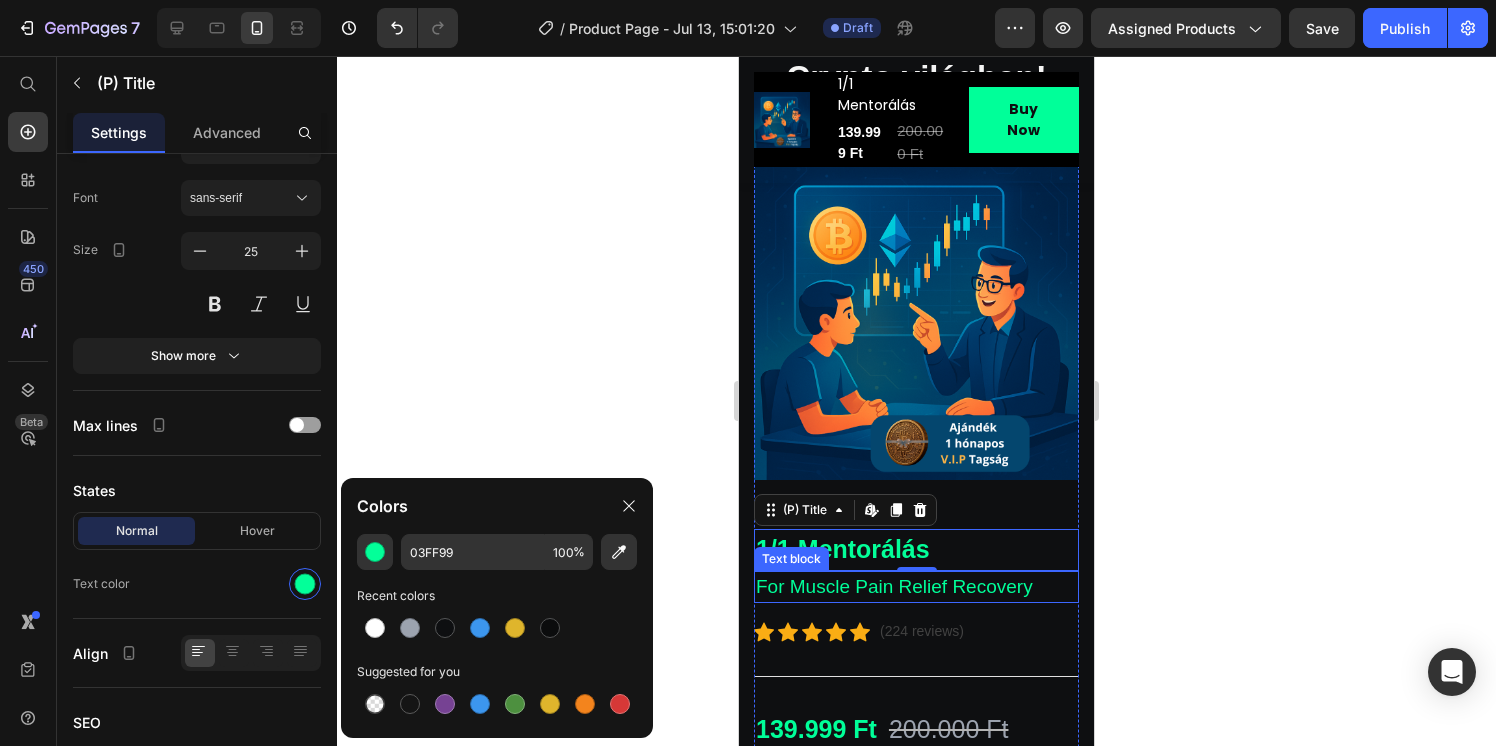 click on "For Muscle Pain Relief Recovery" at bounding box center [916, 587] 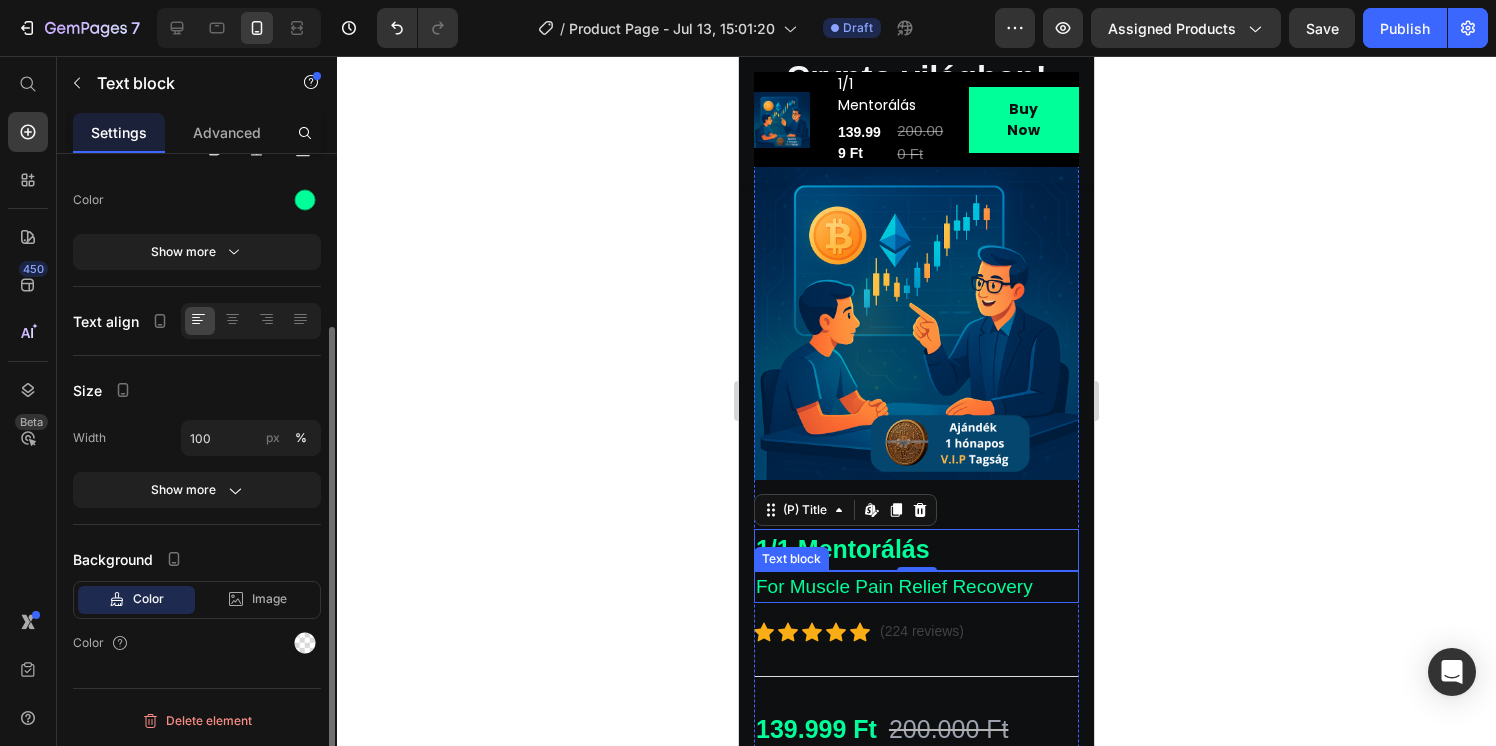 scroll, scrollTop: 0, scrollLeft: 0, axis: both 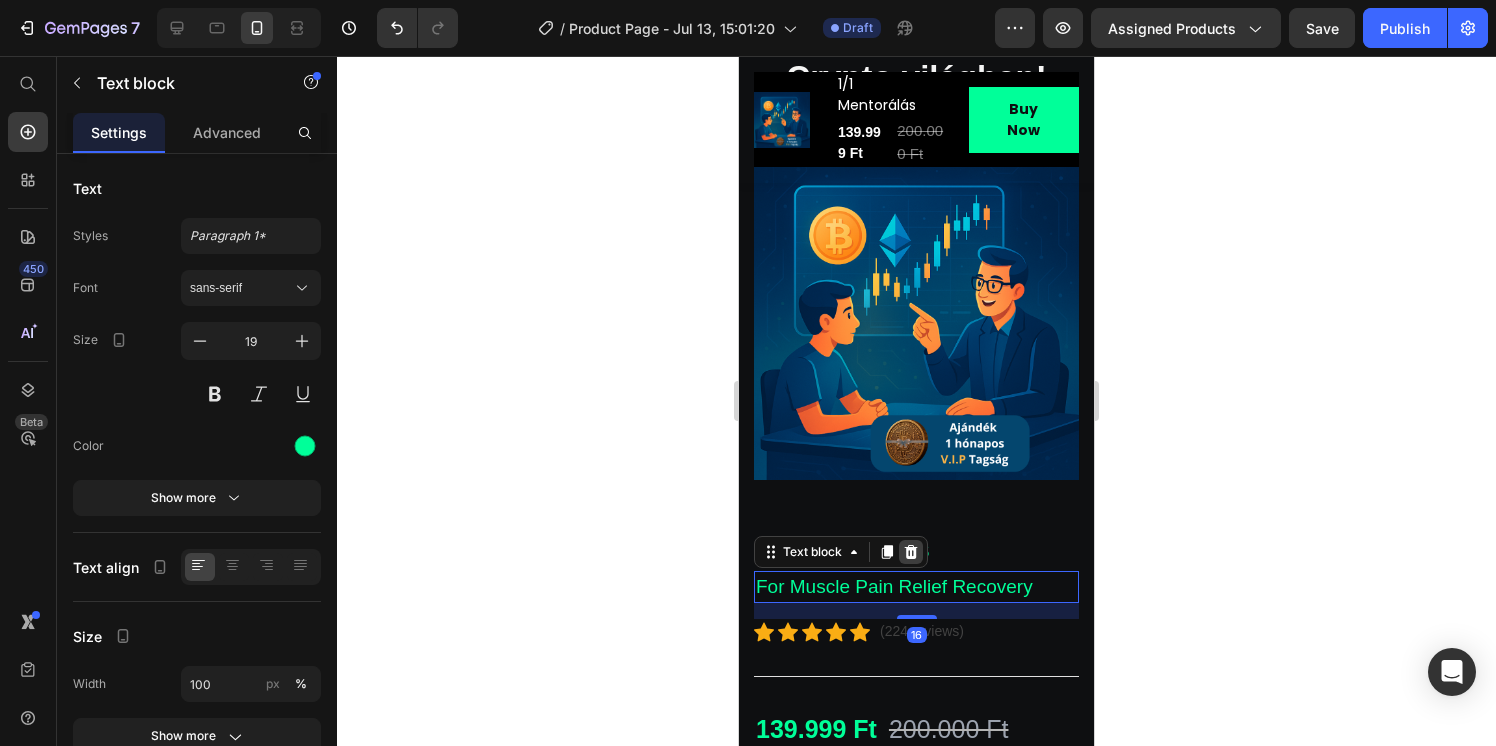 click 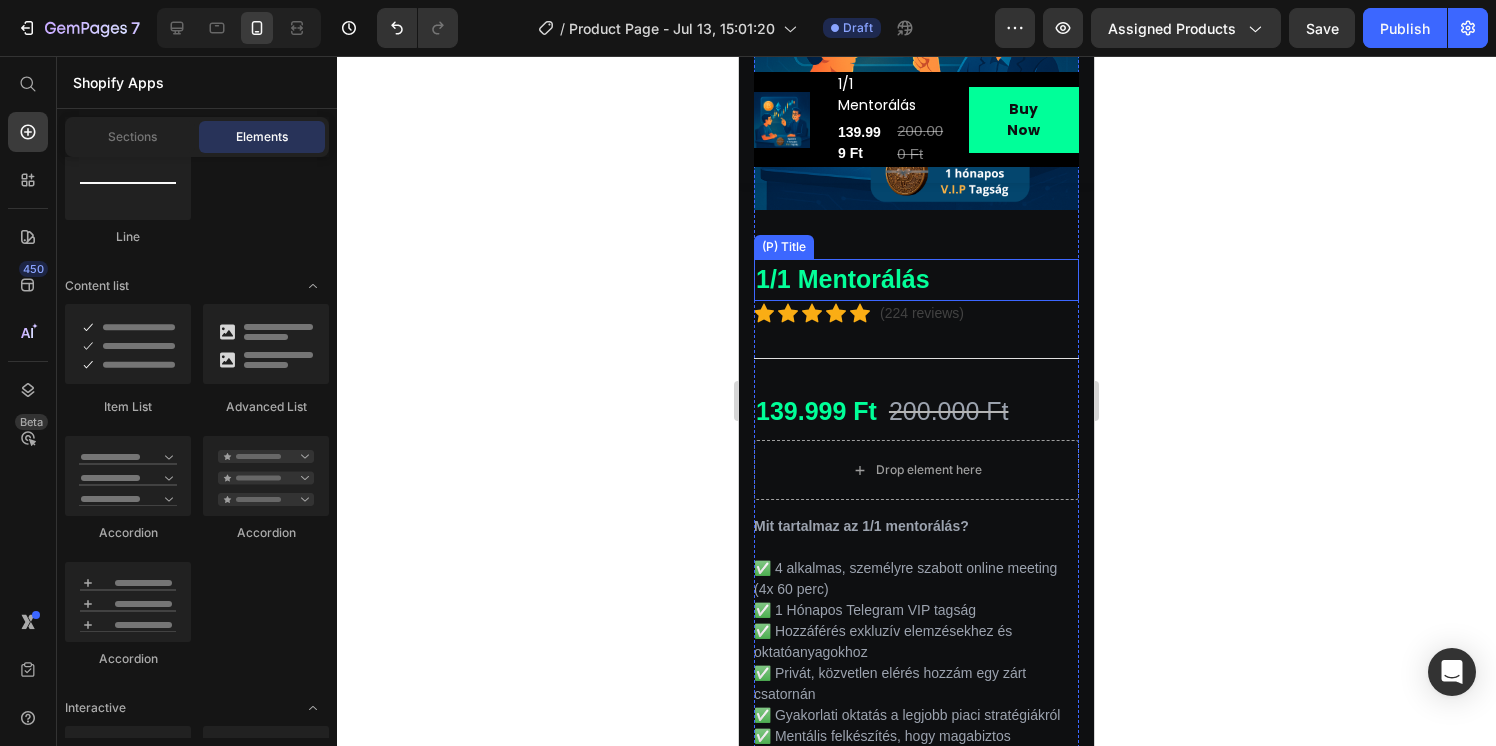 scroll, scrollTop: 546, scrollLeft: 0, axis: vertical 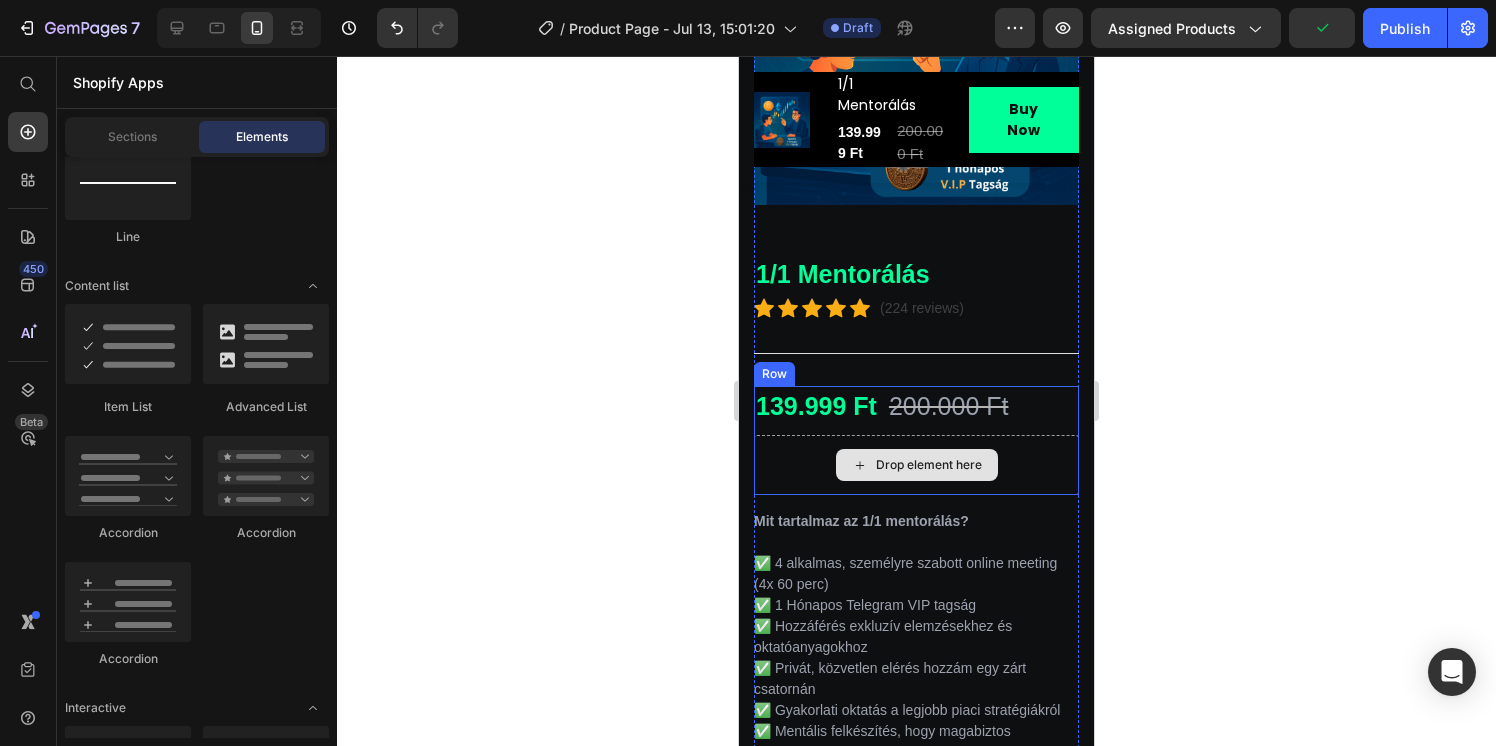 click on "Drop element here" at bounding box center (916, 465) 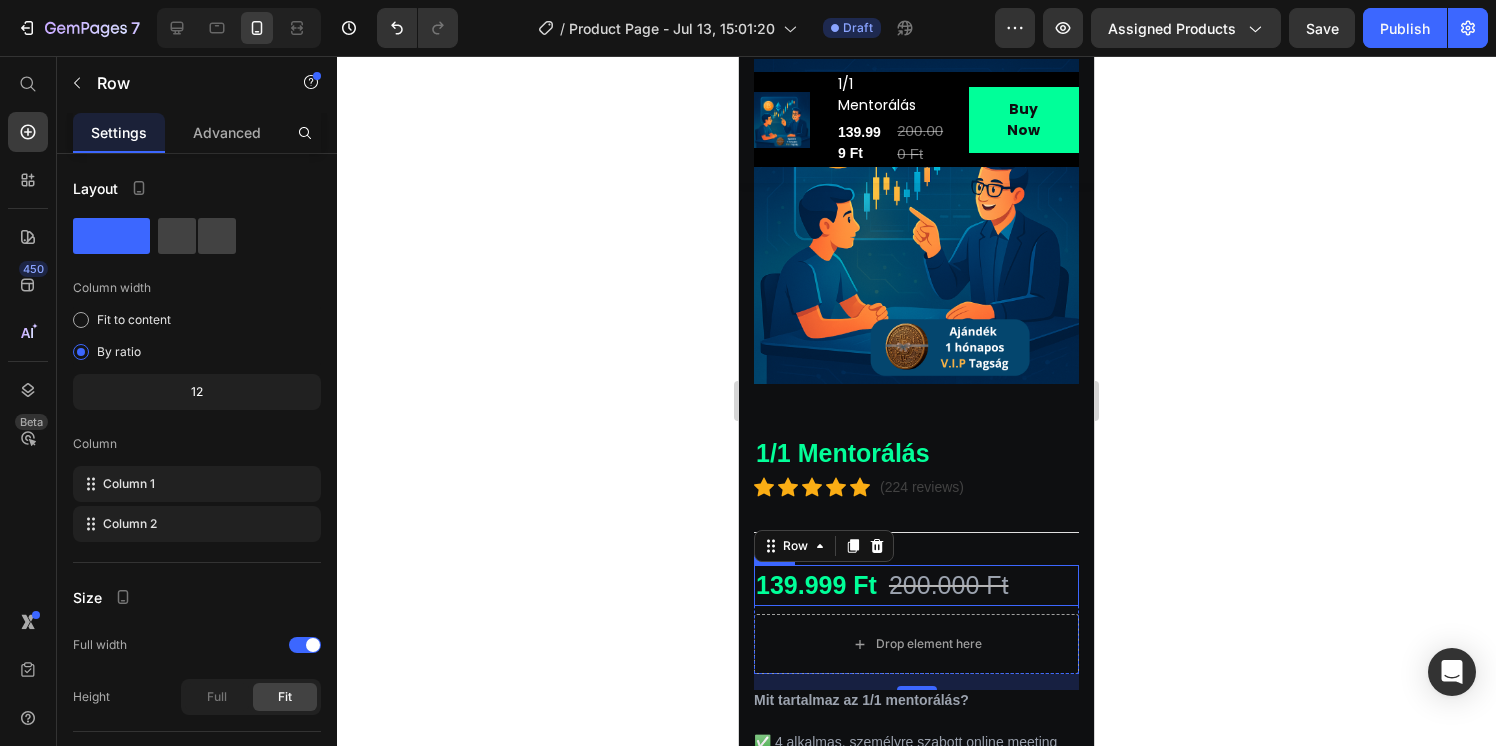 scroll, scrollTop: 349, scrollLeft: 0, axis: vertical 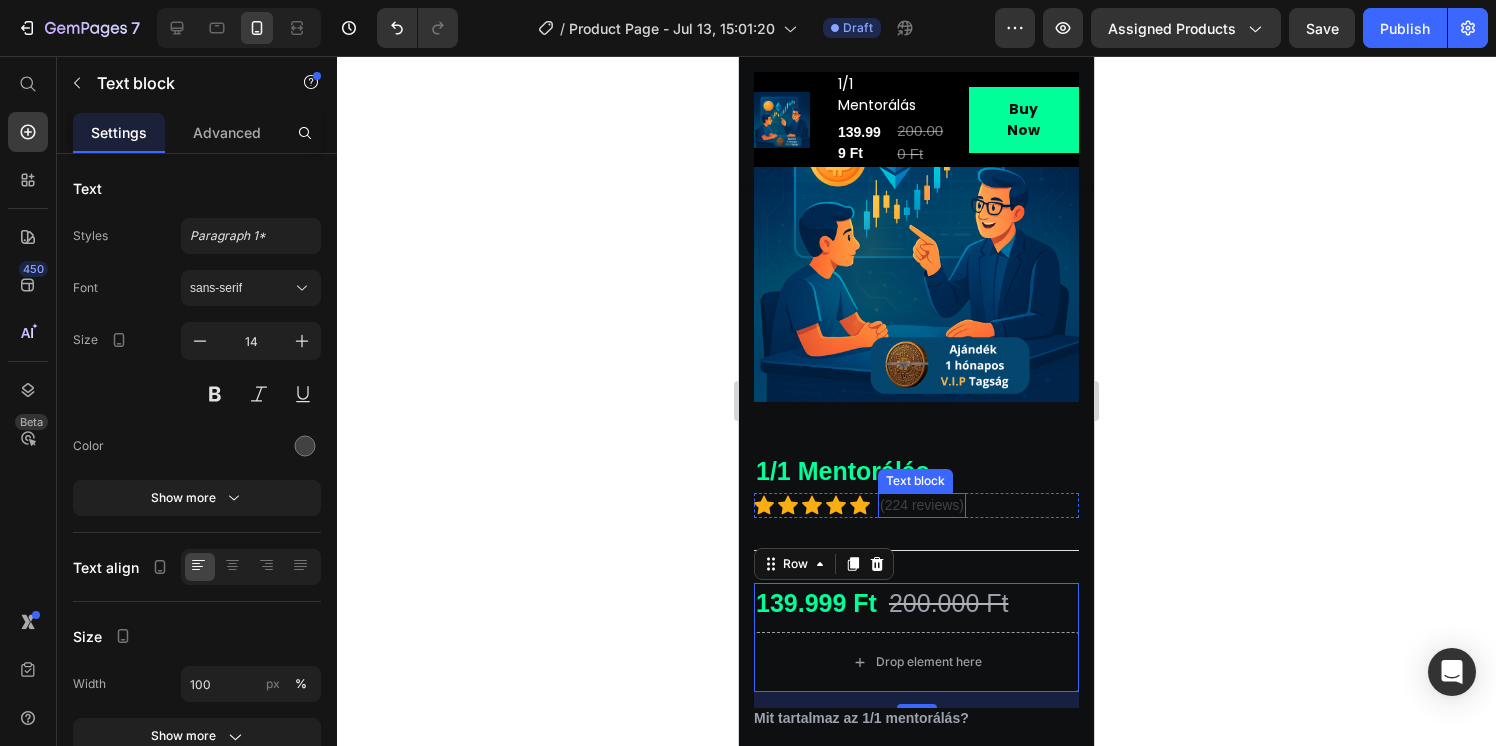 click on "(224 reviews)" at bounding box center (922, 505) 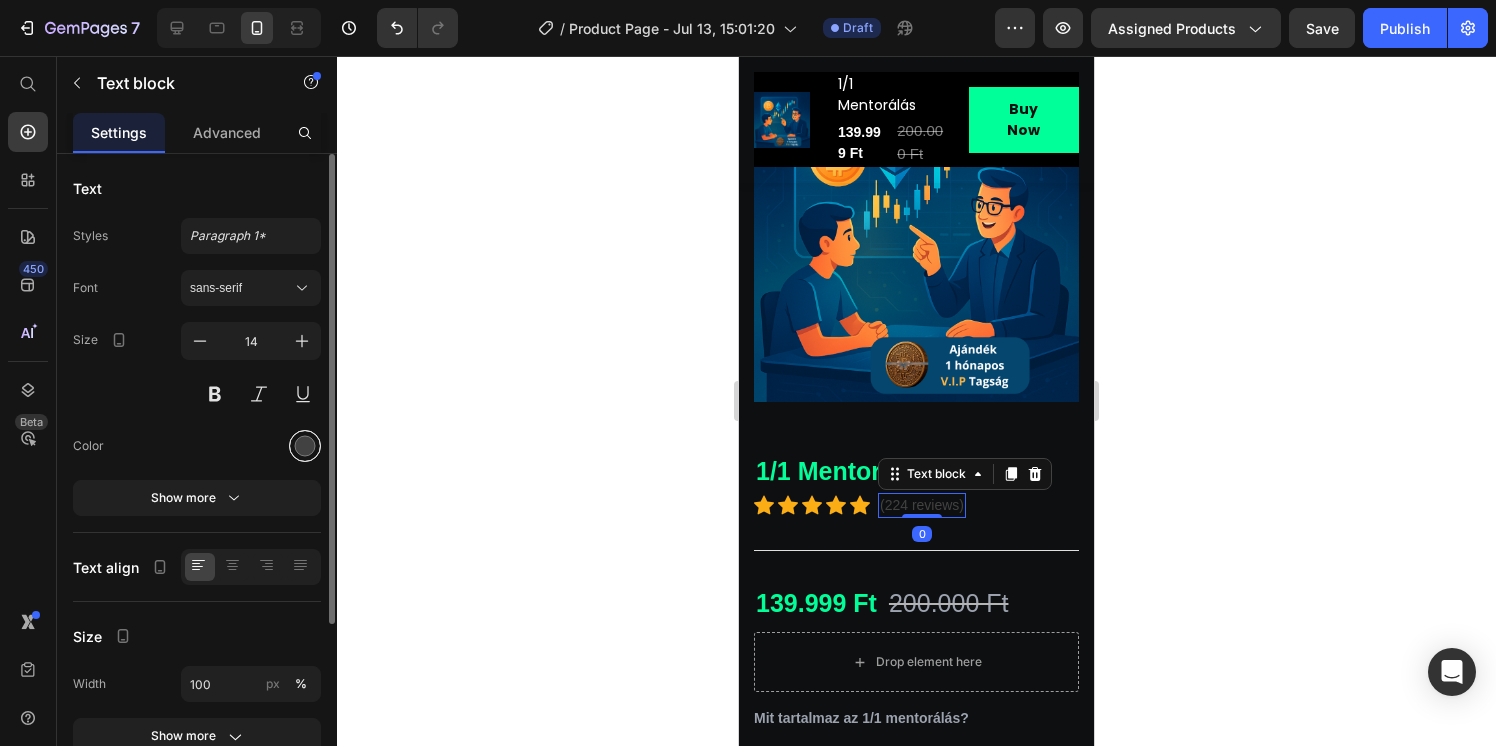 click at bounding box center [305, 446] 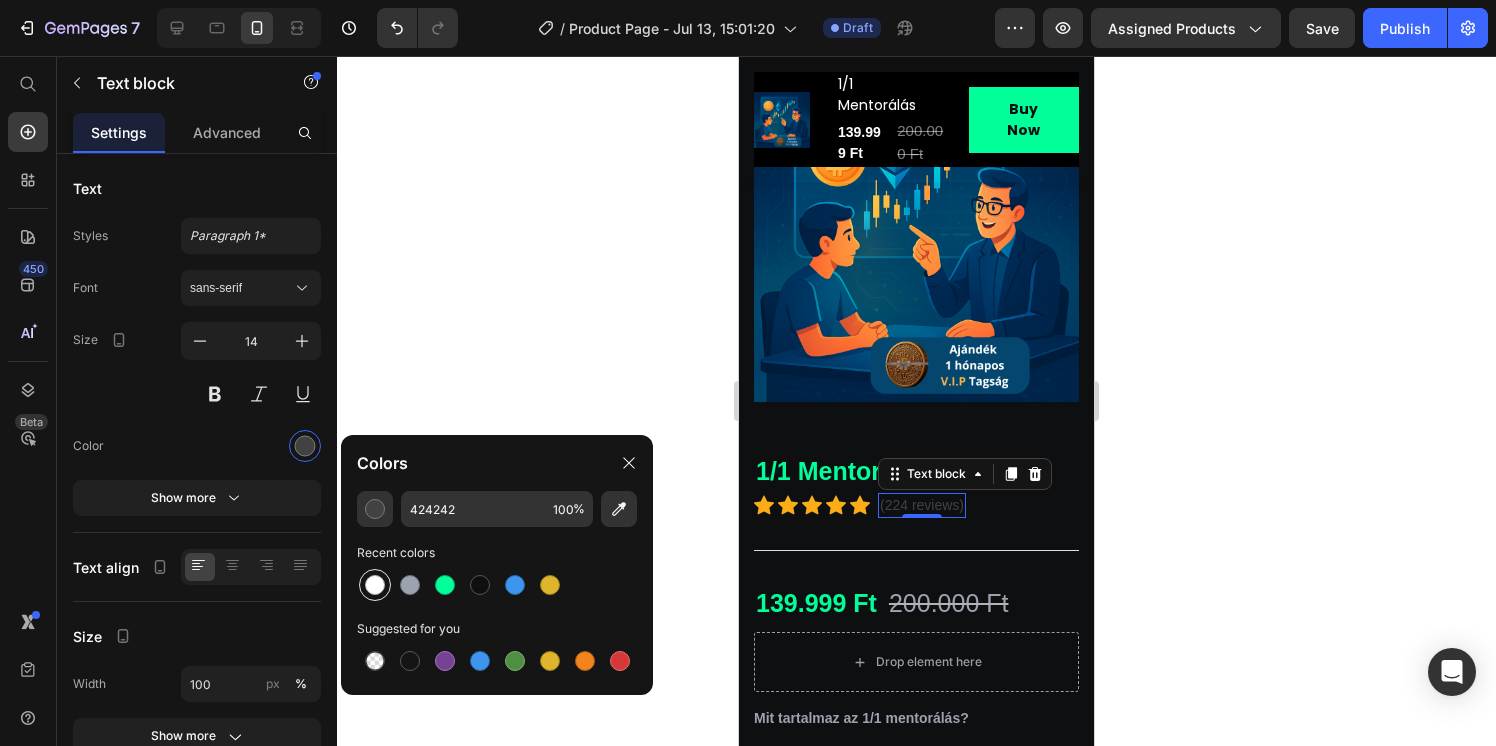 click at bounding box center (375, 585) 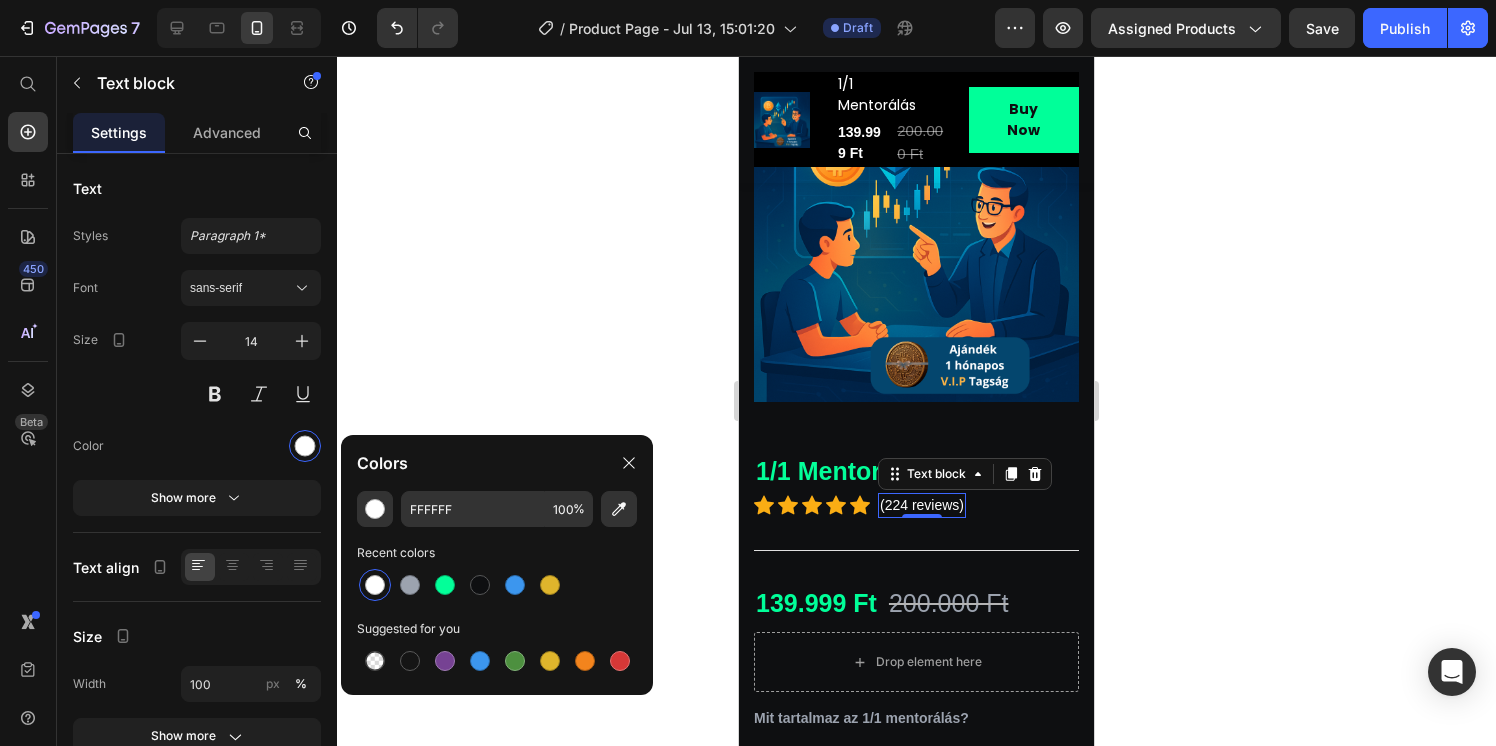 click on "(224 reviews)" at bounding box center [922, 505] 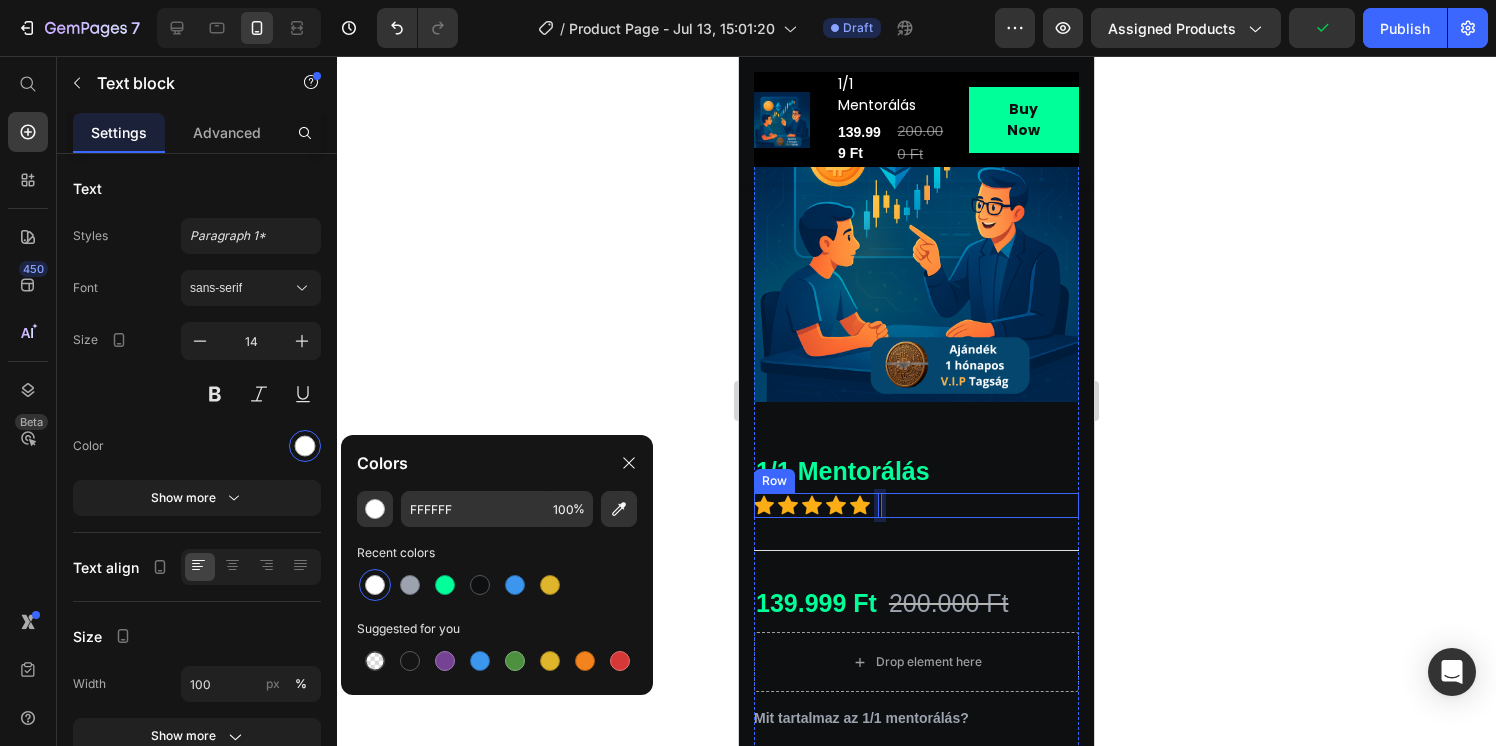 scroll, scrollTop: 341, scrollLeft: 0, axis: vertical 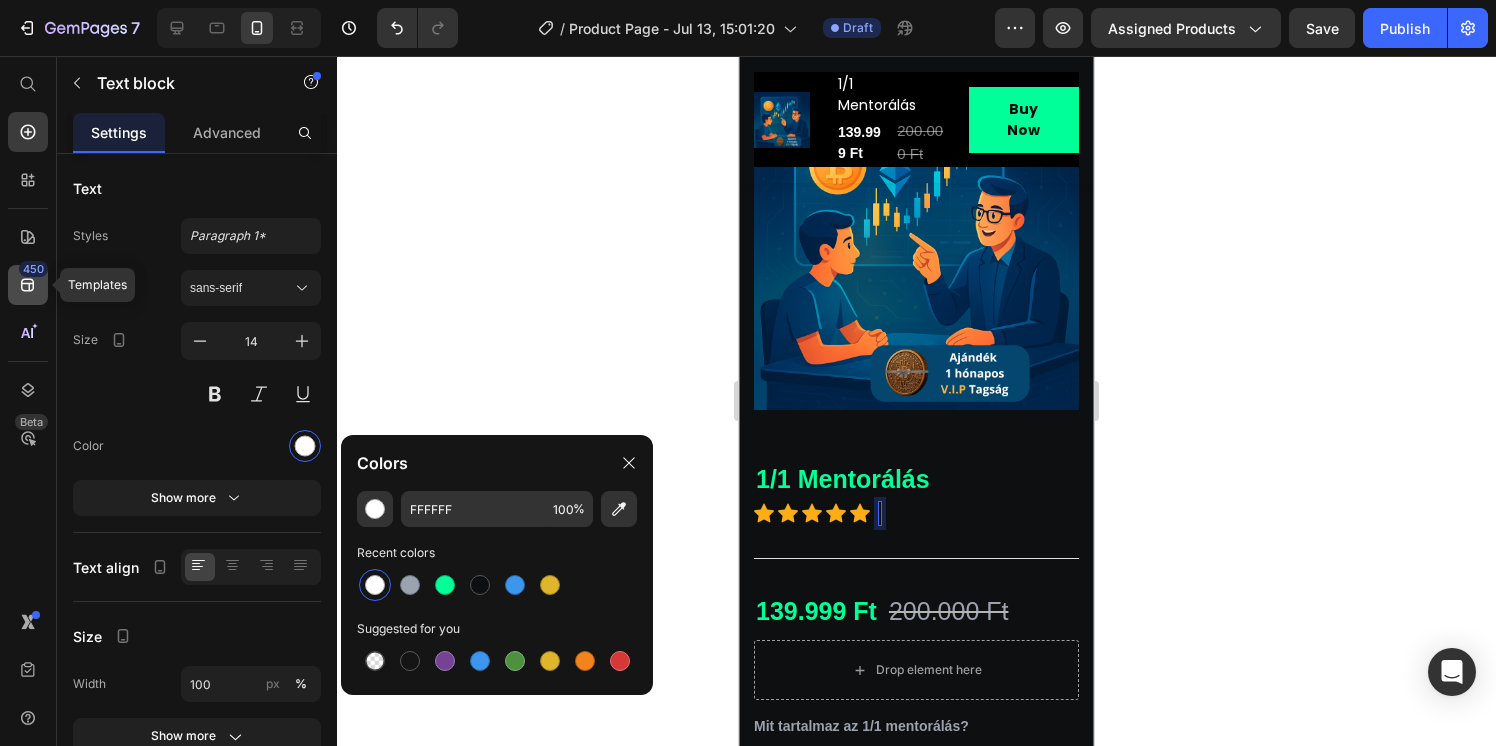 click 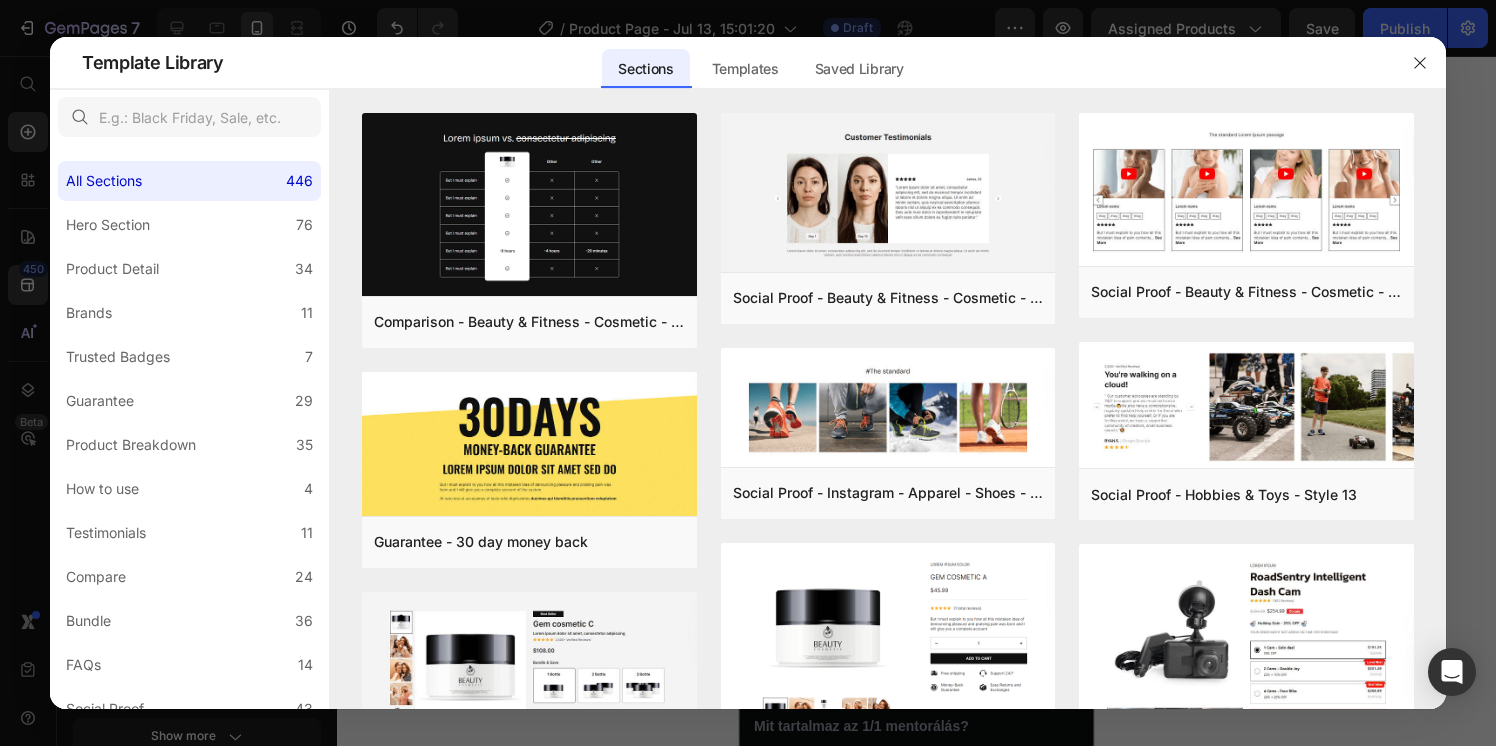 click at bounding box center (748, 373) 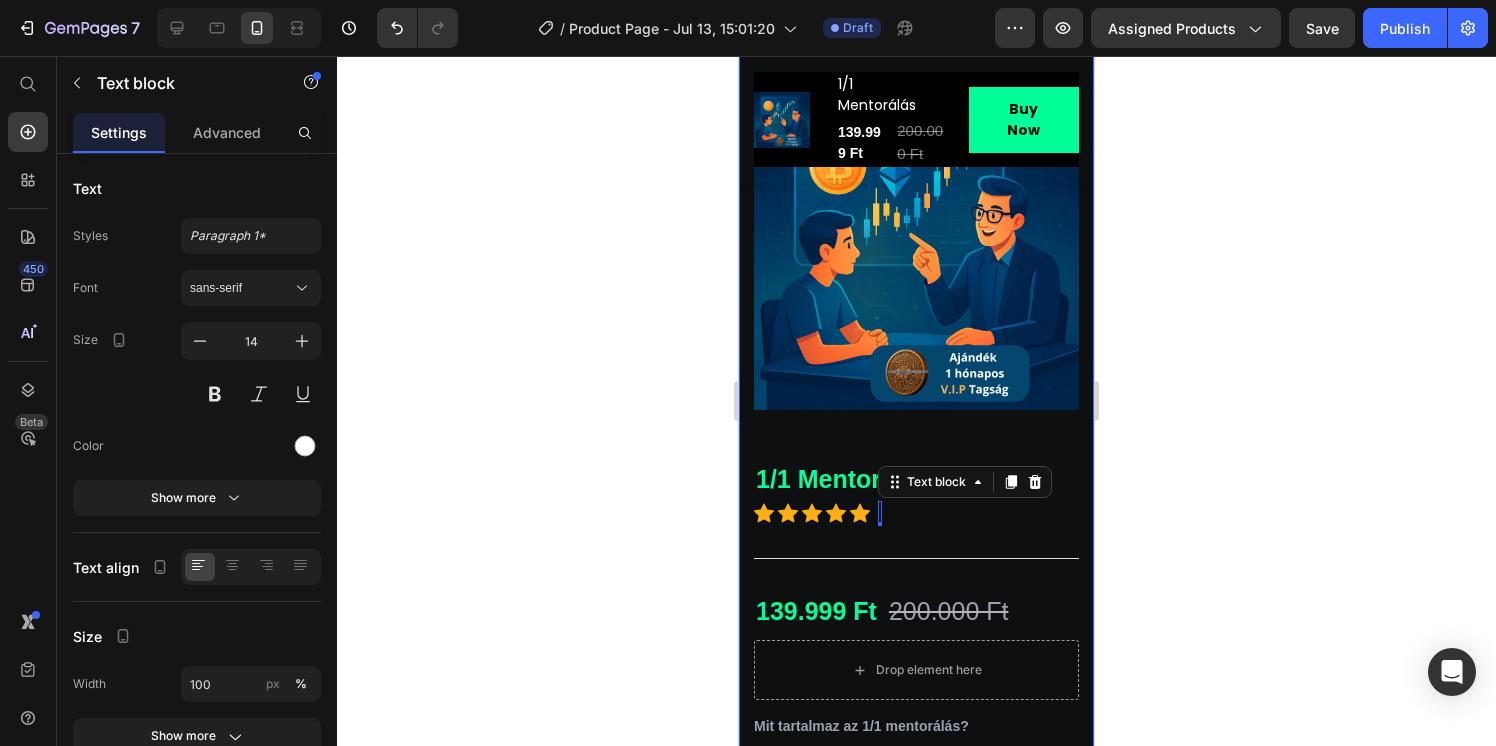 click on "450 Beta" at bounding box center [28, 333] 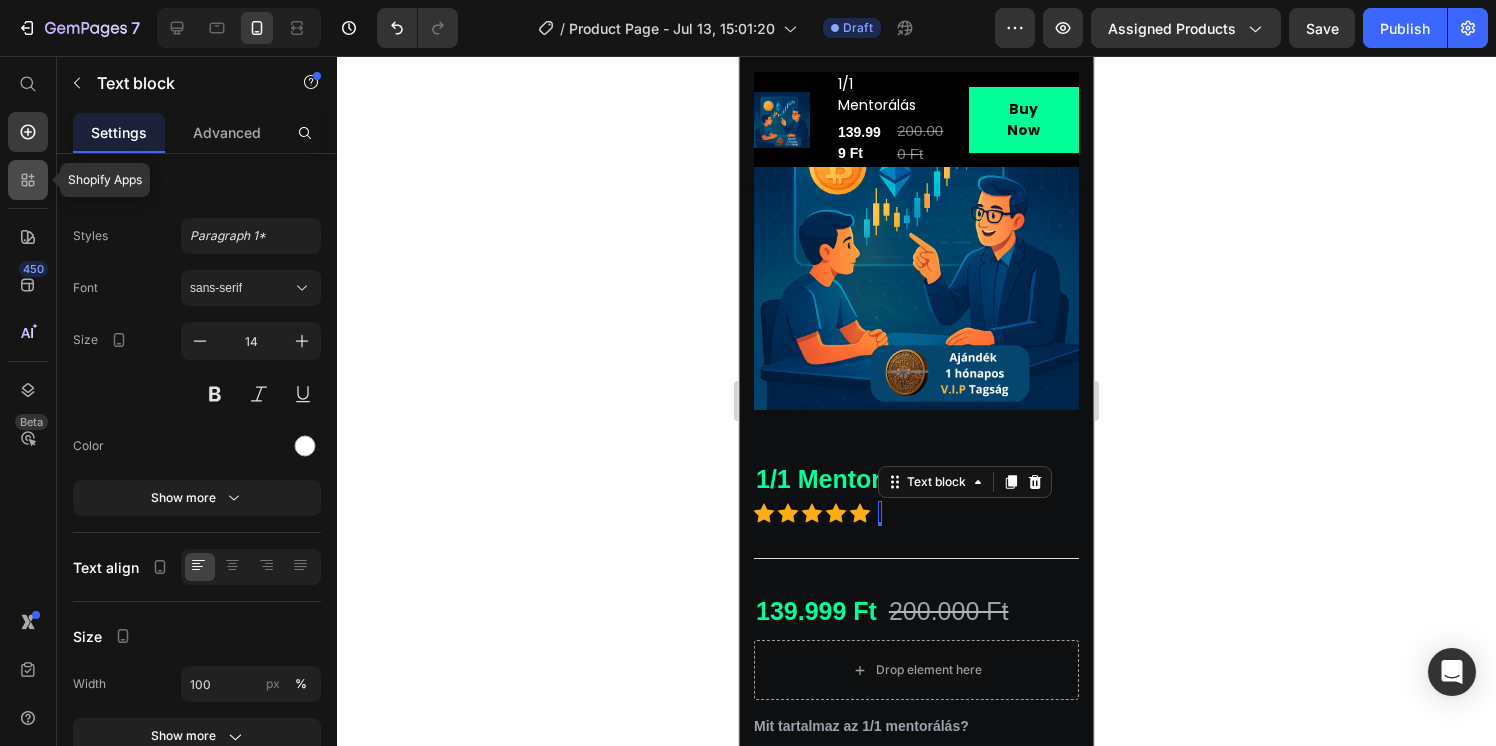 click 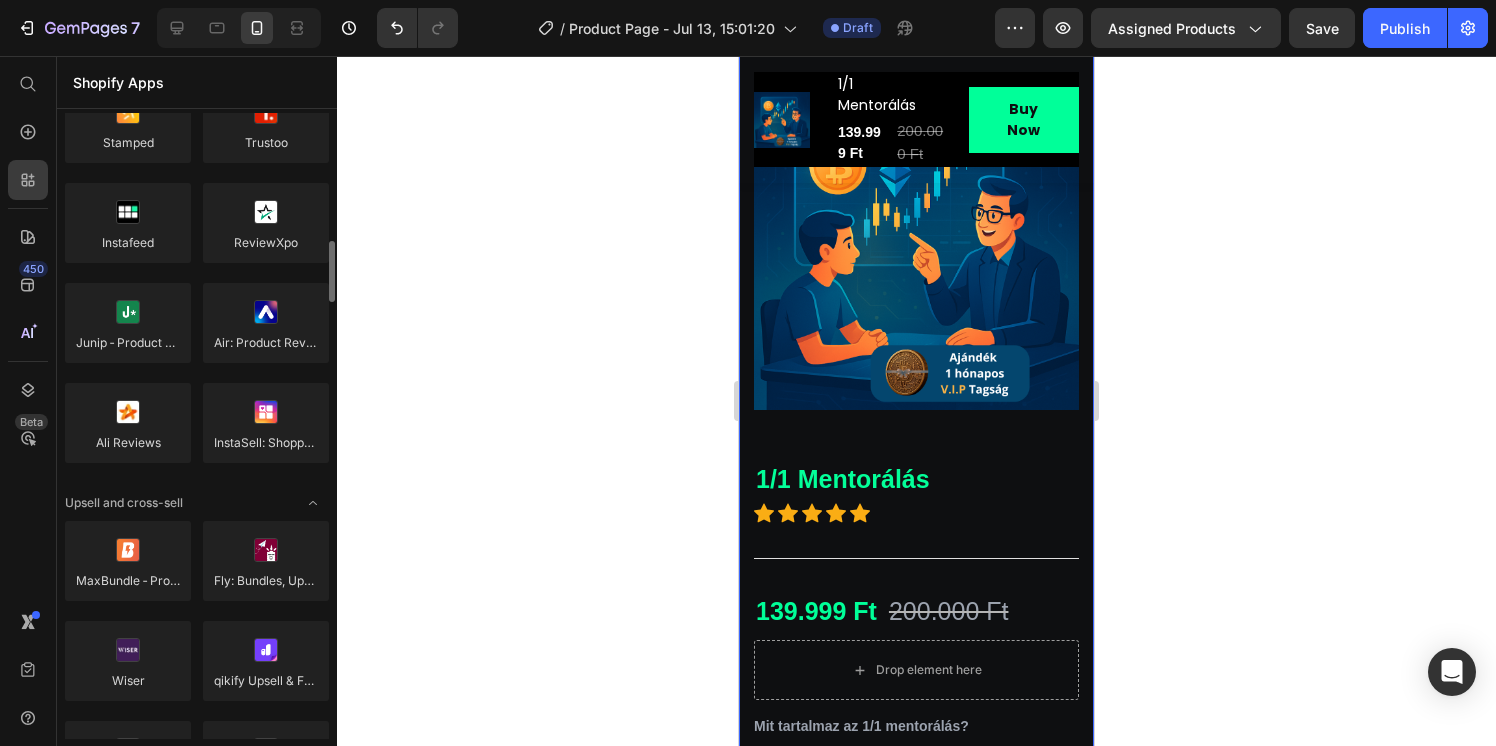 scroll, scrollTop: 0, scrollLeft: 0, axis: both 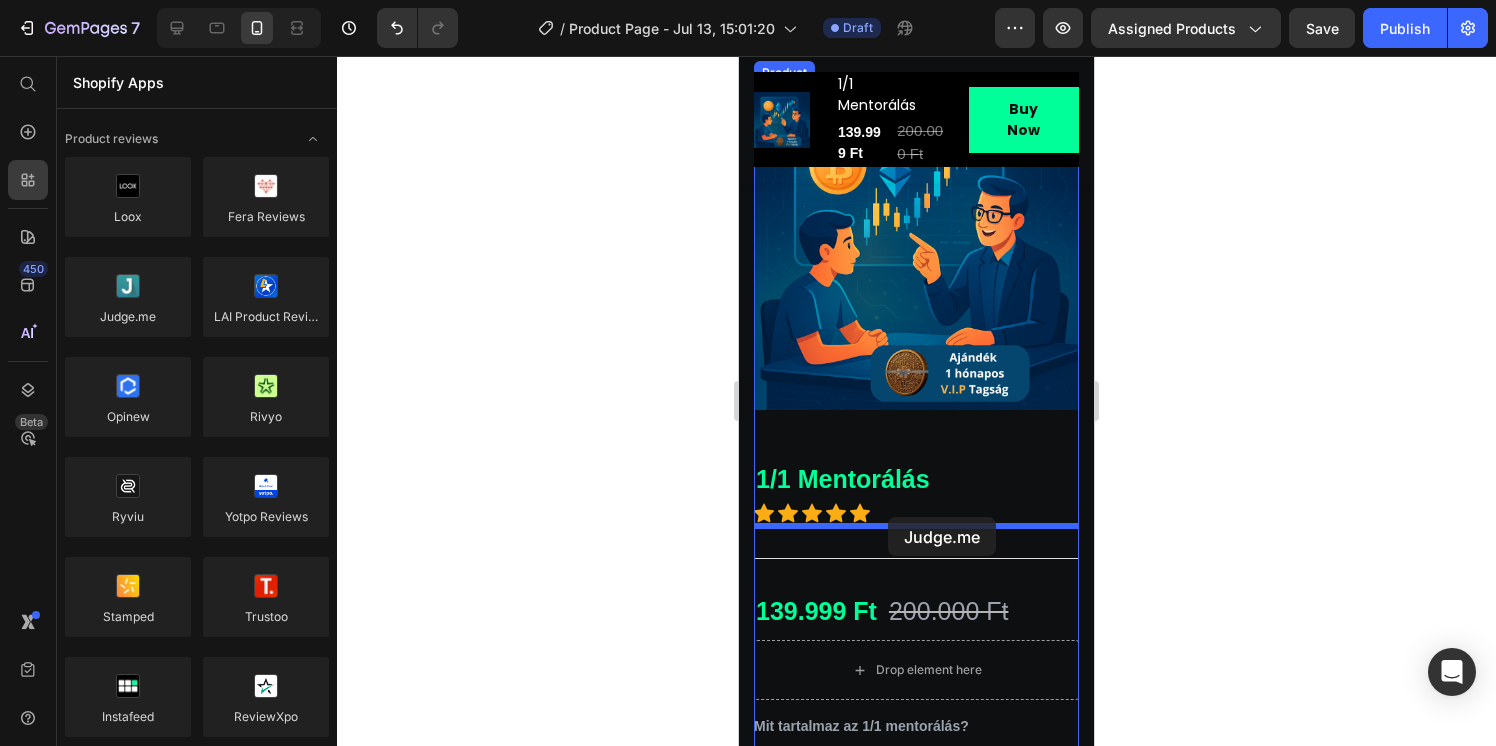 drag, startPoint x: 893, startPoint y: 354, endPoint x: 888, endPoint y: 517, distance: 163.07668 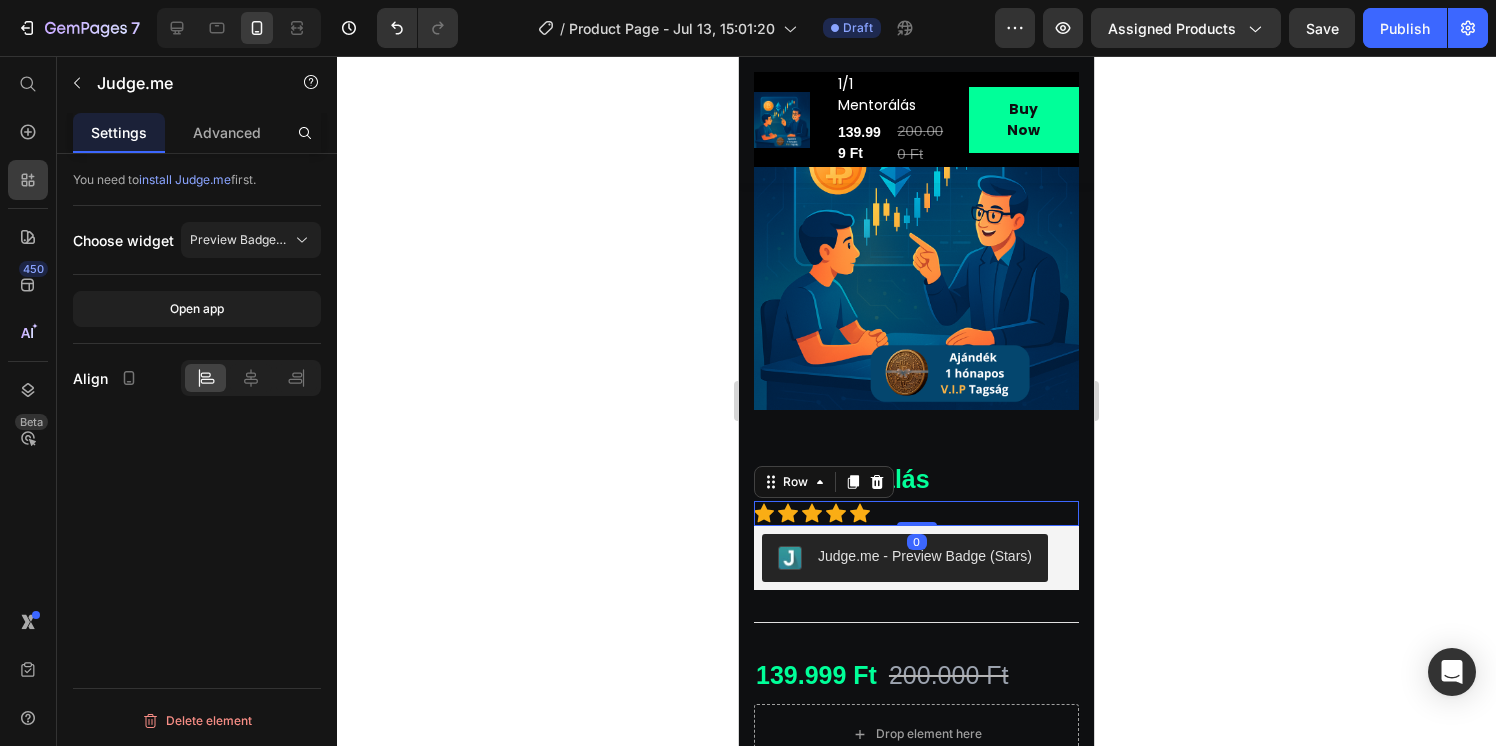 click on "Icon                Icon                Icon                Icon                Icon Icon List Hoz Text block Row   0" at bounding box center [916, 513] 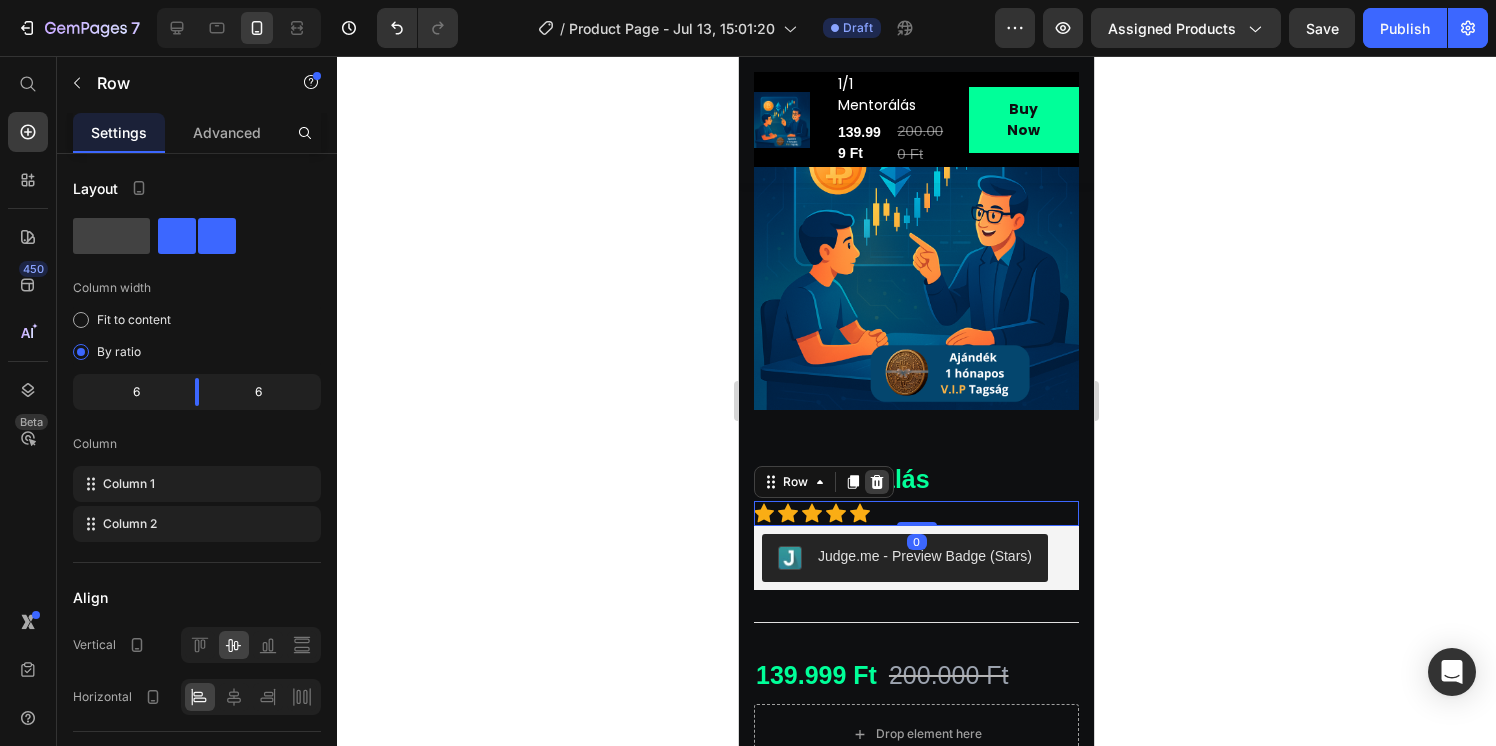 click 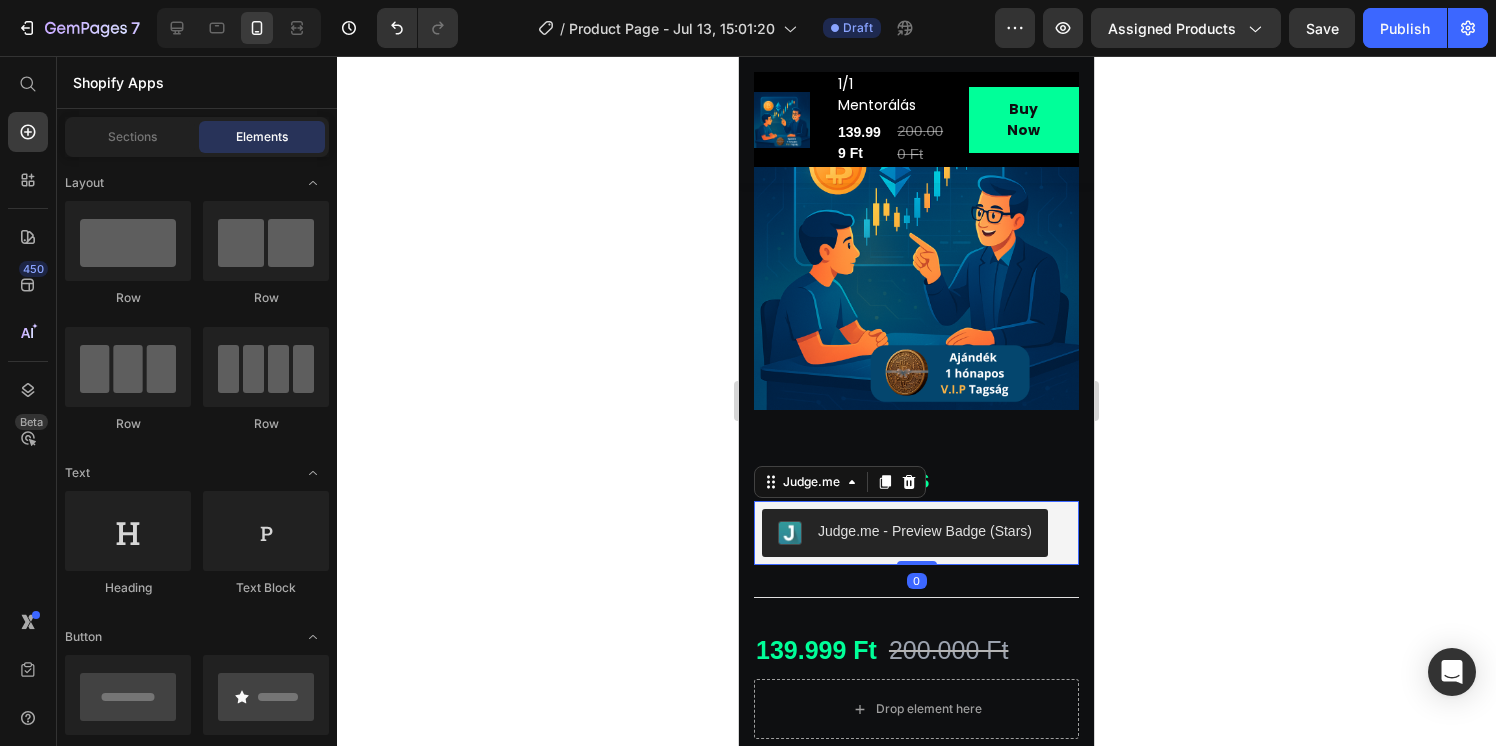 click on "Judge.me - Preview Badge (Stars)" at bounding box center (925, 531) 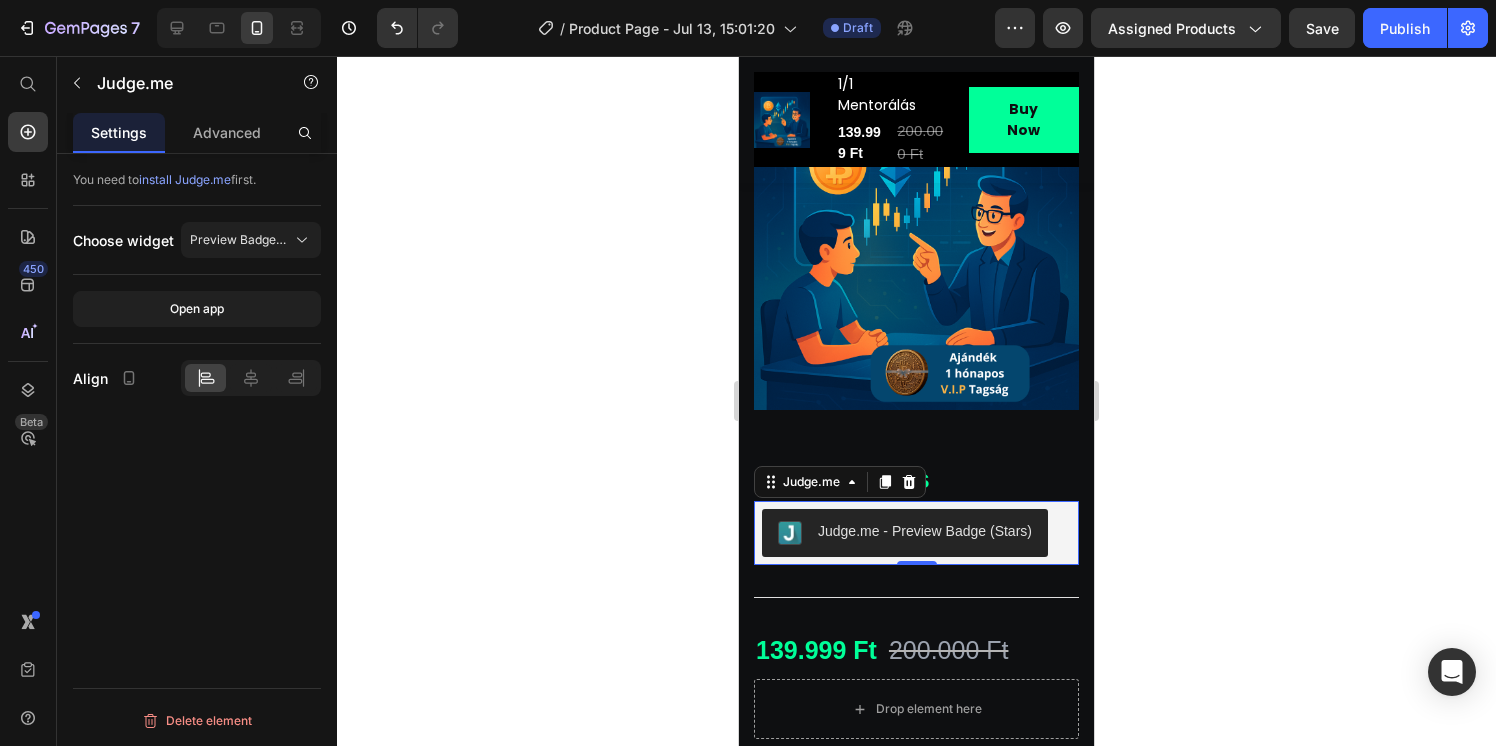 click 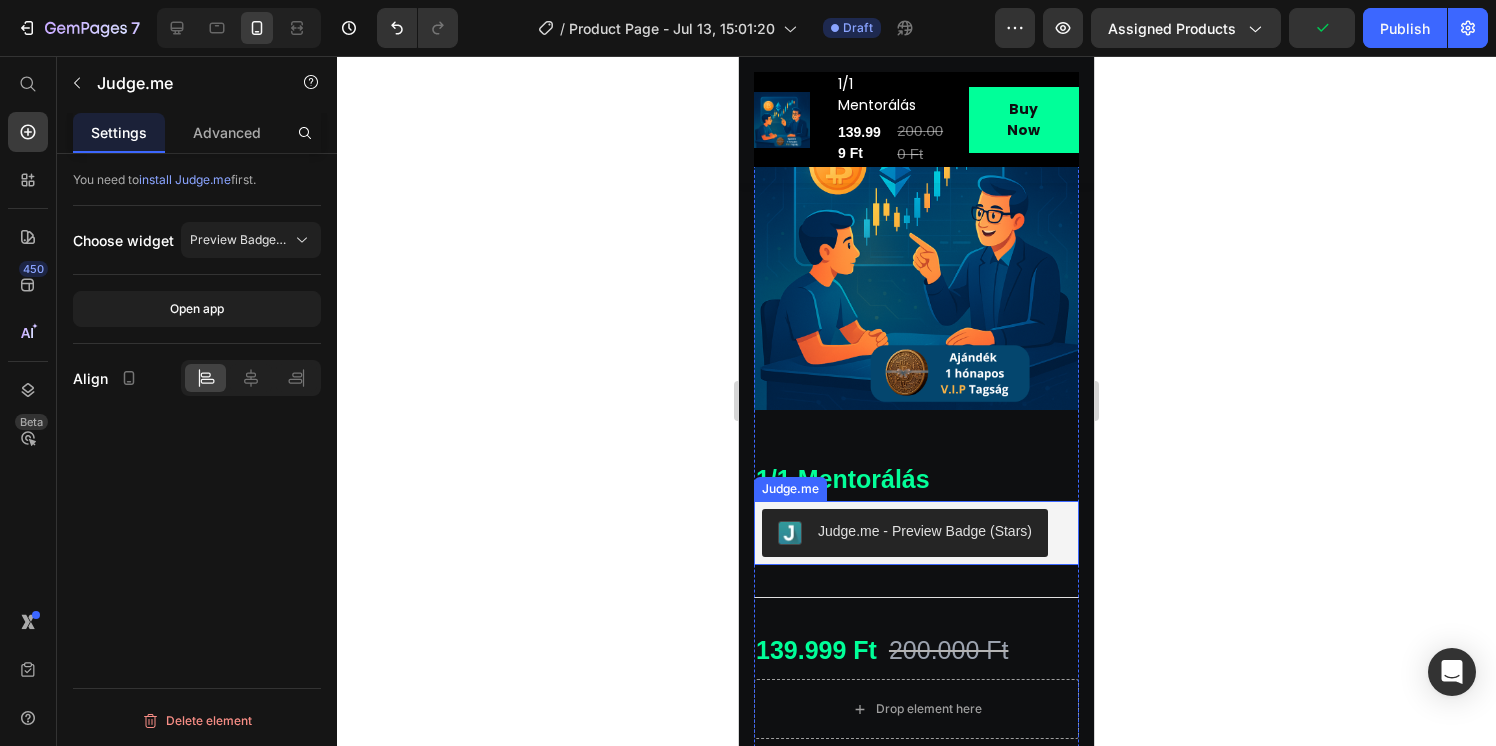 click on "Judge.me - Preview Badge (Stars)" at bounding box center [905, 533] 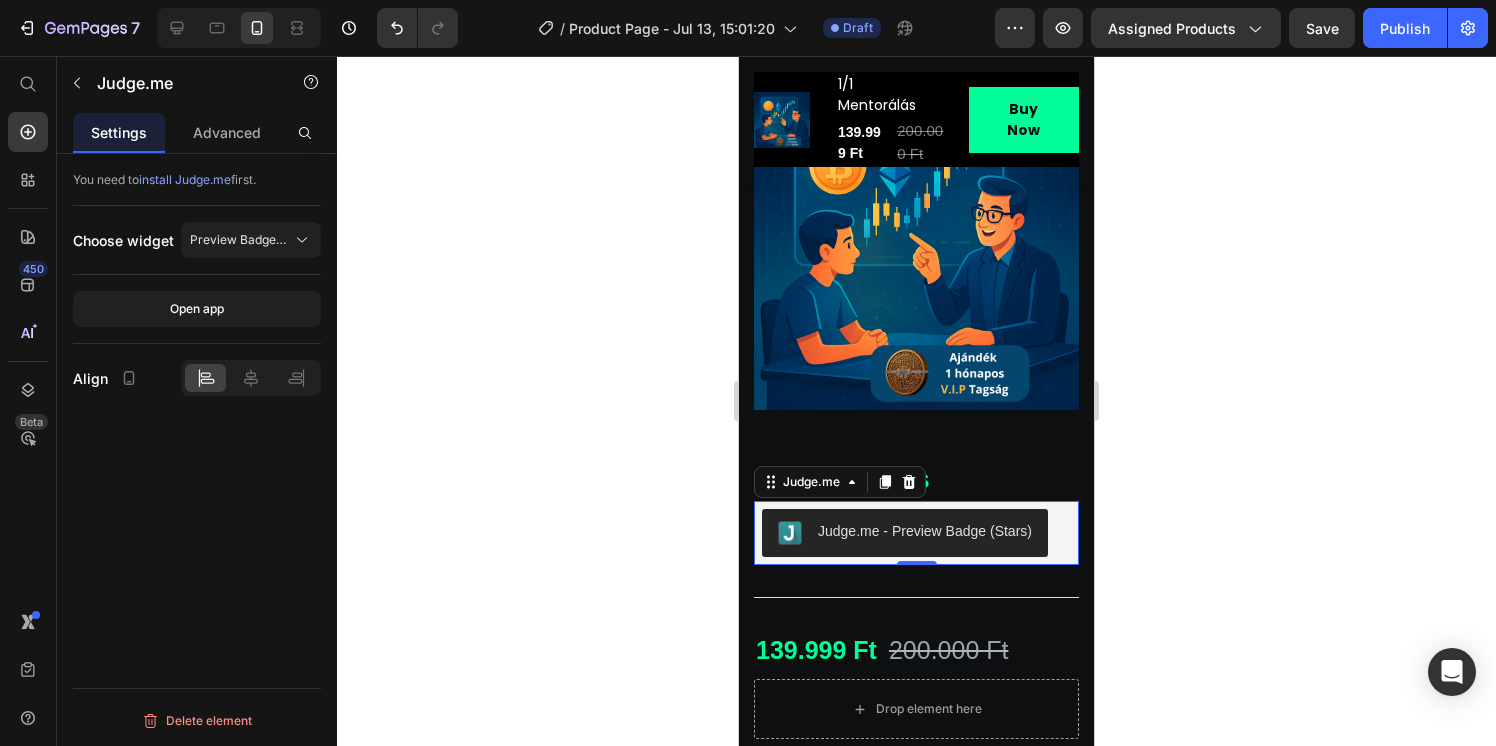click on "install Judge.me" at bounding box center [185, 179] 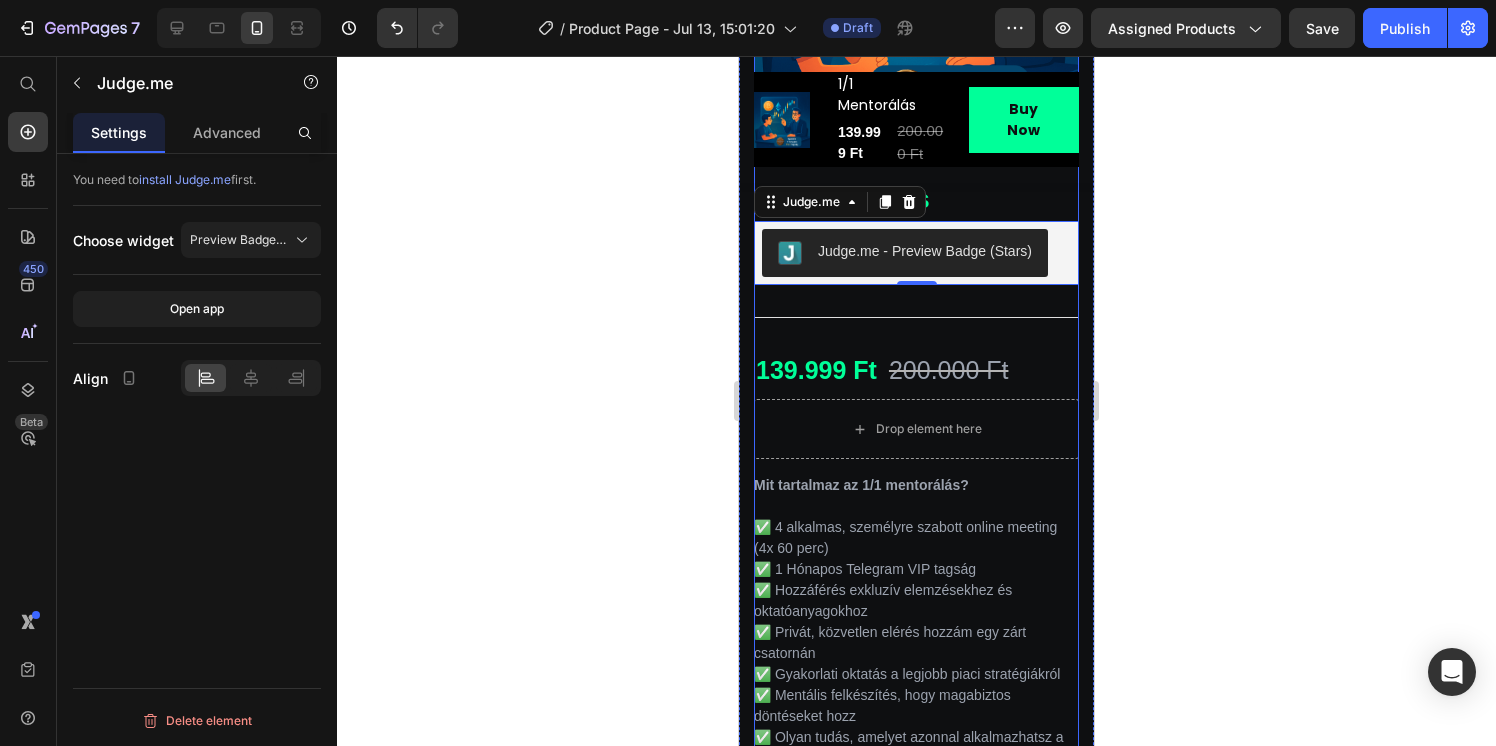 scroll, scrollTop: 689, scrollLeft: 0, axis: vertical 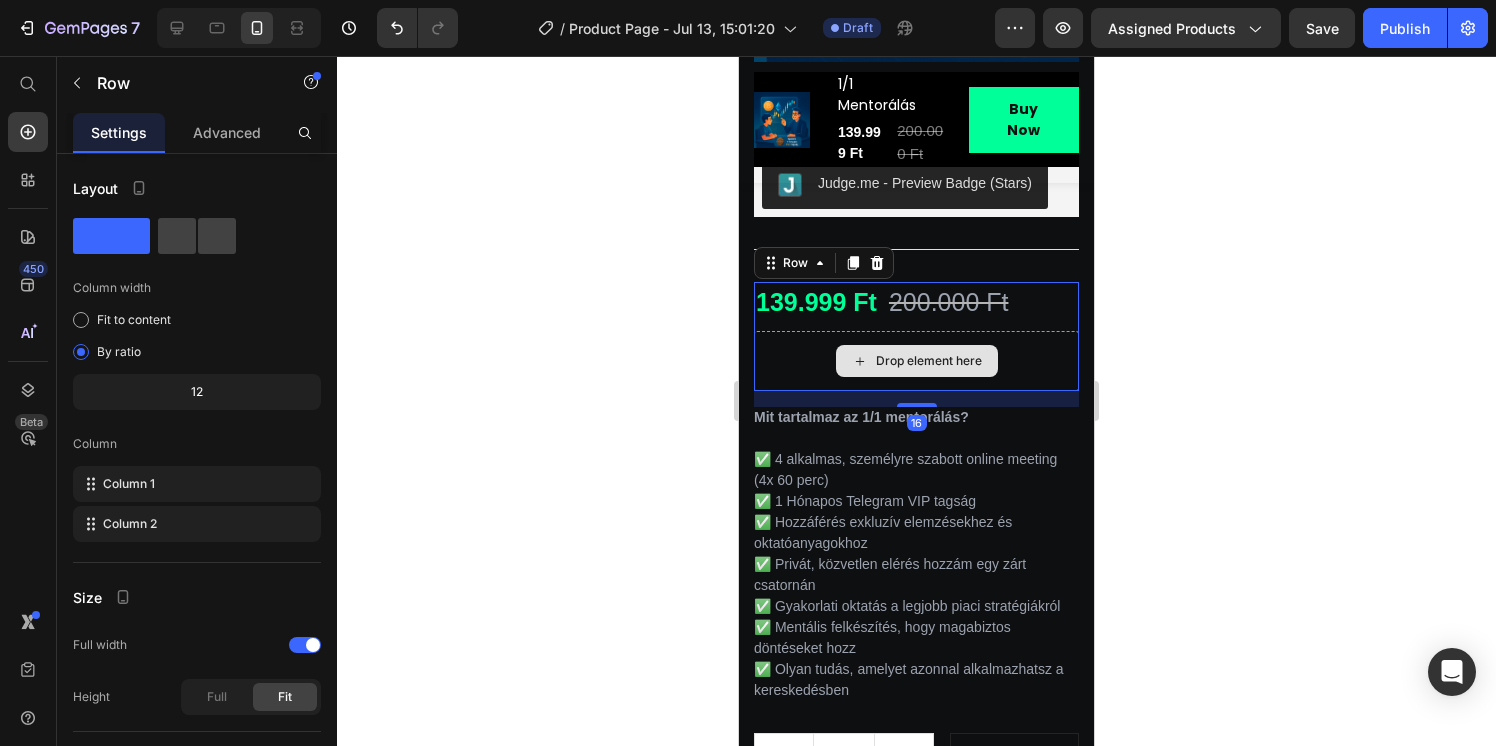 click on "Drop element here" at bounding box center (916, 361) 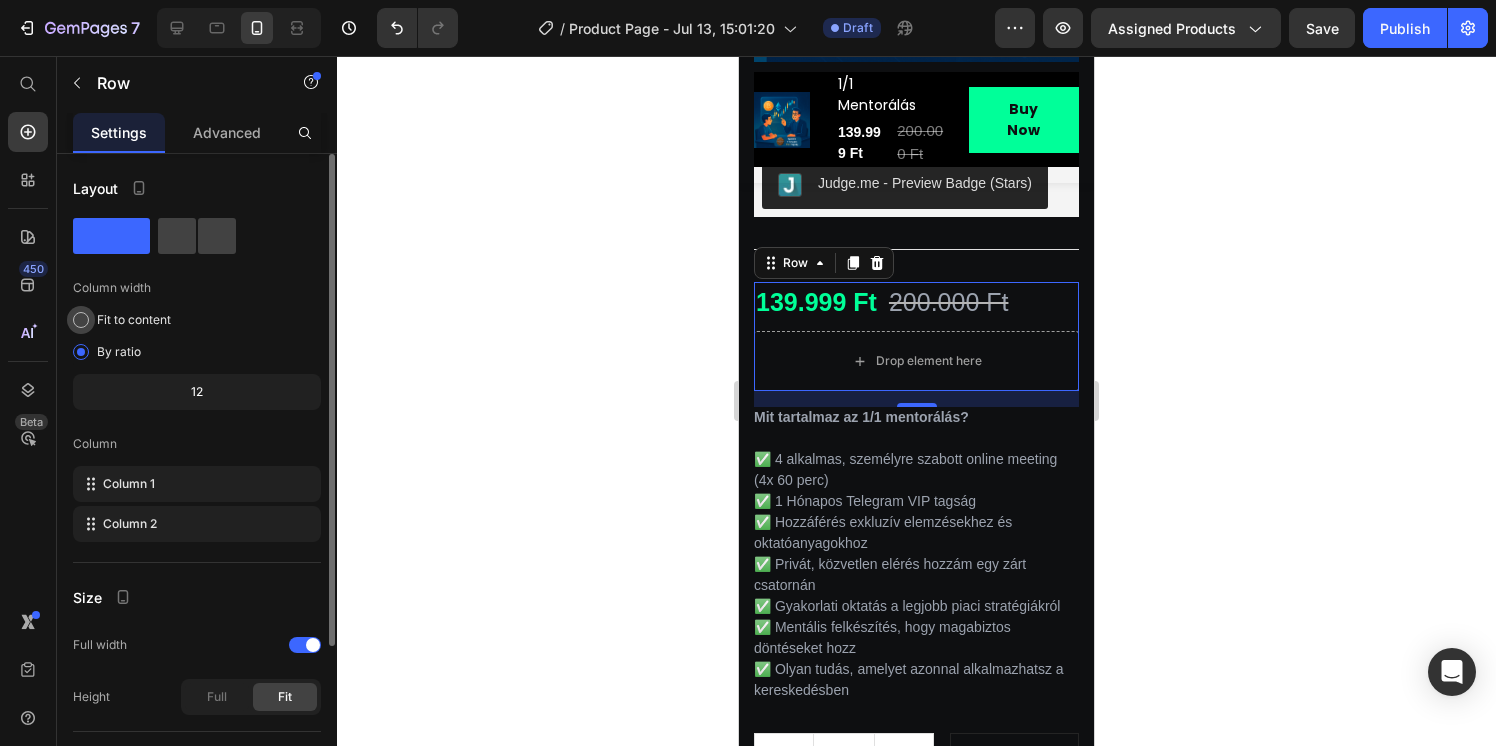 click on "Fit to content" at bounding box center [134, 320] 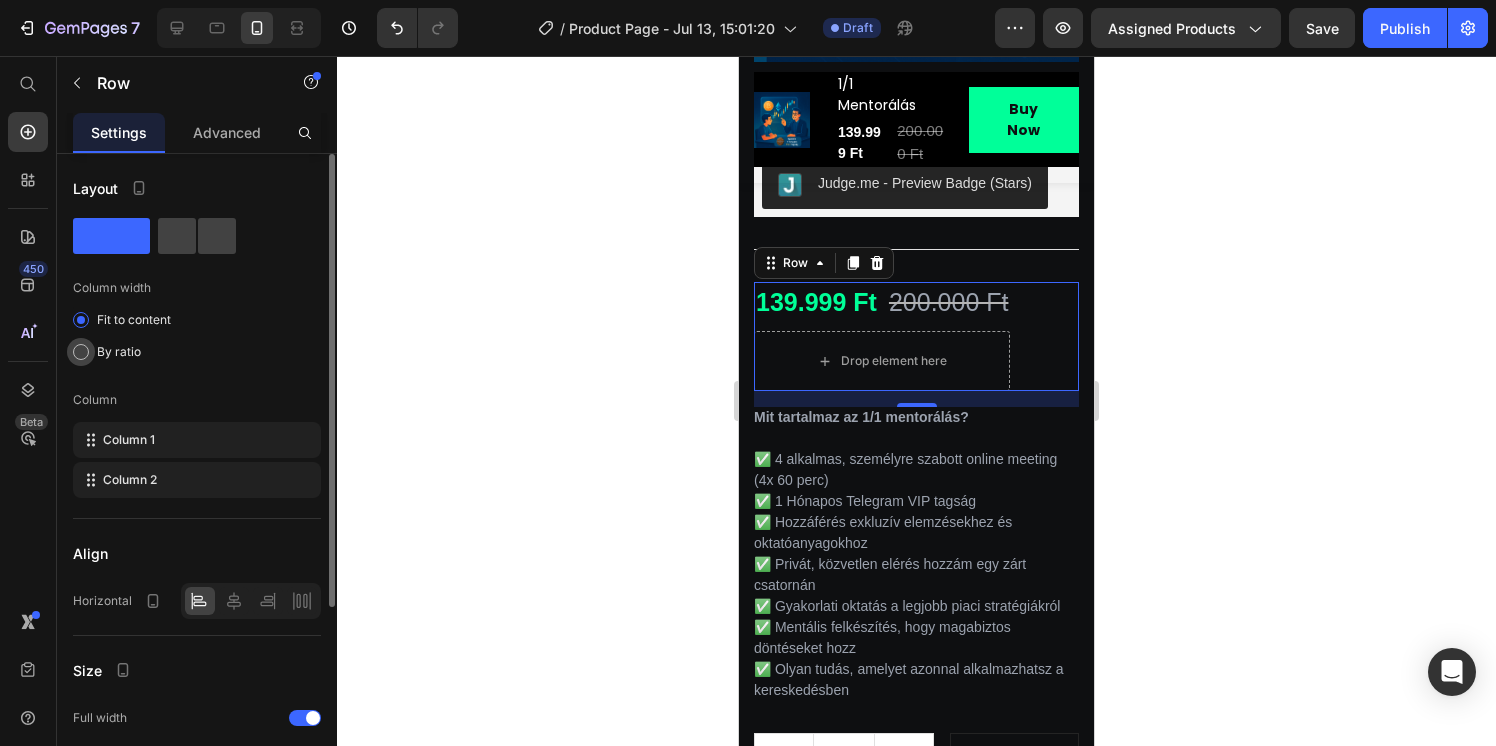 click on "By ratio" at bounding box center (119, 352) 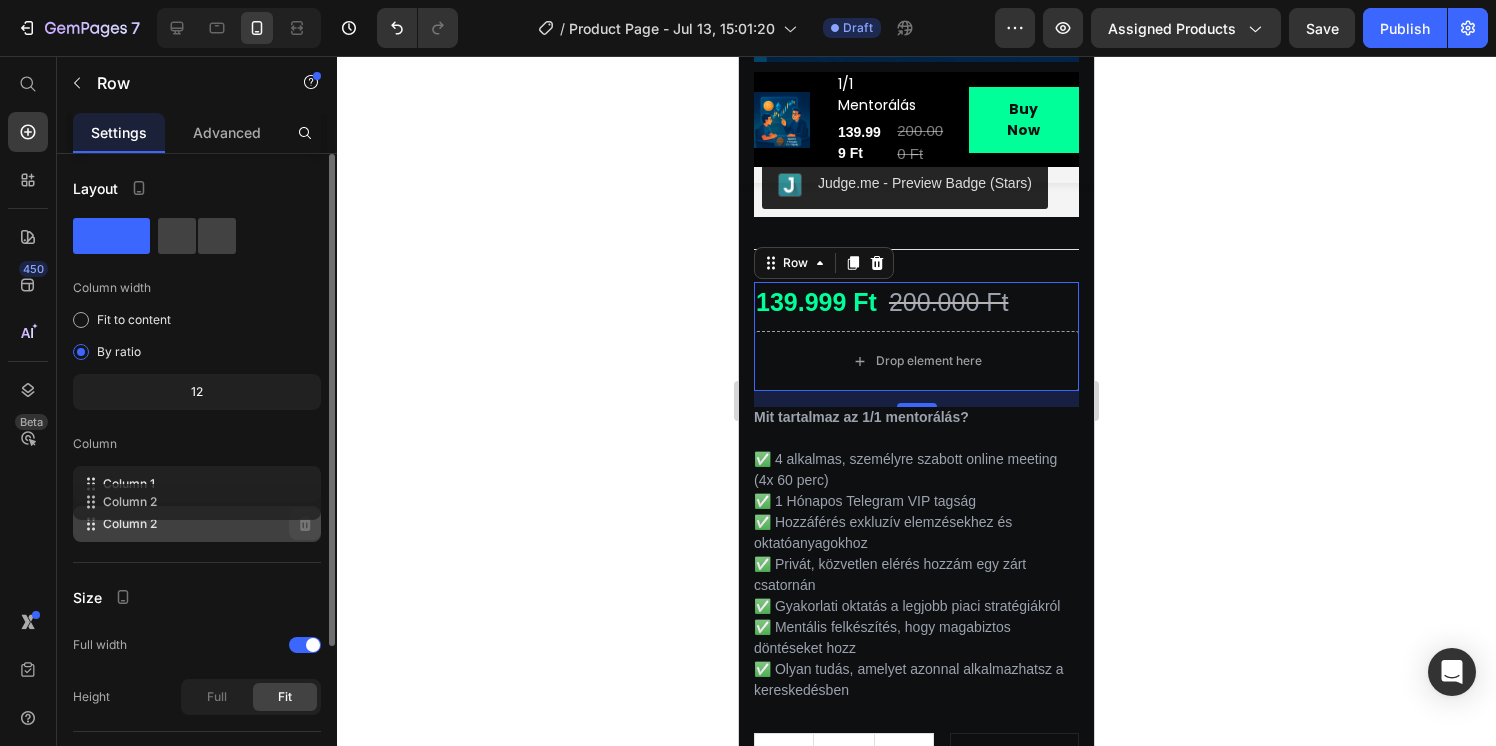 type 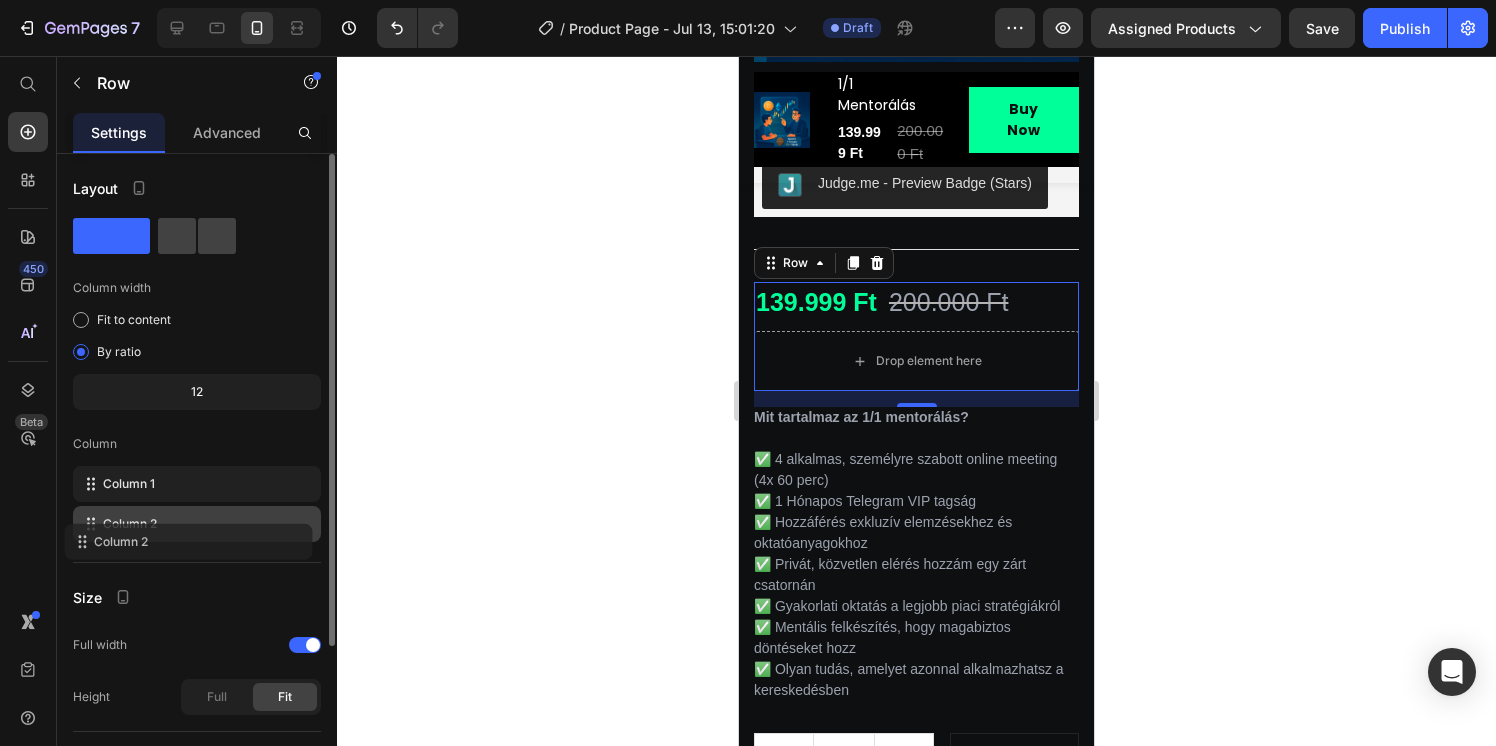click on "Layout Column width Fit to content By ratio 12 Column Column 1 Column 2" 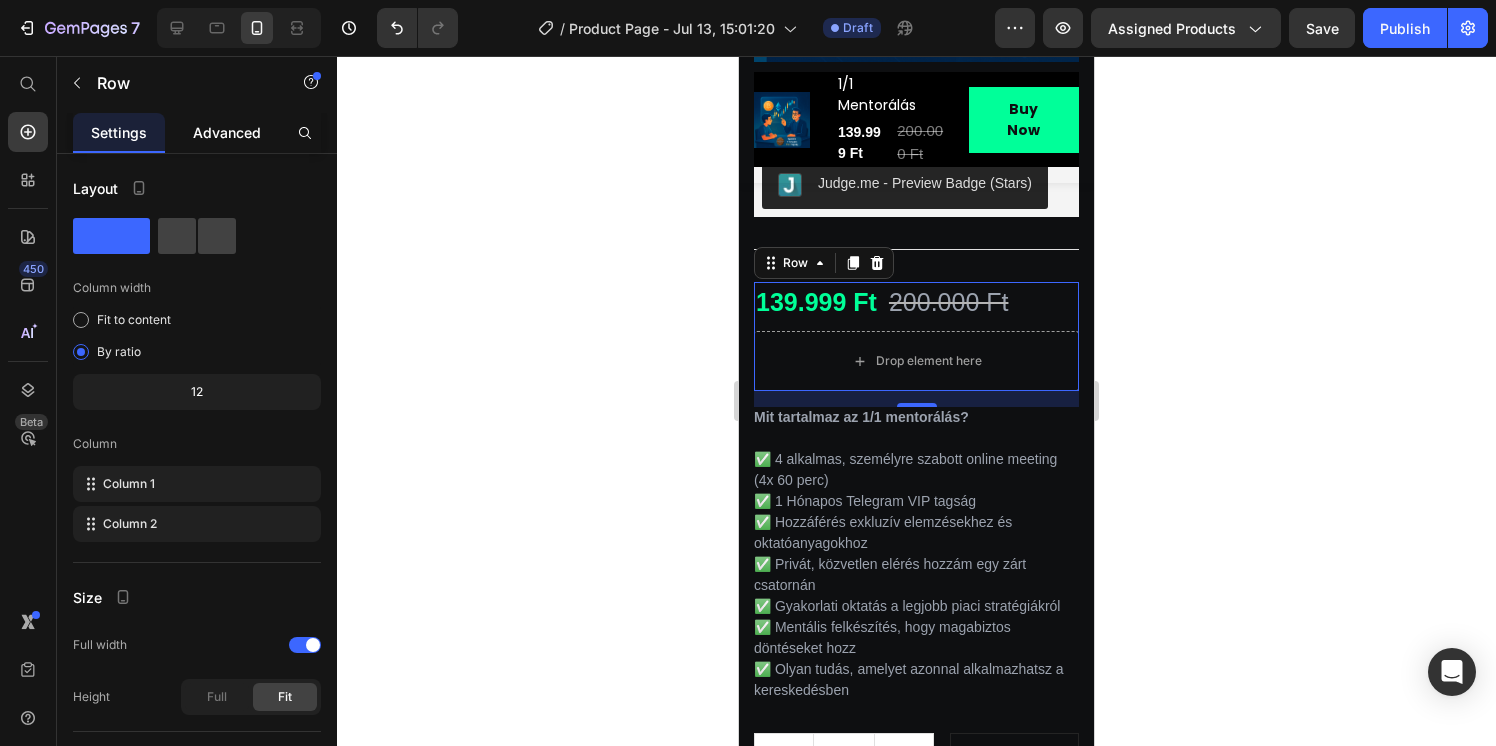 click on "Advanced" at bounding box center (227, 132) 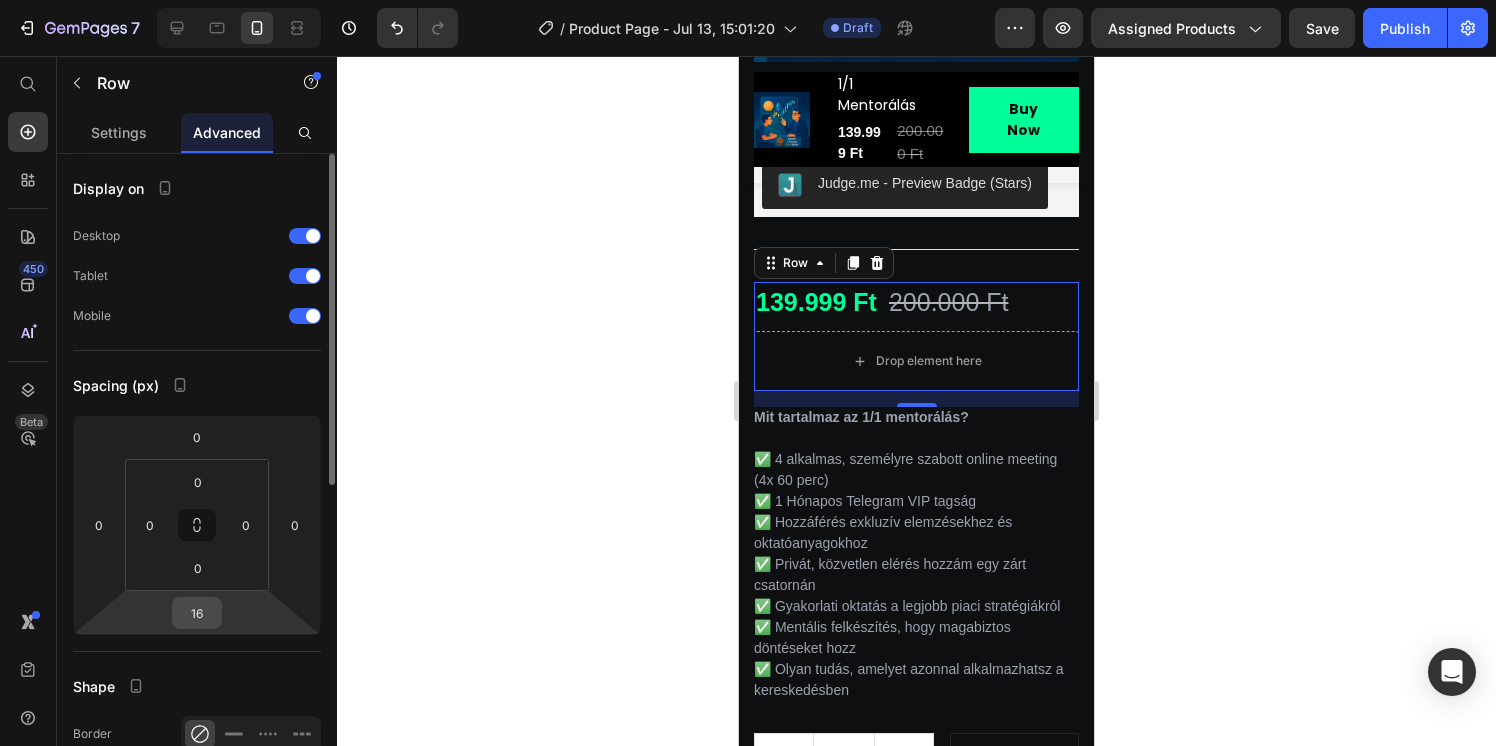 click on "16" at bounding box center (197, 613) 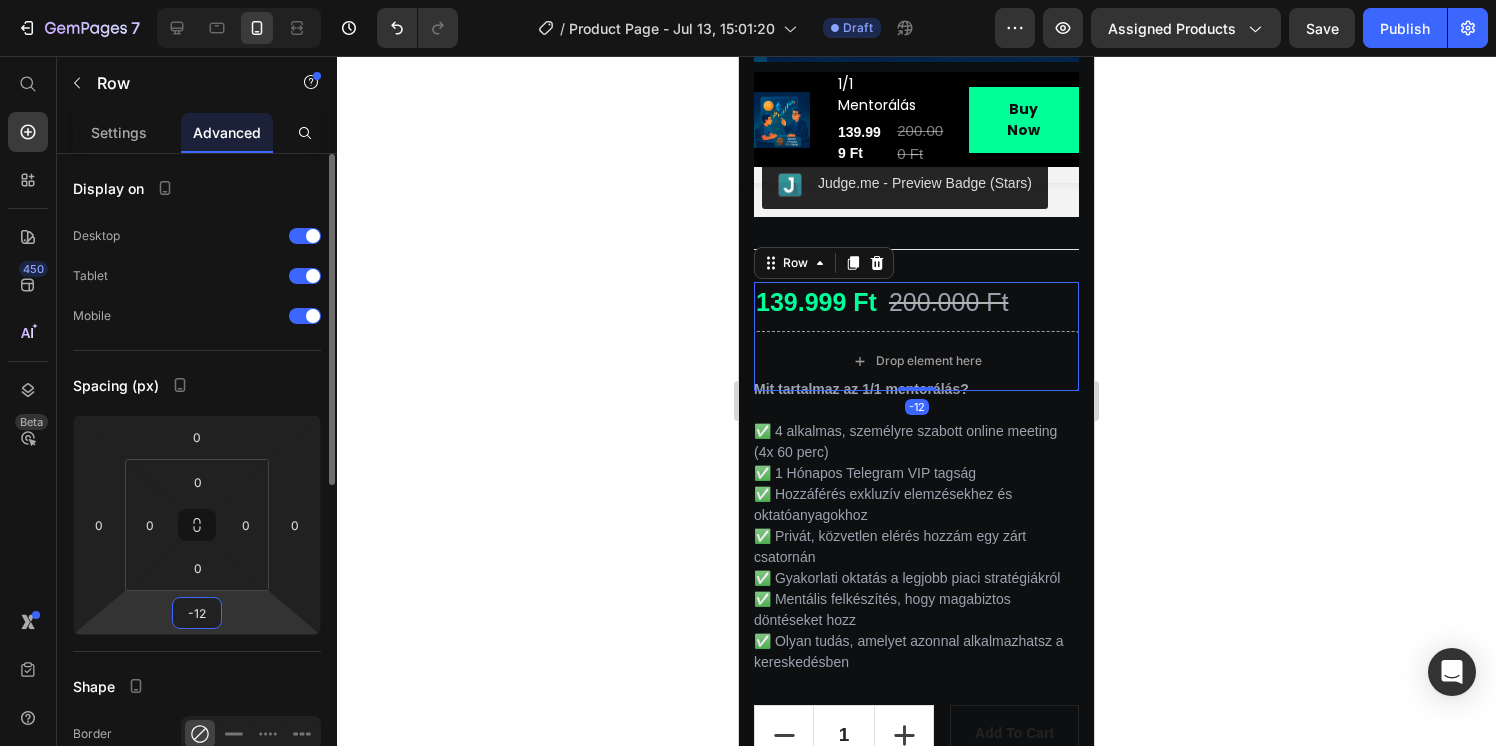 type on "-1" 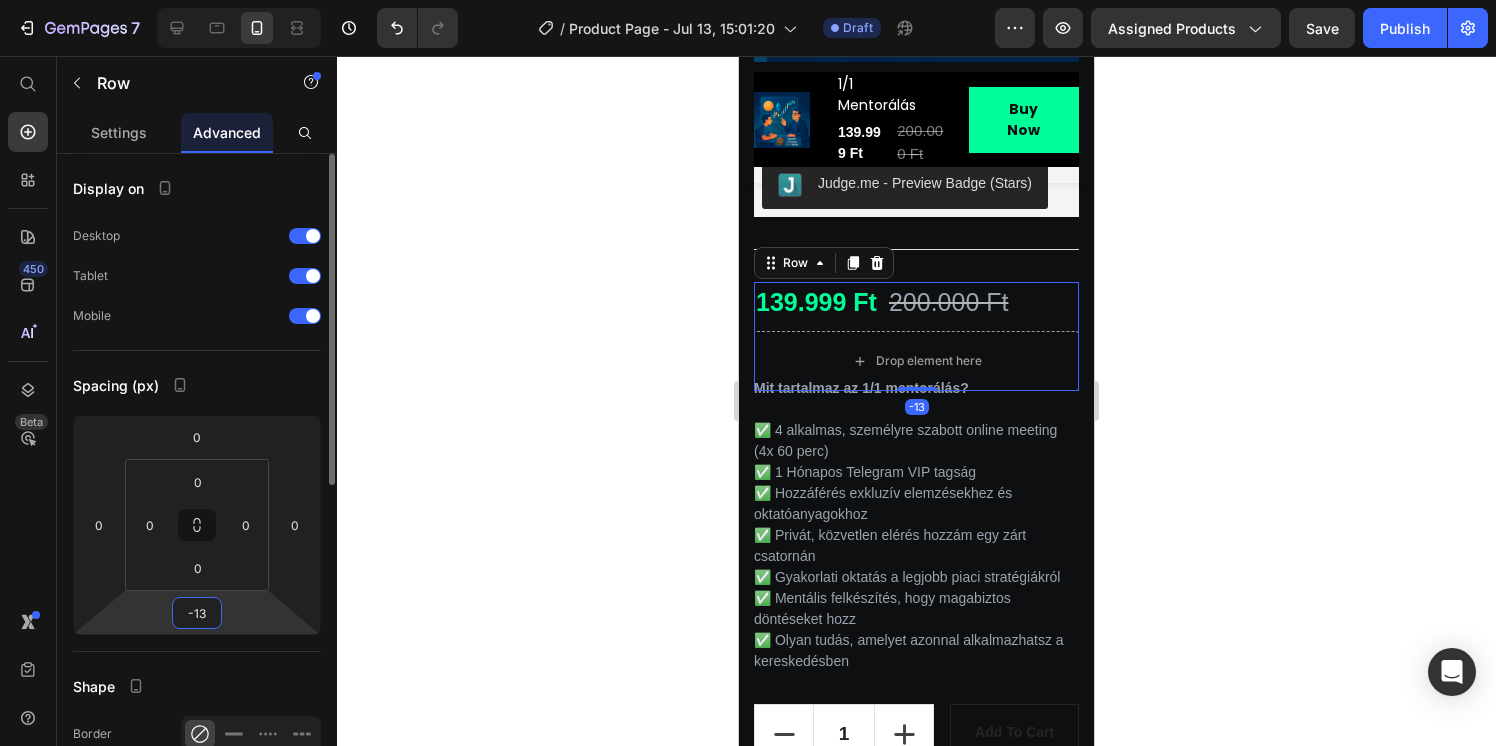 type on "-1" 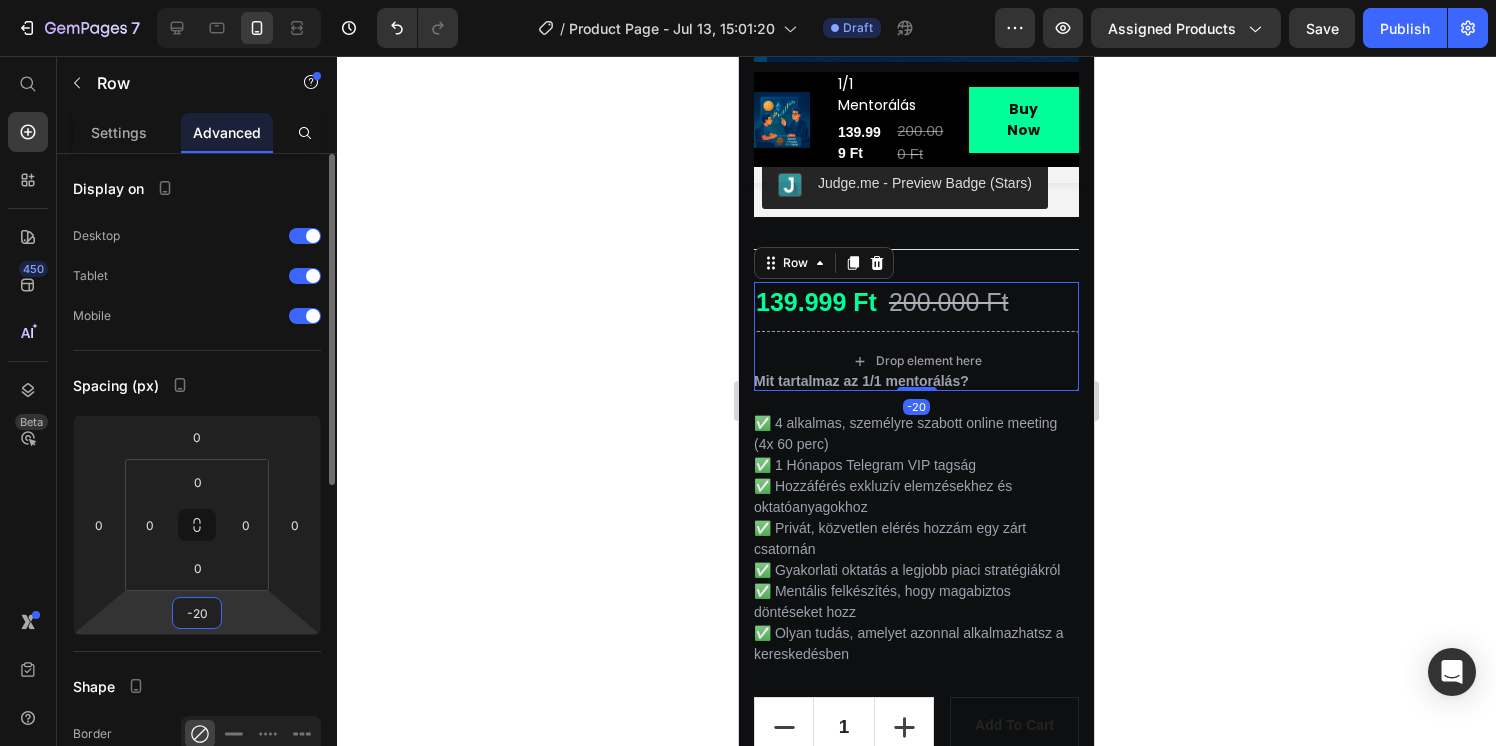 type on "-2" 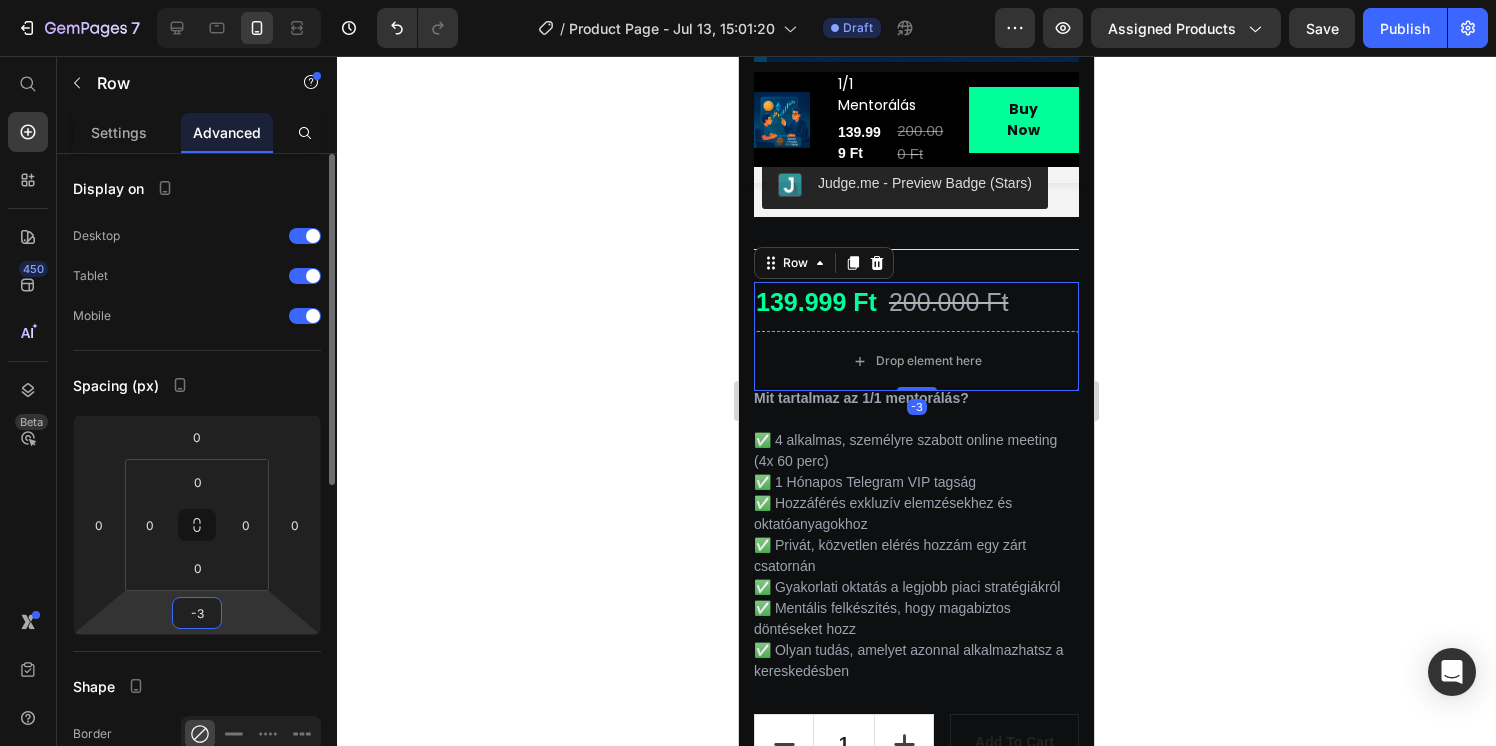 type on "-30" 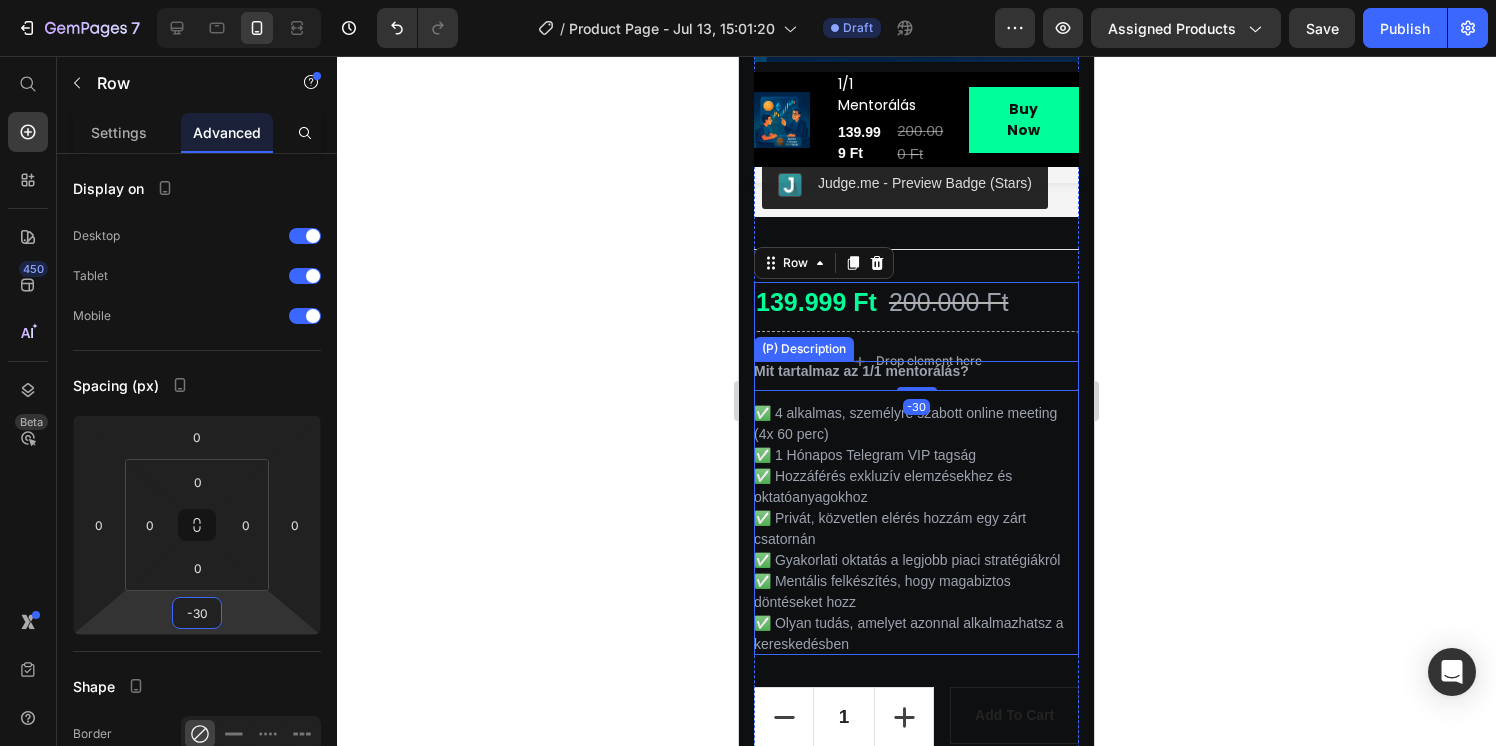 click on "✅ Mentális felkészítés, hogy magabiztos döntéseket hozz" at bounding box center [882, 591] 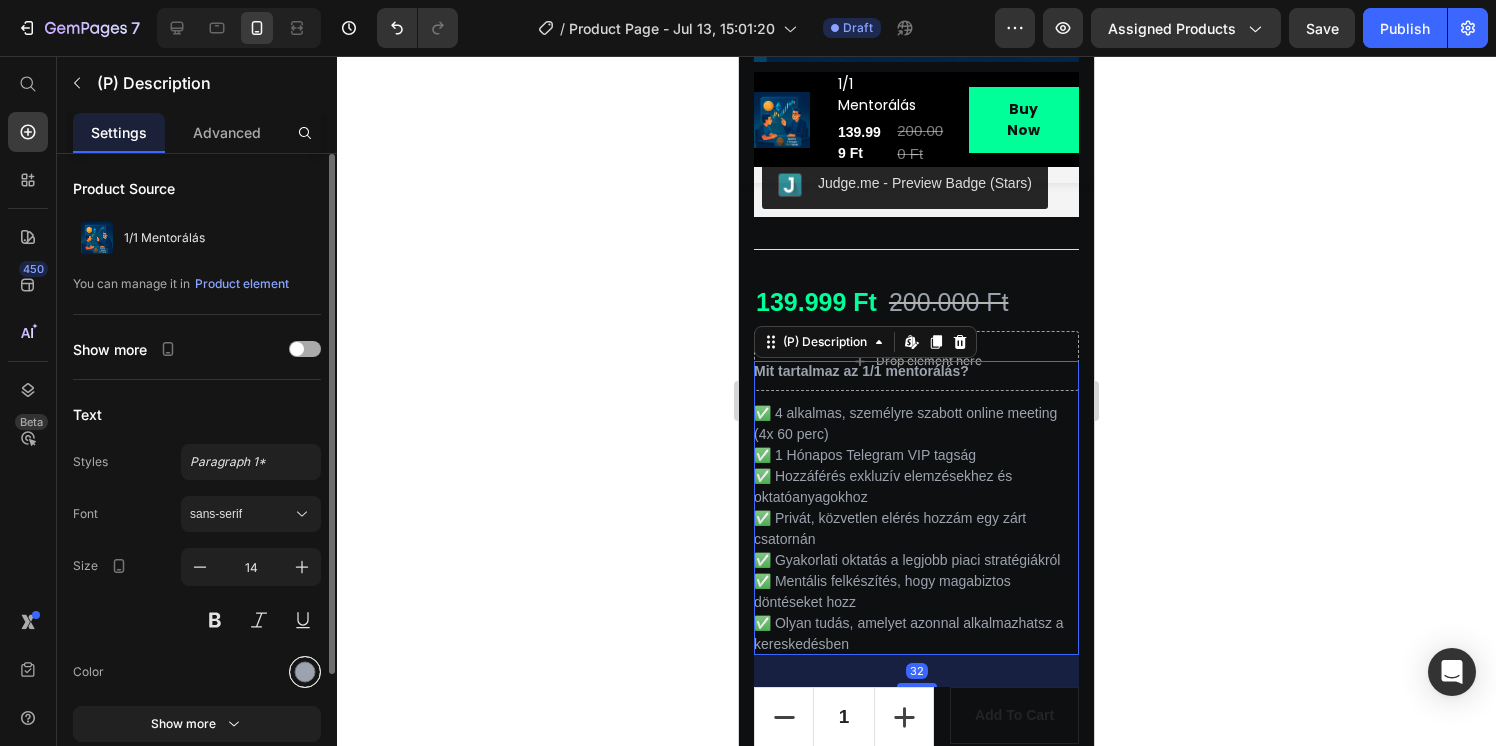 click at bounding box center [305, 672] 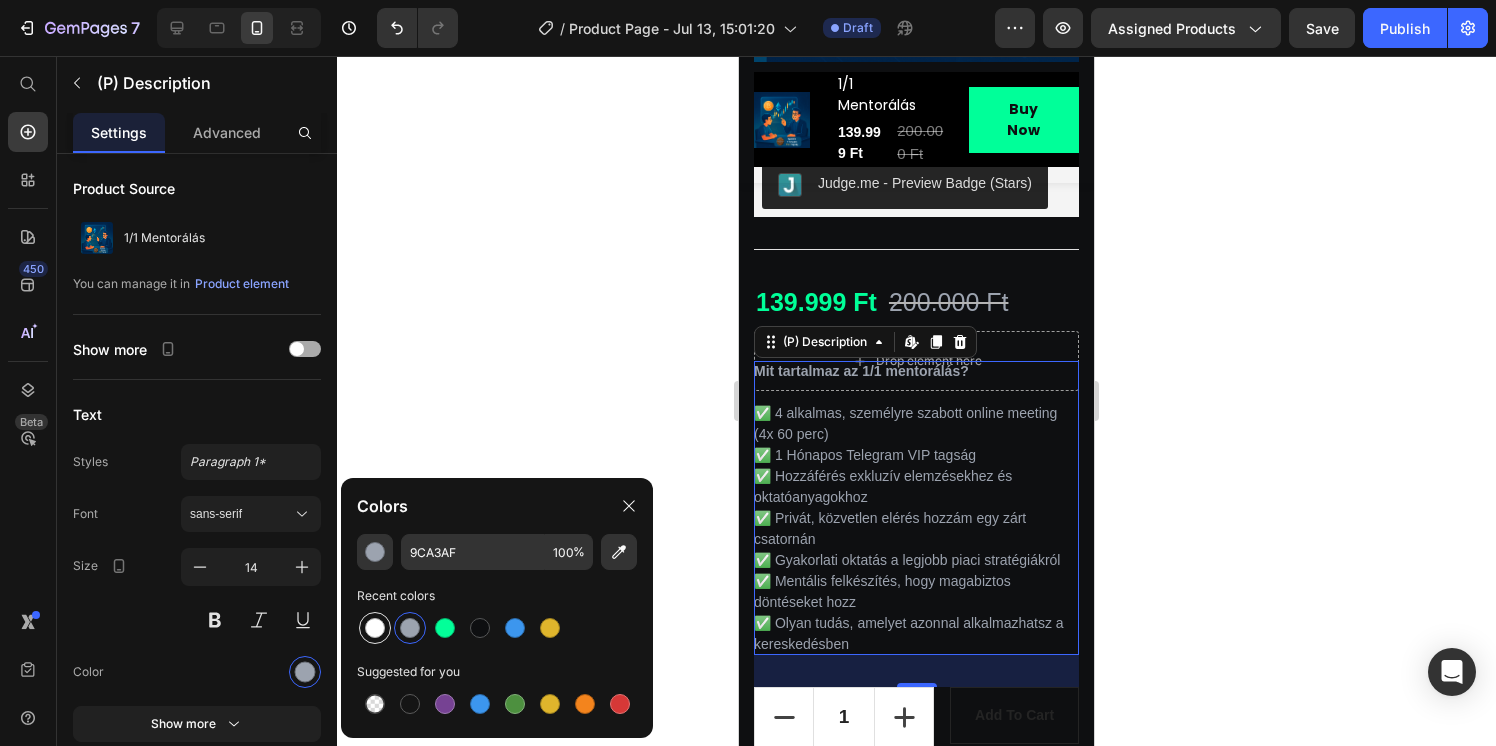 click at bounding box center [375, 628] 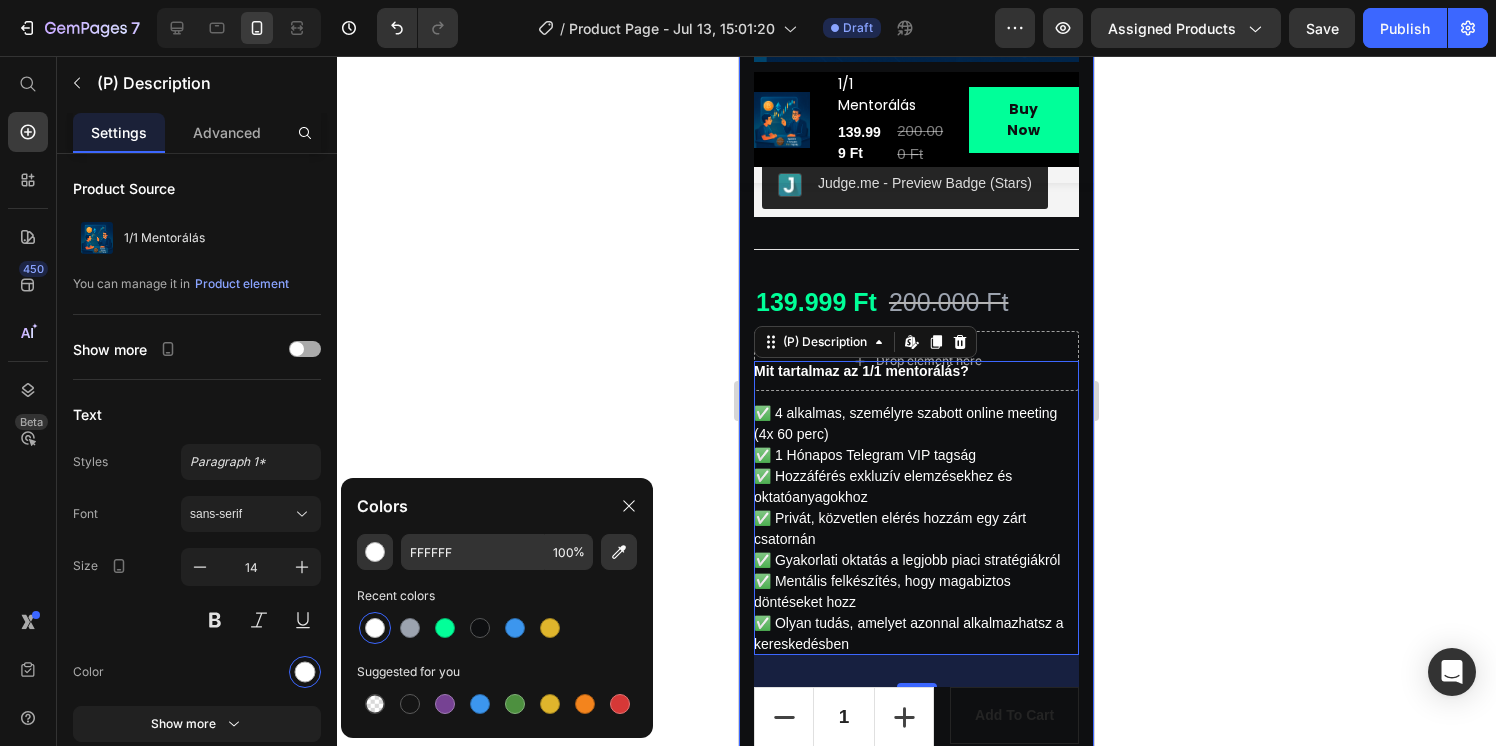 click 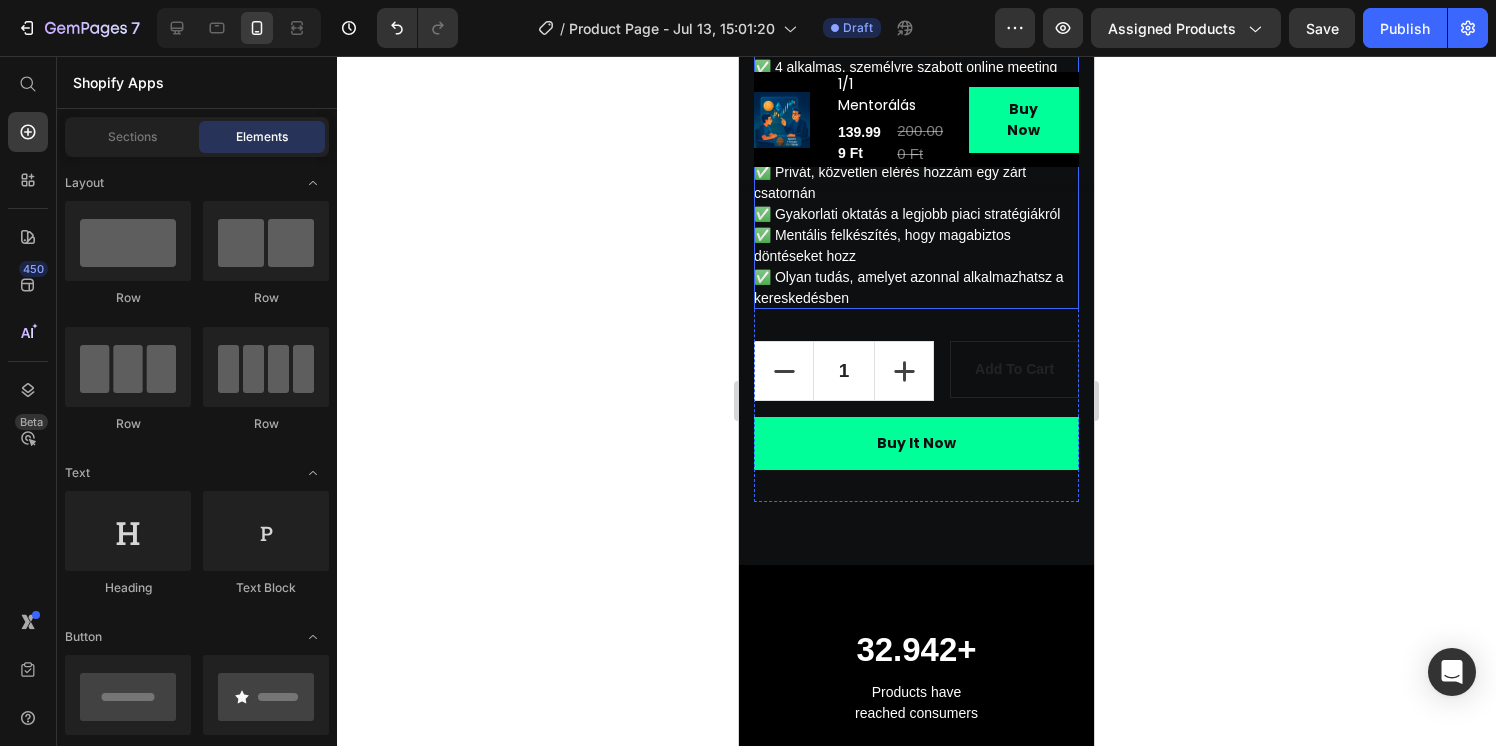 scroll, scrollTop: 1055, scrollLeft: 0, axis: vertical 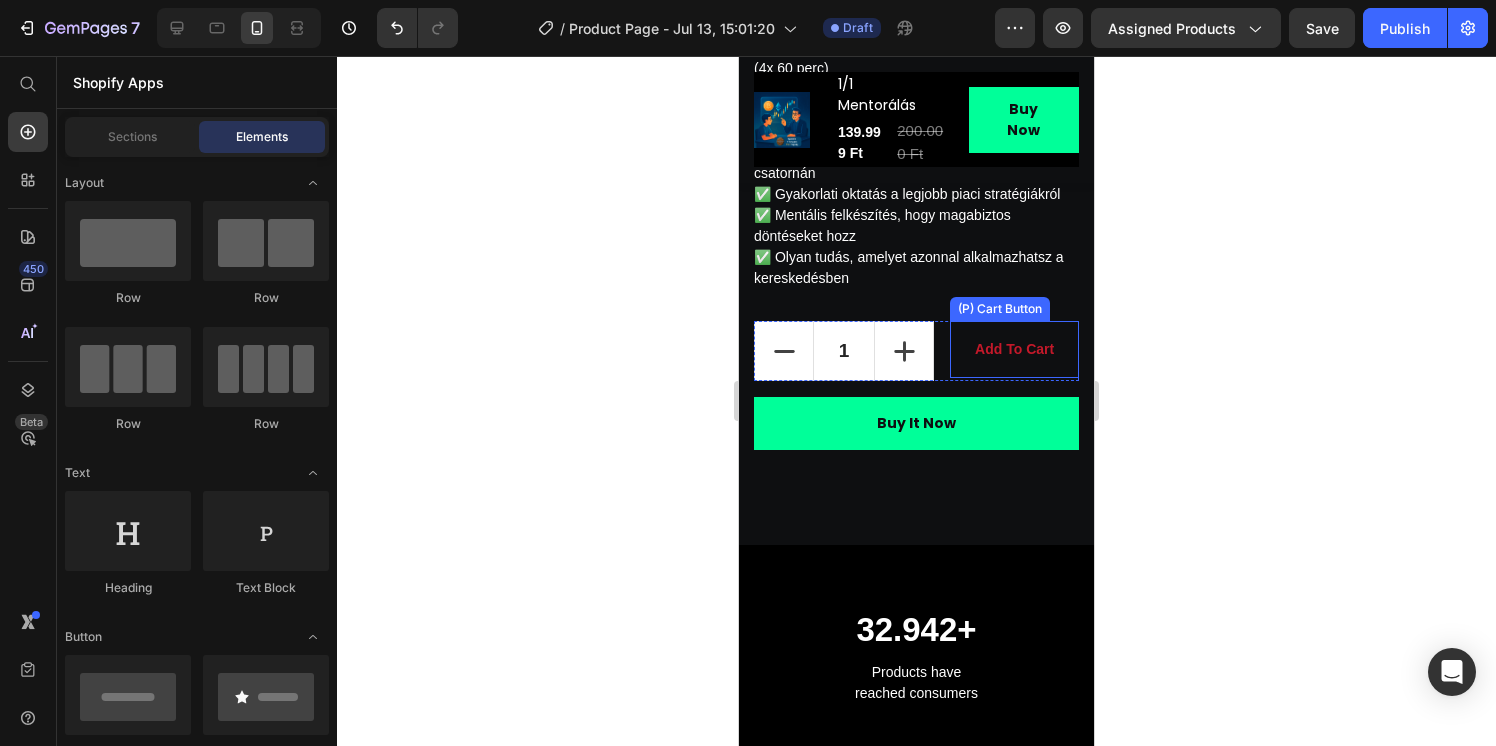 click on "add to cart" at bounding box center [1014, 349] 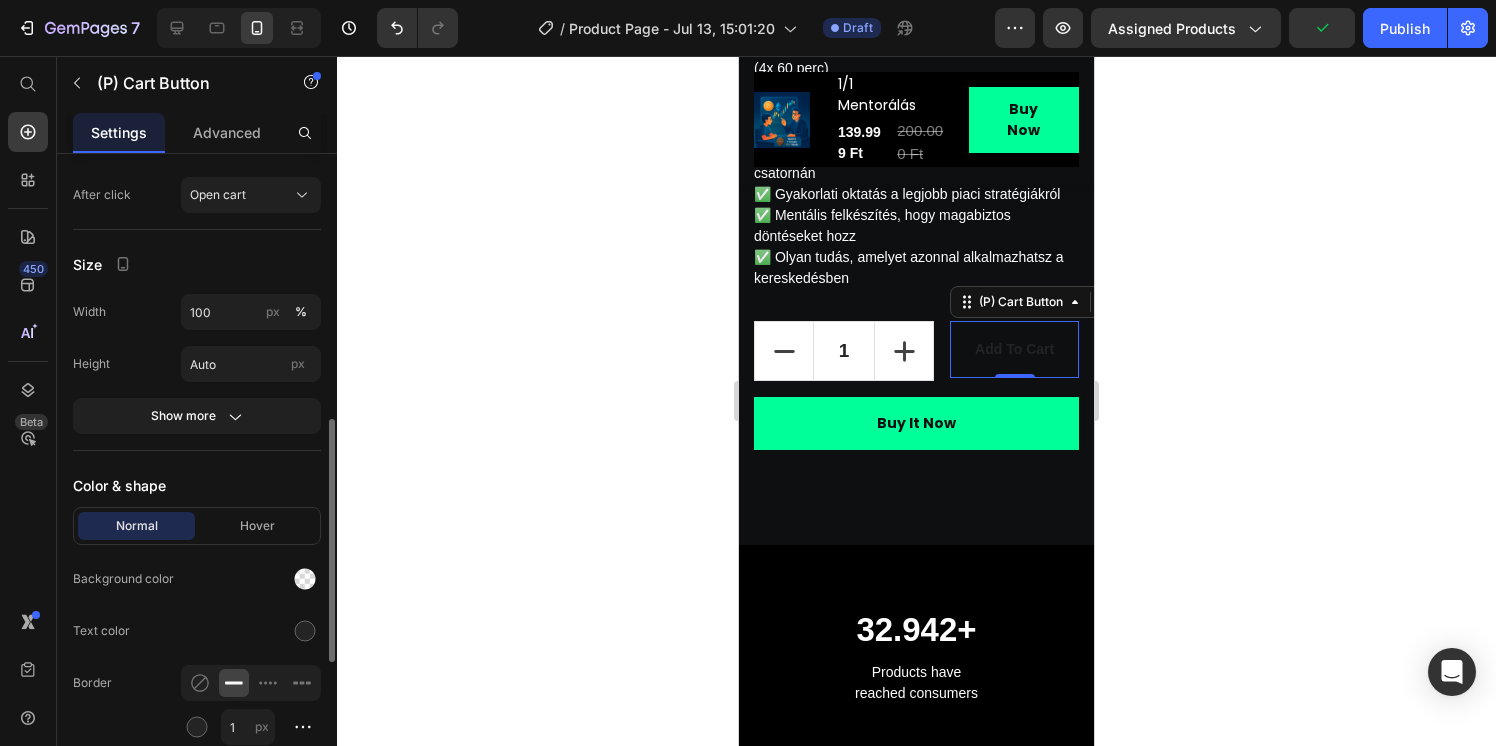scroll, scrollTop: 719, scrollLeft: 0, axis: vertical 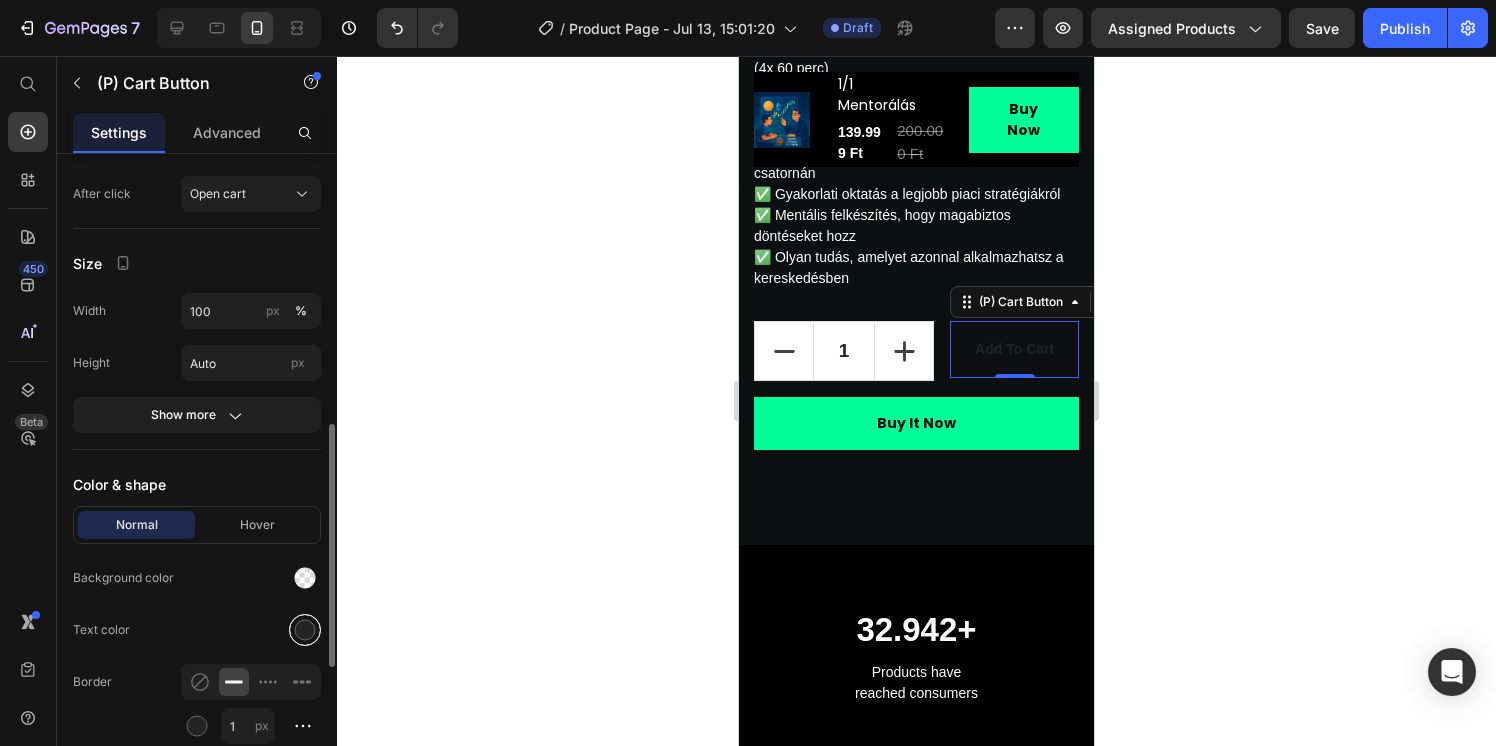 click at bounding box center (305, 630) 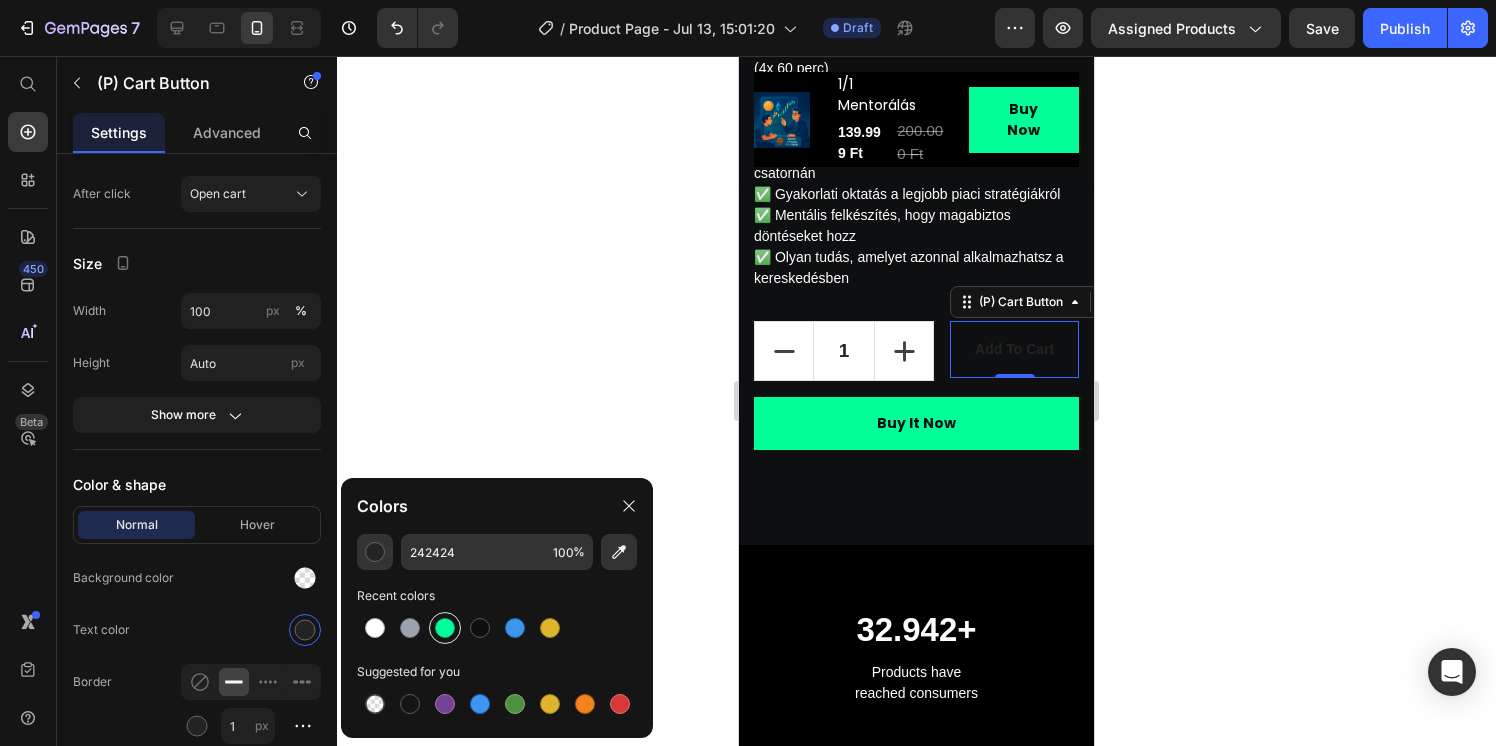 click at bounding box center [445, 628] 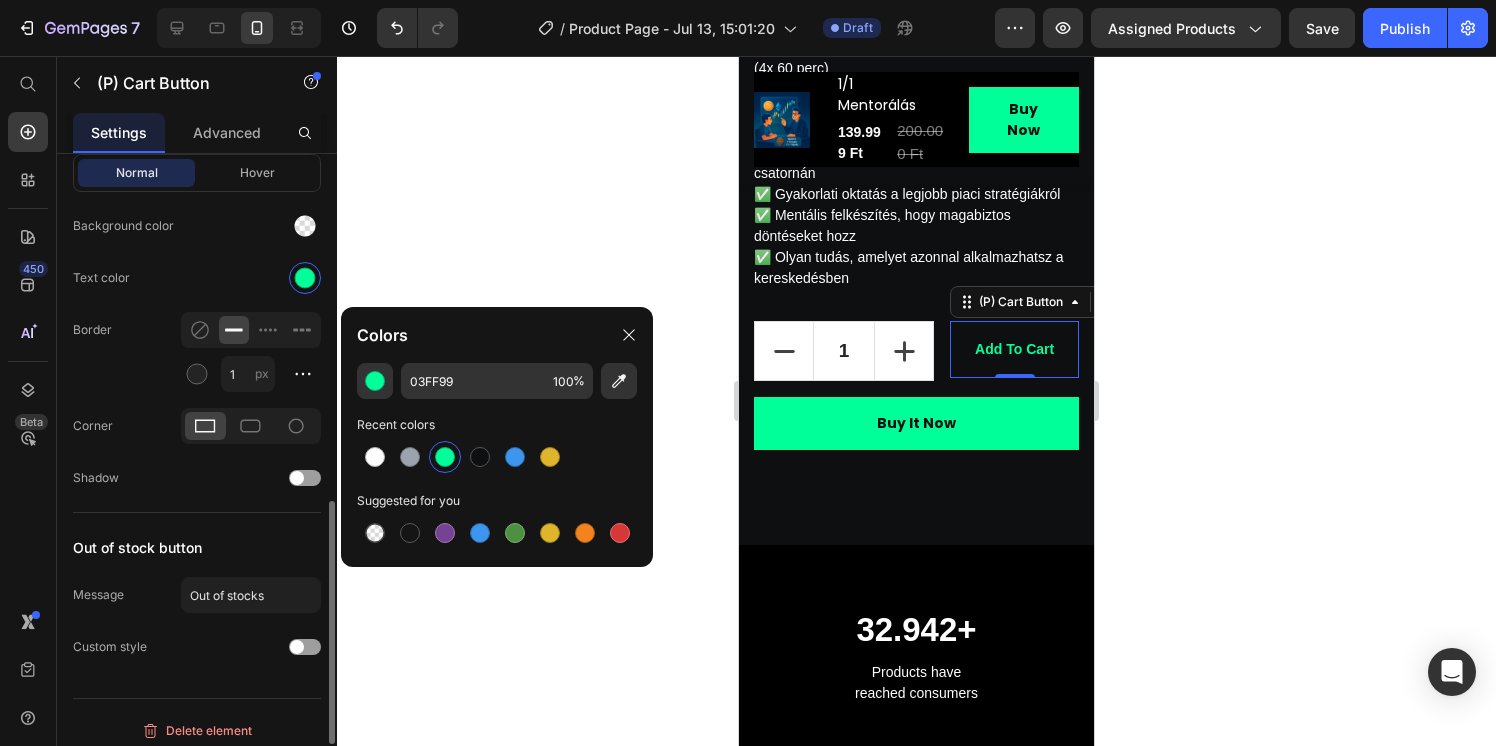 scroll, scrollTop: 1081, scrollLeft: 0, axis: vertical 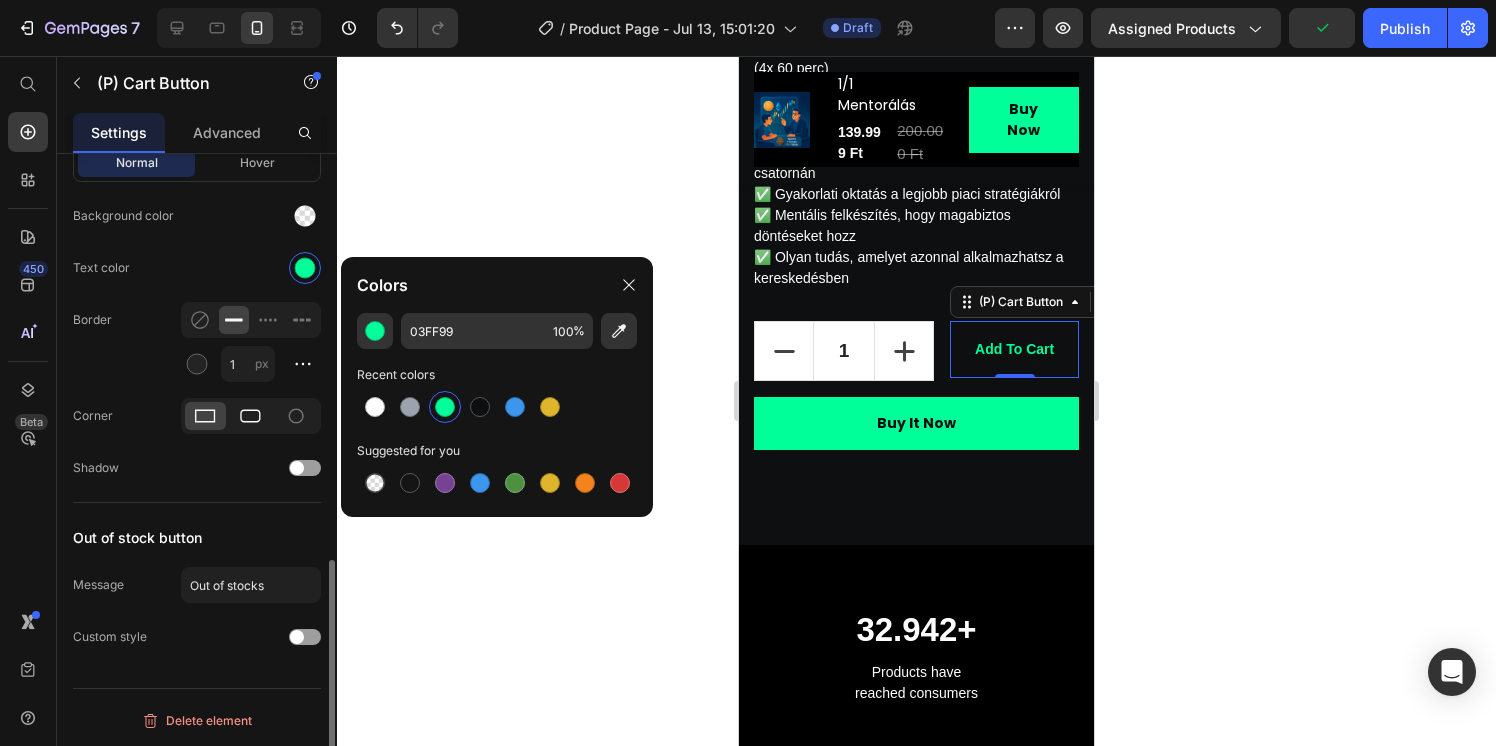 click 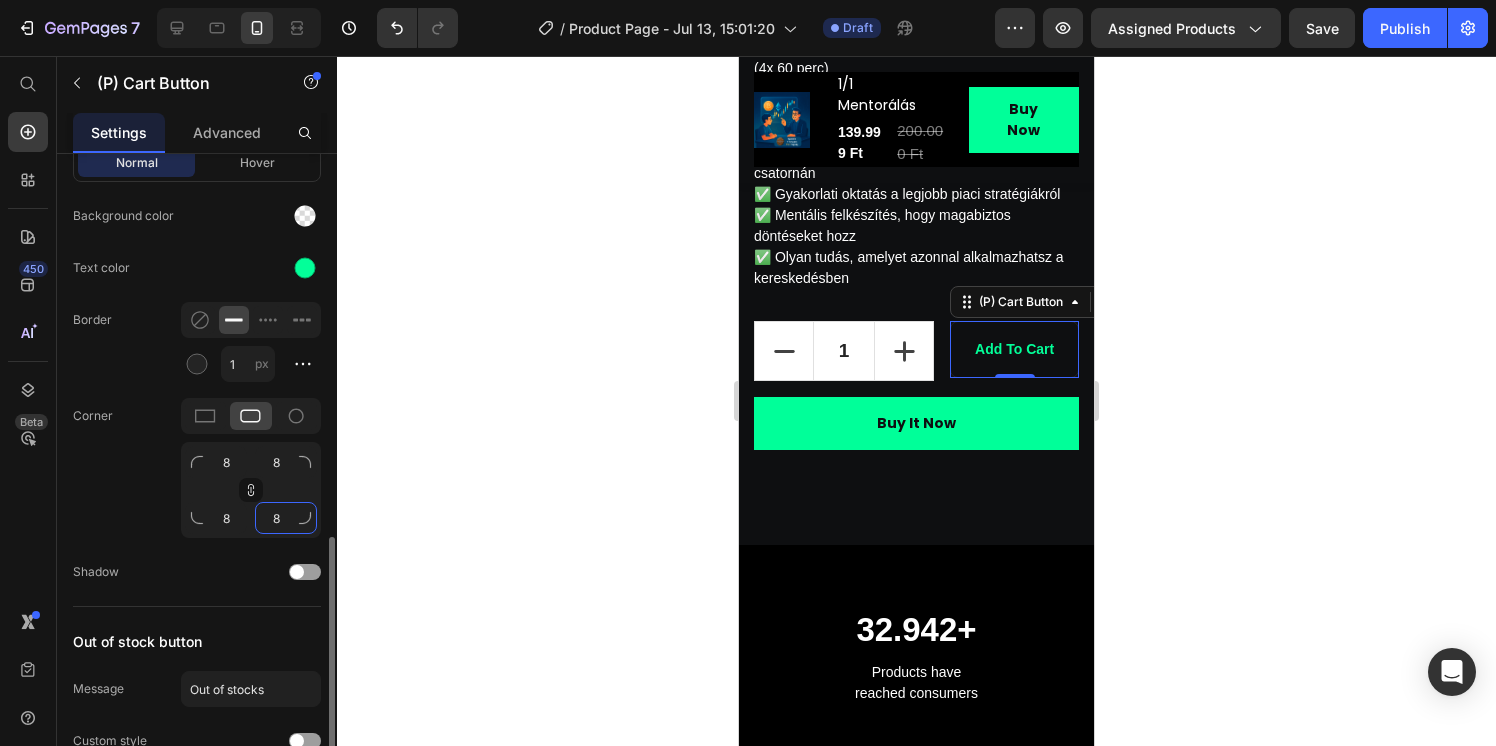 click on "8" 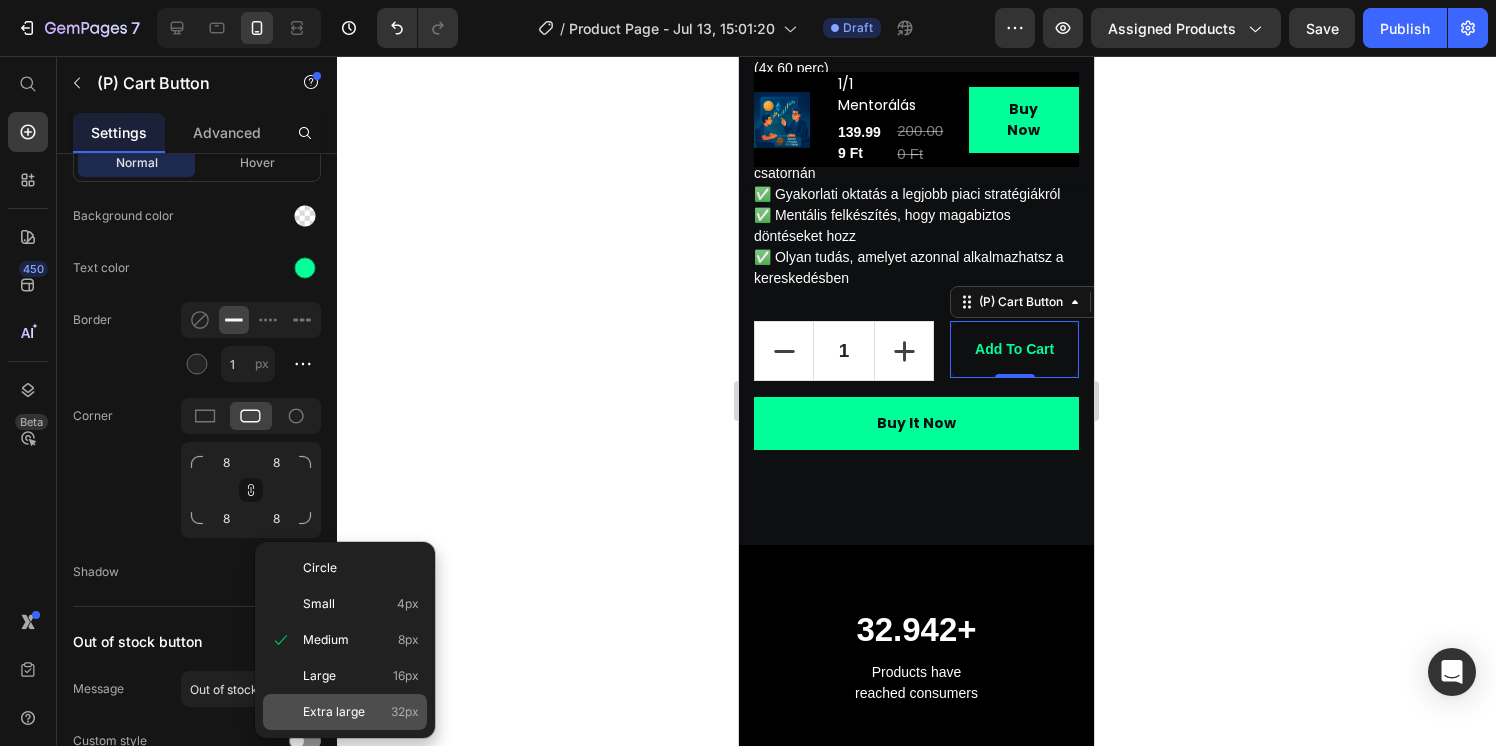 click on "Extra large" at bounding box center [334, 712] 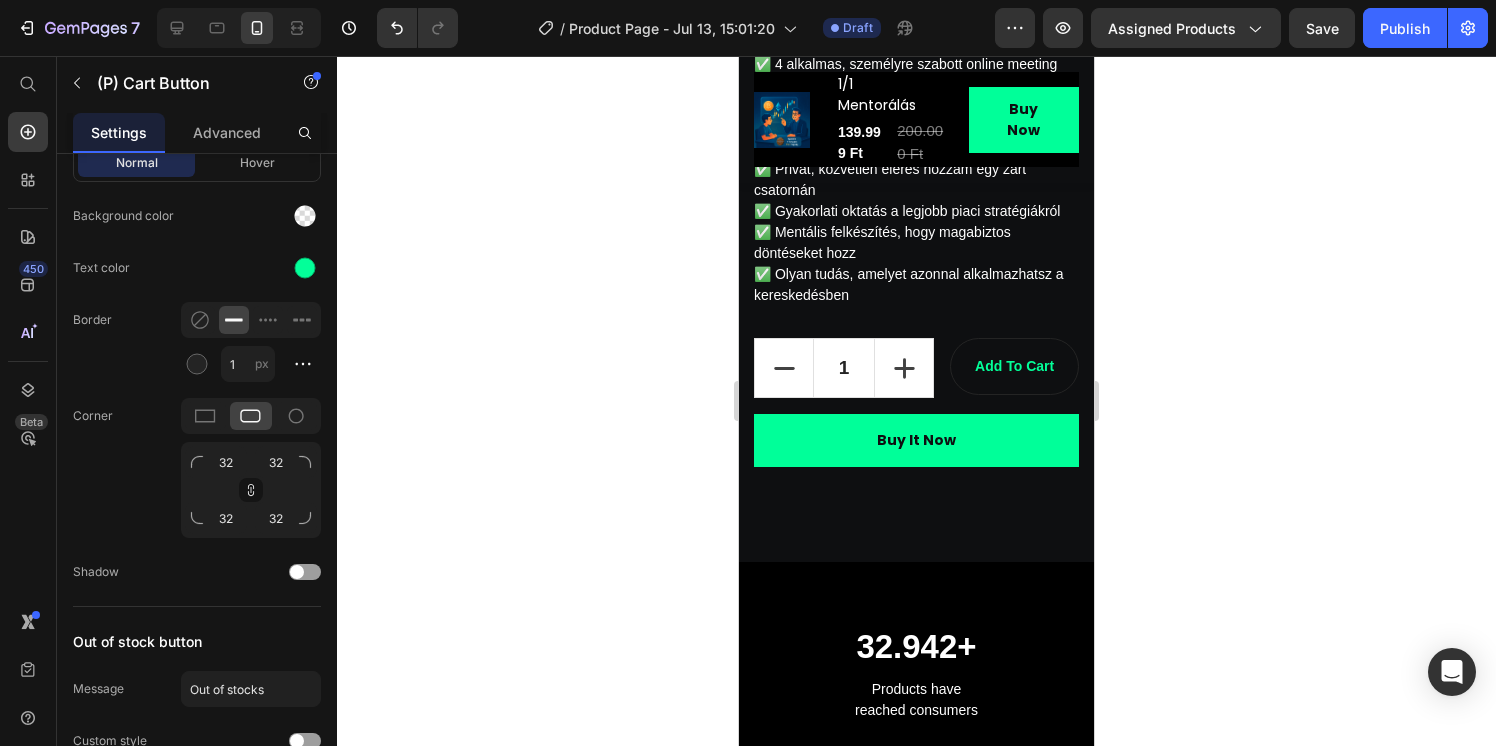 scroll, scrollTop: 1039, scrollLeft: 0, axis: vertical 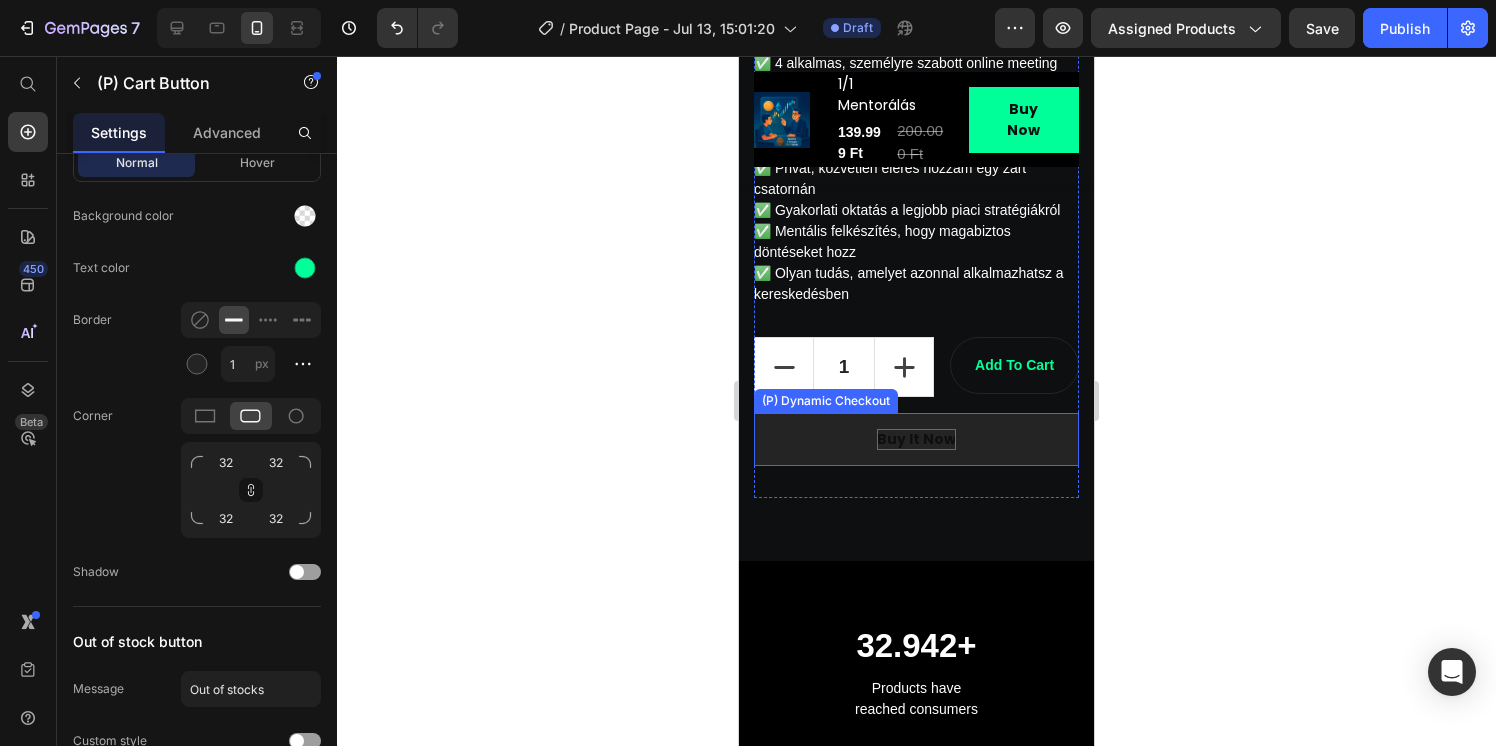 click on "buy it now" at bounding box center [916, 439] 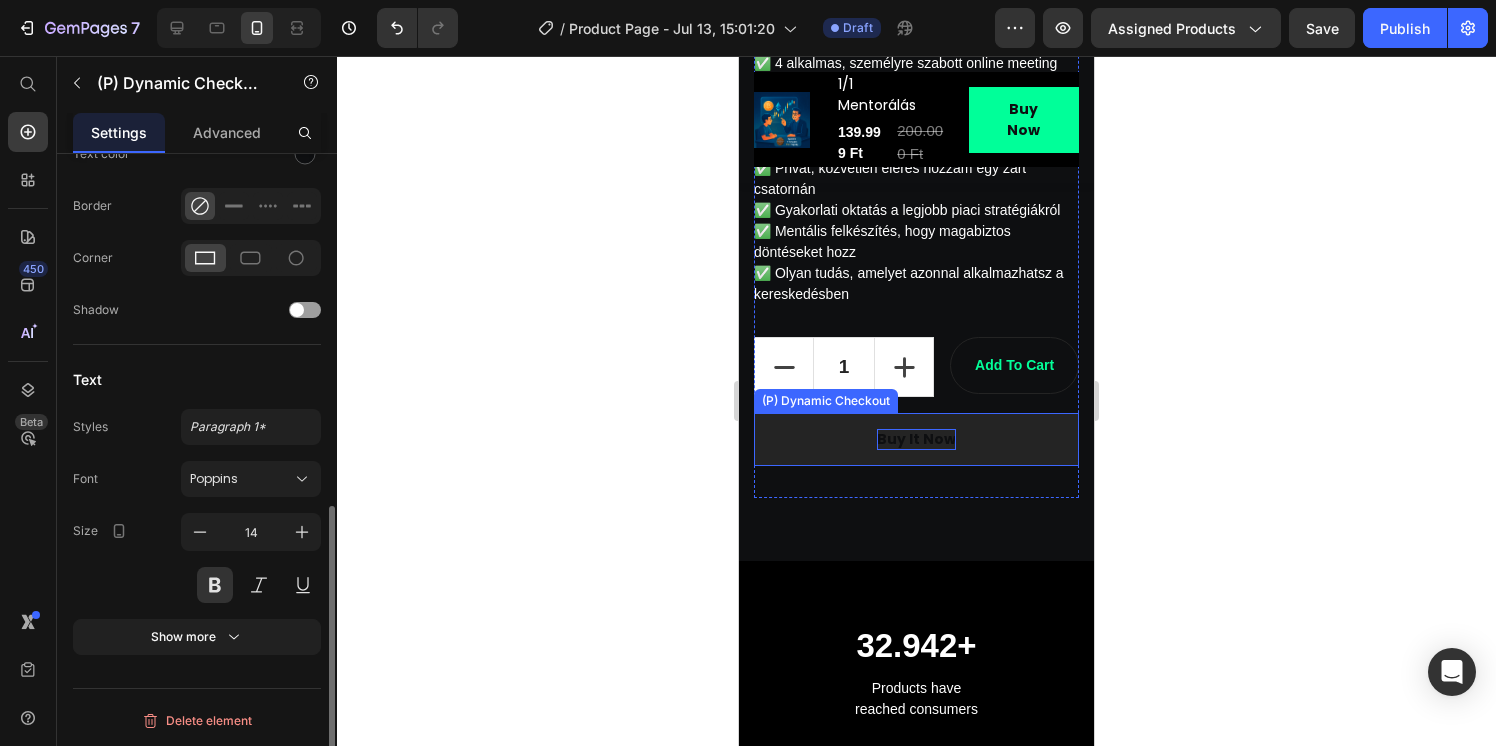 scroll, scrollTop: 0, scrollLeft: 0, axis: both 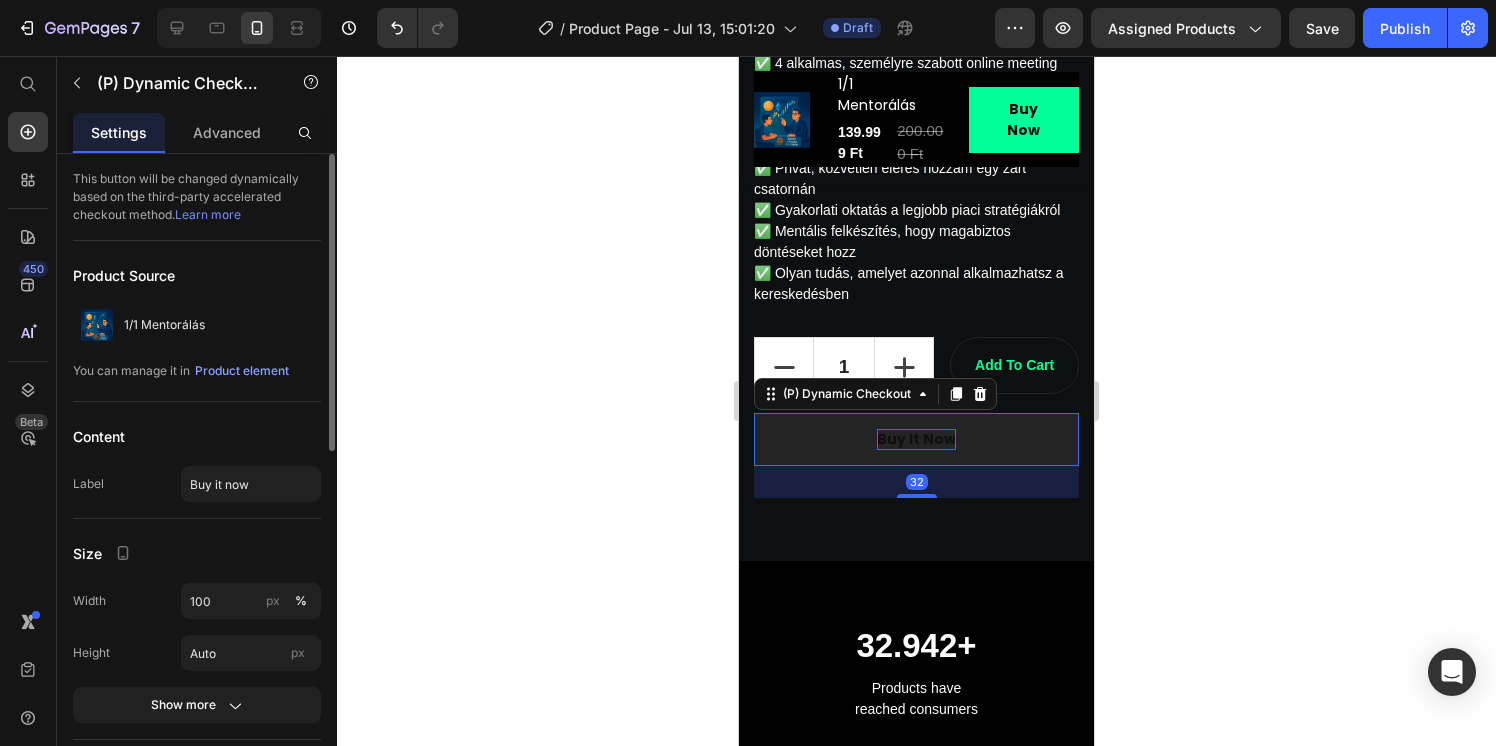 click on "buy it now" at bounding box center [916, 439] 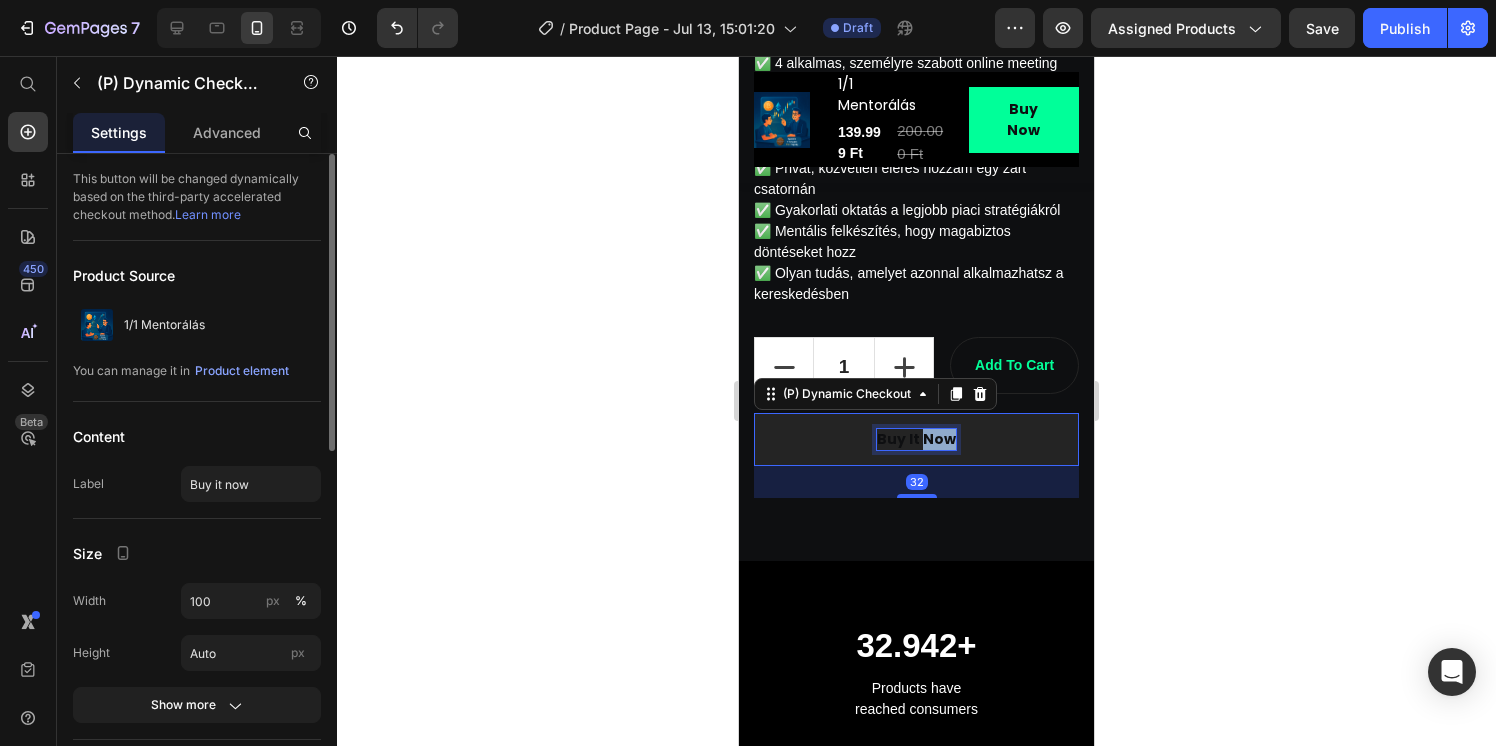 click on "buy it now" at bounding box center [916, 439] 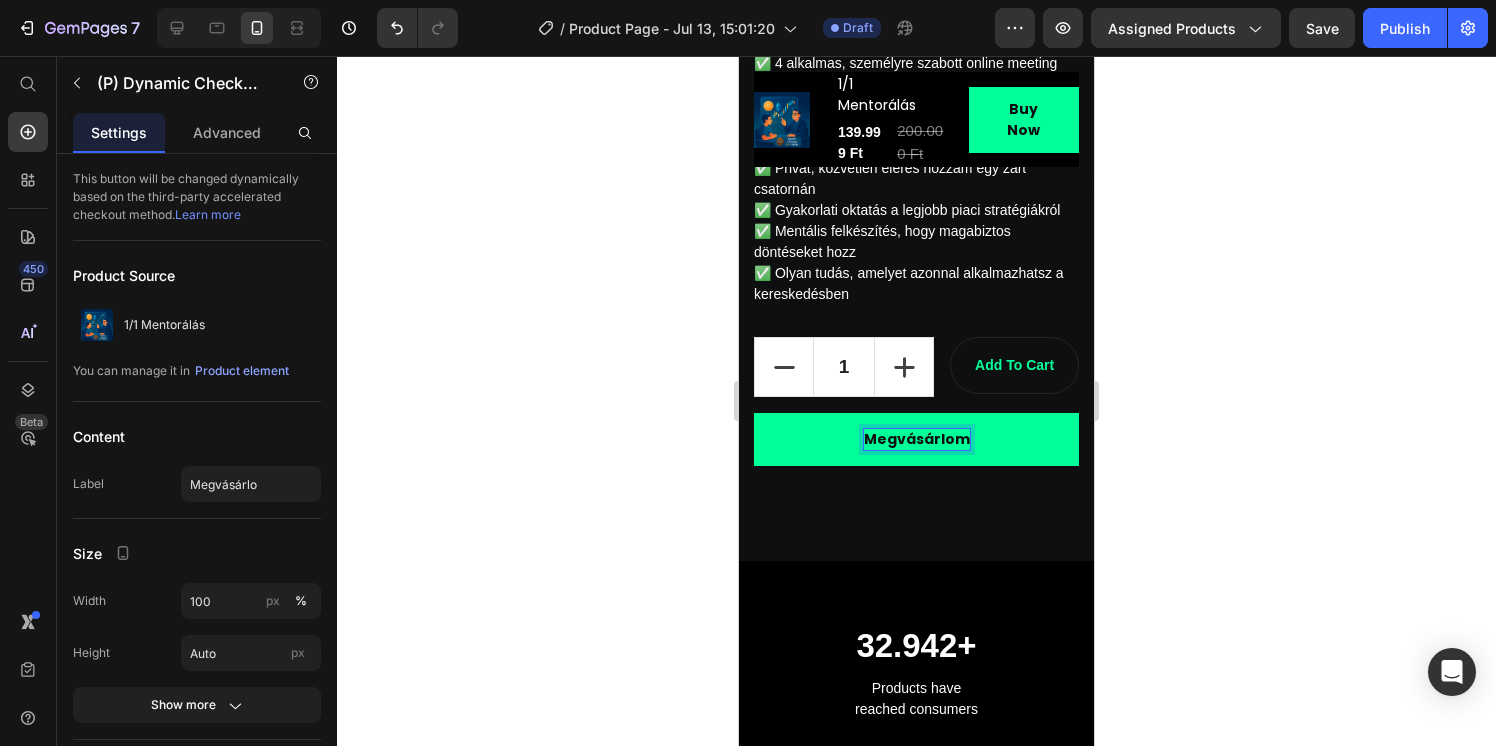 click on "Megvásárlom" at bounding box center [916, 439] 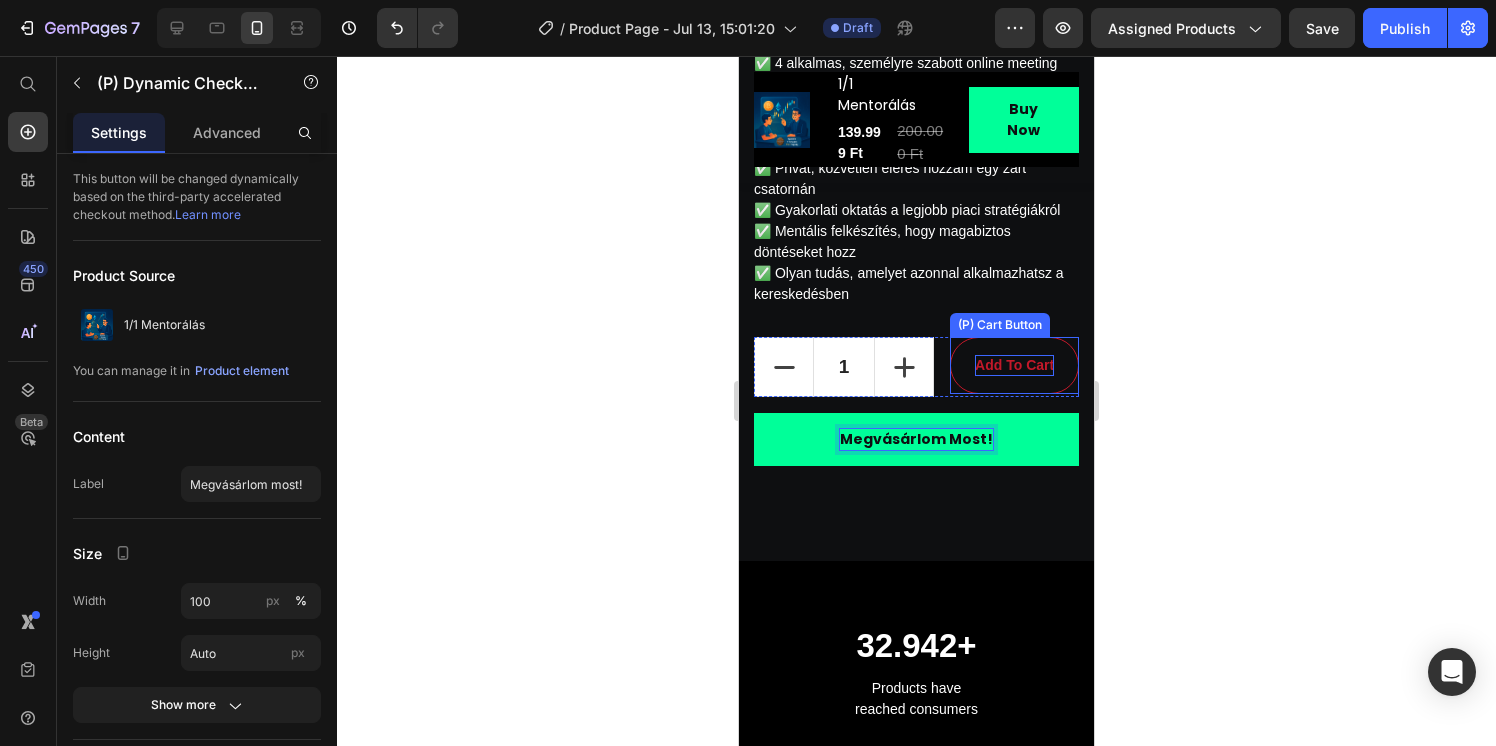 click on "add to cart" at bounding box center (1014, 365) 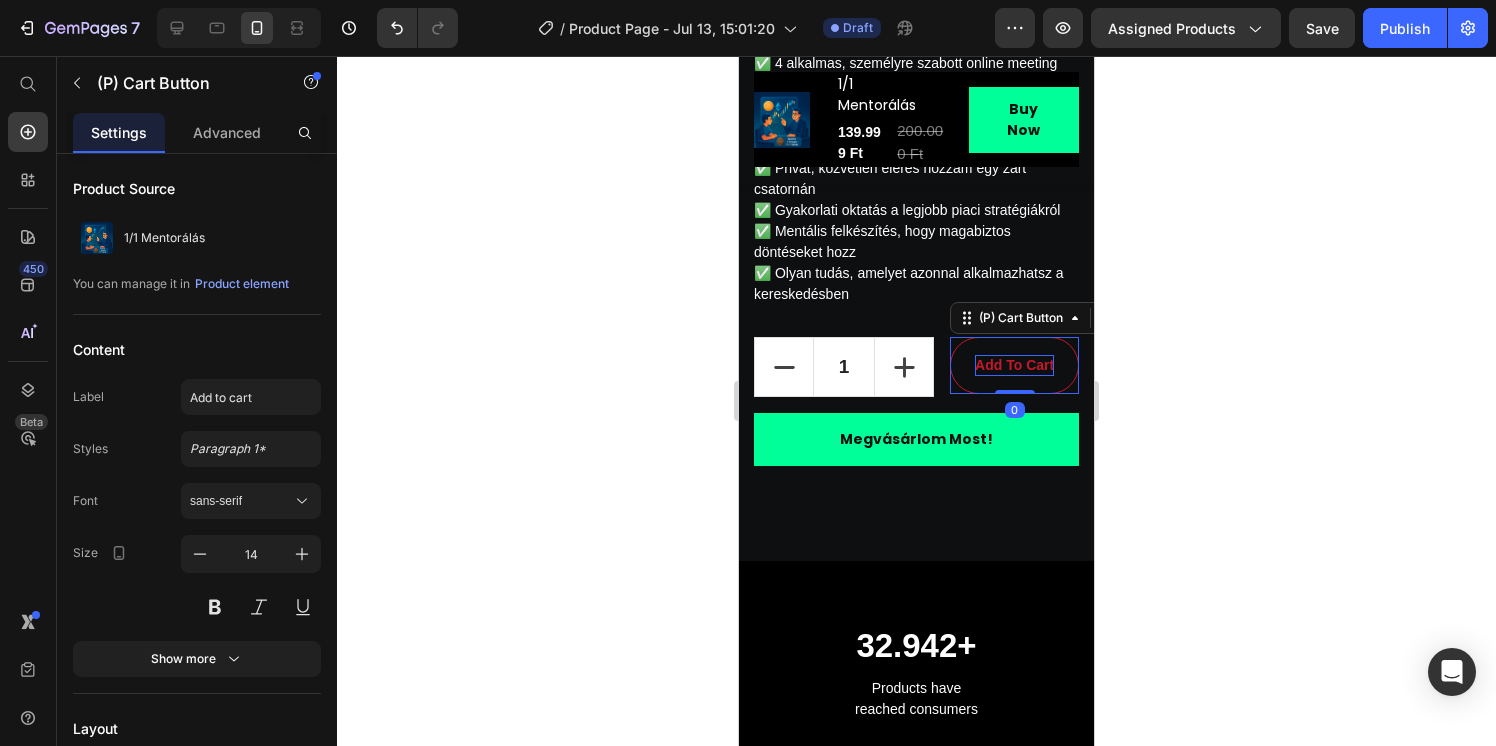 click on "add to cart" at bounding box center [1014, 365] 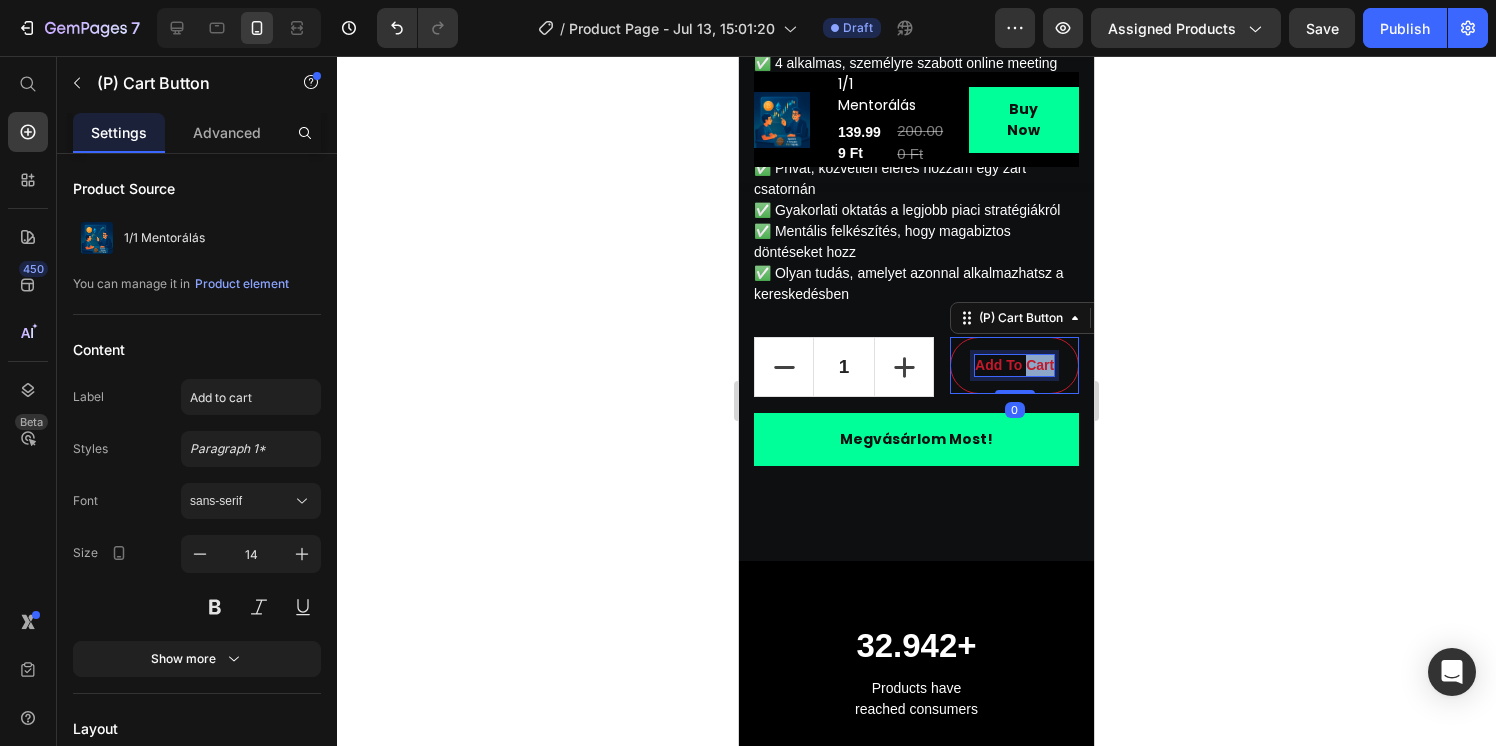 click on "add to cart" at bounding box center [1014, 365] 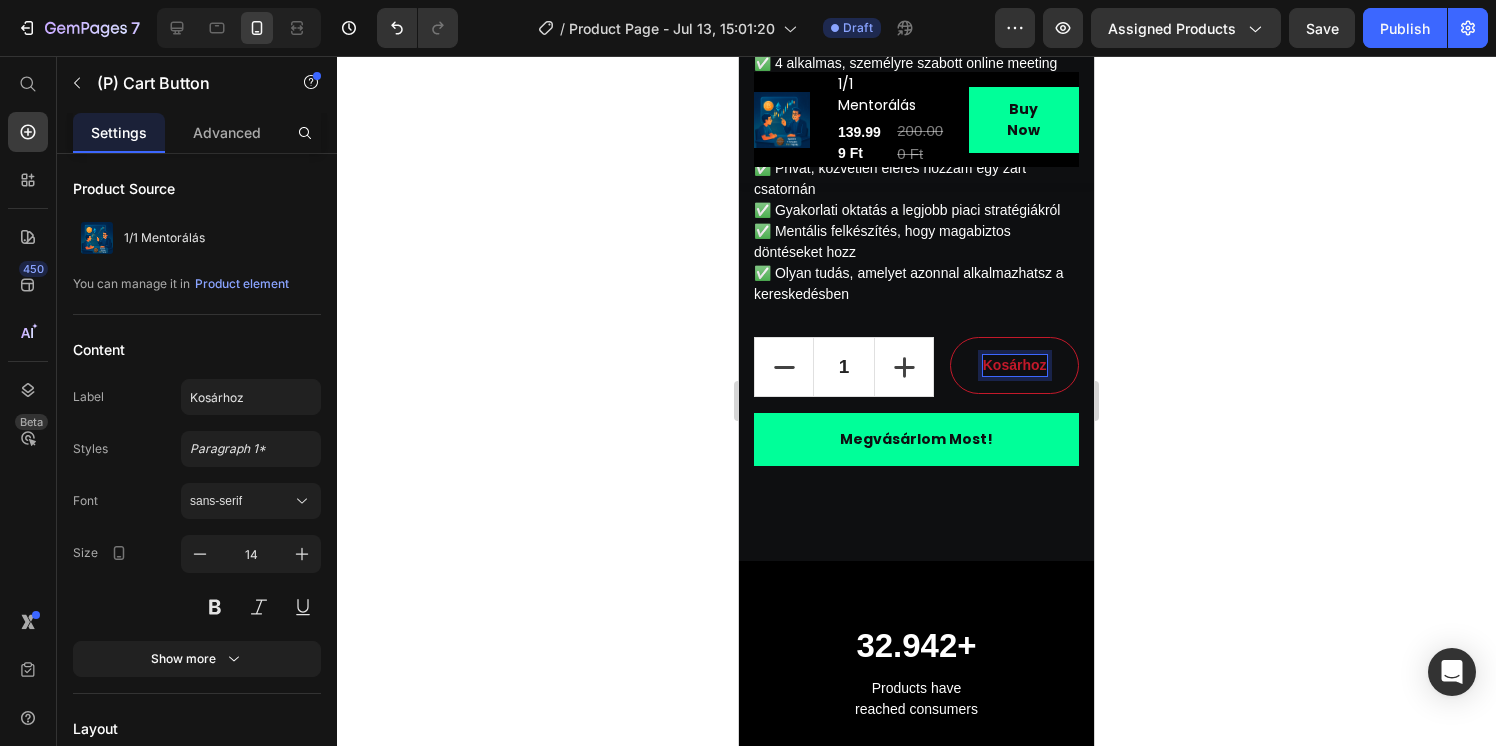 click on "Kosárhoz" at bounding box center [1014, 365] 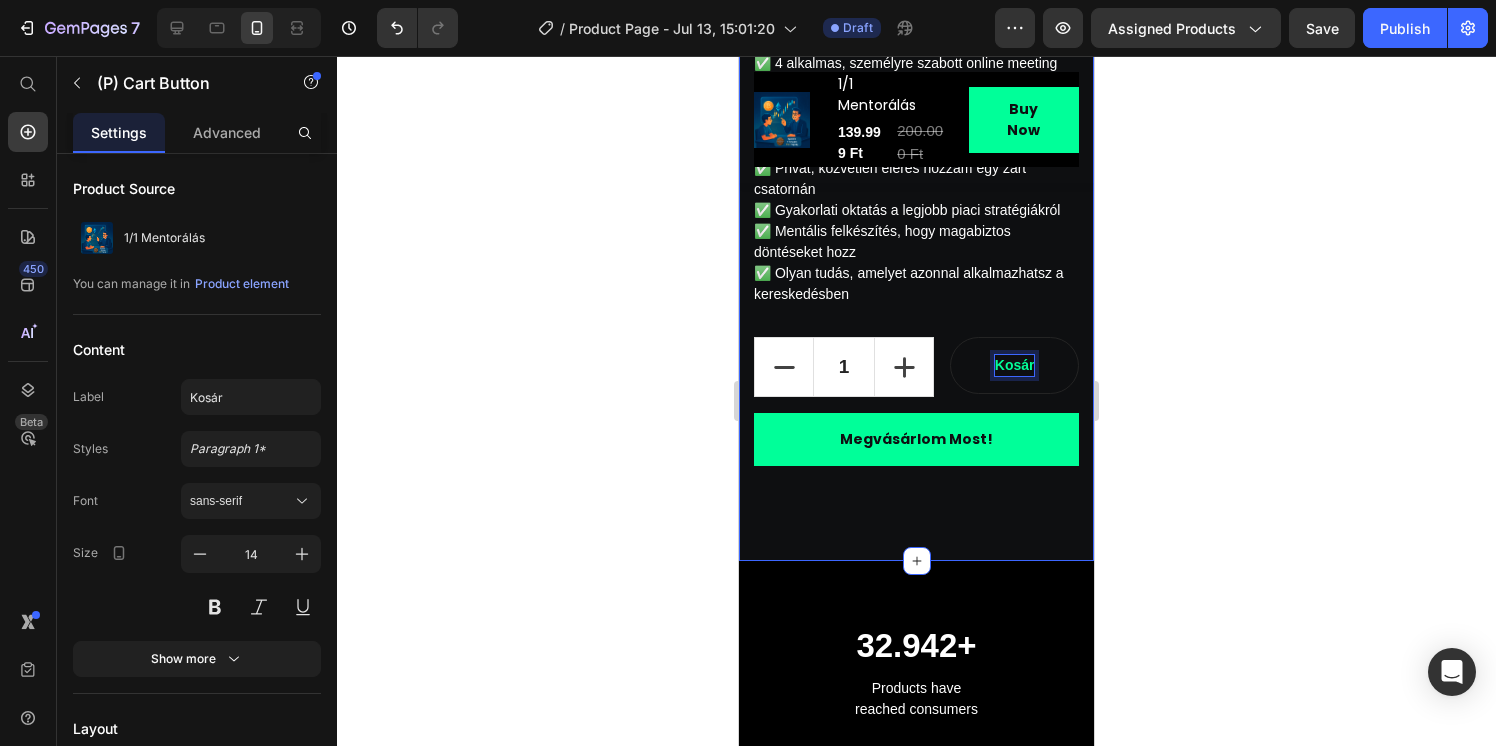 click 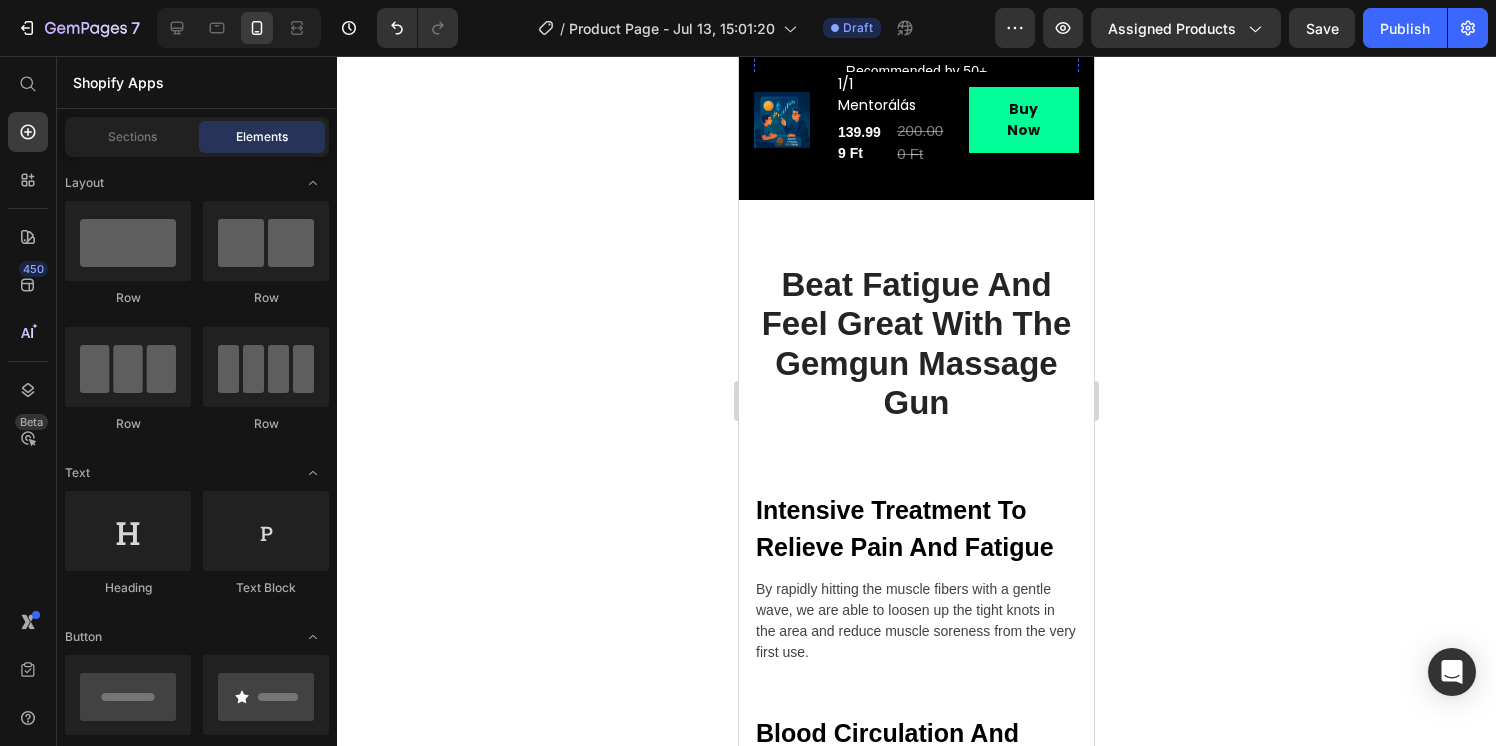 scroll, scrollTop: 2048, scrollLeft: 0, axis: vertical 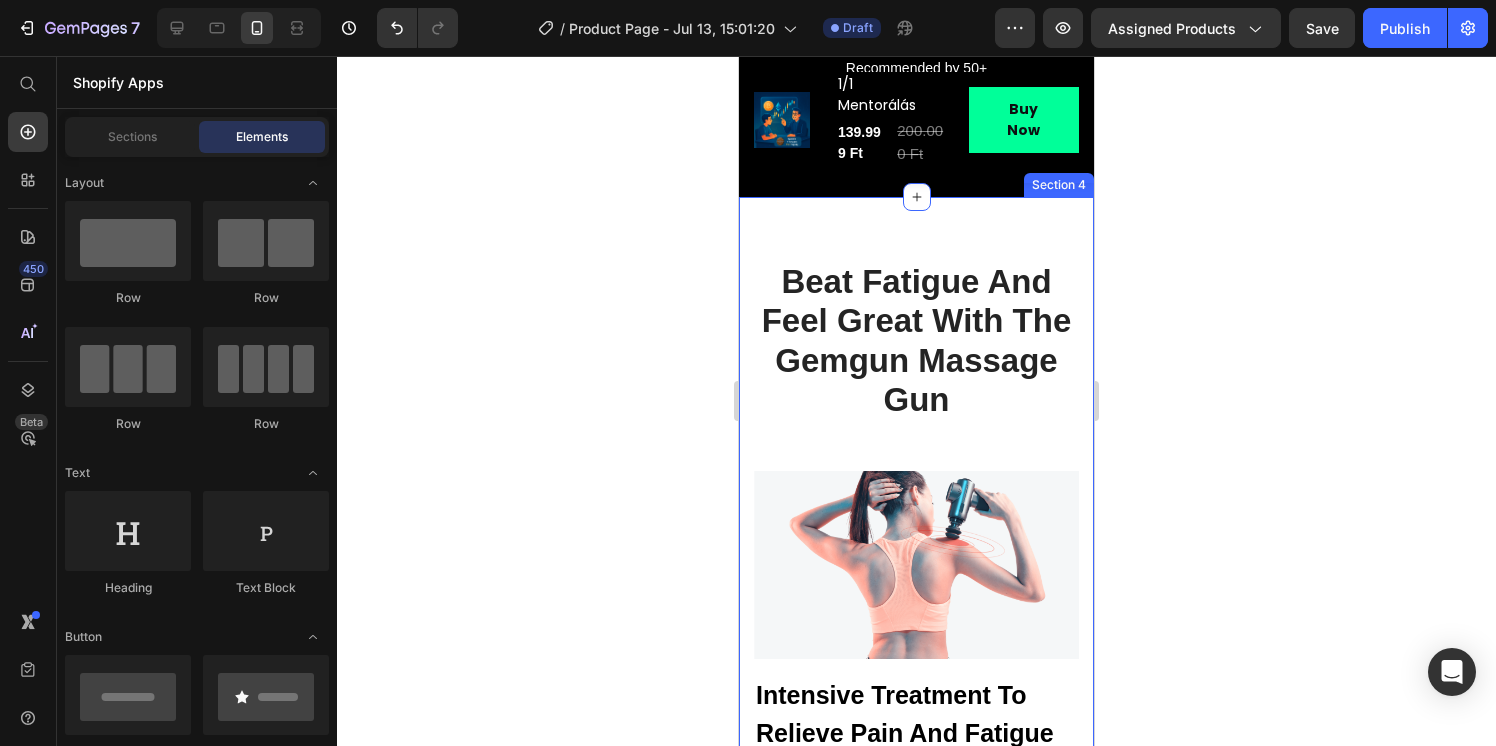 click on "Beat Fatigue And Feel Great With The Gemgun Massage Gun Heading Row Image Intensive Treatment To Relieve Pain And Fatigue Text block By rapidly hitting the muscle fibers with a gentle wave, we are able to loosen up the tight knots in the area and reduce muscle soreness from the very first use. Text block Row Row Blood Circulation And Relaxation Of The Body Text block Massage guns increase blood flow, which shuttles nutrients into the muscle while also removing blood that may have pooled in the muscles - bringing a feeling of relaxation, comfort. Text block Row Image Row Section 4" at bounding box center (916, 769) 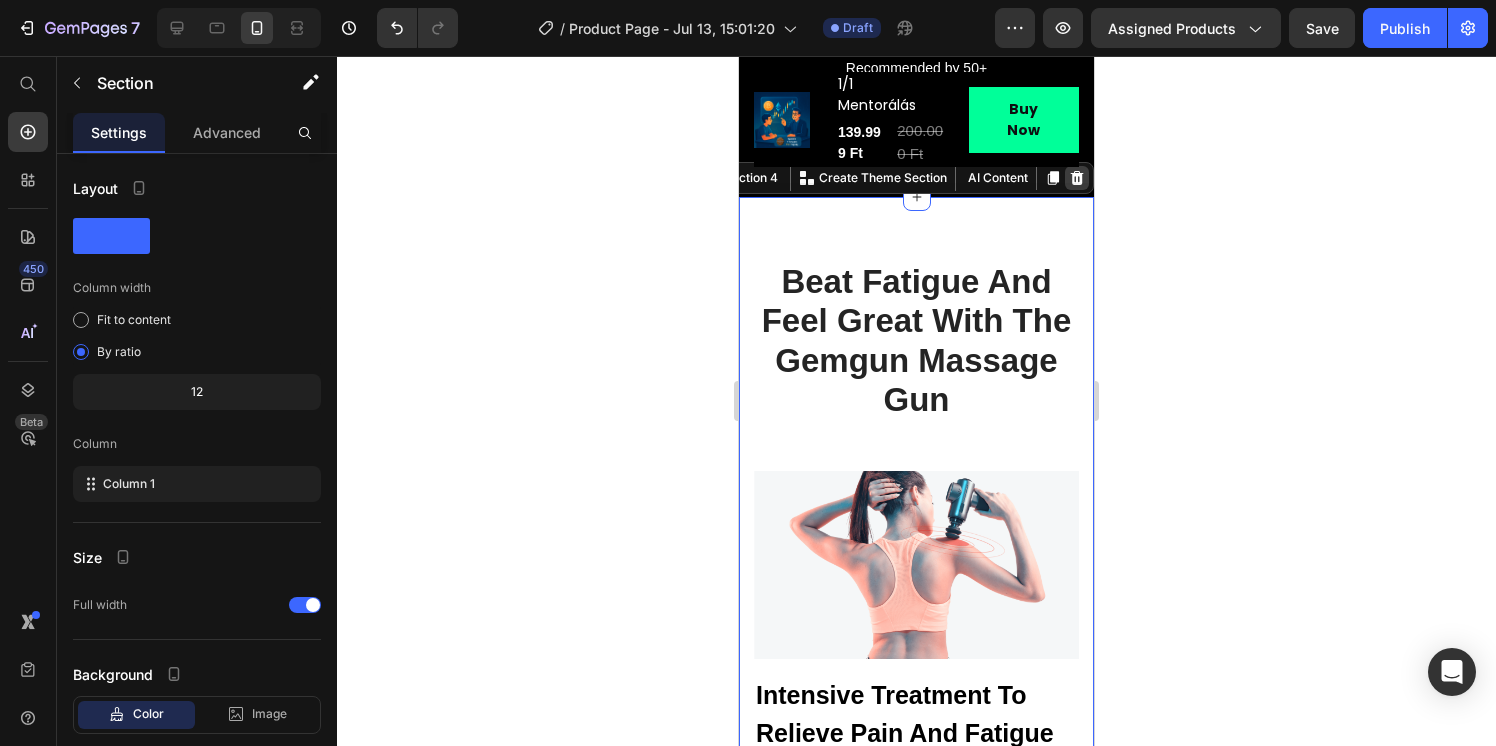 click 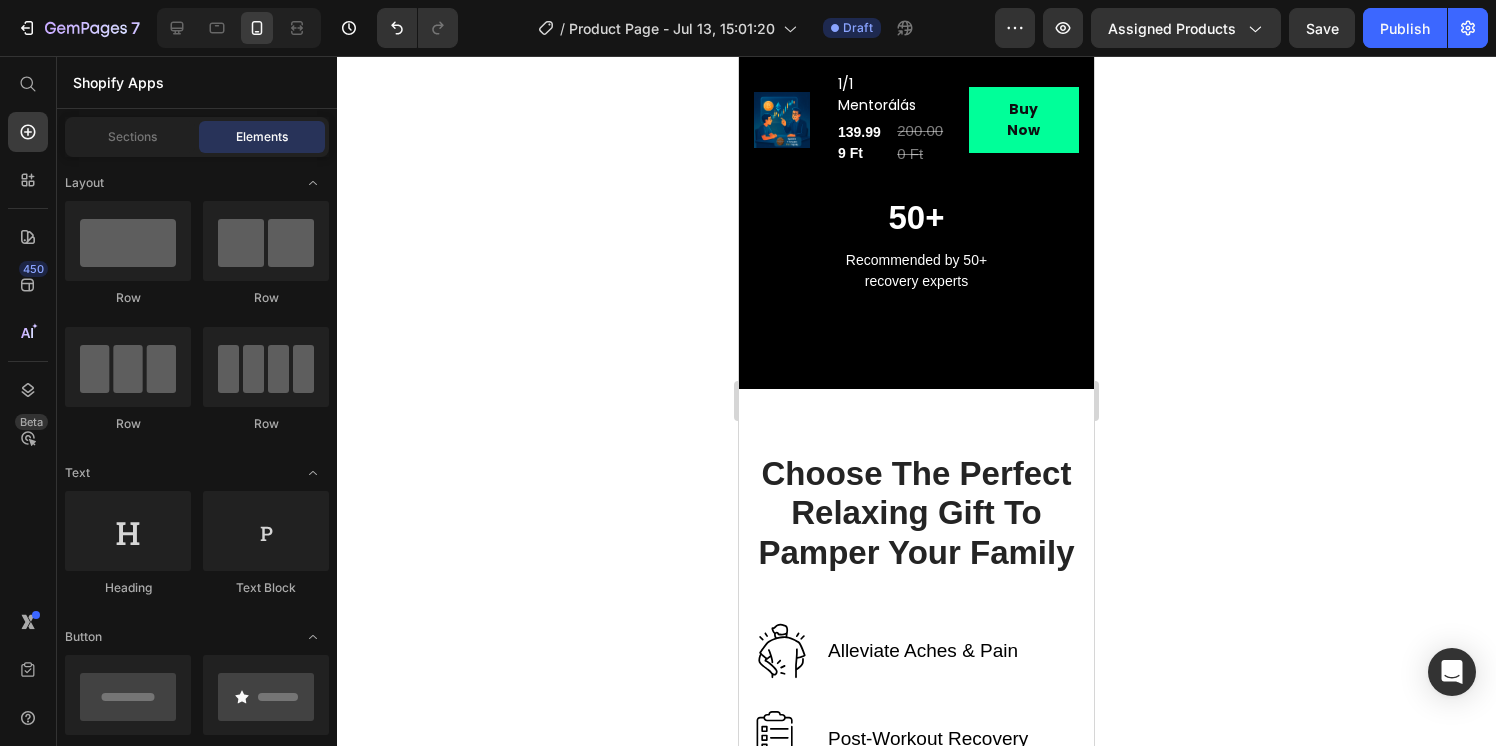 scroll, scrollTop: 1817, scrollLeft: 0, axis: vertical 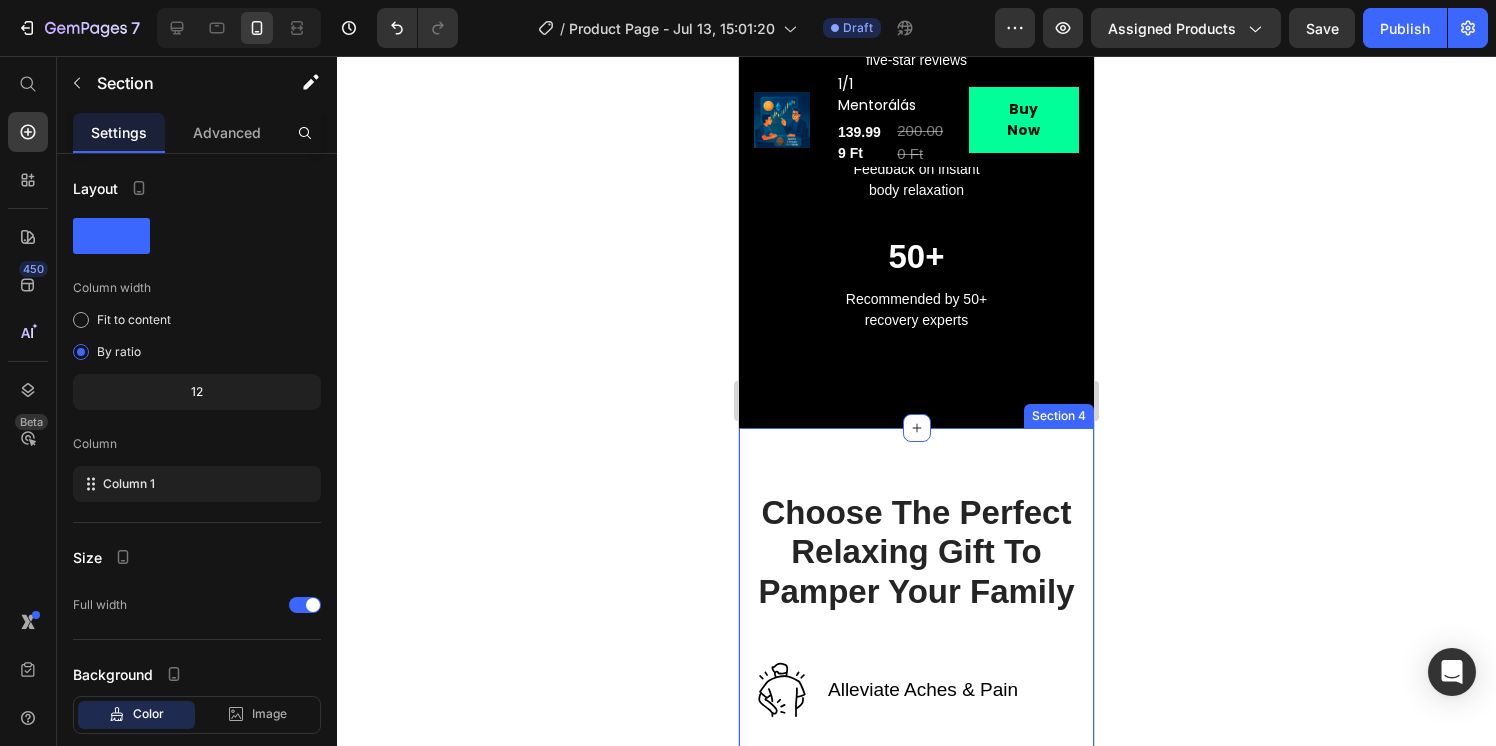 click on "Choose The Perfect Relaxing Gift To Pamper Your Family Heading Row Alleviate Aches & Pain Text block Image Row Post-Workout Recovery Text block Image Row Better Sleep & Improved Mood Text block Image Row Image Image Promotes Circulation Text block Row Image Muscle Activation & Recovery Text block Row Image Lightweight & Easy-To-Use Text block Row Row Section 4" at bounding box center [916, 853] 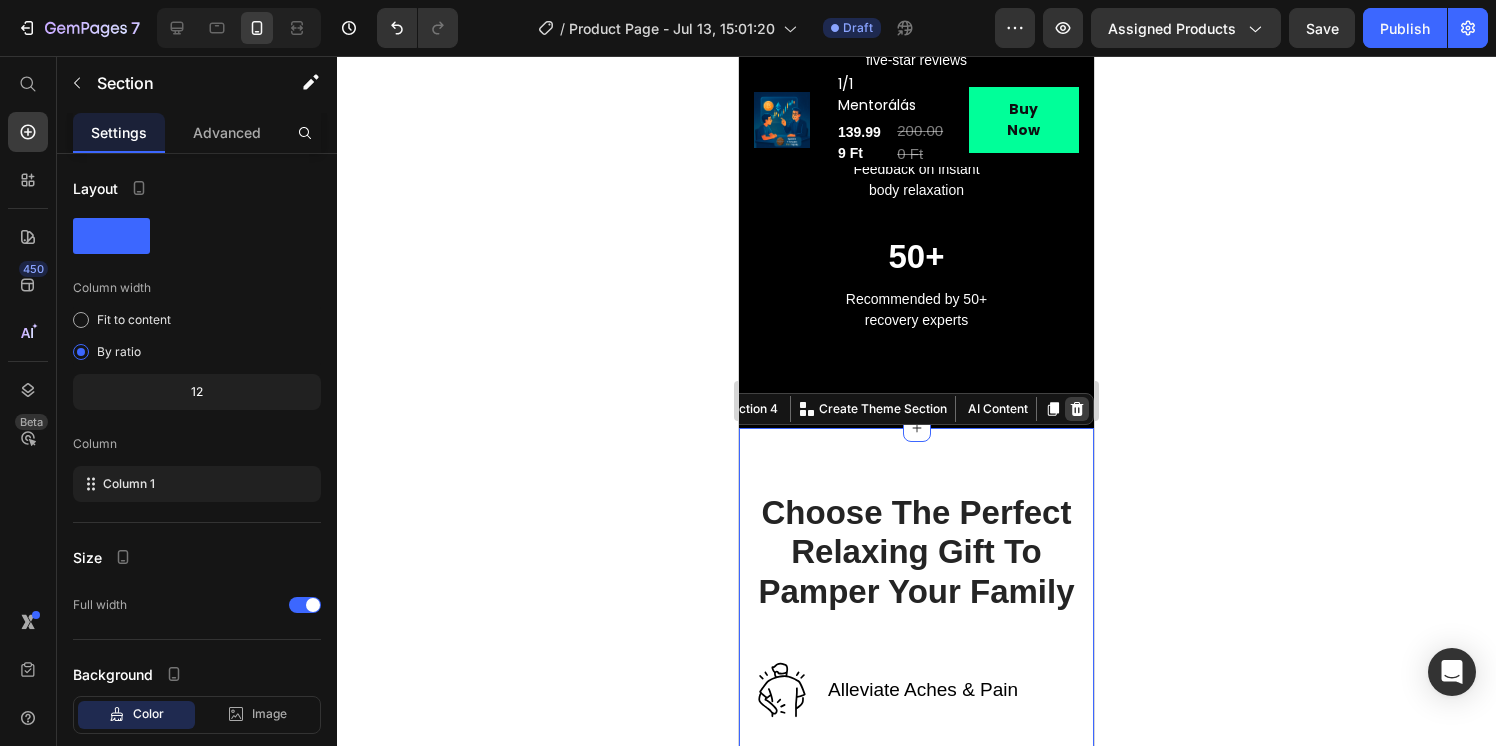 click 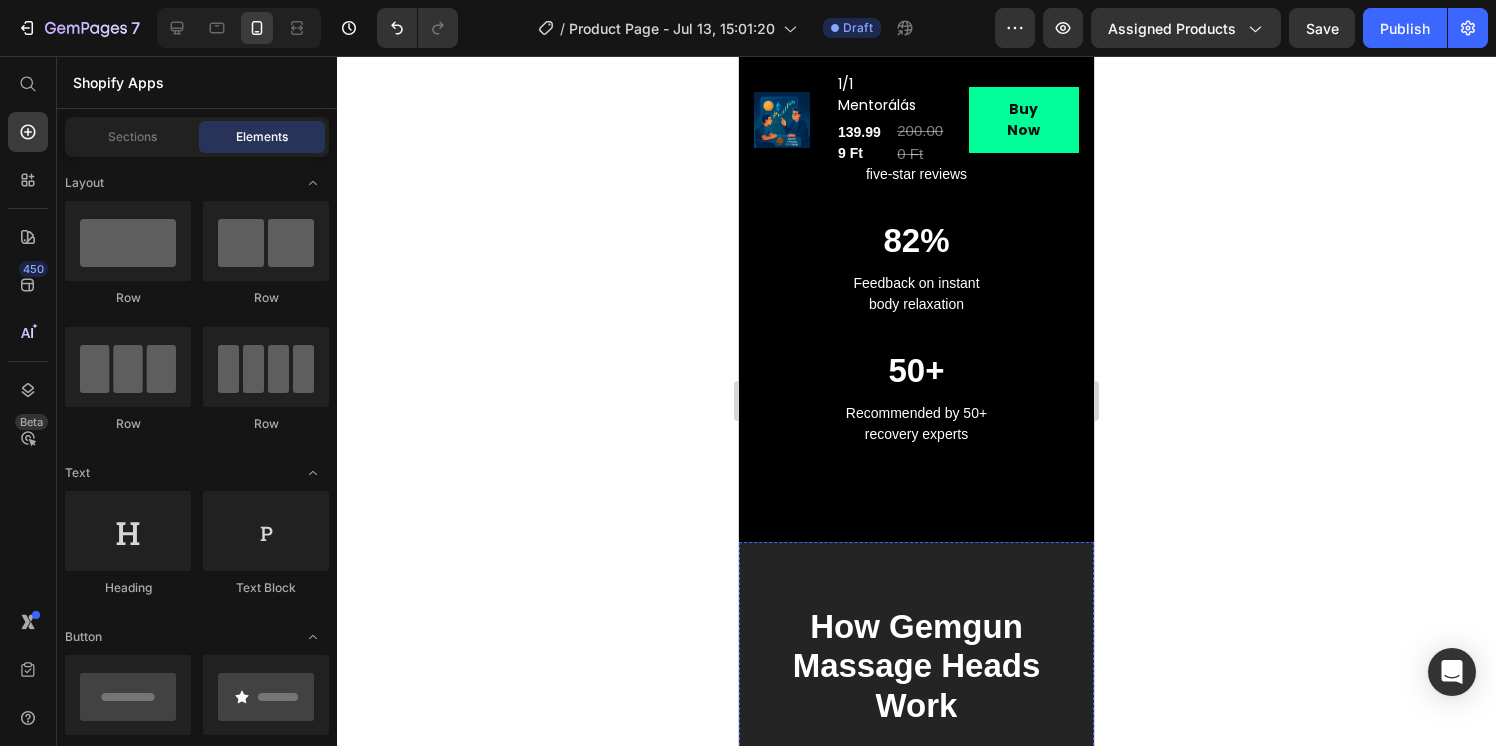 scroll, scrollTop: 1691, scrollLeft: 0, axis: vertical 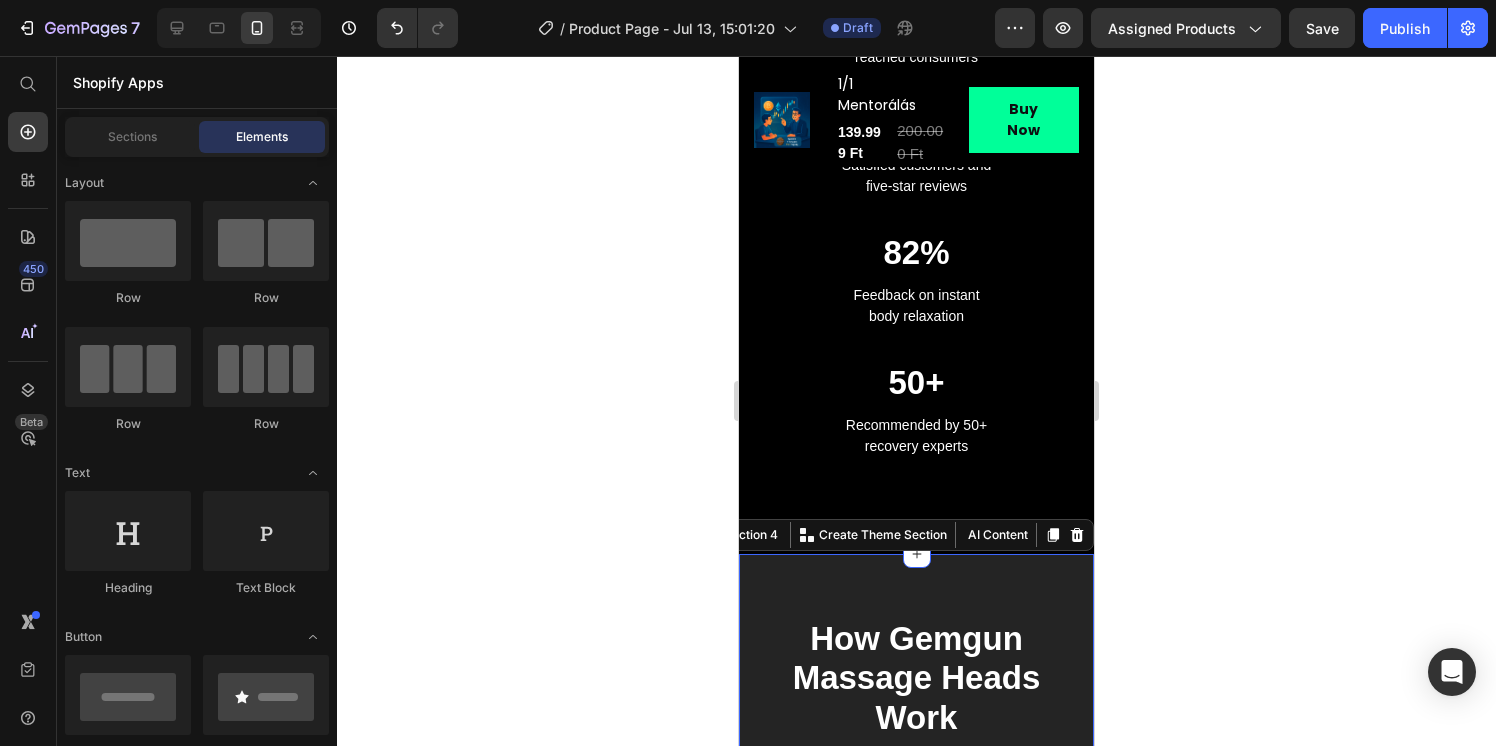 click on "How Gemgun Massage Heads Work Heading Image U-Shape Head Text block Suitable for the muscles around the shoulders, neck, spinal, and Achilles massage helps relieve muscle stiffness and soreness. Text block Image Flat Head Text block Used for relaxing and shaping each muscle part, helps soothe sore muscles that cause discomfort in the body. Text block Image Taper Head Text block Used for deep tissue such as joint palm and plantar, helps reduce stiffness, improves flexibility & boosts blood flow. Text block Row Section 4   You can create reusable sections Create Theme Section AI Content Write with GemAI What would you like to describe here? Tone and Voice Persuasive Product 1/1 Mentorálás Show more Generate" at bounding box center [916, 1056] 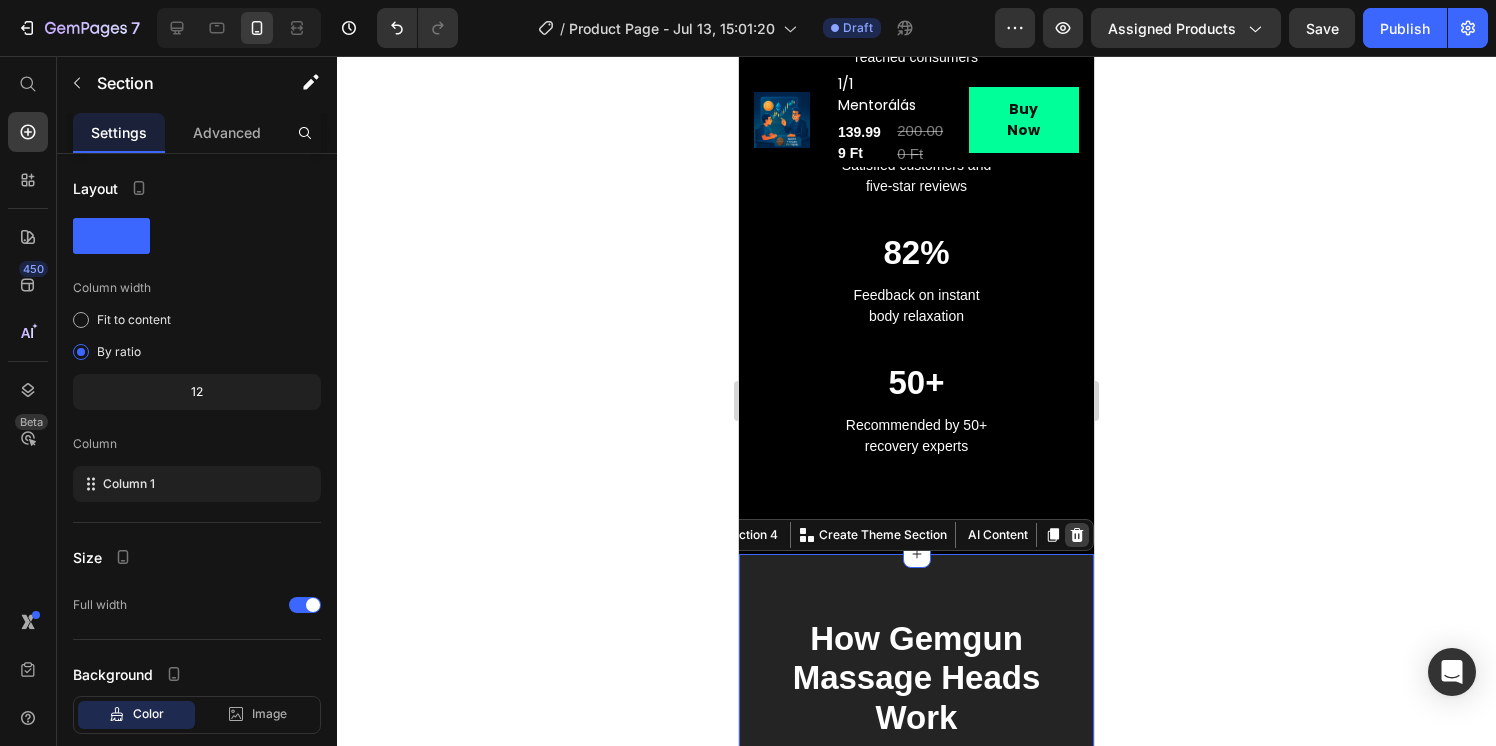 click 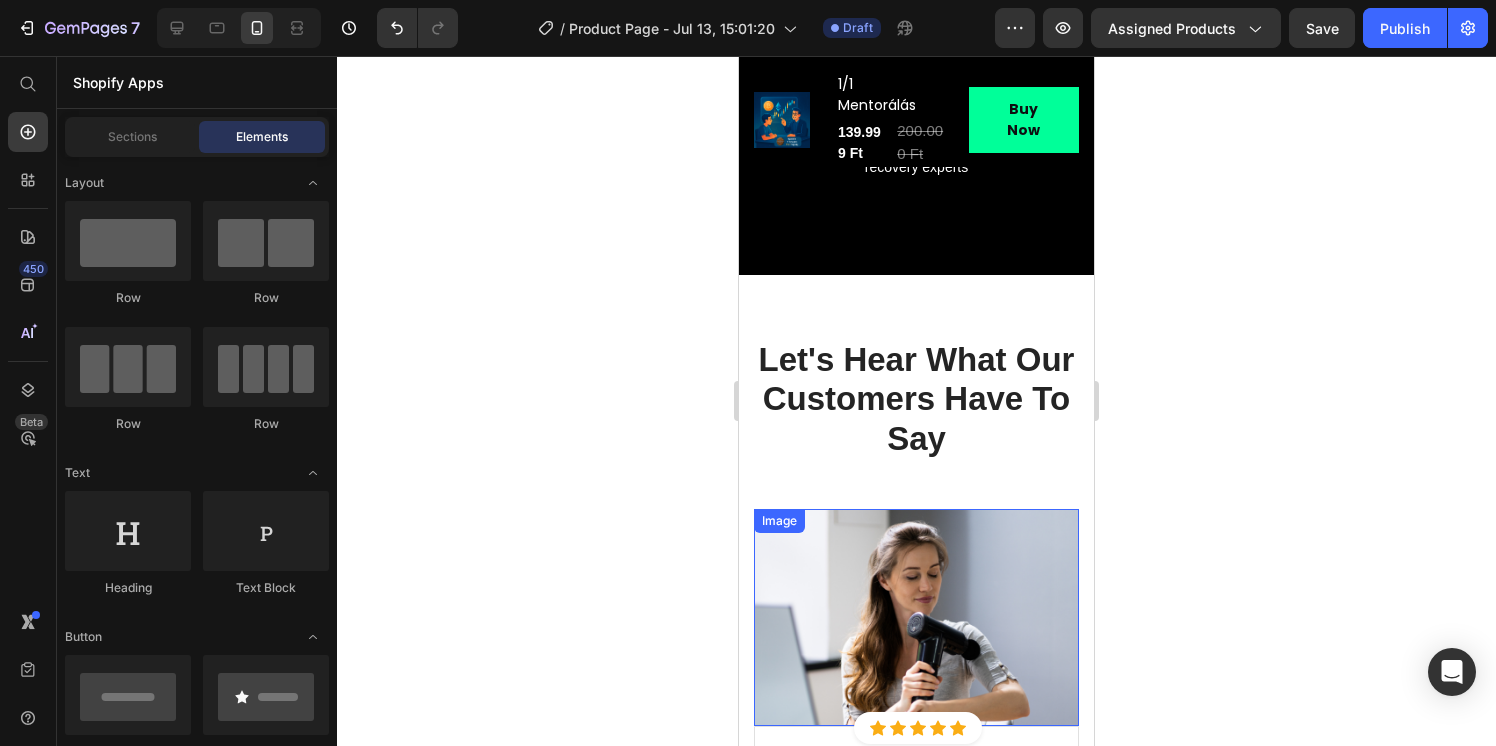 scroll, scrollTop: 1955, scrollLeft: 0, axis: vertical 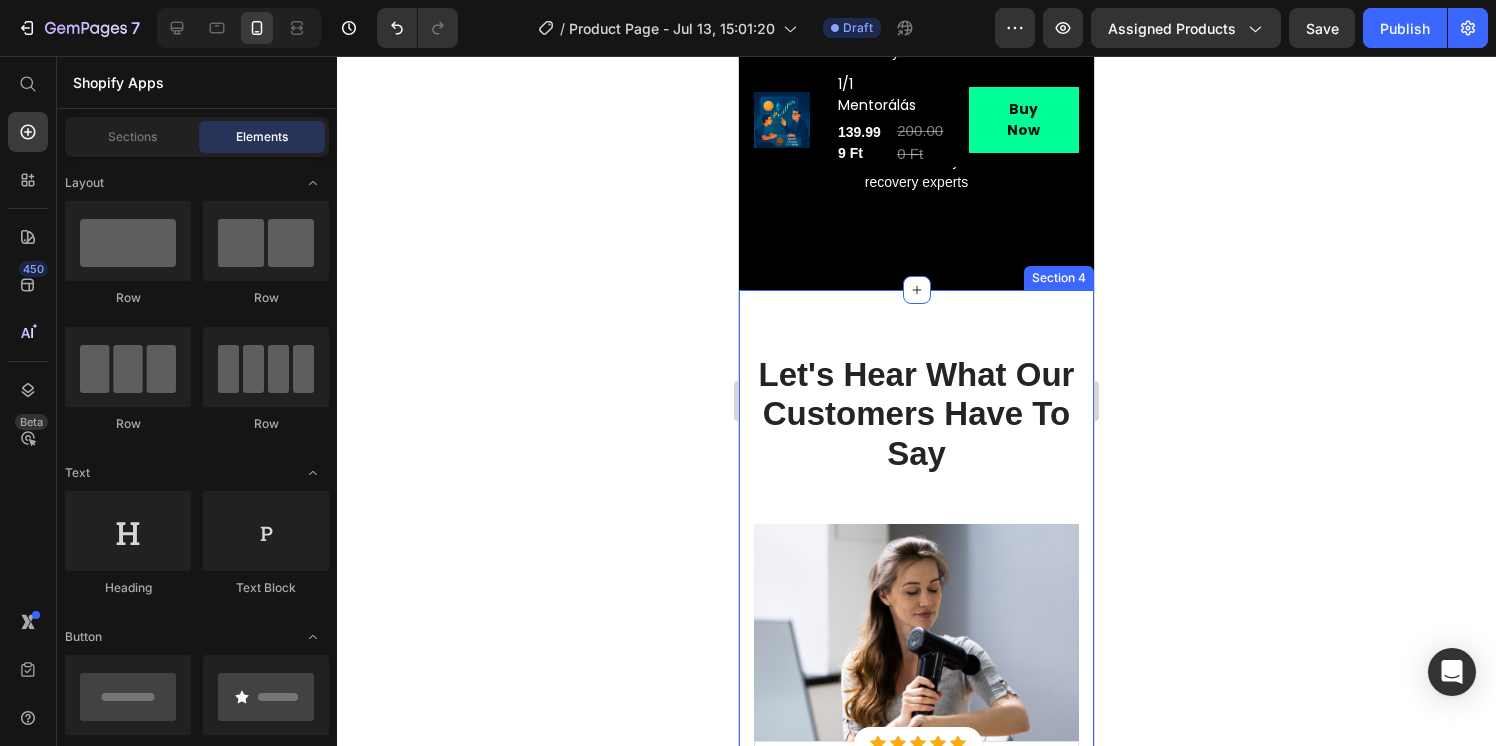 click on "Let's Hear What Our Customers Have To Say Heading Row Image                Icon                Icon                Icon                Icon                Icon Icon List Hoz Row Row Image [FIRST] [LAST] Text block Image Row Purchased this for Mother’s Day last year and my mom absolutely loves it. This has helped automatically with her shoulder pain, she instantly received relief. That’s why I’m back to get this for myself. Highly recommended! Text block
Icon 230 Text block Icon List
Icon 0 Text block Icon List Row Feb 22, 2022 Text block Row Row Row Image                Icon                Icon                Icon                Icon                Icon Icon List Hoz Row Row Image [FIRST] [LAST] Text block Image Row Perfect gift for my mom, she said that the pain had been reduced significantly after a few days of using GemGun. She also said that it is very useful after long jogging cause it helps to relax her muscles. Thanks! Text block
Icon 0 Text block Icon 0" at bounding box center (916, 705) 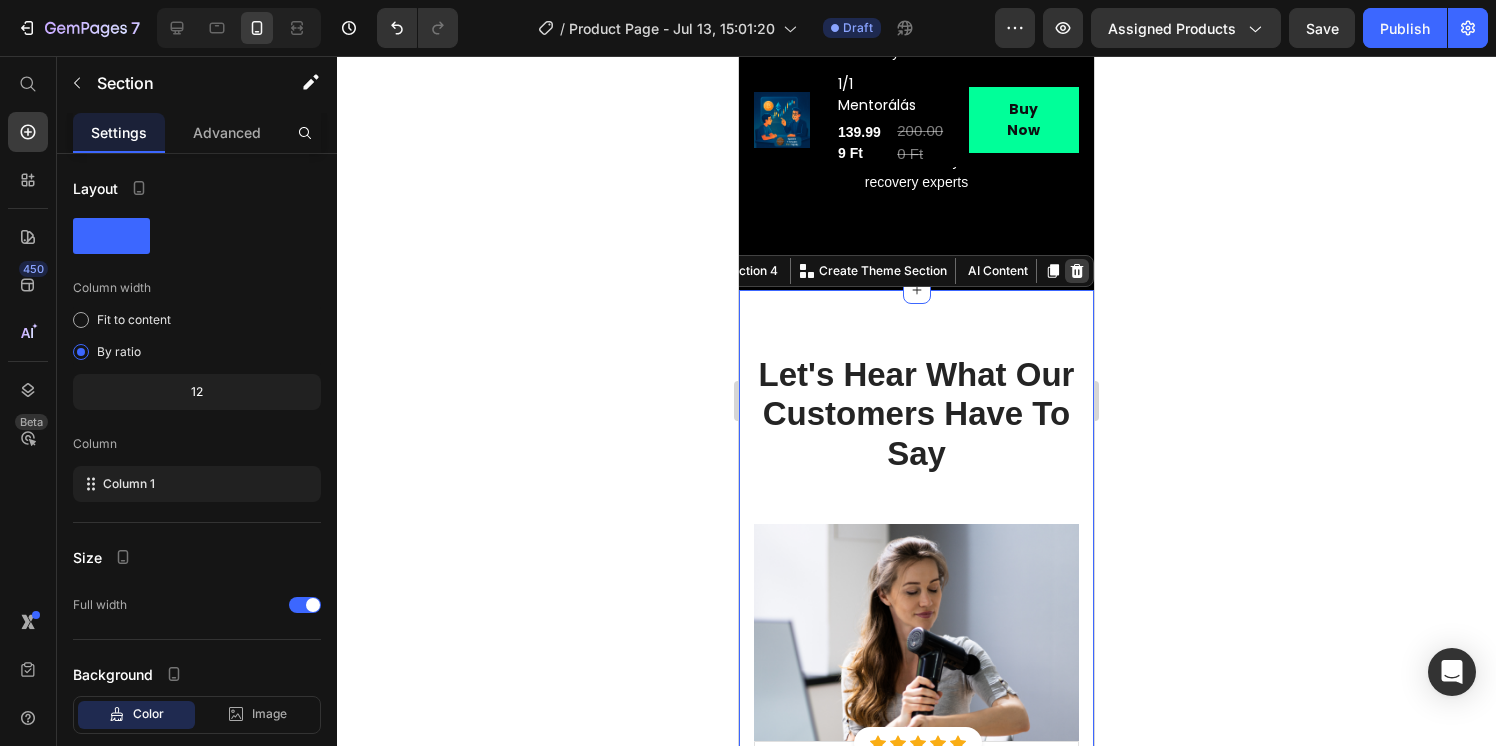 click 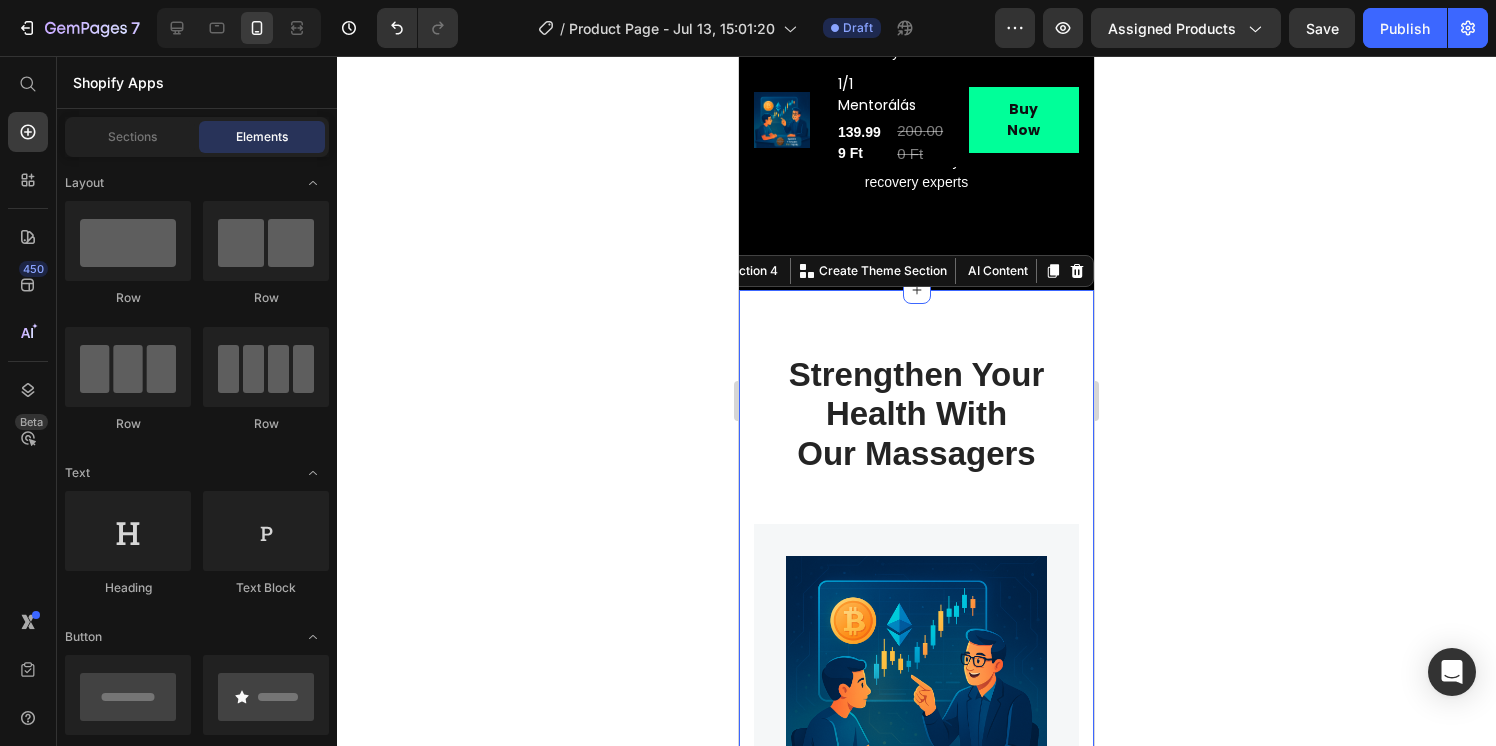 click on "Strengthen Your Health With  Our Massagers Heading Row Product Images Image Only on Mother’s Day! Text block Row 1/1 Mentorálás (P) Title Relieve Eye Pain and Improve Sleep Text block                Icon                Icon                Icon                Icon                Icon Icon List Hoz (224 reviews) Text block Row 139.999 Ft (P) Price 200.000 Ft (P) Price Row Buy Now (P) Cart Button Row Product Product Images Image Only on Mother’s Day! Text block Row 1/1 Mentorálás (P) Title Relieve Eye Pain and Improve Sleep Text block                Icon                Icon                Icon                Icon                Icon Icon List Hoz (224 reviews) Text block Row 139.999 Ft (P) Price 200.000 Ft (P) Price Row Buy Now (P) Cart Button Row Product Product Images Image Only on Mother’s Day! Text block Row 1/1 Mentorálás (P) Title Relieve Eye Pain and Improve Sleep Text block                Icon                Icon                Icon                Icon                Icon Icon List Hoz" at bounding box center [916, 799] 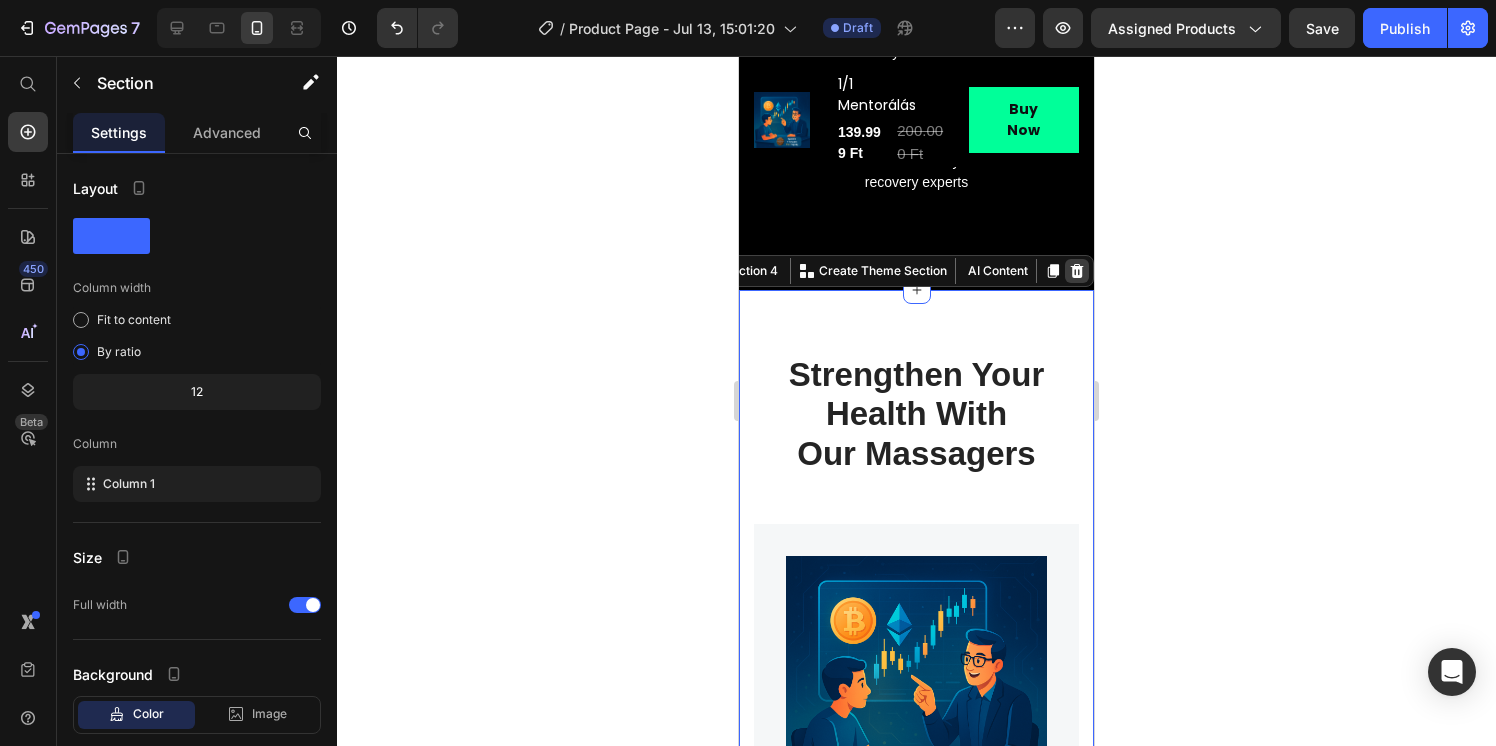 click 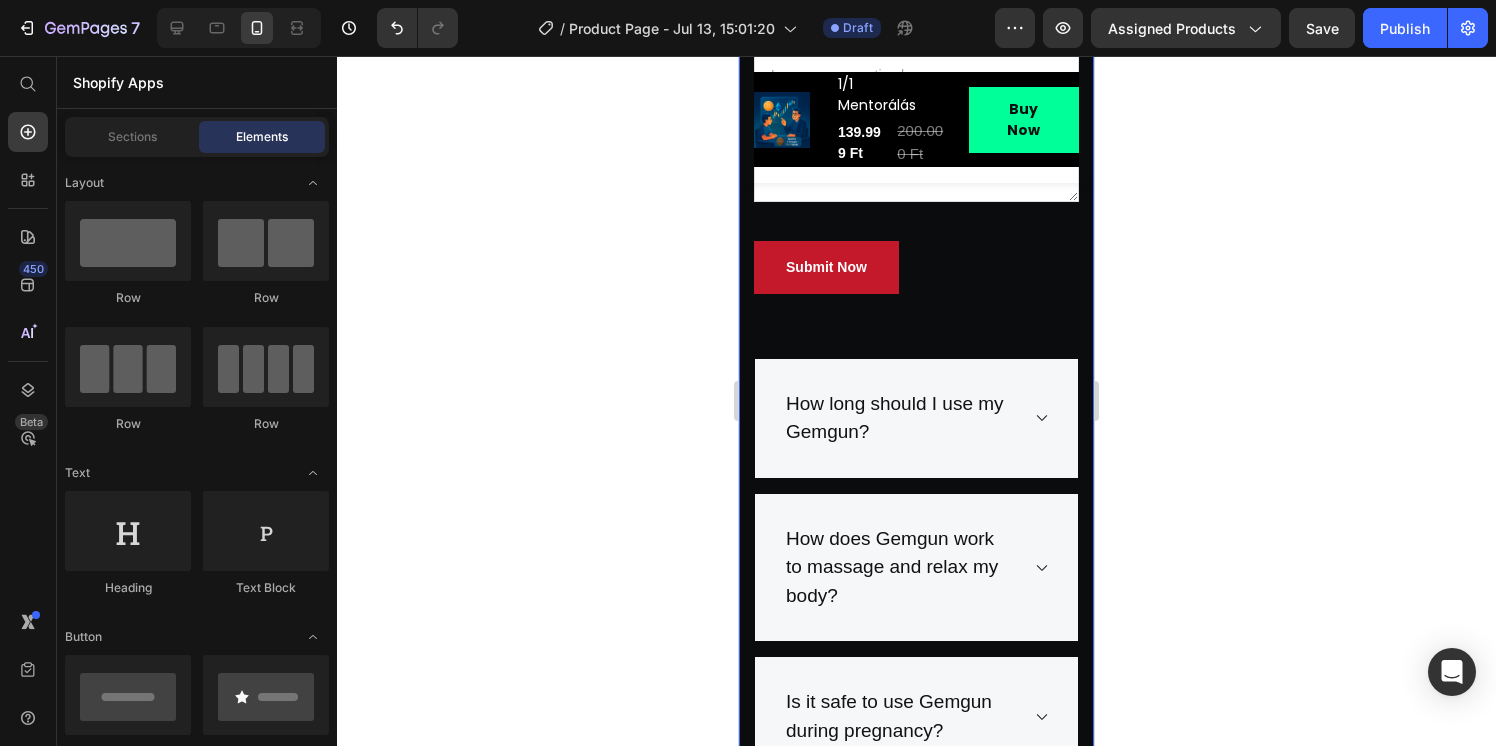 scroll, scrollTop: 2464, scrollLeft: 0, axis: vertical 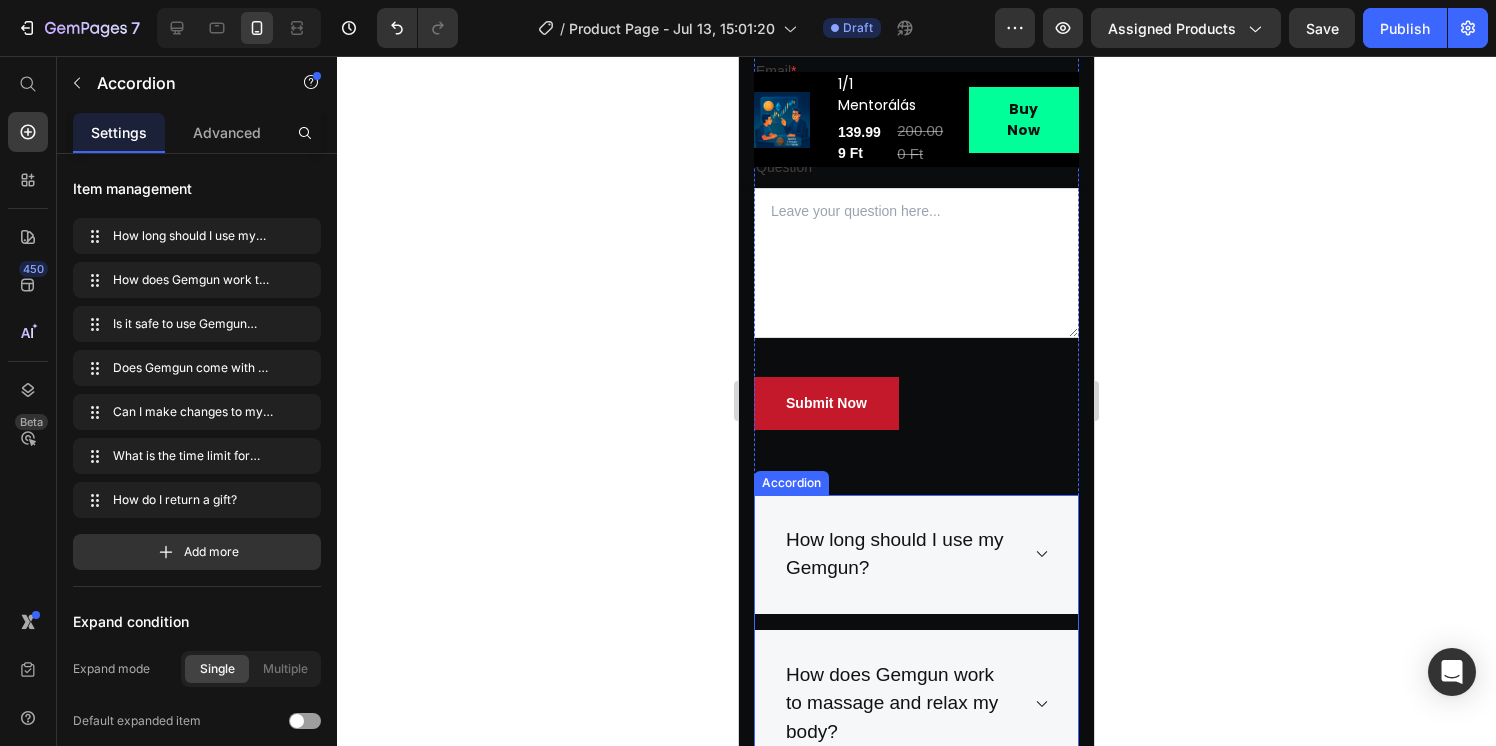 click on "How long should I use my Gemgun?
How does Gemgun work to massage and relax my body?
Is it safe to use Gemgun during pregnancy?
Does Gemgun come with a warranty?
Can I make changes to my order?
What is the time limit for returns?
How do I return a gift?" at bounding box center [916, 959] 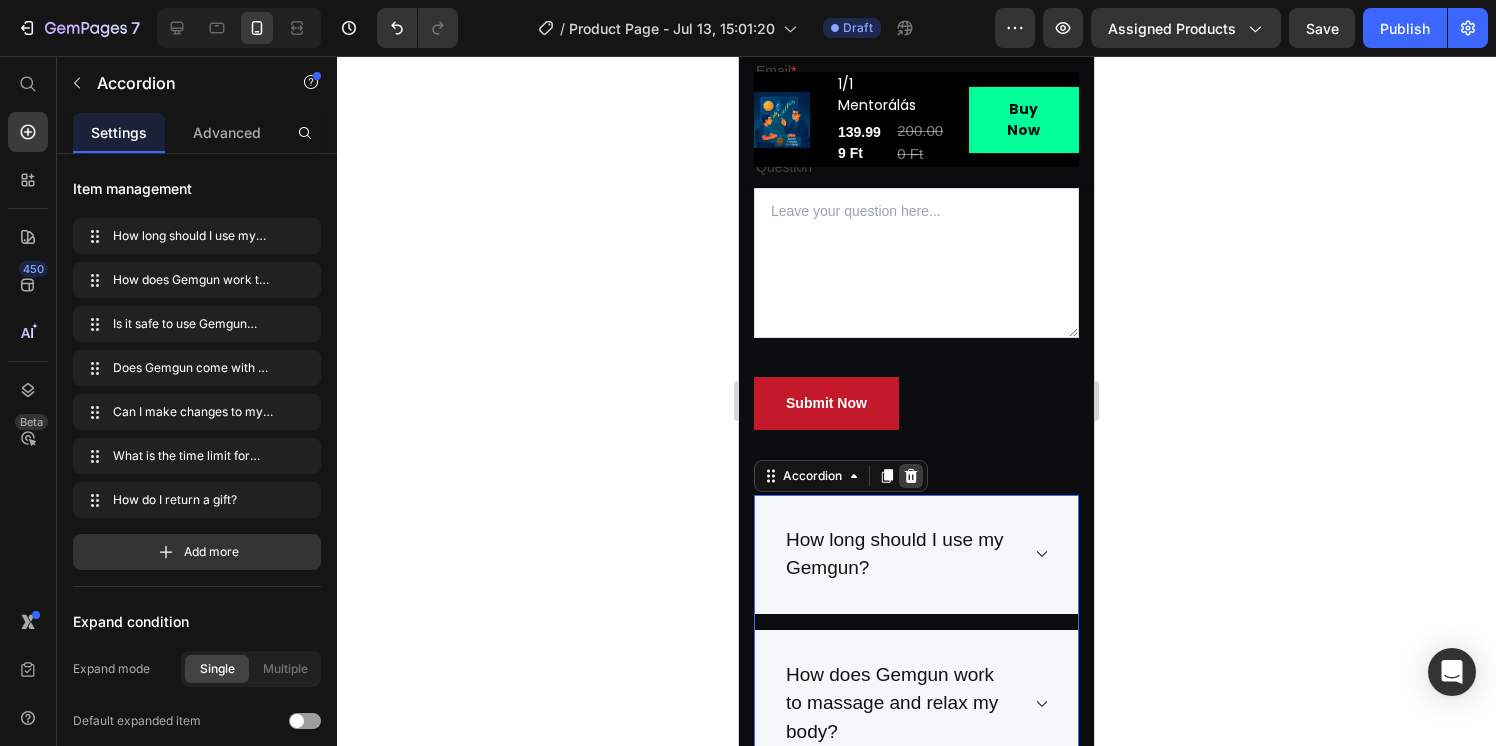 click 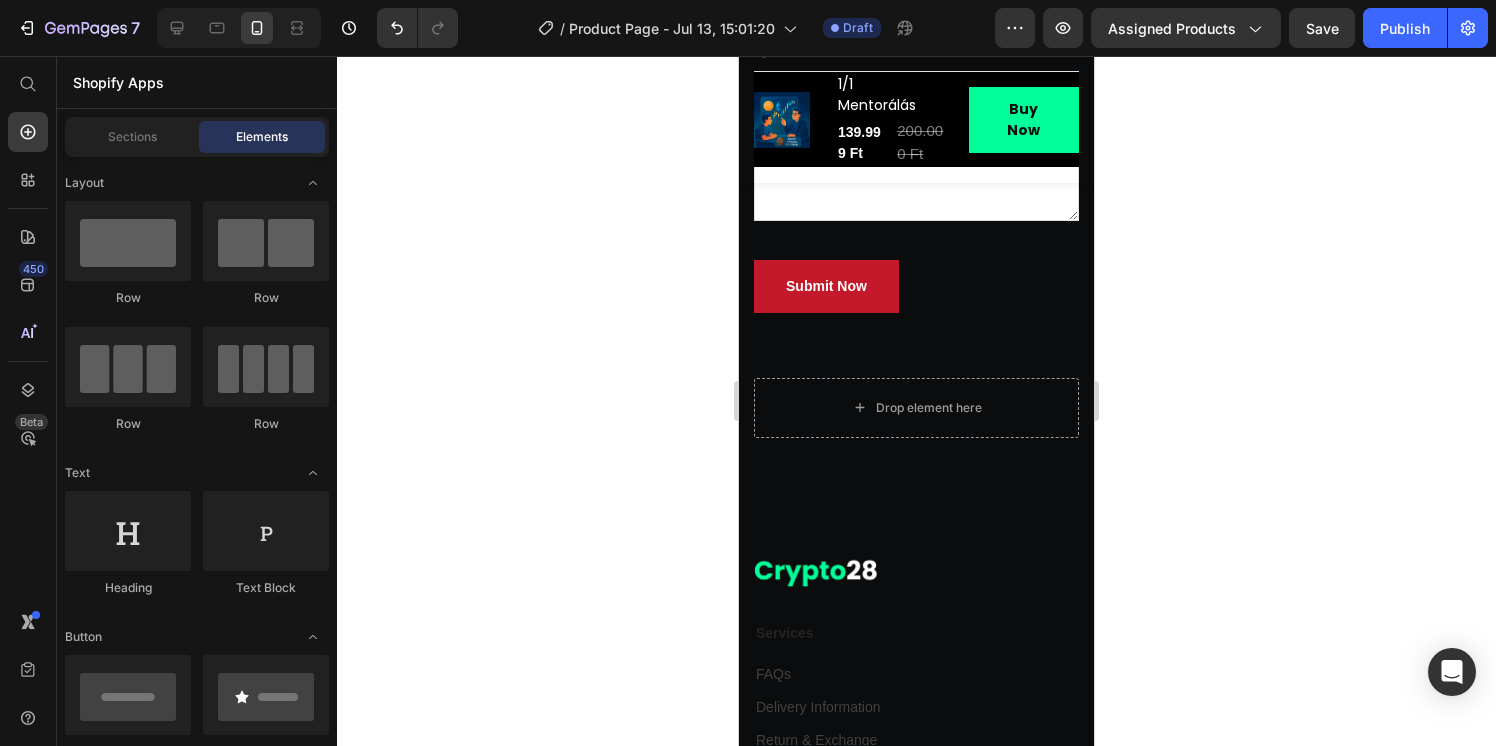 scroll, scrollTop: 2566, scrollLeft: 0, axis: vertical 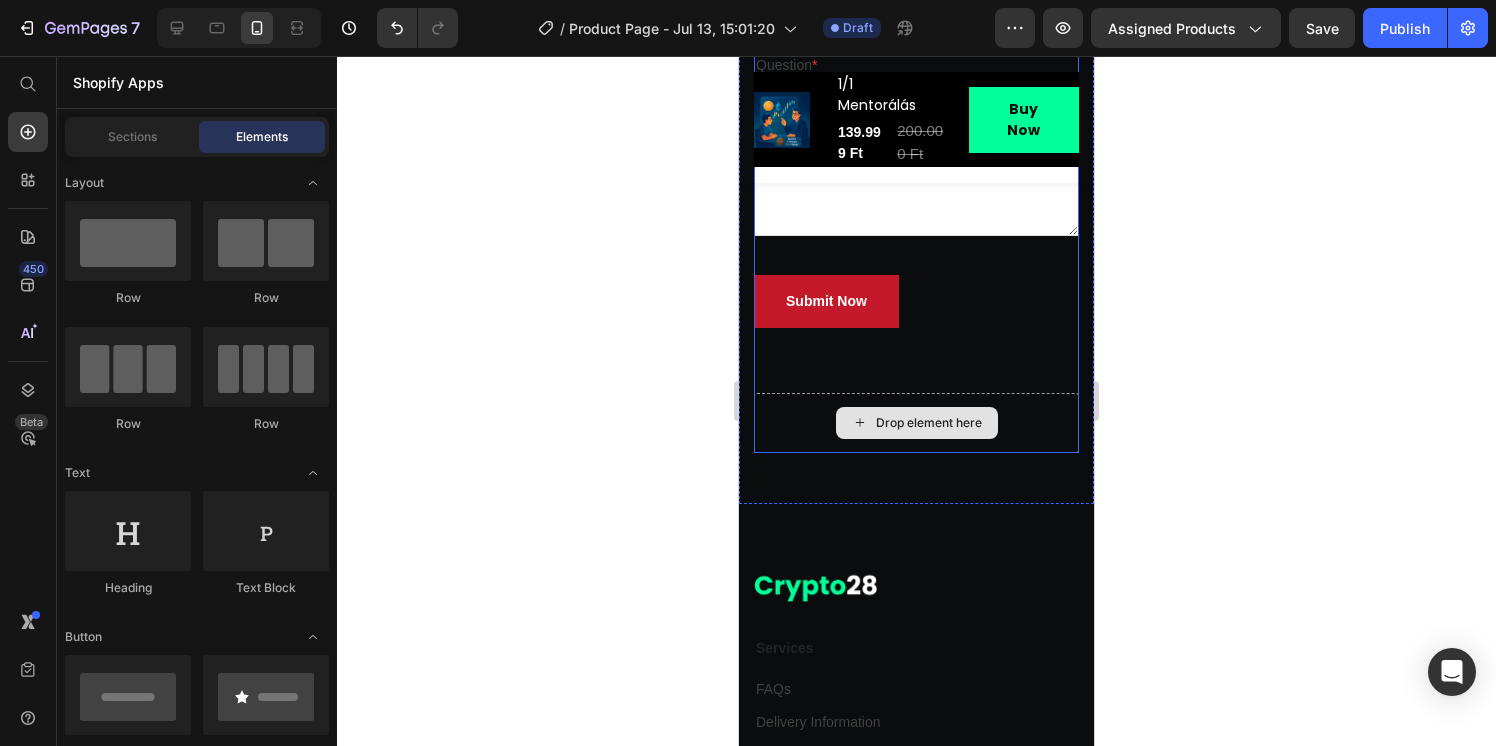 click on "Drop element here" at bounding box center (929, 423) 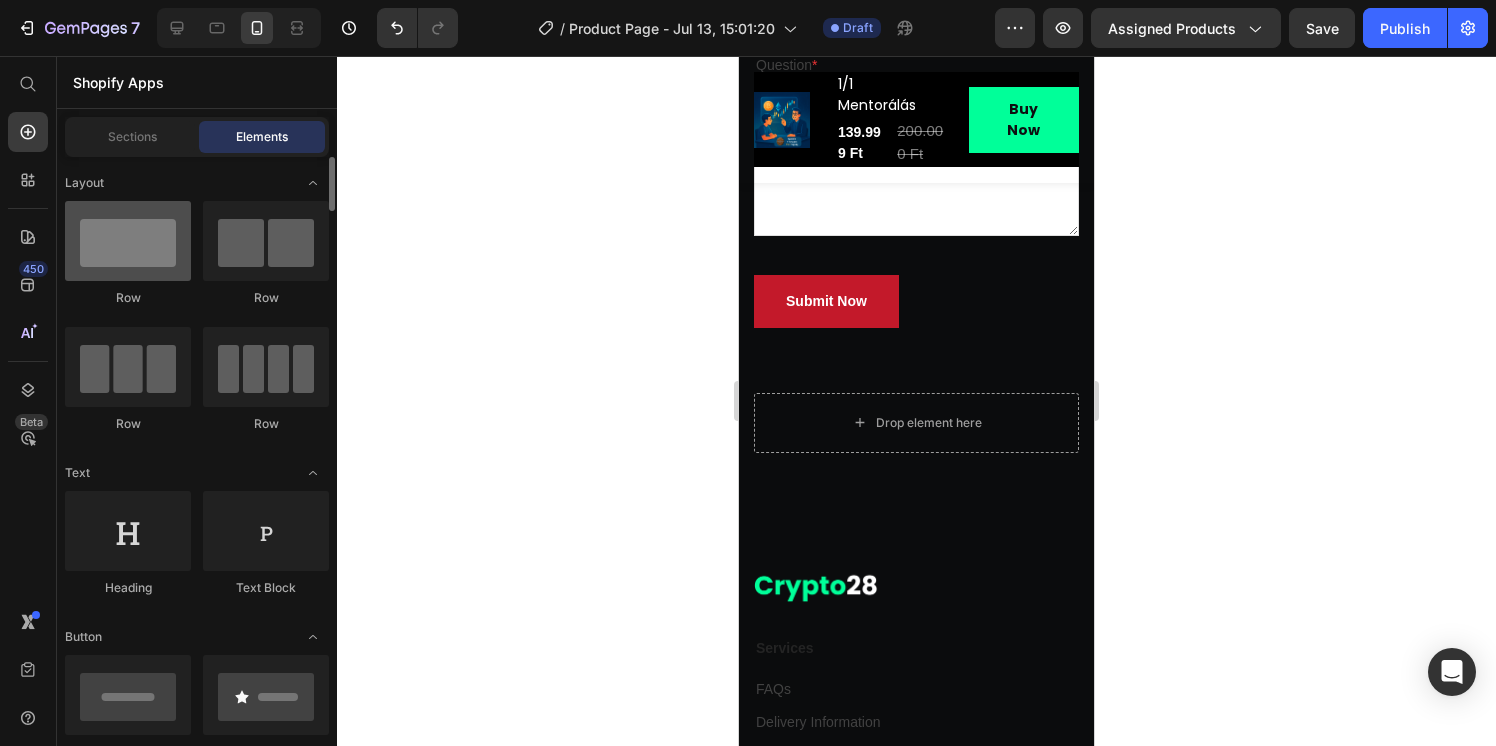 click at bounding box center [128, 241] 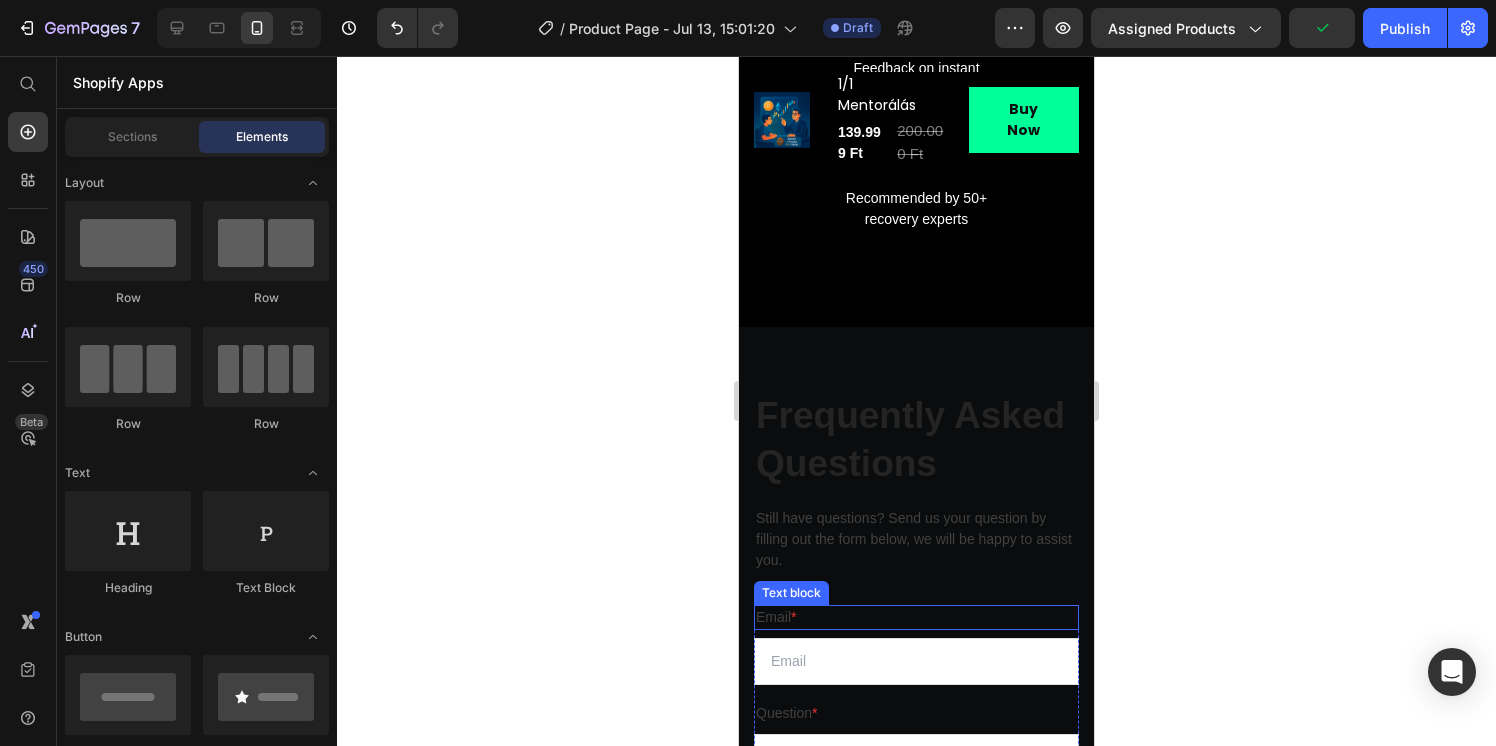 scroll, scrollTop: 1912, scrollLeft: 0, axis: vertical 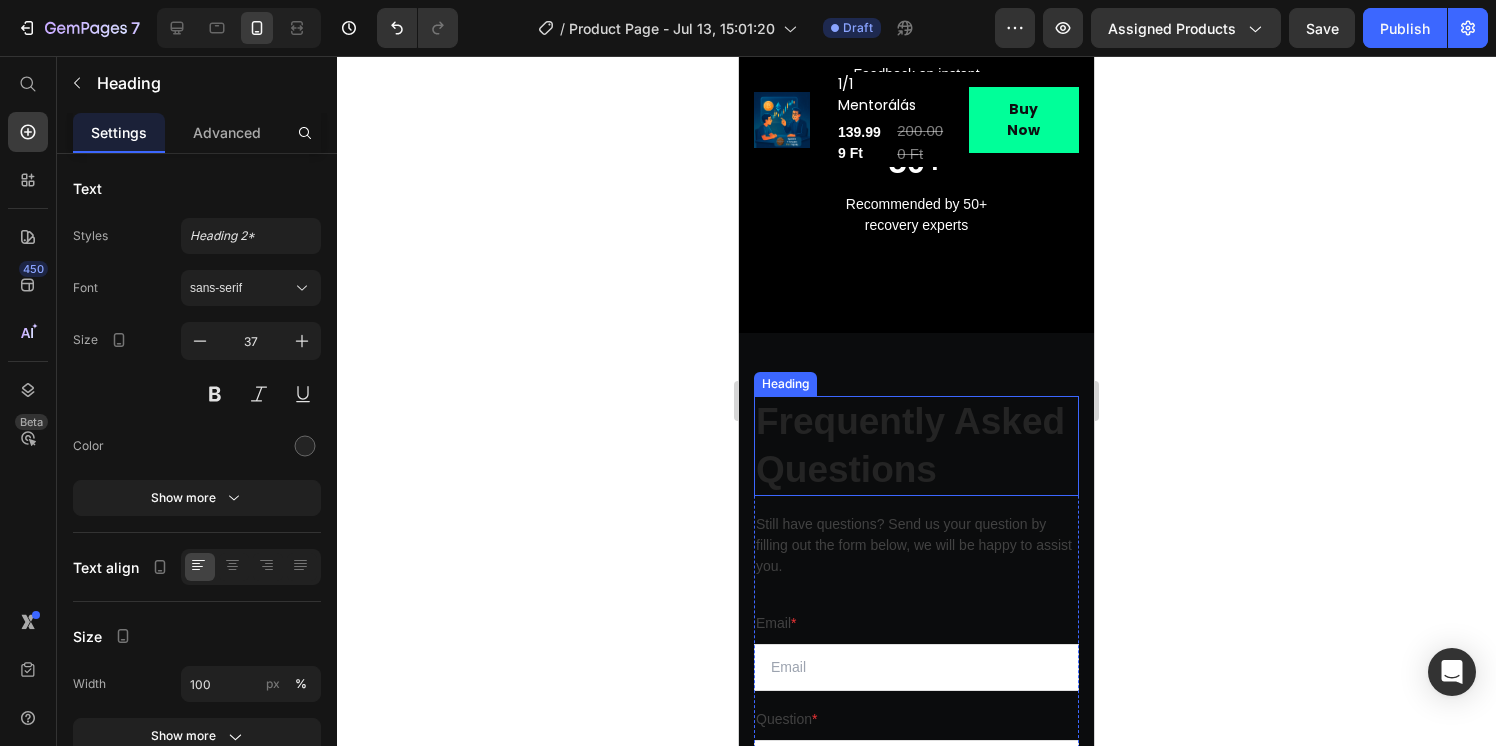 click on "Frequently Asked Questions" at bounding box center (916, 446) 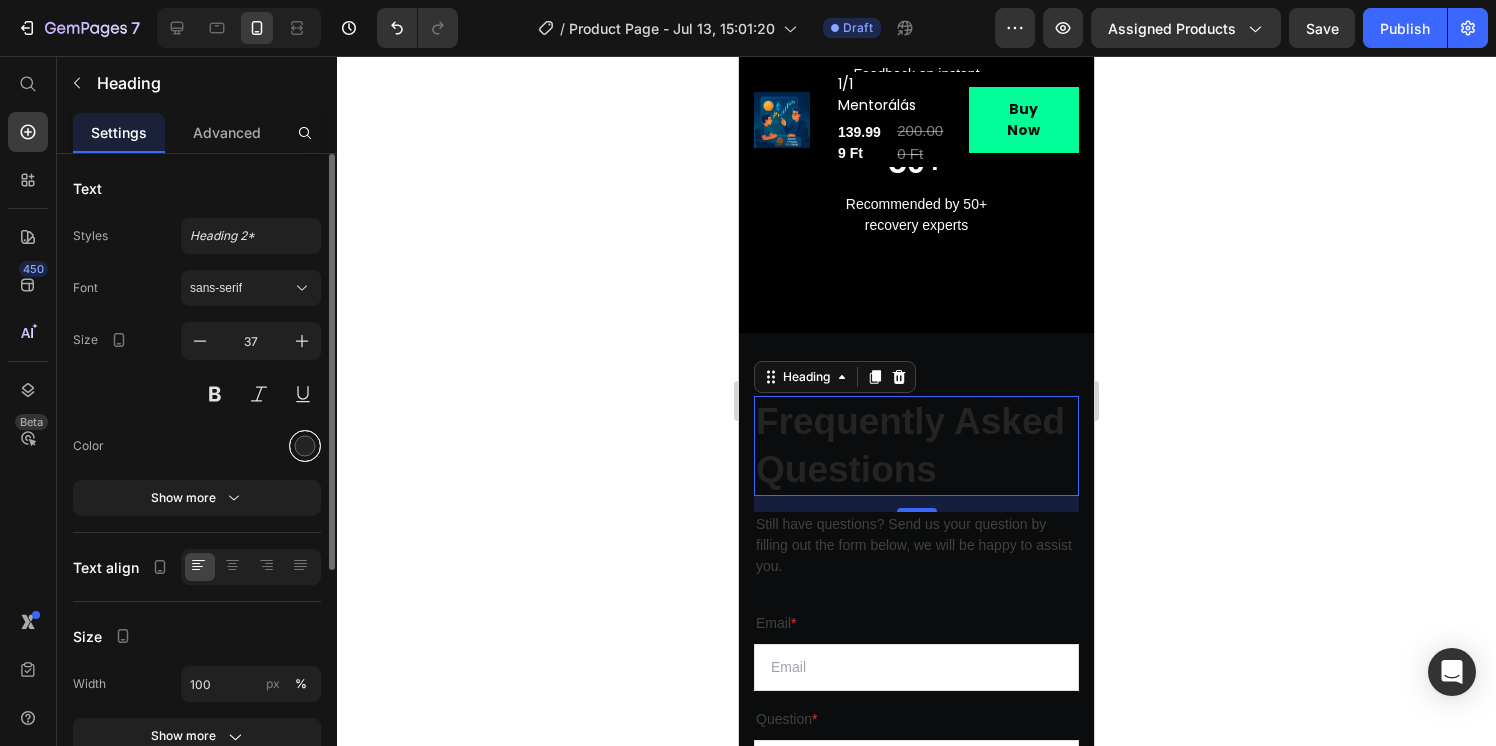click at bounding box center [305, 446] 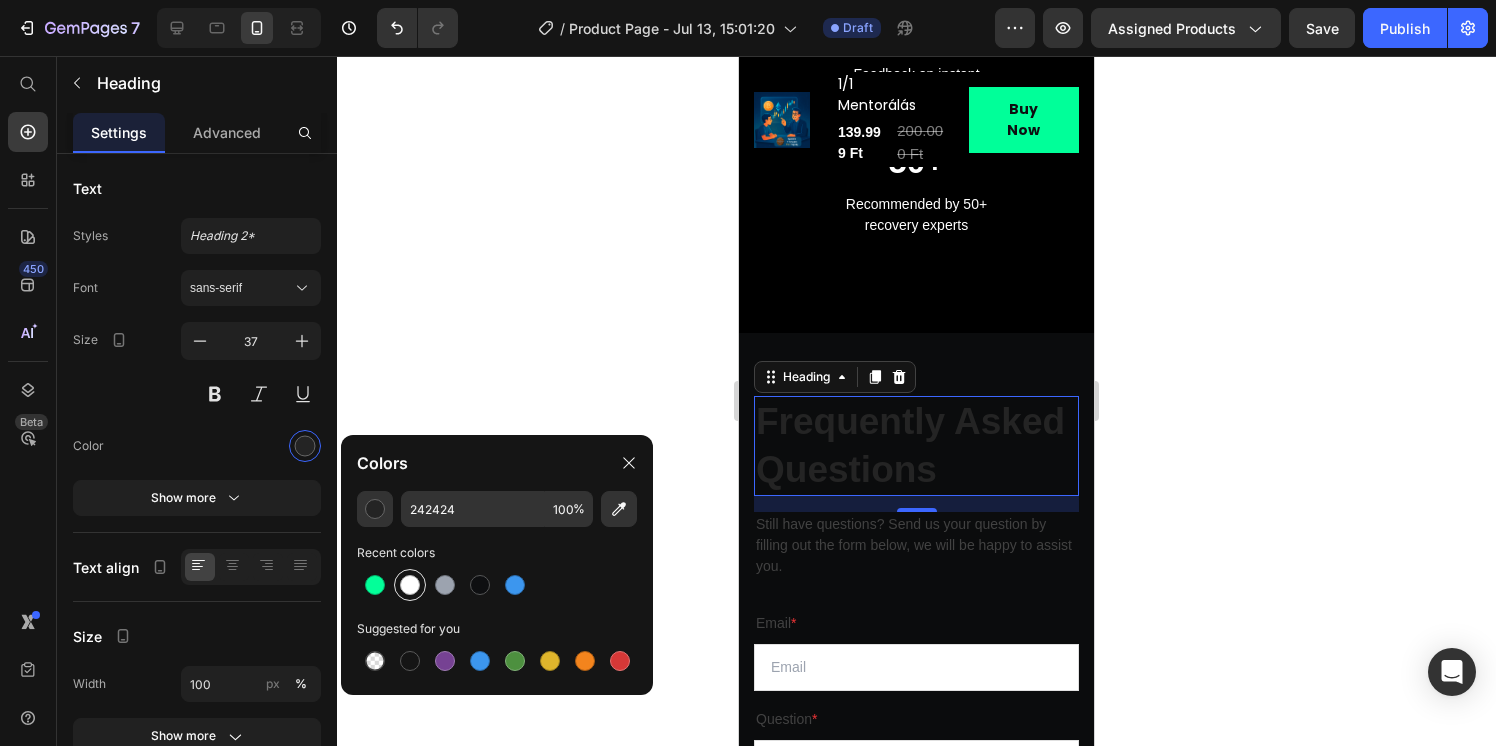 click at bounding box center (410, 585) 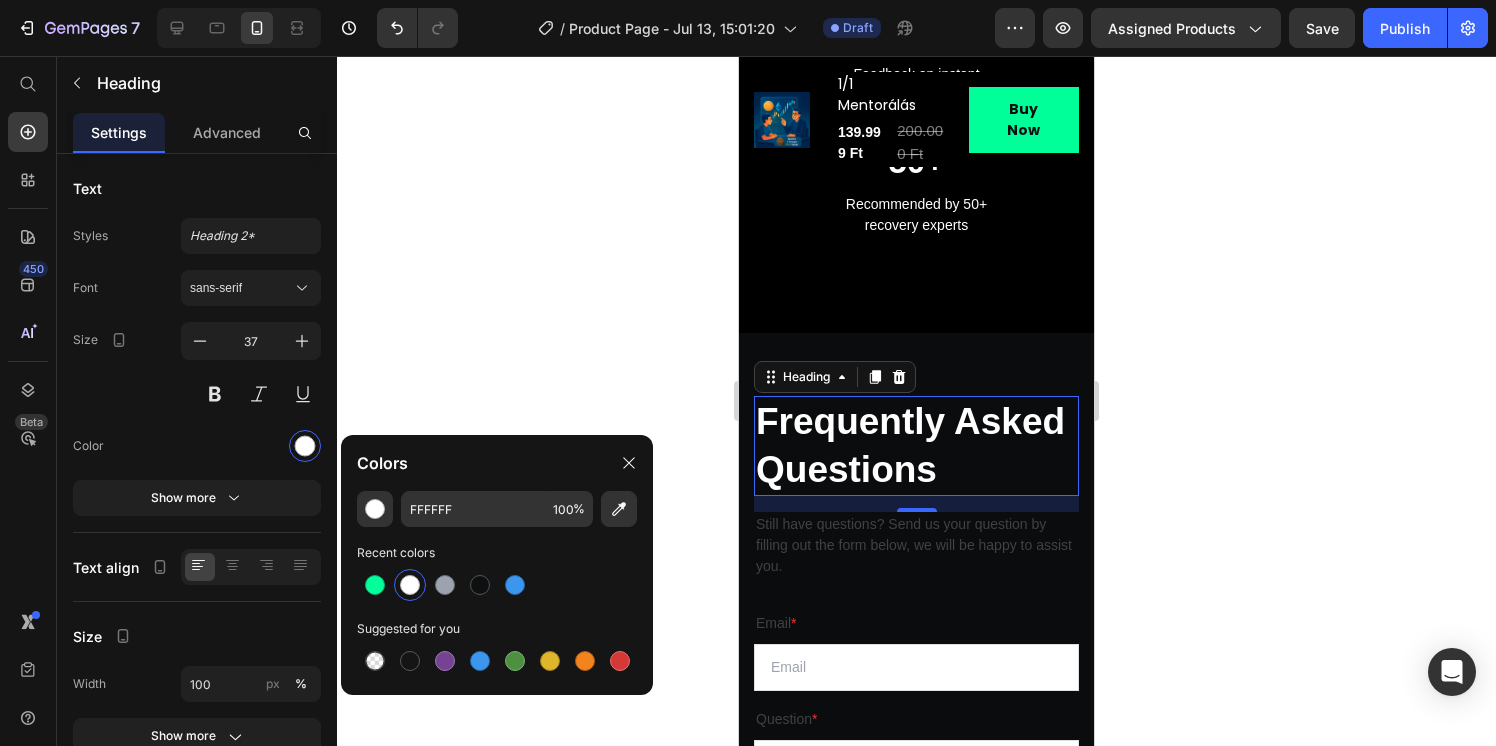 click on "Frequently Asked Questions" at bounding box center (916, 446) 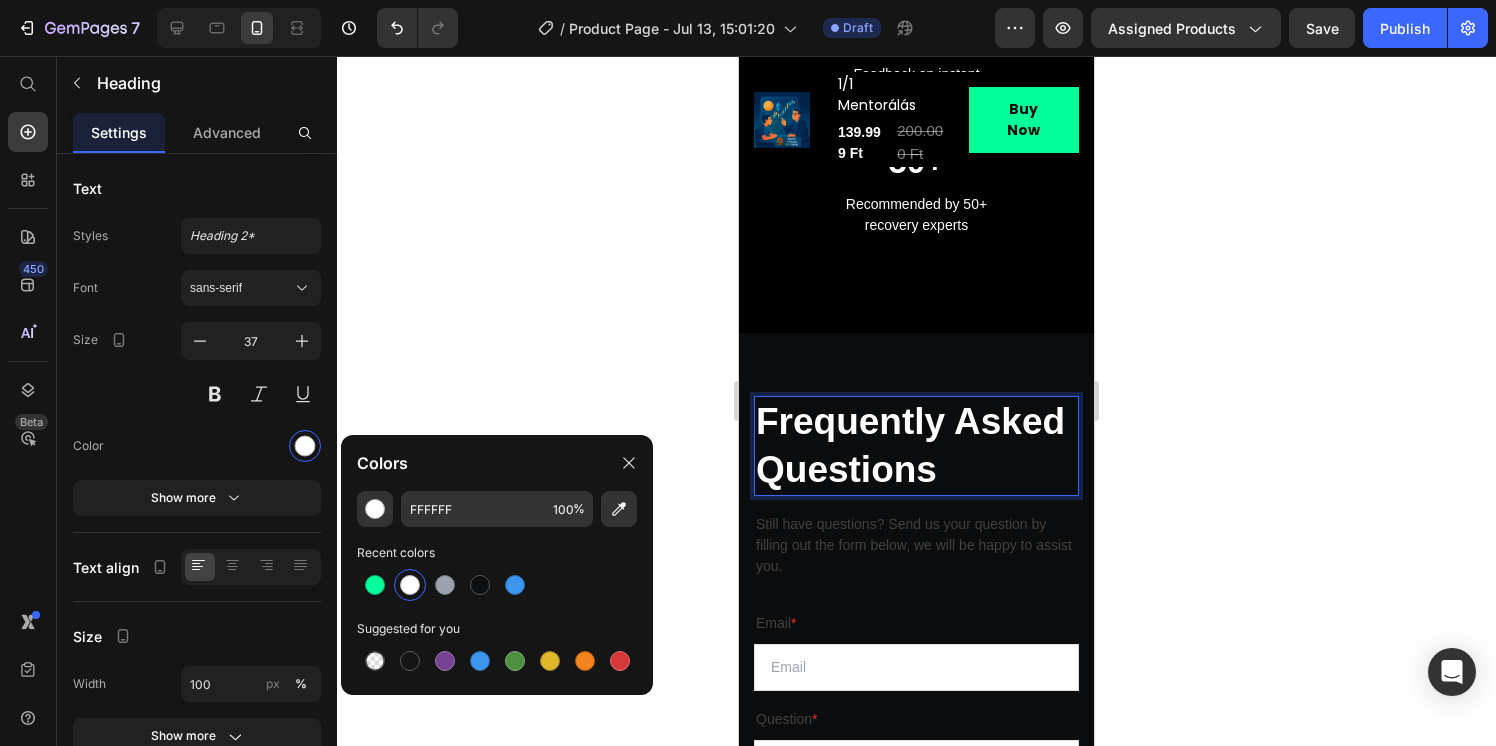 click on "Frequently Asked Questions" at bounding box center [916, 446] 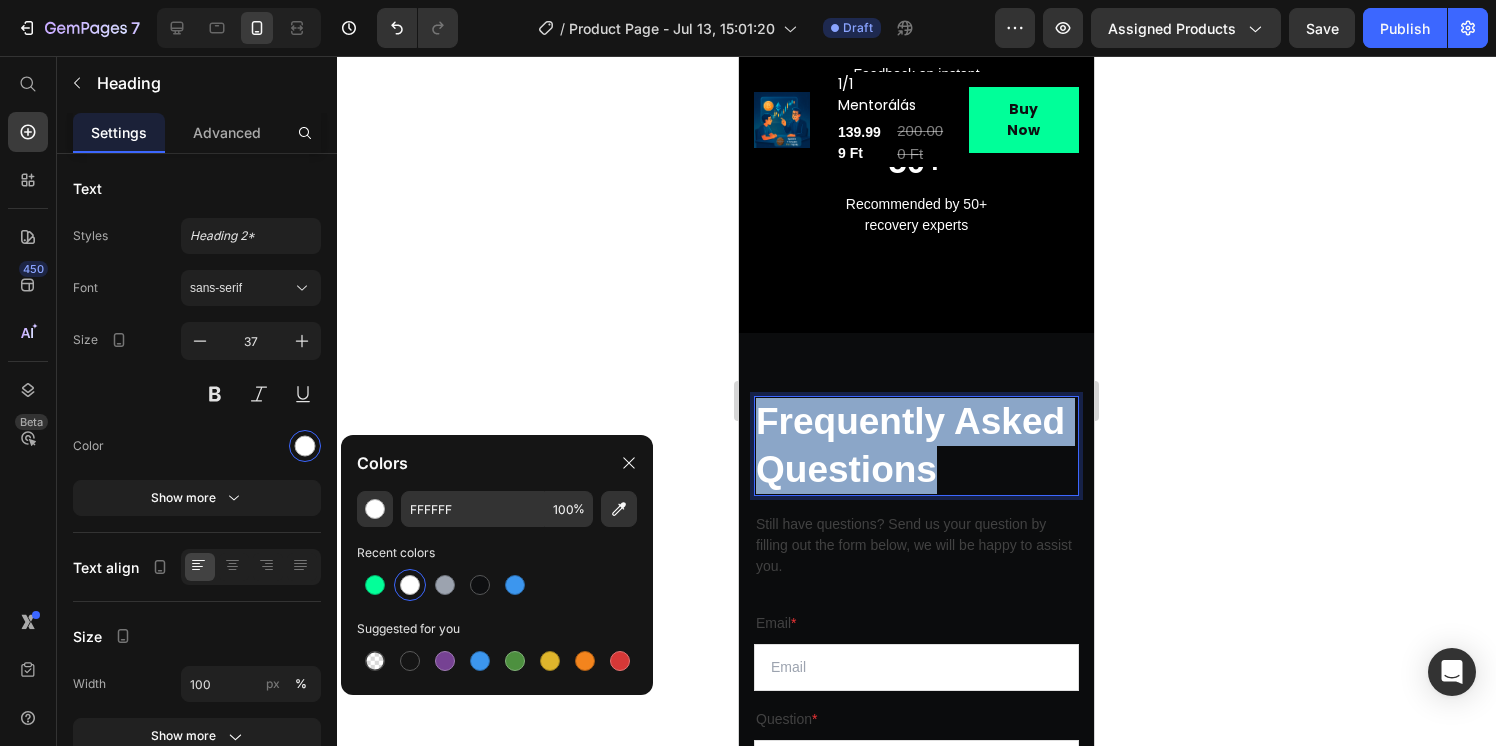 click on "Frequently Asked Questions" at bounding box center (916, 446) 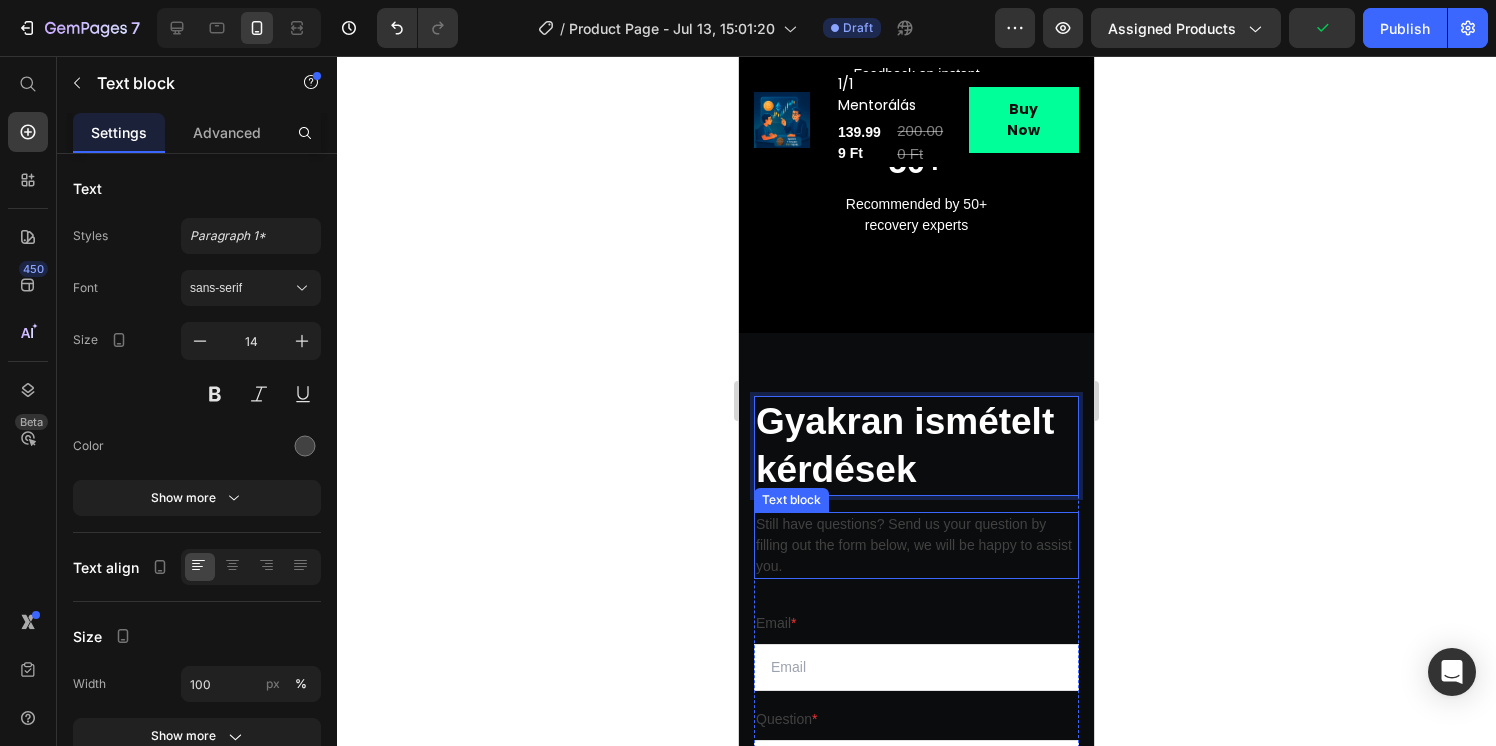 click on "Still have questions? Send us your question by filling out the form below, we will be happy to assist you." at bounding box center [916, 545] 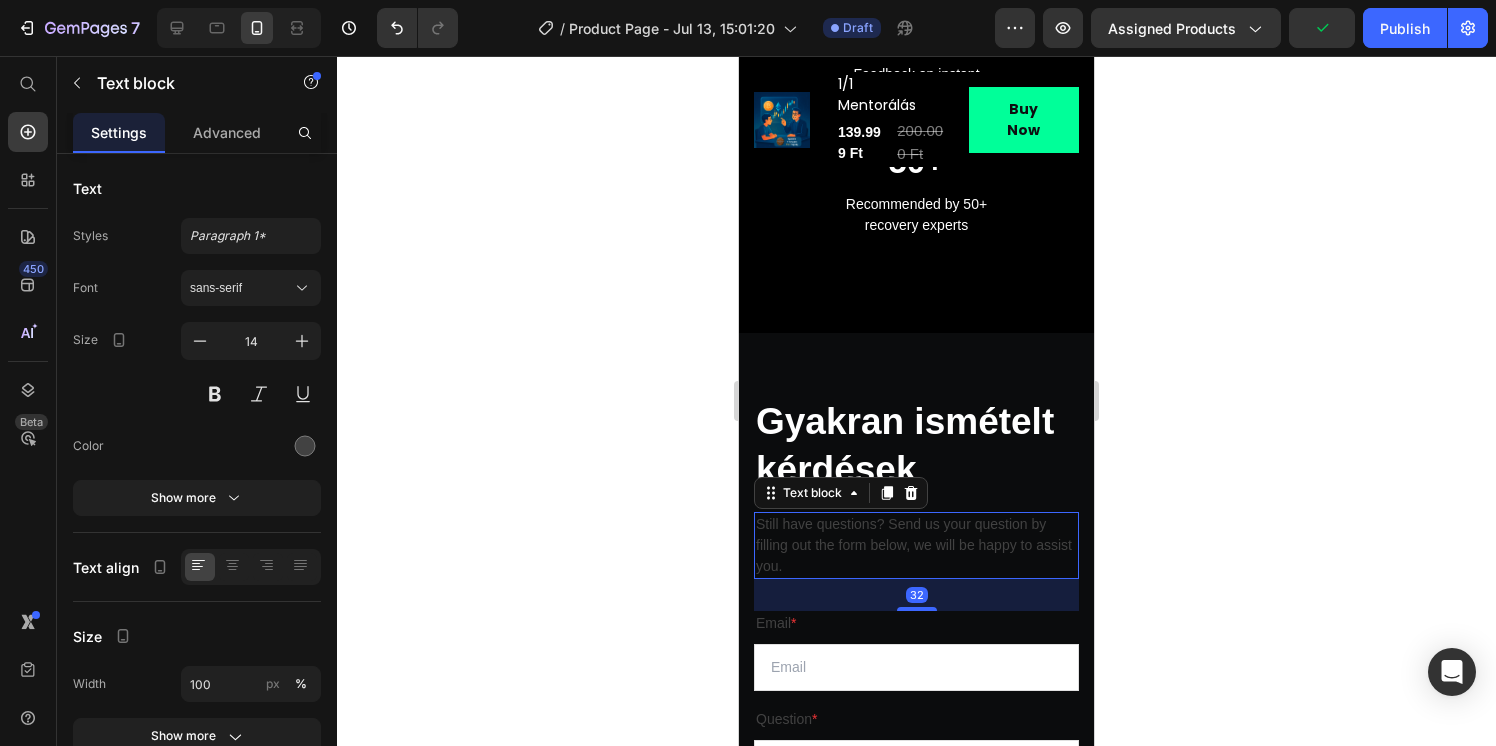 click on "Still have questions? Send us your question by filling out the form below, we will be happy to assist you." at bounding box center [916, 545] 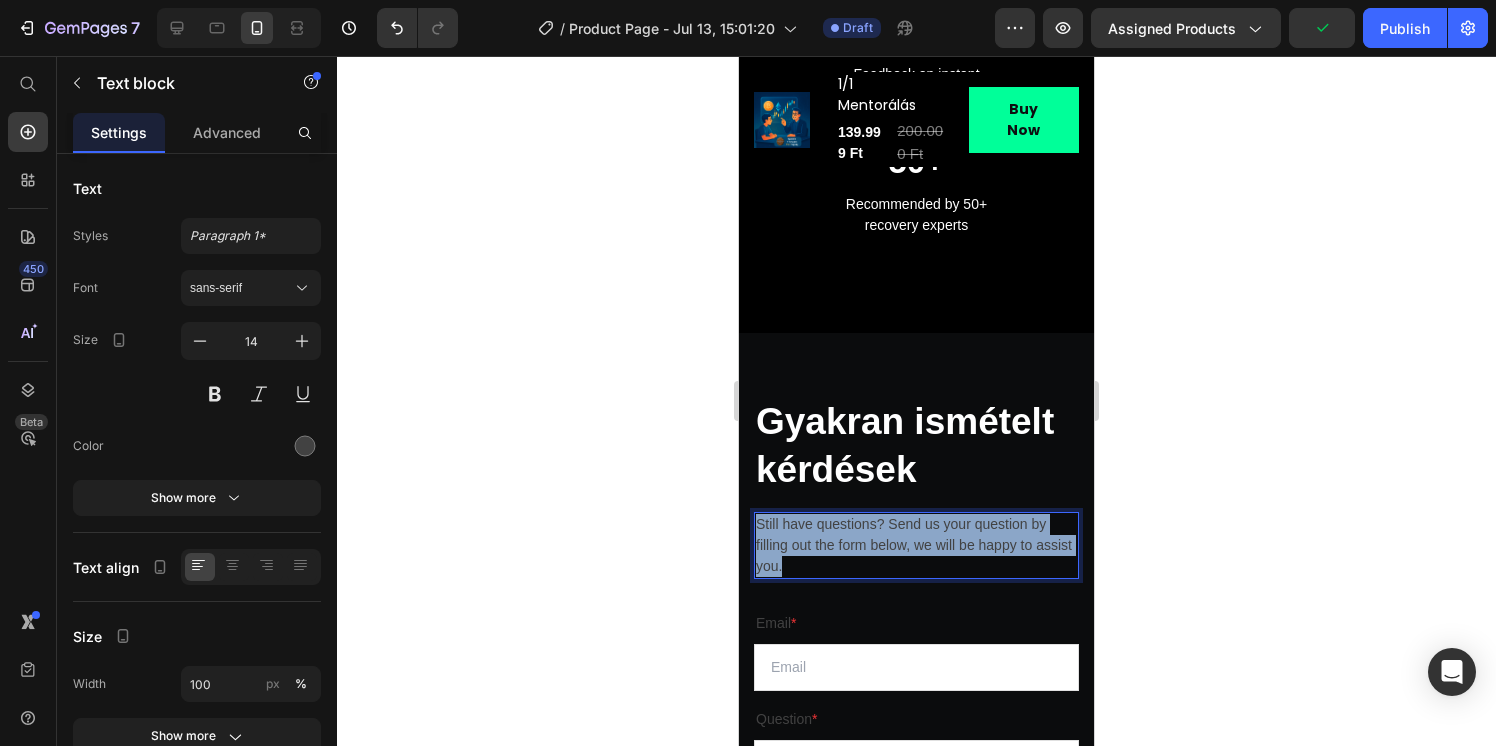 click on "Still have questions? Send us your question by filling out the form below, we will be happy to assist you." at bounding box center [916, 545] 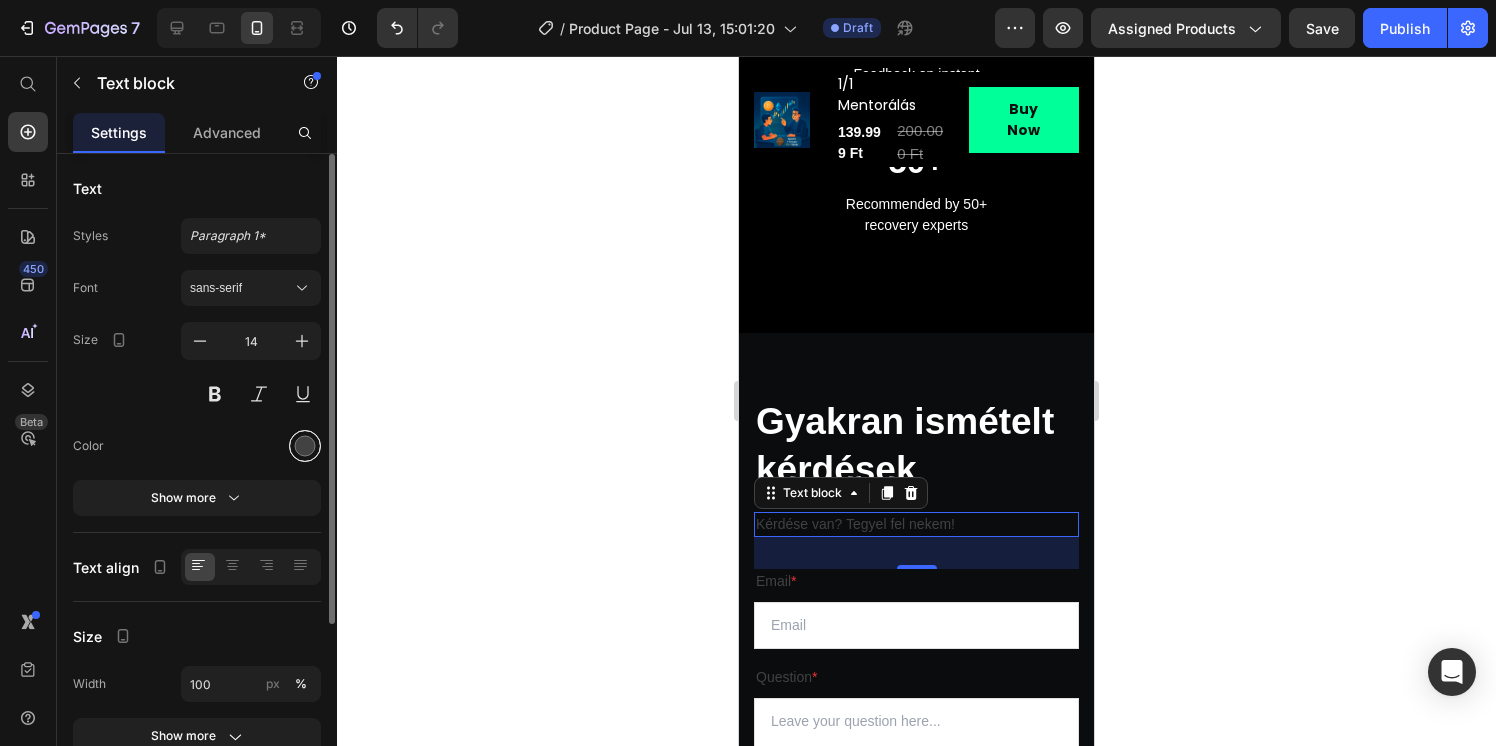 click at bounding box center (305, 446) 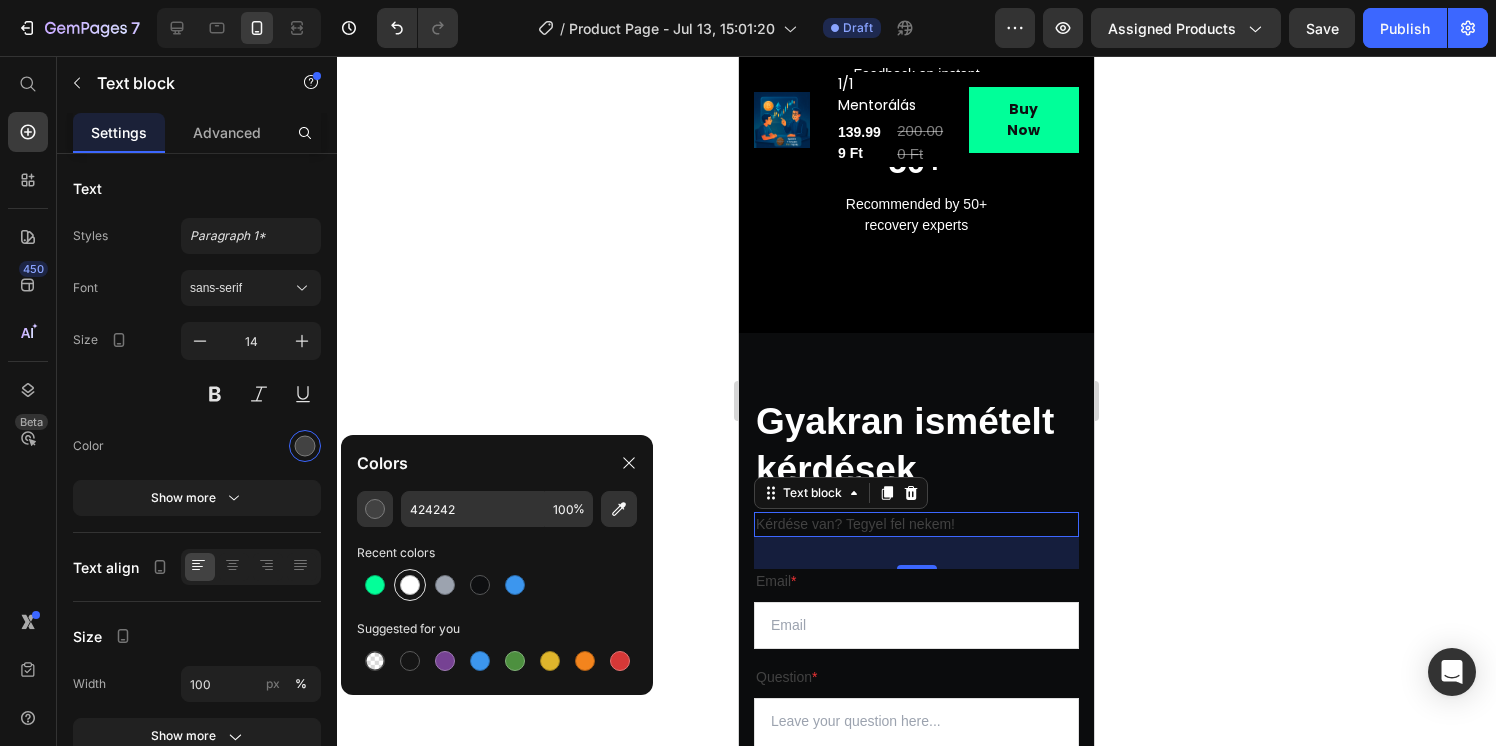 click at bounding box center [410, 585] 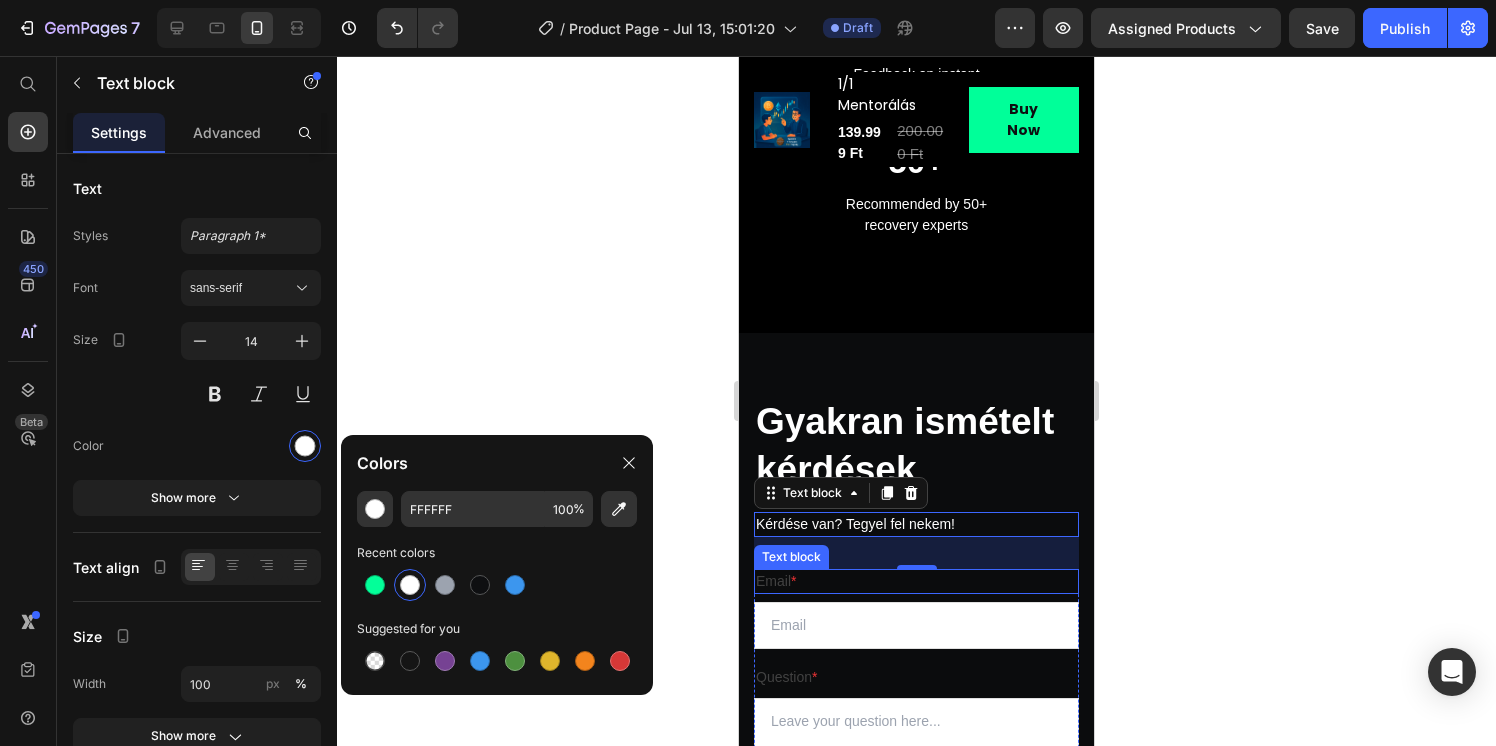 click on "Email  *" at bounding box center [916, 581] 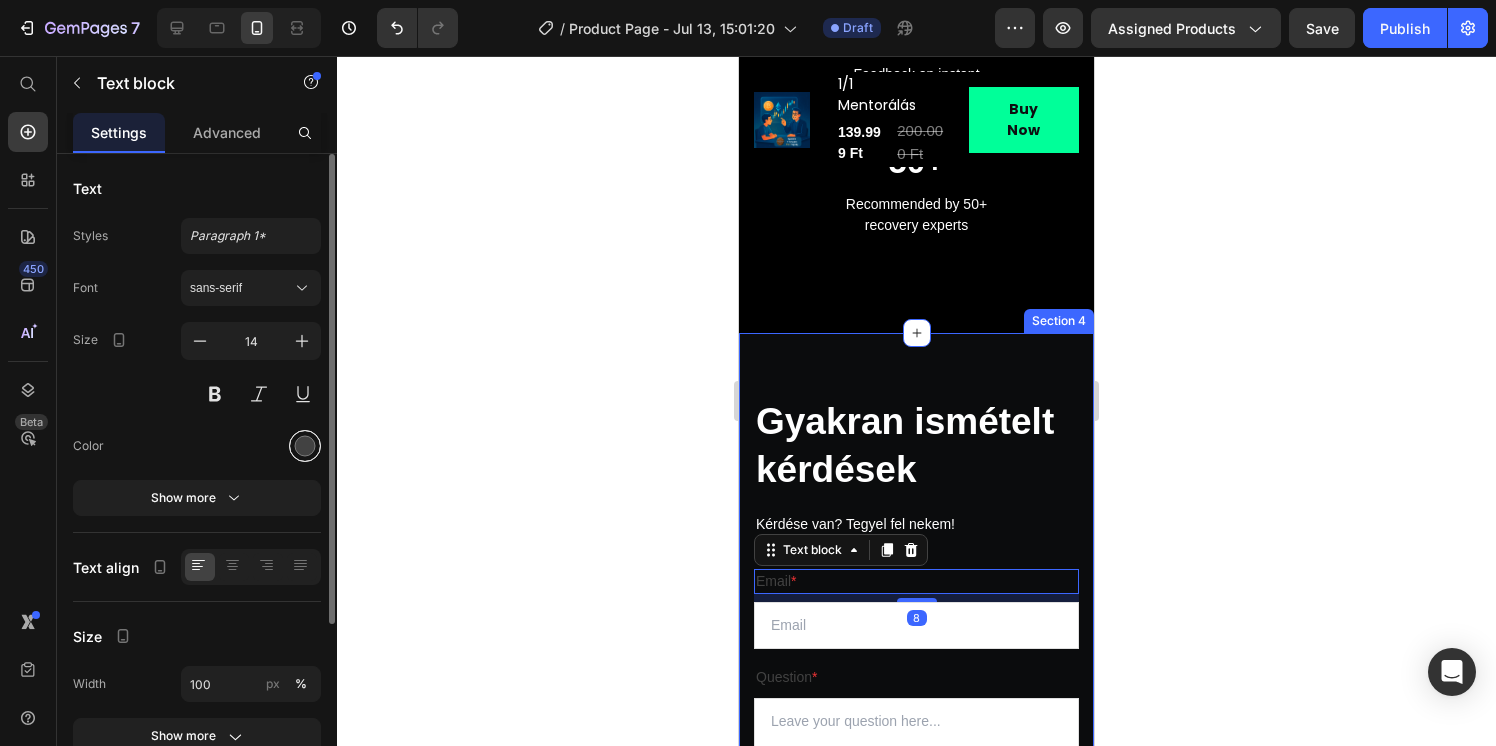click at bounding box center (305, 446) 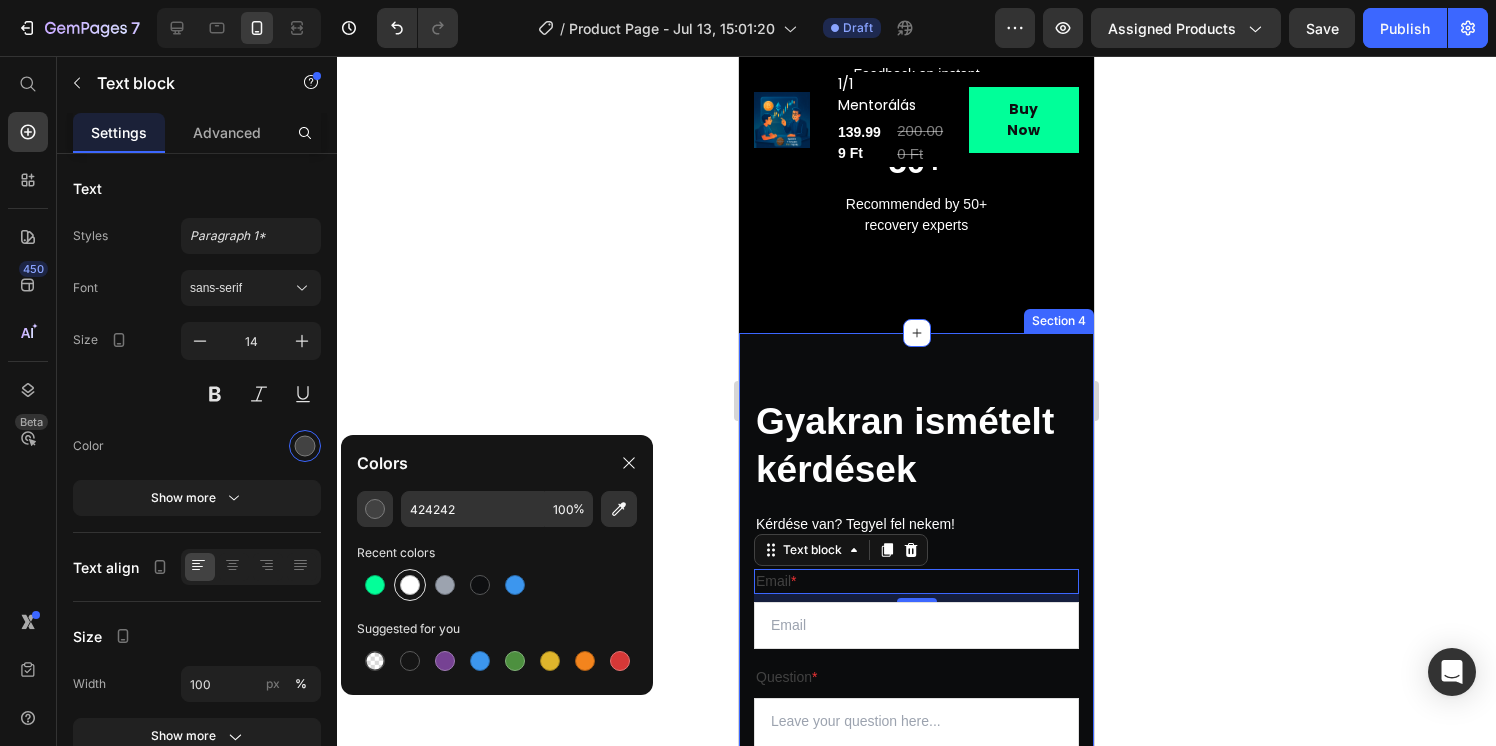click at bounding box center [410, 585] 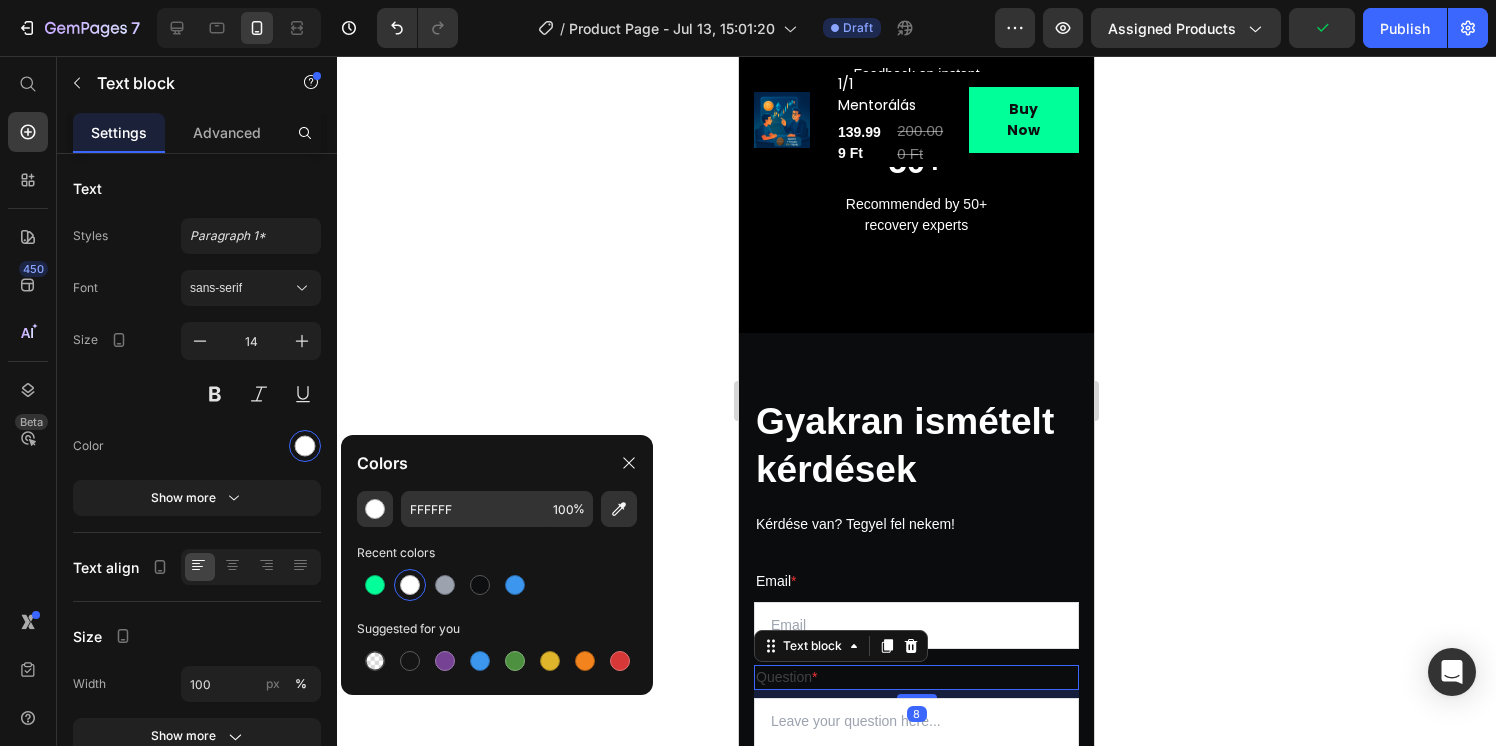 click on "Question  *" at bounding box center (916, 677) 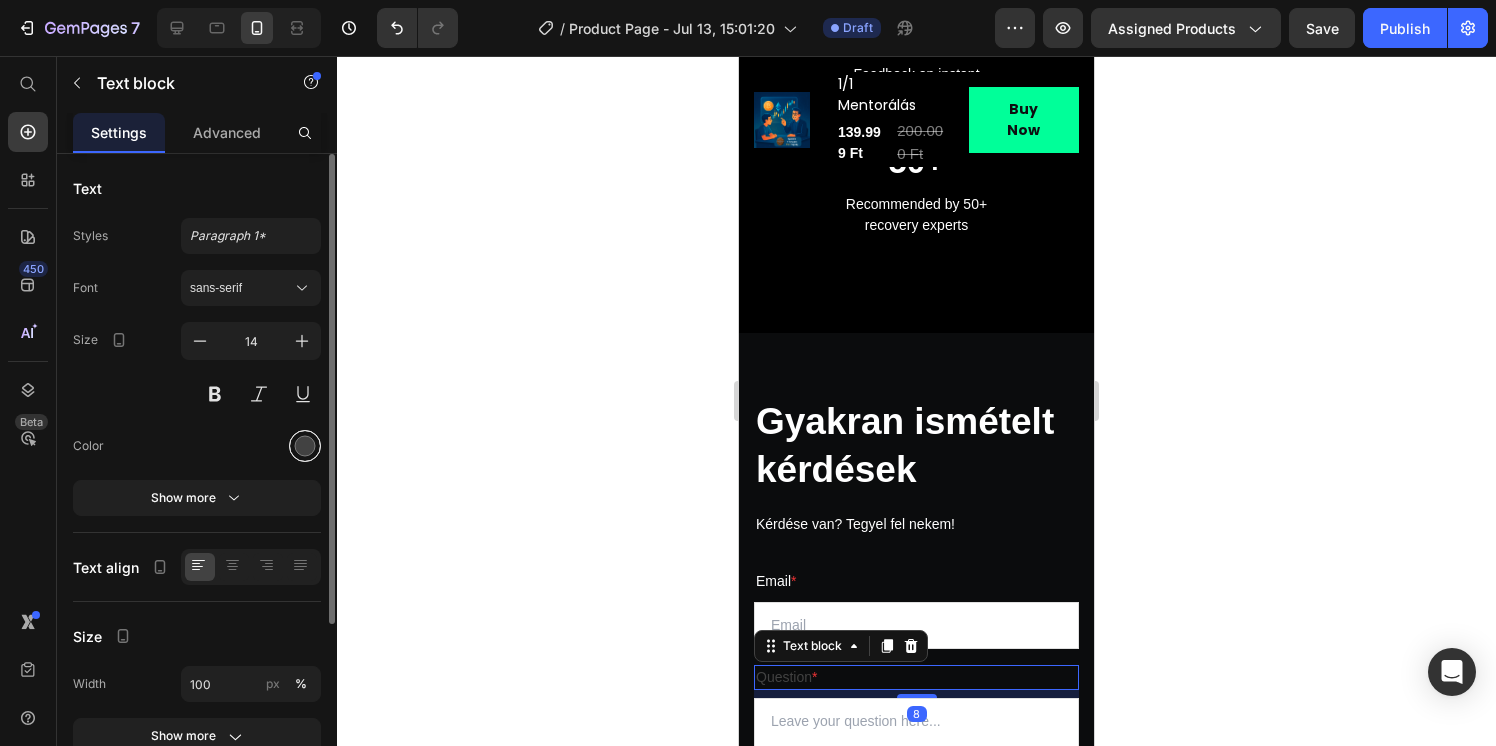 click at bounding box center (305, 446) 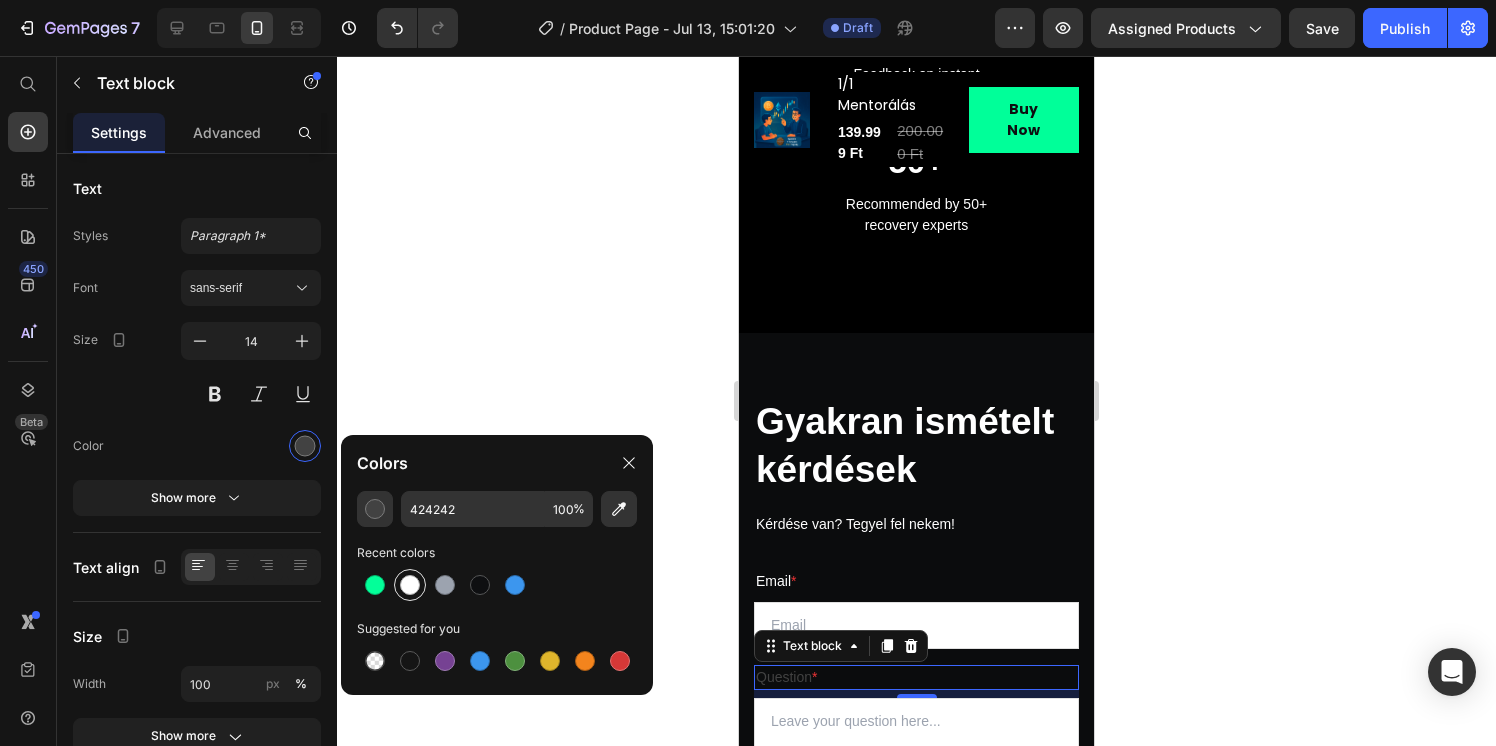 click at bounding box center [410, 585] 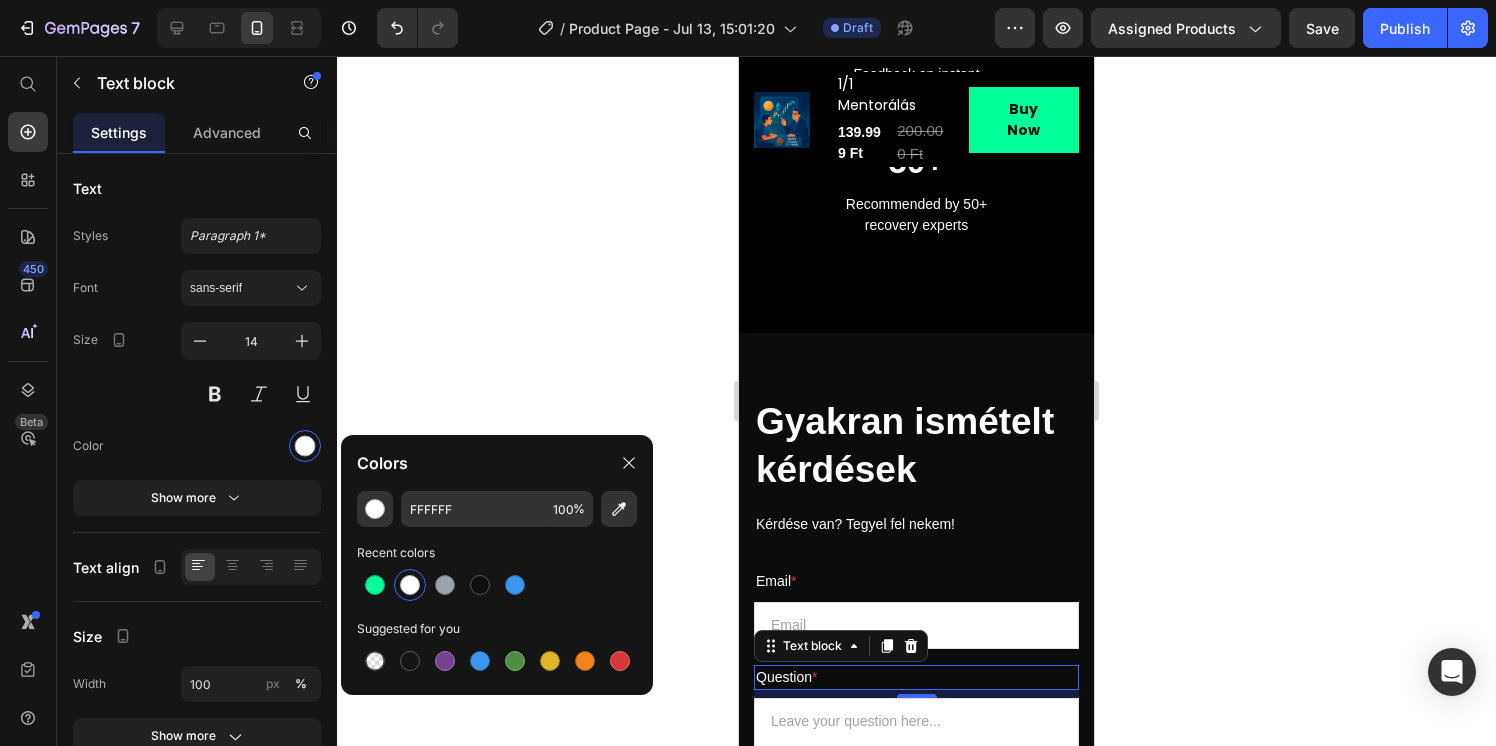 click on "Question  *" at bounding box center (916, 677) 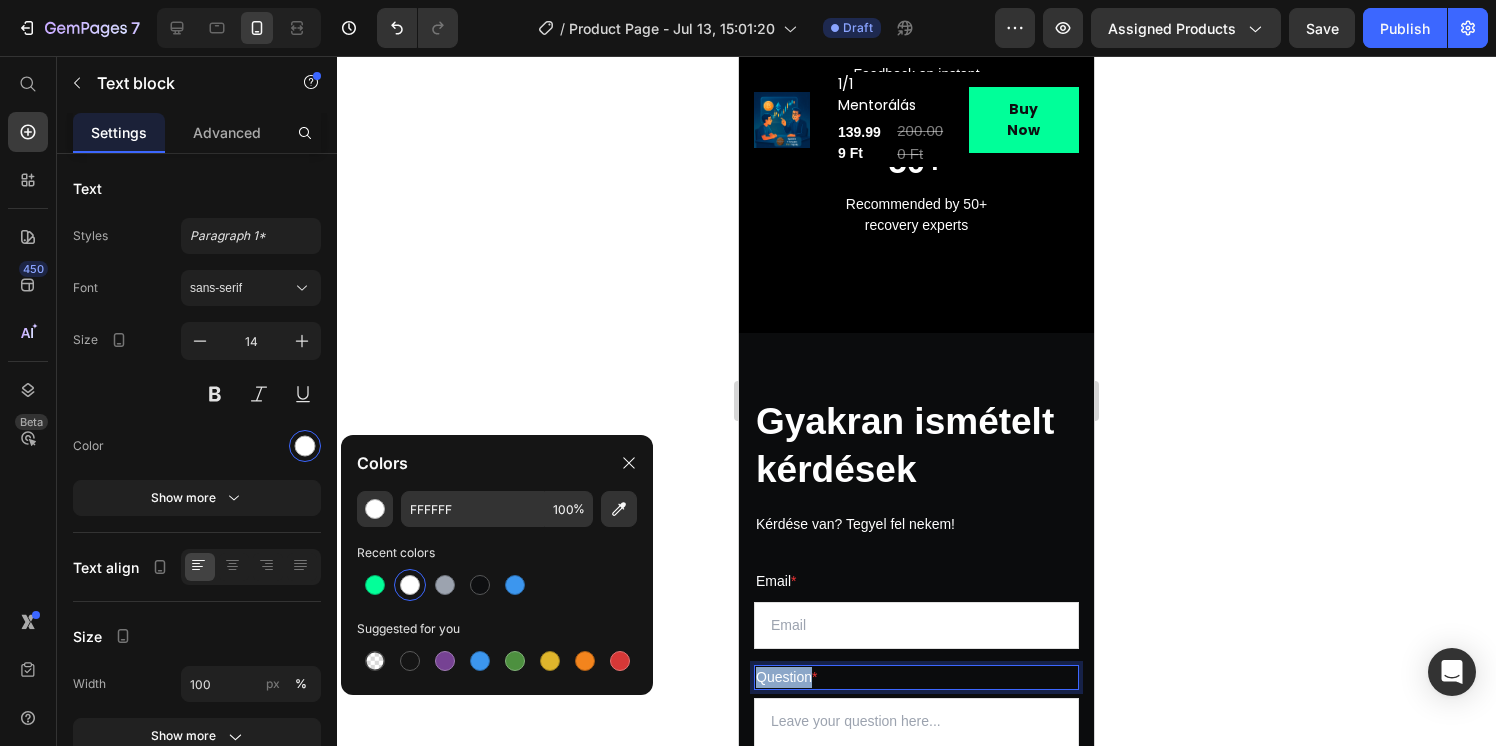 click on "Question  *" at bounding box center (916, 677) 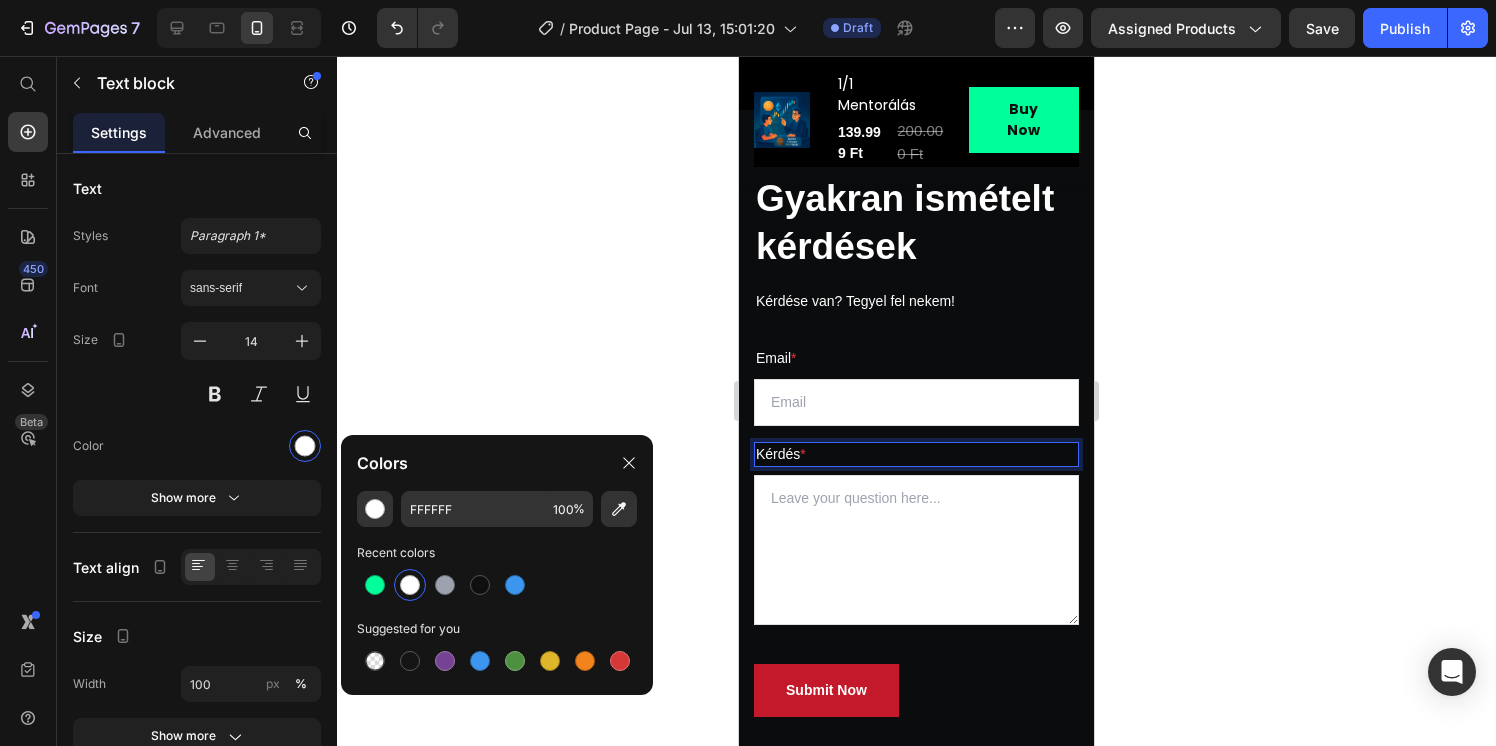 scroll, scrollTop: 2155, scrollLeft: 0, axis: vertical 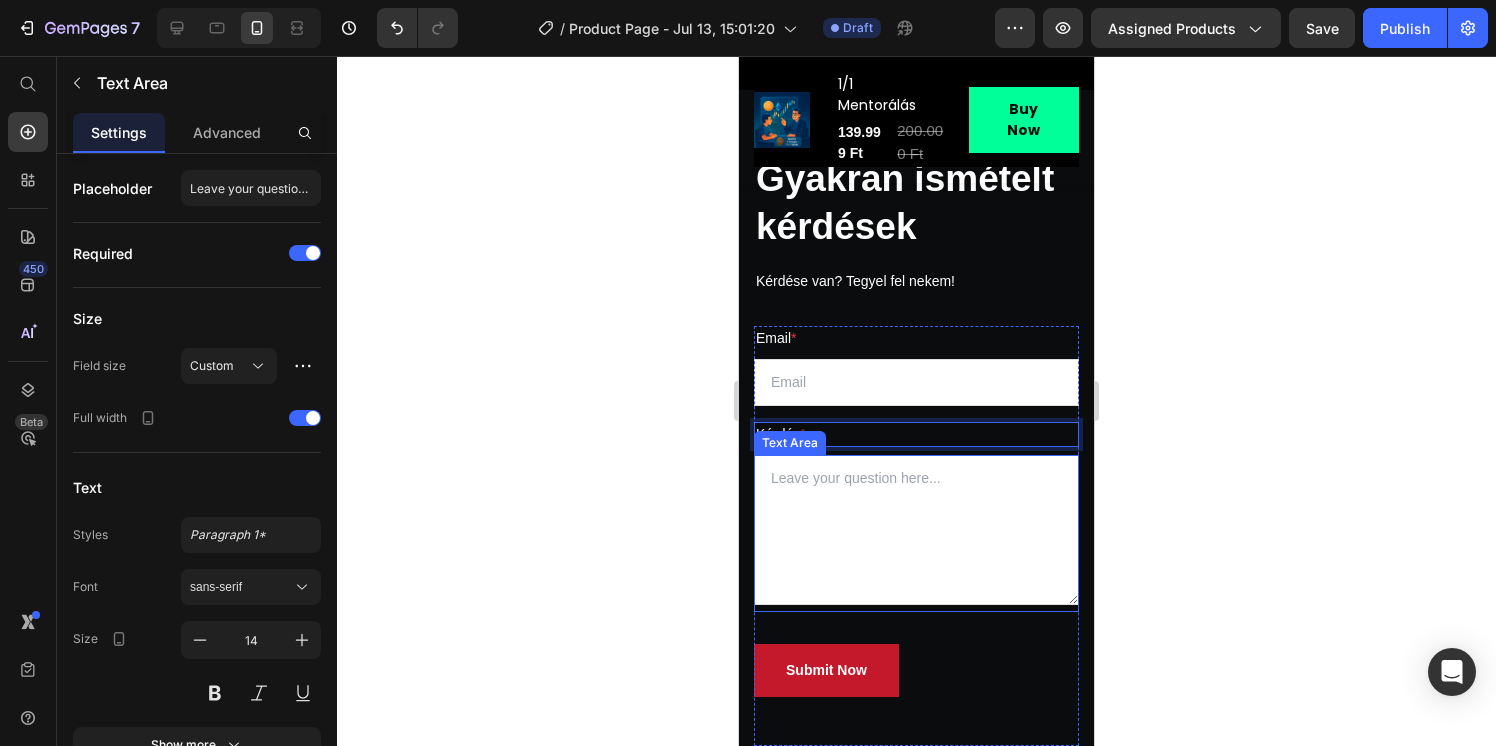 click at bounding box center (916, 530) 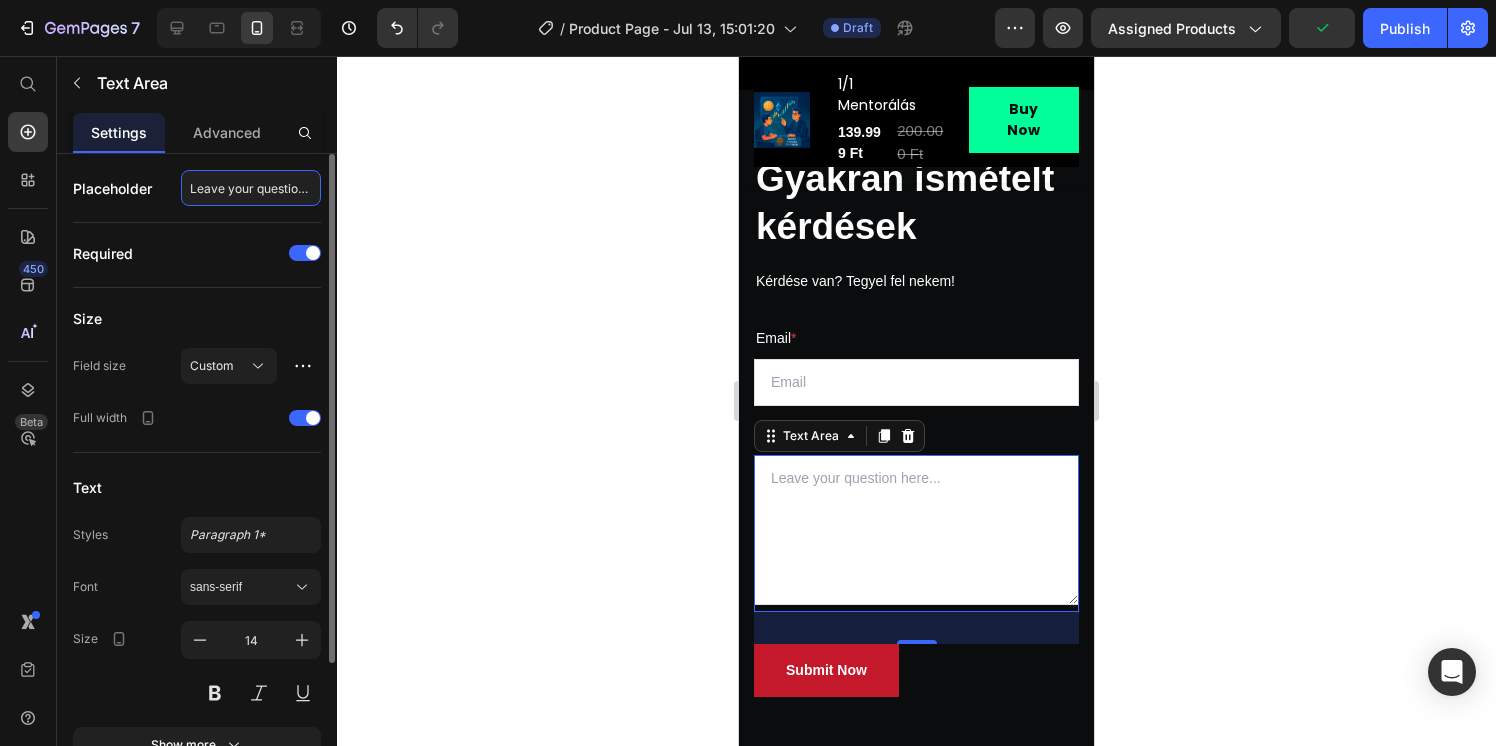 click on "Leave your question here..." 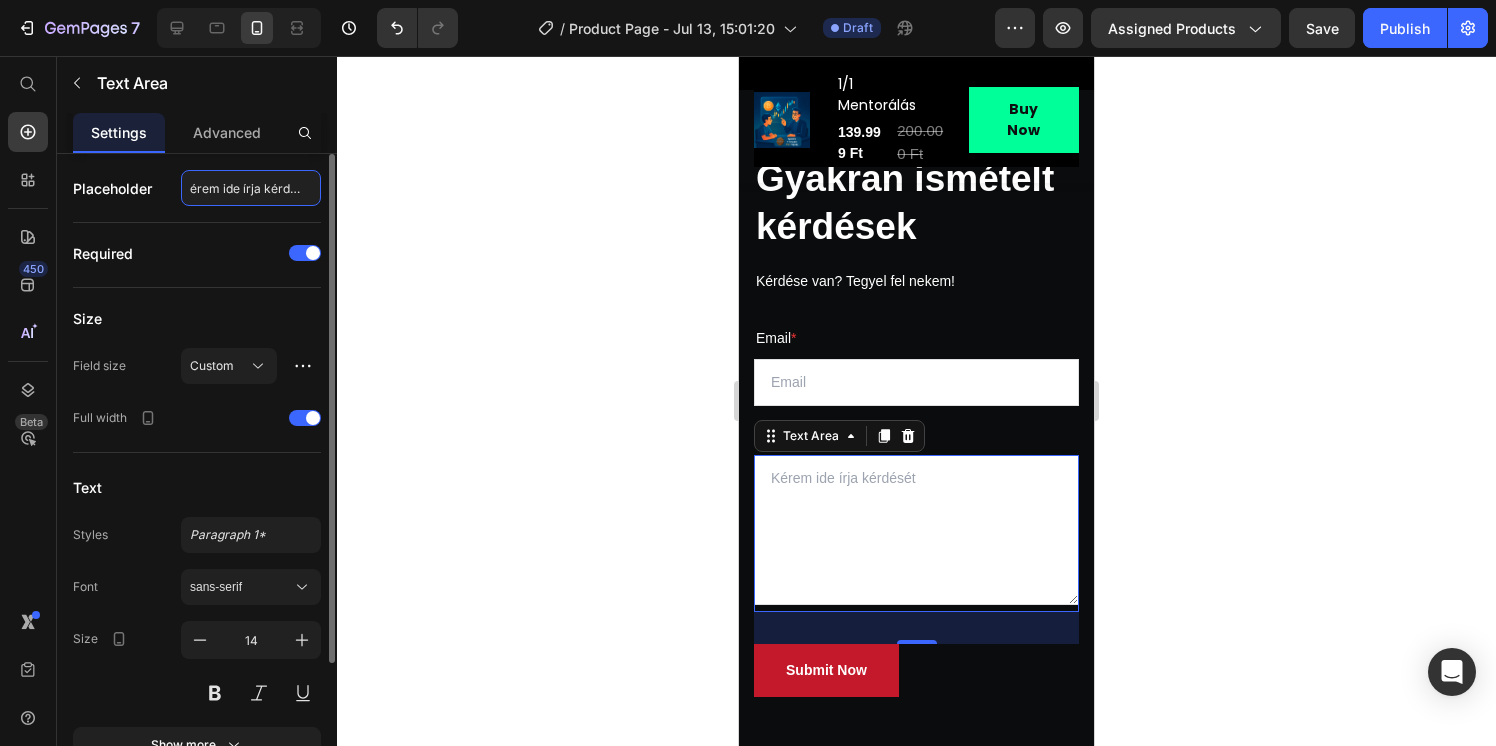 type on "Kérem ide írja kérdését!" 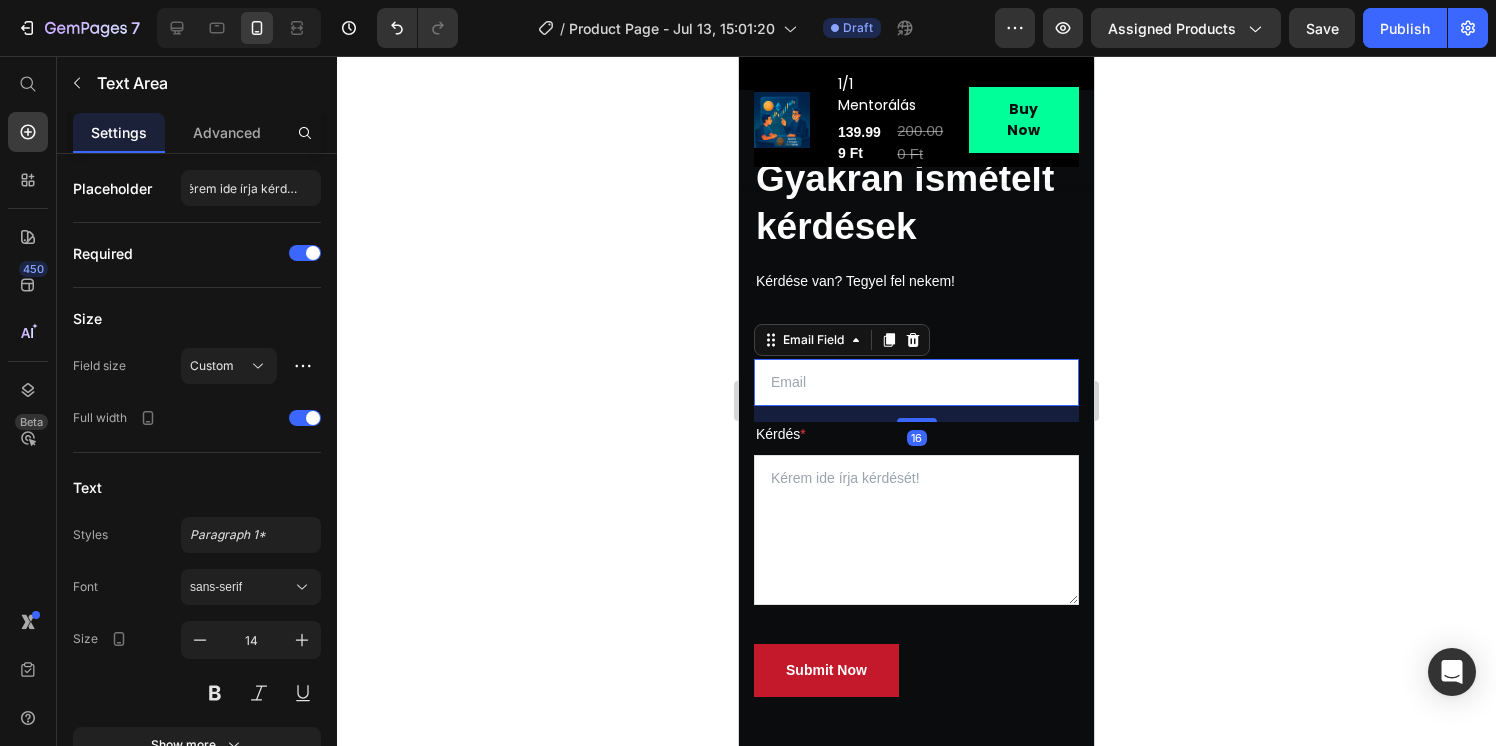 click at bounding box center (916, 382) 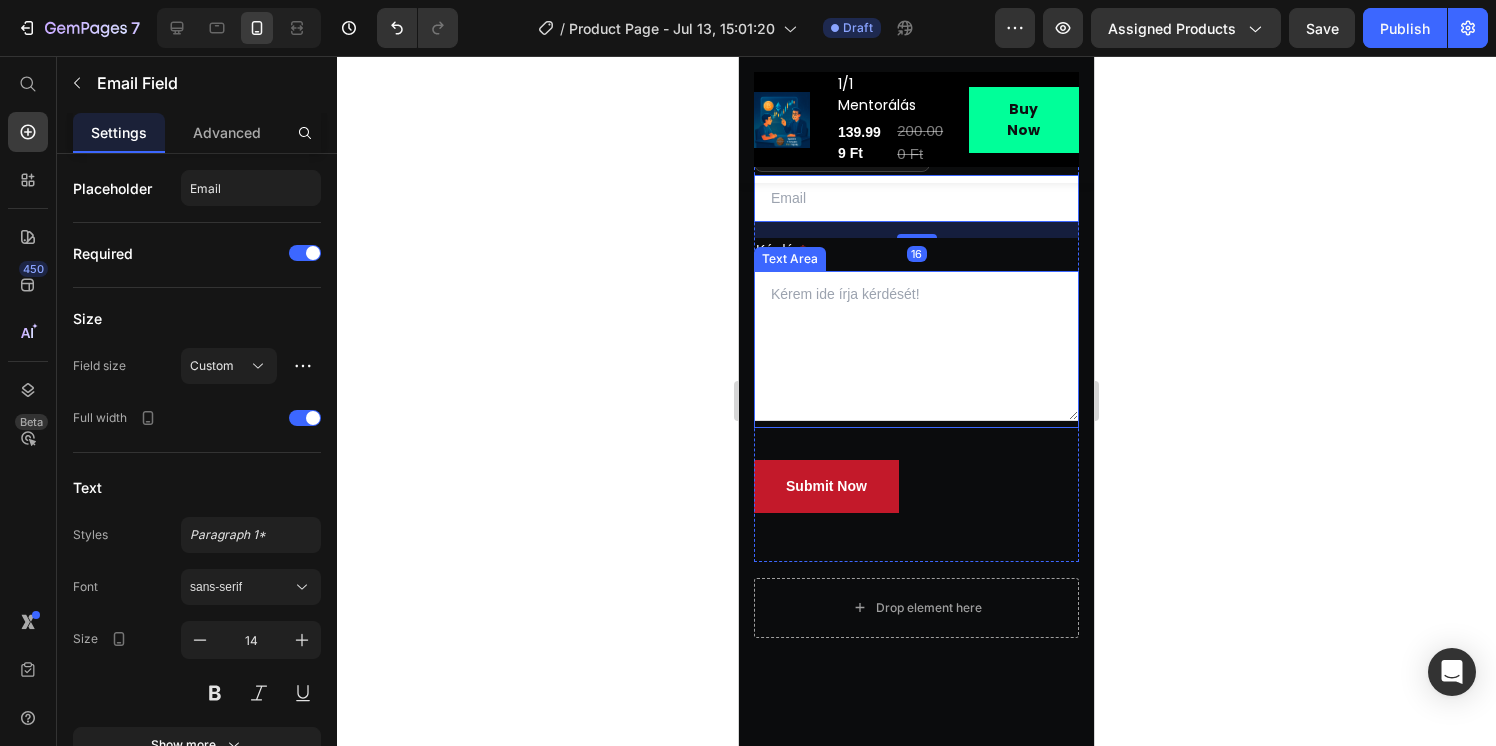 scroll, scrollTop: 2342, scrollLeft: 0, axis: vertical 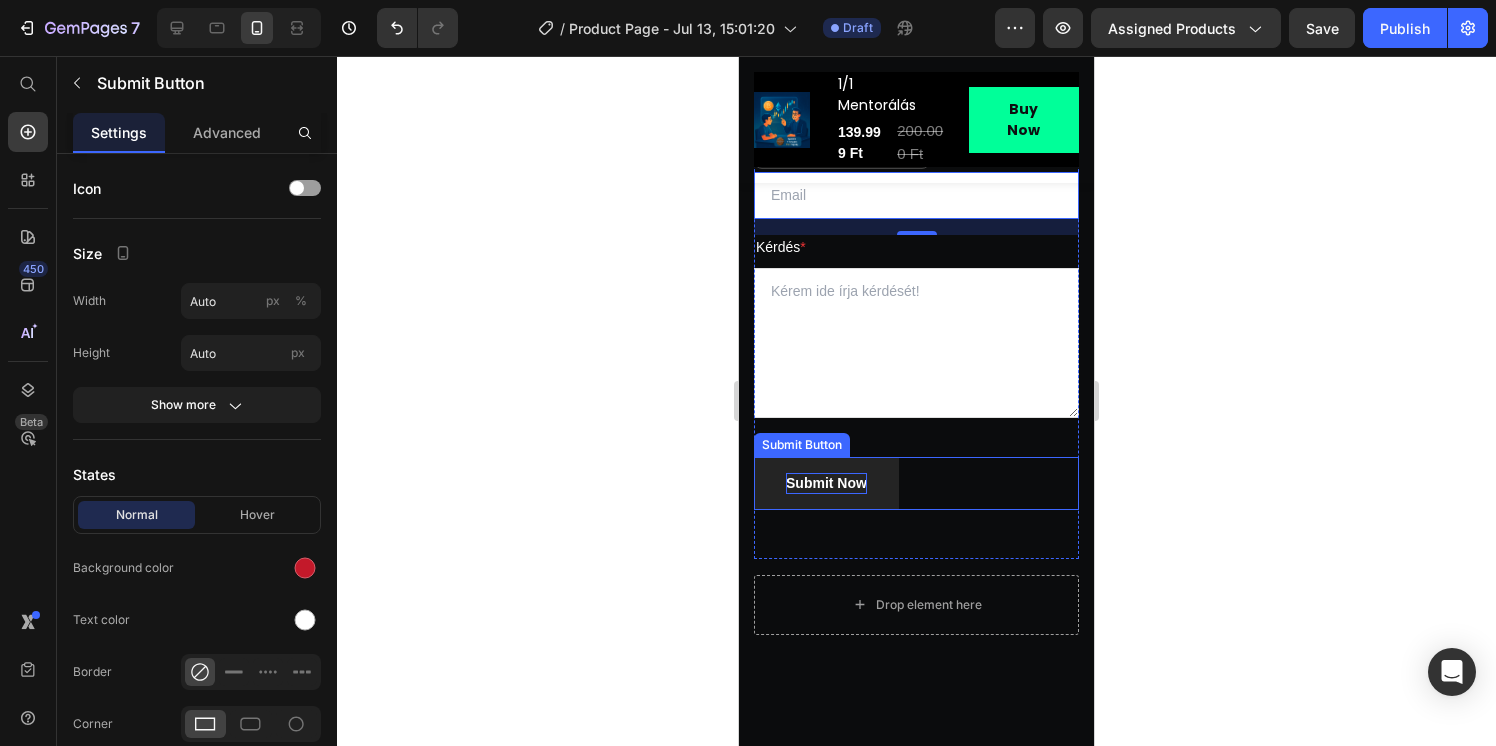 click on "Submit Now" at bounding box center [826, 483] 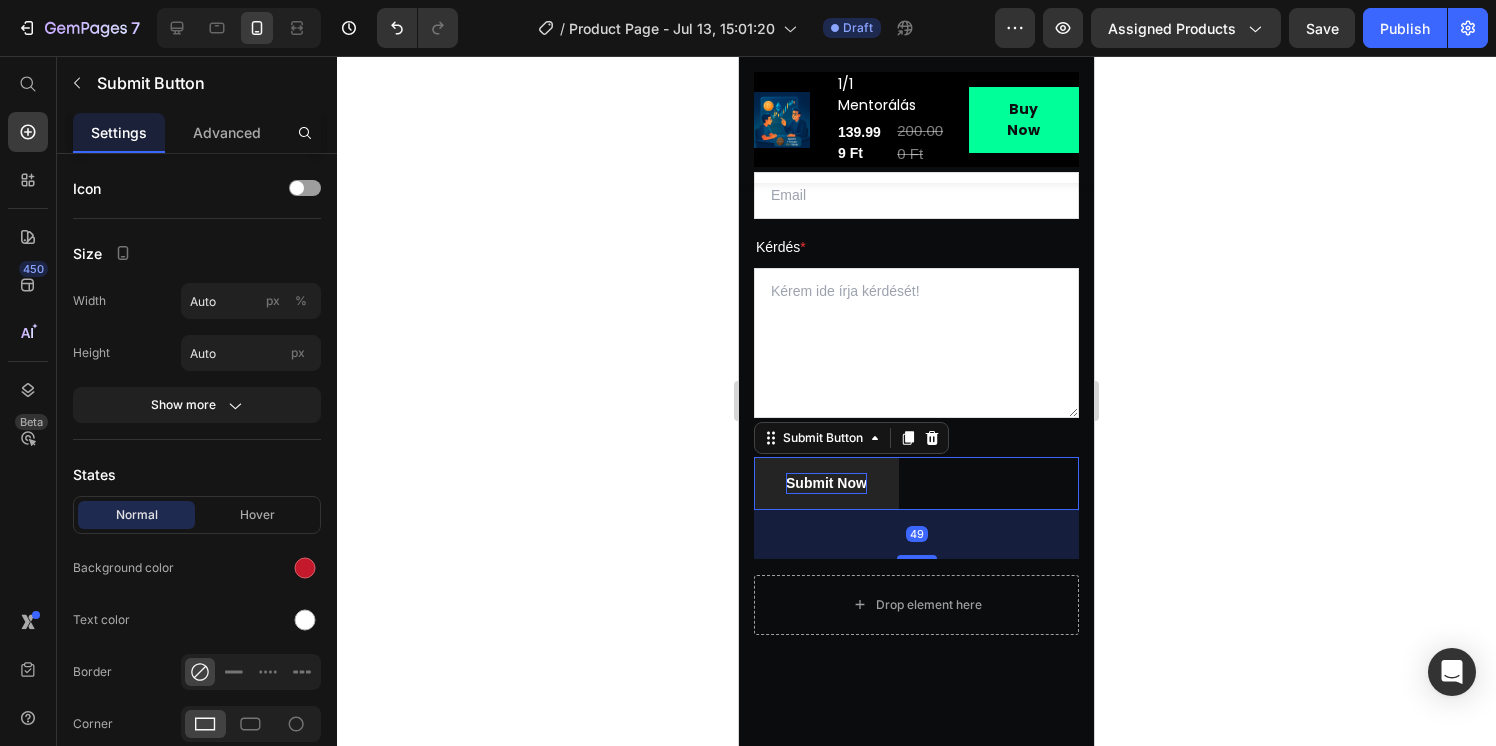 click on "Submit Now" at bounding box center (826, 483) 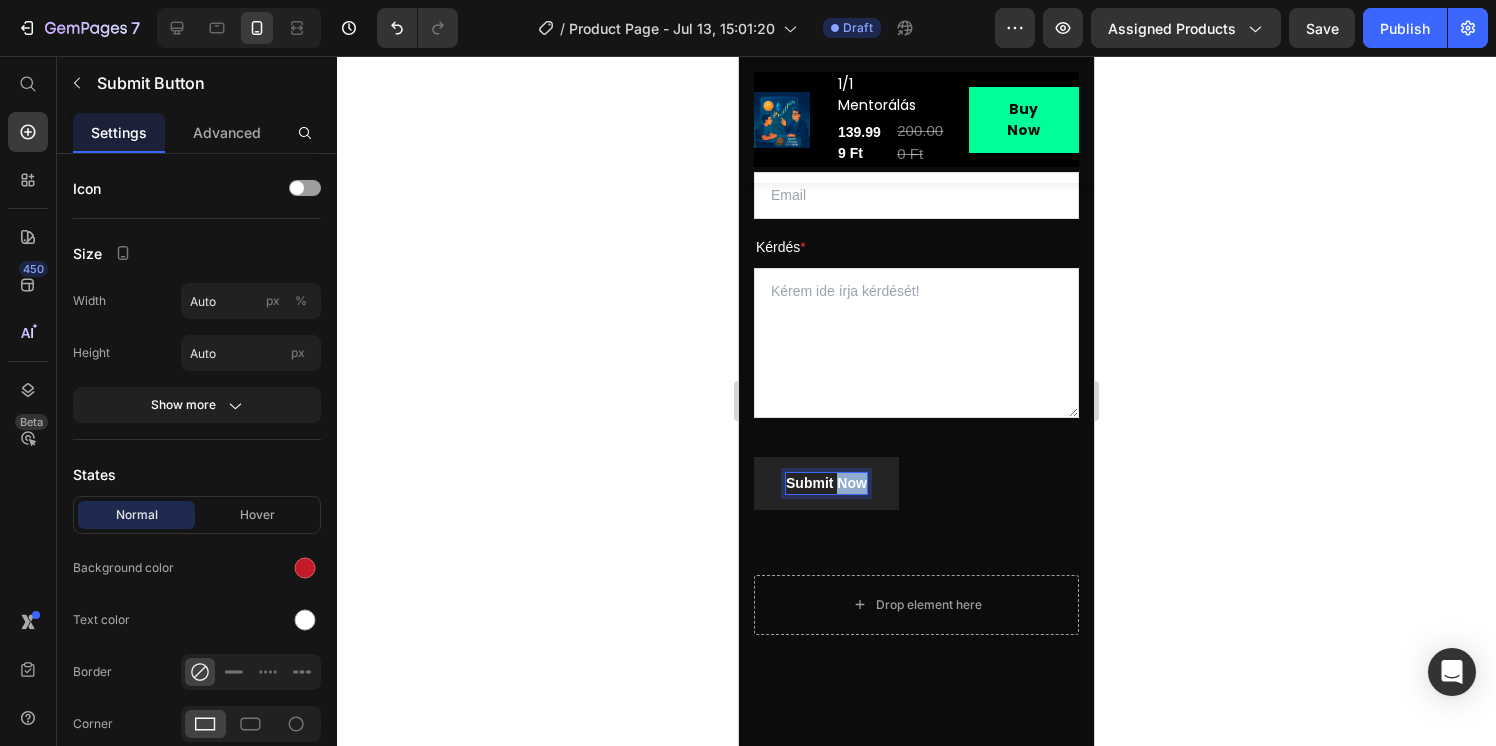 click on "Submit Now" at bounding box center (826, 483) 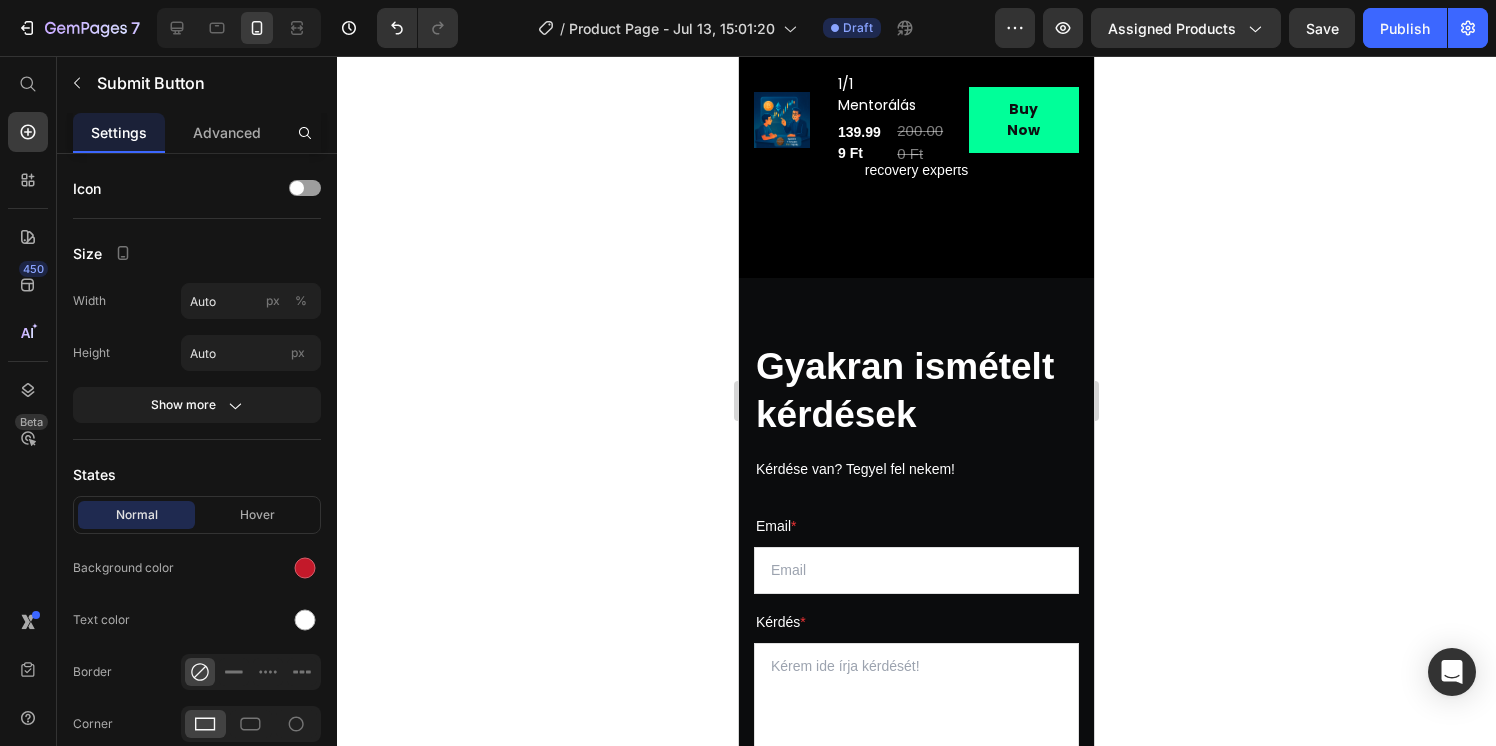scroll, scrollTop: 1963, scrollLeft: 0, axis: vertical 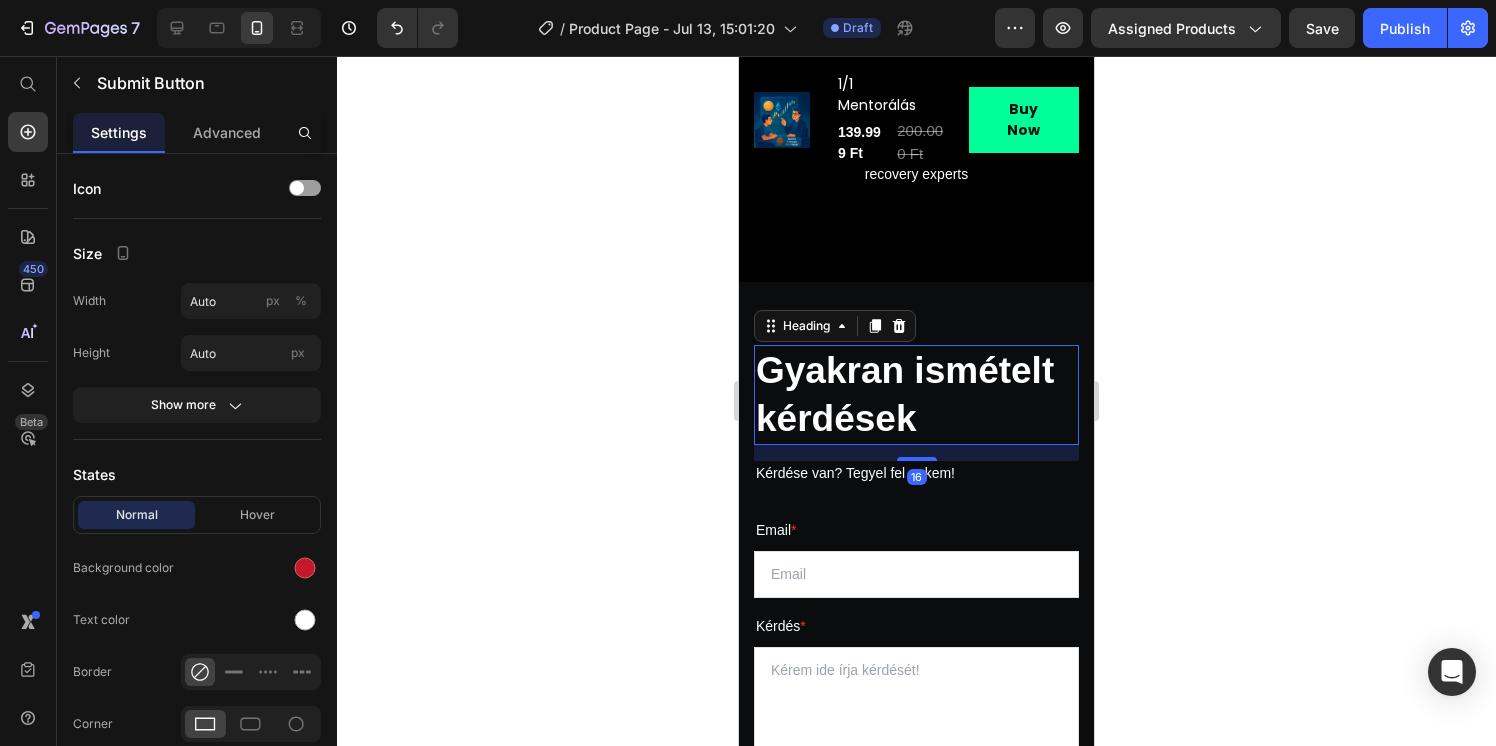 click on "Gyakran ismételt kérdések" at bounding box center [916, 395] 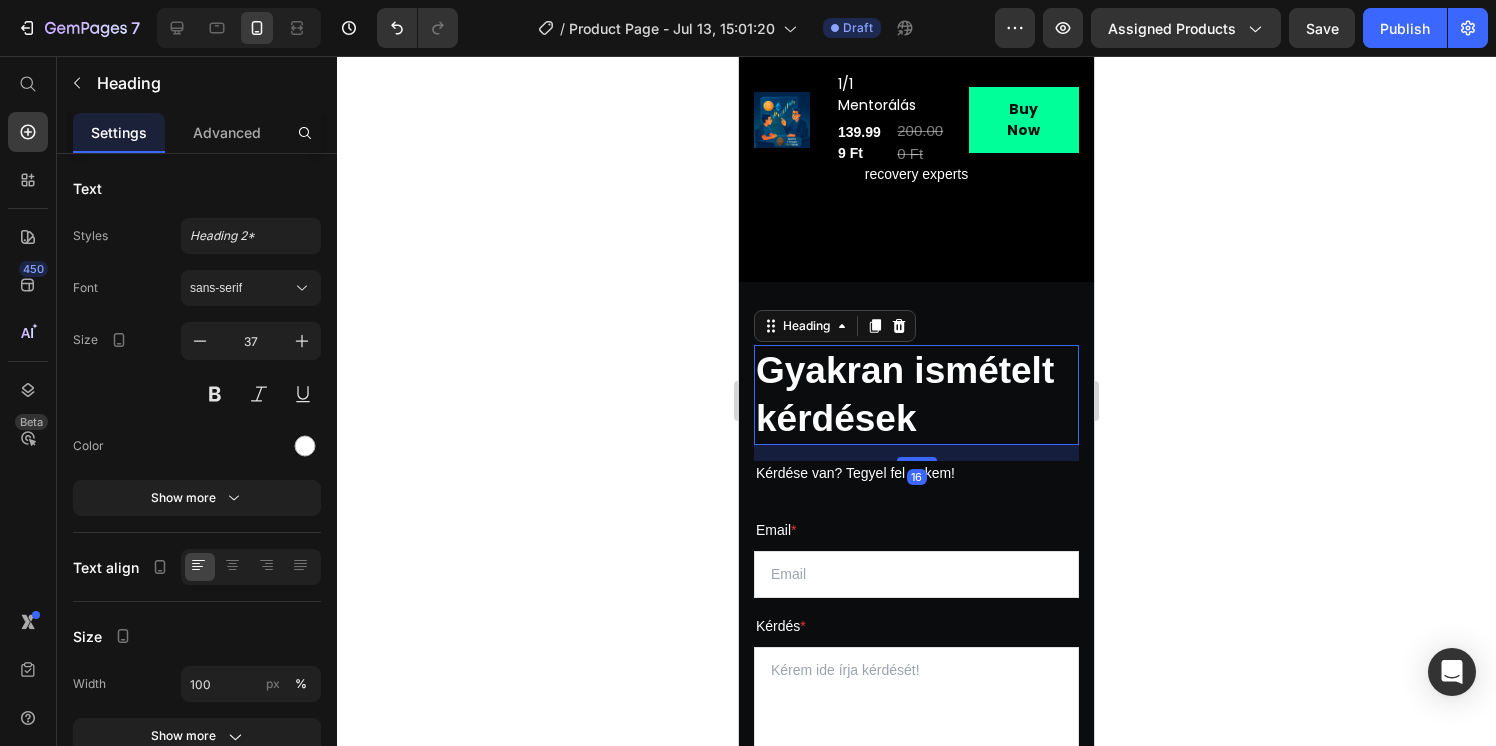 click on "Gyakran ismételt kérdések" at bounding box center [916, 395] 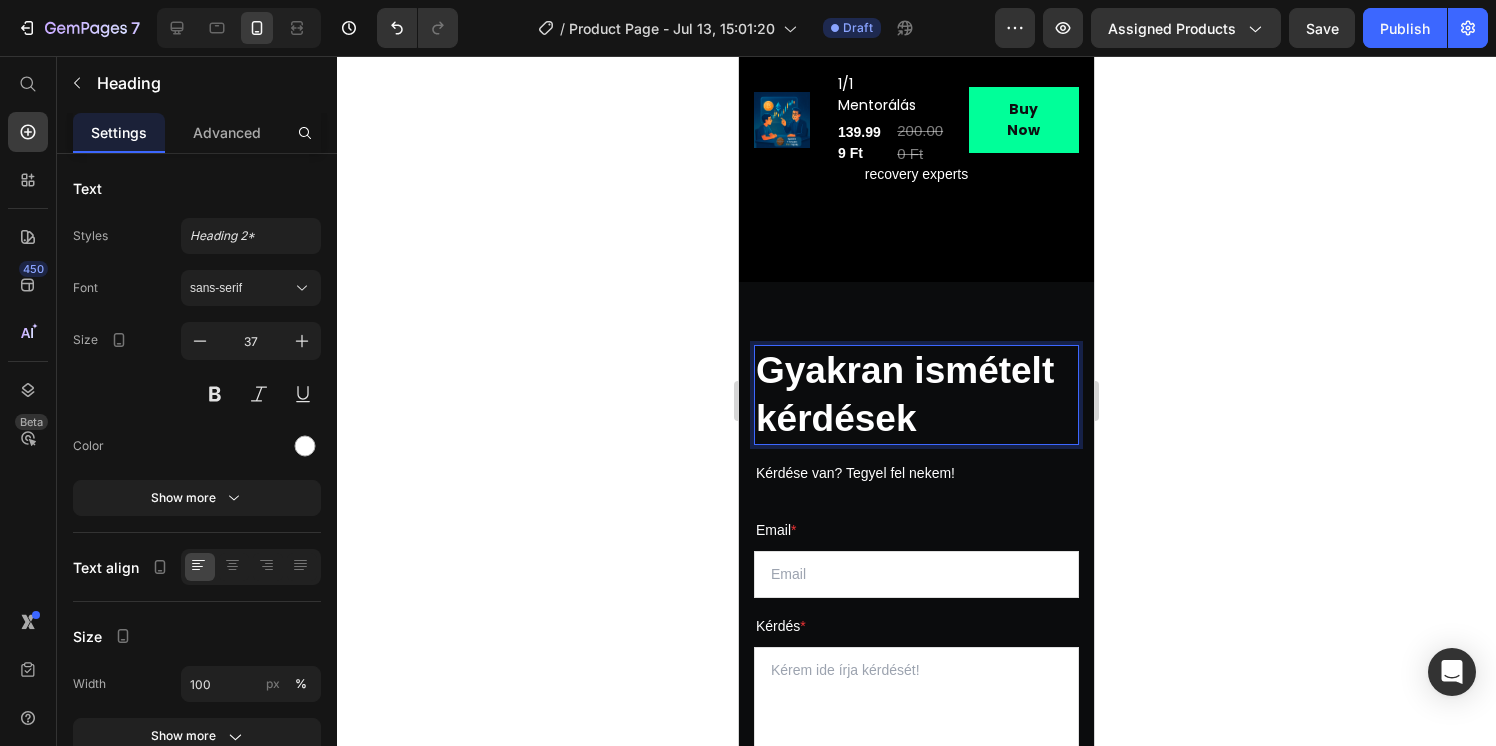 click on "Gyakran ismételt kérdések" at bounding box center [916, 395] 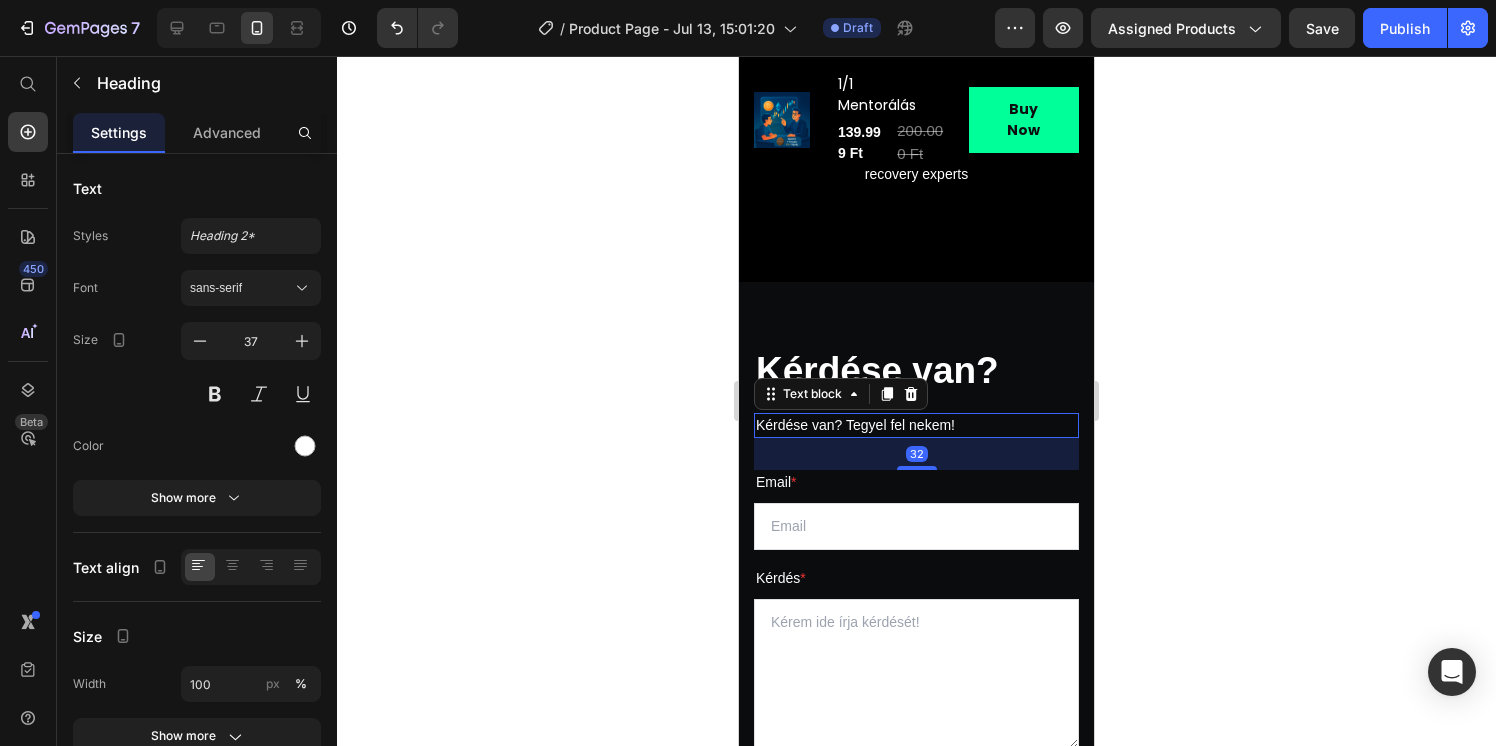 click on "Kérdése van? Tegyel fel nekem!" at bounding box center [916, 425] 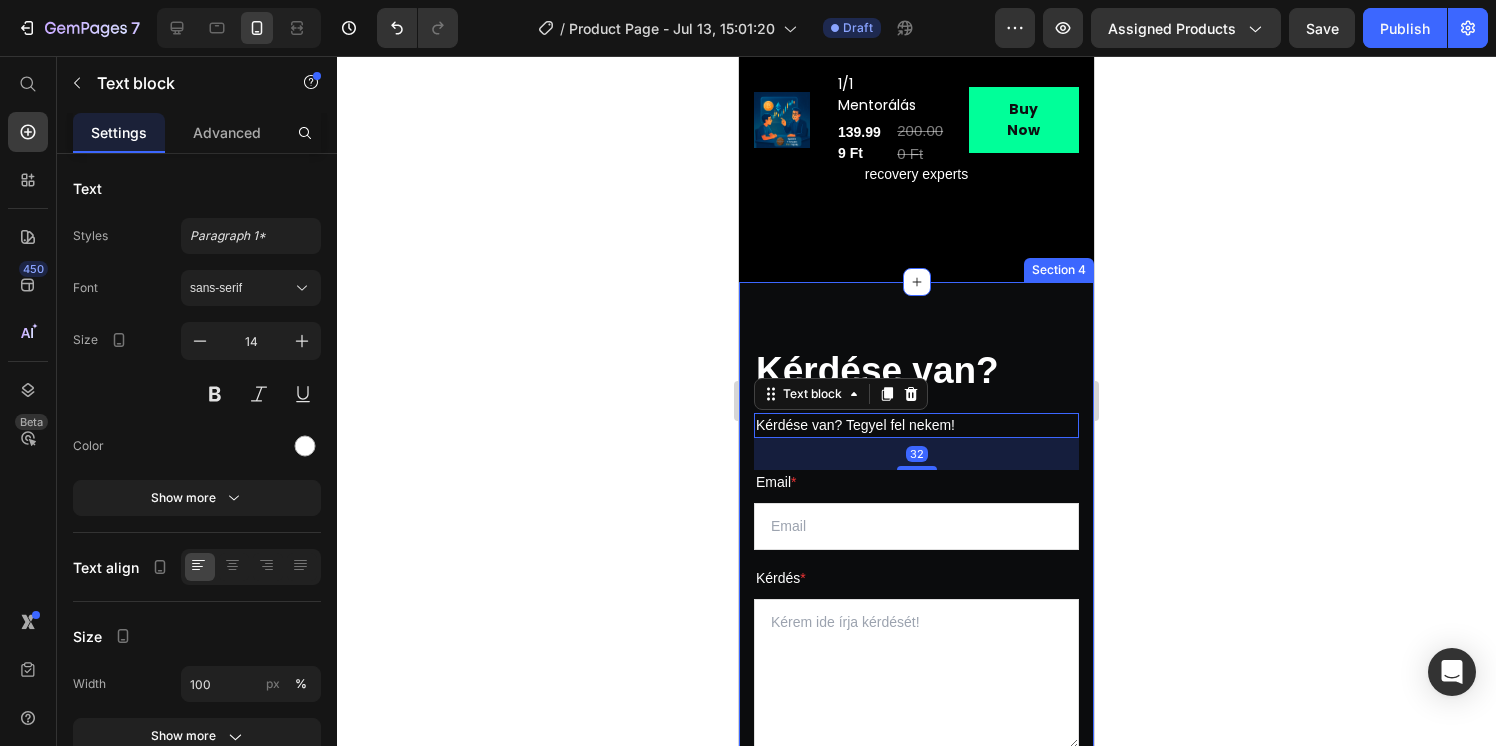 click 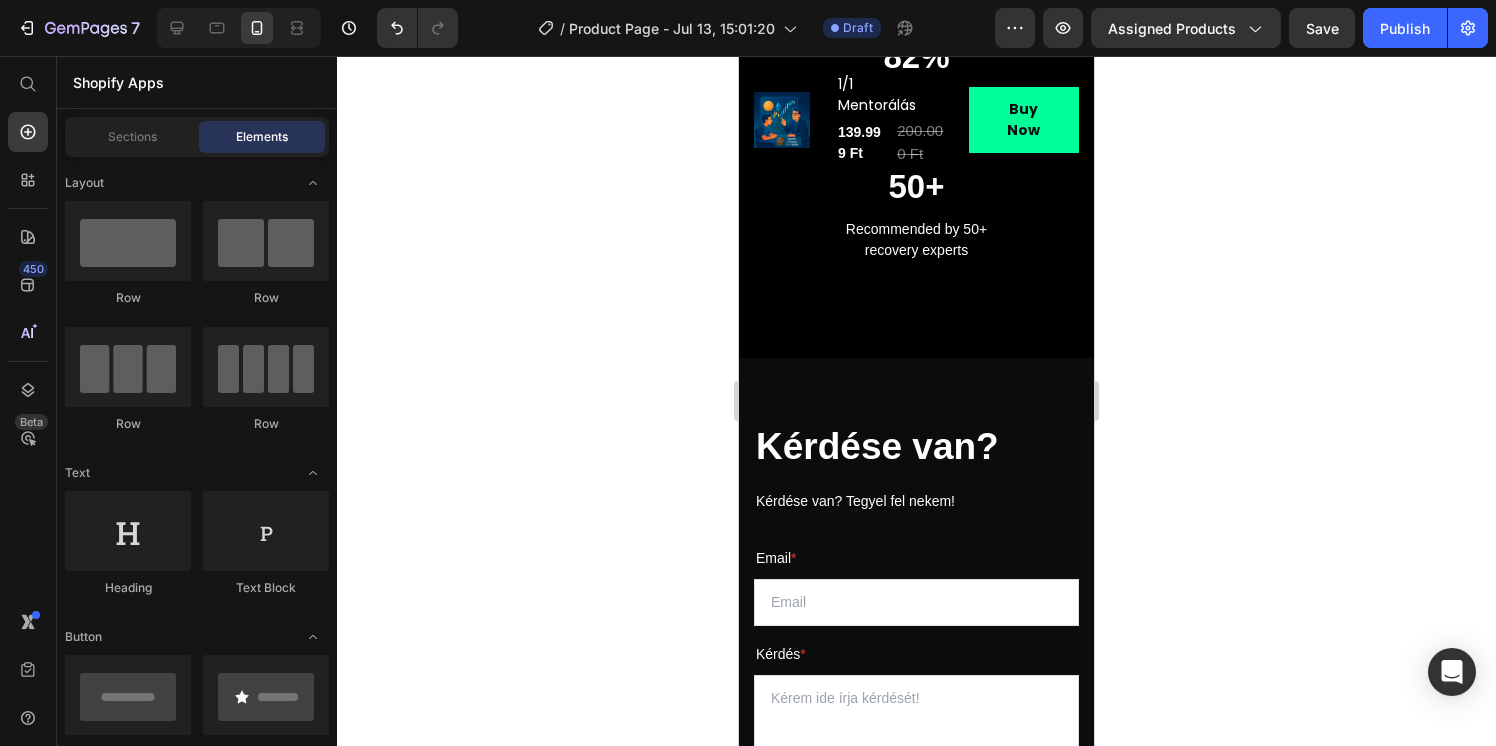 scroll, scrollTop: 1824, scrollLeft: 0, axis: vertical 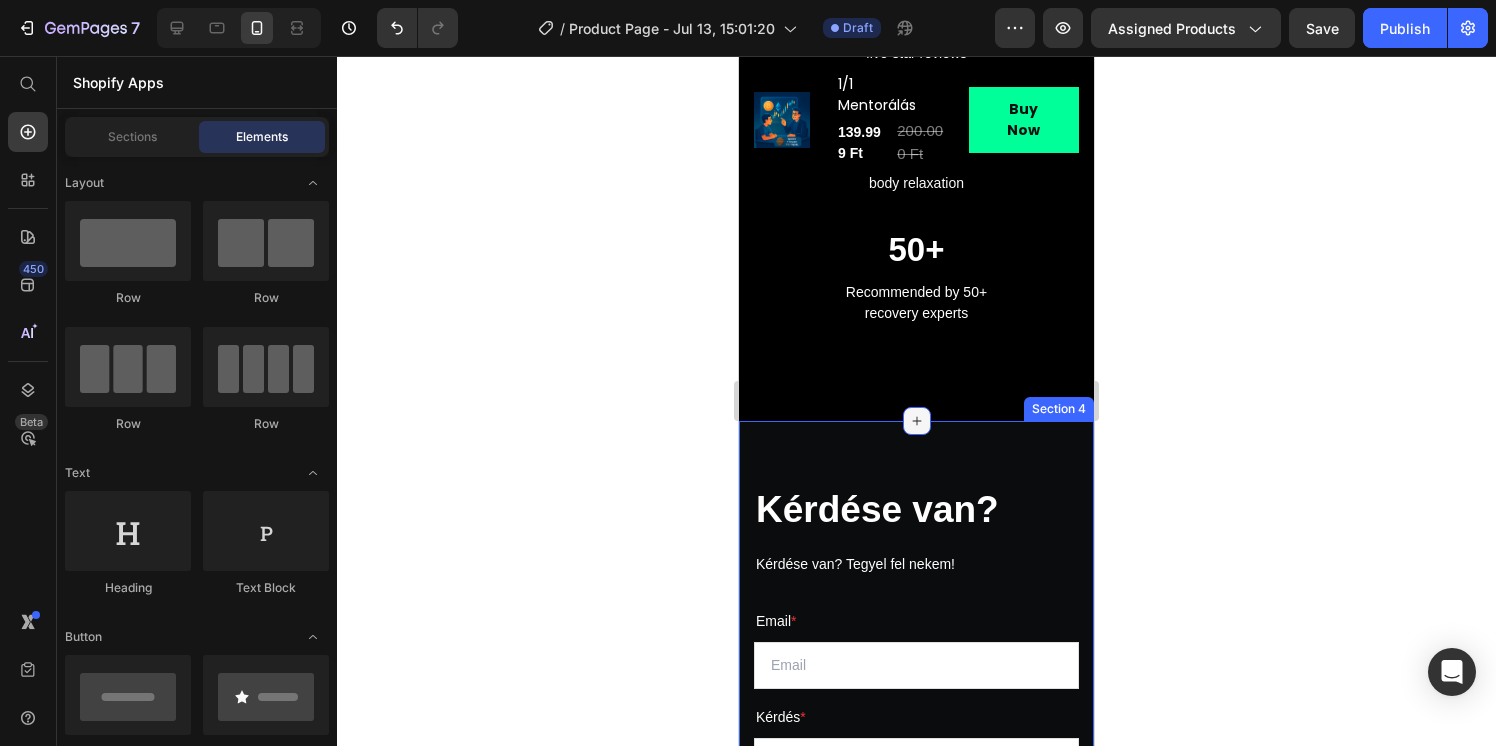click 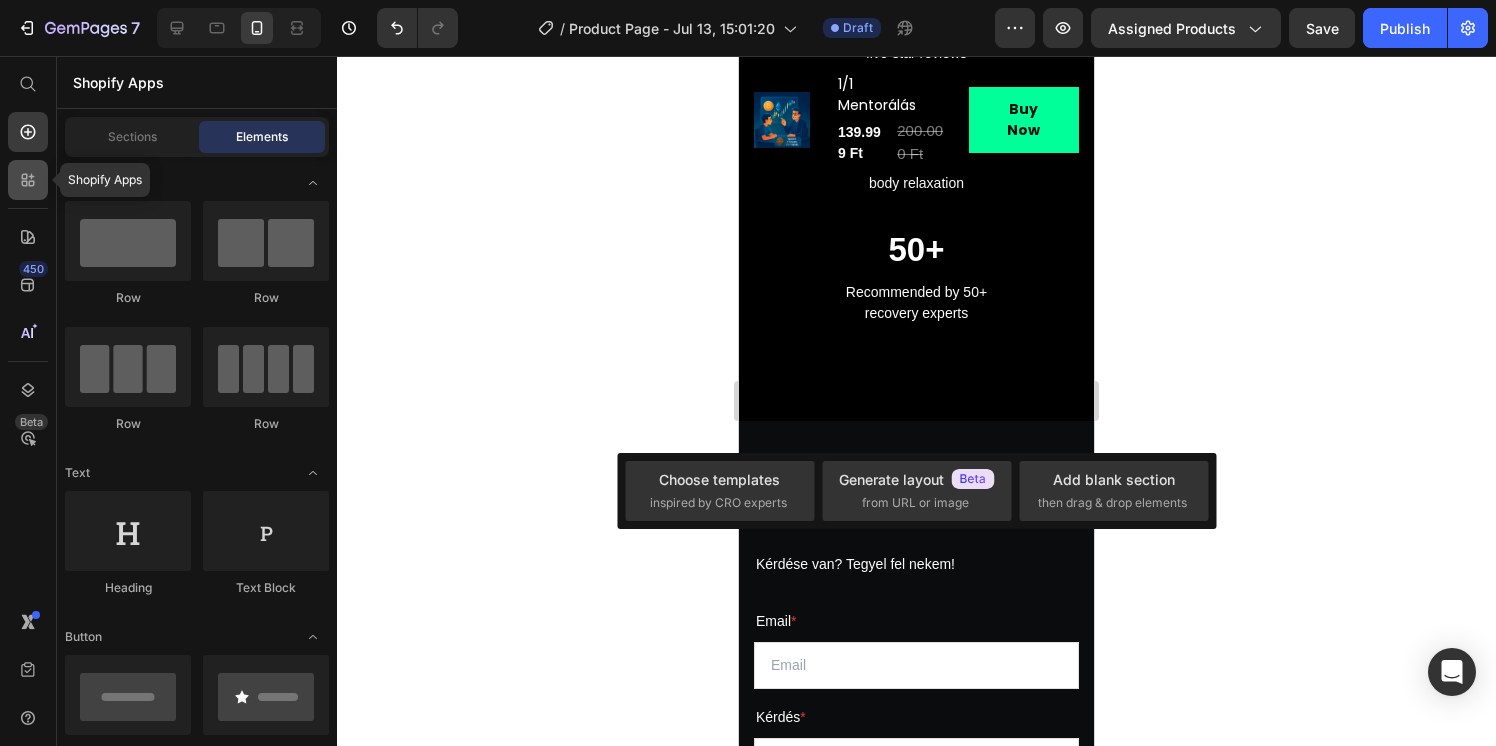click 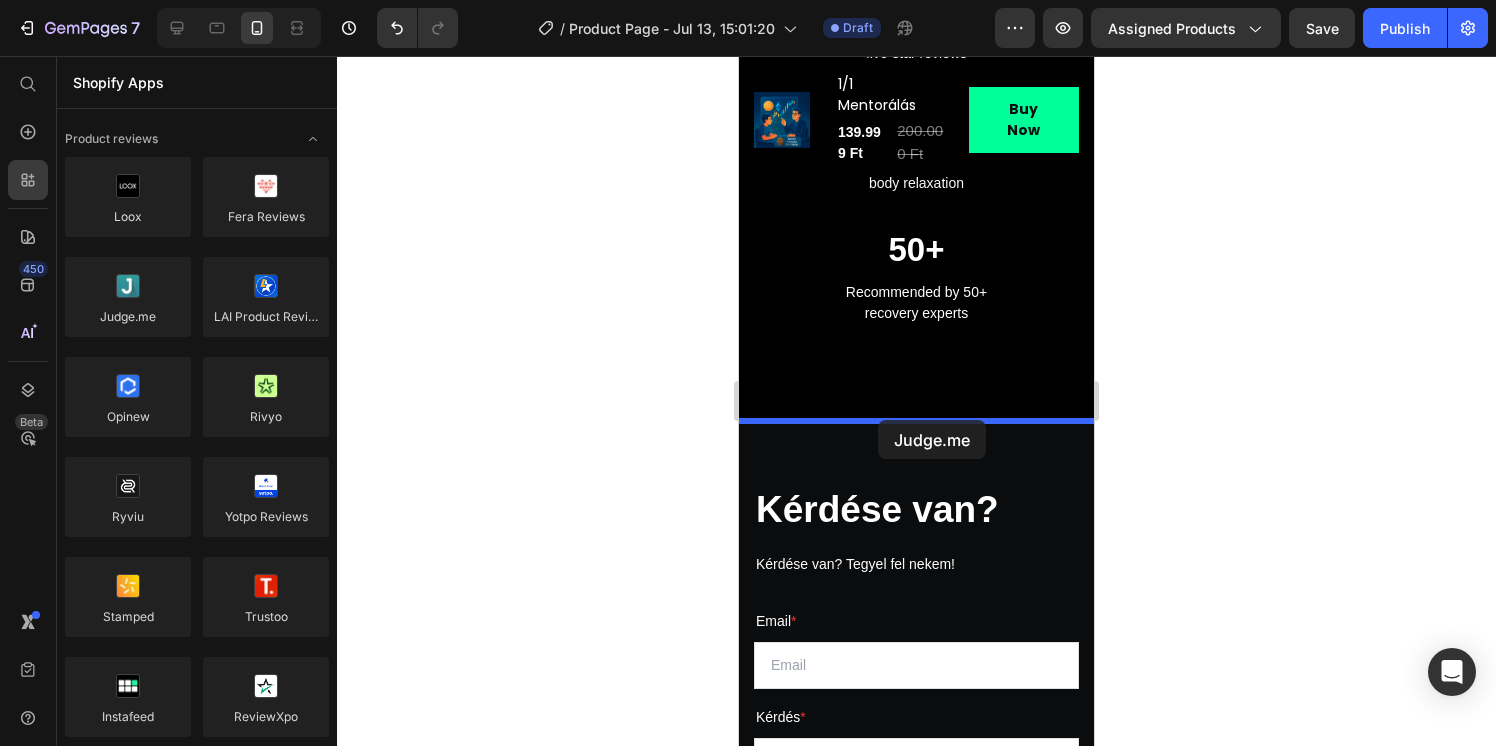 drag, startPoint x: 900, startPoint y: 362, endPoint x: 878, endPoint y: 420, distance: 62.03225 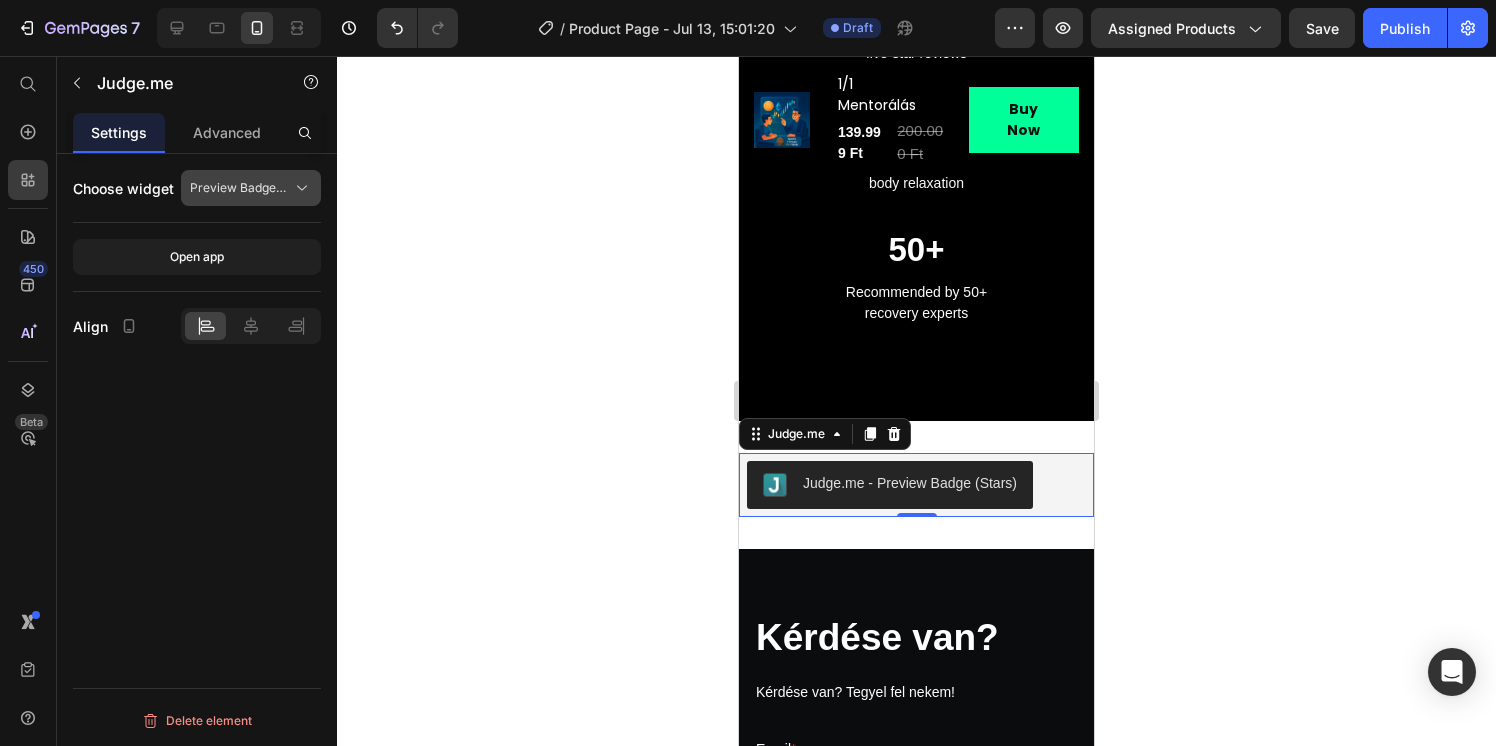 click on "Preview Badge (Stars)" at bounding box center [239, 188] 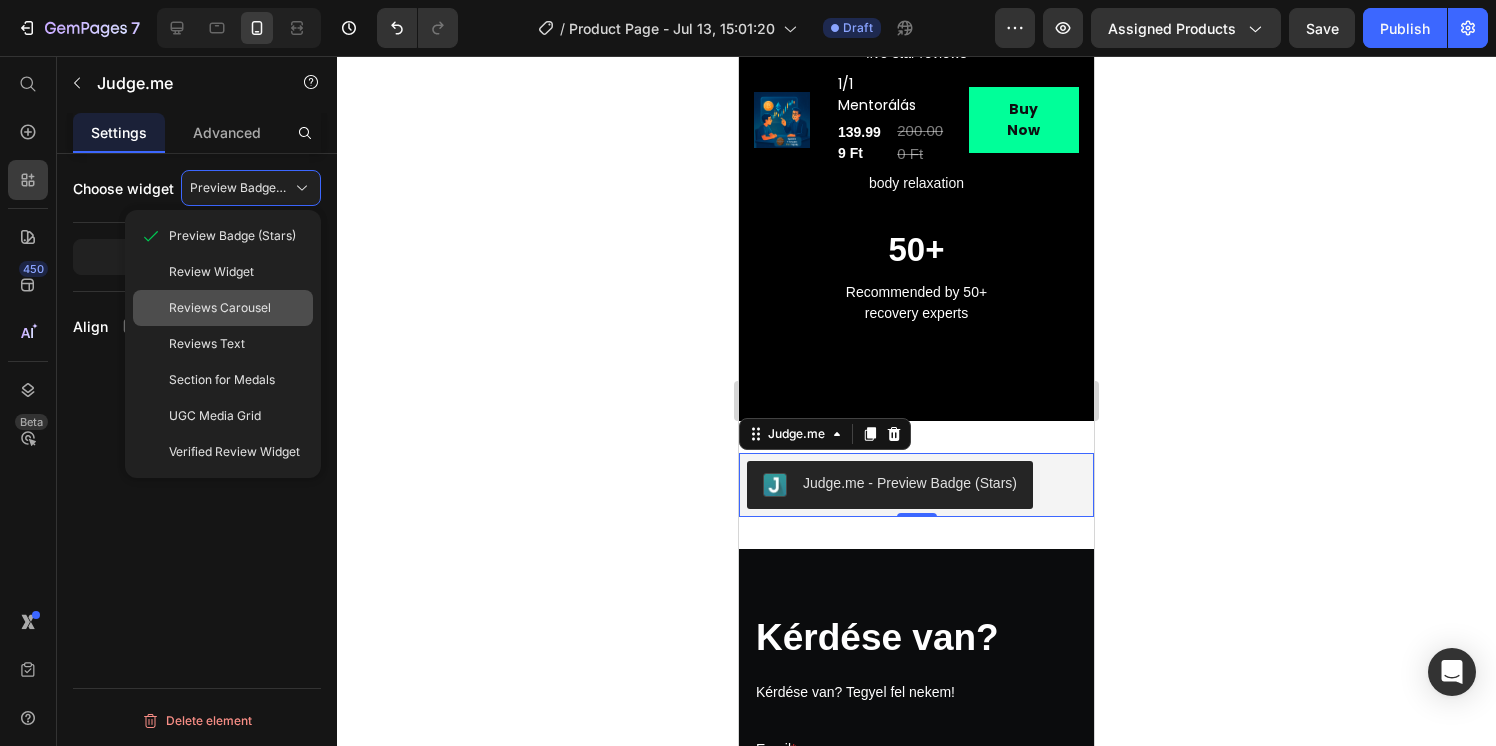 click on "Reviews Carousel" at bounding box center [220, 308] 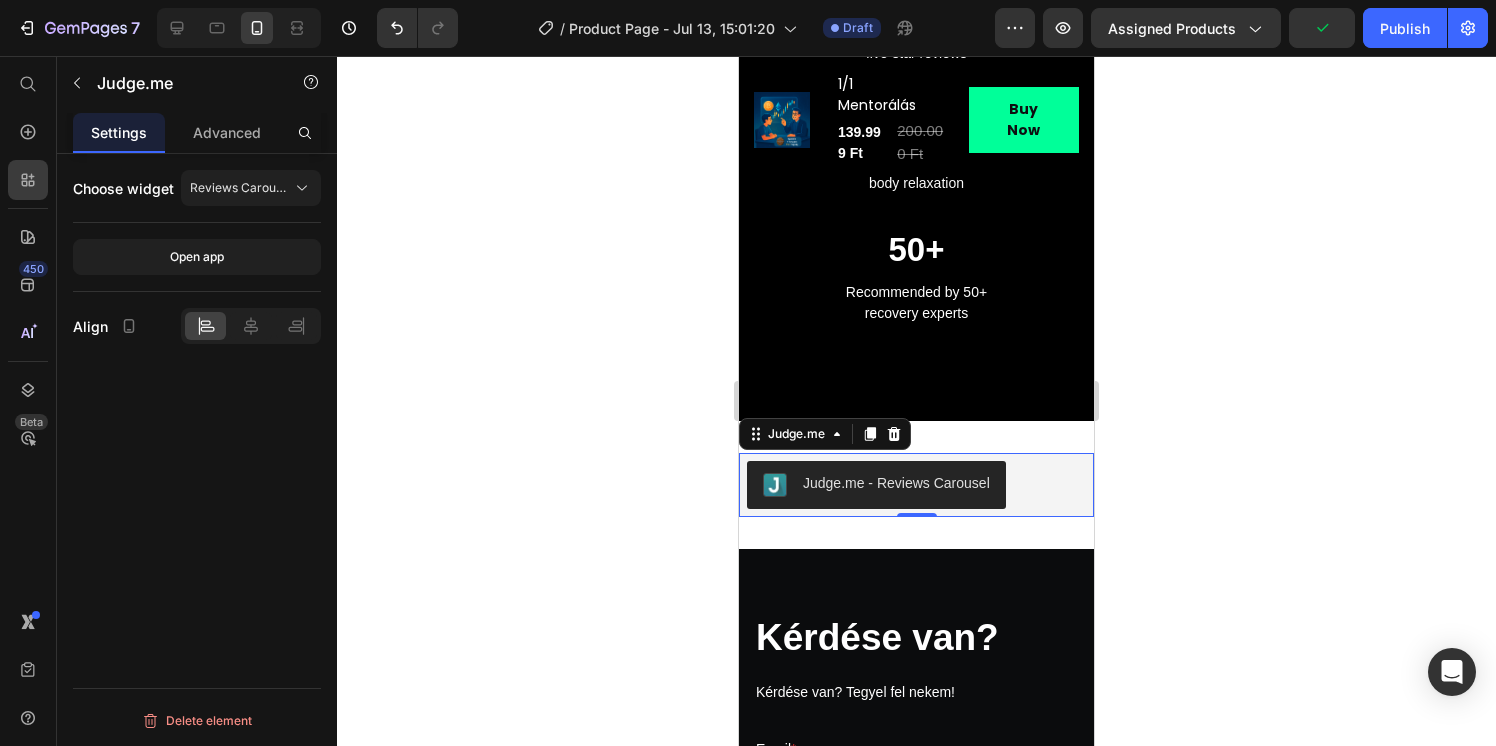 click 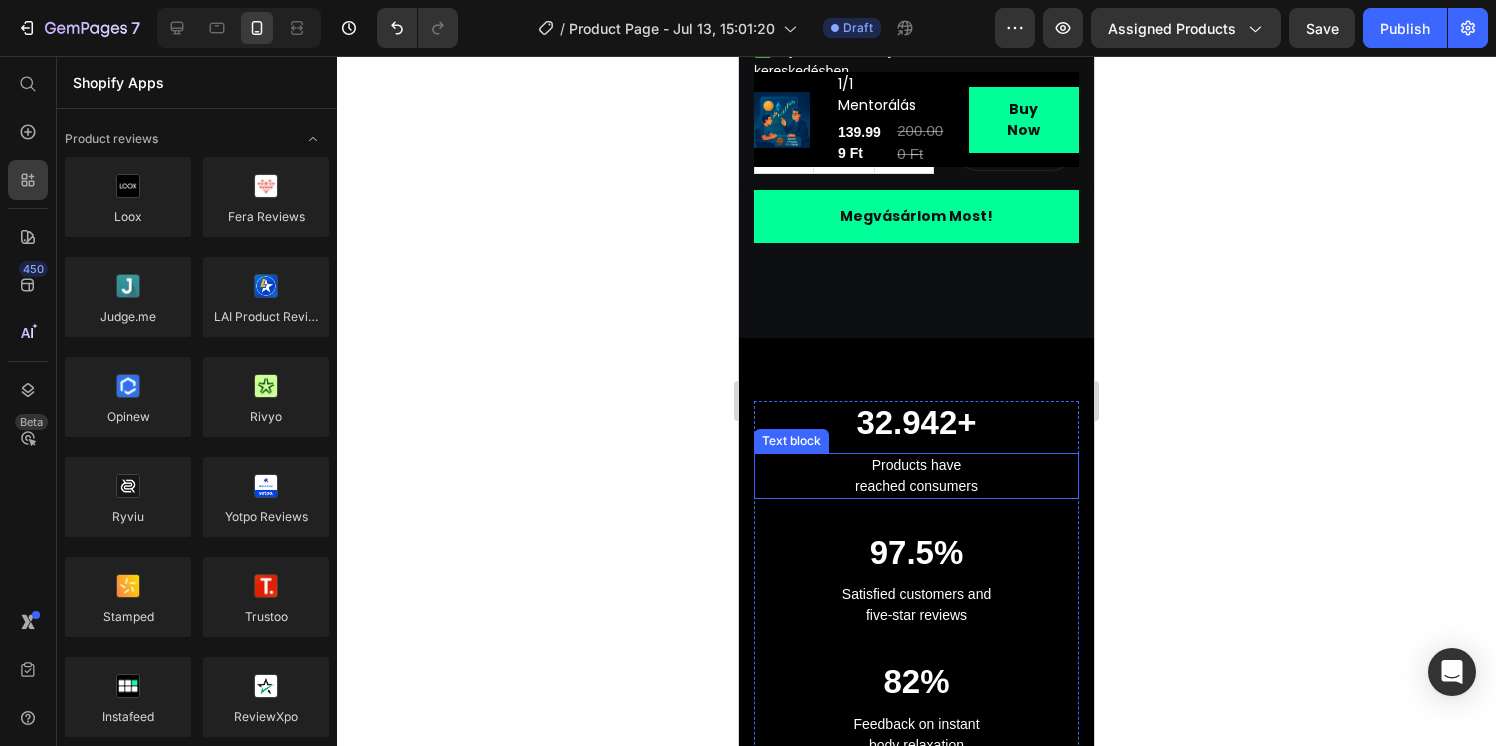 scroll, scrollTop: 1293, scrollLeft: 0, axis: vertical 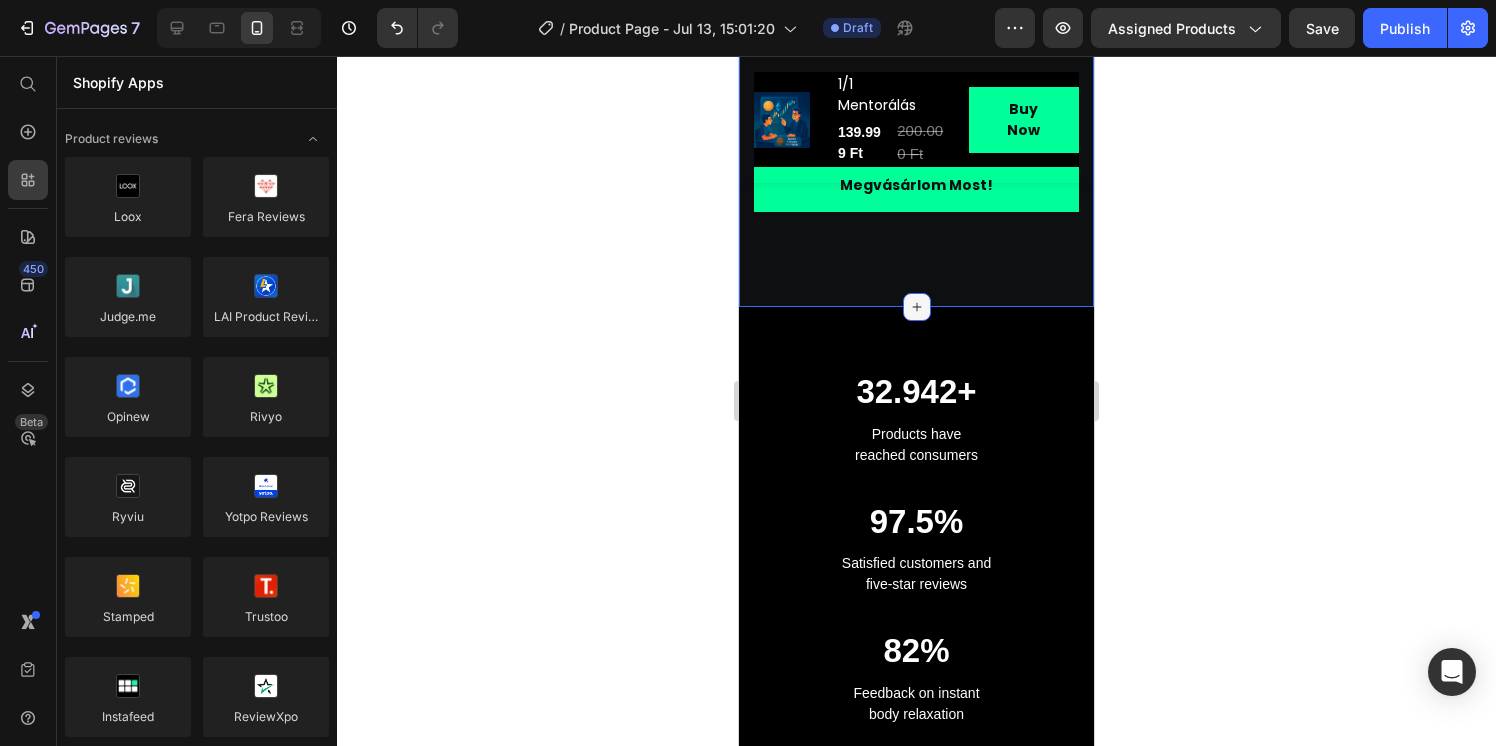 click 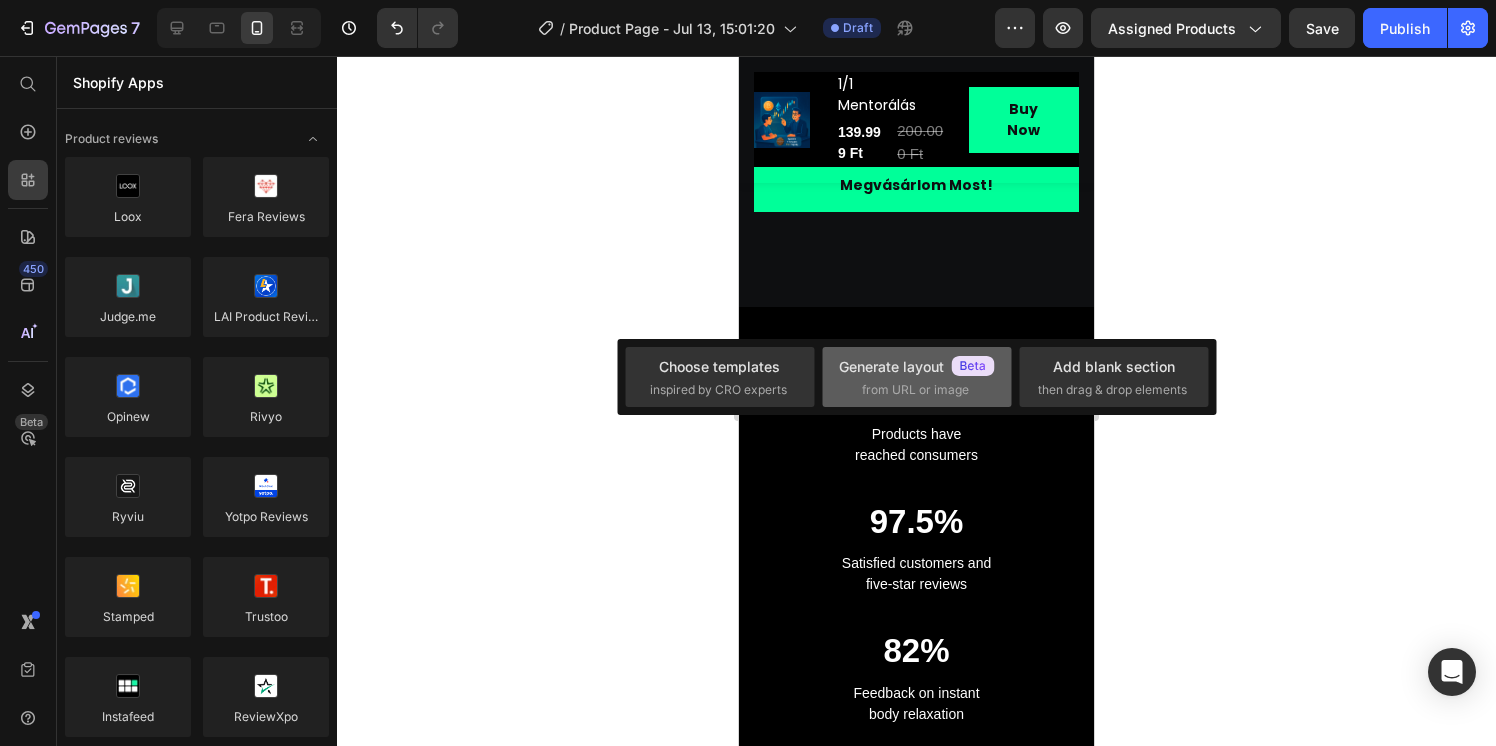 click on "Generate layout" at bounding box center (917, 366) 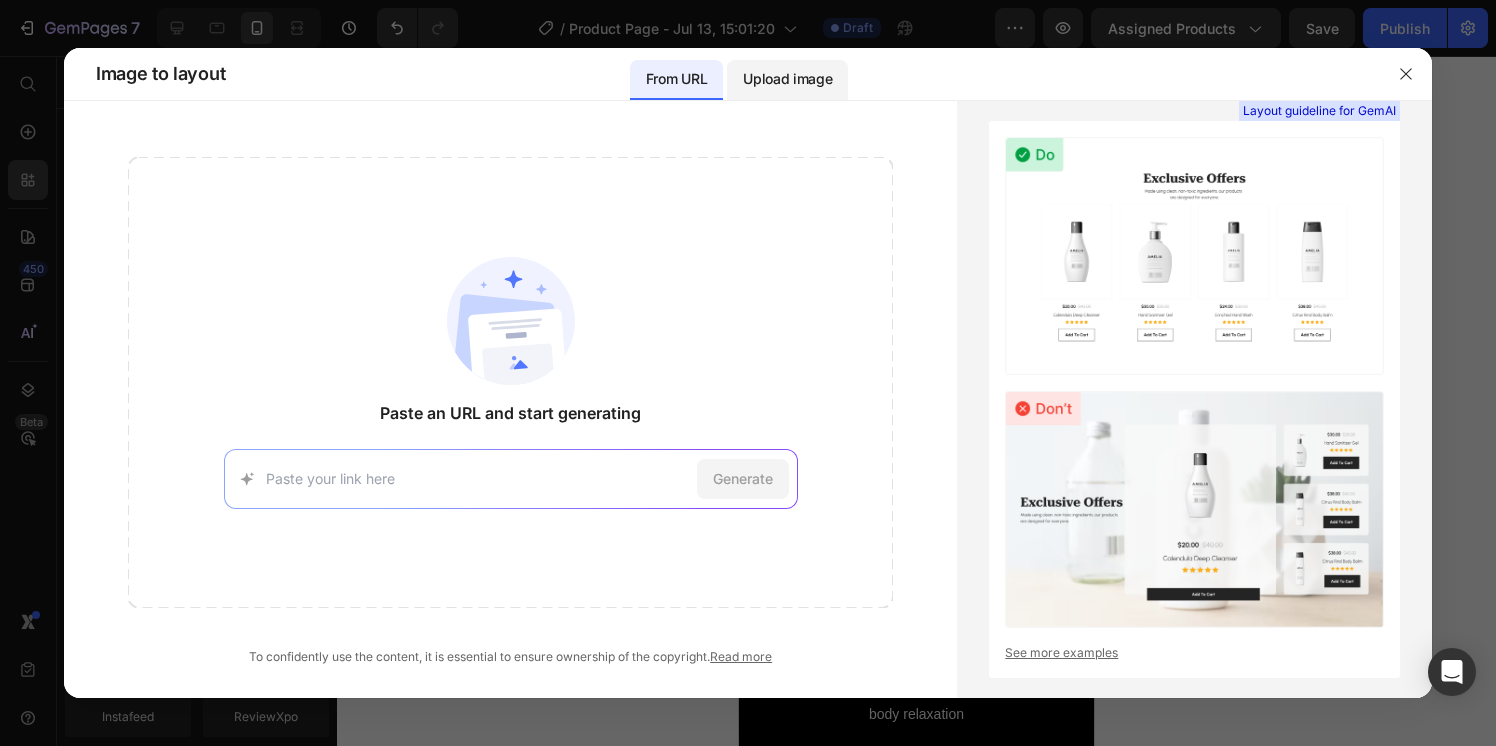 click on "Upload image" at bounding box center (787, 80) 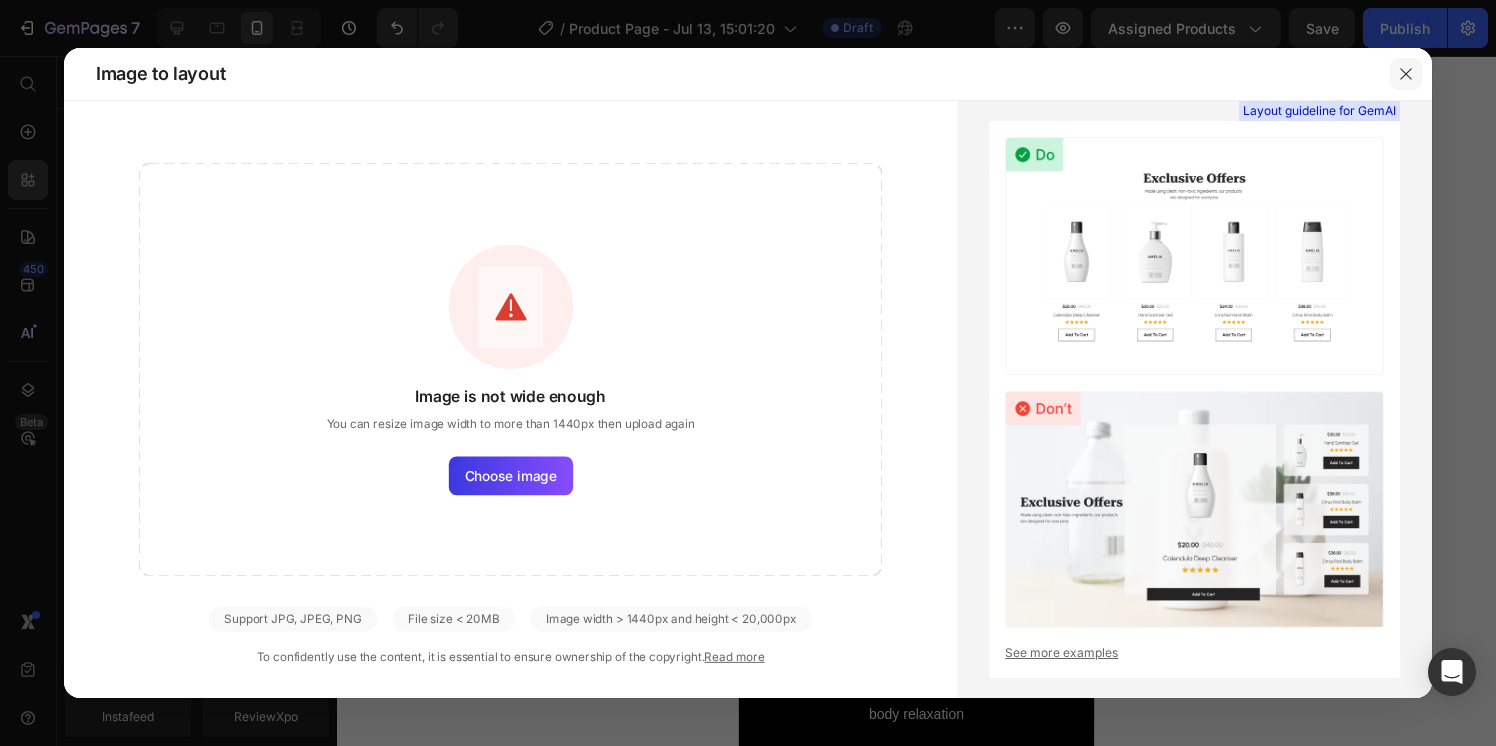 click at bounding box center [1406, 74] 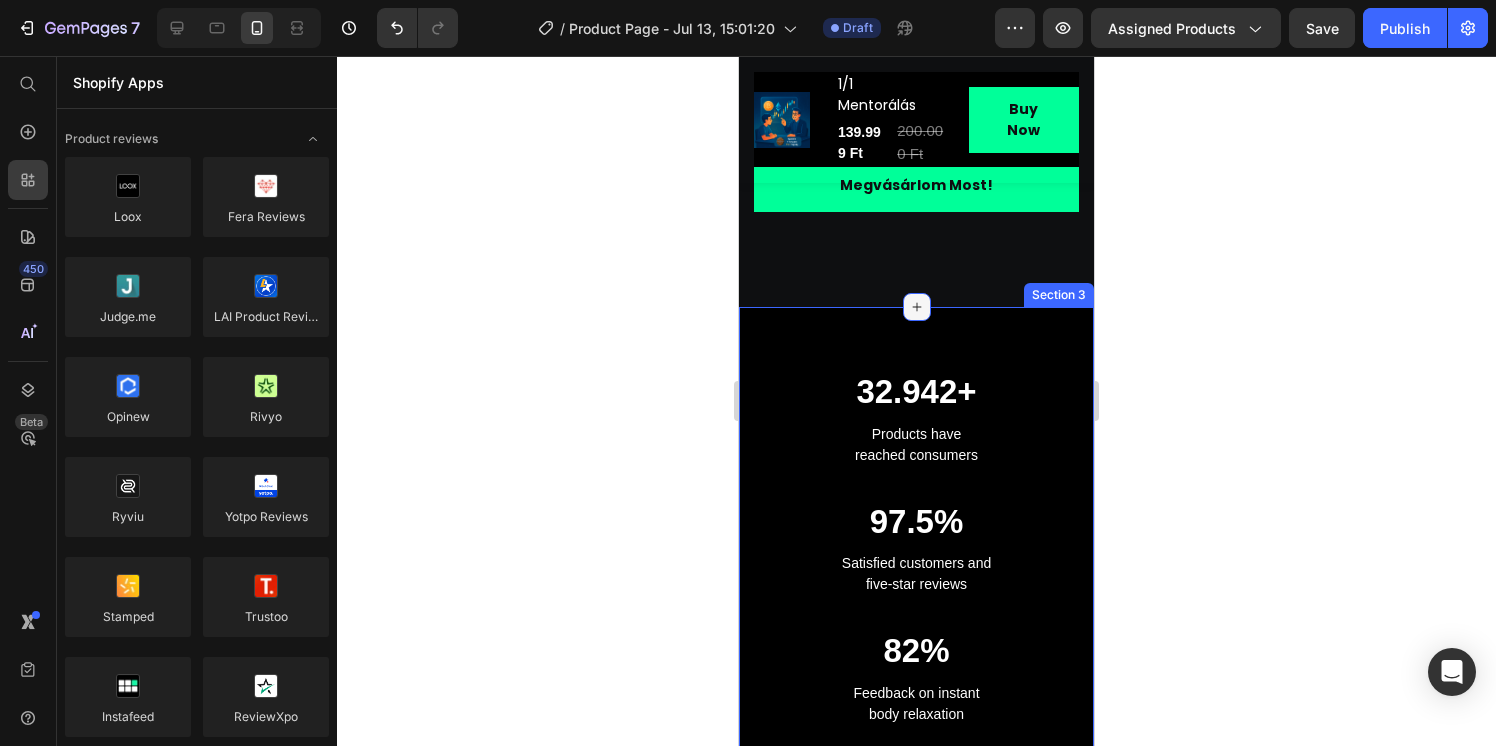 click 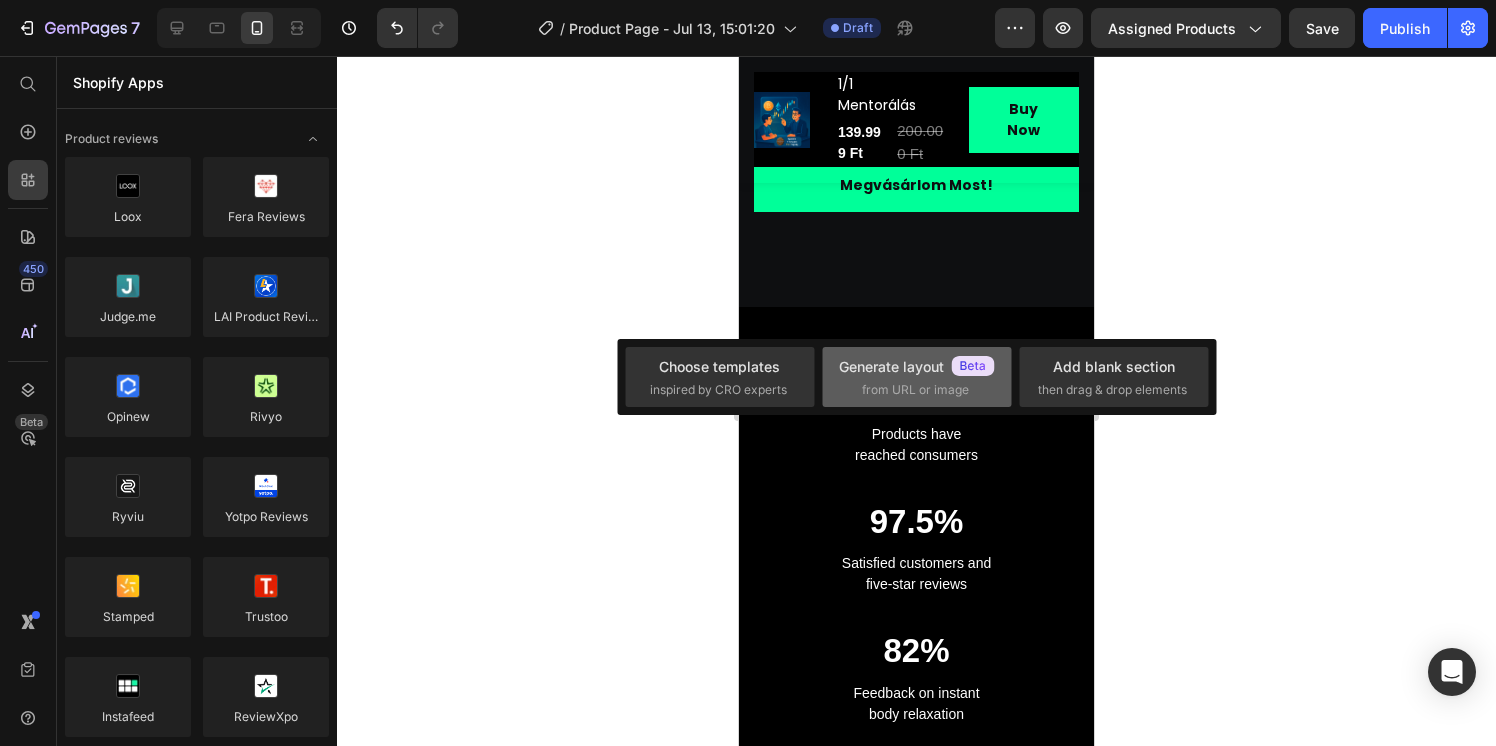 click on "from URL or image" at bounding box center [915, 390] 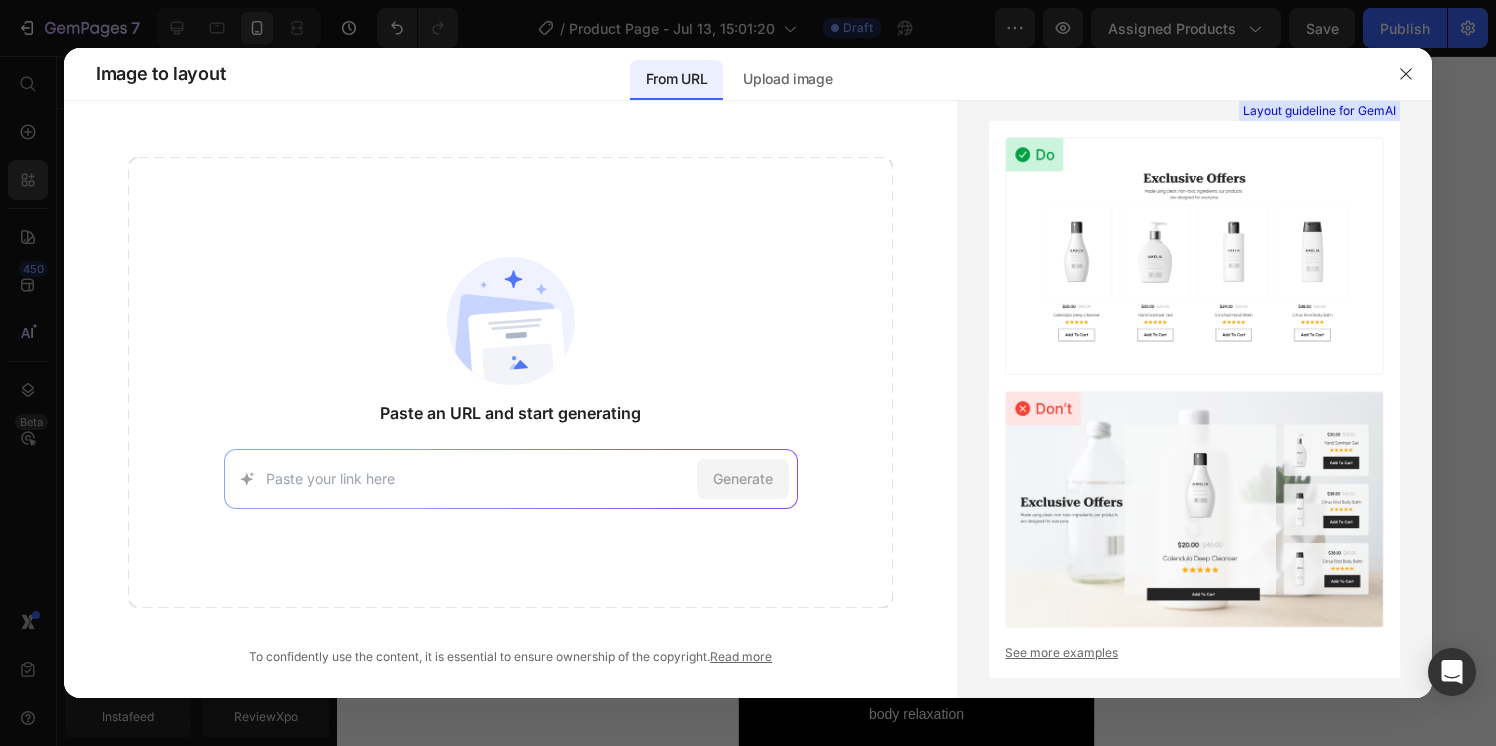 paste on "https://crypto28.hu/pages/mentorprogram" 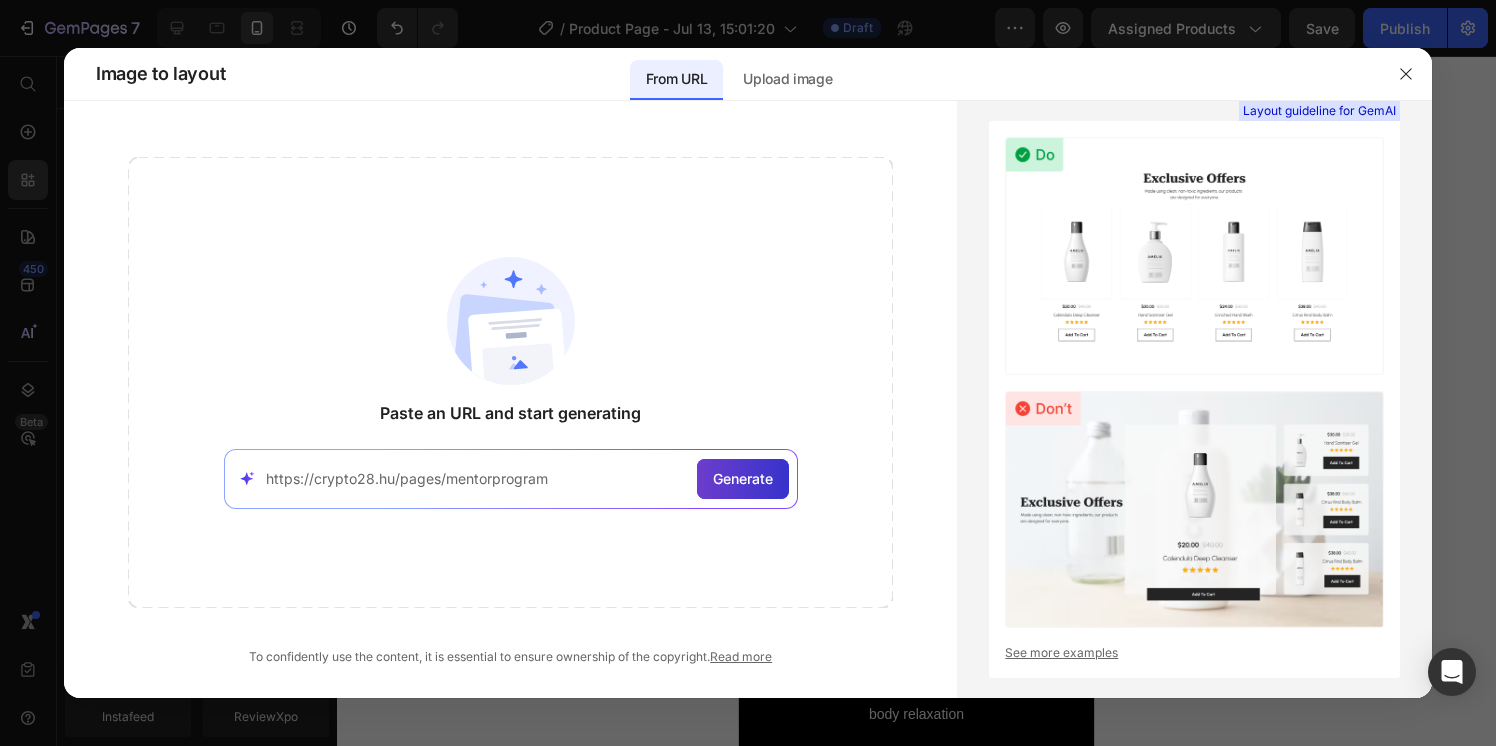 type on "https://crypto28.hu/pages/mentorprogram" 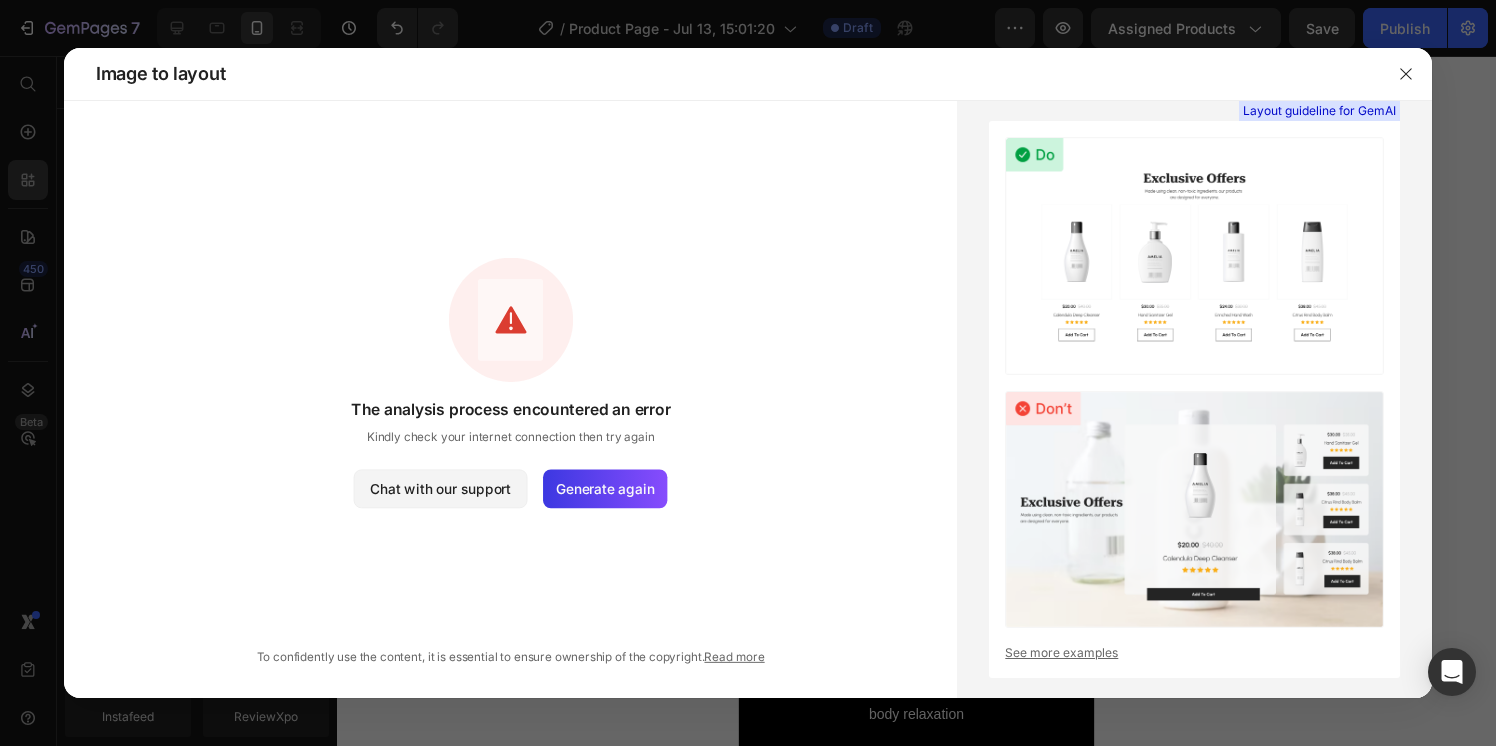 click at bounding box center (748, 373) 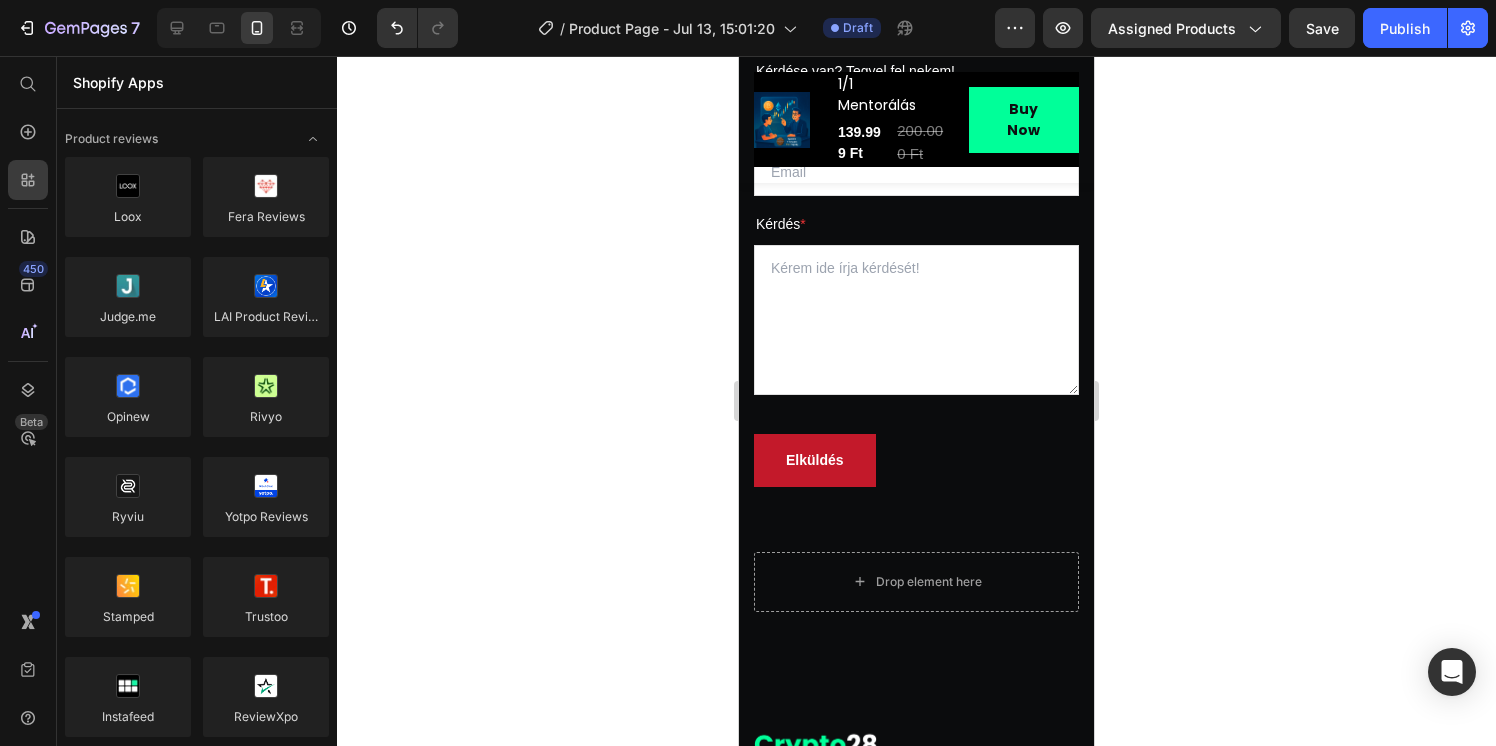scroll, scrollTop: 2450, scrollLeft: 0, axis: vertical 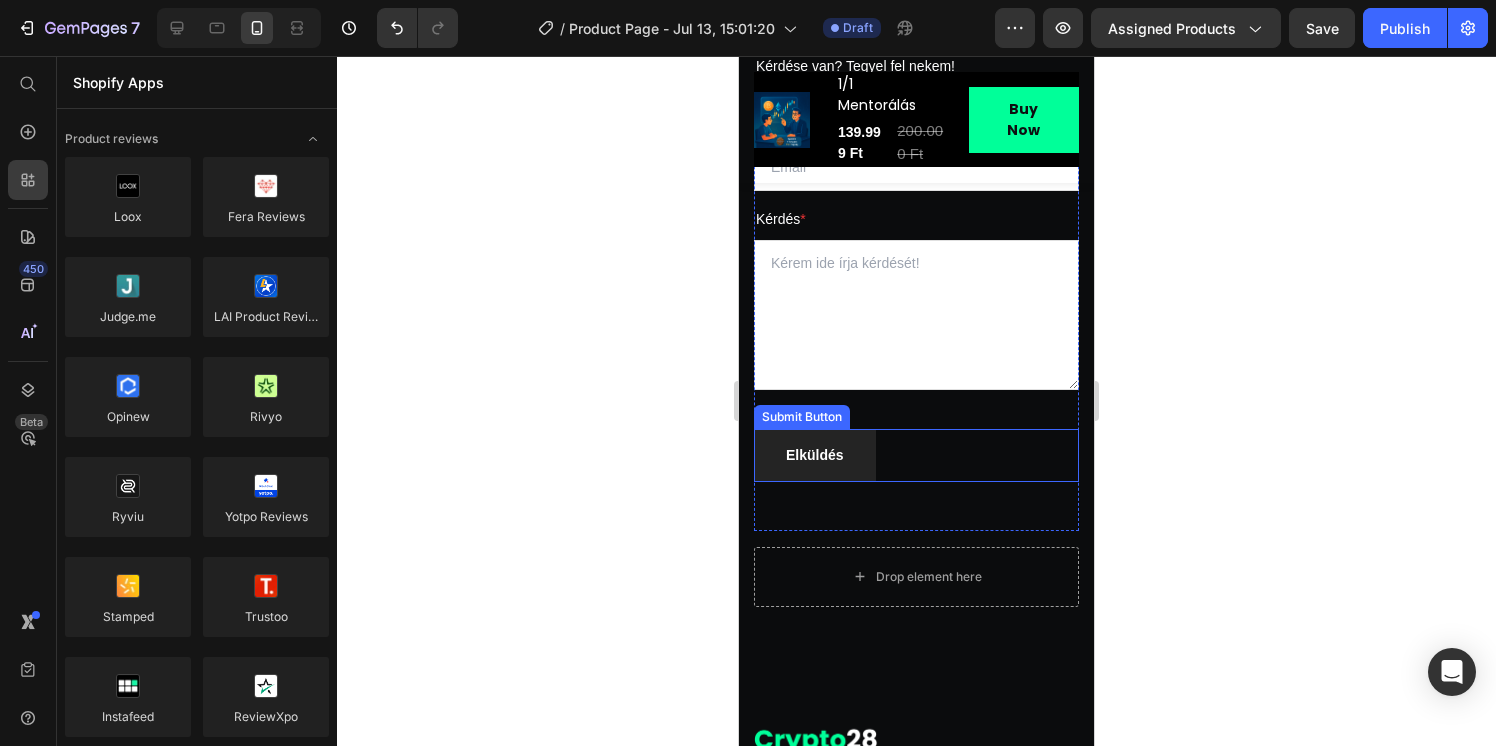 click on "Elküldés" at bounding box center [815, 455] 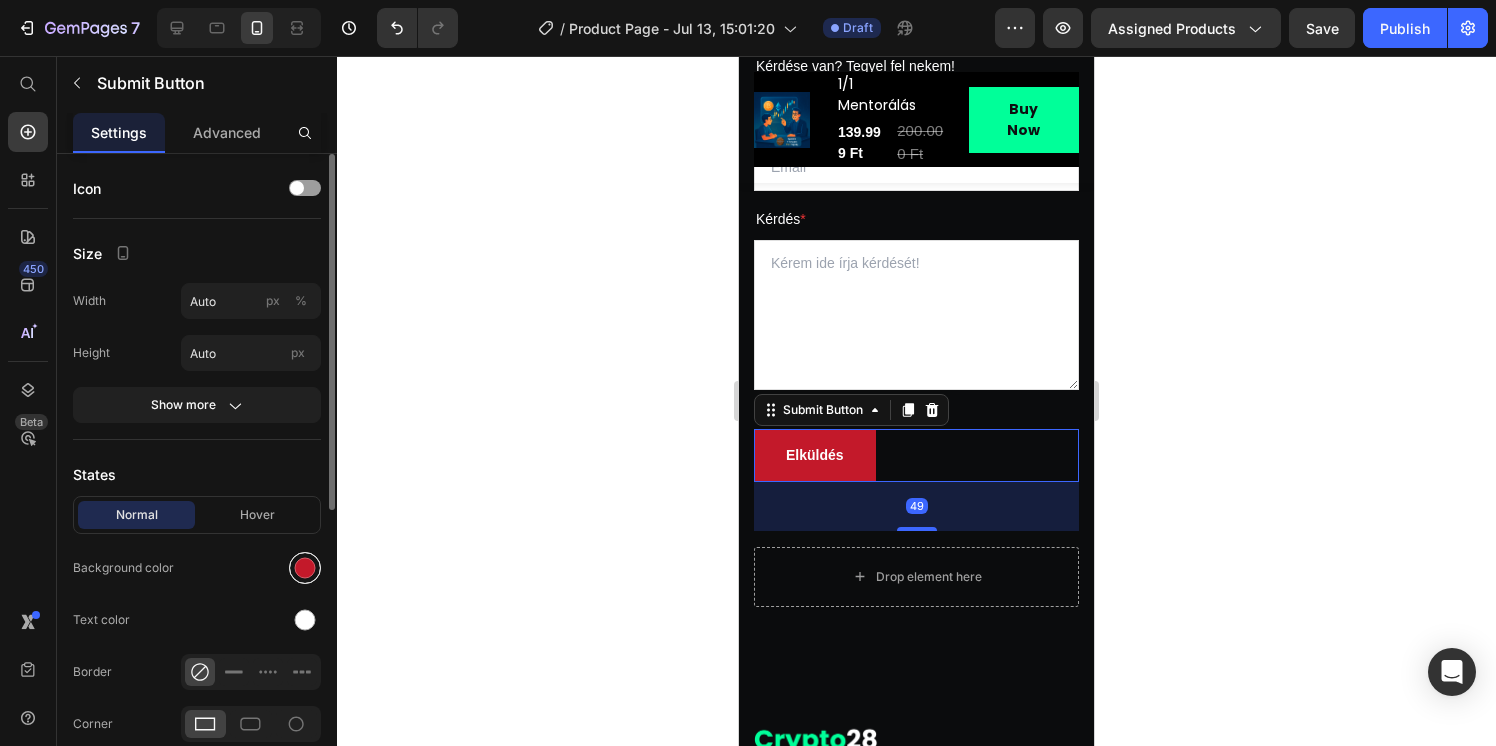 click at bounding box center [305, 568] 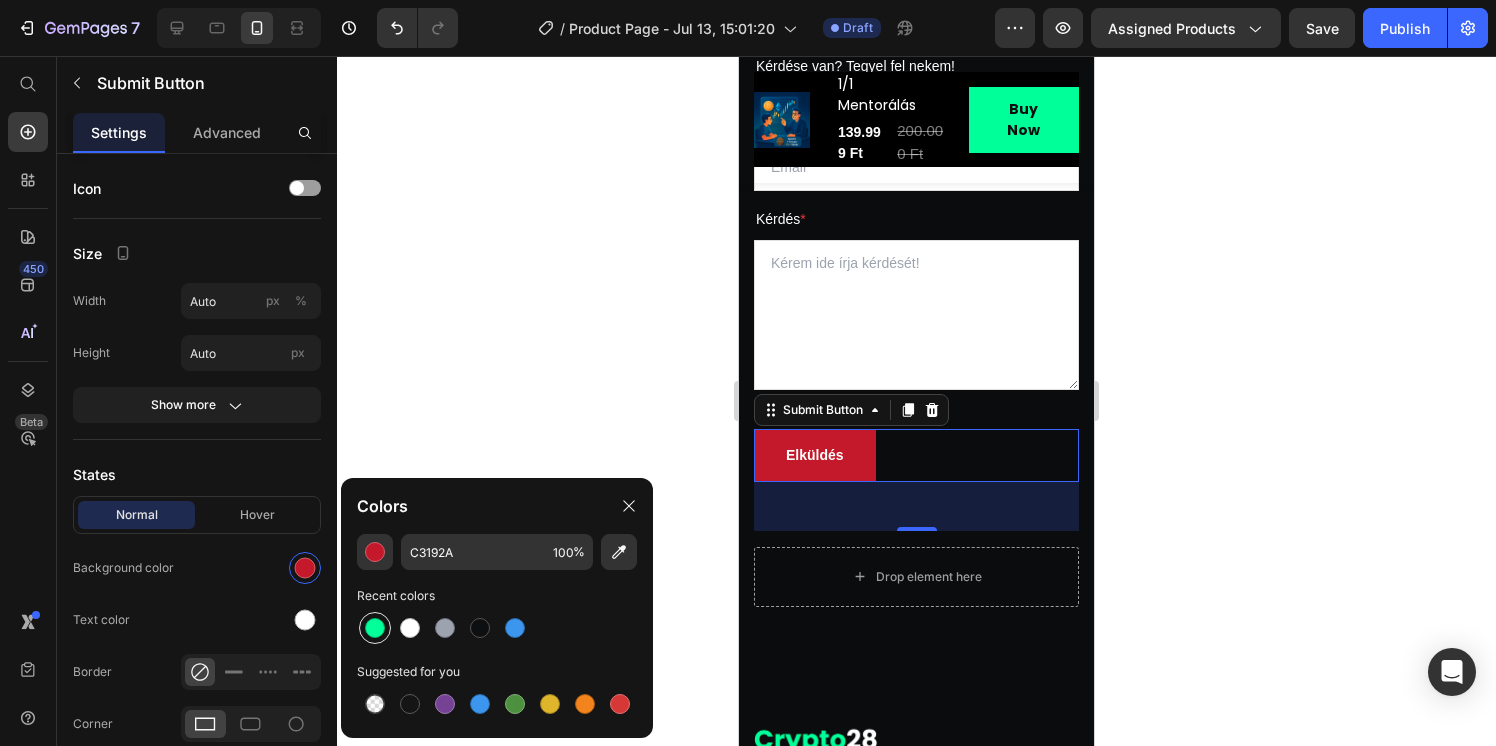 click at bounding box center [375, 628] 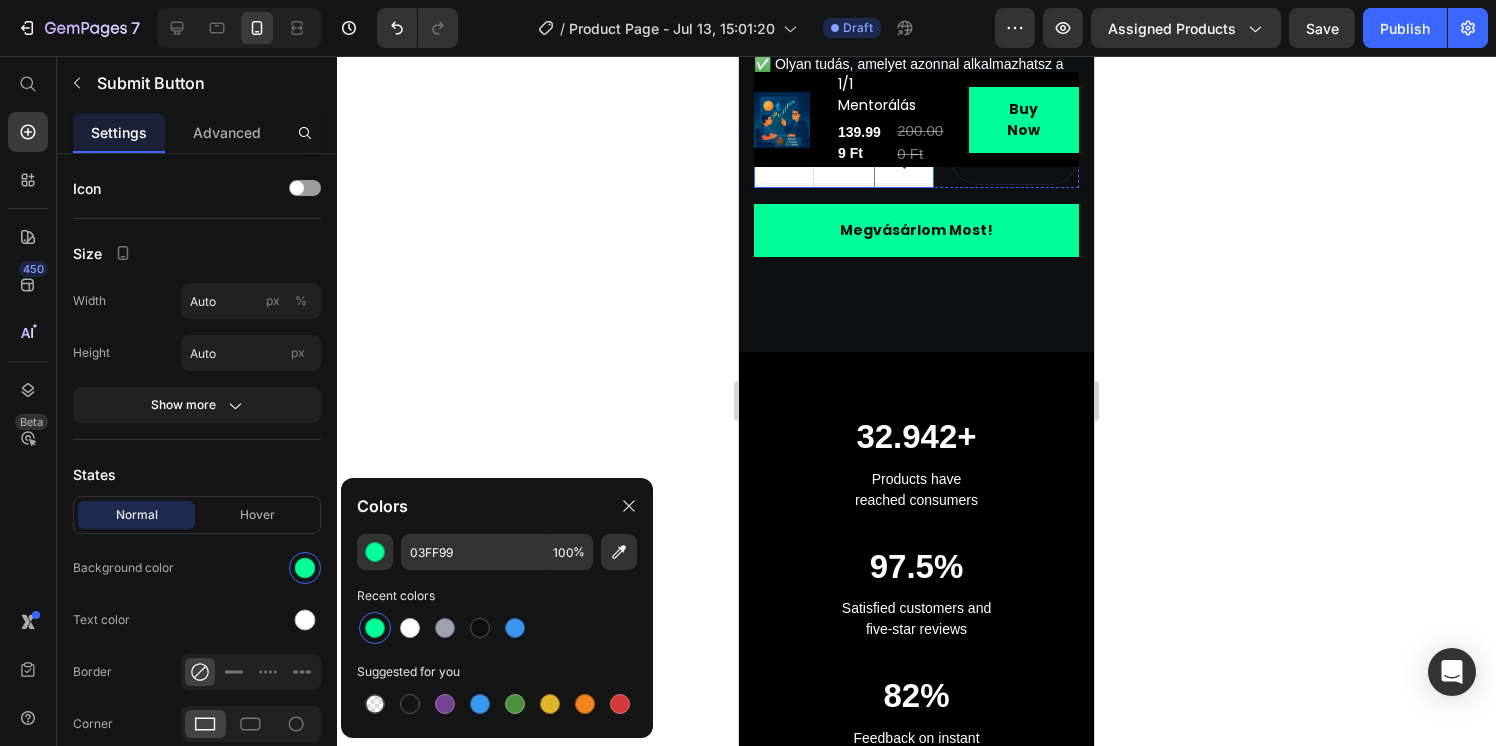 scroll, scrollTop: 1252, scrollLeft: 0, axis: vertical 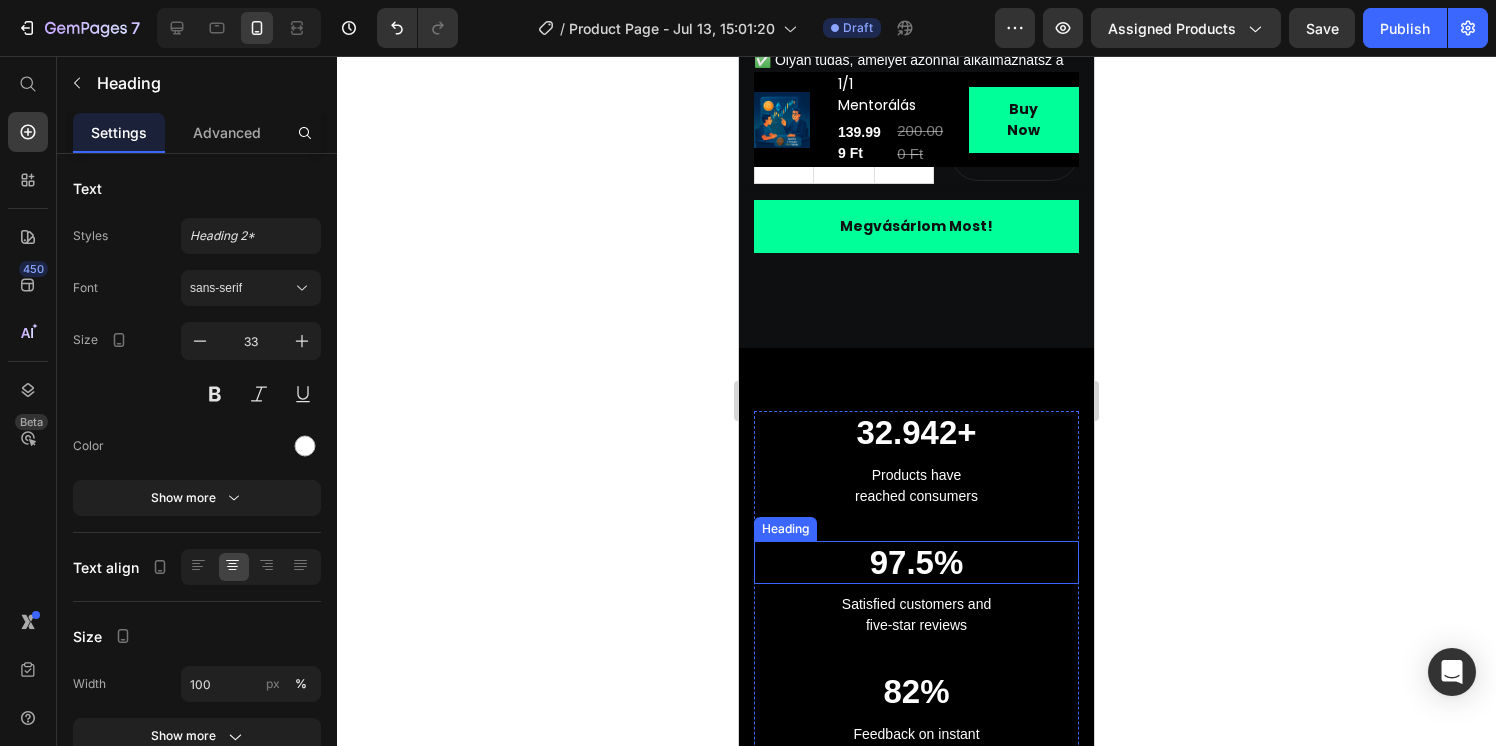 click on "97.5%" at bounding box center (916, 563) 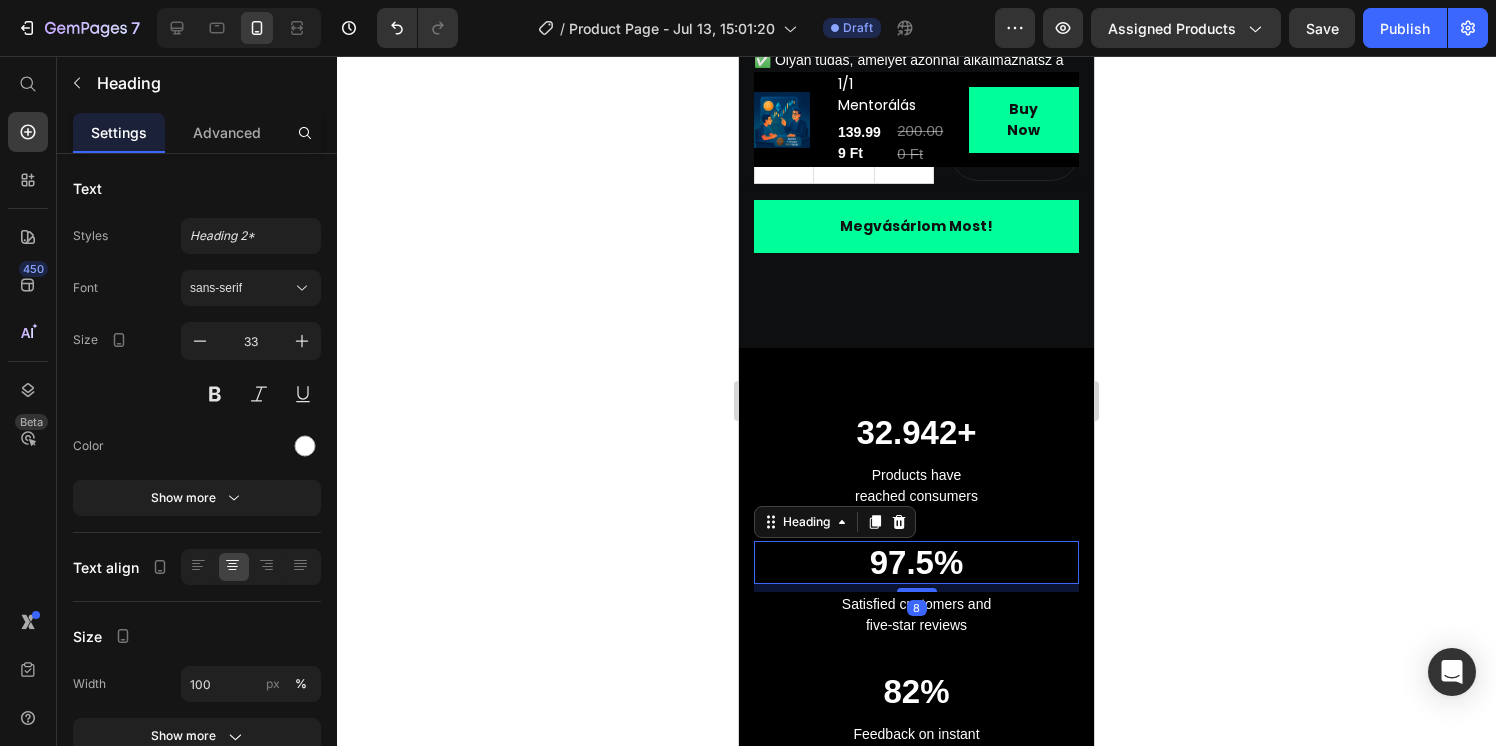 click on "97.5%" at bounding box center (916, 563) 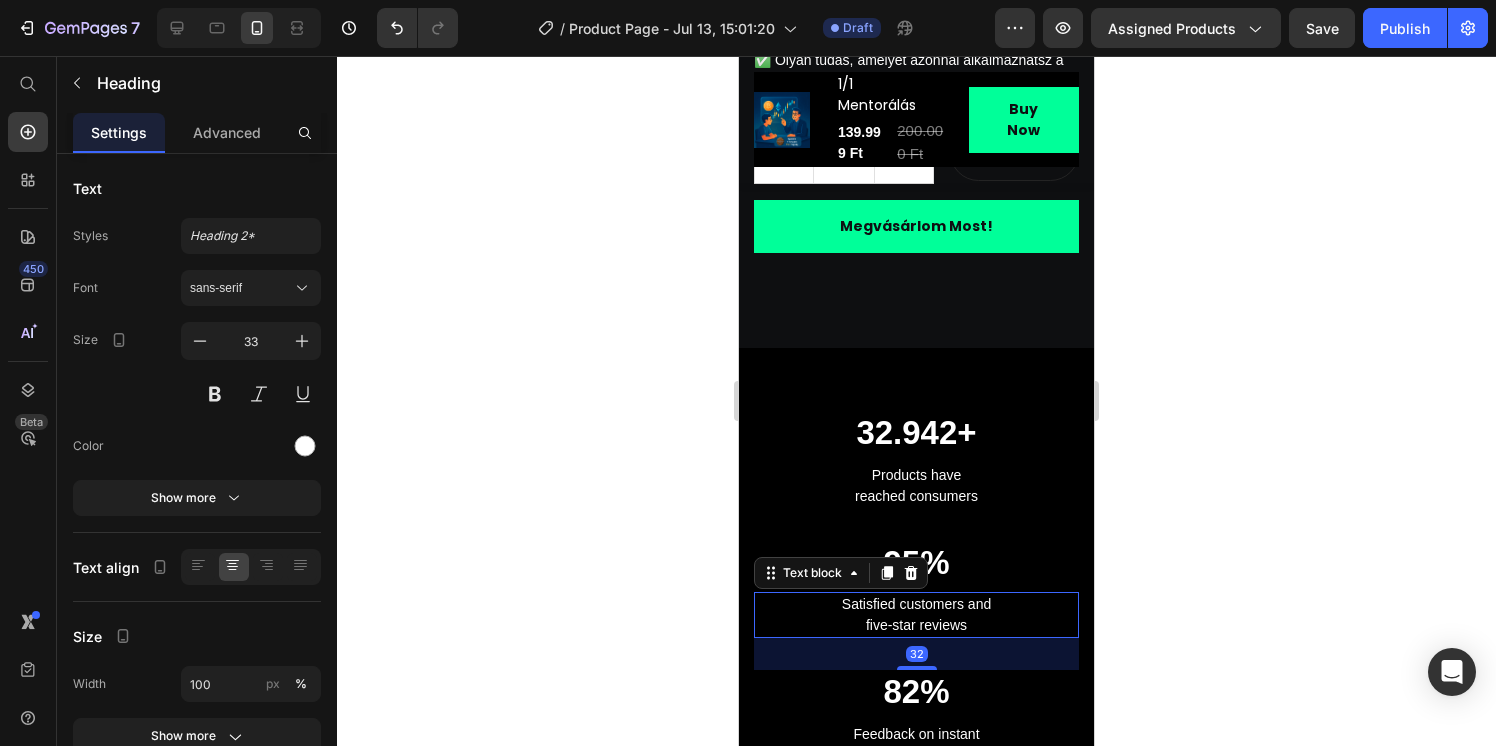 click on "Satisfied customers and five-star reviews" at bounding box center (916, 615) 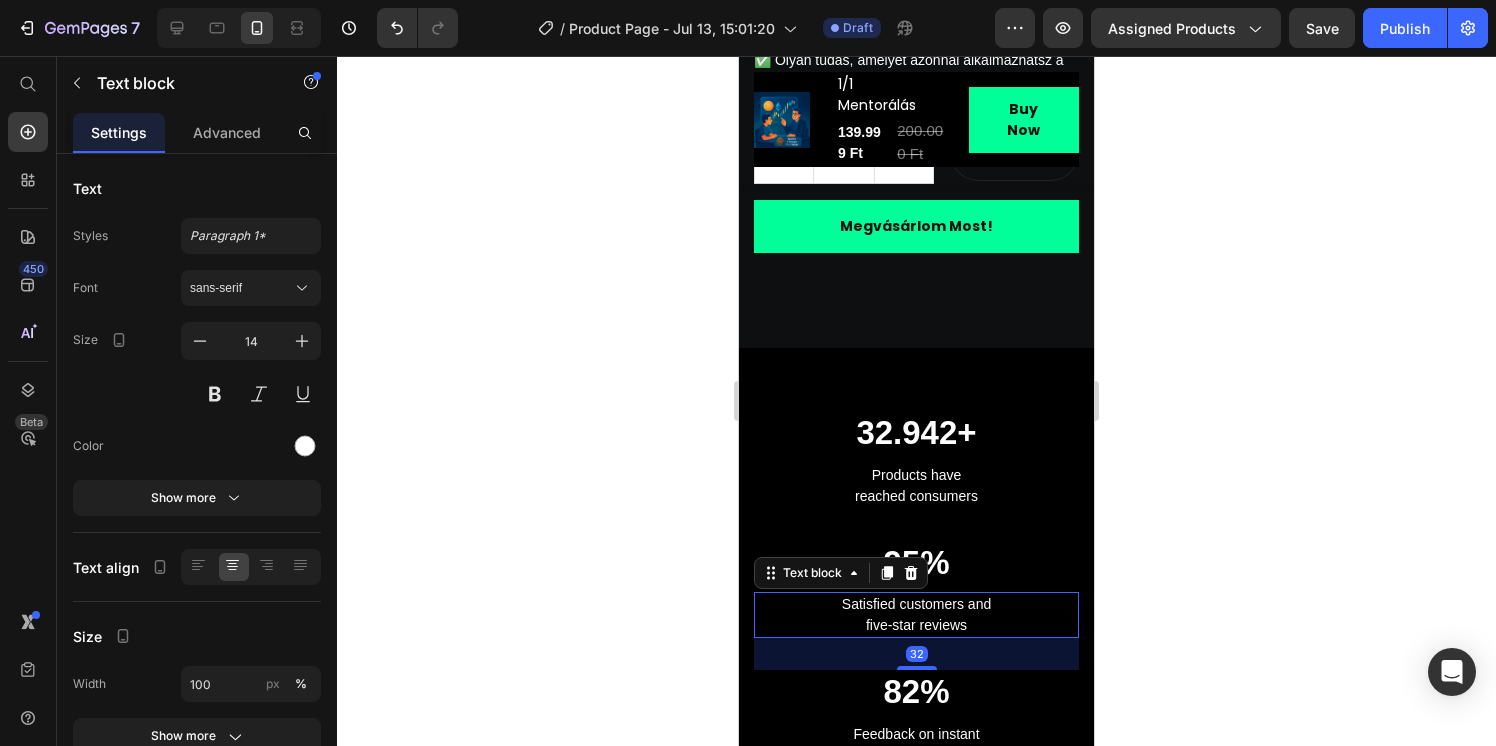 click on "Satisfied customers and five-star reviews" at bounding box center (916, 615) 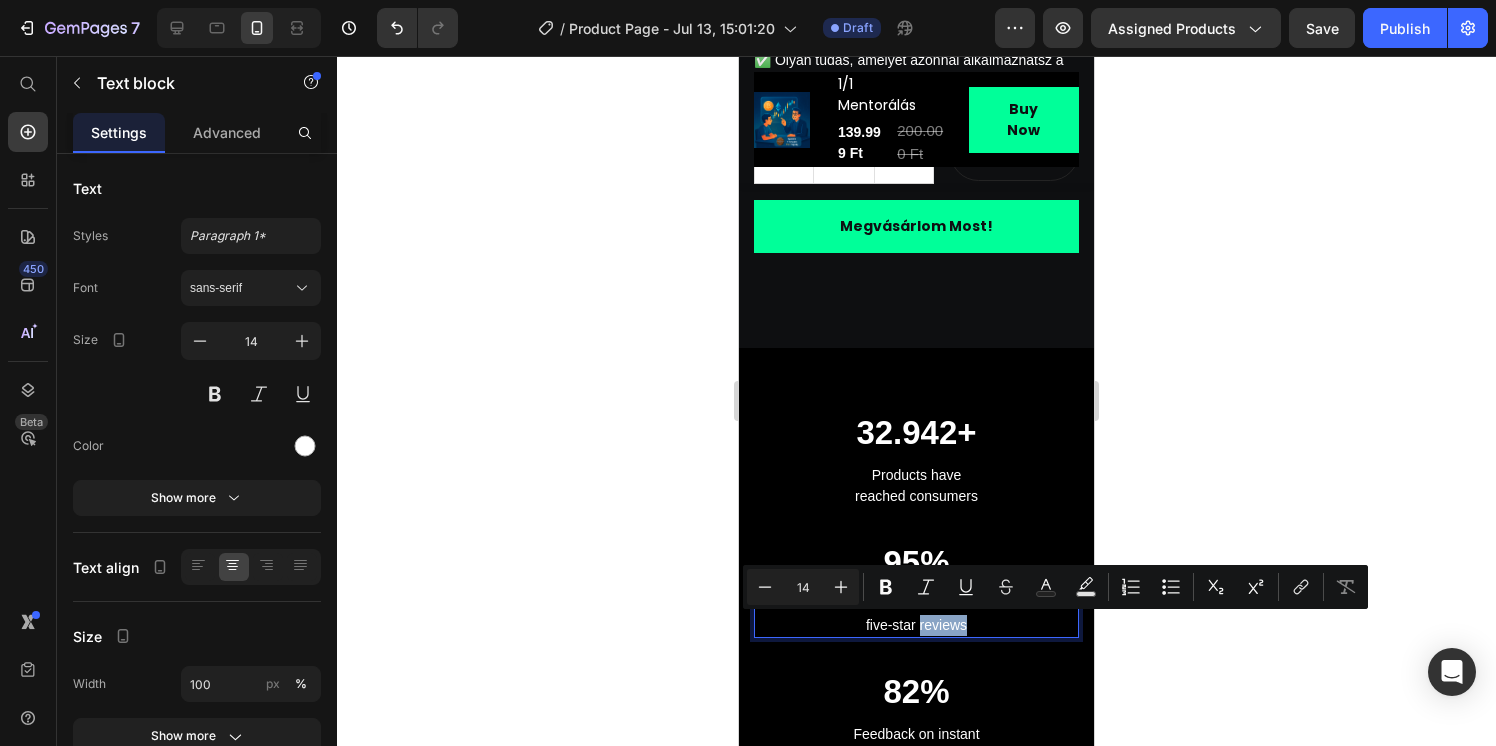click on "Satisfied customers and five-star reviews" at bounding box center [916, 615] 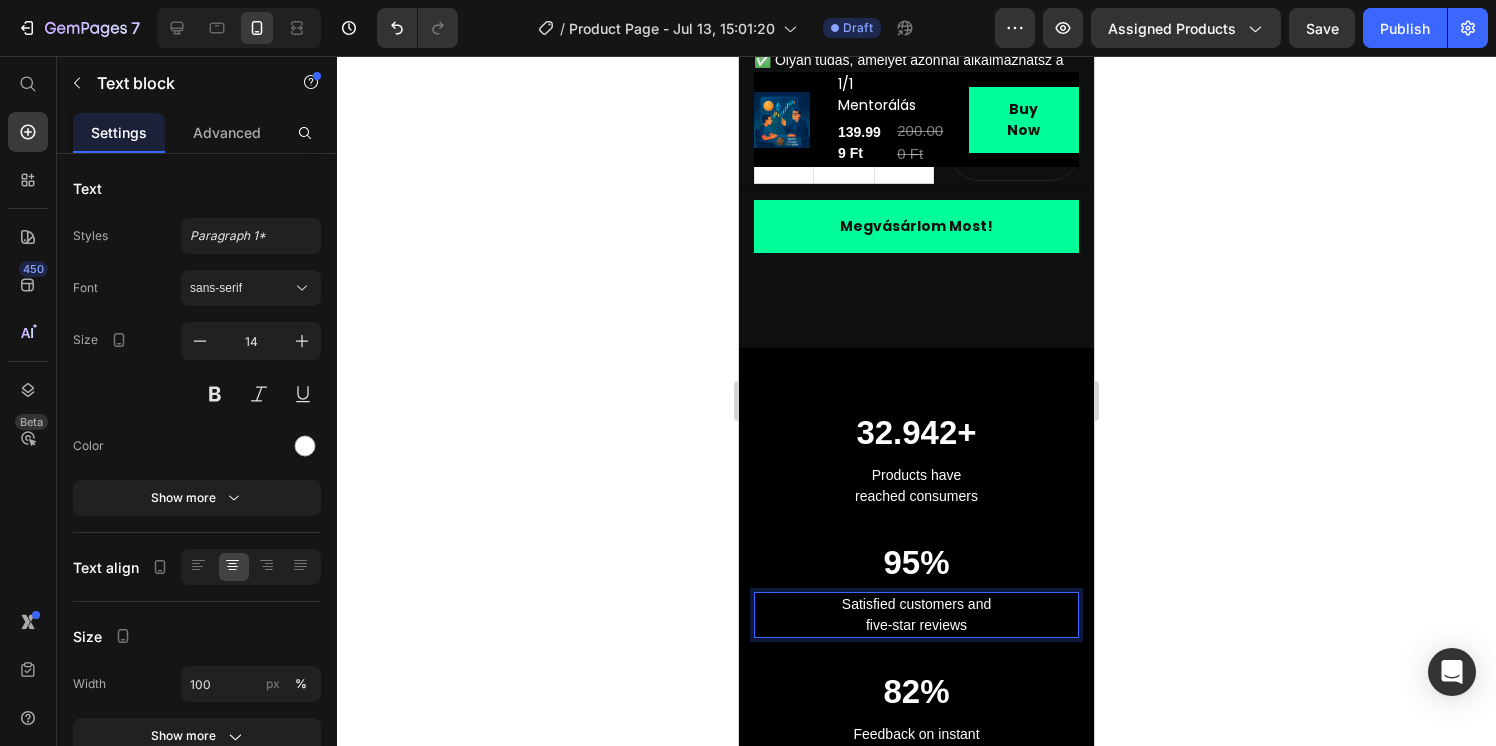 click on "Satisfied customers and five-star reviews" at bounding box center [916, 615] 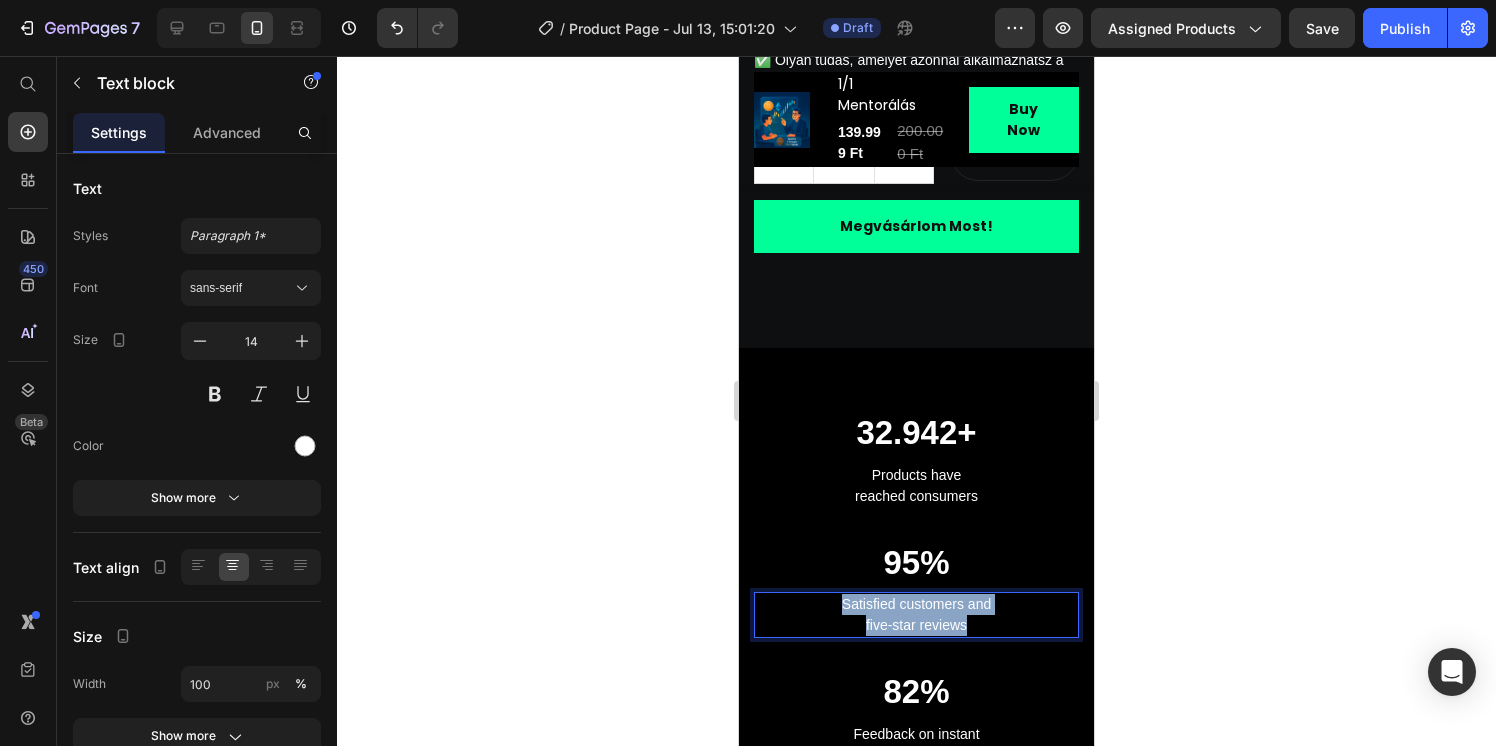 drag, startPoint x: 970, startPoint y: 627, endPoint x: 842, endPoint y: 602, distance: 130.41856 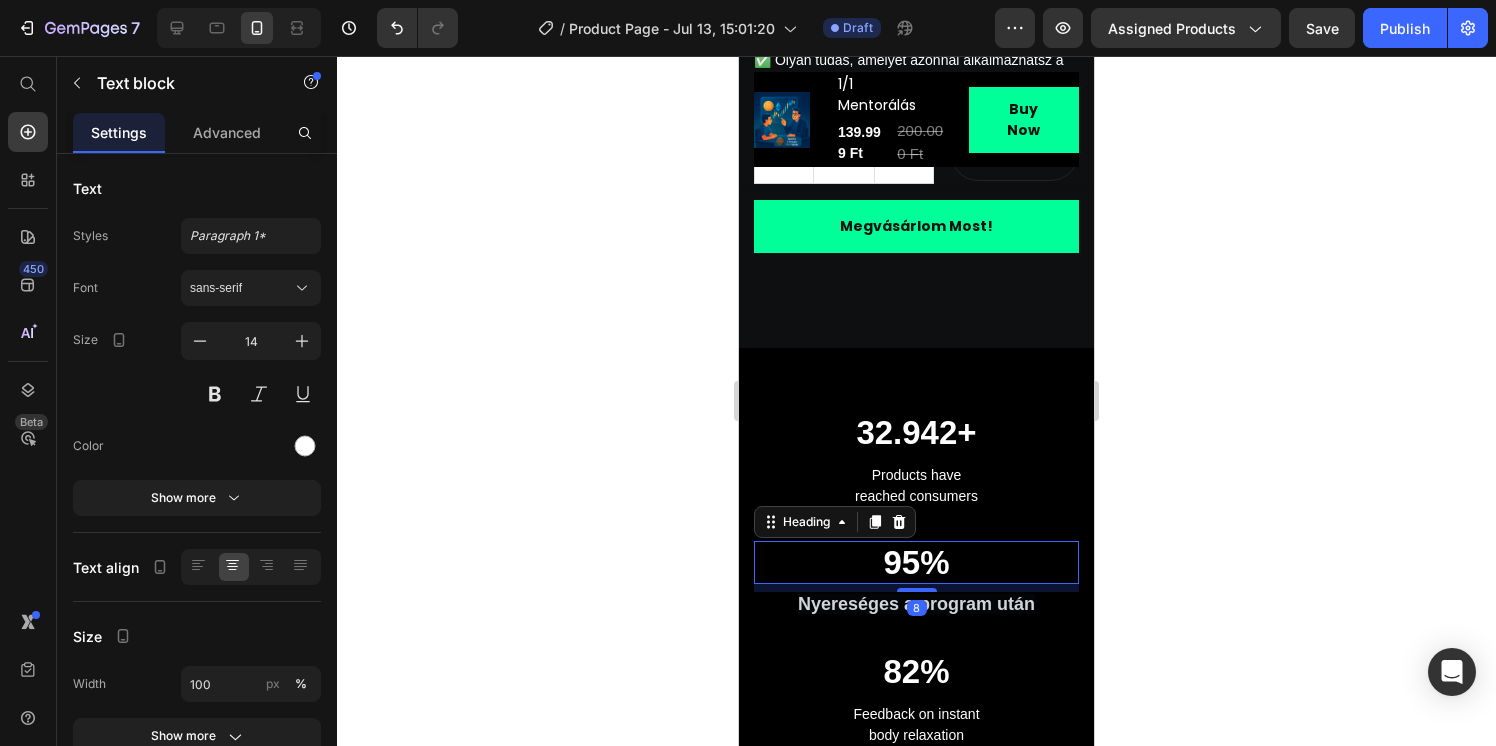 click on "95%" at bounding box center [916, 562] 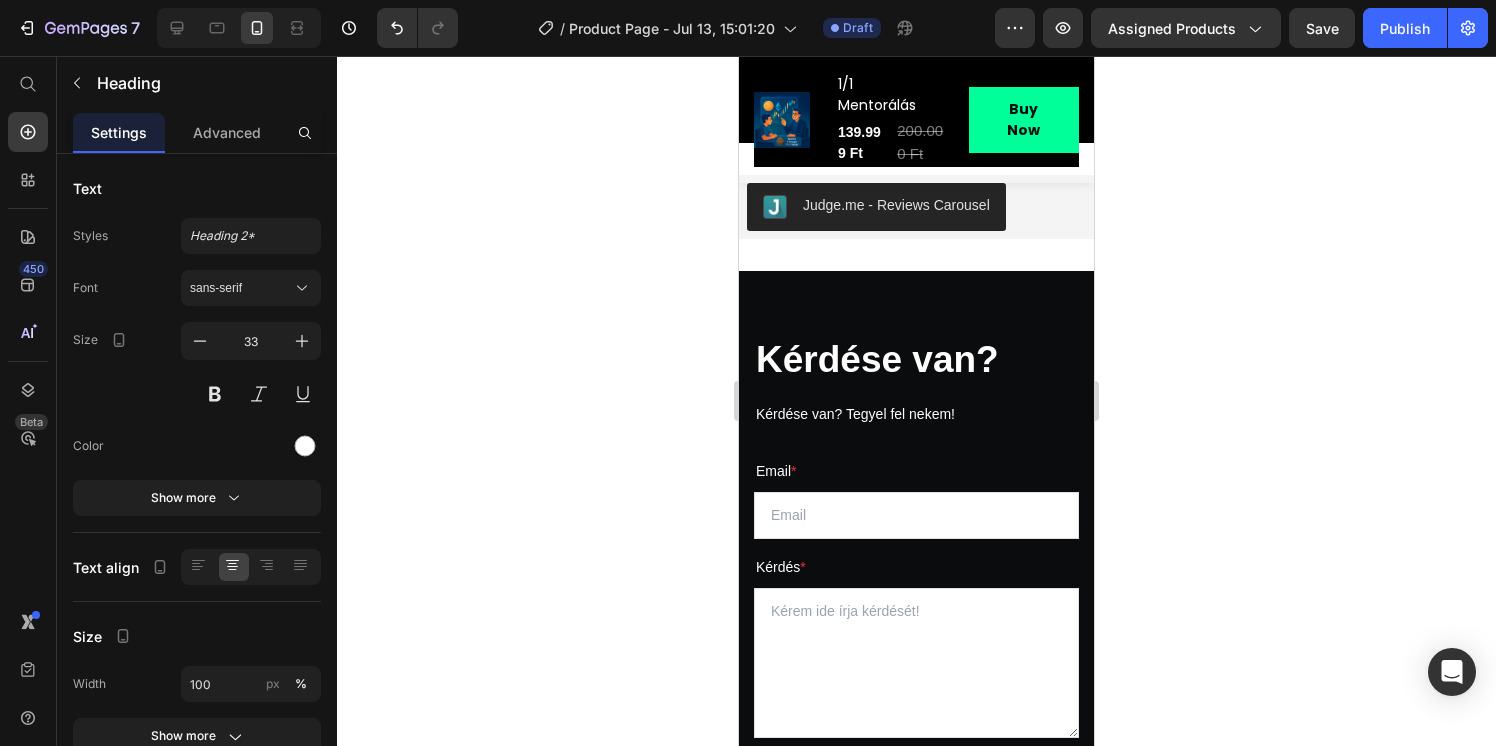 scroll, scrollTop: 2080, scrollLeft: 0, axis: vertical 